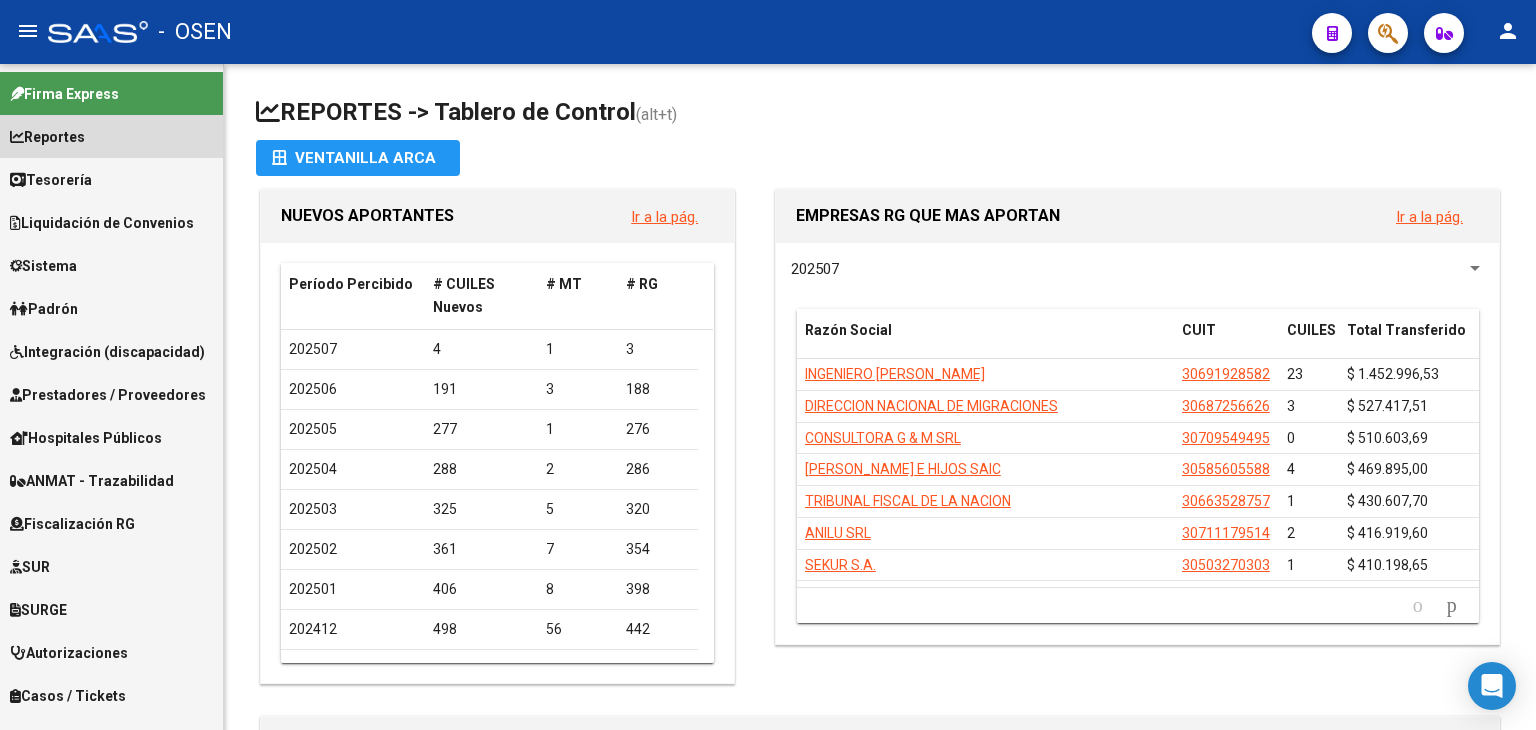 scroll, scrollTop: 0, scrollLeft: 0, axis: both 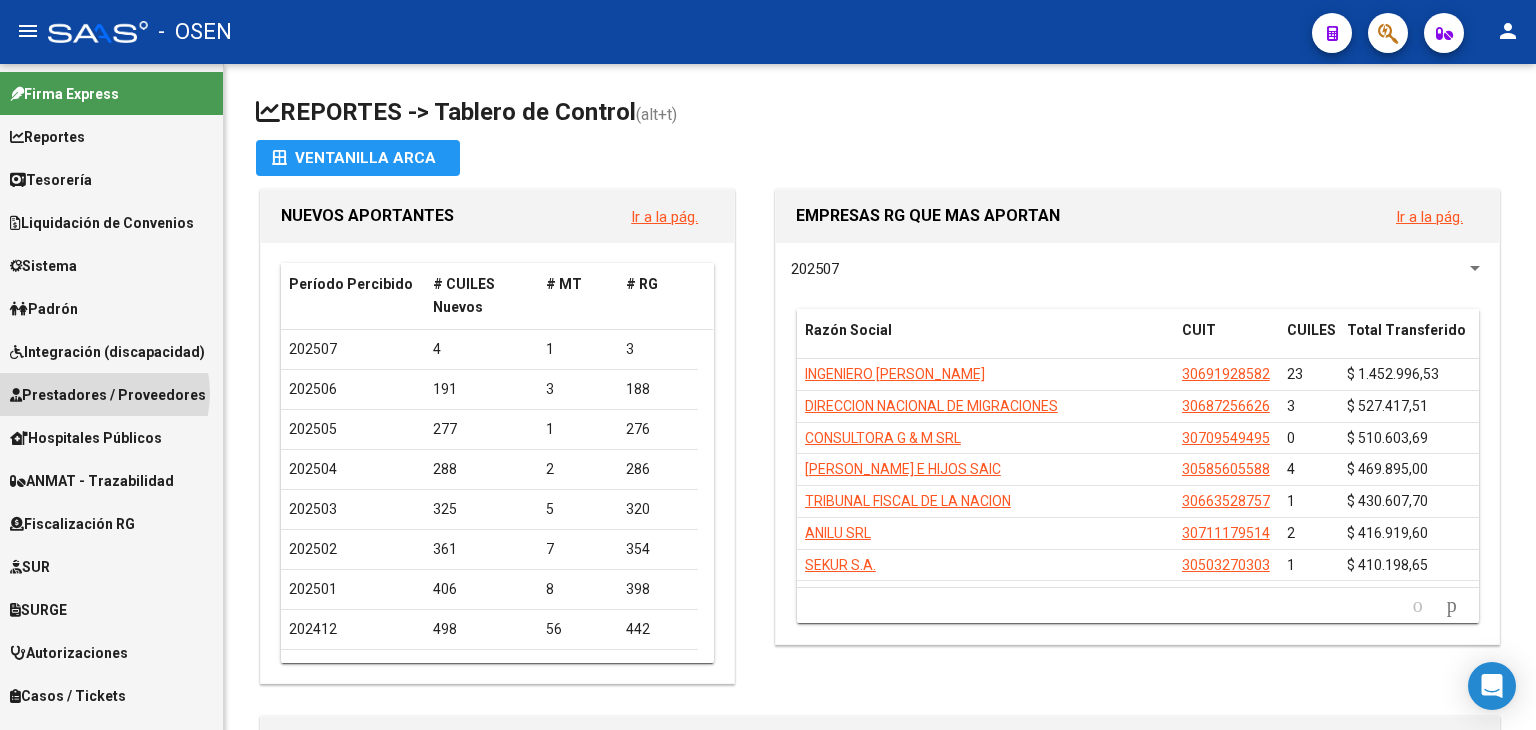 click on "Prestadores / Proveedores" at bounding box center (108, 395) 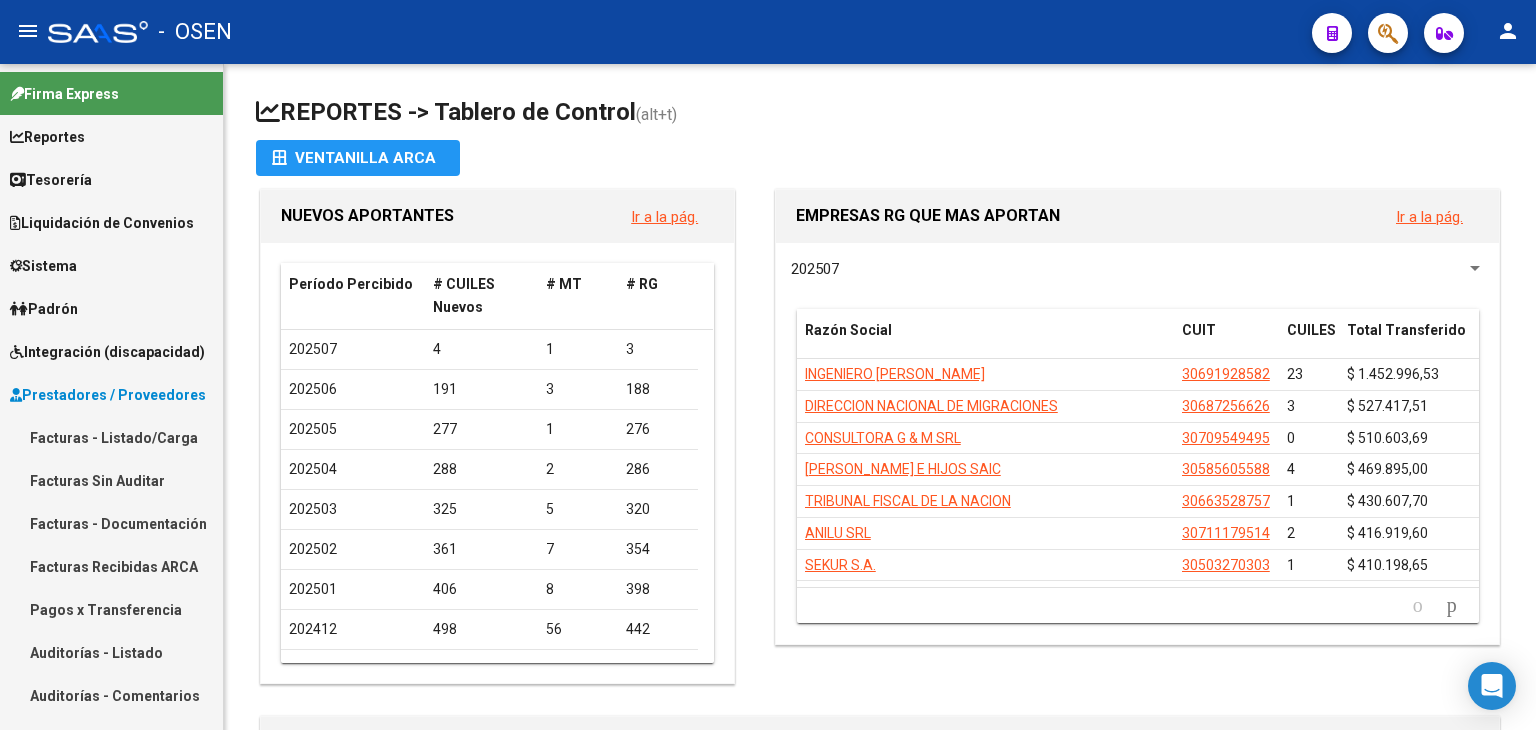 click on "Auditorías - Listado" at bounding box center [111, 652] 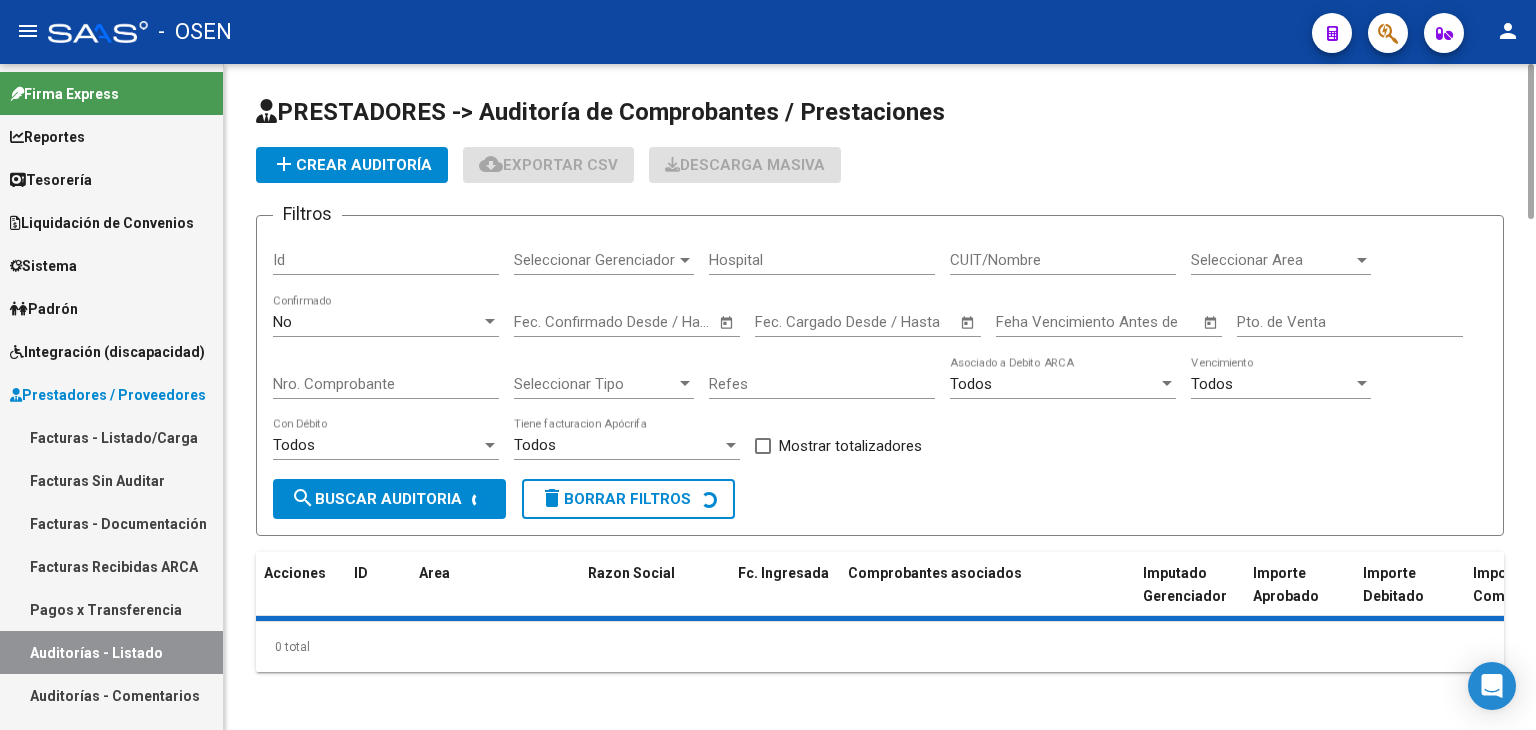 click on "add  Crear Auditoría" 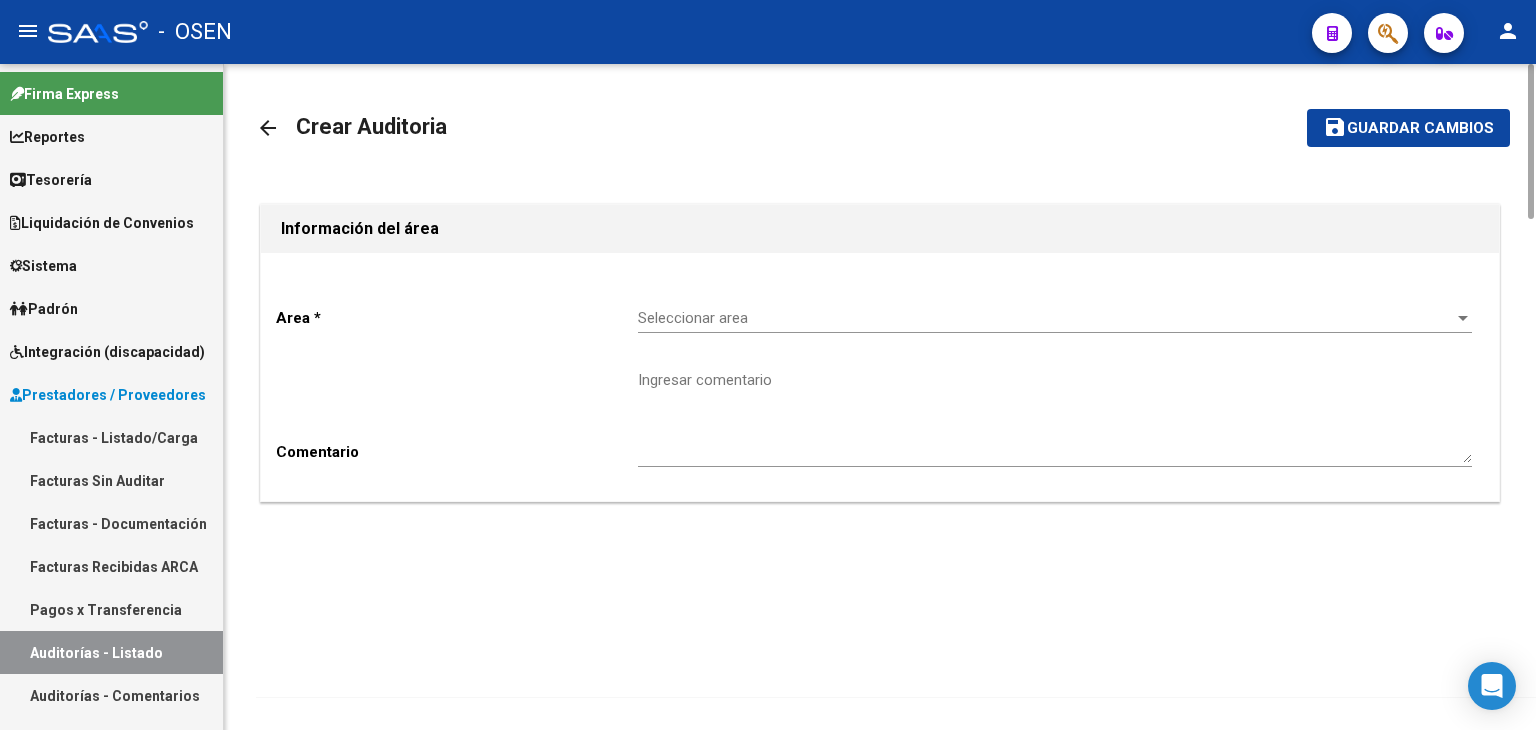 click on "Seleccionar area" at bounding box center (1046, 318) 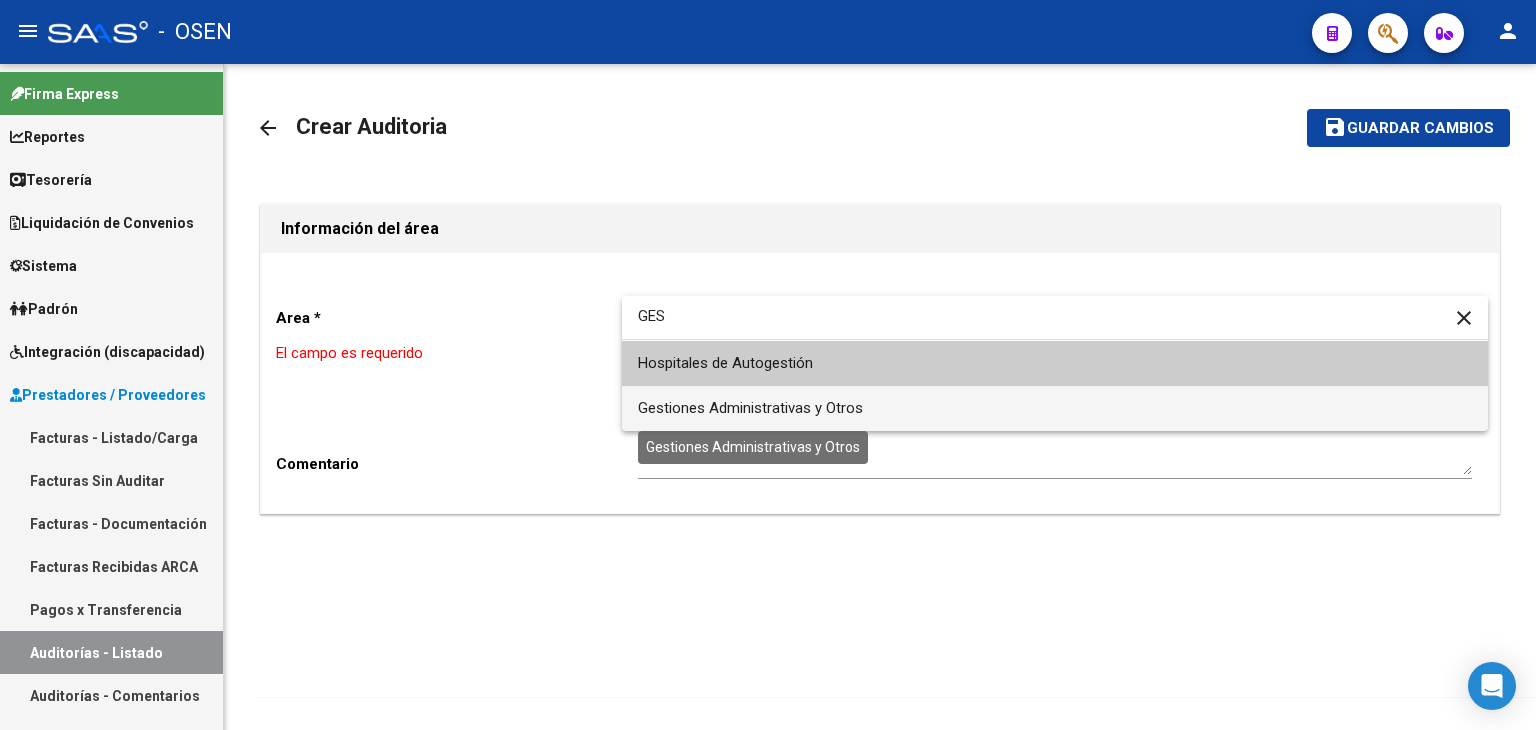 type on "GES" 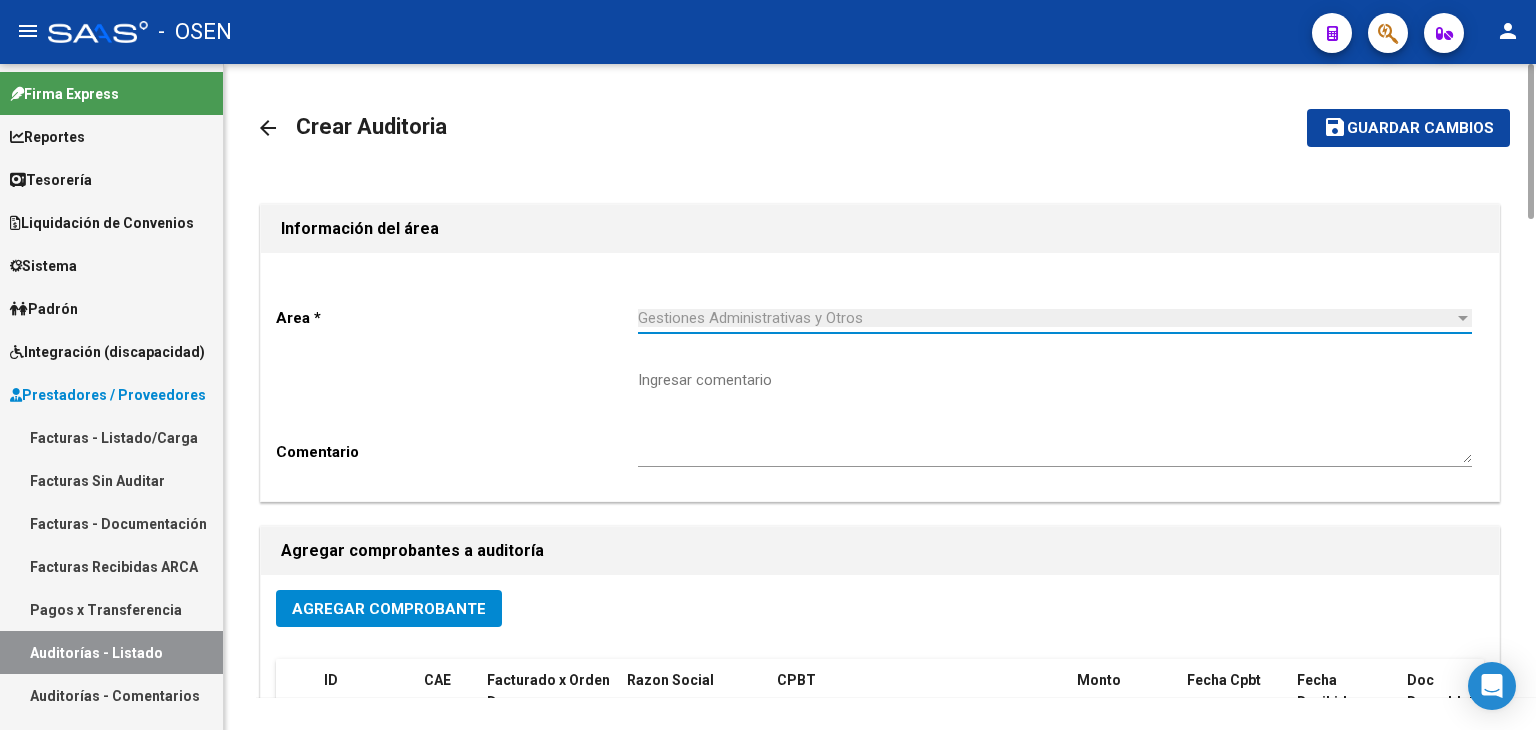 click on "Agregar Comprobante" 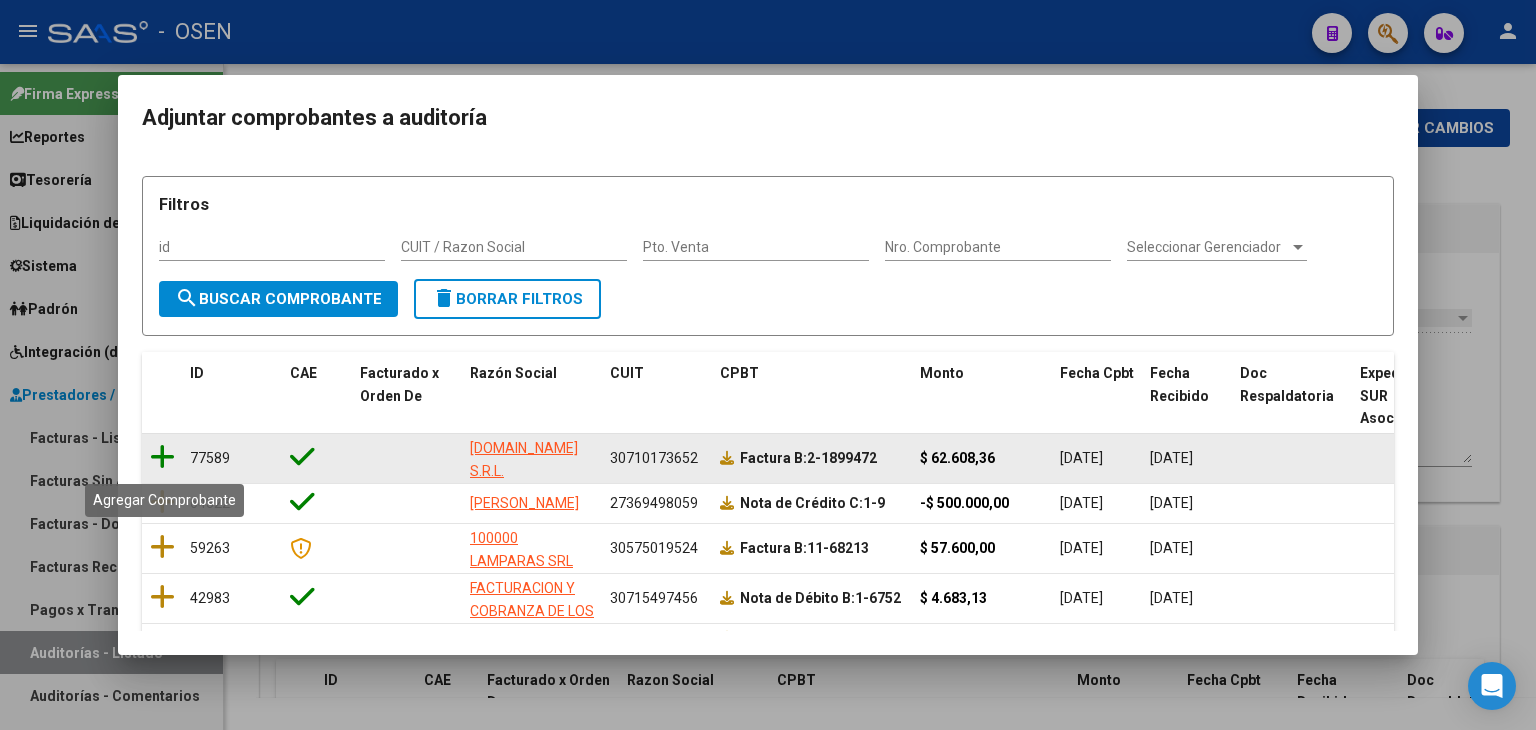 click 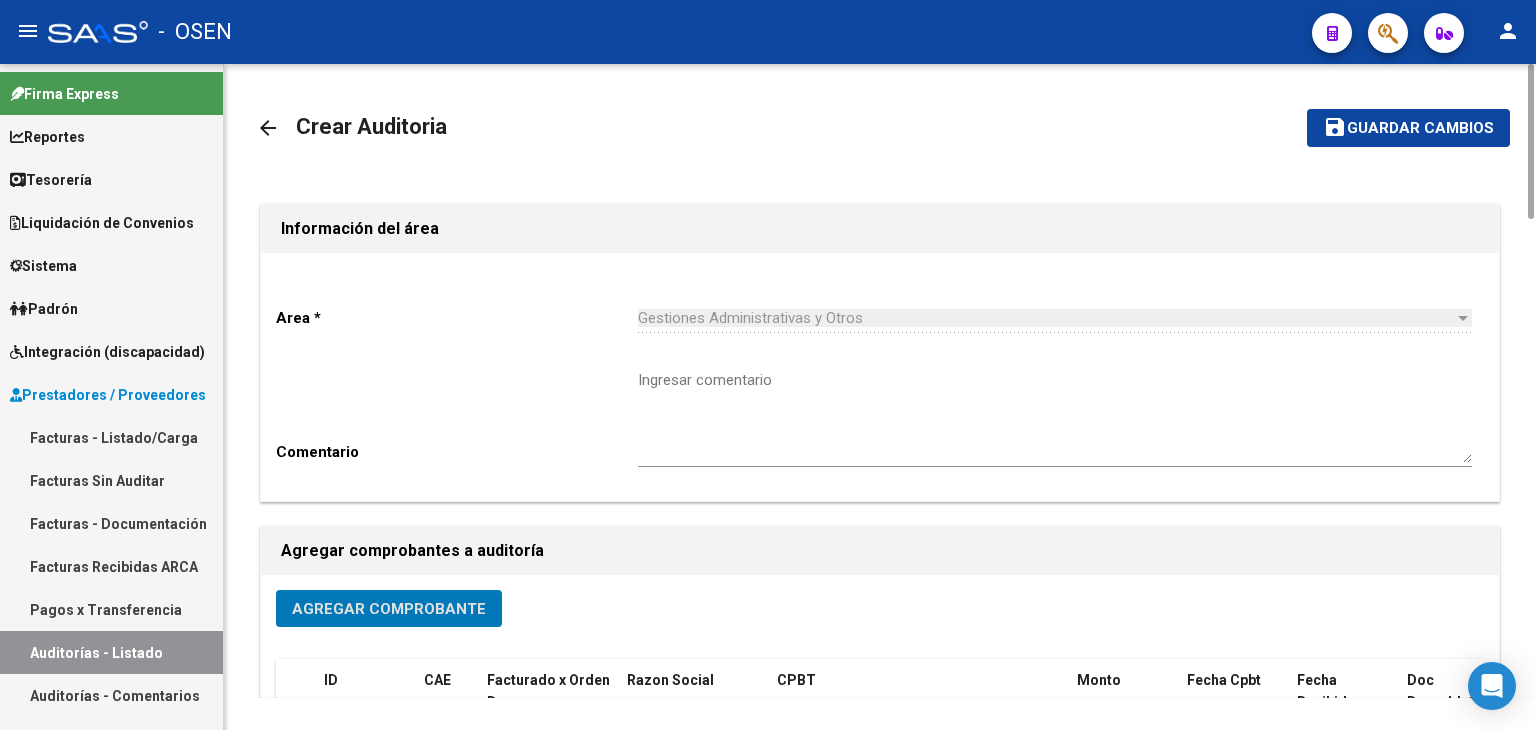 scroll, scrollTop: 0, scrollLeft: 0, axis: both 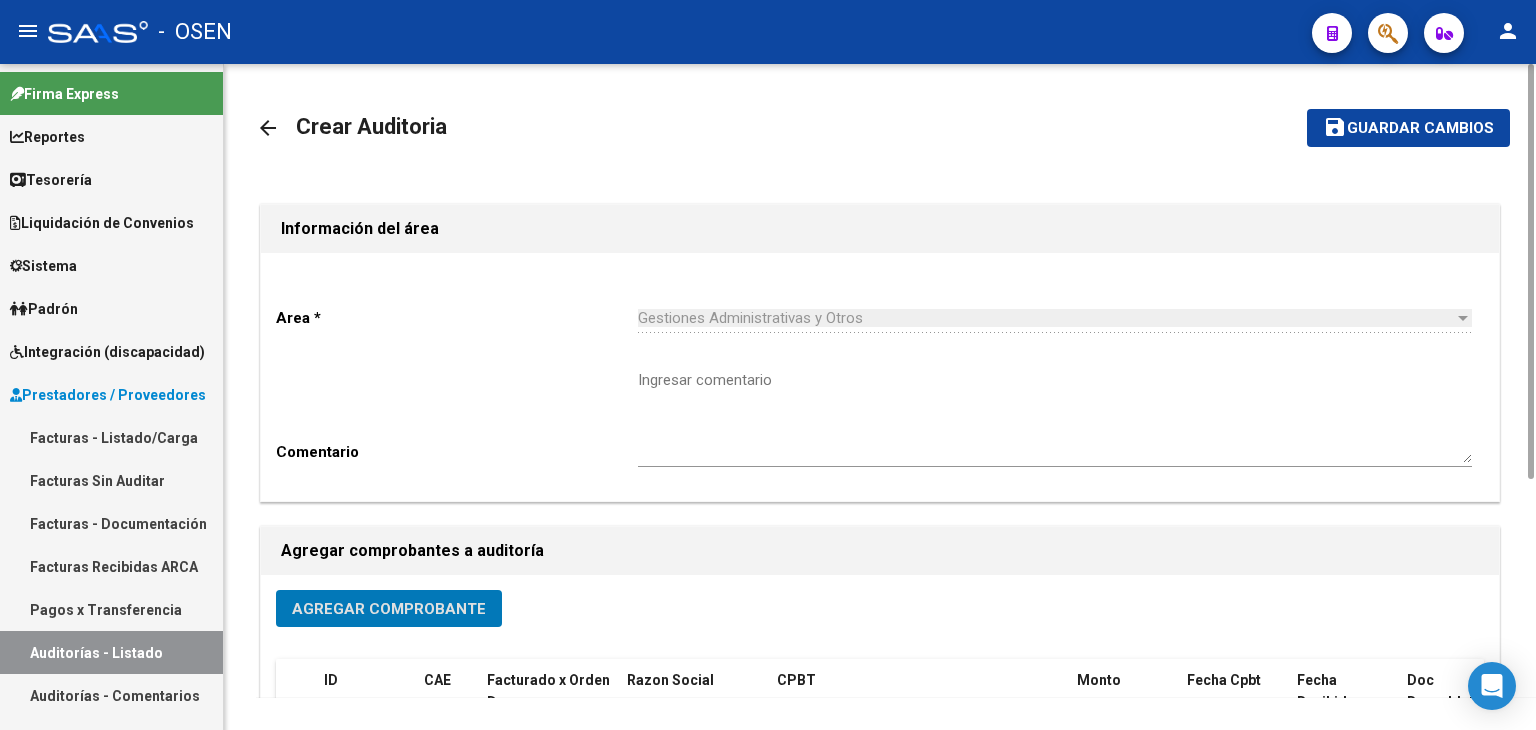 drag, startPoint x: 1368, startPoint y: 124, endPoint x: 1258, endPoint y: 189, distance: 127.769325 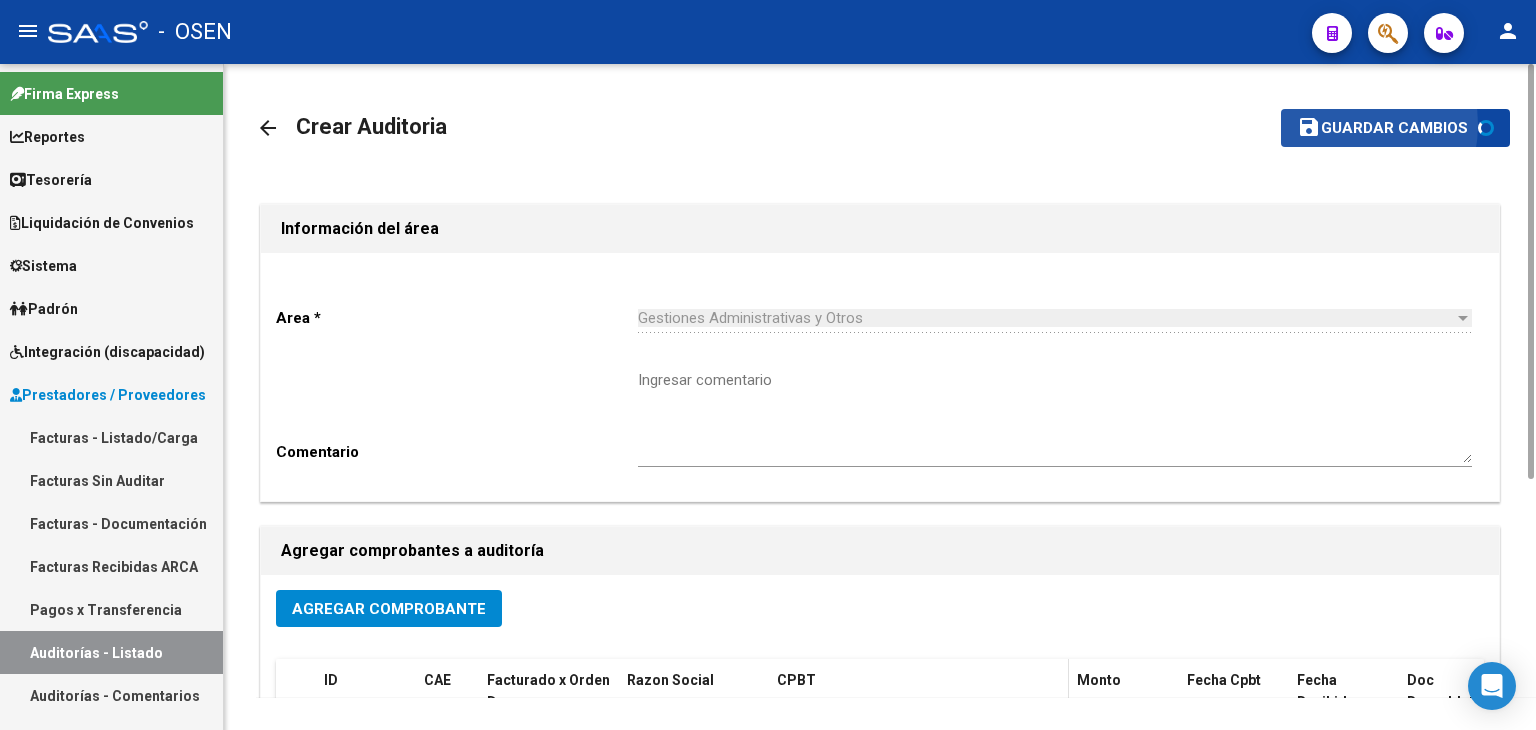 scroll, scrollTop: 401, scrollLeft: 0, axis: vertical 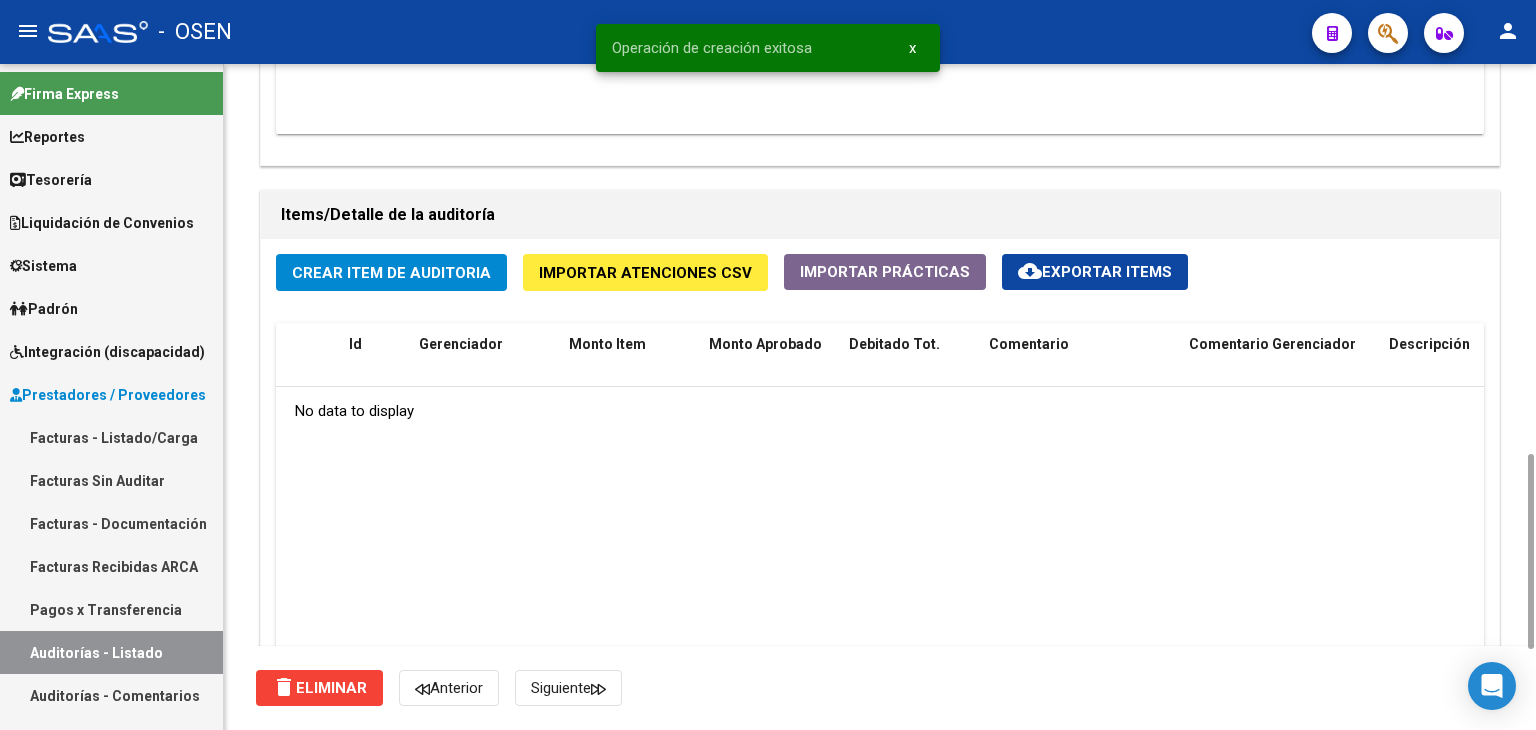 click on "Crear Item de Auditoria Importar Atenciones CSV  Importar Prácticas
cloud_download  Exportar Items  Id Gerenciador Monto Item Monto Aprobado Debitado Tot. Comentario Comentario Gerenciador Descripción Afiliado Estado CUIL Documento Nombre Completo Fec. Prestación Atencion Tipo Nomenclador Código Nomenclador Nombre Usuario Creado Area Creado Area Modificado No data to display  0 total   1" 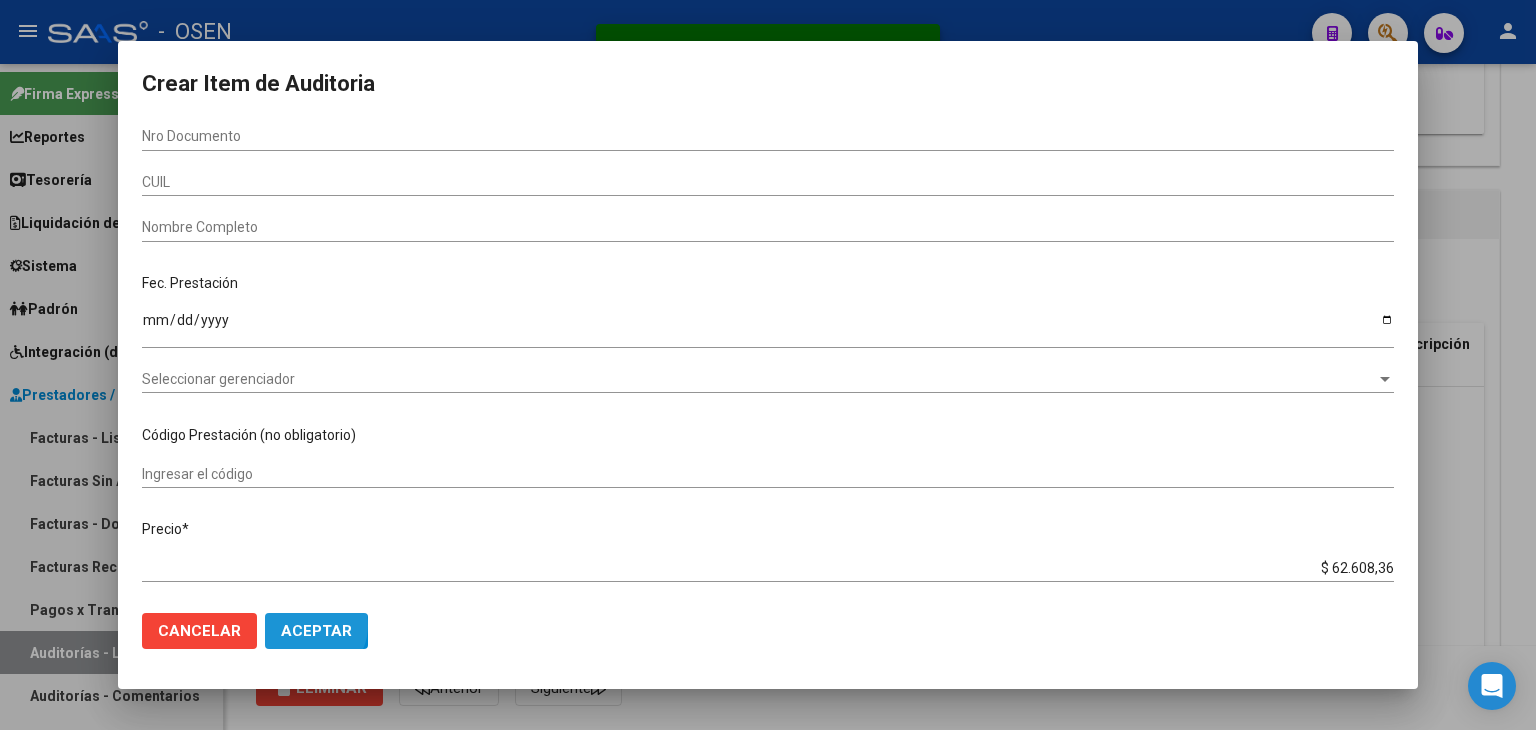 click on "Aceptar" 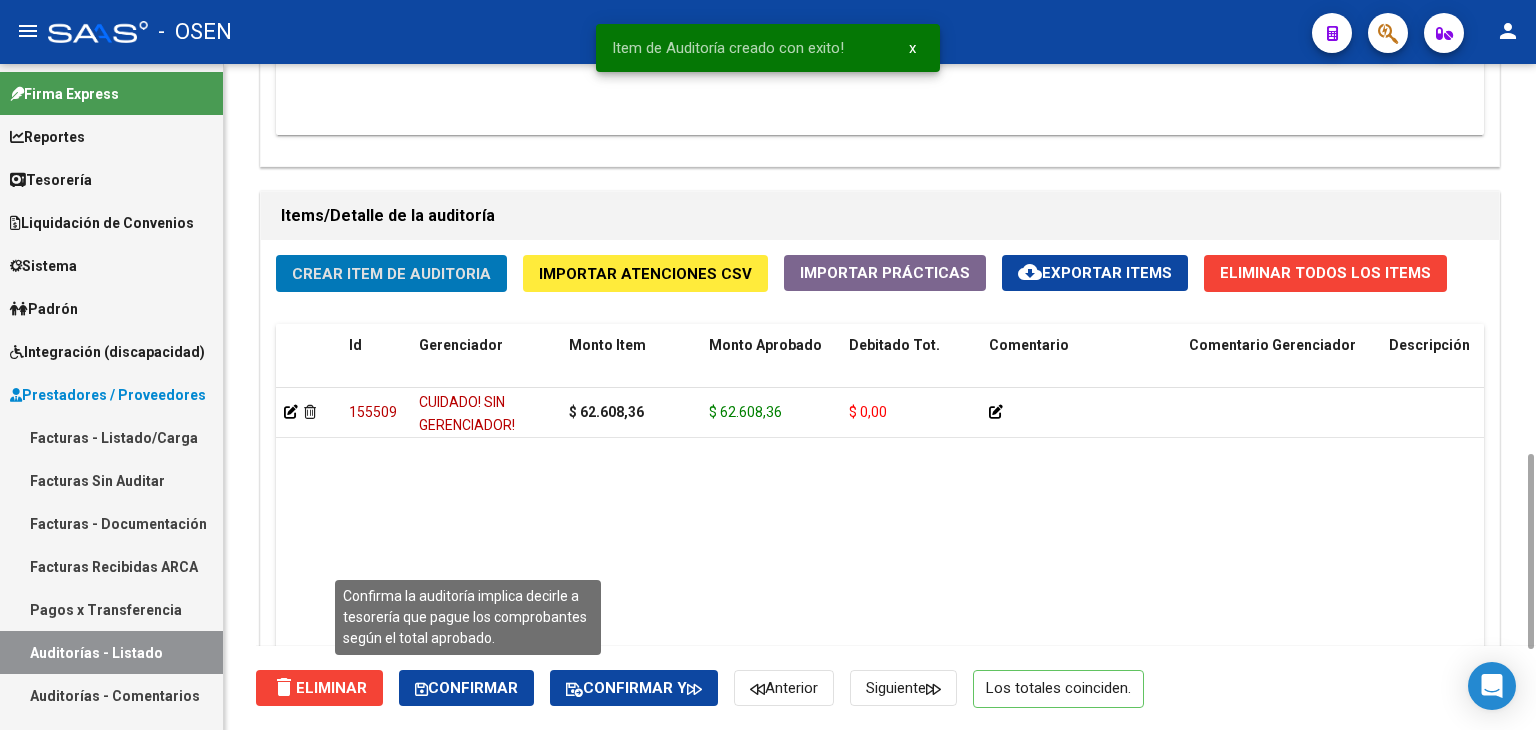 click on "Confirmar" 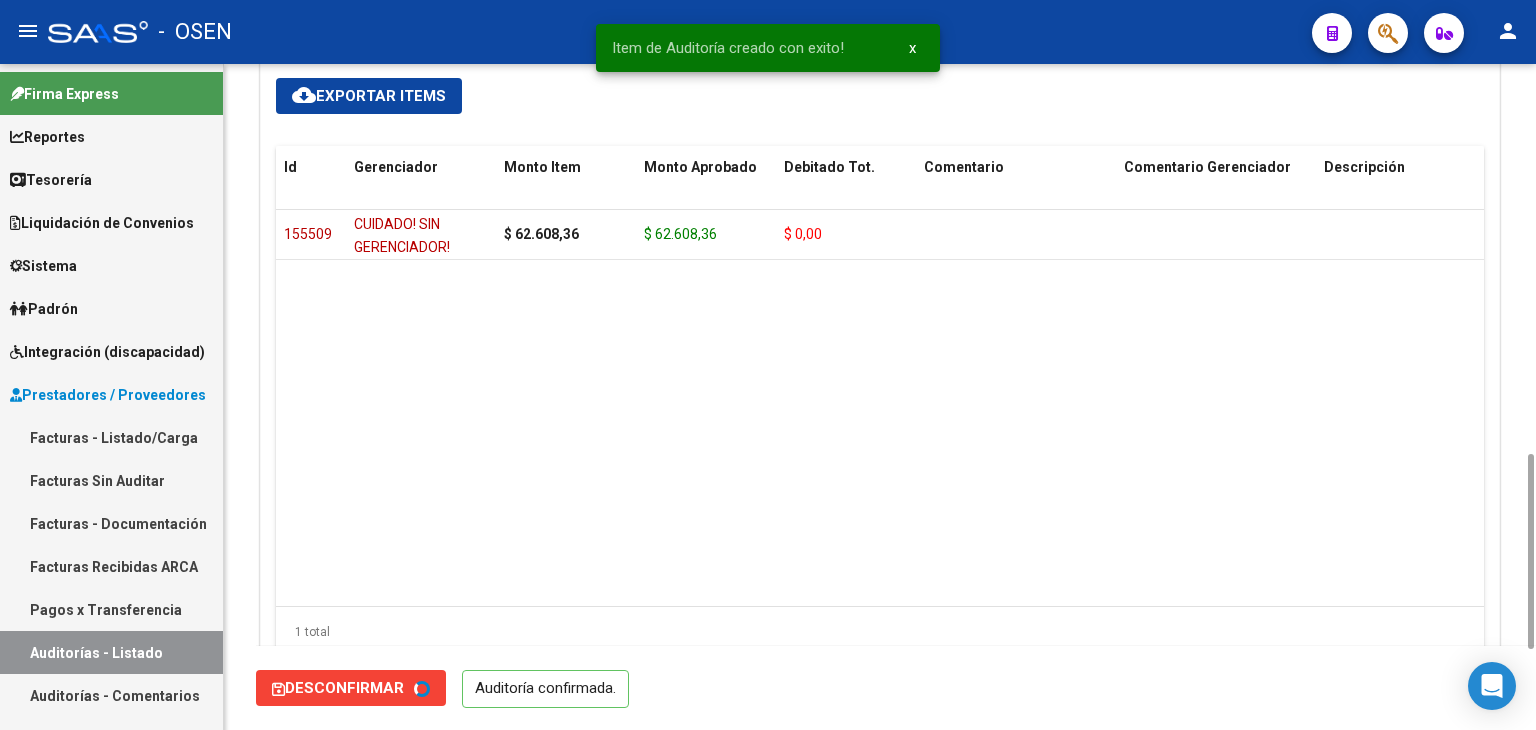 type on "202507" 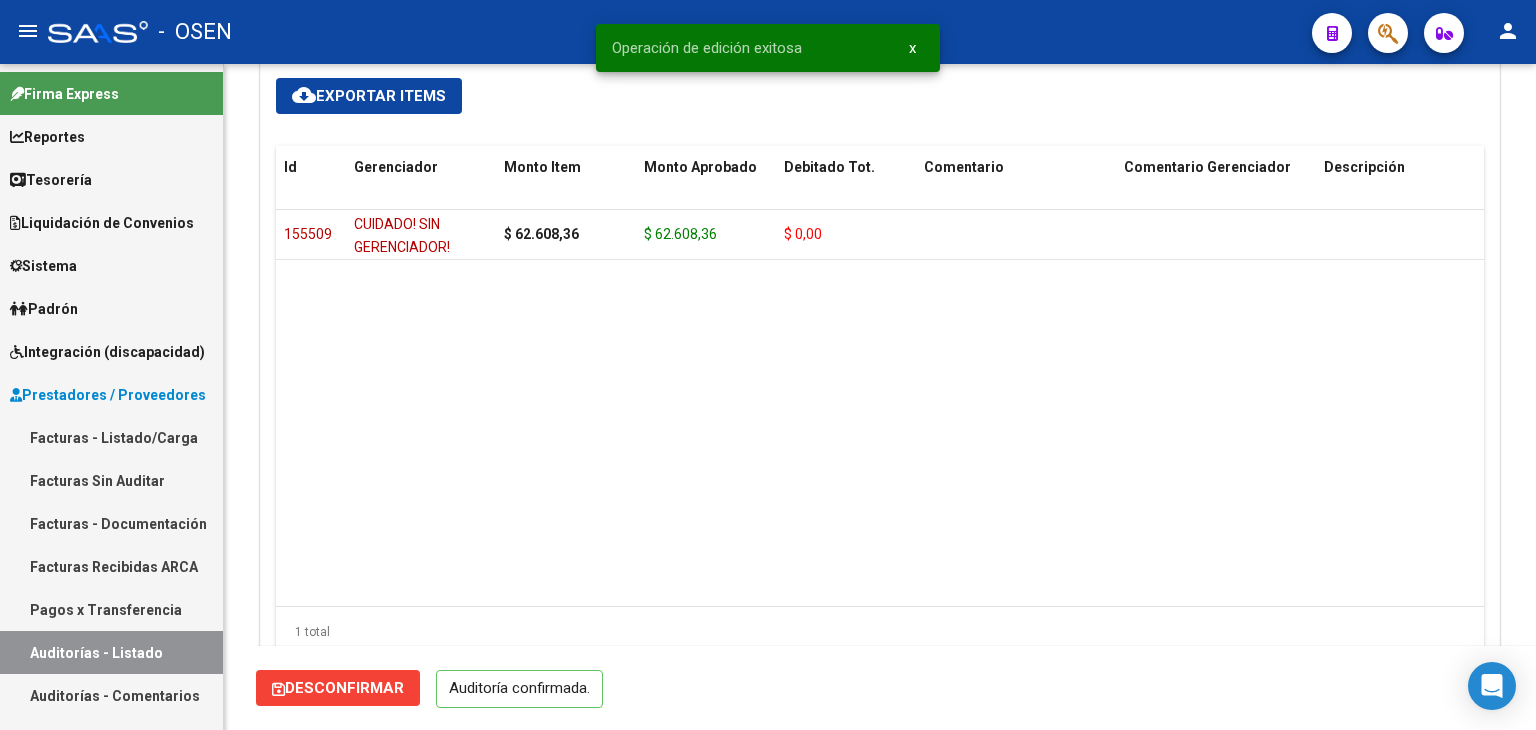 click on "Tesorería" at bounding box center [111, 179] 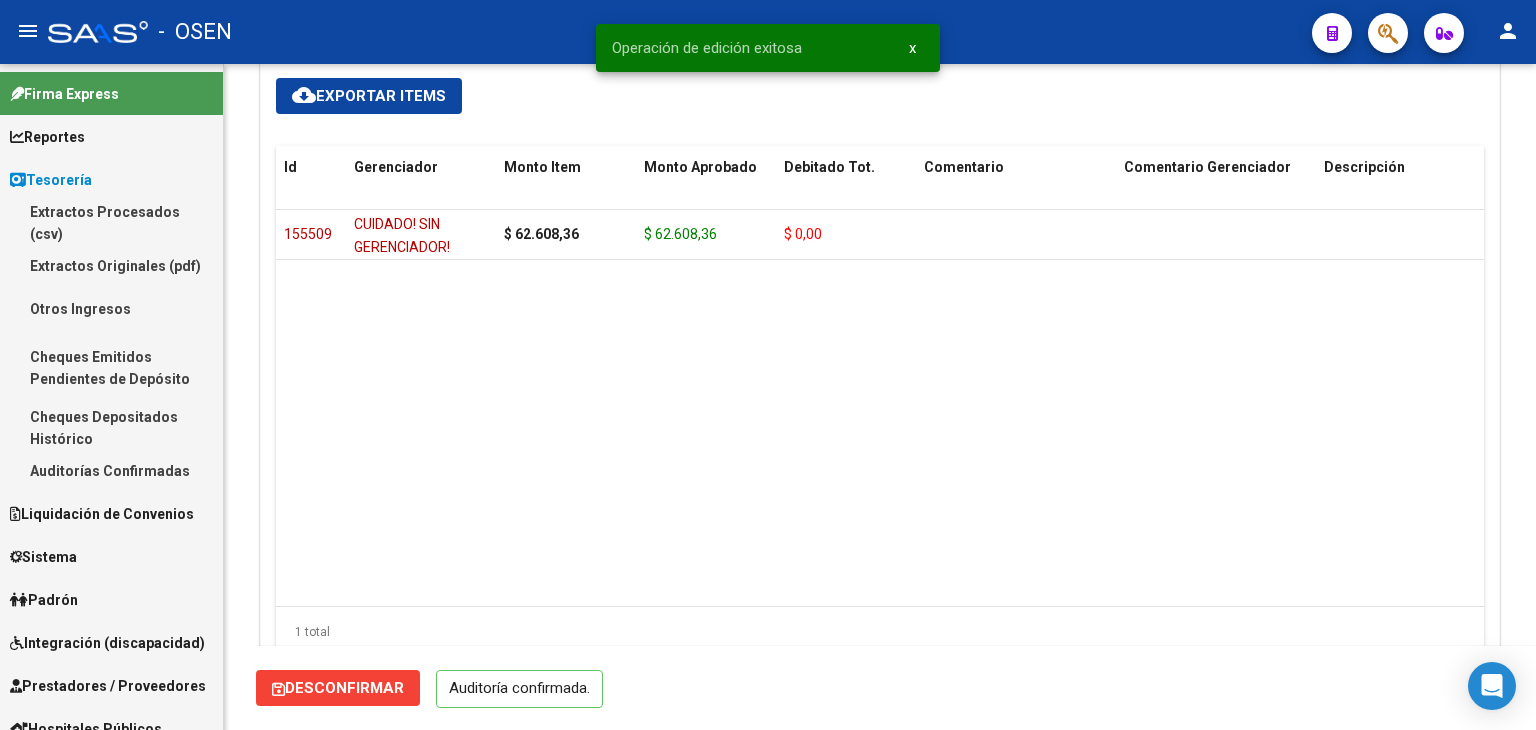 click on "Auditorías Confirmadas" at bounding box center (111, 470) 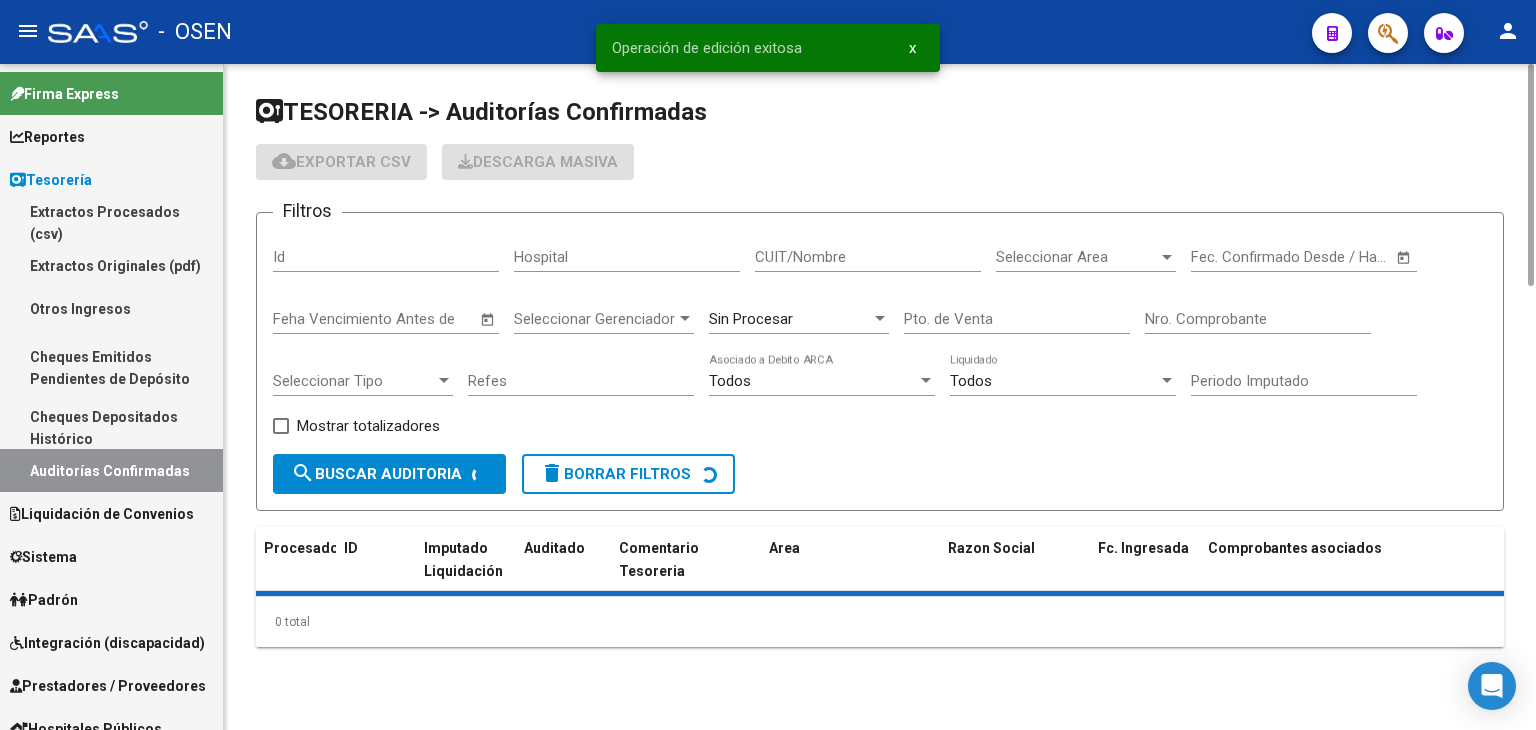 scroll, scrollTop: 0, scrollLeft: 0, axis: both 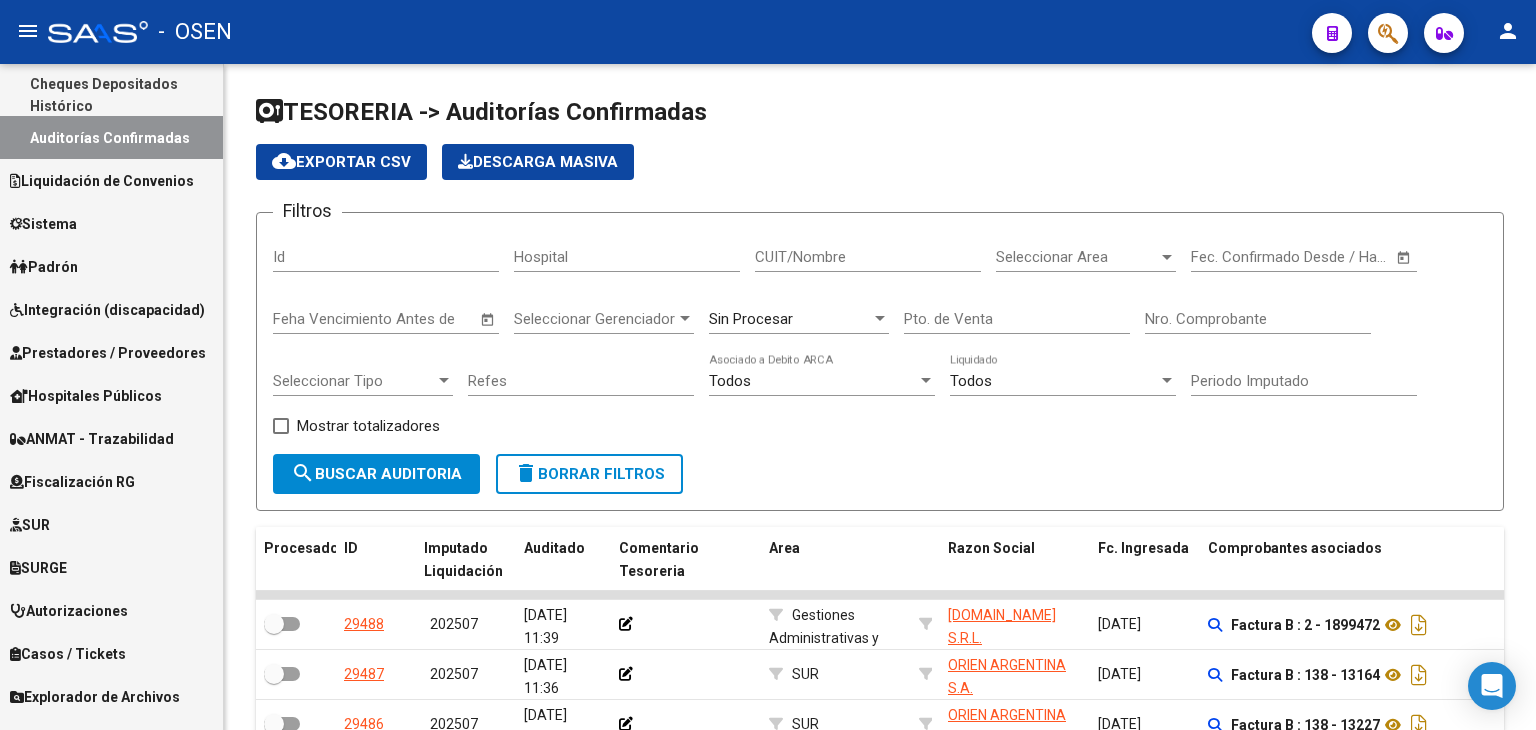 click on "Prestadores / Proveedores" at bounding box center (108, 353) 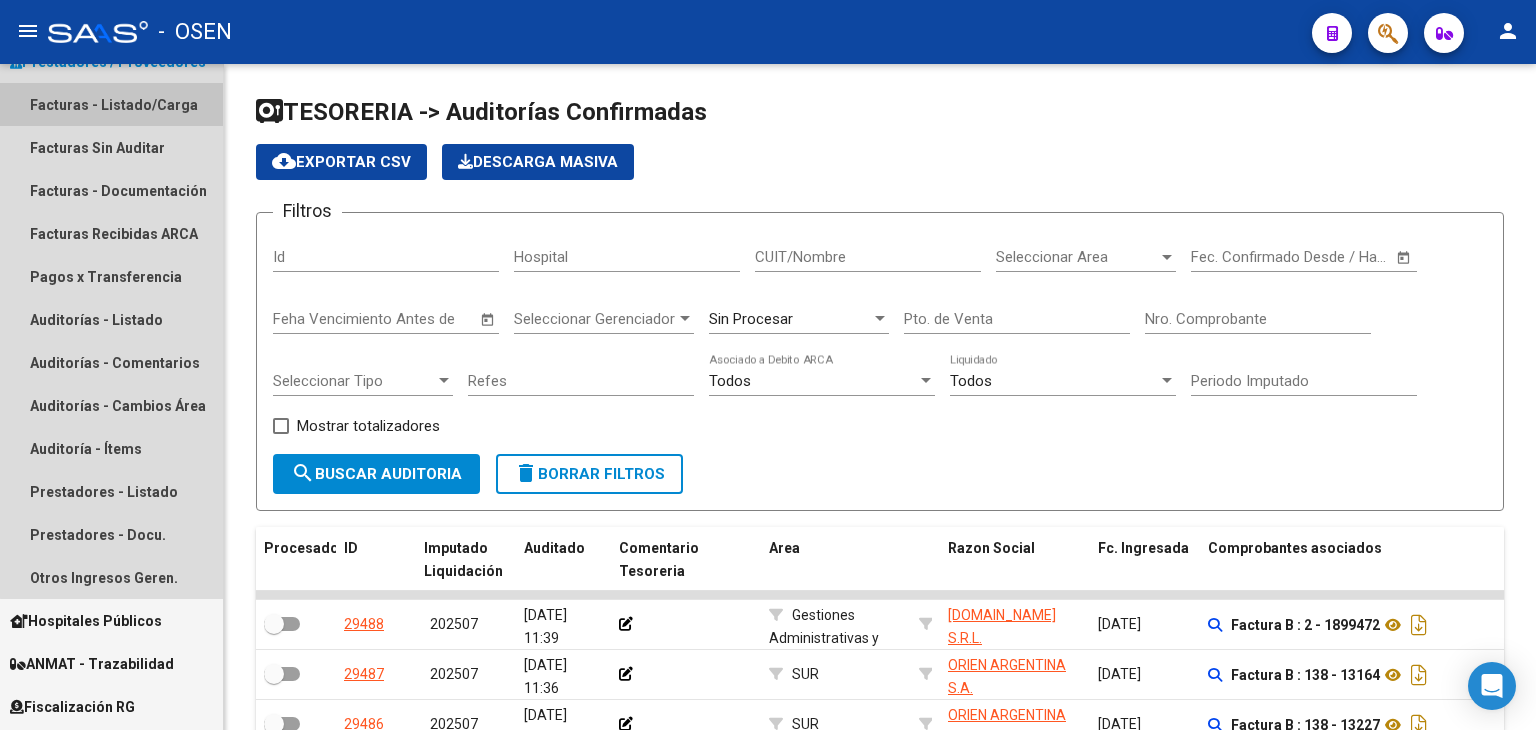 click on "Facturas - Listado/Carga" at bounding box center (111, 104) 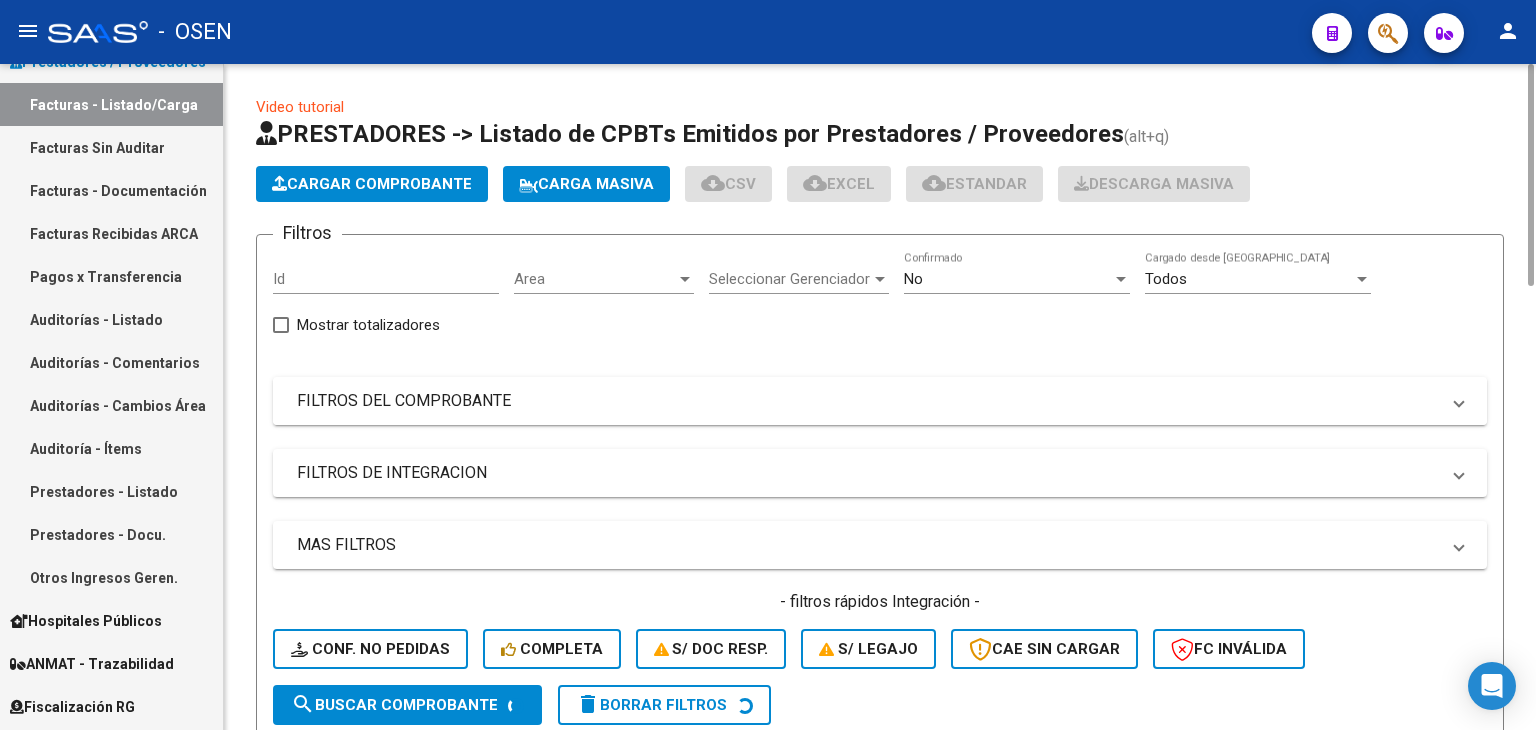 click on "FILTROS DEL COMPROBANTE" at bounding box center (868, 401) 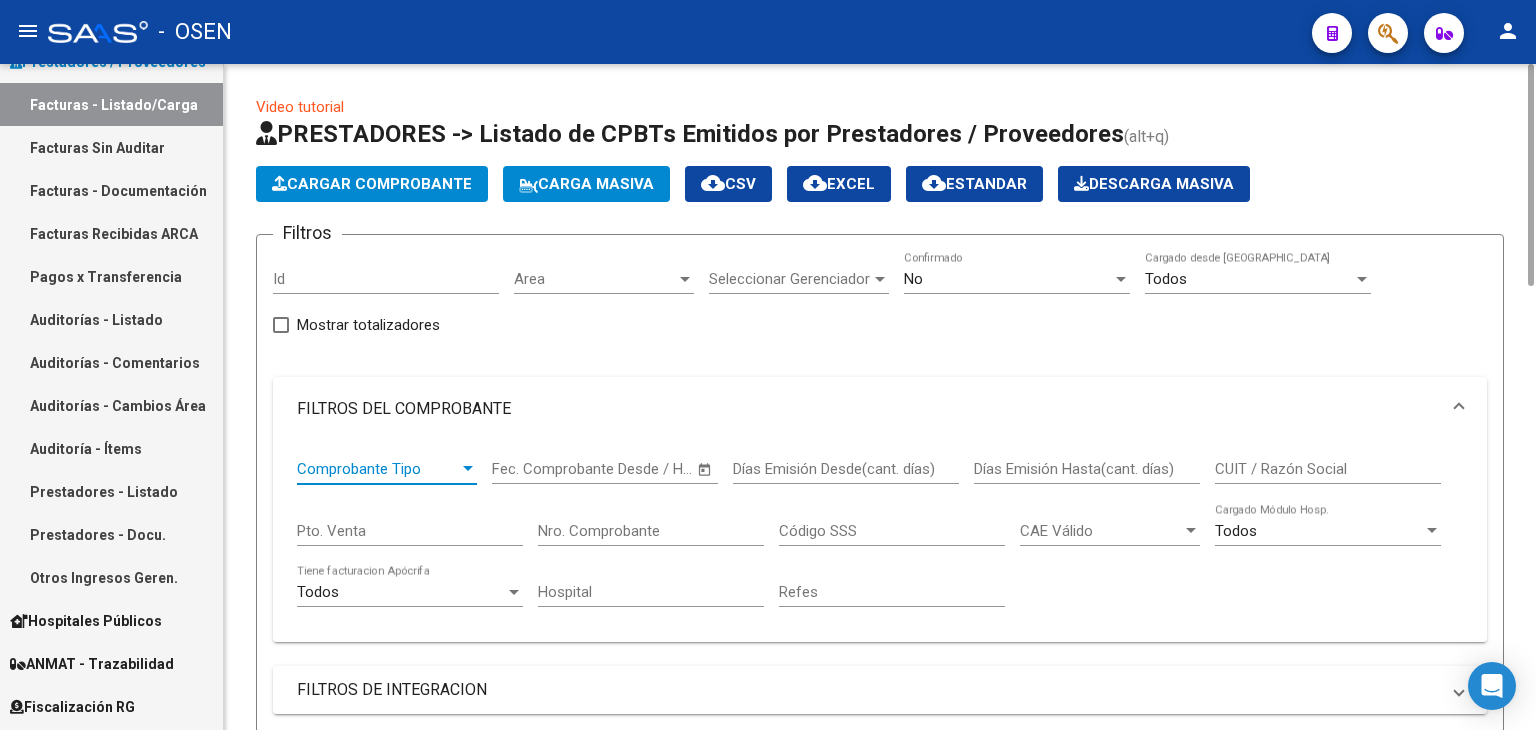 click at bounding box center [468, 469] 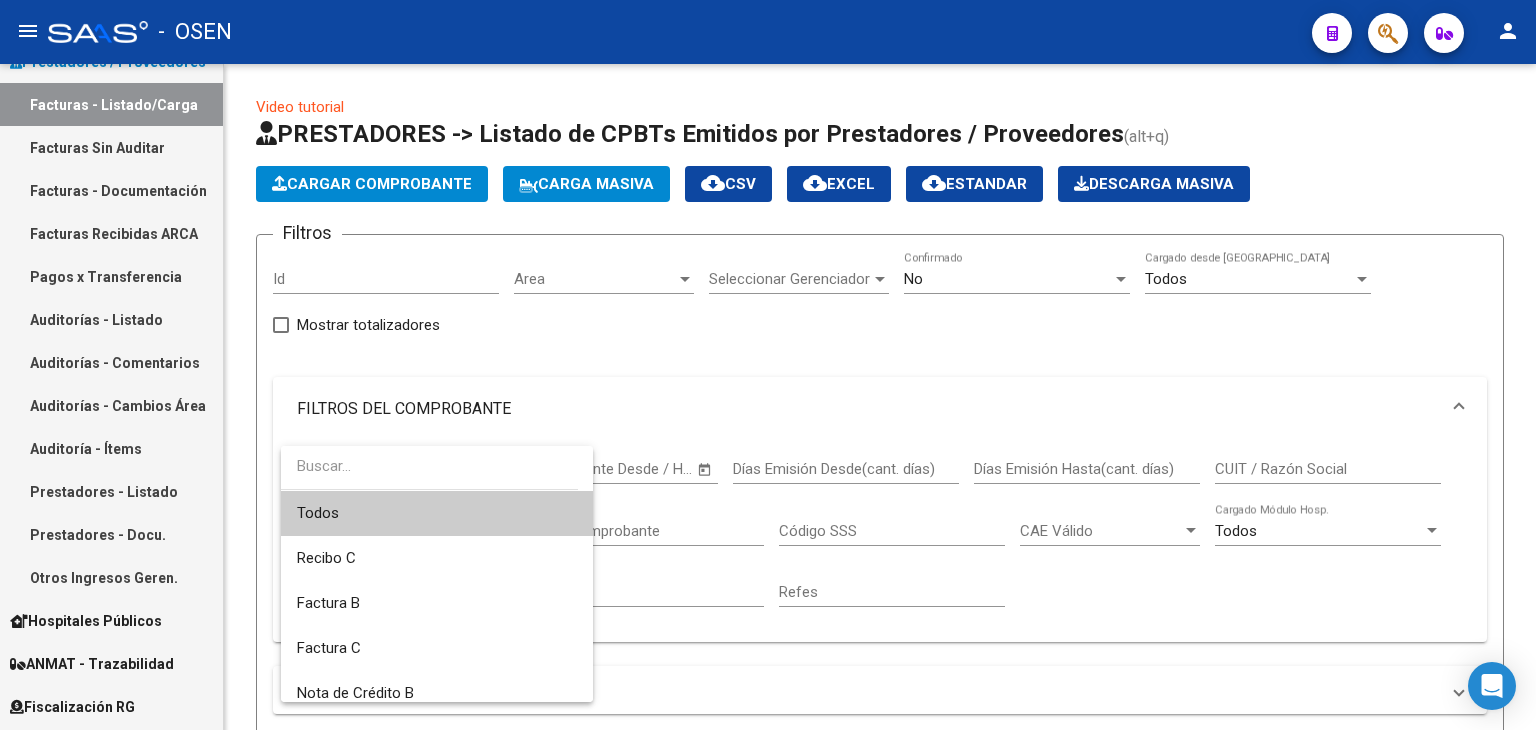 click at bounding box center [768, 365] 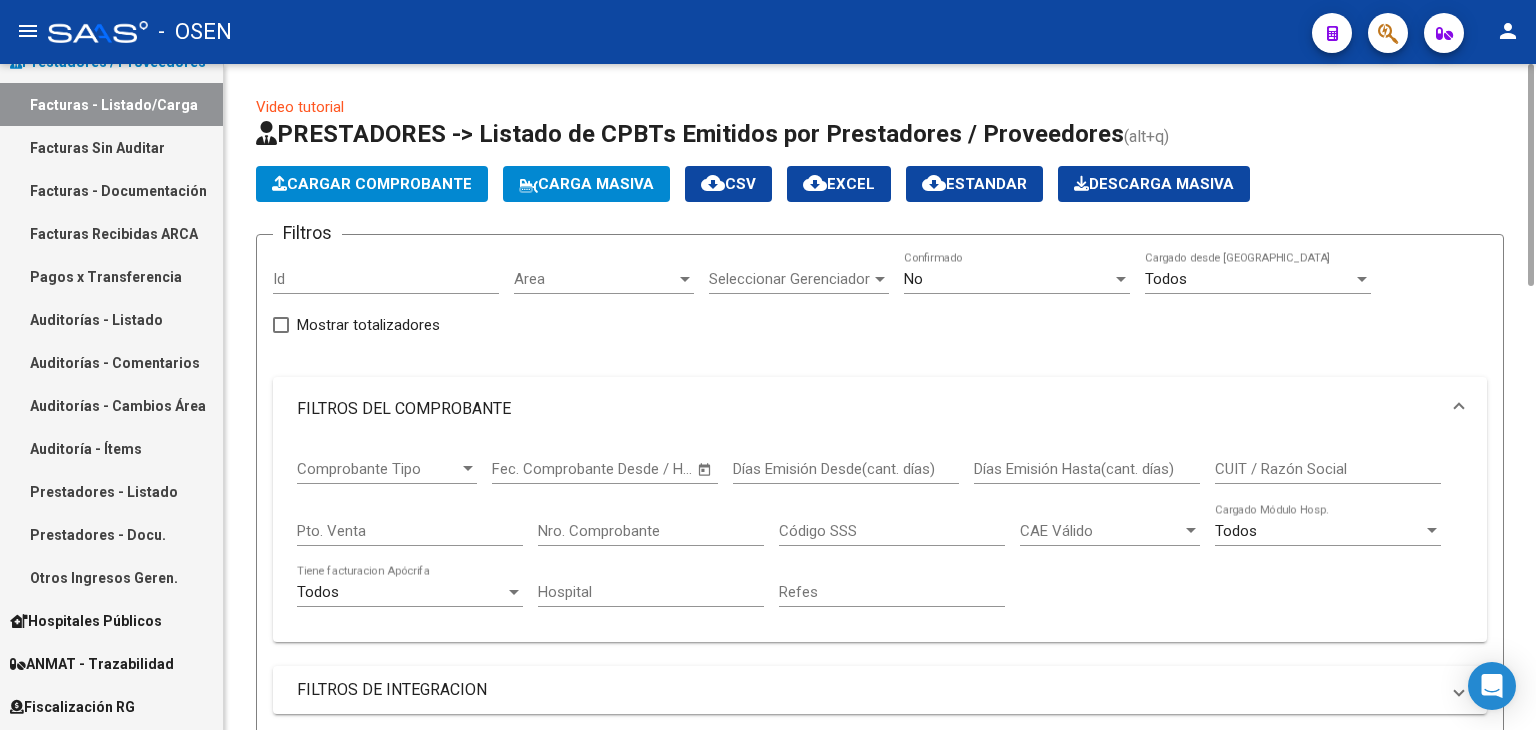click on "No  Confirmado" 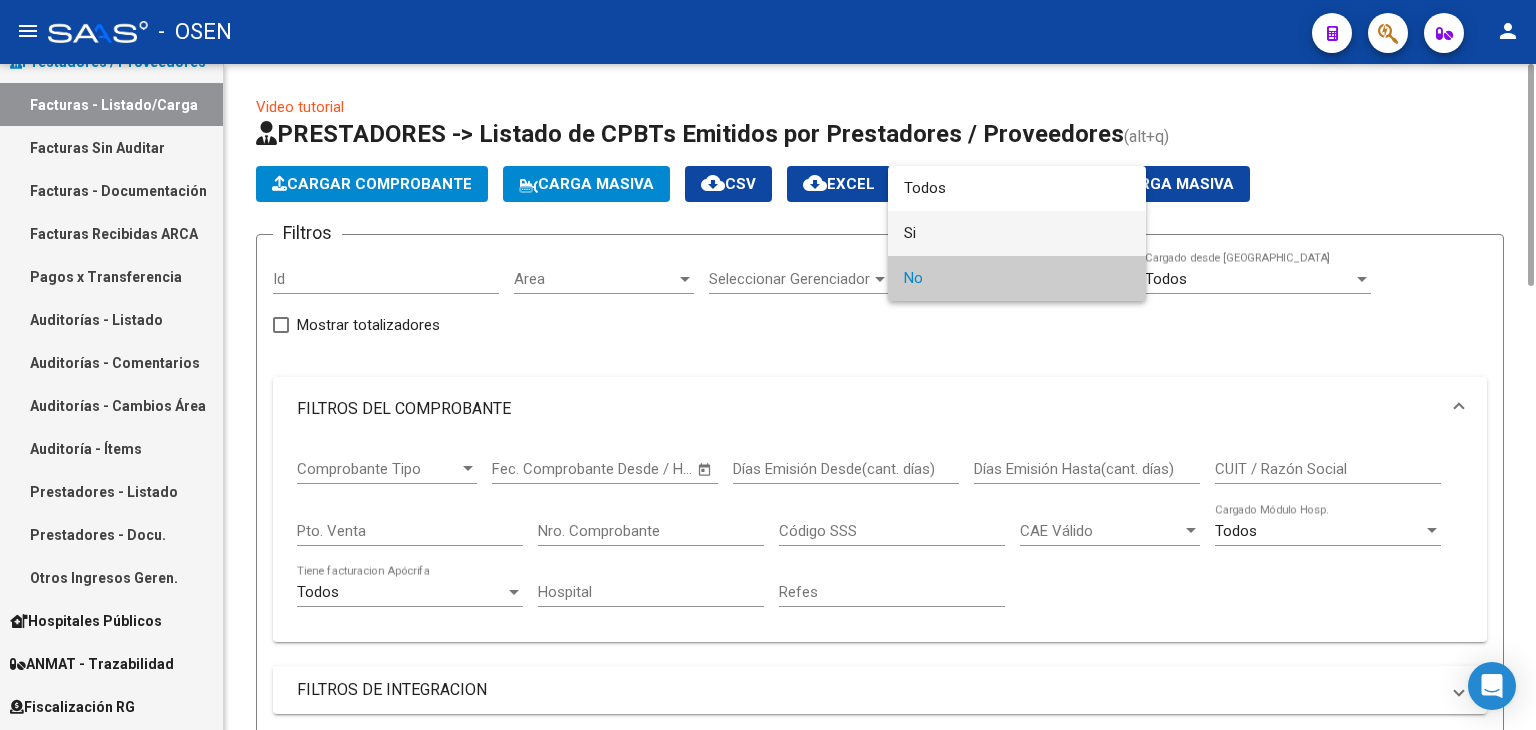drag, startPoint x: 1014, startPoint y: 225, endPoint x: 998, endPoint y: 230, distance: 16.763054 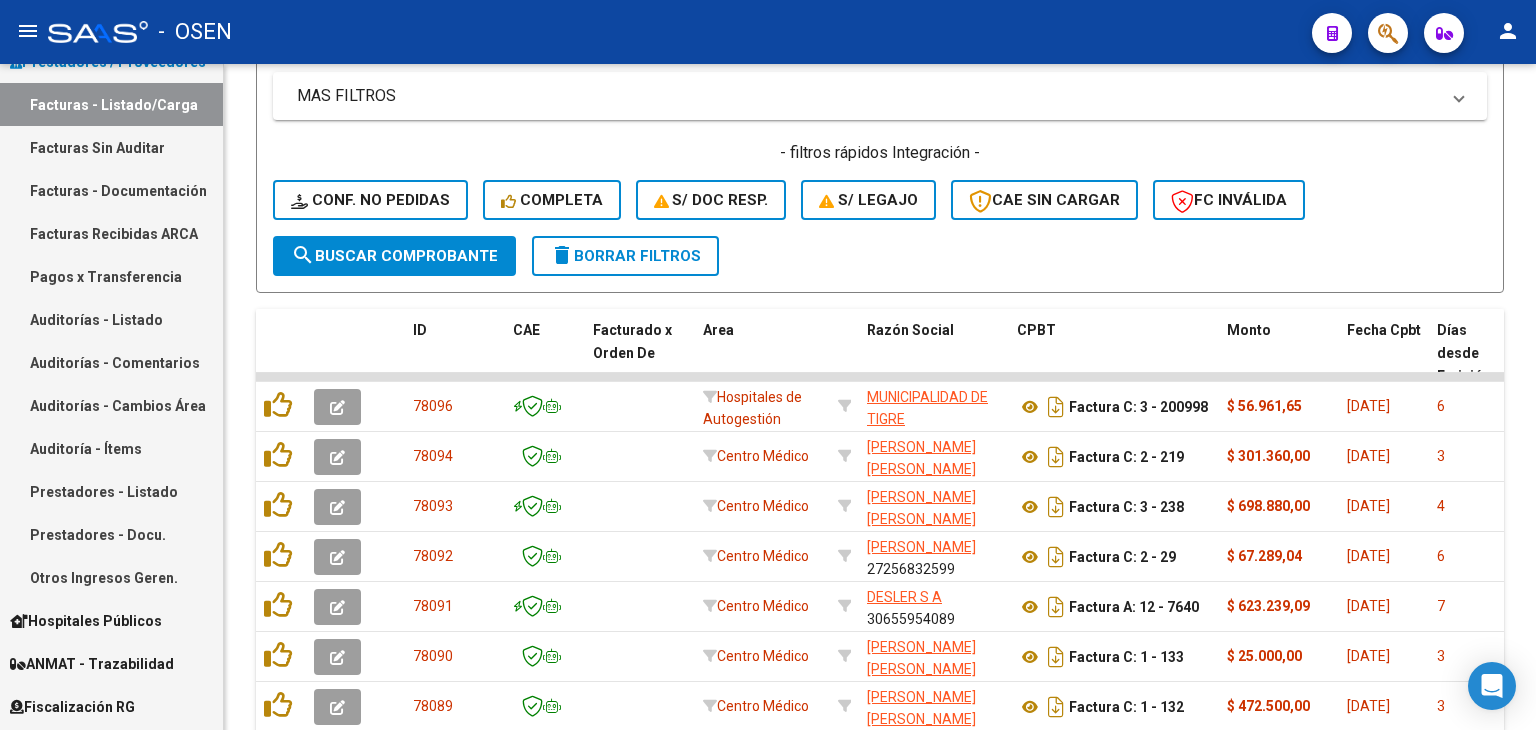 scroll, scrollTop: 0, scrollLeft: 0, axis: both 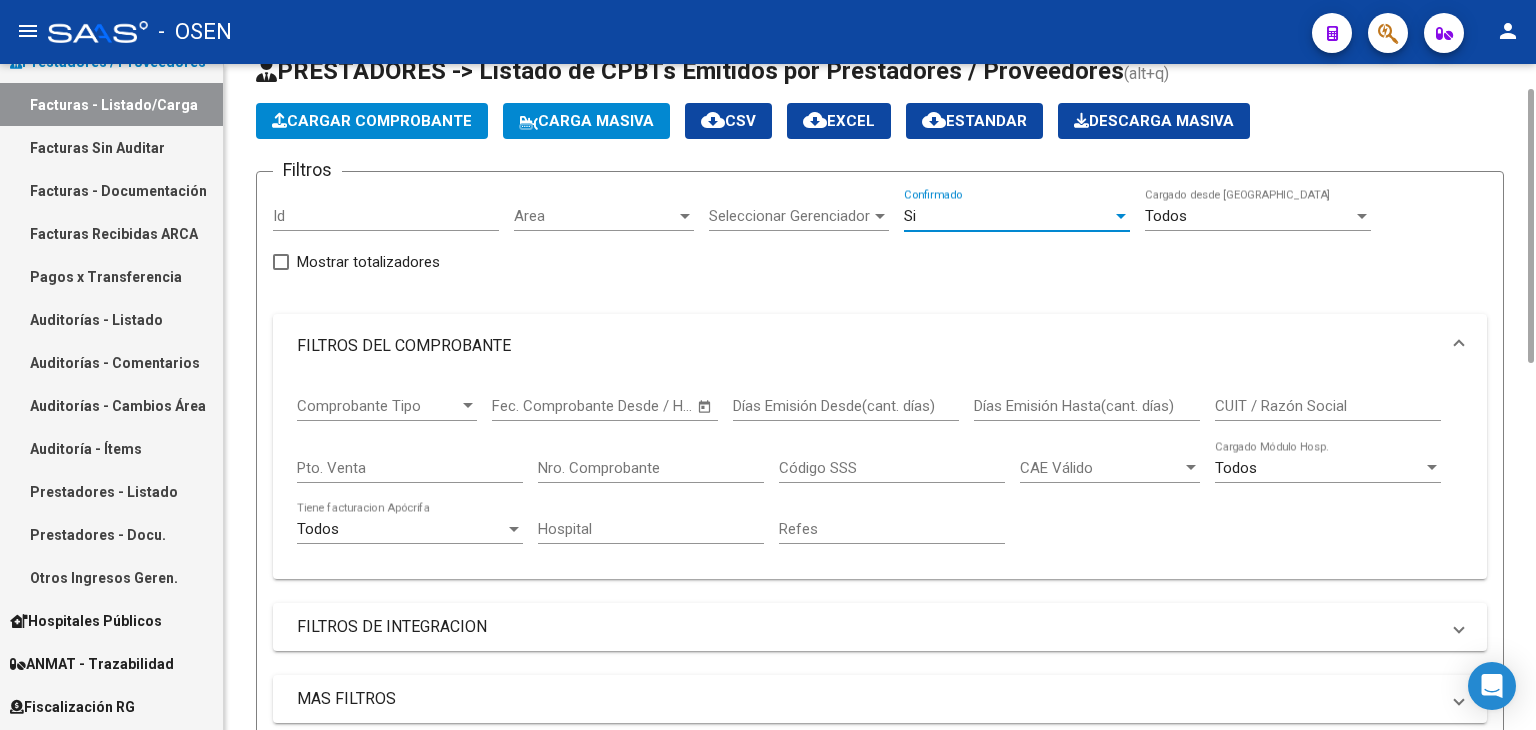 drag, startPoint x: 1522, startPoint y: 323, endPoint x: 1141, endPoint y: 192, distance: 402.89206 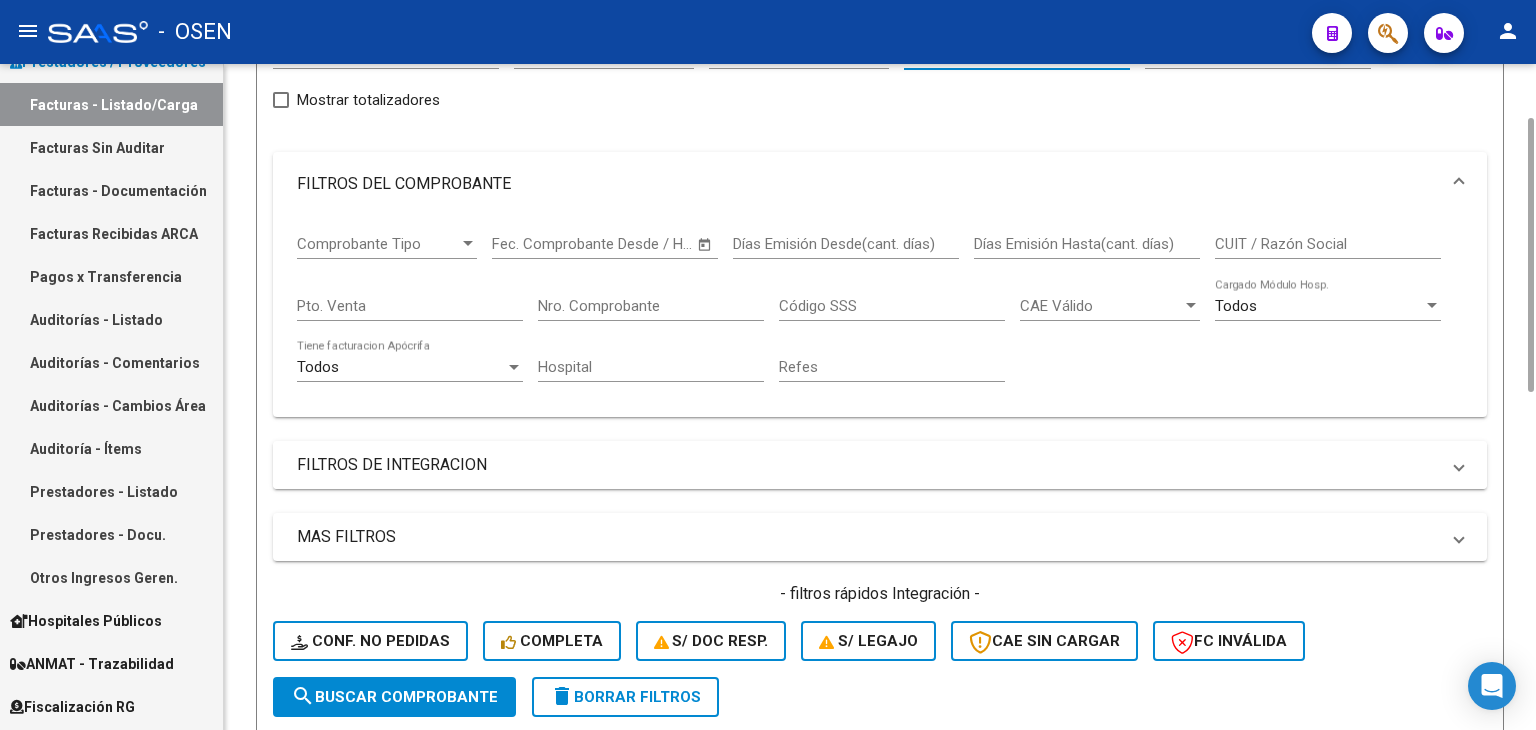 drag, startPoint x: 1532, startPoint y: 316, endPoint x: 1459, endPoint y: 421, distance: 127.88276 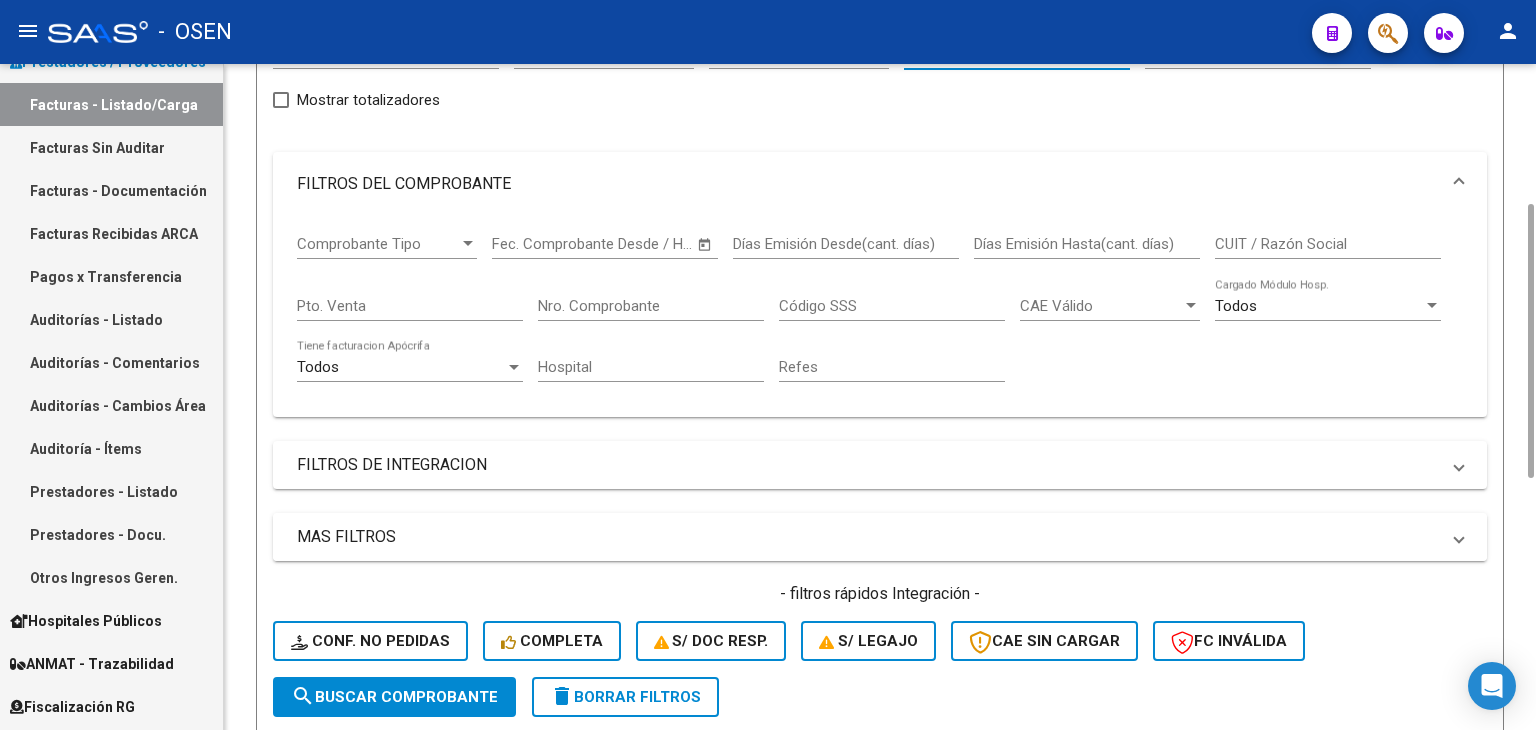 scroll, scrollTop: 259, scrollLeft: 0, axis: vertical 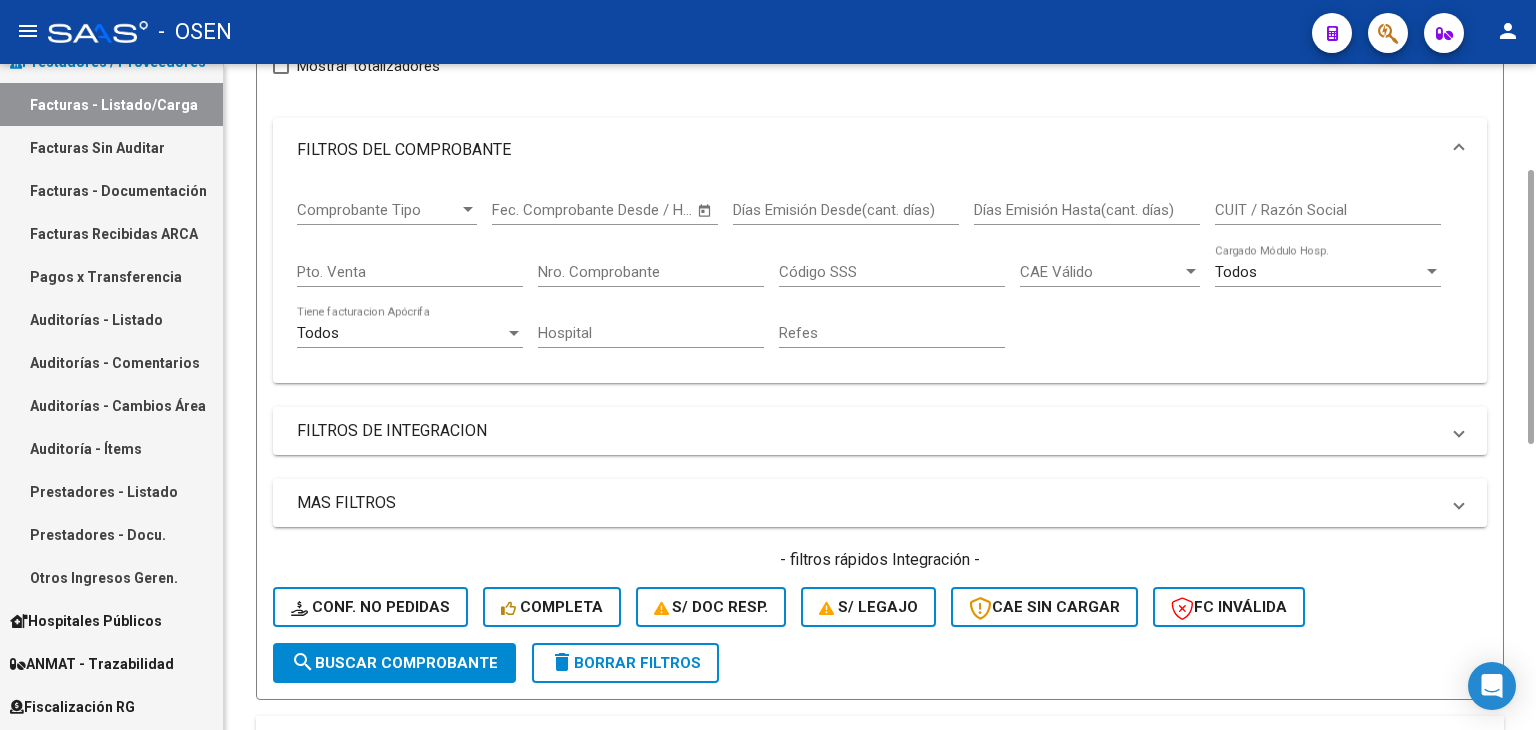 drag, startPoint x: 603, startPoint y: 498, endPoint x: 672, endPoint y: 506, distance: 69.46222 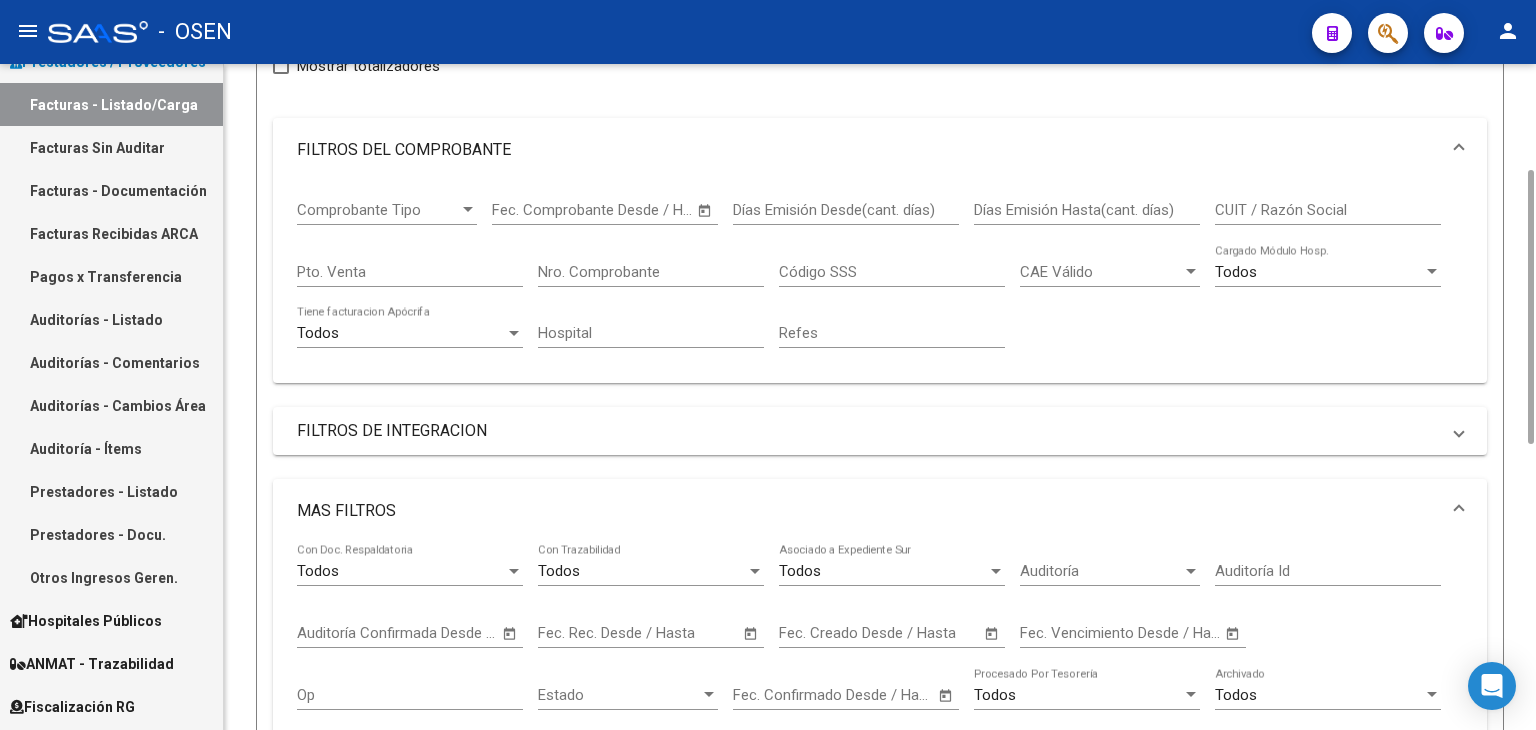 click on "Start date –" 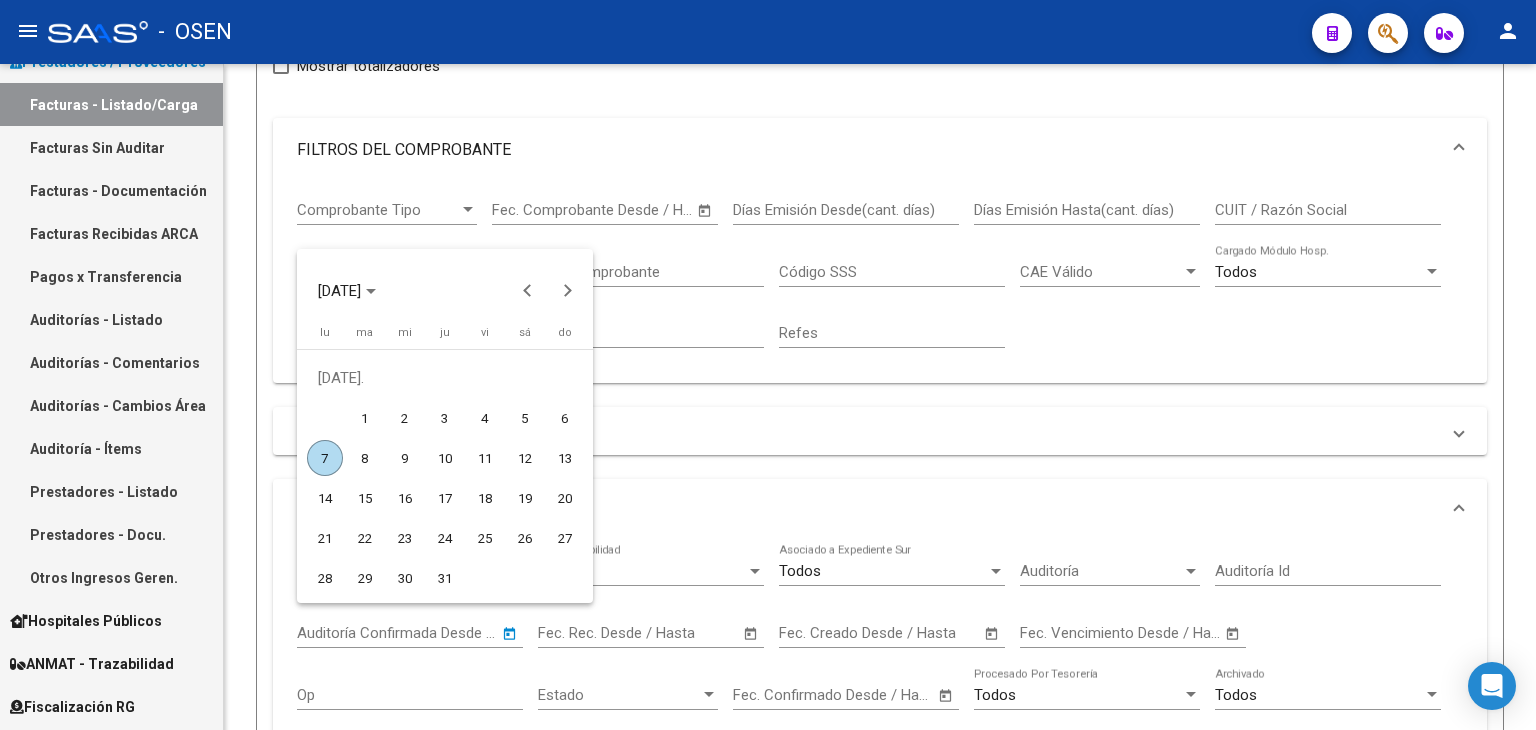 click at bounding box center [768, 365] 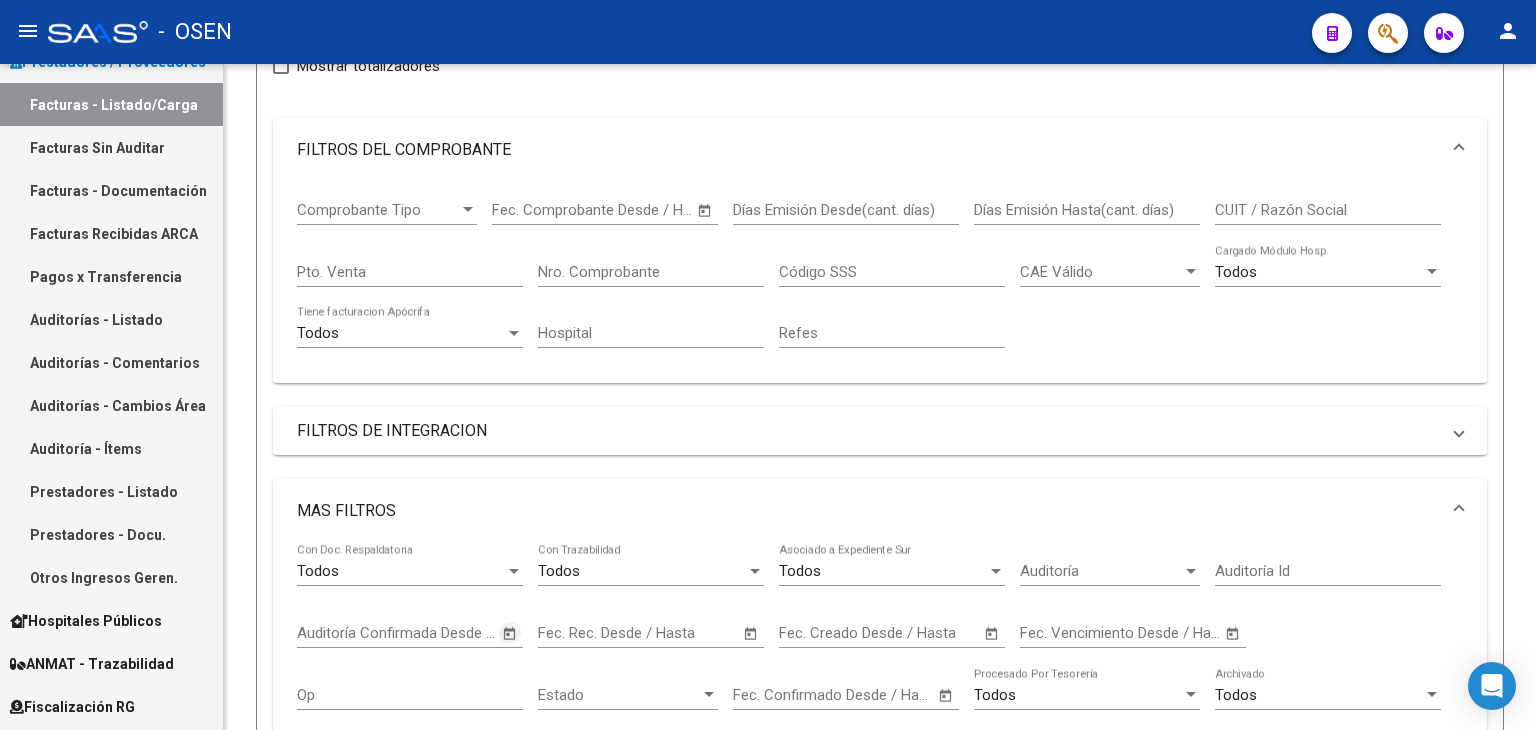 click 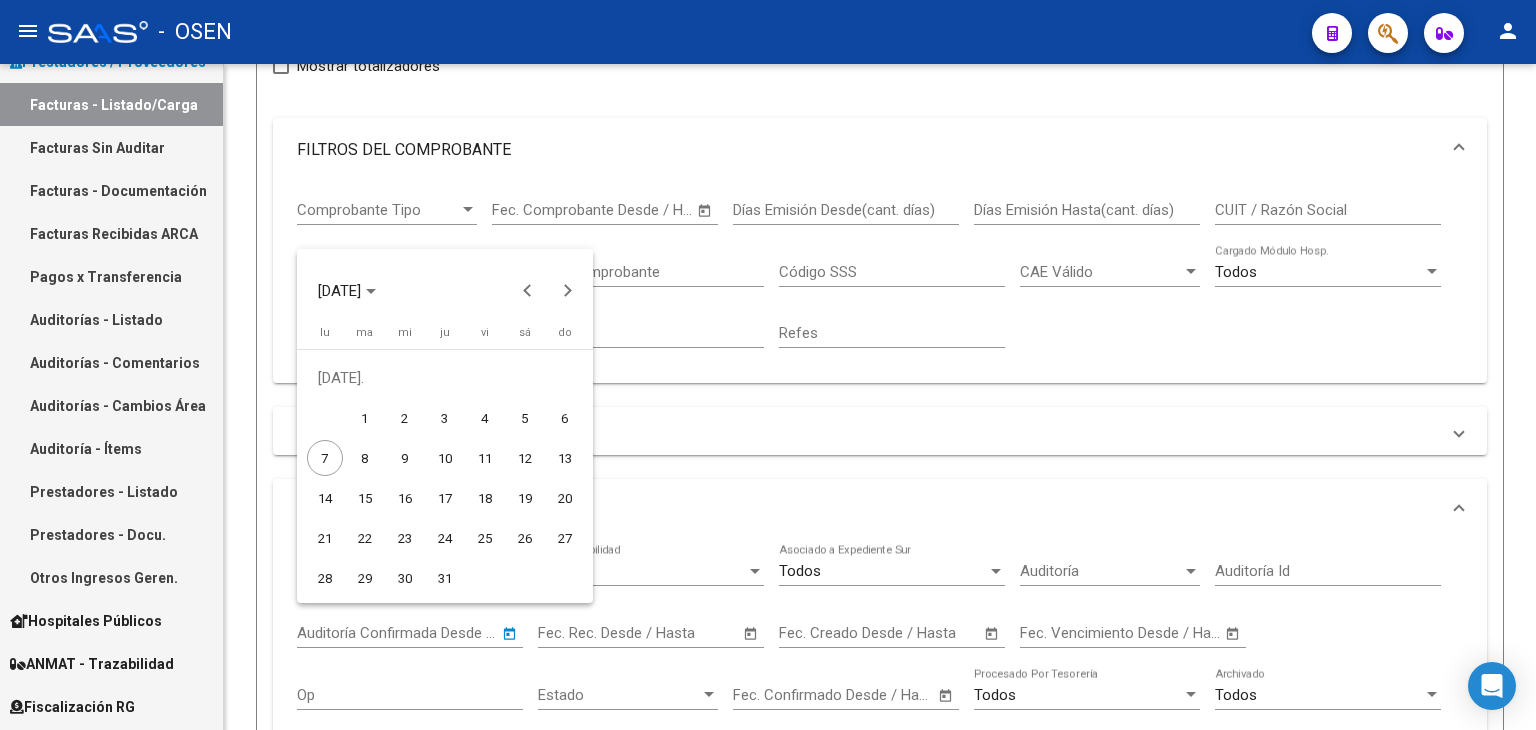 click on "4" at bounding box center (485, 418) 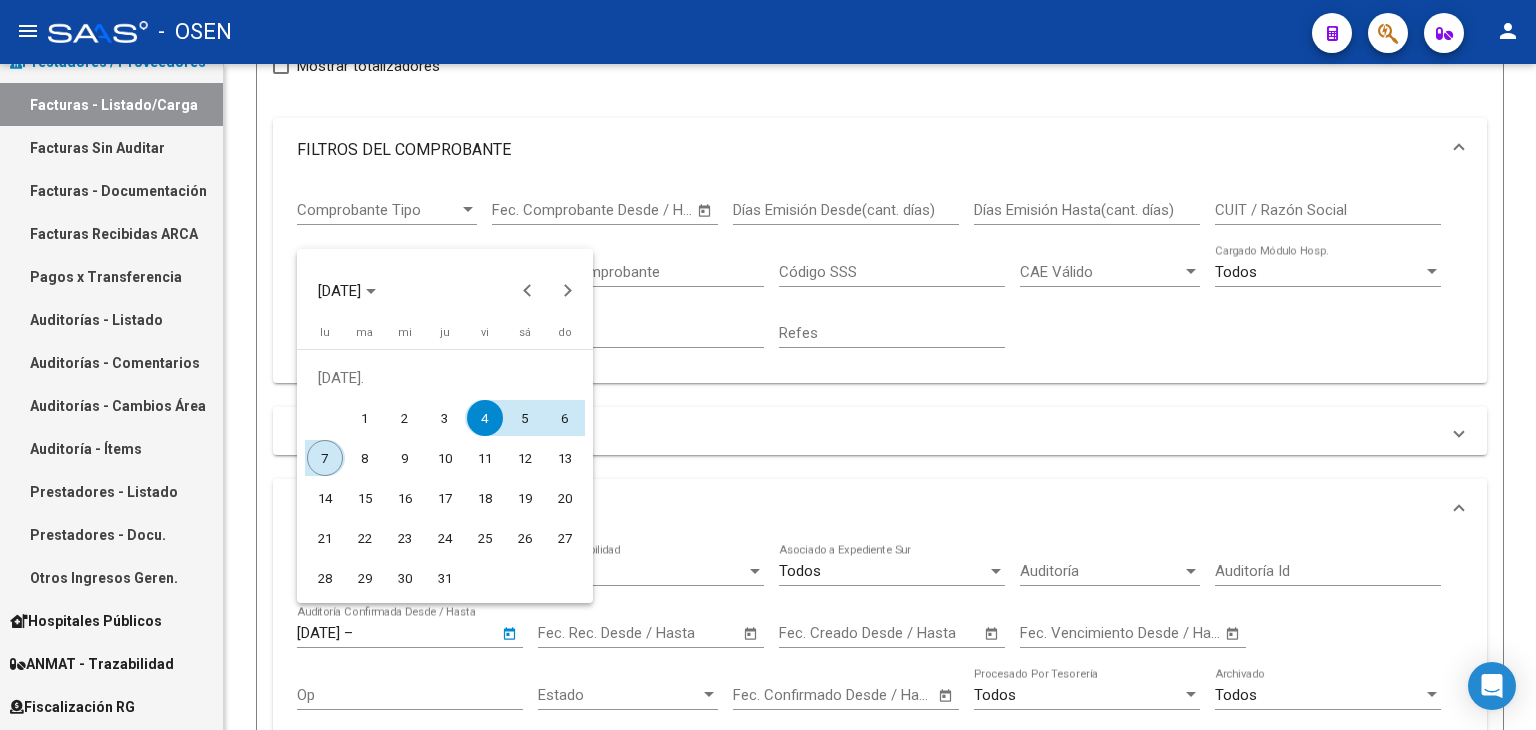 click on "7" at bounding box center [325, 458] 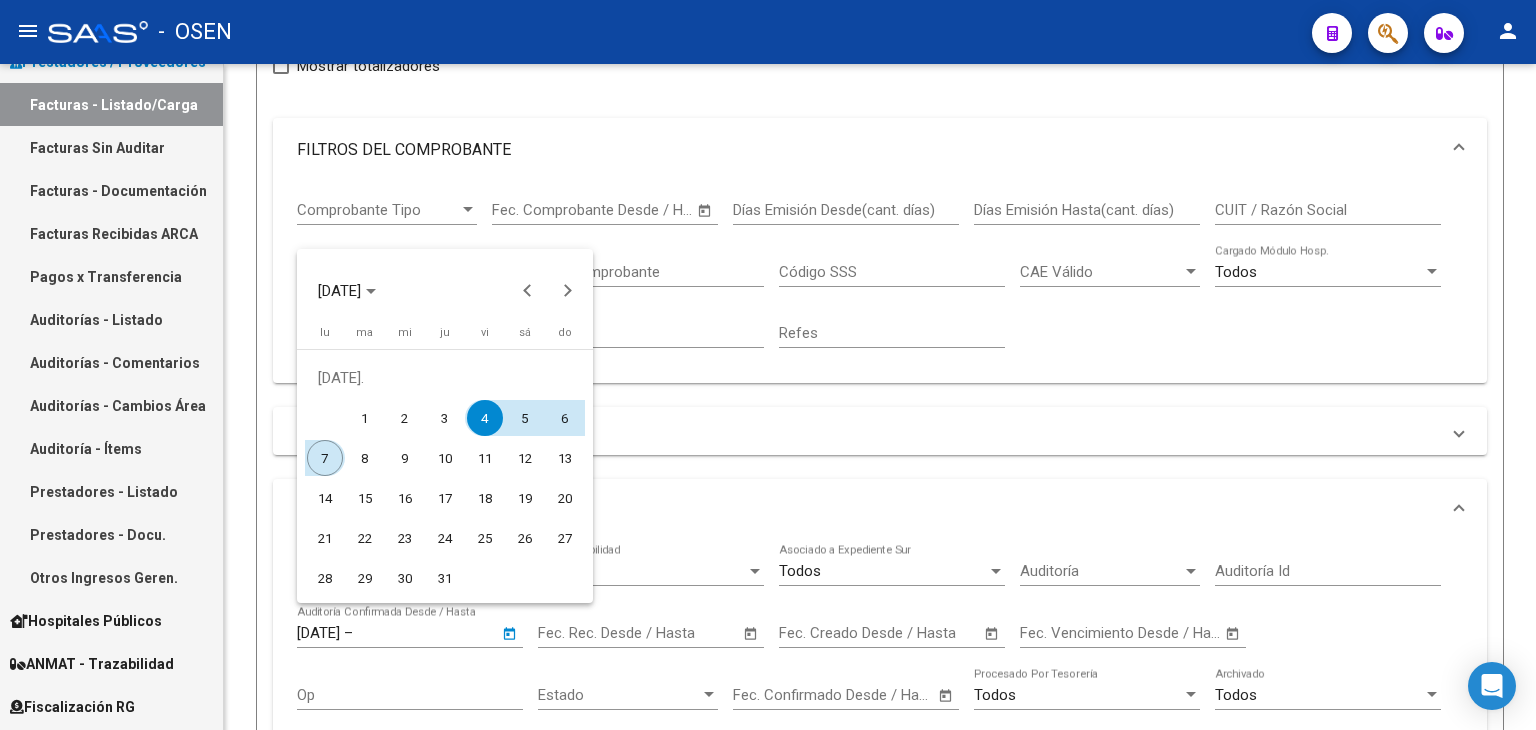 type on "[DATE]" 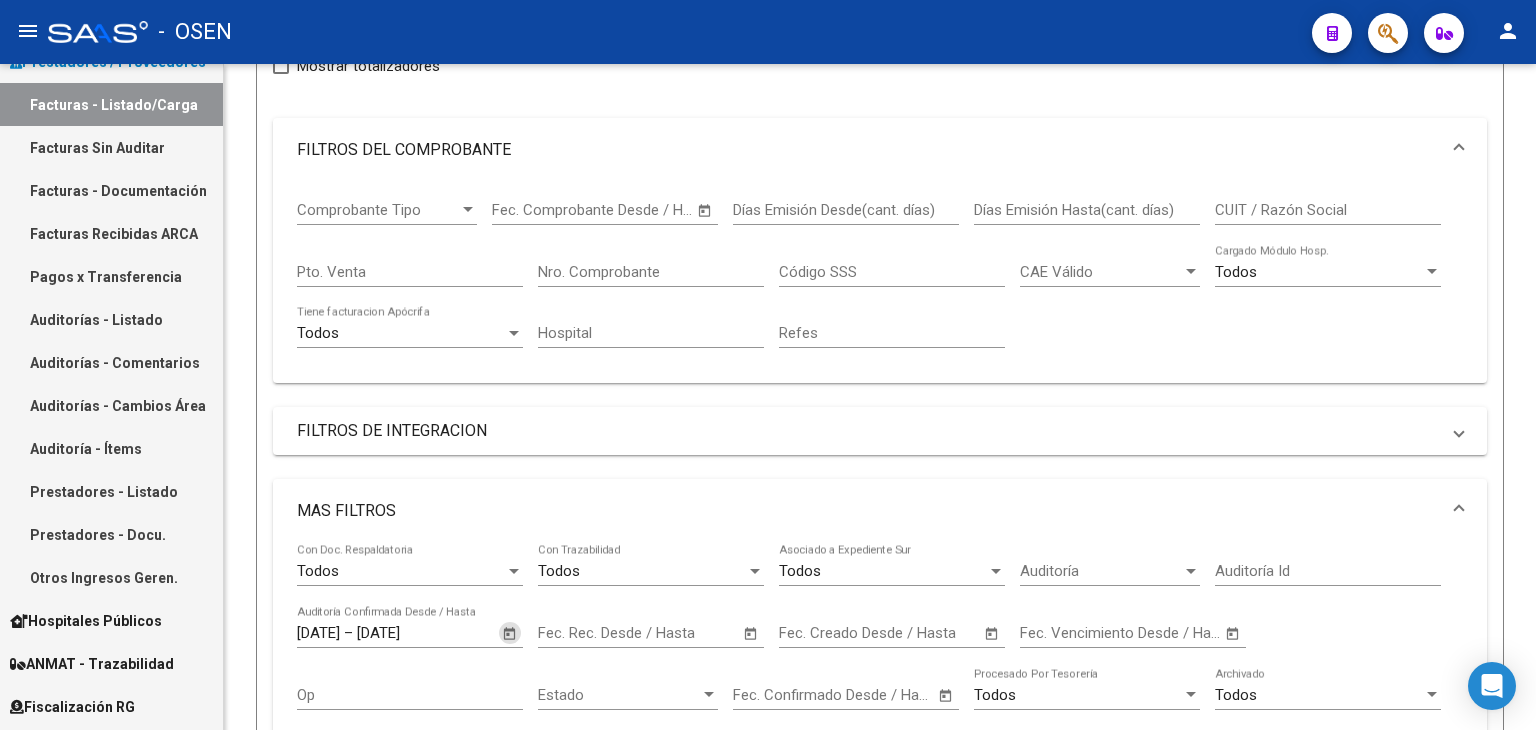 scroll, scrollTop: 925, scrollLeft: 0, axis: vertical 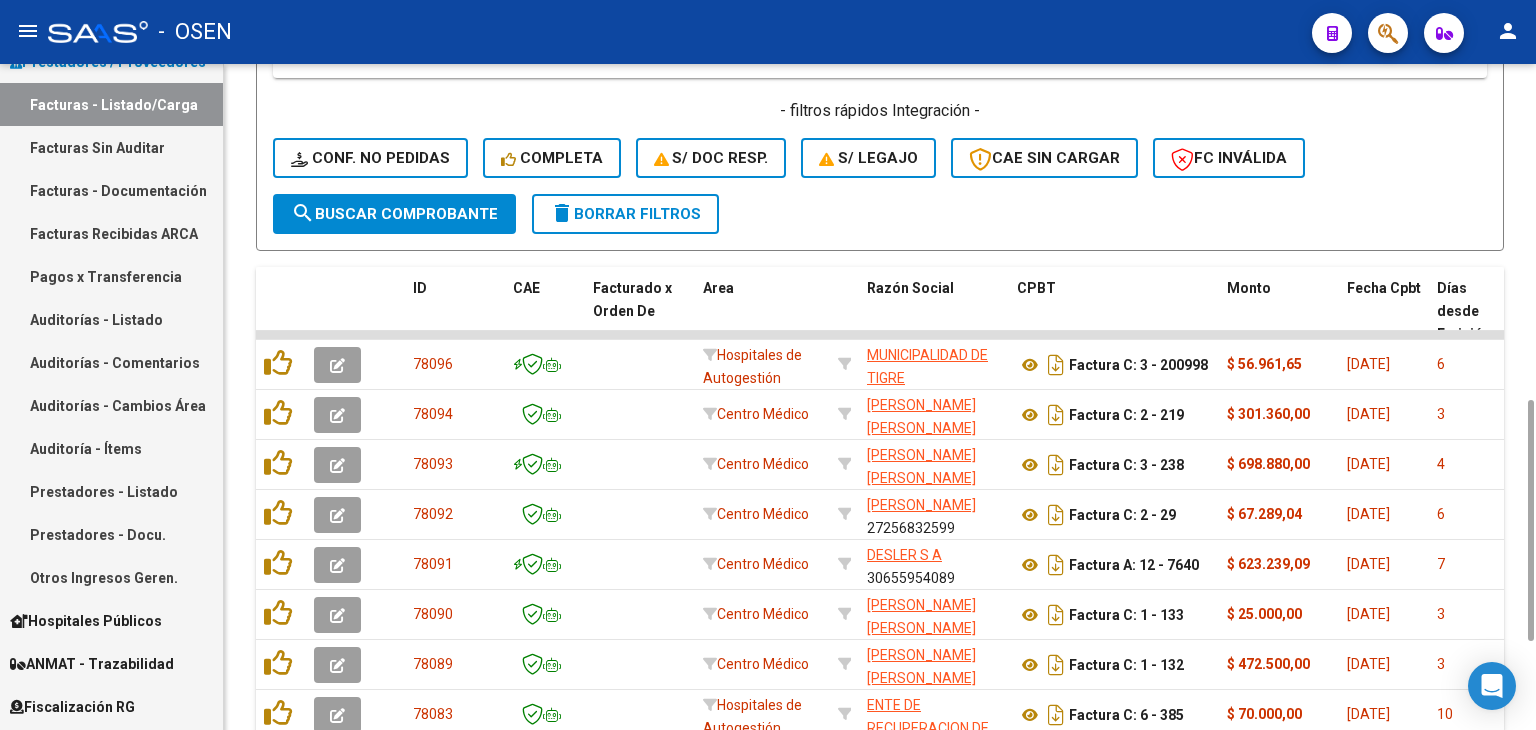 click on "search  Buscar Comprobante" 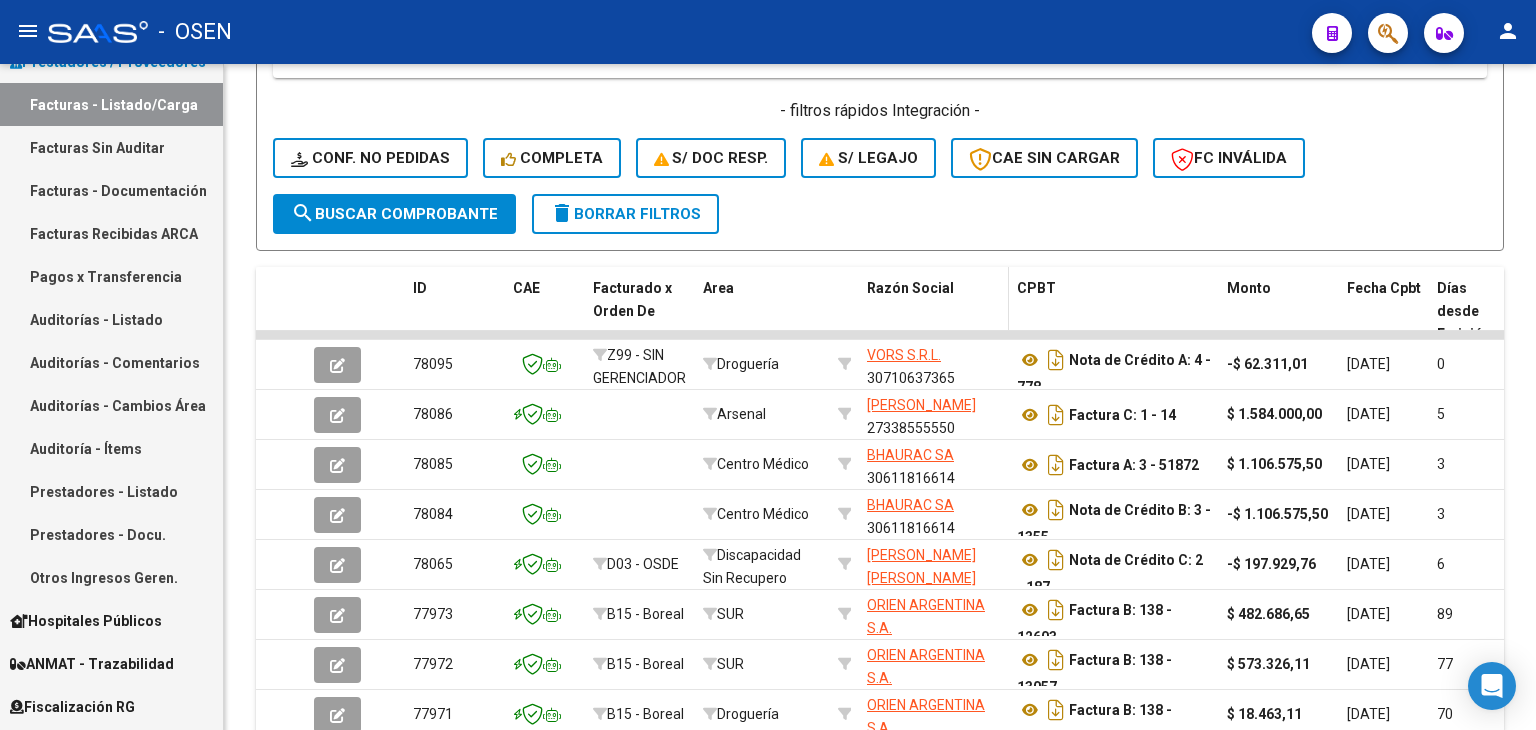 scroll, scrollTop: 0, scrollLeft: 0, axis: both 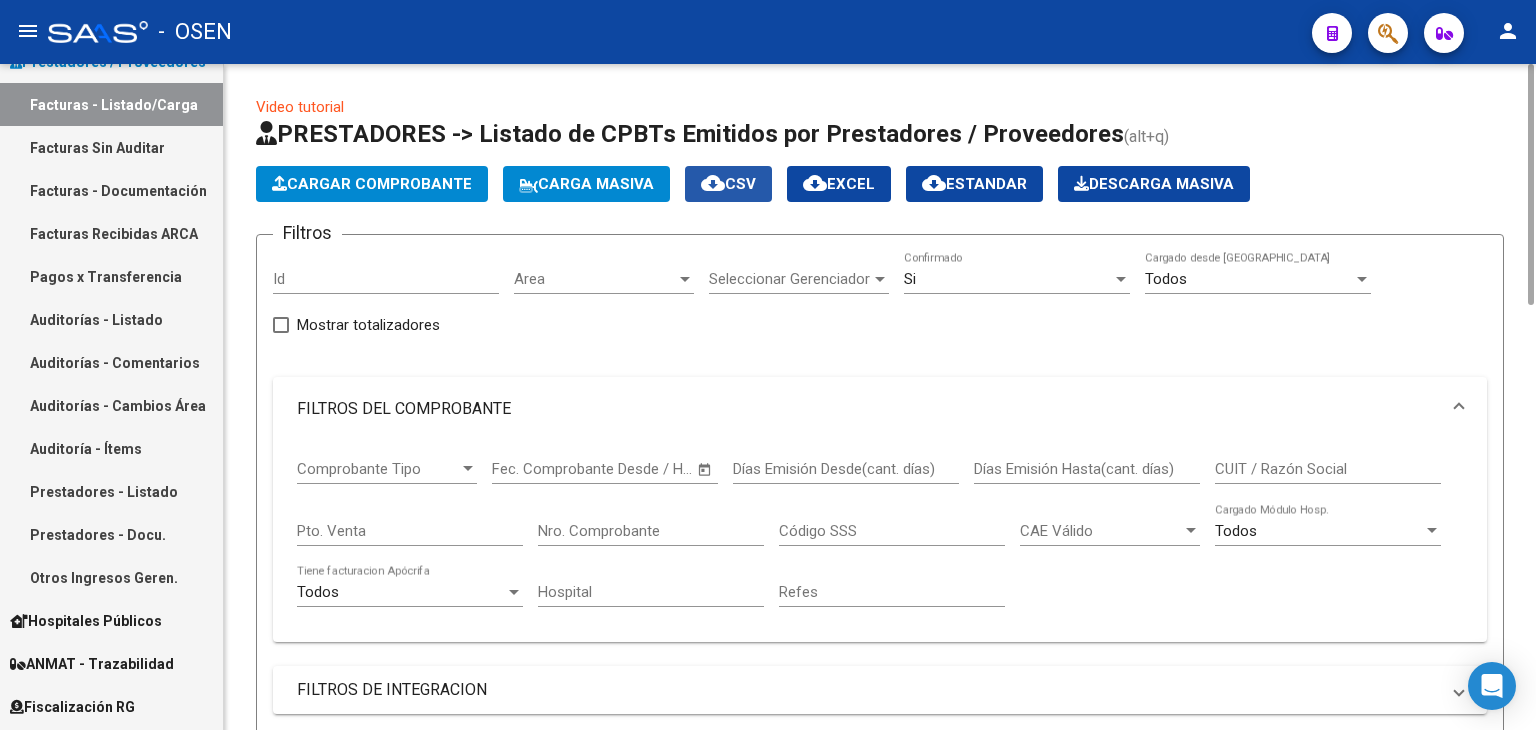 click on "cloud_download  CSV" 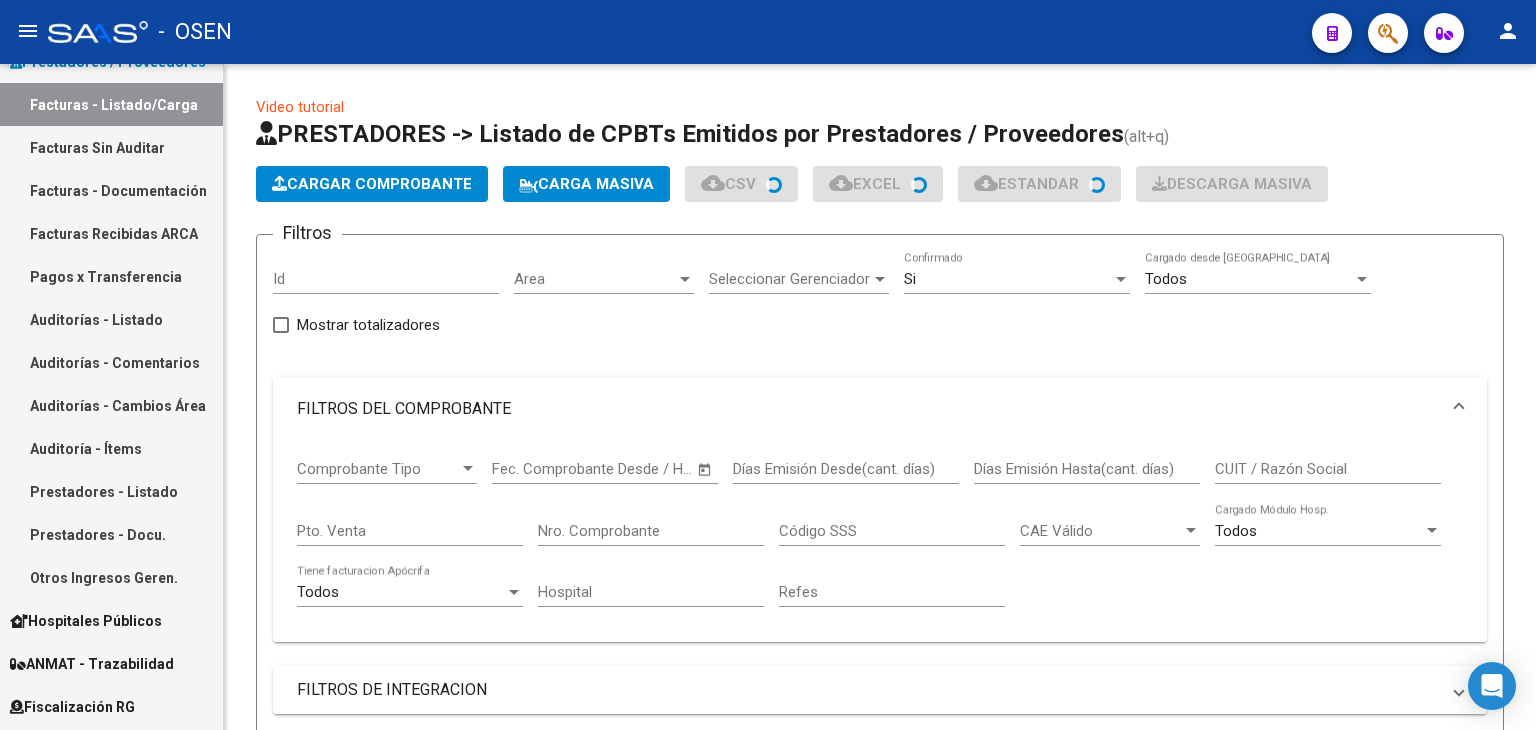 scroll, scrollTop: 1172, scrollLeft: 0, axis: vertical 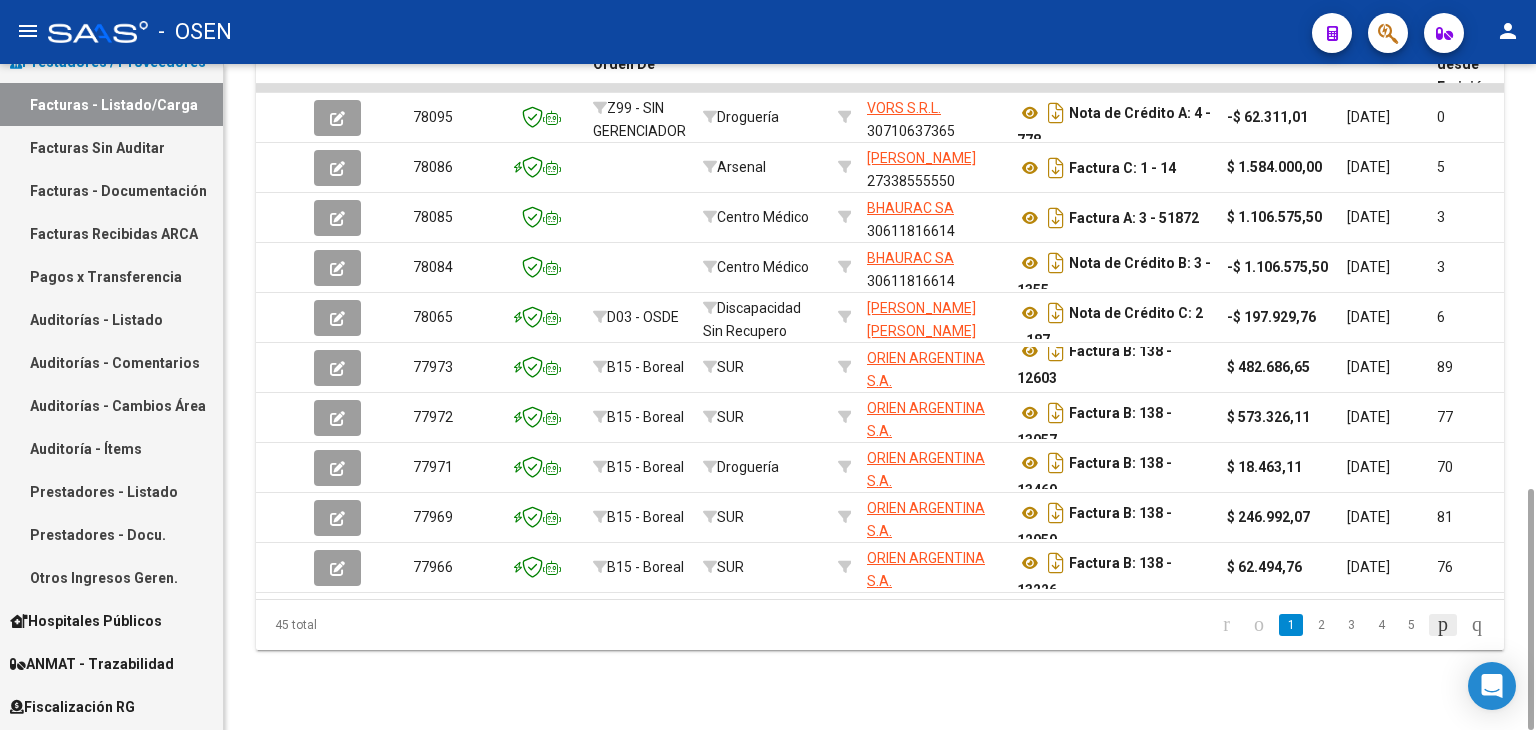 click 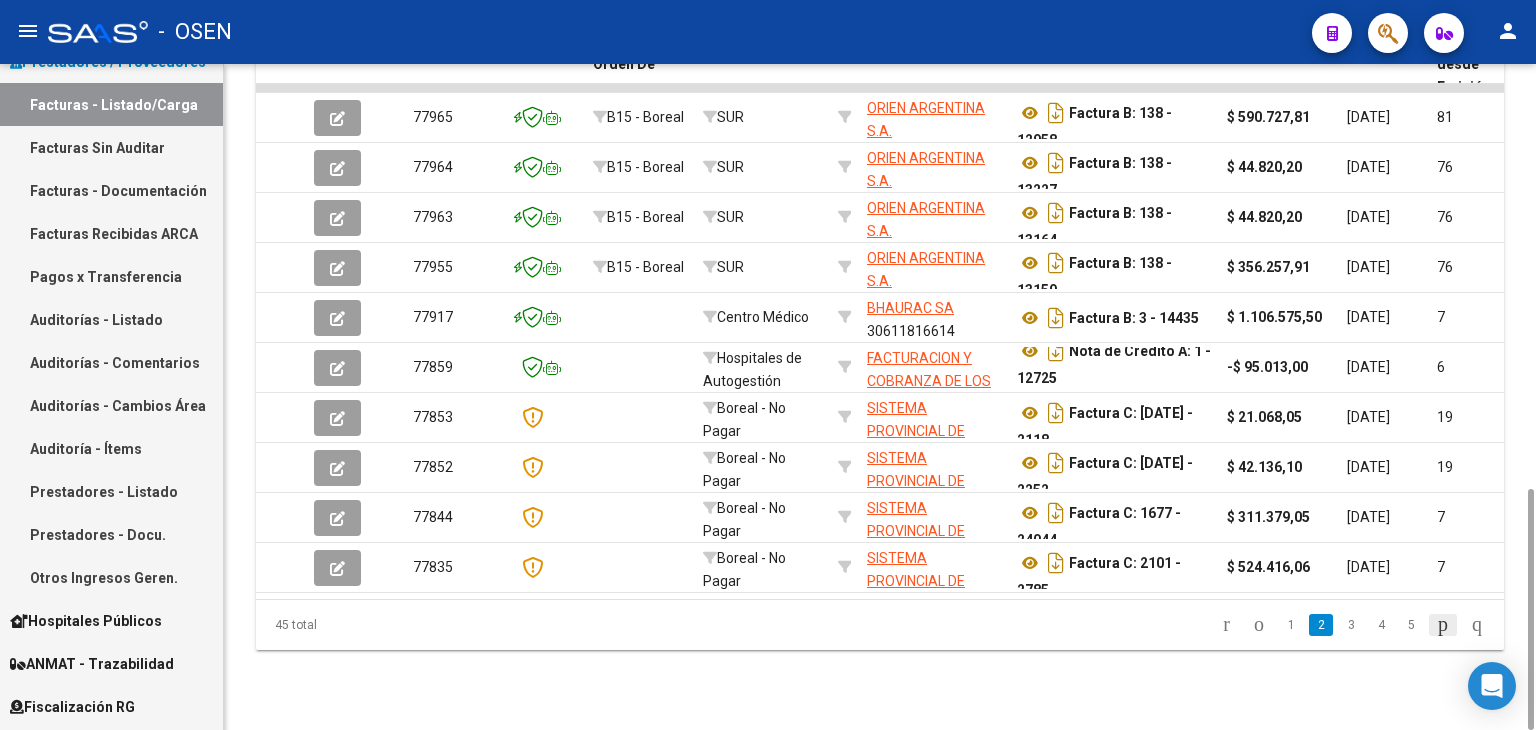 click 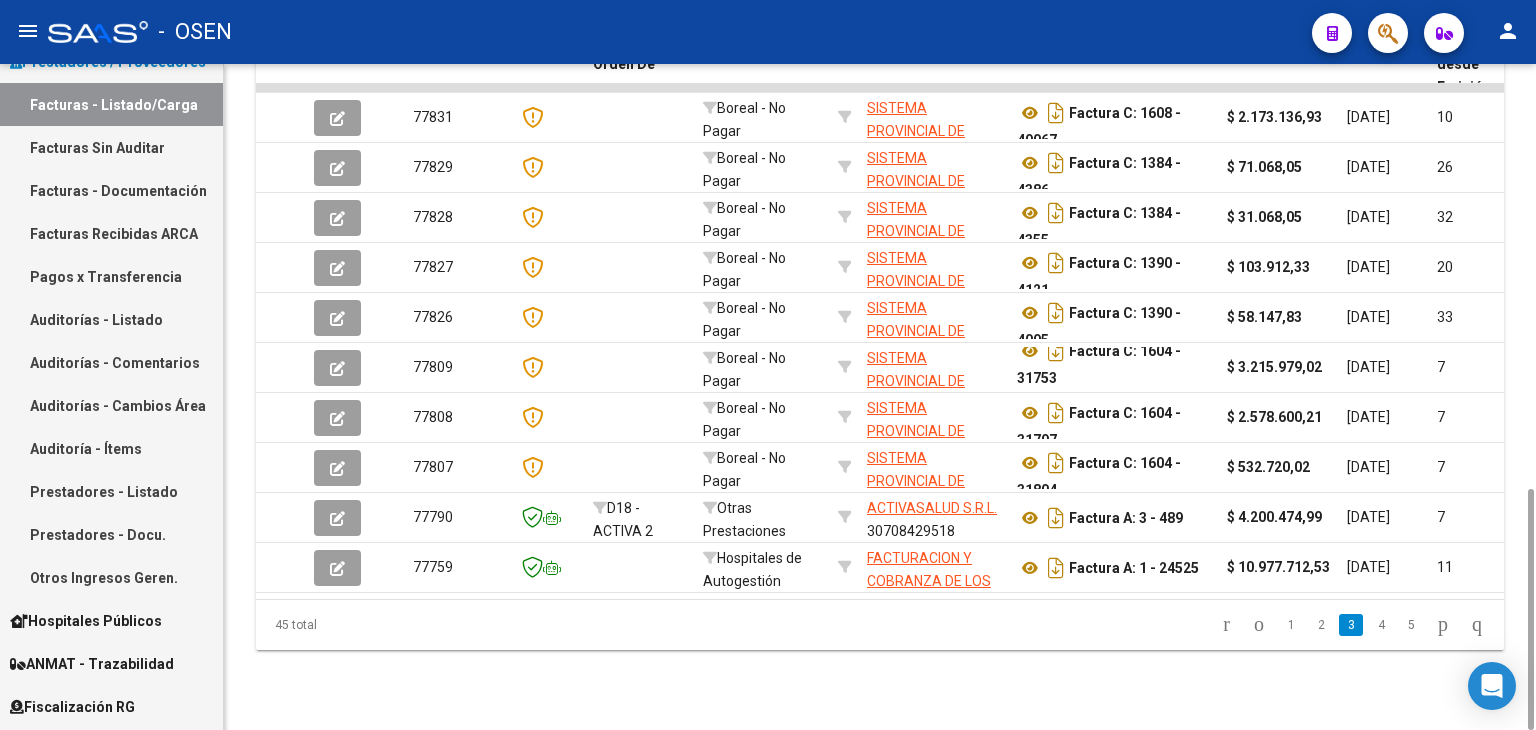 scroll, scrollTop: 0, scrollLeft: 0, axis: both 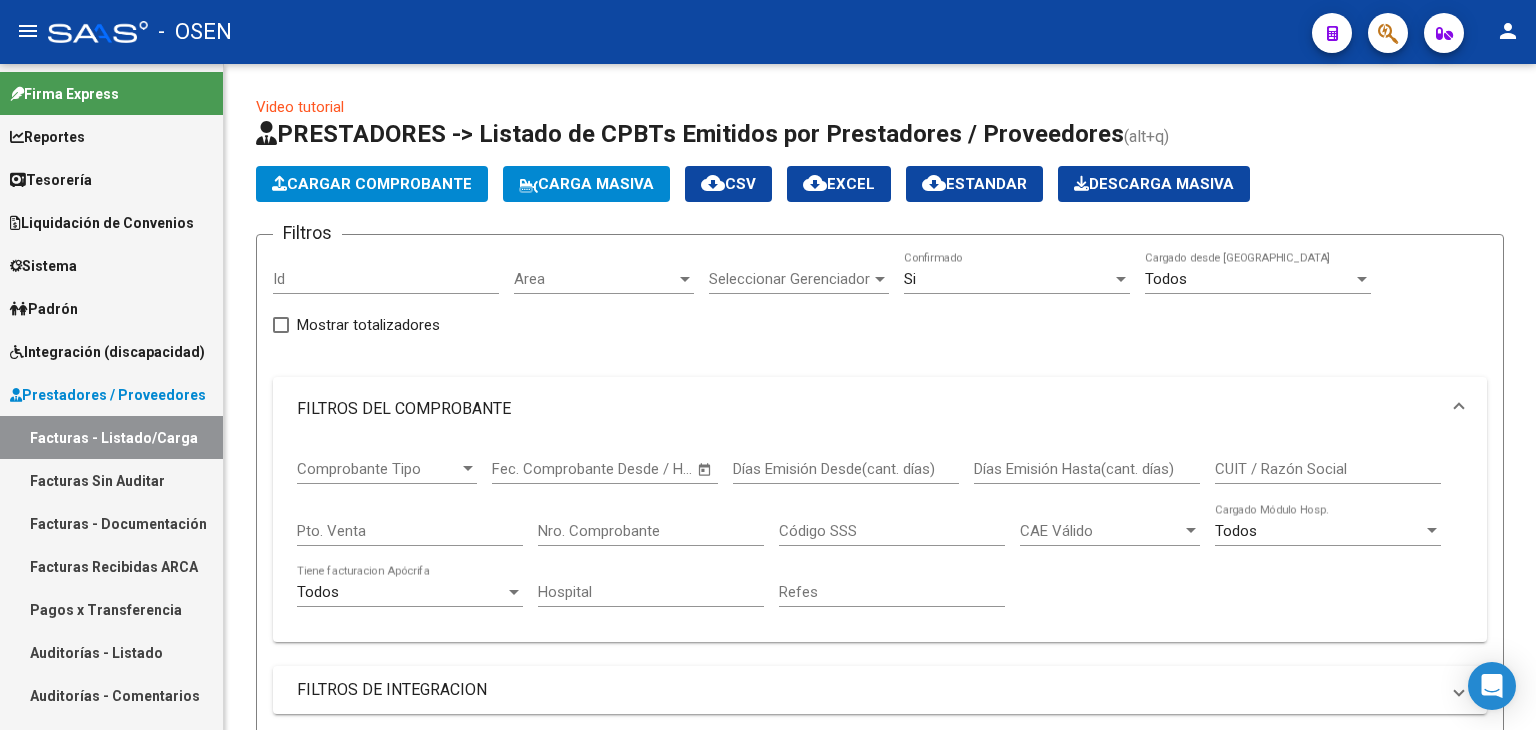 click on "Facturas Sin Auditar" at bounding box center [111, 480] 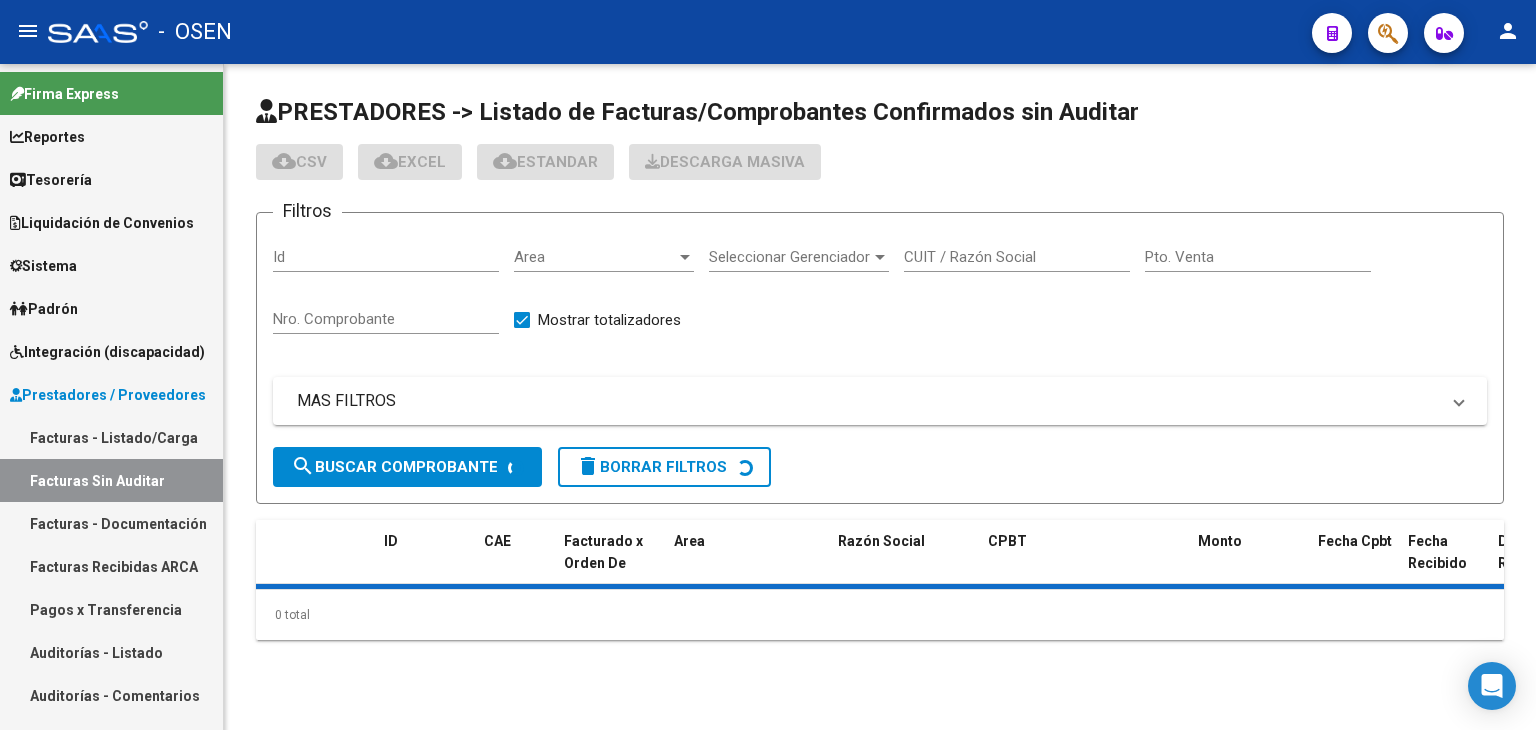 click on "Facturas - Listado/Carga" at bounding box center [111, 437] 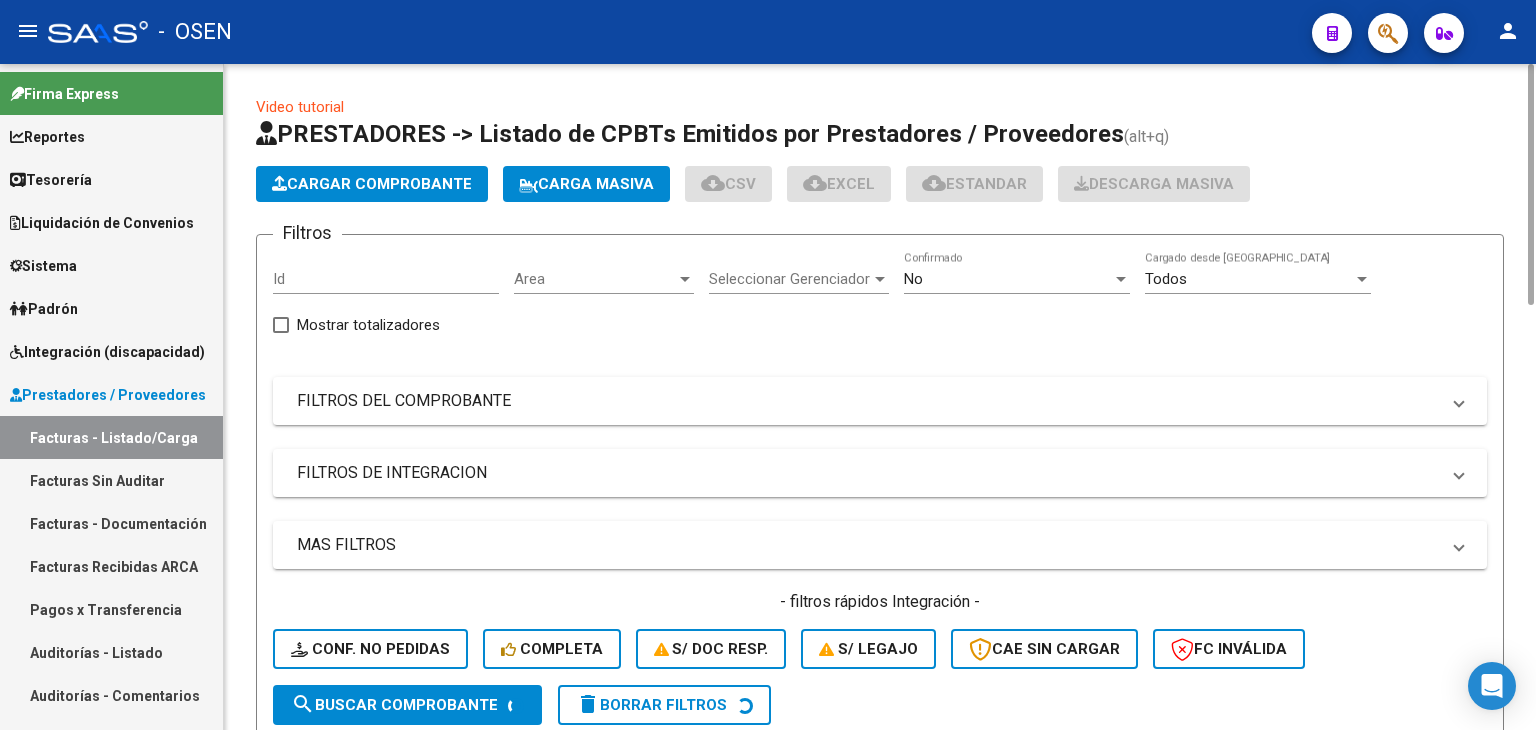 click on "No" at bounding box center (1008, 279) 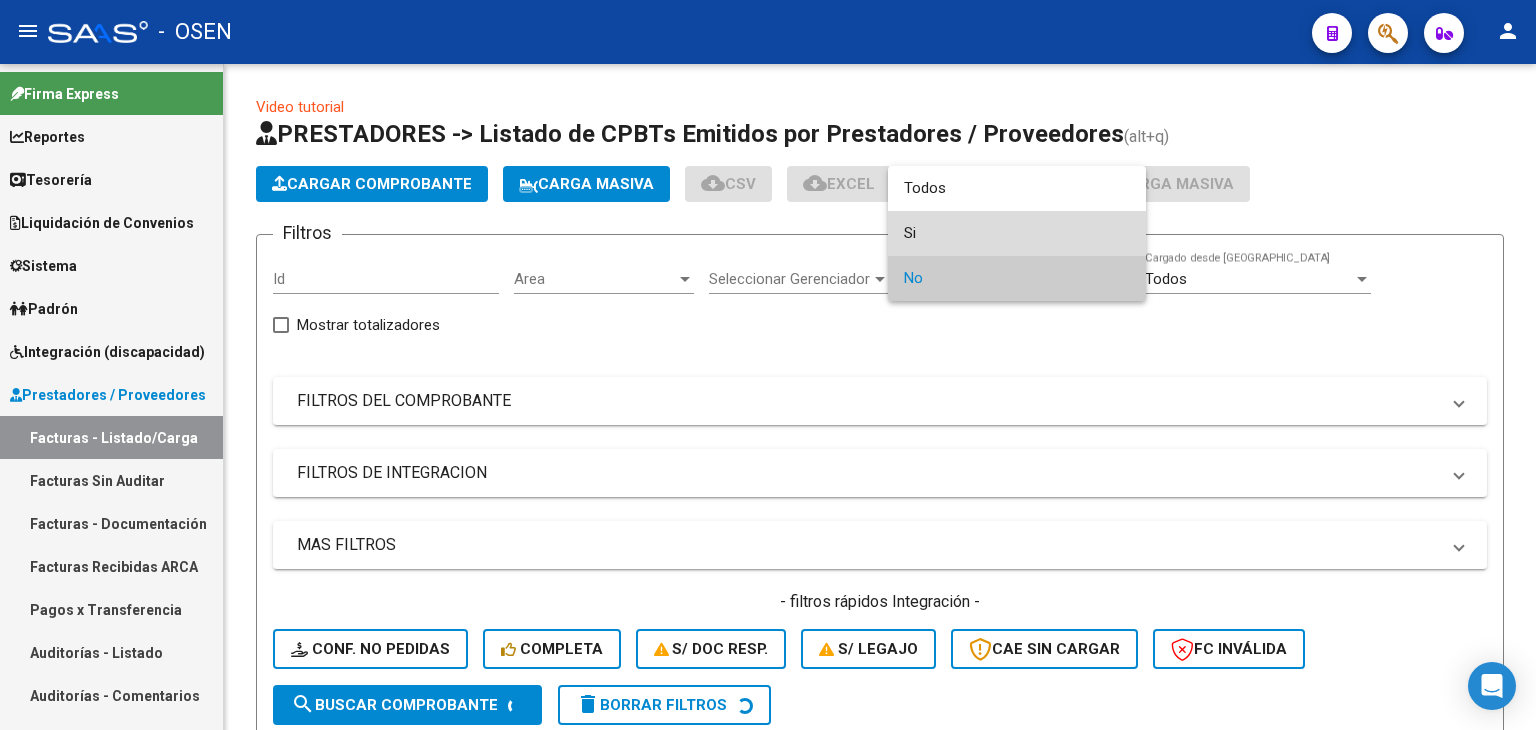 click on "Si" at bounding box center [1017, 233] 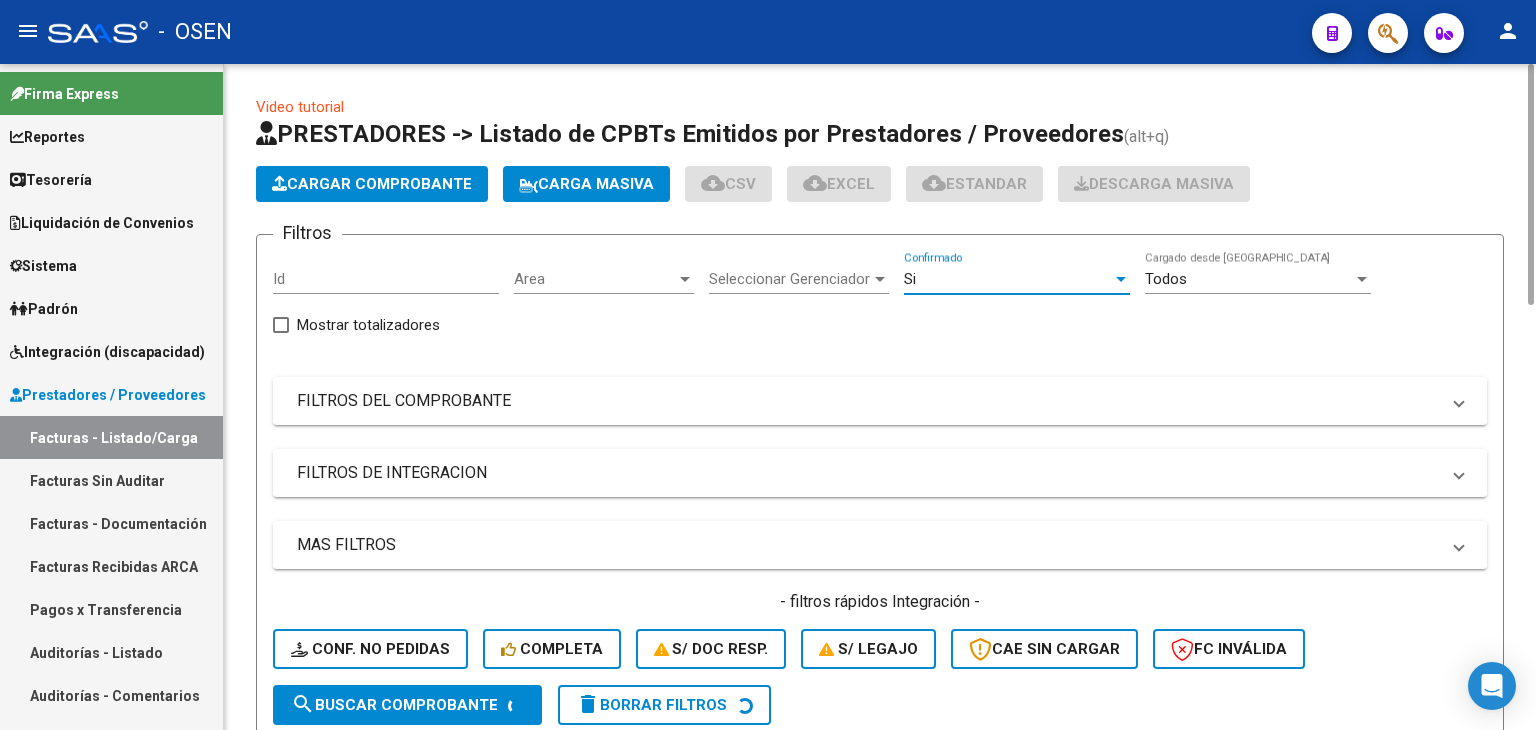 click on "Si" at bounding box center [1008, 279] 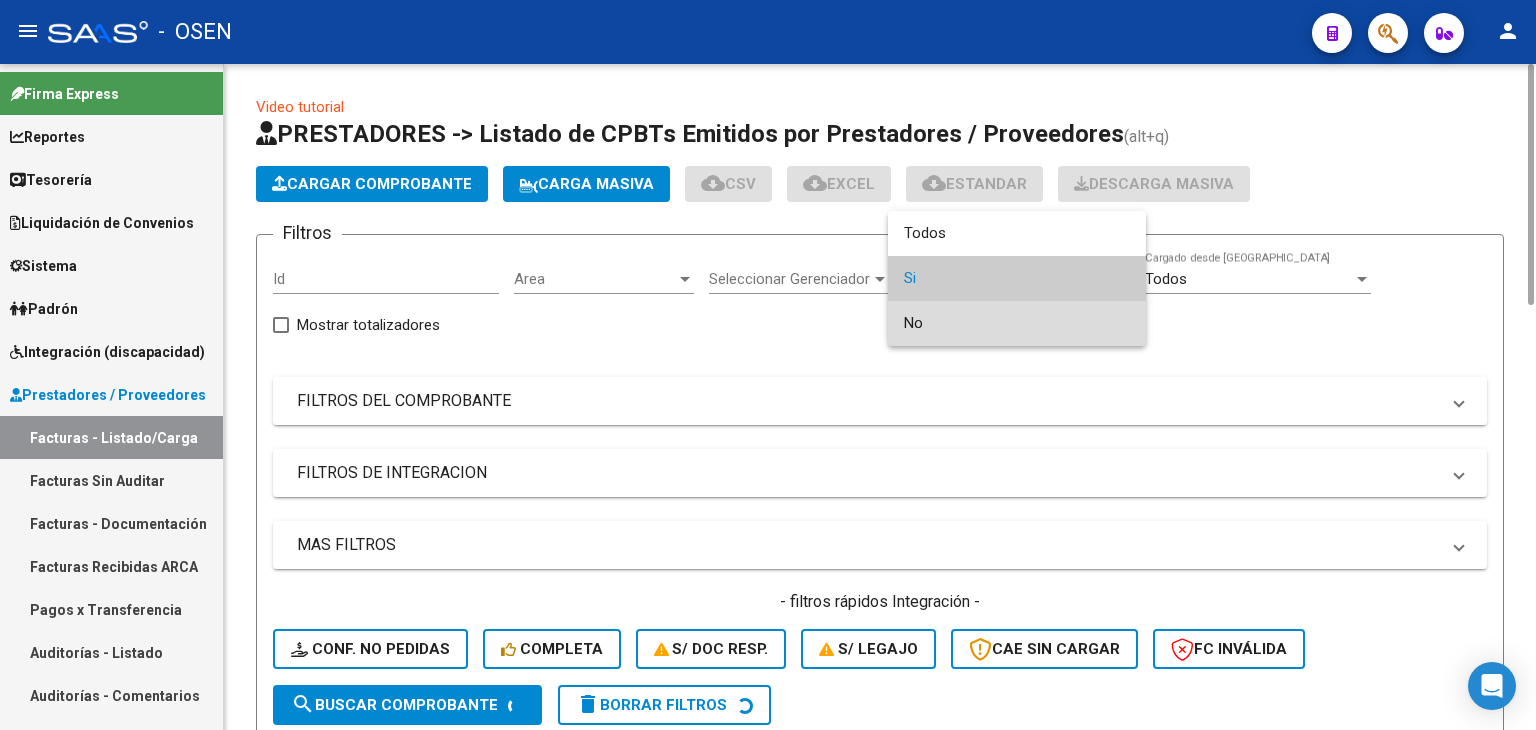 drag, startPoint x: 932, startPoint y: 321, endPoint x: 791, endPoint y: 395, distance: 159.23882 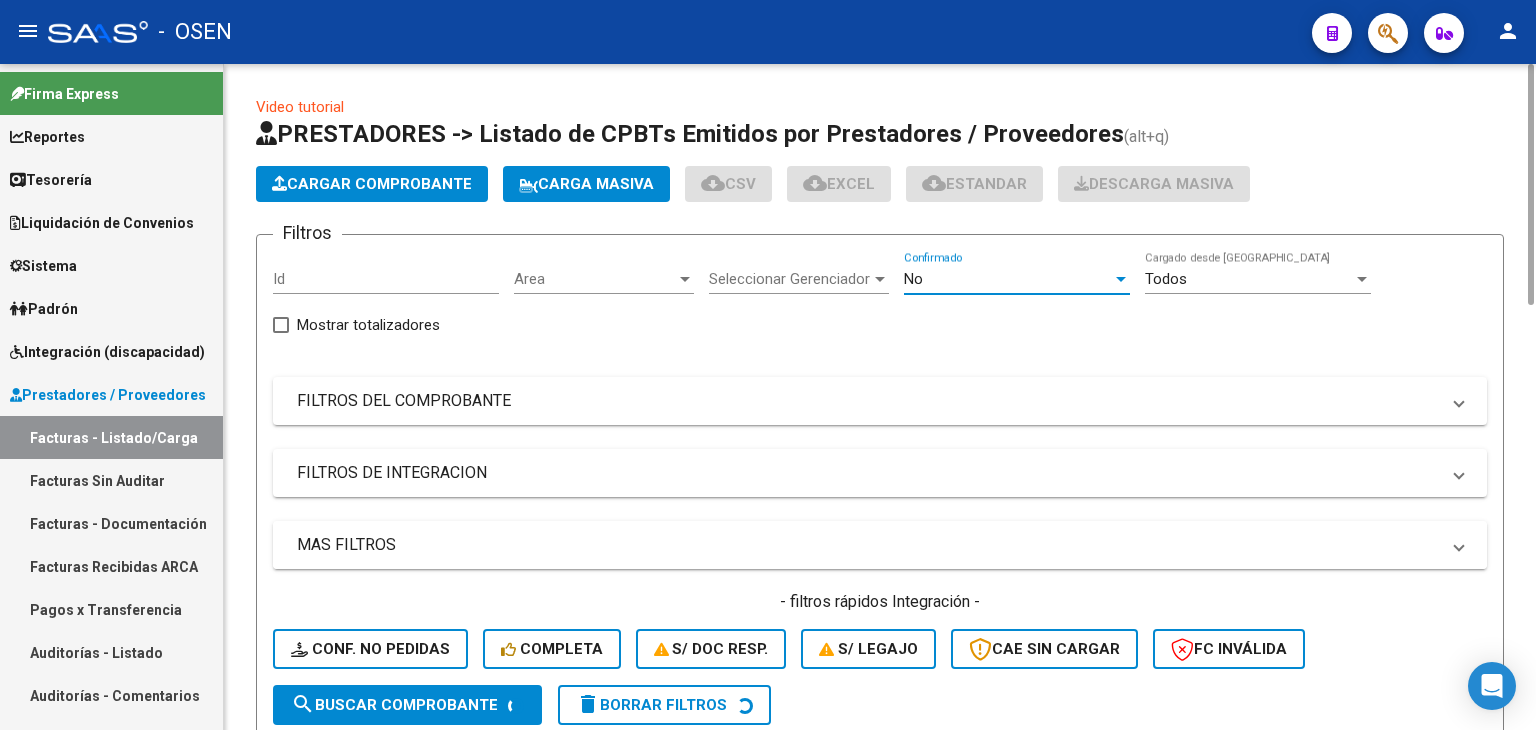 click on "MAS FILTROS" at bounding box center (880, 545) 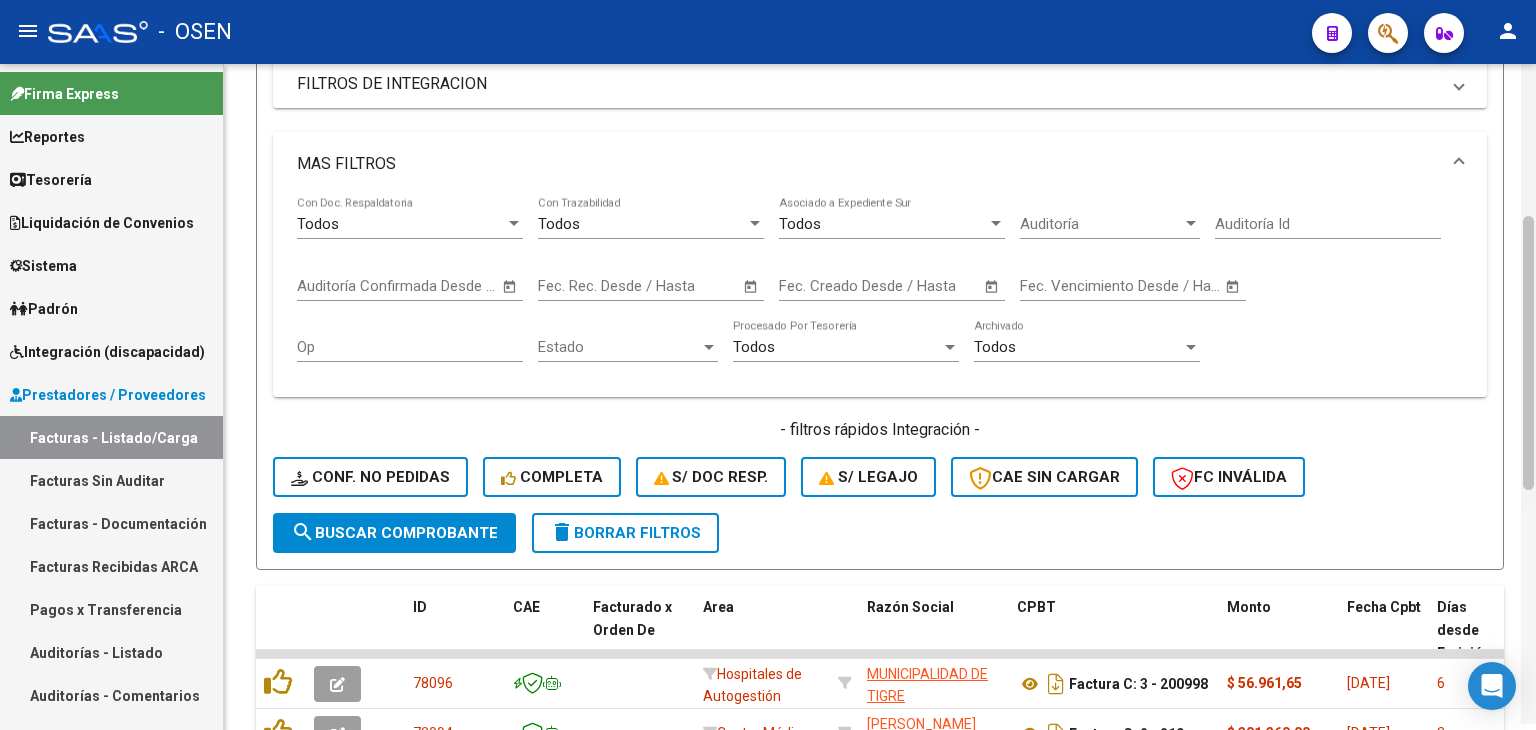 scroll, scrollTop: 383, scrollLeft: 0, axis: vertical 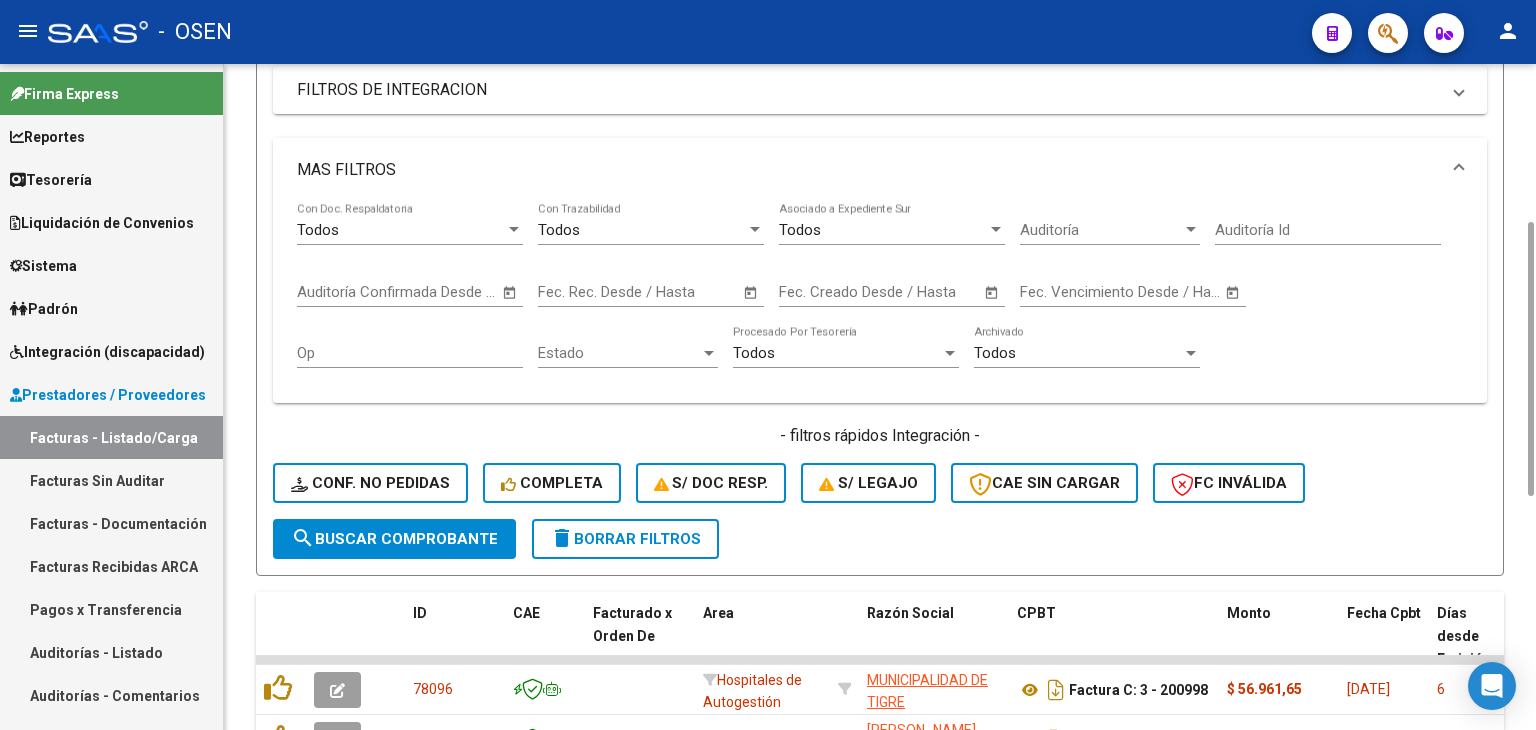 drag, startPoint x: 1531, startPoint y: 404, endPoint x: 567, endPoint y: 373, distance: 964.4983 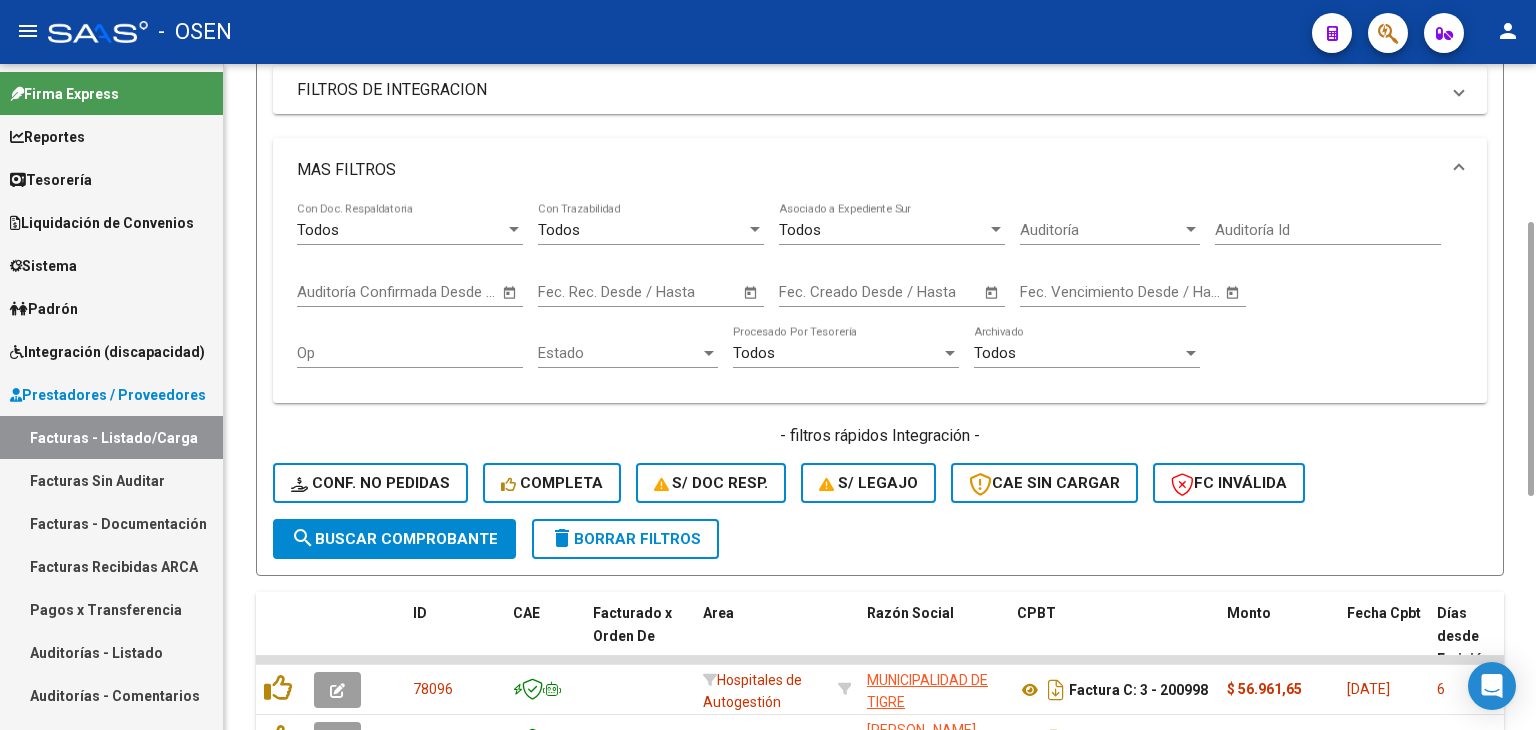 click 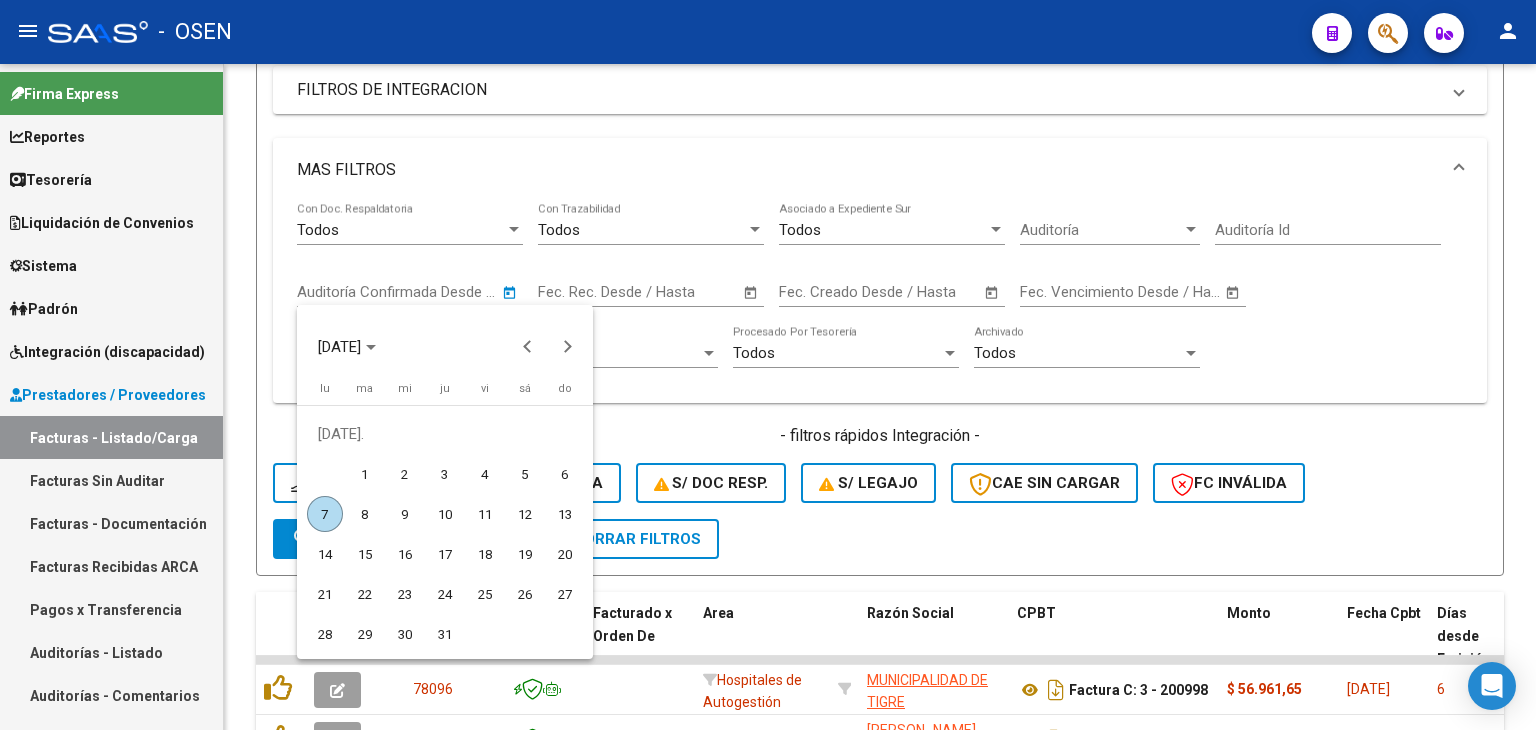click on "4" at bounding box center [485, 474] 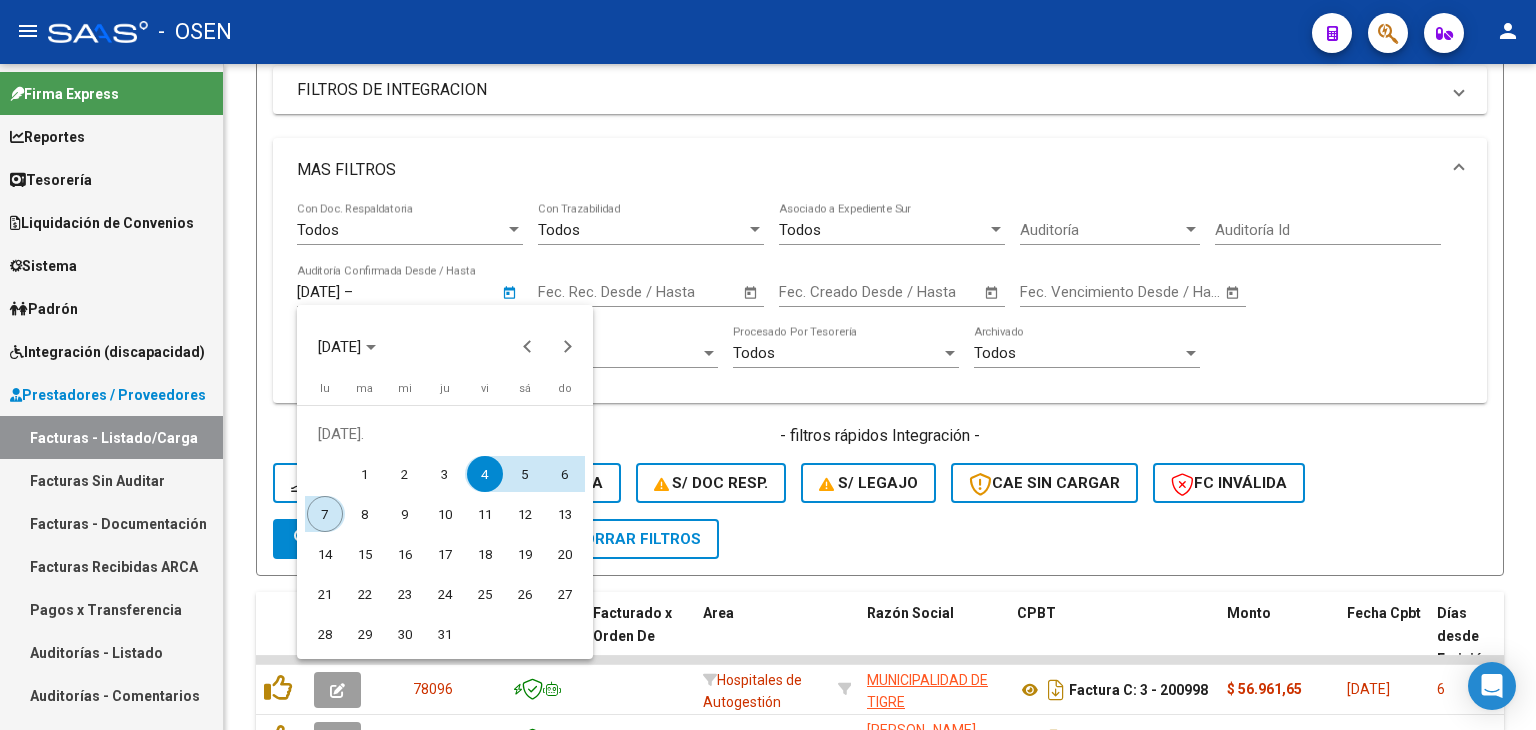 click on "7" at bounding box center [325, 514] 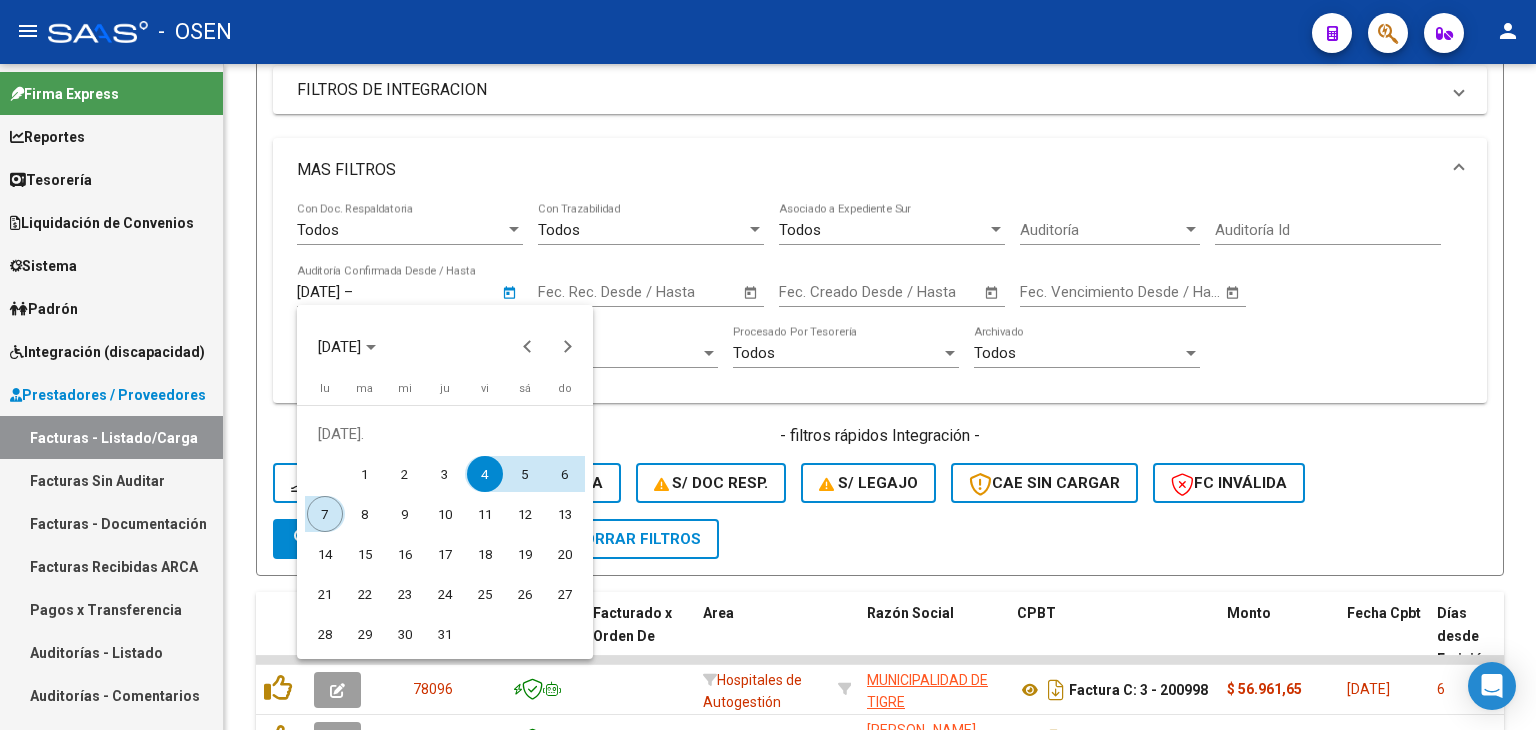 type on "[DATE]" 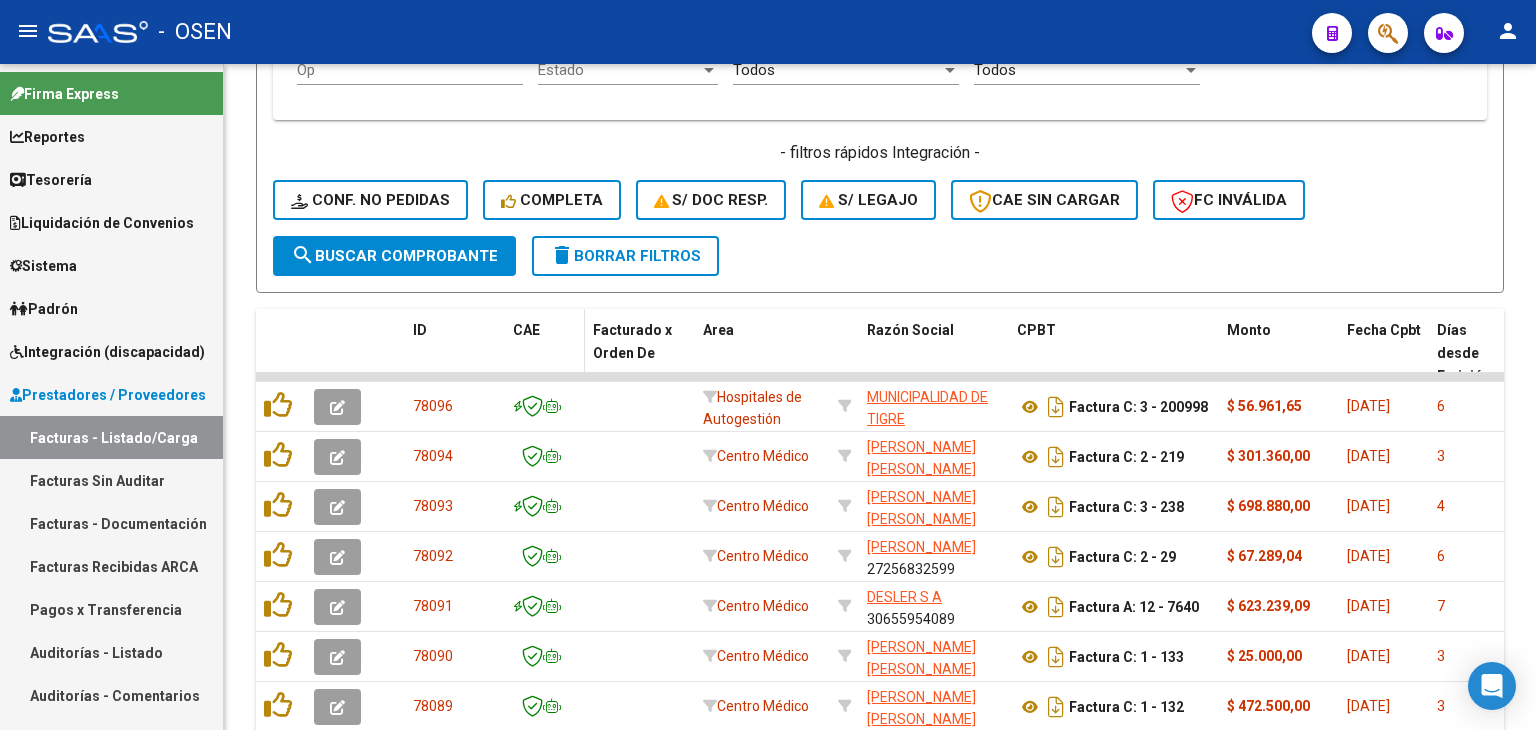 scroll, scrollTop: 0, scrollLeft: 0, axis: both 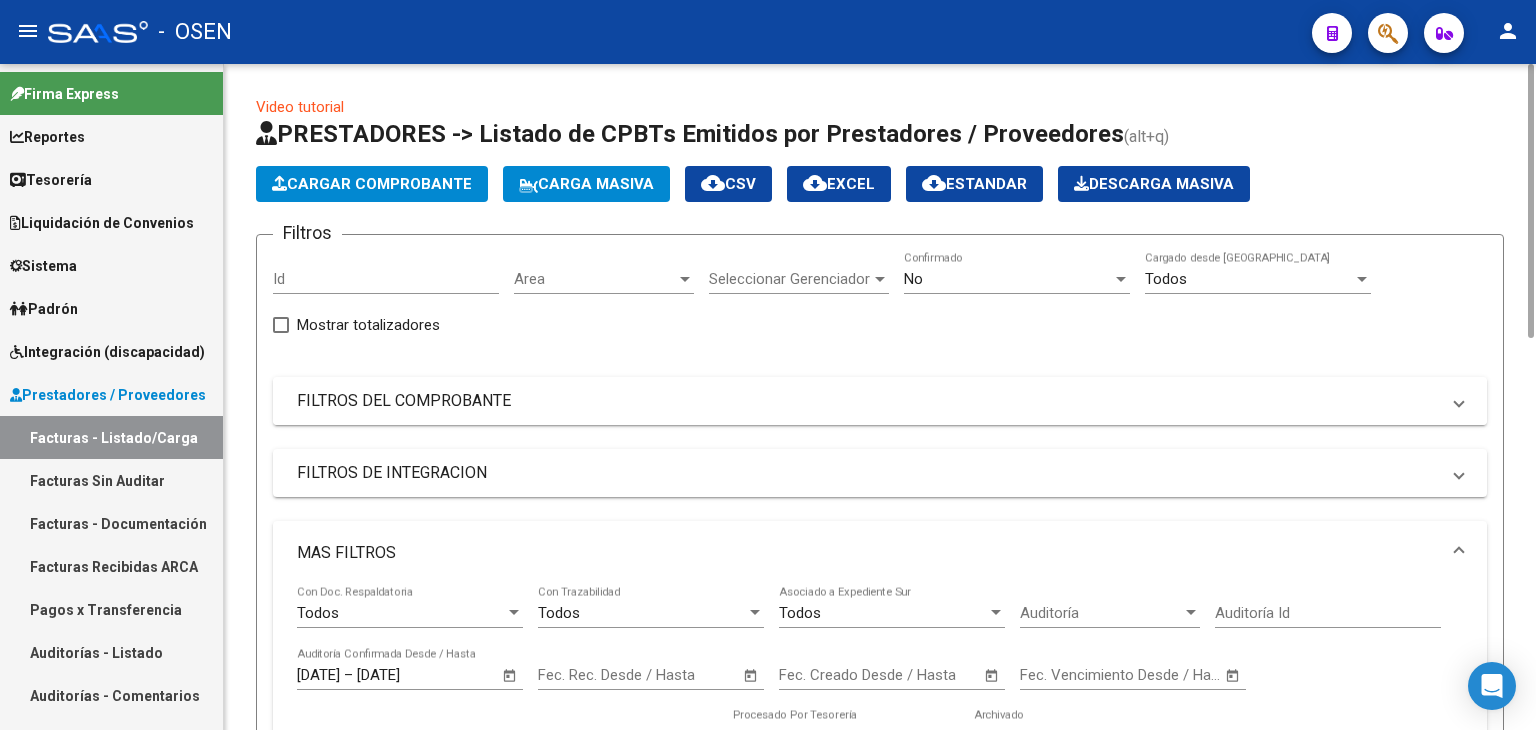 click on "FILTROS DEL COMPROBANTE" at bounding box center (868, 401) 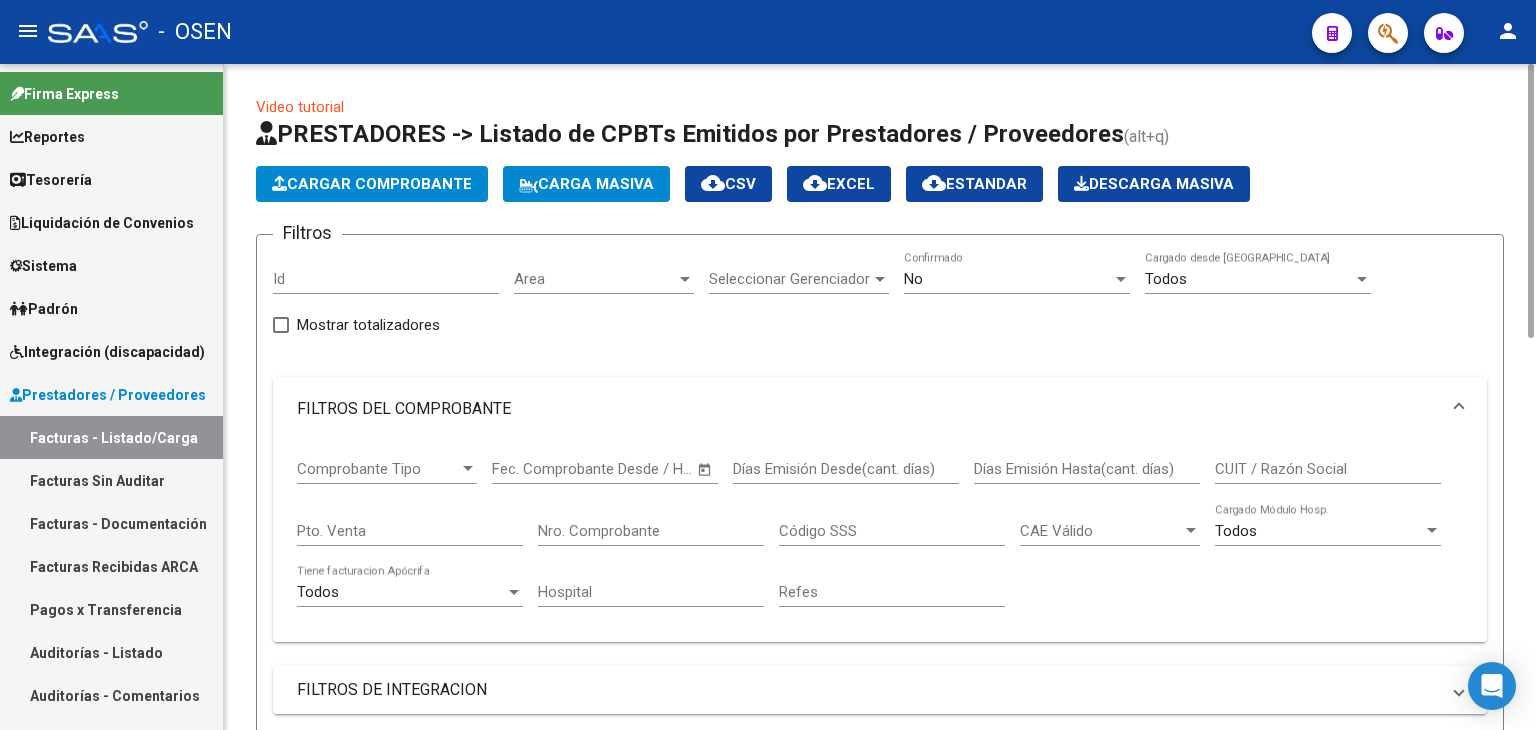click on "Comprobante Tipo" at bounding box center [378, 469] 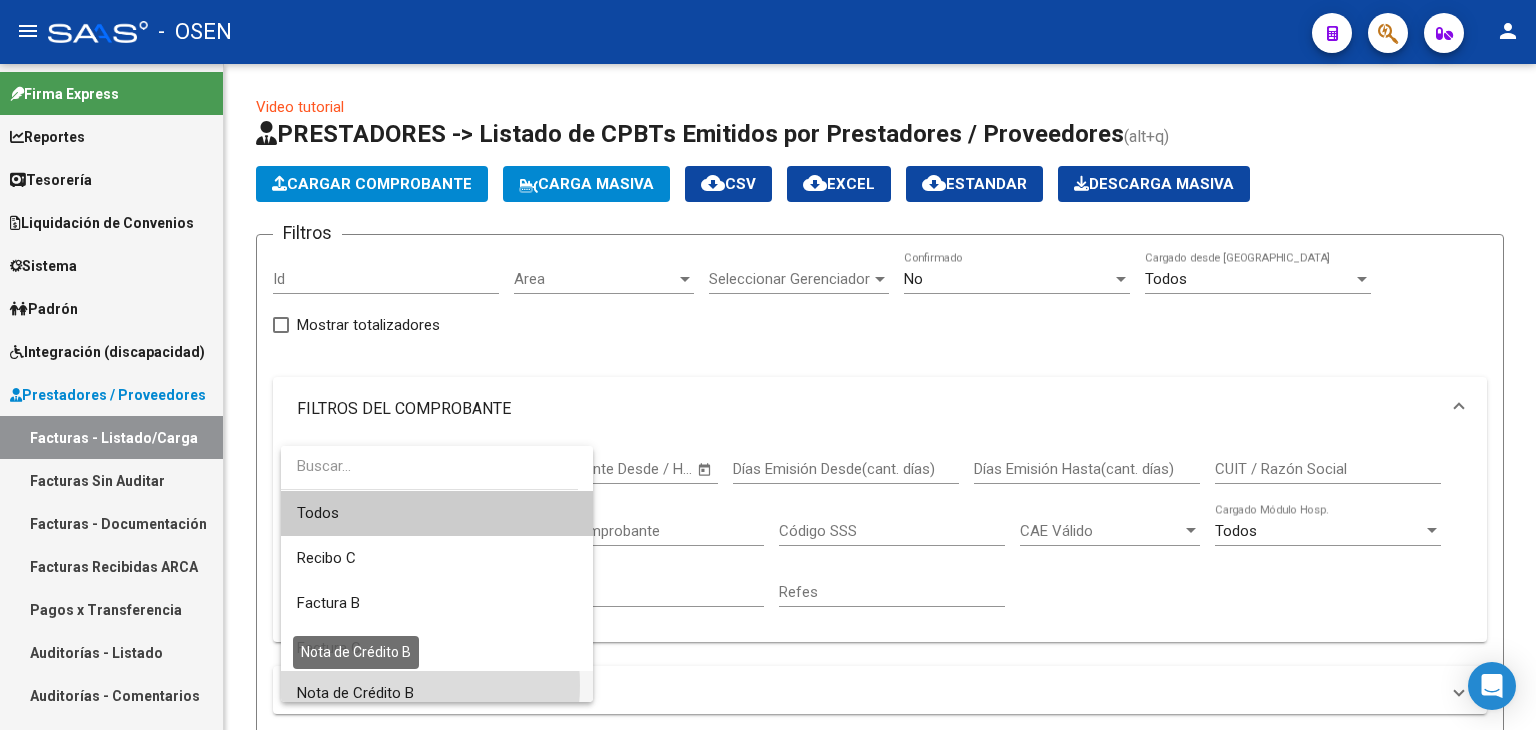click on "Nota de Crédito B" at bounding box center (355, 693) 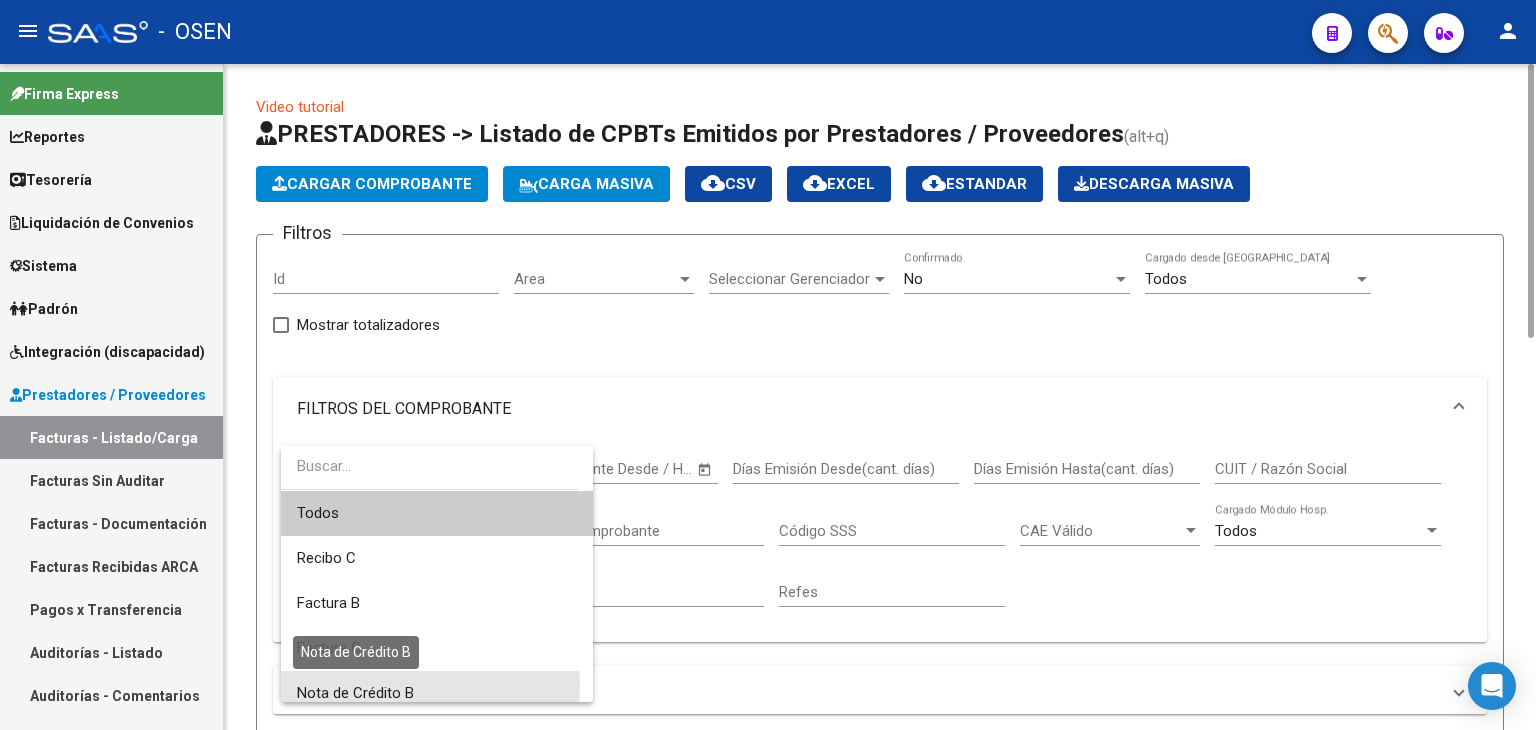 scroll, scrollTop: 12, scrollLeft: 0, axis: vertical 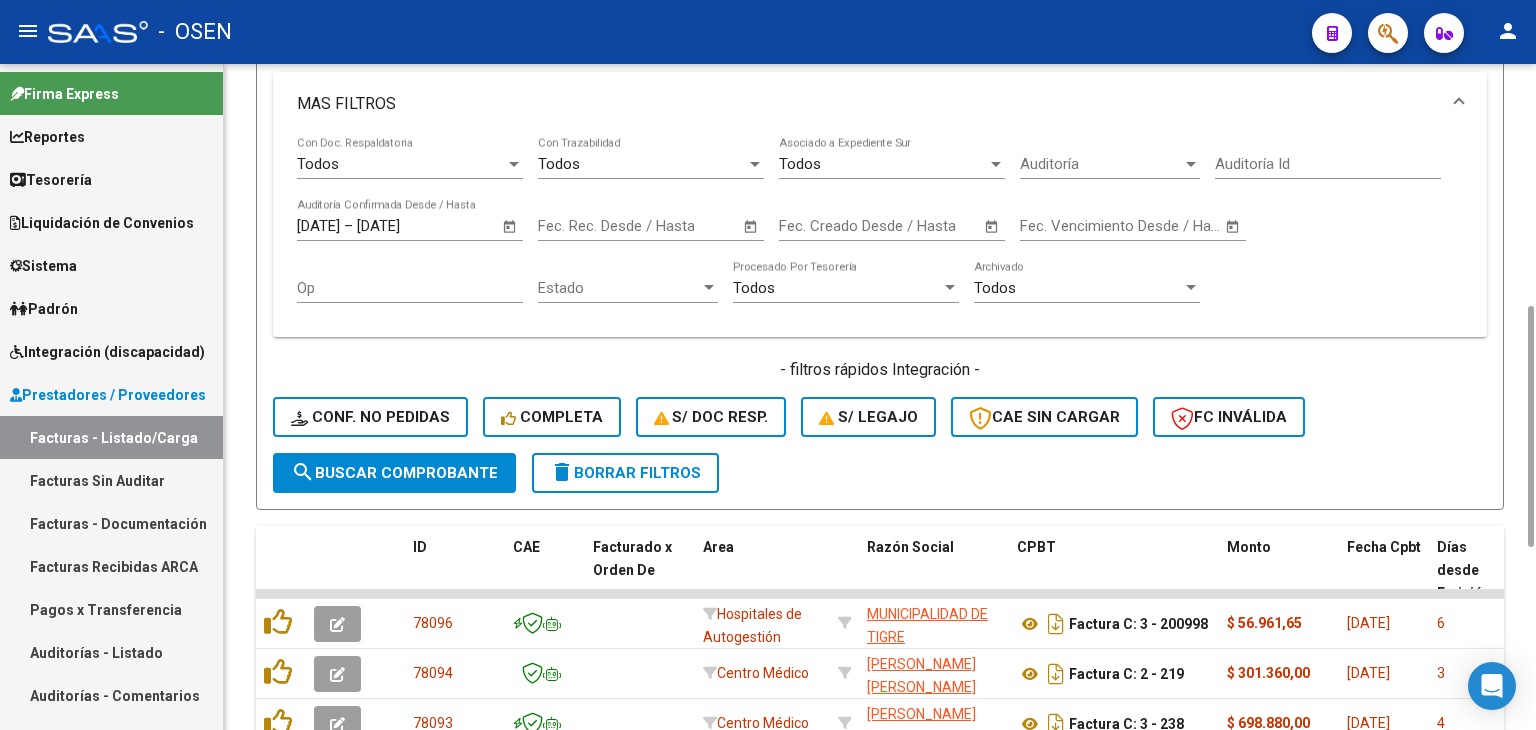 click on "search  Buscar Comprobante" 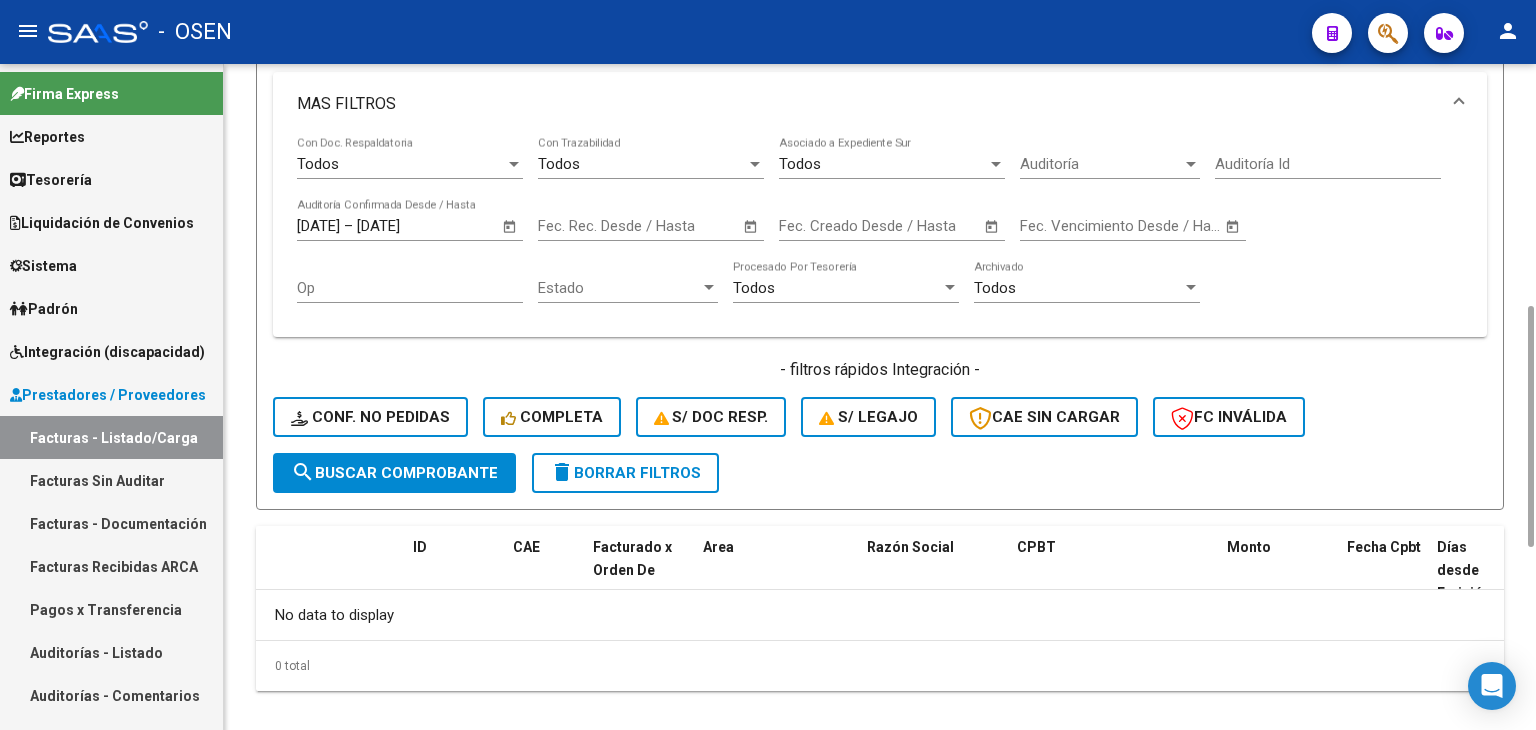 scroll, scrollTop: 0, scrollLeft: 0, axis: both 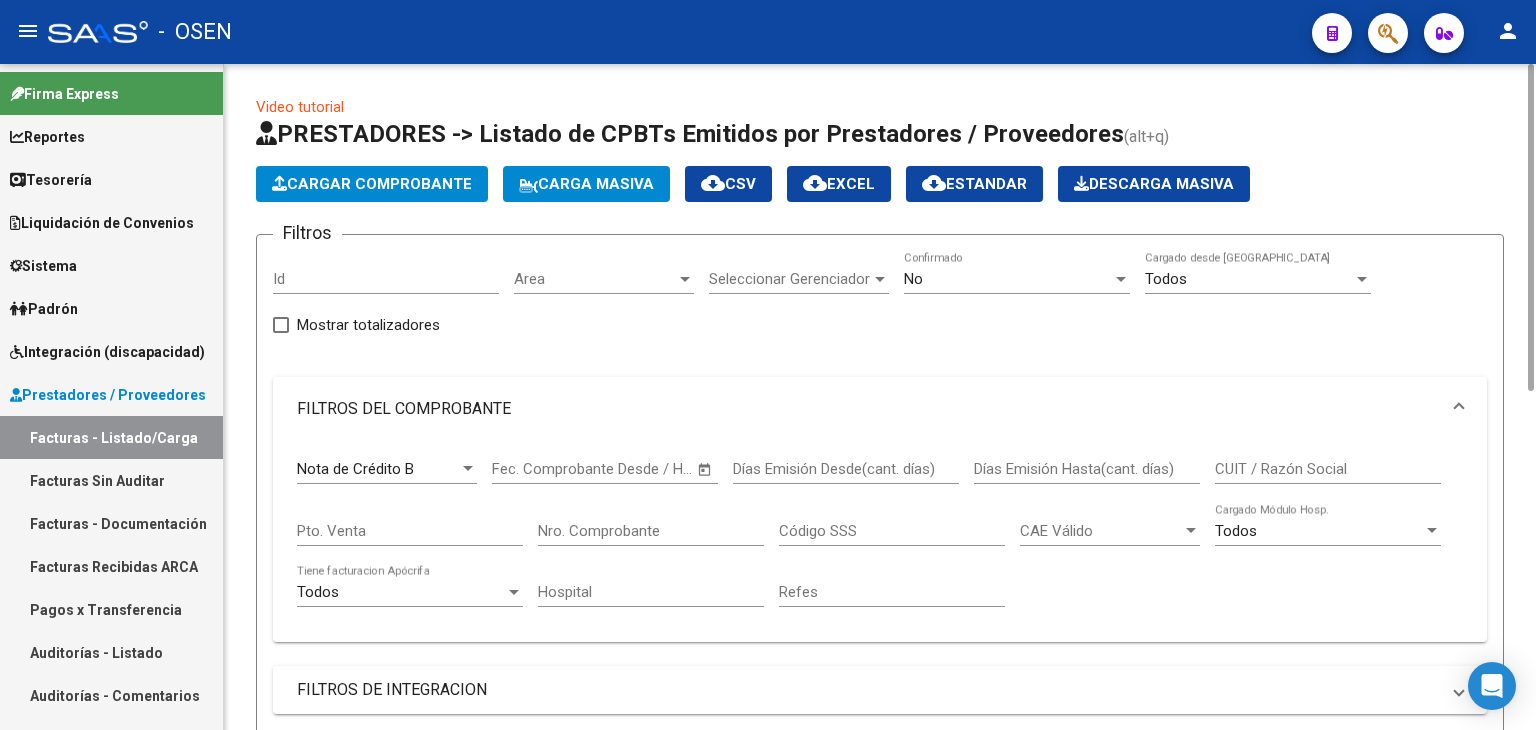 click on "Nota de Crédito B" at bounding box center (378, 469) 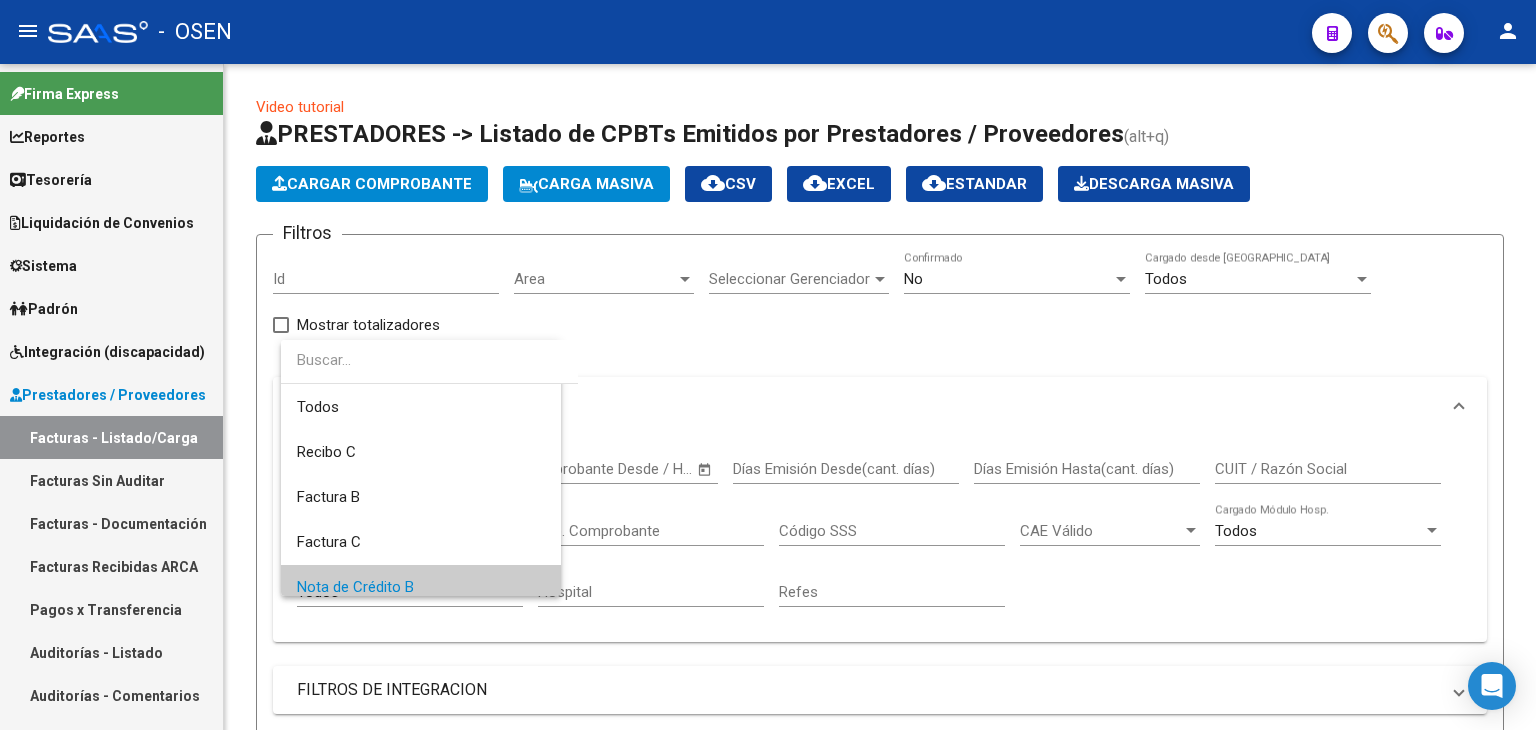 scroll, scrollTop: 119, scrollLeft: 0, axis: vertical 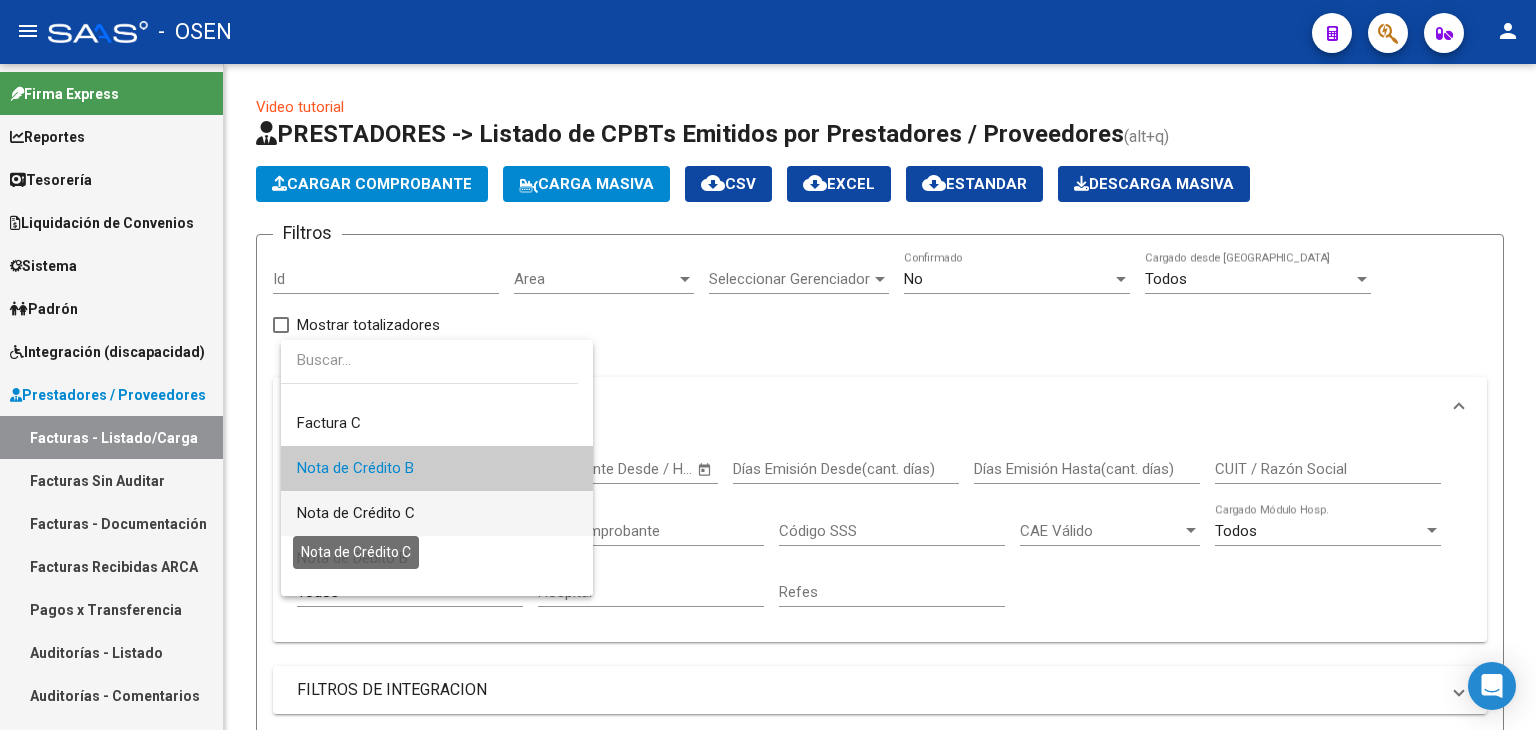 click on "Nota de Crédito C" at bounding box center [356, 513] 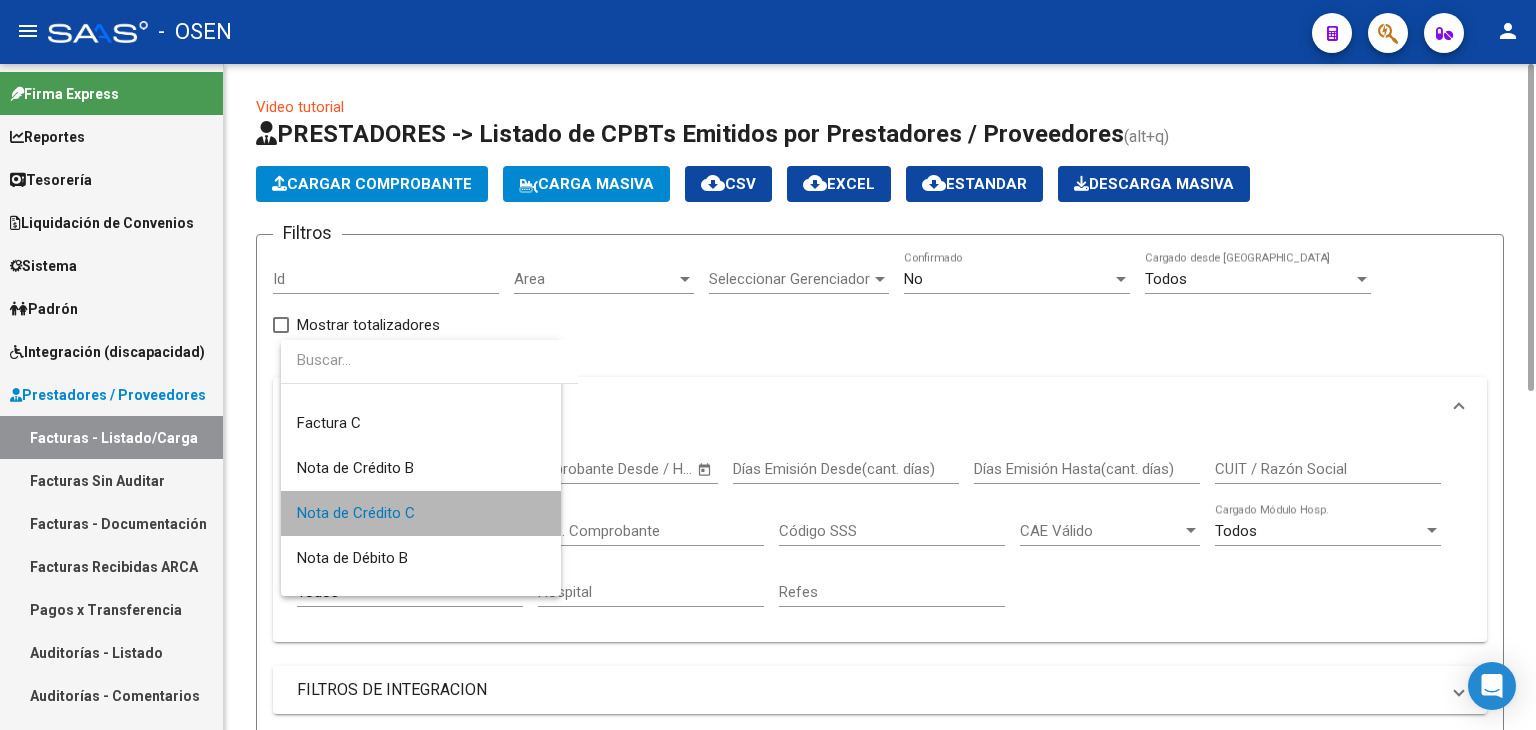 scroll, scrollTop: 666, scrollLeft: 0, axis: vertical 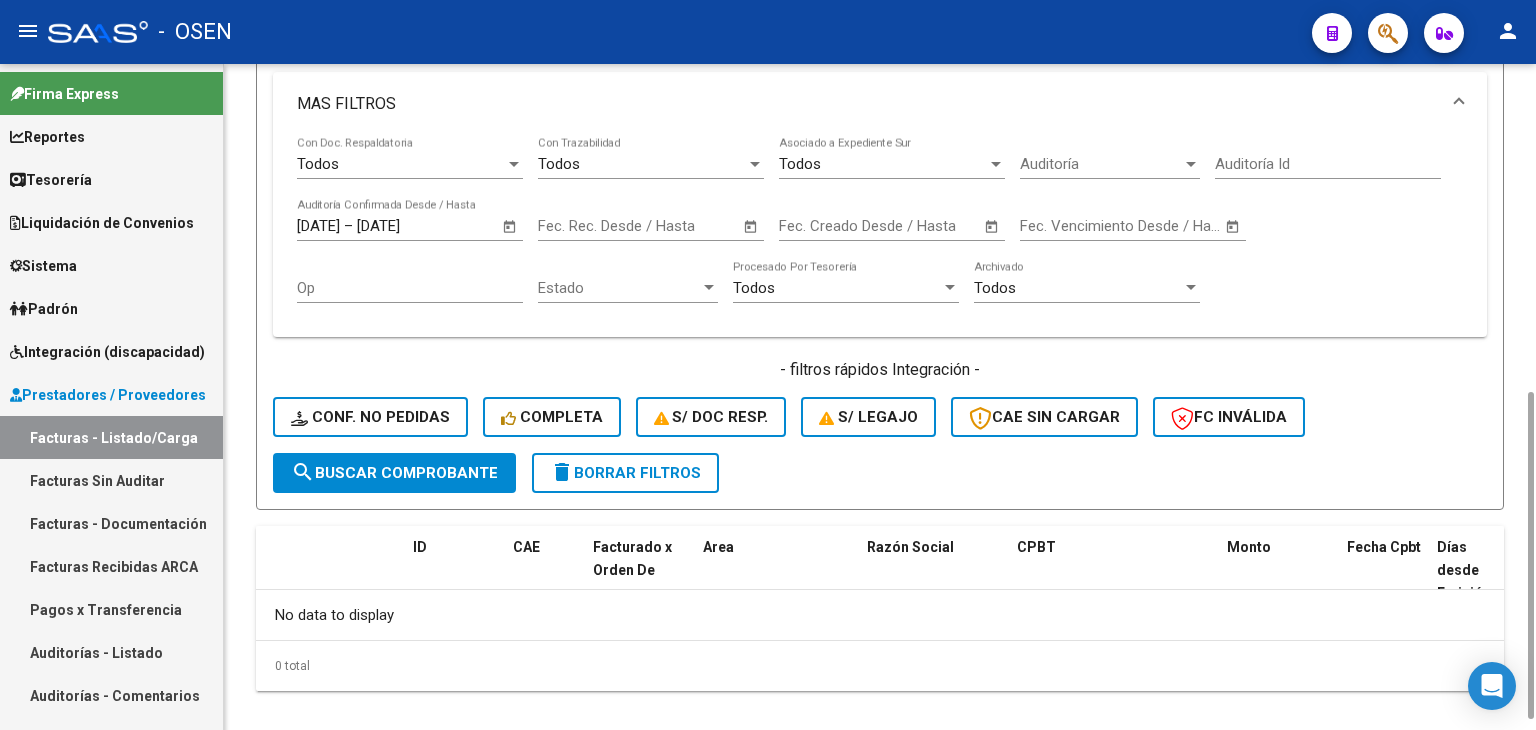 click on "search  Buscar Comprobante" 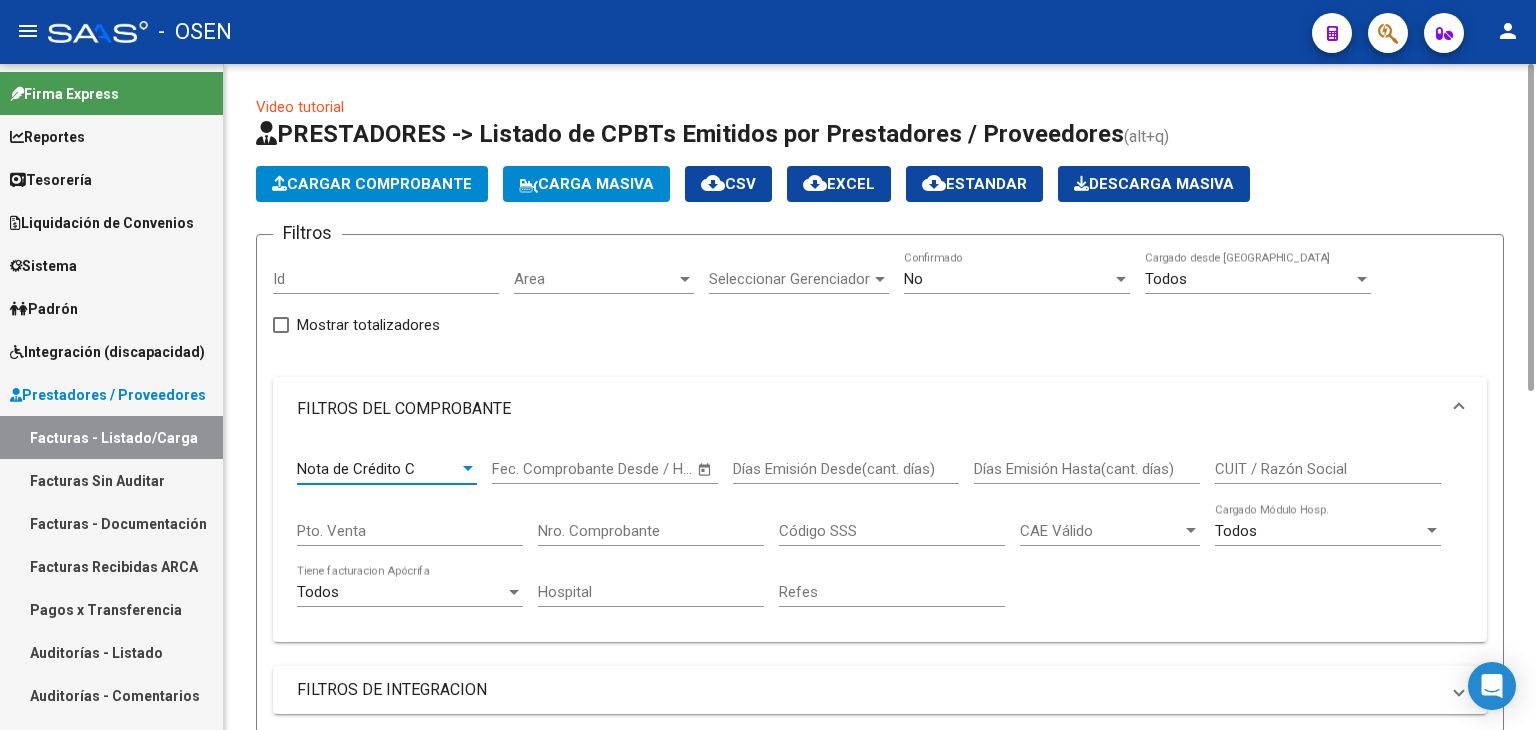 click on "Nota de Crédito C" at bounding box center [378, 469] 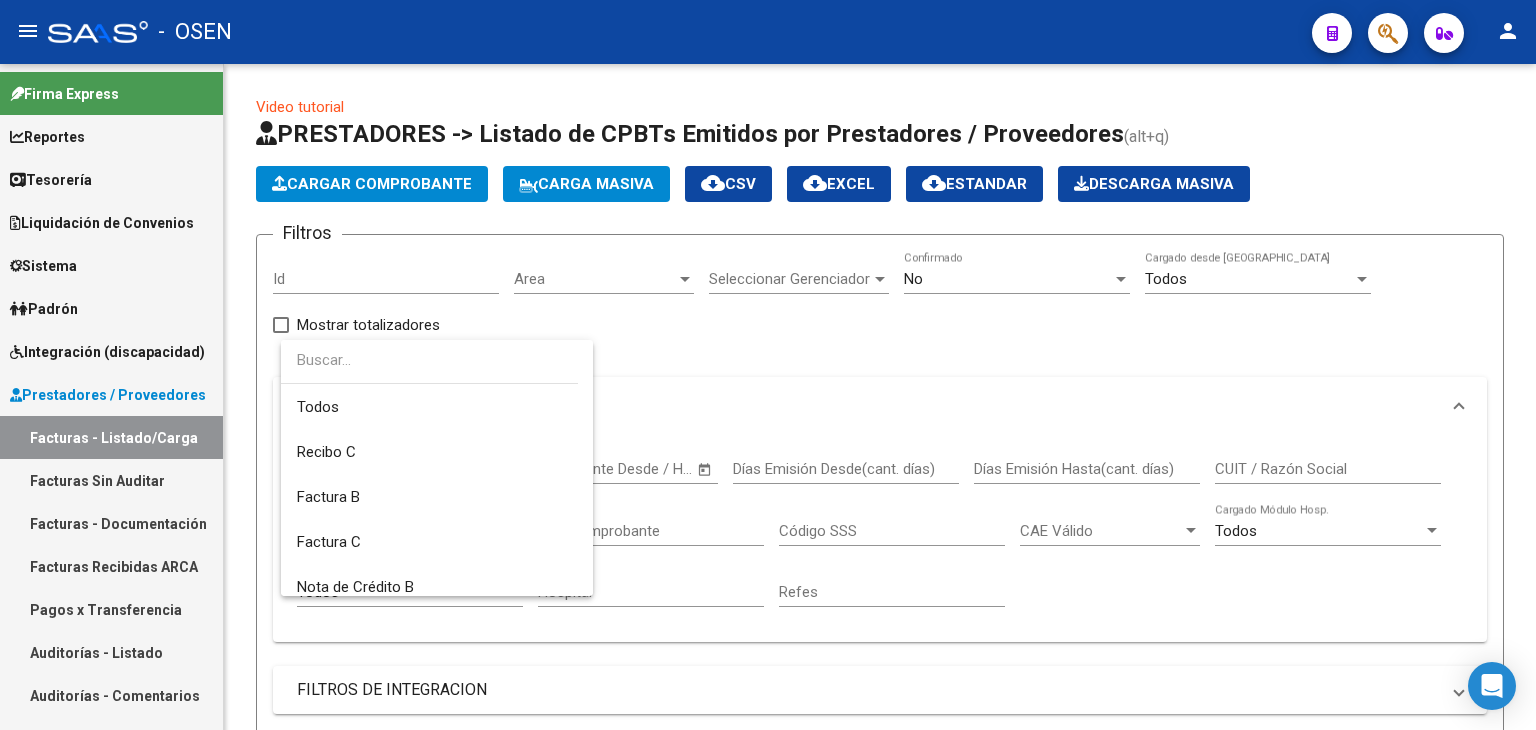 scroll, scrollTop: 164, scrollLeft: 0, axis: vertical 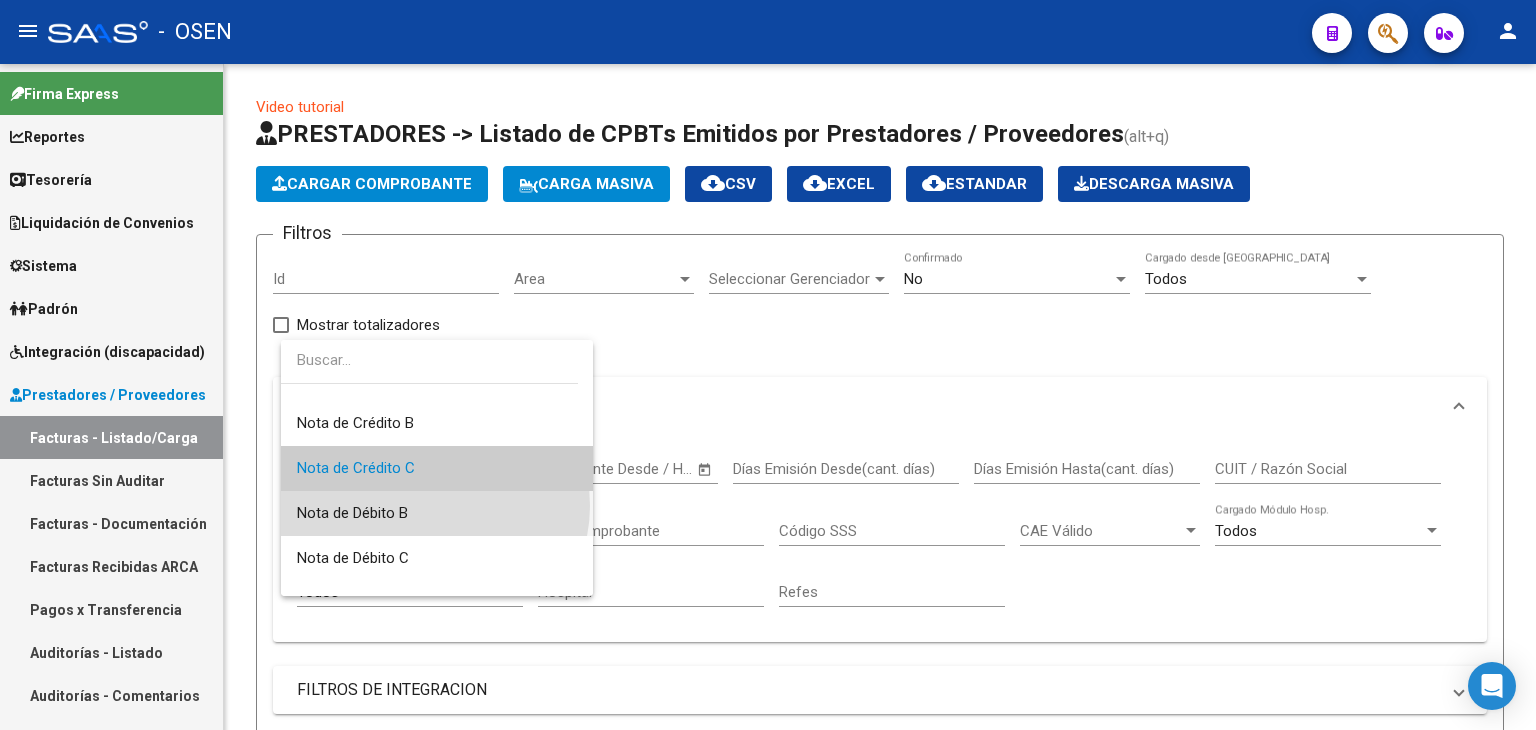 click on "Nota de Débito B" at bounding box center [437, 513] 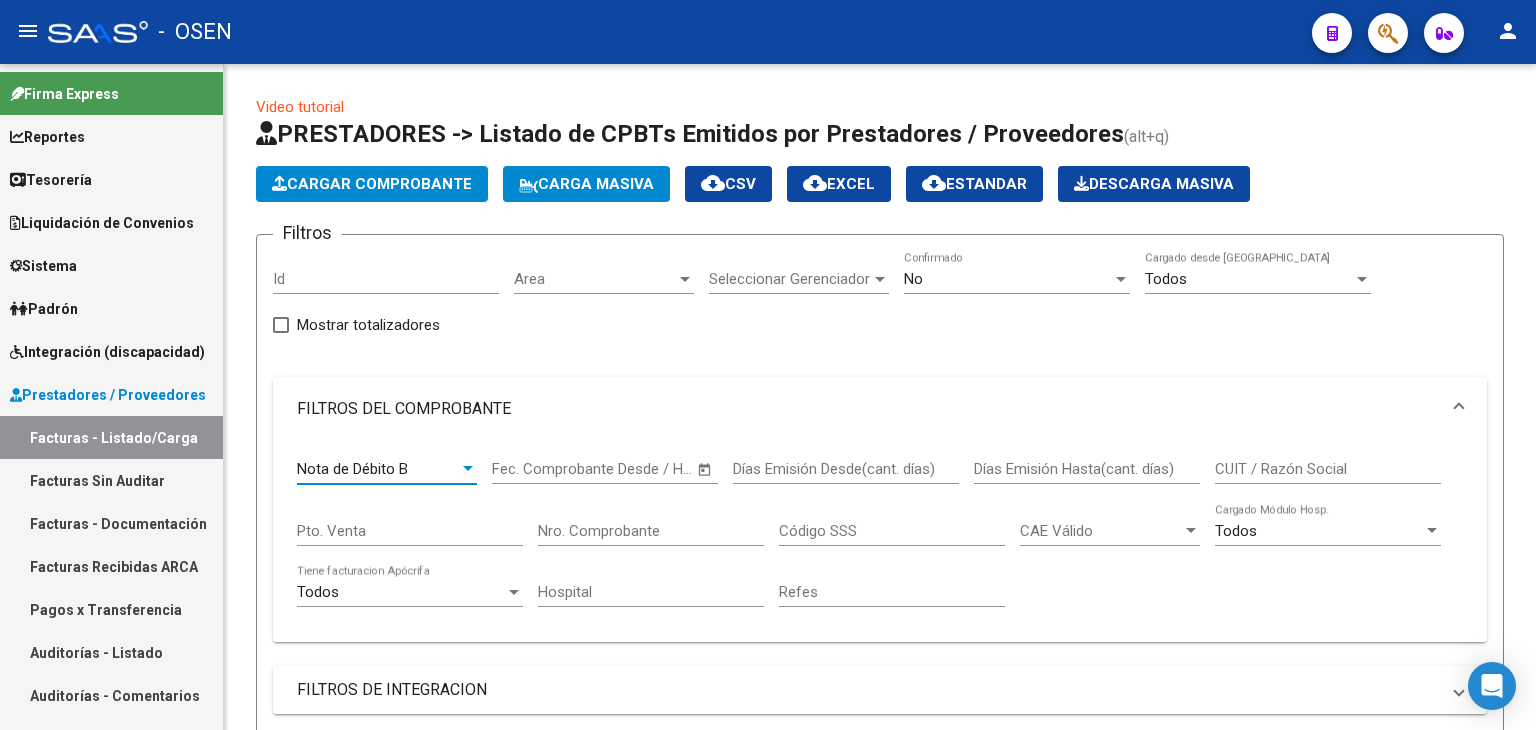 scroll, scrollTop: 666, scrollLeft: 0, axis: vertical 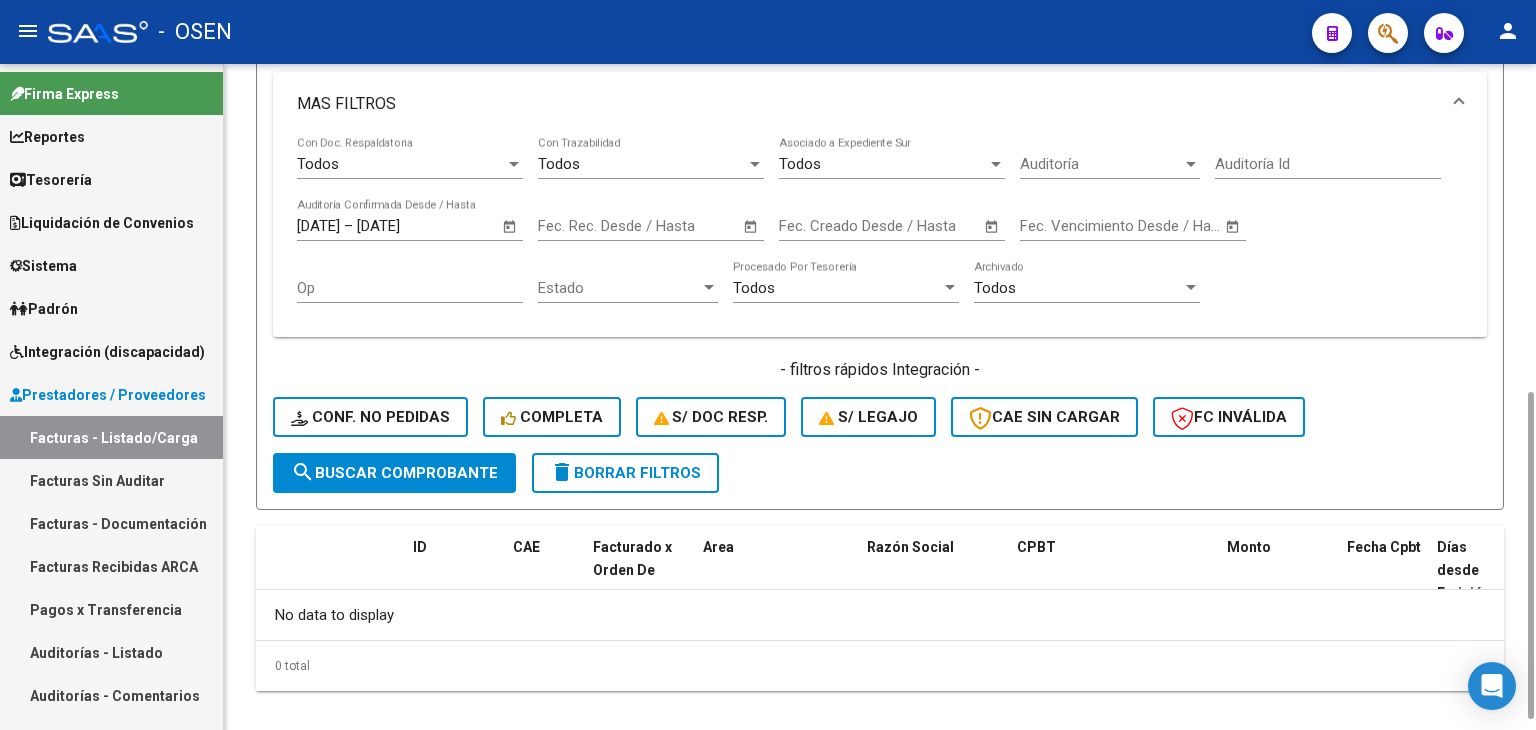 click on "search  Buscar Comprobante" 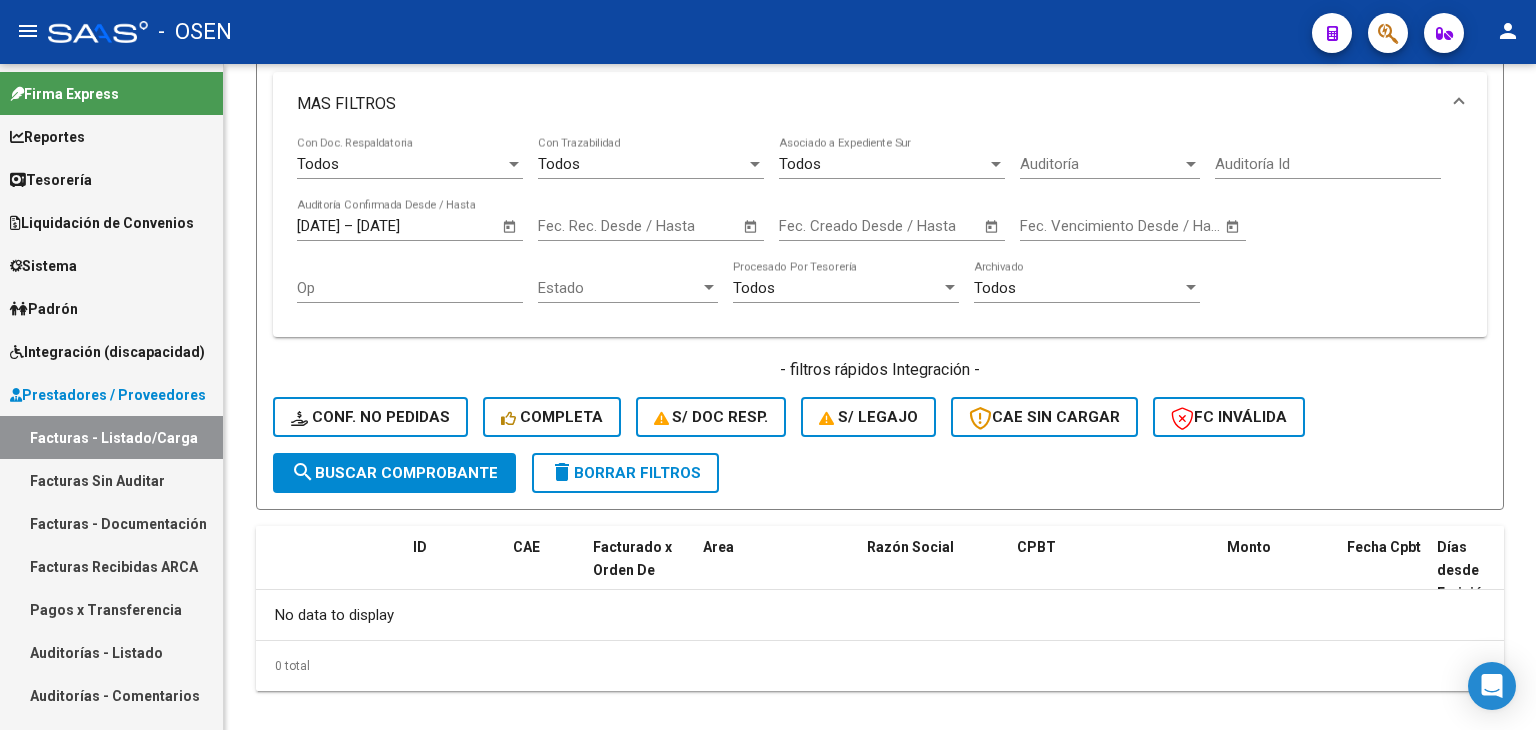 scroll, scrollTop: 0, scrollLeft: 0, axis: both 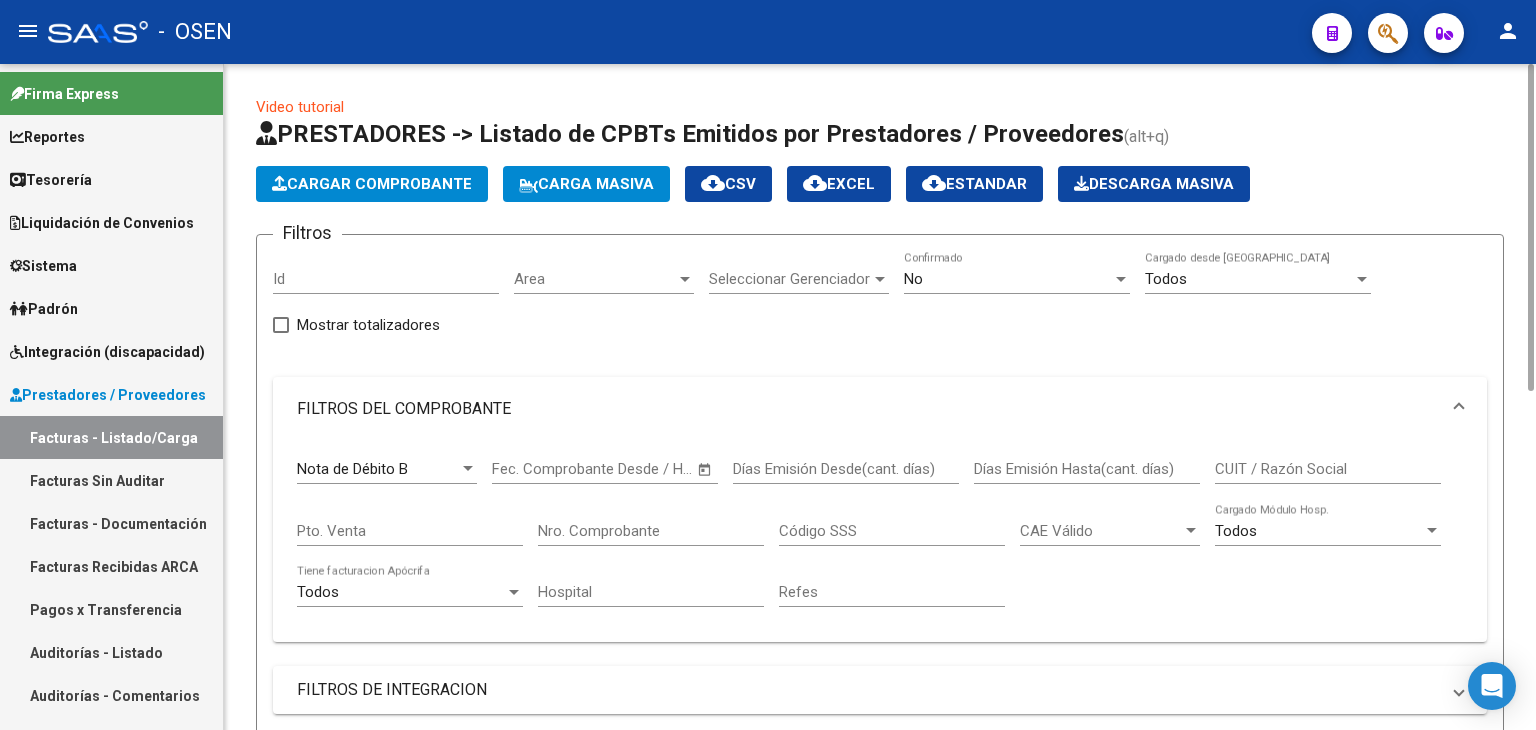 click on "Nota de Débito B" at bounding box center [378, 469] 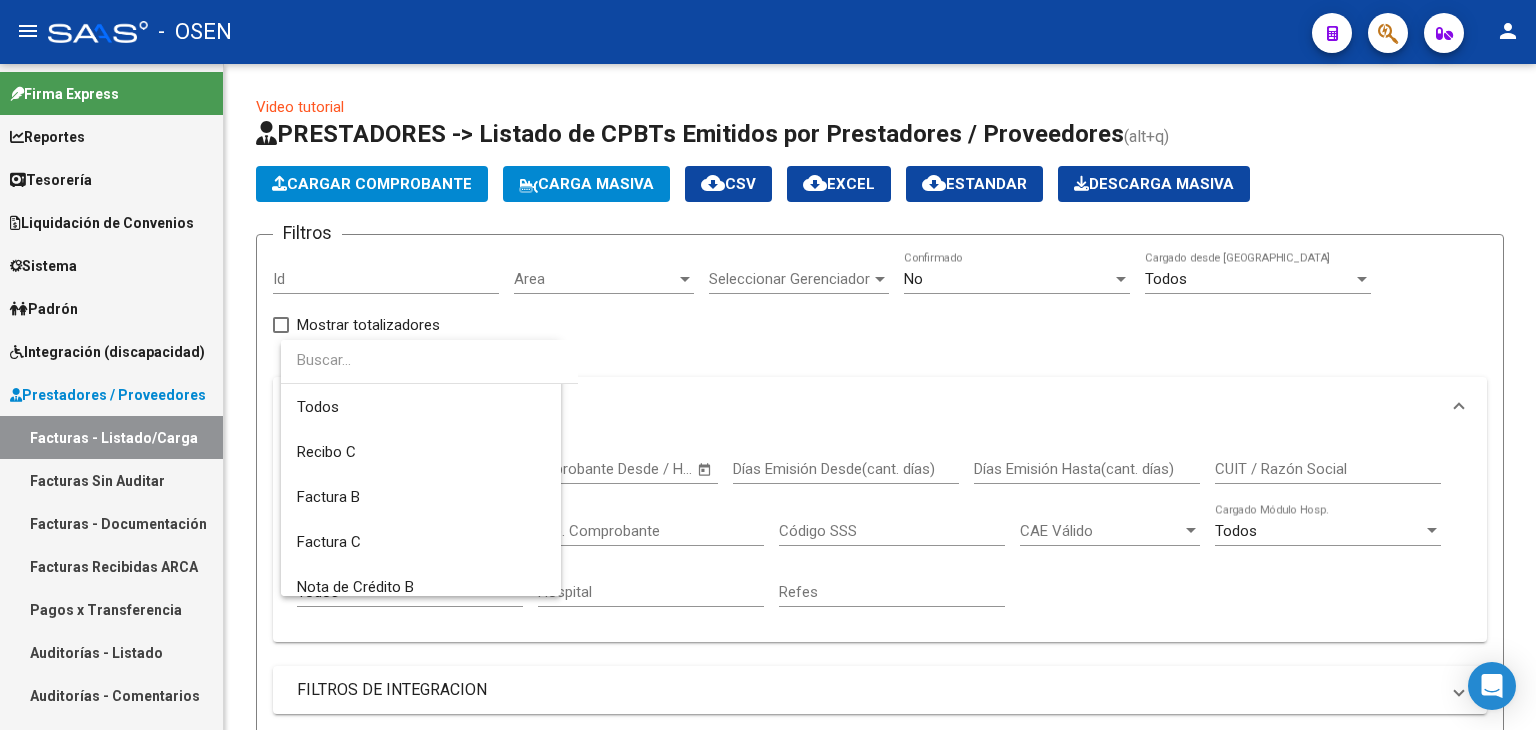 scroll, scrollTop: 209, scrollLeft: 0, axis: vertical 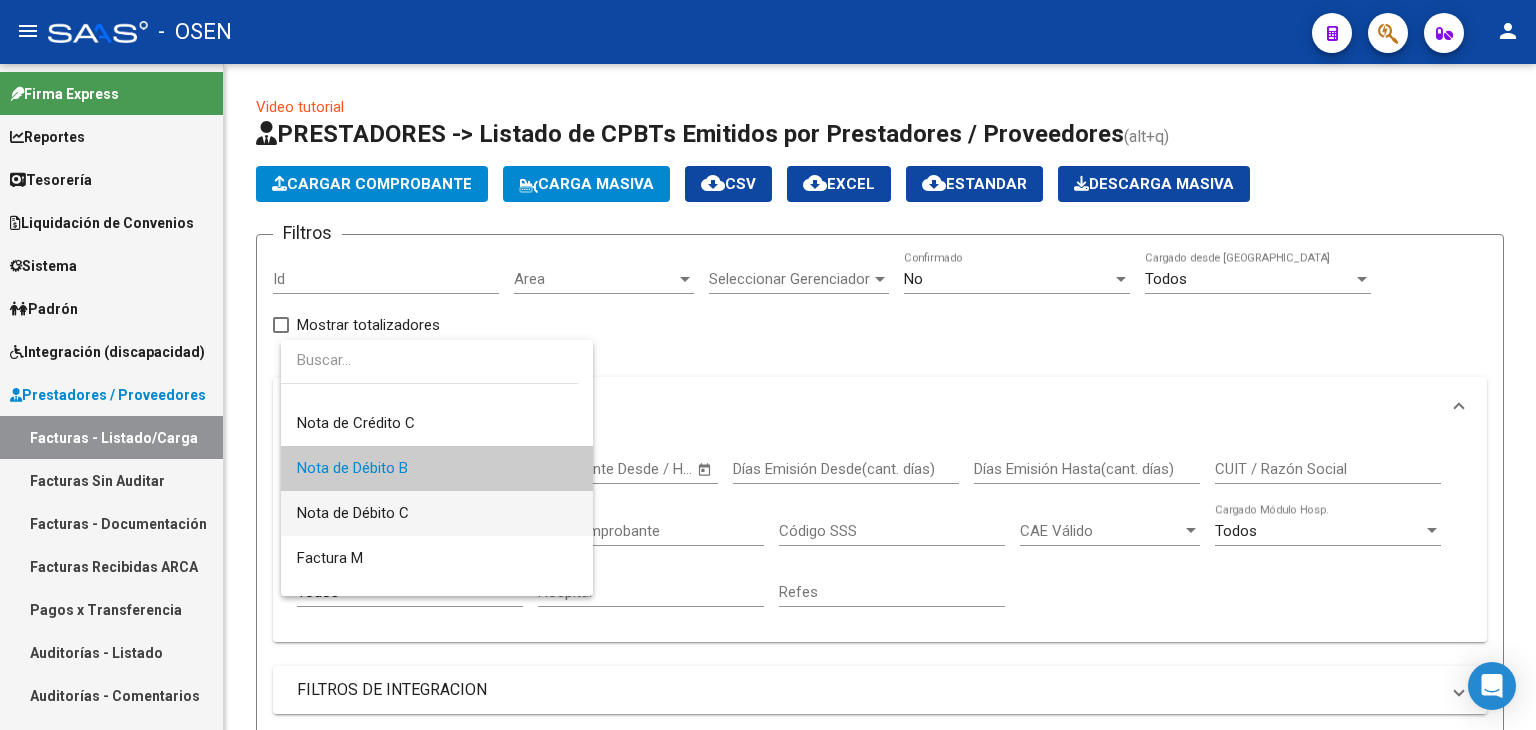 click on "Nota de Débito C" at bounding box center [437, 513] 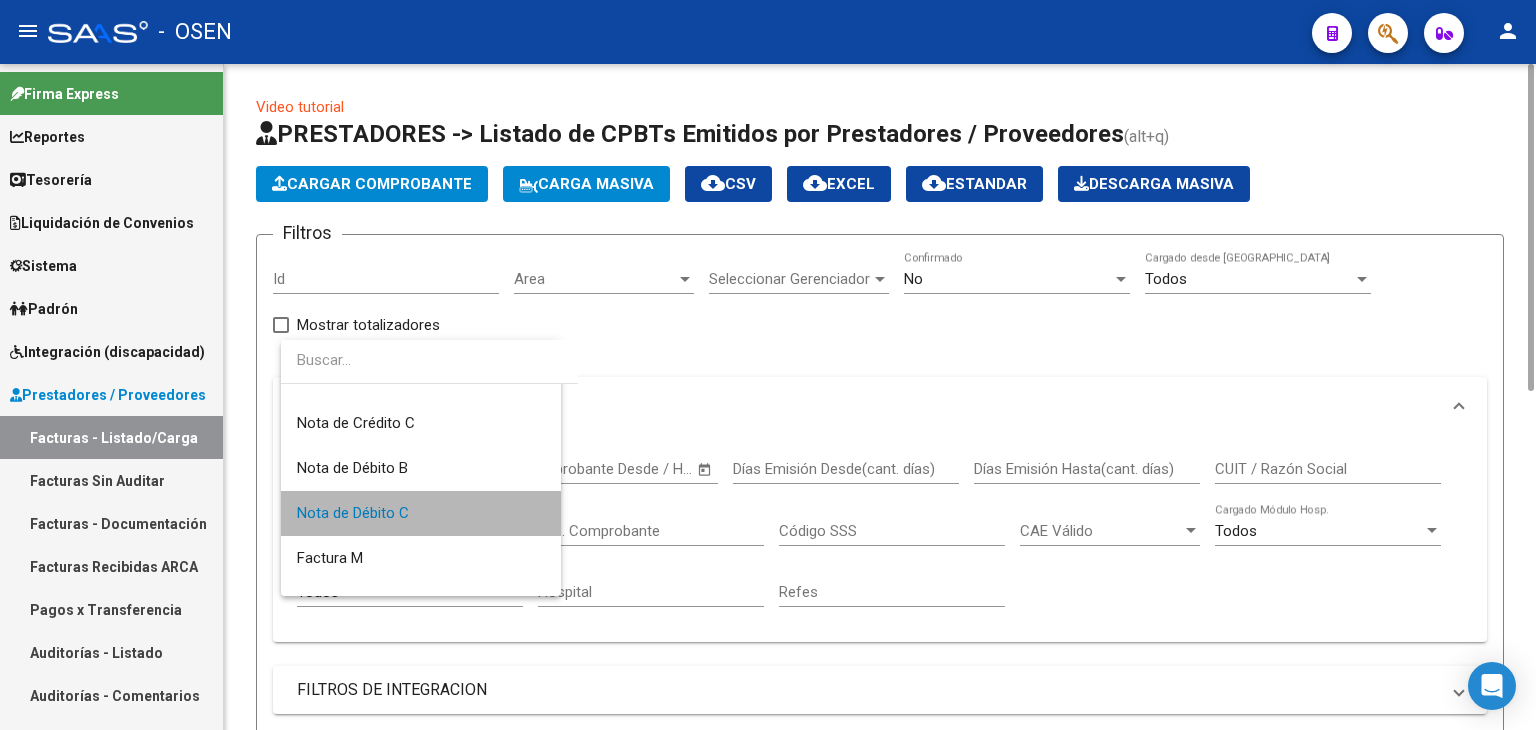 scroll, scrollTop: 666, scrollLeft: 0, axis: vertical 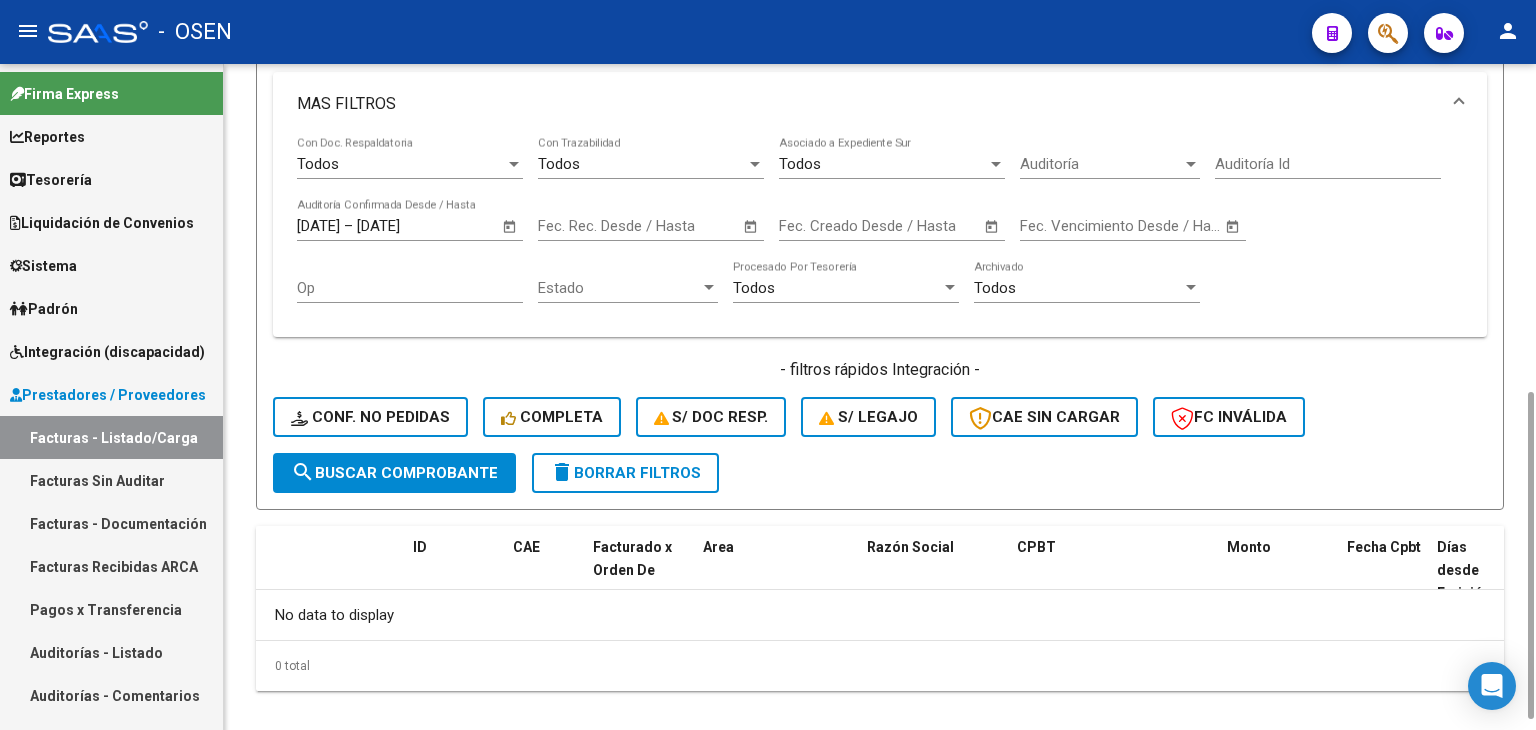 click on "search  Buscar Comprobante" 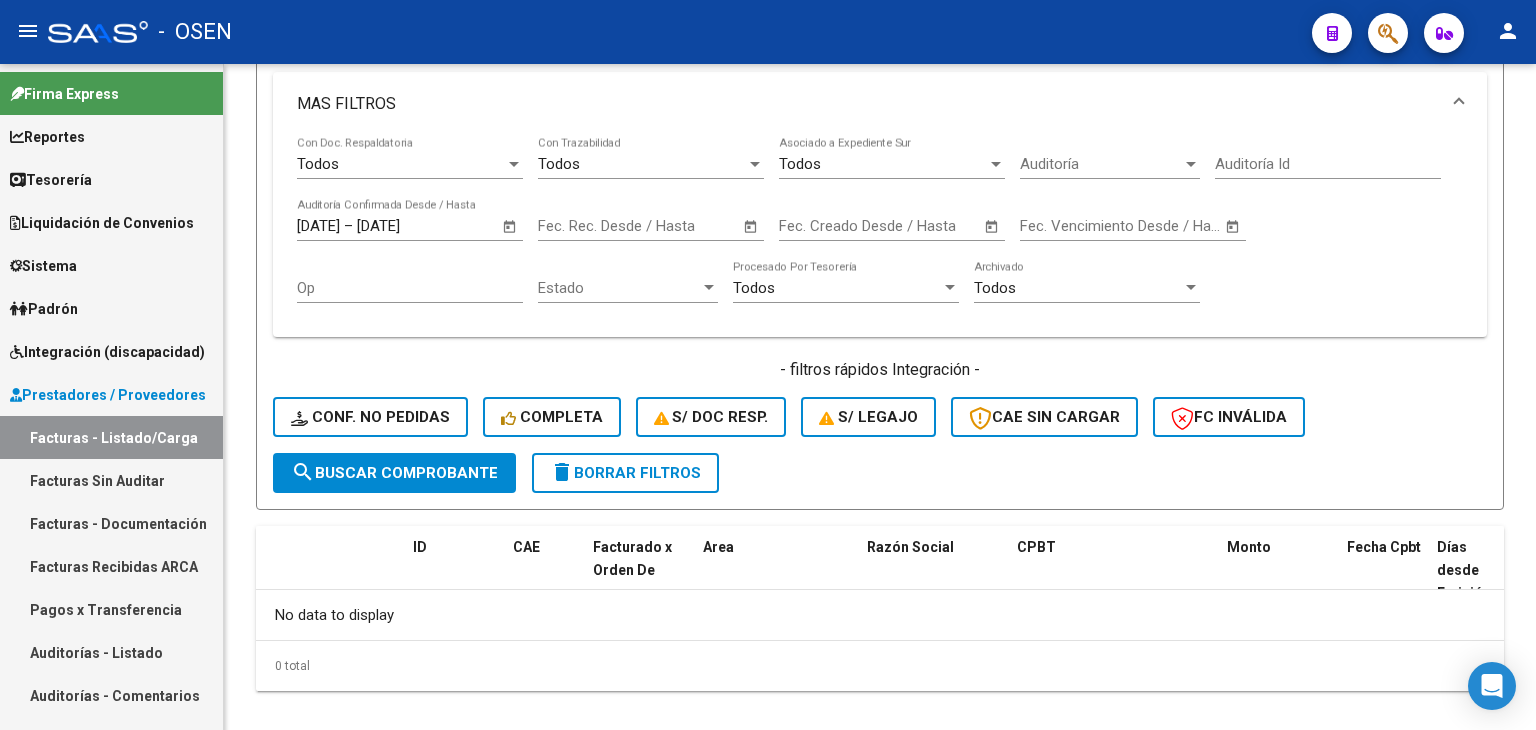 scroll, scrollTop: 0, scrollLeft: 0, axis: both 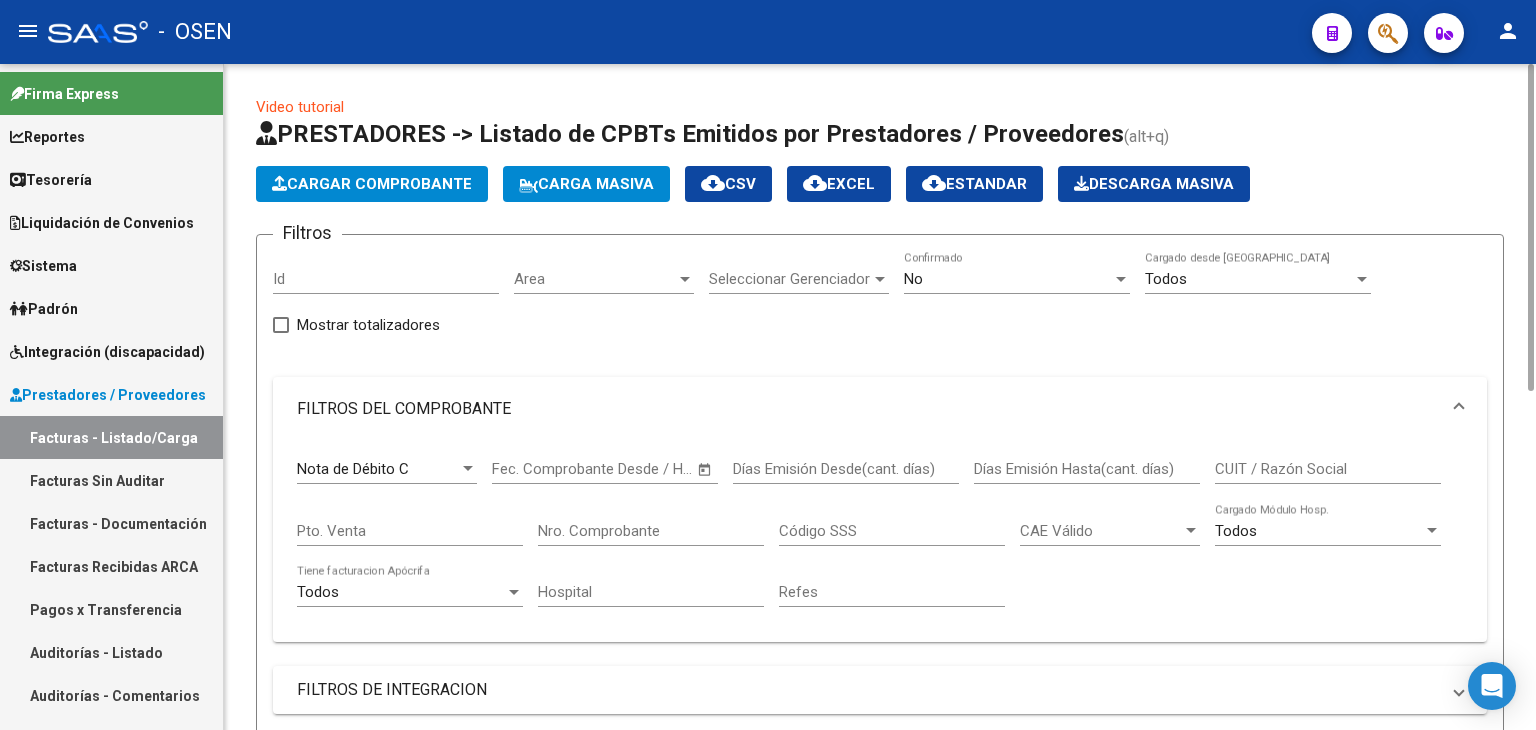 click on "Nota de Débito C" at bounding box center (378, 469) 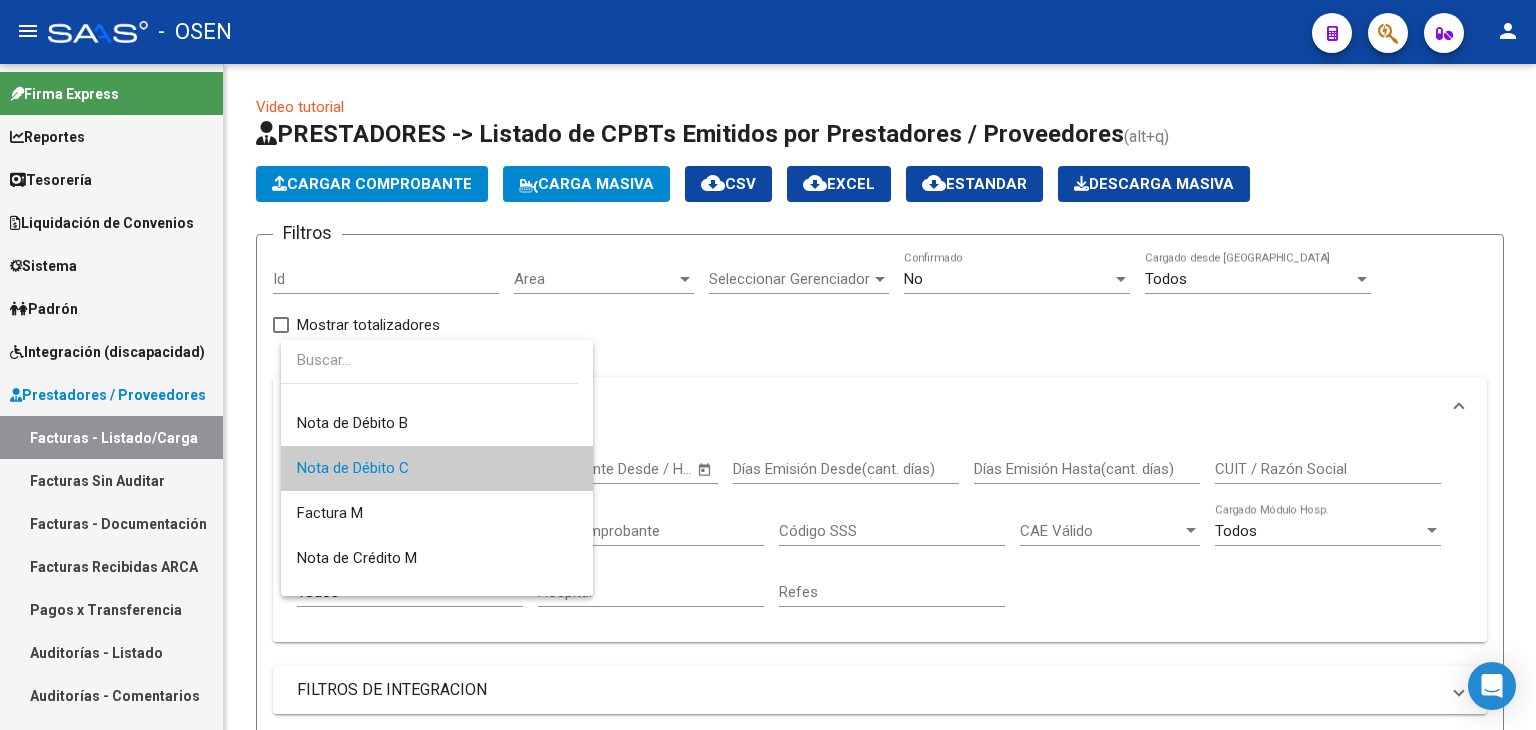 scroll, scrollTop: 588, scrollLeft: 0, axis: vertical 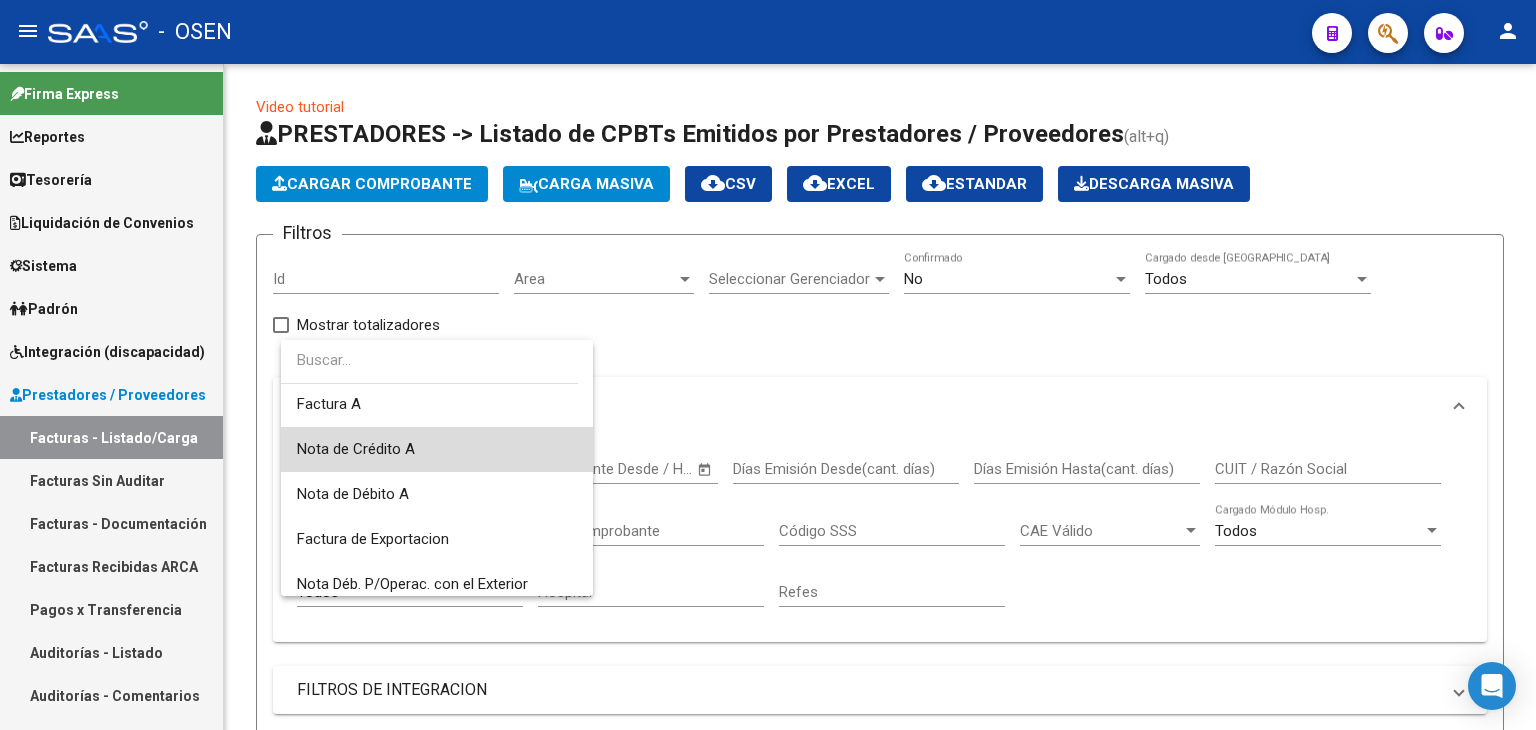 click on "Nota de Crédito A" at bounding box center [437, 449] 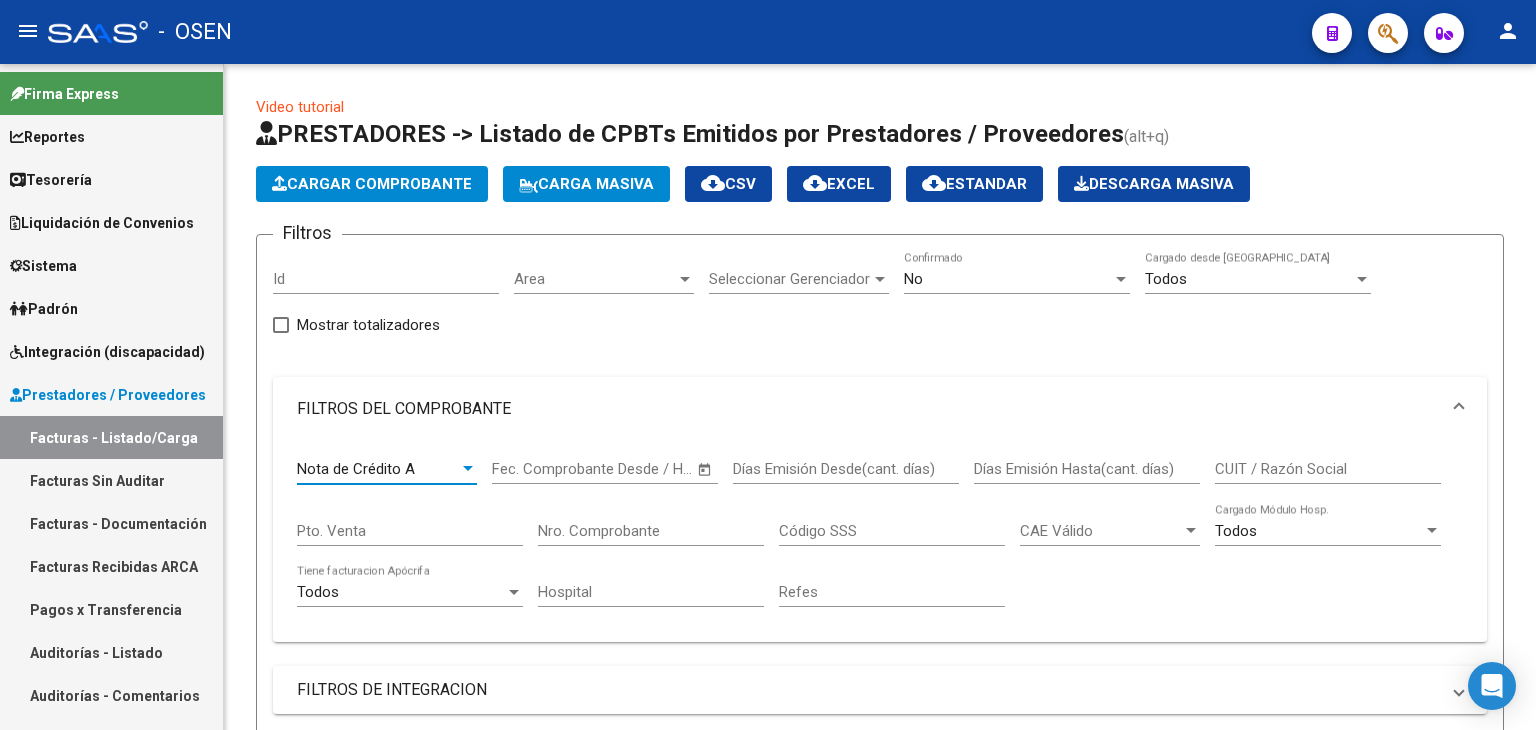 scroll, scrollTop: 666, scrollLeft: 0, axis: vertical 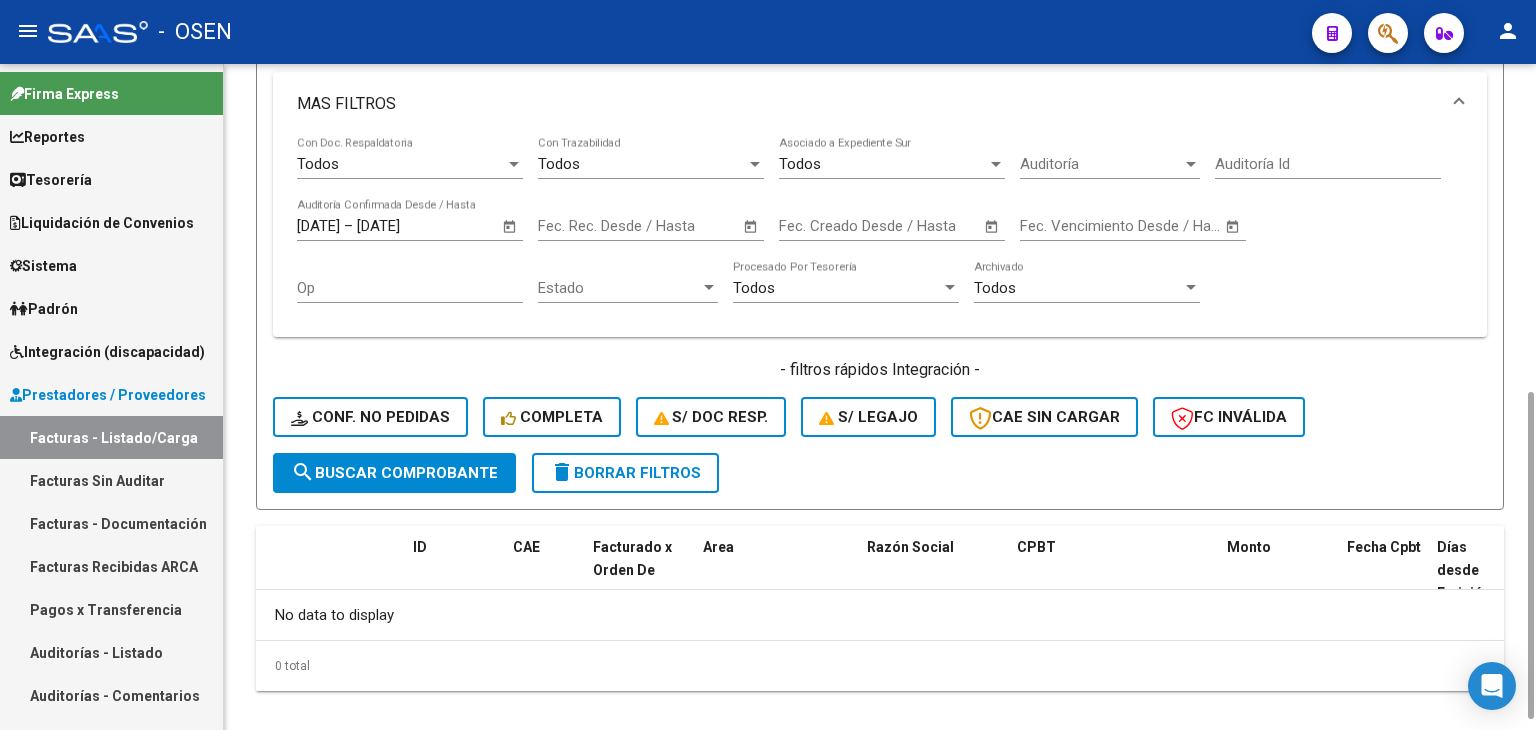 click on "search  Buscar Comprobante" 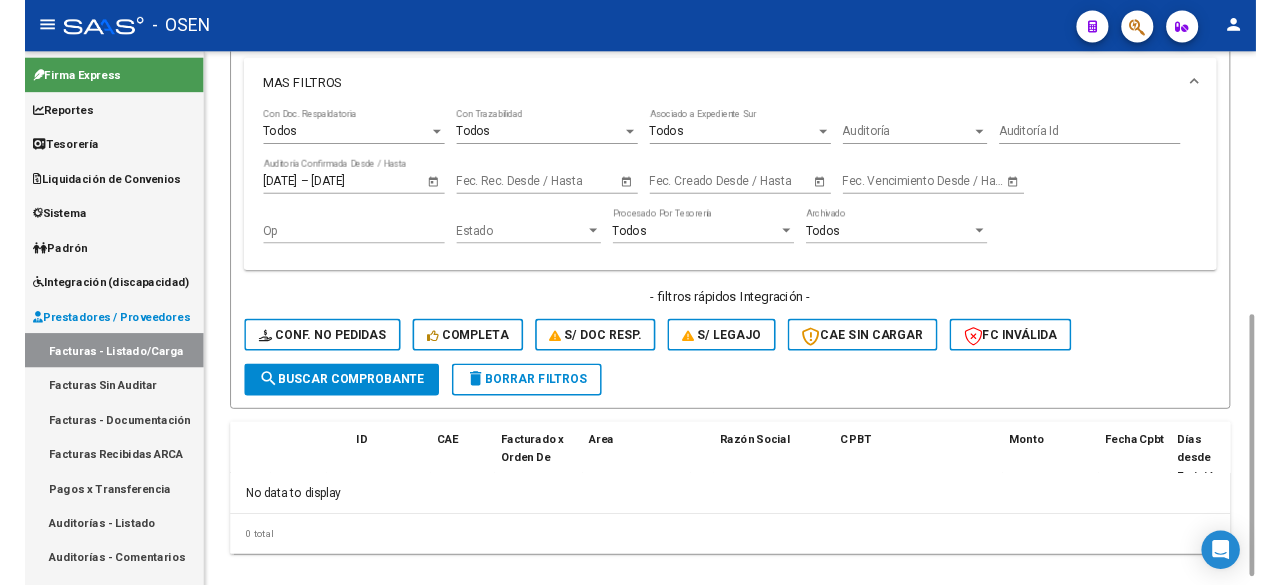 scroll, scrollTop: 0, scrollLeft: 0, axis: both 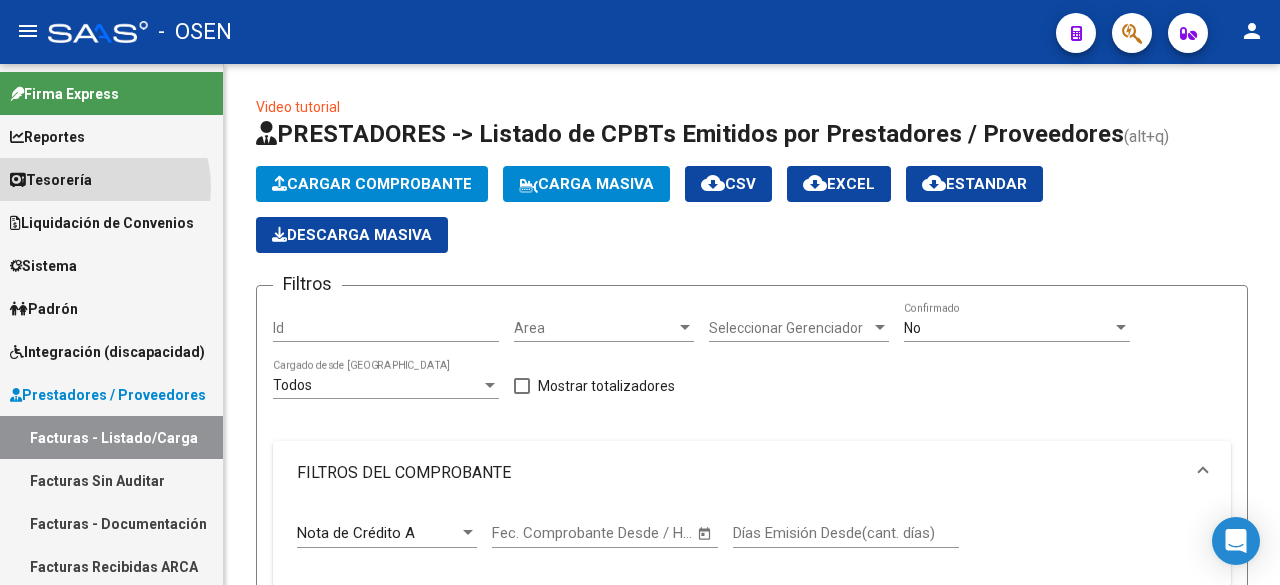click on "Tesorería" at bounding box center [51, 180] 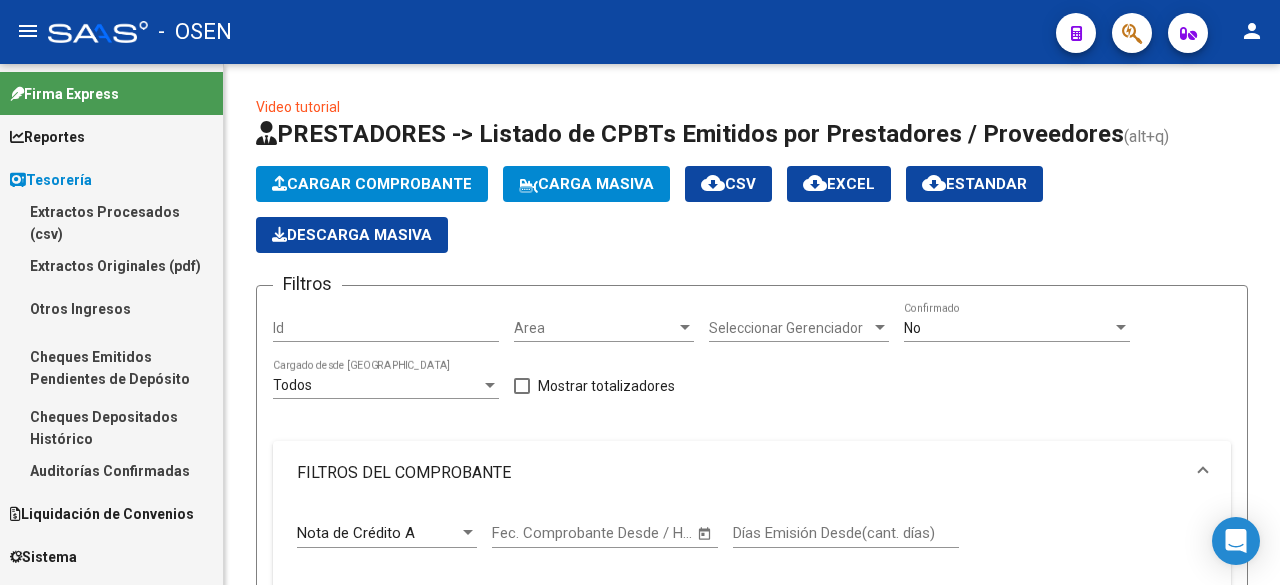 click on "Auditorías Confirmadas" at bounding box center (111, 470) 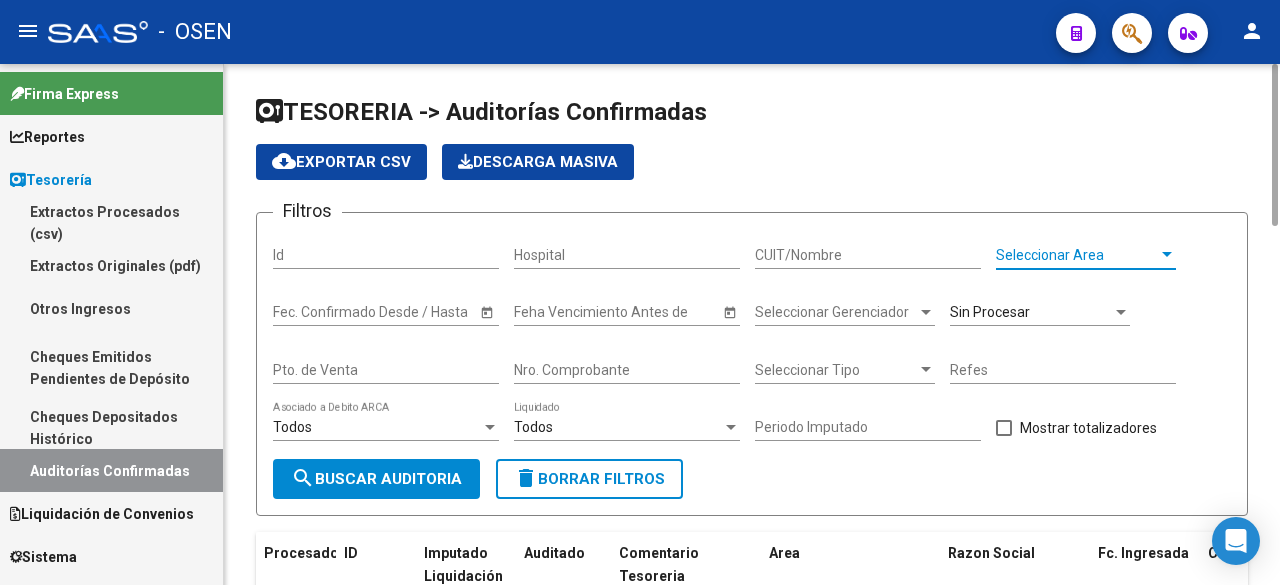 click on "Seleccionar Area" at bounding box center (1077, 255) 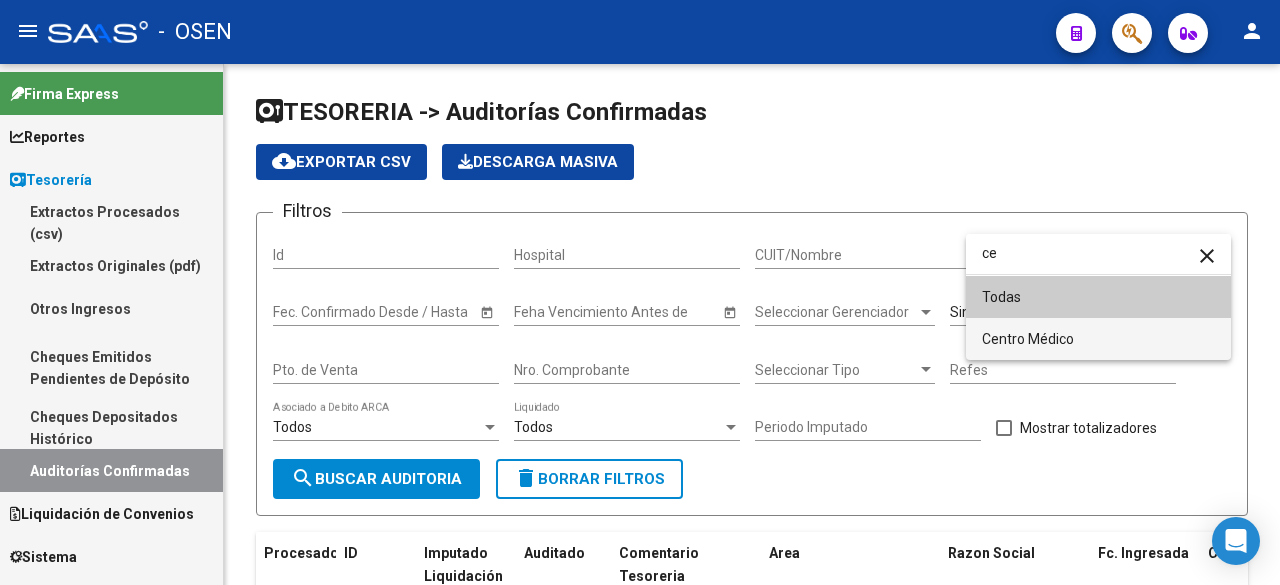 type on "ce" 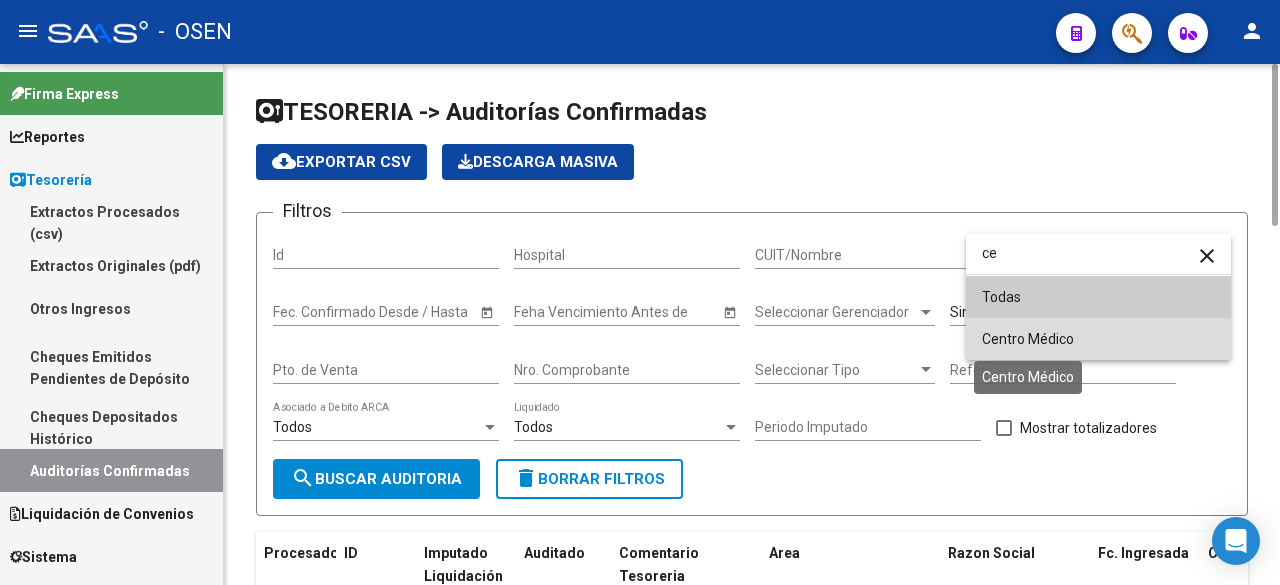 drag, startPoint x: 1051, startPoint y: 331, endPoint x: 614, endPoint y: 451, distance: 453.17657 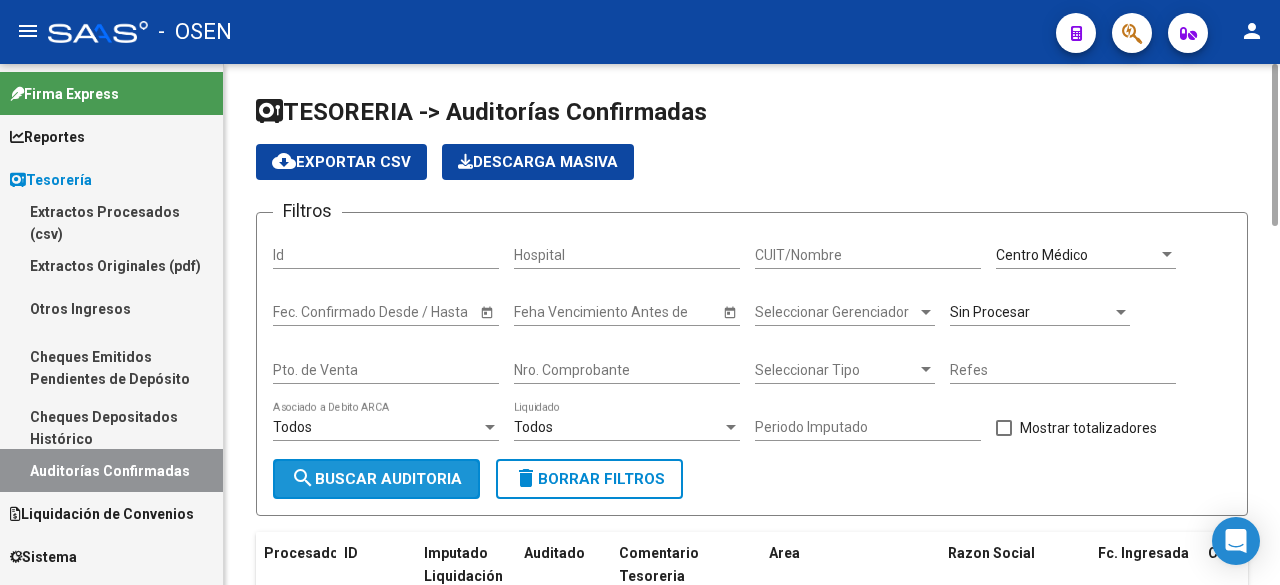 click on "search  Buscar Auditoria" 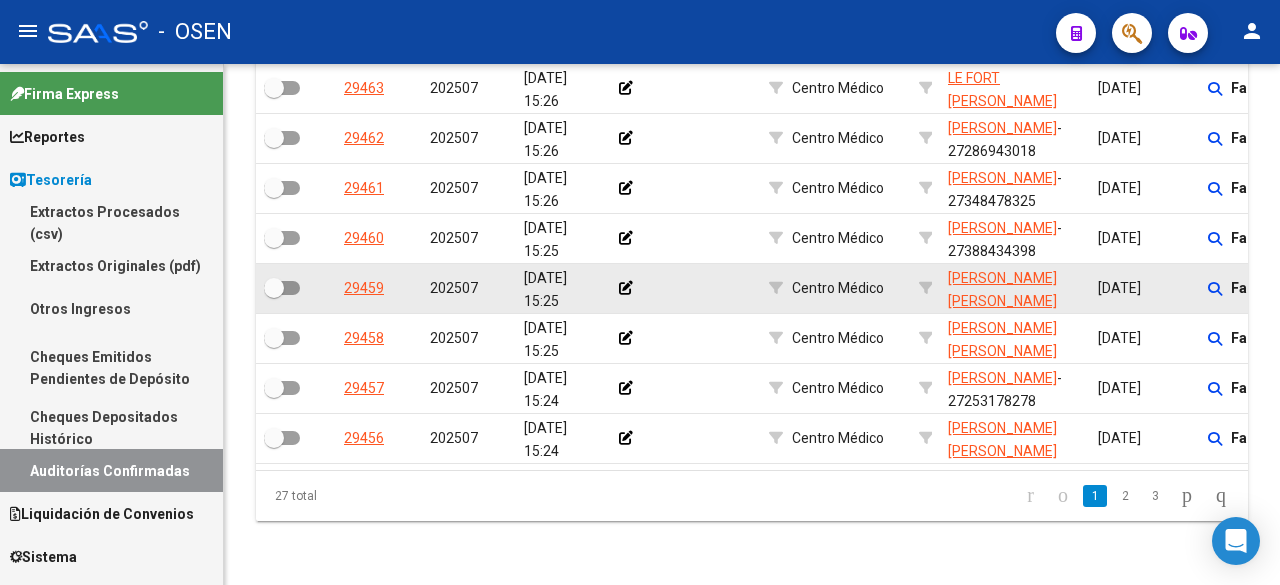 scroll, scrollTop: 0, scrollLeft: 0, axis: both 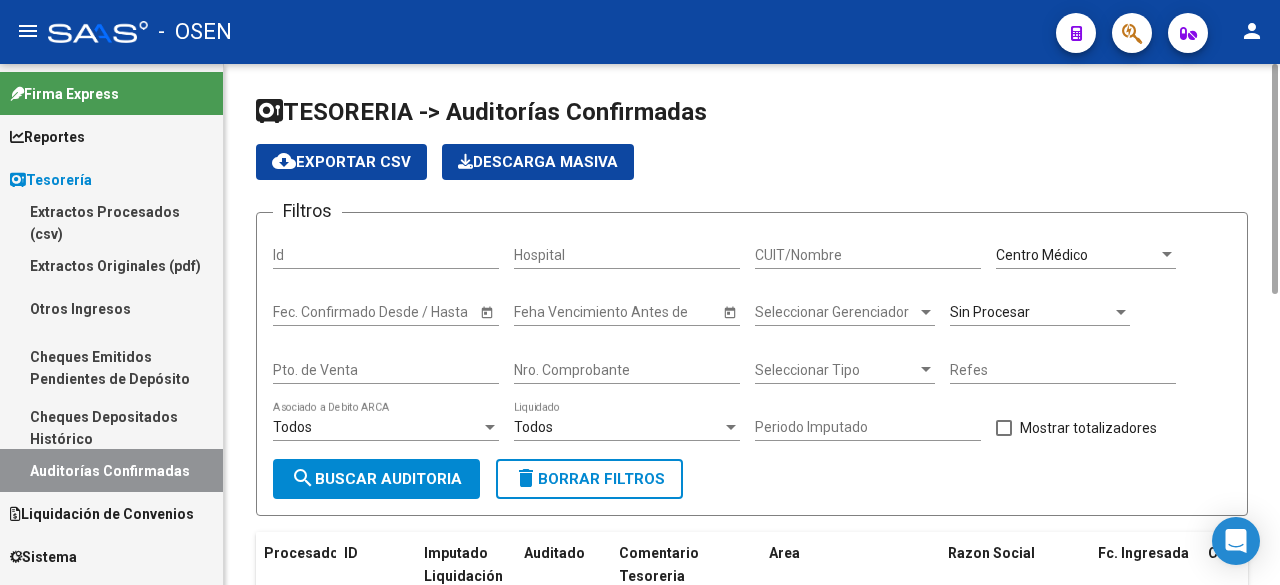 drag, startPoint x: 673, startPoint y: 353, endPoint x: 672, endPoint y: 363, distance: 10.049875 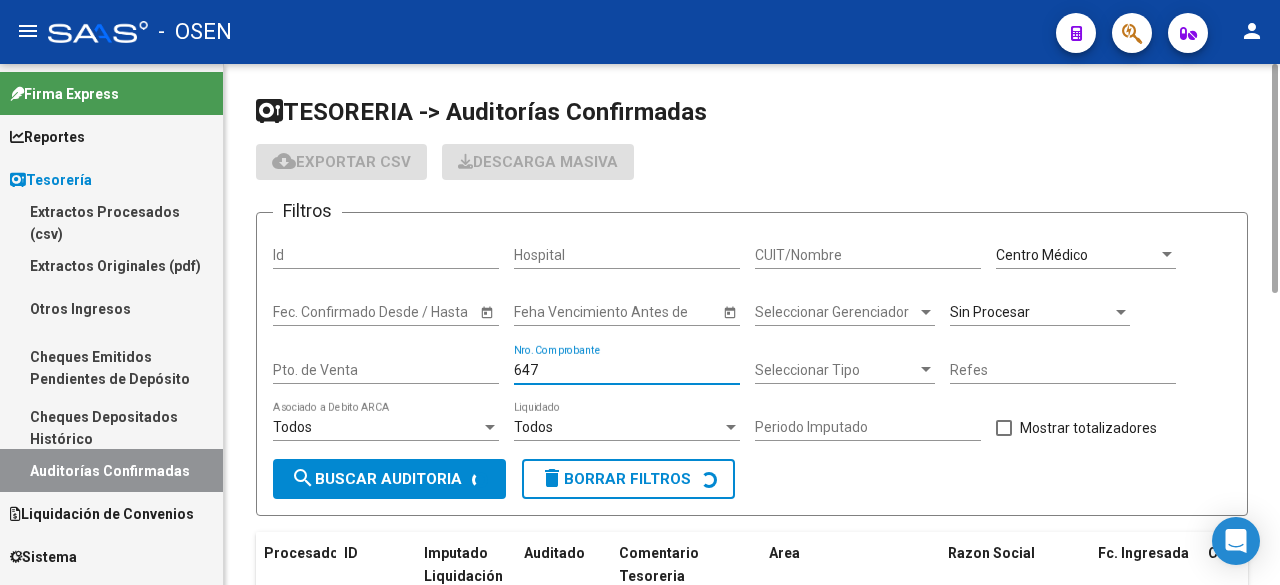 scroll, scrollTop: 662, scrollLeft: 0, axis: vertical 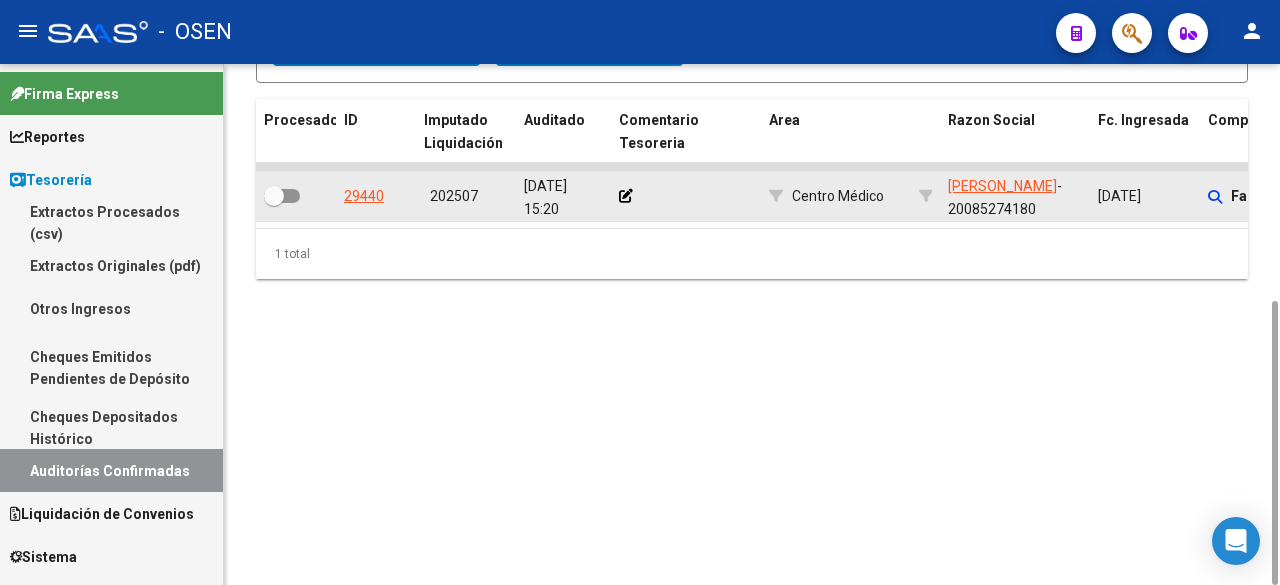 drag, startPoint x: 1273, startPoint y: 387, endPoint x: 445, endPoint y: 238, distance: 841.29956 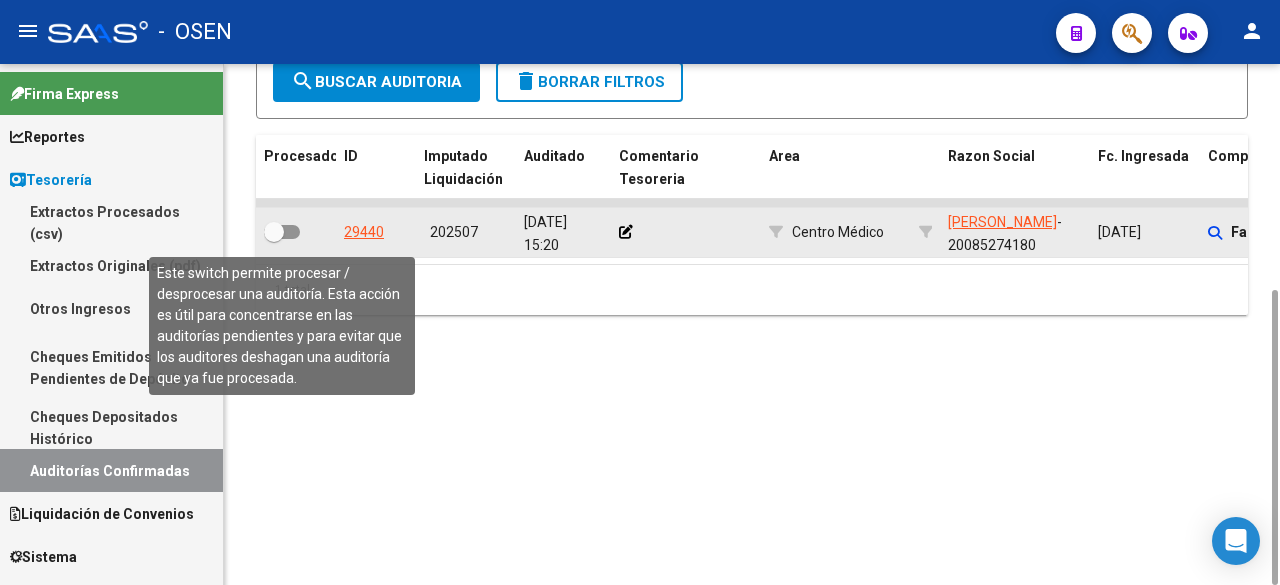 type on "647" 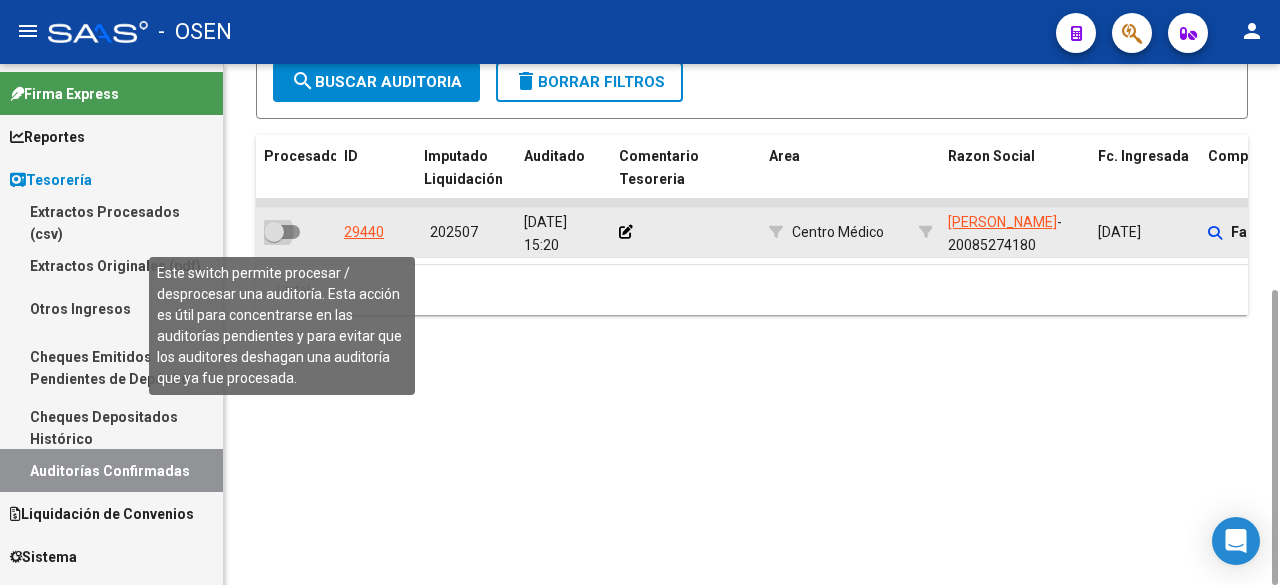 click at bounding box center (282, 232) 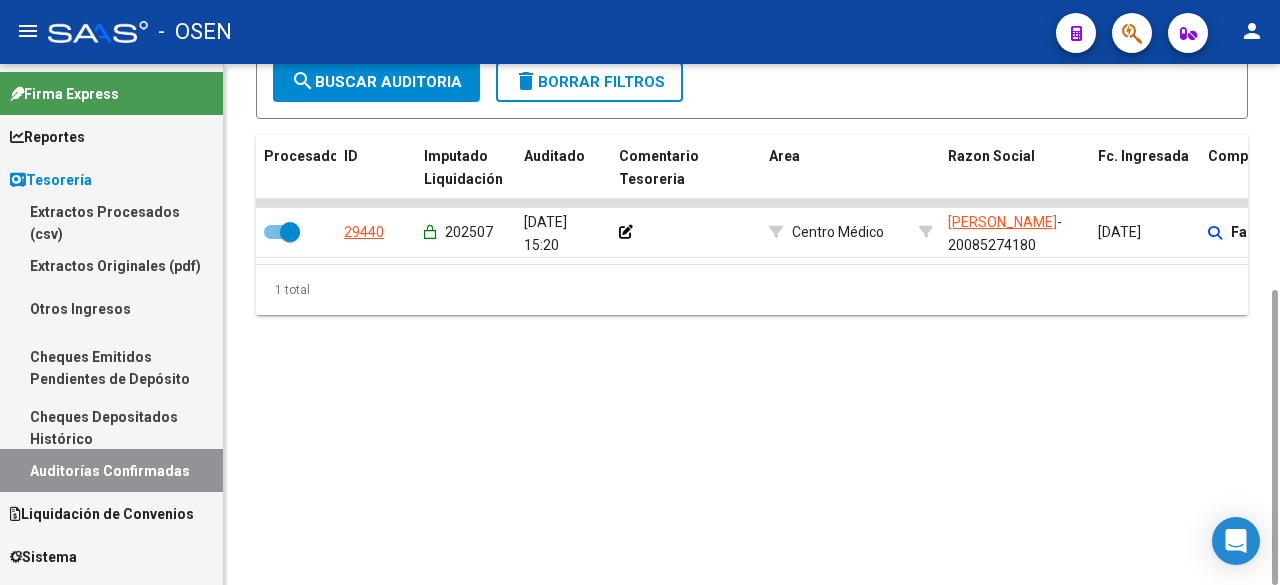 scroll, scrollTop: 0, scrollLeft: 0, axis: both 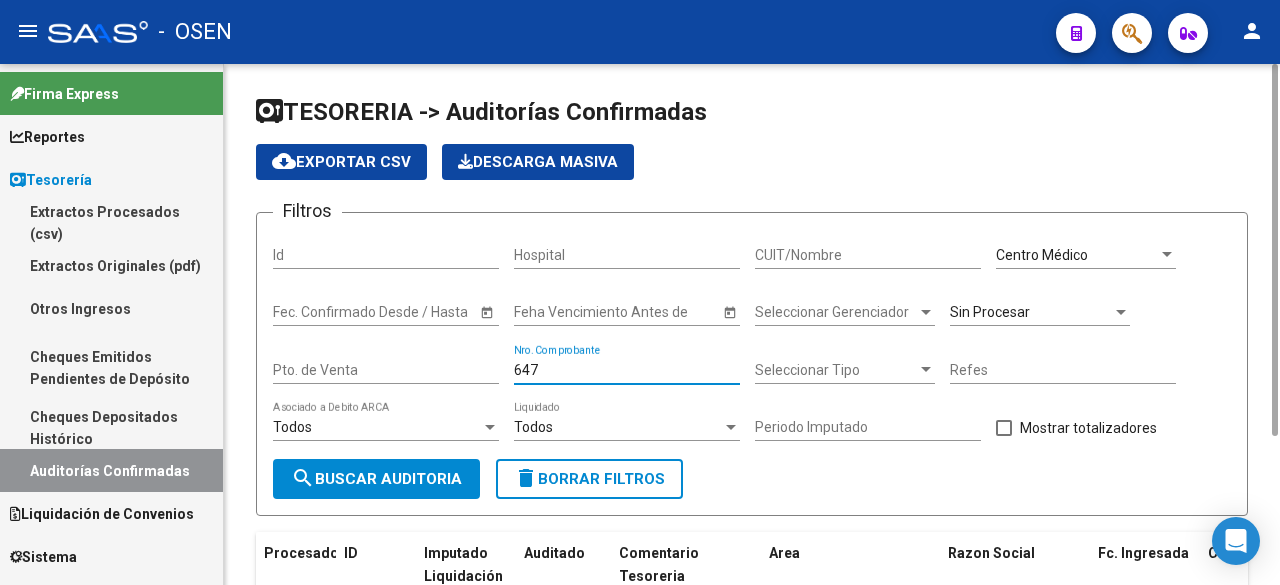 drag, startPoint x: 605, startPoint y: 368, endPoint x: 315, endPoint y: 374, distance: 290.06207 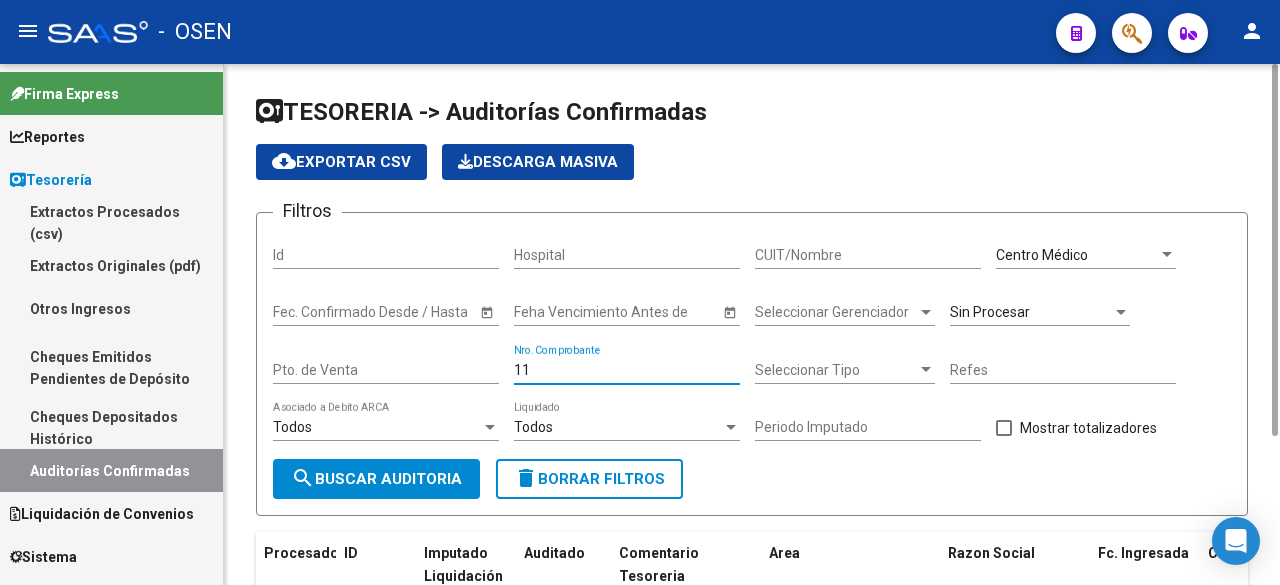 type on "112" 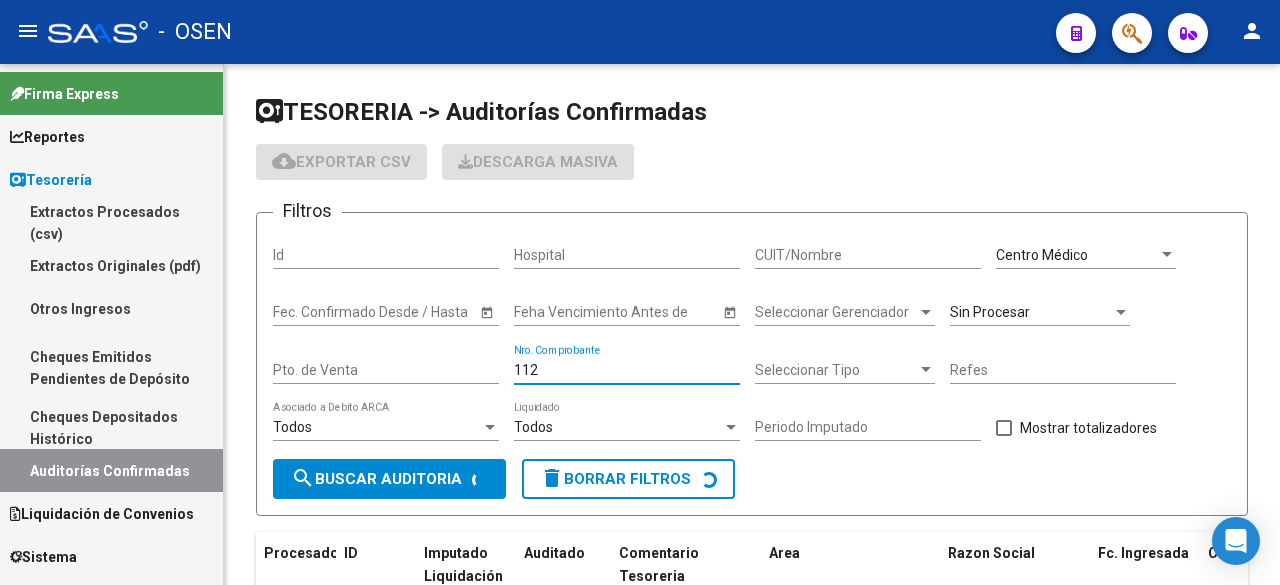 checkbox on "false" 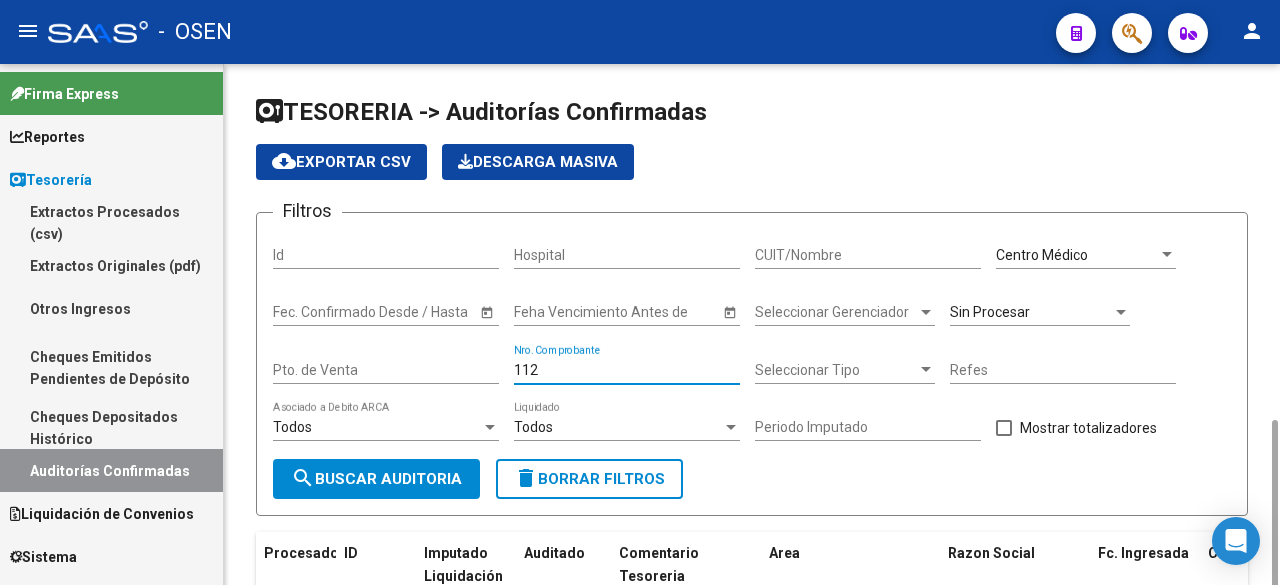 scroll, scrollTop: 207, scrollLeft: 0, axis: vertical 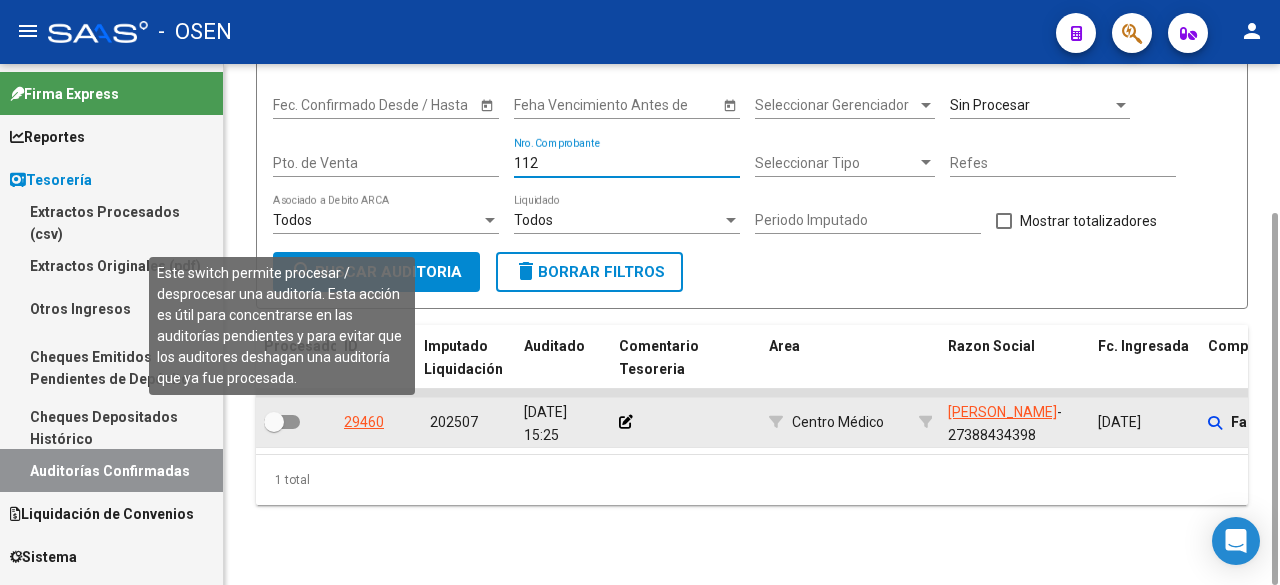 type on "112" 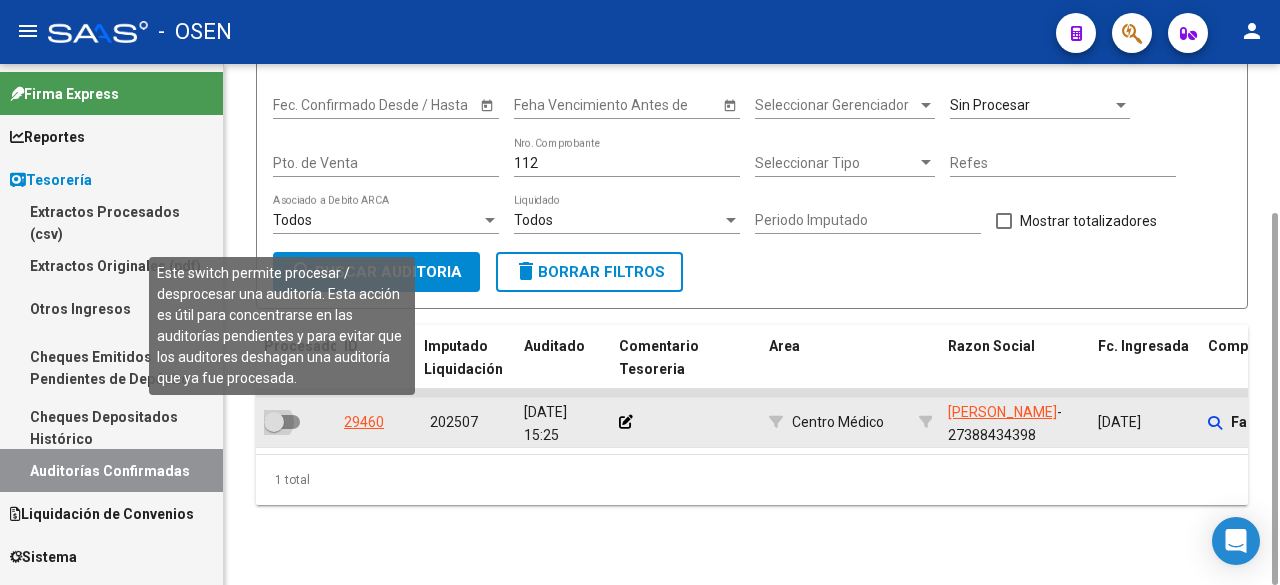 click at bounding box center (274, 422) 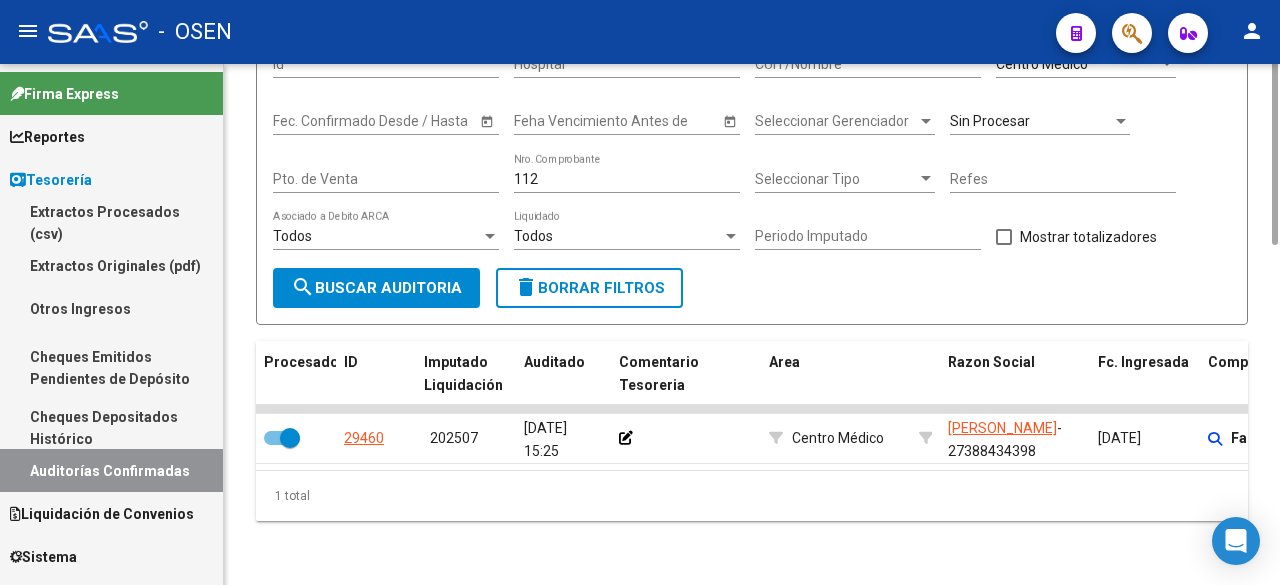scroll, scrollTop: 0, scrollLeft: 0, axis: both 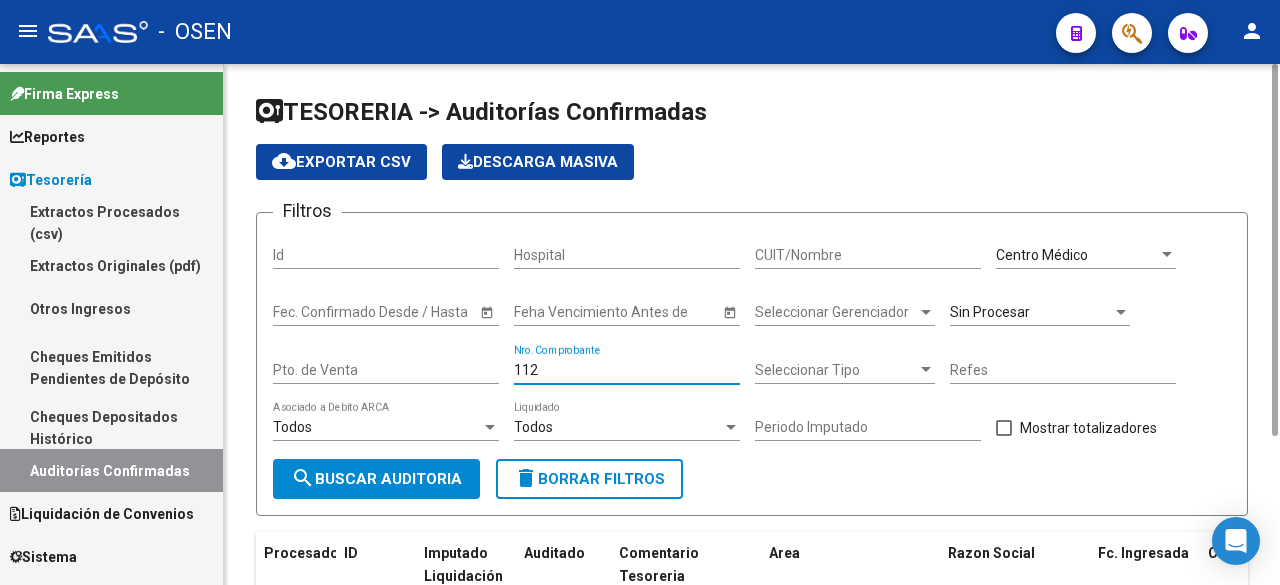 drag, startPoint x: 370, startPoint y: 368, endPoint x: 339, endPoint y: 367, distance: 31.016125 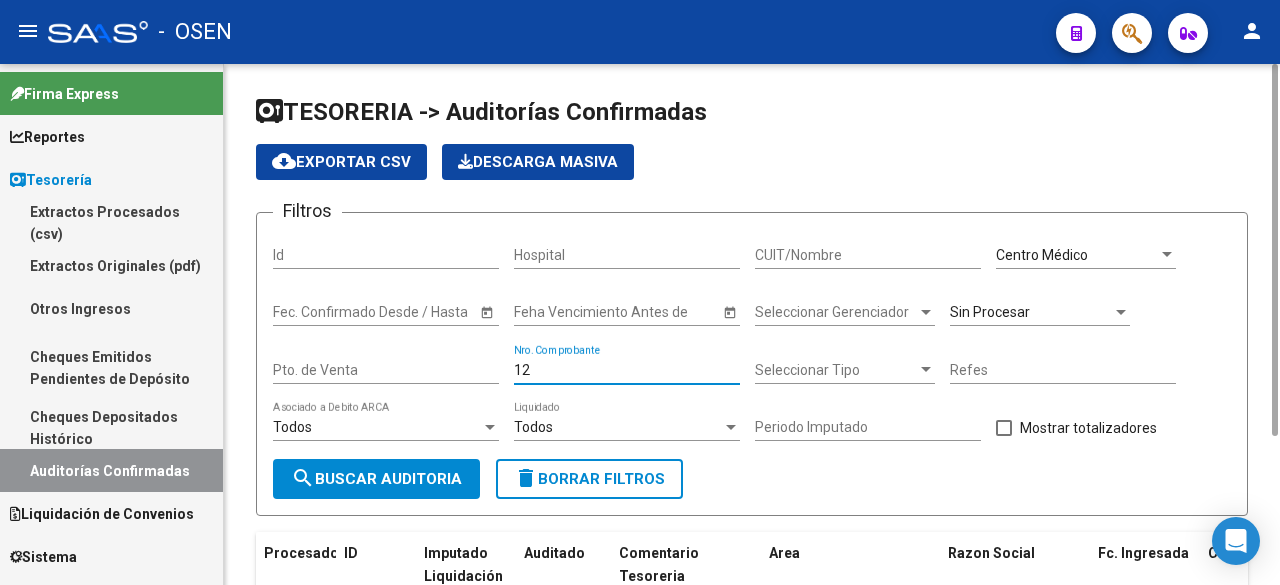 type on "128" 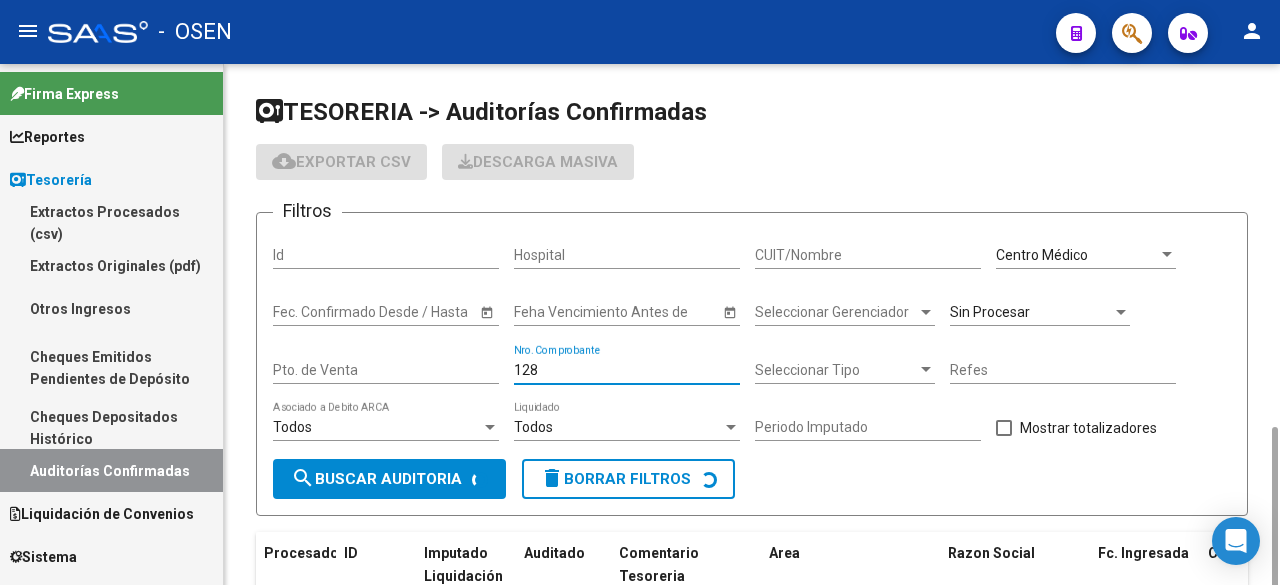scroll, scrollTop: 212, scrollLeft: 0, axis: vertical 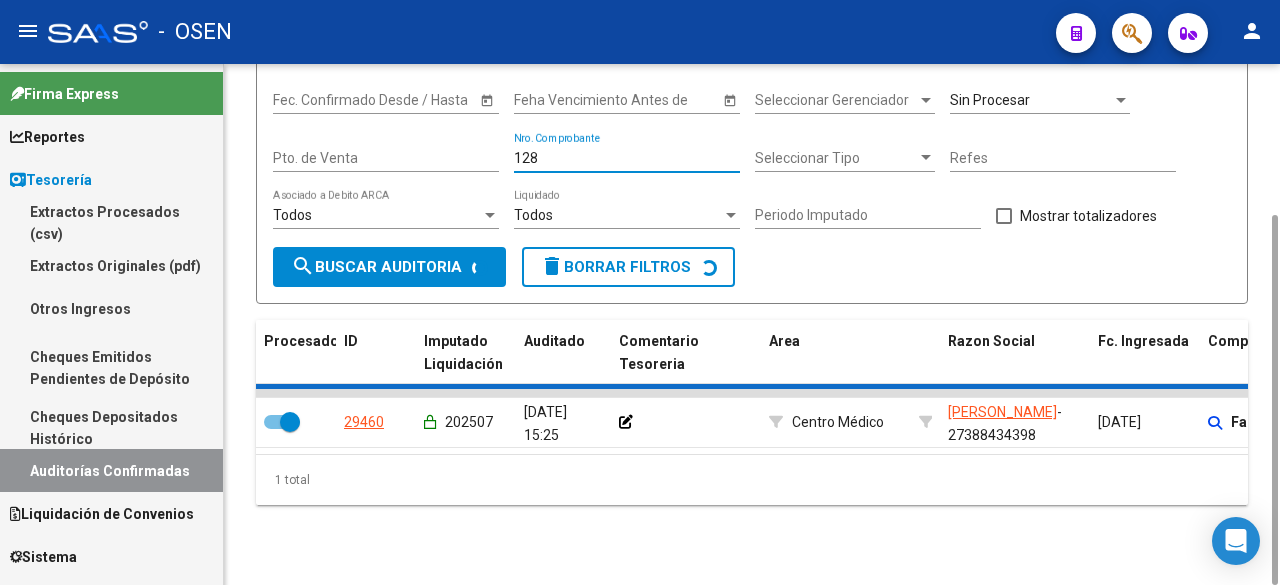 checkbox on "false" 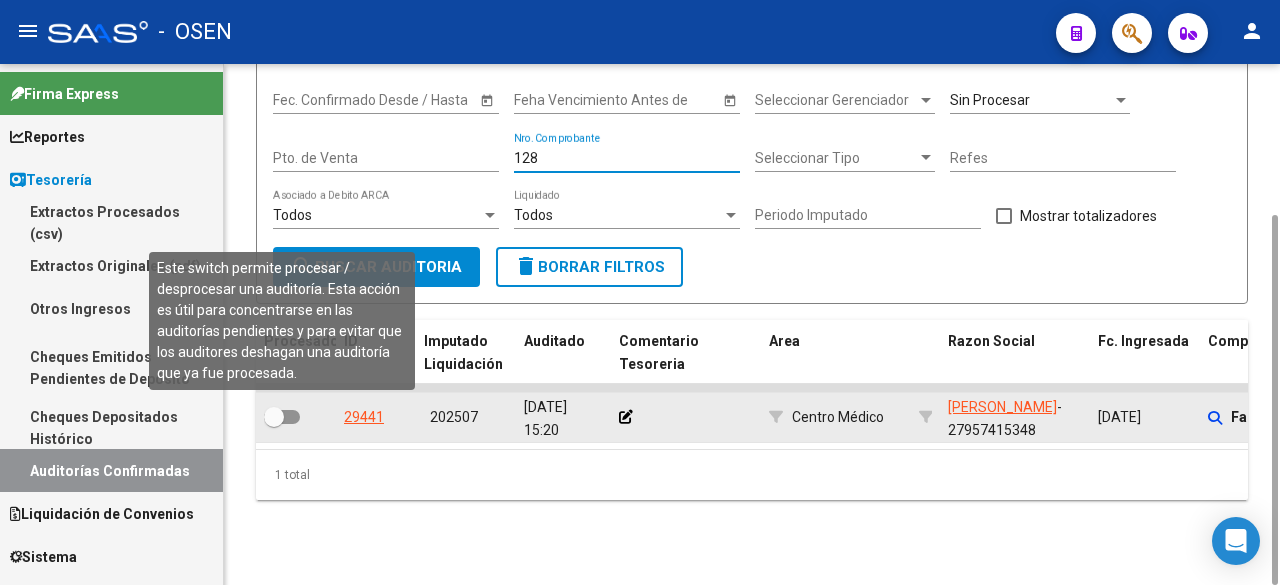 type on "128" 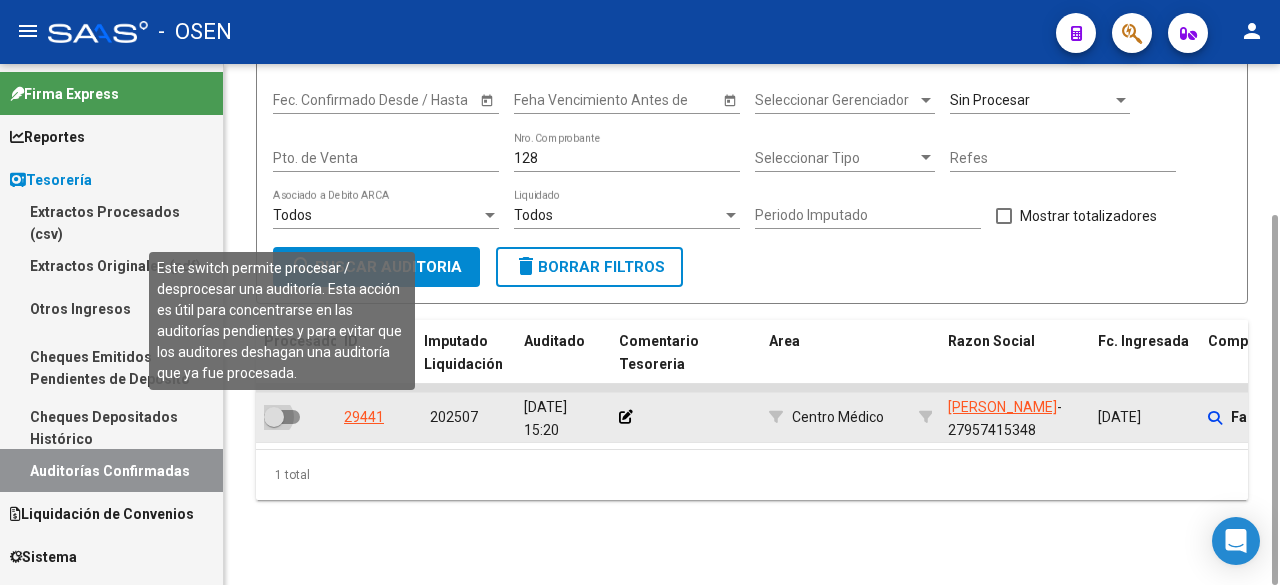 click at bounding box center [282, 417] 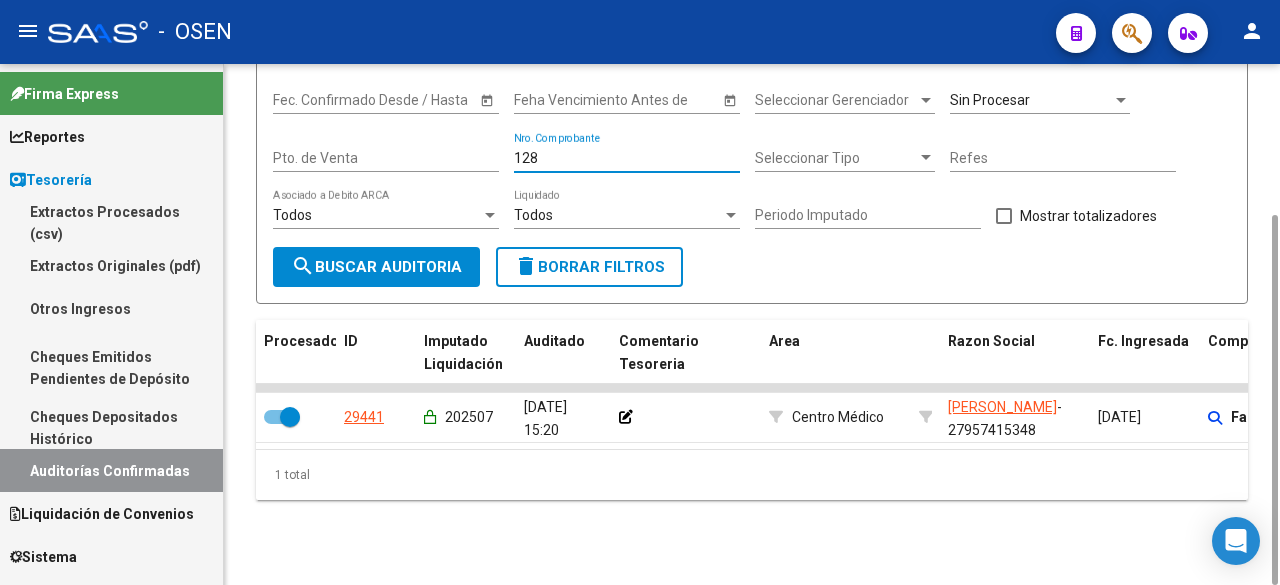 drag, startPoint x: 547, startPoint y: 151, endPoint x: 309, endPoint y: 132, distance: 238.7572 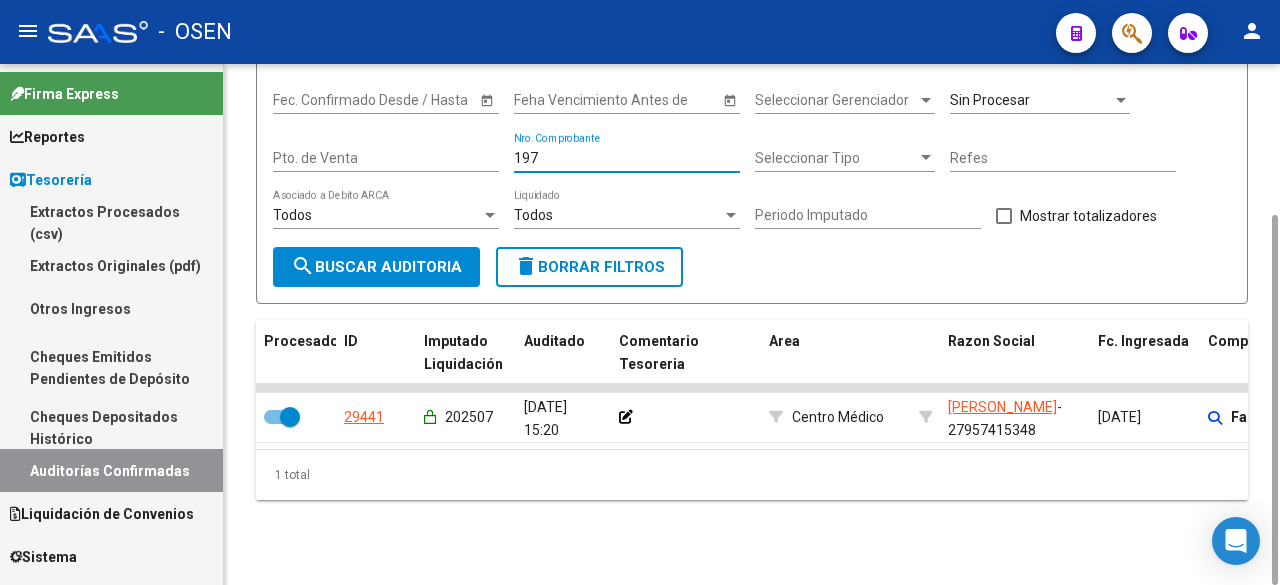 type on "1970" 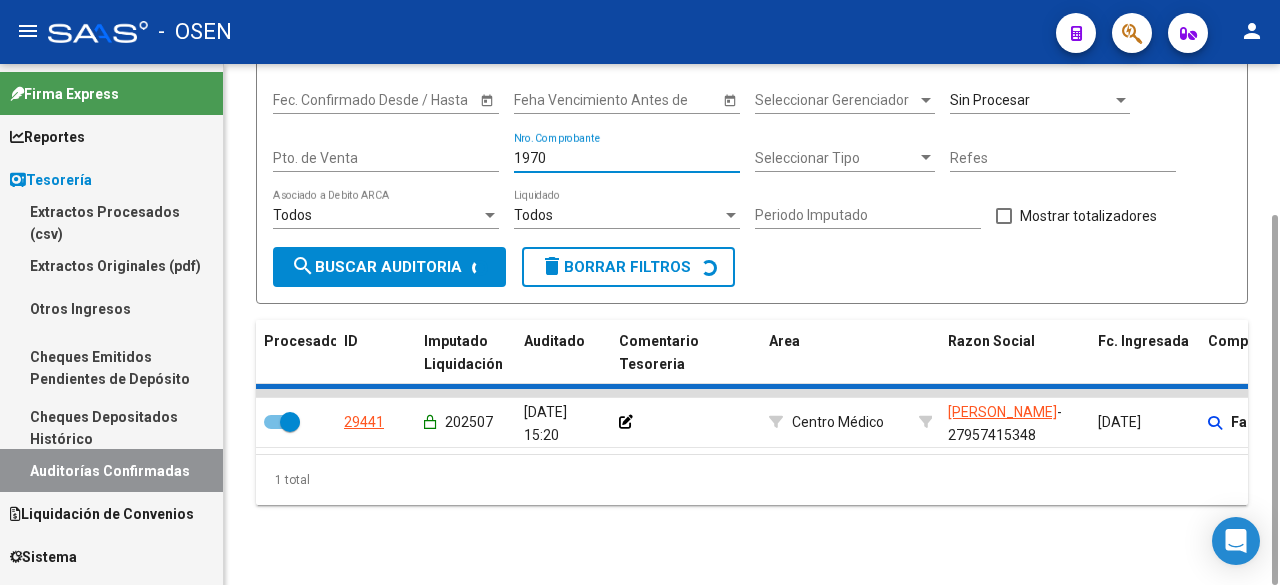 checkbox on "false" 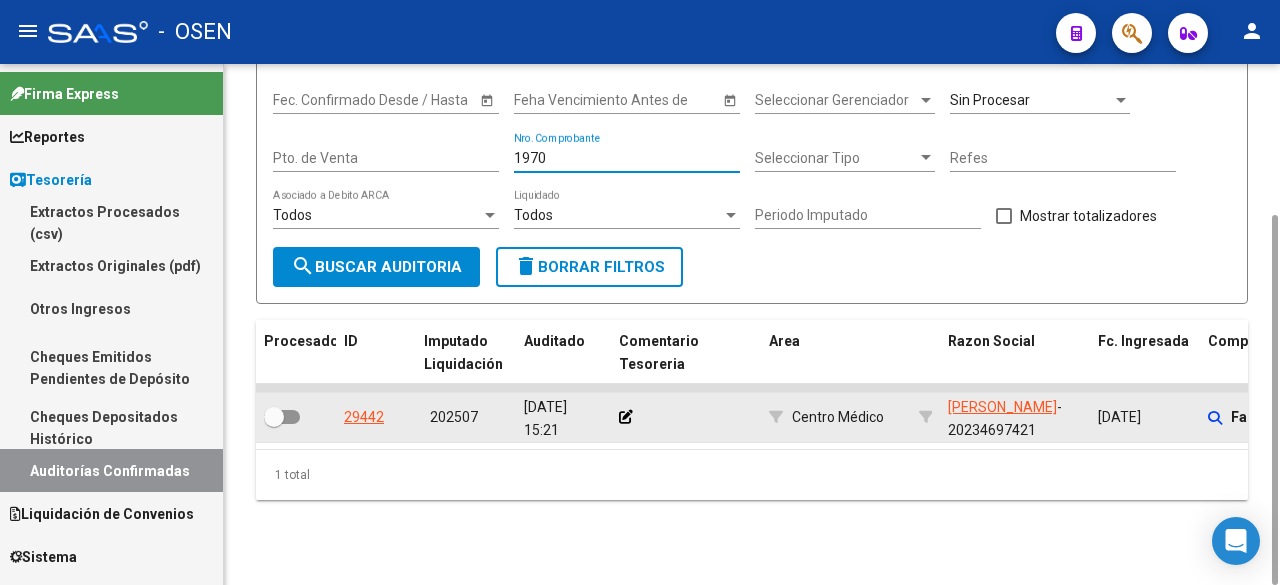 type on "1970" 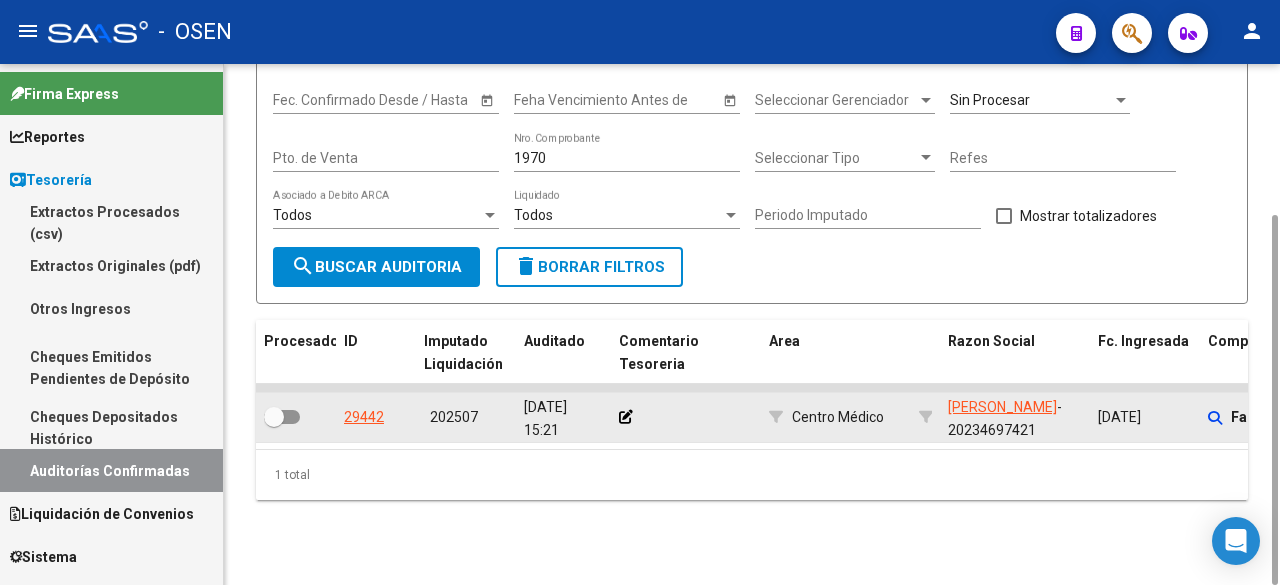 click 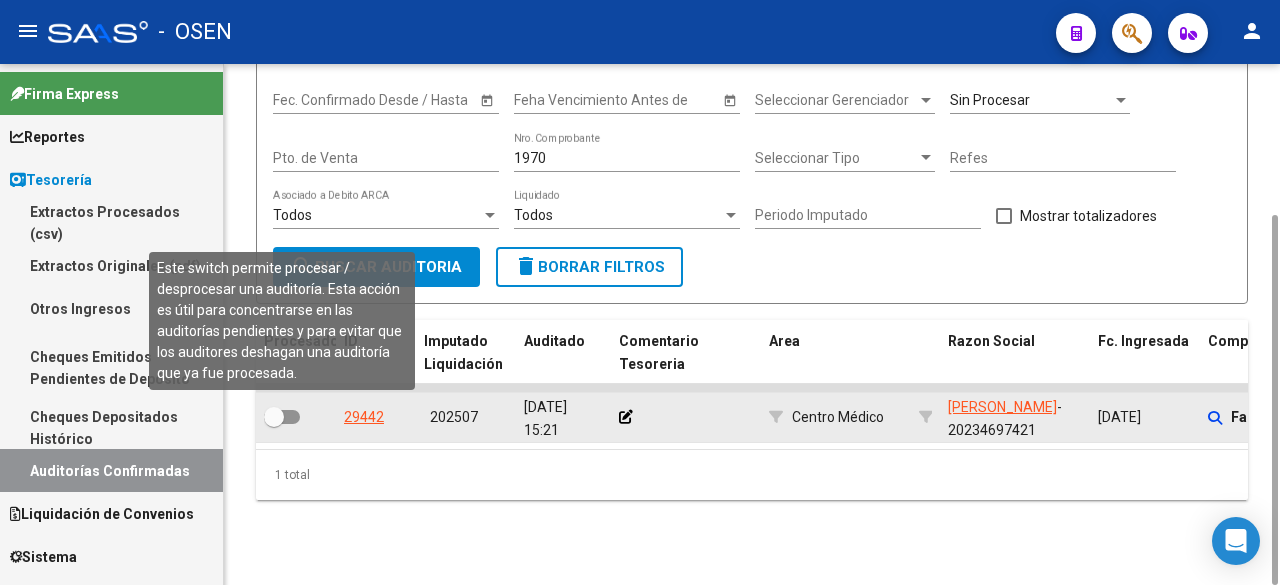 click at bounding box center (282, 417) 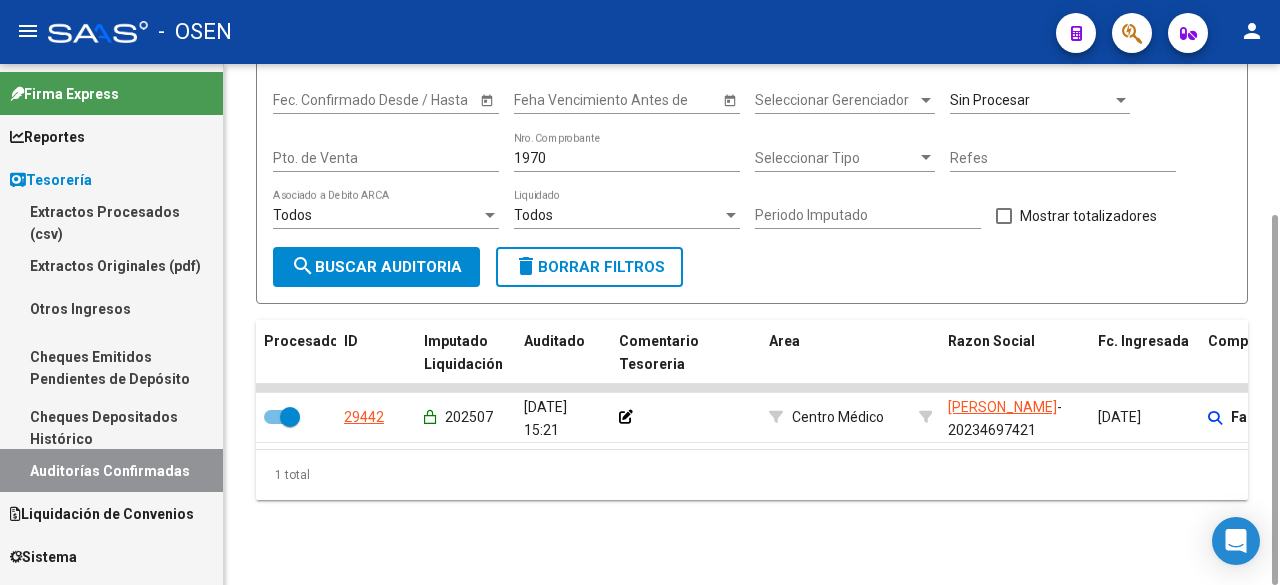 click on "1970 Nro. Comprobante" 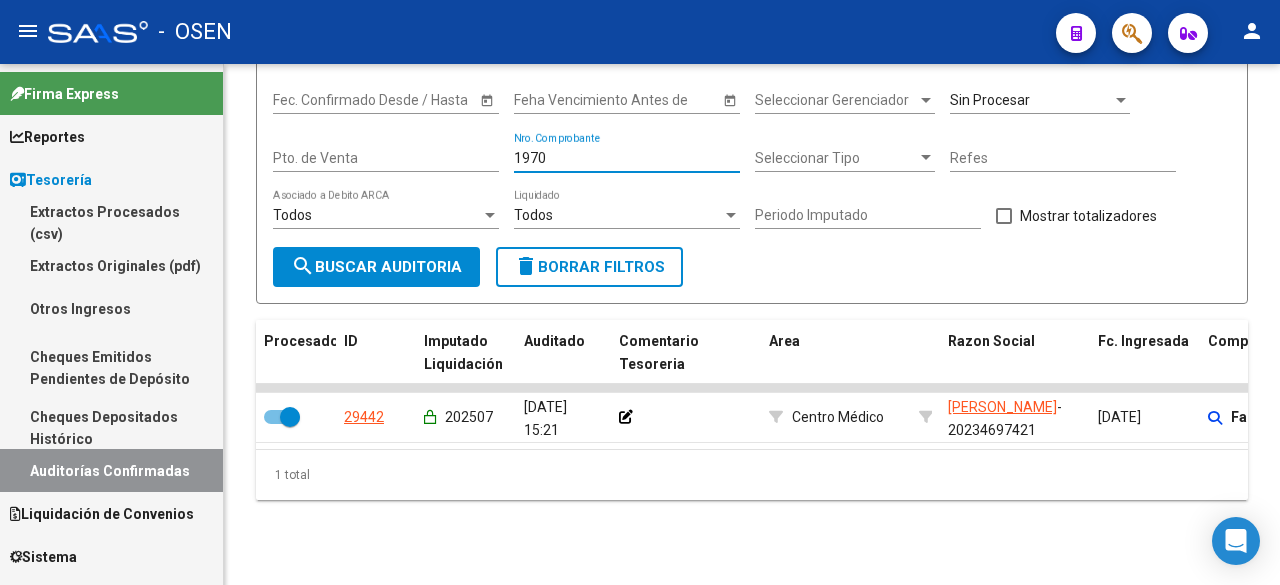 drag, startPoint x: 562, startPoint y: 160, endPoint x: 82, endPoint y: 153, distance: 480.05103 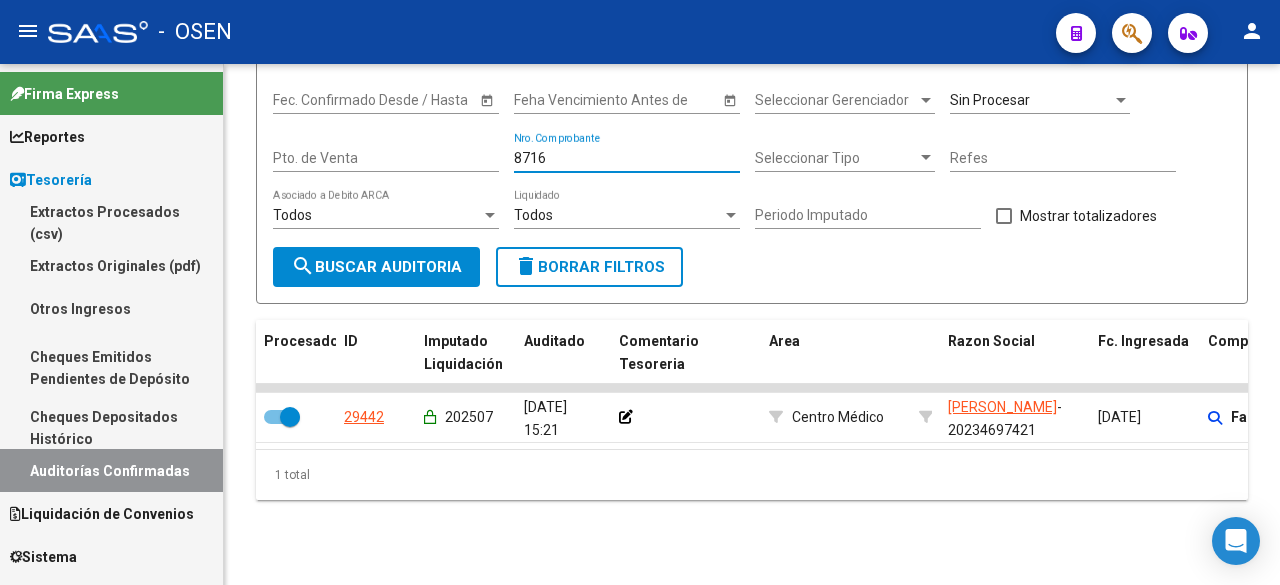 type on "87160" 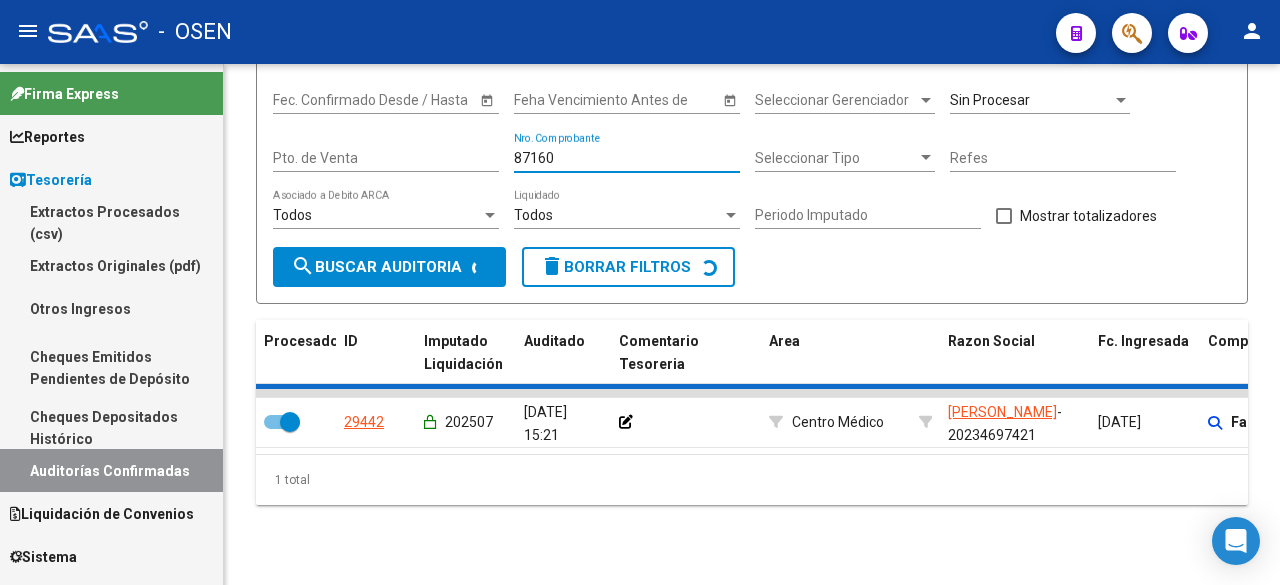 checkbox on "false" 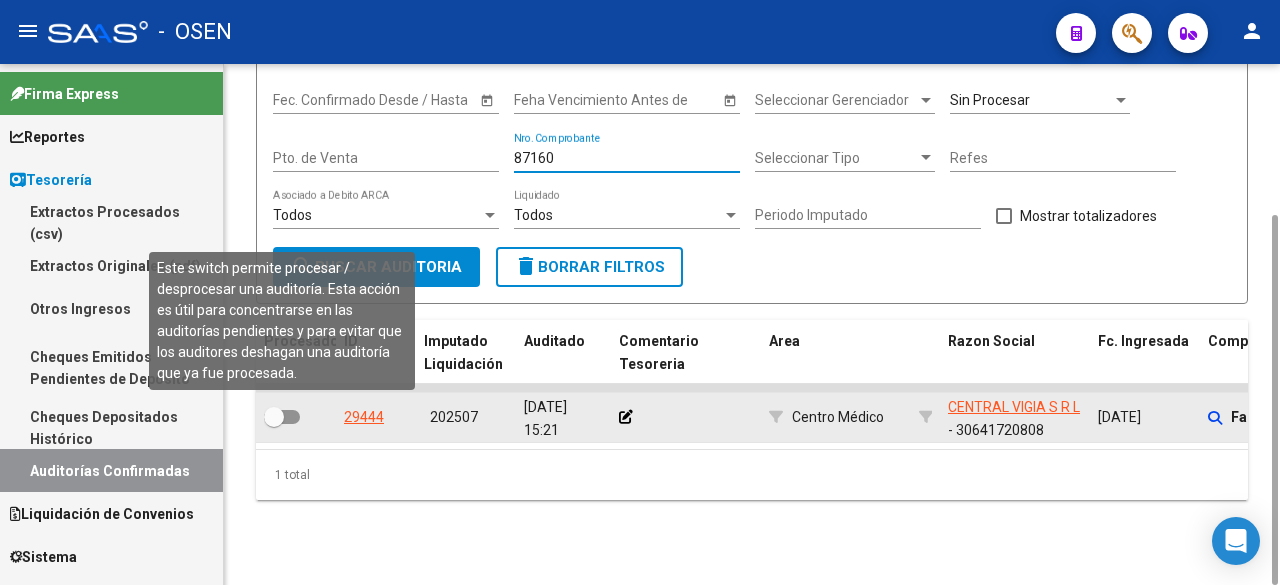 type on "87160" 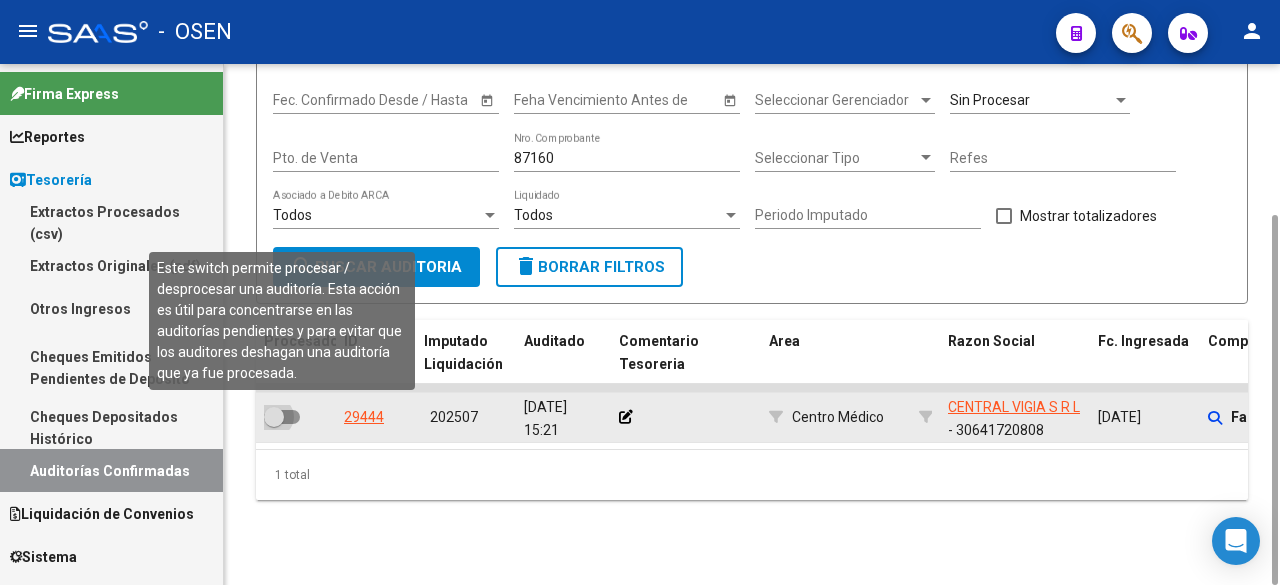 click at bounding box center (274, 417) 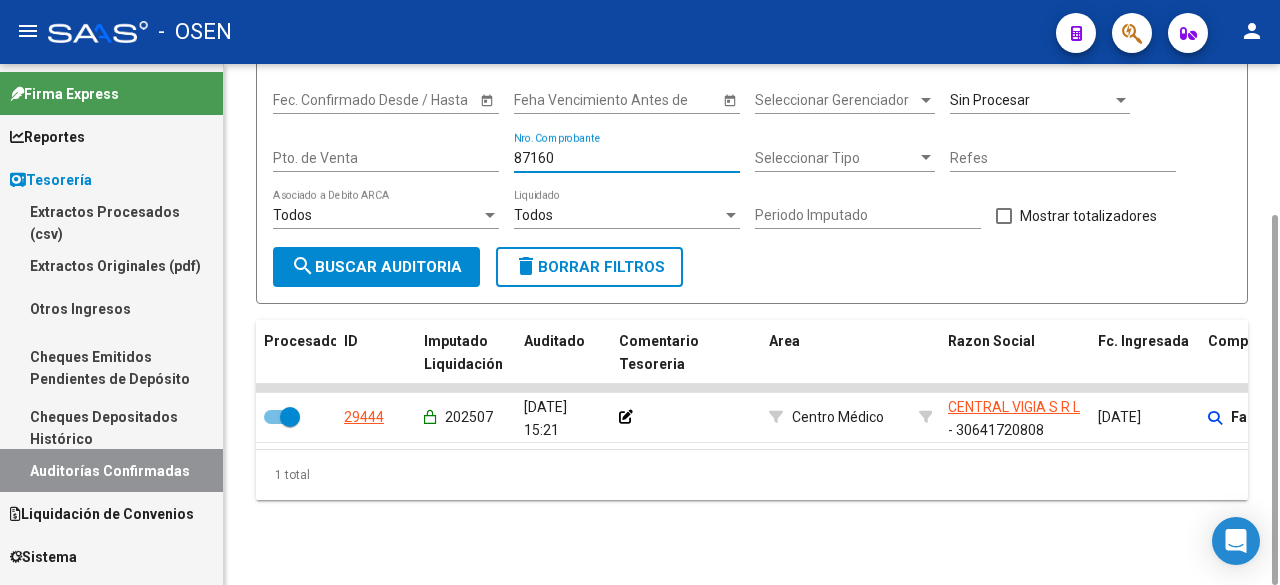 drag, startPoint x: 591, startPoint y: 156, endPoint x: 329, endPoint y: 142, distance: 262.37378 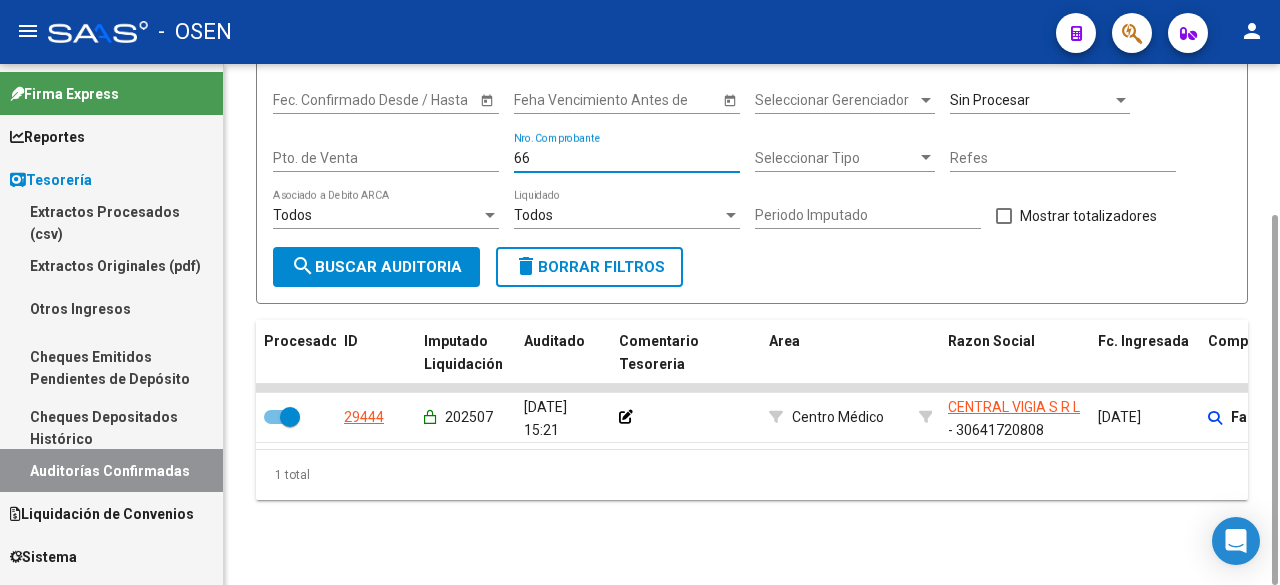 type on "669" 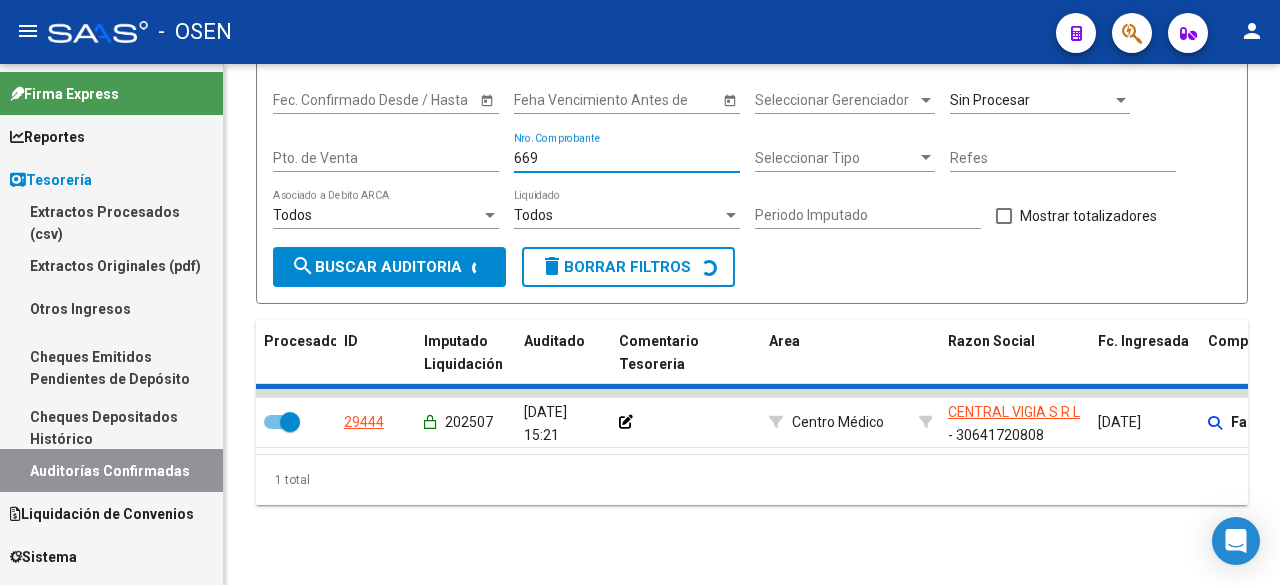 checkbox on "false" 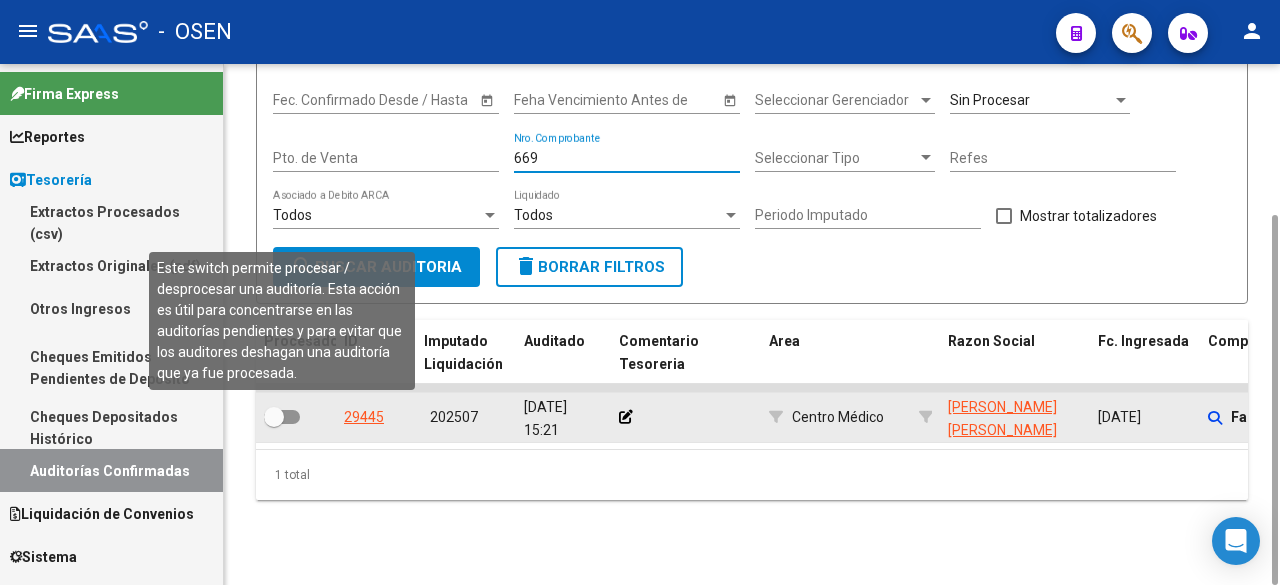 type on "669" 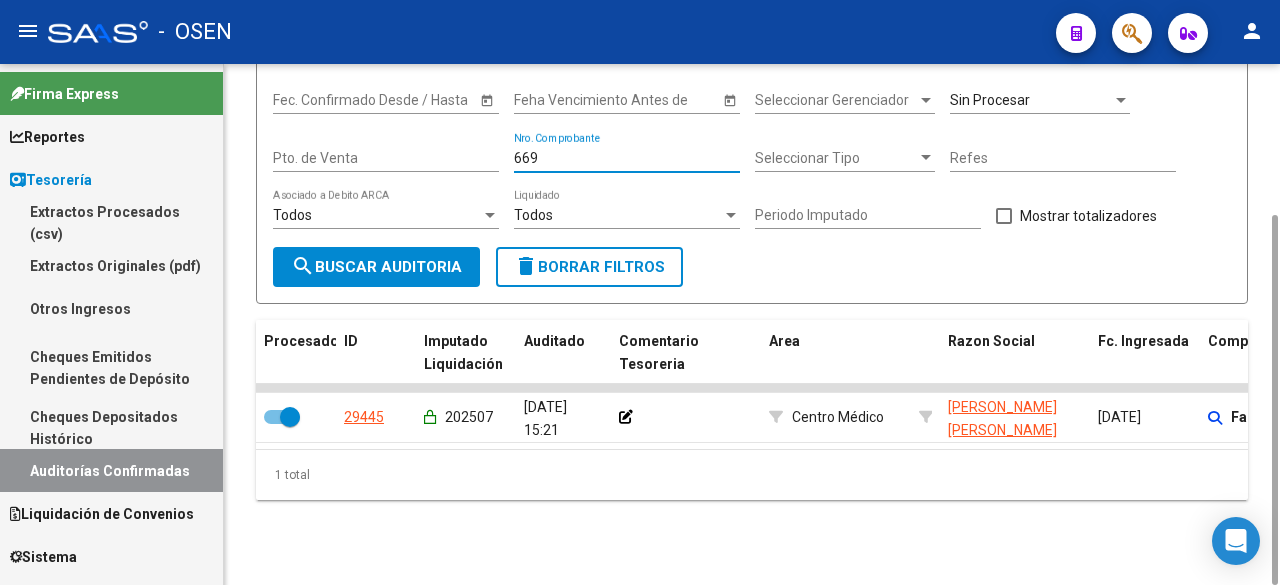 drag, startPoint x: 570, startPoint y: 162, endPoint x: 351, endPoint y: 156, distance: 219.08218 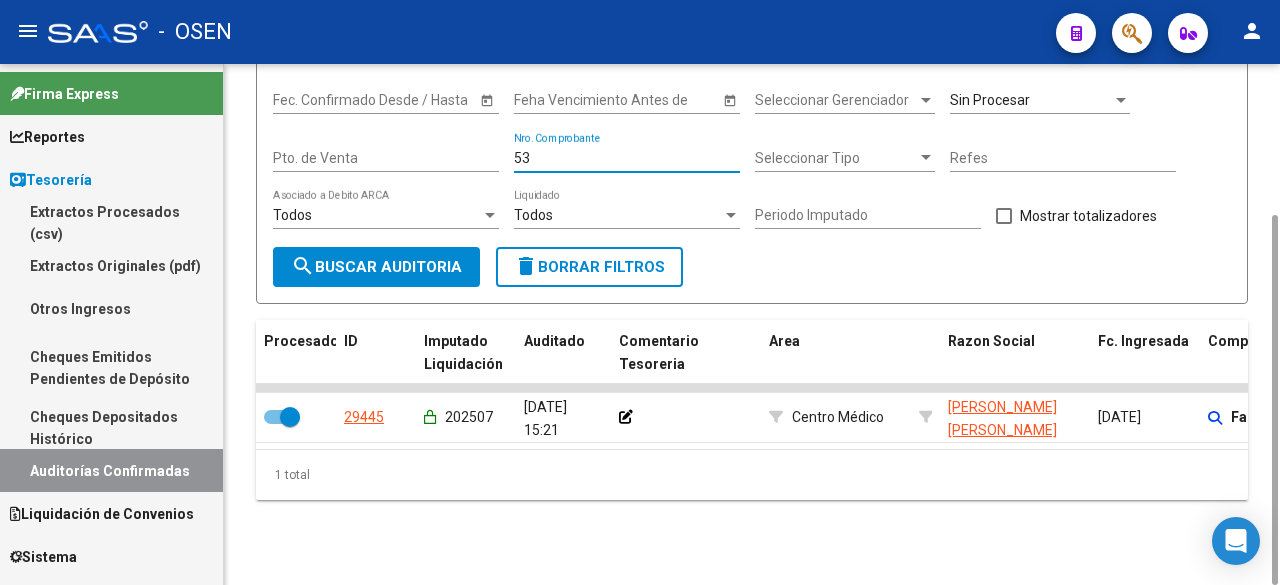 type on "532" 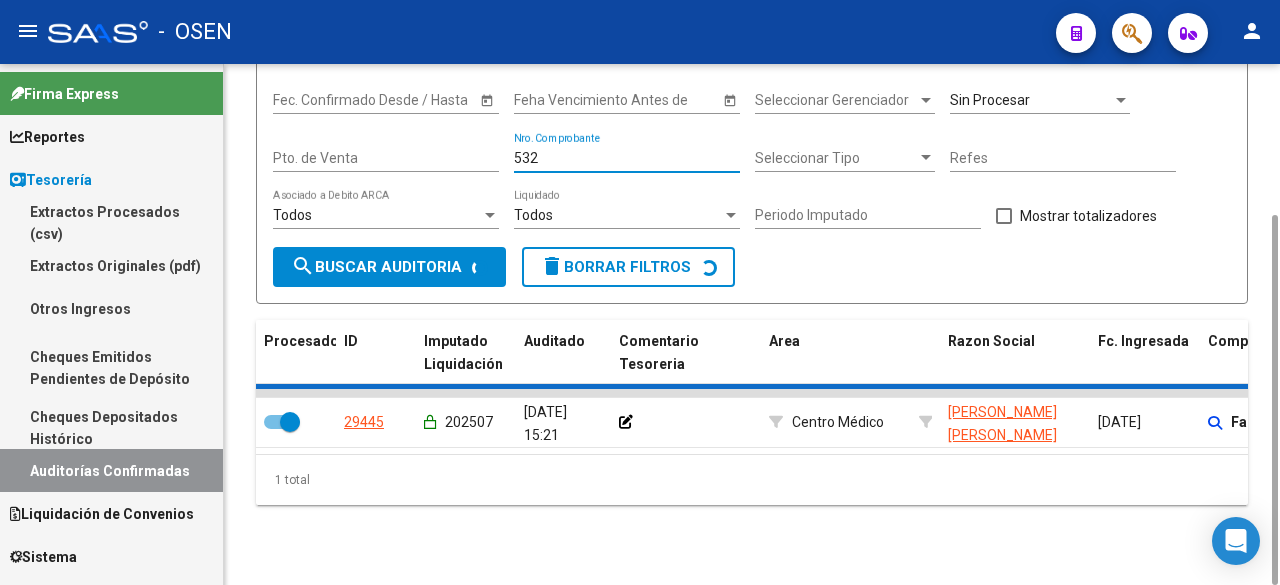 checkbox on "false" 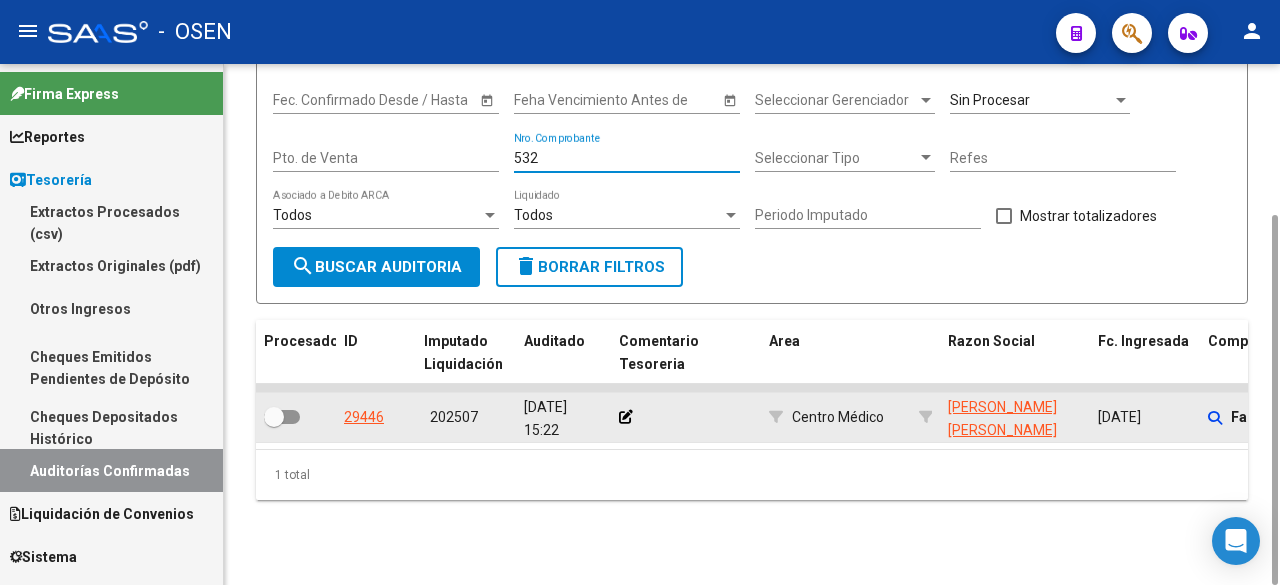 type on "532" 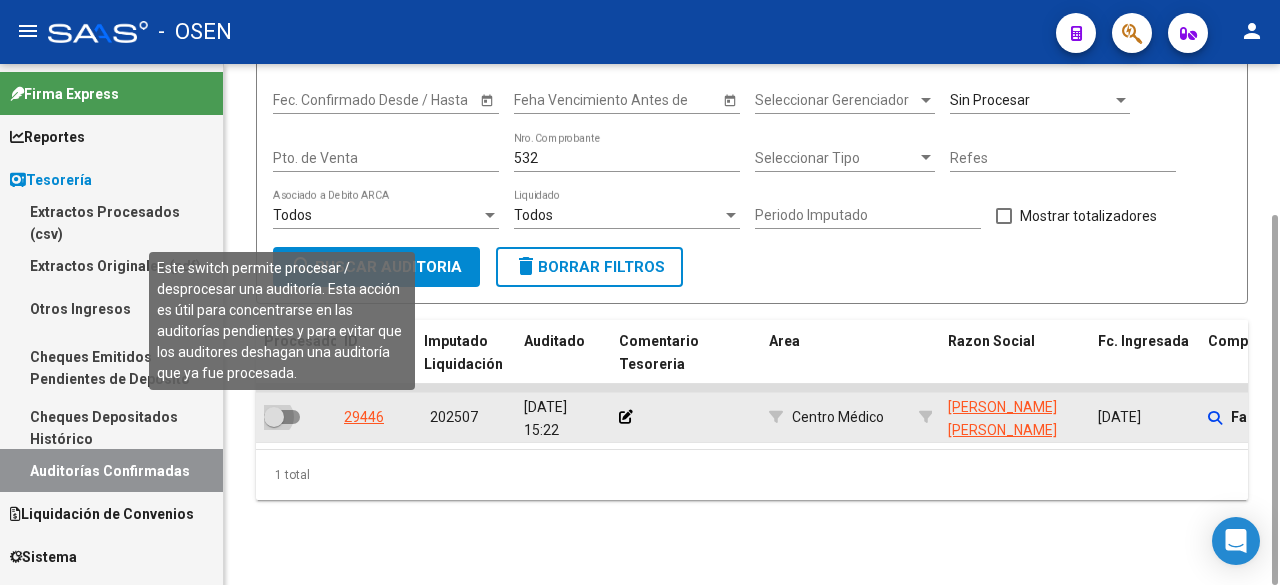 click at bounding box center [282, 417] 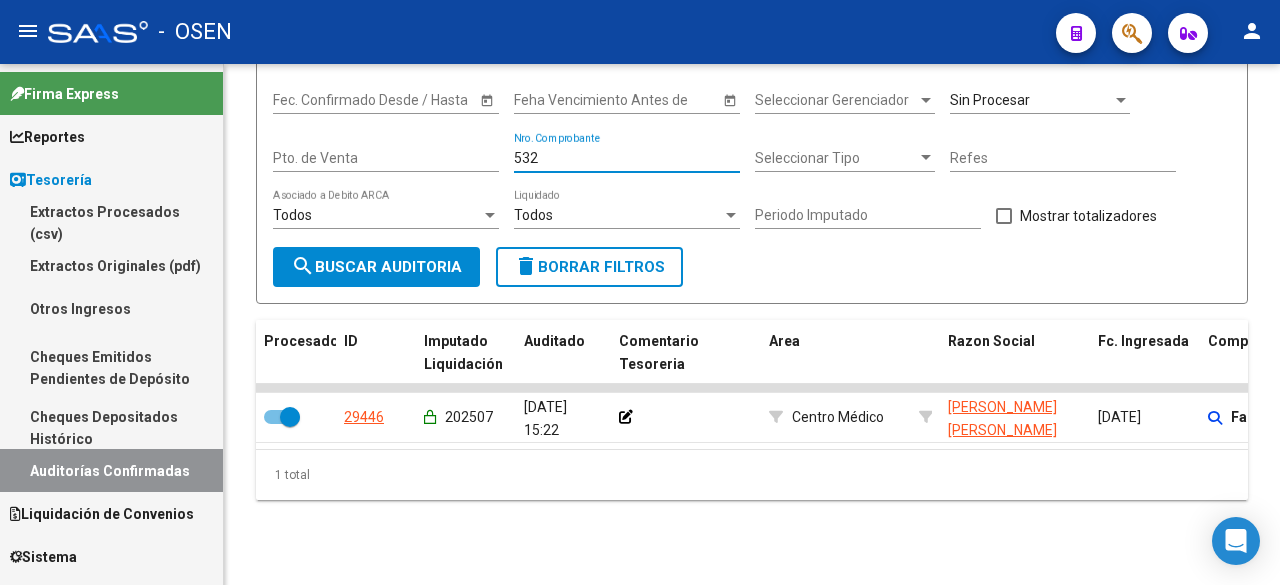 drag, startPoint x: 562, startPoint y: 159, endPoint x: 4, endPoint y: 195, distance: 559.1601 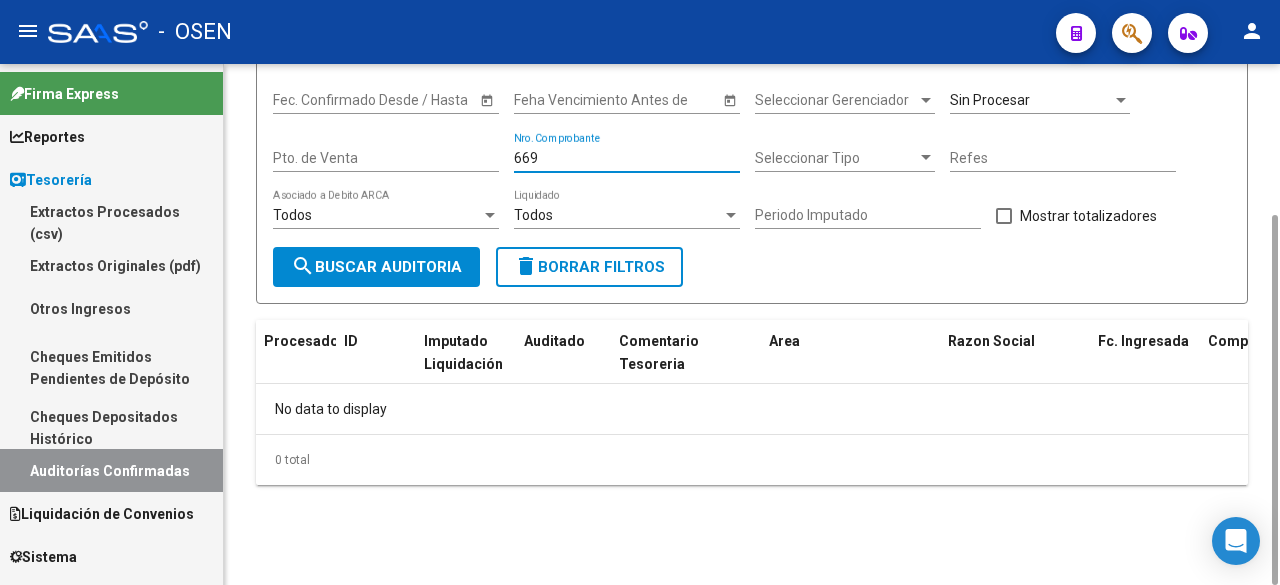 scroll, scrollTop: 0, scrollLeft: 0, axis: both 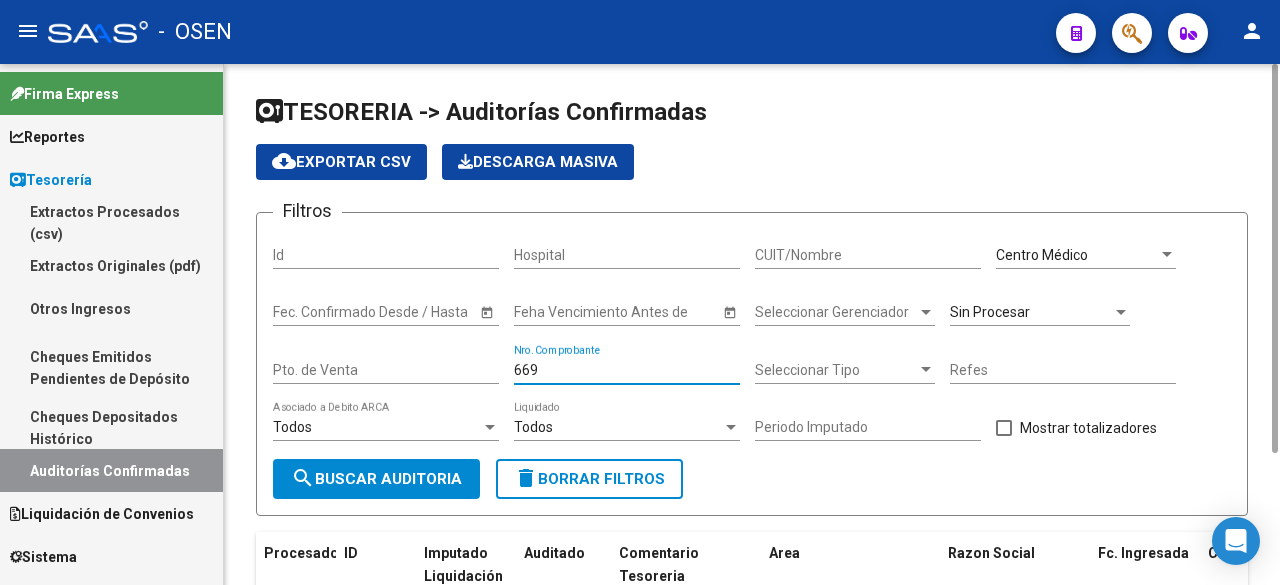 type on "669" 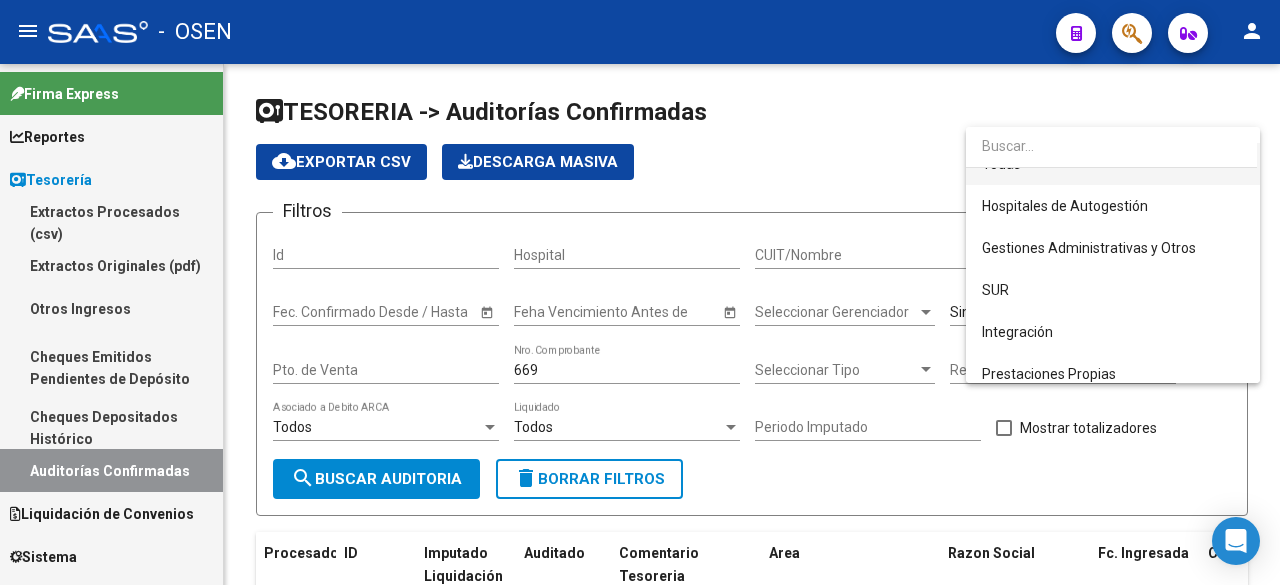 scroll, scrollTop: 0, scrollLeft: 0, axis: both 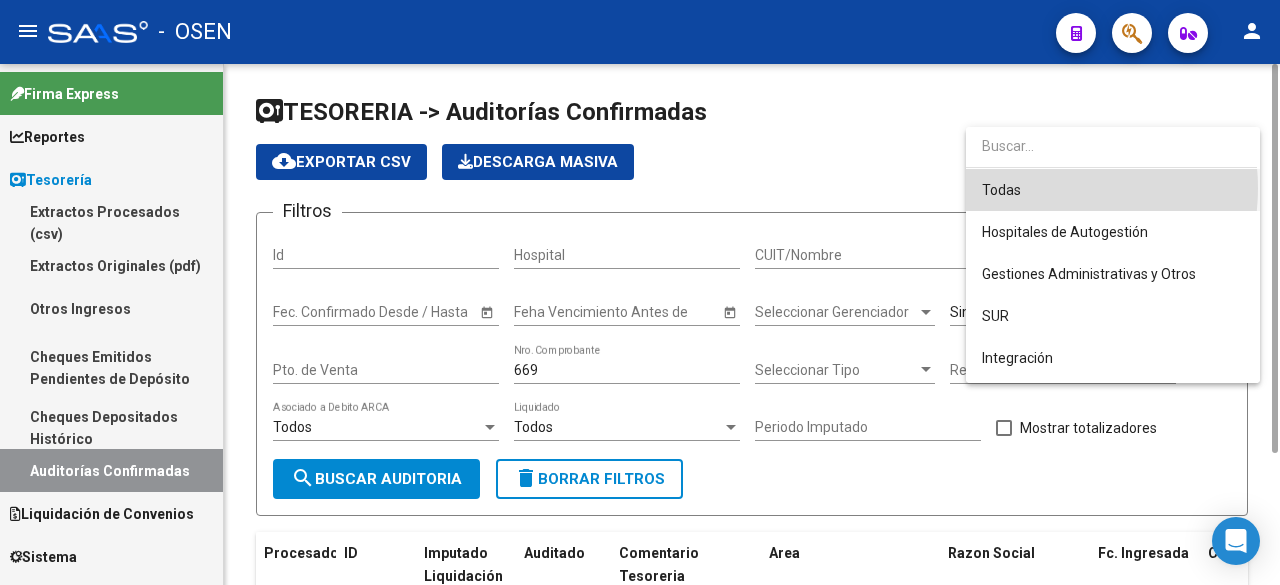 drag, startPoint x: 1035, startPoint y: 188, endPoint x: 684, endPoint y: 332, distance: 379.3903 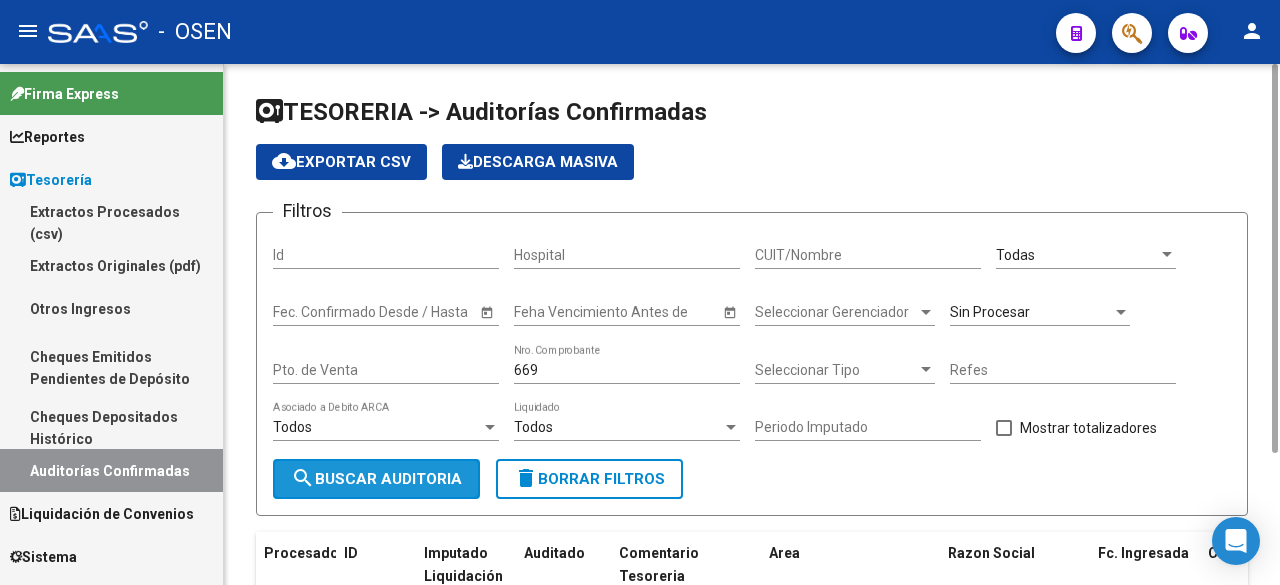 click on "search  Buscar Auditoria" 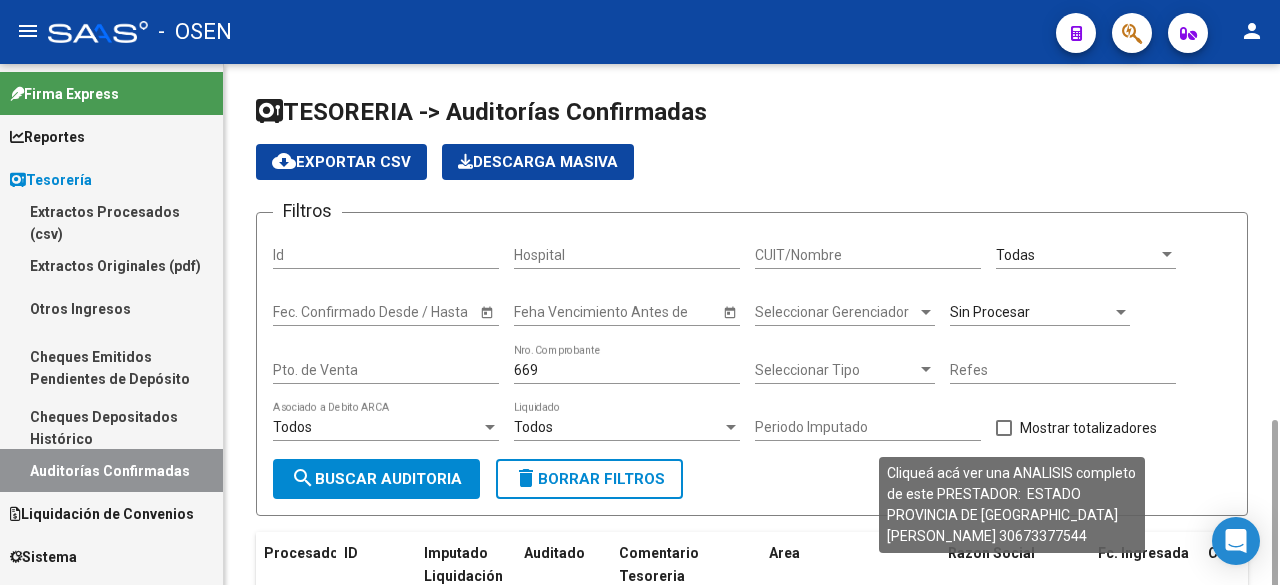scroll, scrollTop: 207, scrollLeft: 0, axis: vertical 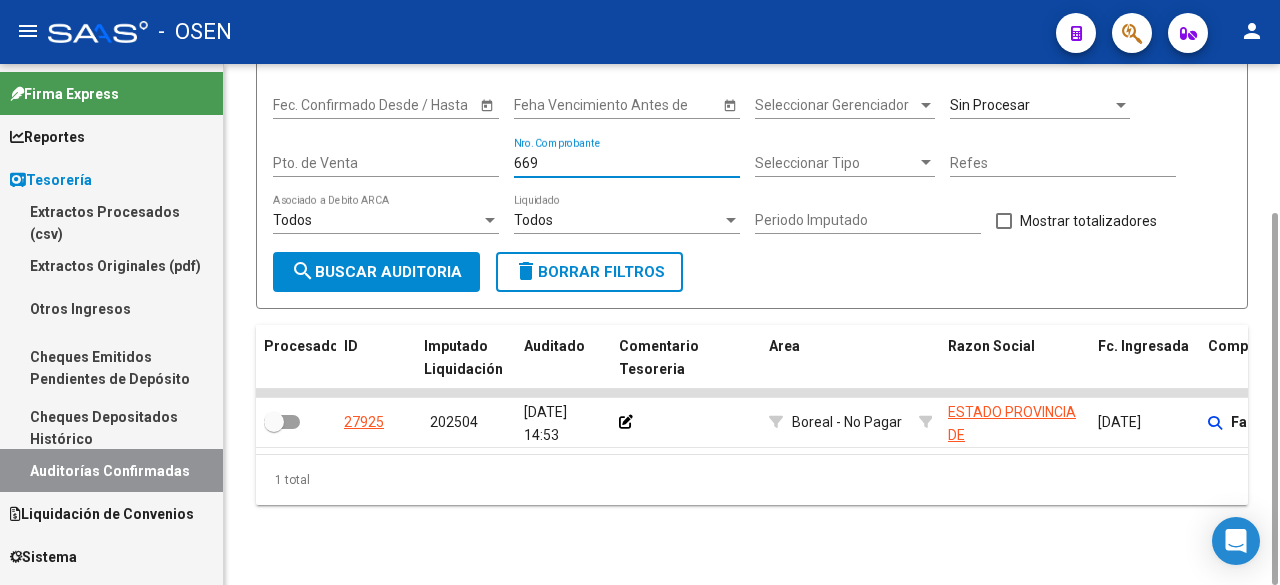 drag, startPoint x: 566, startPoint y: 170, endPoint x: 329, endPoint y: 144, distance: 238.42189 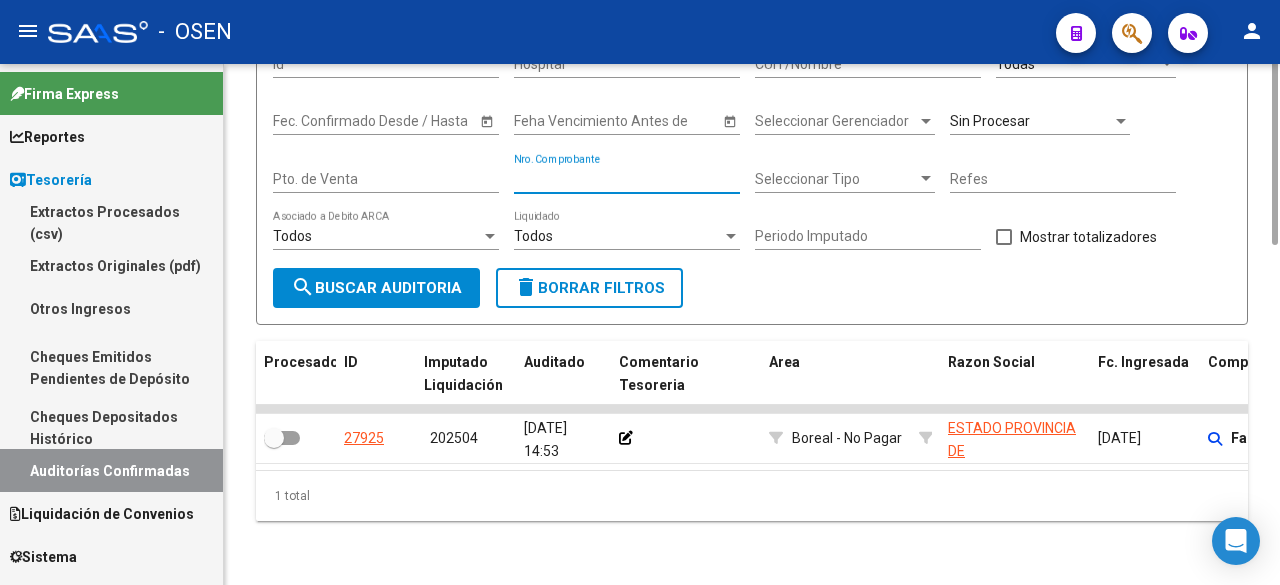 scroll, scrollTop: 0, scrollLeft: 0, axis: both 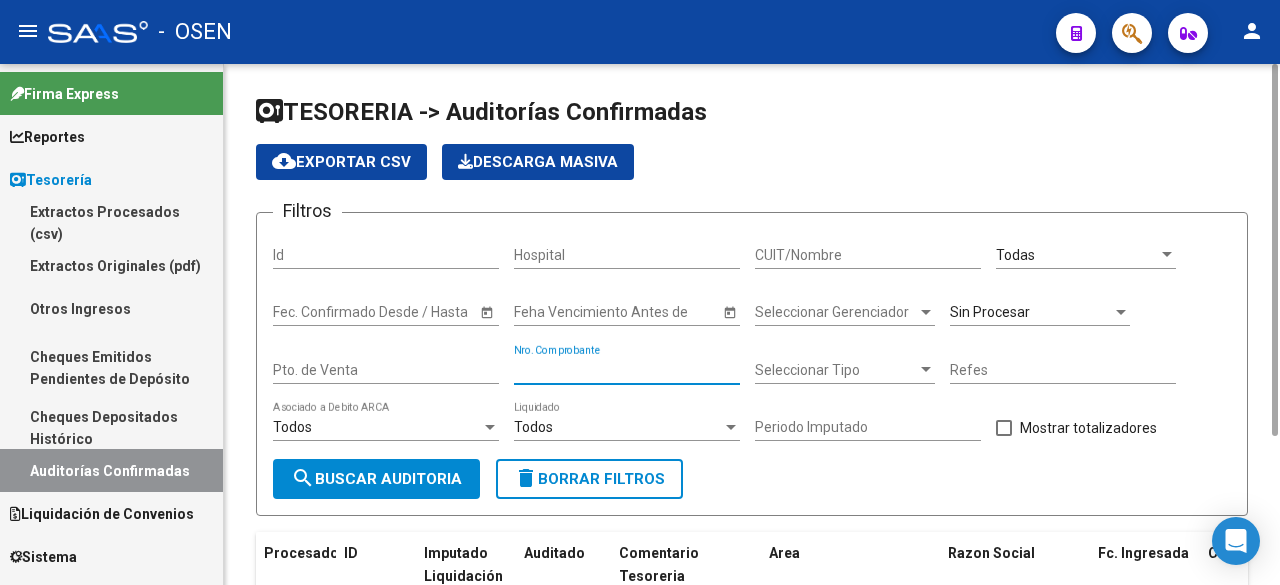 type 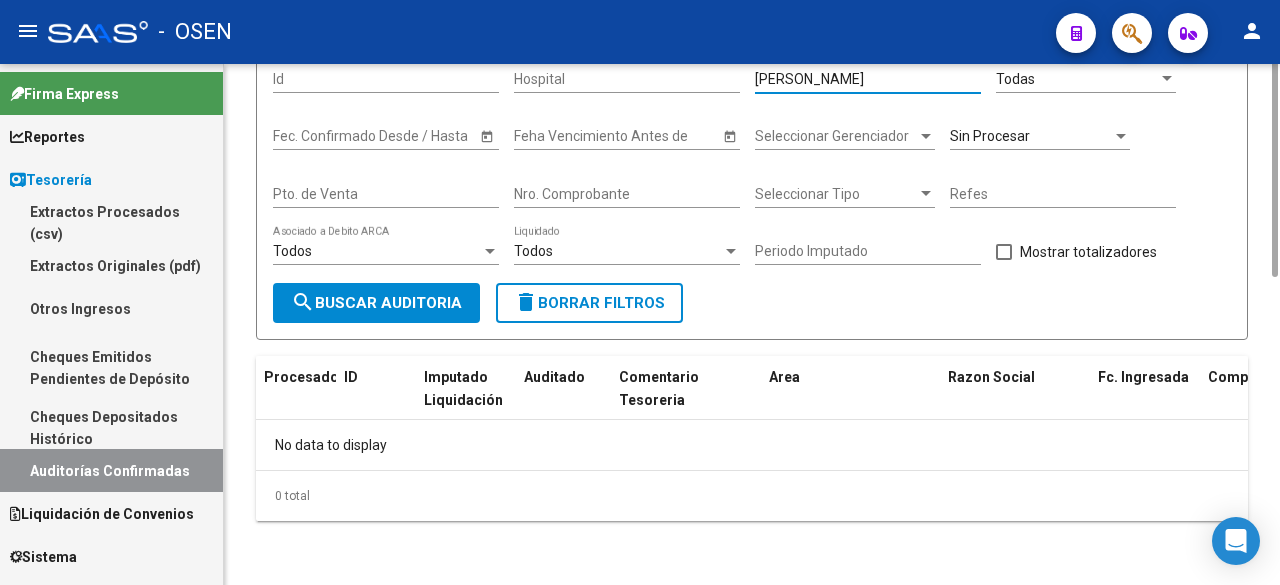 scroll, scrollTop: 0, scrollLeft: 0, axis: both 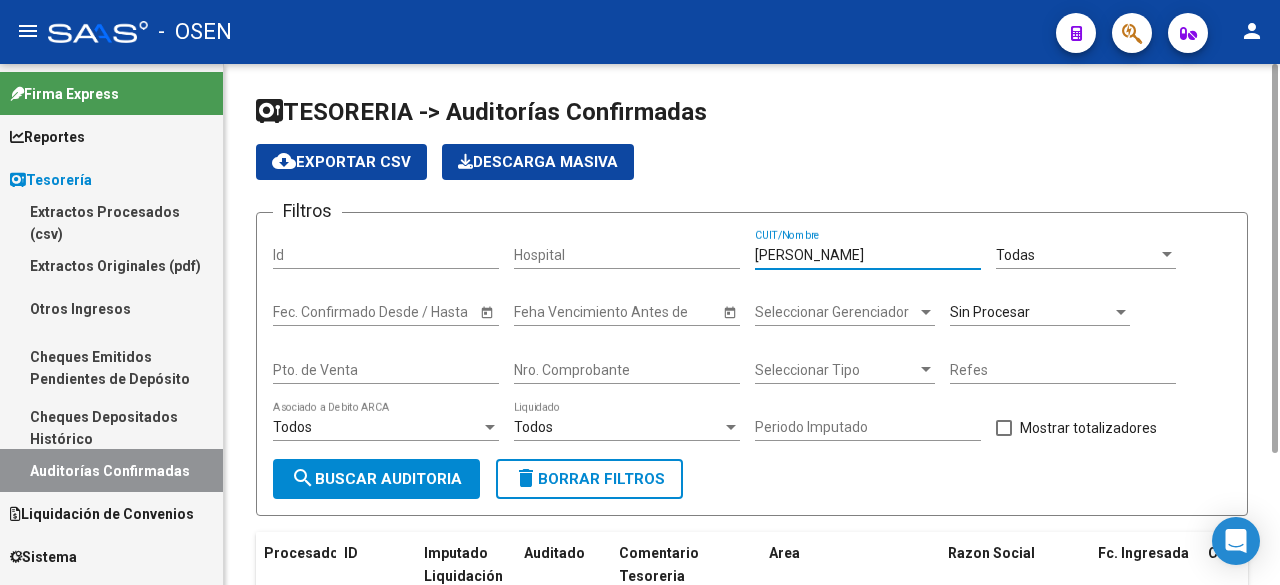 type on "[PERSON_NAME]" 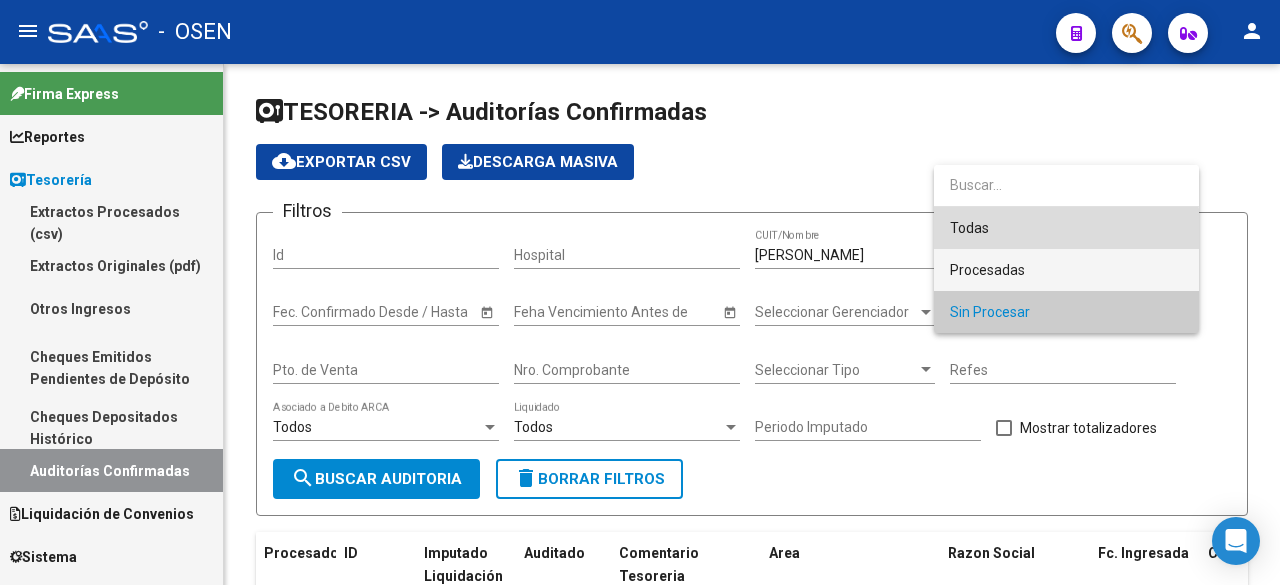 click on "Todas  Procesadas Sin Procesar" at bounding box center (1066, 249) 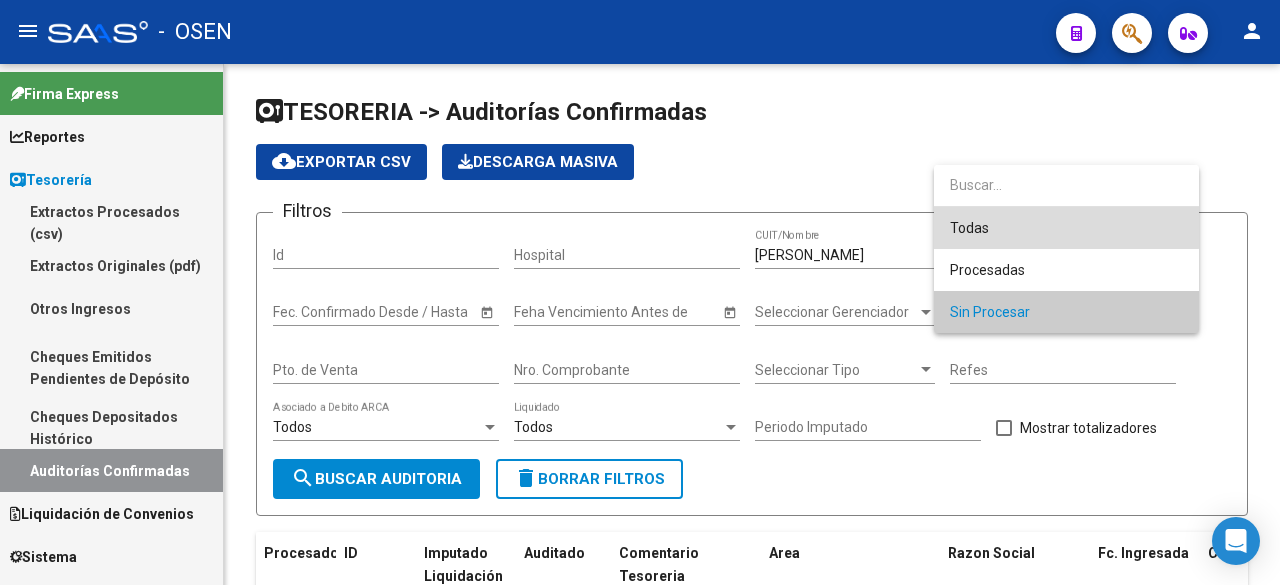 click on "Todas" at bounding box center [1066, 228] 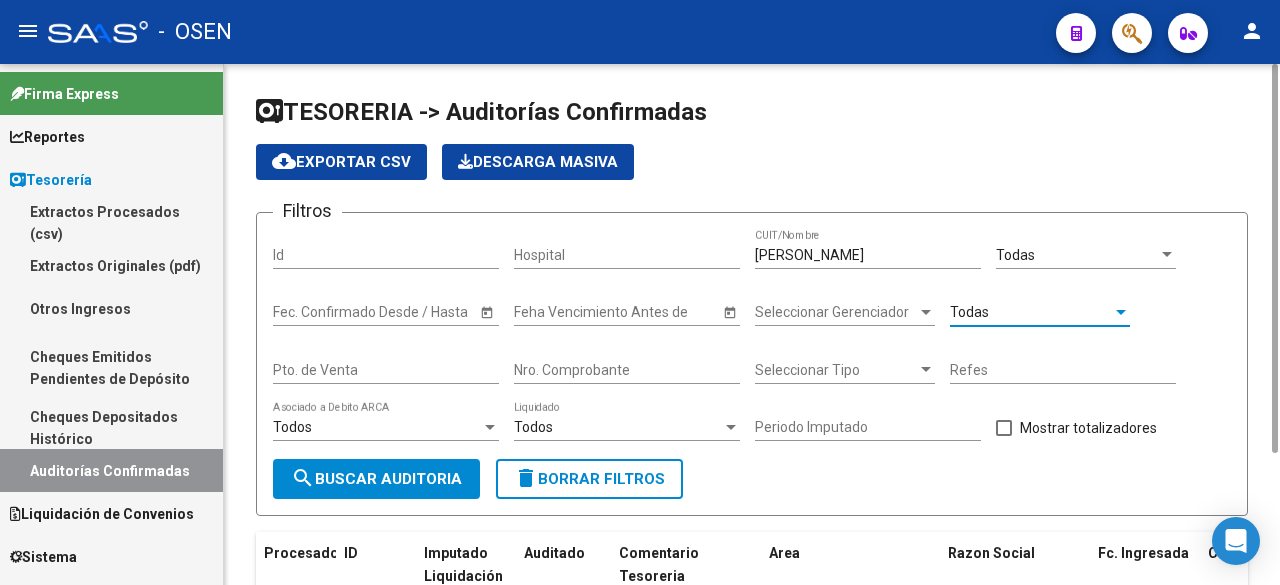 drag, startPoint x: 432, startPoint y: 476, endPoint x: 777, endPoint y: 459, distance: 345.41858 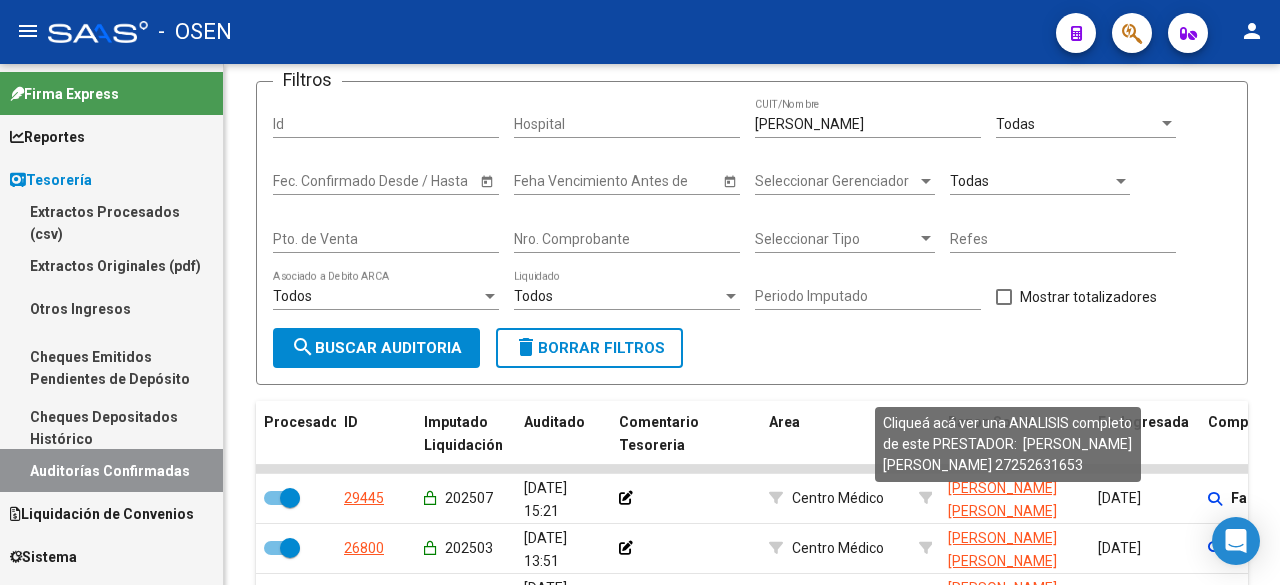 scroll, scrollTop: 557, scrollLeft: 0, axis: vertical 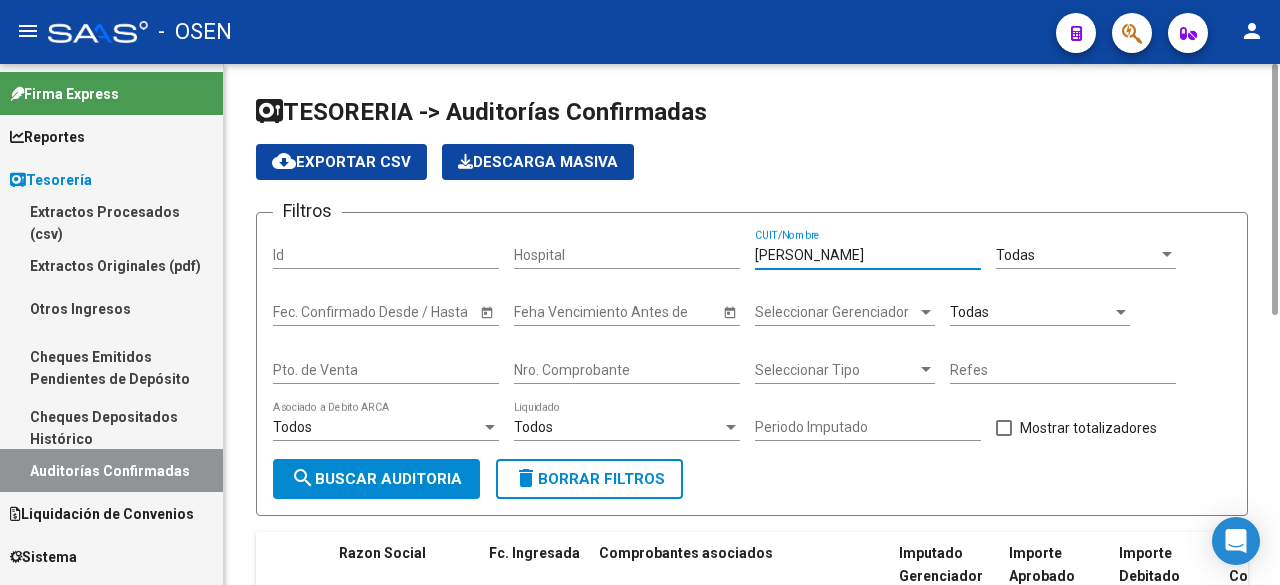 drag, startPoint x: 847, startPoint y: 257, endPoint x: 445, endPoint y: 257, distance: 402 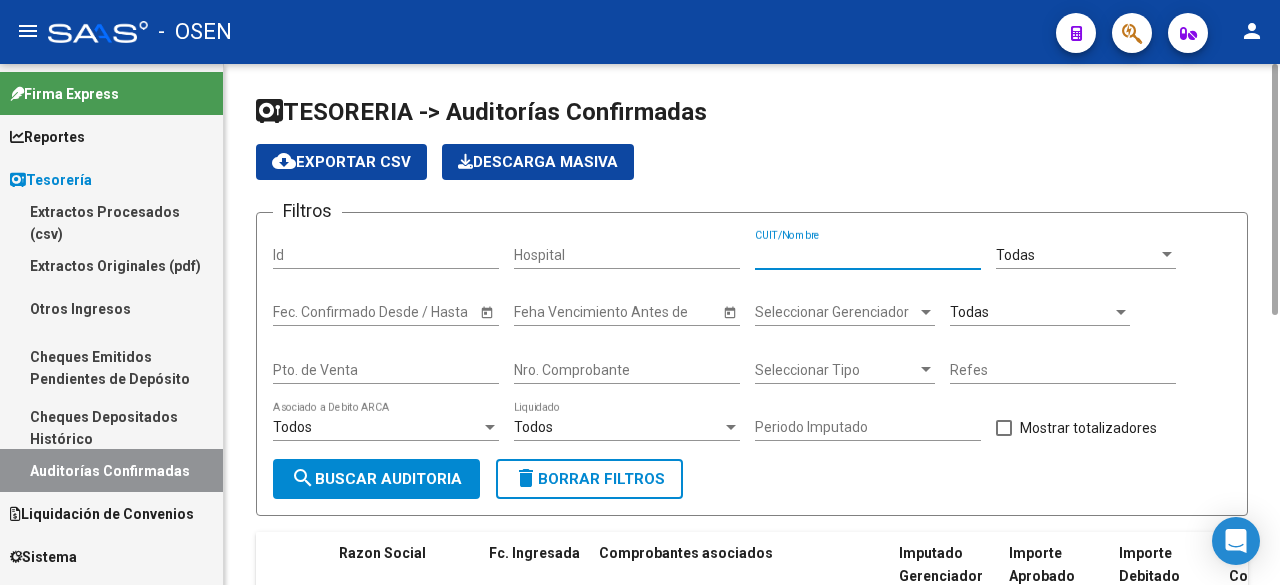 type 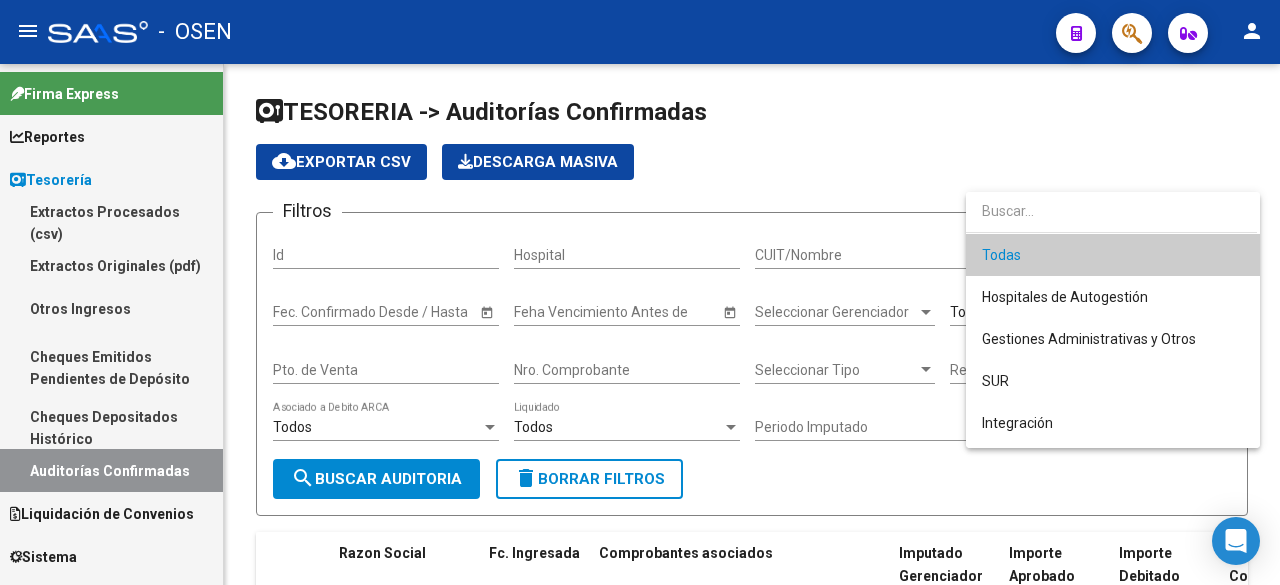 click on "Todas" at bounding box center (1113, 255) 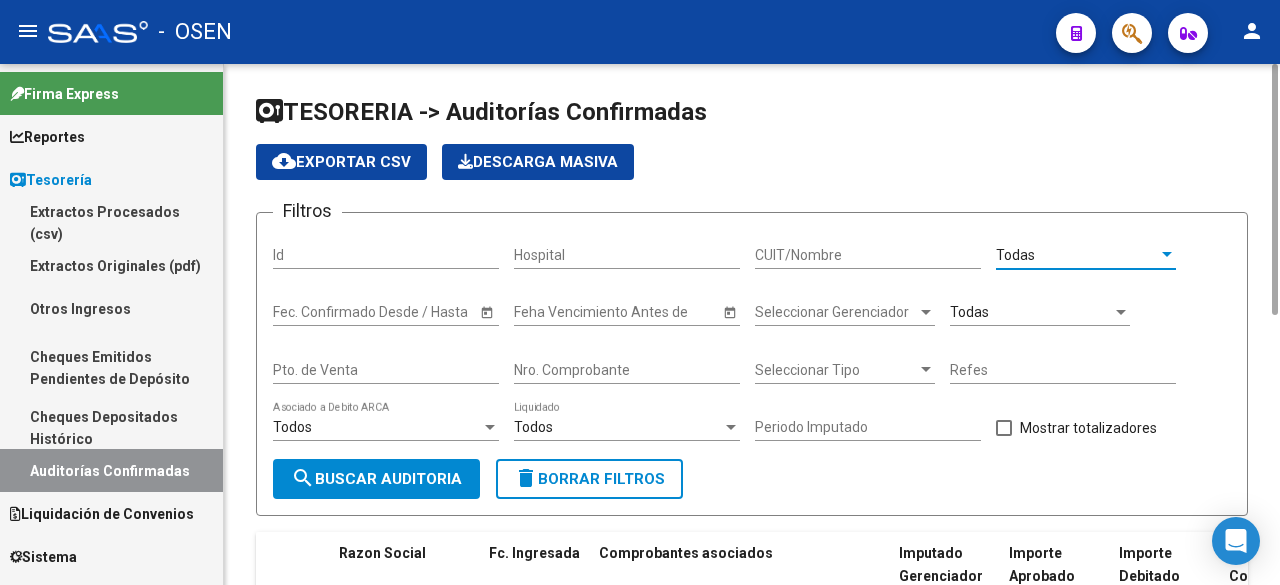 click on "Todas" at bounding box center (1031, 312) 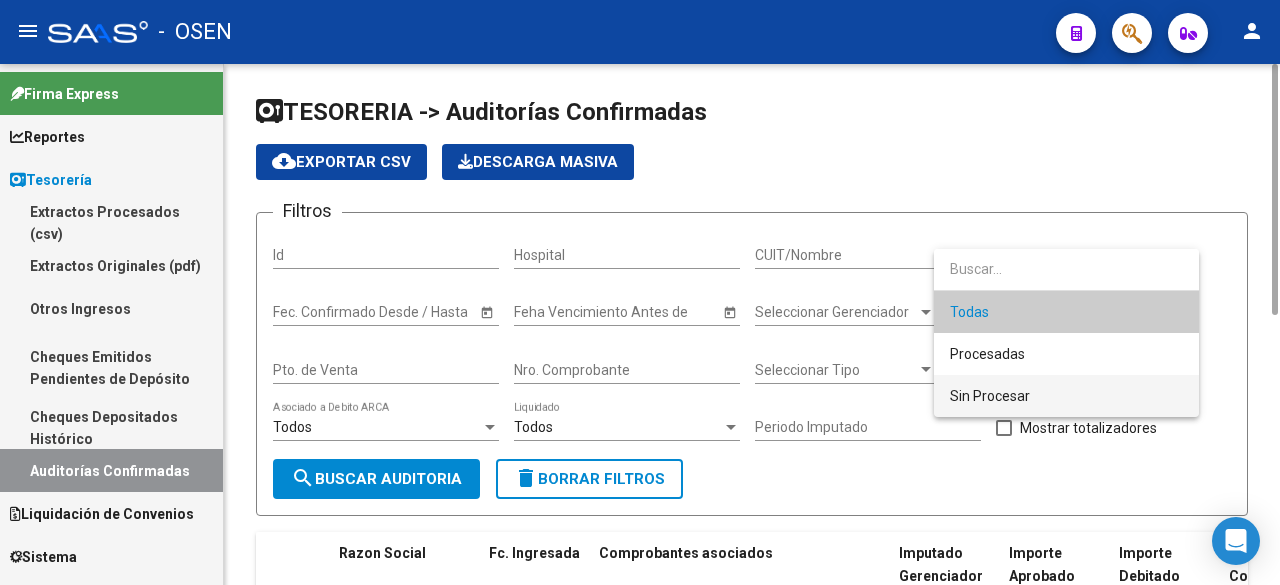 drag, startPoint x: 1064, startPoint y: 386, endPoint x: 1005, endPoint y: 386, distance: 59 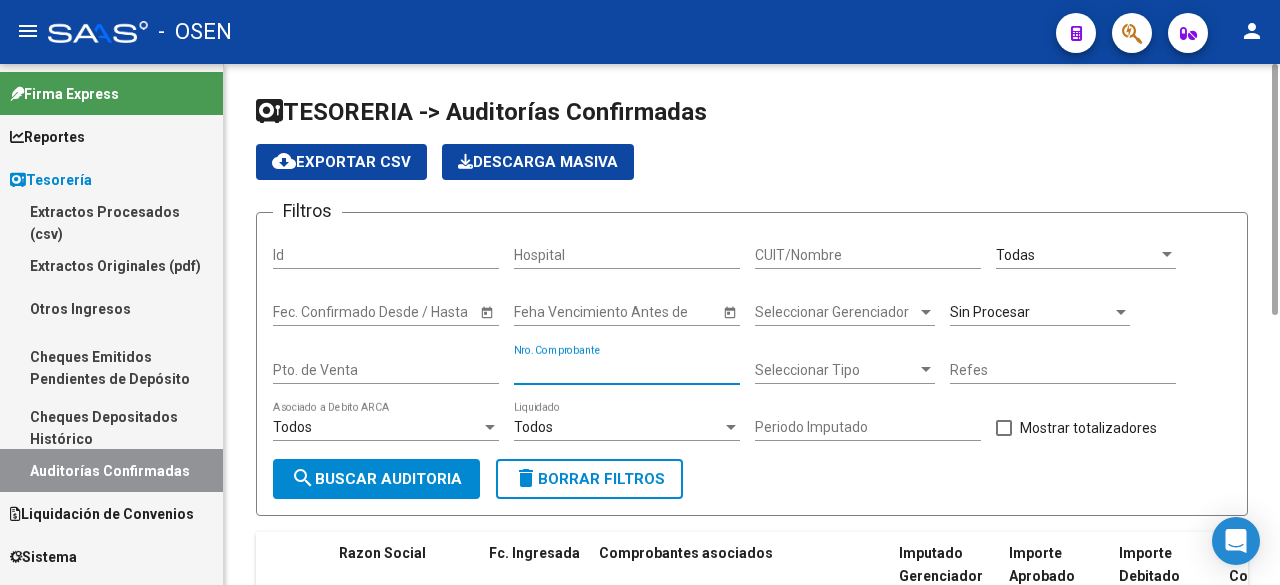 click on "Nro. Comprobante" at bounding box center (627, 370) 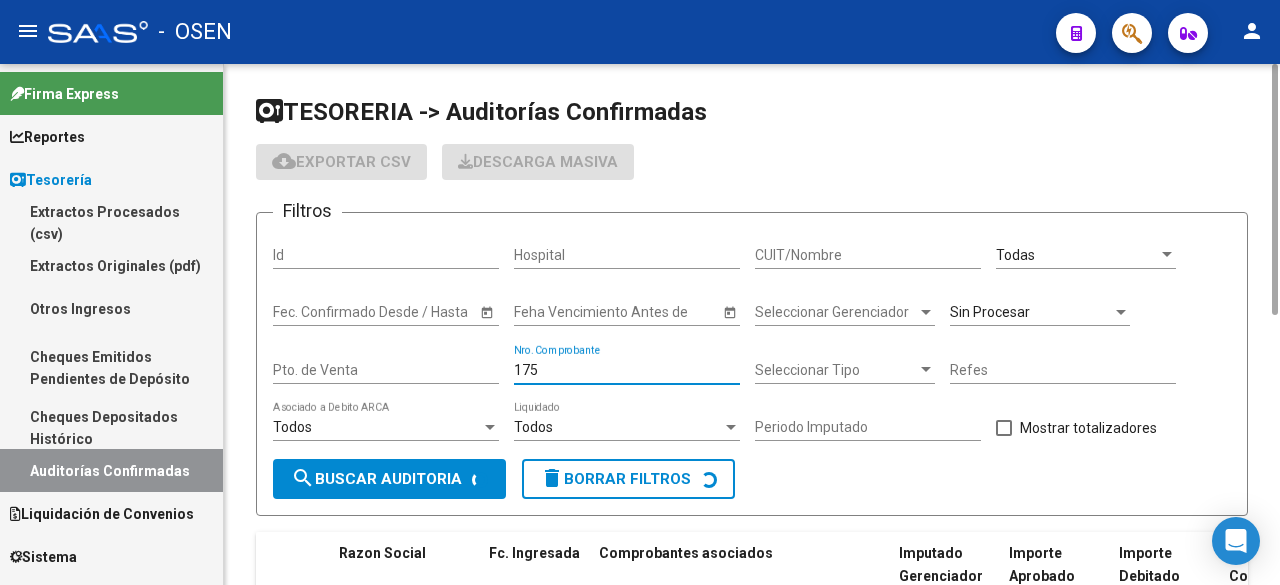 type on "176" 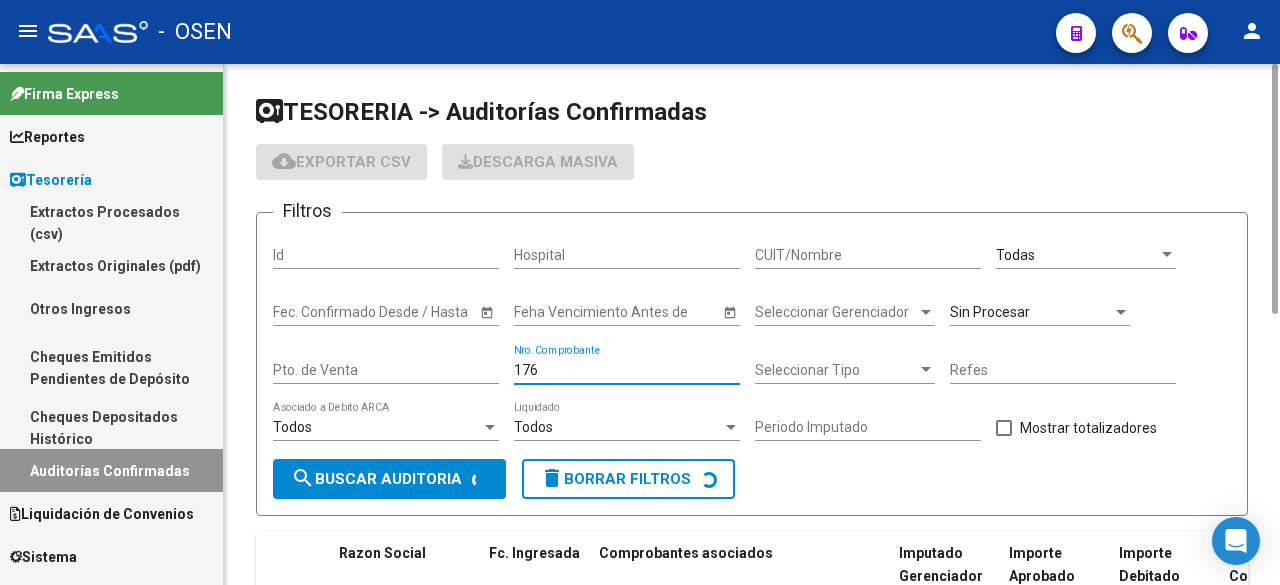 checkbox on "false" 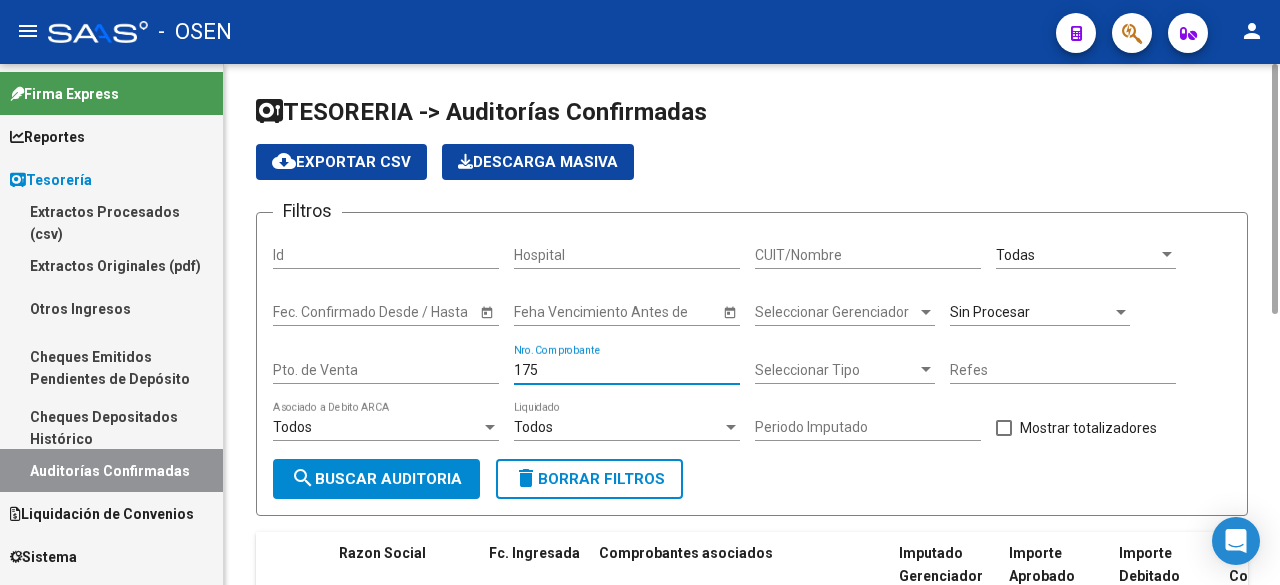 scroll, scrollTop: 307, scrollLeft: 0, axis: vertical 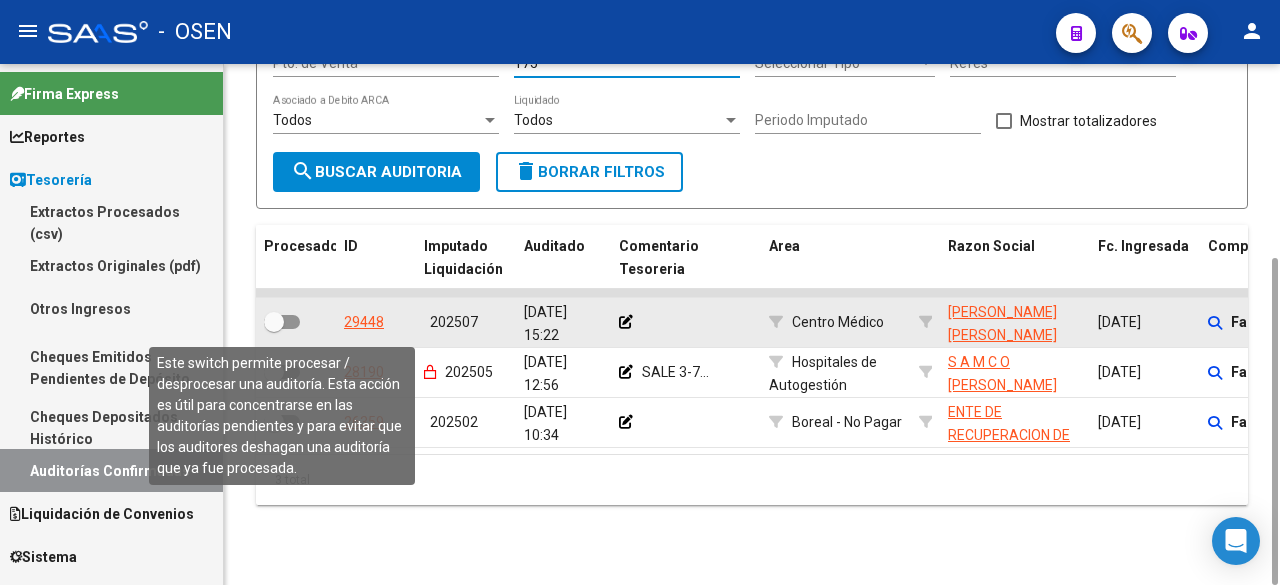 type on "175" 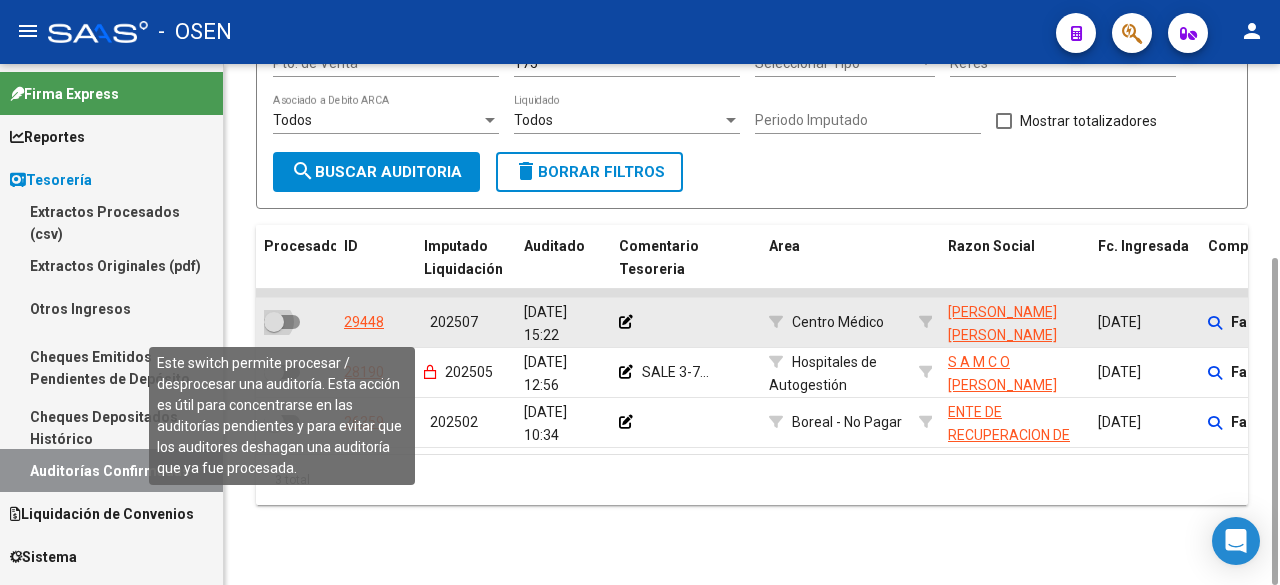 click at bounding box center [274, 322] 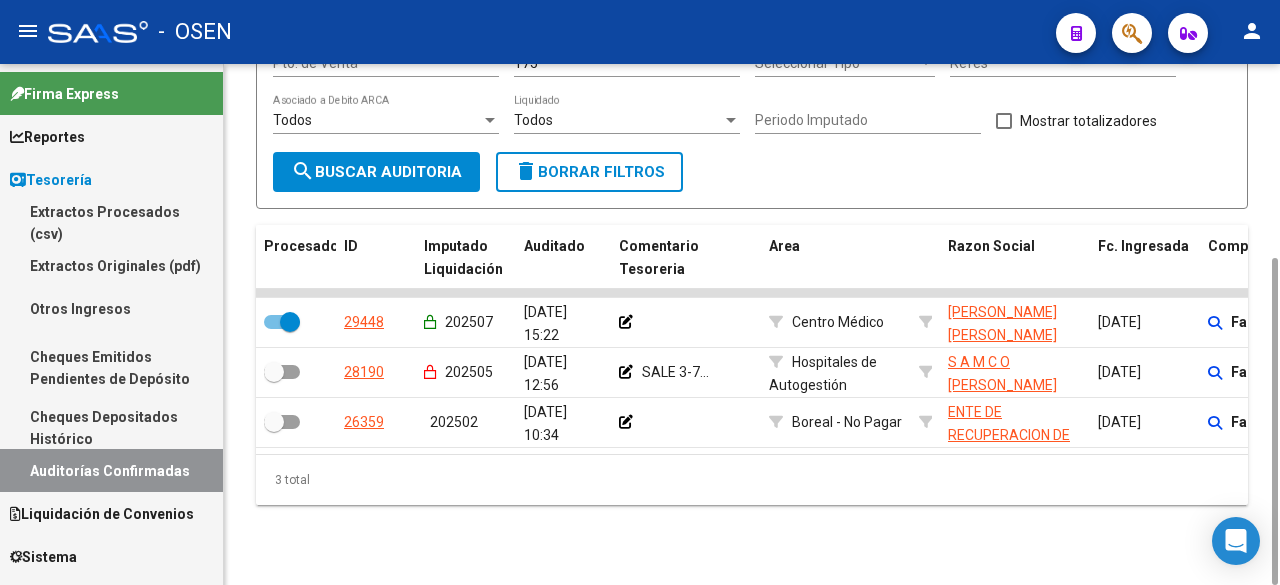 scroll, scrollTop: 0, scrollLeft: 0, axis: both 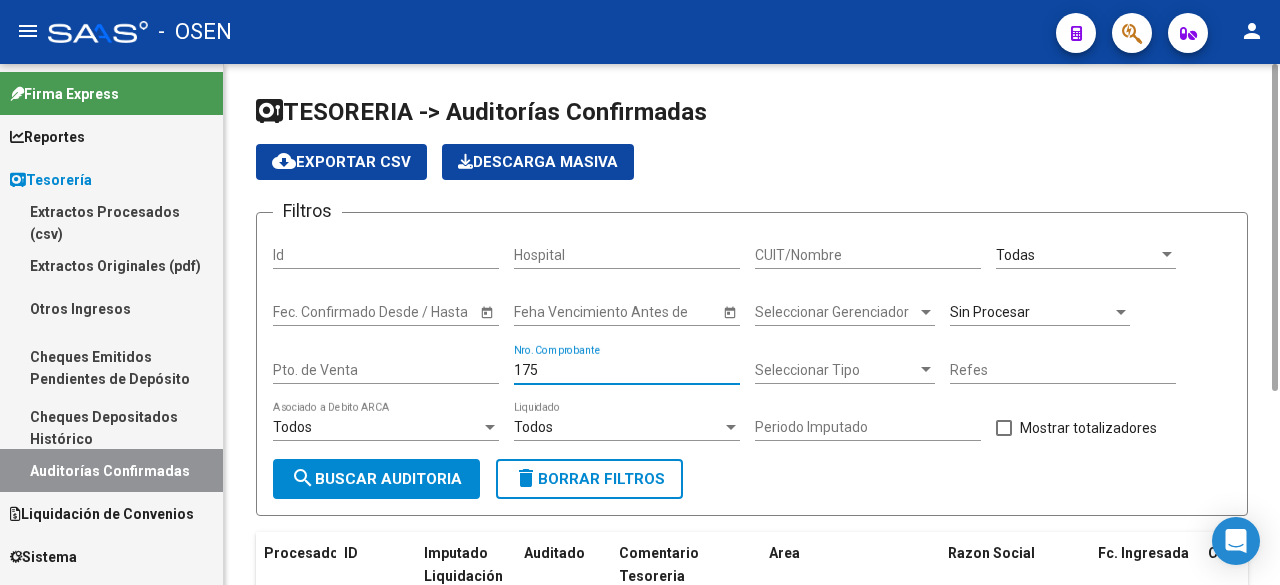 drag, startPoint x: 617, startPoint y: 370, endPoint x: -87, endPoint y: 373, distance: 704.0064 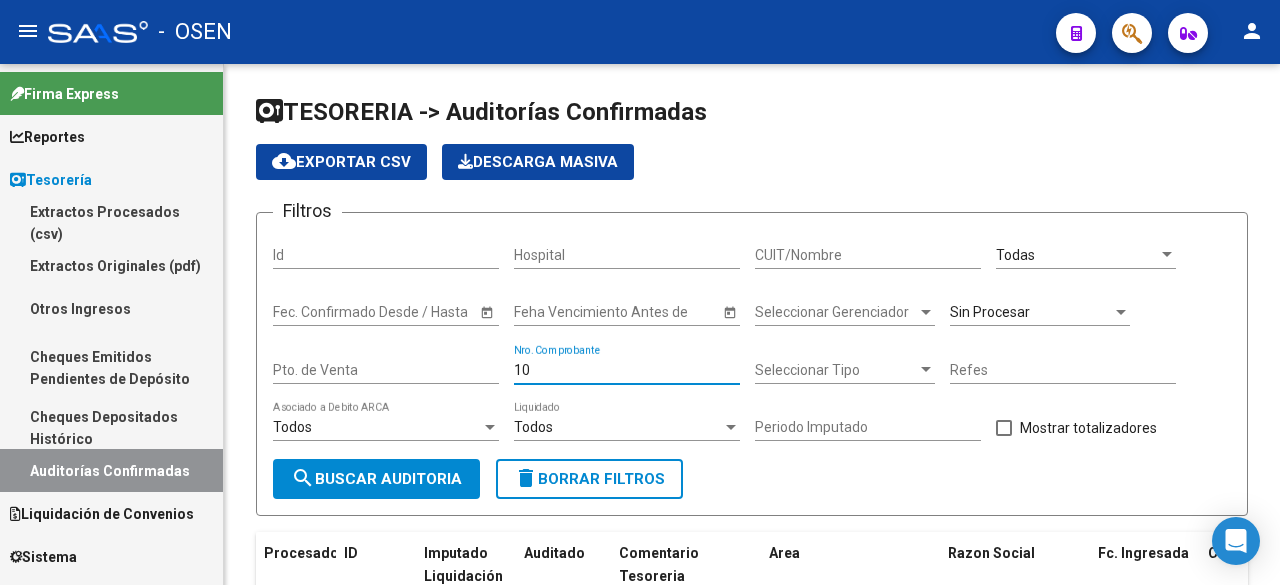type on "104" 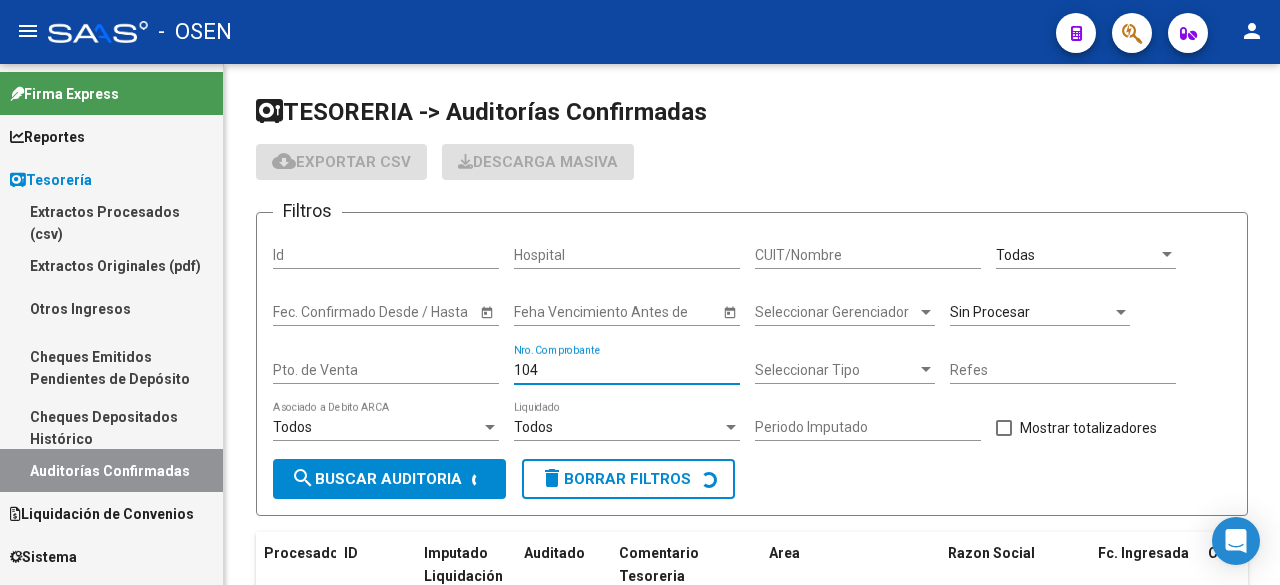 checkbox on "false" 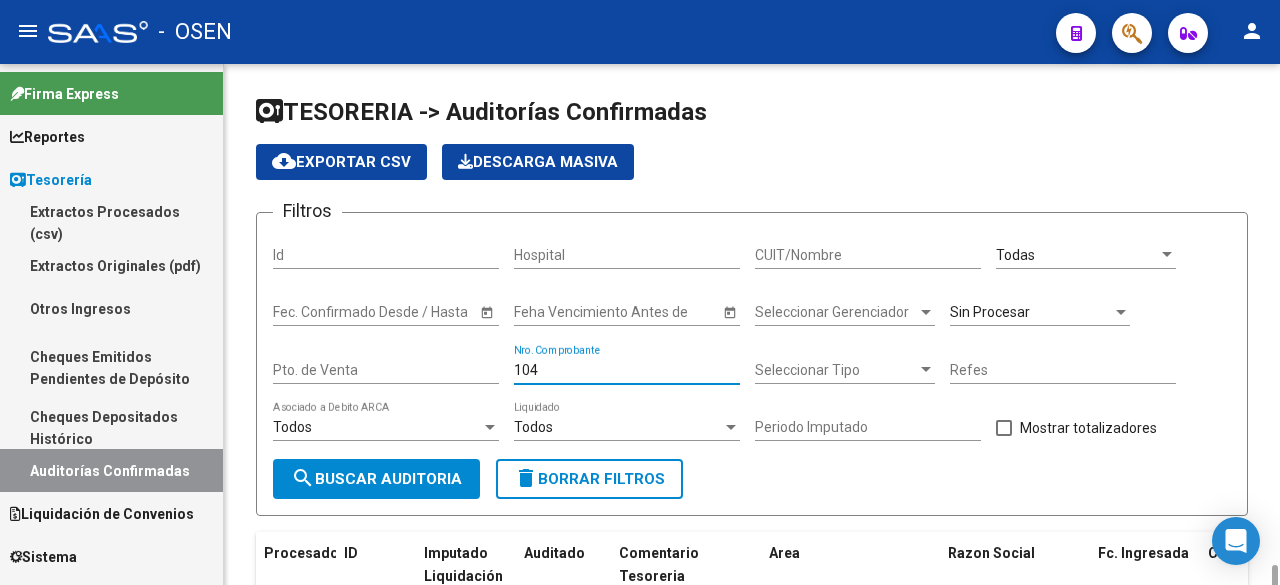 scroll, scrollTop: 307, scrollLeft: 0, axis: vertical 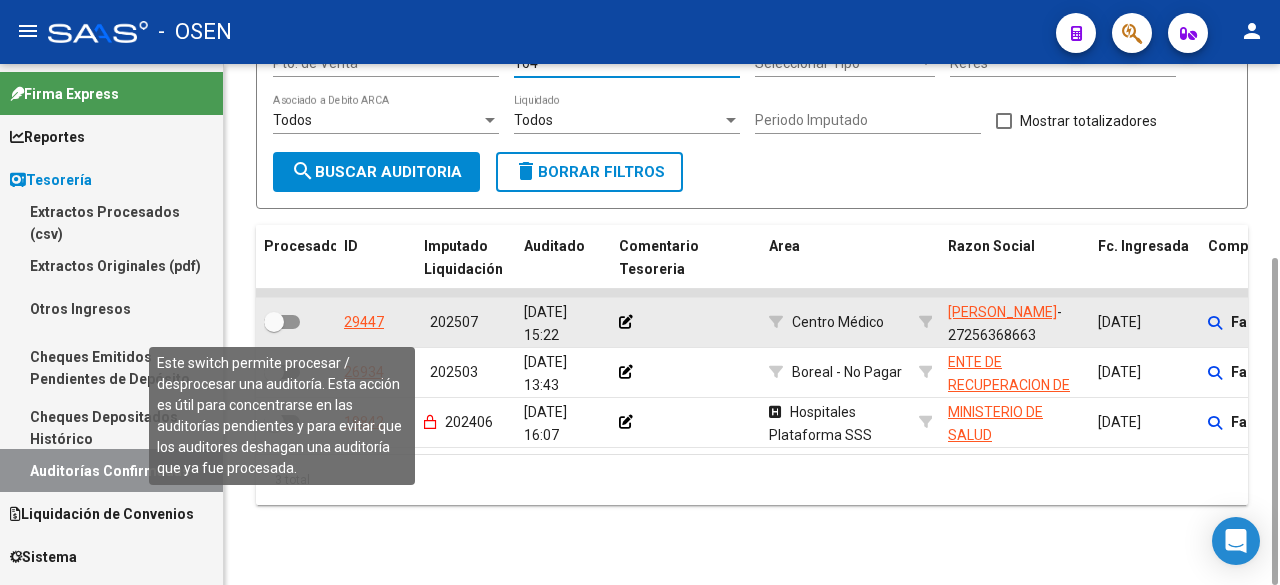 type on "104" 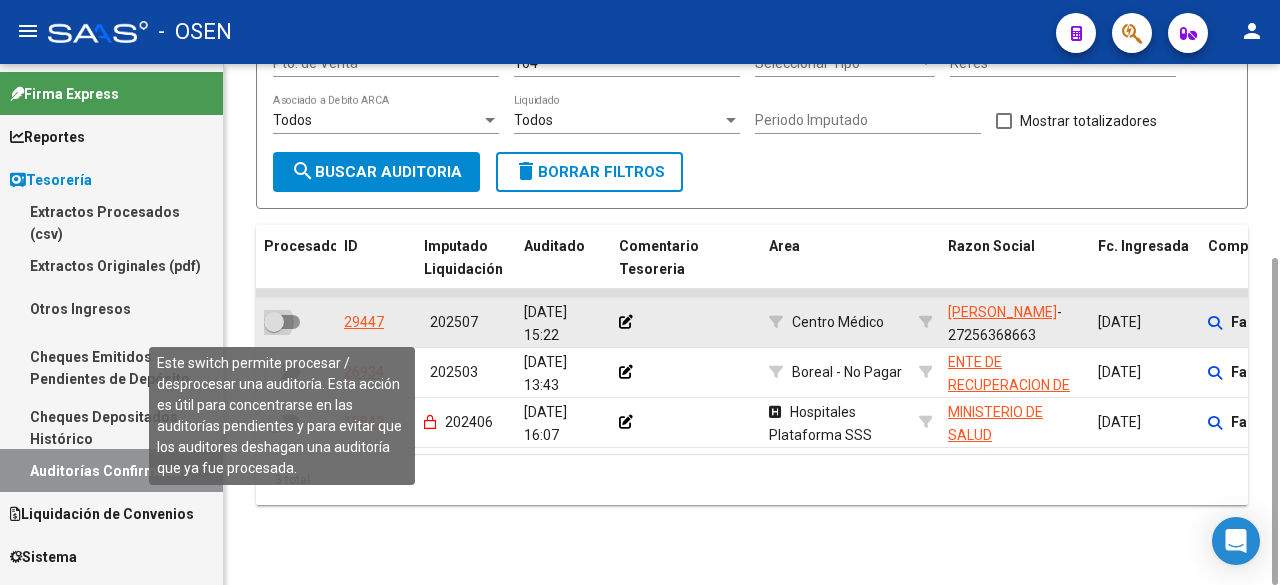 click at bounding box center (282, 322) 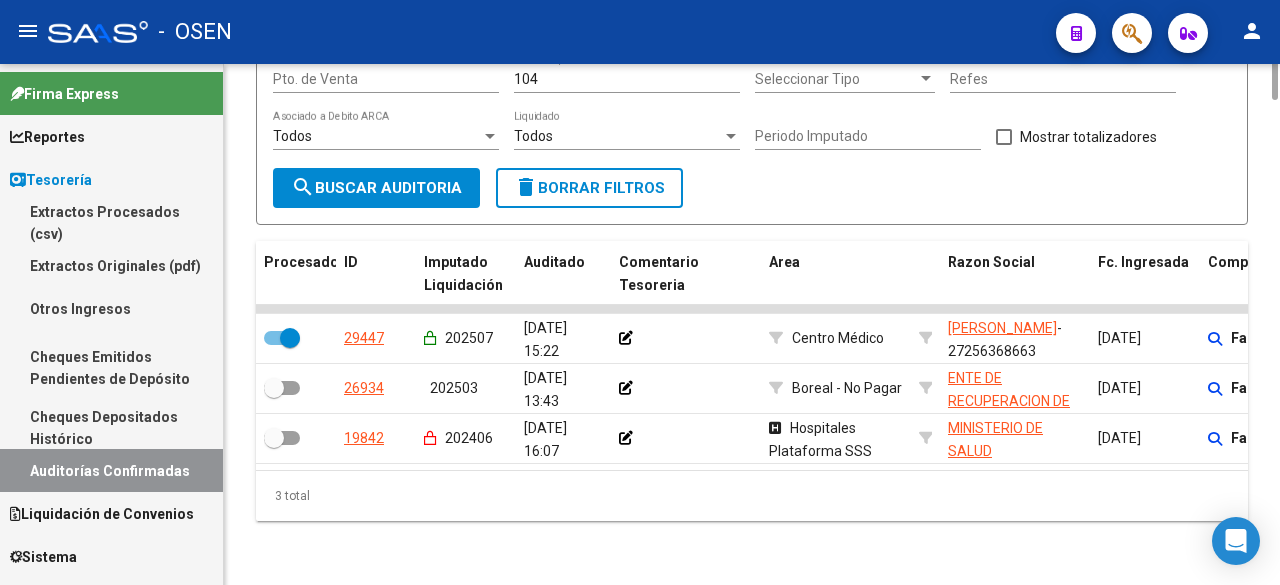 scroll, scrollTop: 0, scrollLeft: 0, axis: both 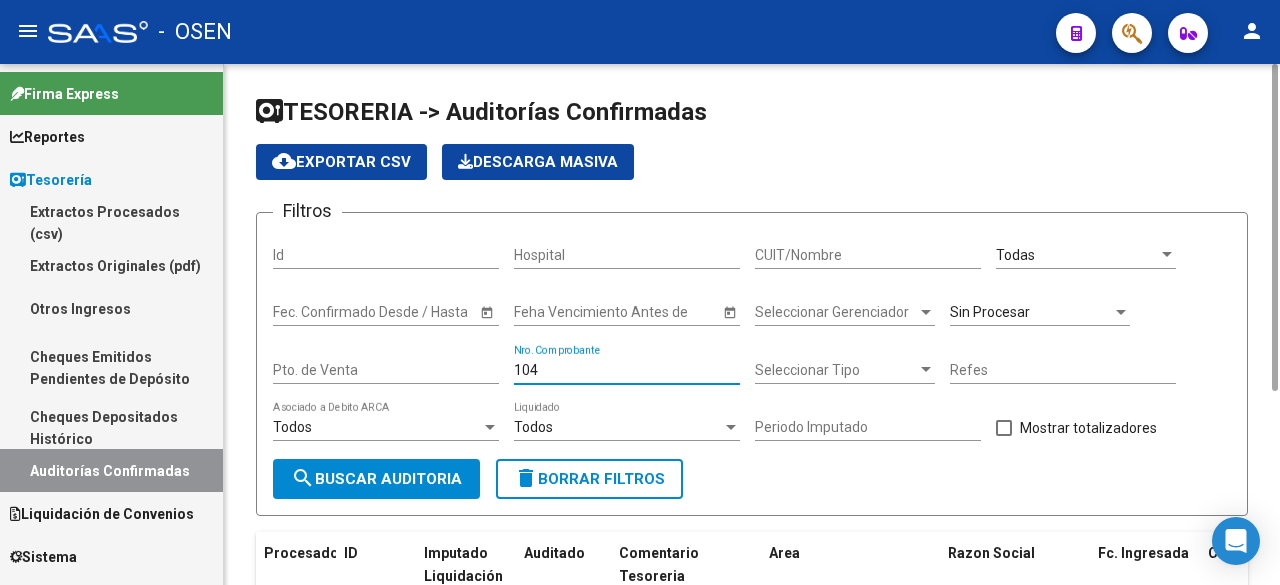 drag, startPoint x: 589, startPoint y: 367, endPoint x: 361, endPoint y: 359, distance: 228.1403 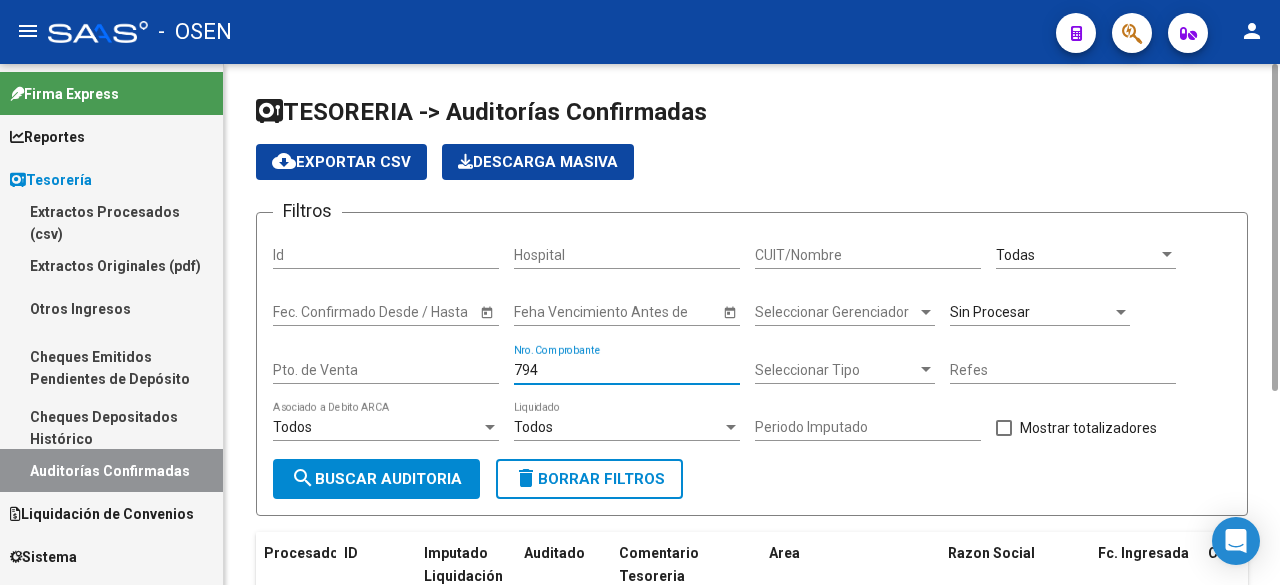 type on "7948" 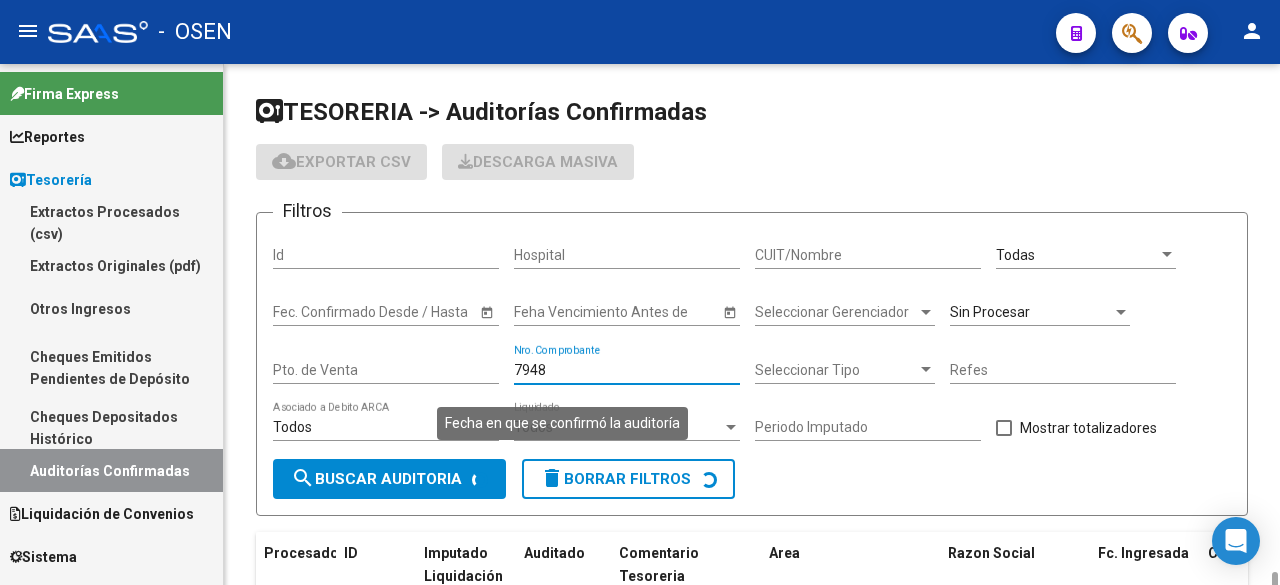 scroll, scrollTop: 312, scrollLeft: 0, axis: vertical 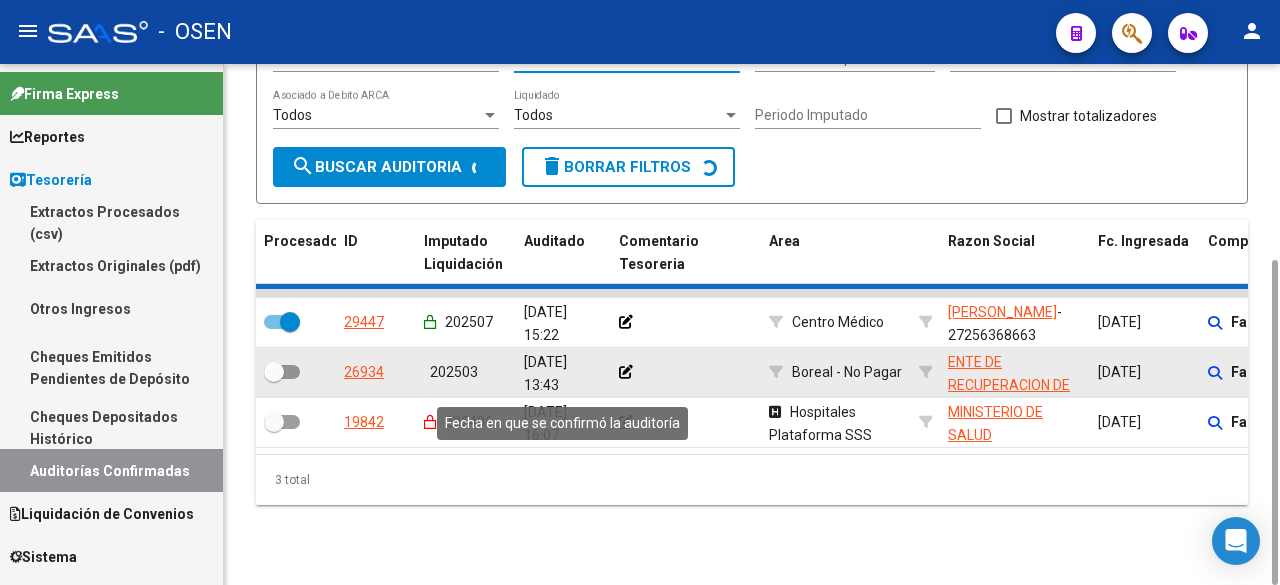 checkbox on "false" 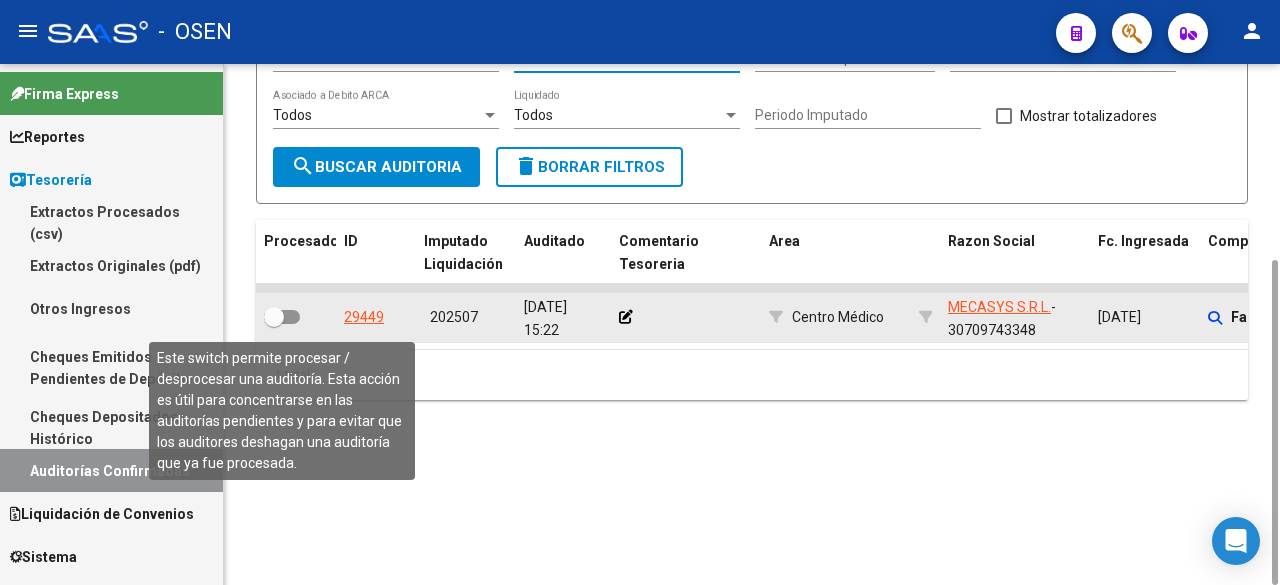 type on "7948" 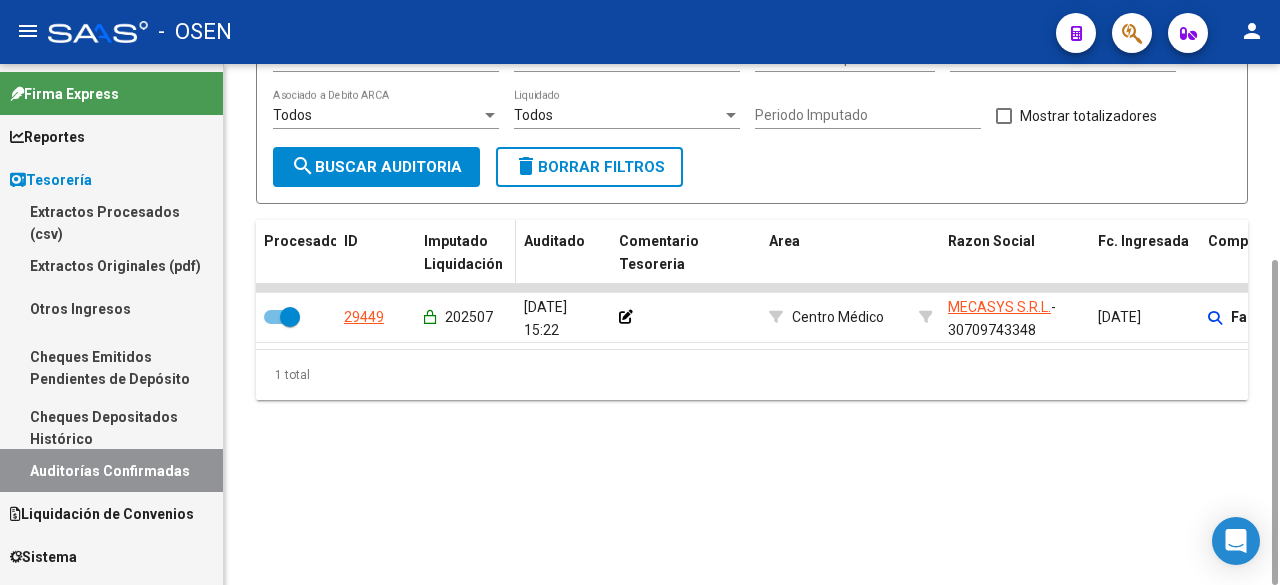 scroll, scrollTop: 0, scrollLeft: 0, axis: both 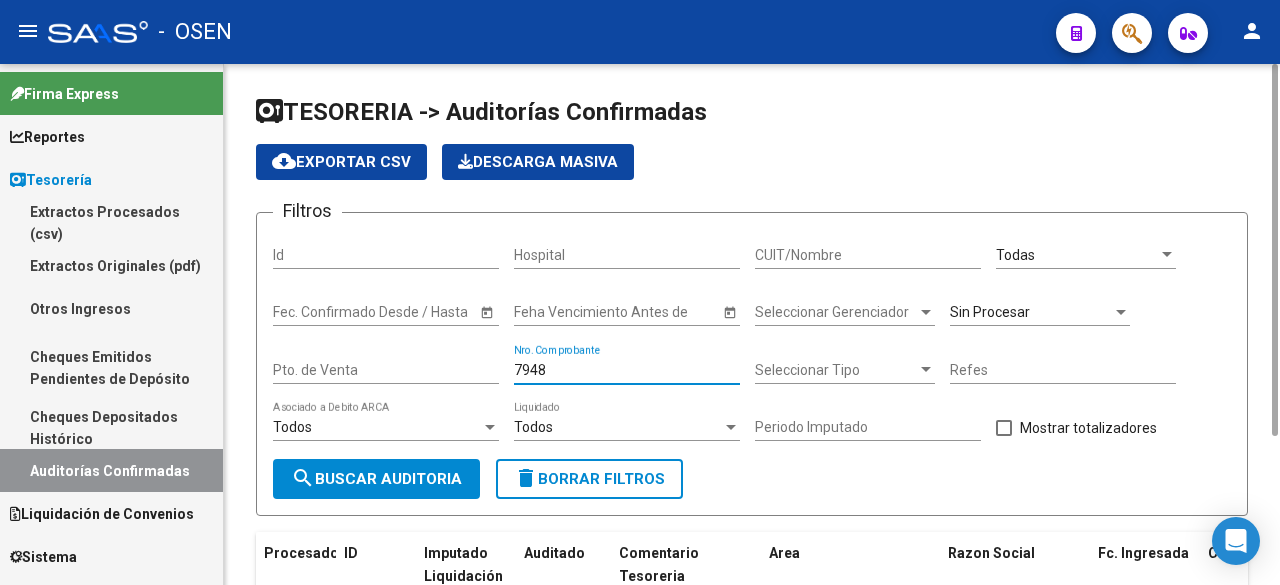 drag, startPoint x: 568, startPoint y: 376, endPoint x: 327, endPoint y: 363, distance: 241.35037 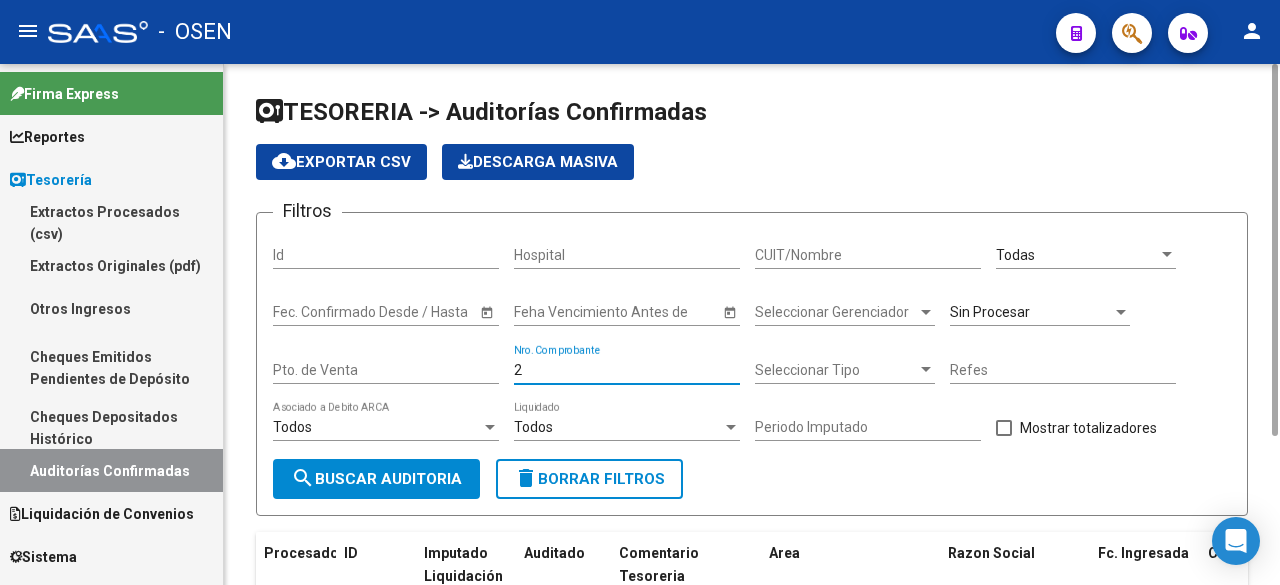 type on "28" 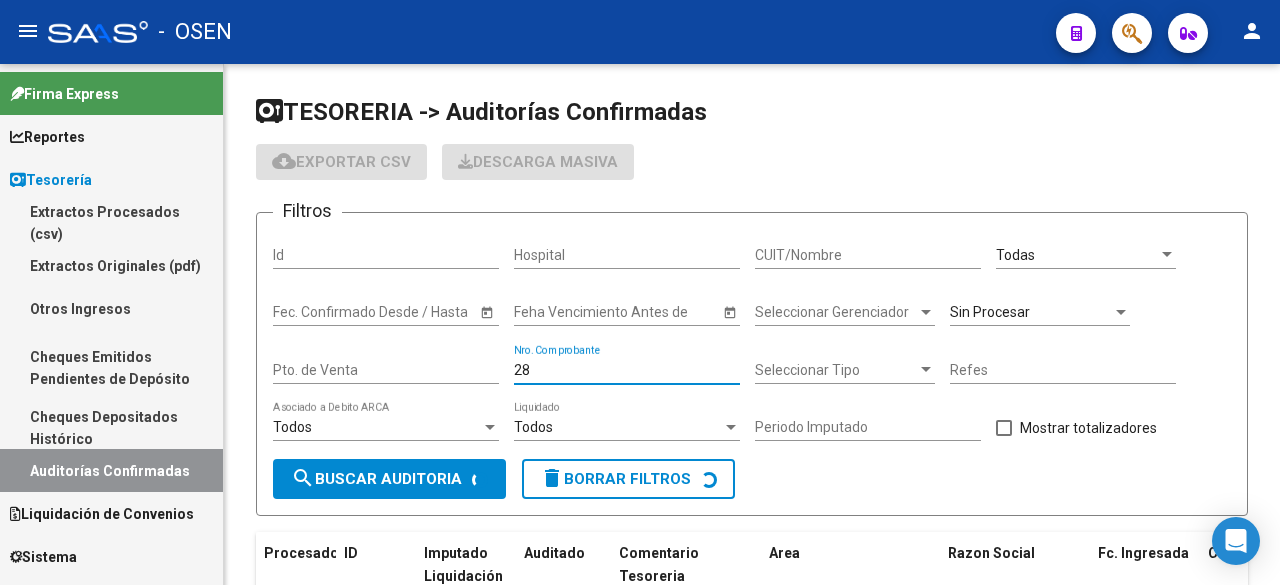 checkbox on "false" 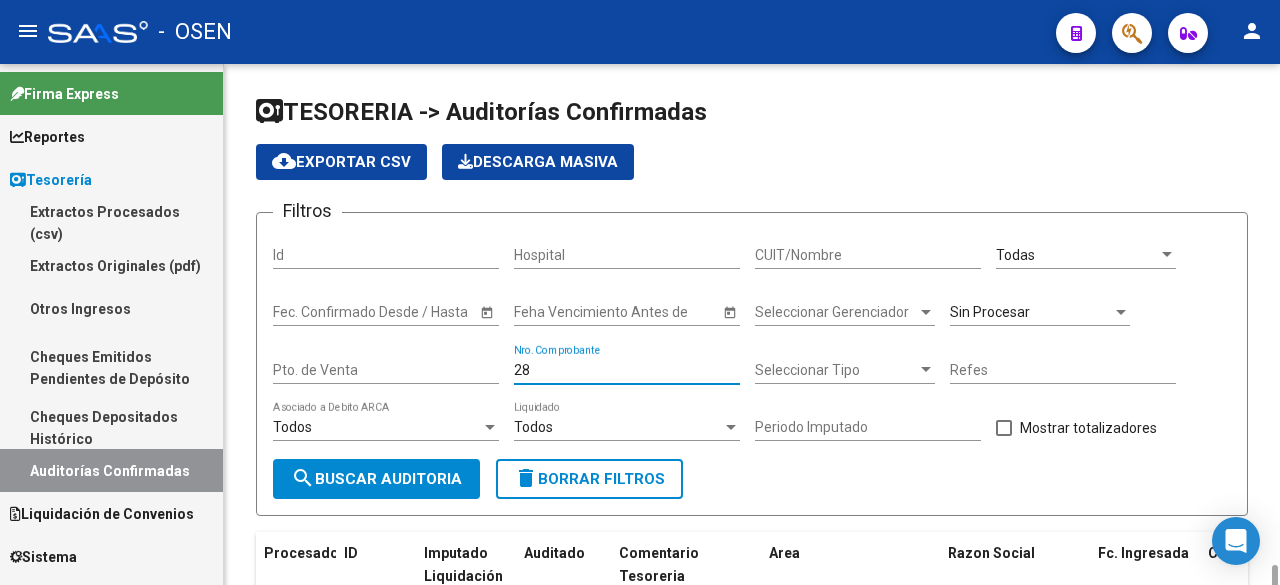 scroll, scrollTop: 307, scrollLeft: 0, axis: vertical 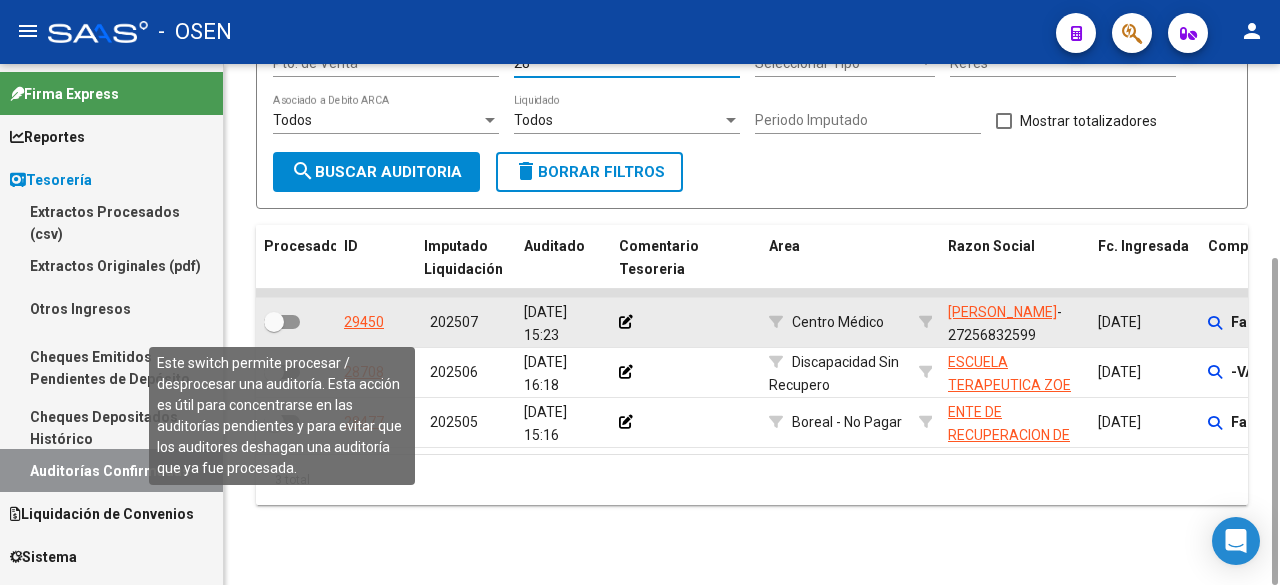 type on "28" 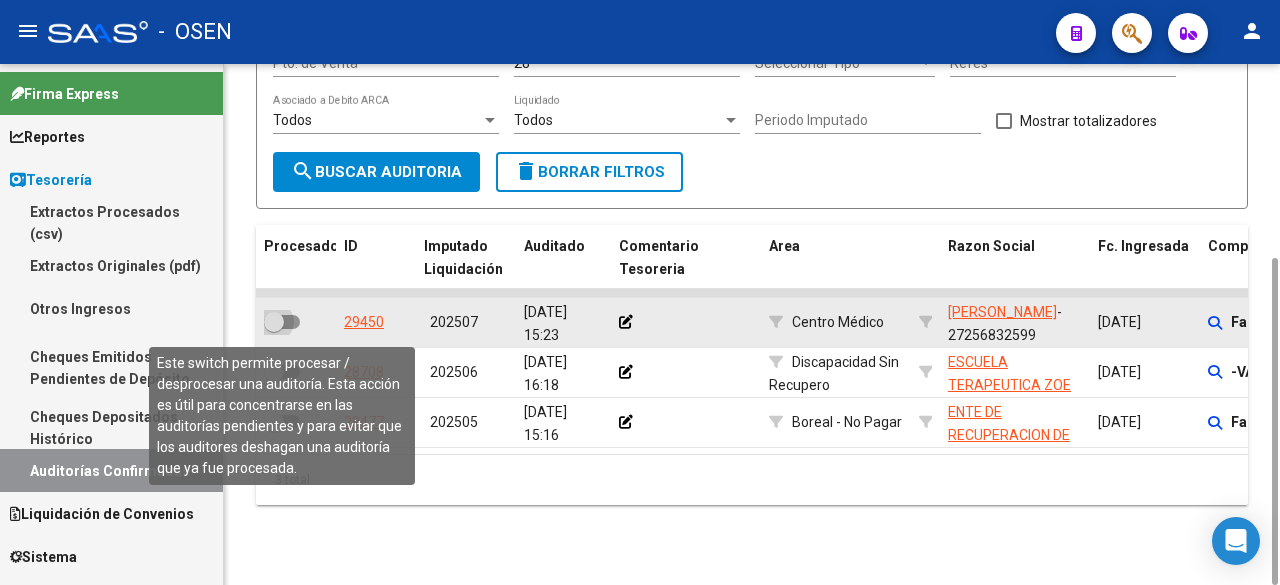 click at bounding box center (282, 322) 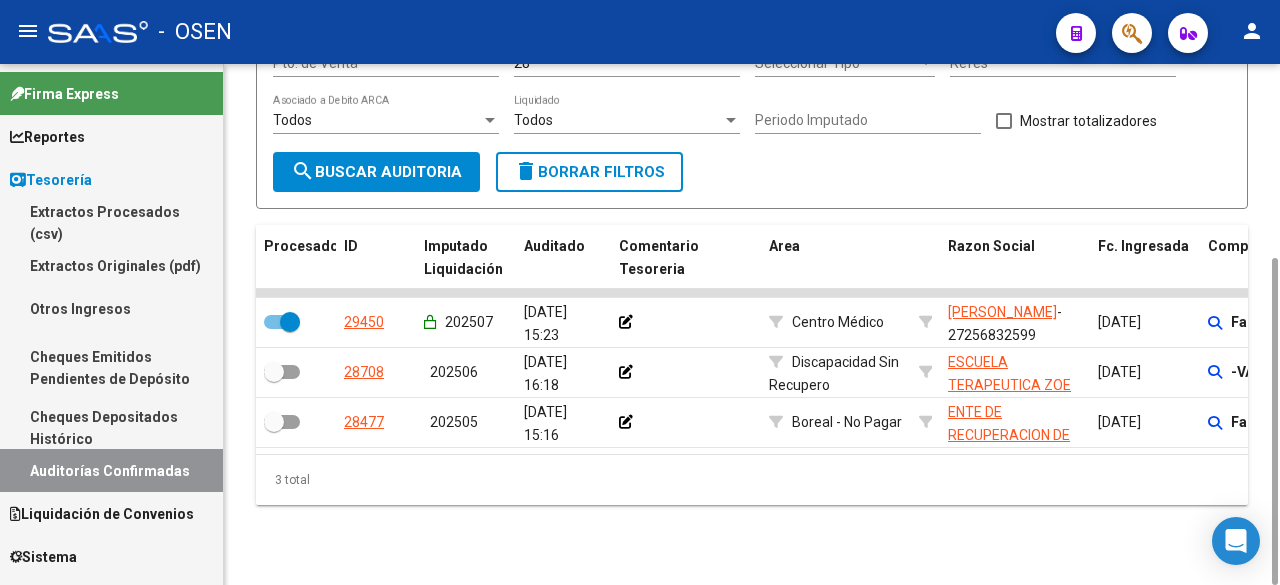 scroll, scrollTop: 0, scrollLeft: 0, axis: both 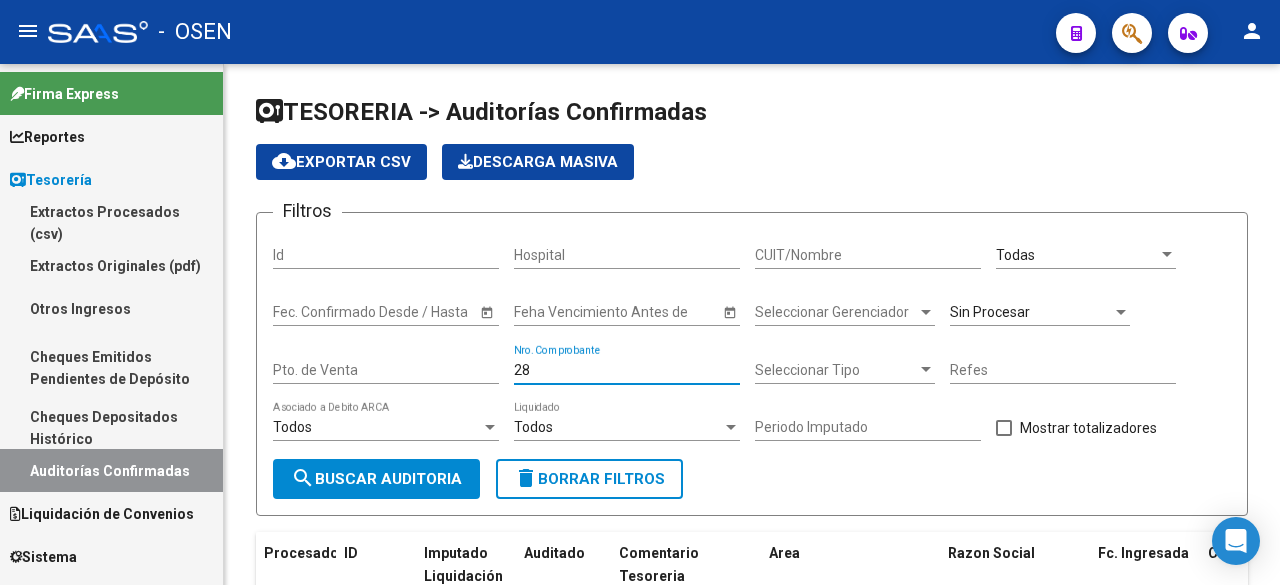 drag, startPoint x: 606, startPoint y: 365, endPoint x: 153, endPoint y: 384, distance: 453.3983 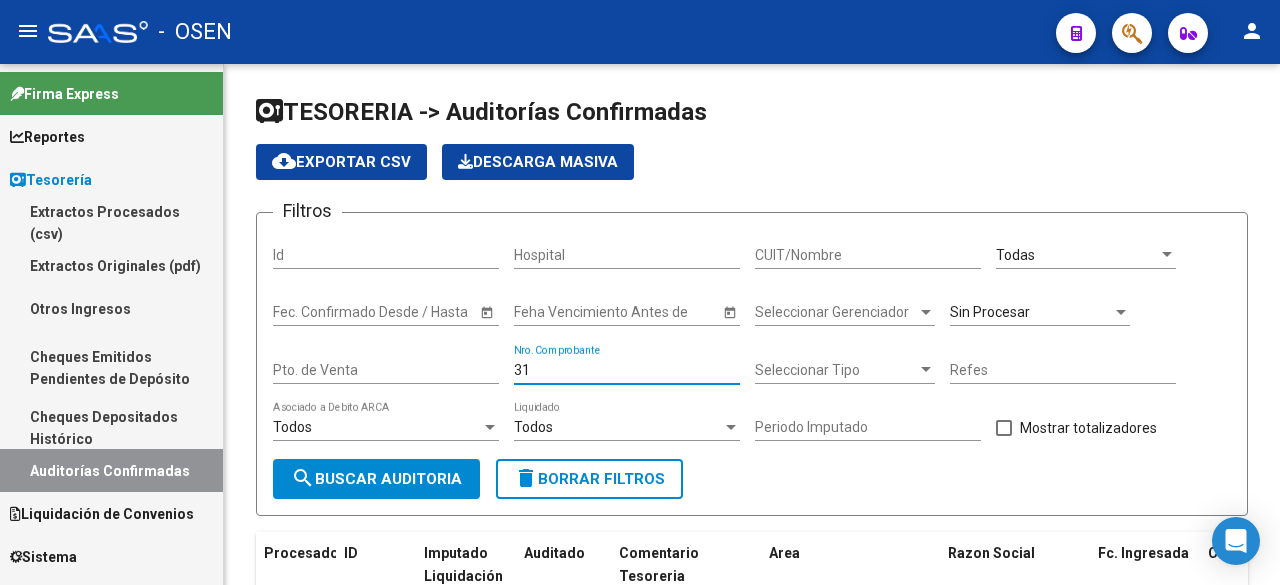 type on "319" 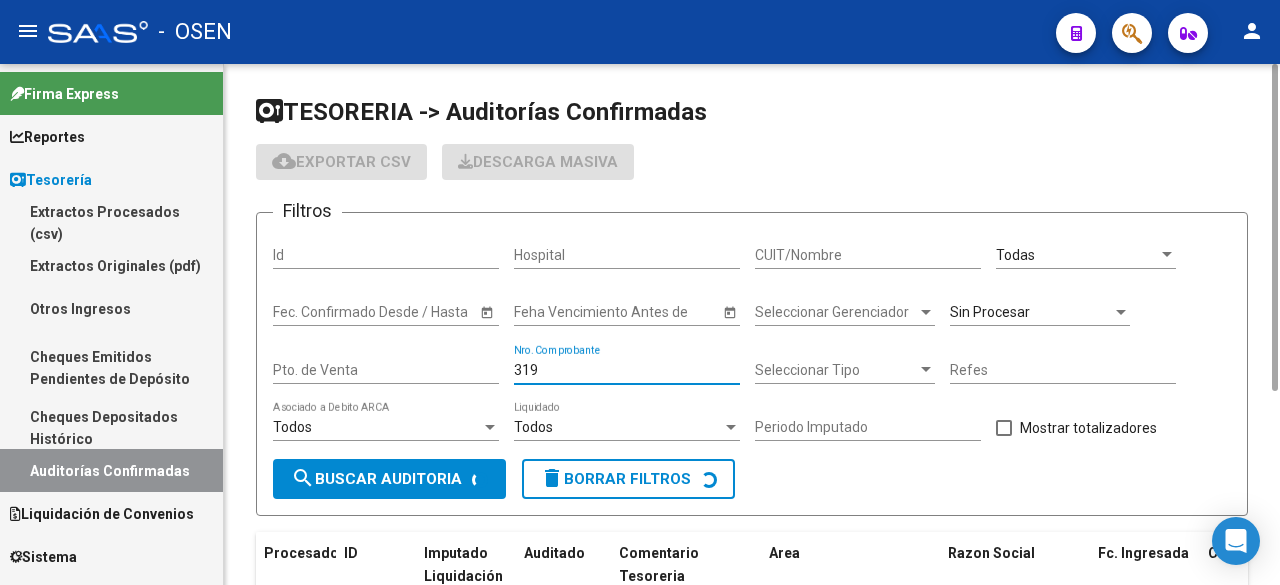 checkbox on "false" 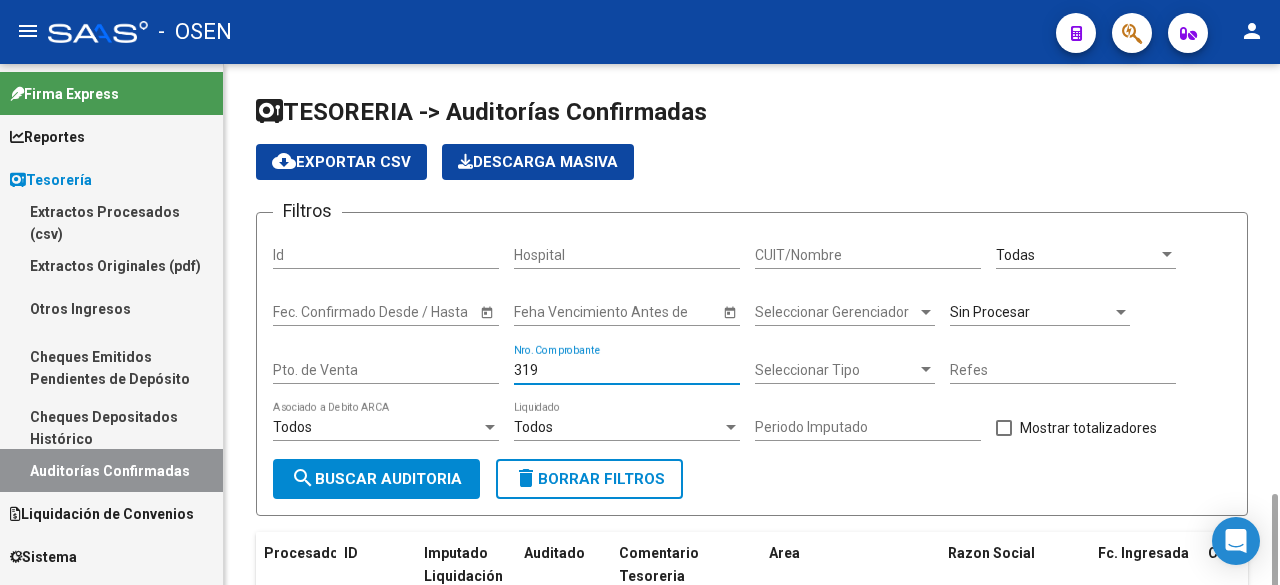 scroll, scrollTop: 257, scrollLeft: 0, axis: vertical 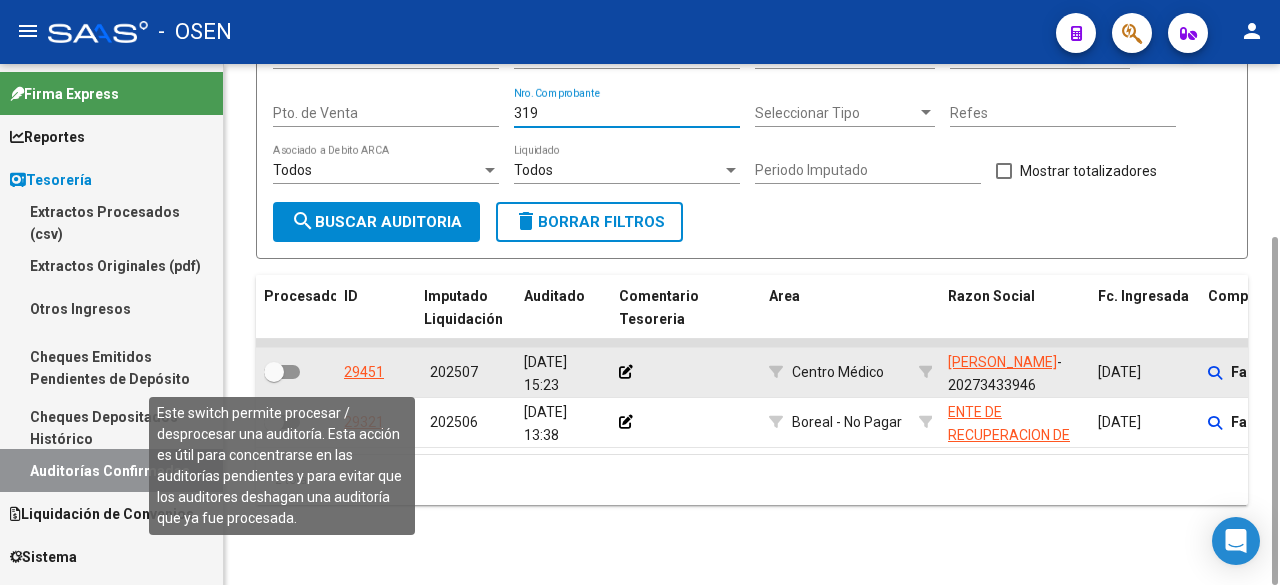 type on "319" 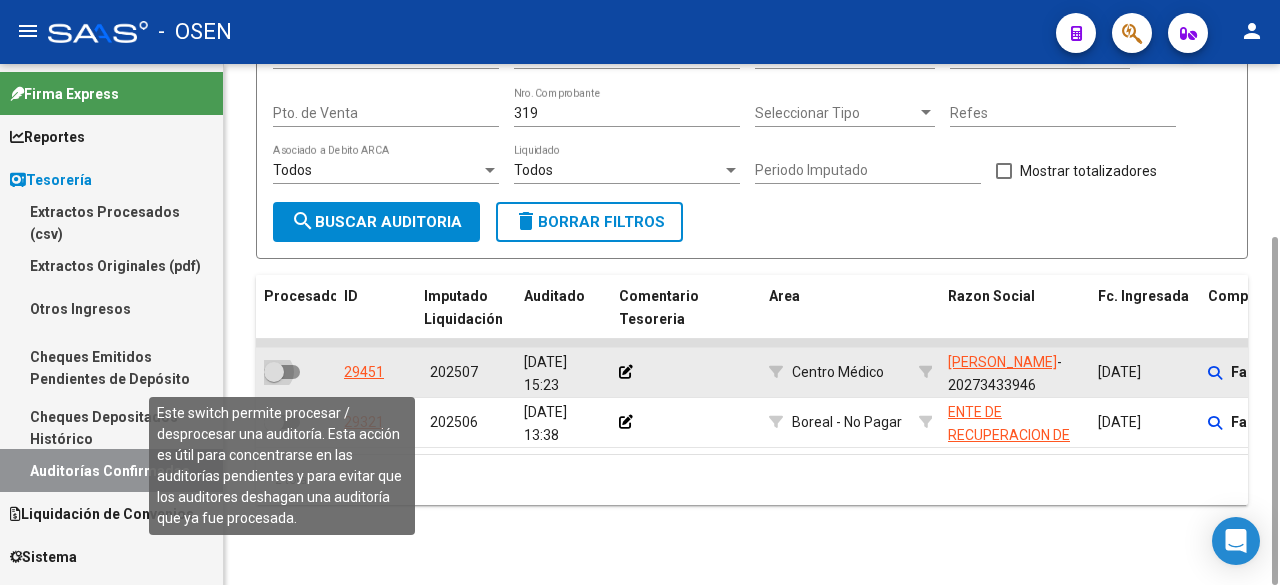 click at bounding box center (274, 372) 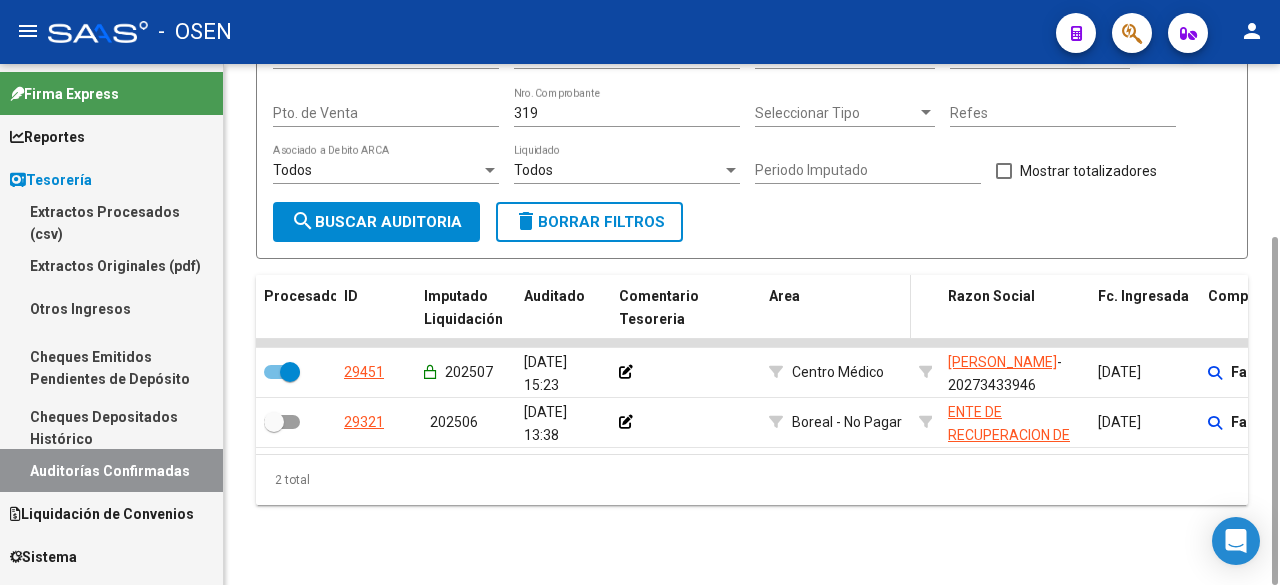 scroll, scrollTop: 0, scrollLeft: 0, axis: both 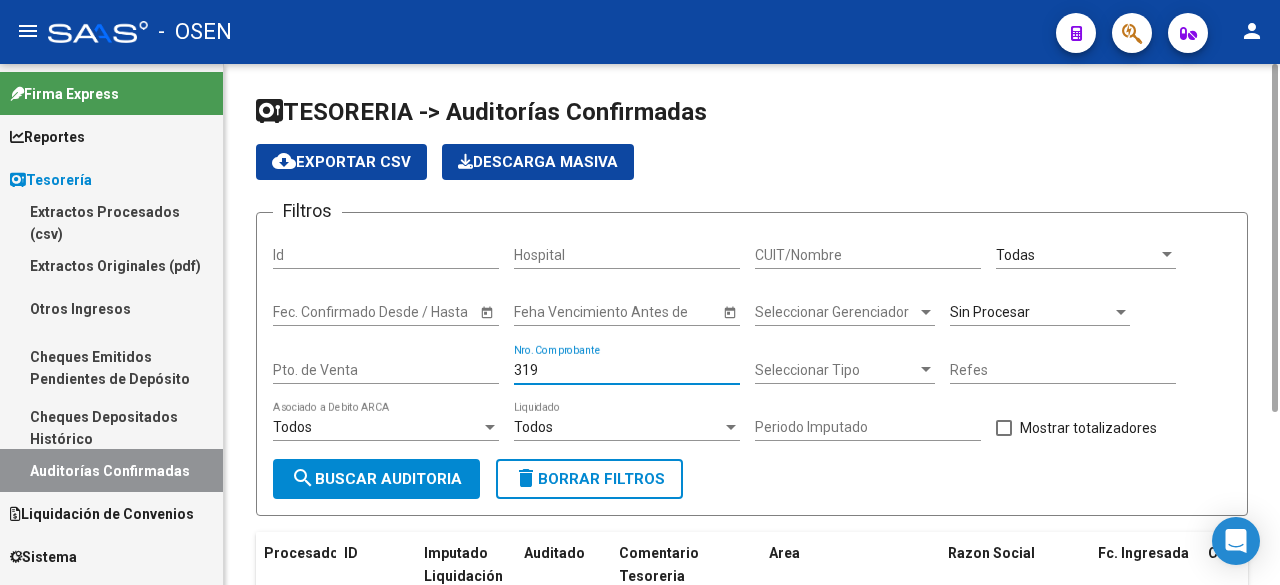 drag, startPoint x: 573, startPoint y: 362, endPoint x: 357, endPoint y: 364, distance: 216.00926 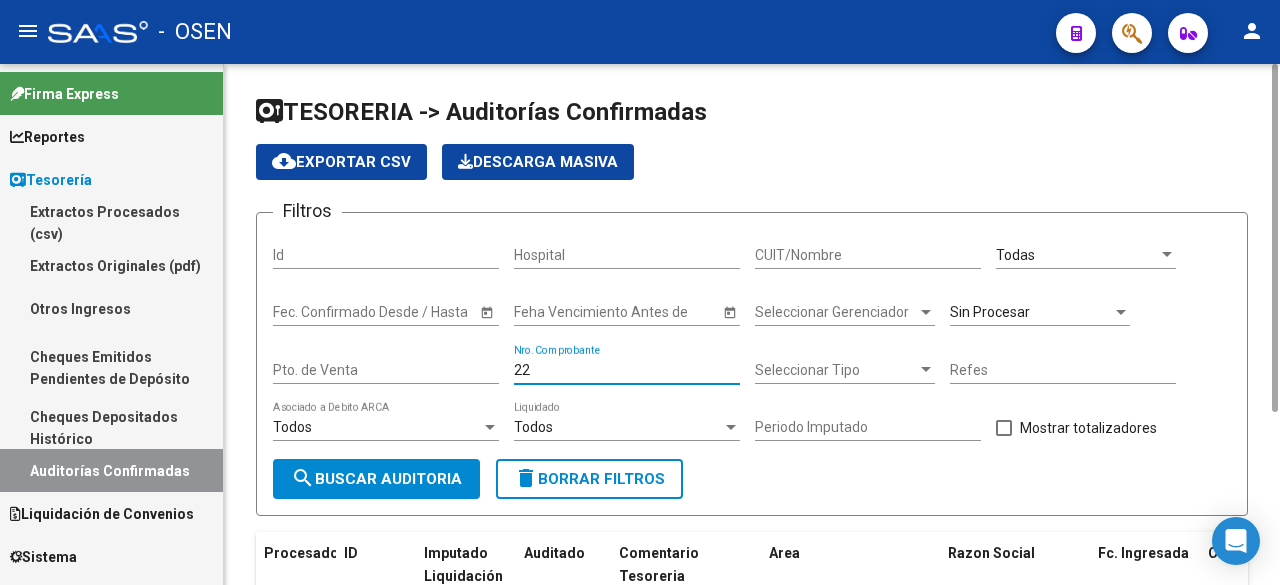 type on "227" 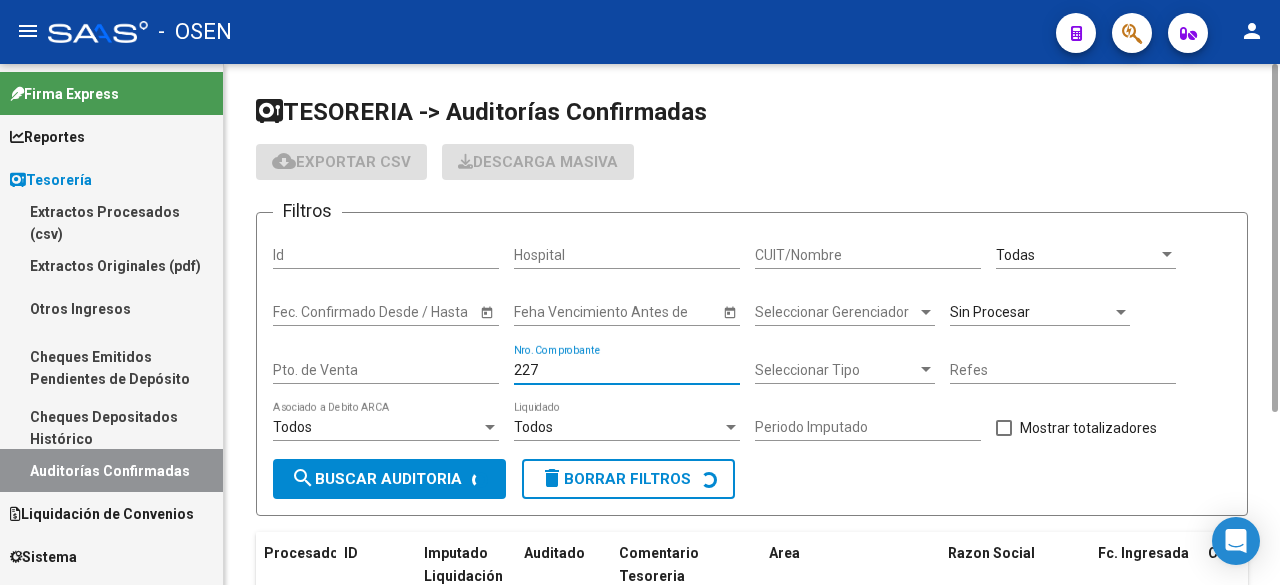 checkbox on "false" 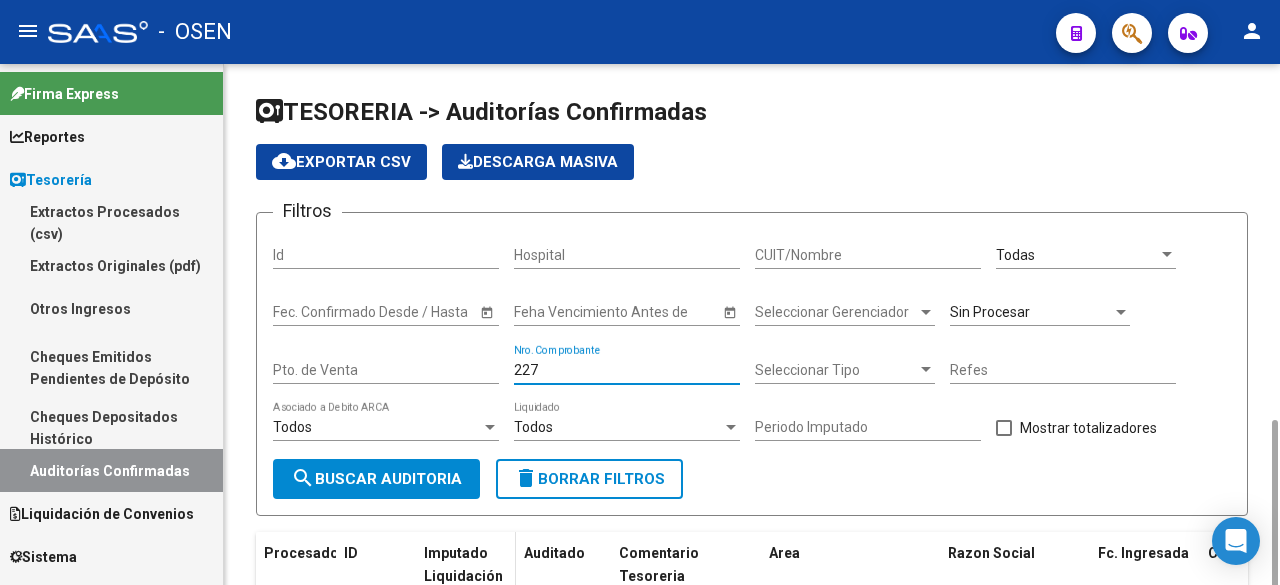 scroll, scrollTop: 207, scrollLeft: 0, axis: vertical 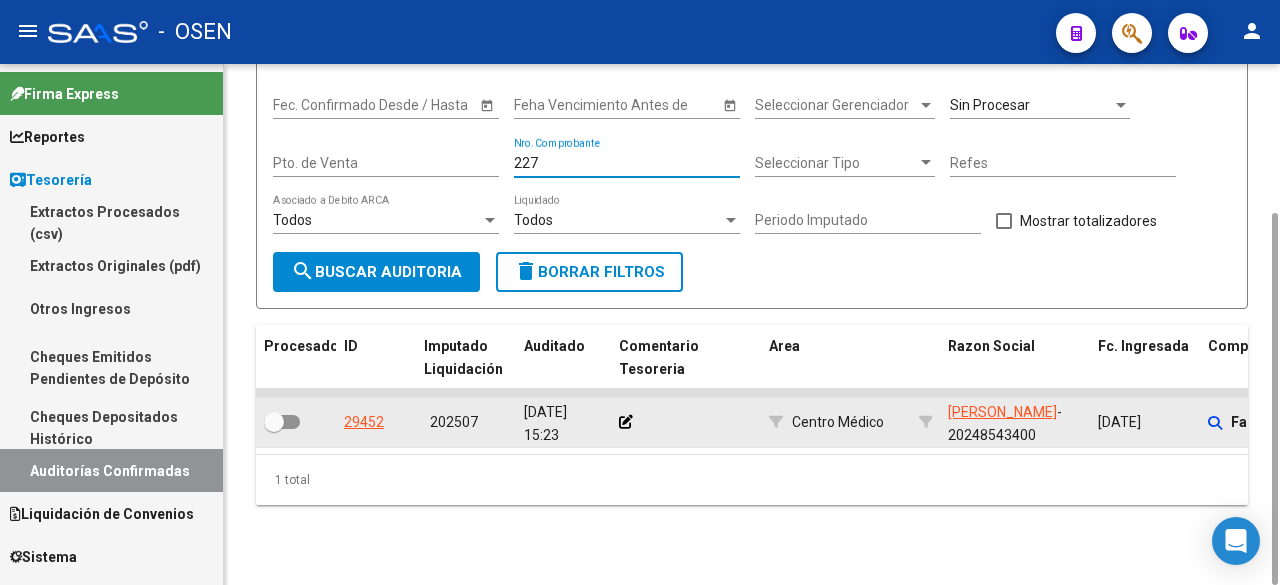 type on "227" 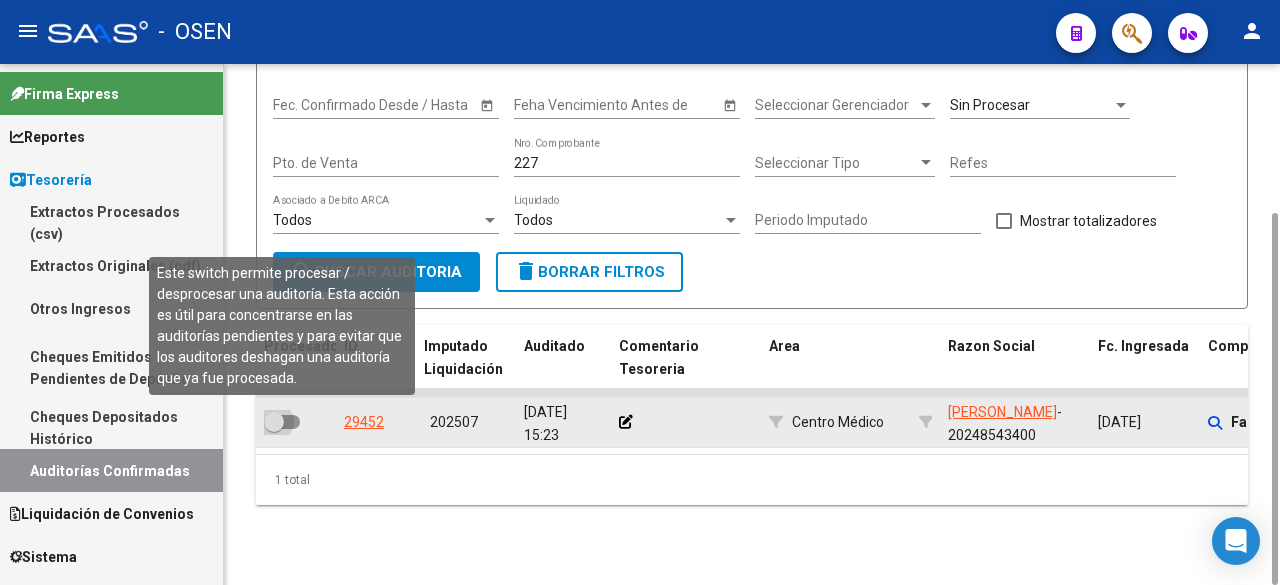 click at bounding box center [274, 422] 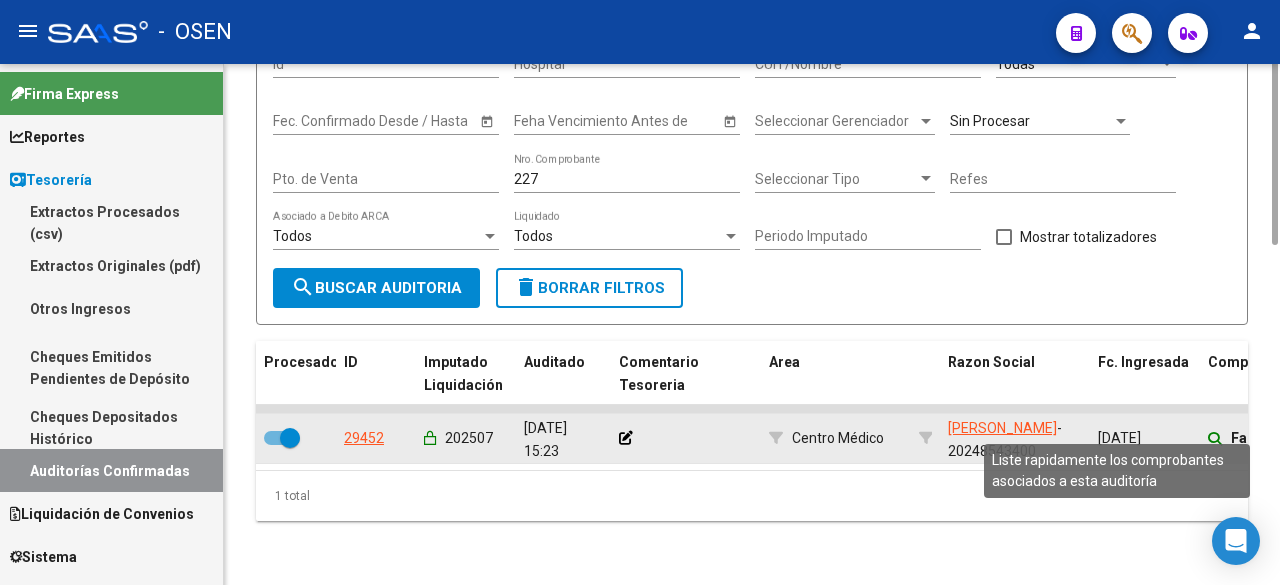 scroll, scrollTop: 0, scrollLeft: 0, axis: both 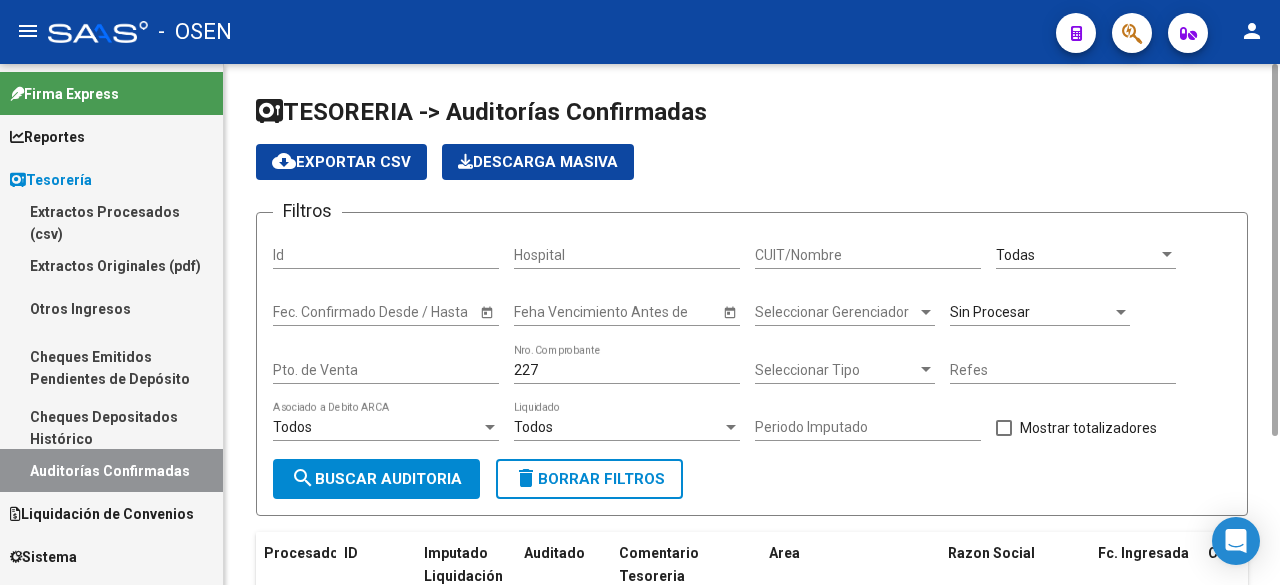 drag, startPoint x: 661, startPoint y: 355, endPoint x: 498, endPoint y: 363, distance: 163.1962 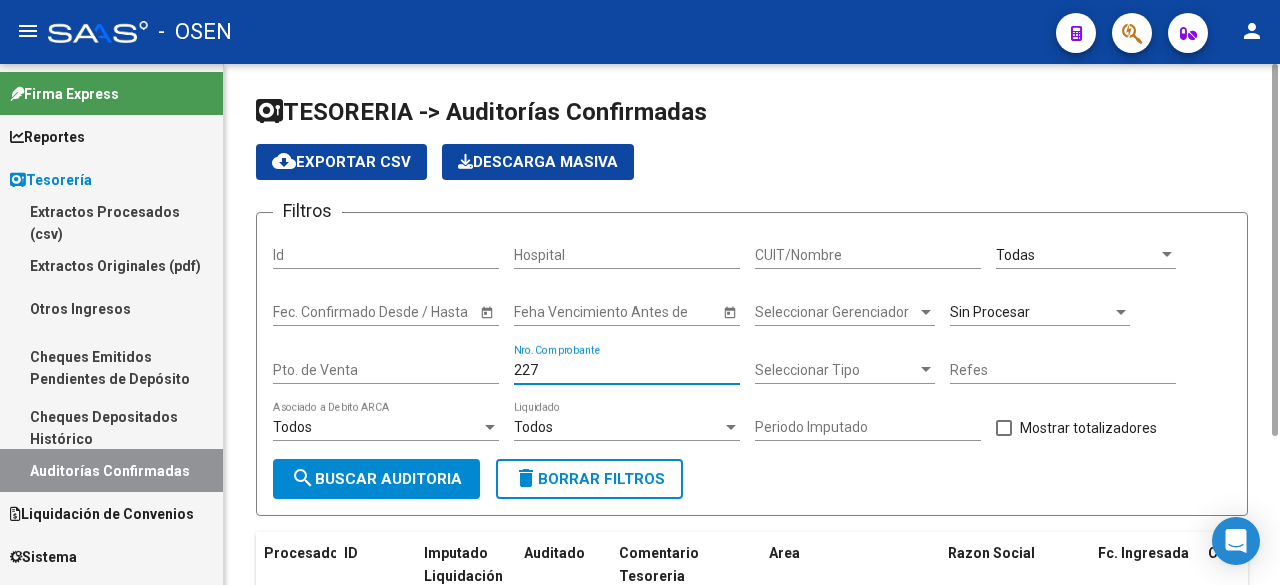 drag, startPoint x: 553, startPoint y: 366, endPoint x: 492, endPoint y: 366, distance: 61 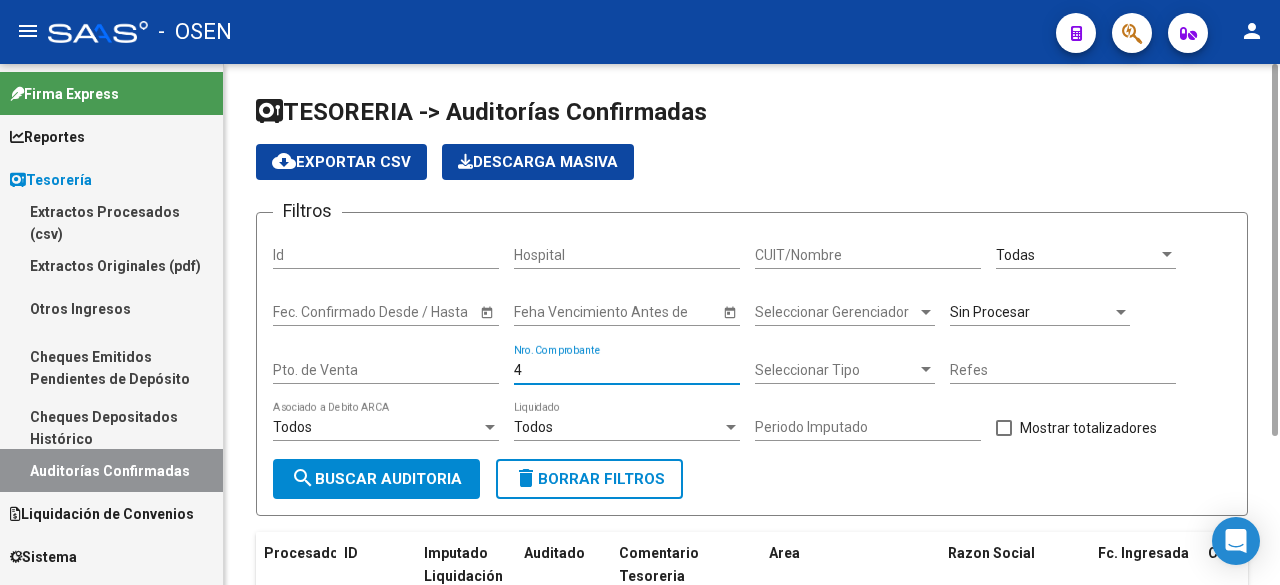 type on "45" 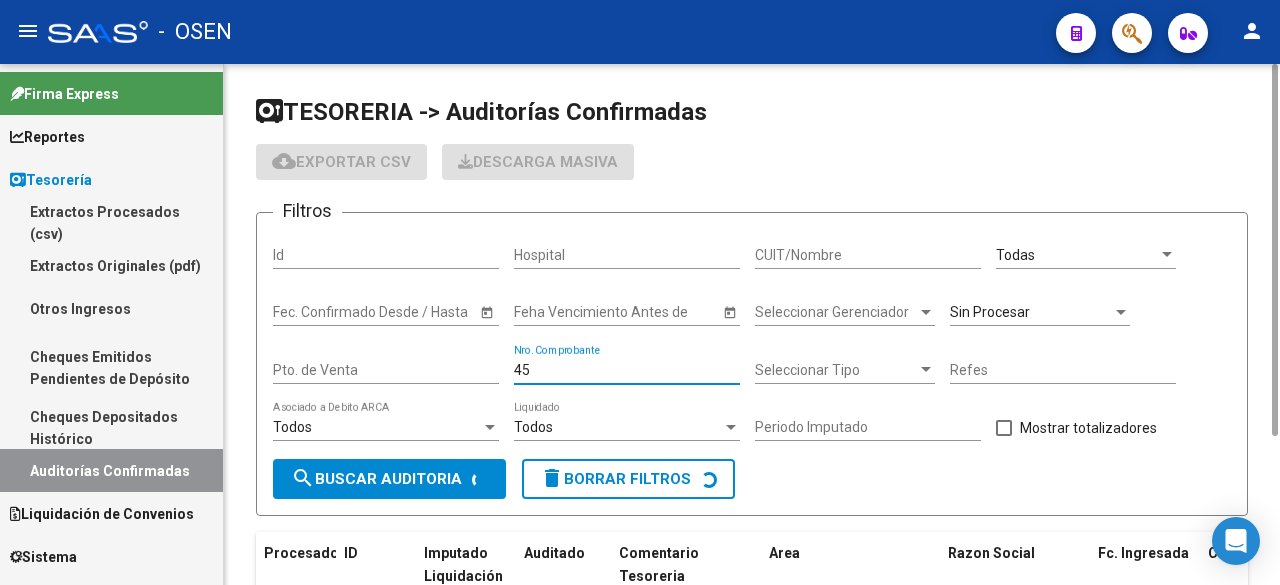 checkbox on "false" 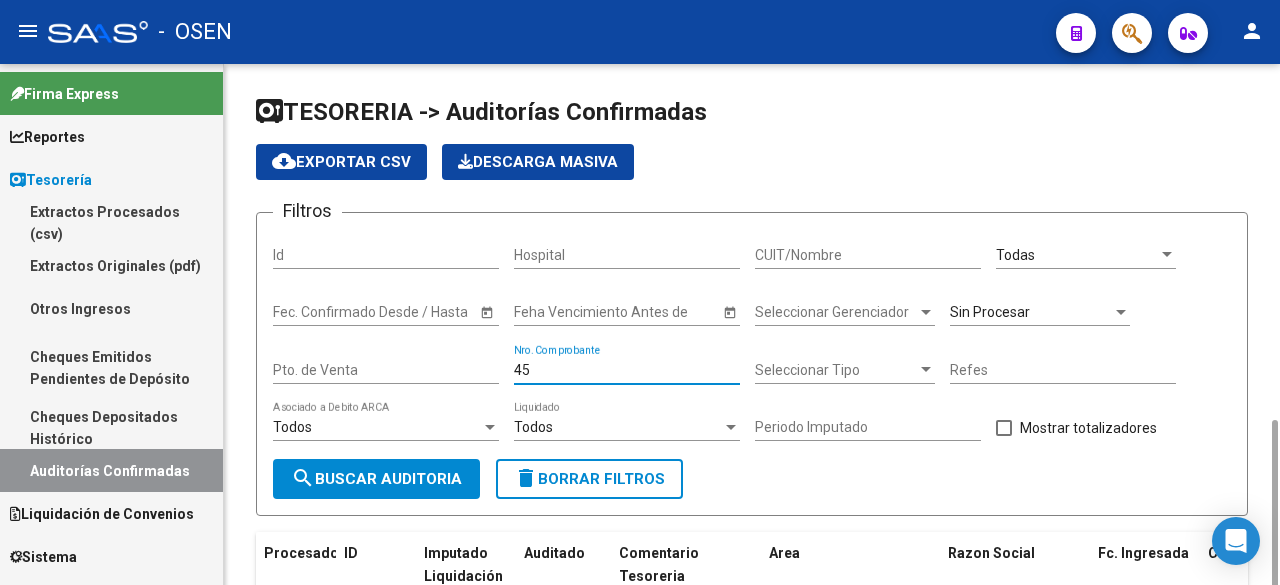 scroll, scrollTop: 207, scrollLeft: 0, axis: vertical 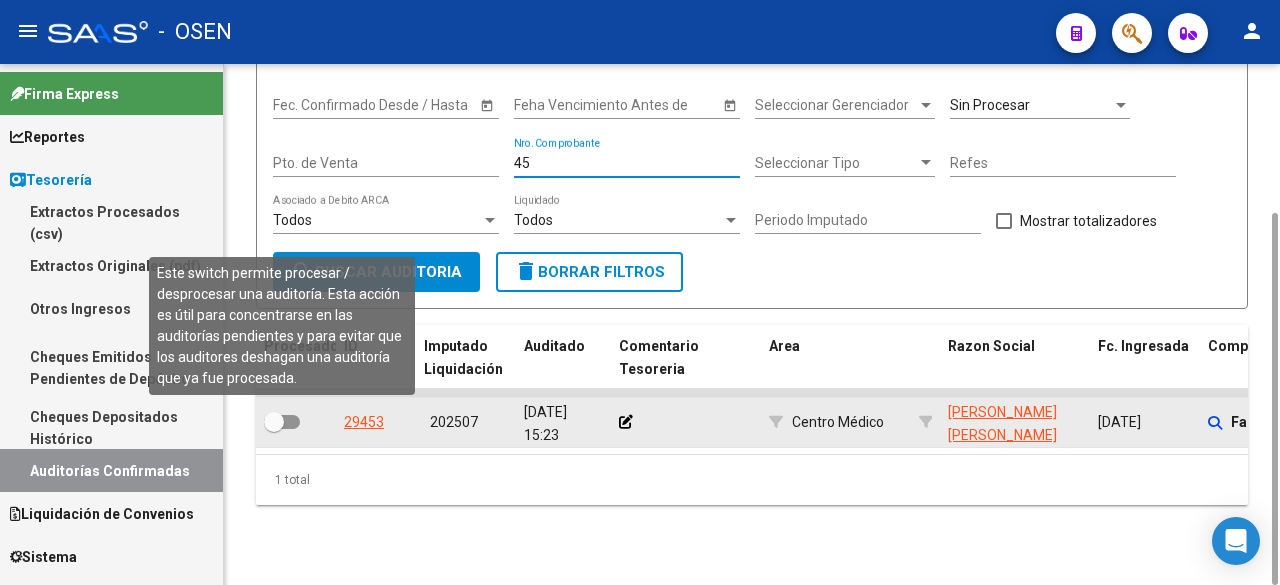 type on "45" 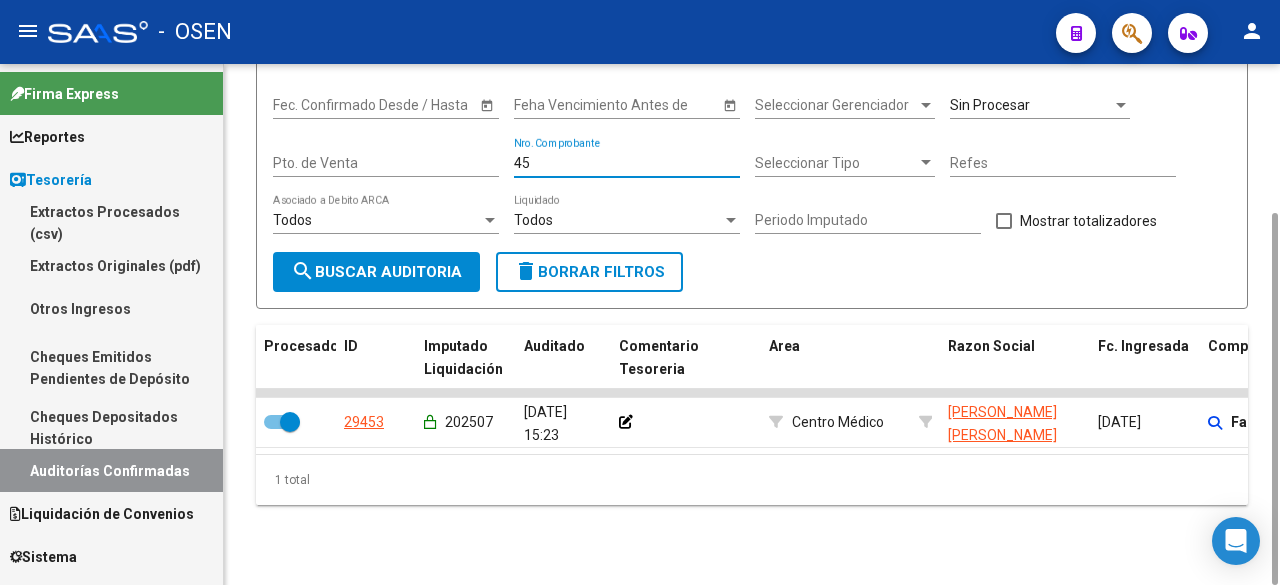 drag, startPoint x: 586, startPoint y: 158, endPoint x: 351, endPoint y: 170, distance: 235.30618 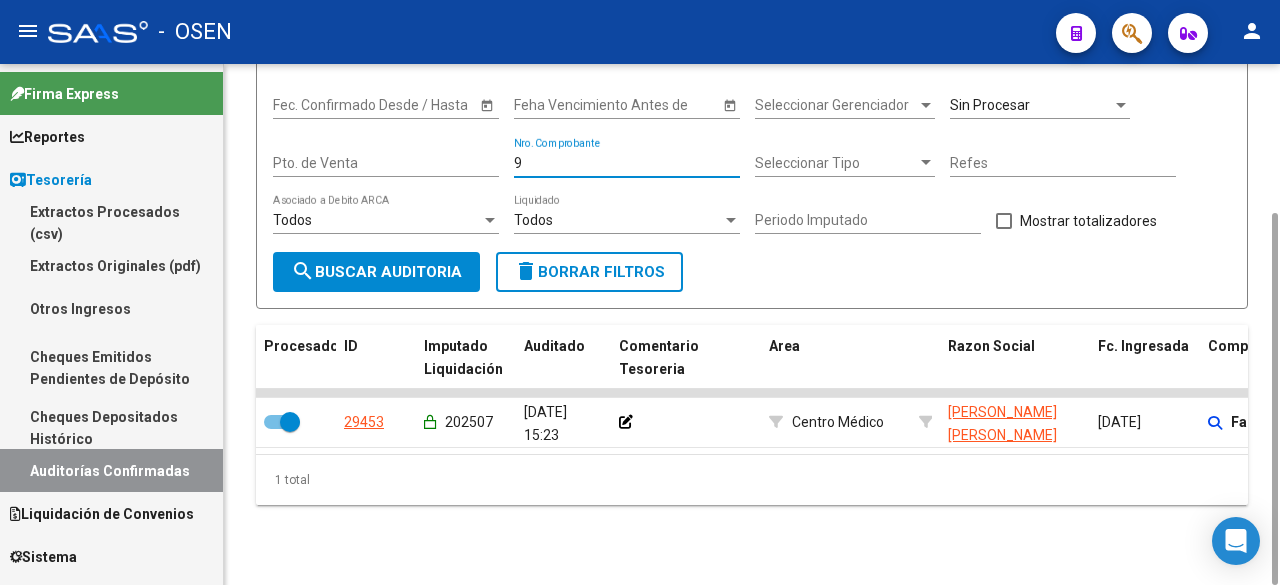 type on "92" 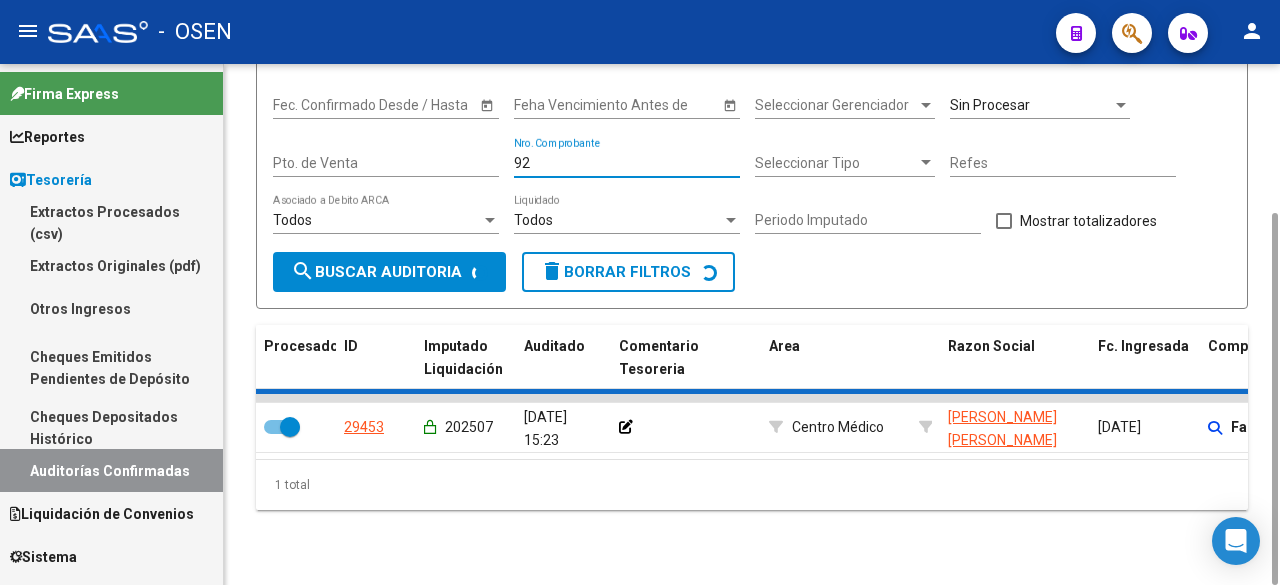 checkbox on "false" 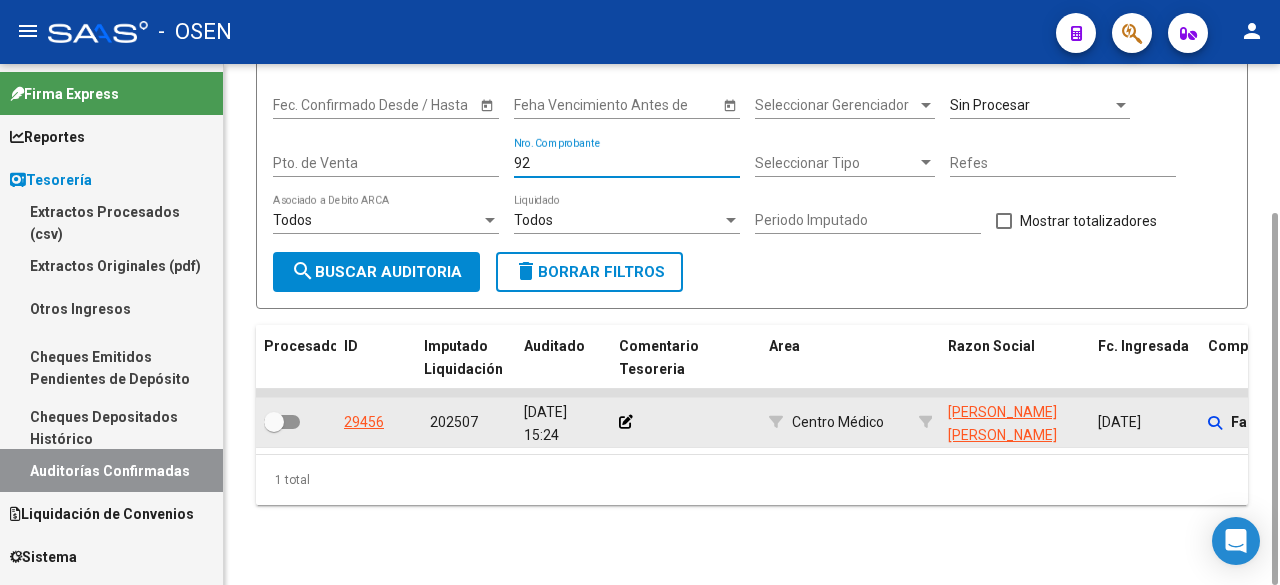 type on "92" 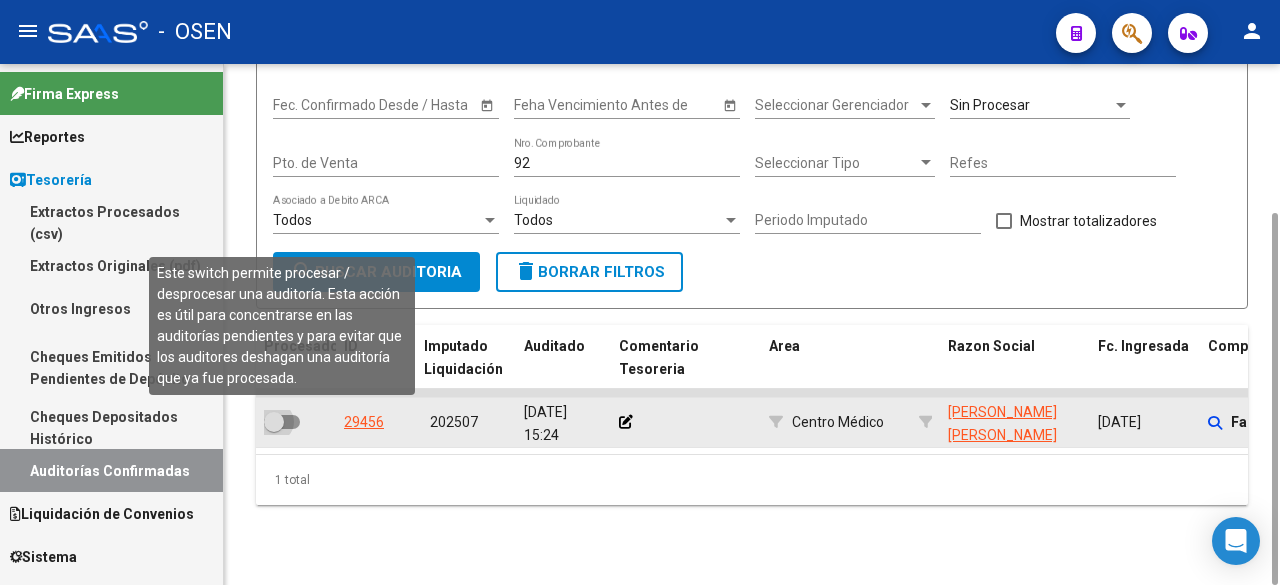 click at bounding box center [274, 422] 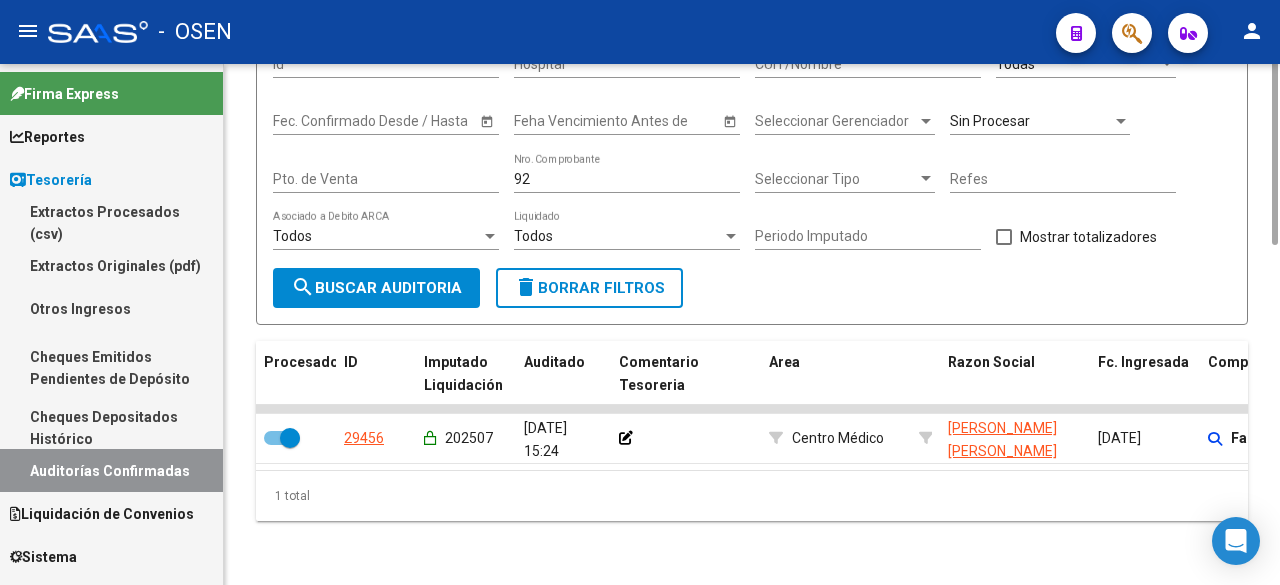 scroll, scrollTop: 0, scrollLeft: 0, axis: both 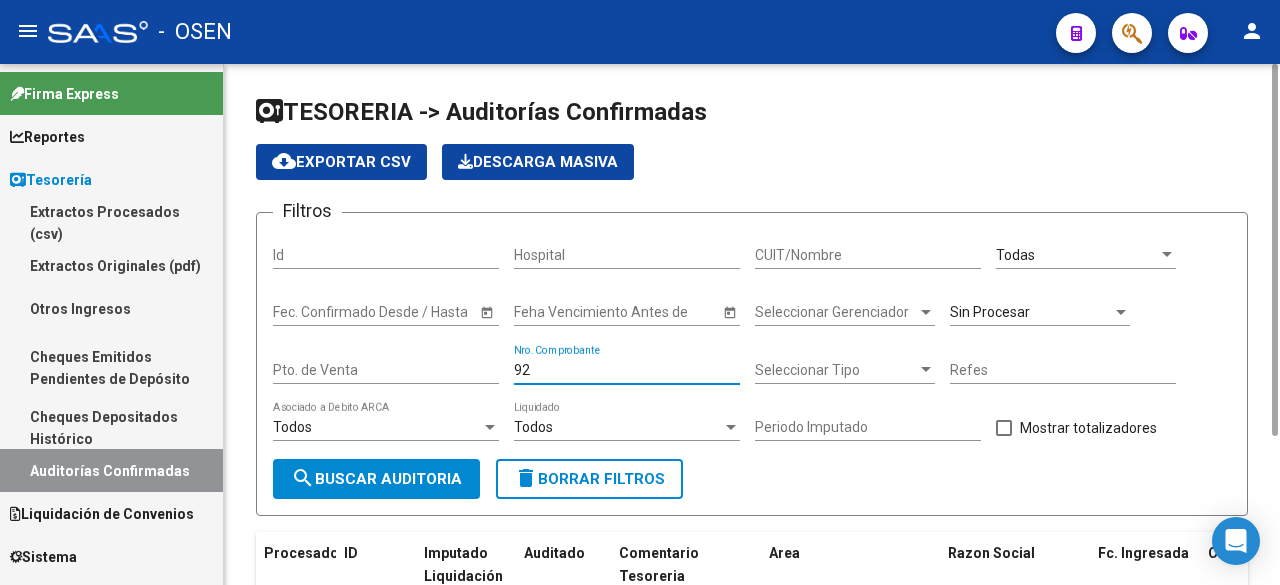 drag, startPoint x: 558, startPoint y: 377, endPoint x: 345, endPoint y: 369, distance: 213.15018 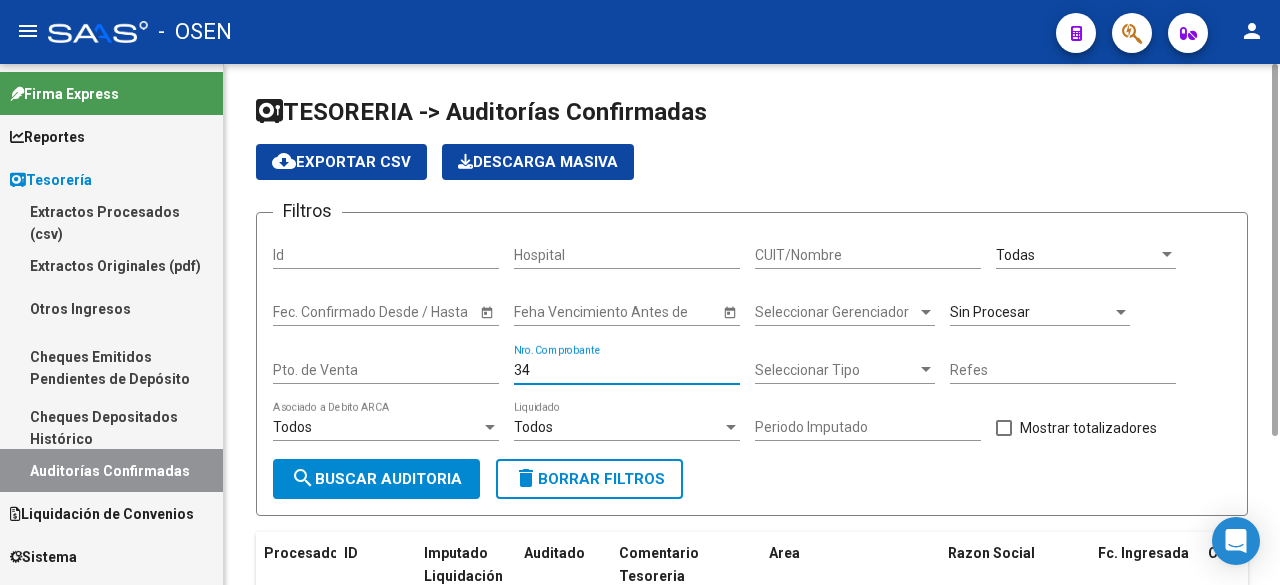 type on "345" 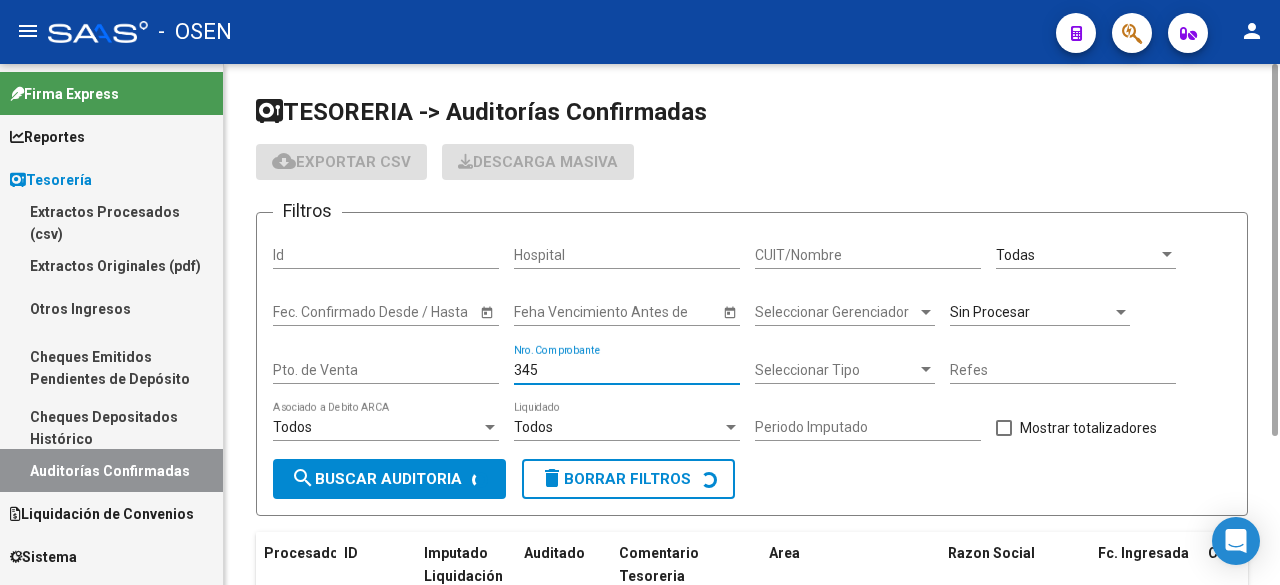 checkbox on "false" 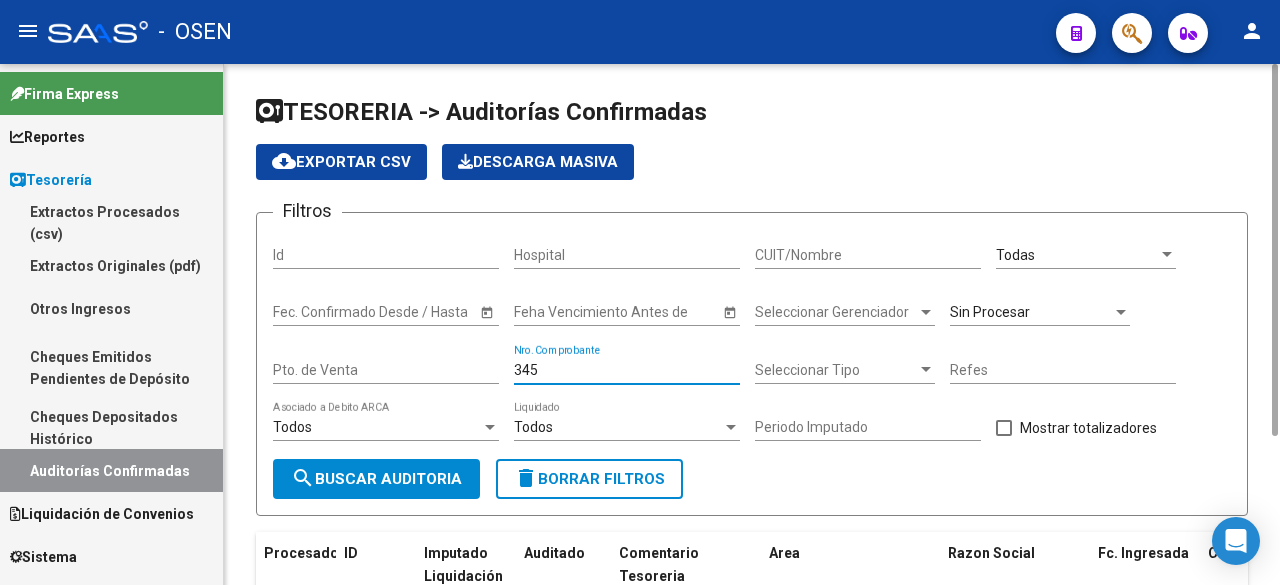 scroll, scrollTop: 307, scrollLeft: 0, axis: vertical 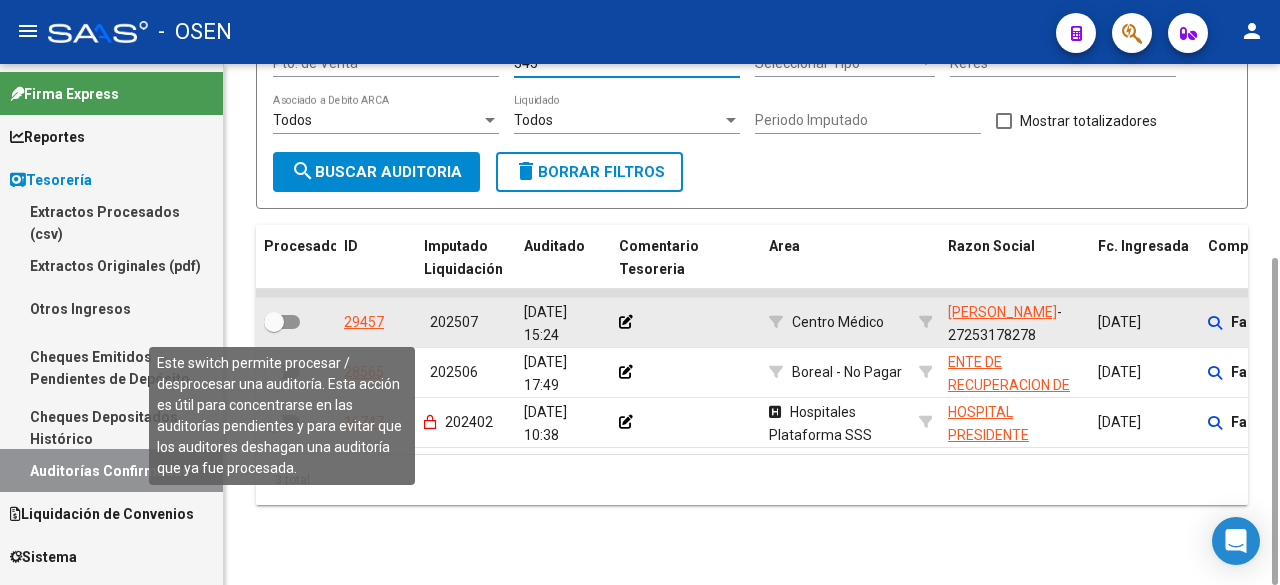 type on "345" 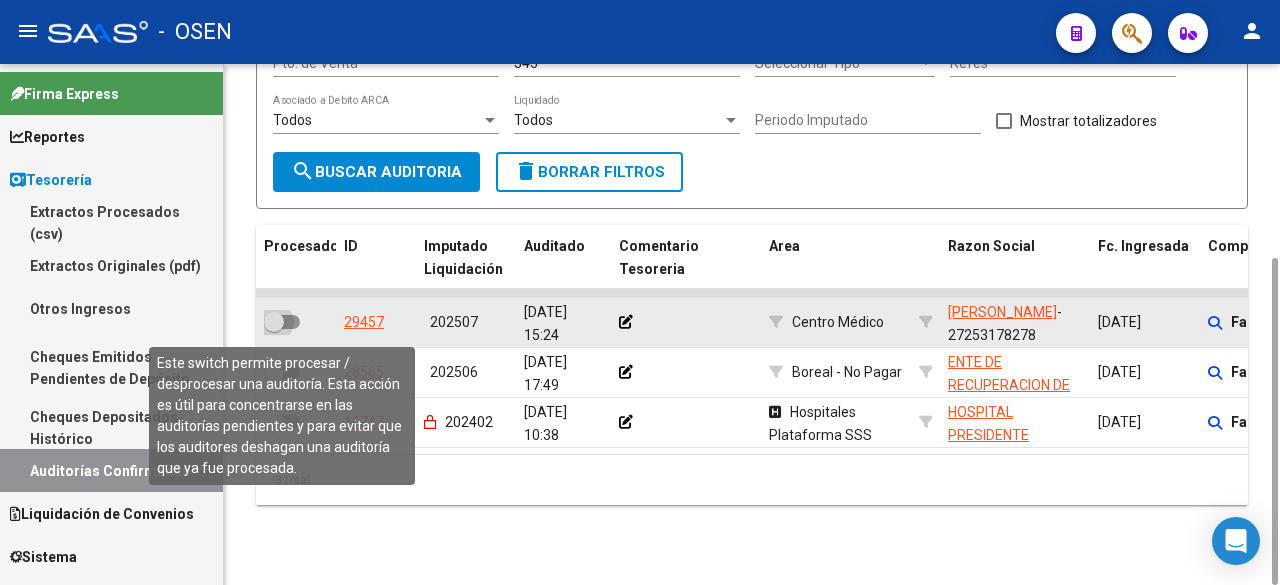 click at bounding box center (274, 322) 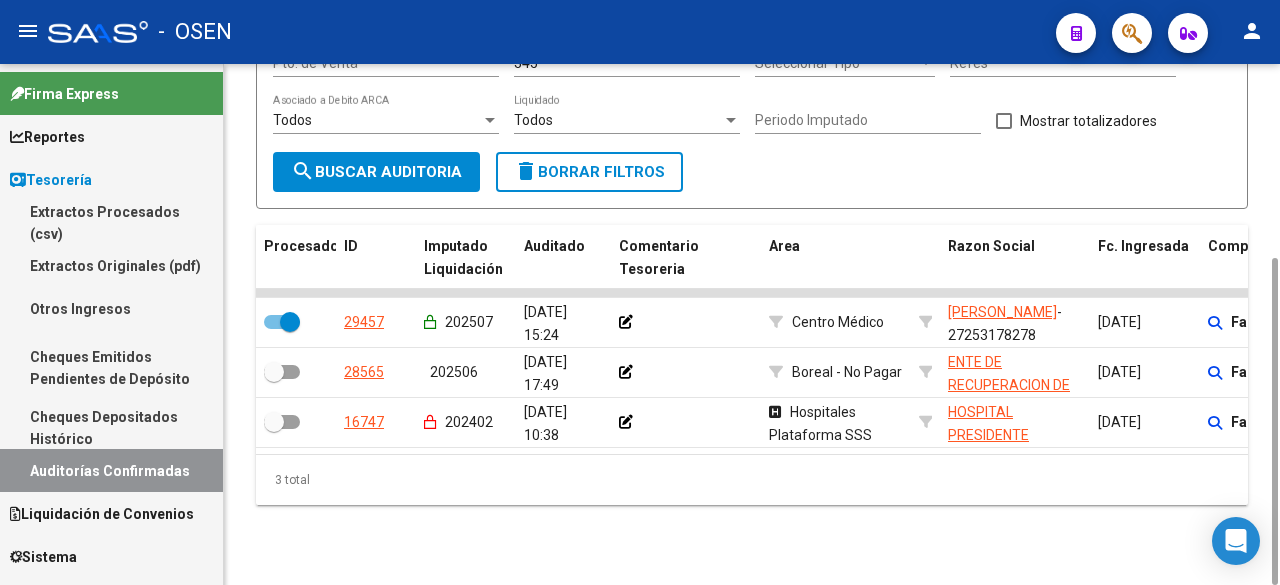 scroll, scrollTop: 0, scrollLeft: 0, axis: both 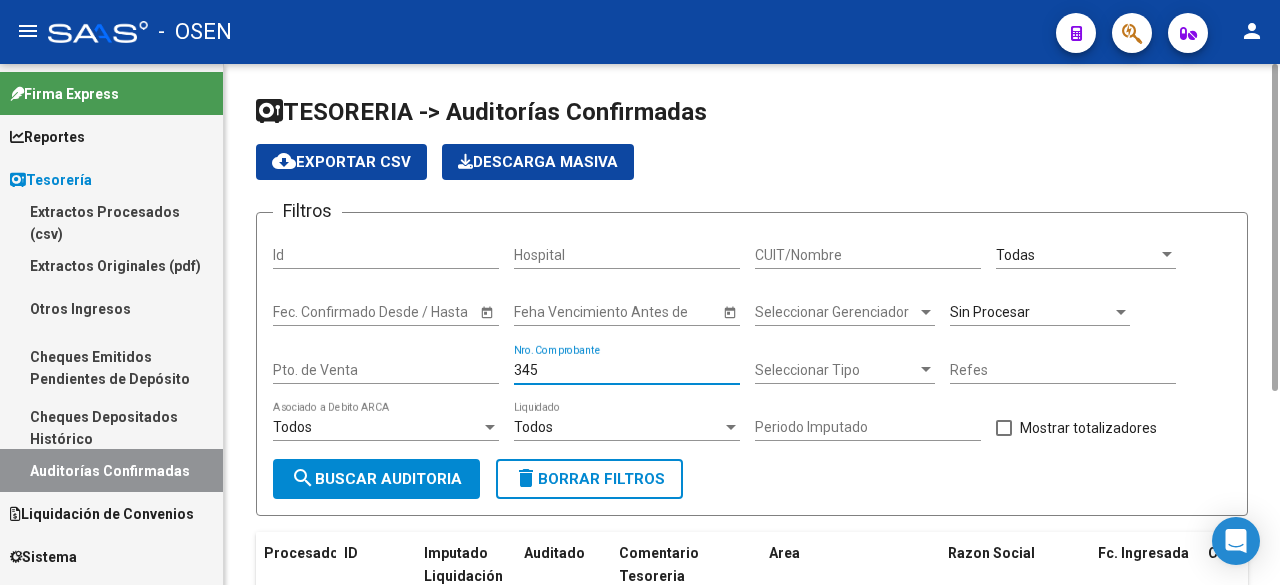 drag, startPoint x: 621, startPoint y: 364, endPoint x: 399, endPoint y: 369, distance: 222.0563 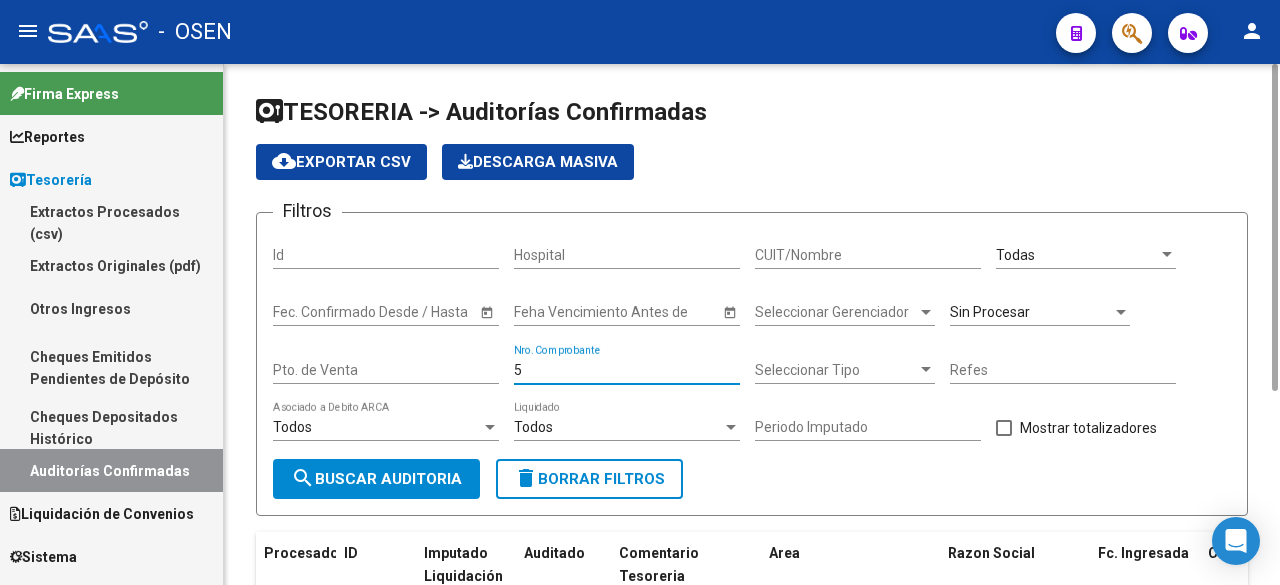type on "55" 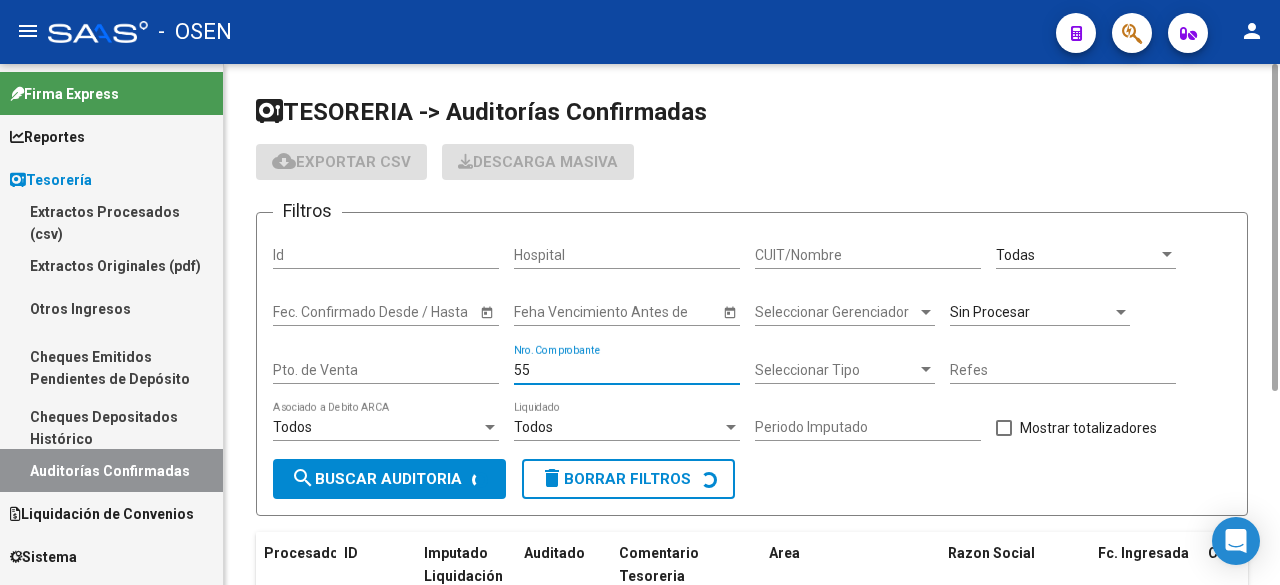 checkbox on "false" 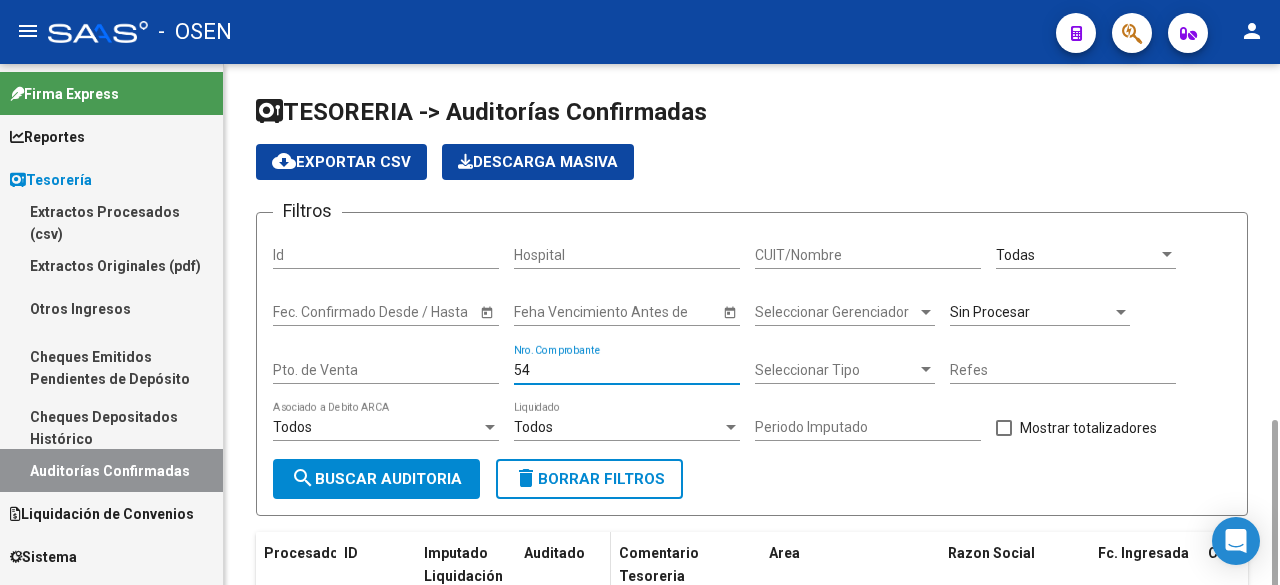 scroll, scrollTop: 207, scrollLeft: 0, axis: vertical 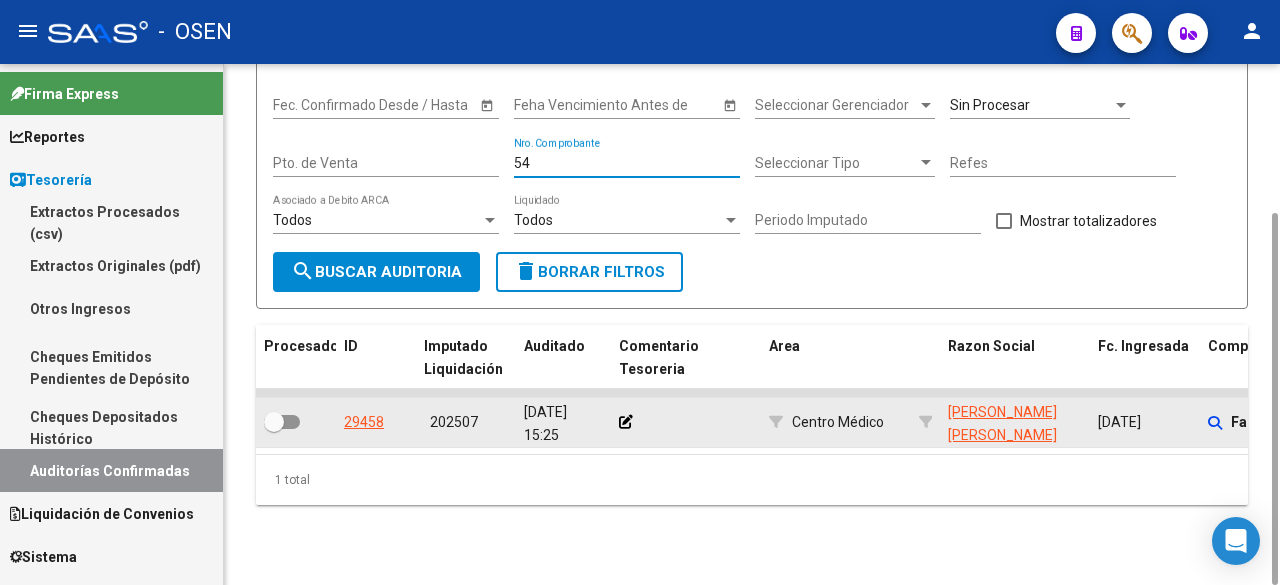 type on "54" 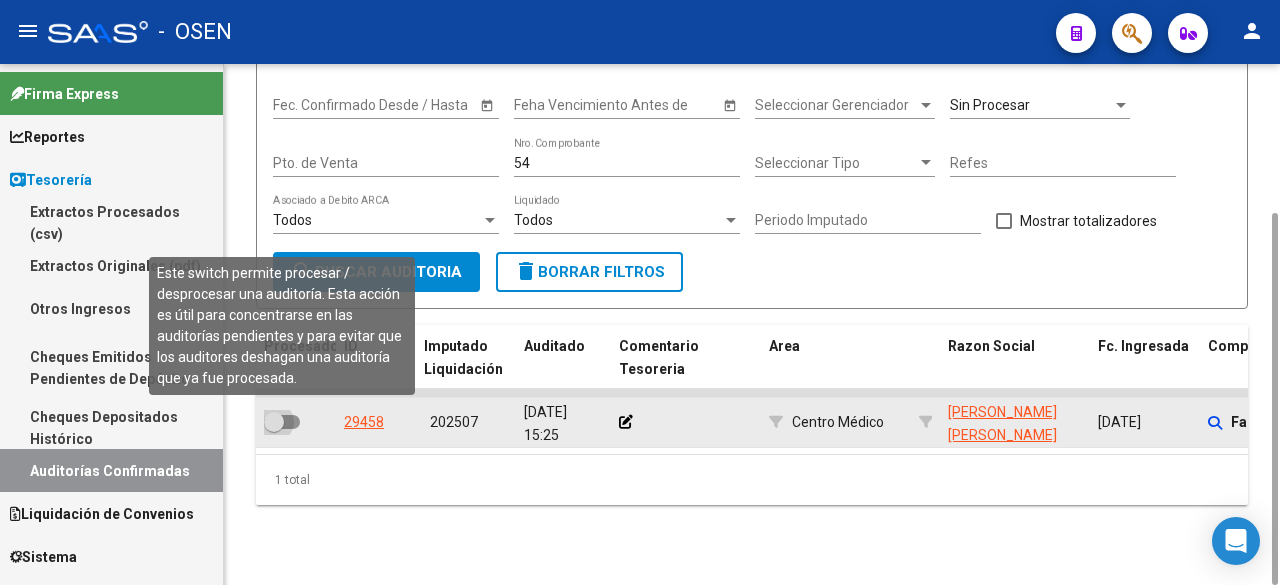 click at bounding box center (282, 422) 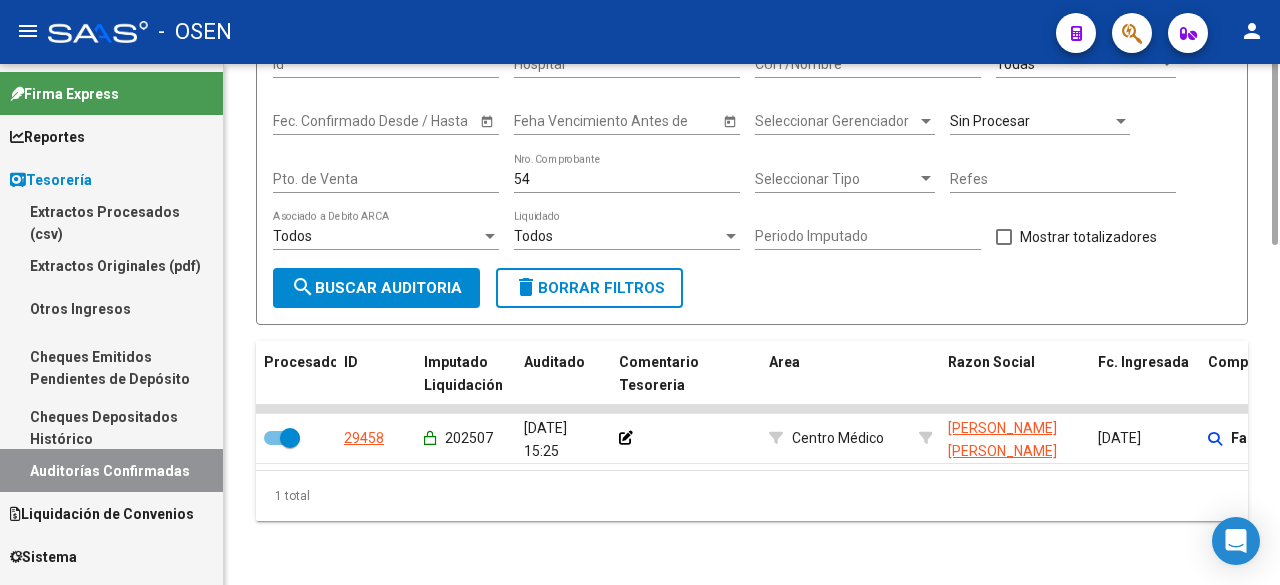 scroll, scrollTop: 0, scrollLeft: 0, axis: both 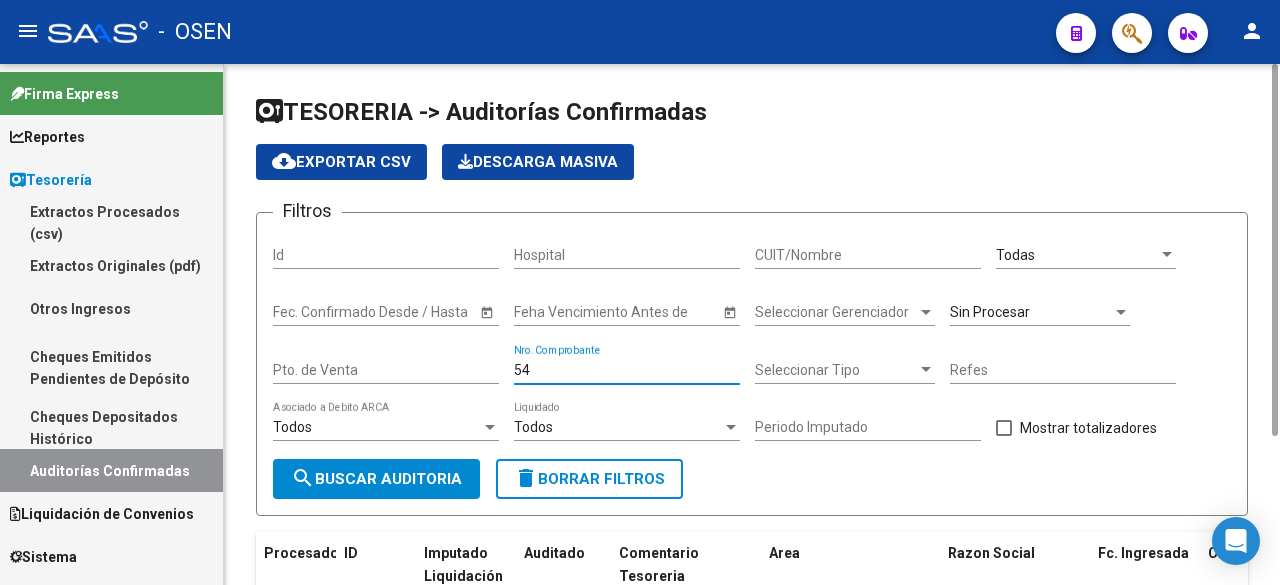 drag, startPoint x: 564, startPoint y: 367, endPoint x: 296, endPoint y: 352, distance: 268.41943 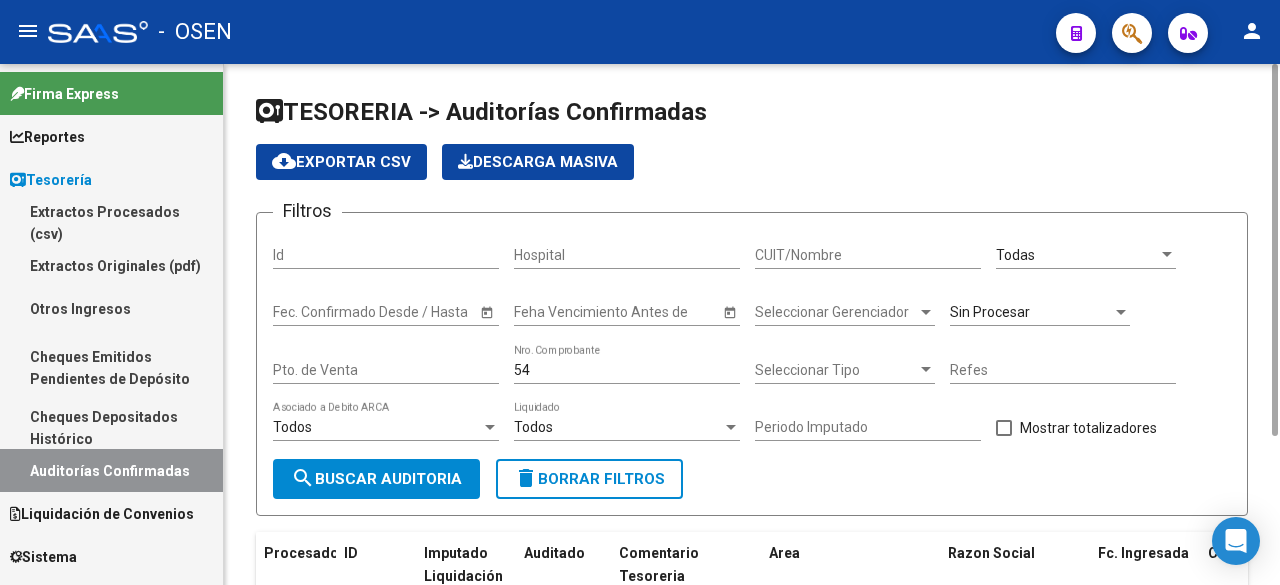 click on "54" at bounding box center (627, 370) 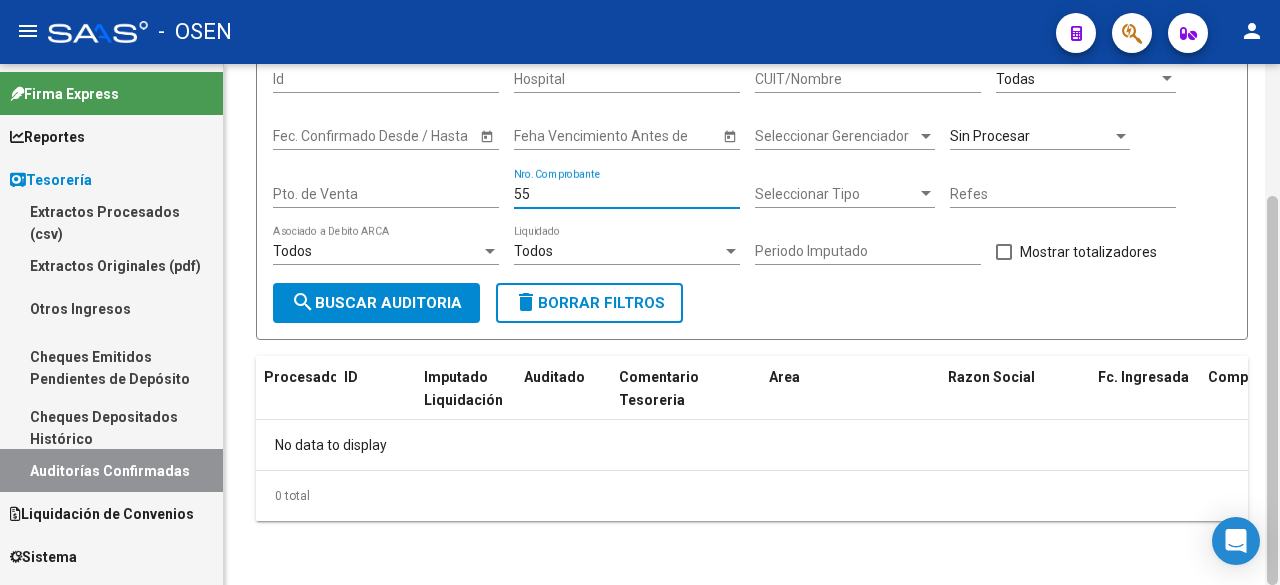scroll, scrollTop: 0, scrollLeft: 0, axis: both 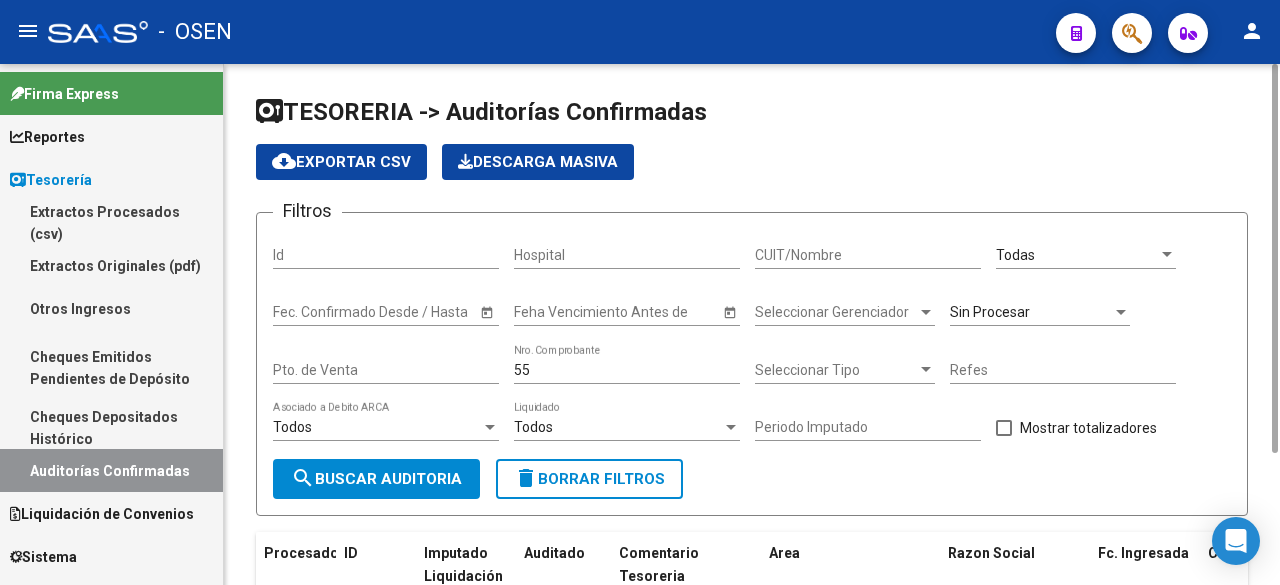 click on "Sin Procesar" 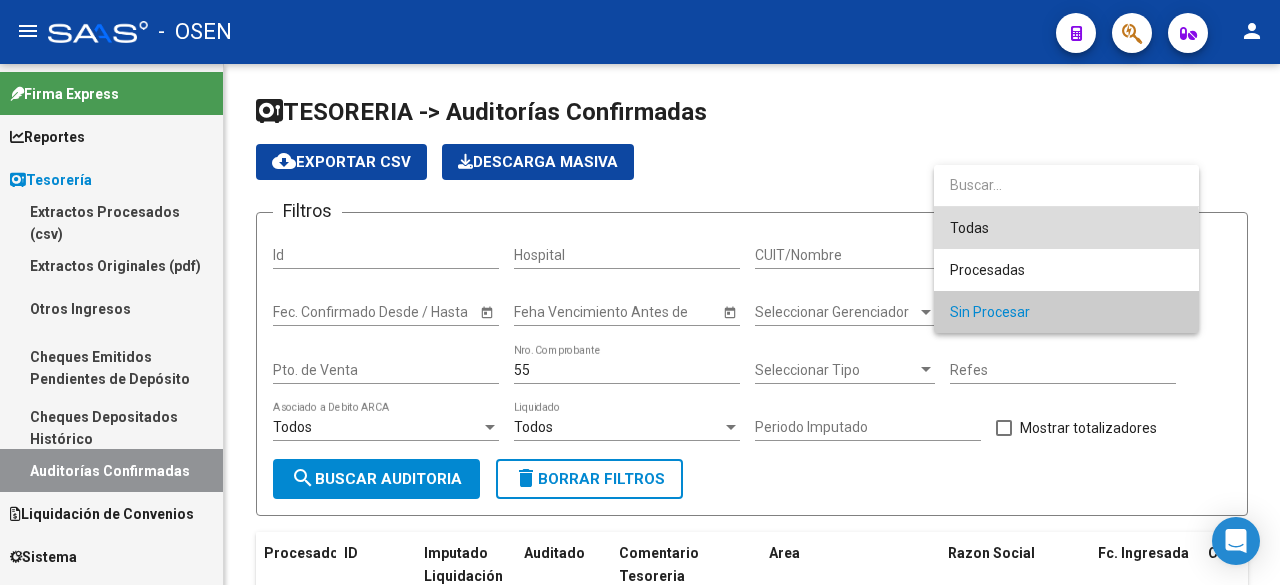 click on "Todas" at bounding box center [1066, 228] 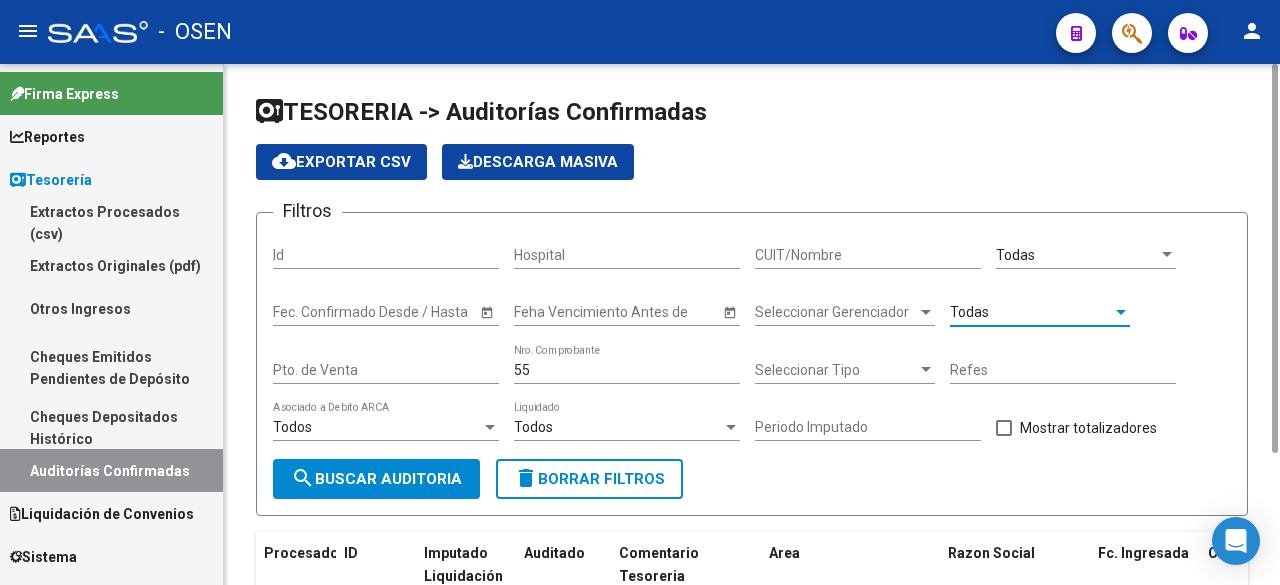 click on "search  Buscar Auditoria" 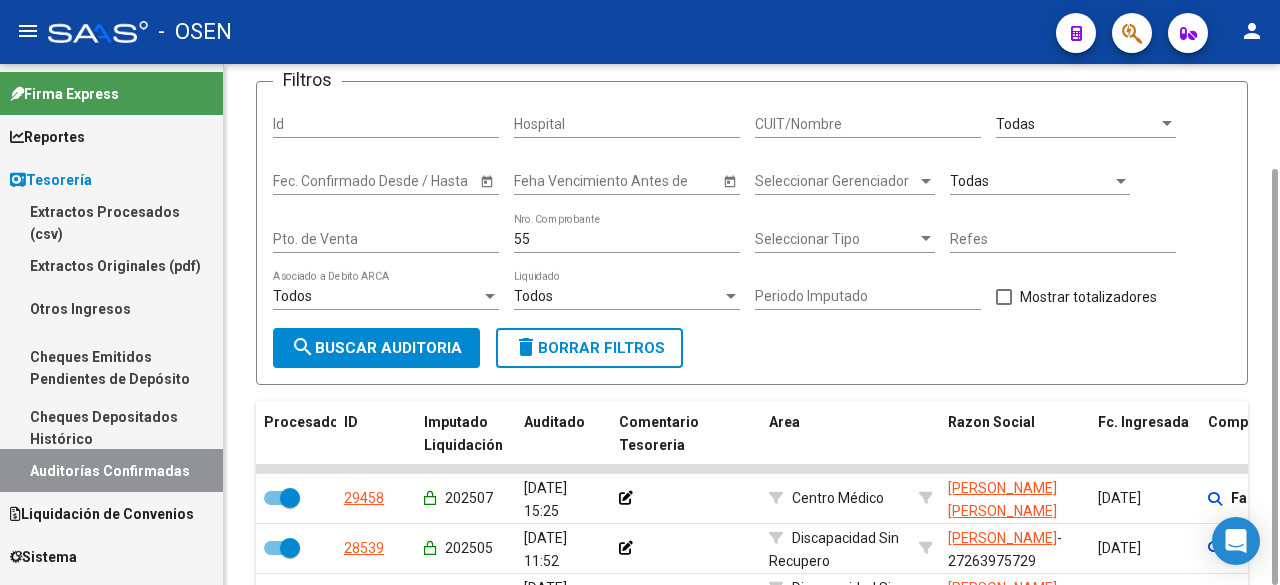 scroll, scrollTop: 0, scrollLeft: 0, axis: both 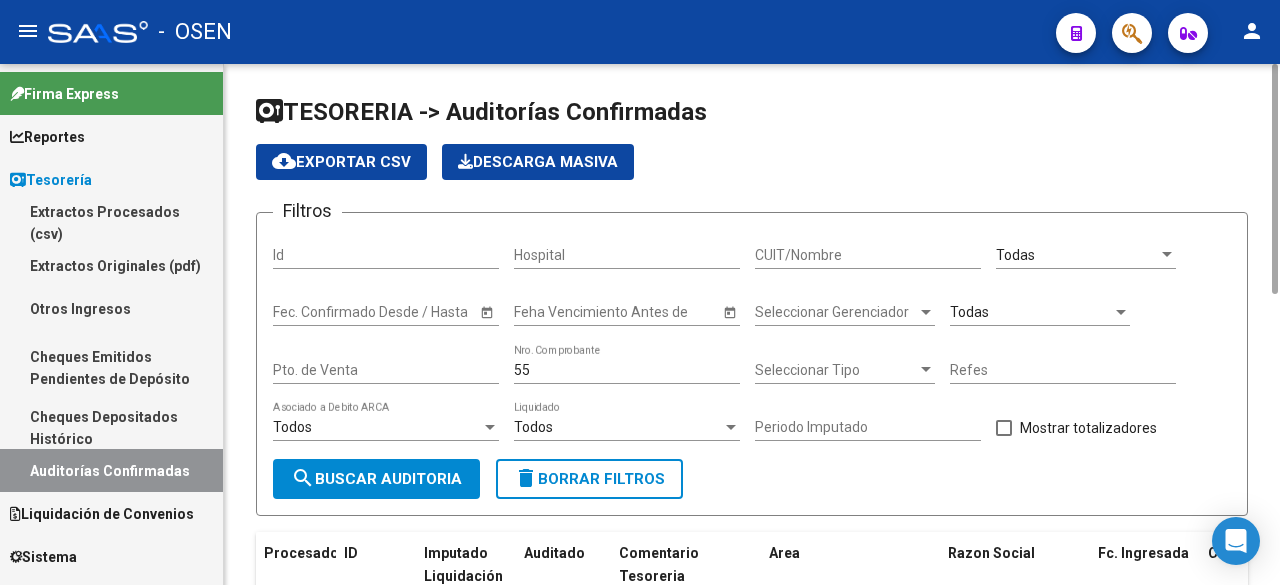 drag, startPoint x: 586, startPoint y: 368, endPoint x: 728, endPoint y: 445, distance: 161.53328 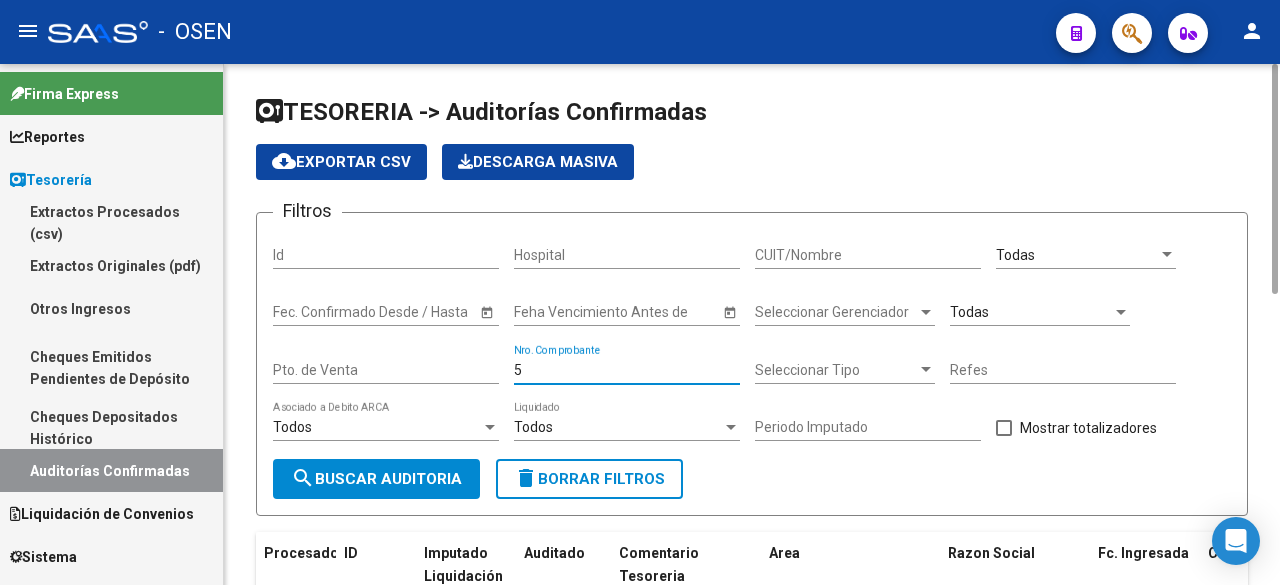 type on "54" 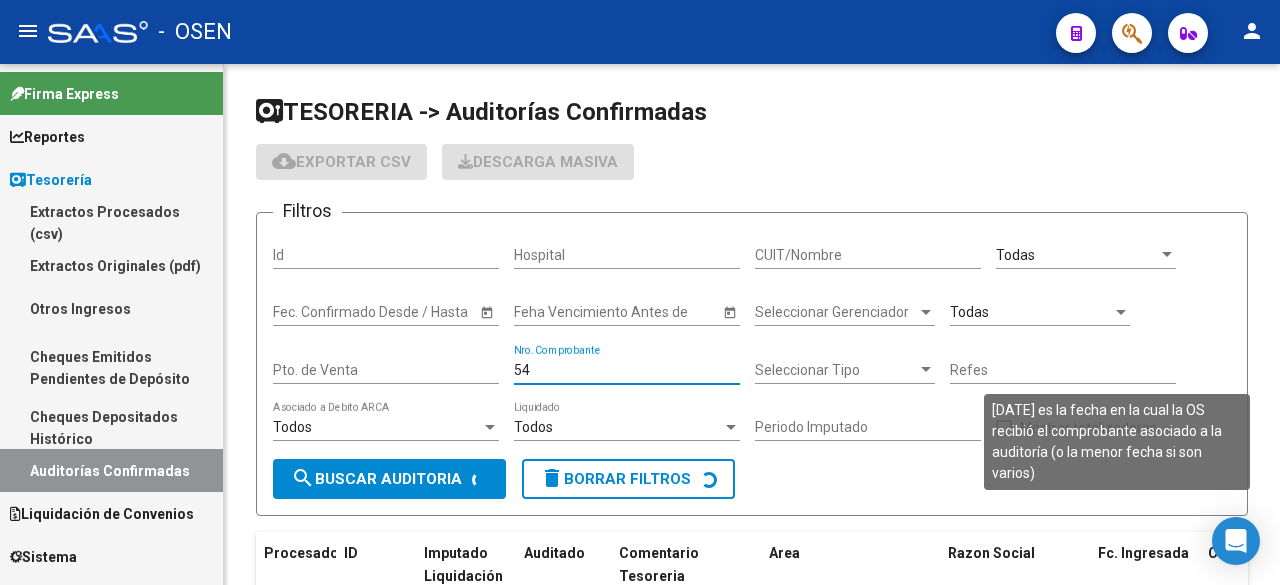 checkbox on "false" 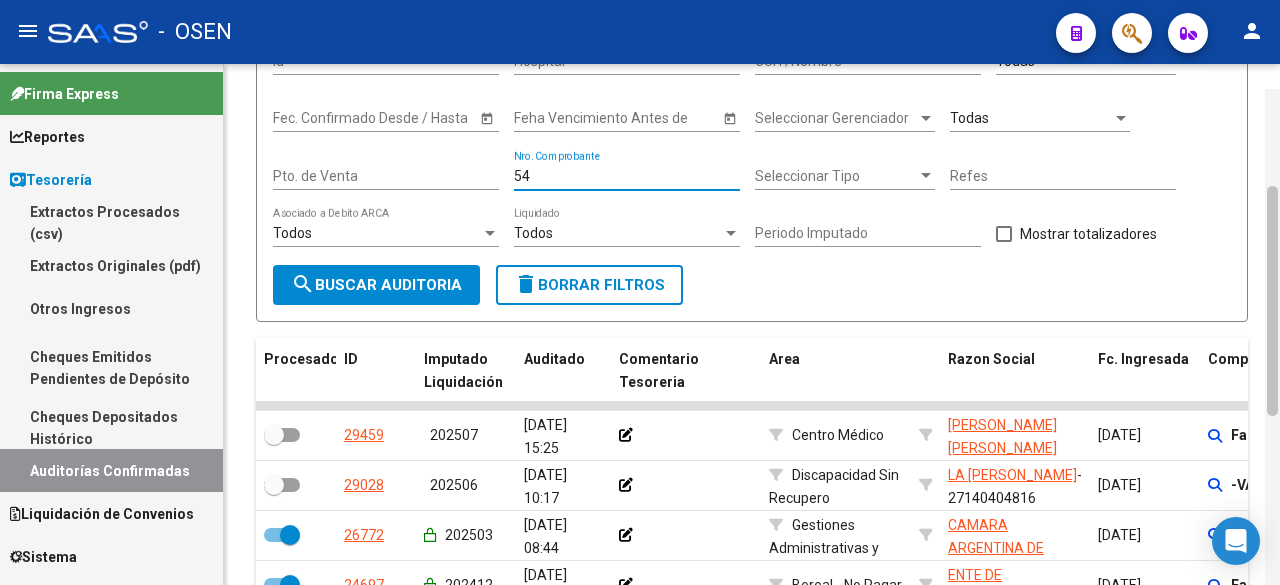 scroll, scrollTop: 221, scrollLeft: 0, axis: vertical 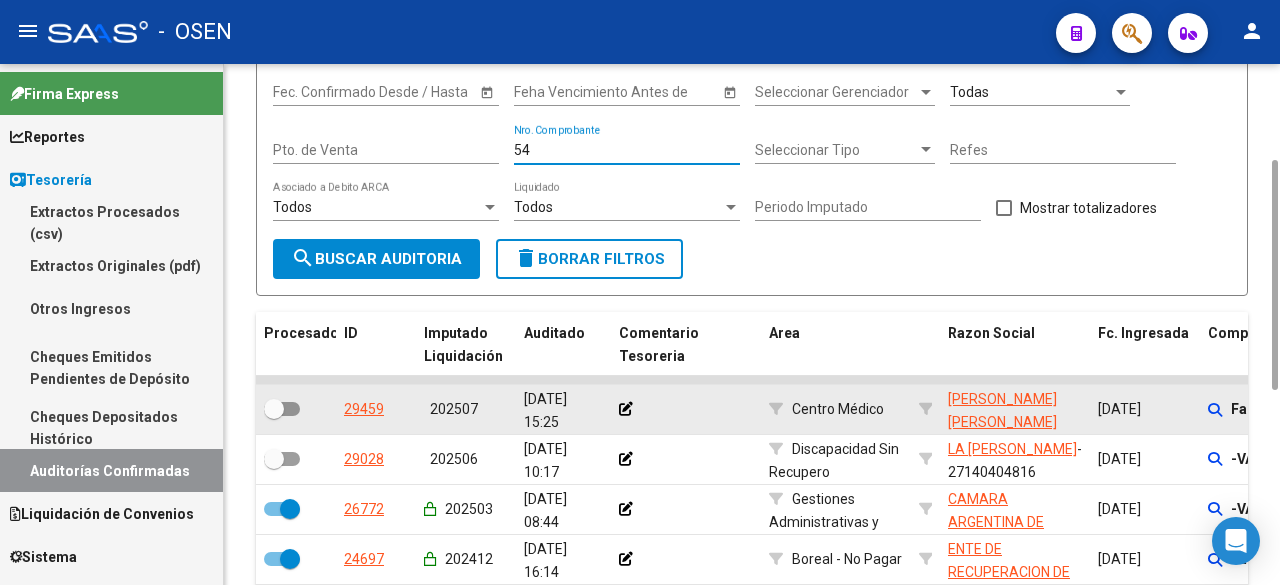 drag, startPoint x: 1270, startPoint y: 283, endPoint x: 1230, endPoint y: 402, distance: 125.54282 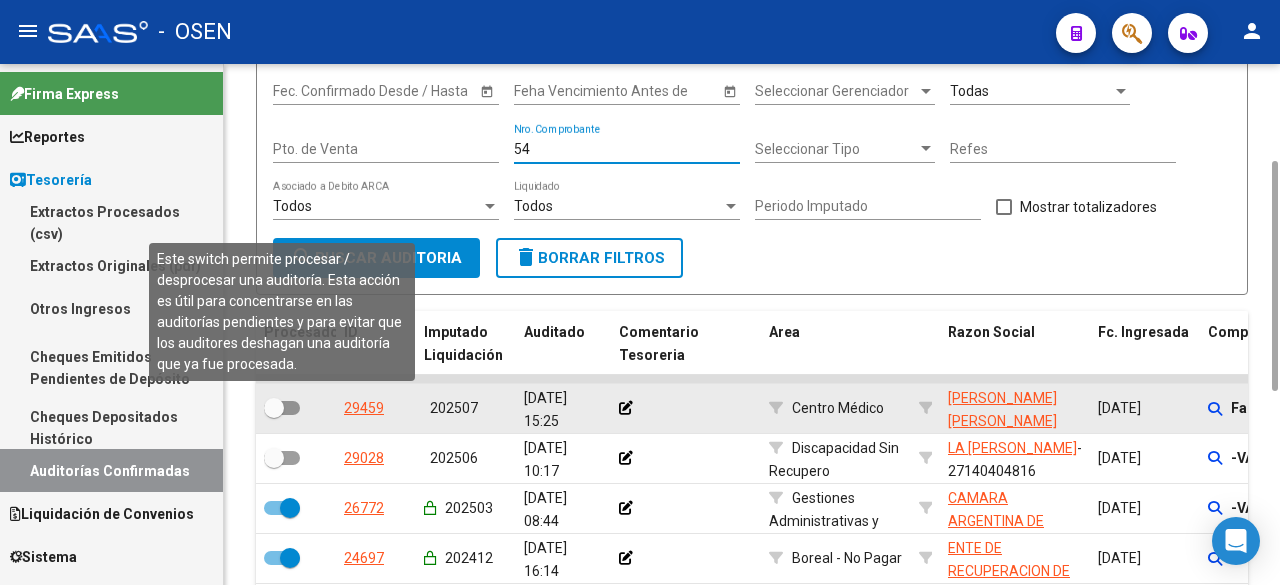 type on "54" 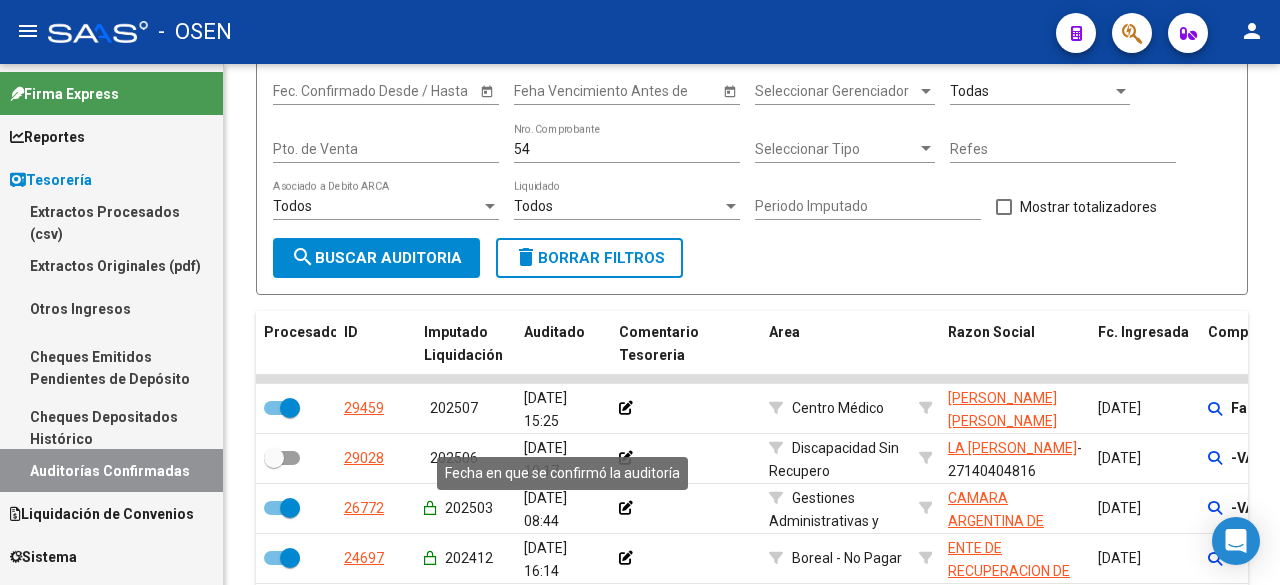 scroll, scrollTop: 657, scrollLeft: 0, axis: vertical 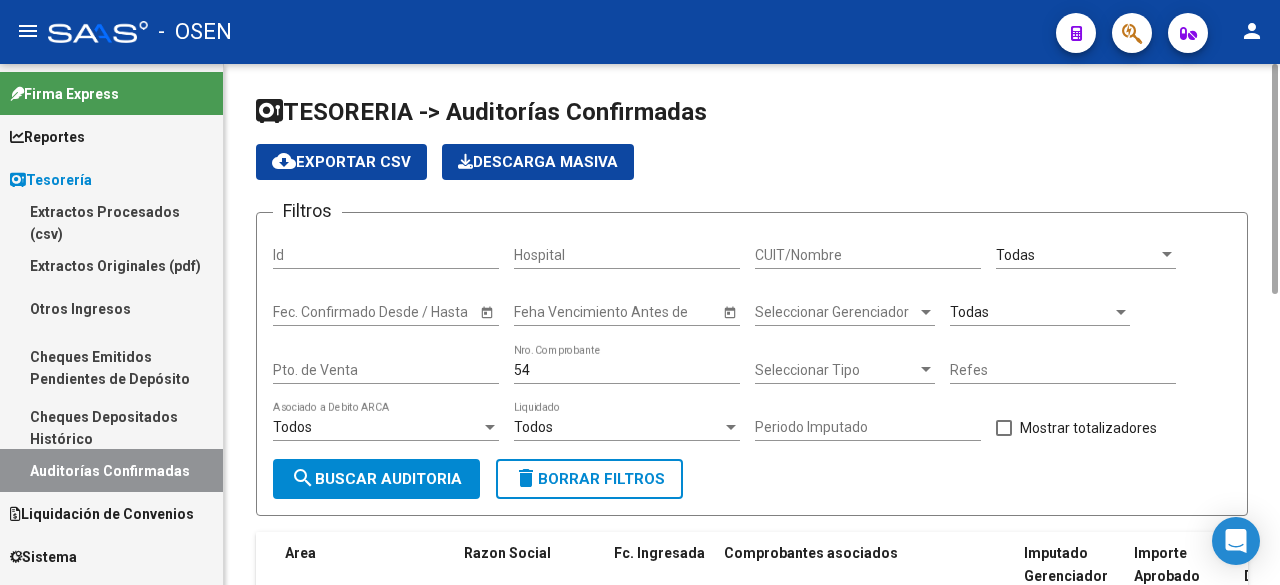 click on "Todas" 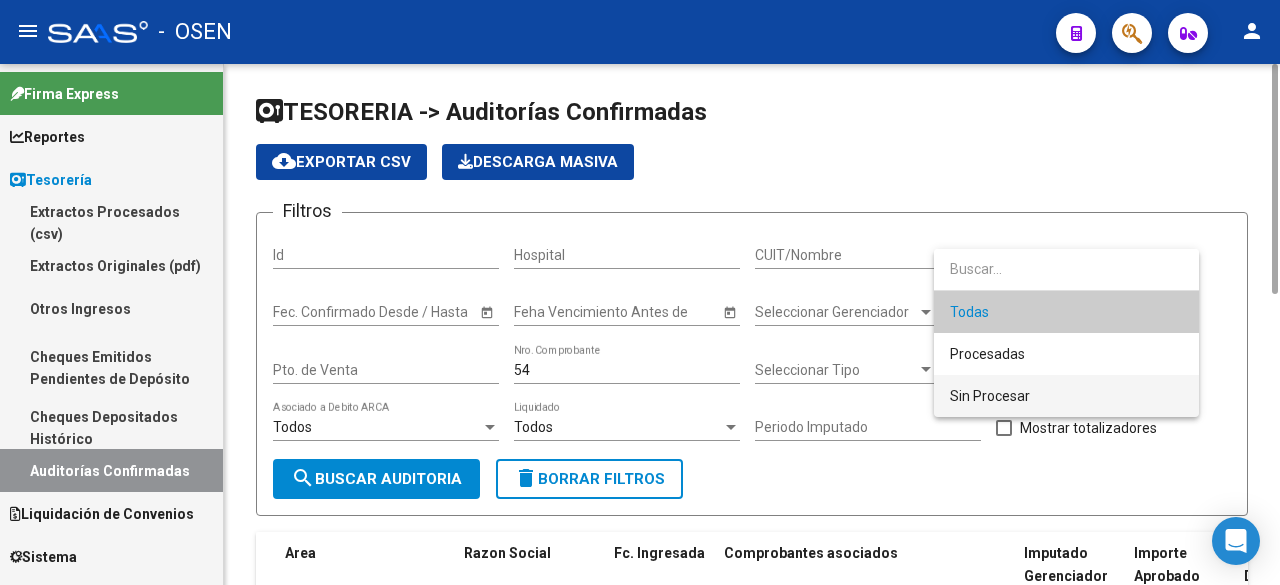 drag, startPoint x: 1020, startPoint y: 386, endPoint x: 749, endPoint y: 402, distance: 271.47192 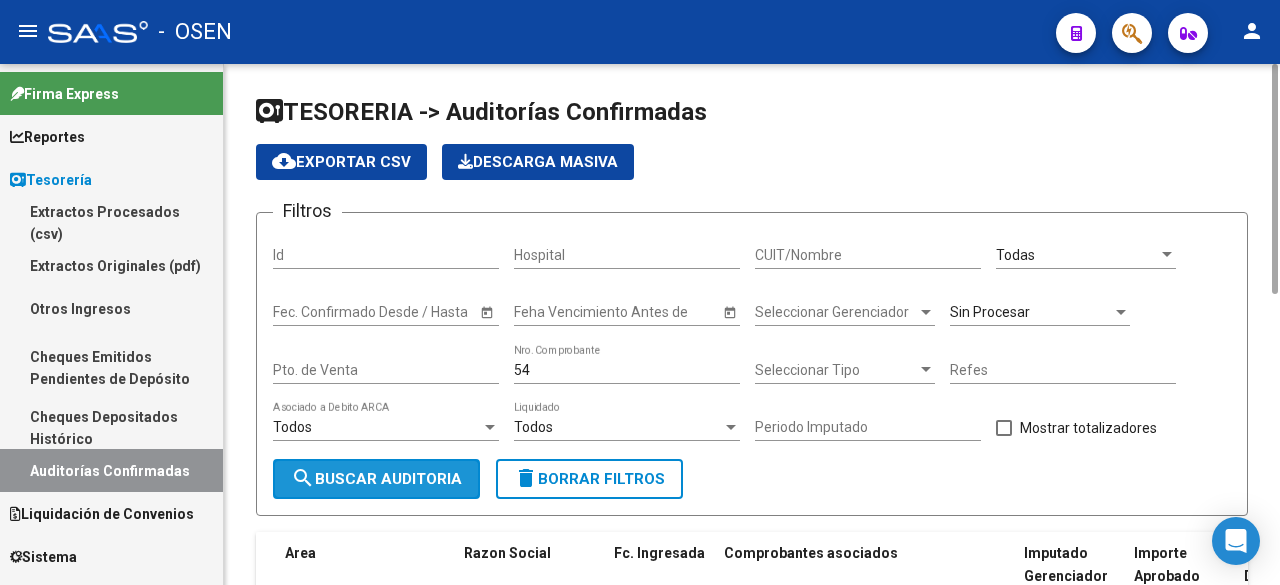 click on "search  Buscar Auditoria" 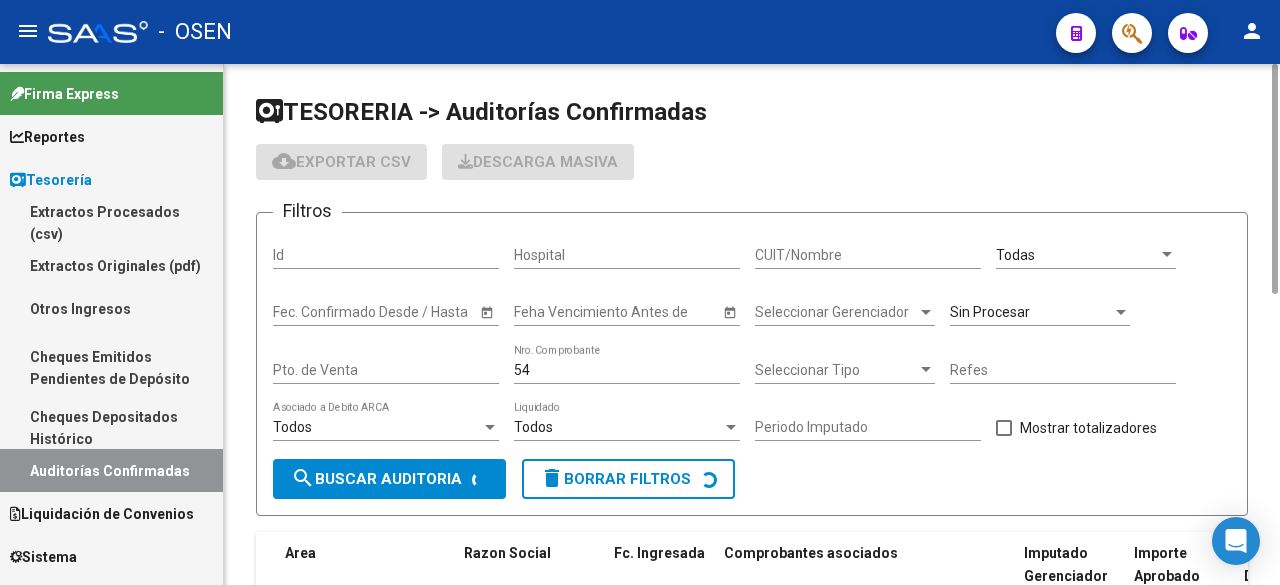 checkbox on "false" 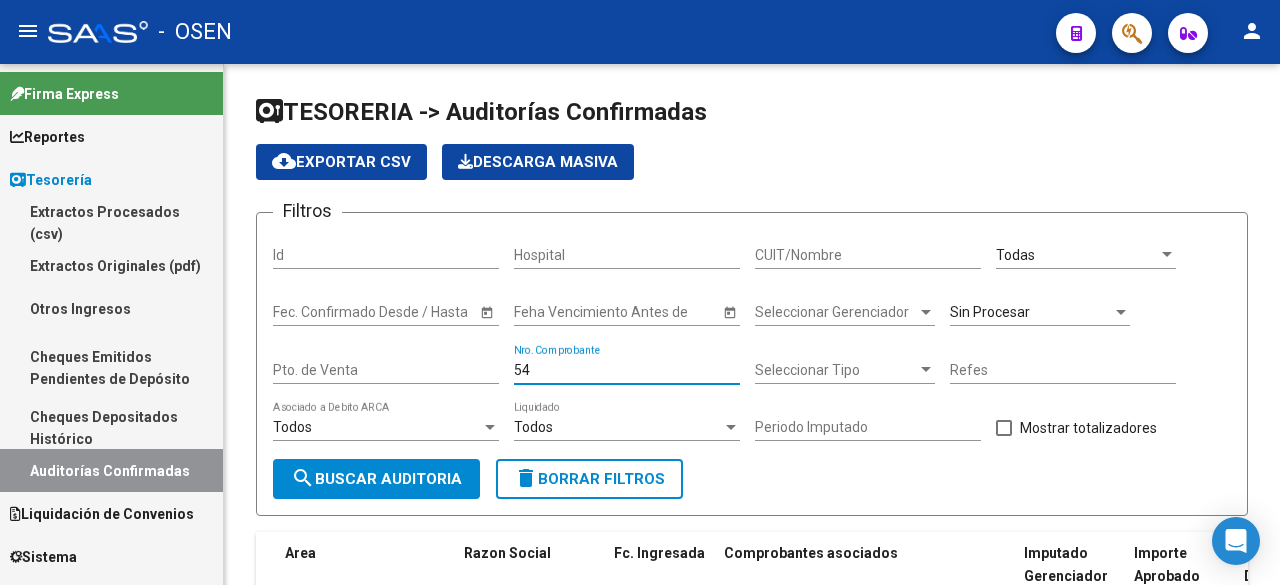 drag, startPoint x: 588, startPoint y: 373, endPoint x: 46, endPoint y: 389, distance: 542.2361 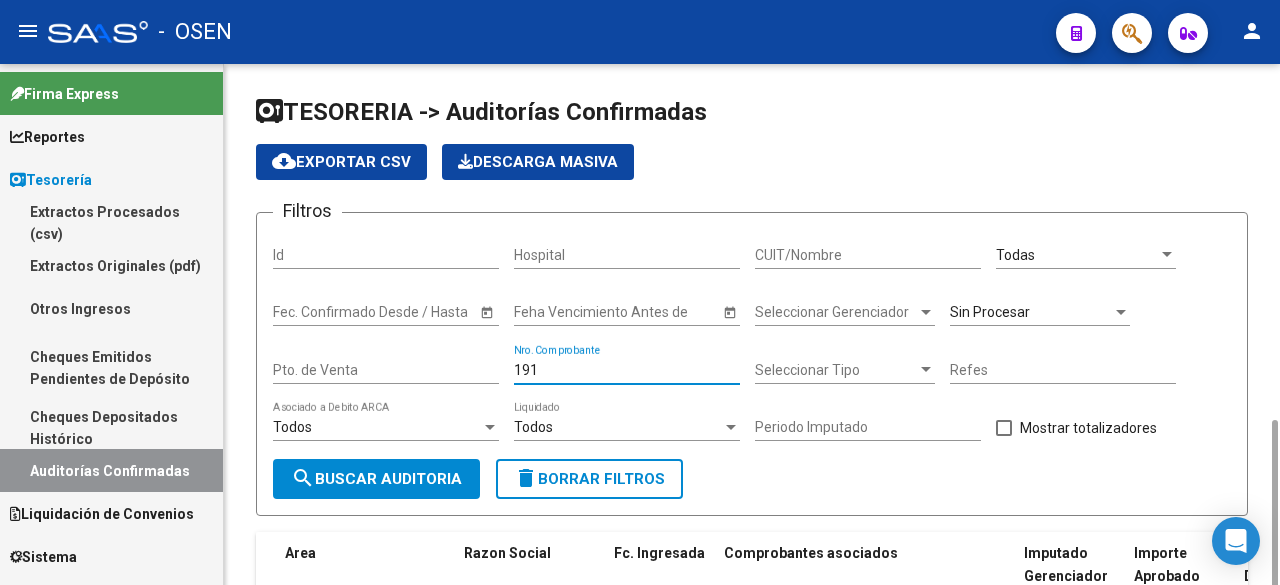 scroll, scrollTop: 207, scrollLeft: 0, axis: vertical 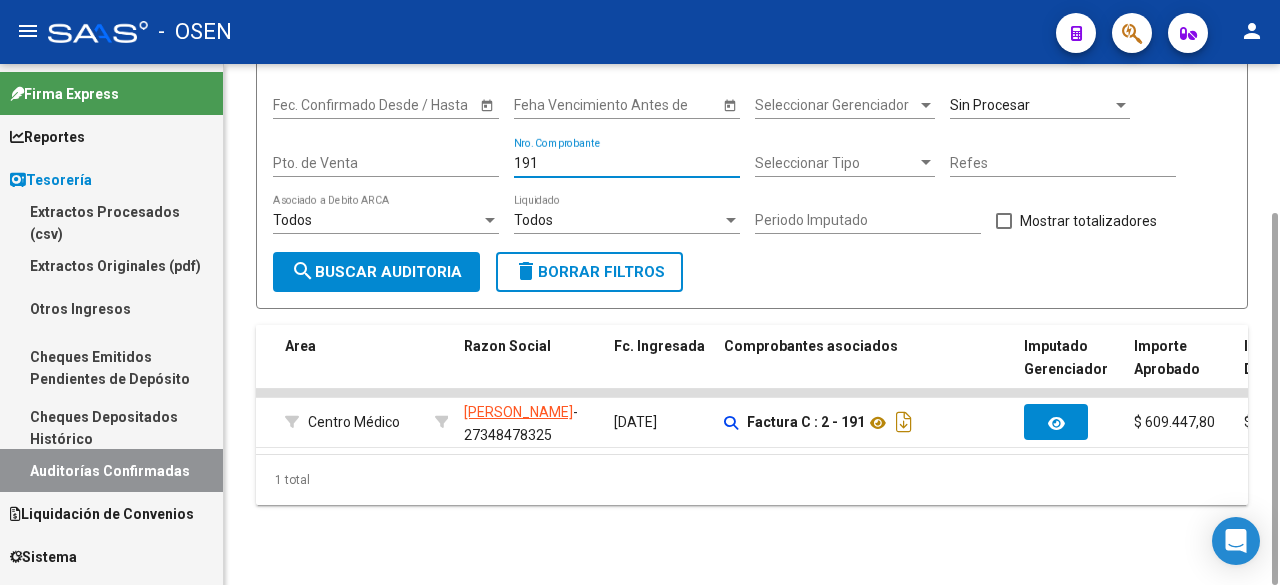 type on "191" 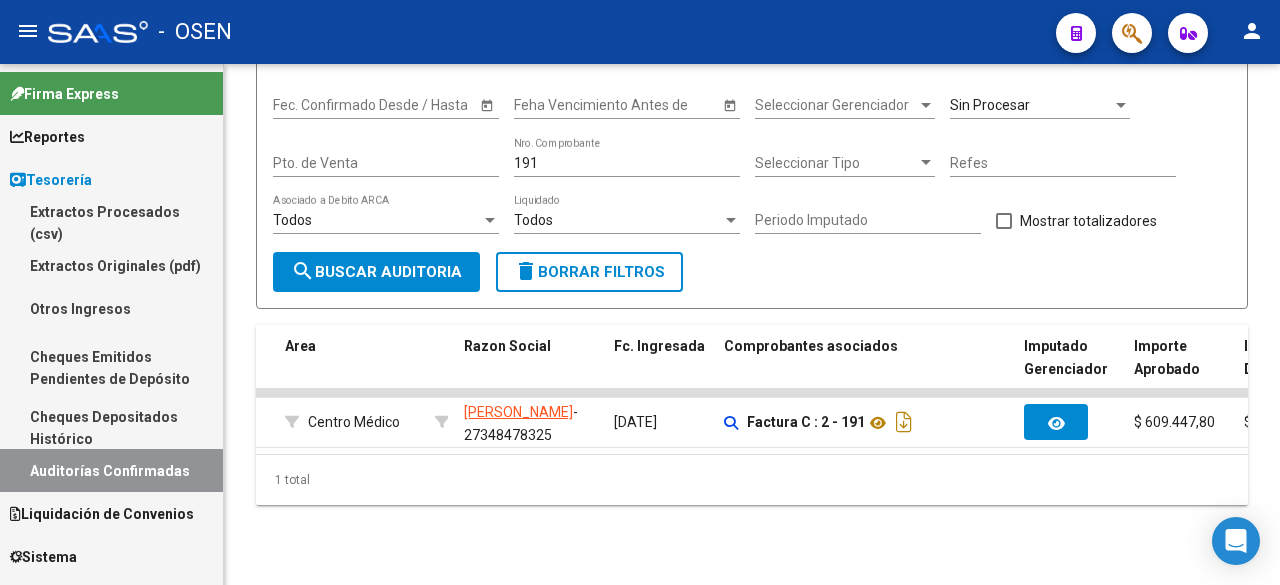 drag, startPoint x: 571, startPoint y: 453, endPoint x: 177, endPoint y: 471, distance: 394.41095 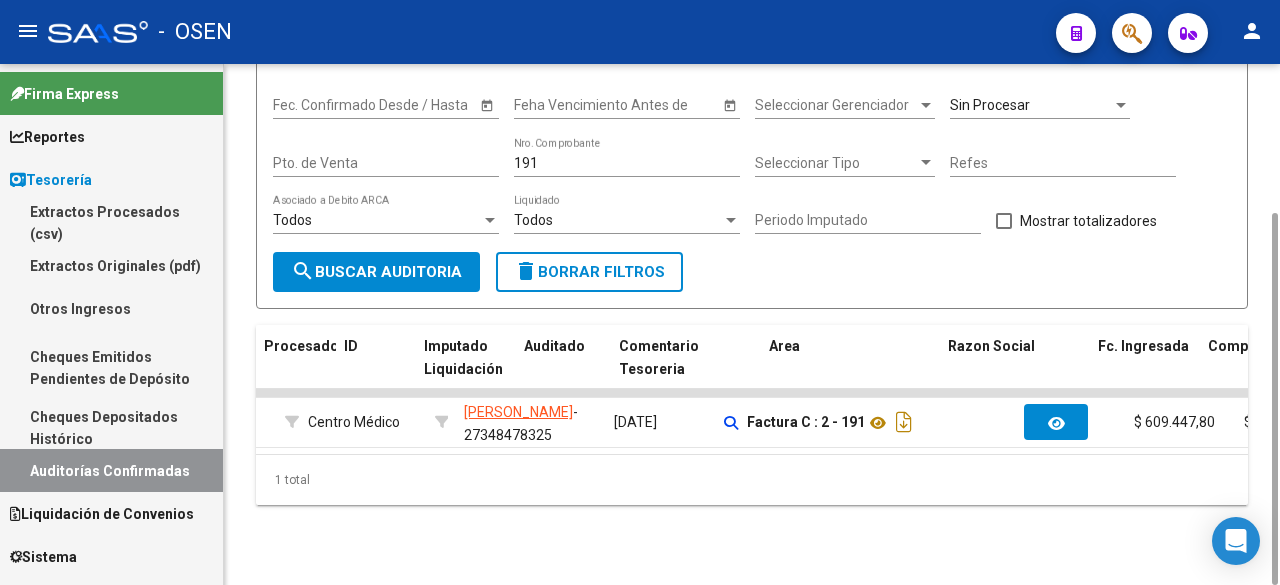 scroll, scrollTop: 0, scrollLeft: 0, axis: both 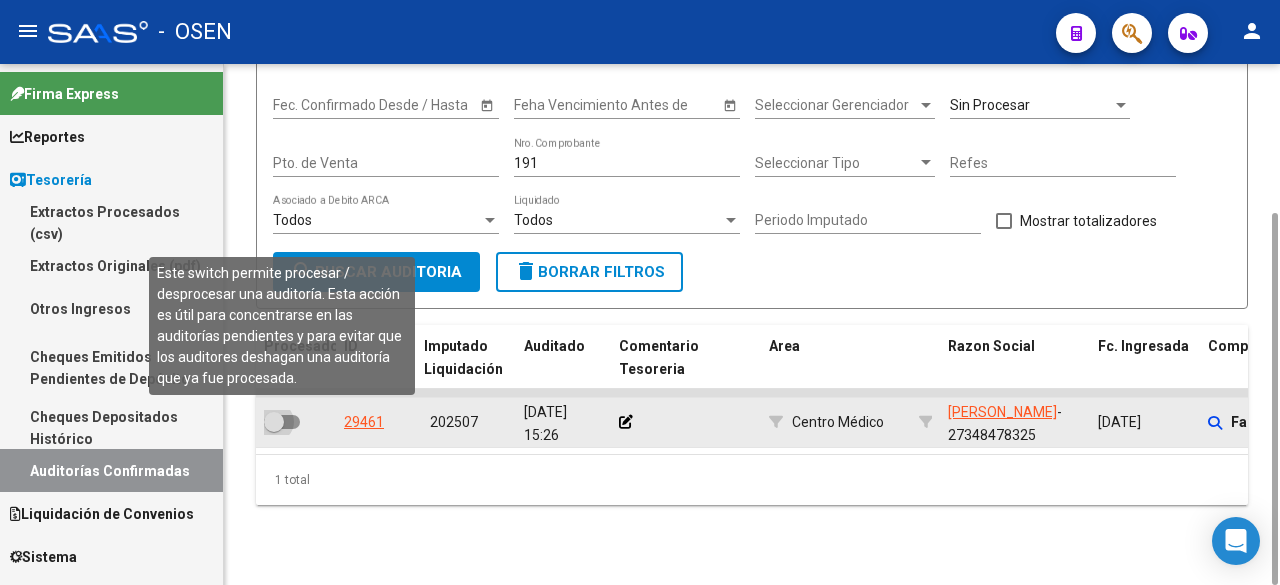 click at bounding box center [274, 422] 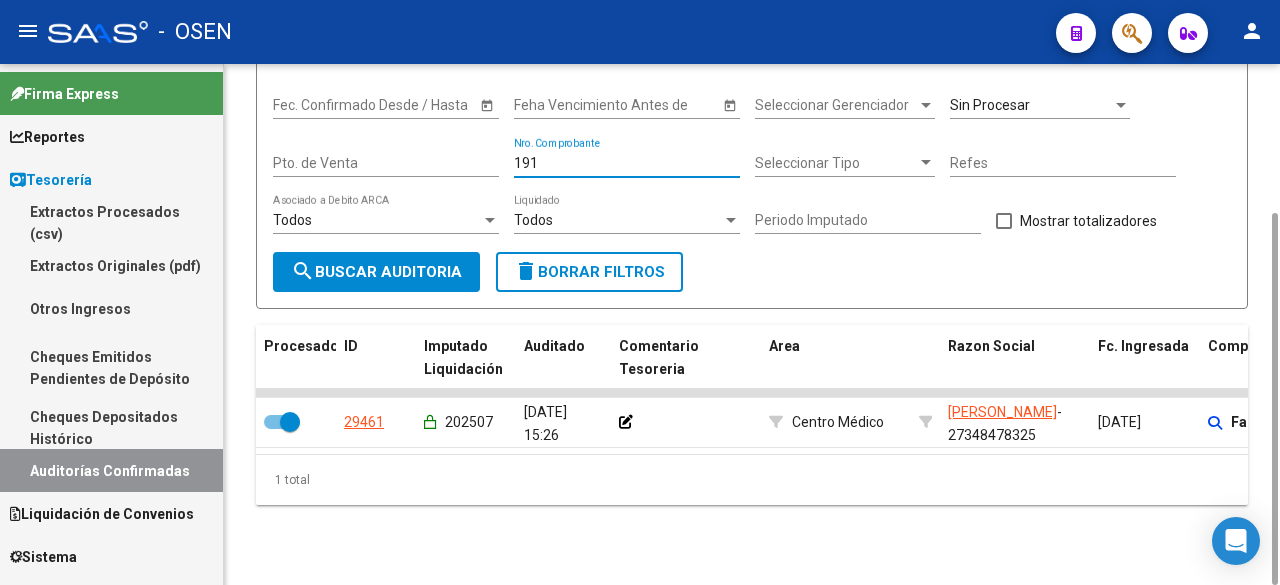 click on "191" at bounding box center [627, 163] 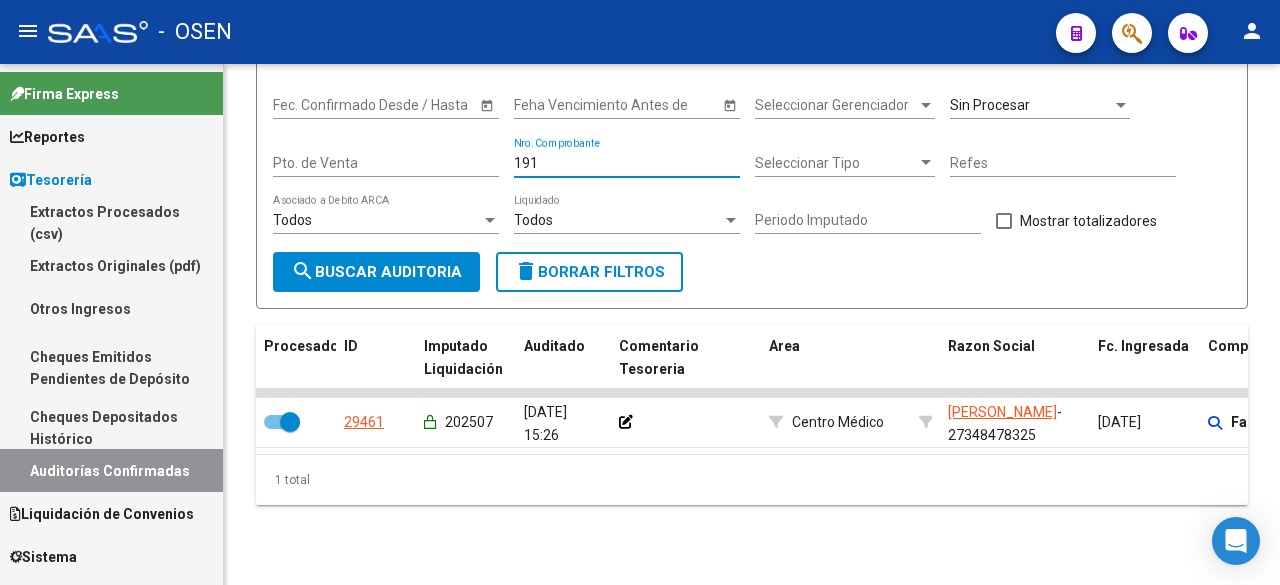 drag, startPoint x: 604, startPoint y: 160, endPoint x: 122, endPoint y: 177, distance: 482.2997 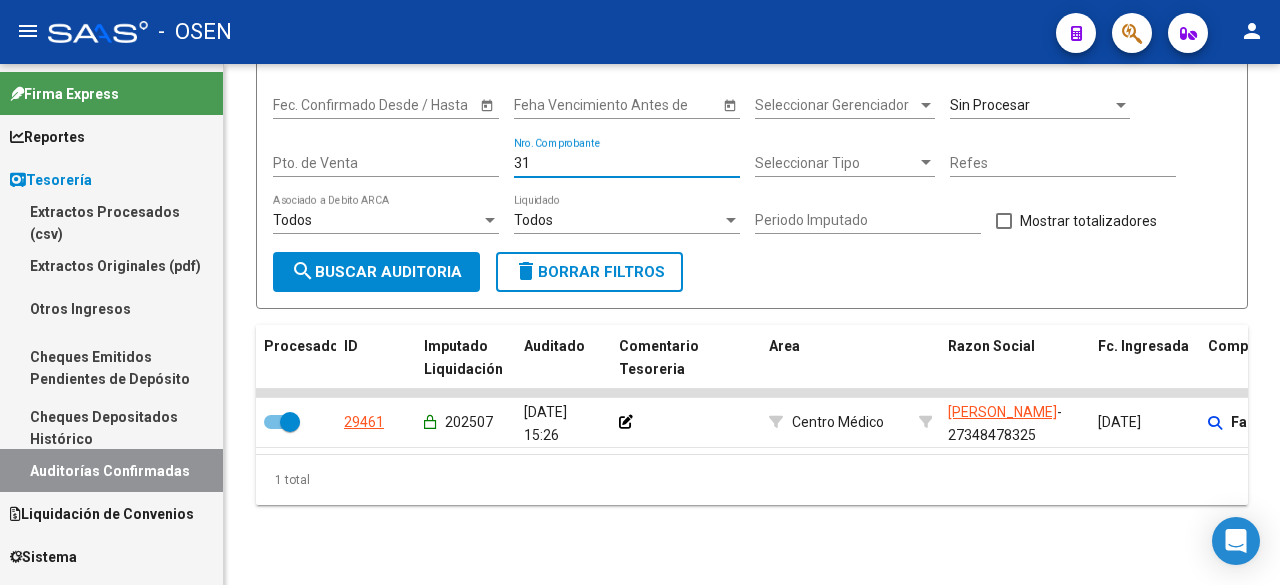 type on "316" 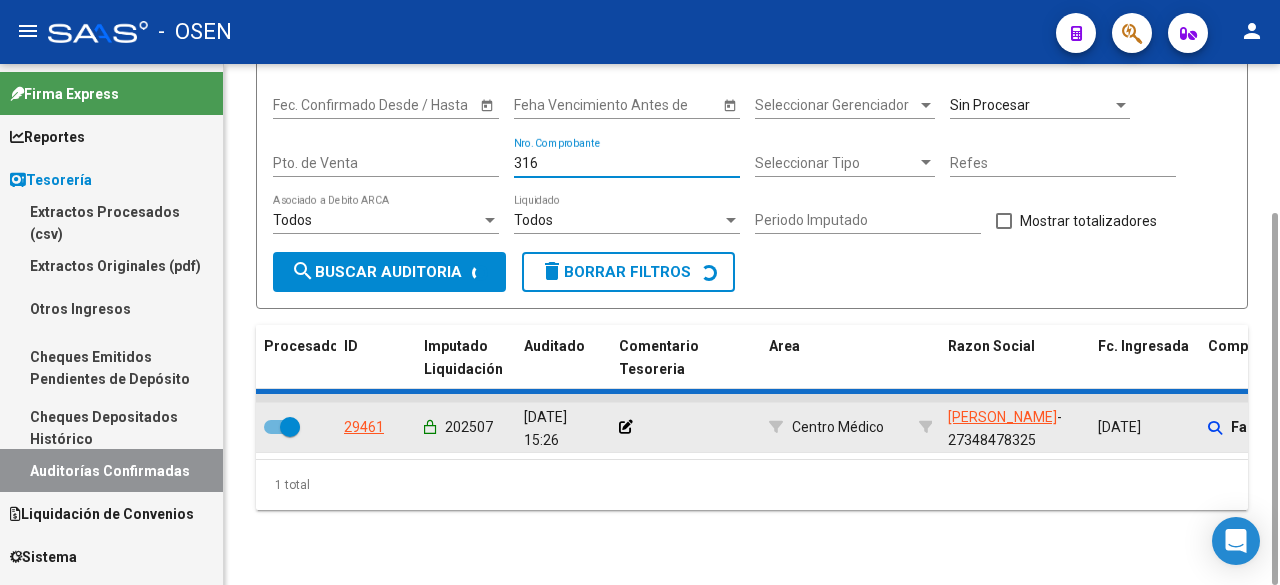 checkbox on "false" 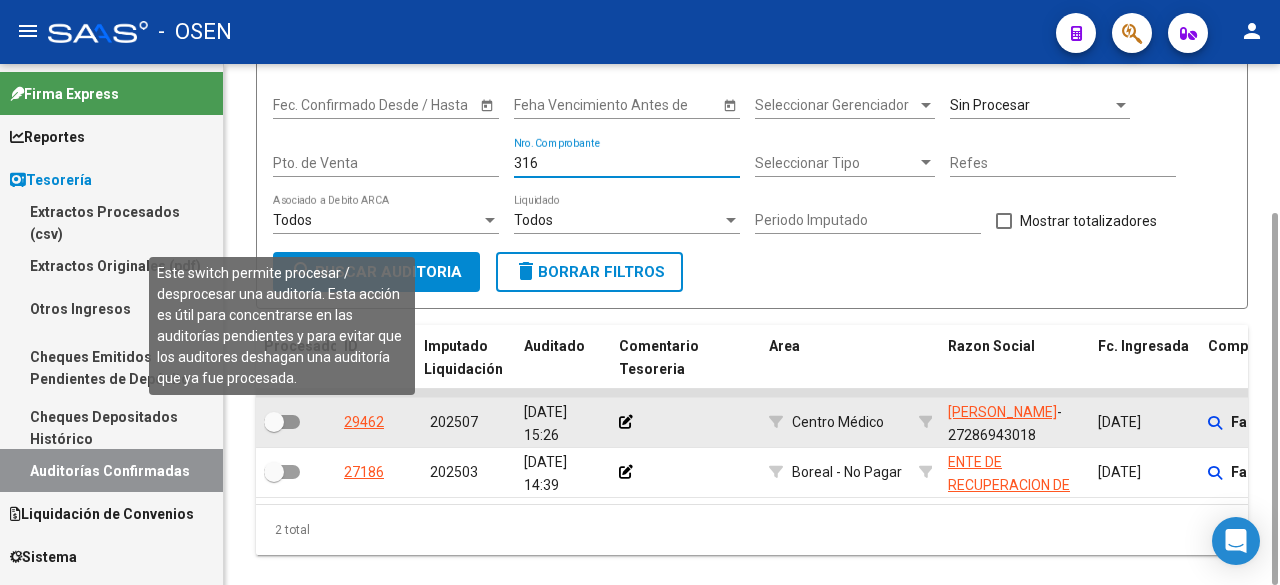 type on "316" 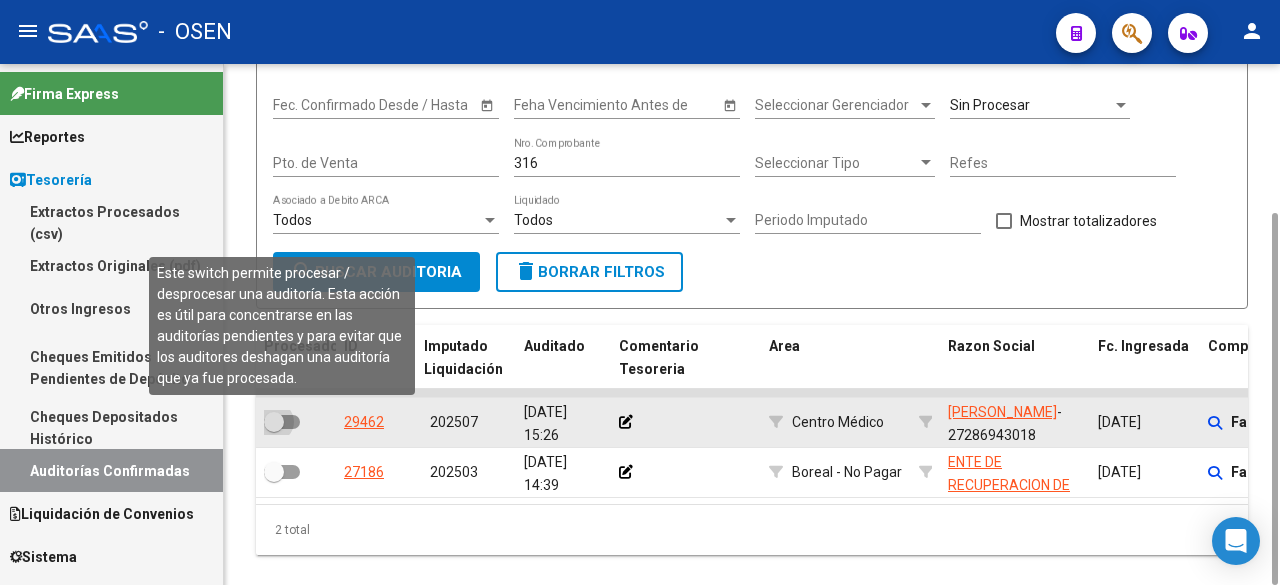 click at bounding box center (274, 422) 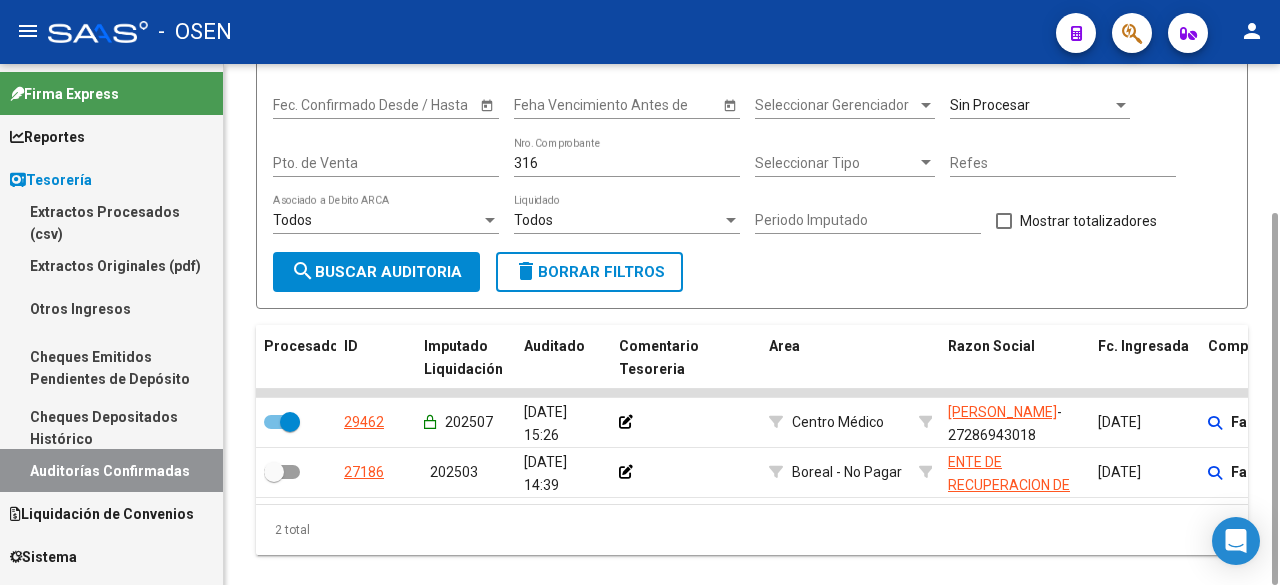 scroll, scrollTop: 0, scrollLeft: 0, axis: both 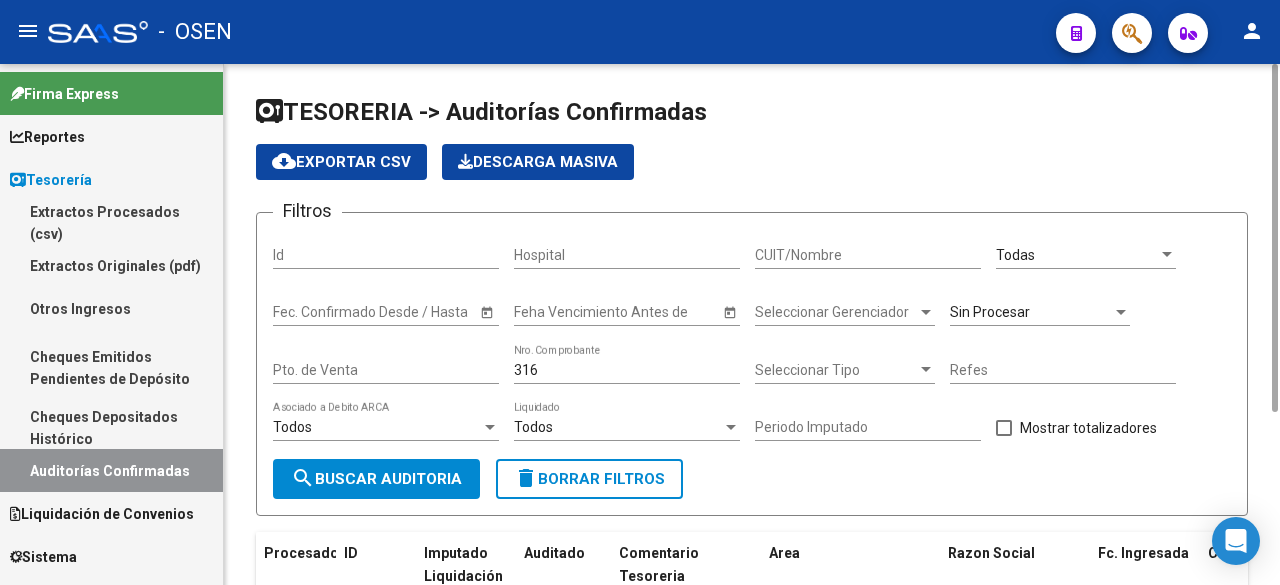 click on "316 Nro. Comprobante" 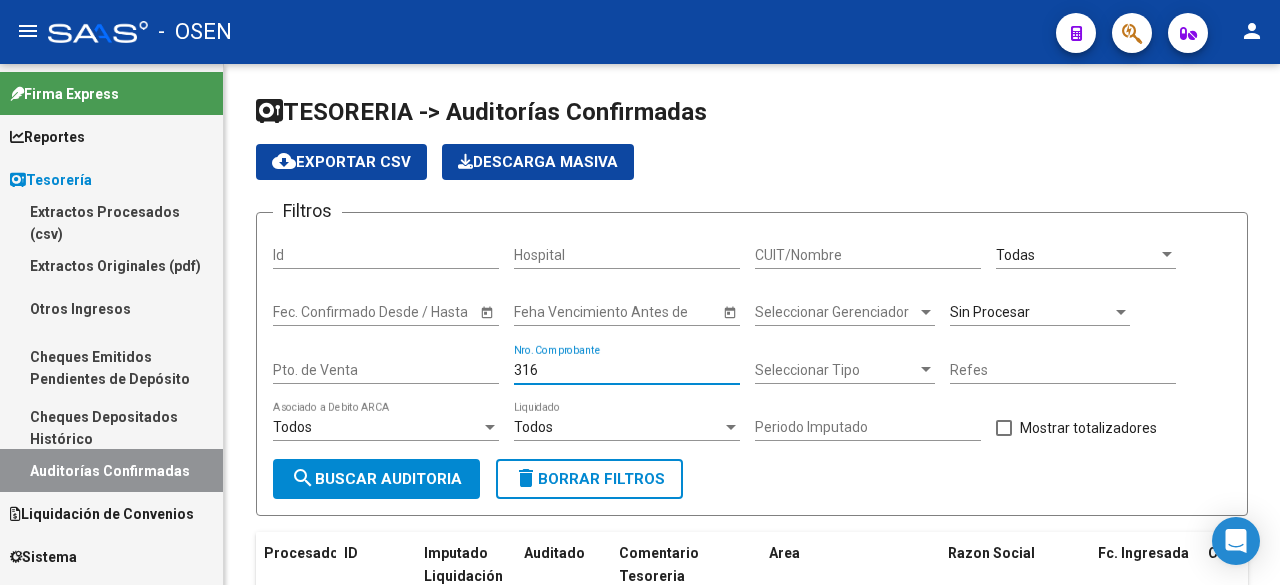 drag, startPoint x: 567, startPoint y: 372, endPoint x: 152, endPoint y: 374, distance: 415.00482 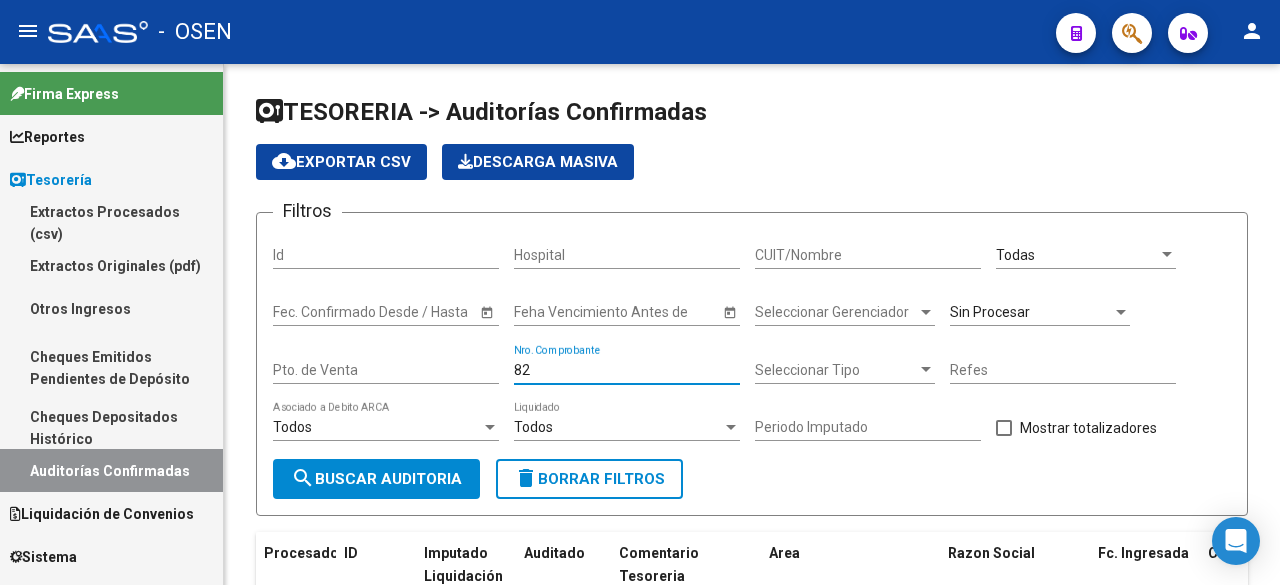 type on "823" 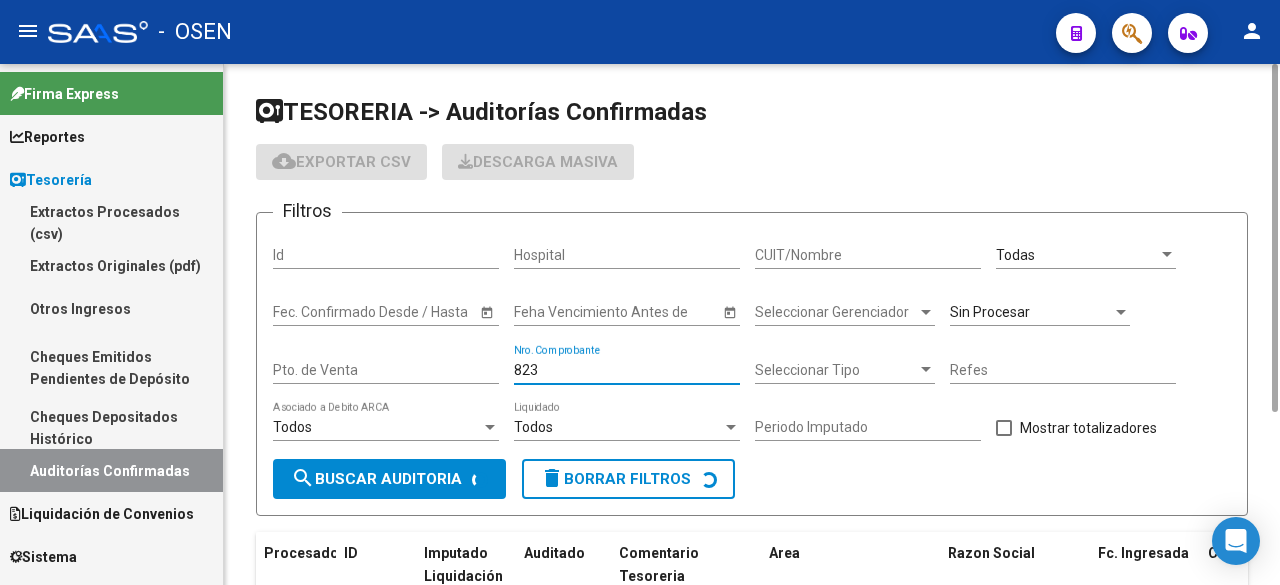 checkbox on "false" 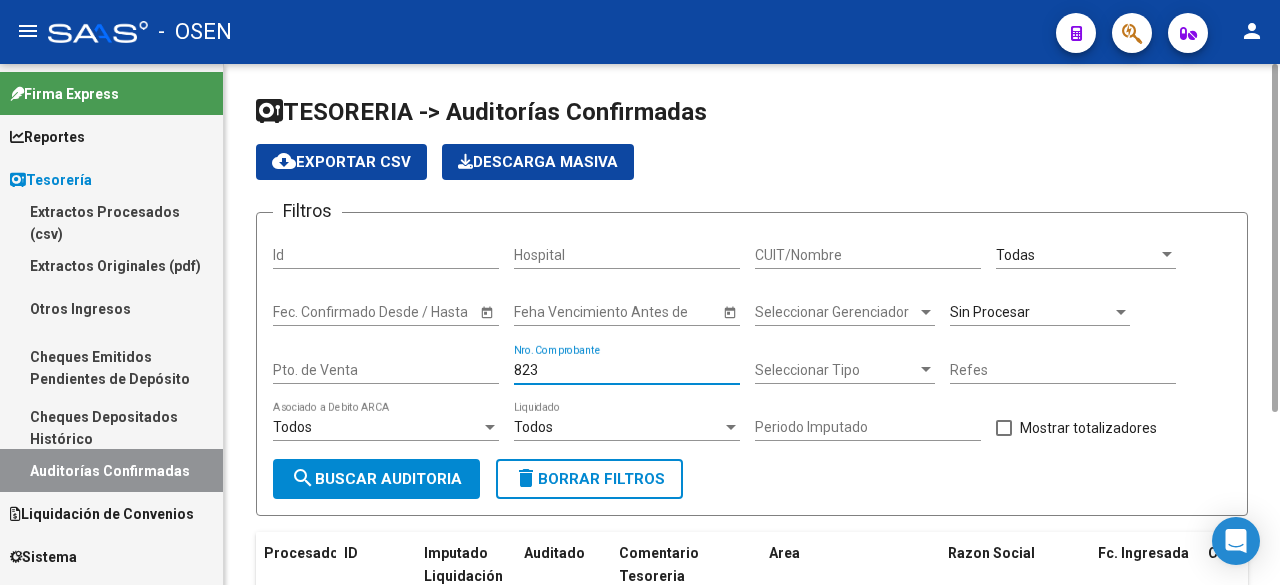 scroll, scrollTop: 207, scrollLeft: 0, axis: vertical 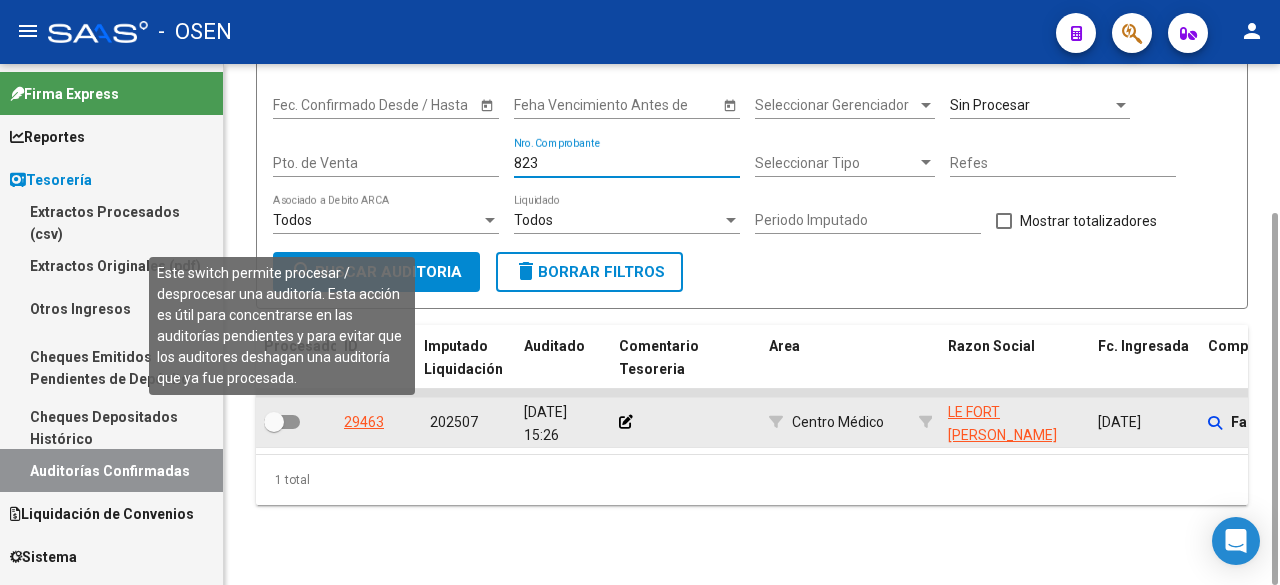 type on "823" 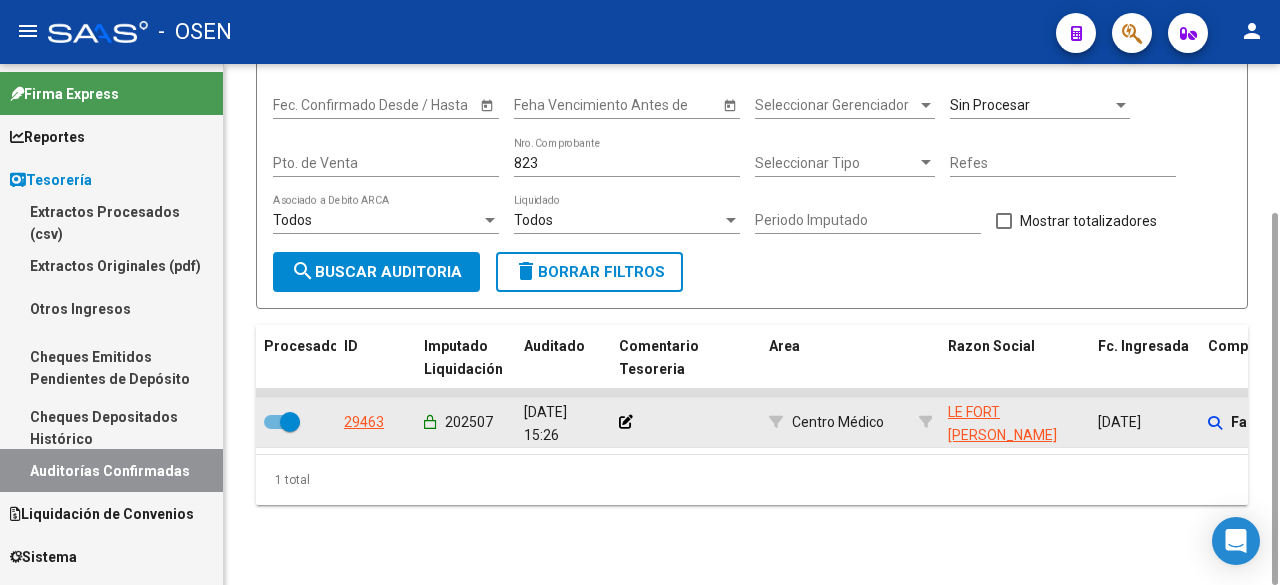 scroll, scrollTop: 0, scrollLeft: 0, axis: both 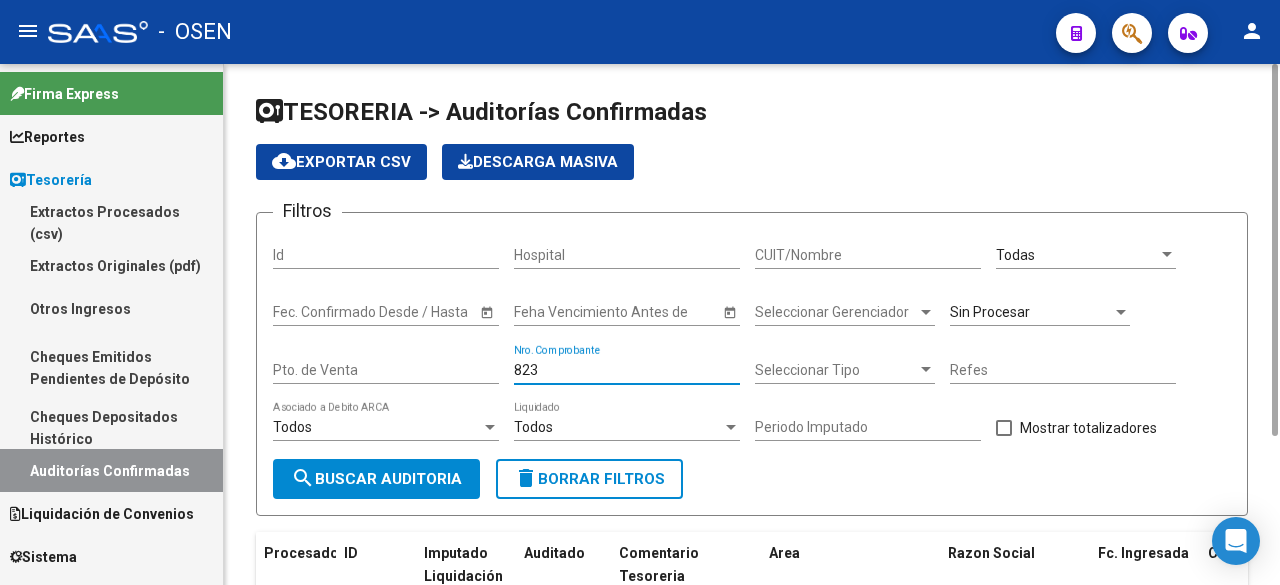 drag, startPoint x: 534, startPoint y: 370, endPoint x: 335, endPoint y: 353, distance: 199.72481 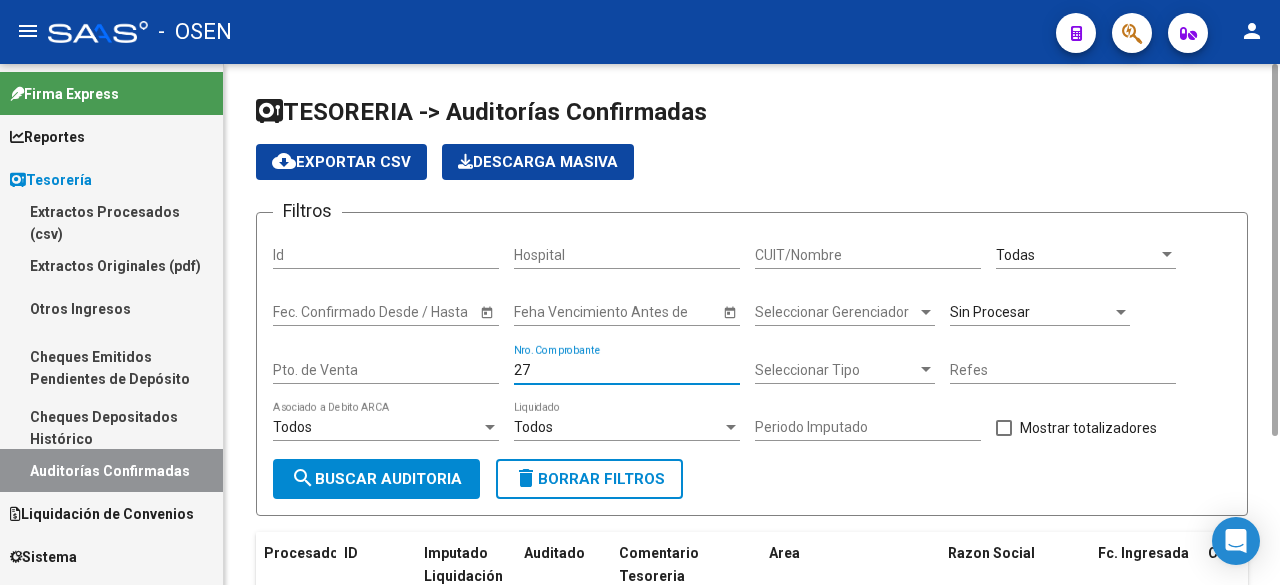 type on "279" 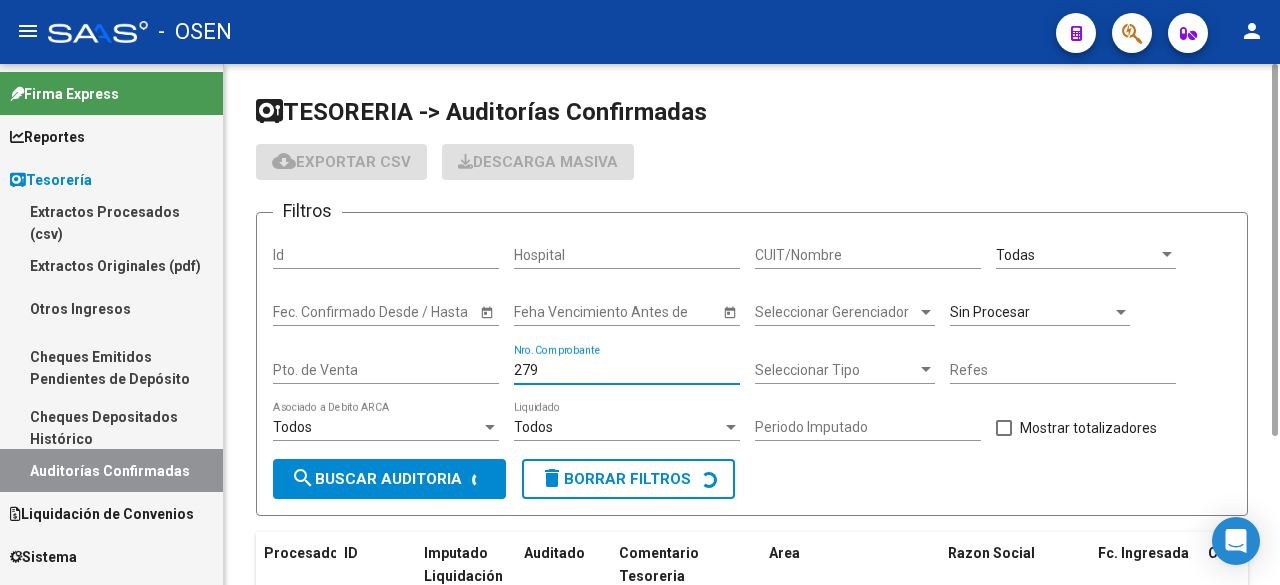 checkbox on "false" 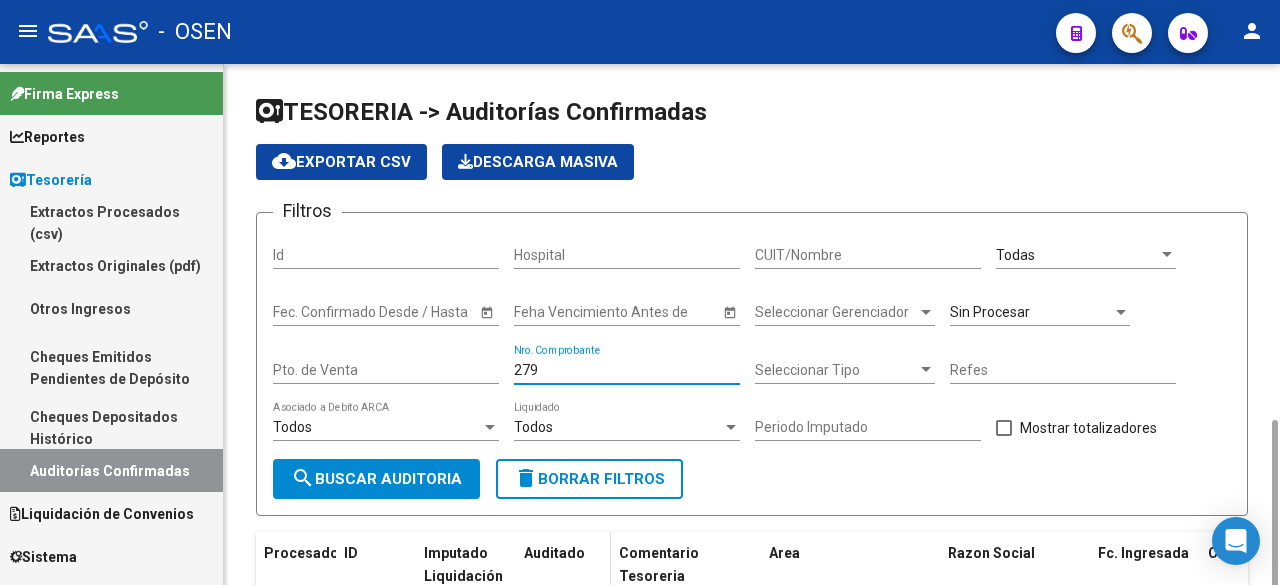 scroll, scrollTop: 207, scrollLeft: 0, axis: vertical 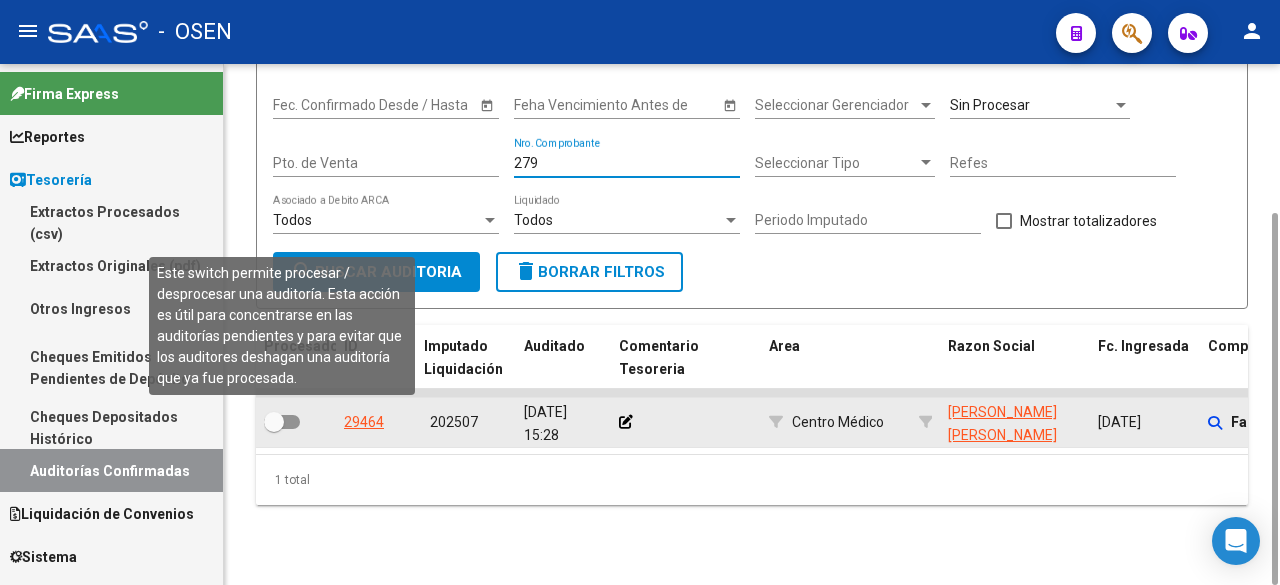 type on "279" 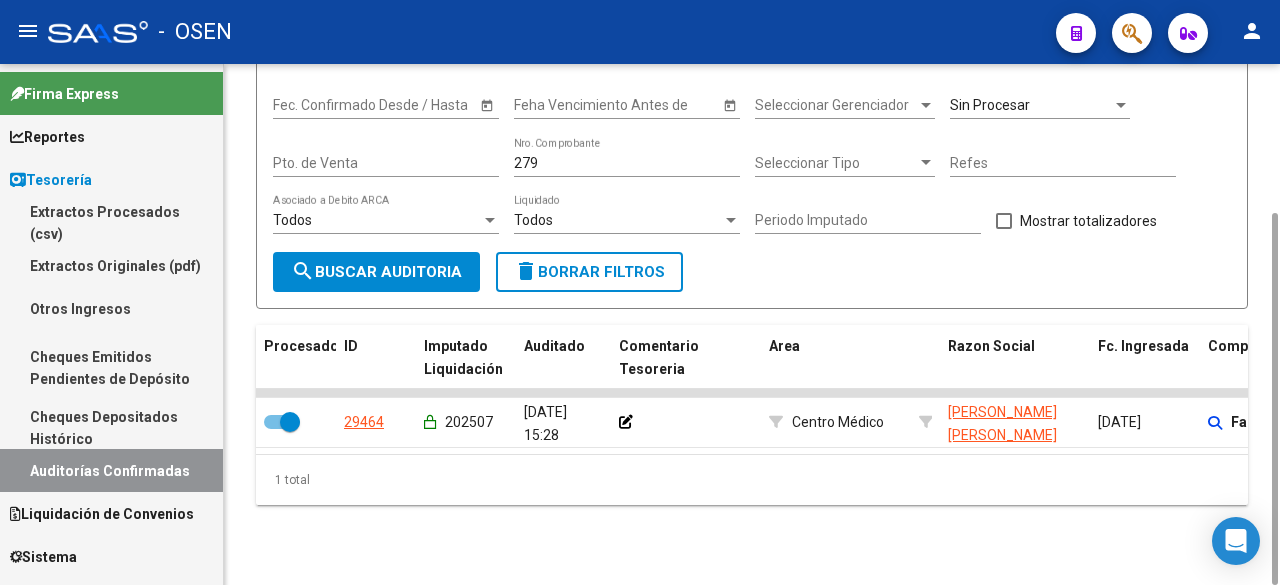 scroll, scrollTop: 0, scrollLeft: 0, axis: both 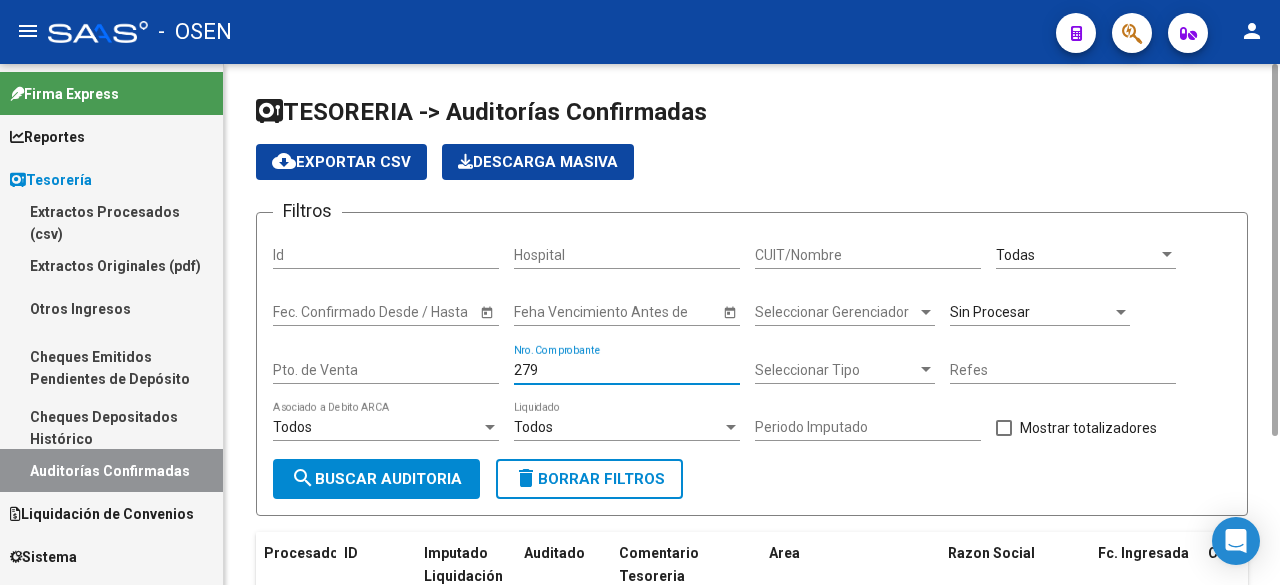 drag, startPoint x: 595, startPoint y: 377, endPoint x: 264, endPoint y: 388, distance: 331.18274 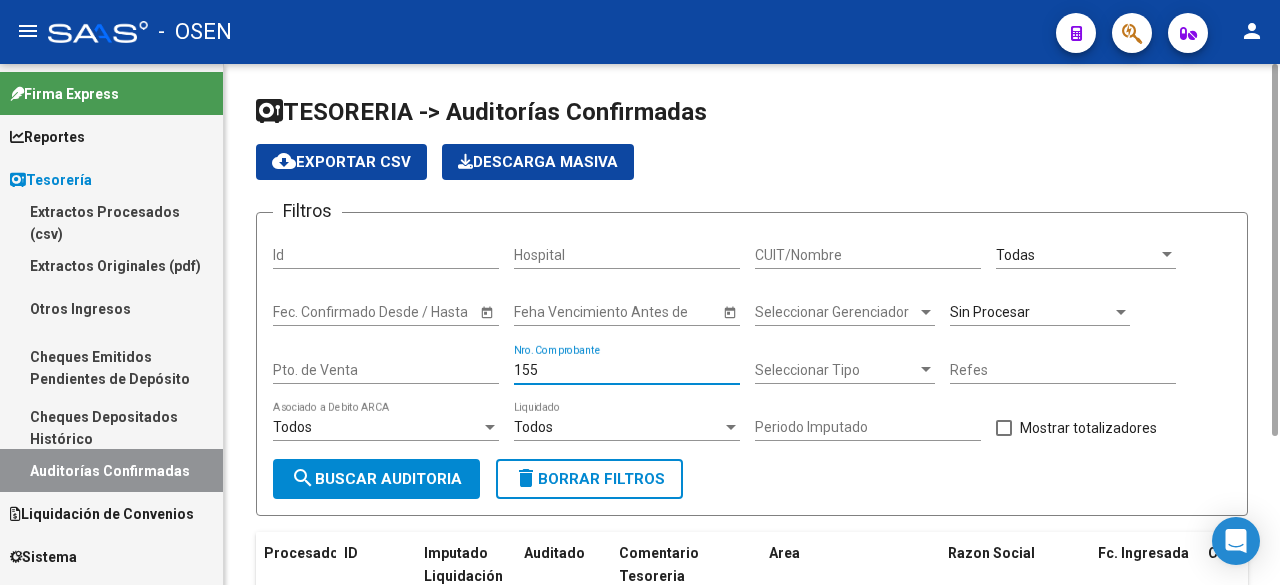 type on "1551" 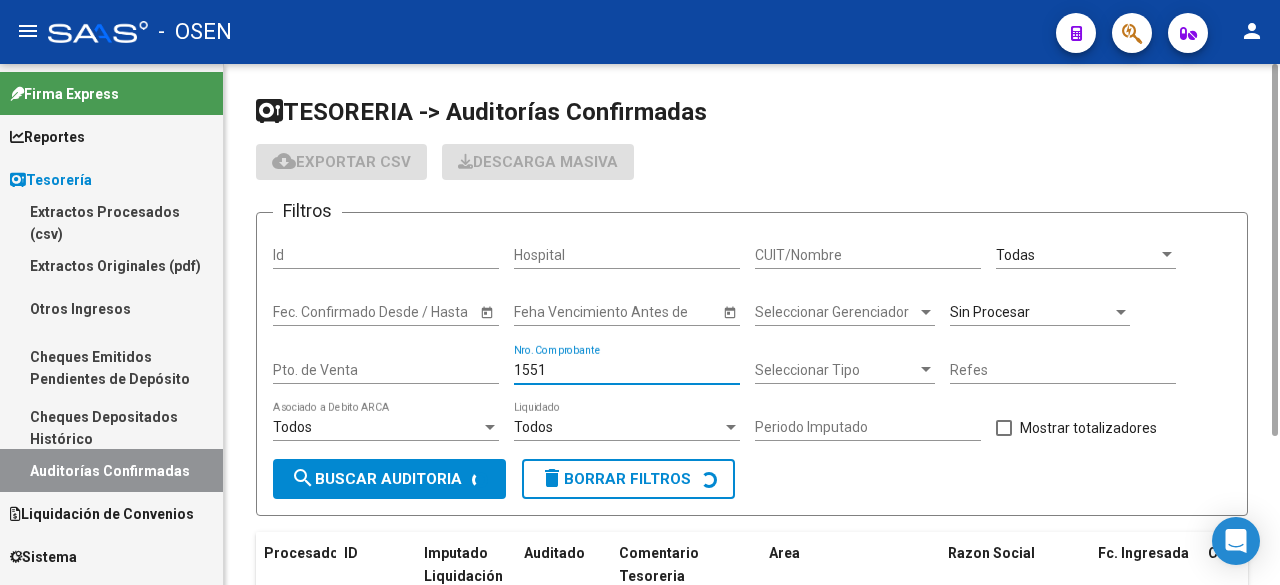 checkbox on "false" 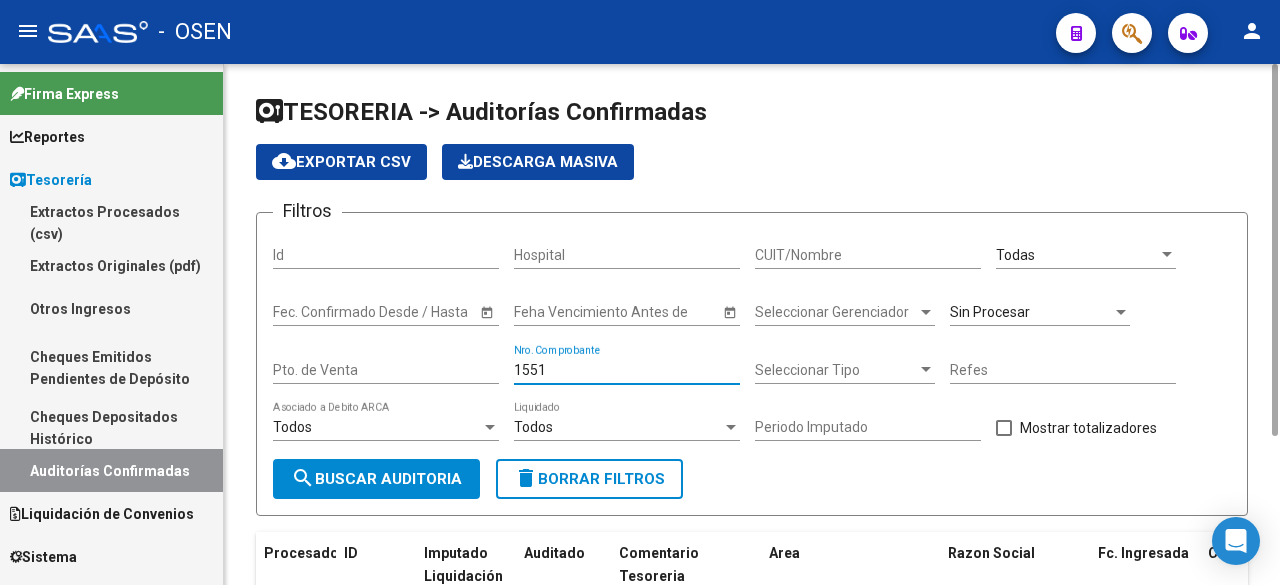 scroll, scrollTop: 207, scrollLeft: 0, axis: vertical 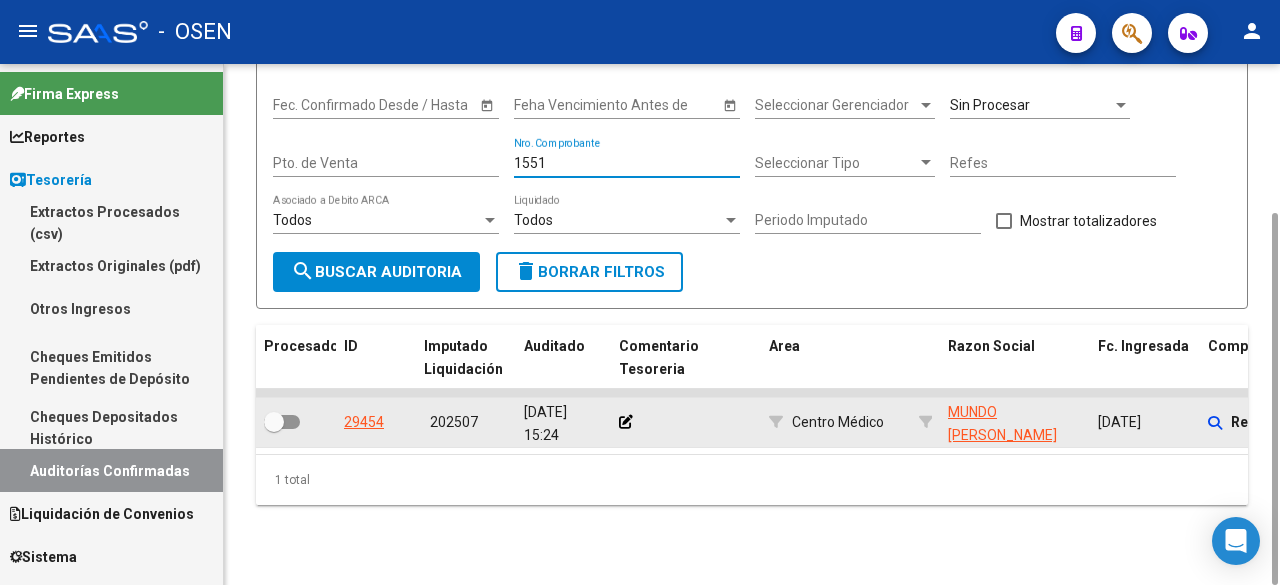 type on "1551" 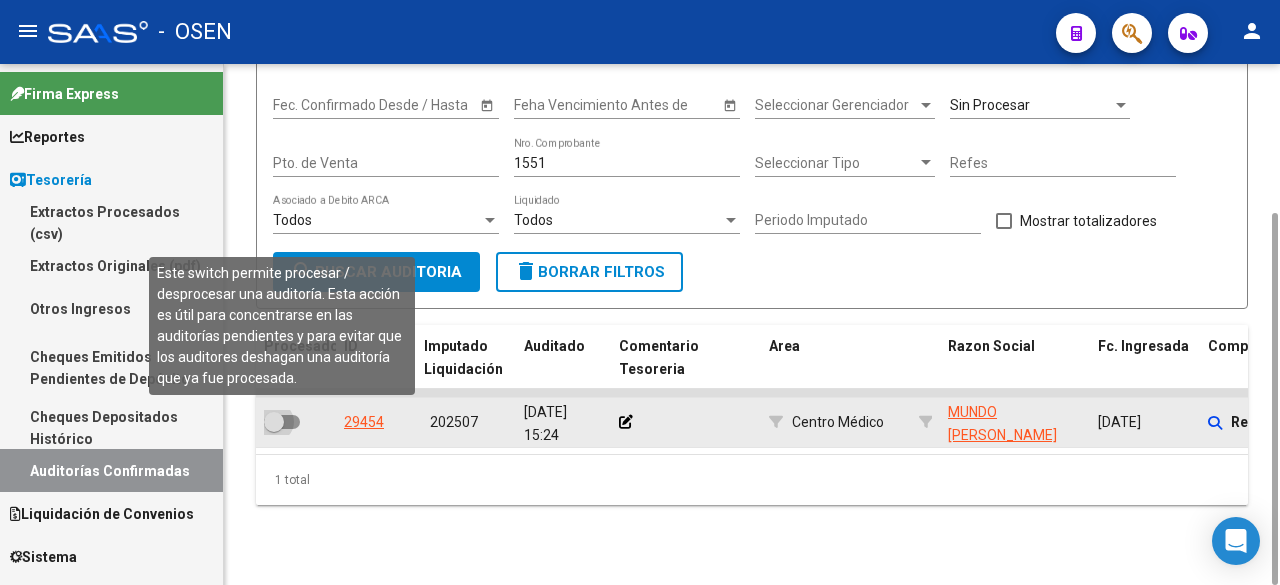 click at bounding box center (274, 422) 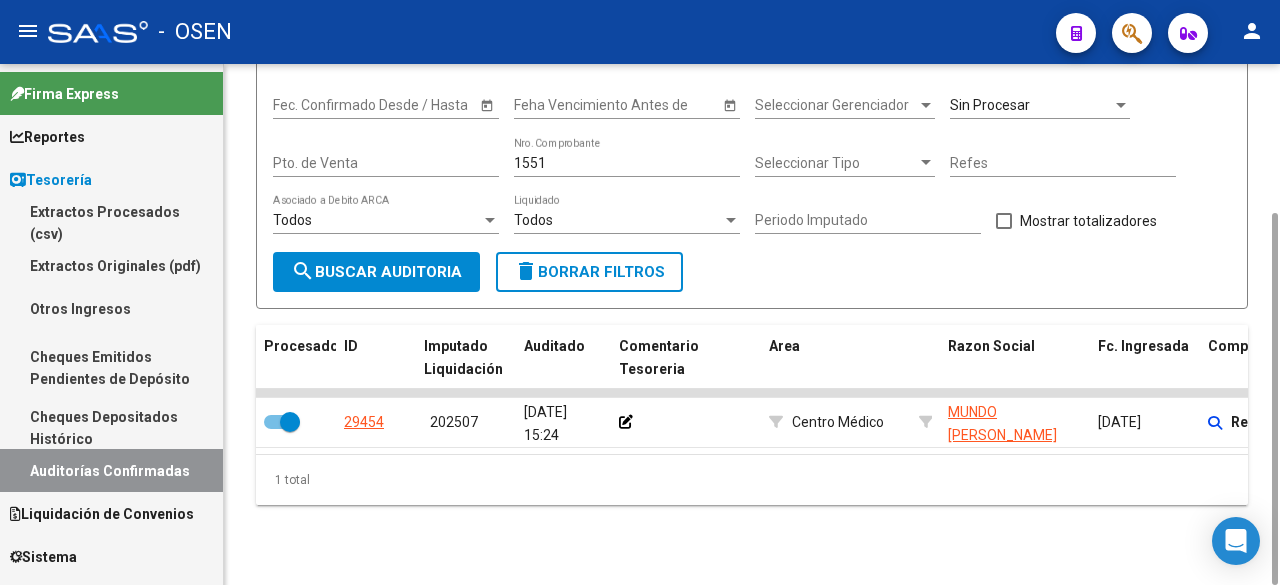 click on "1551" at bounding box center (627, 163) 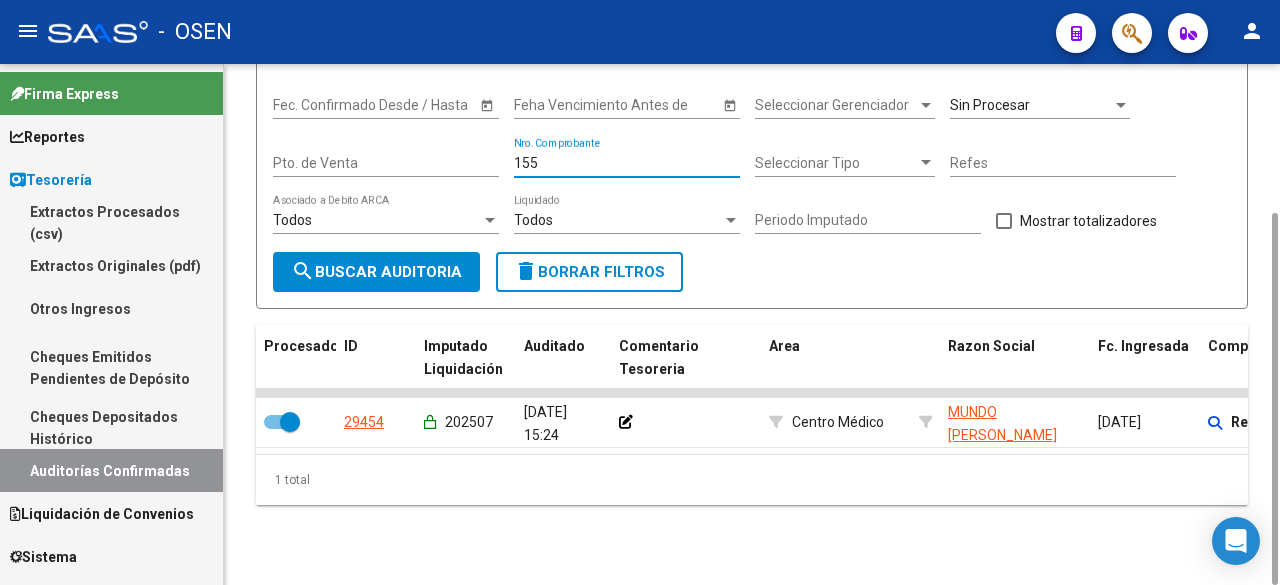 type on "1552" 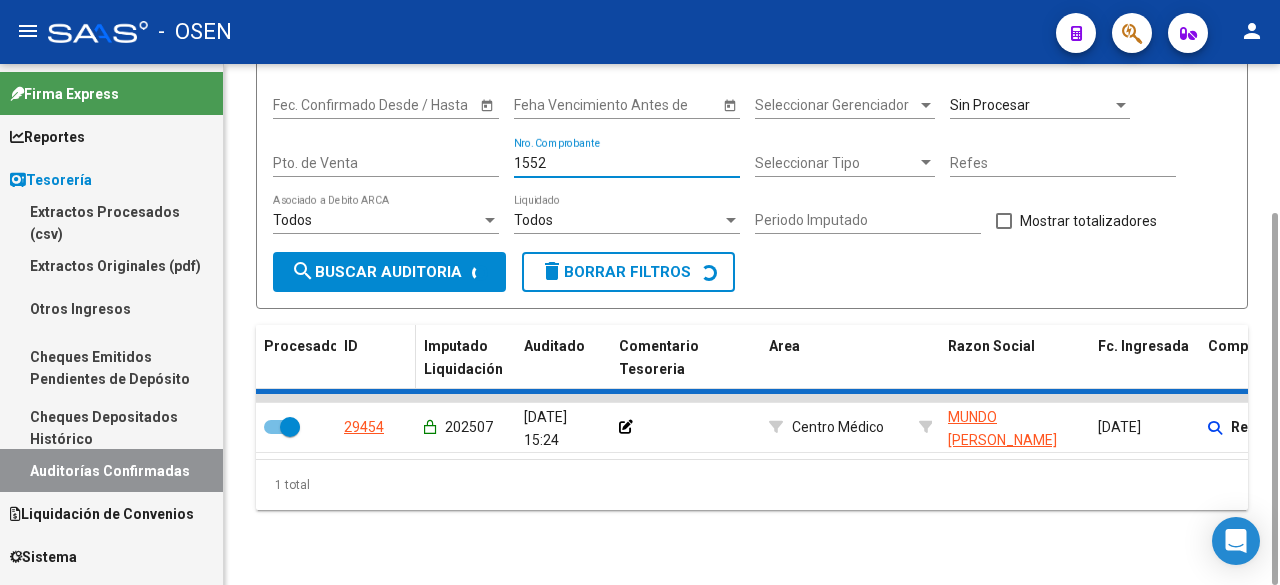 checkbox on "false" 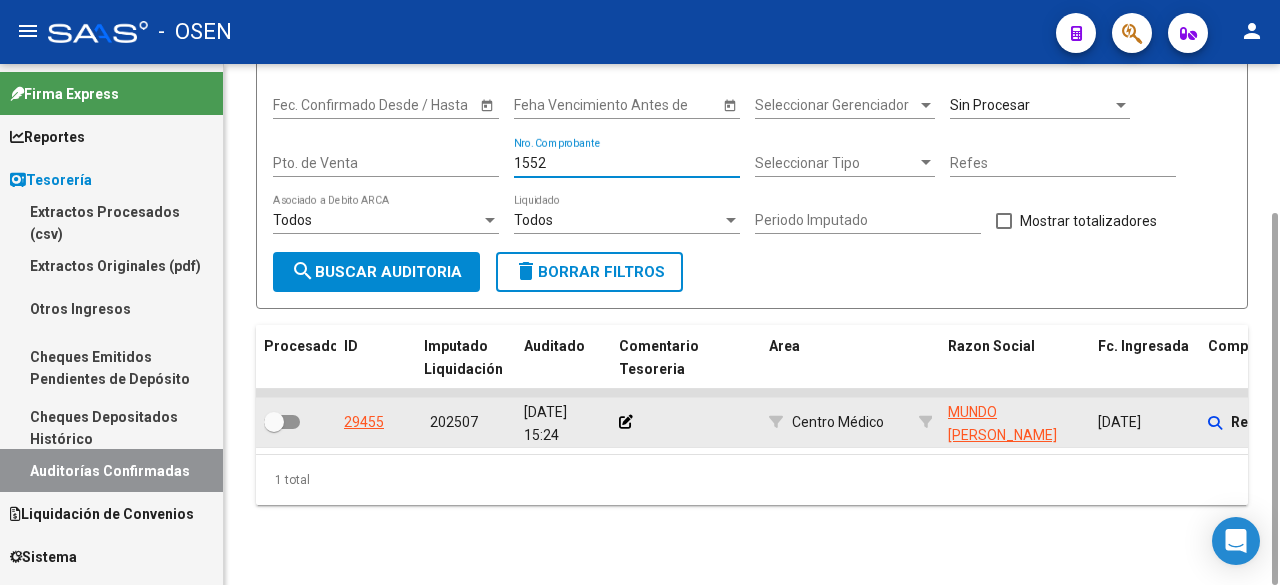 type on "1552" 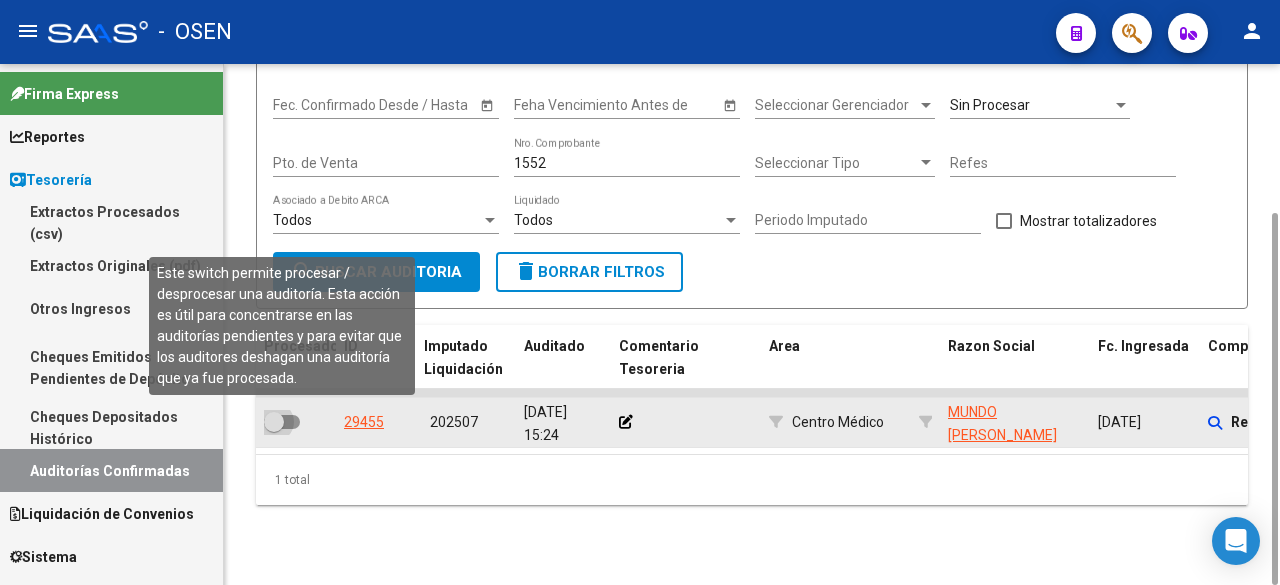 click at bounding box center [282, 422] 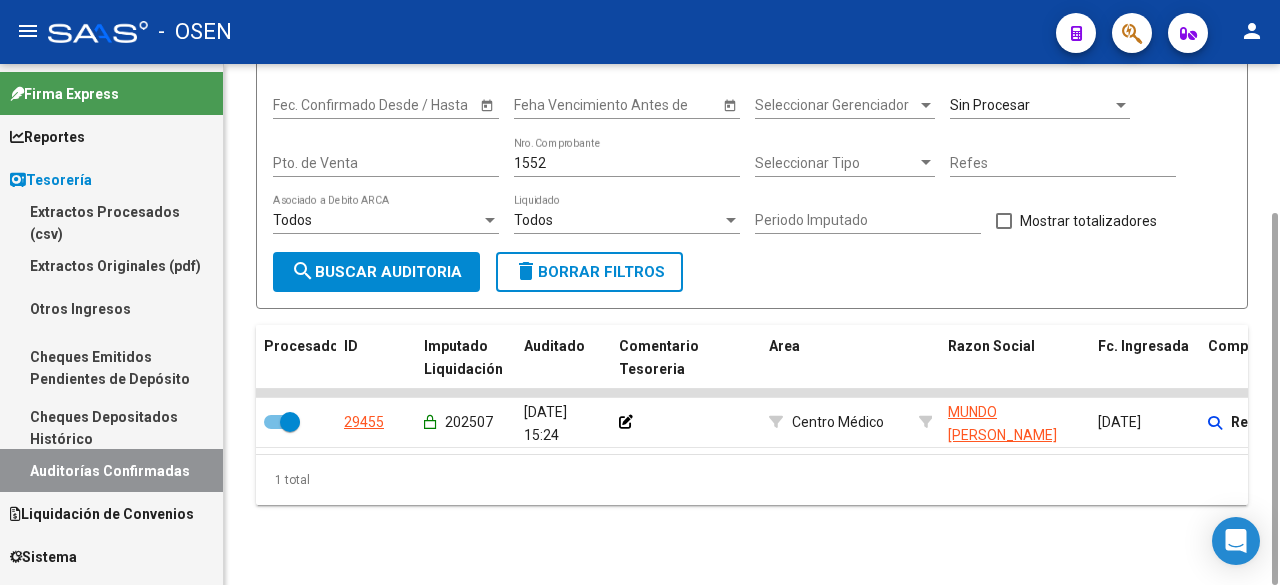 click on "1552" at bounding box center (627, 163) 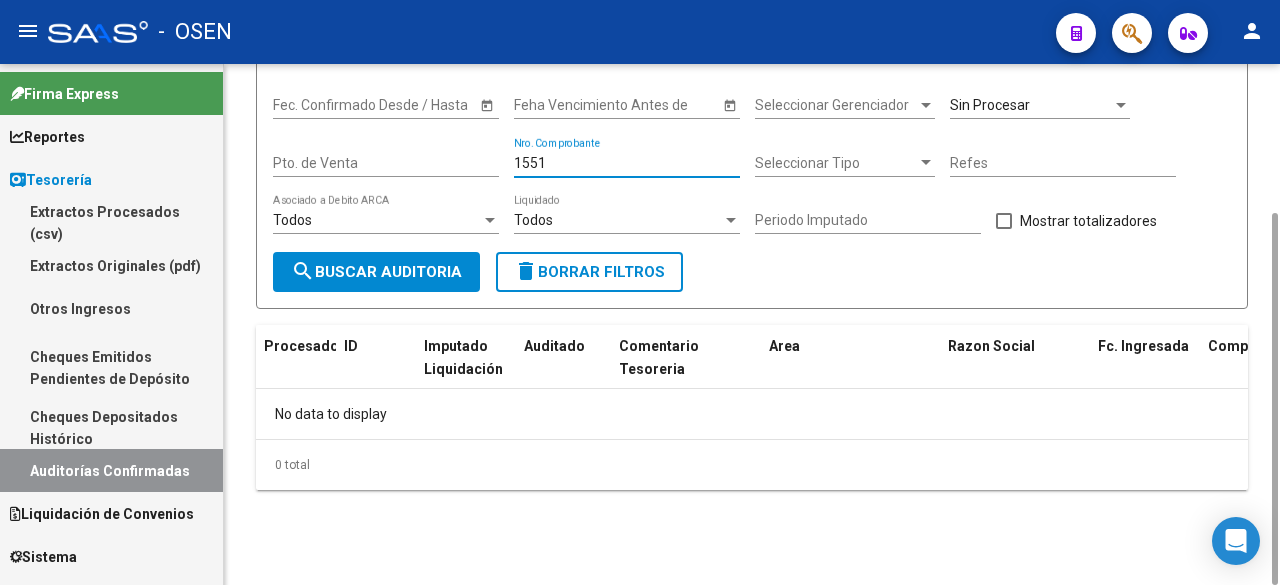 drag, startPoint x: 632, startPoint y: 164, endPoint x: 310, endPoint y: 167, distance: 322.01398 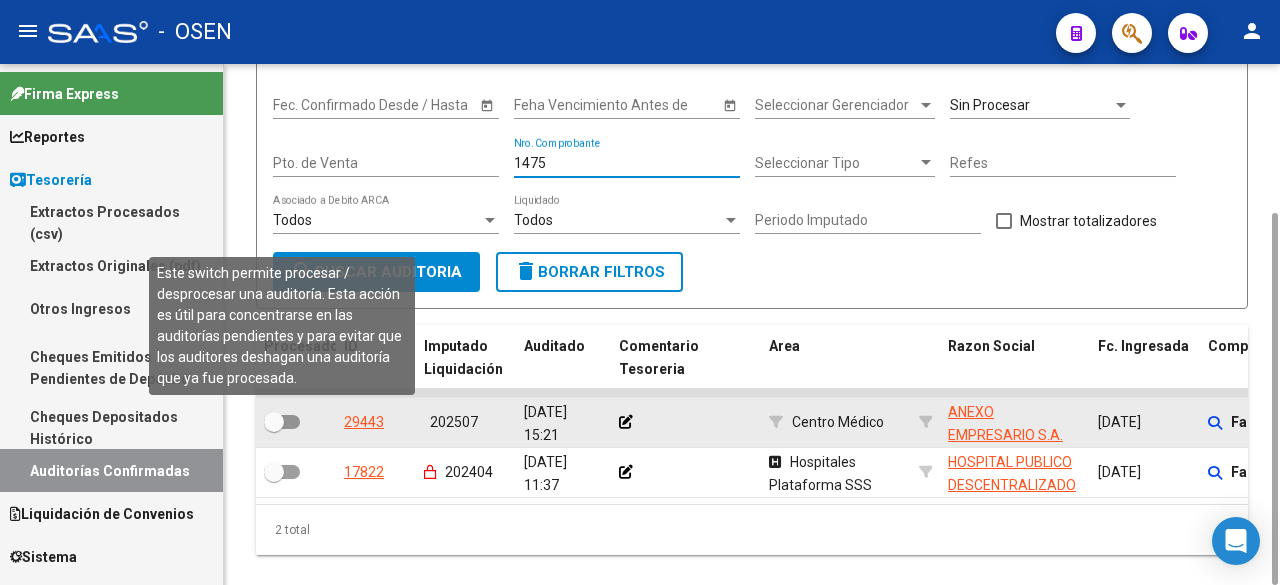type on "1475" 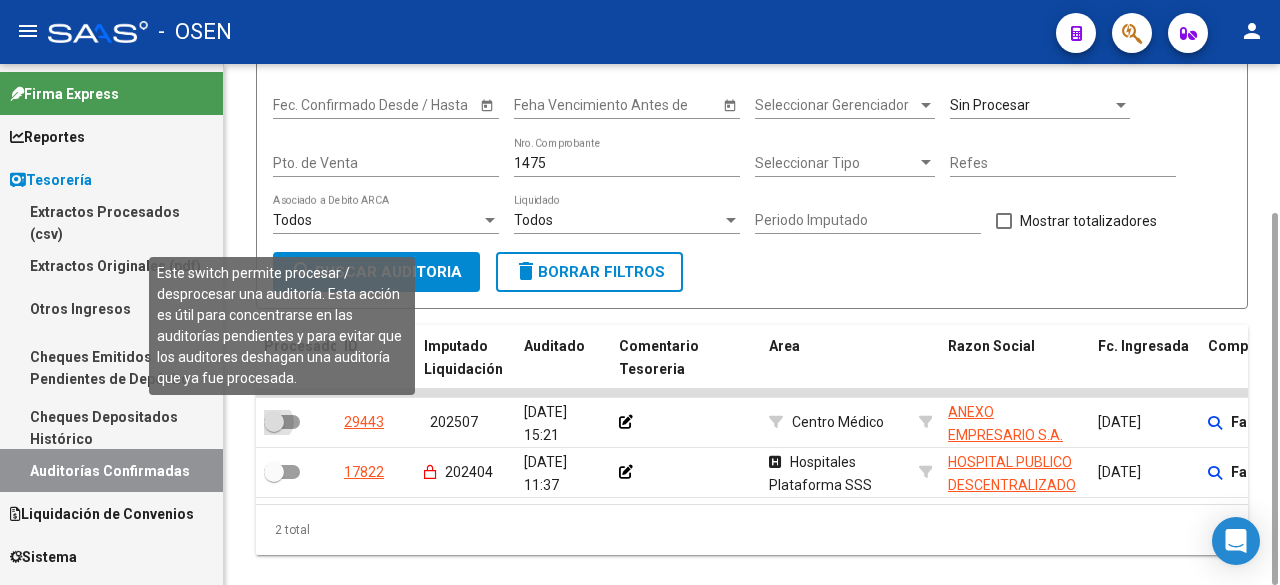drag, startPoint x: 283, startPoint y: 426, endPoint x: 236, endPoint y: 423, distance: 47.095646 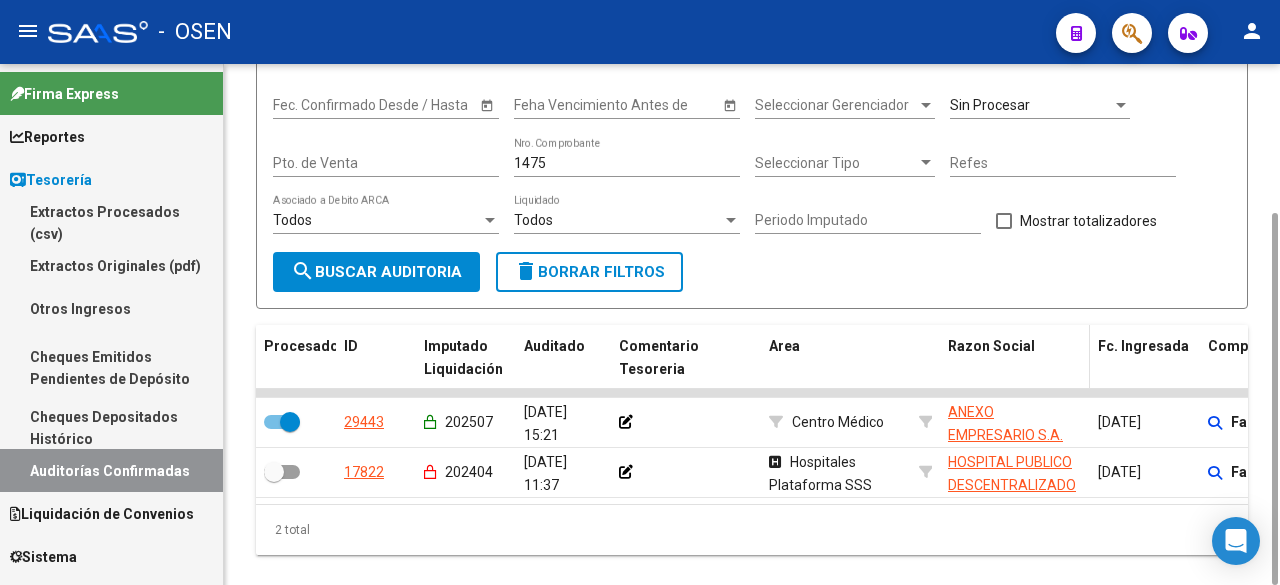 scroll, scrollTop: 0, scrollLeft: 0, axis: both 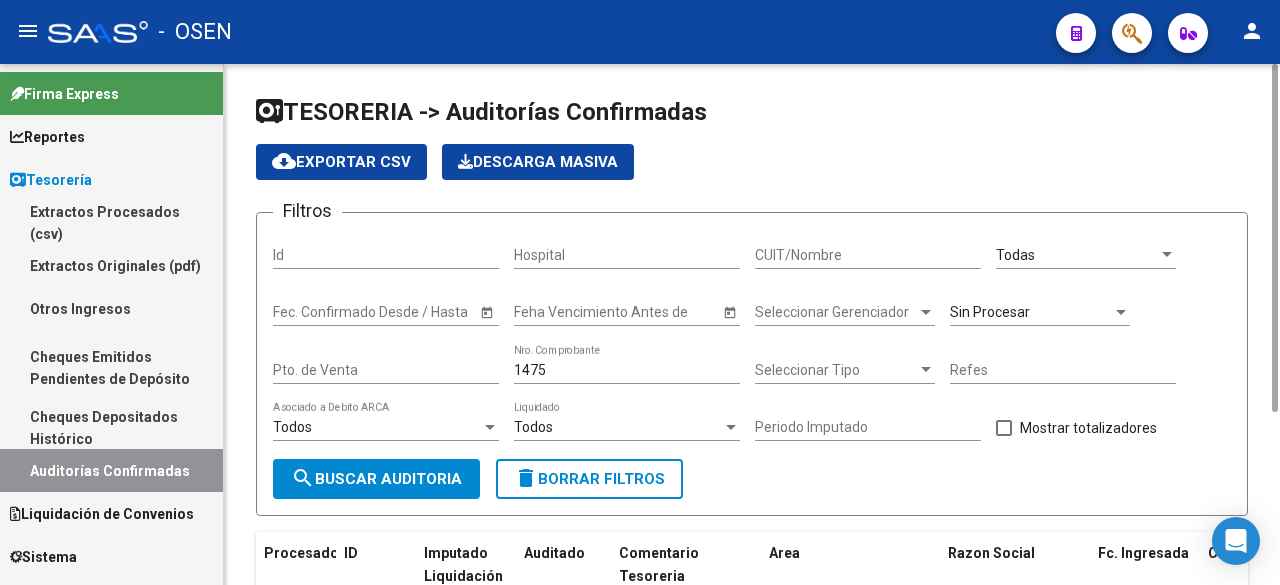 drag, startPoint x: 626, startPoint y: 371, endPoint x: 265, endPoint y: 381, distance: 361.1385 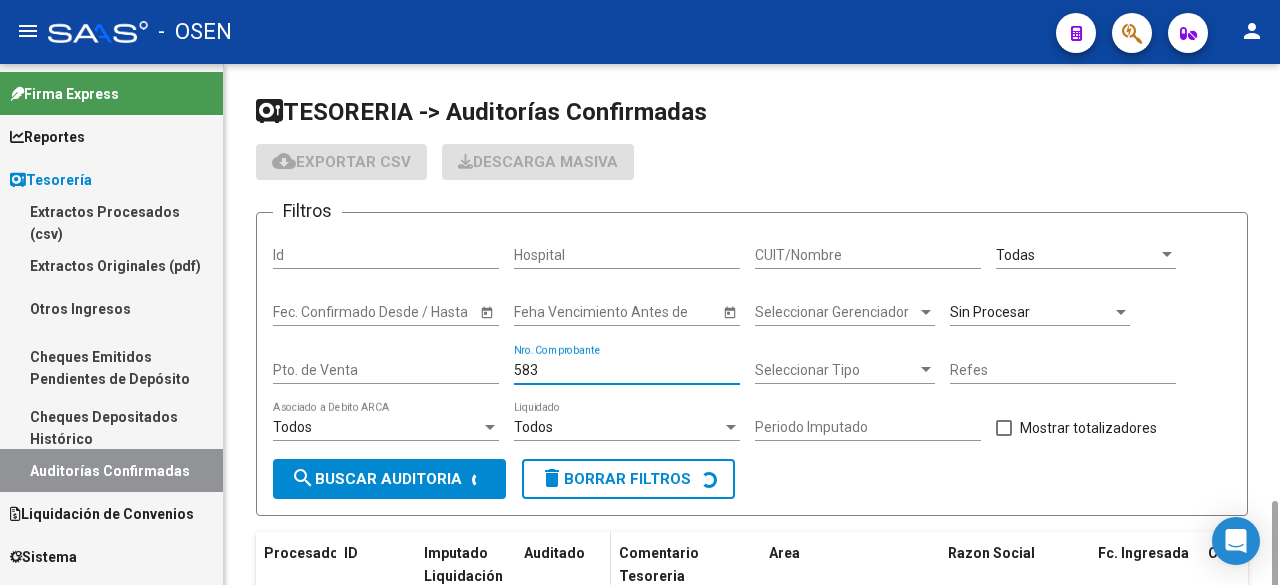 scroll, scrollTop: 262, scrollLeft: 0, axis: vertical 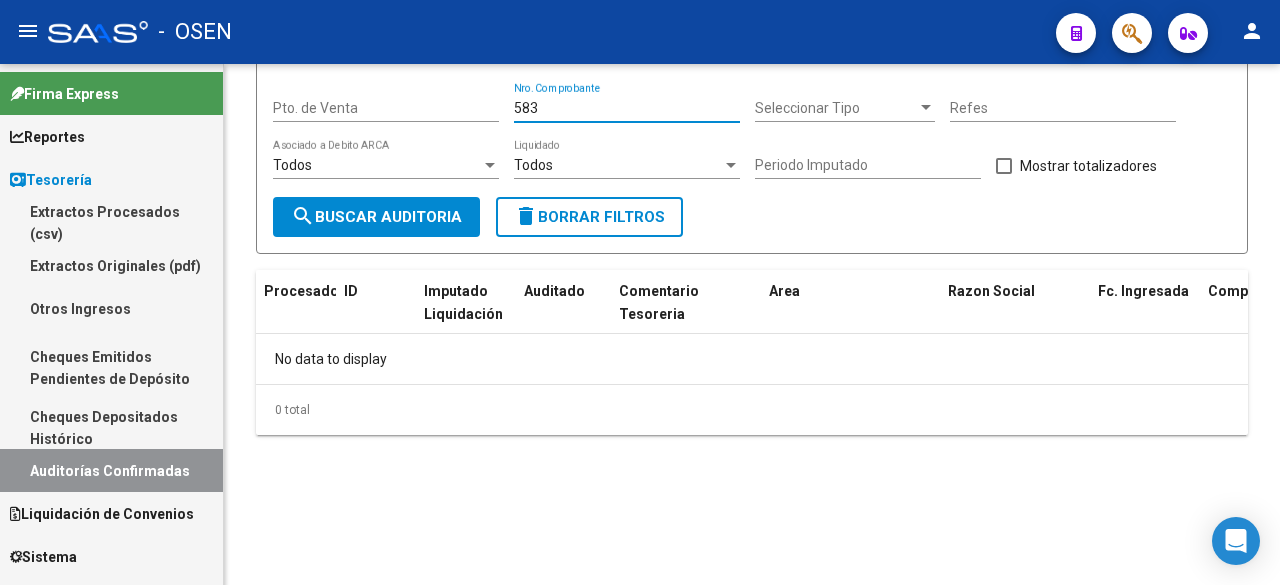 type on "583" 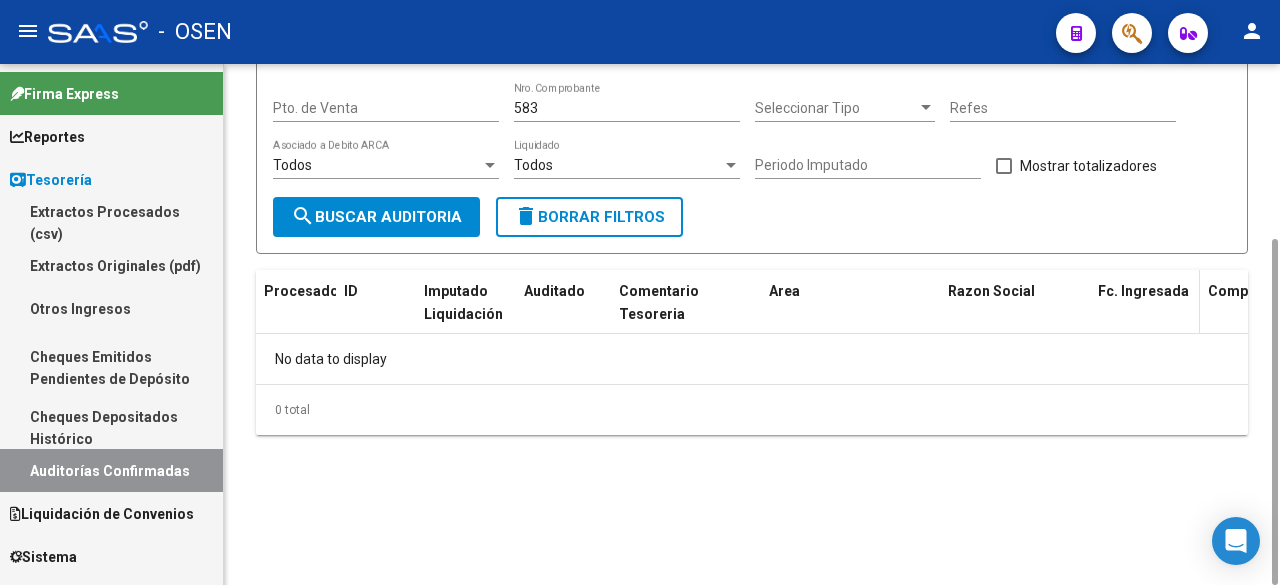 scroll, scrollTop: 0, scrollLeft: 0, axis: both 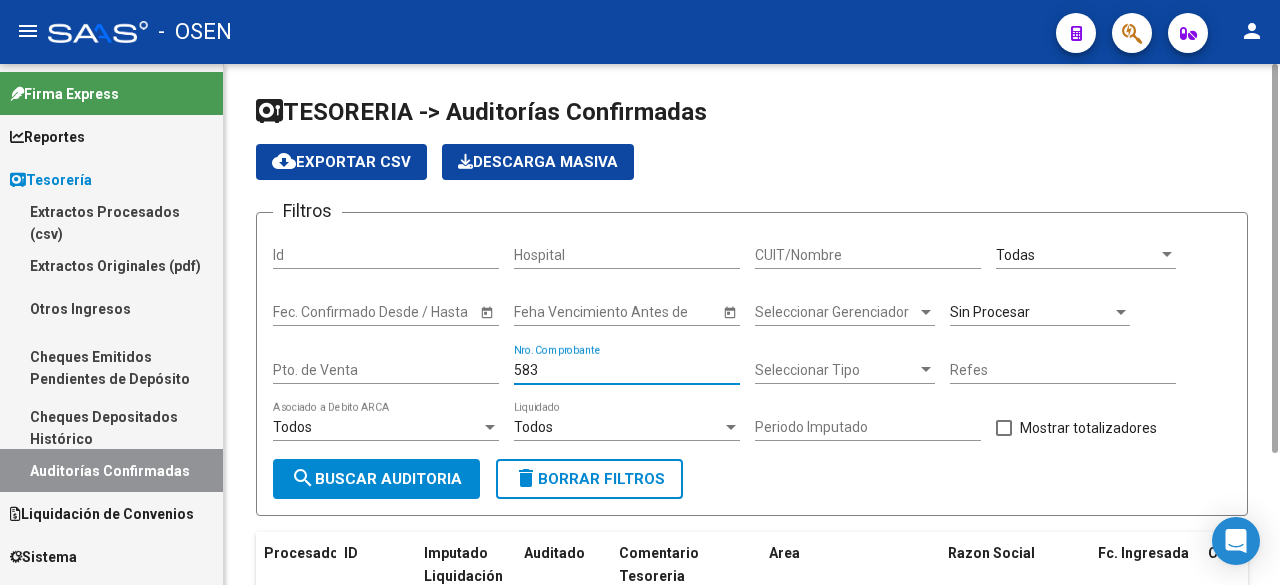 drag, startPoint x: 564, startPoint y: 363, endPoint x: 262, endPoint y: 371, distance: 302.10593 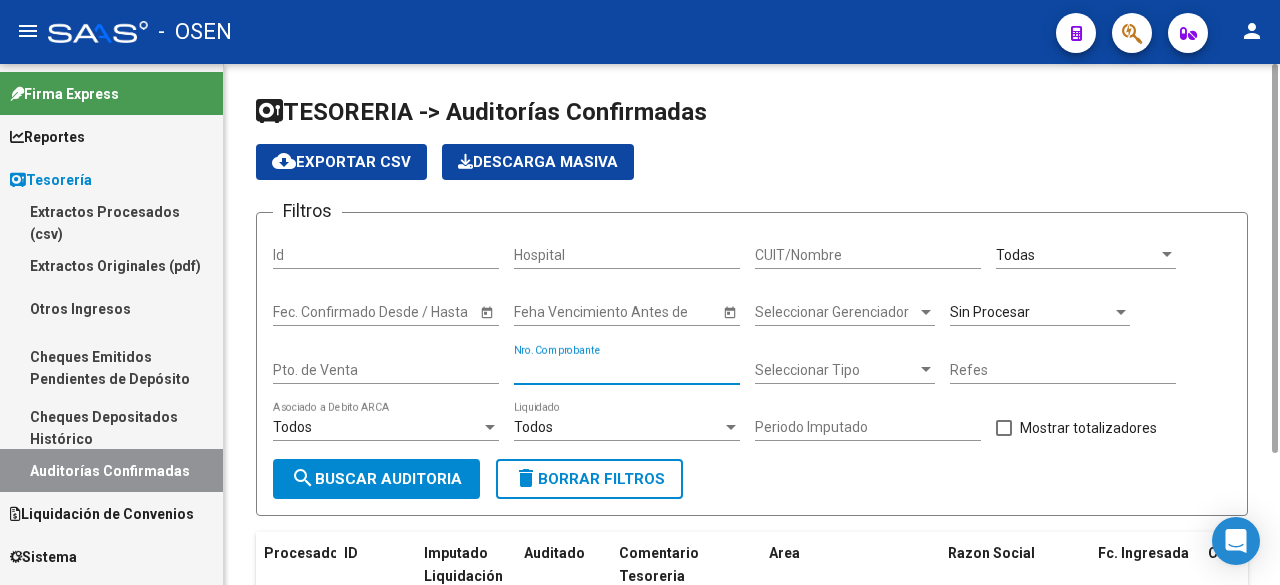 type 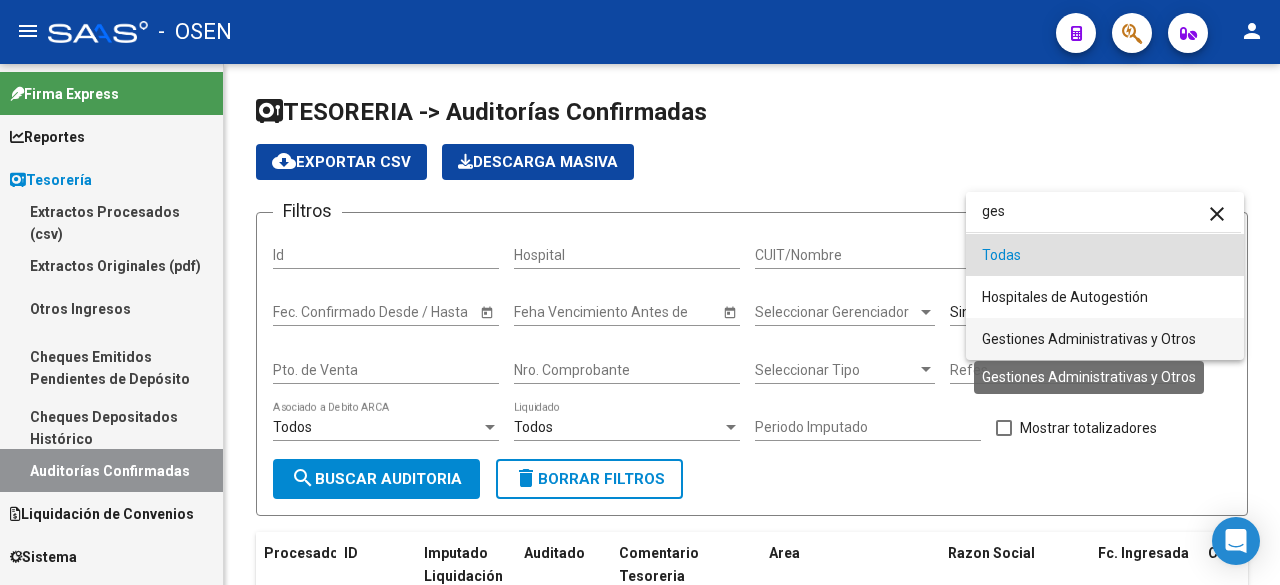 type on "ges" 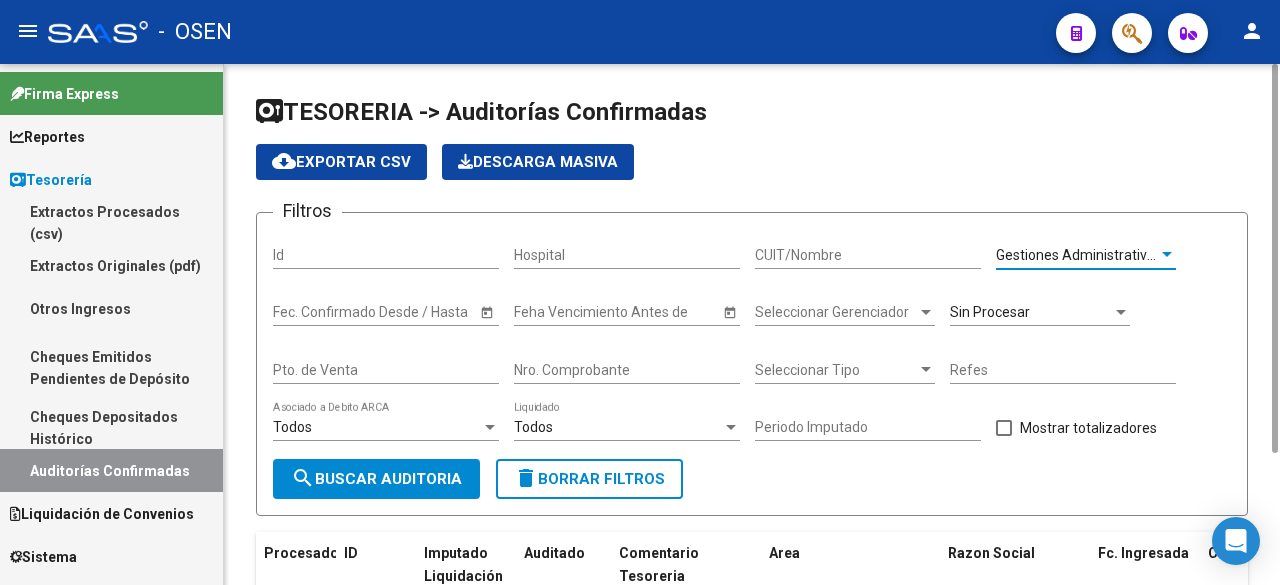 click on "search  Buscar Auditoria" 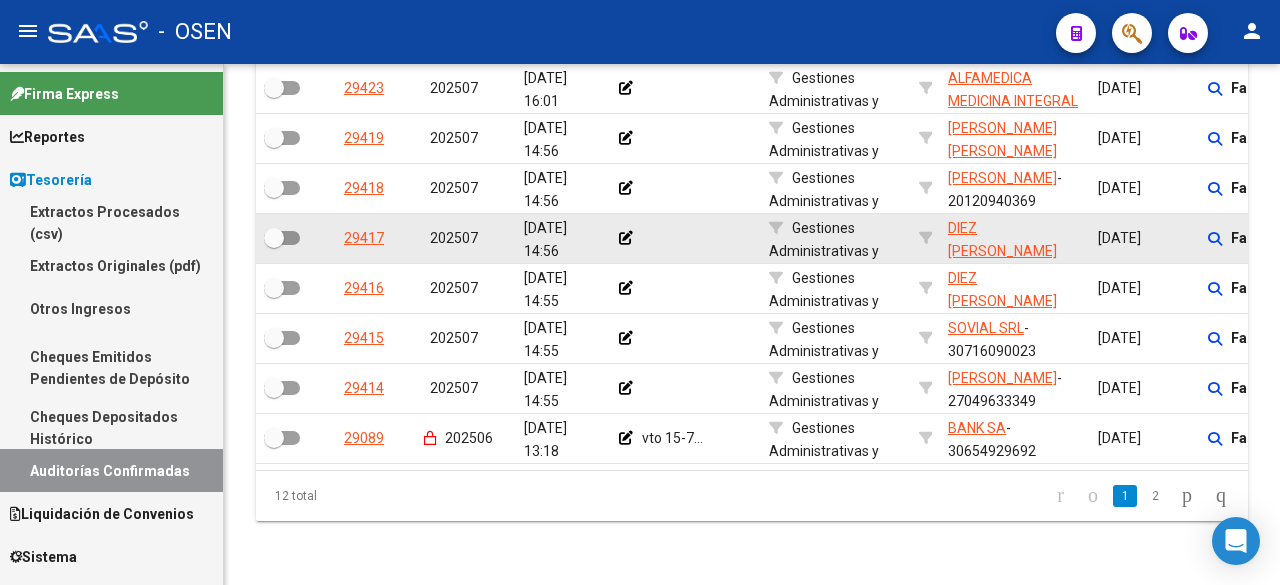 scroll, scrollTop: 0, scrollLeft: 0, axis: both 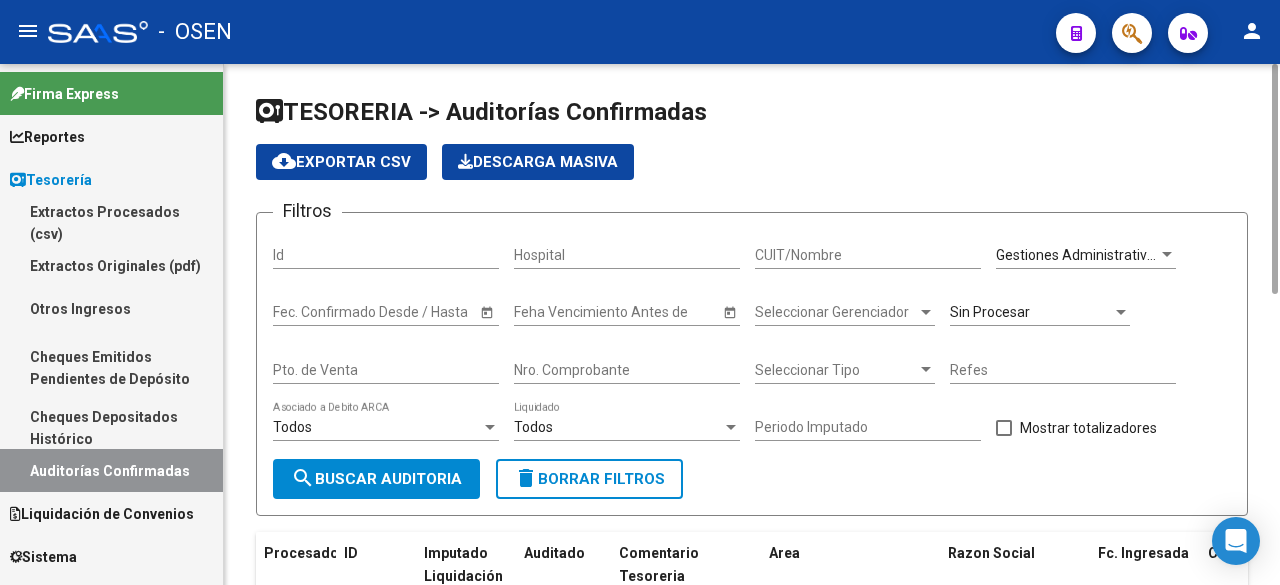 click on "Gestiones Administrativas y Otros" at bounding box center (1103, 255) 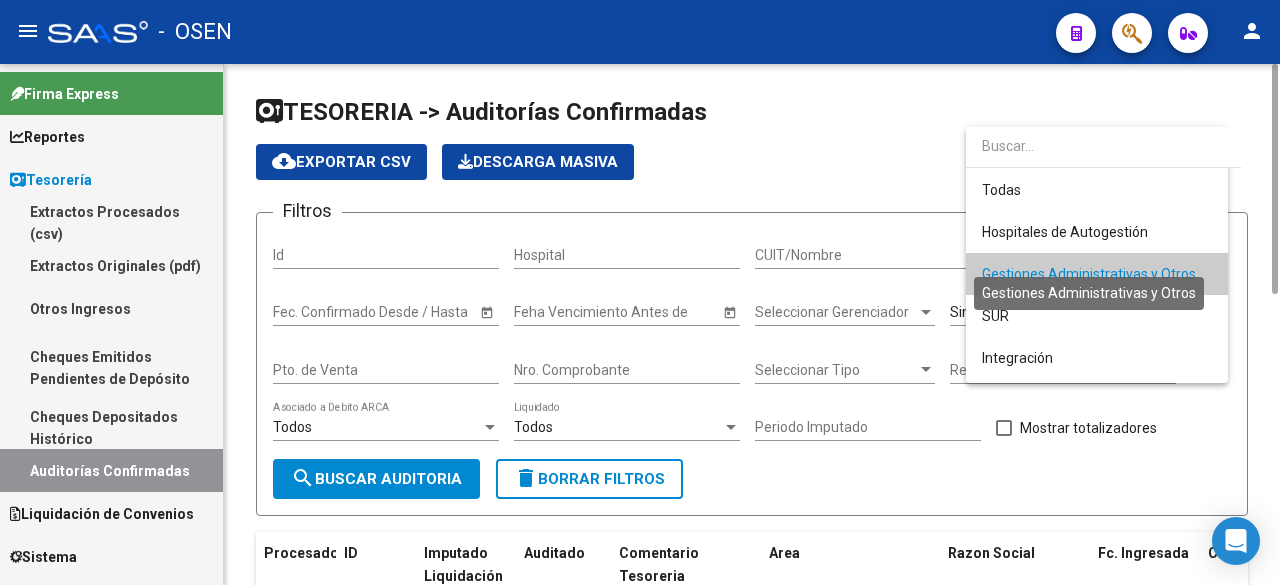 scroll, scrollTop: 19, scrollLeft: 0, axis: vertical 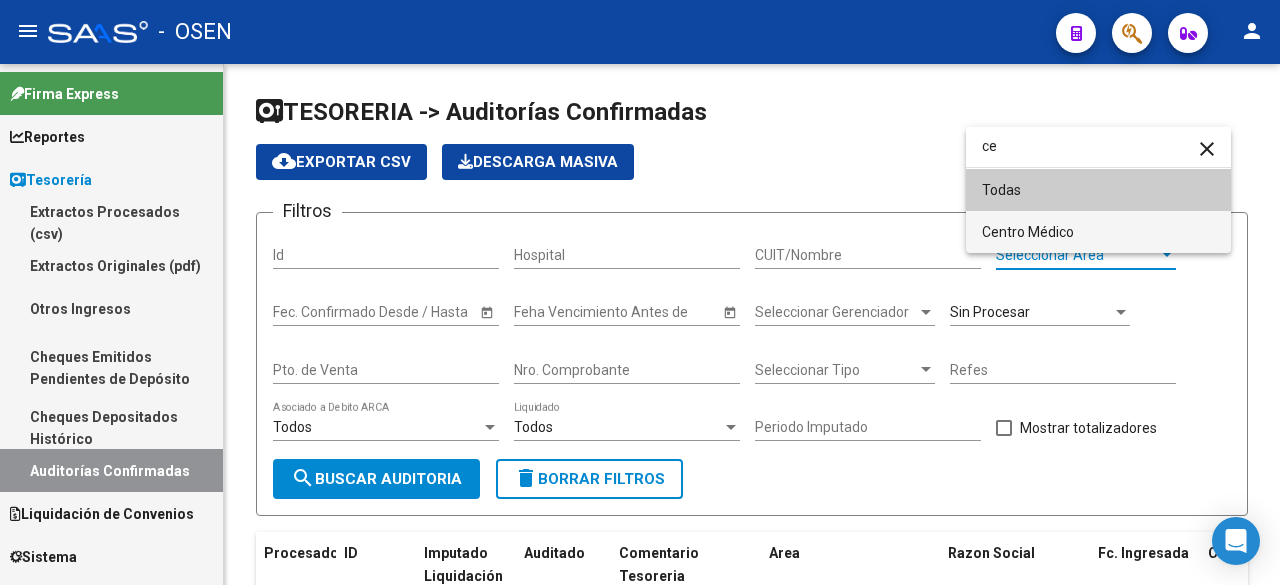 type on "ce" 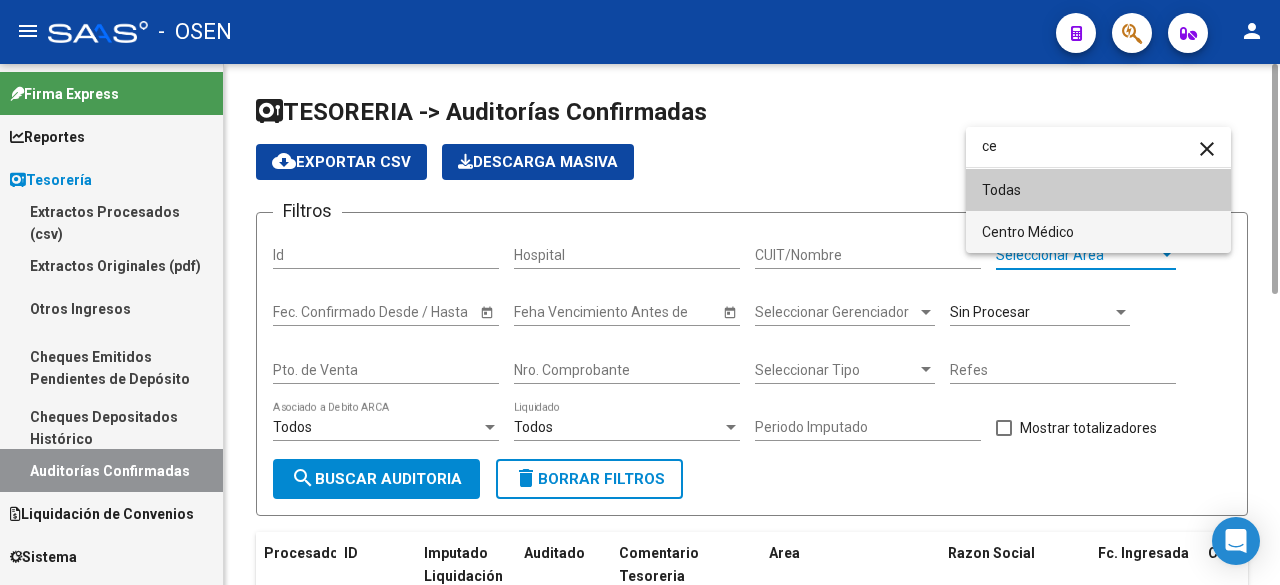 drag, startPoint x: 1074, startPoint y: 235, endPoint x: 1057, endPoint y: 241, distance: 18.027756 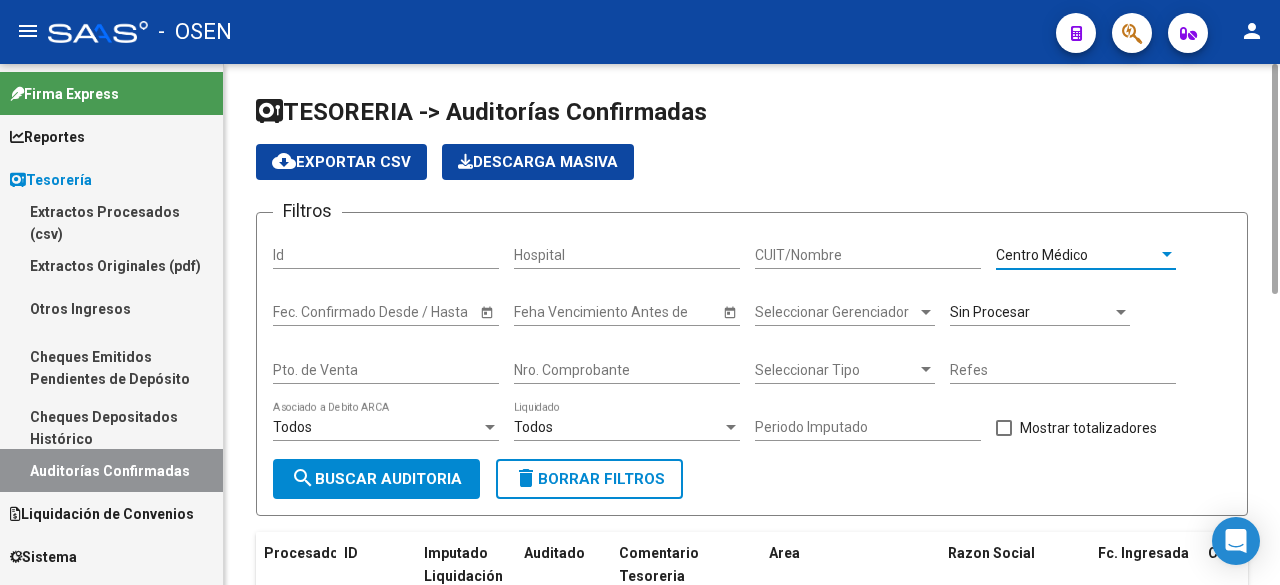 click on "Todos  Asociado a Debito ARCA" 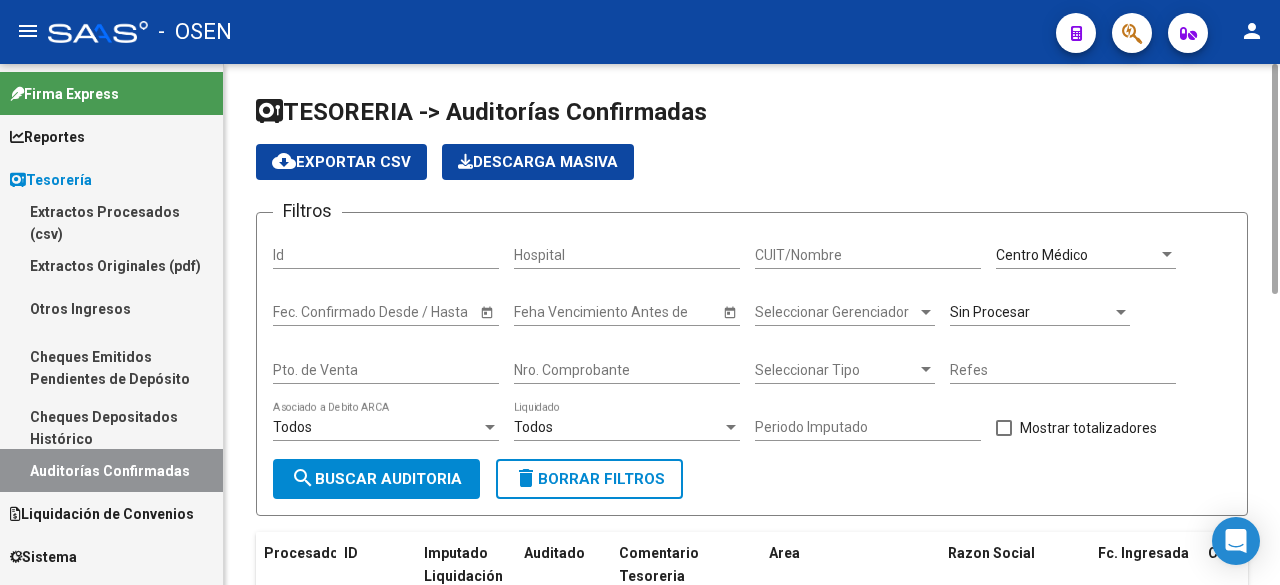 click on "search  Buscar Auditoria" 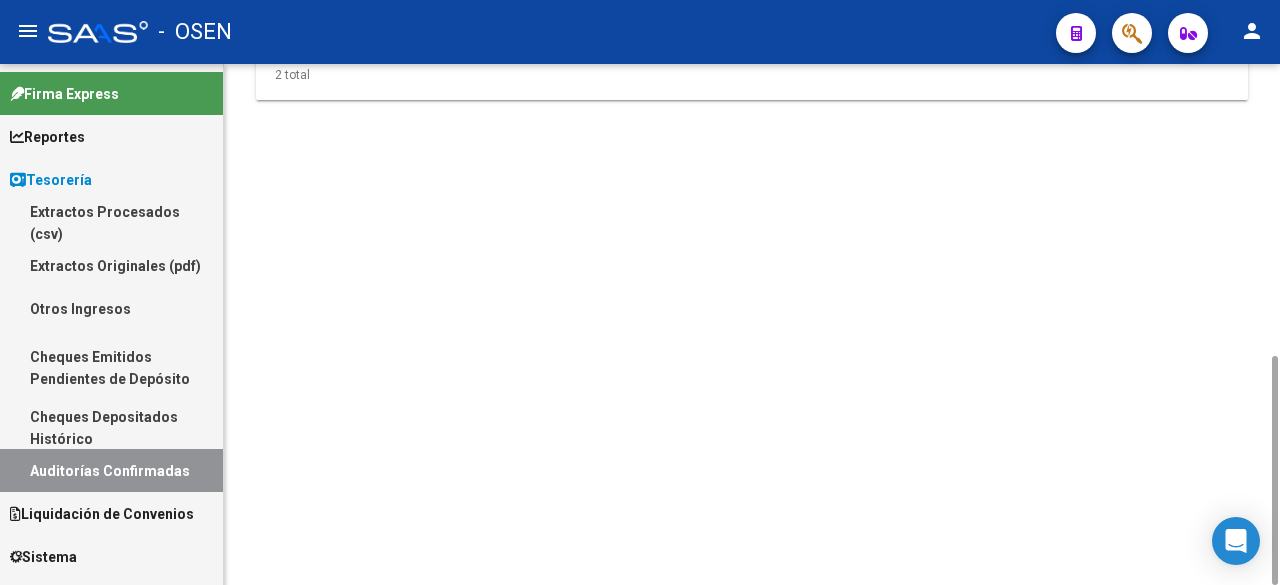 scroll, scrollTop: 0, scrollLeft: 0, axis: both 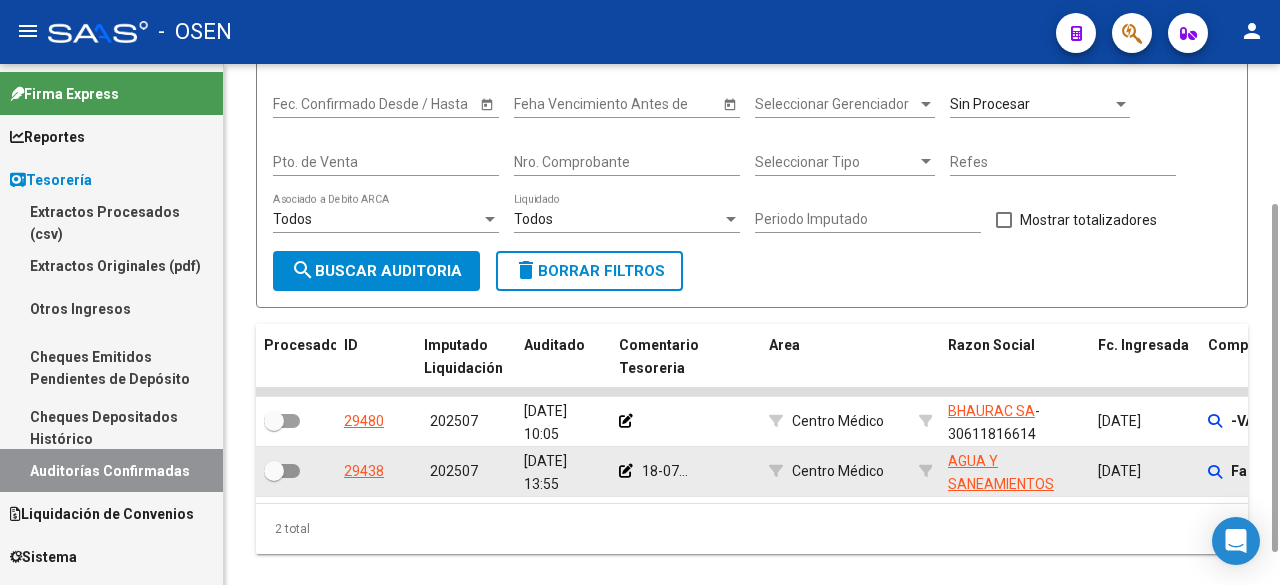 drag, startPoint x: 1274, startPoint y: 363, endPoint x: 1227, endPoint y: 473, distance: 119.62023 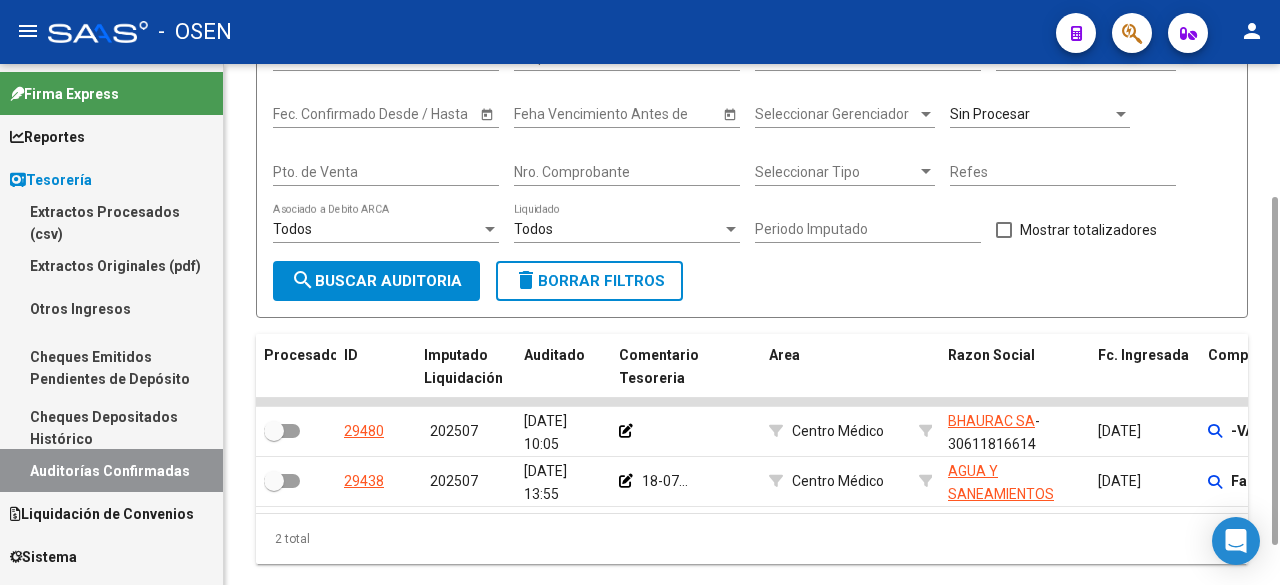 click on "Nro. Comprobante" 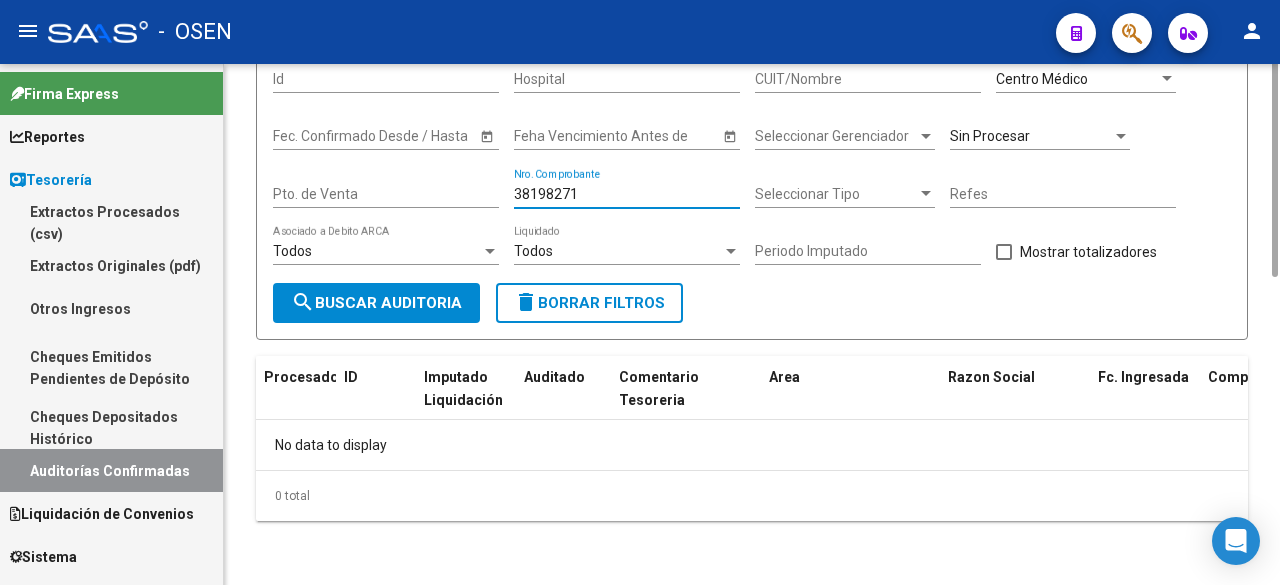 scroll, scrollTop: 0, scrollLeft: 0, axis: both 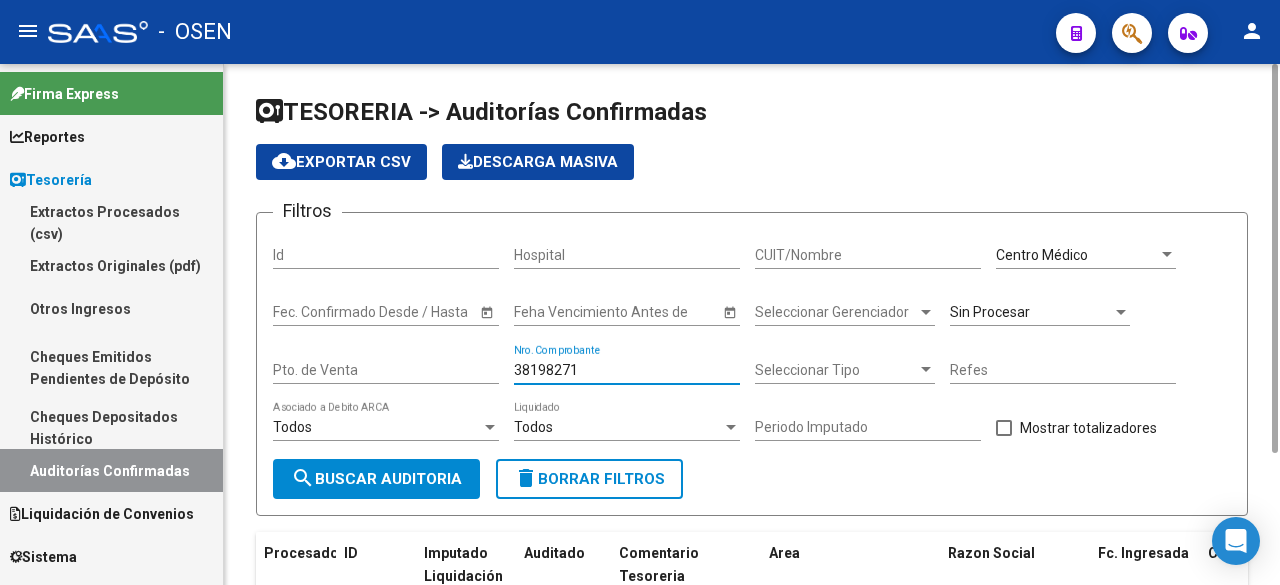 type on "38198271" 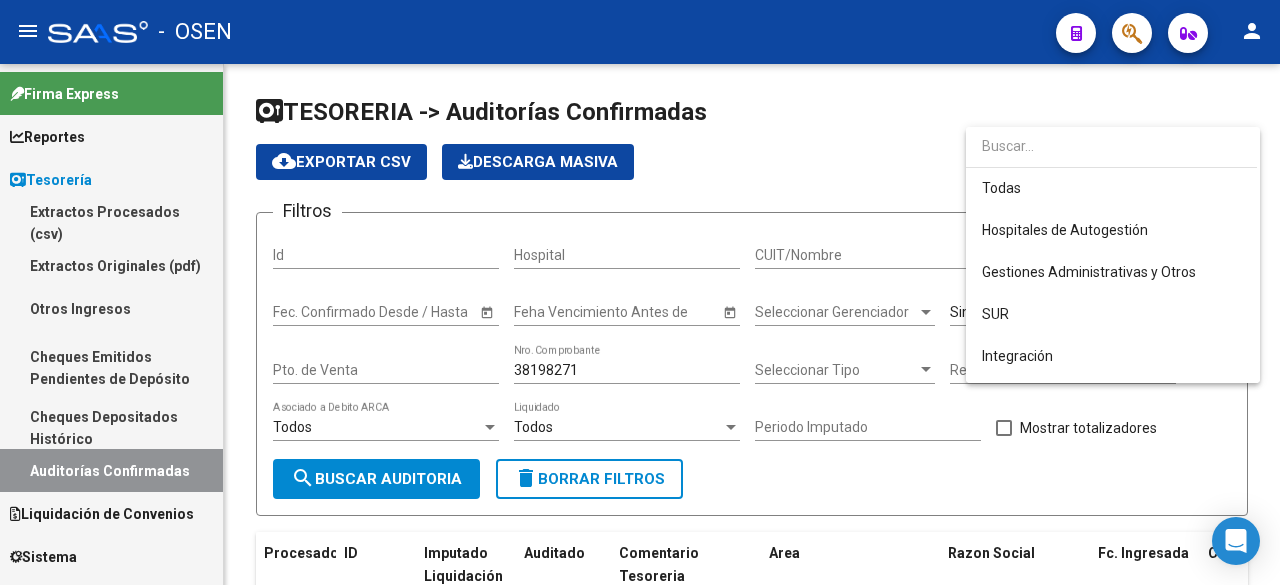 scroll, scrollTop: 0, scrollLeft: 0, axis: both 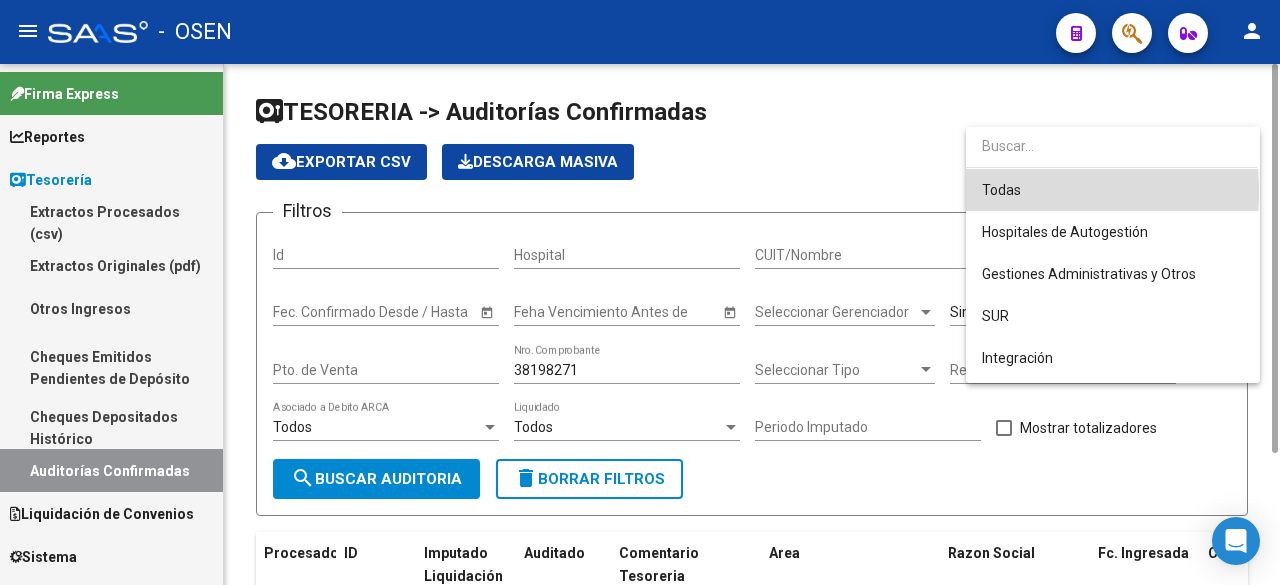 drag, startPoint x: 1064, startPoint y: 192, endPoint x: 657, endPoint y: 385, distance: 450.44202 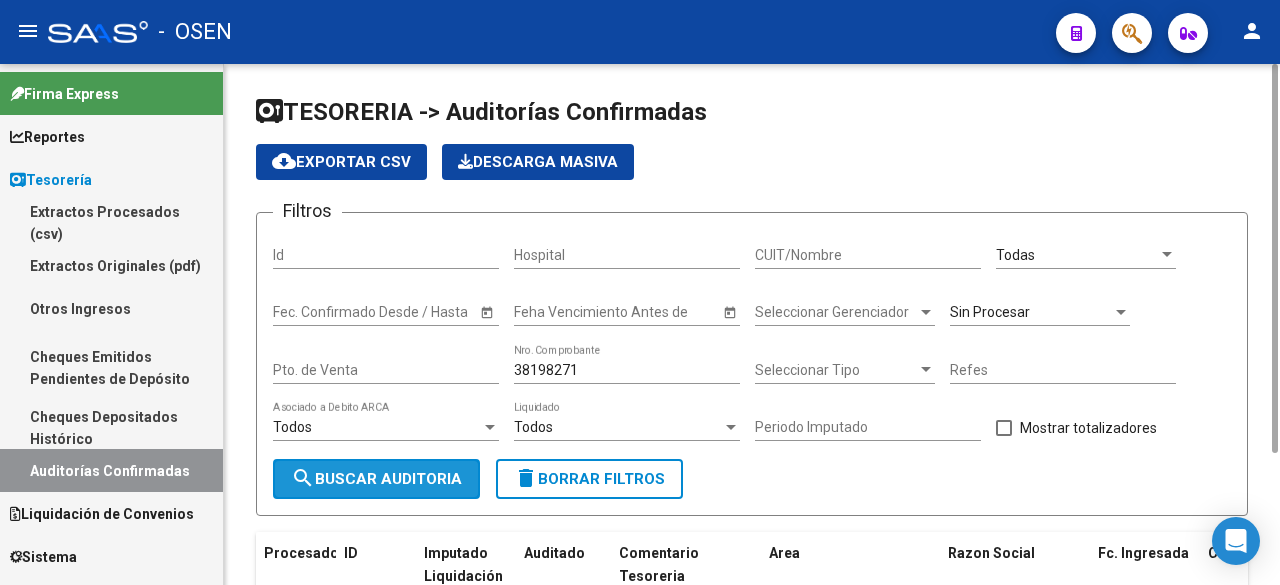 click on "search  Buscar Auditoria" 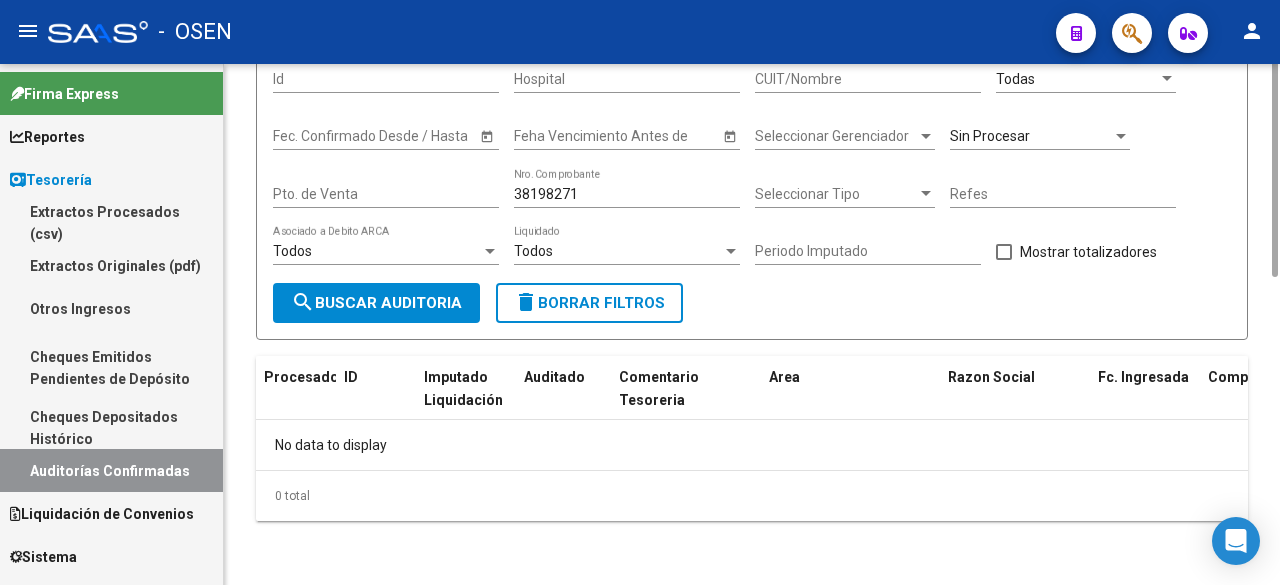 scroll, scrollTop: 0, scrollLeft: 0, axis: both 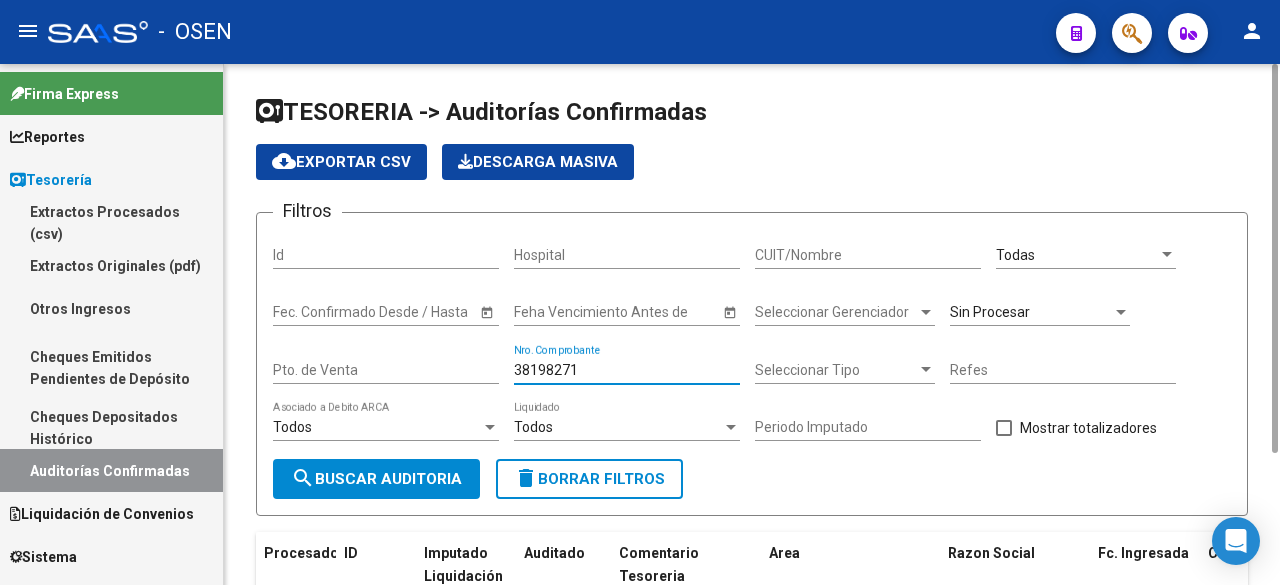 drag, startPoint x: 624, startPoint y: 376, endPoint x: 447, endPoint y: 410, distance: 180.23596 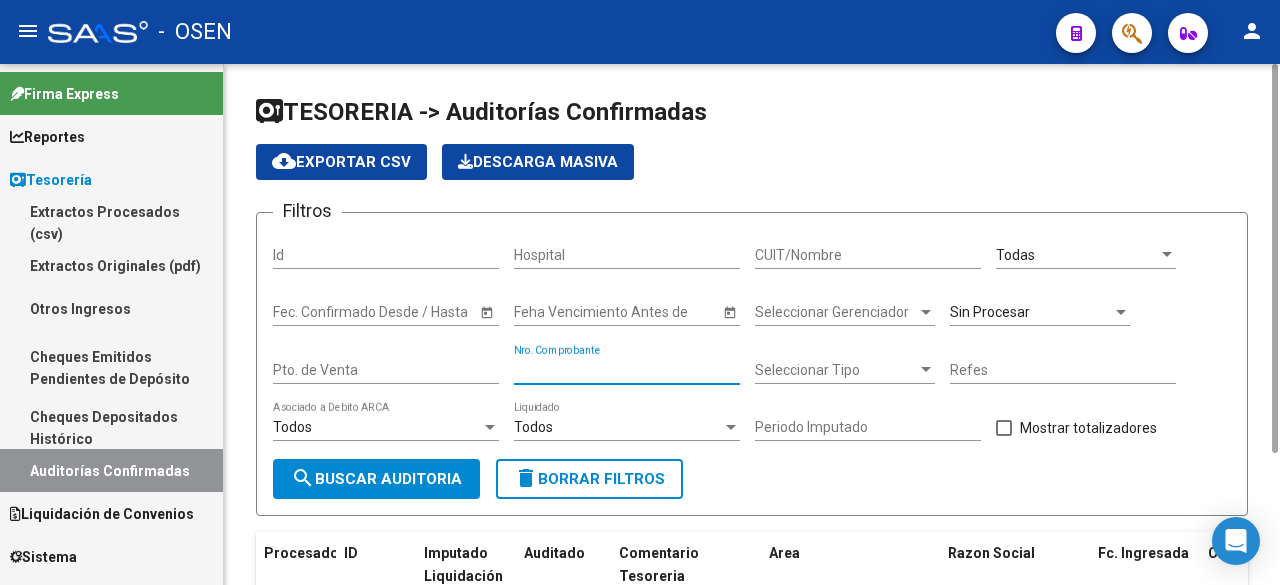 type 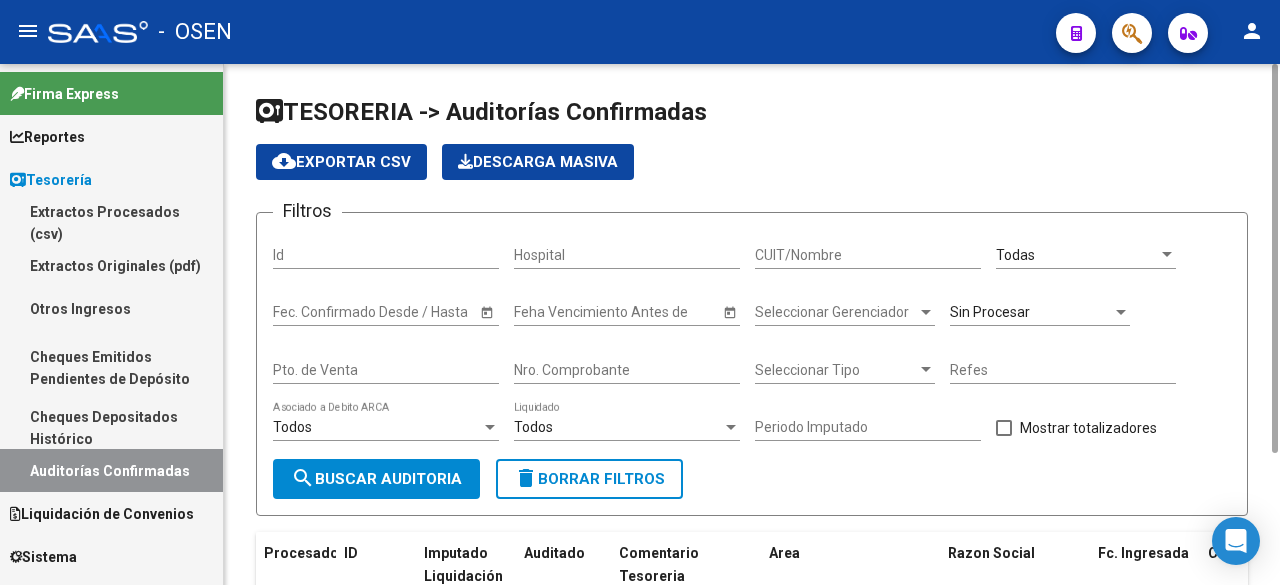 drag, startPoint x: 795, startPoint y: 273, endPoint x: 799, endPoint y: 263, distance: 10.770329 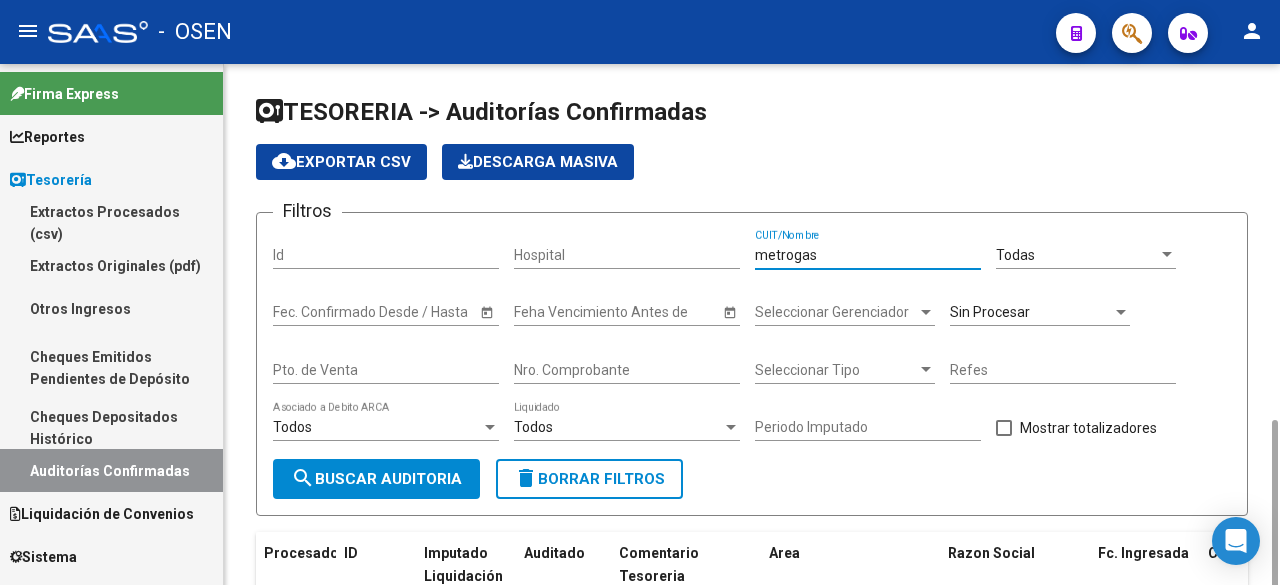 scroll, scrollTop: 207, scrollLeft: 0, axis: vertical 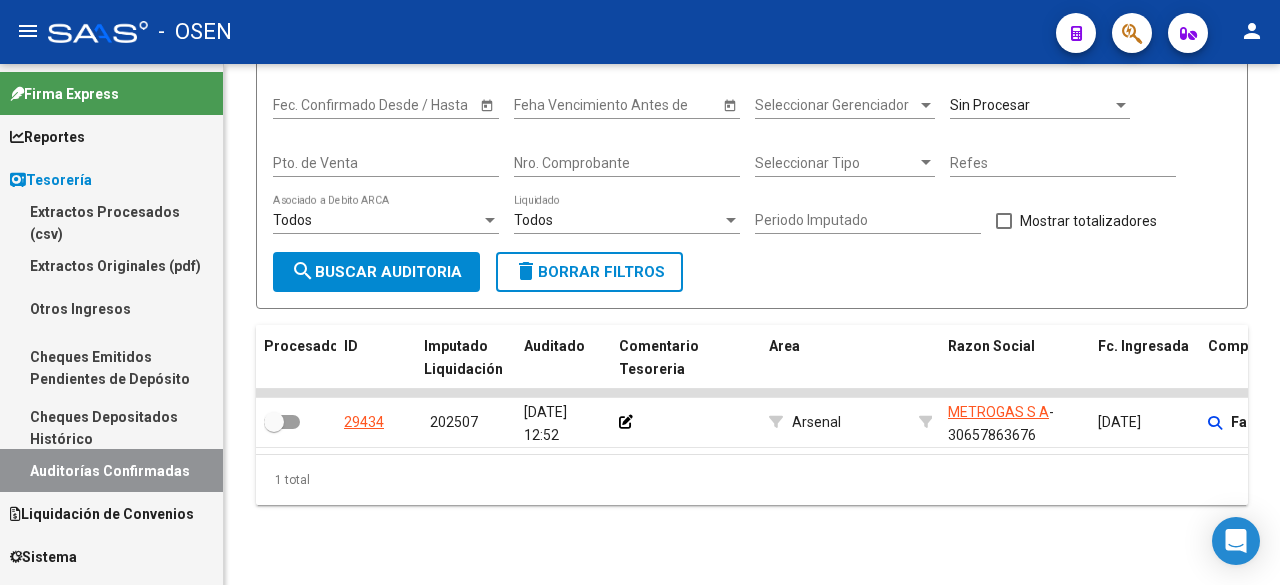 type on "metrogas" 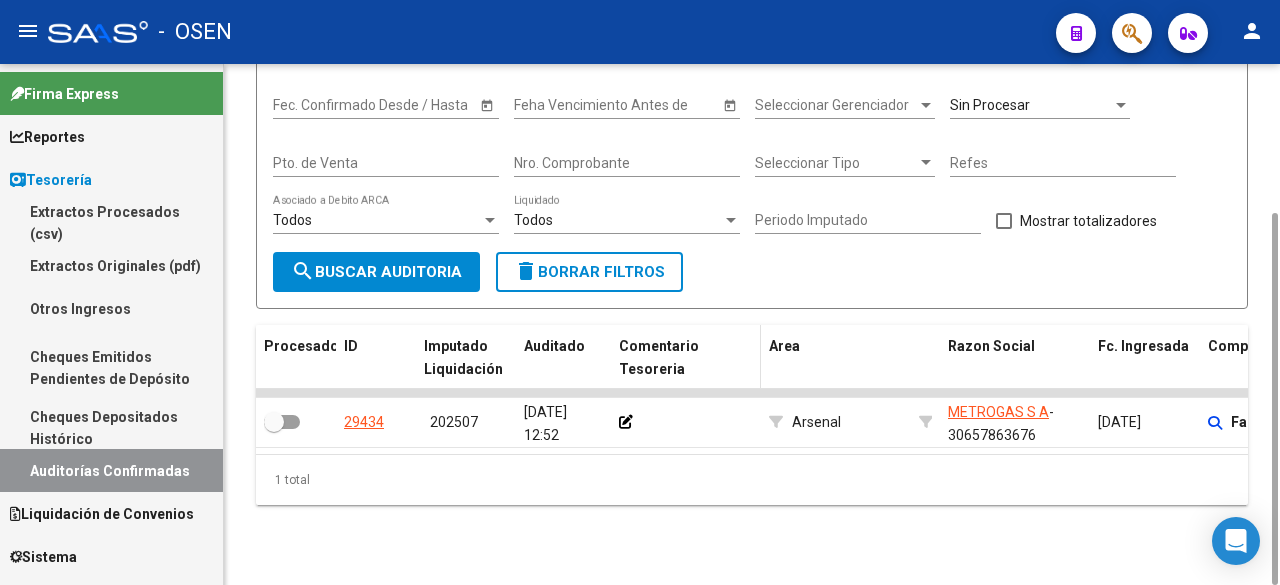 scroll, scrollTop: 0, scrollLeft: 0, axis: both 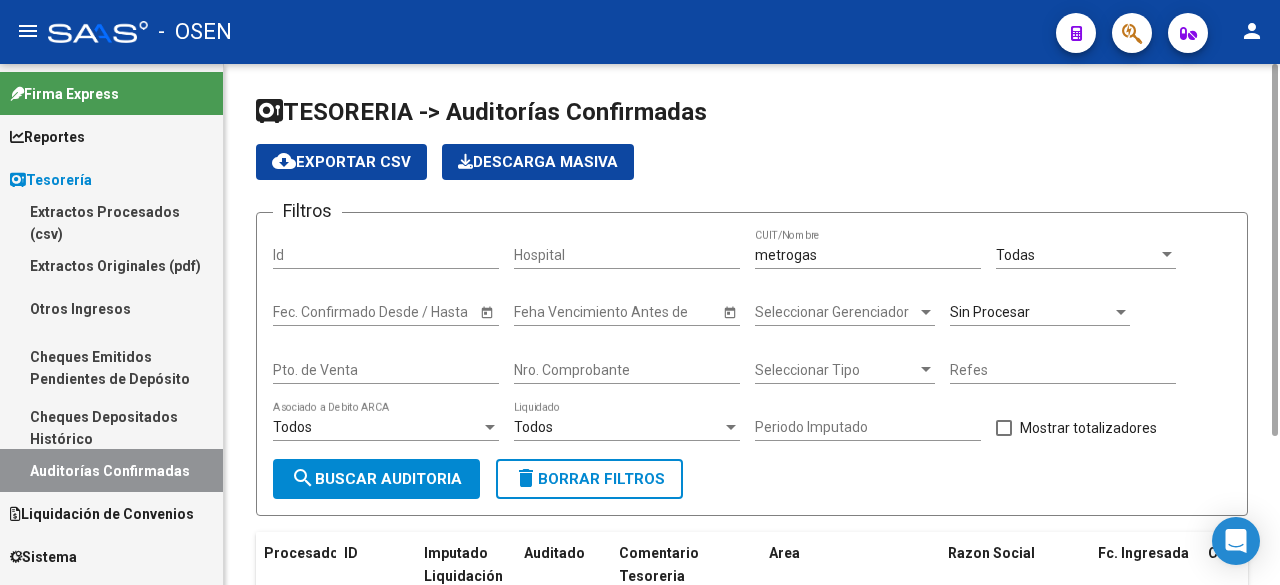 click on "Seleccionar Gerenciador Seleccionar Gerenciador" 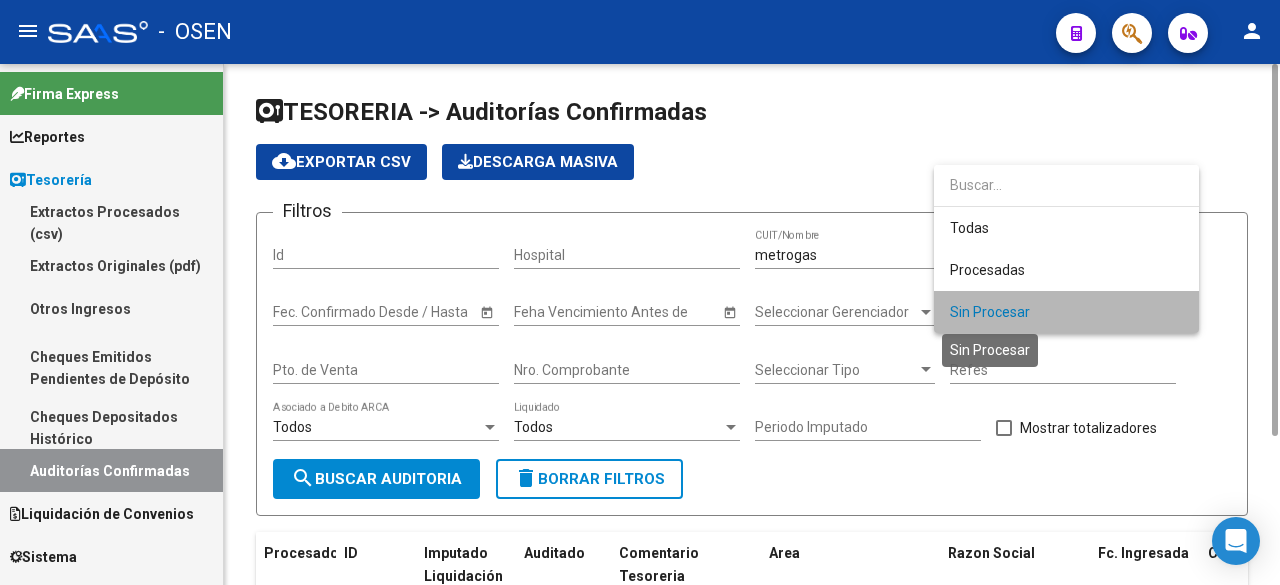 drag, startPoint x: 984, startPoint y: 320, endPoint x: 776, endPoint y: 278, distance: 212.19801 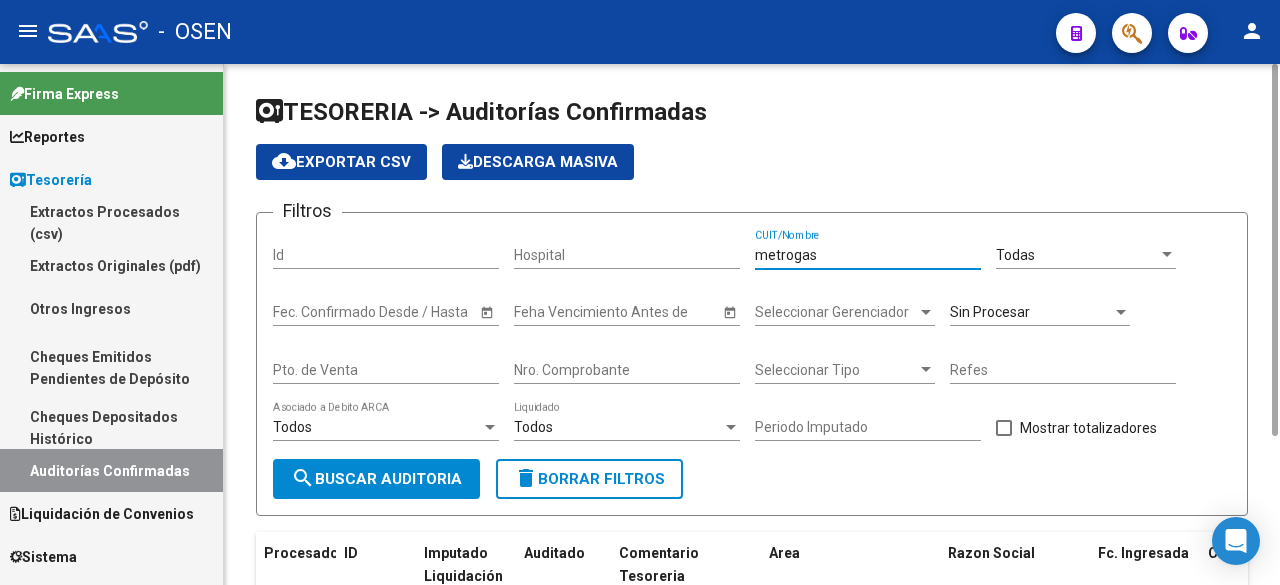 drag, startPoint x: 818, startPoint y: 255, endPoint x: 412, endPoint y: 262, distance: 406.06033 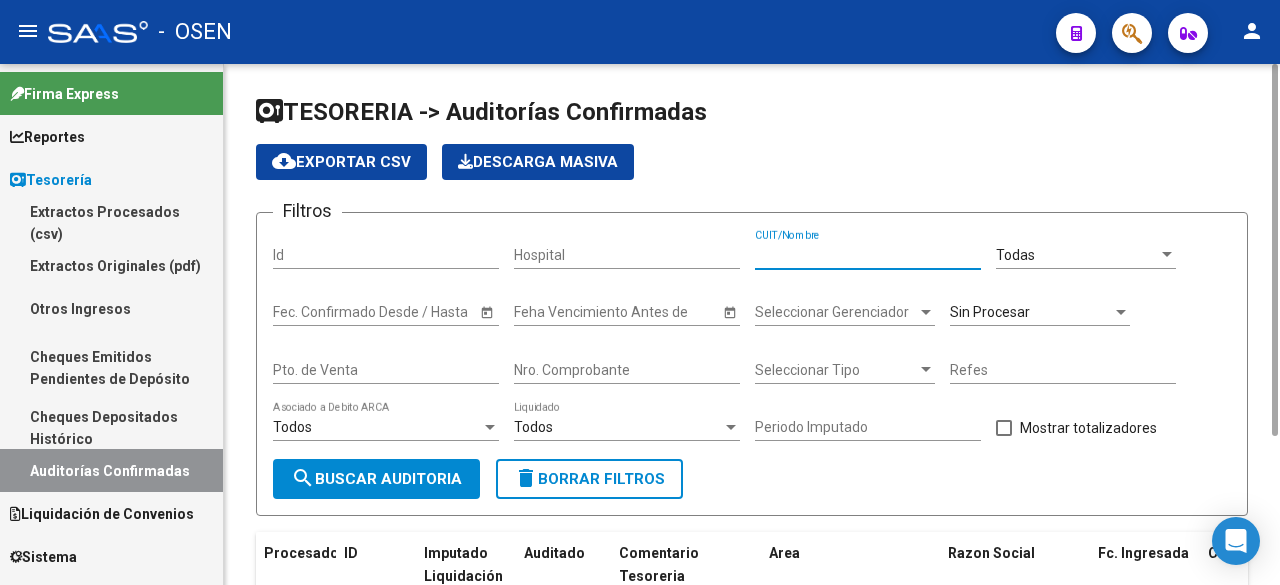 type 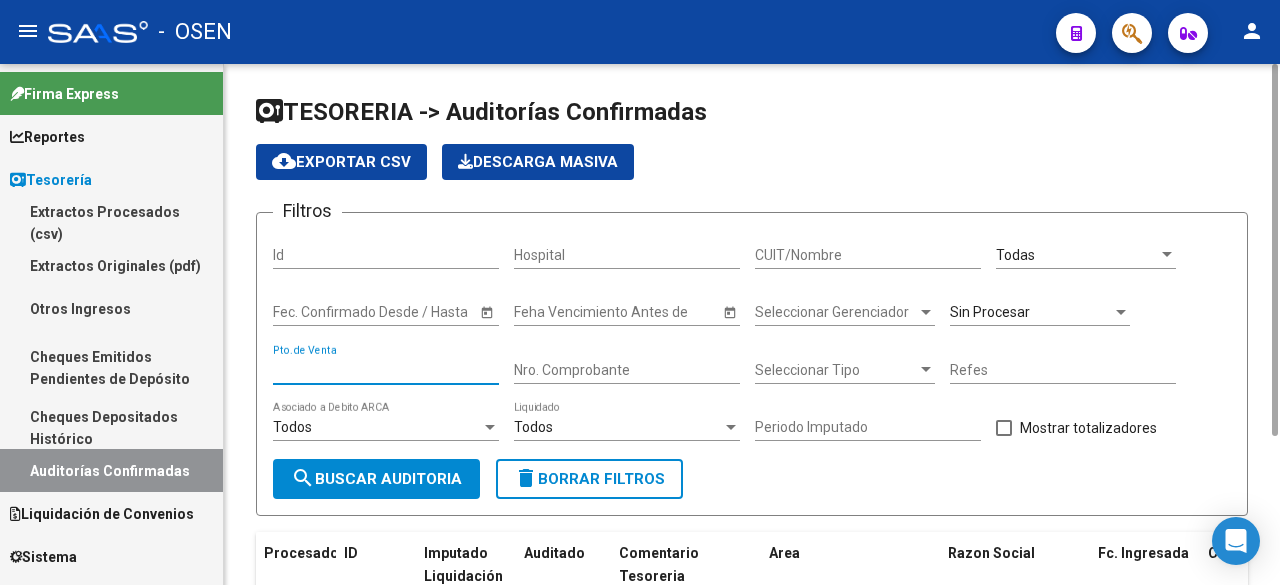 click on "Pto. de Venta" at bounding box center [386, 370] 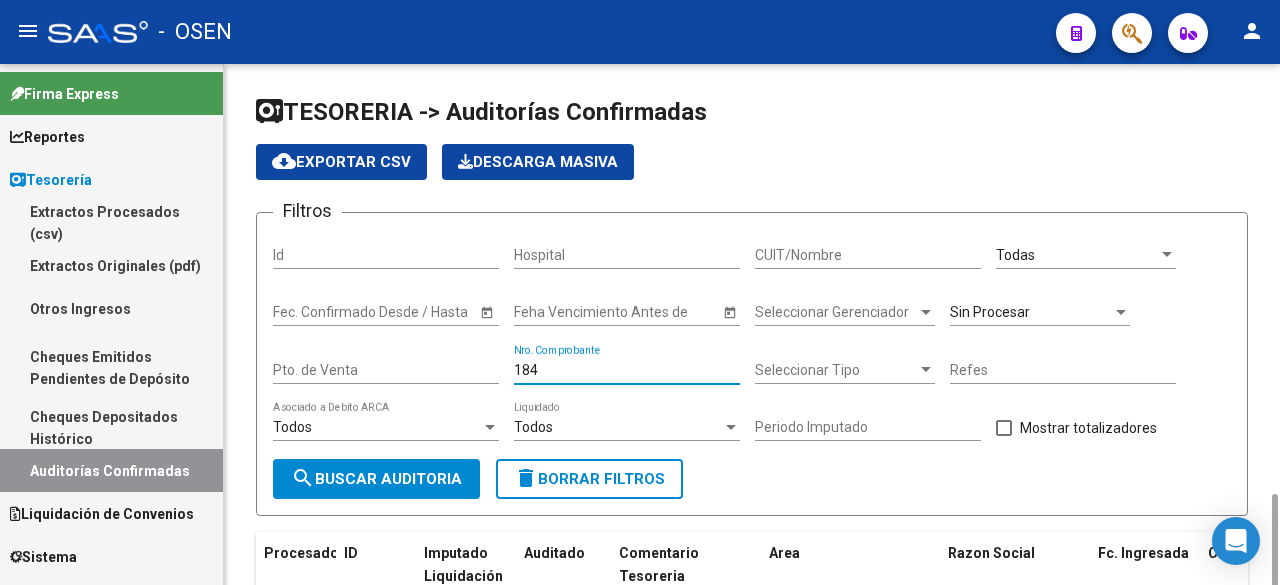 scroll, scrollTop: 257, scrollLeft: 0, axis: vertical 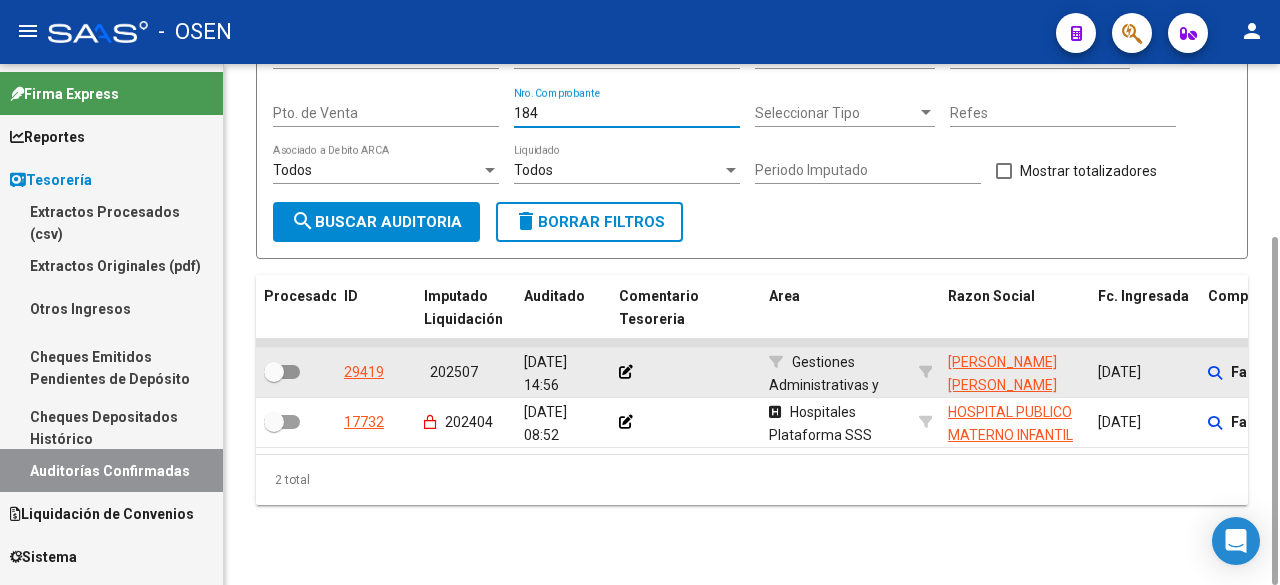 type on "184" 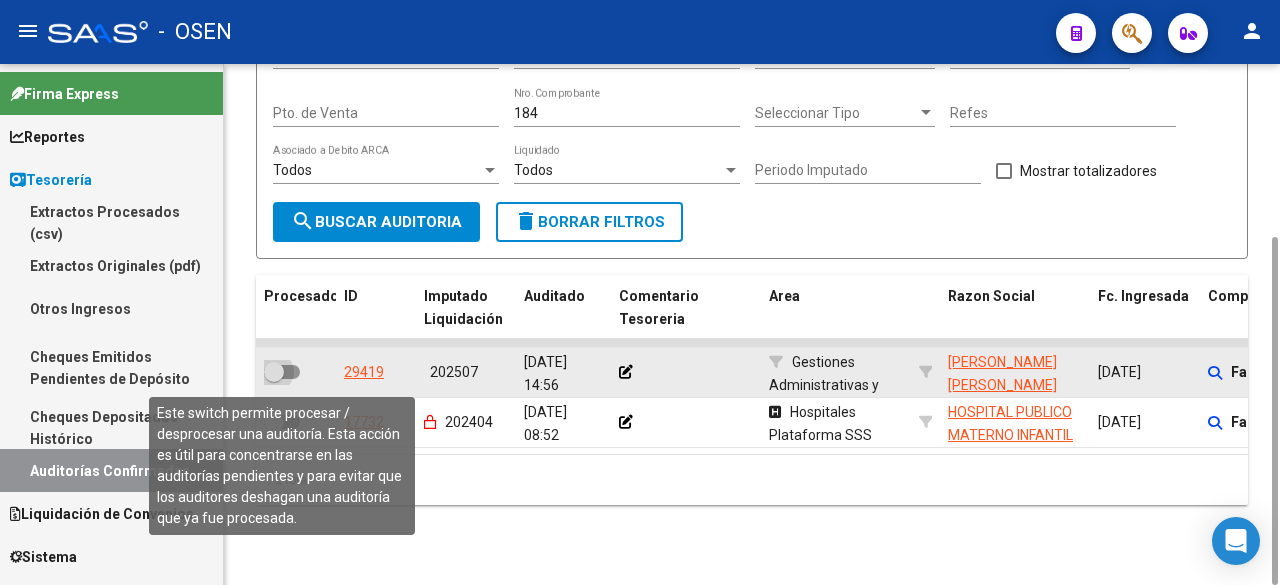 click at bounding box center (282, 372) 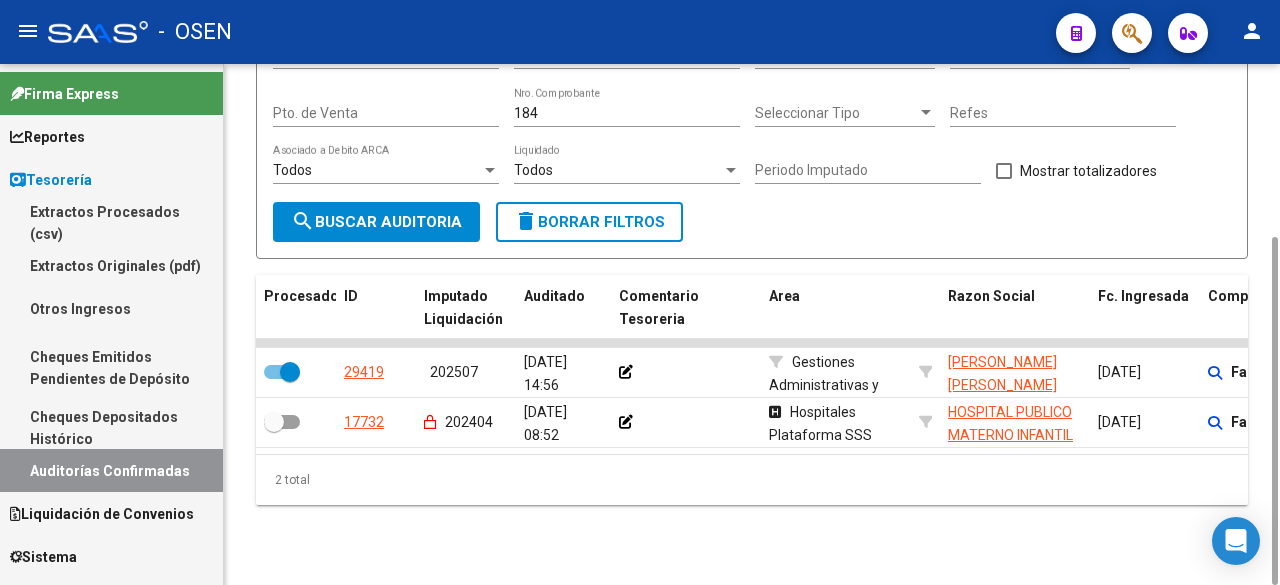 scroll, scrollTop: 0, scrollLeft: 0, axis: both 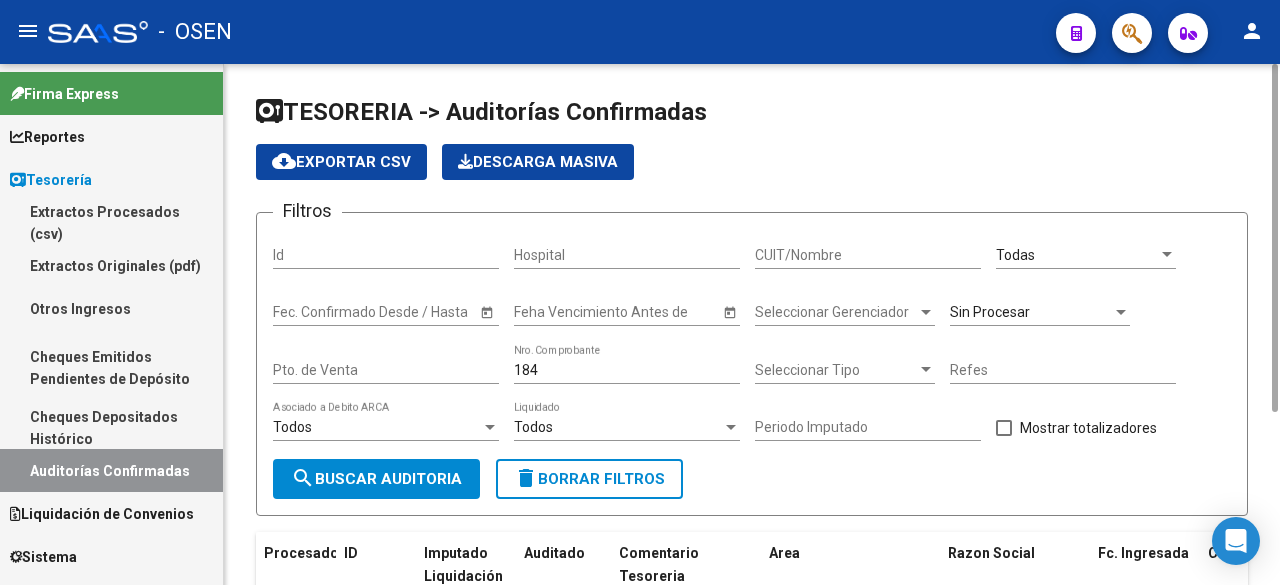 drag, startPoint x: 574, startPoint y: 357, endPoint x: 561, endPoint y: 363, distance: 14.3178215 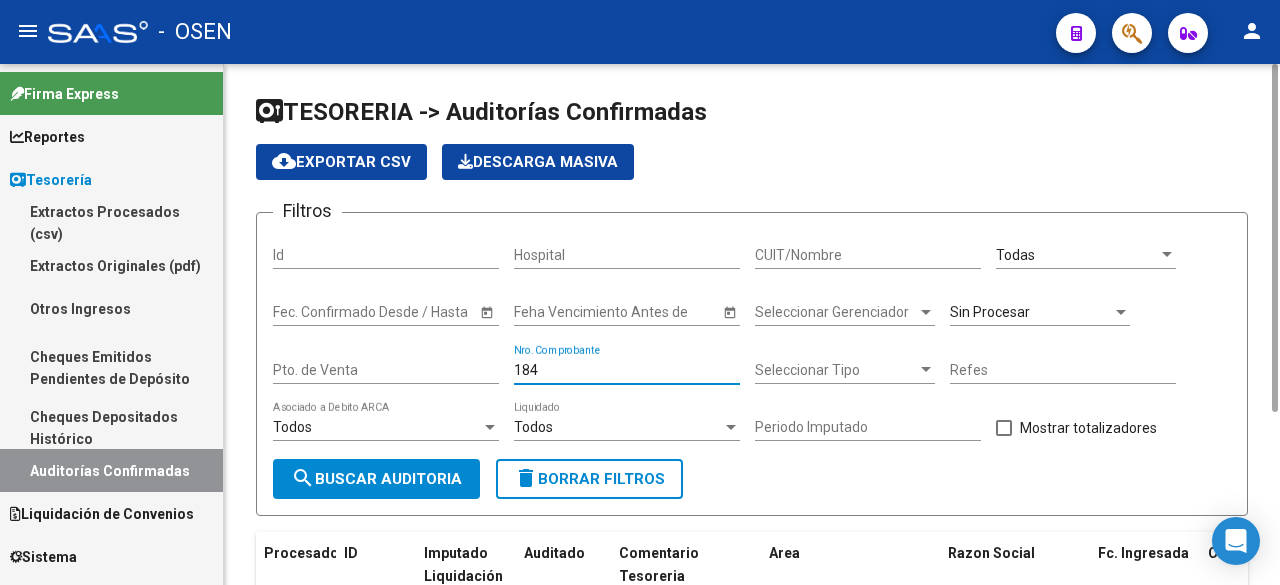drag, startPoint x: 561, startPoint y: 368, endPoint x: 261, endPoint y: 365, distance: 300.015 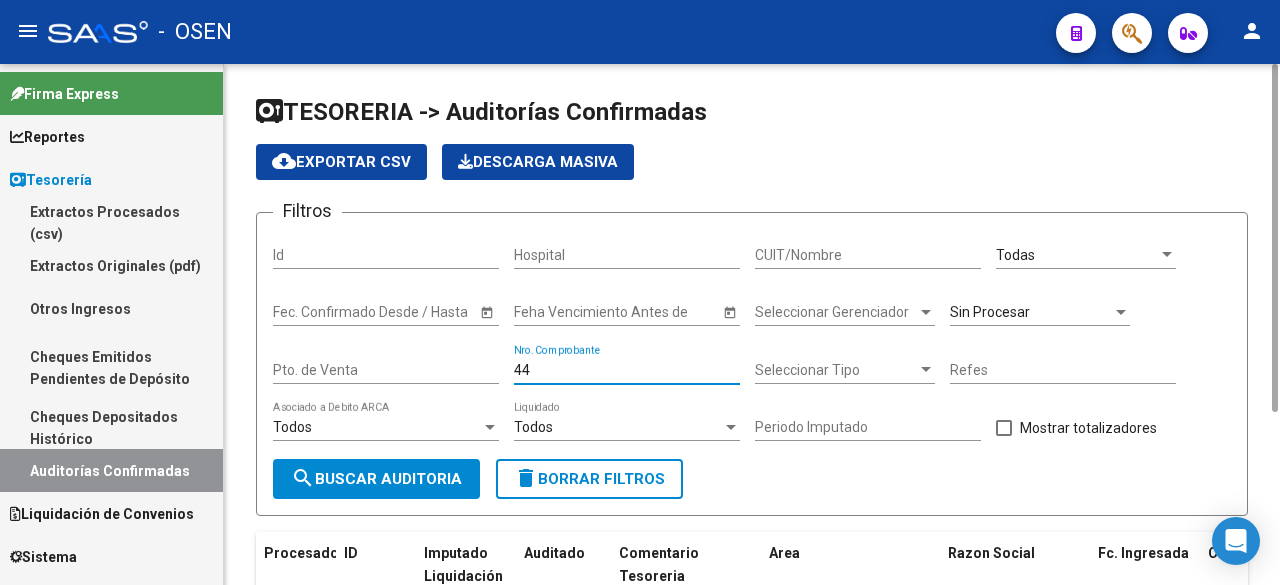 type on "444" 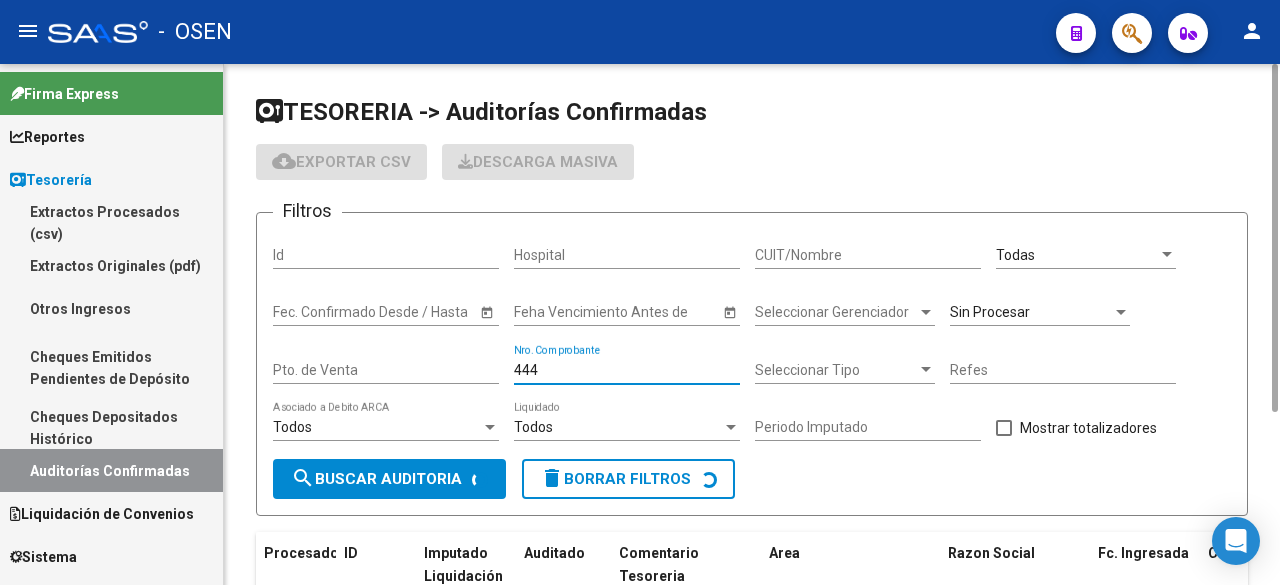 checkbox on "false" 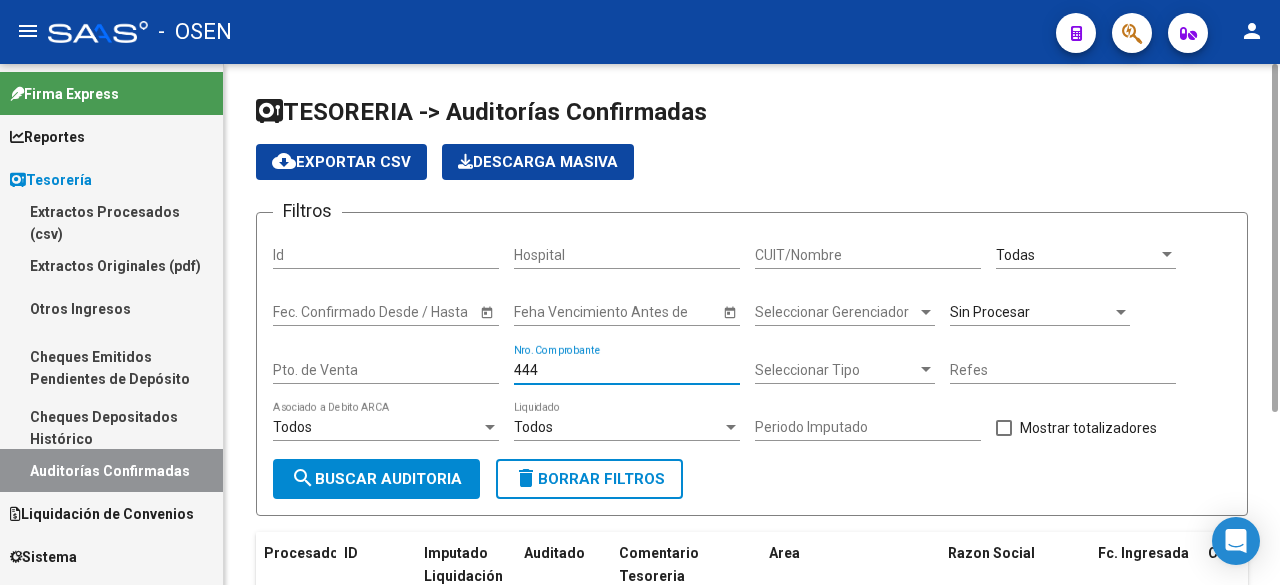 scroll, scrollTop: 207, scrollLeft: 0, axis: vertical 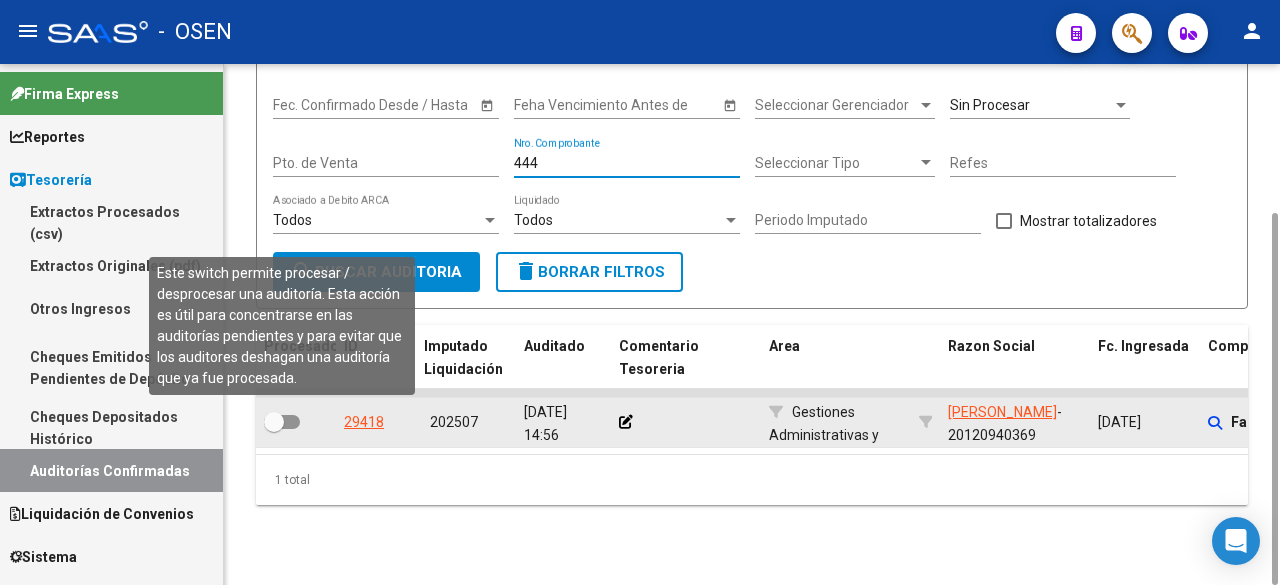 type on "444" 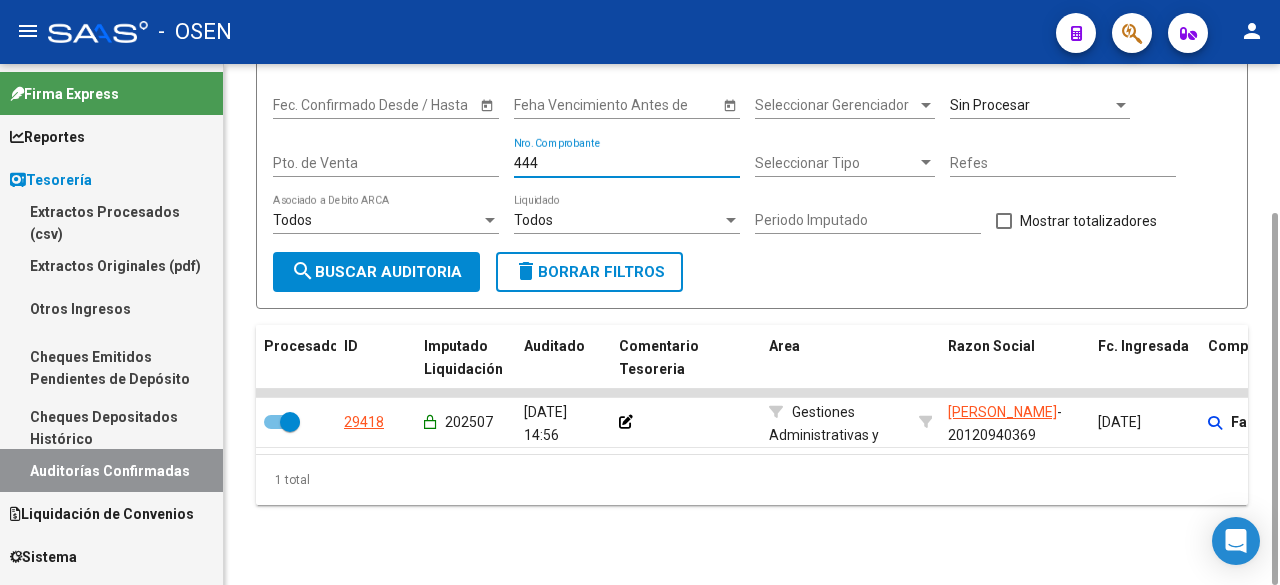 drag, startPoint x: 574, startPoint y: 156, endPoint x: 399, endPoint y: 156, distance: 175 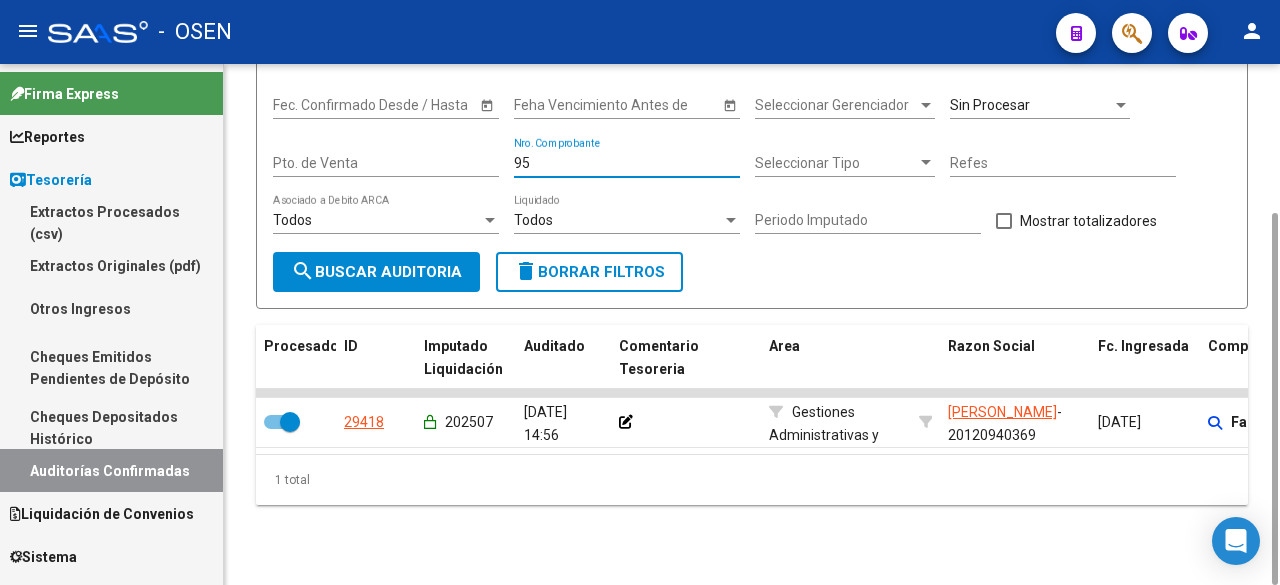 type on "958" 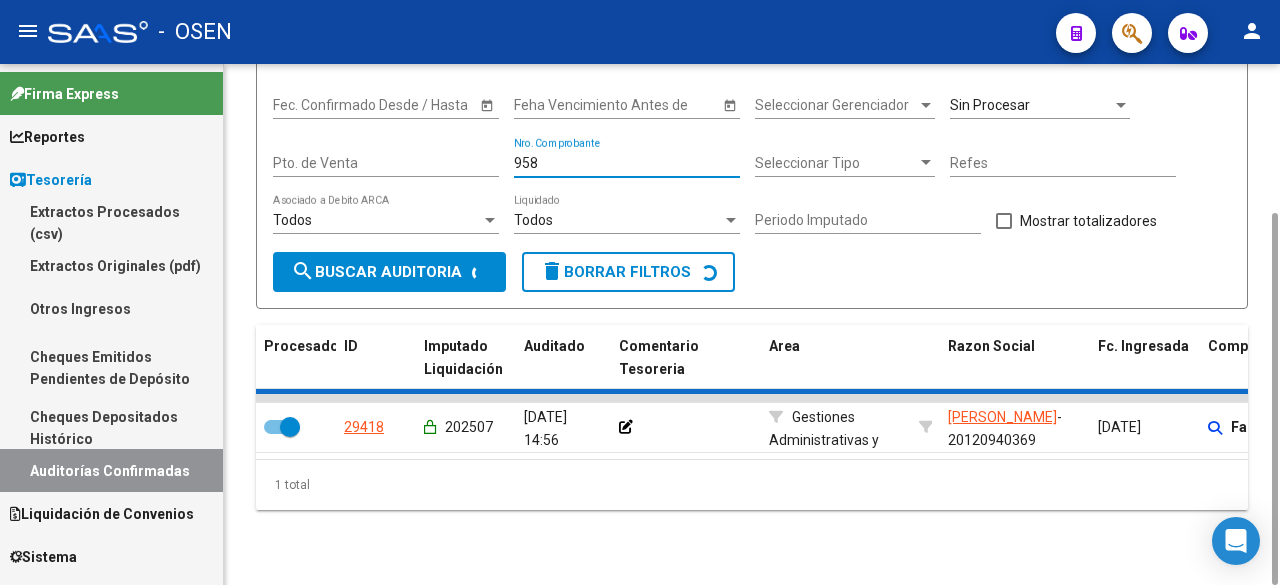 checkbox on "false" 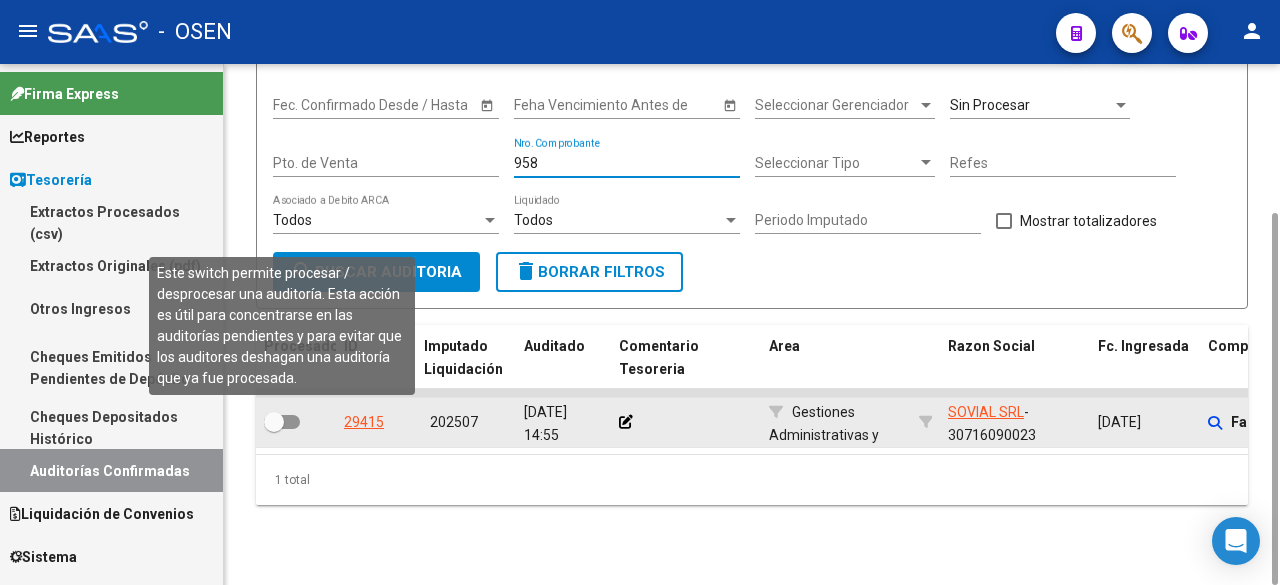 type on "958" 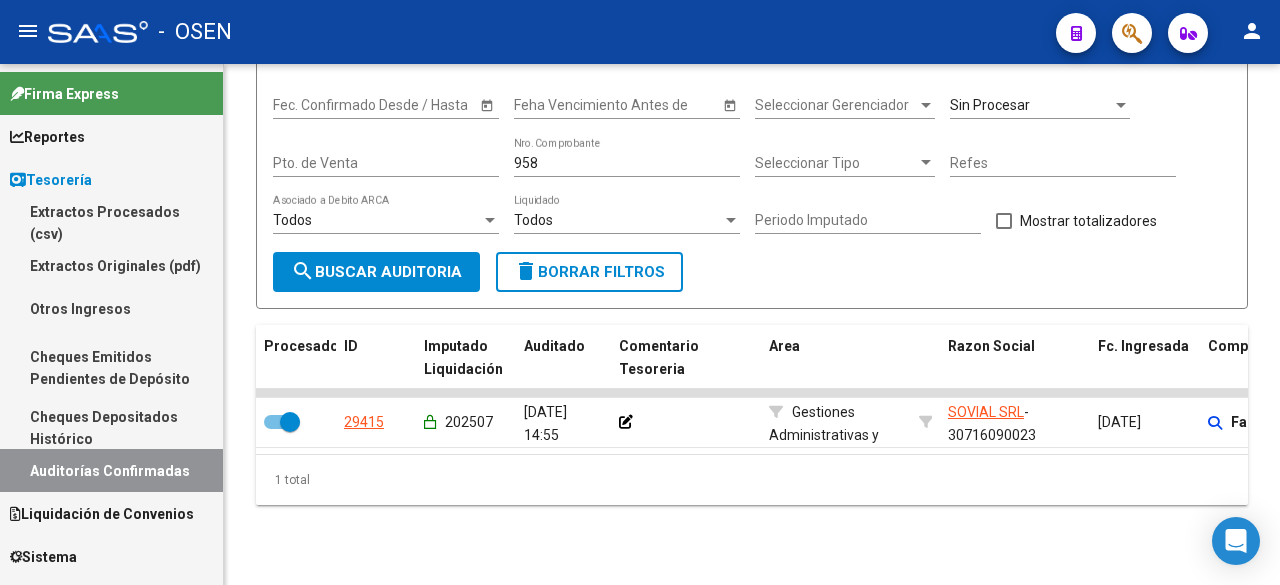 drag, startPoint x: 615, startPoint y: 159, endPoint x: 159, endPoint y: 175, distance: 456.2806 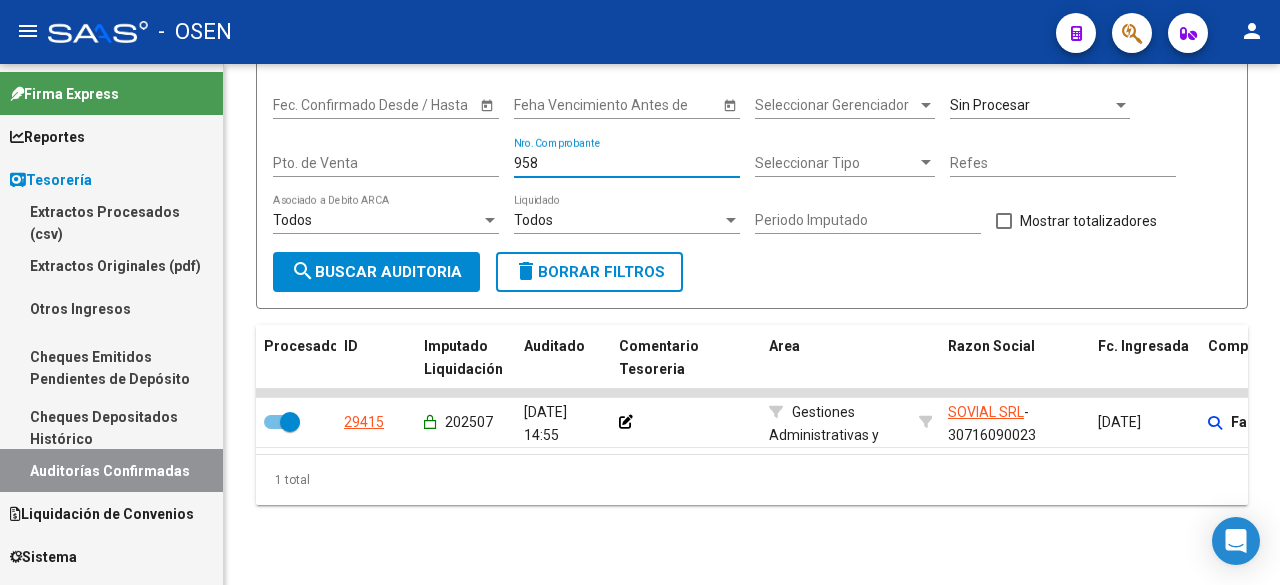type on "3" 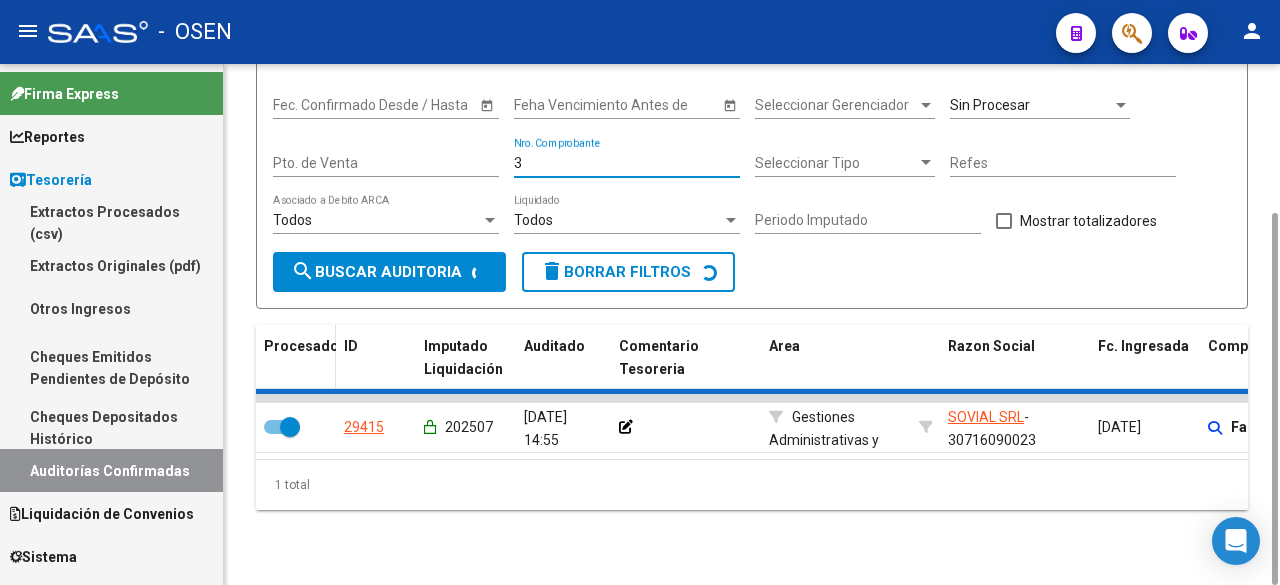 checkbox on "false" 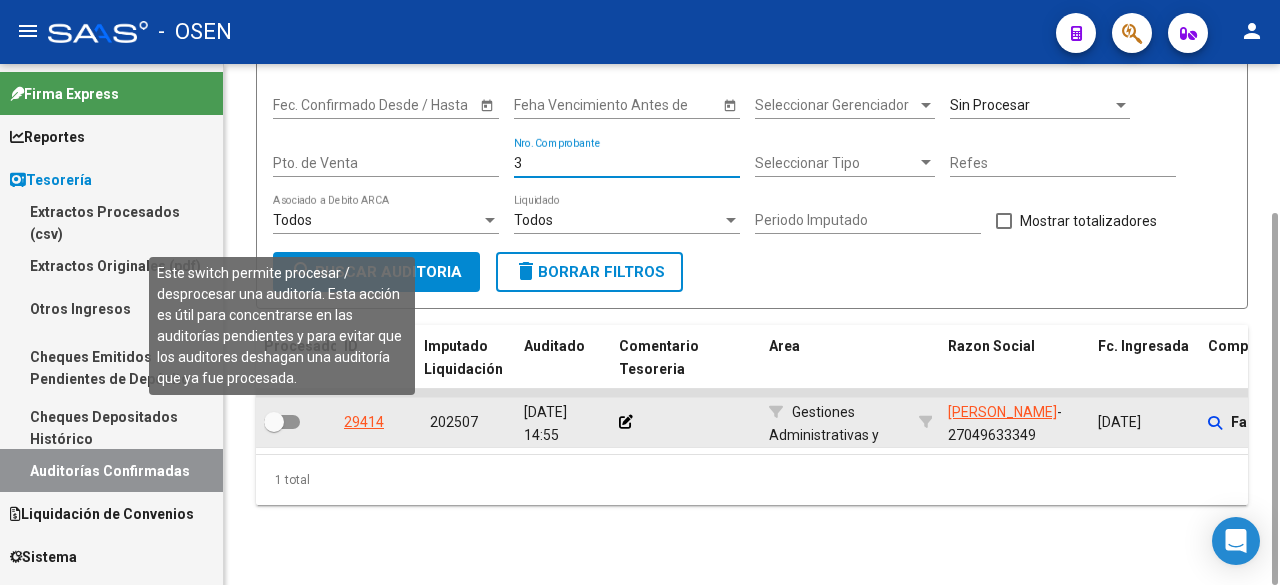 type on "3" 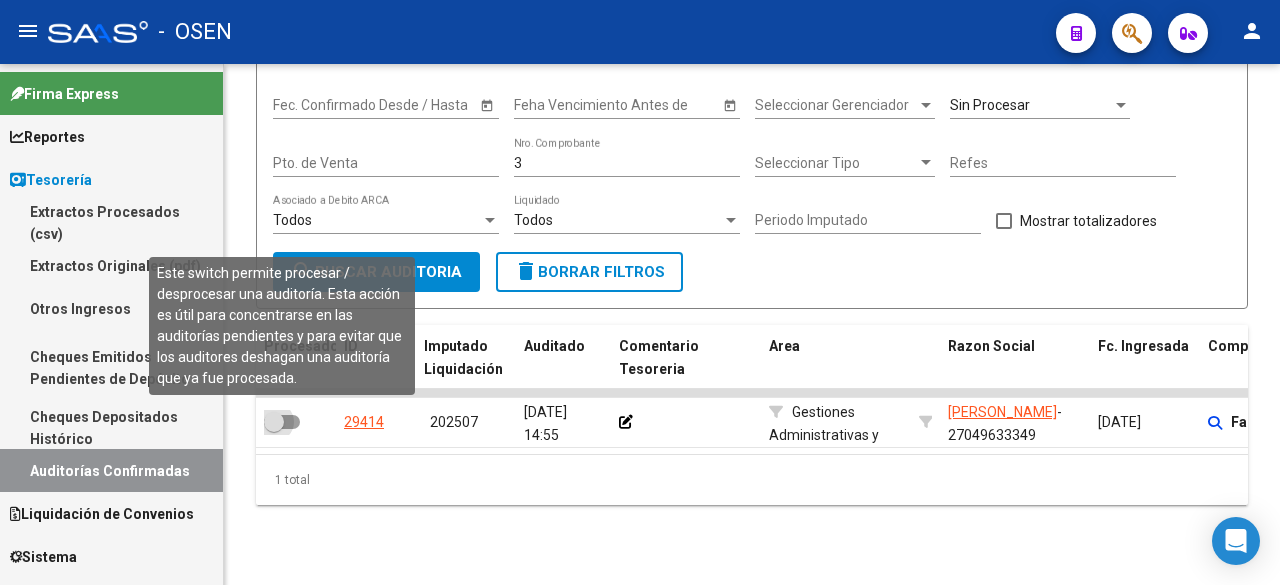 drag, startPoint x: 281, startPoint y: 421, endPoint x: 9, endPoint y: 398, distance: 272.9707 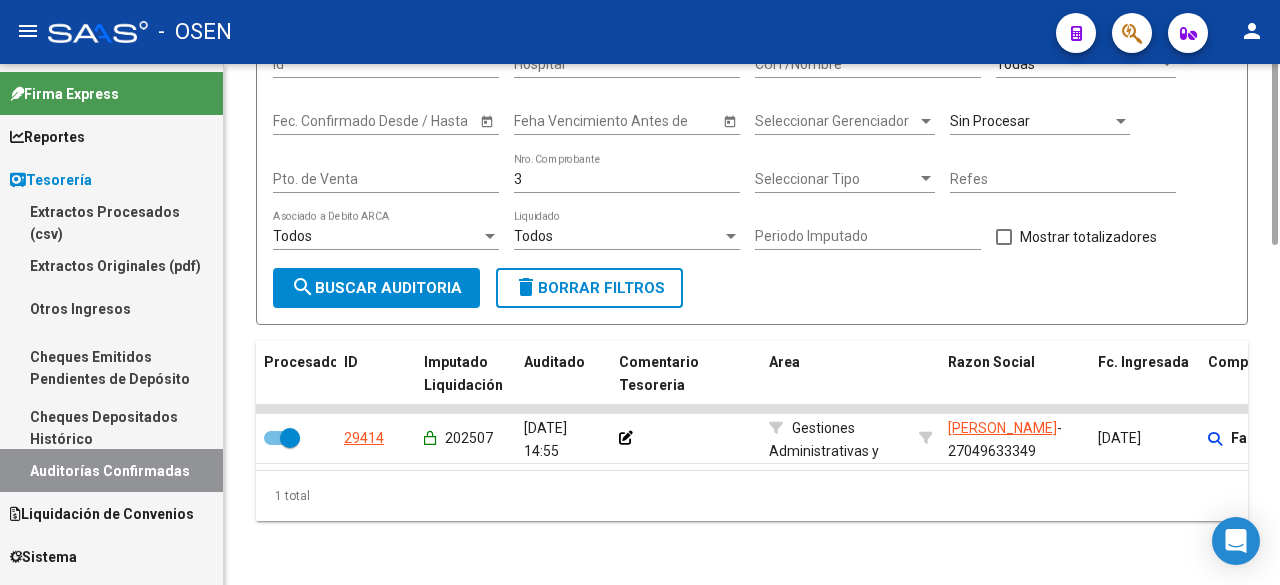 scroll, scrollTop: 0, scrollLeft: 0, axis: both 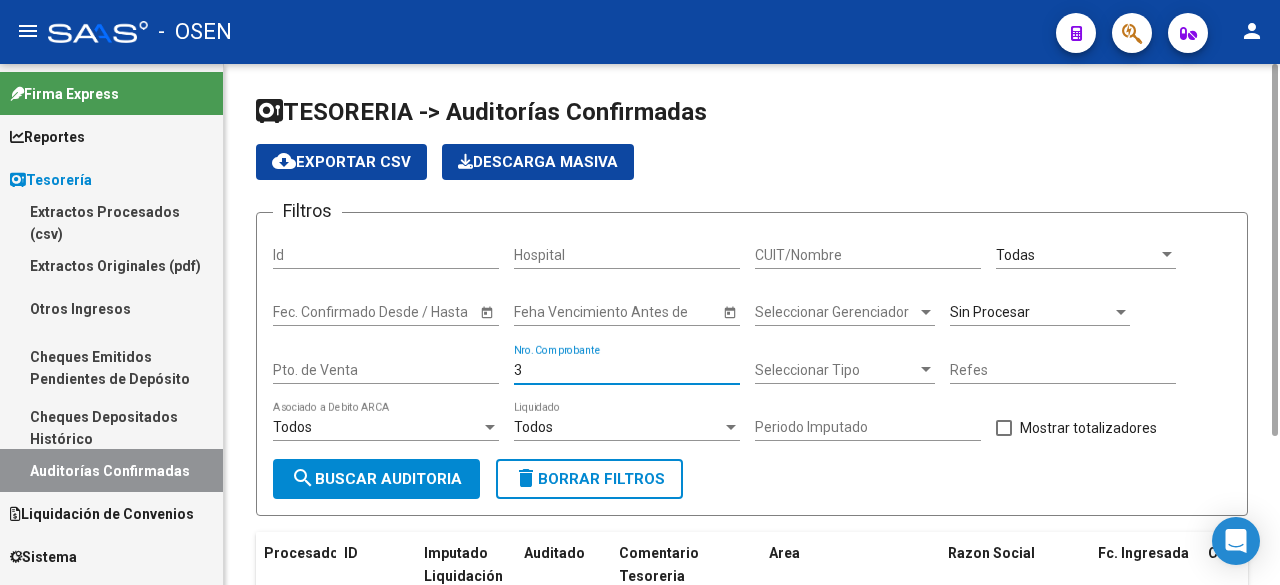 drag, startPoint x: 553, startPoint y: 366, endPoint x: 378, endPoint y: 376, distance: 175.28548 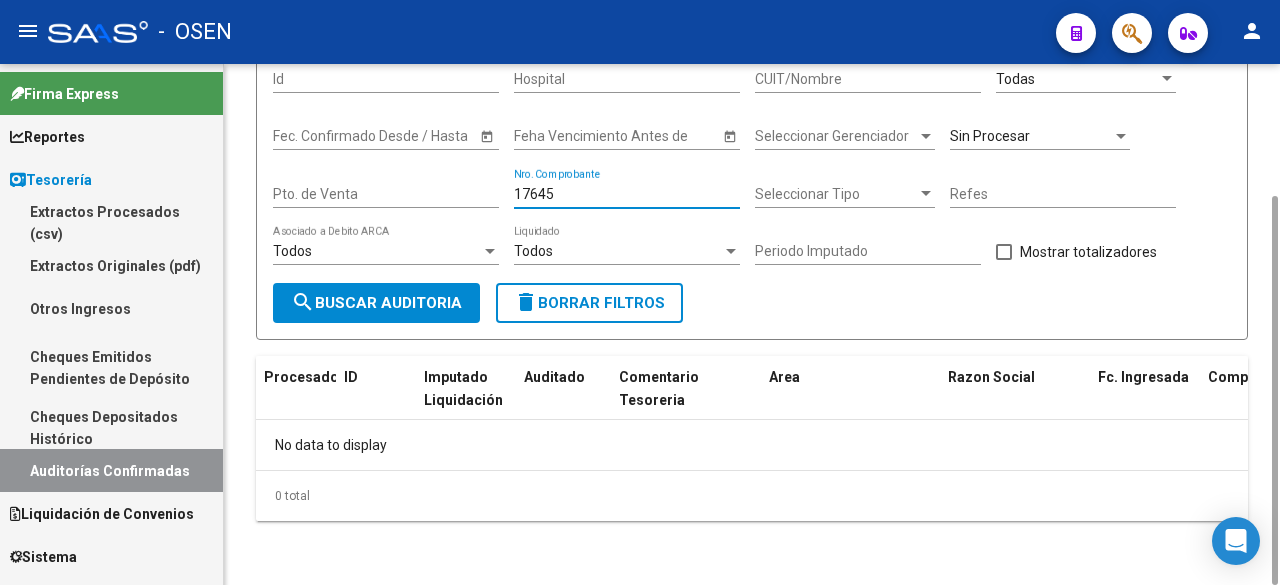 scroll, scrollTop: 0, scrollLeft: 0, axis: both 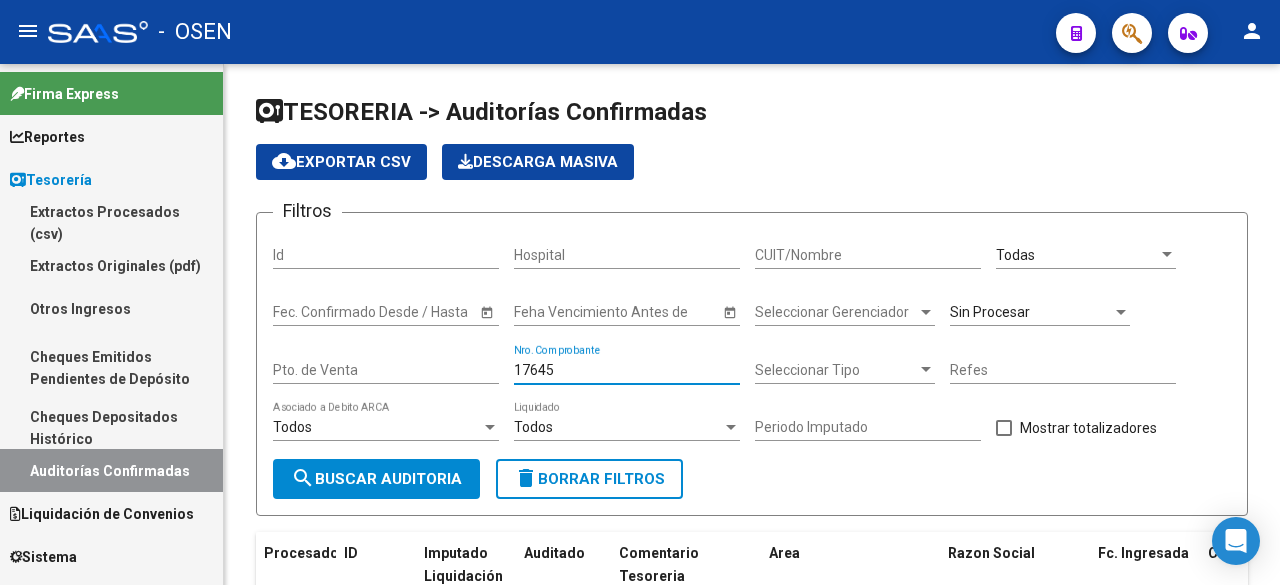 type on "17645" 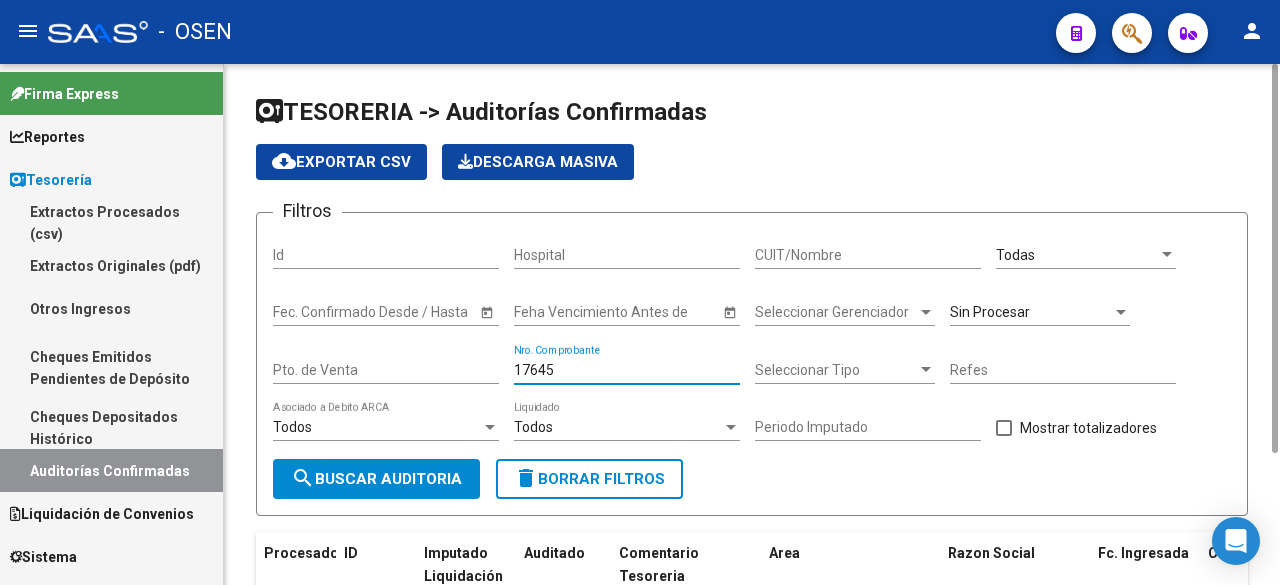drag, startPoint x: 612, startPoint y: 366, endPoint x: 323, endPoint y: 335, distance: 290.65787 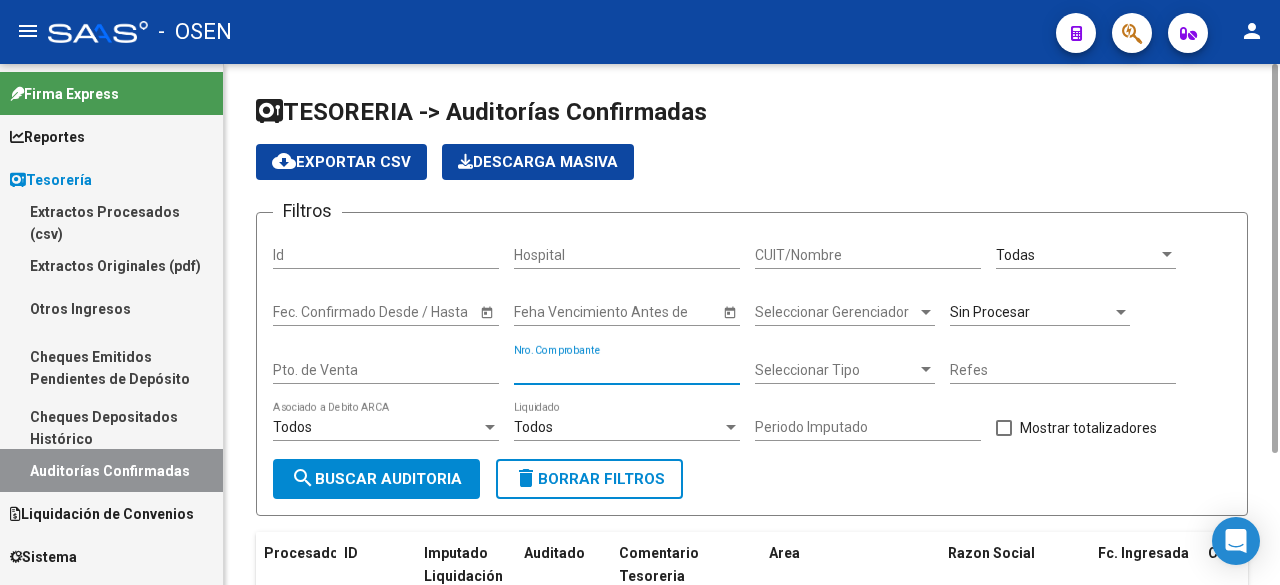 click on "Nro. Comprobante" at bounding box center (627, 370) 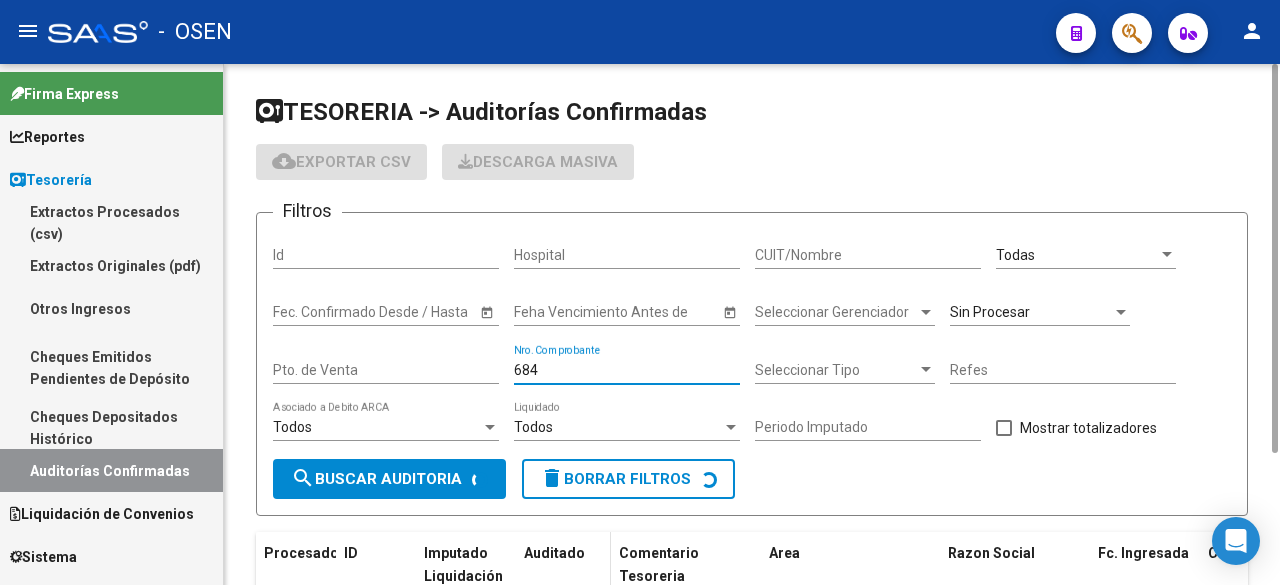 scroll, scrollTop: 207, scrollLeft: 0, axis: vertical 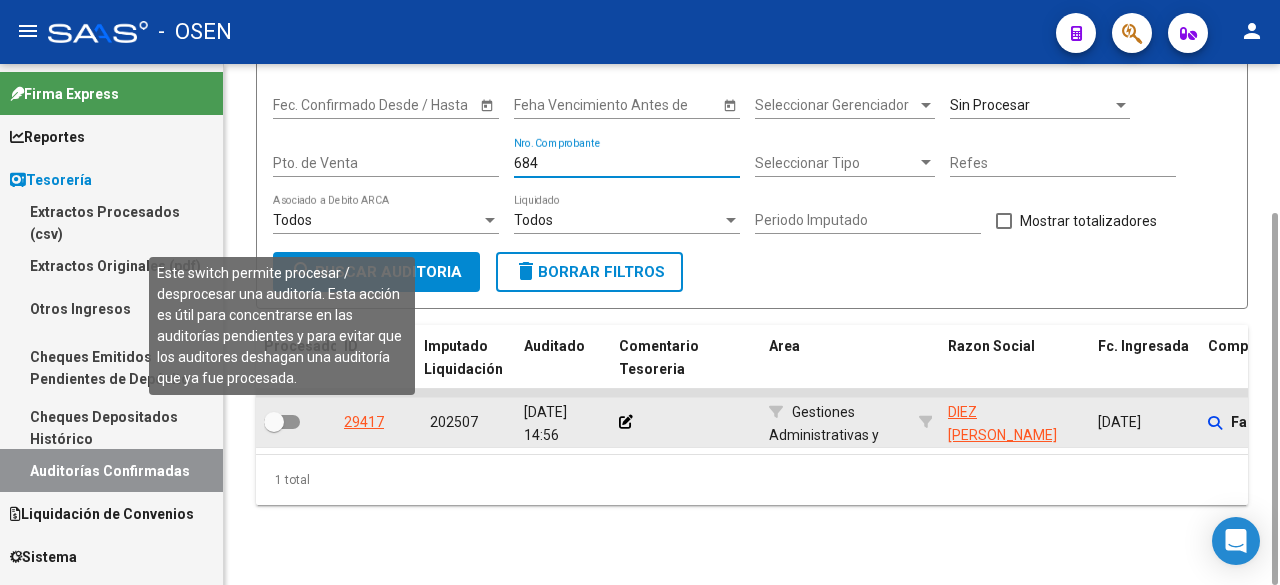 type on "684" 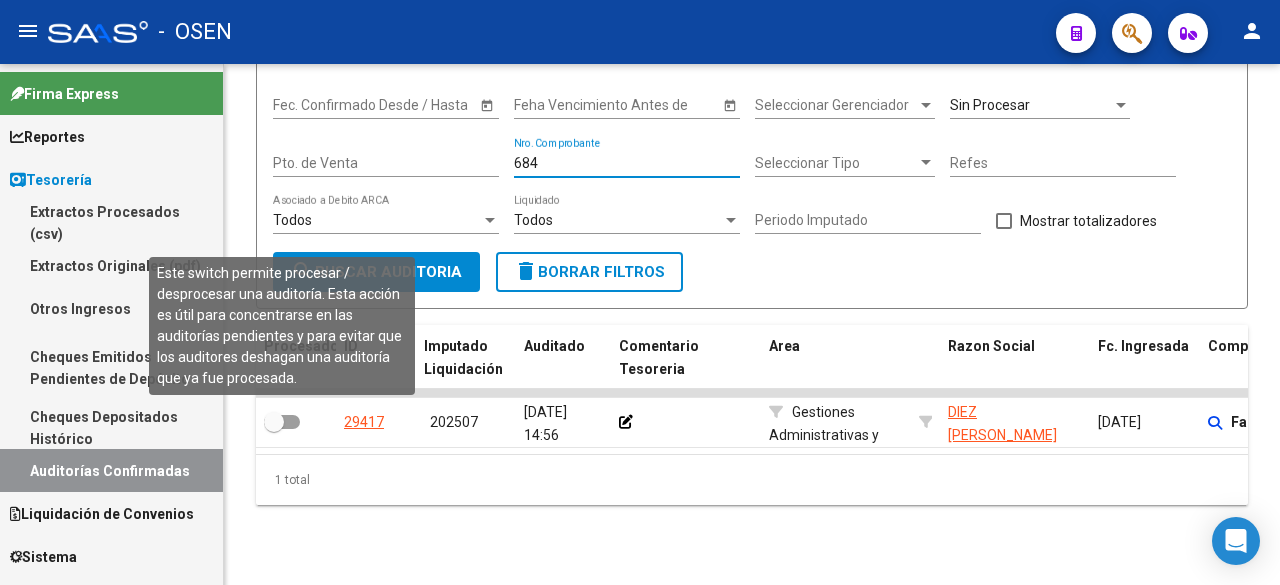 drag, startPoint x: 276, startPoint y: 423, endPoint x: 147, endPoint y: 414, distance: 129.31357 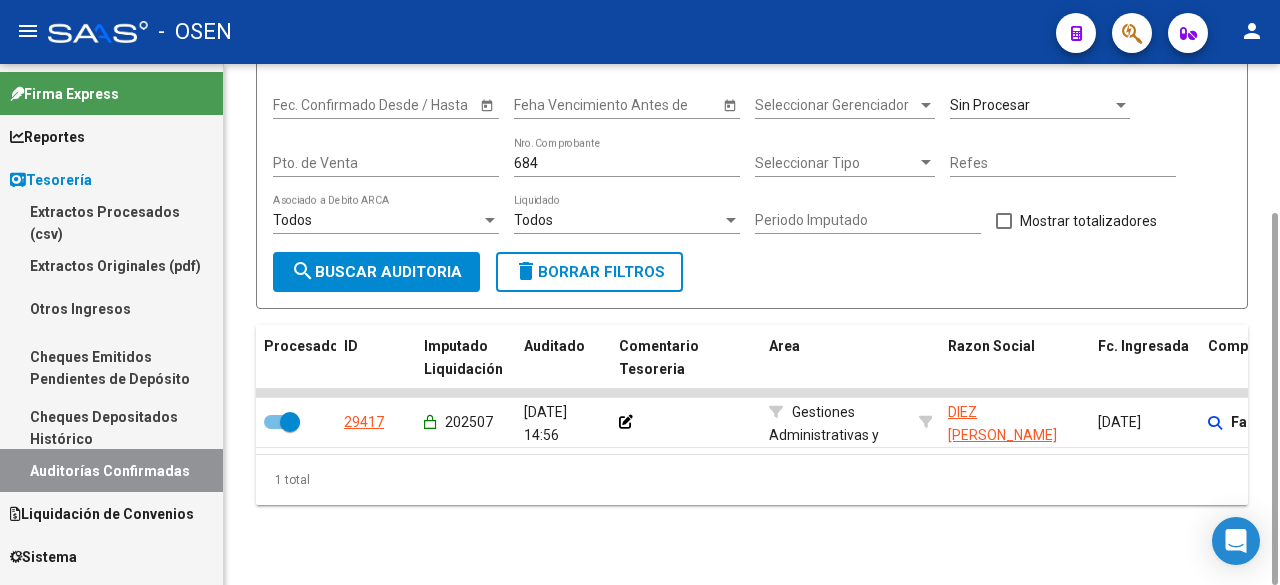 scroll, scrollTop: 0, scrollLeft: 0, axis: both 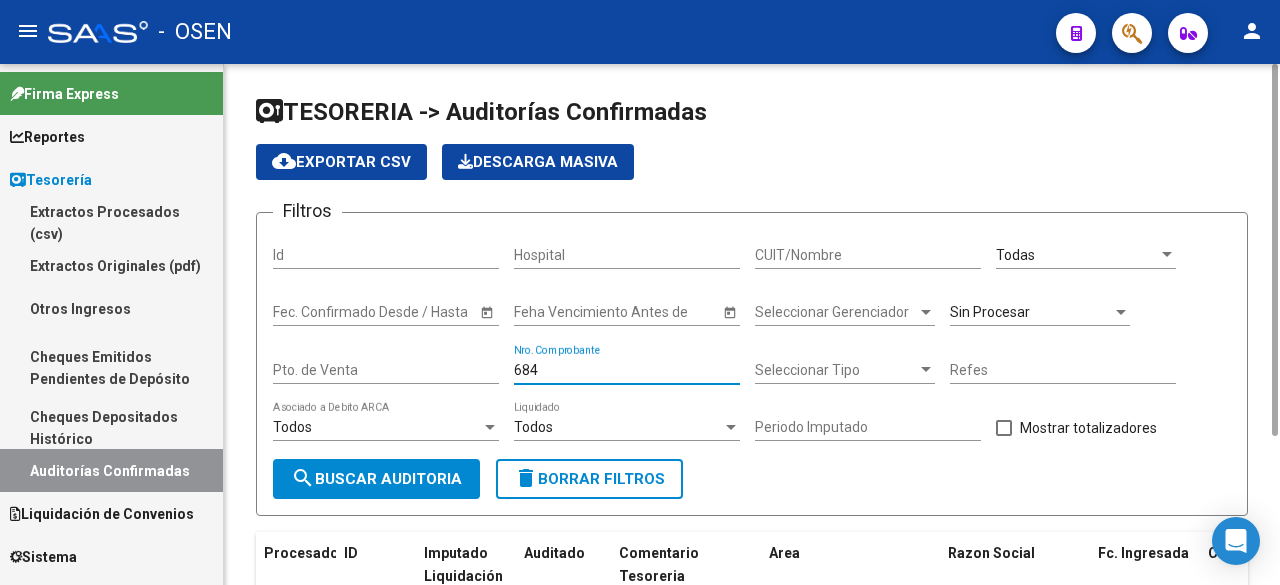 drag, startPoint x: 547, startPoint y: 364, endPoint x: 404, endPoint y: 361, distance: 143.03146 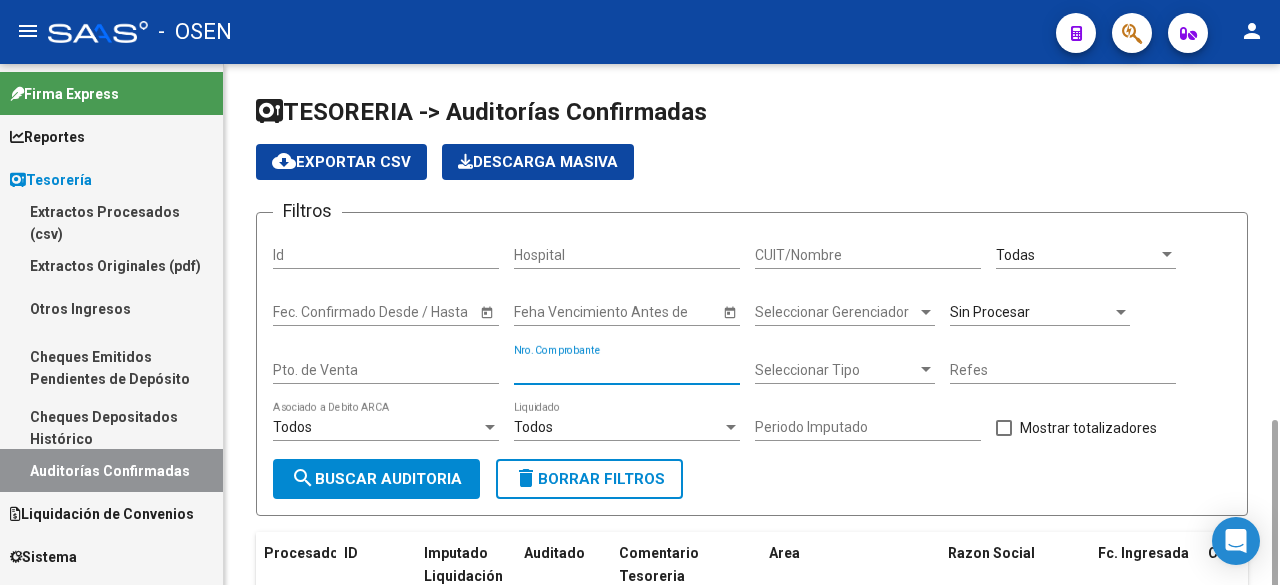 scroll, scrollTop: 207, scrollLeft: 0, axis: vertical 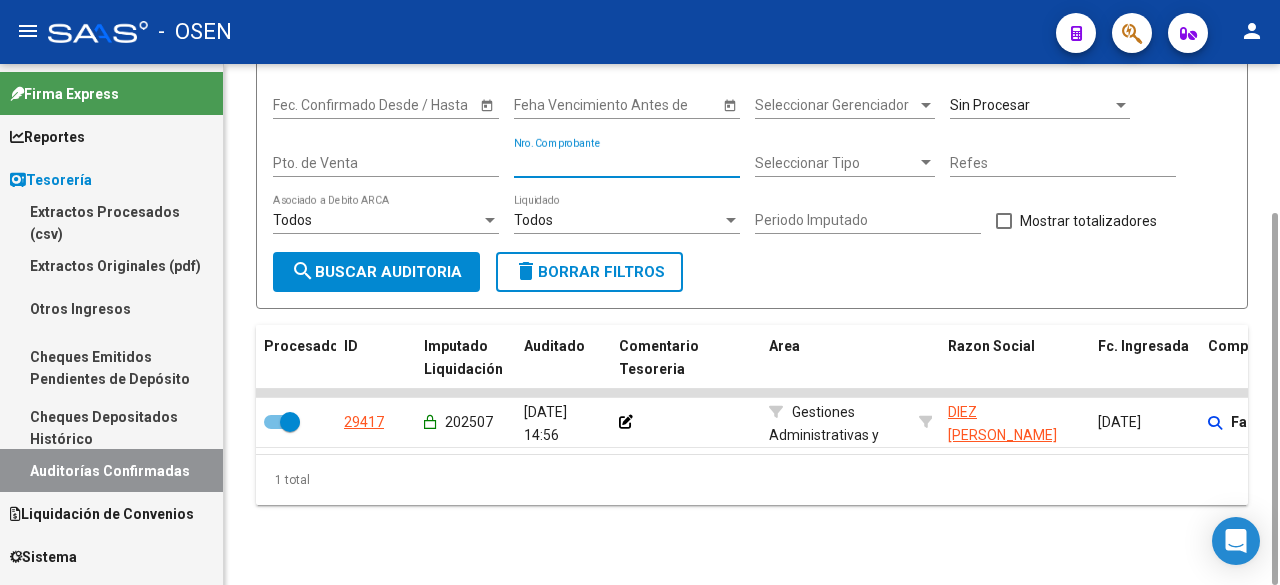 type 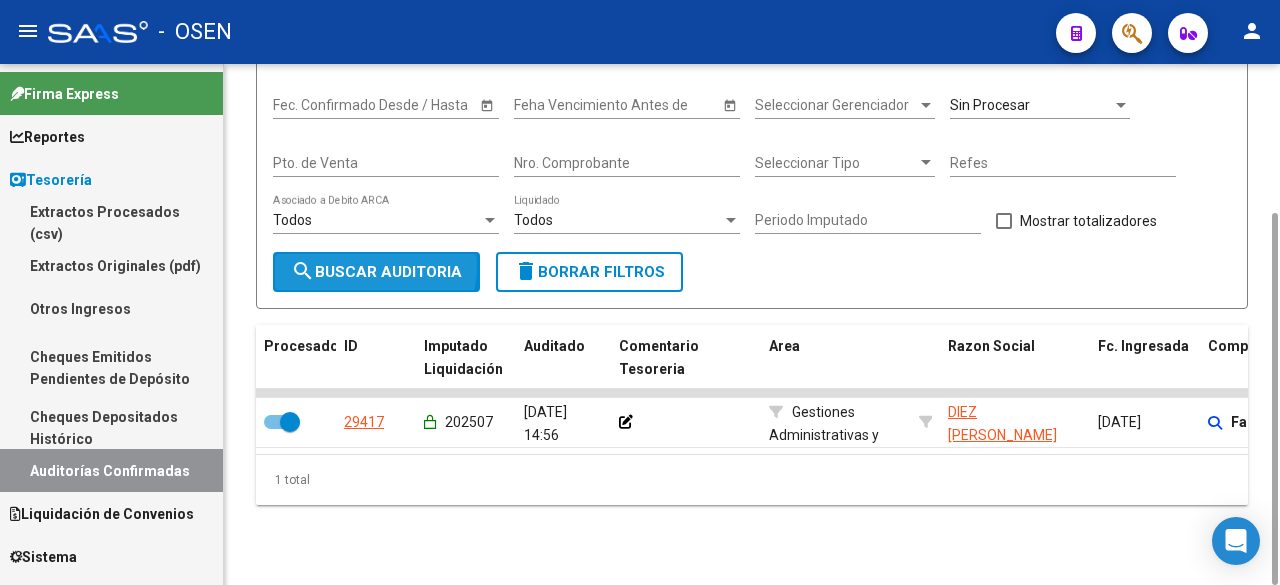 click on "search  Buscar Auditoria" 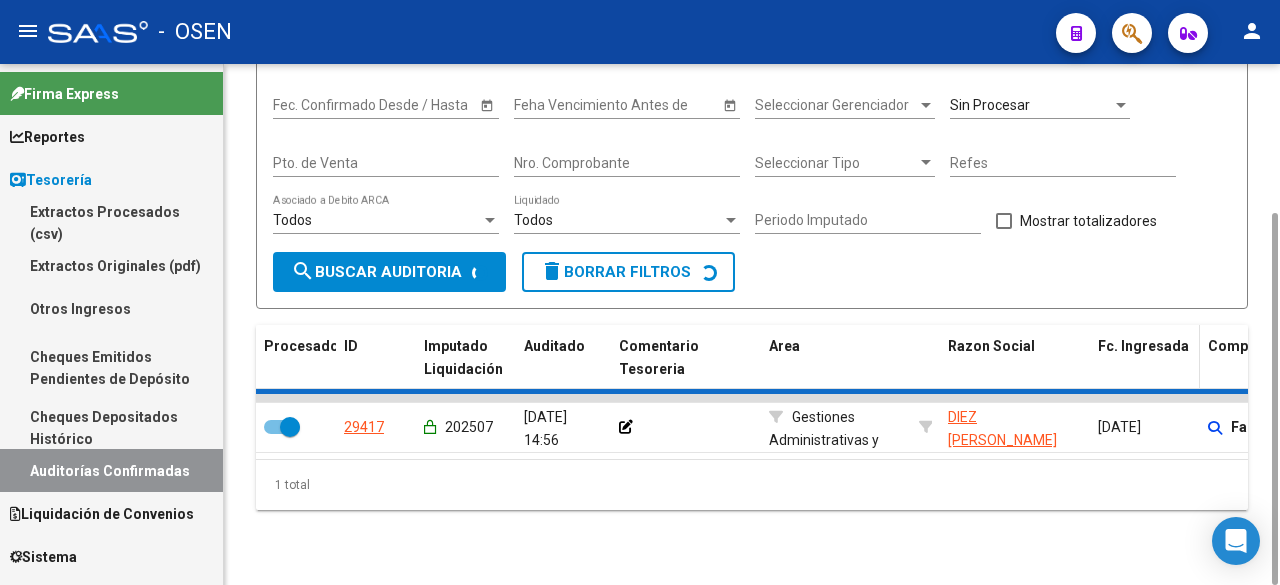 checkbox on "false" 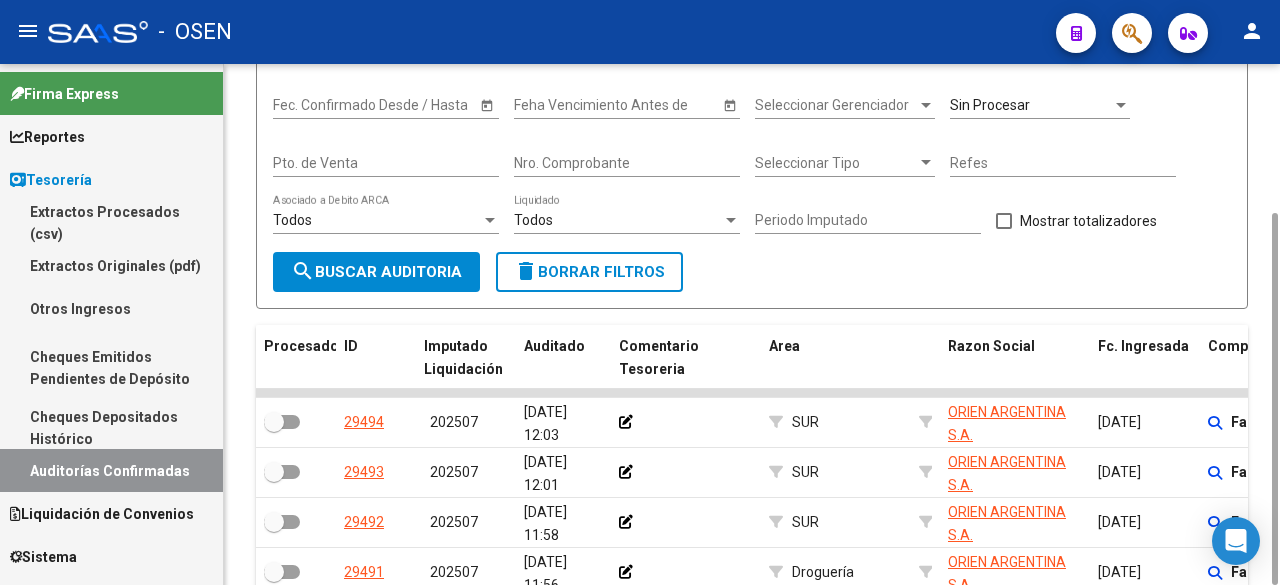 scroll, scrollTop: 0, scrollLeft: 0, axis: both 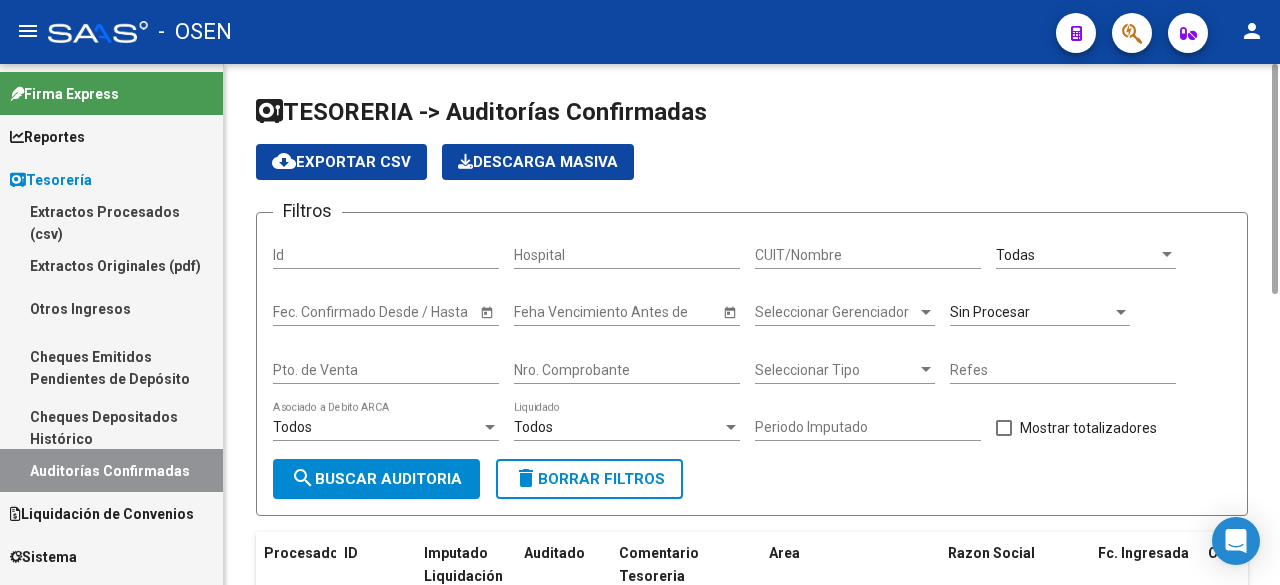 click on "Todas" at bounding box center (1077, 255) 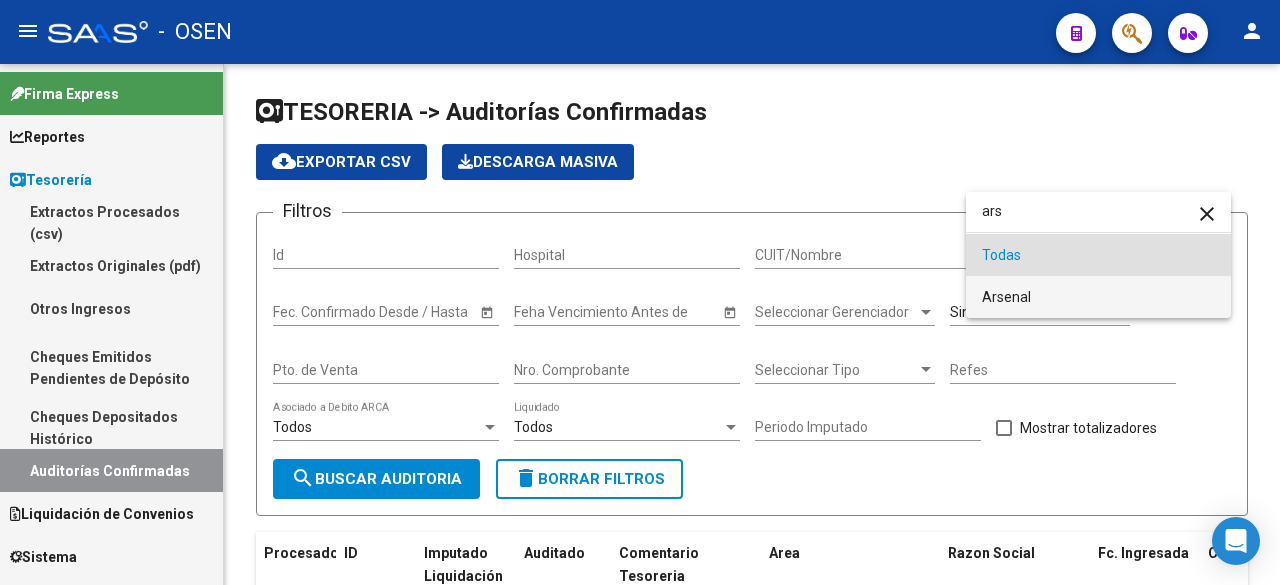 type on "ars" 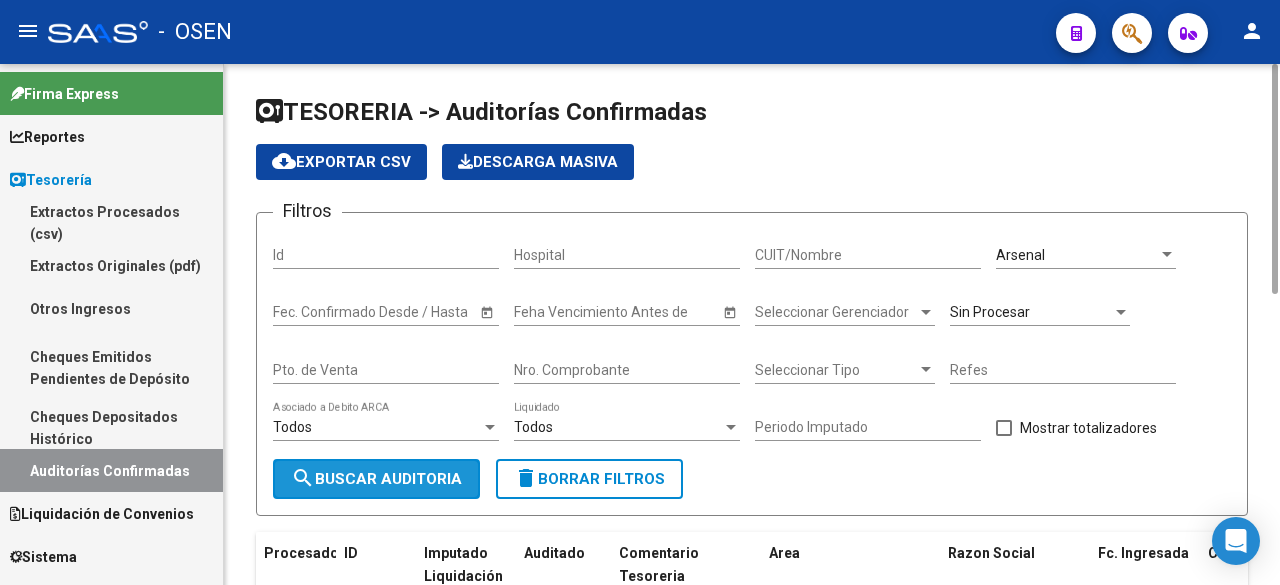 click on "search  Buscar Auditoria" 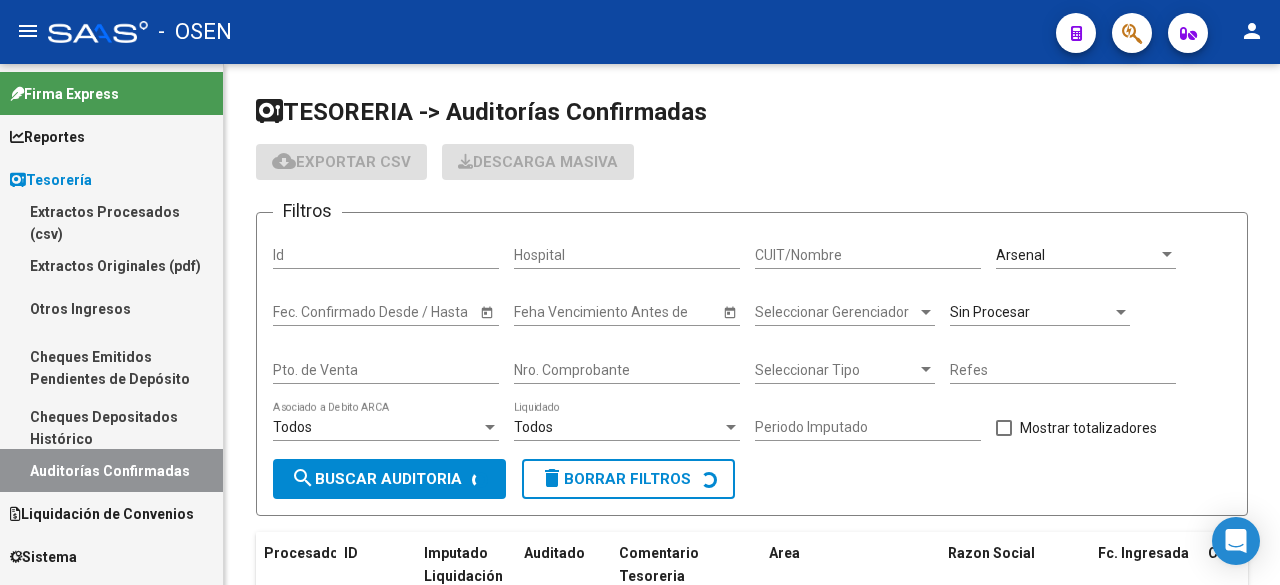 scroll, scrollTop: 662, scrollLeft: 0, axis: vertical 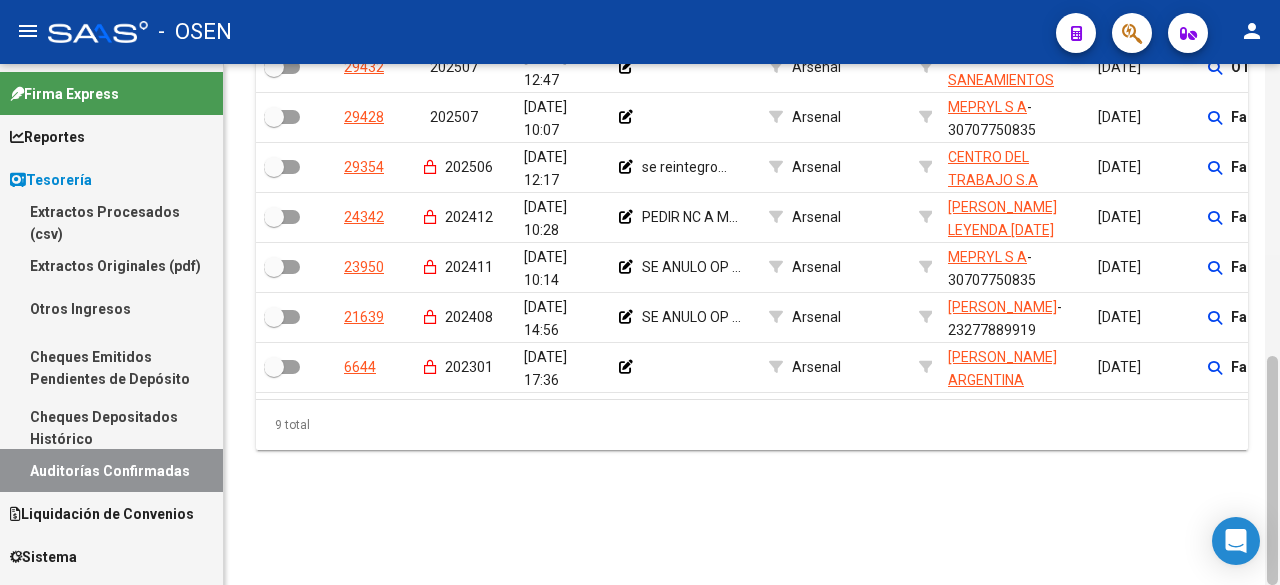 click on "TESORERIA -> Auditorías Confirmadas cloud_download  Exportar CSV   Descarga Masiva
Filtros Id Hospital CUIT/Nombre Arsenal Seleccionar Area Start date – Fec. Confirmado Desde / Hasta Feha Vencimiento Antes de Seleccionar Gerenciador Seleccionar Gerenciador Sin Procesar Pto. de Venta Nro. Comprobante Seleccionar Tipo Seleccionar Tipo Refes Todos  Asociado a Debito ARCA Todos  Liquidado Periodo Imputado    Mostrar totalizadores search  Buscar Auditoria  delete  Borrar Filtros  Procesado ID Imputado Liquidación Auditado Comentario Tesoreria Area Razon Social Fc. Ingresada Comprobantes asociados Imputado Gerenciador Importe Aprobado Importe Debitado Importe Comprobantes Vencimiento FC Usuario Confirmado Por Comentario Auditor Fecha Debitado x ARCA Monto Debitado x ARCA   29475     202507 [DATE] 16:01         Arsenal MAZO [PERSON_NAME]  - 27338555550  [DATE]      Factura C : 1 - 14  $ 1.584.000,00 $ 0,00 $ 1.584.000,00 [PERSON_NAME] [PERSON_NAME]   29434     202507 [DATE] 12:52" 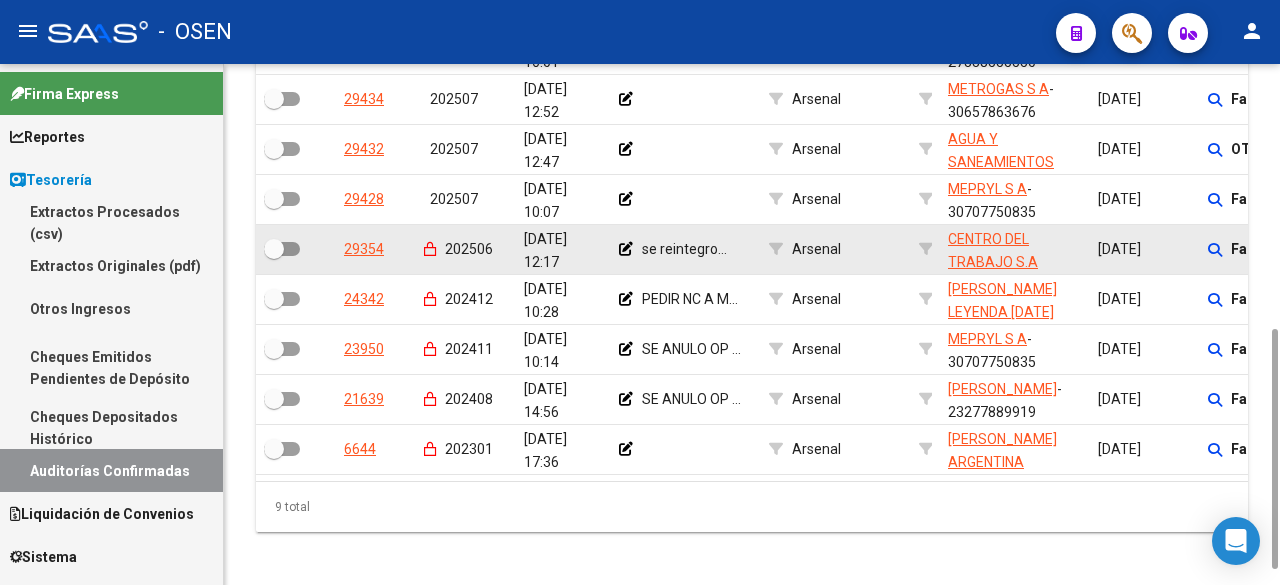 drag, startPoint x: 1271, startPoint y: 431, endPoint x: 774, endPoint y: 293, distance: 515.8033 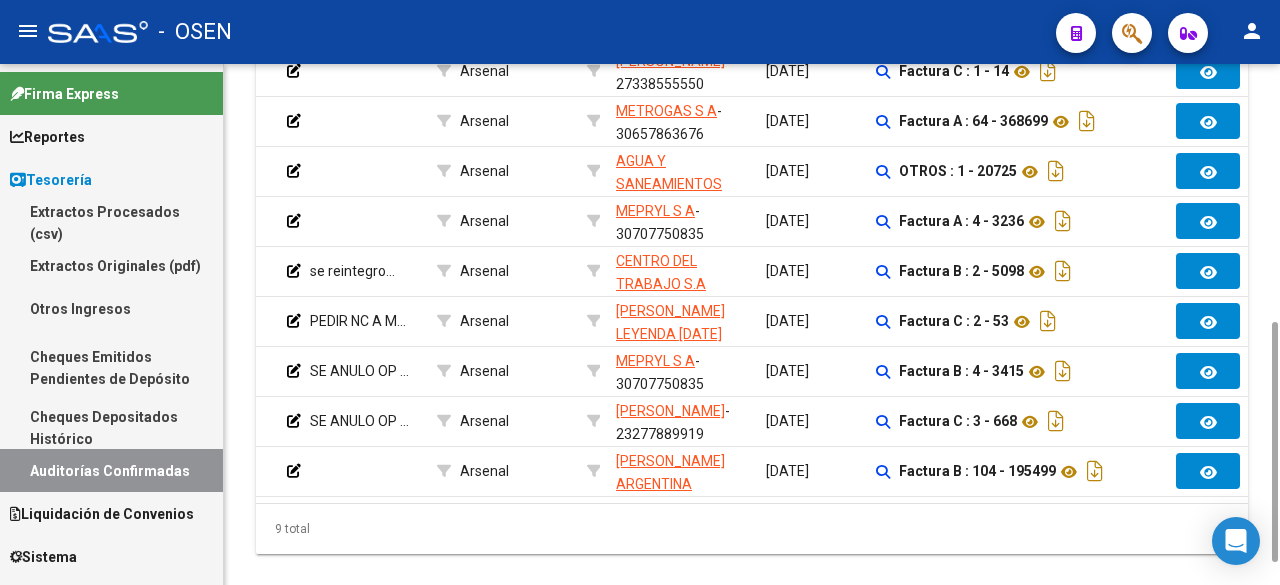 scroll, scrollTop: 0, scrollLeft: 545, axis: horizontal 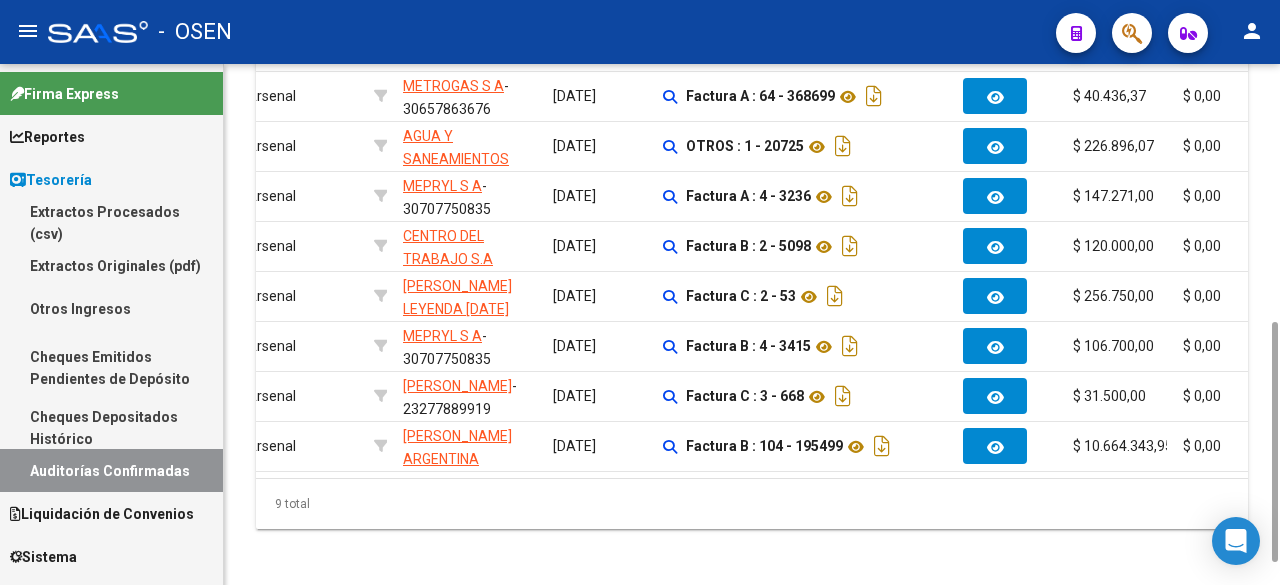 drag, startPoint x: 1273, startPoint y: 278, endPoint x: 1102, endPoint y: 508, distance: 286.6025 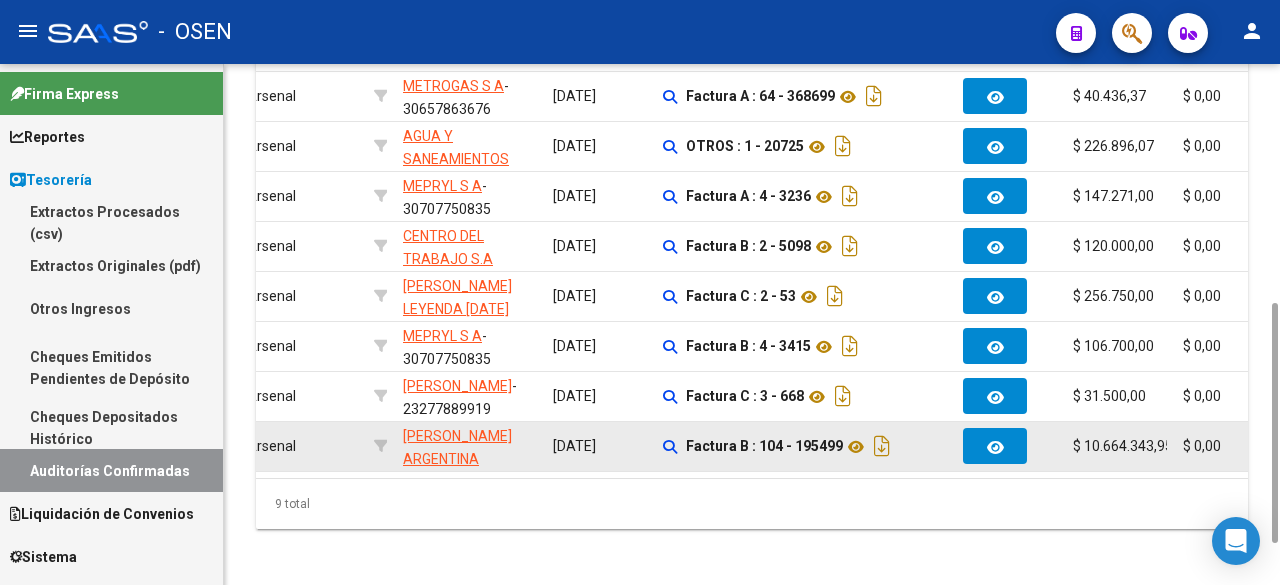 scroll, scrollTop: 562, scrollLeft: 0, axis: vertical 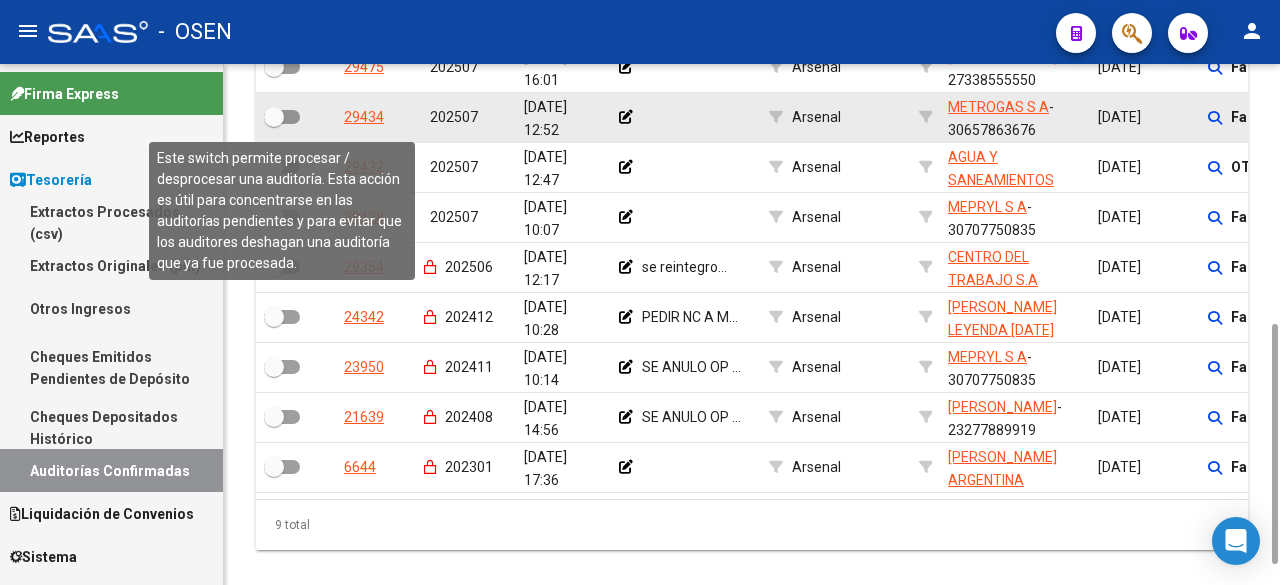 click at bounding box center (274, 117) 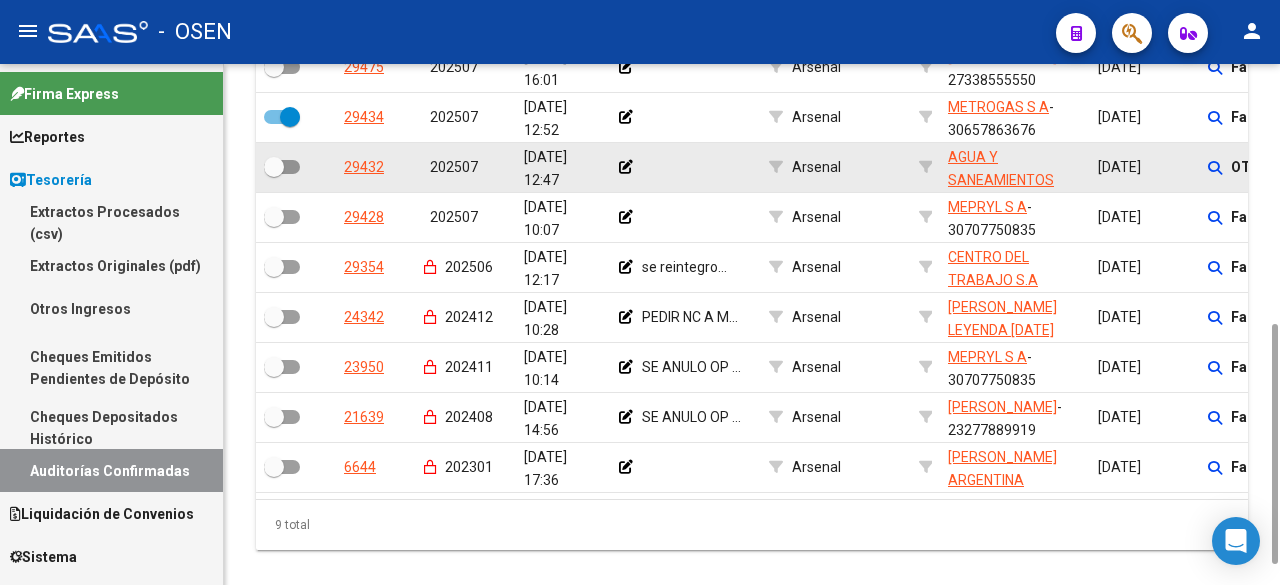 scroll, scrollTop: 0, scrollLeft: 0, axis: both 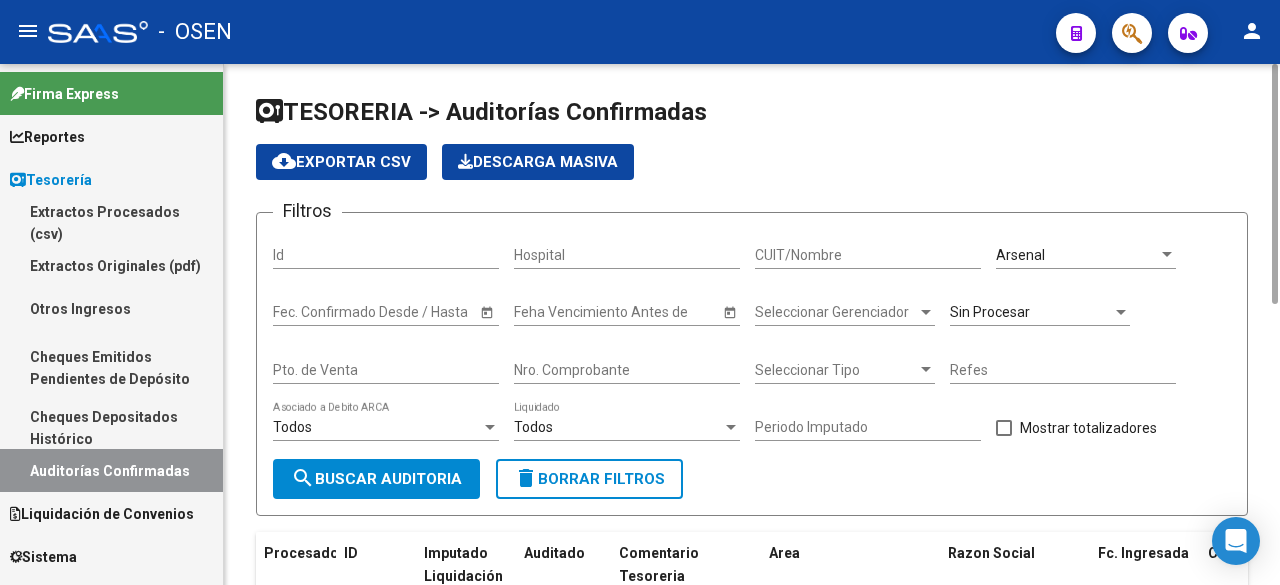 click on "search  Buscar Auditoria" 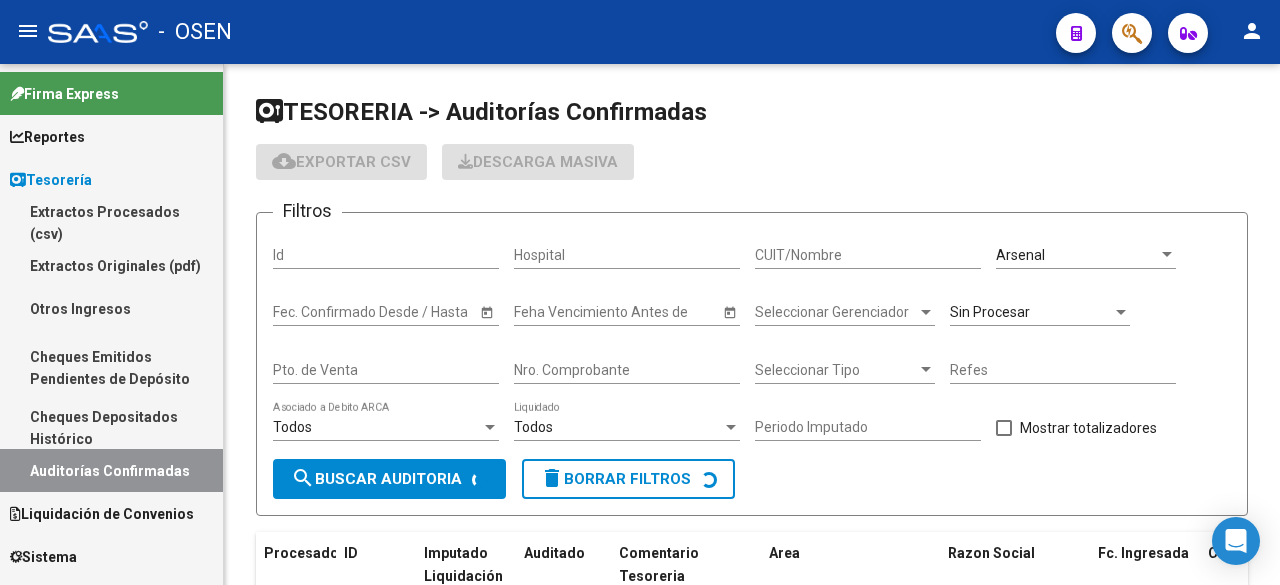 checkbox on "false" 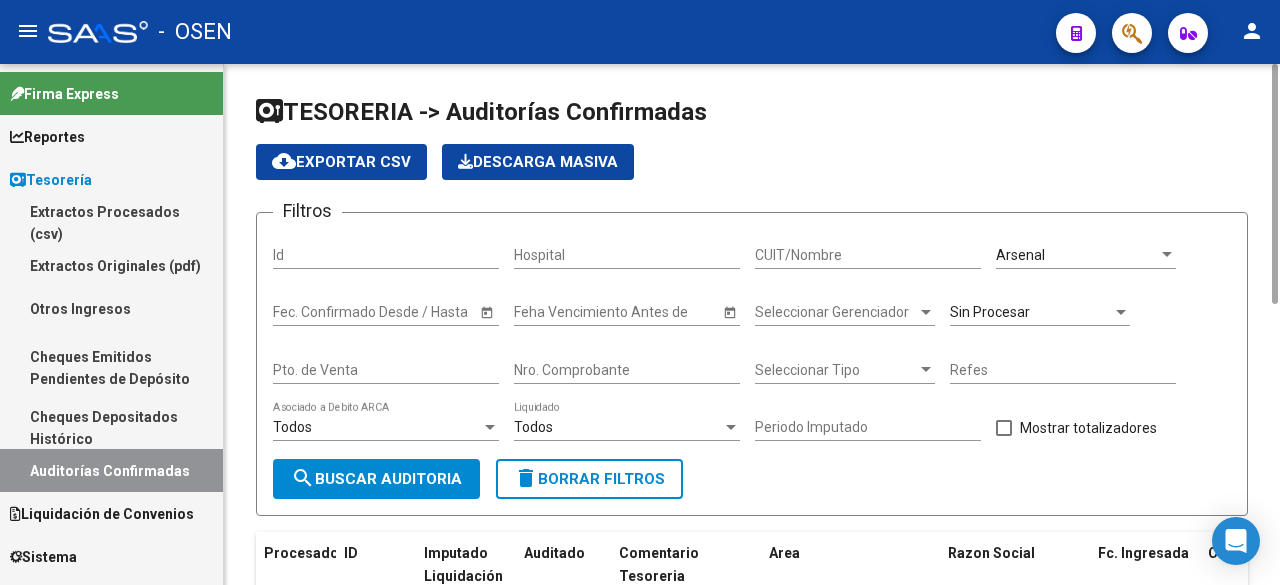 scroll, scrollTop: 557, scrollLeft: 0, axis: vertical 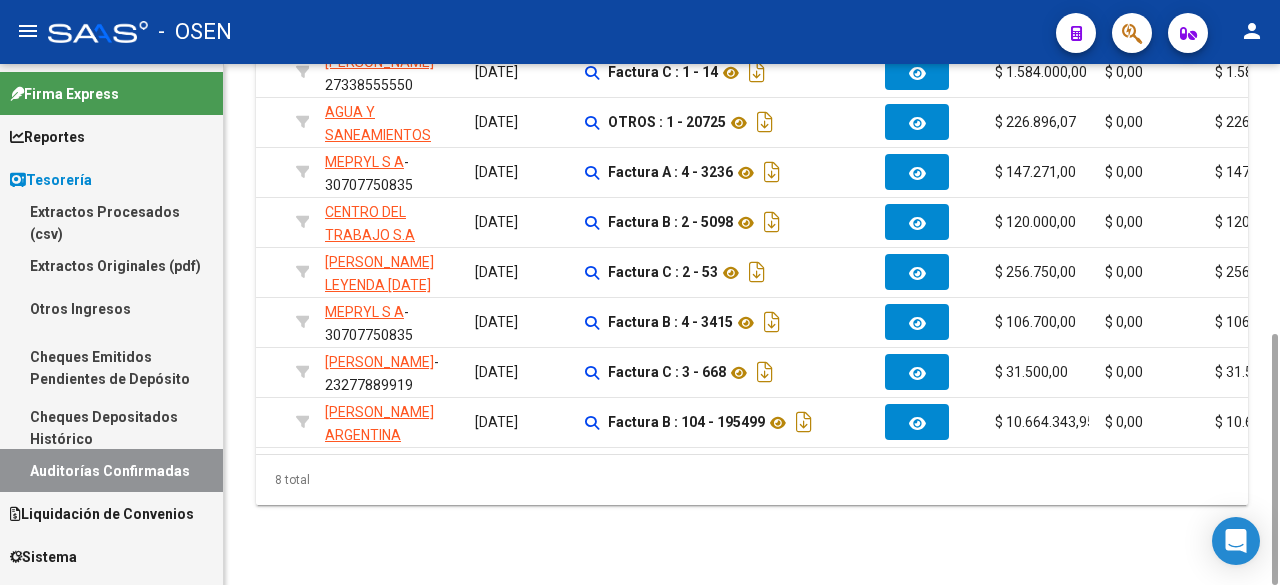 drag, startPoint x: 1260, startPoint y: 369, endPoint x: 1259, endPoint y: 349, distance: 20.024984 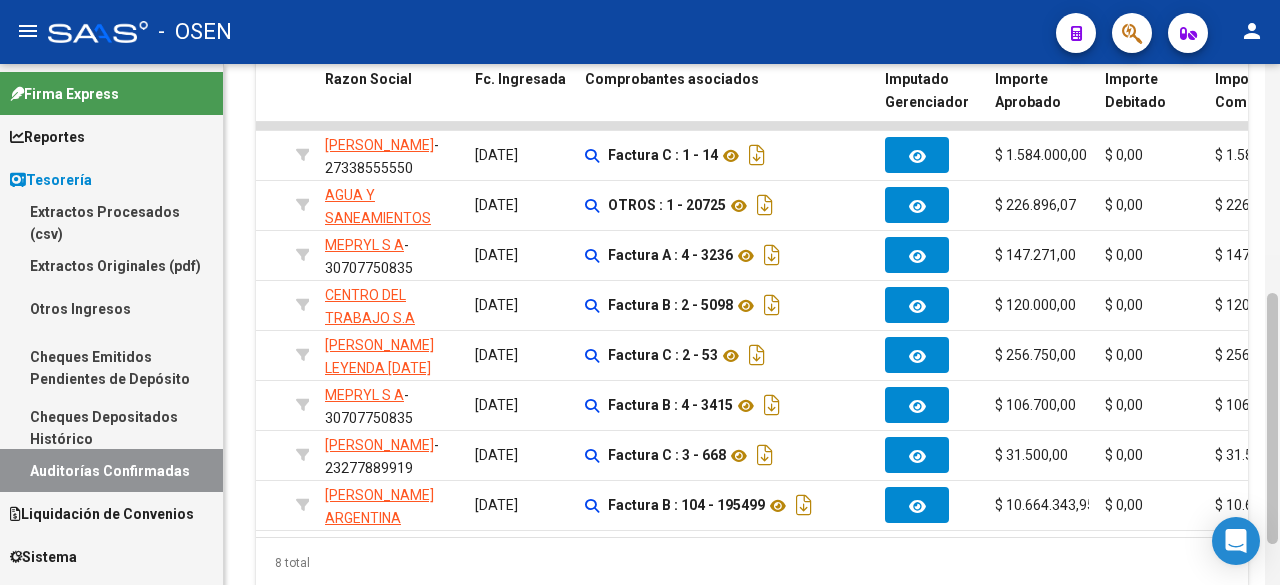 scroll, scrollTop: 448, scrollLeft: 0, axis: vertical 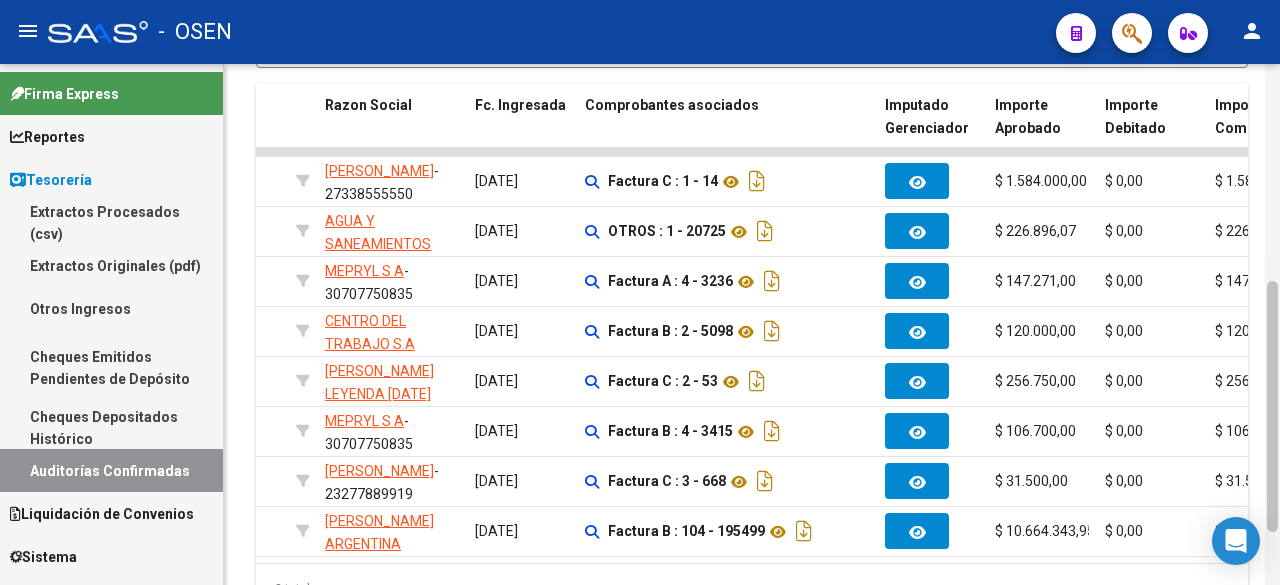drag, startPoint x: 1268, startPoint y: 350, endPoint x: 1279, endPoint y: 297, distance: 54.129475 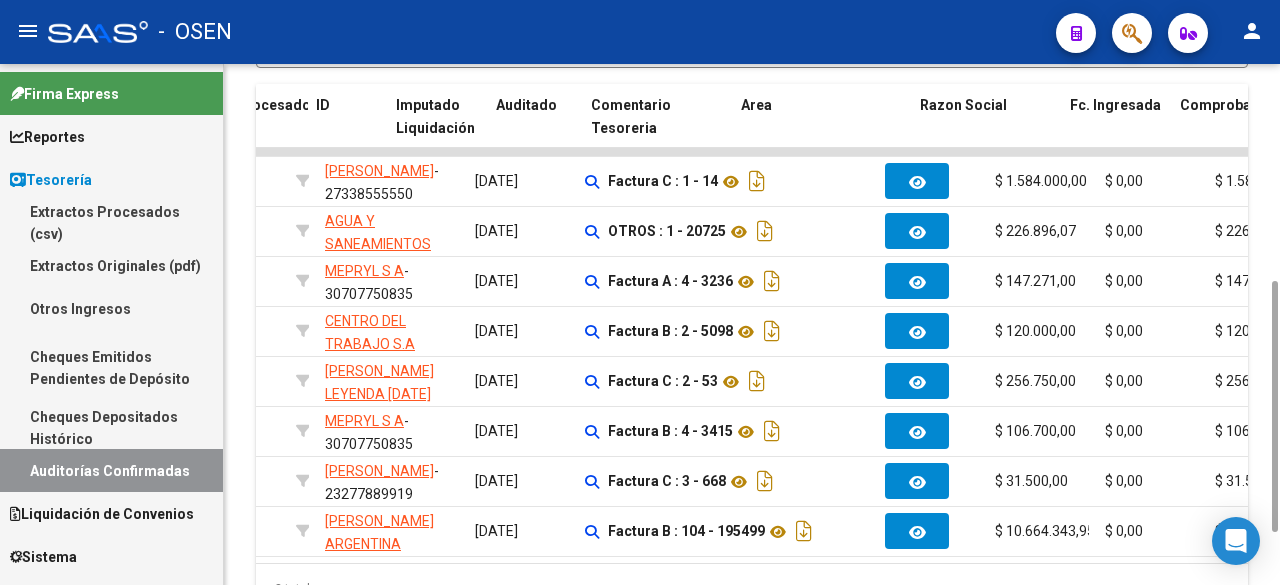 scroll, scrollTop: 0, scrollLeft: 0, axis: both 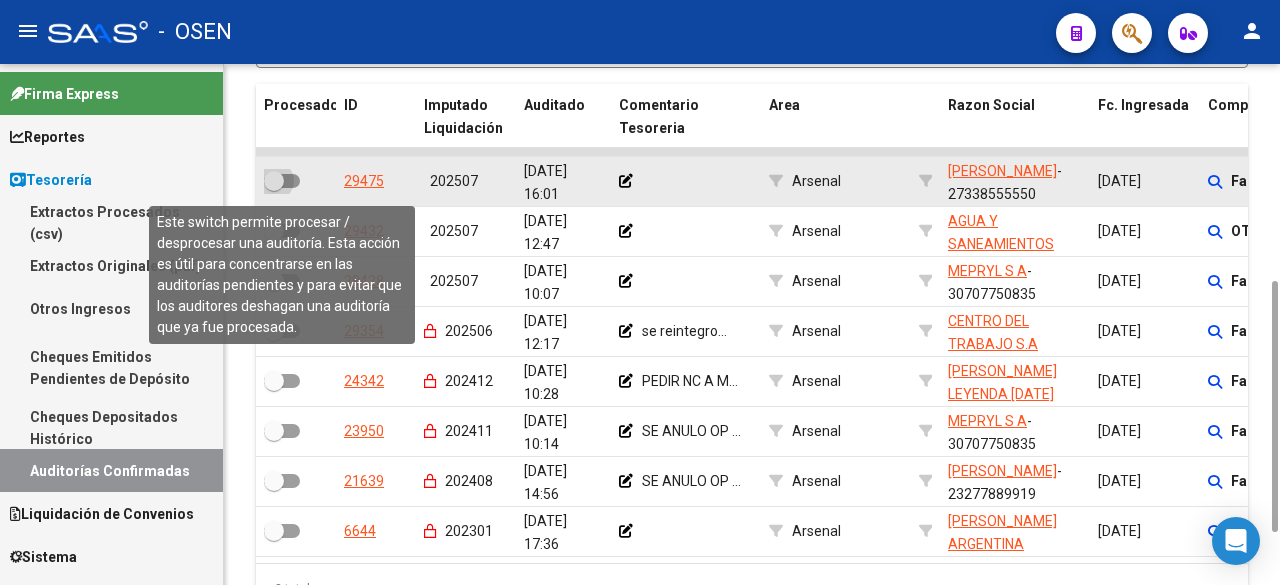 click at bounding box center [282, 181] 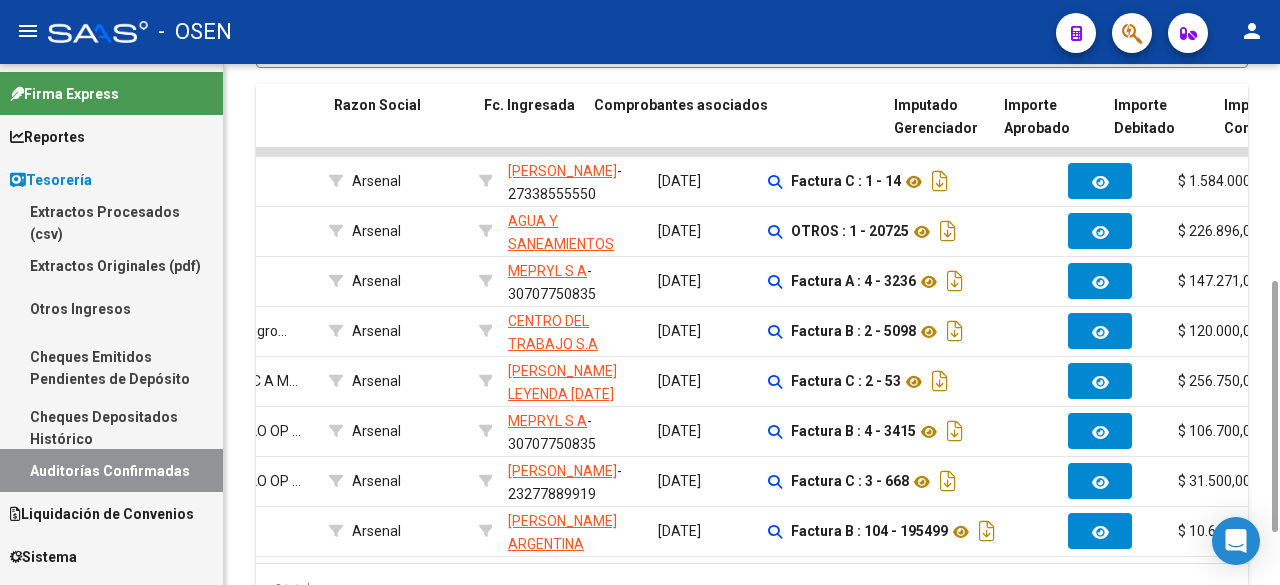 scroll, scrollTop: 0, scrollLeft: 614, axis: horizontal 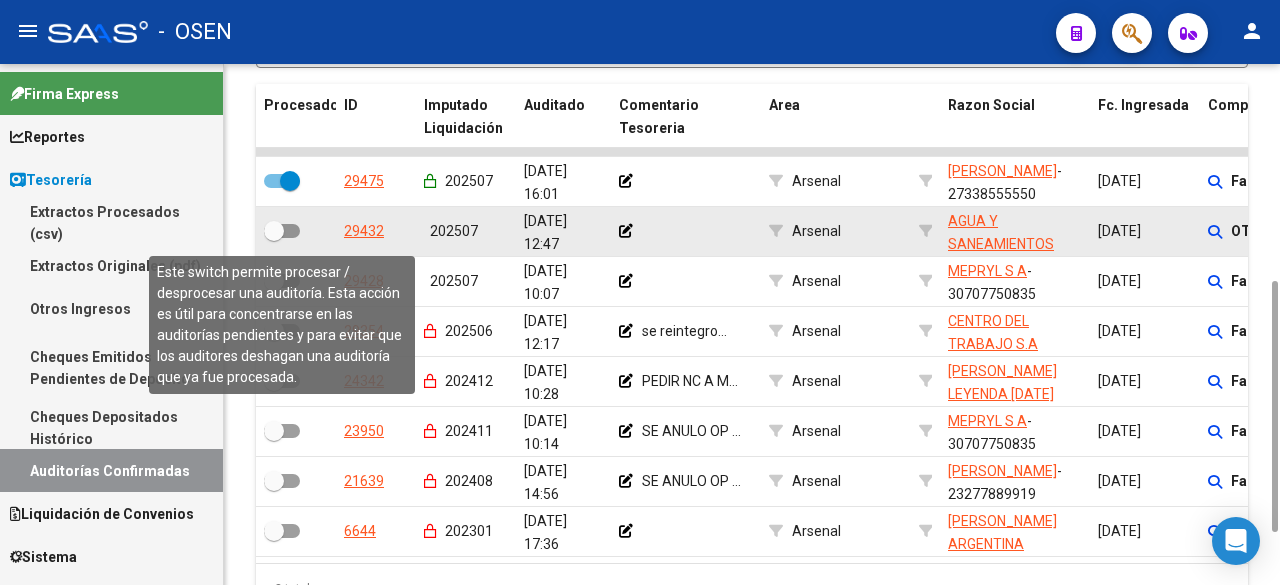 click at bounding box center (274, 231) 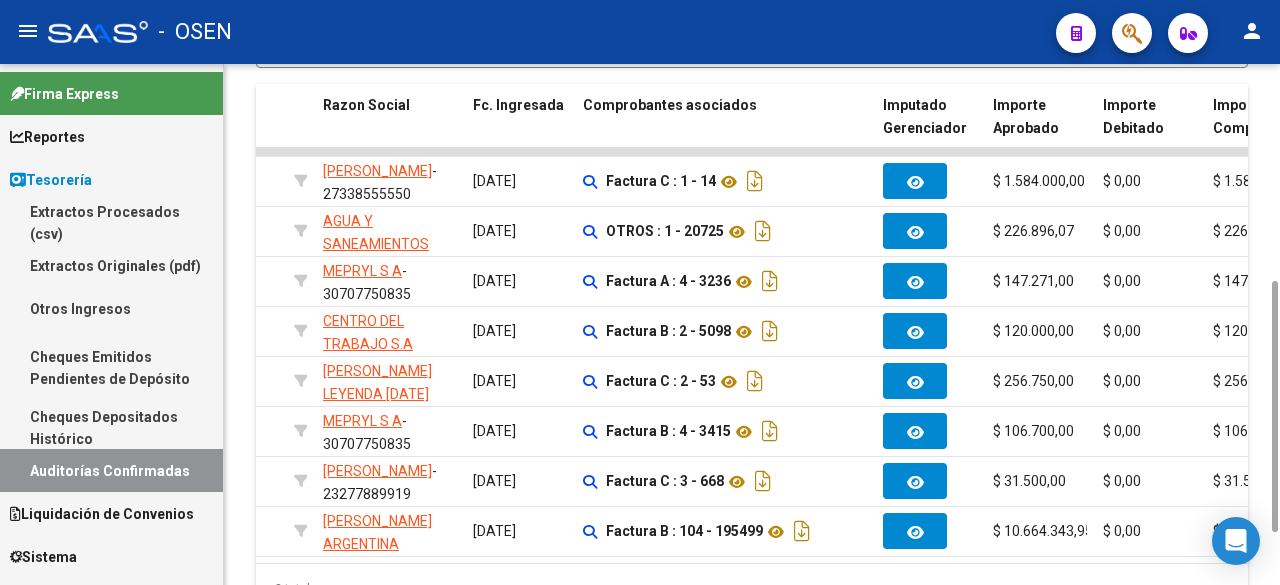 scroll, scrollTop: 0, scrollLeft: 645, axis: horizontal 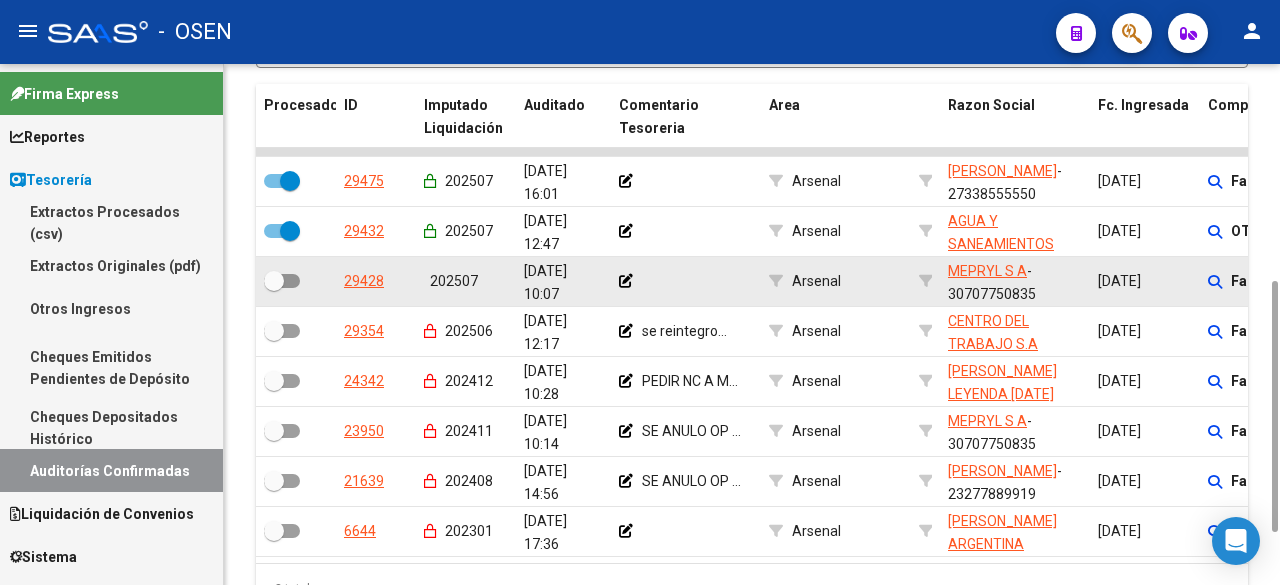 drag, startPoint x: 281, startPoint y: 286, endPoint x: 610, endPoint y: 287, distance: 329.00153 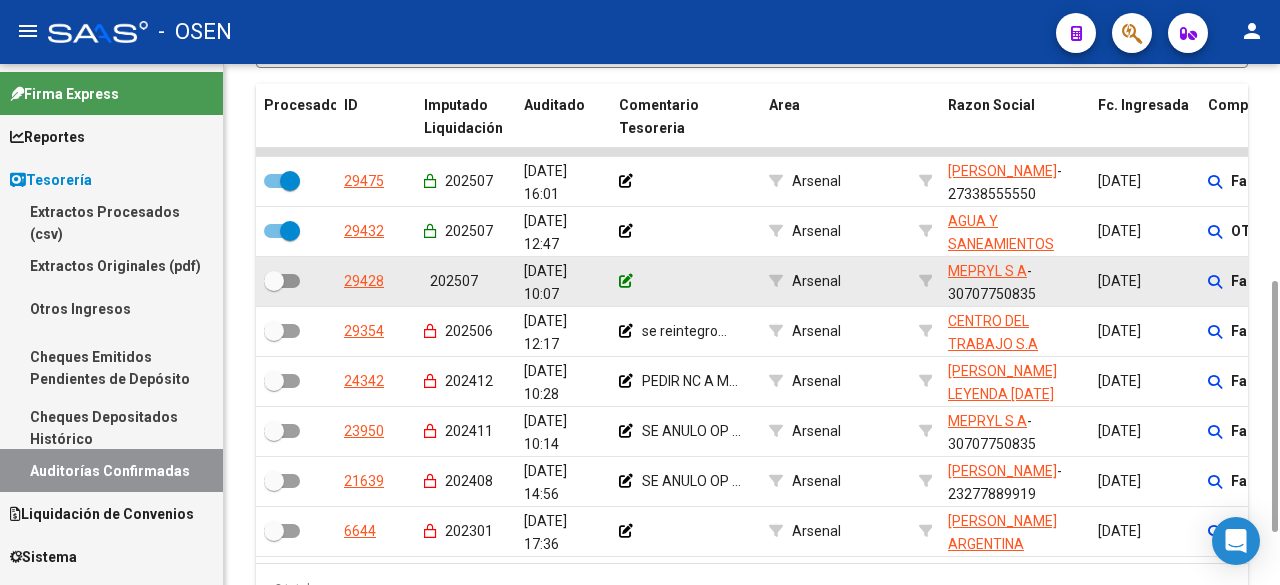 click 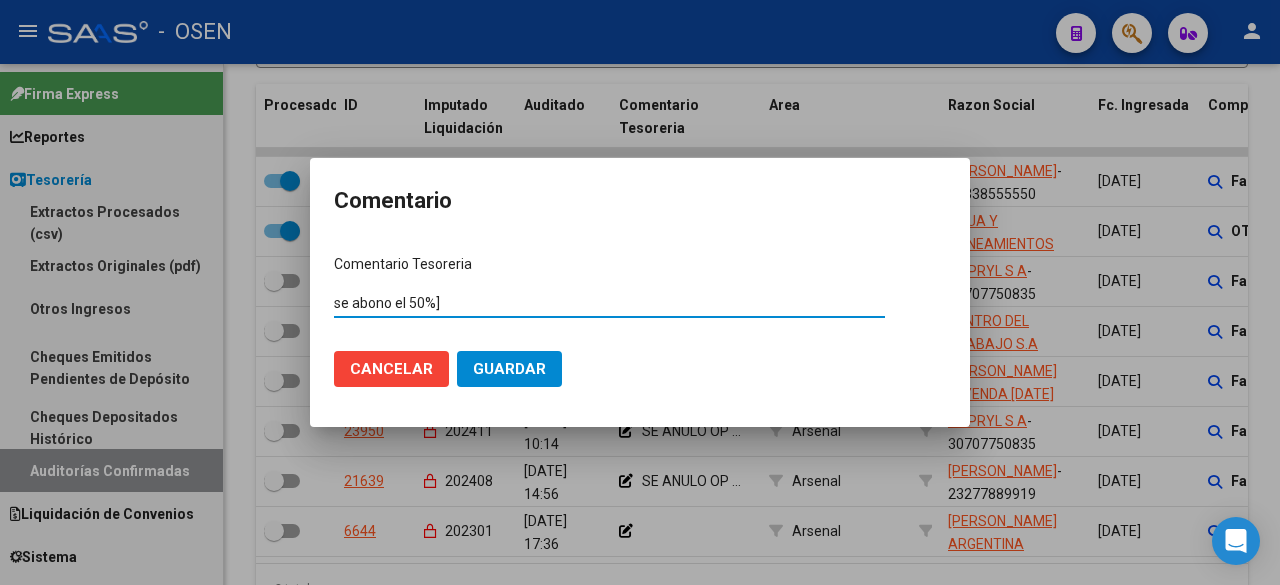 type on "se abono el 50%]" 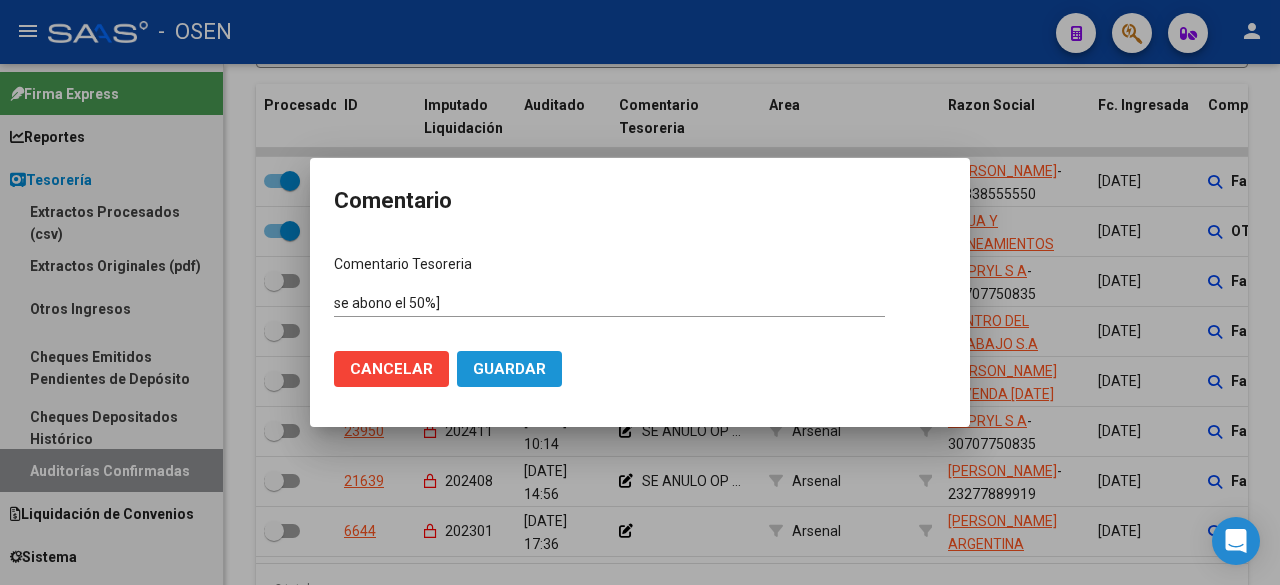 click on "Guardar" 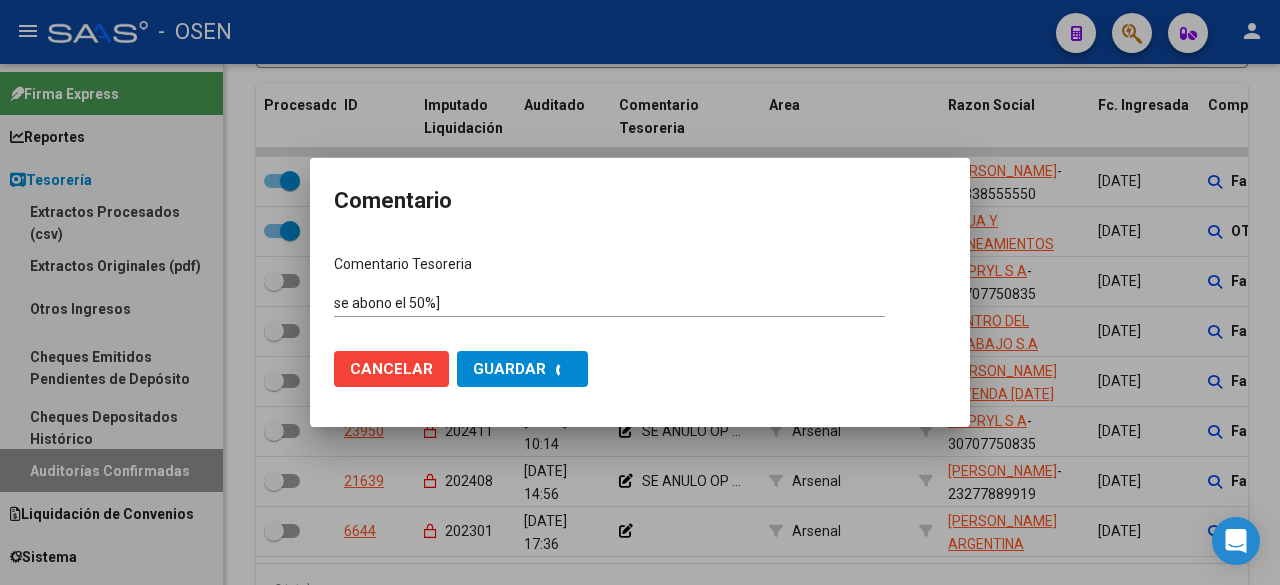 click at bounding box center (640, 292) 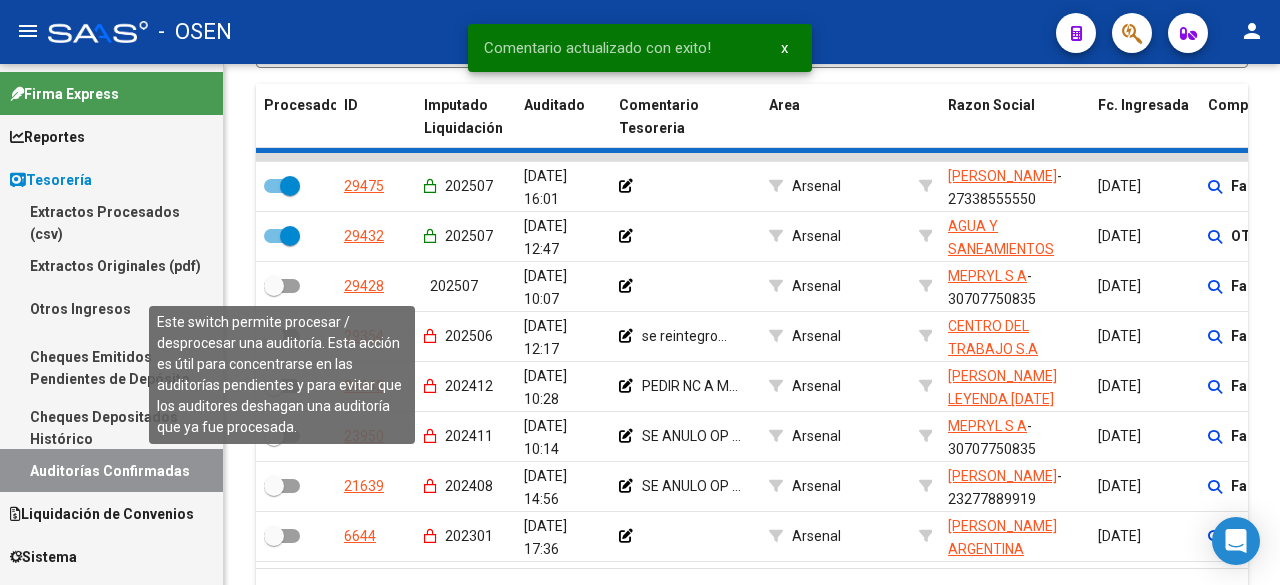 checkbox on "false" 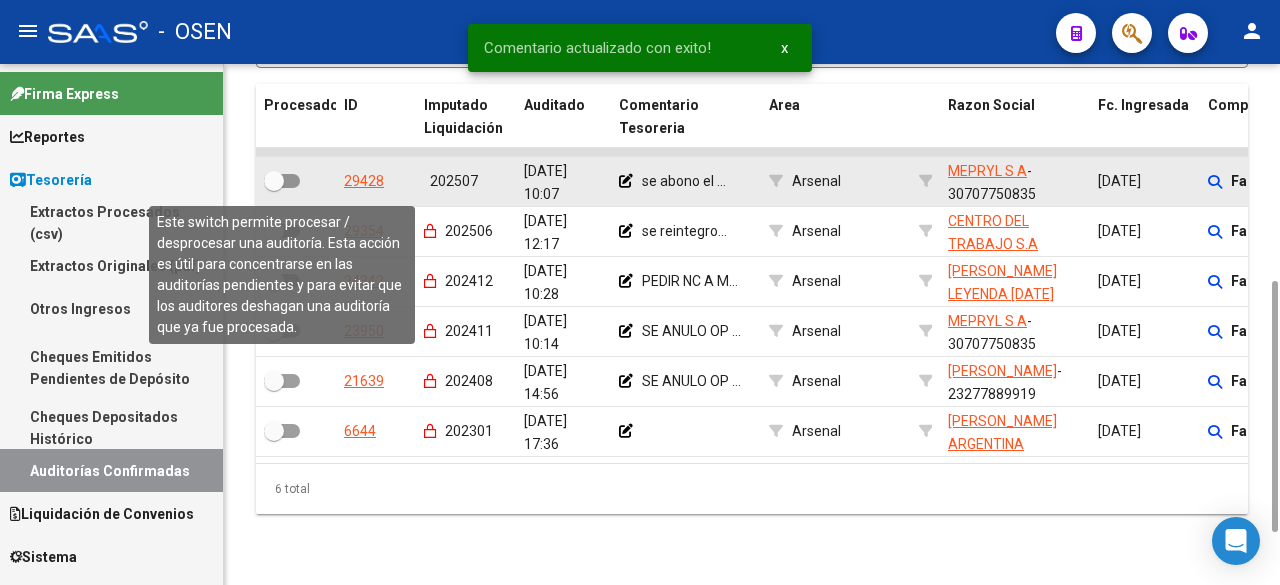 click at bounding box center [274, 181] 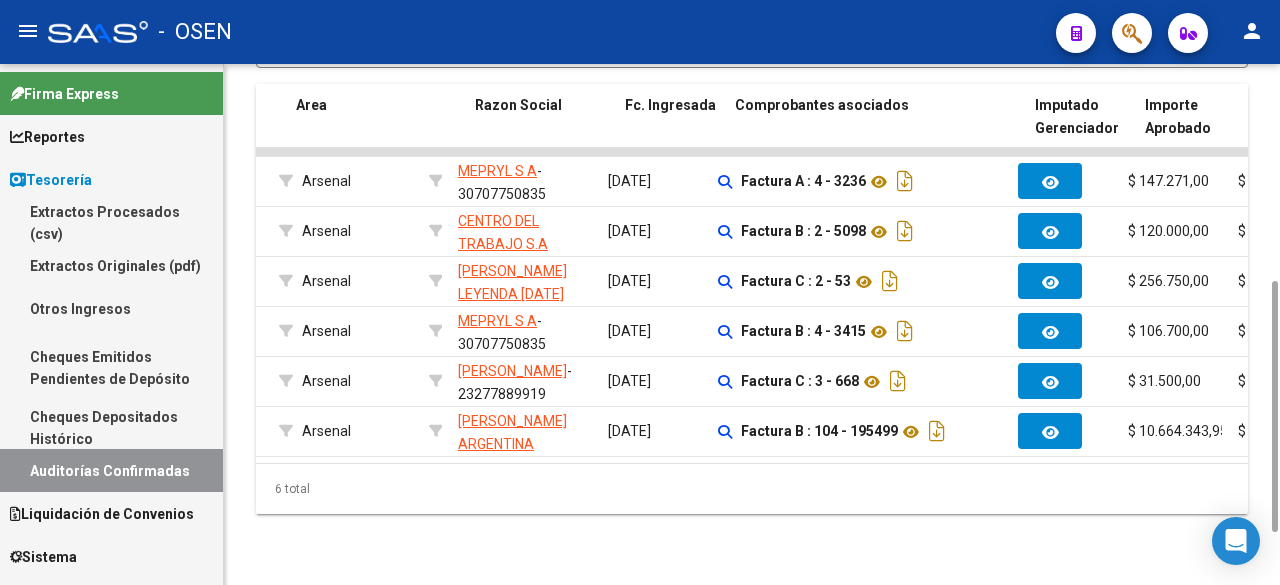 scroll, scrollTop: 0, scrollLeft: 567, axis: horizontal 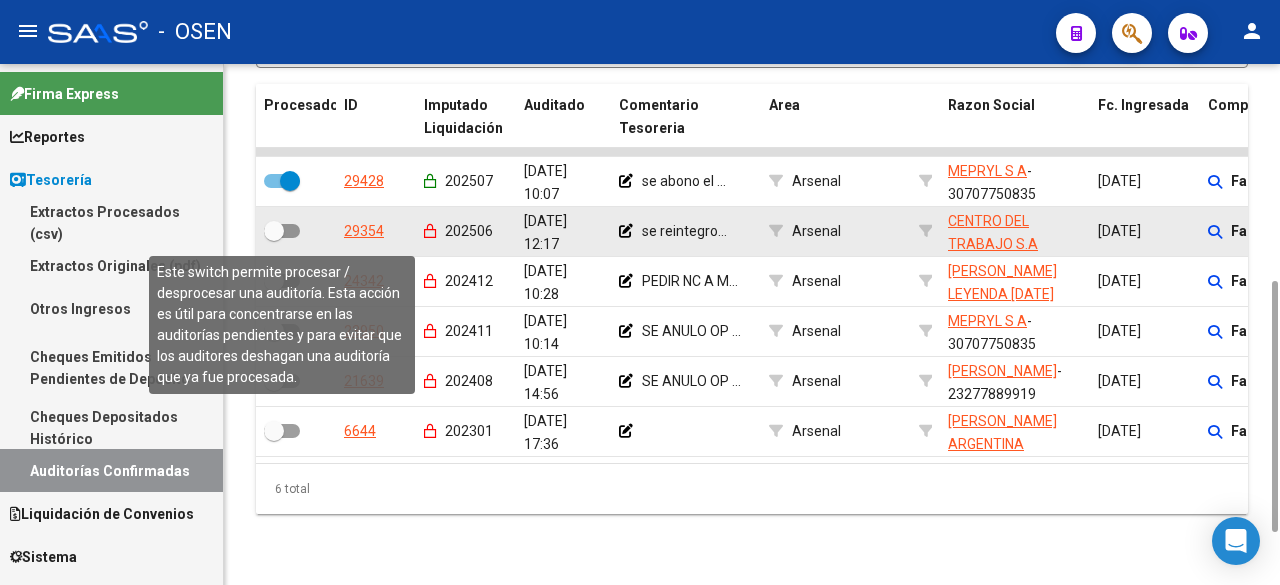 drag, startPoint x: 281, startPoint y: 222, endPoint x: 360, endPoint y: 239, distance: 80.80842 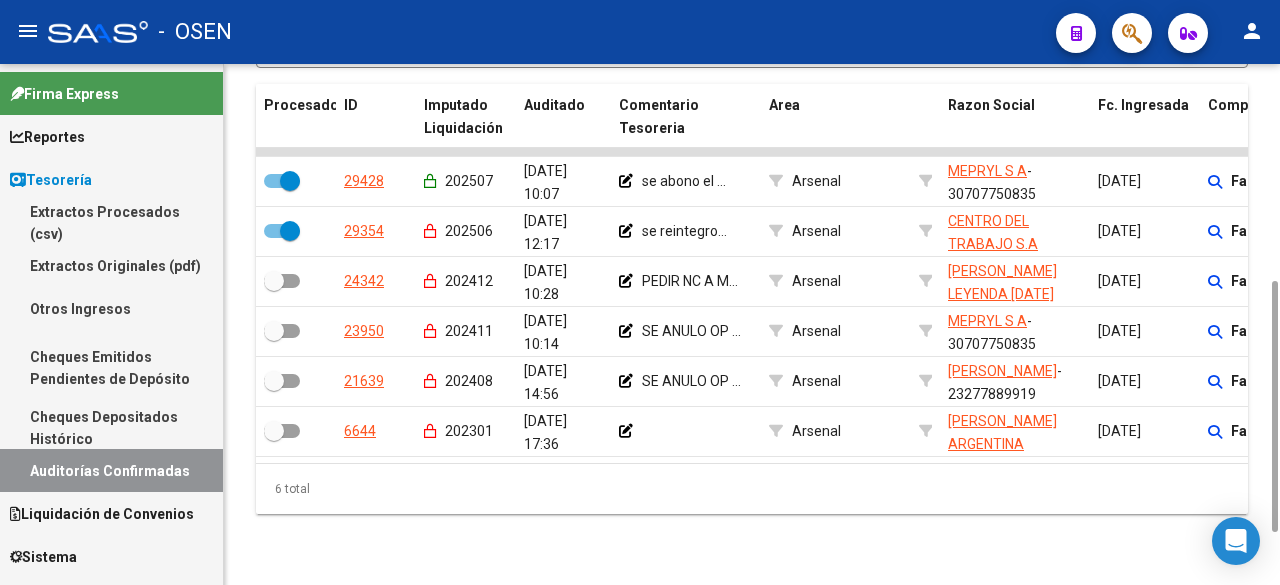 scroll, scrollTop: 0, scrollLeft: 0, axis: both 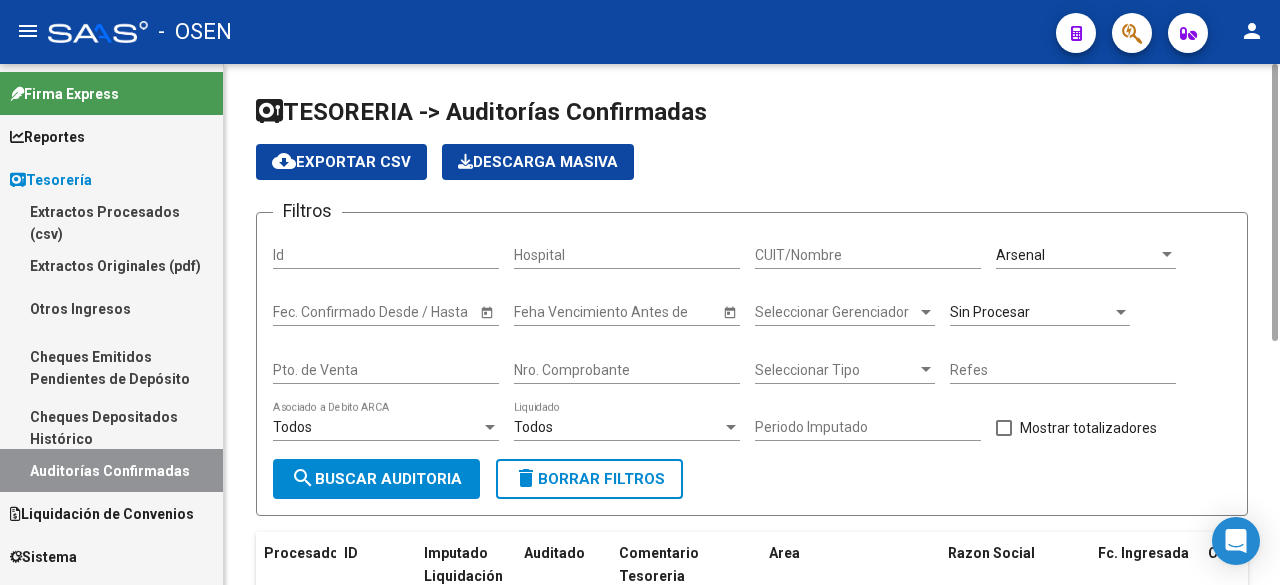click on "Arsenal Seleccionar Area" 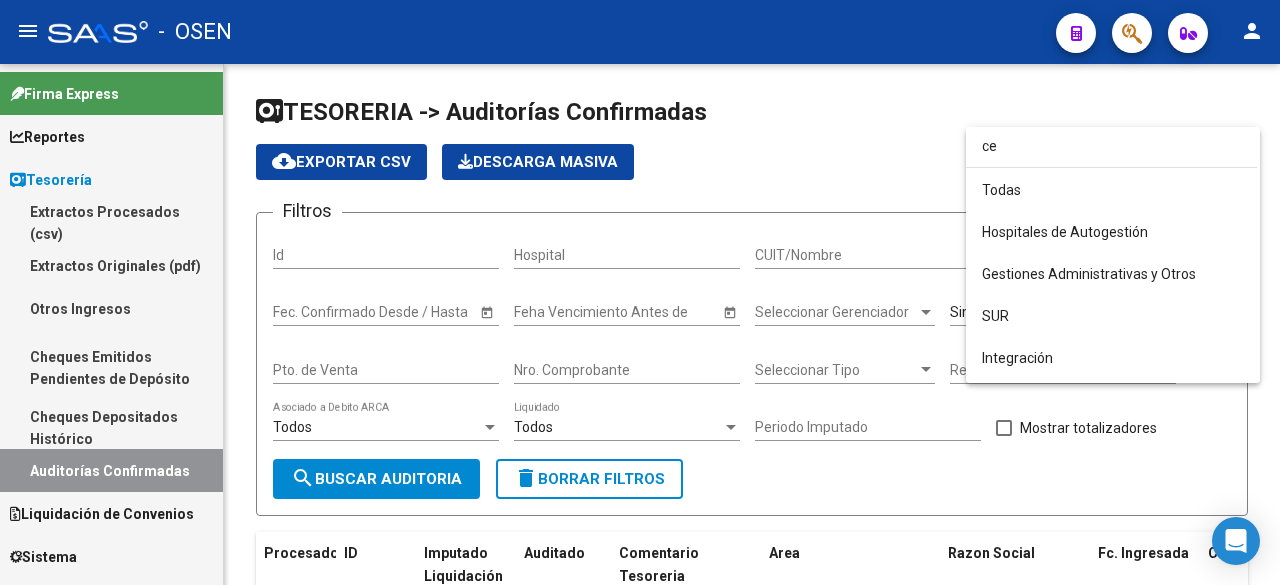scroll, scrollTop: 0, scrollLeft: 0, axis: both 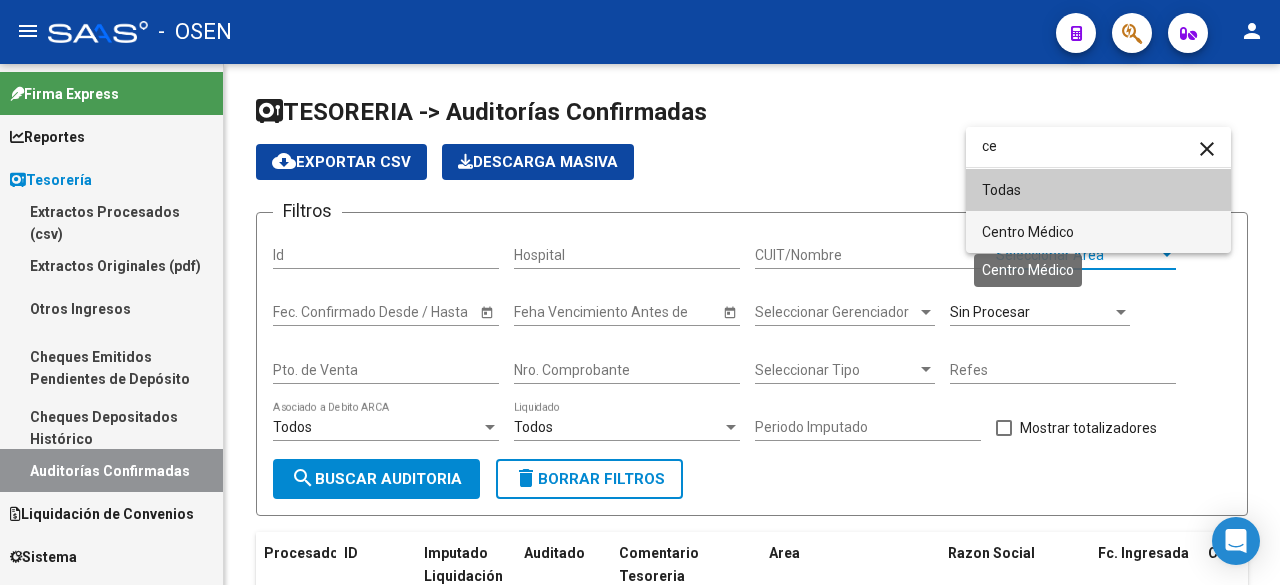 type on "ce" 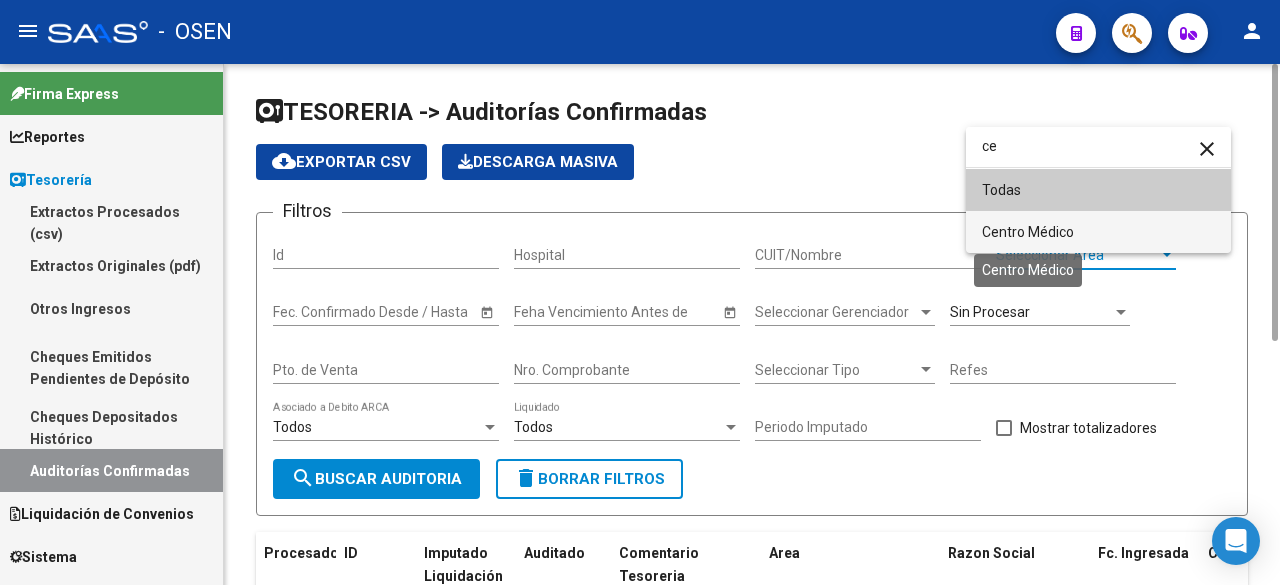 drag, startPoint x: 1065, startPoint y: 234, endPoint x: 875, endPoint y: 310, distance: 204.63626 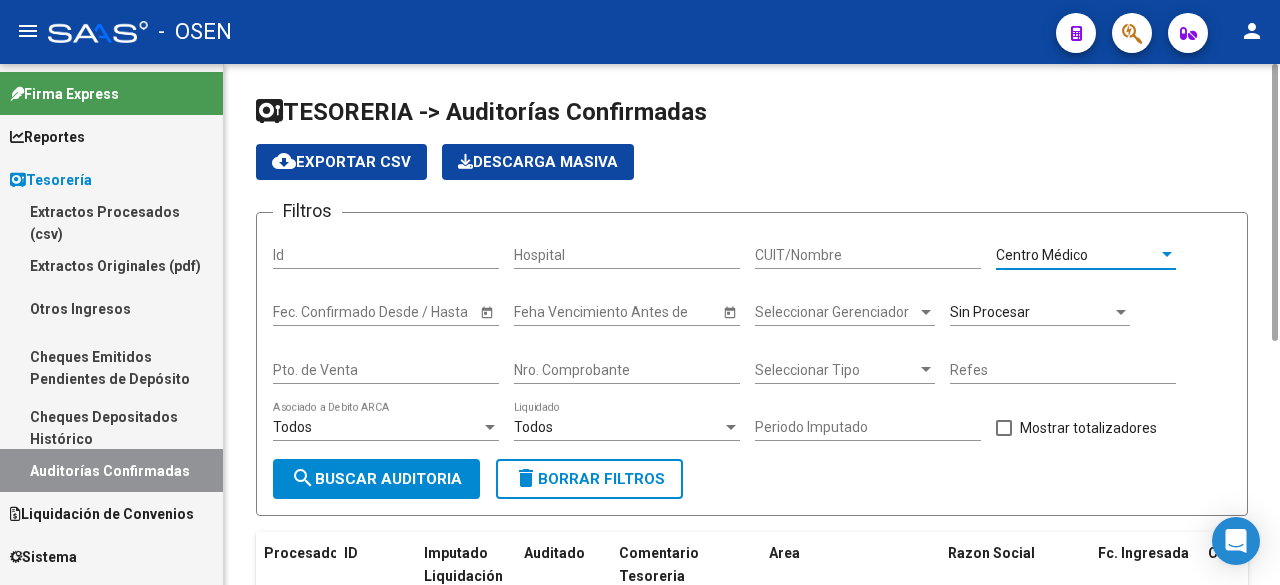click on "search  Buscar Auditoria" 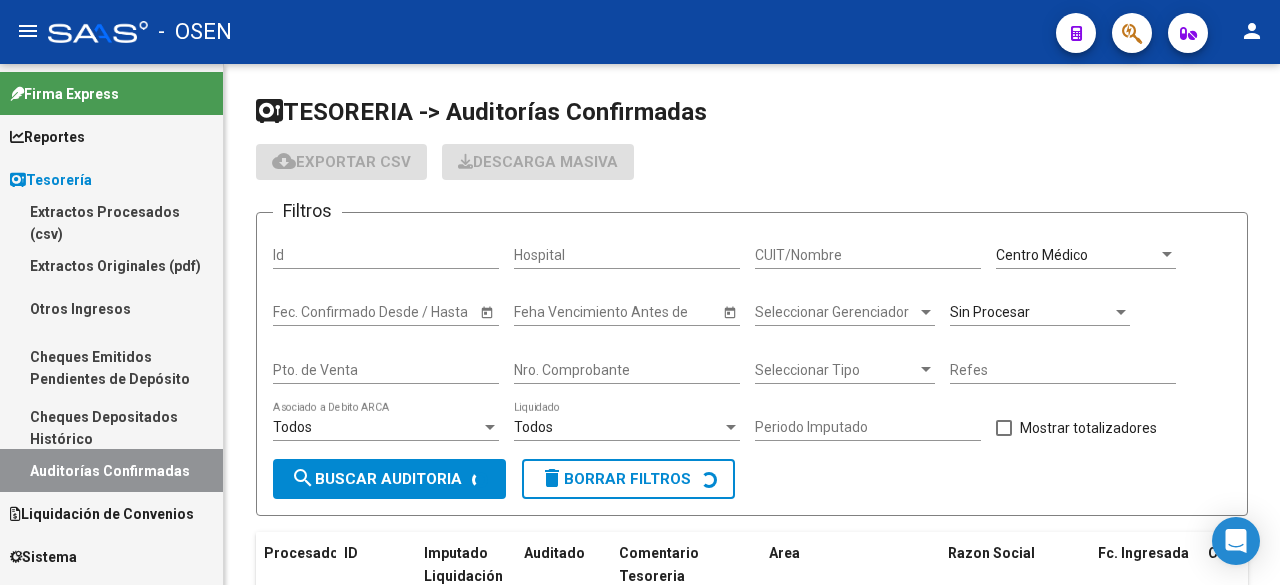 checkbox on "false" 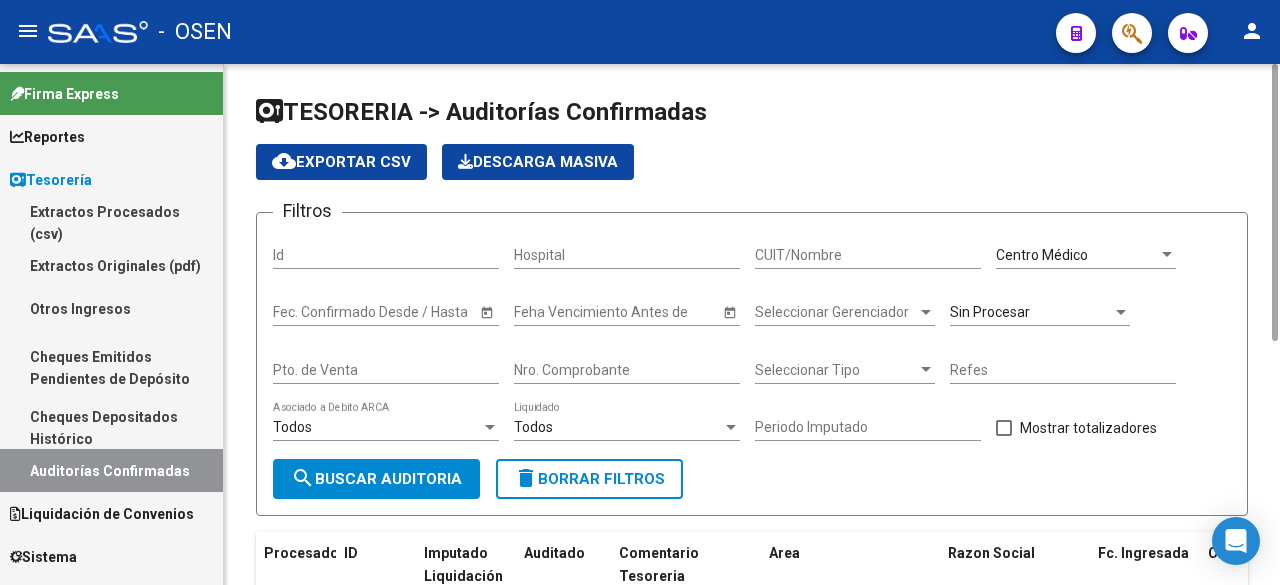 click on "Centro Médico" at bounding box center (1042, 255) 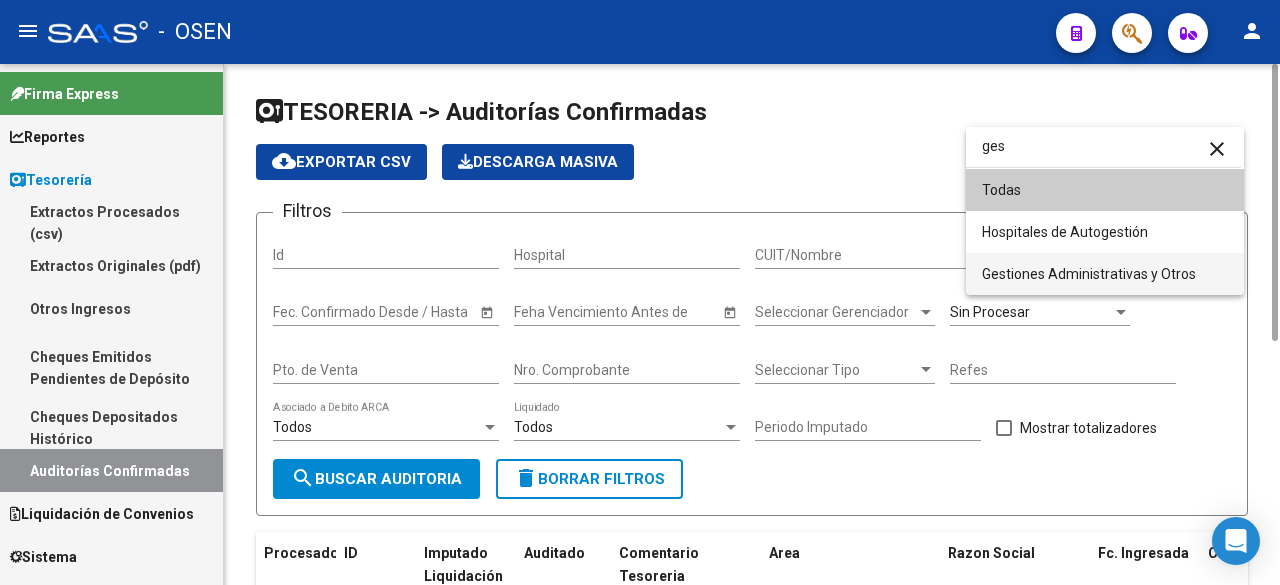 scroll, scrollTop: 0, scrollLeft: 0, axis: both 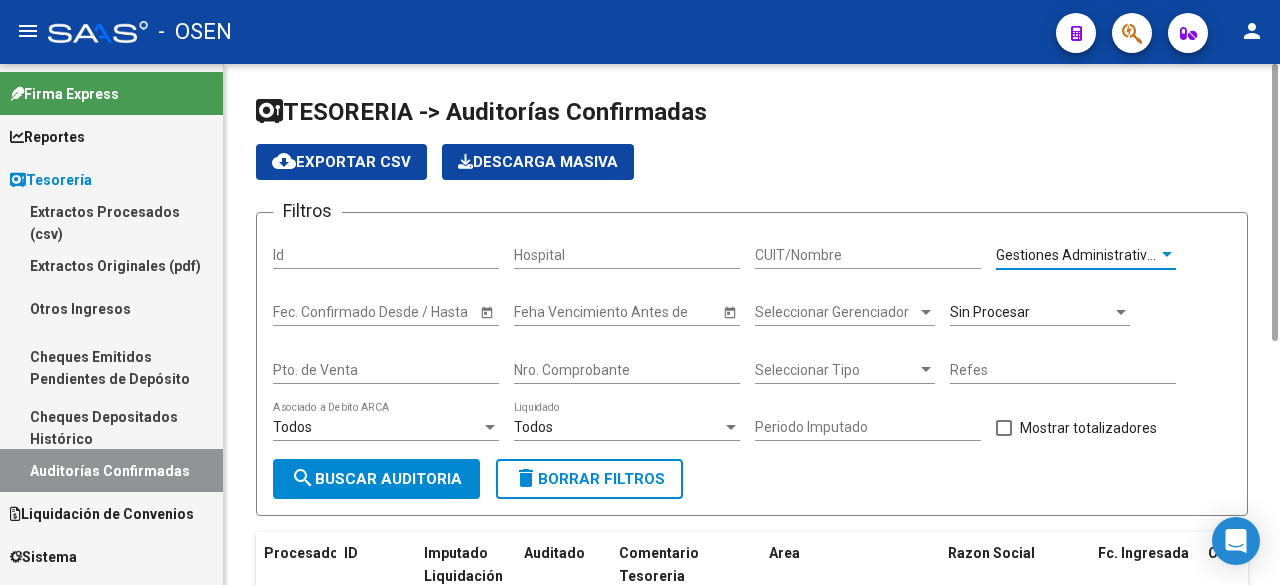 click on "search  Buscar Auditoria" 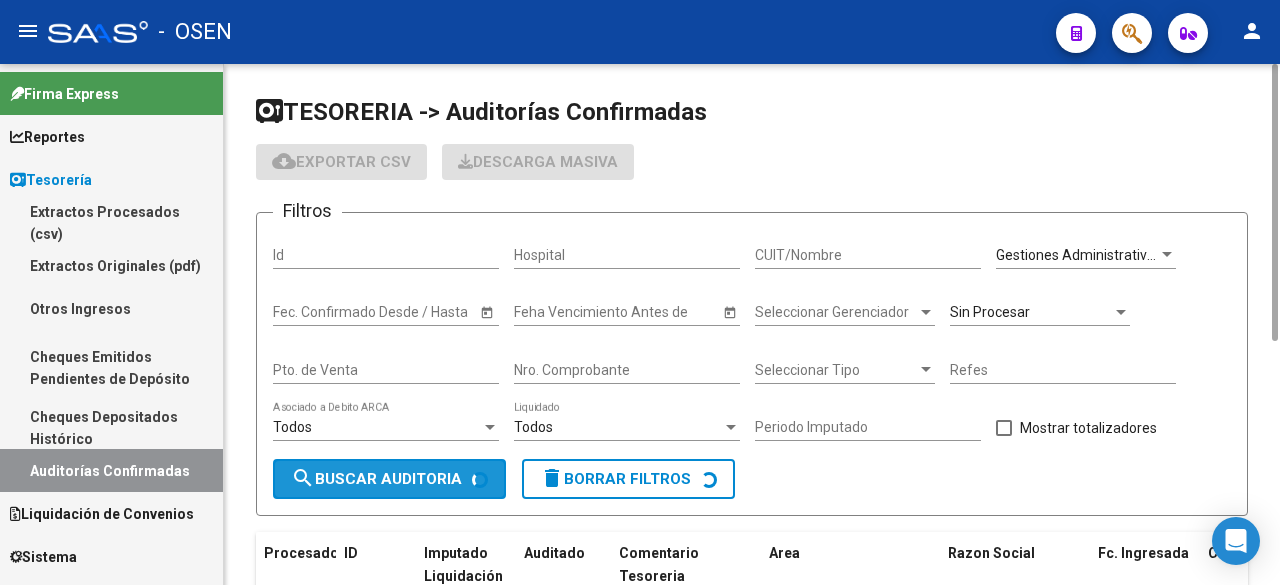 scroll, scrollTop: 262, scrollLeft: 0, axis: vertical 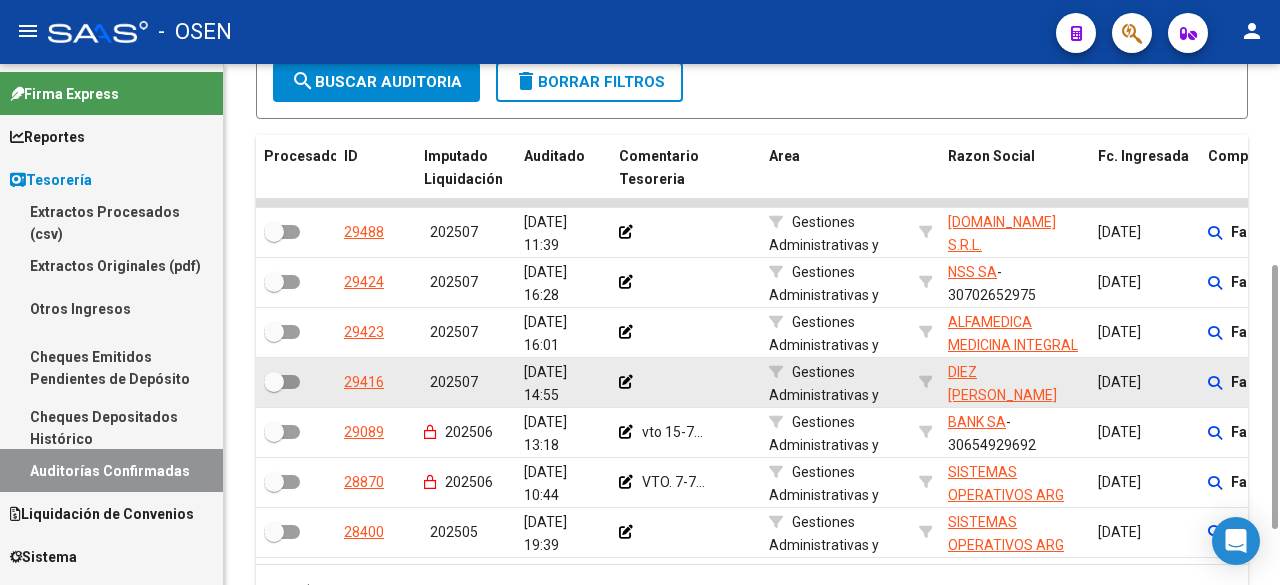 drag, startPoint x: 1275, startPoint y: 305, endPoint x: 601, endPoint y: 381, distance: 678.27136 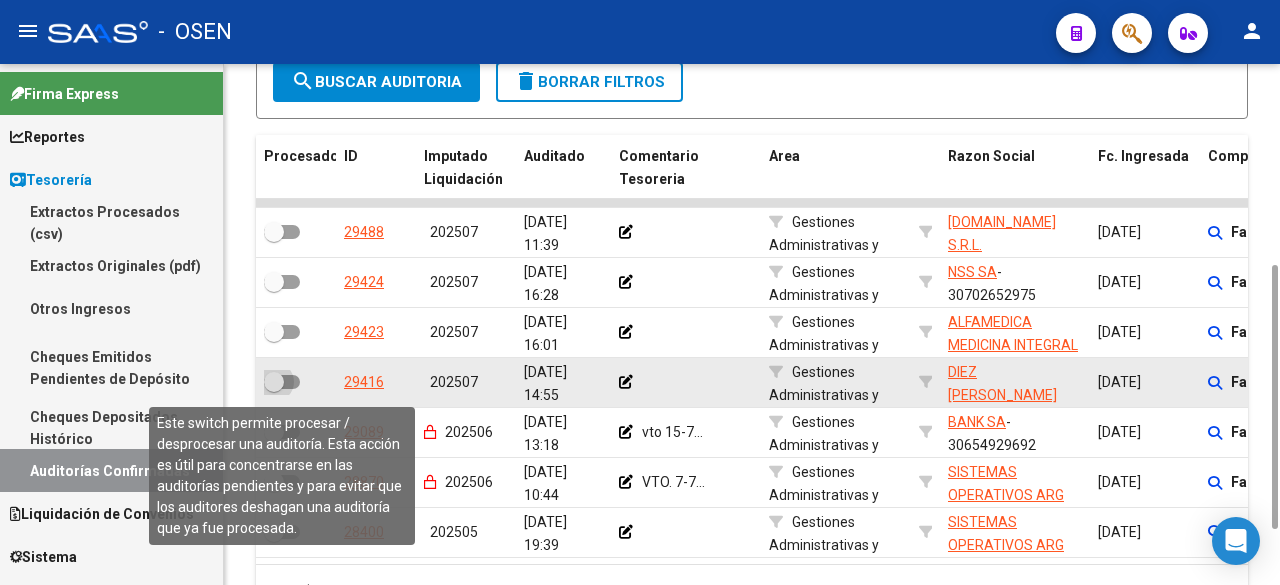 click at bounding box center (274, 382) 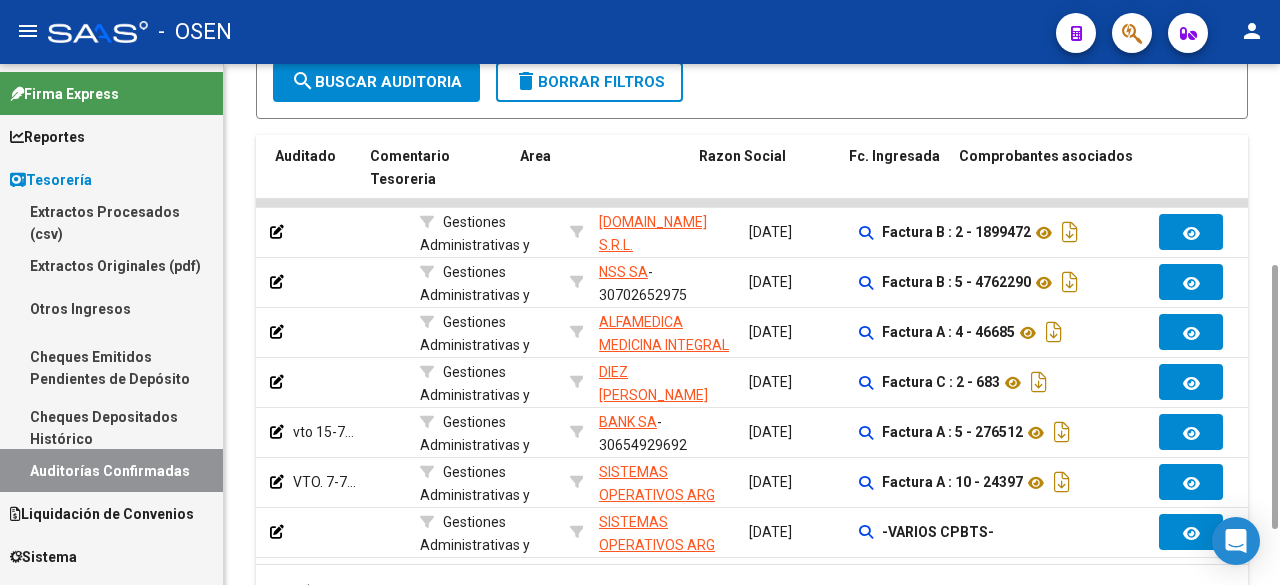 scroll, scrollTop: 0, scrollLeft: 0, axis: both 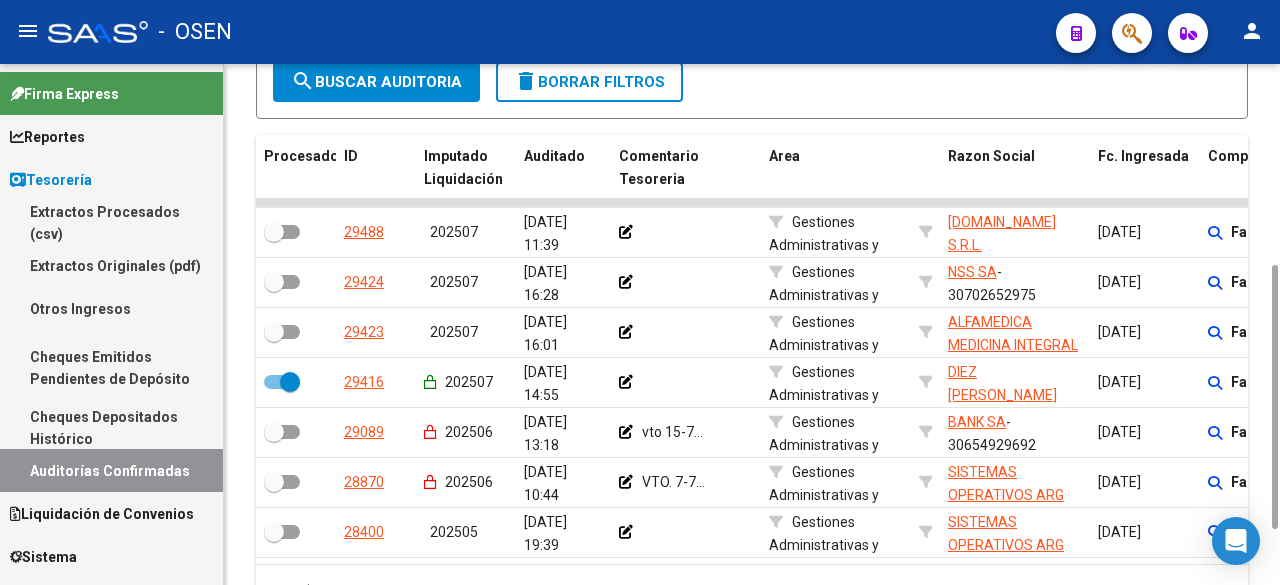 click on "search  Buscar Auditoria" 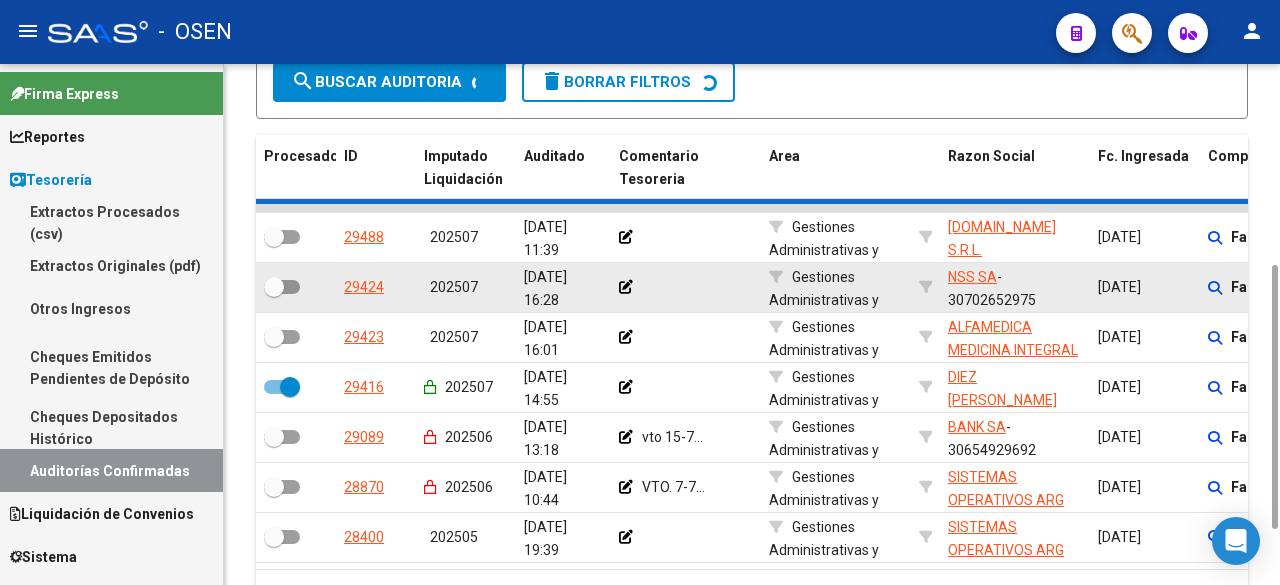 checkbox on "false" 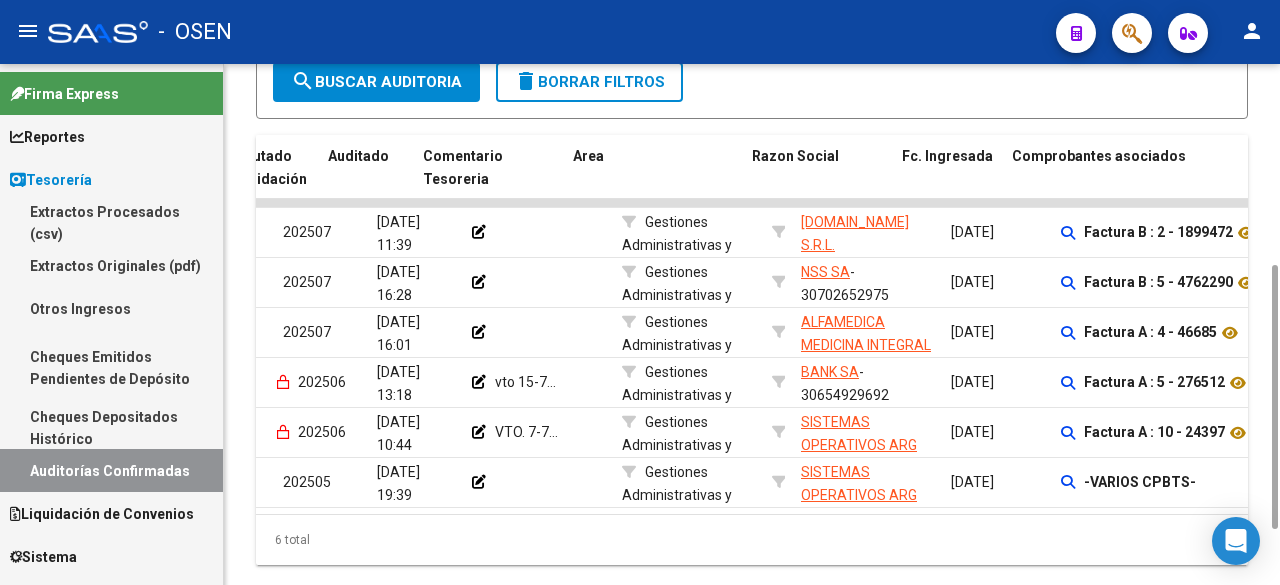 scroll, scrollTop: 0, scrollLeft: 221, axis: horizontal 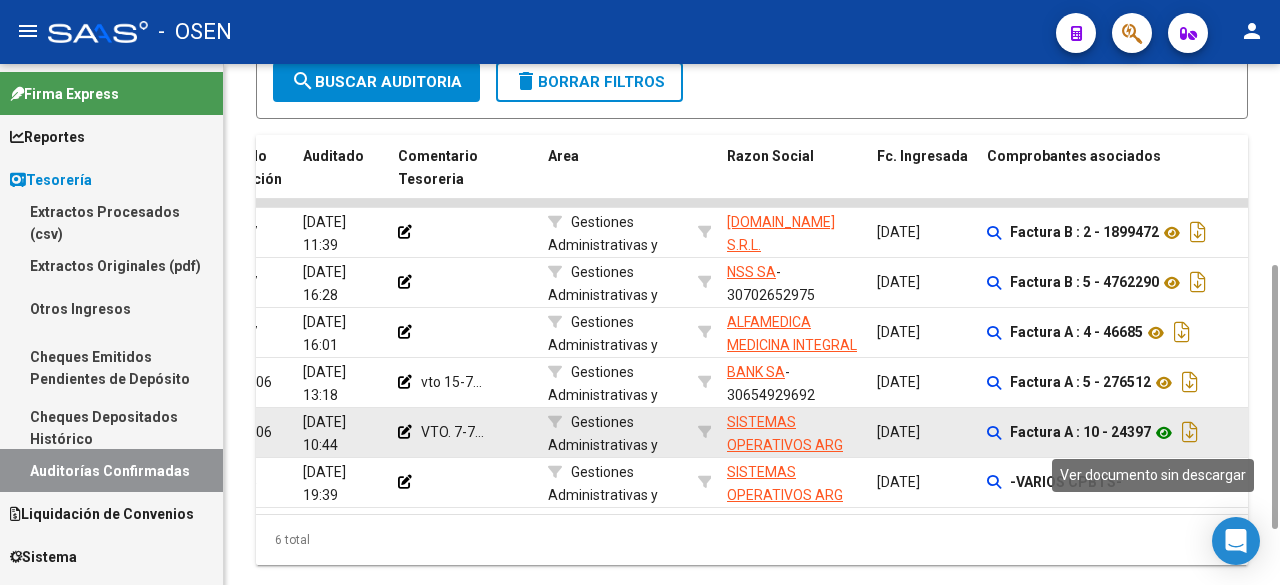 click 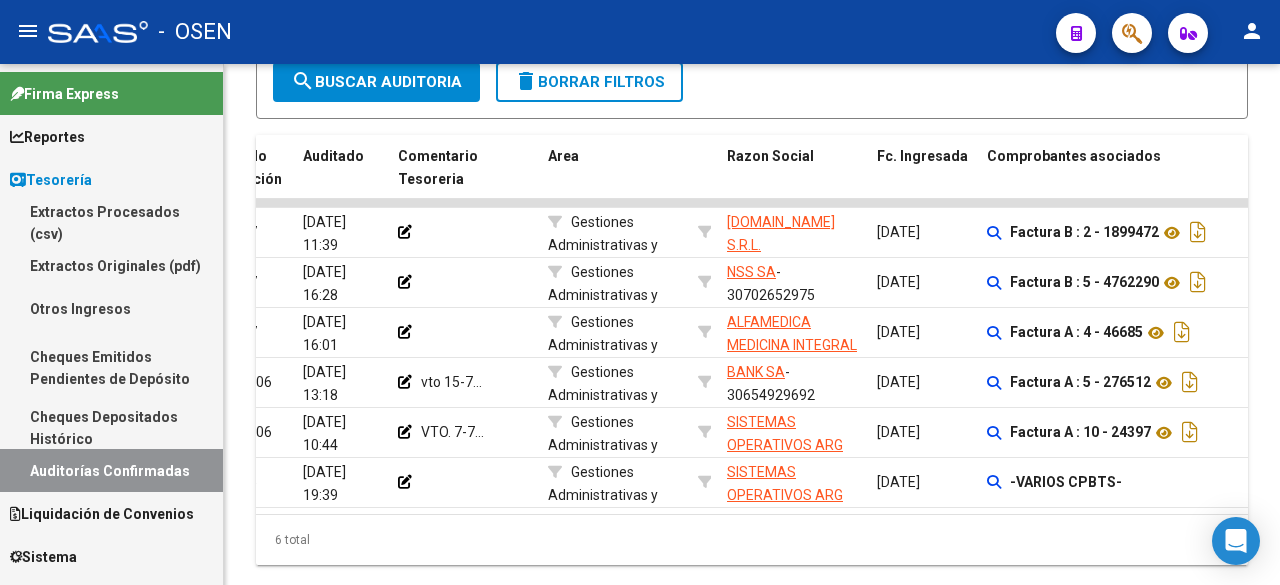 scroll, scrollTop: 333, scrollLeft: 0, axis: vertical 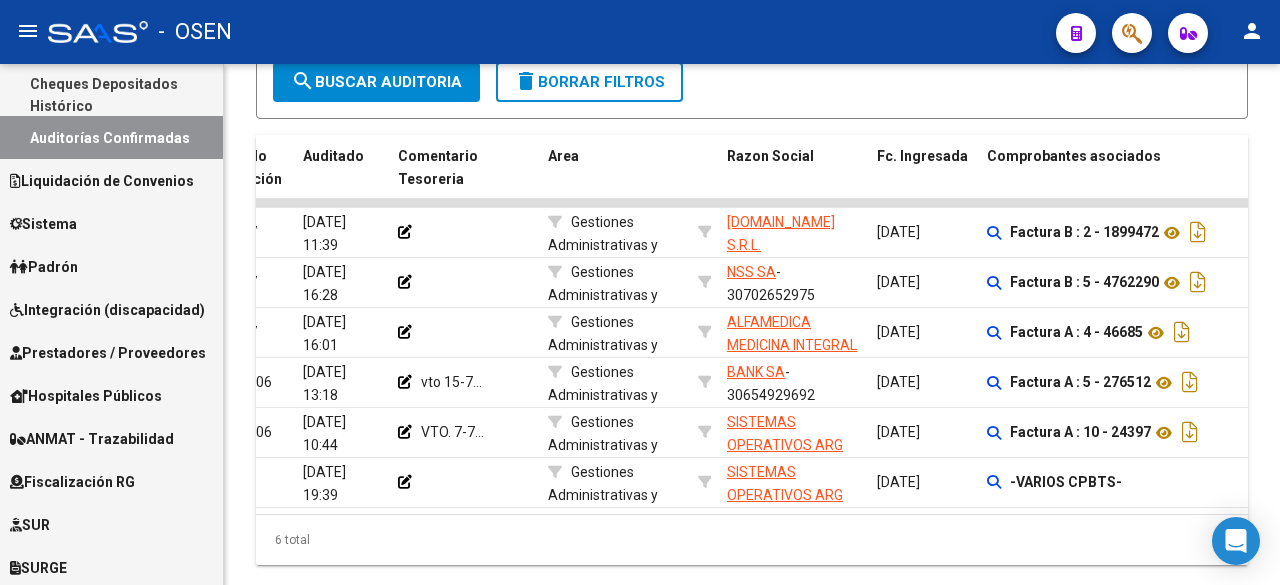 click on "Prestadores / Proveedores" at bounding box center (108, 353) 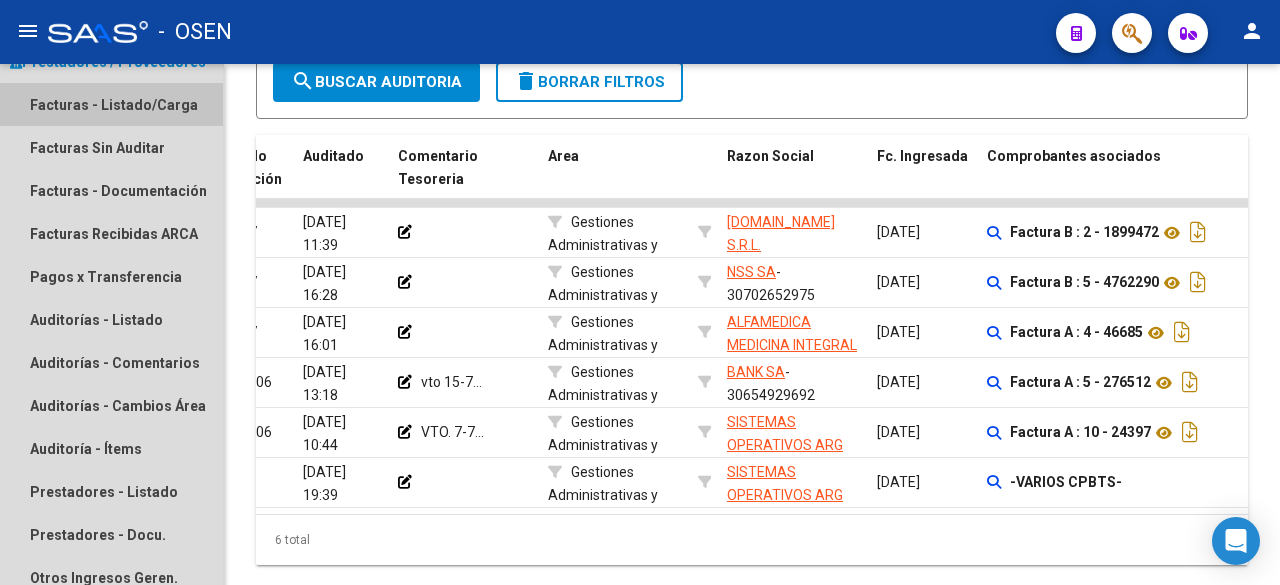 click on "Facturas - Listado/Carga" at bounding box center [111, 104] 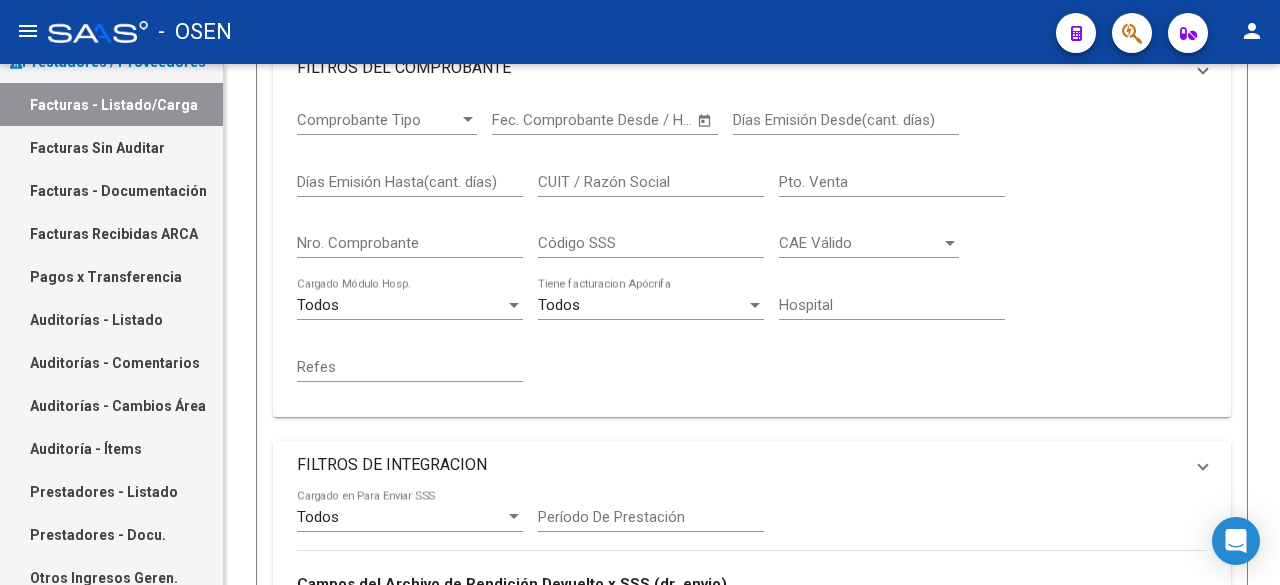 scroll, scrollTop: 0, scrollLeft: 0, axis: both 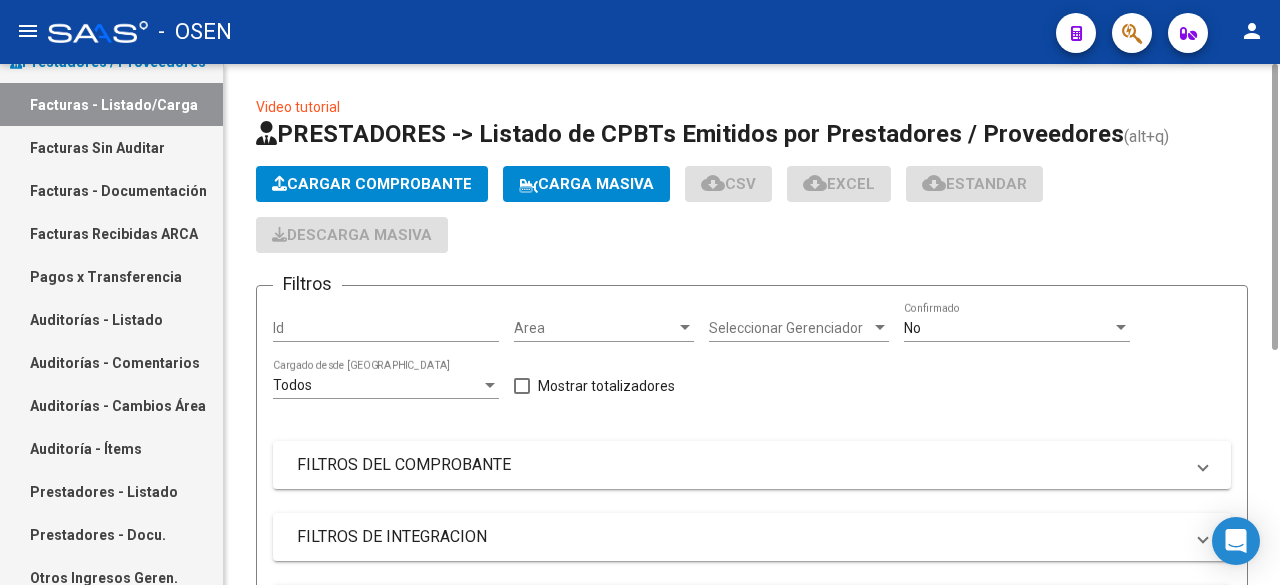 click on "Cargar Comprobante" 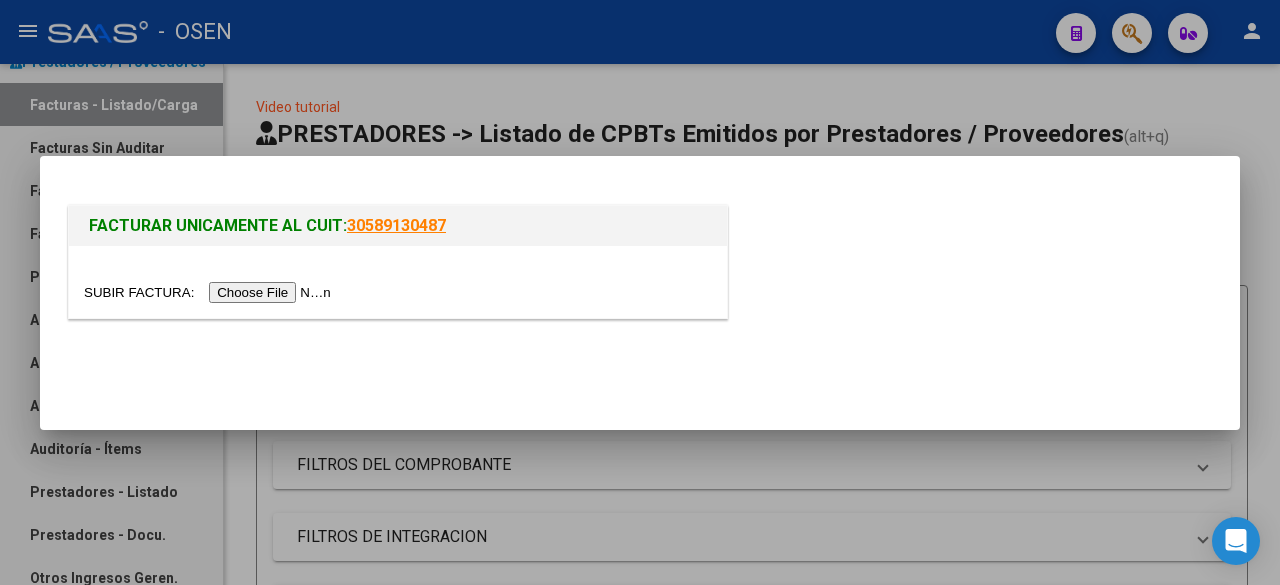 click at bounding box center [210, 292] 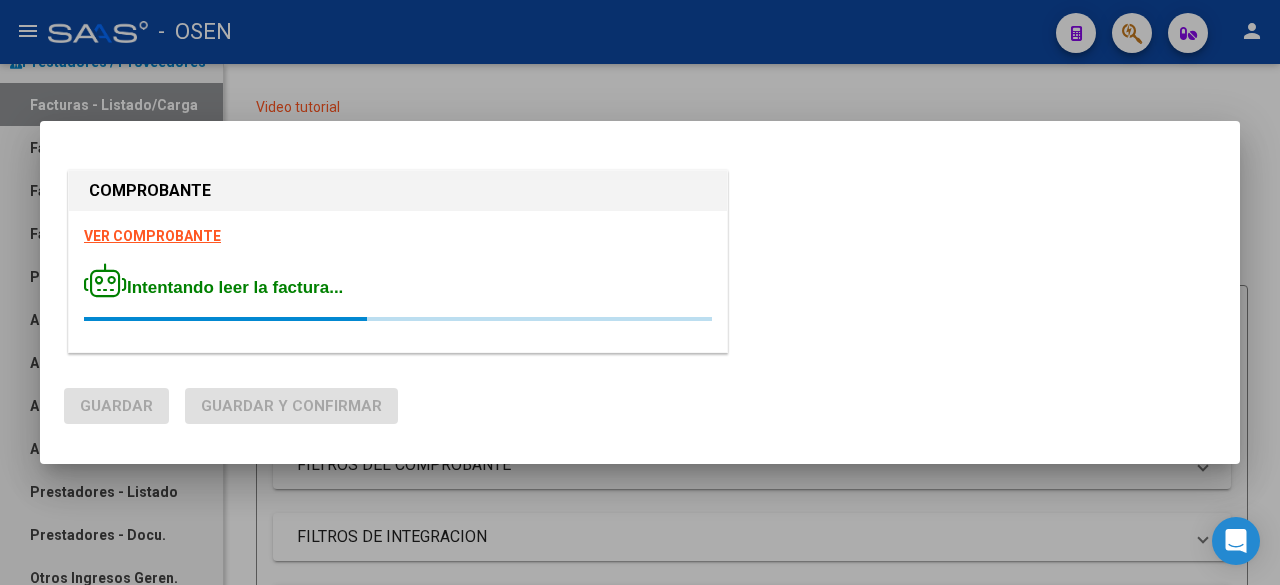 click on "VER COMPROBANTE" at bounding box center [152, 236] 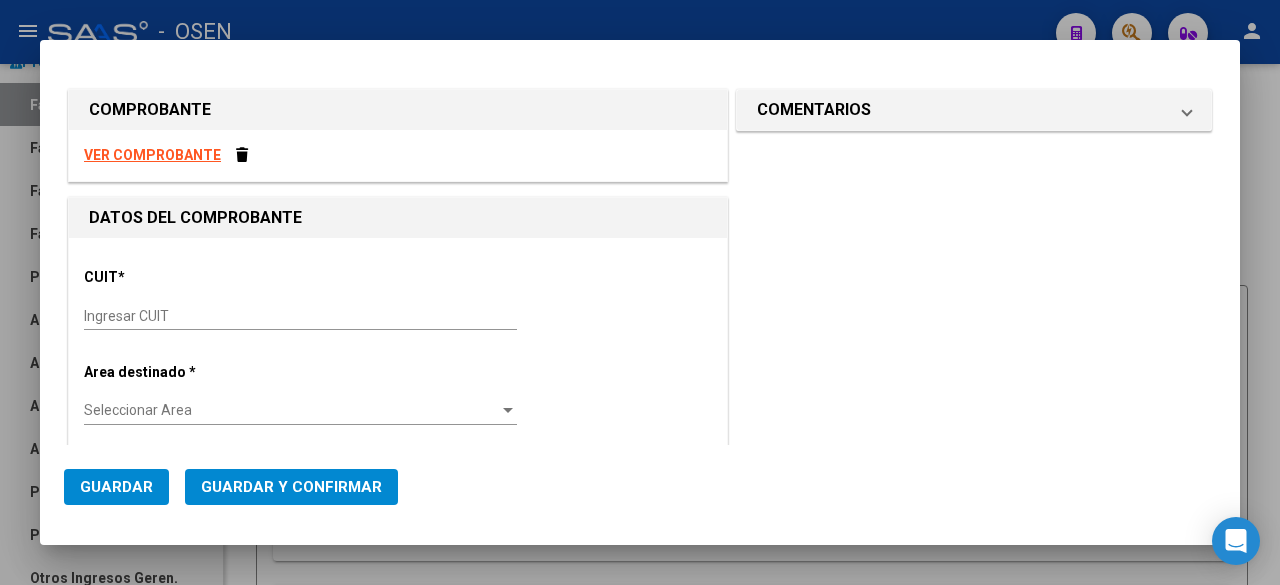 click on "Ingresar CUIT" at bounding box center (300, 316) 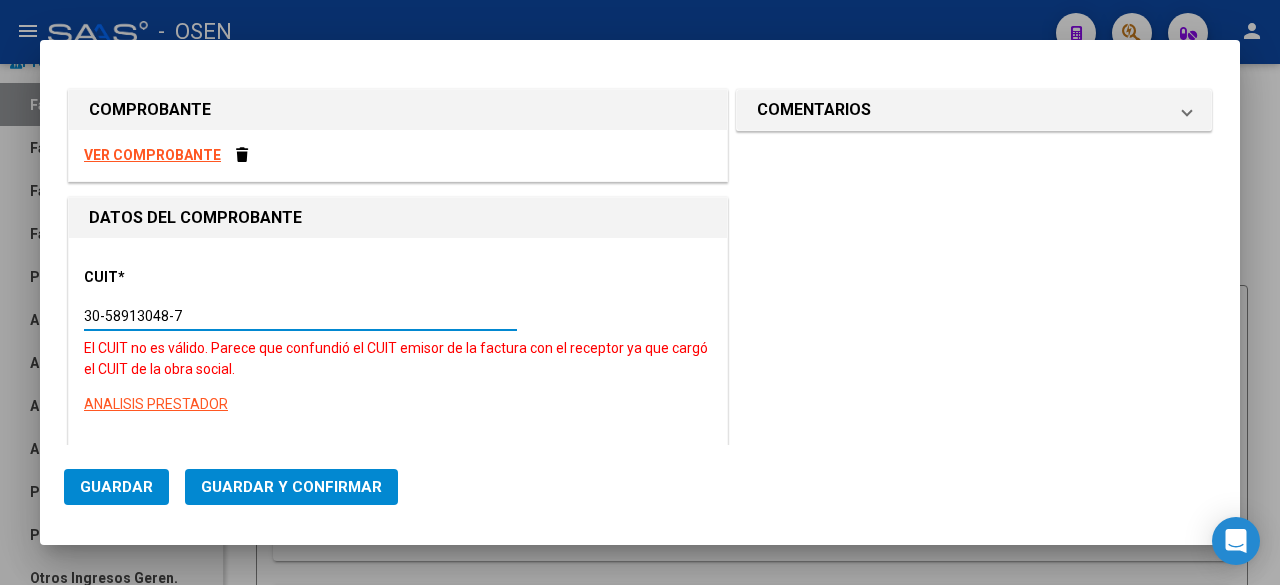 type on "30-58913048-7" 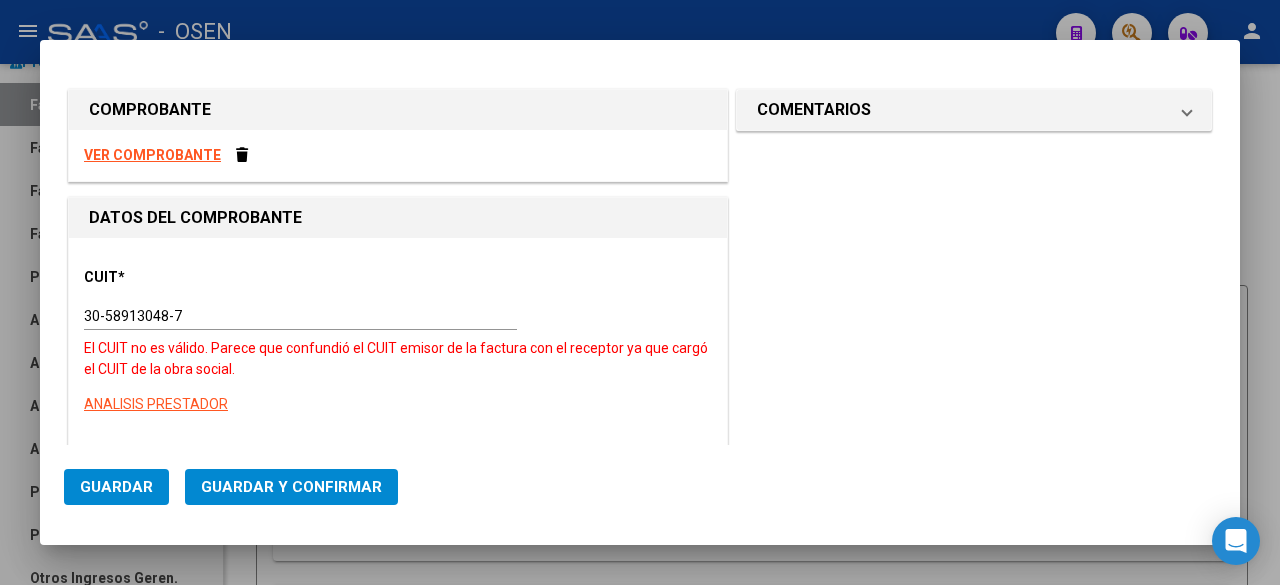 type on "1" 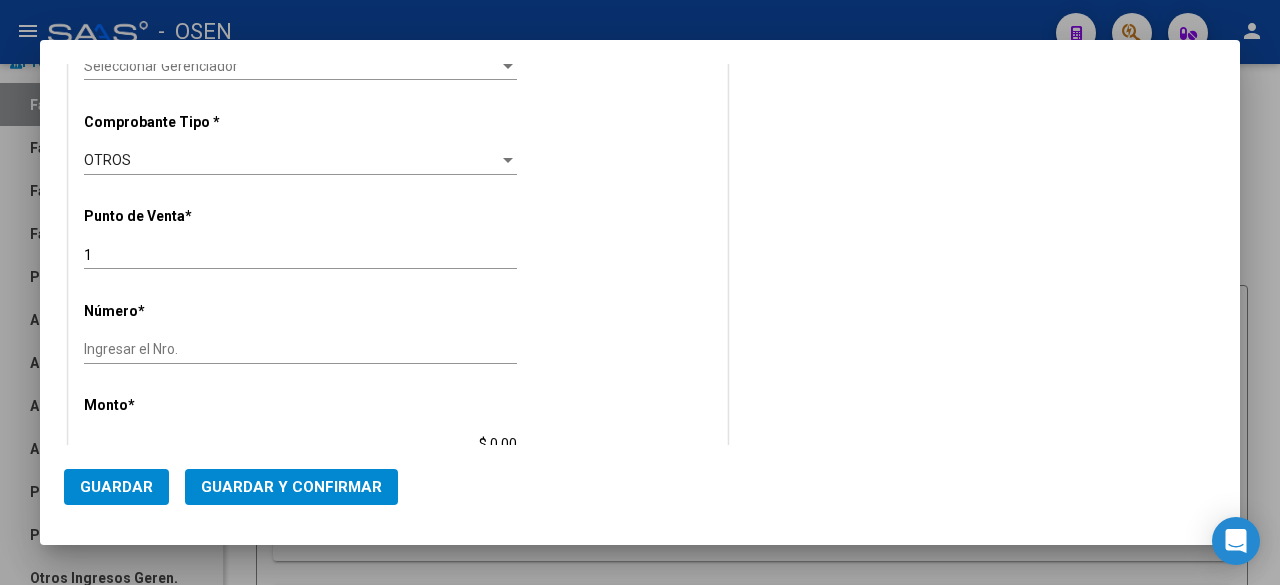 scroll, scrollTop: 570, scrollLeft: 0, axis: vertical 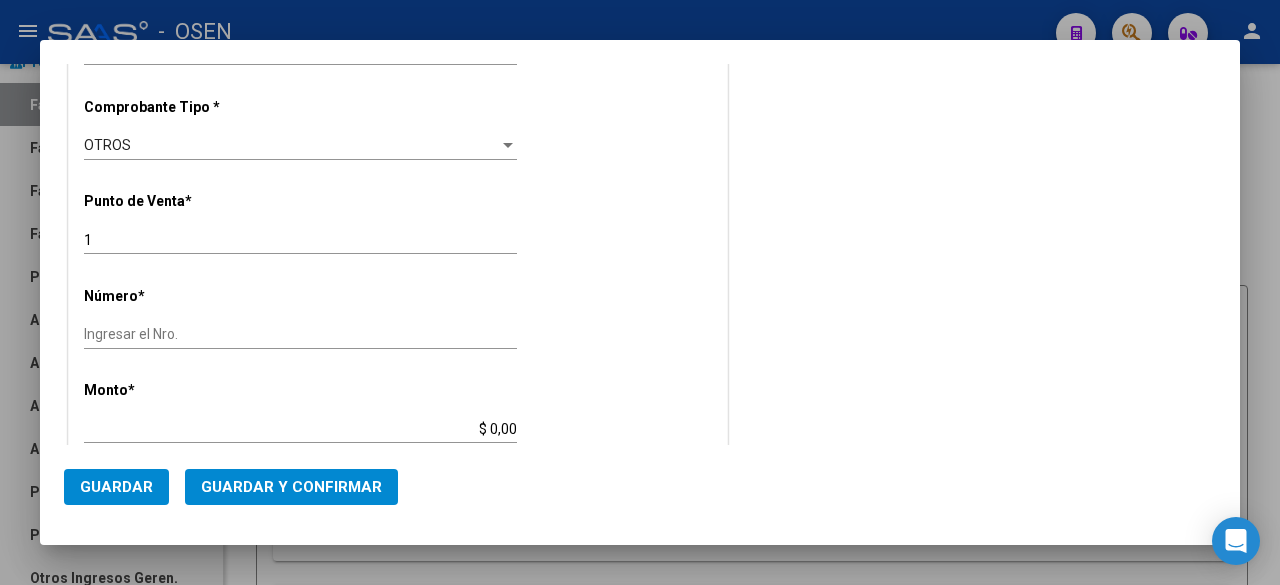 click on "Ingresar el Nro." at bounding box center (300, 334) 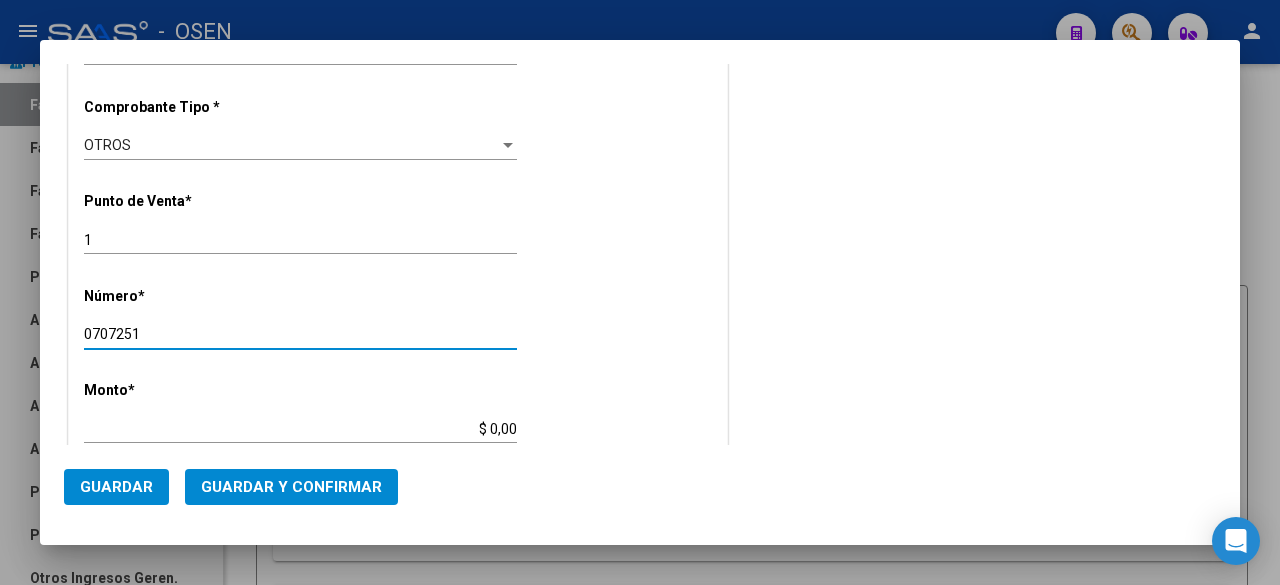 type on "0707251" 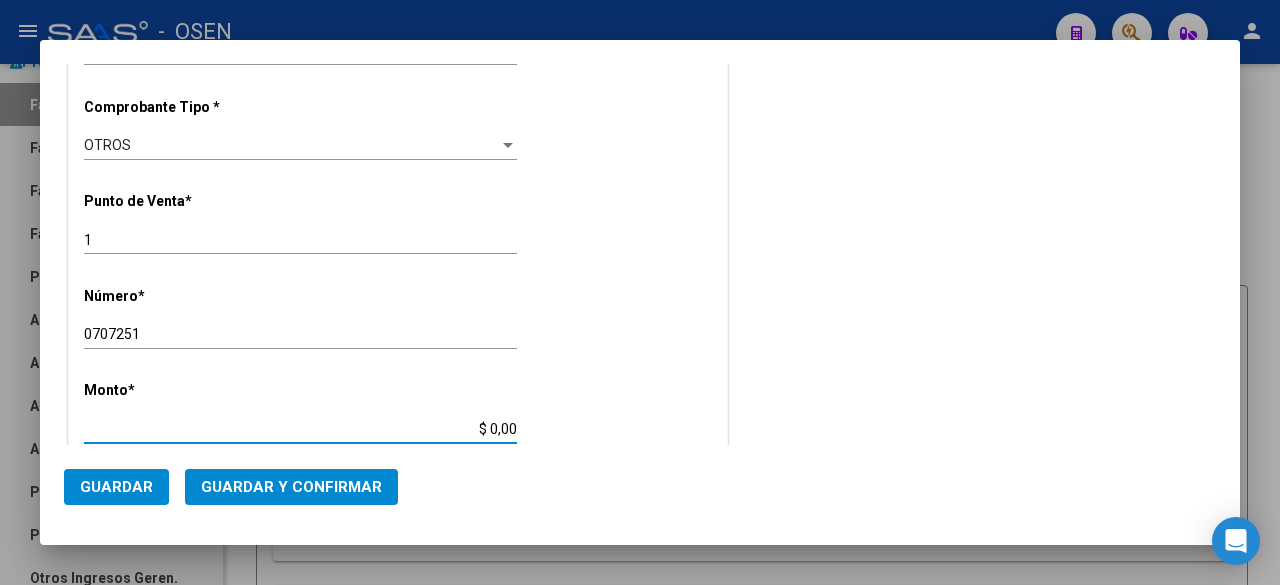 paste on "31.295.333" 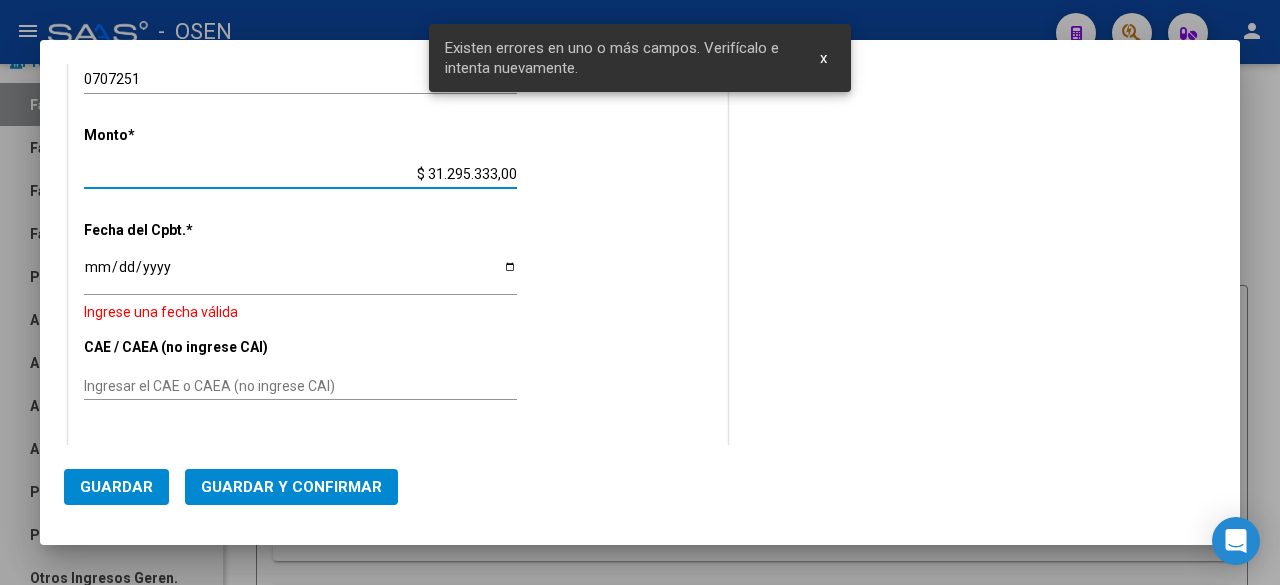 scroll, scrollTop: 836, scrollLeft: 0, axis: vertical 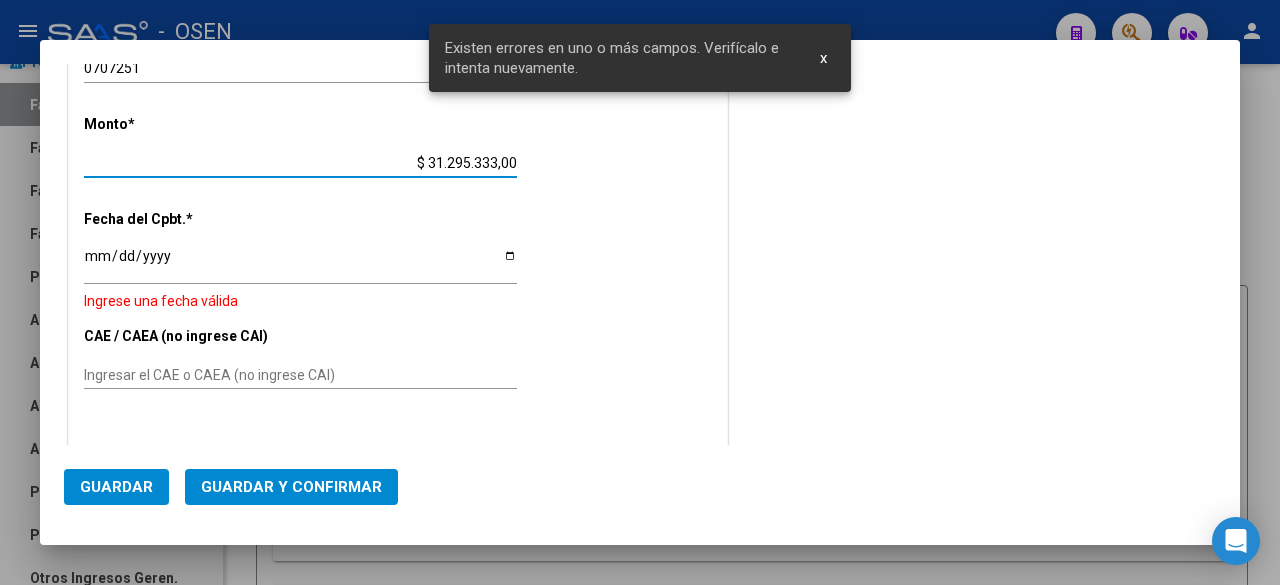 type on "$ 31.295.333,00" 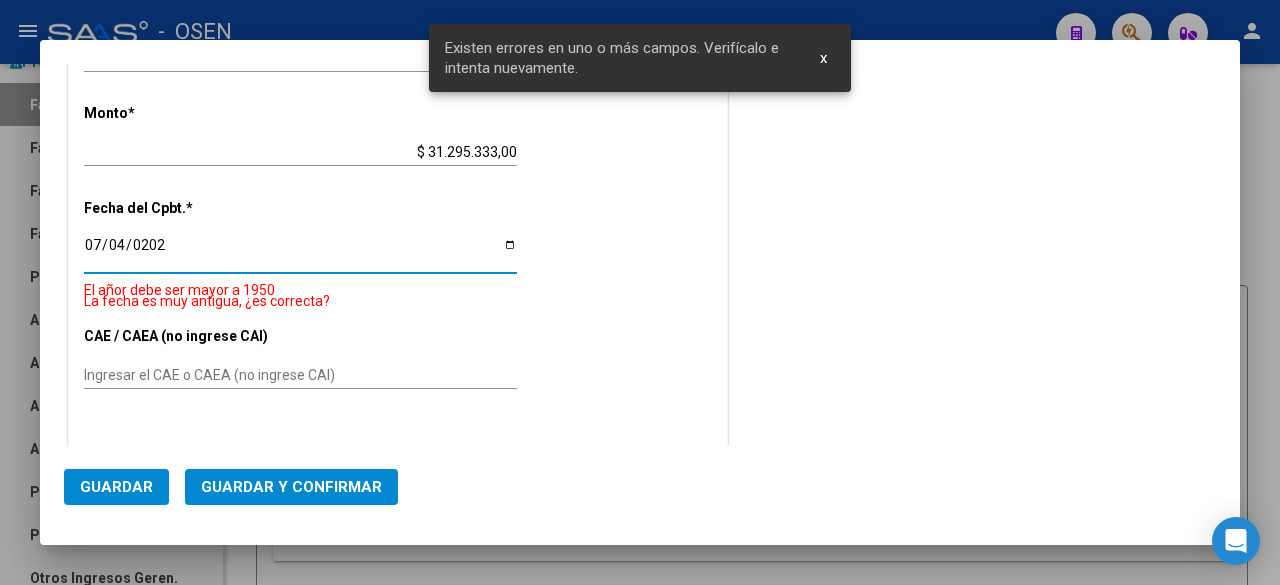 type on "[DATE]" 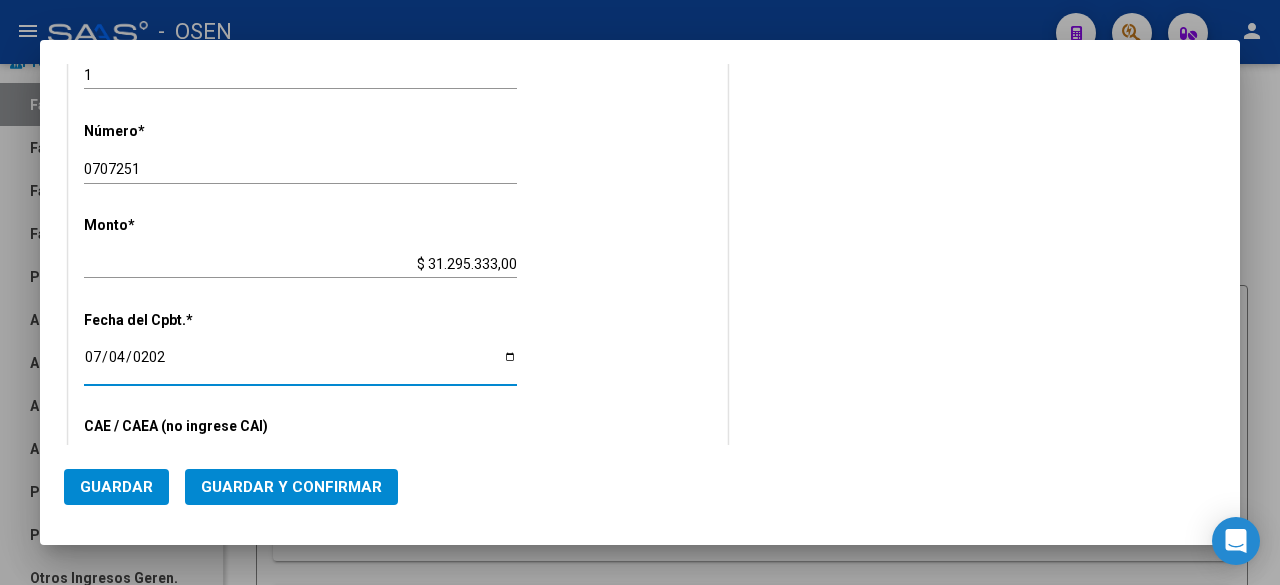 scroll, scrollTop: 825, scrollLeft: 0, axis: vertical 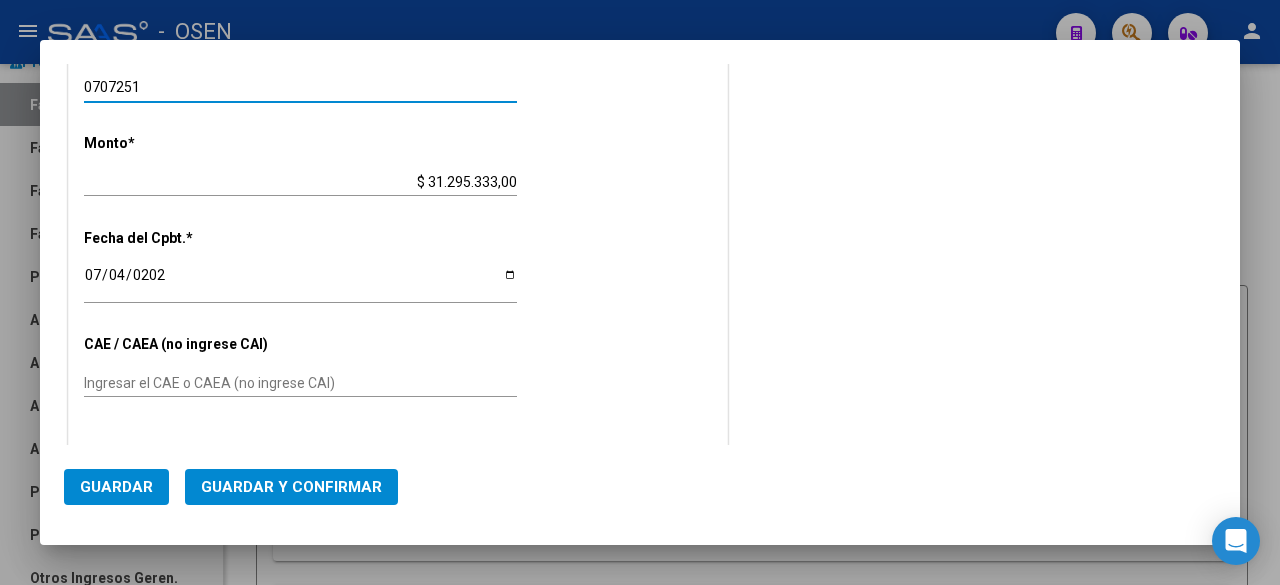 drag, startPoint x: 88, startPoint y: 78, endPoint x: 324, endPoint y: 99, distance: 236.93248 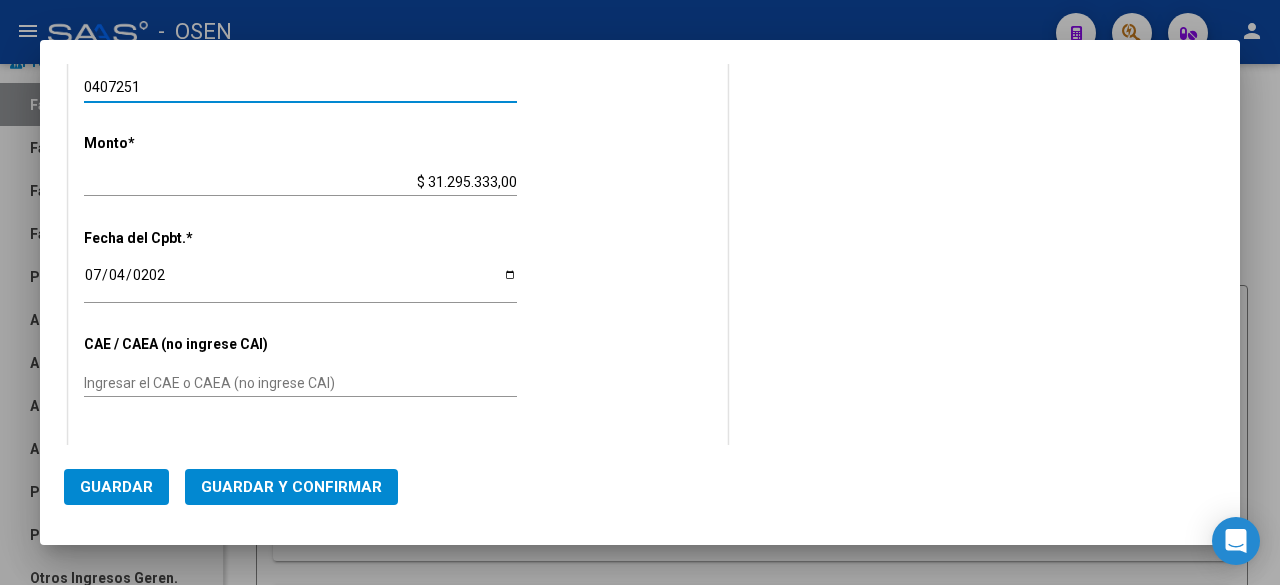 type on "0407251" 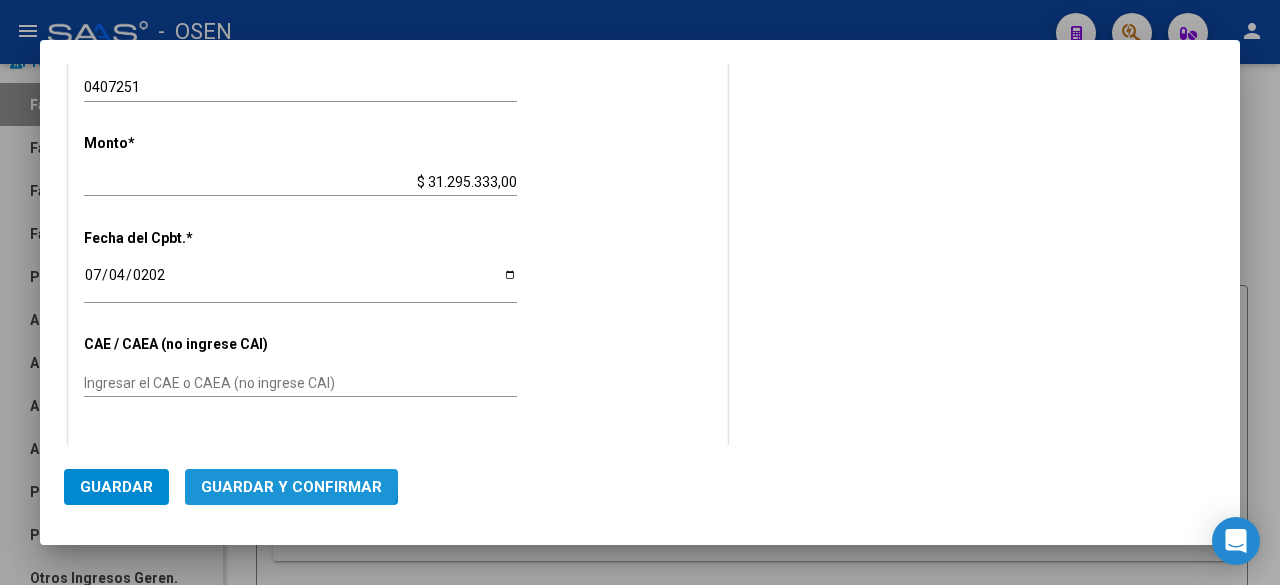 click on "Guardar y Confirmar" 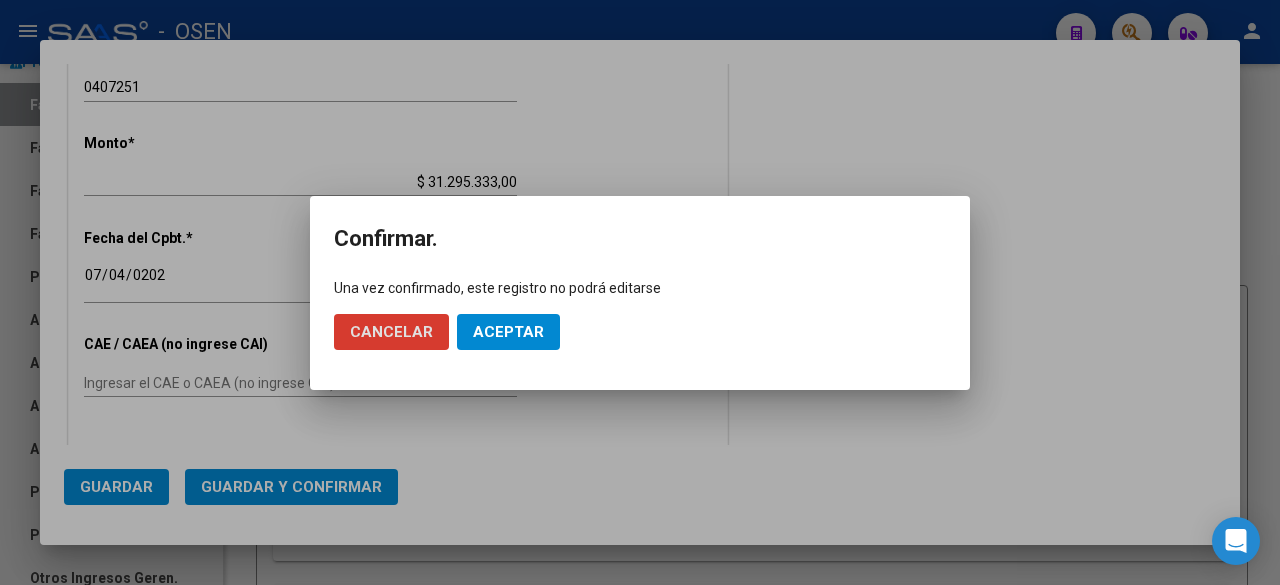 click on "Aceptar" 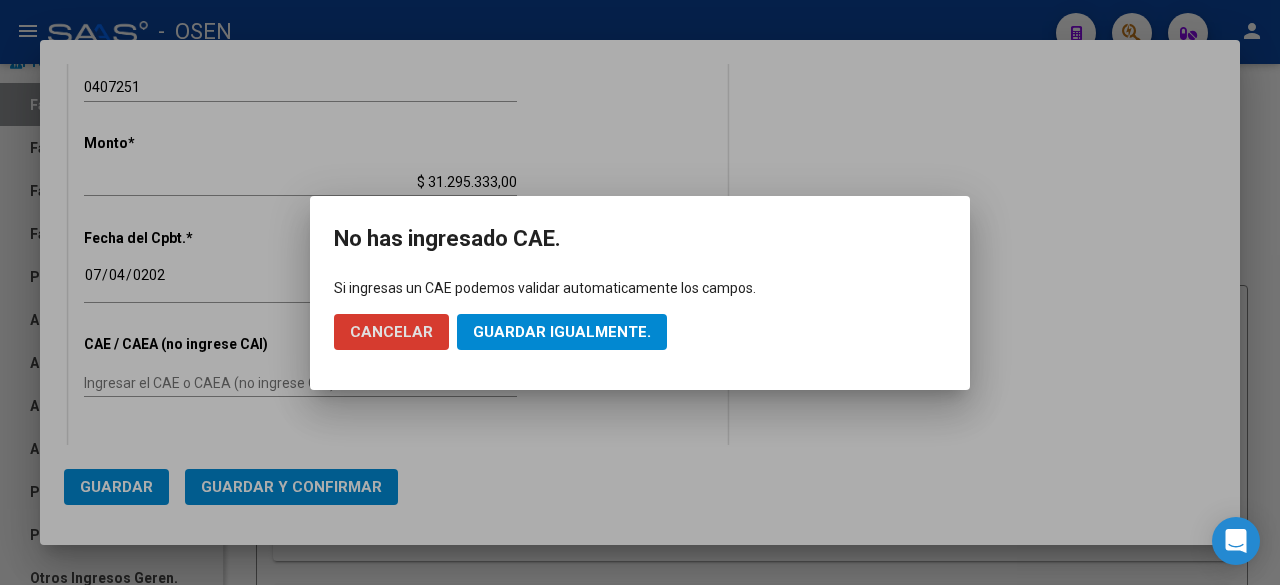 click on "Guardar igualmente." 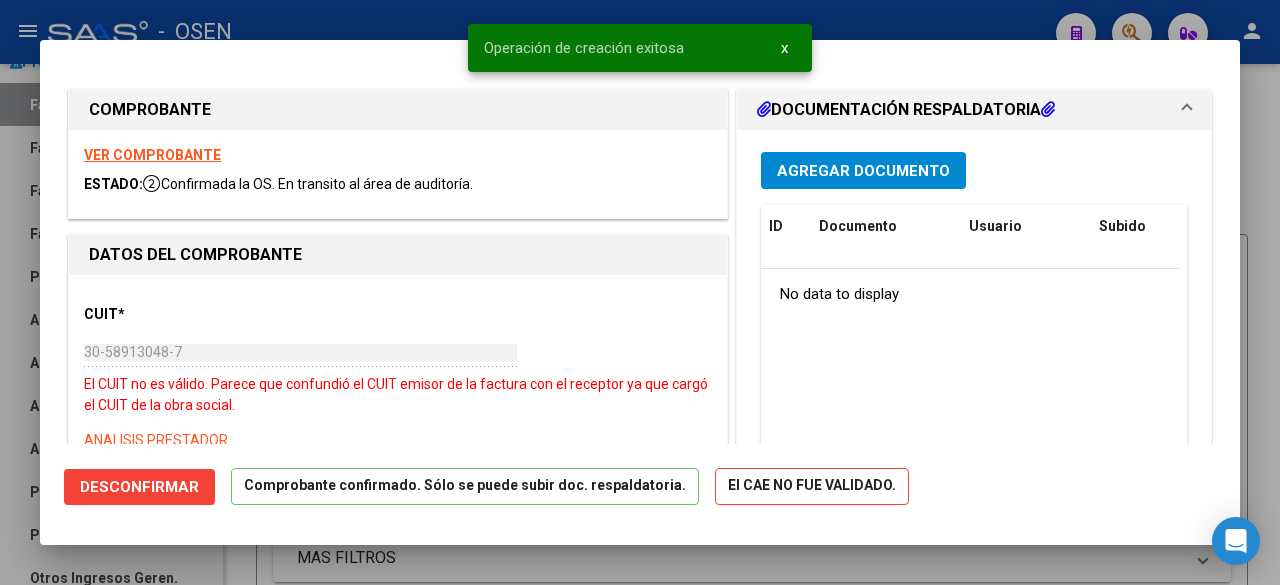 scroll, scrollTop: 333, scrollLeft: 0, axis: vertical 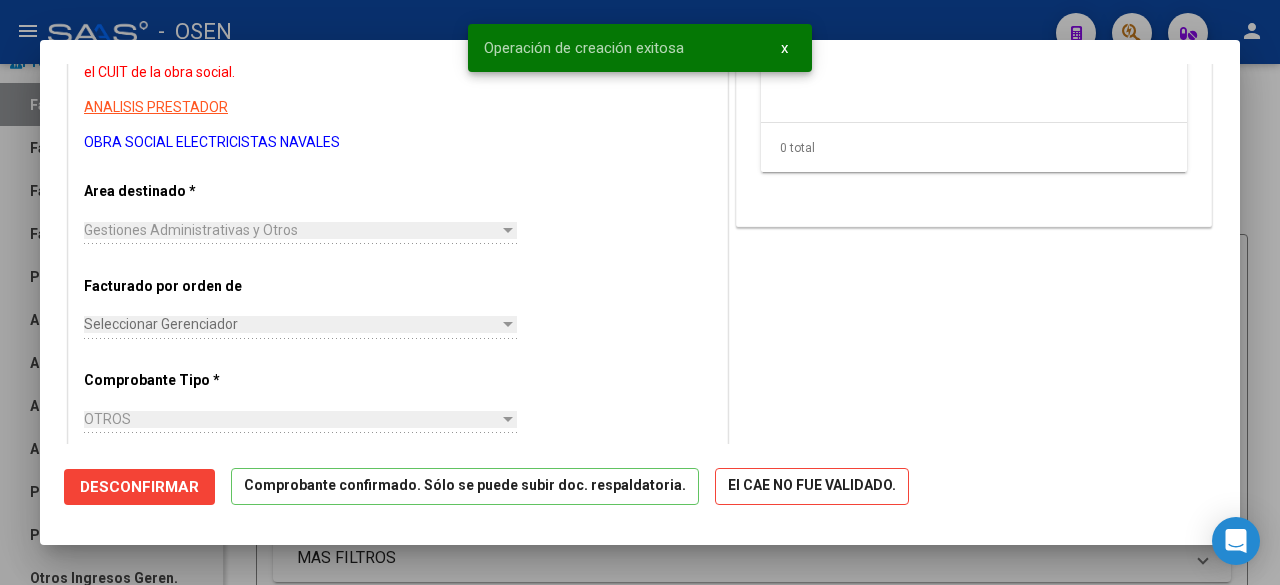 click on "Desconfirmar" 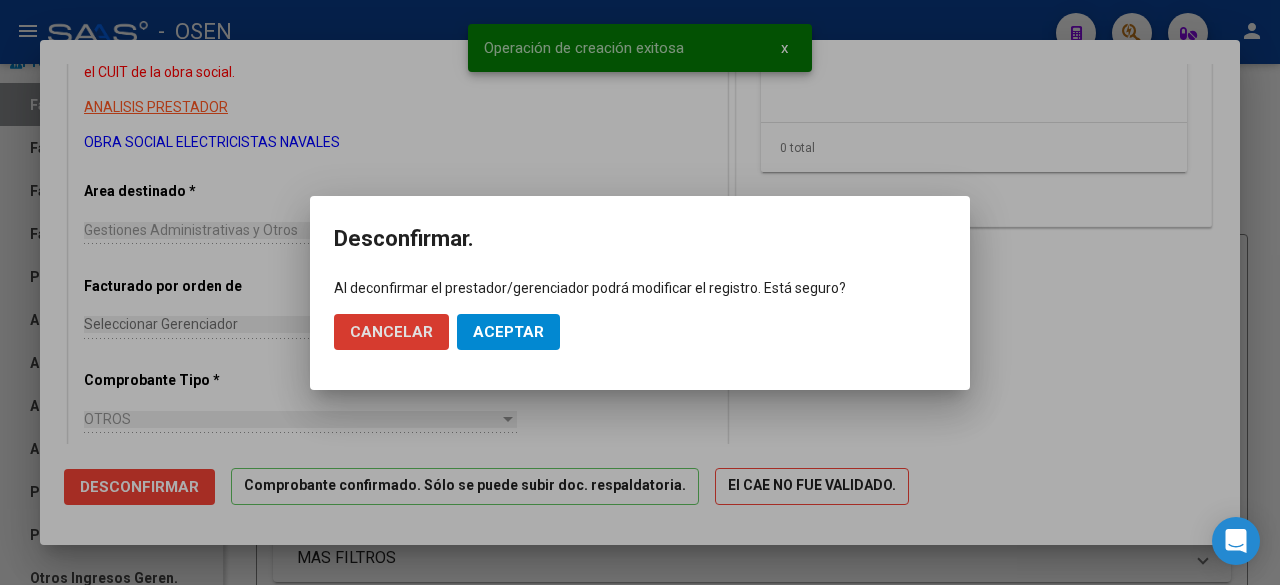click on "Aceptar" 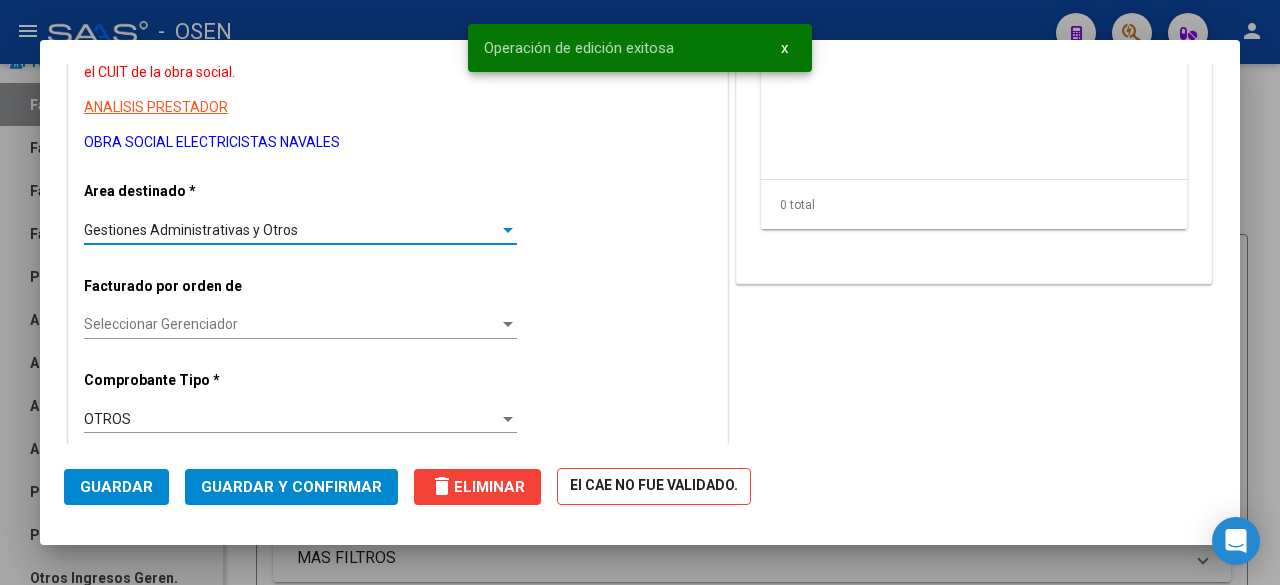 click on "Gestiones Administrativas y Otros" at bounding box center [291, 230] 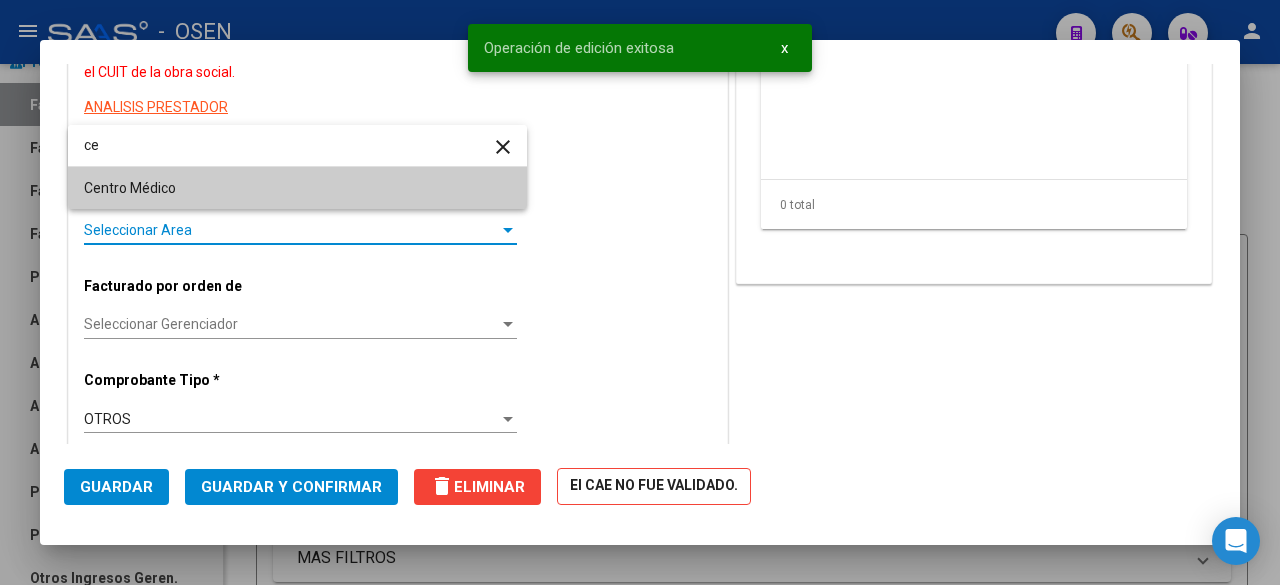 type on "ce" 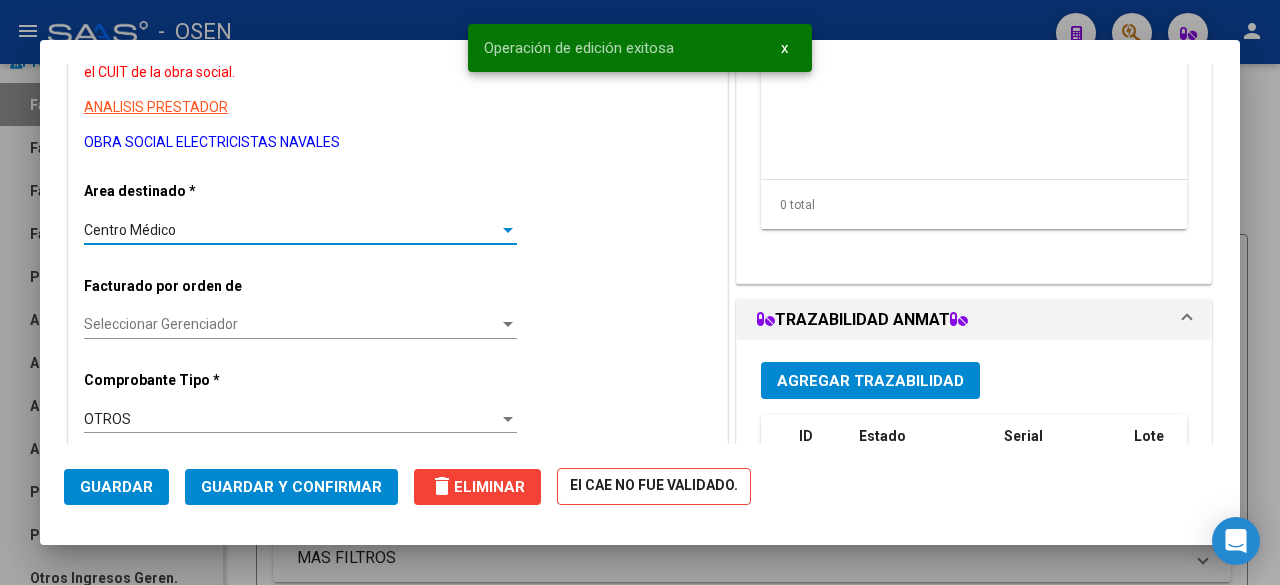 click on "Guardar y Confirmar" 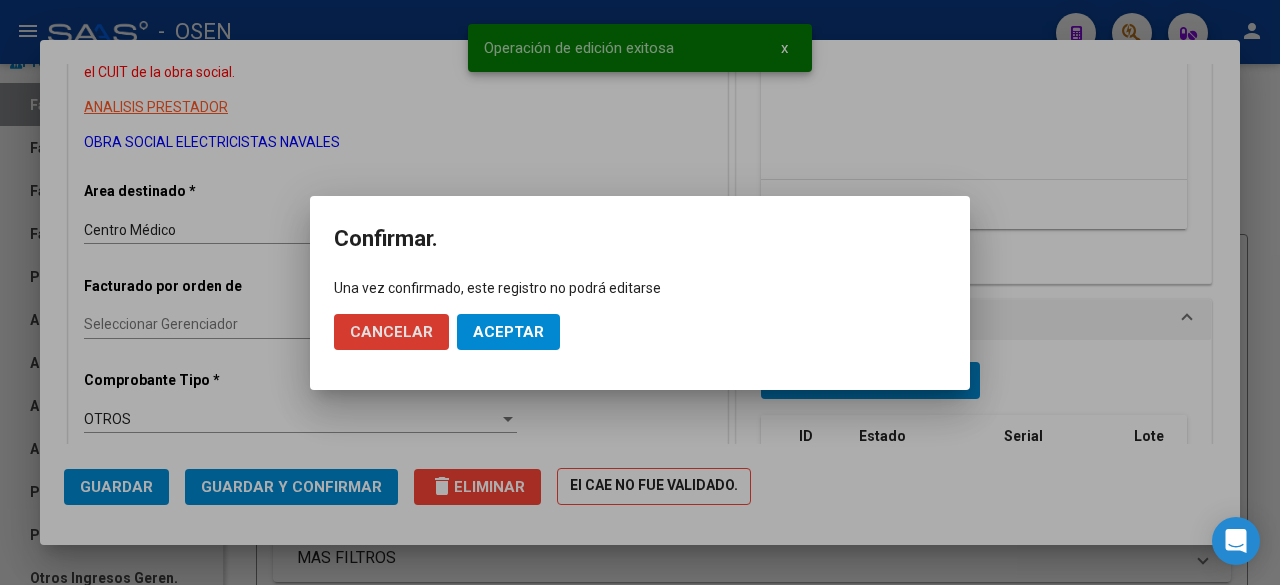 click on "Aceptar" 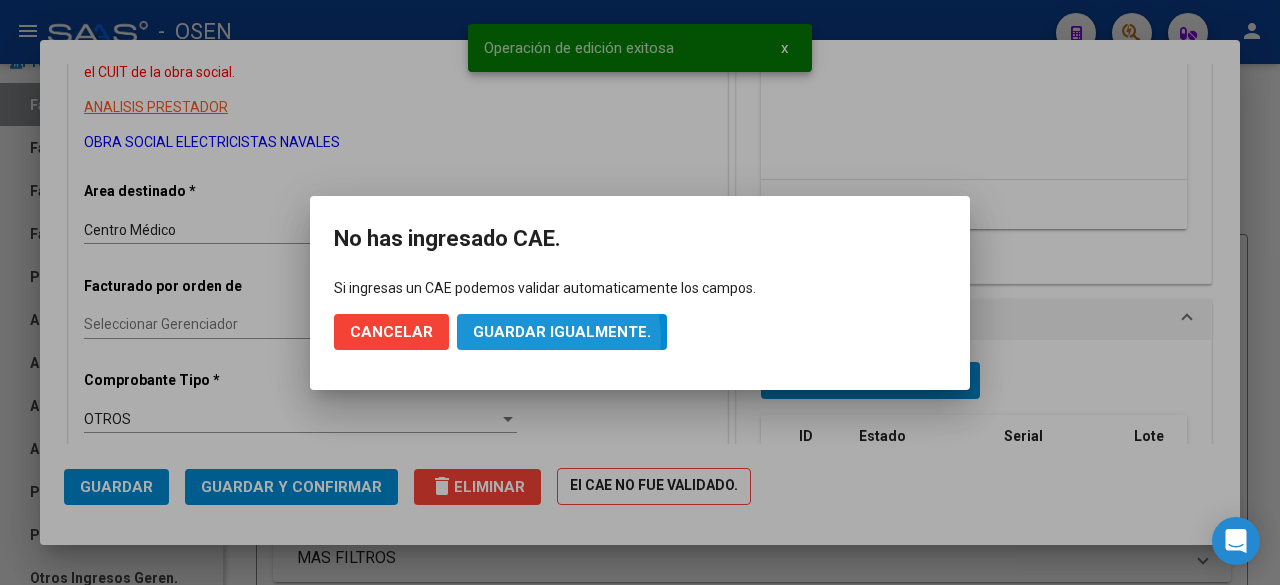 click on "Guardar igualmente." 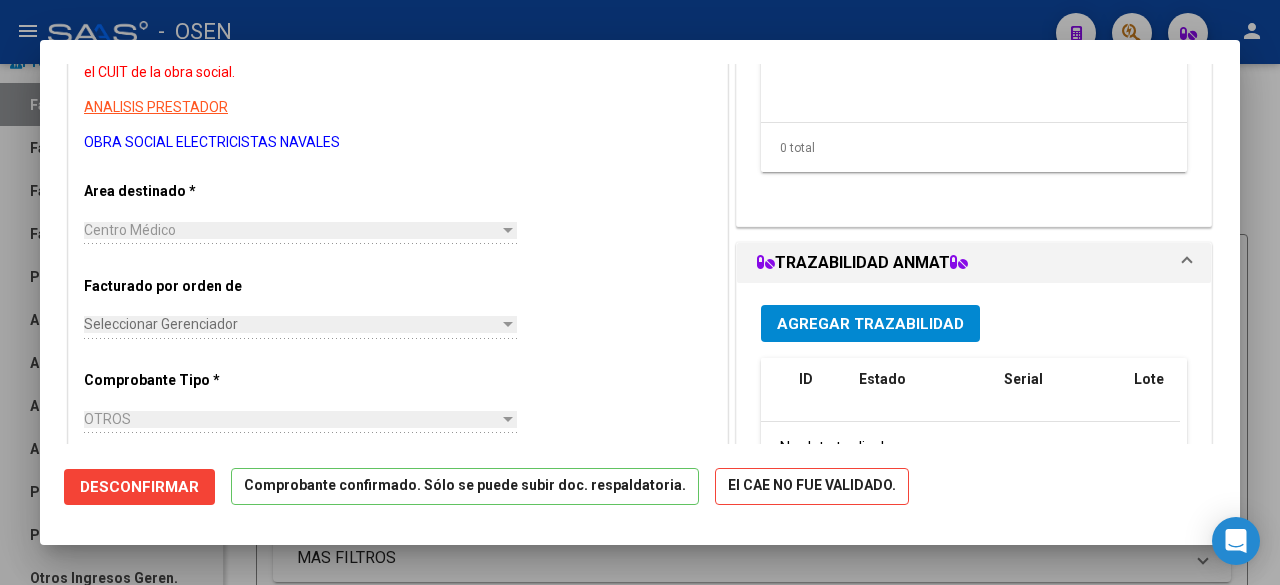 click on "CUIT  *   30-58913048-7 Ingresar CUIT  El CUIT no es válido. Parece que confundió el CUIT emisor de la factura con el receptor ya que cargó el CUIT de la obra social. ANALISIS PRESTADOR  OBRA SOCIAL ELECTRICISTAS NAVALES  ARCA Padrón ARCA Padrón  Area destinado * Centro Médico Seleccionar Area  Facturado por orden de  Seleccionar Gerenciador Seleccionar Gerenciador  Comprobante Tipo * OTROS Seleccionar Tipo Punto de Venta  *   1 Ingresar el Nro.  Número  *   407251 Ingresar el Nro.  Monto  *   $ 31.295.333,00 Ingresar el monto  [GEOGRAPHIC_DATA].  *   [DATE] Ingresar la fecha  CAE / CAEA (no ingrese CAI)    Ingresar el CAE o CAEA (no ingrese CAI)  Fecha Recibido  *   [DATE] Ingresar la fecha  Fecha de Vencimiento    Ingresar la fecha  Ref. Externa    Ingresar la ref.  N° Liquidación    Ingresar el N° Liquidación" at bounding box center (398, 668) 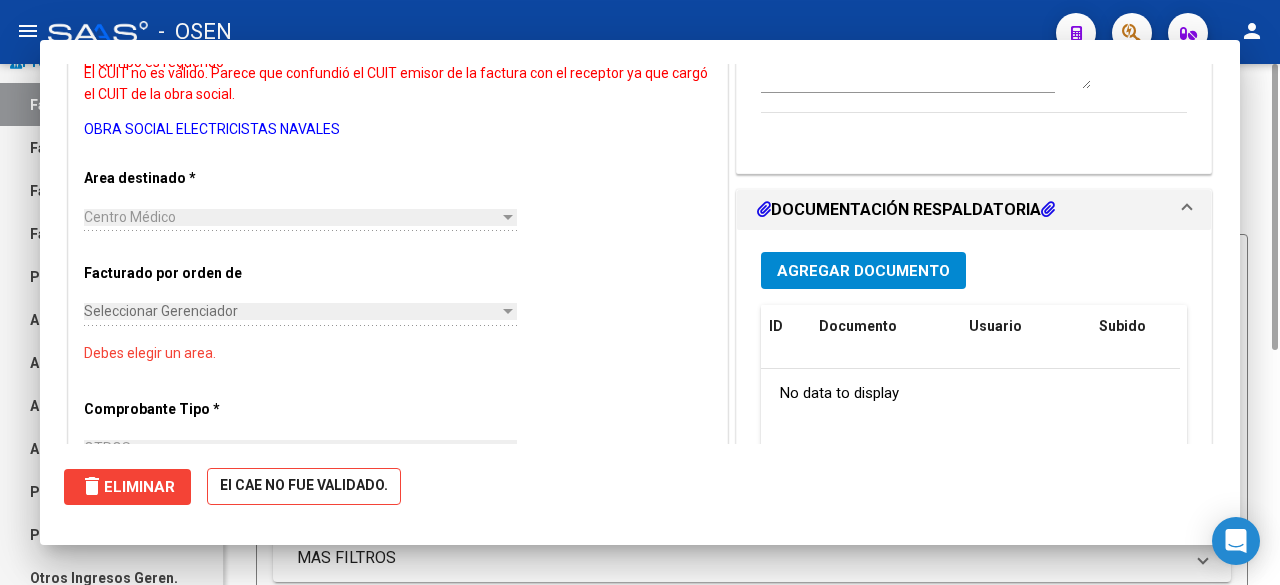 scroll, scrollTop: 0, scrollLeft: 0, axis: both 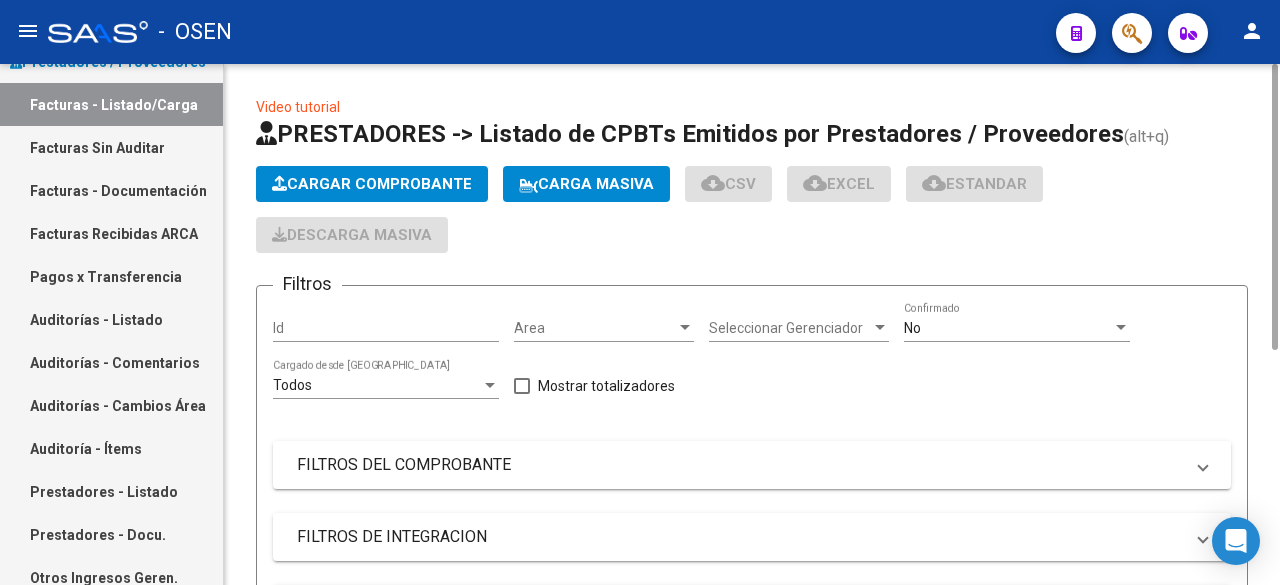 click on "Cargar Comprobante" 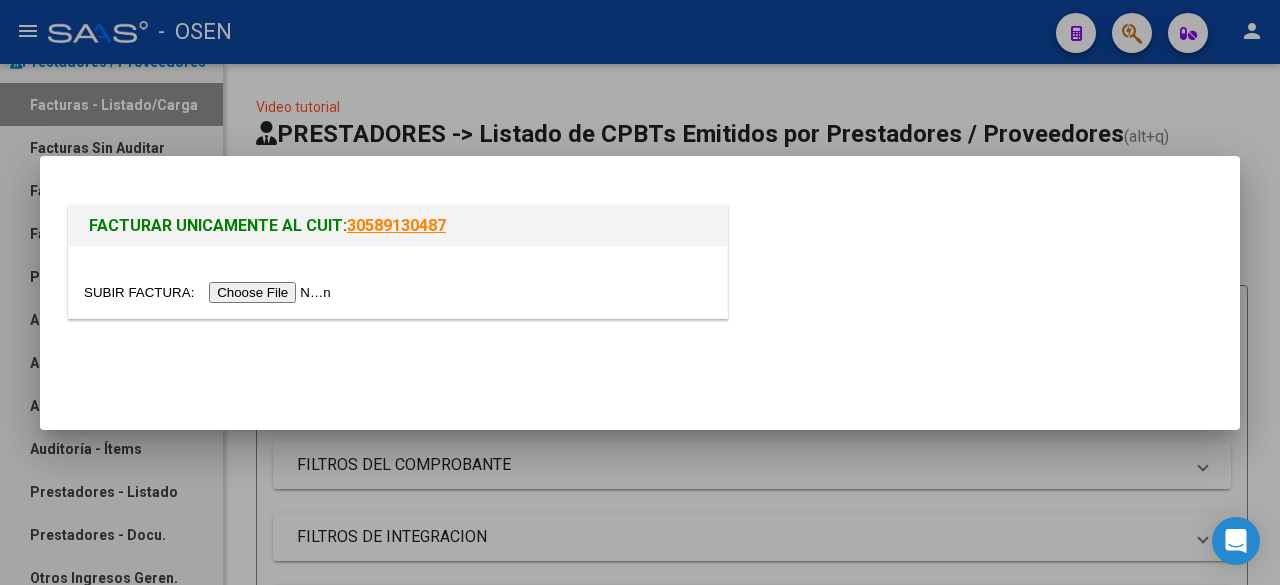 click at bounding box center (210, 292) 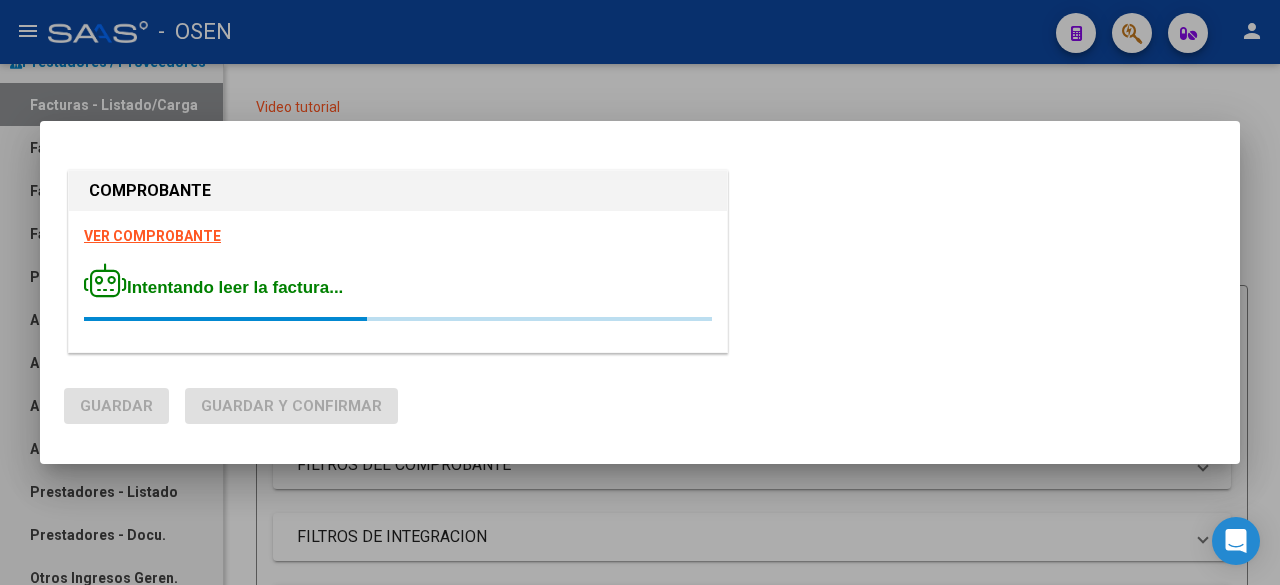 click on "VER COMPROBANTE" at bounding box center (152, 236) 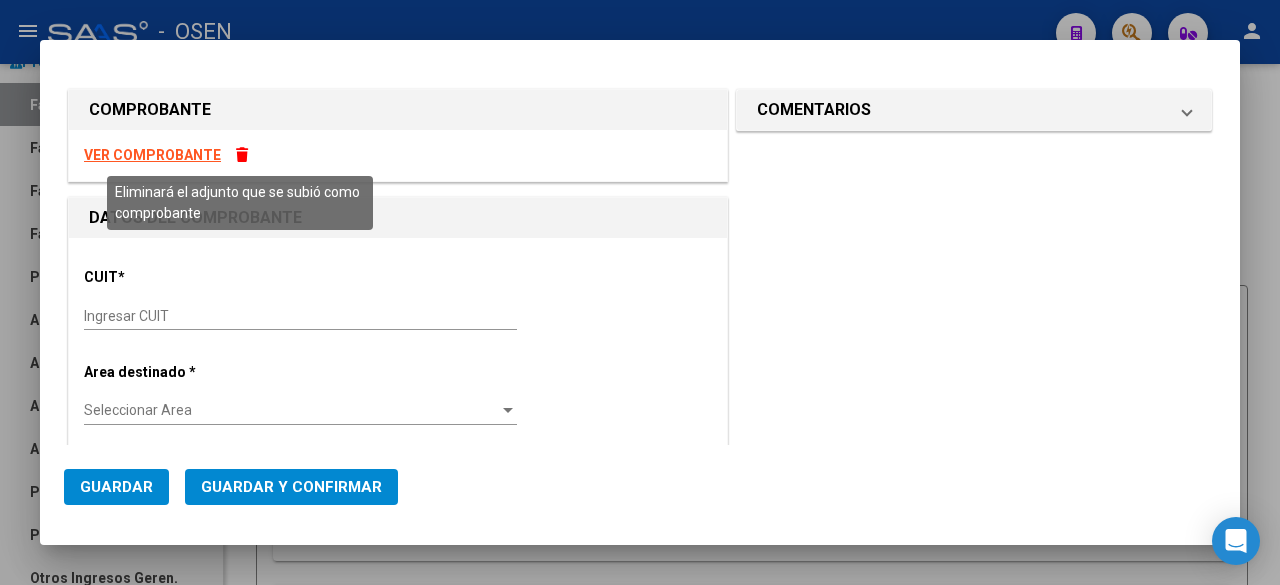 click at bounding box center [242, 155] 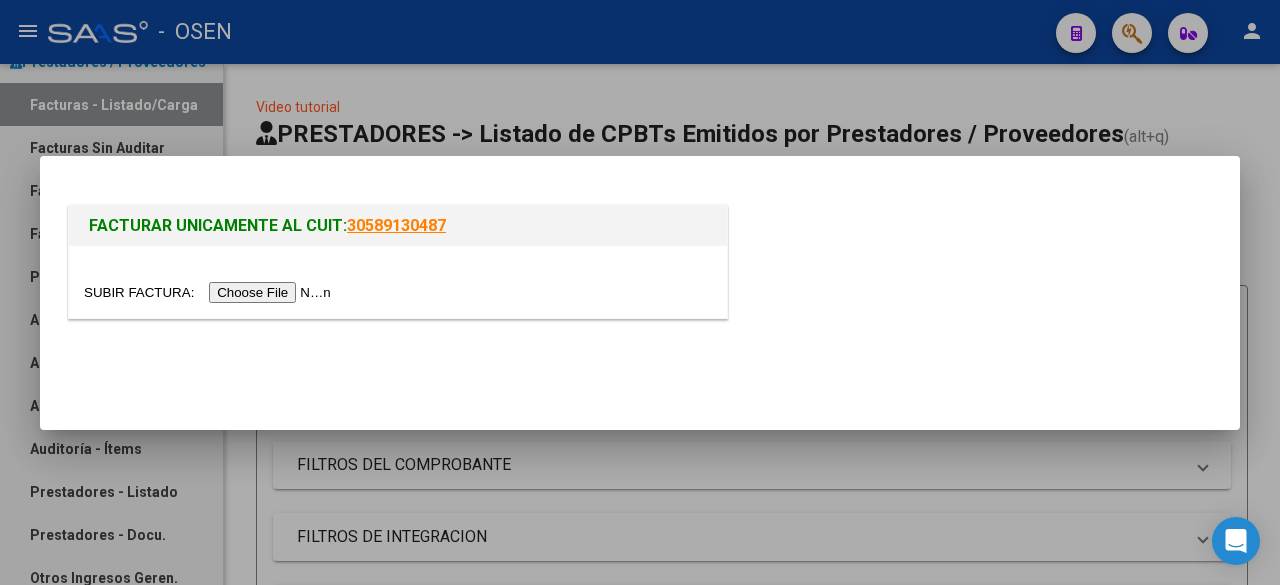 click at bounding box center (210, 292) 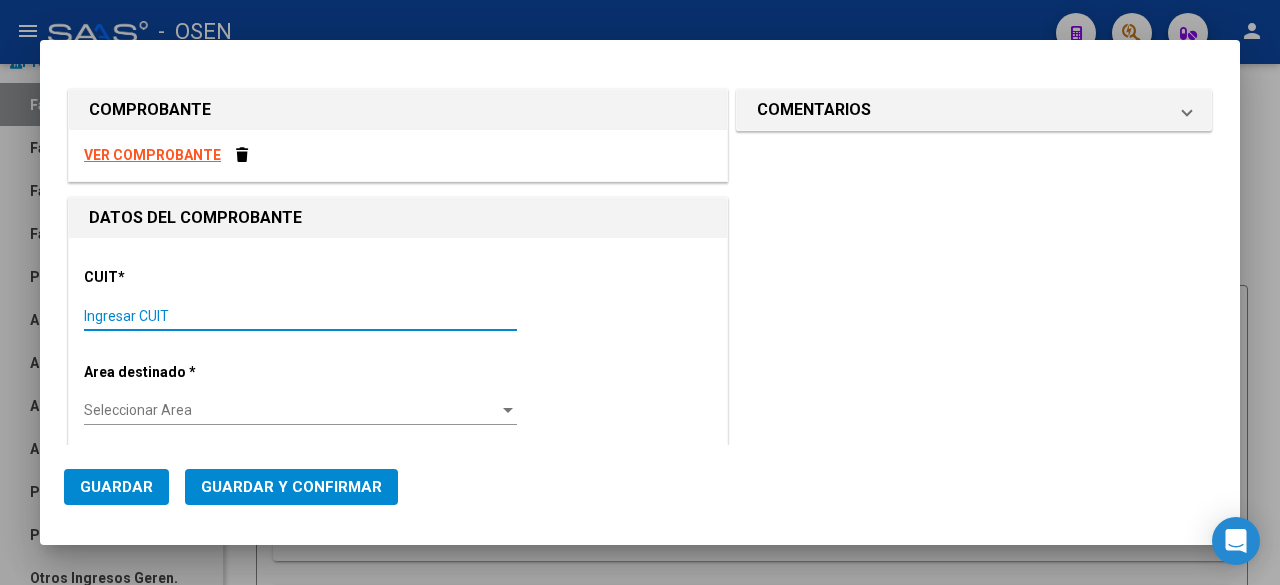 click on "Ingresar CUIT" at bounding box center (300, 316) 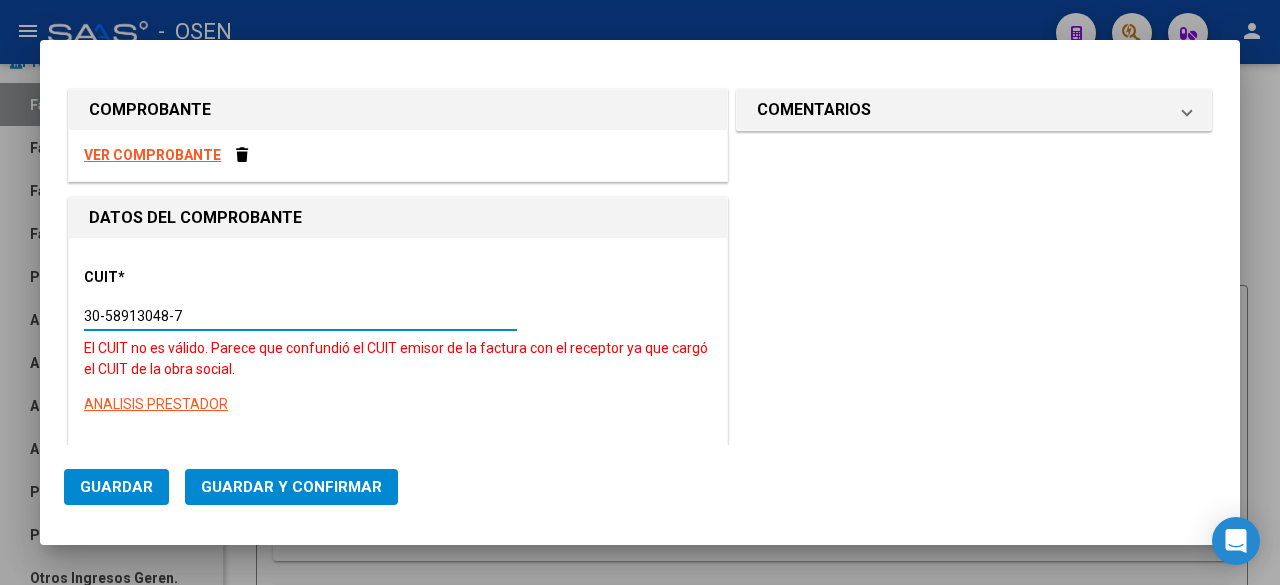 type on "30-58913048-7" 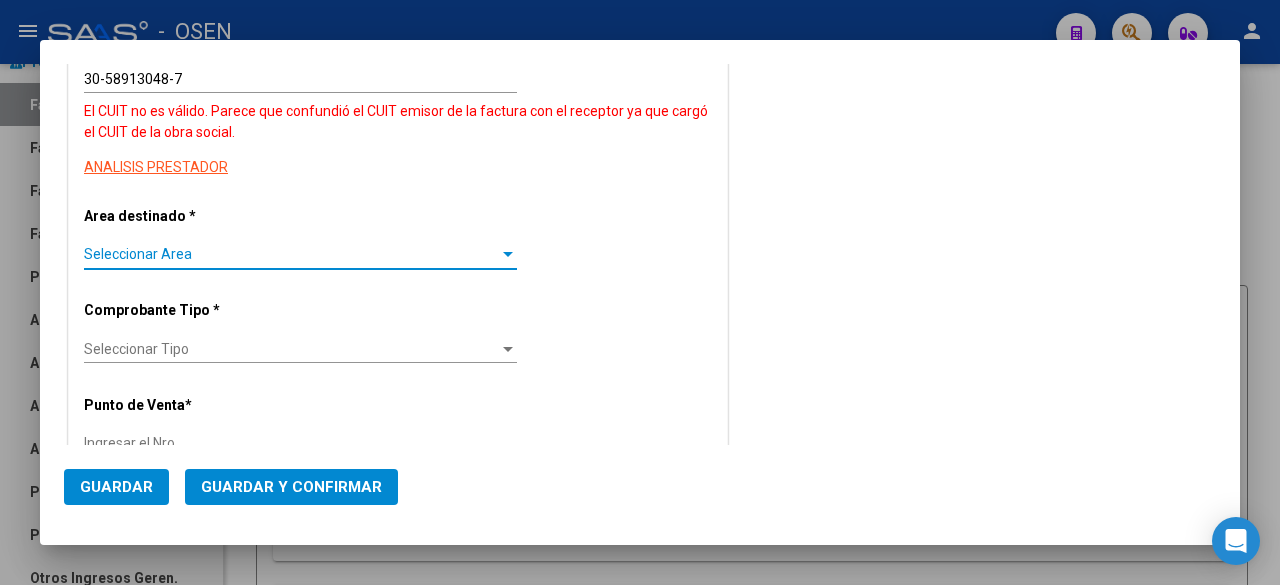 type on "1" 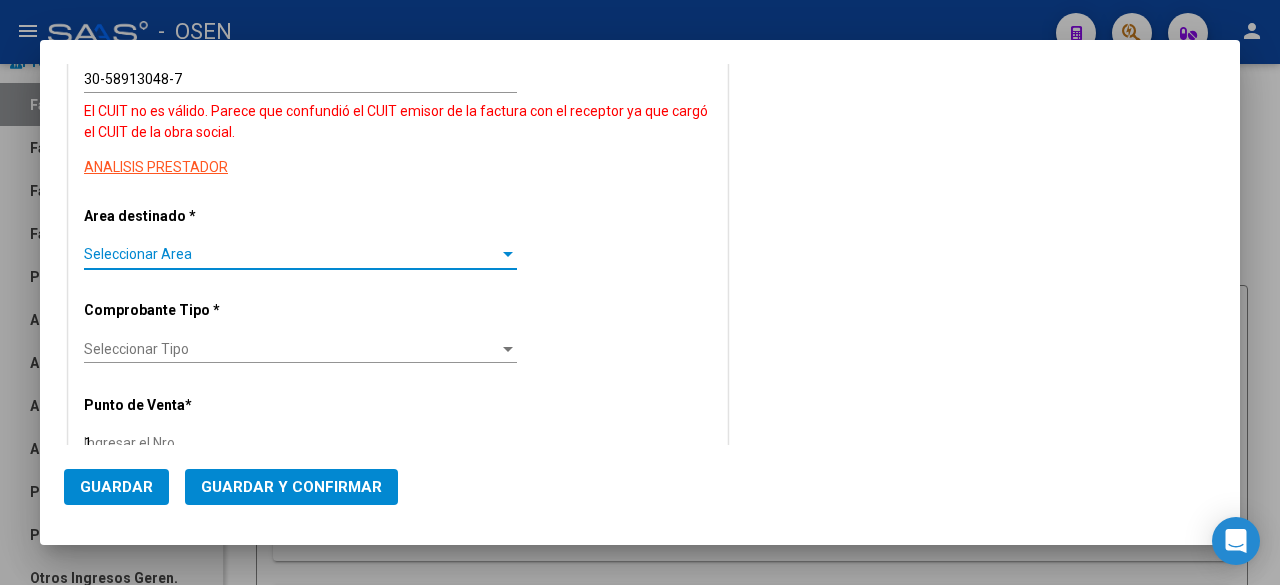 click on "CUIT  *   30-58913048-7 Ingresar CUIT  El CUIT no es válido. Parece que confundió el CUIT emisor de la factura con el receptor ya que cargó el CUIT de la obra social. ANALISIS PRESTADOR ARCA Padrón  Area destinado * Seleccionar Area Seleccionar Area  Comprobante Tipo * Seleccionar Tipo Seleccionar Tipo Punto de Venta  *   1 Ingresar el Nro.  Número  *   Ingresar el Nro.  Monto  *   $ 0,00 Ingresar el monto  [GEOGRAPHIC_DATA].  *   Ingresar la fecha  CAE / CAEA (no ingrese CAI)    Ingresar el CAE o CAEA (no ingrese CAI)  Fecha Recibido  *   [DATE] Ingresar la fecha  Fecha de Vencimiento    Ingresar la fecha  Ref. Externa    Ingresar la ref.  N° Liquidación    Ingresar el N° Liquidación" at bounding box center (398, 662) 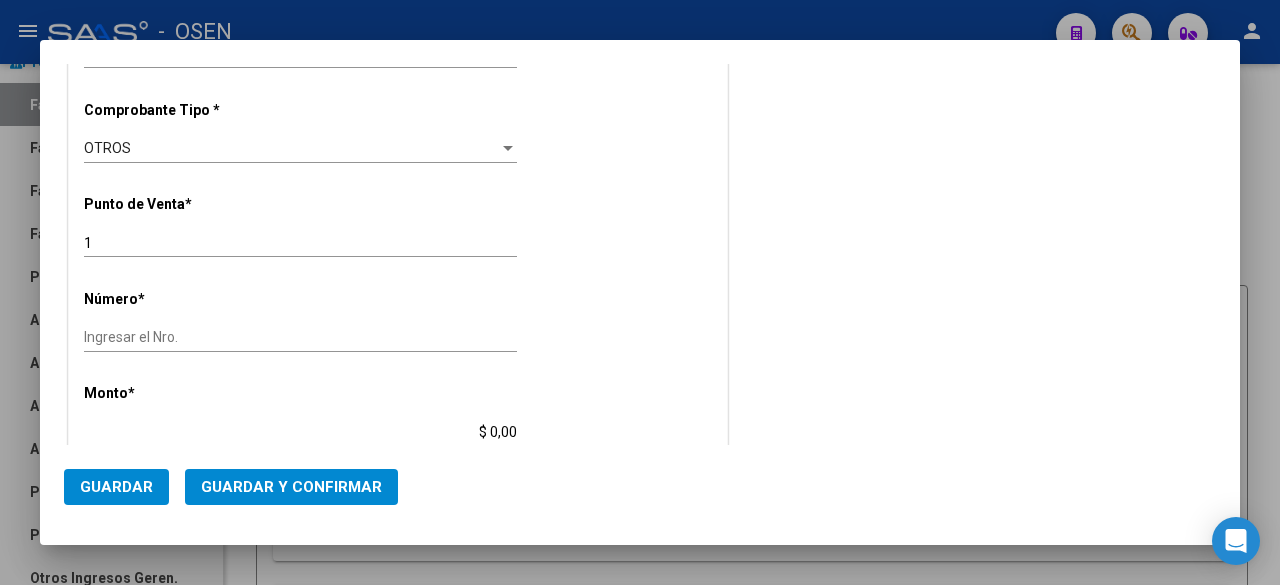 scroll, scrollTop: 570, scrollLeft: 0, axis: vertical 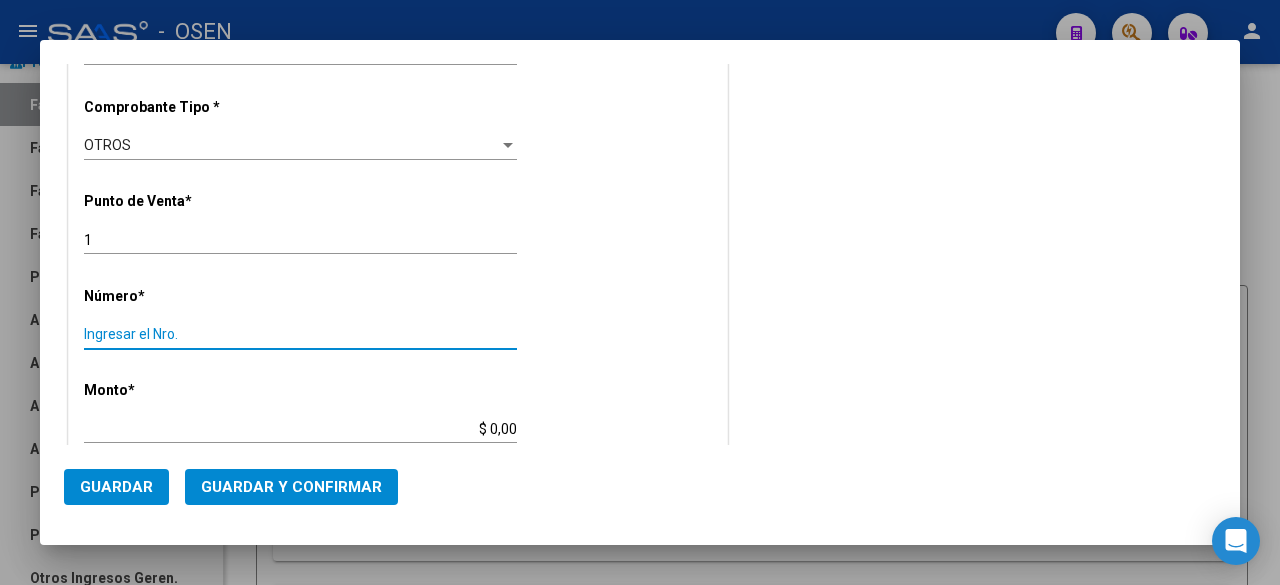 click on "Ingresar el Nro." at bounding box center [300, 334] 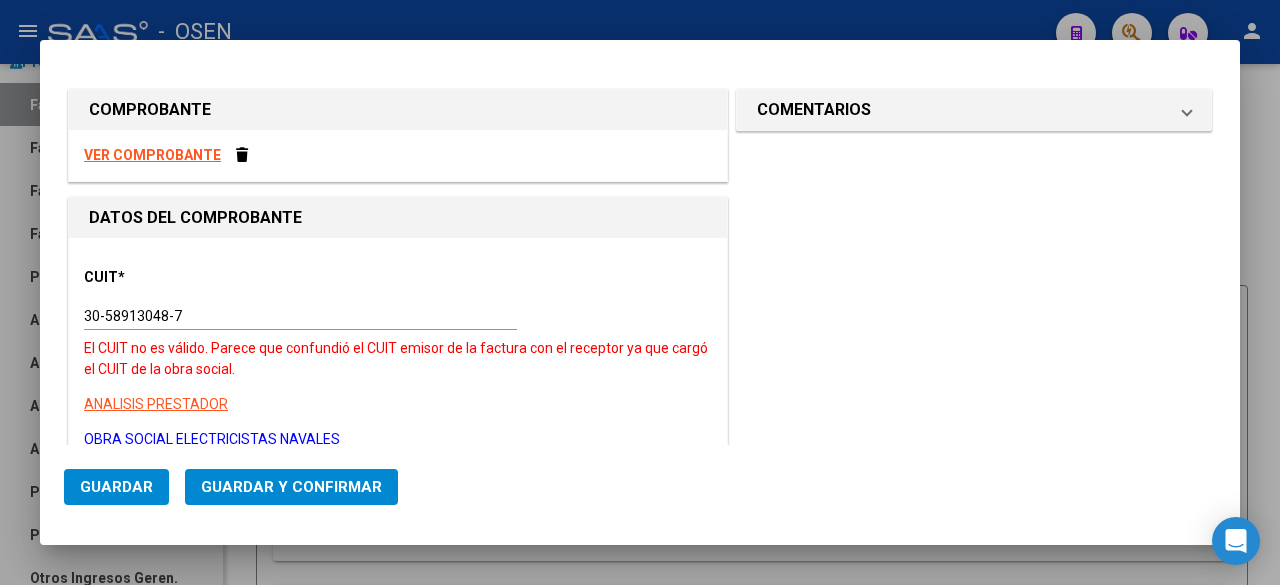 click on "VER COMPROBANTE" at bounding box center (152, 155) 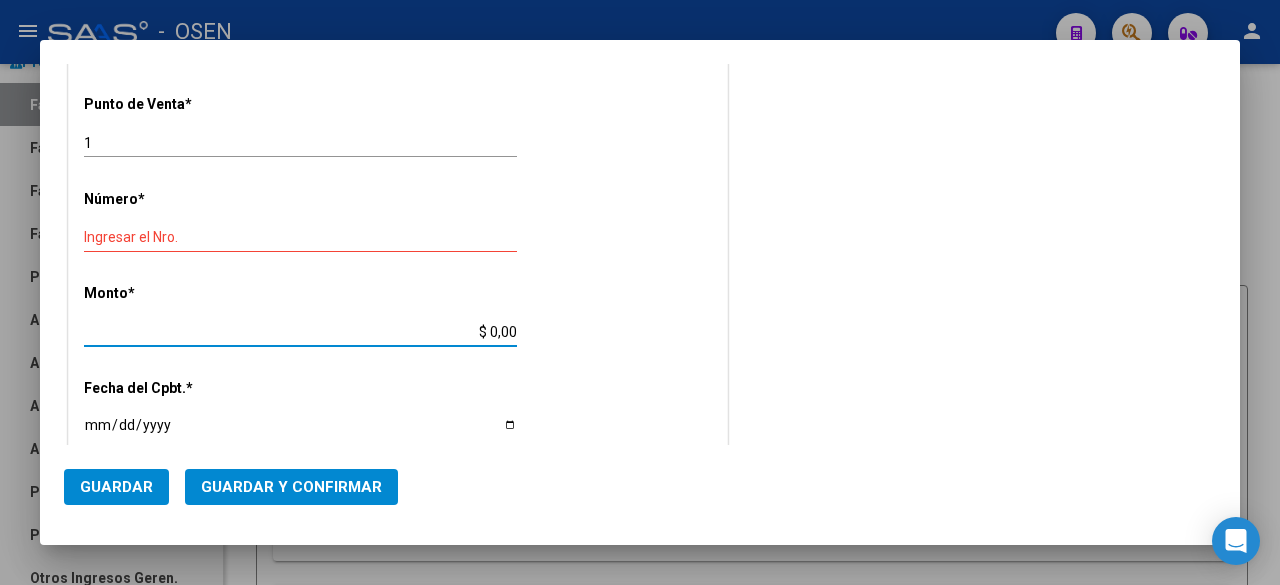drag, startPoint x: 466, startPoint y: 326, endPoint x: 592, endPoint y: 339, distance: 126.66886 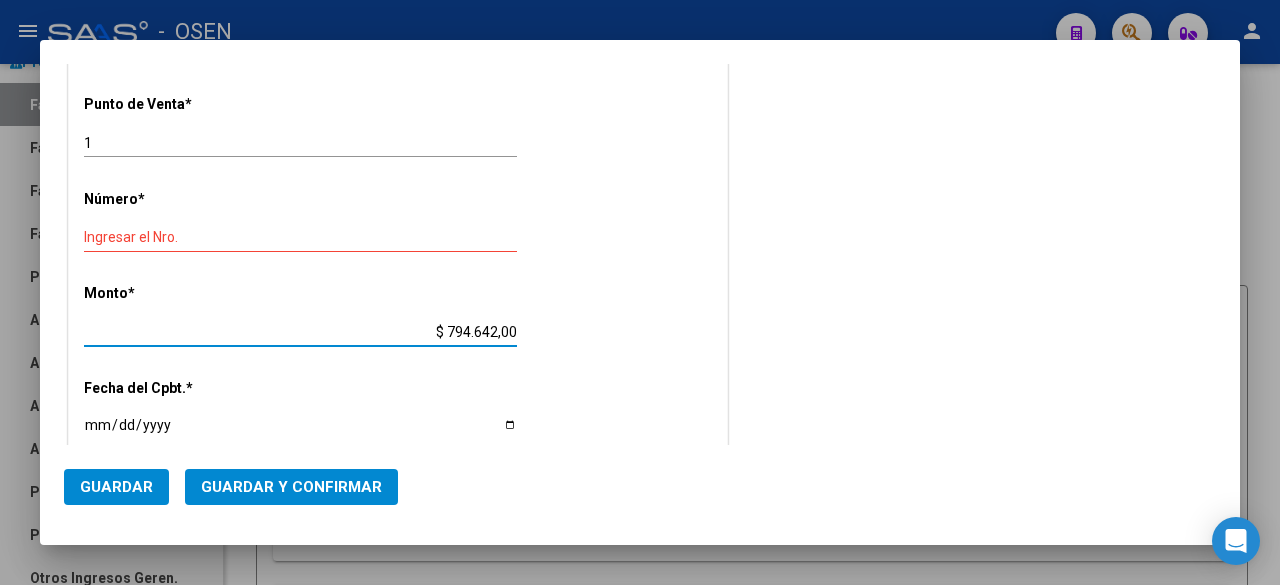 type on "$ 794.642,00" 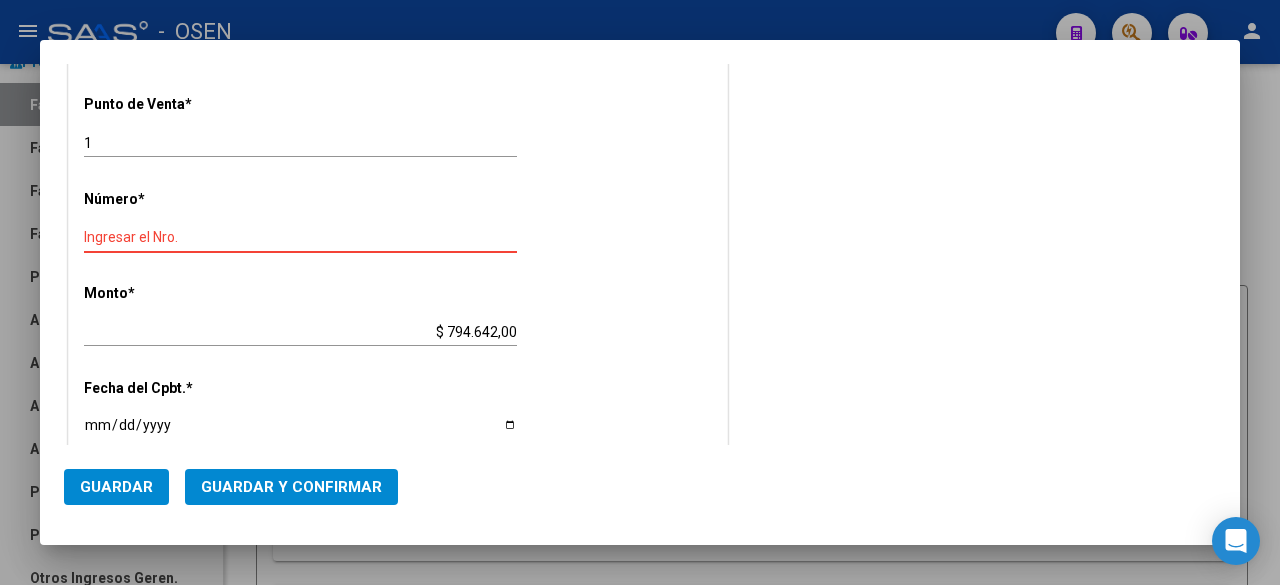 drag, startPoint x: 152, startPoint y: 229, endPoint x: 165, endPoint y: 229, distance: 13 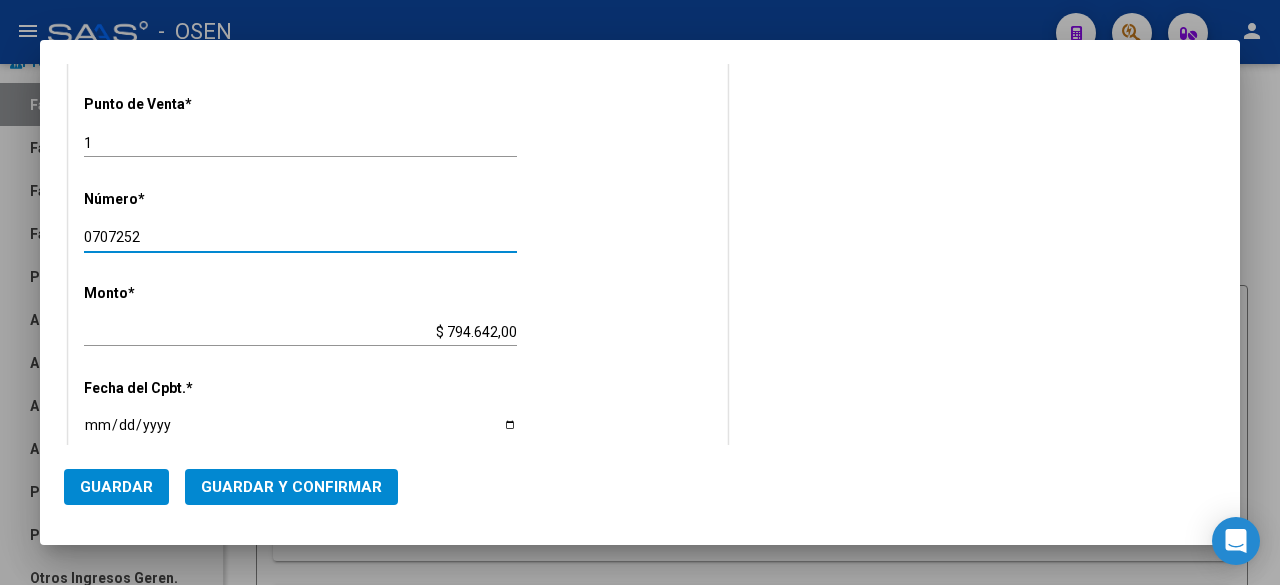 type on "0707252" 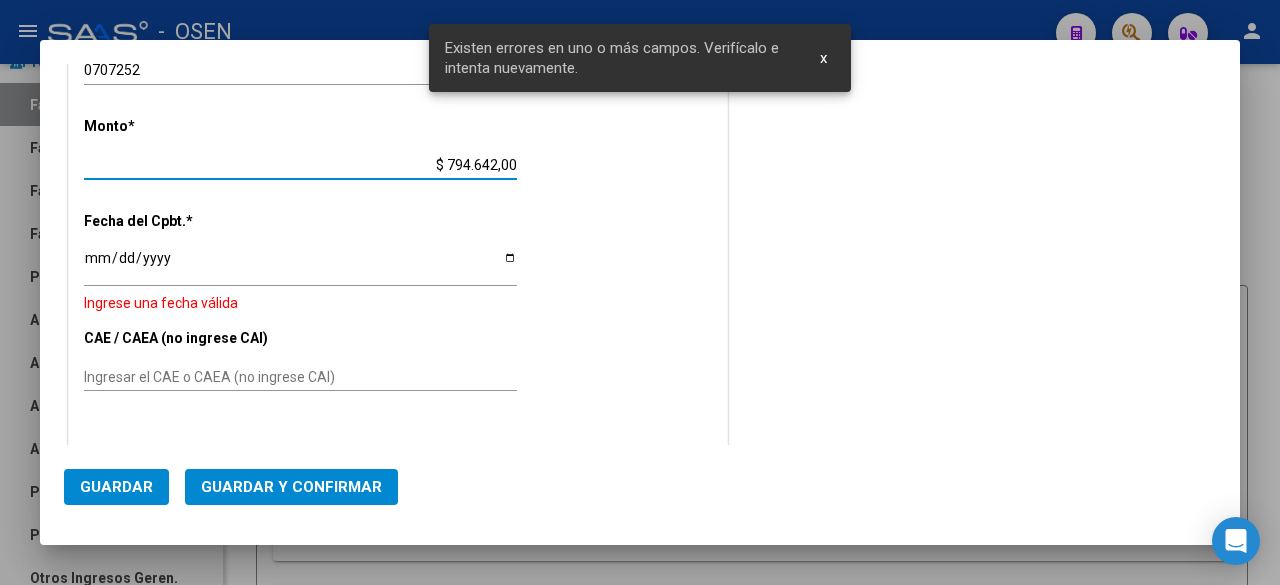 scroll, scrollTop: 836, scrollLeft: 0, axis: vertical 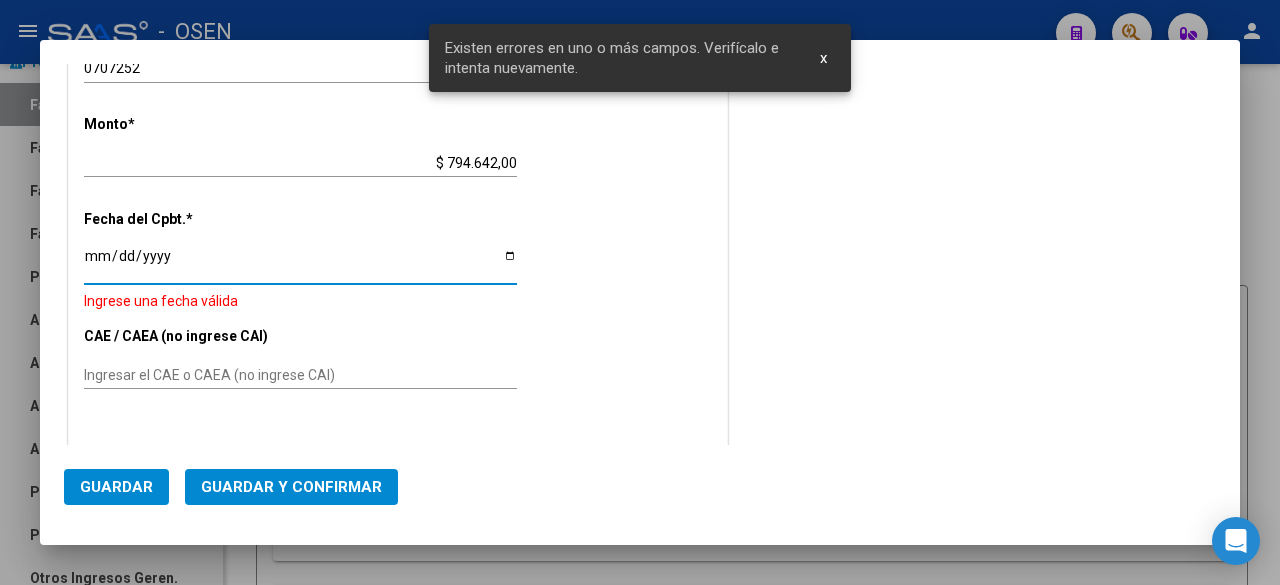 click on "Ingresar la fecha" at bounding box center [300, 263] 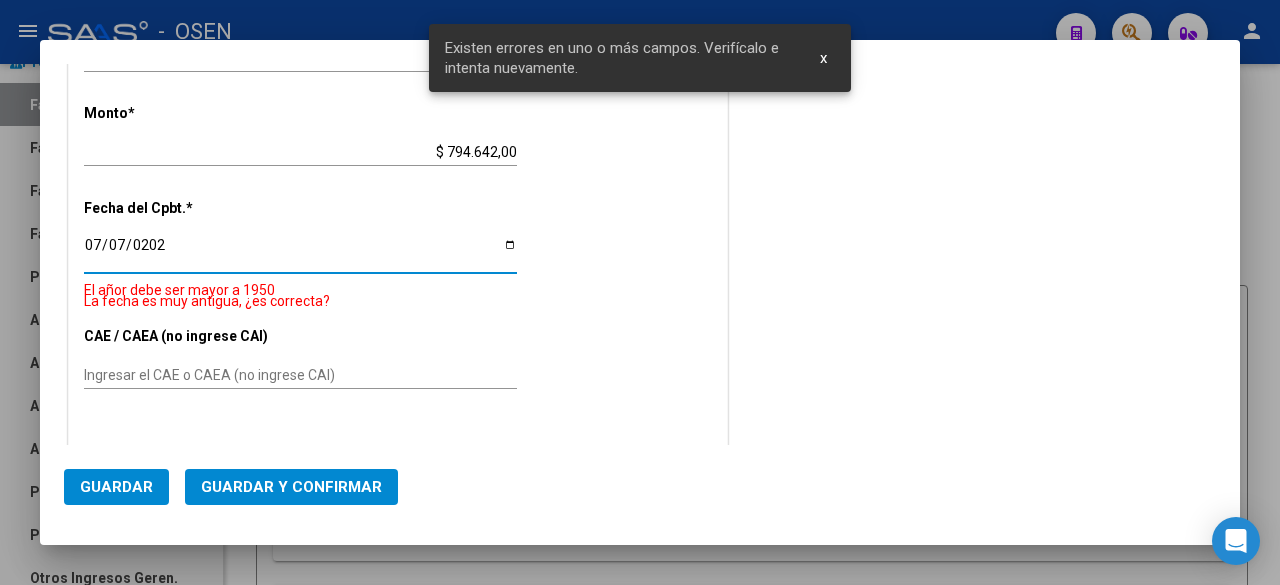 type on "[DATE]" 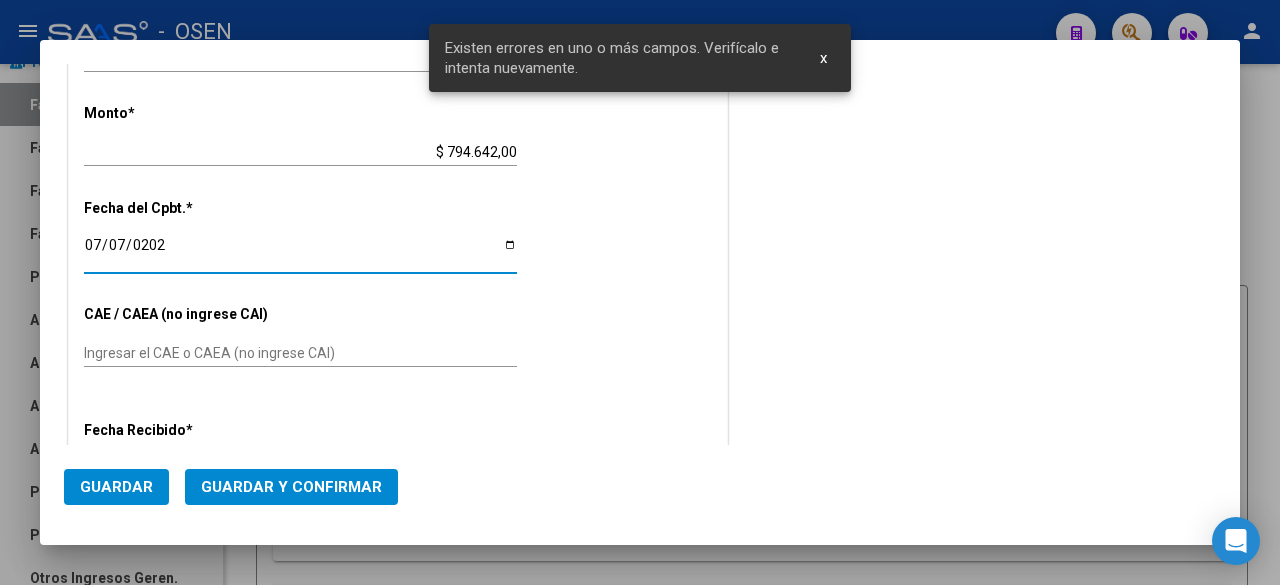 scroll, scrollTop: 825, scrollLeft: 0, axis: vertical 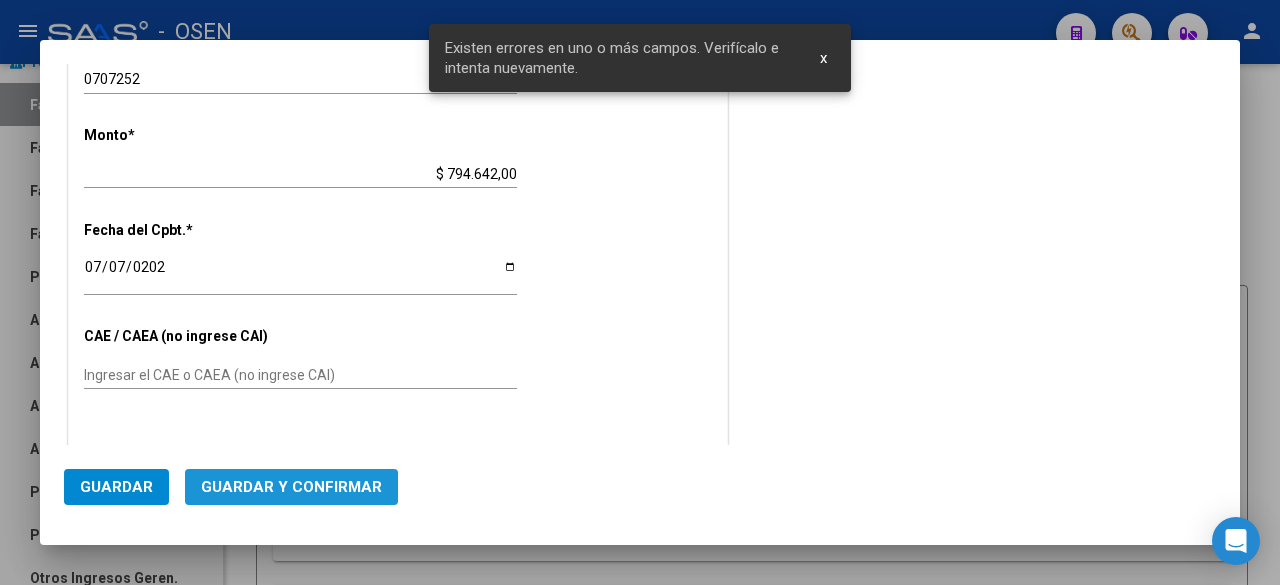 click on "Guardar y Confirmar" 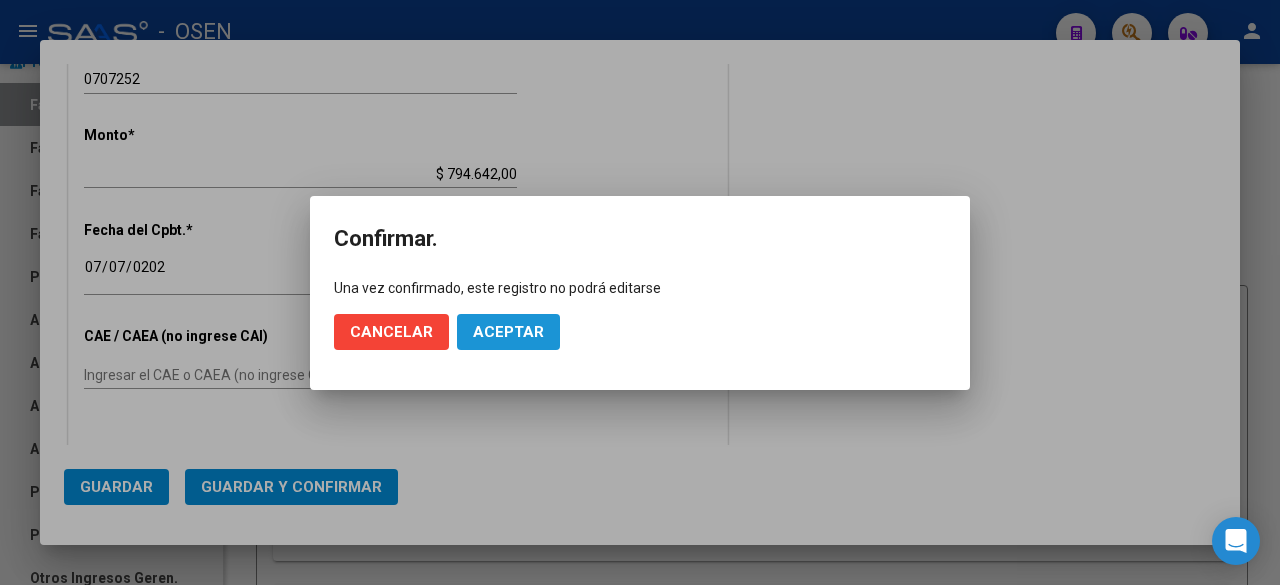 click on "Aceptar" 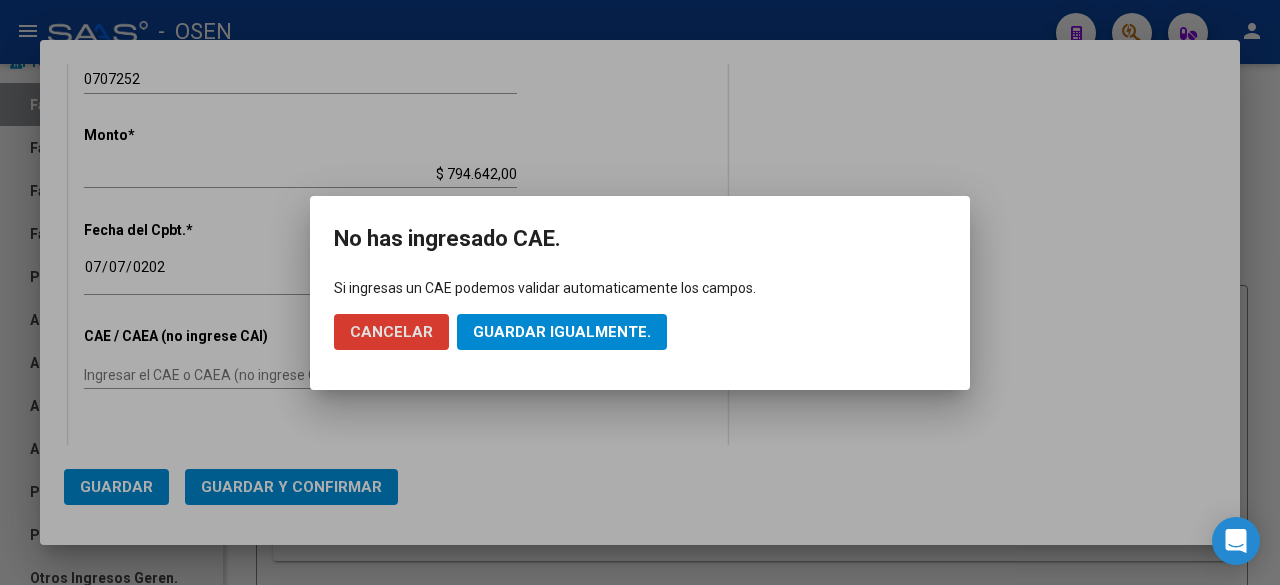 click on "Guardar igualmente." 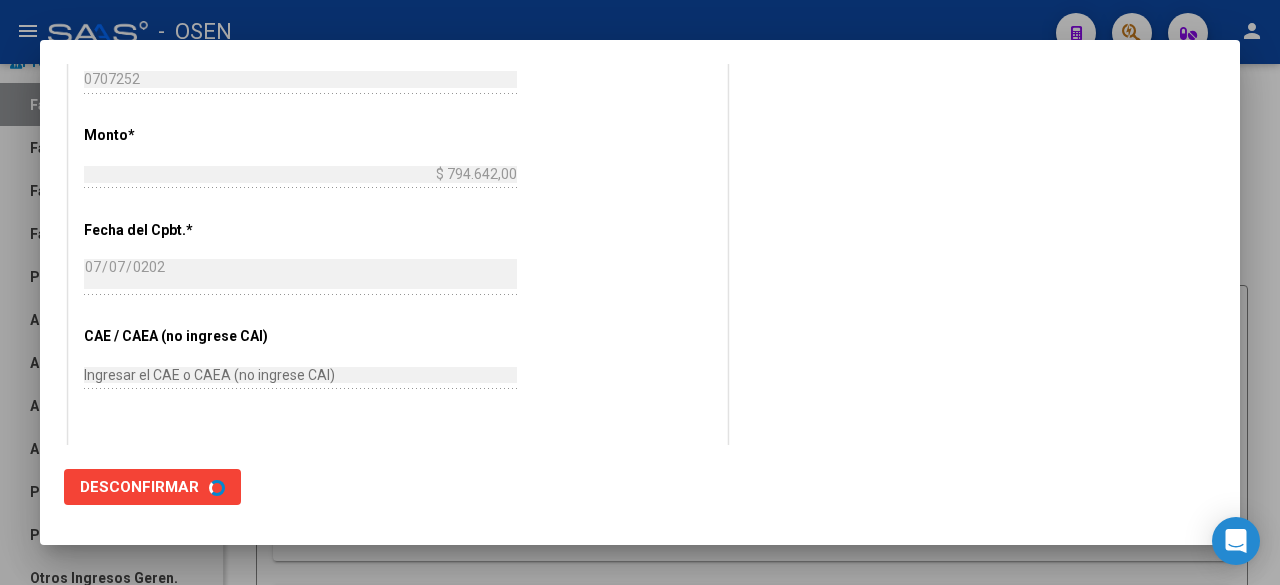 scroll, scrollTop: 0, scrollLeft: 0, axis: both 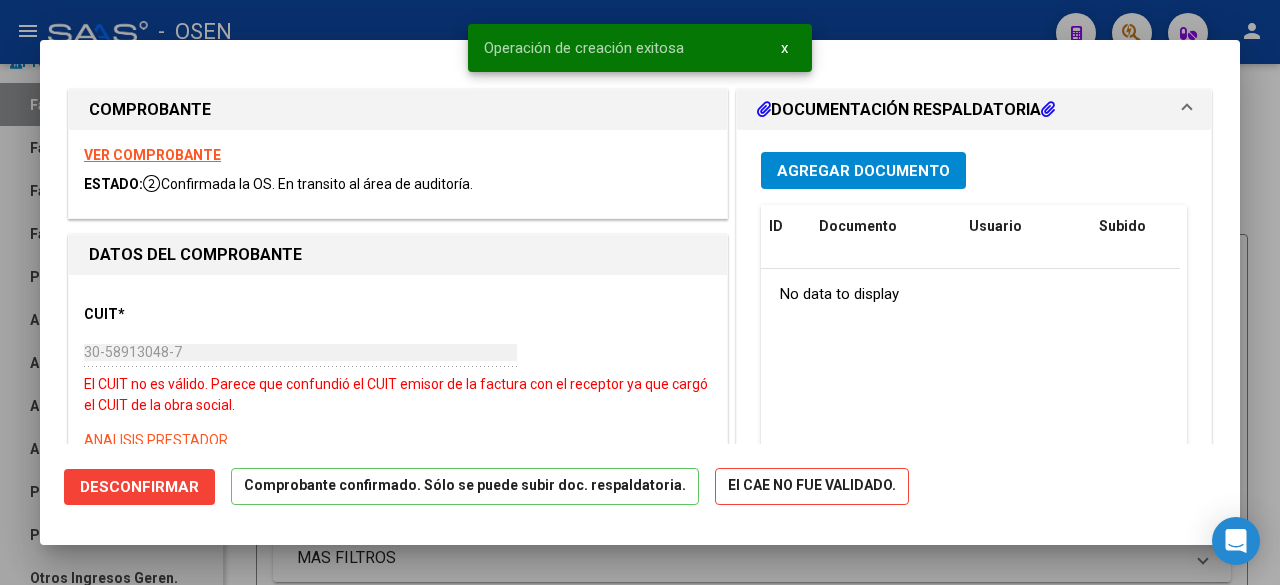 click at bounding box center (640, 292) 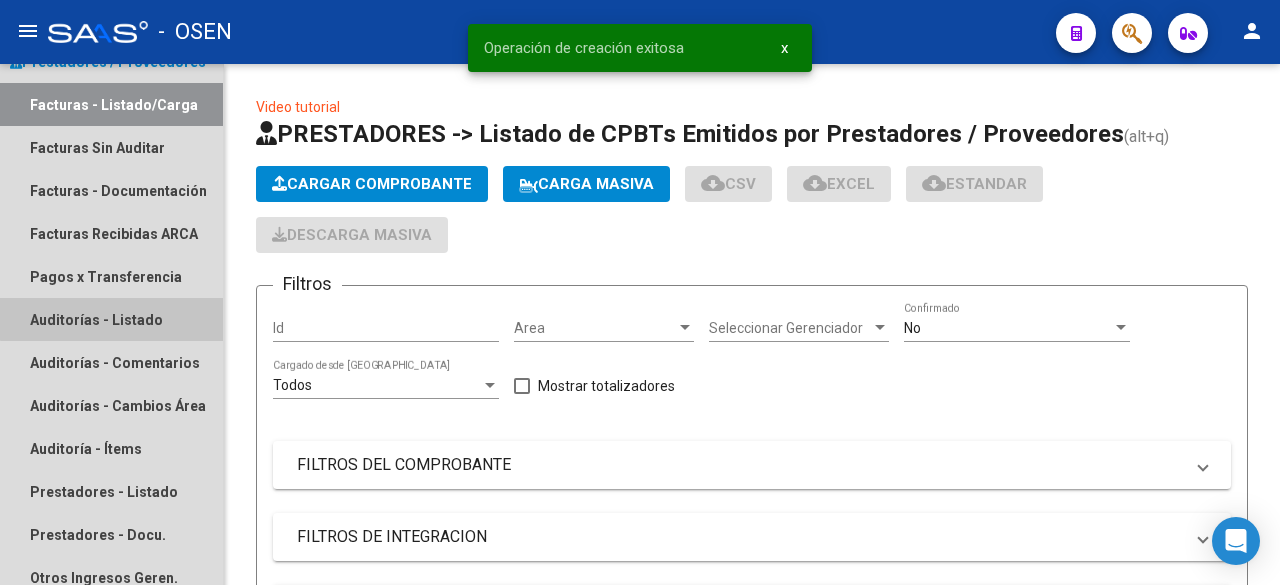 click on "Auditorías - Listado" at bounding box center [111, 319] 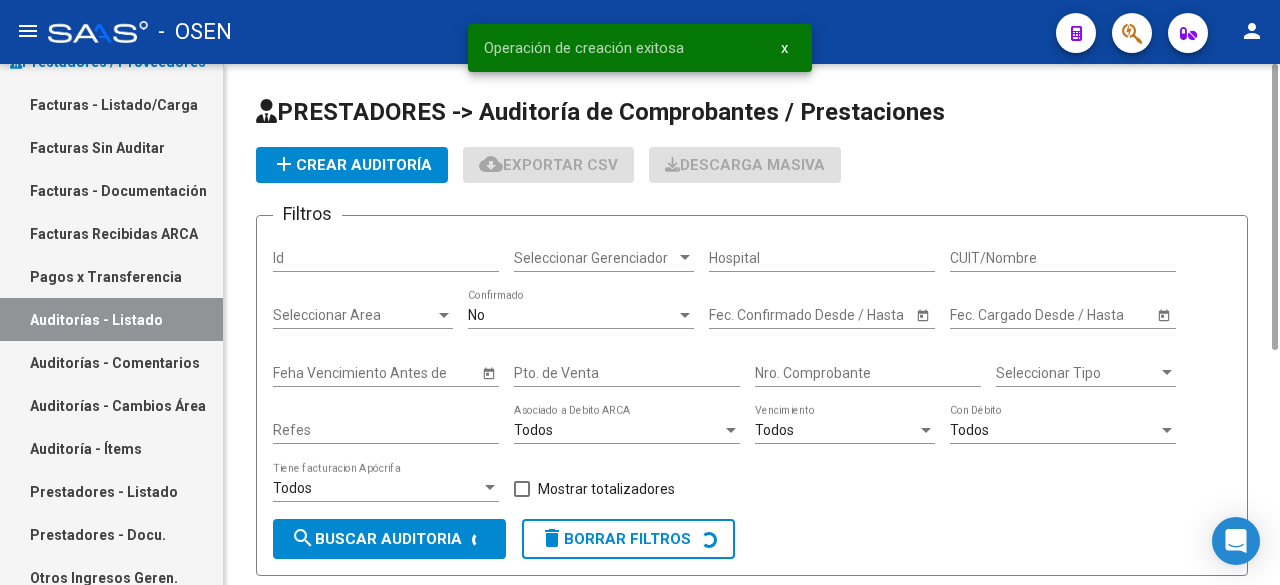 click on "add  Crear Auditoría" 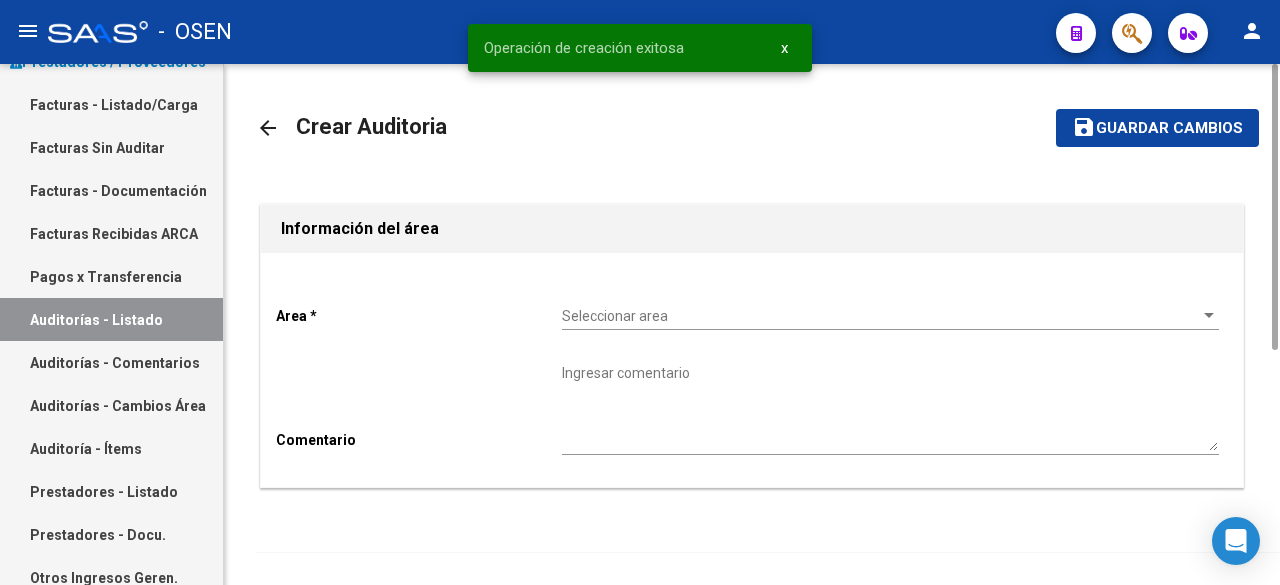 click on "Area * Seleccionar area Seleccionar area Comentario    Ingresar comentario" 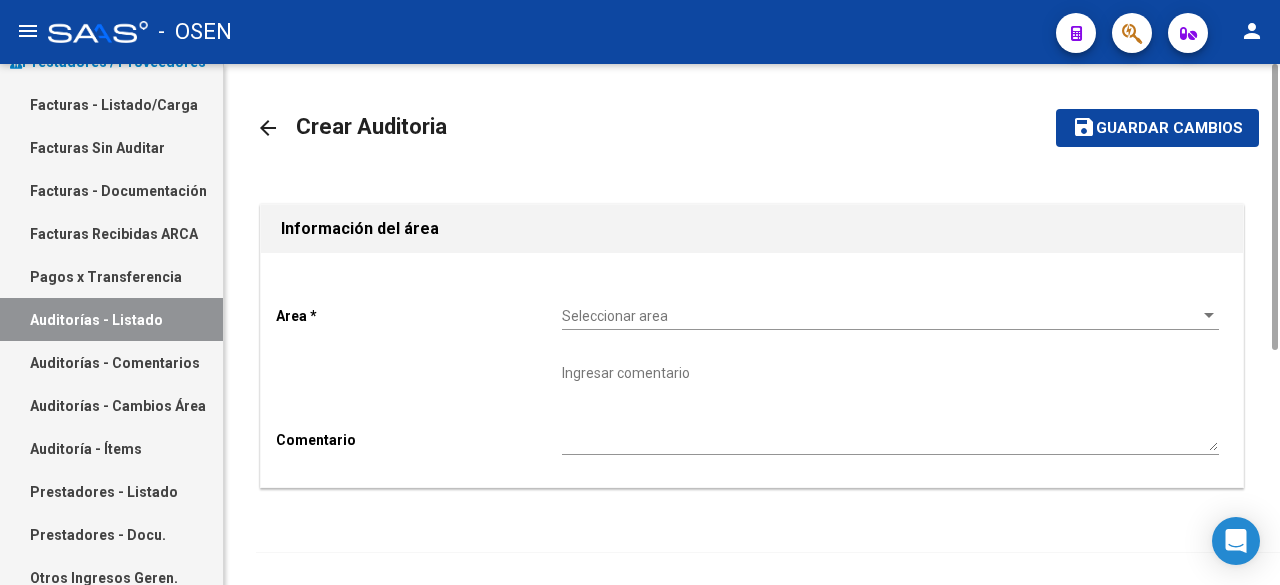 click on "Seleccionar area Seleccionar area" 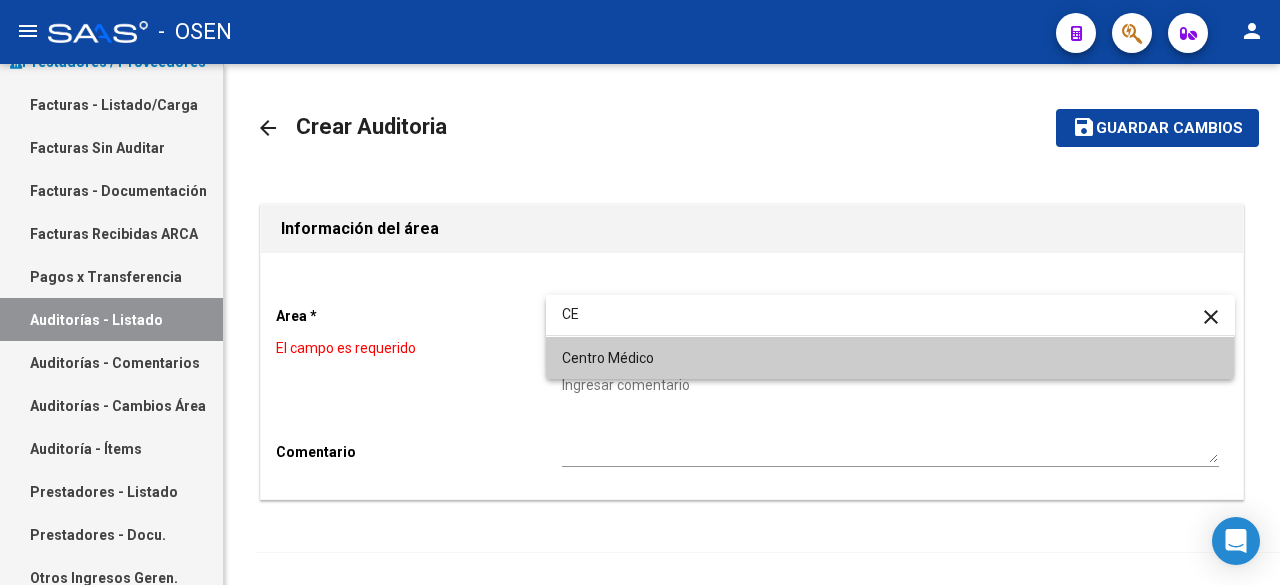 type on "CE" 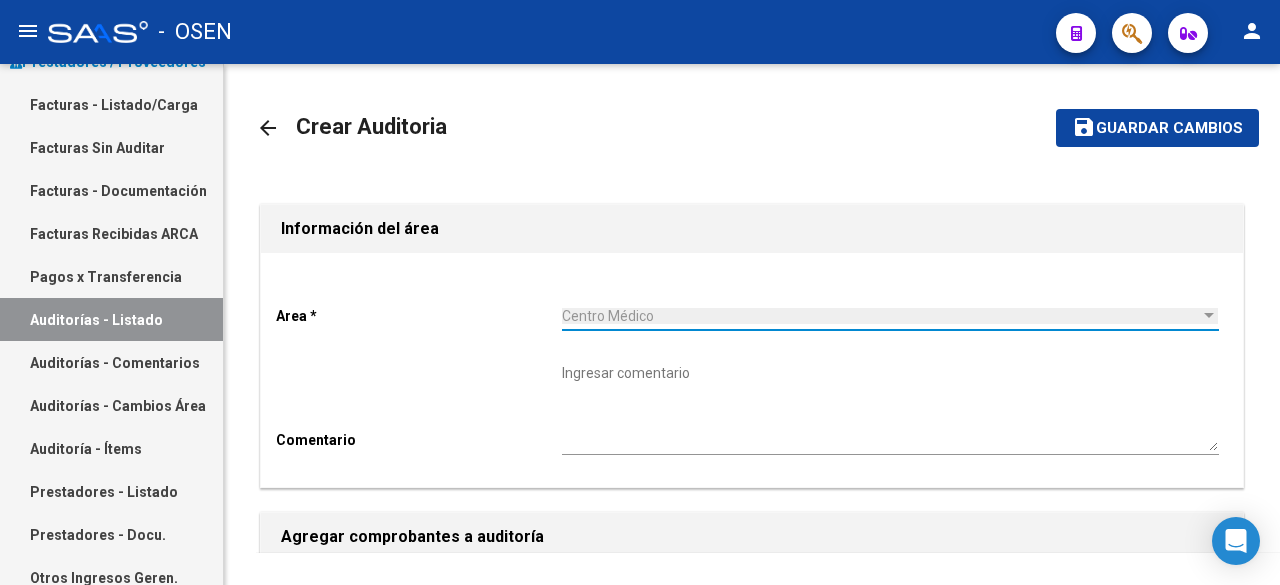 scroll, scrollTop: 534, scrollLeft: 0, axis: vertical 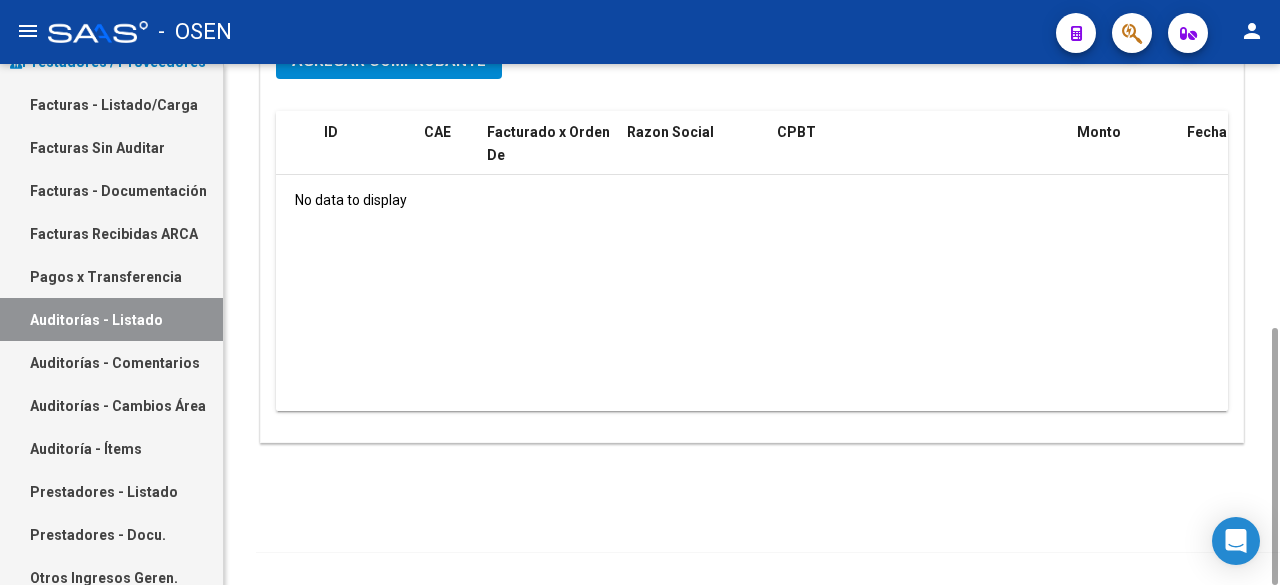 click on "Agregar Comprobante" 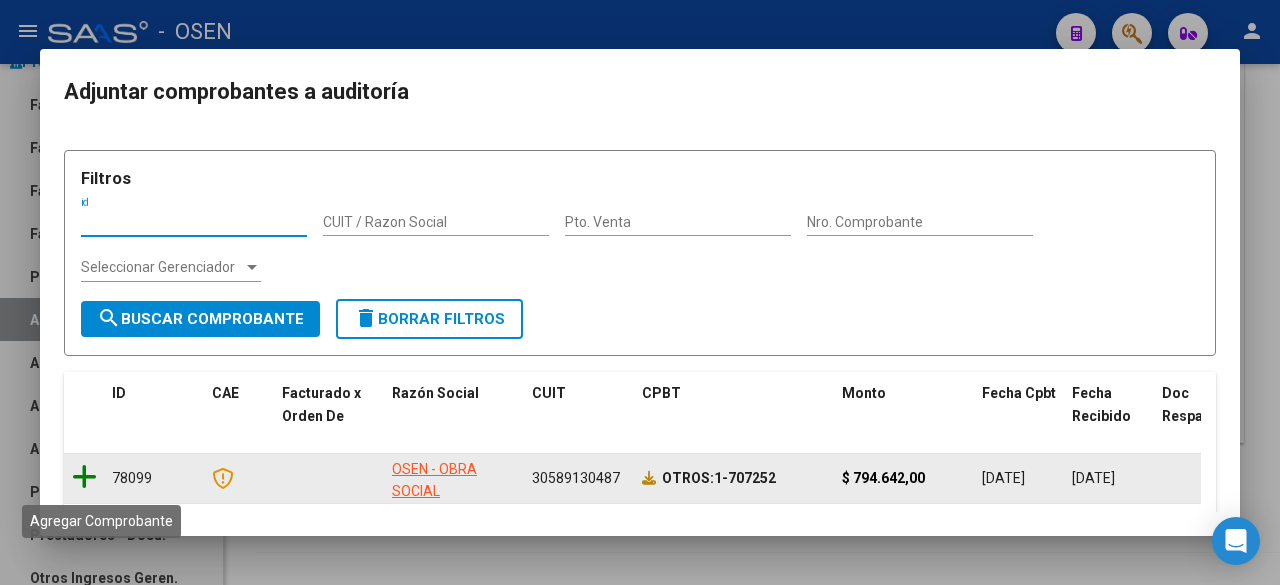 click 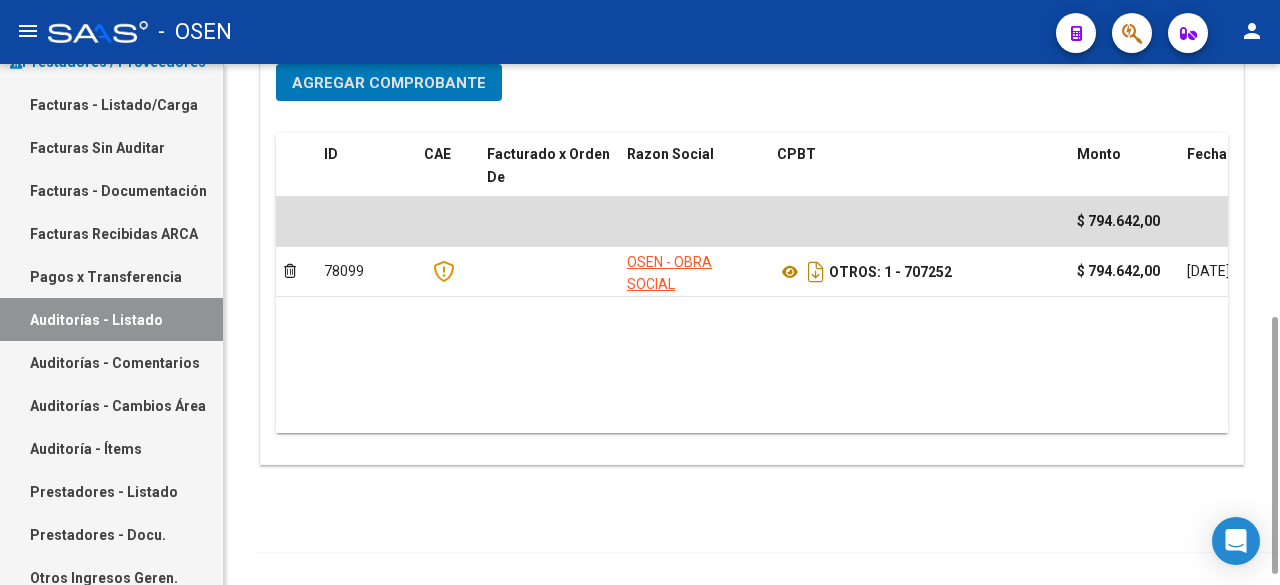 scroll, scrollTop: 0, scrollLeft: 0, axis: both 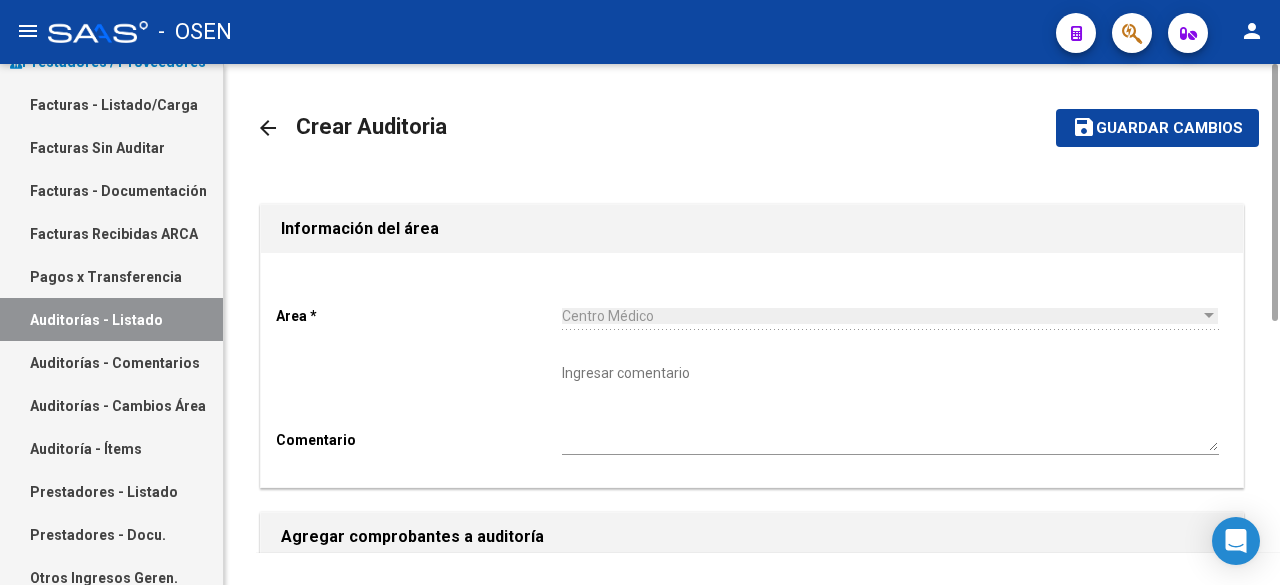 click on "Guardar cambios" 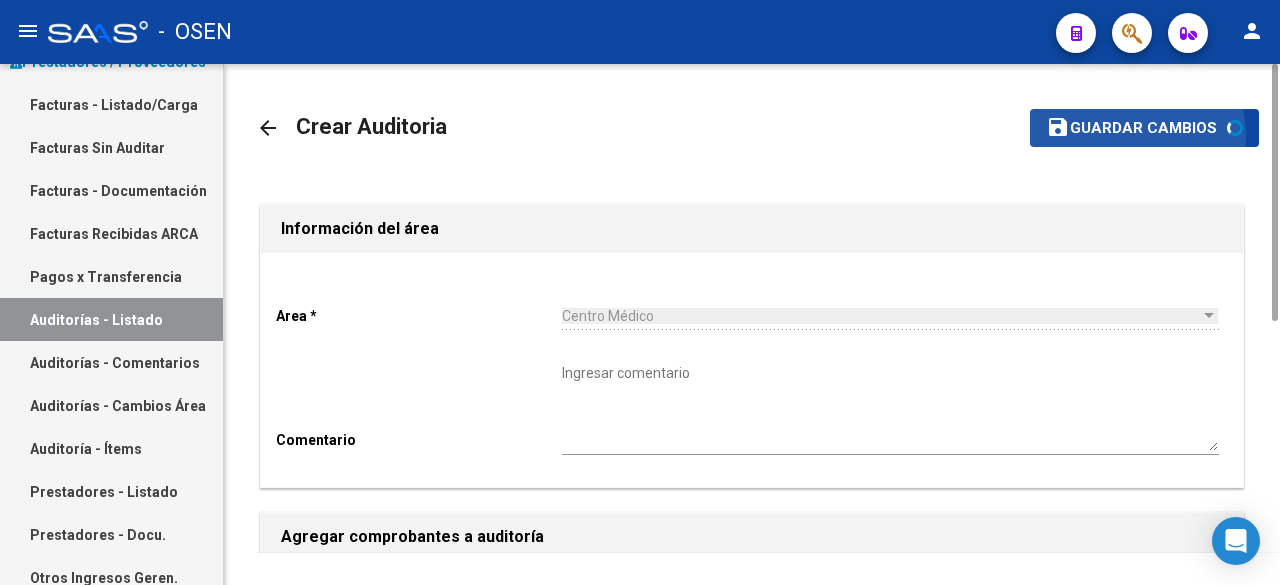 scroll, scrollTop: 534, scrollLeft: 0, axis: vertical 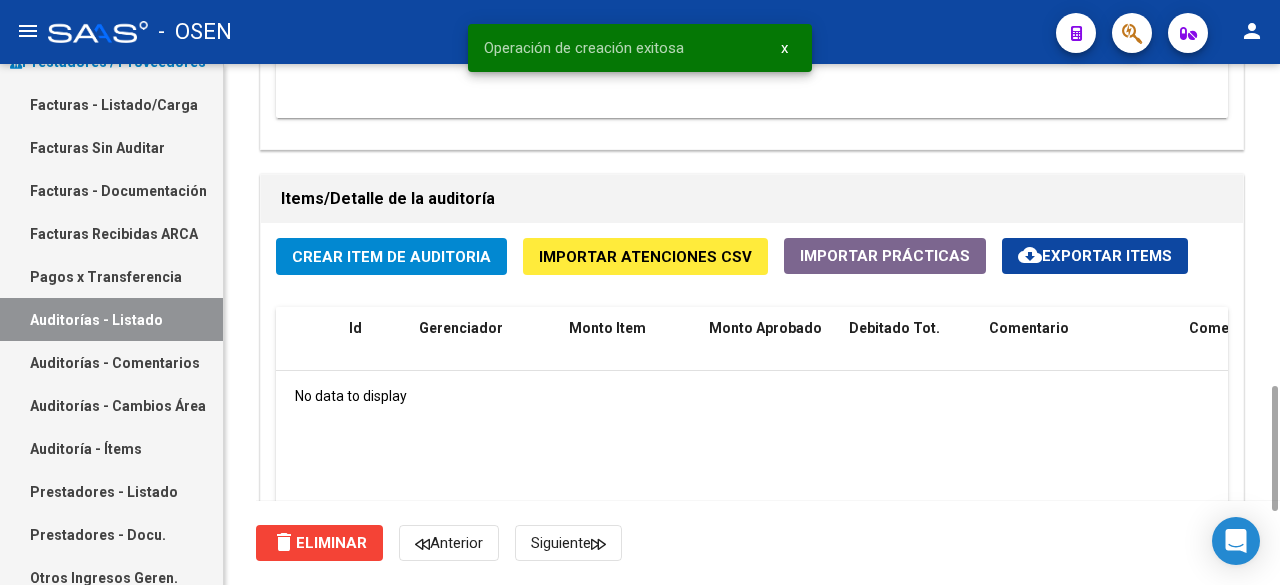 click on "Crear Item de Auditoria" 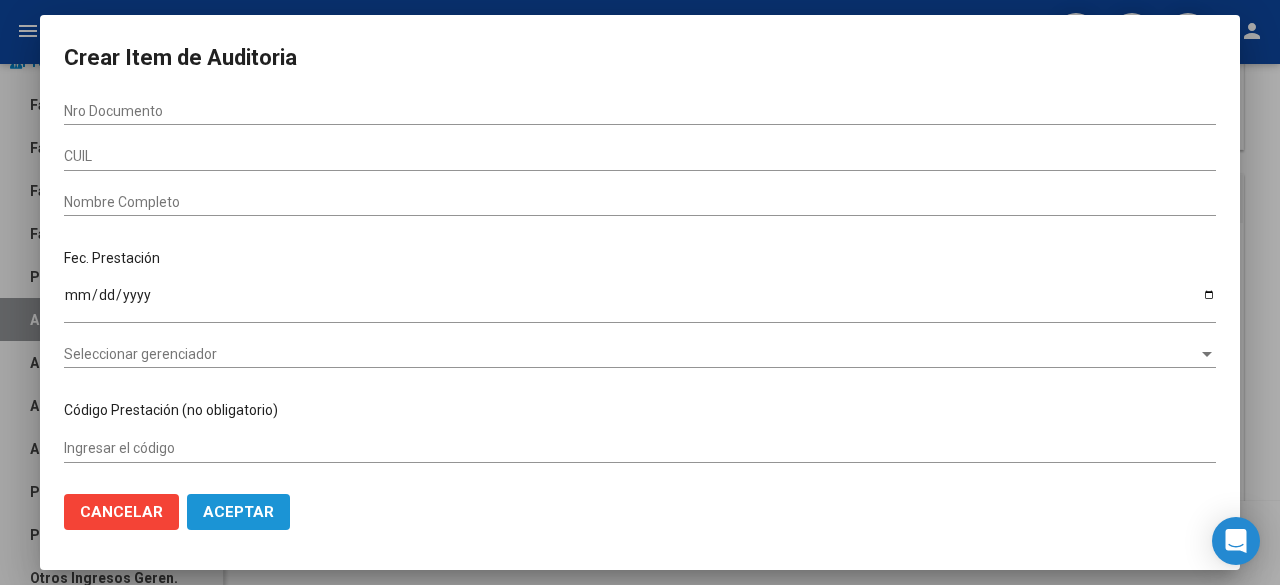 click on "Aceptar" 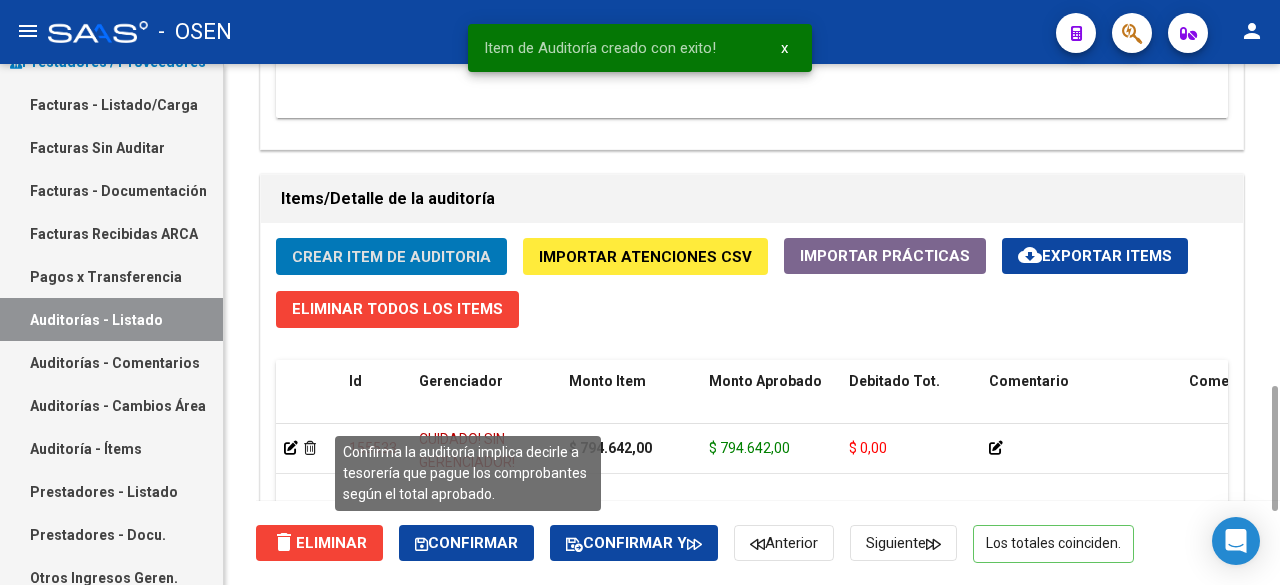 click on "Confirmar" 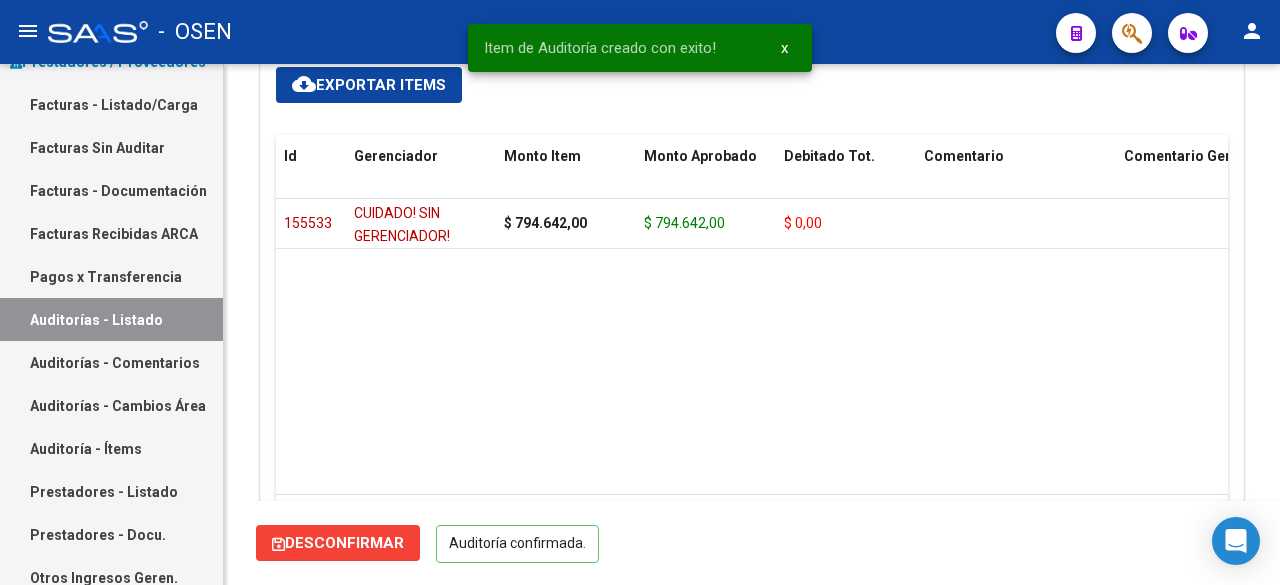 scroll, scrollTop: 0, scrollLeft: 0, axis: both 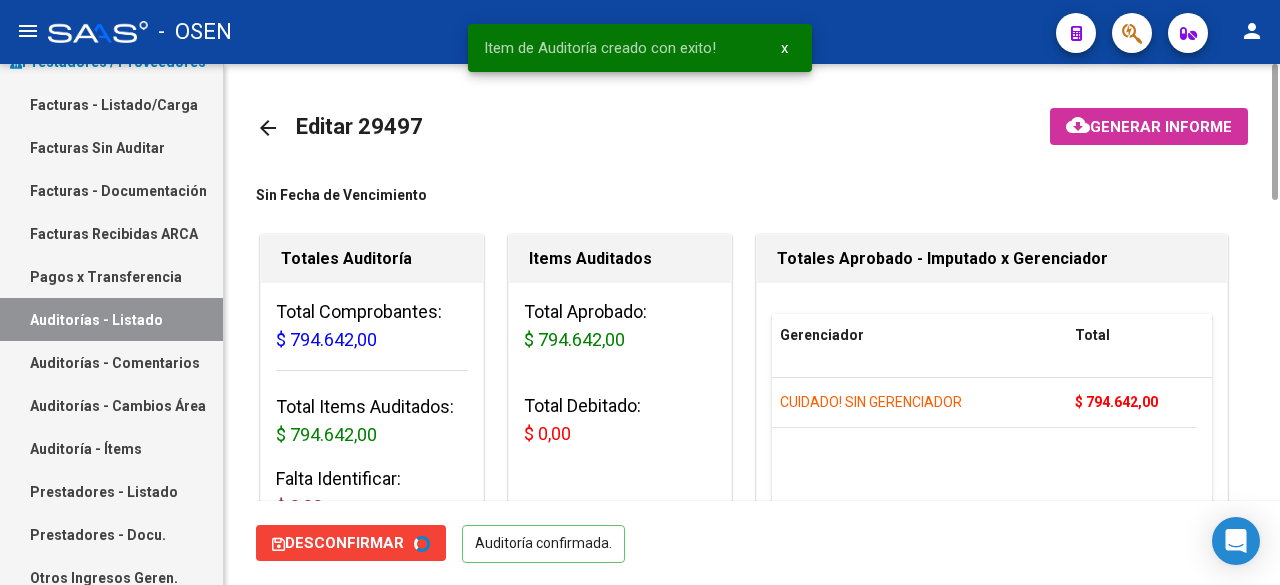type on "202507" 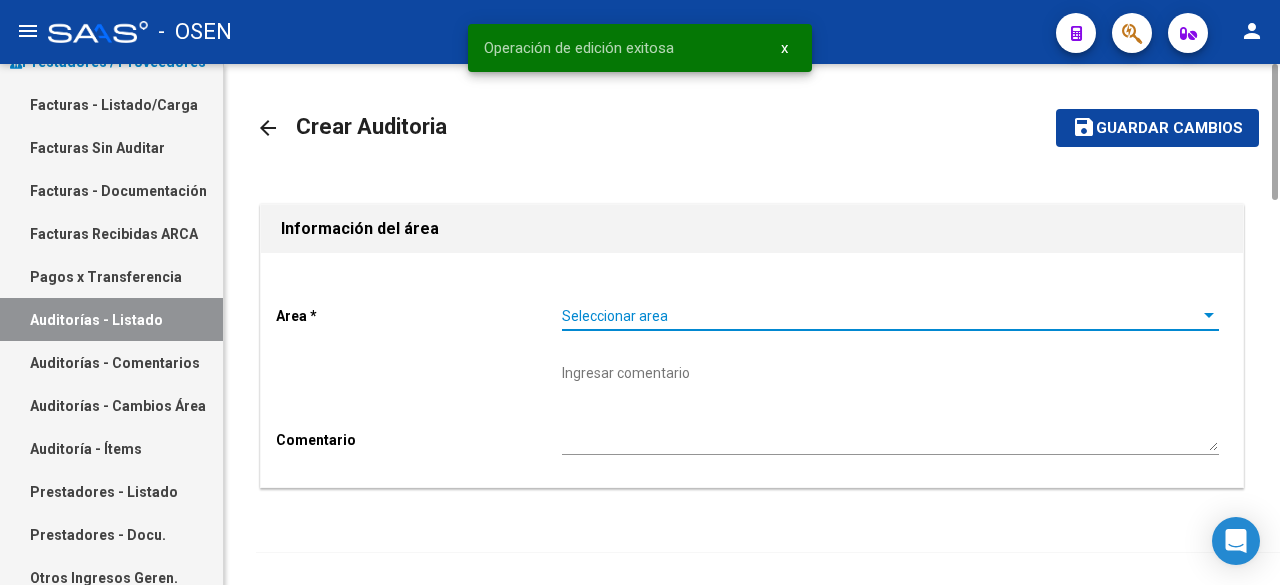 click on "Seleccionar area" at bounding box center [881, 316] 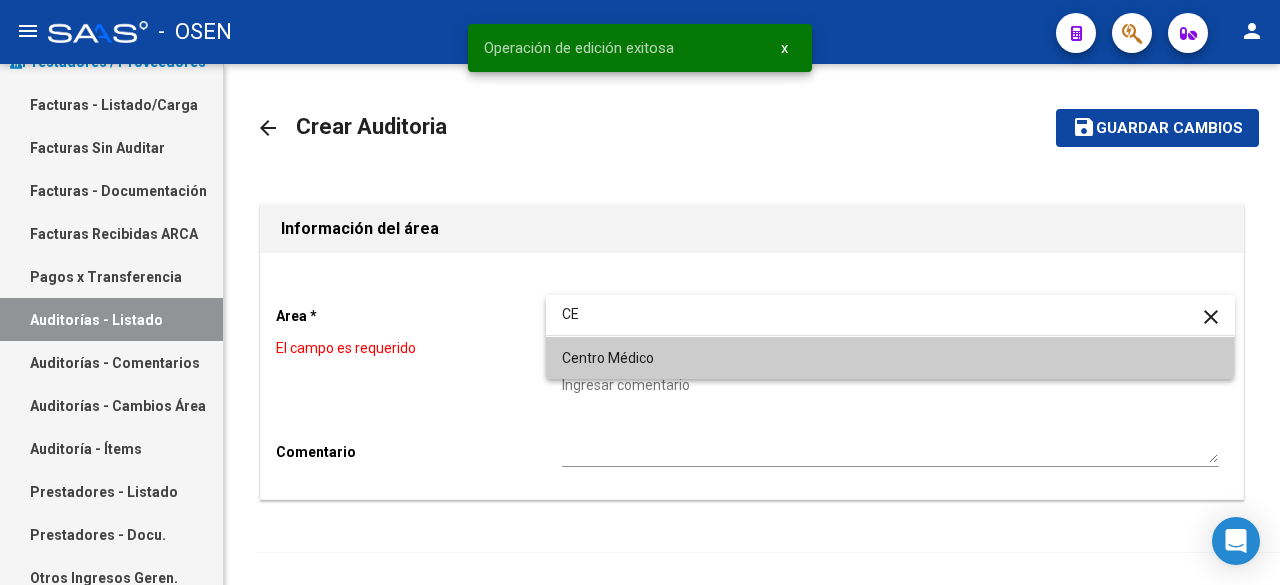 type on "CE" 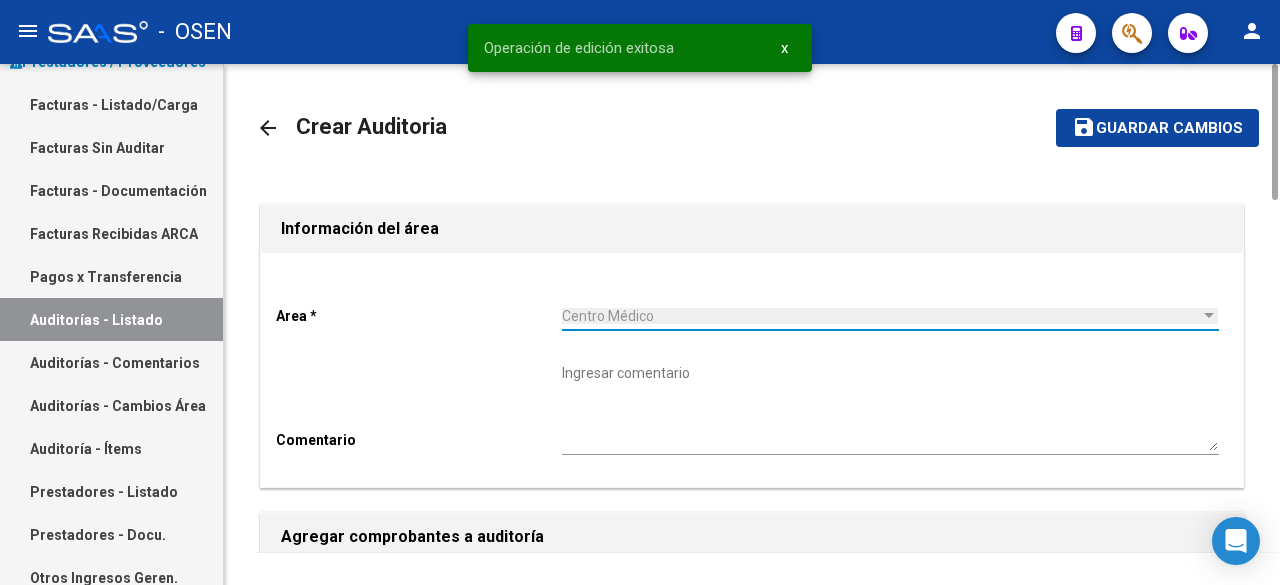 scroll, scrollTop: 534, scrollLeft: 0, axis: vertical 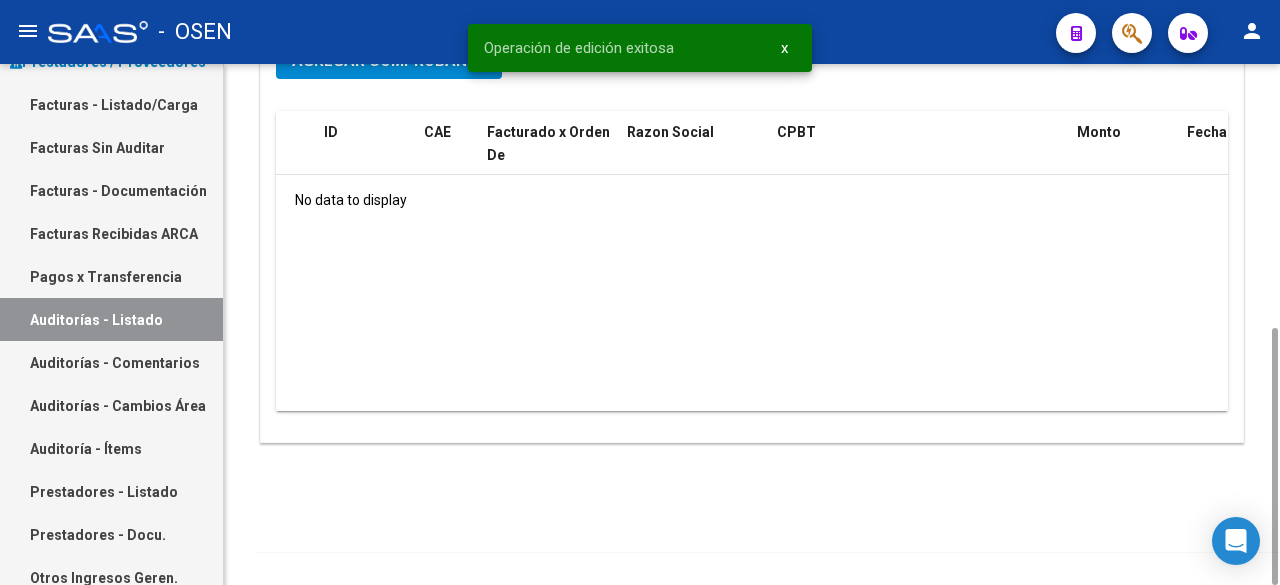 click on "Agregar Comprobante" 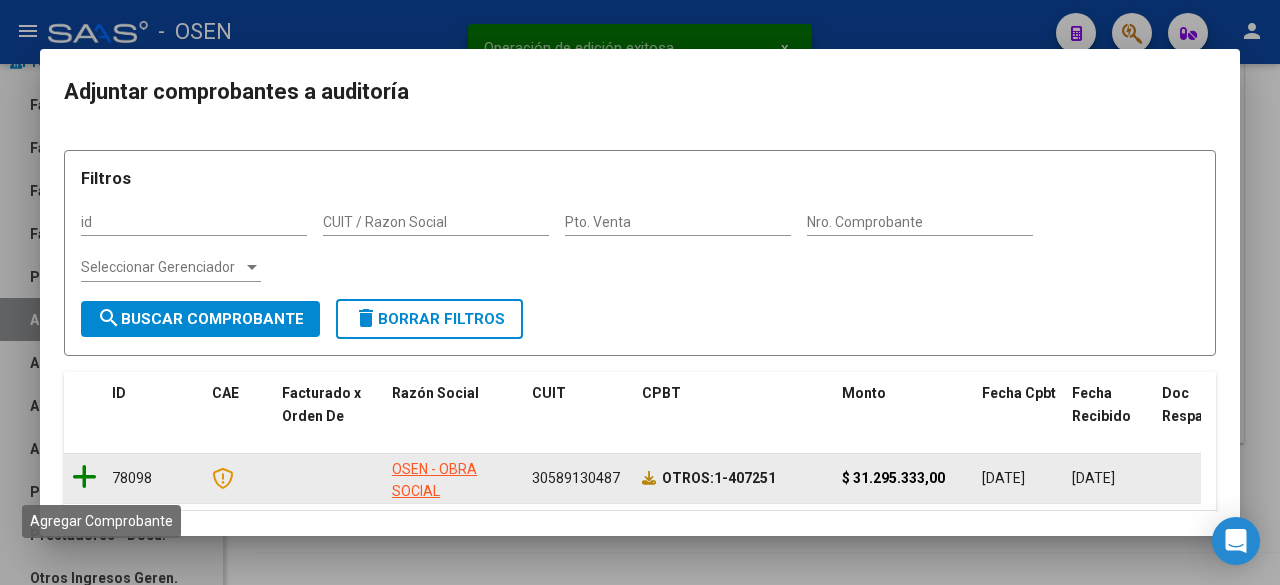 click 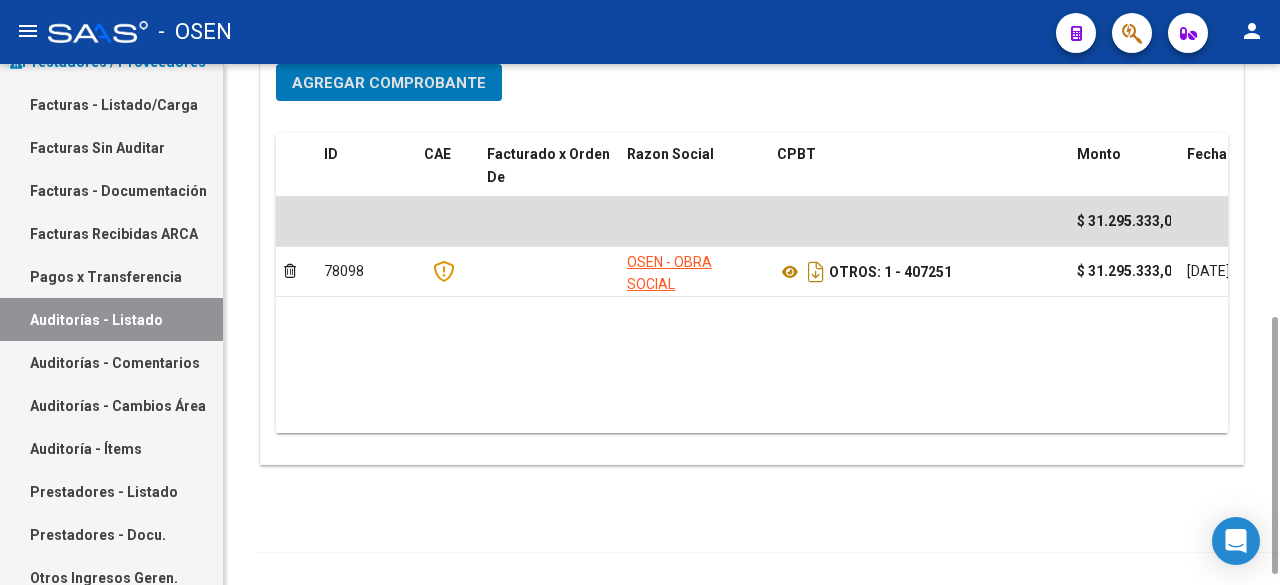 scroll, scrollTop: 0, scrollLeft: 0, axis: both 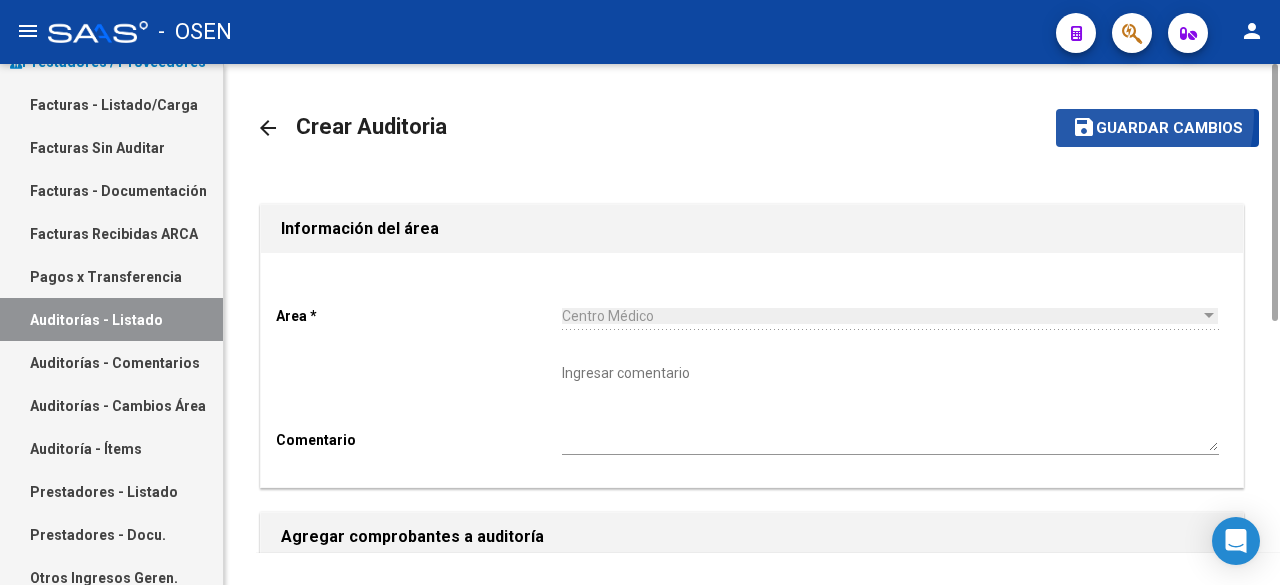 click on "save Guardar cambios" 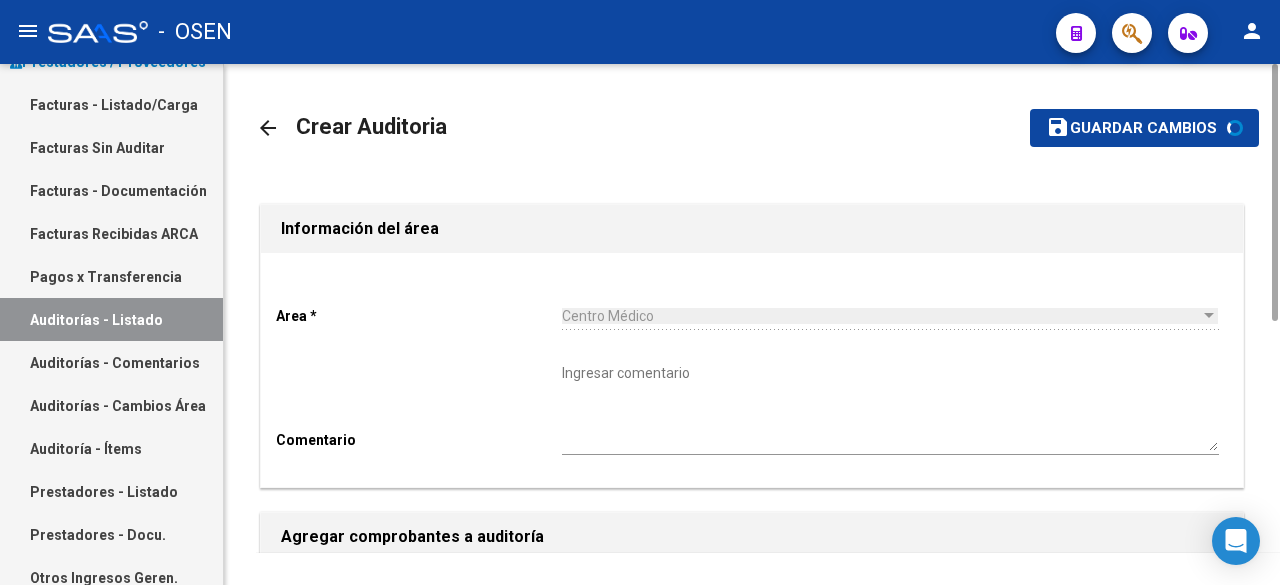 scroll, scrollTop: 534, scrollLeft: 0, axis: vertical 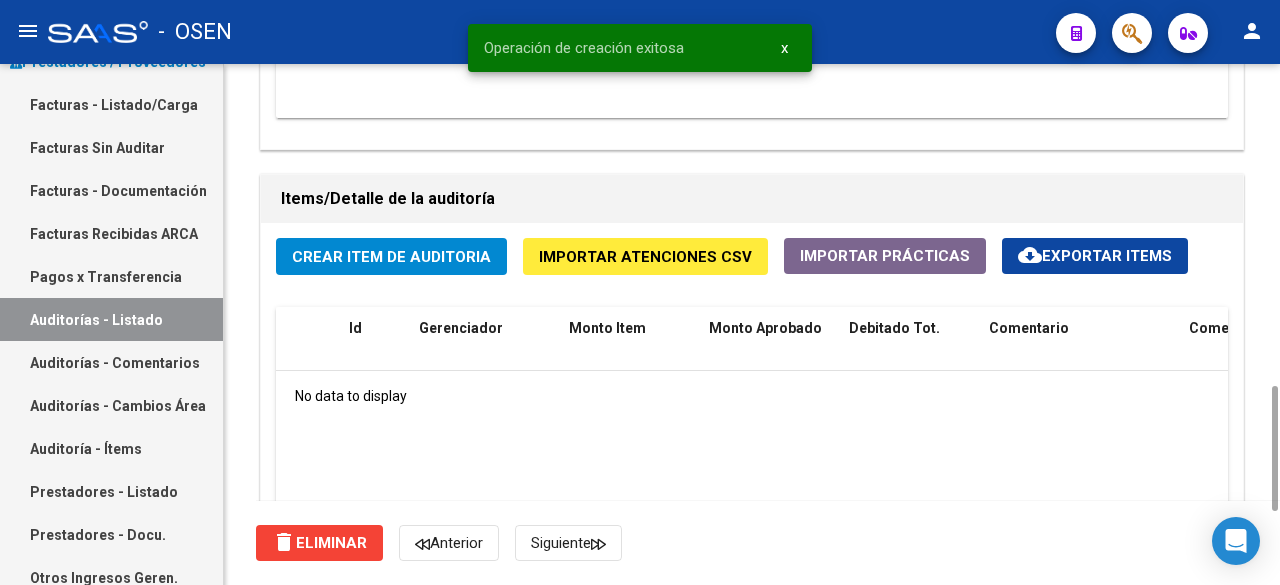 click on "Crear Item de Auditoria" 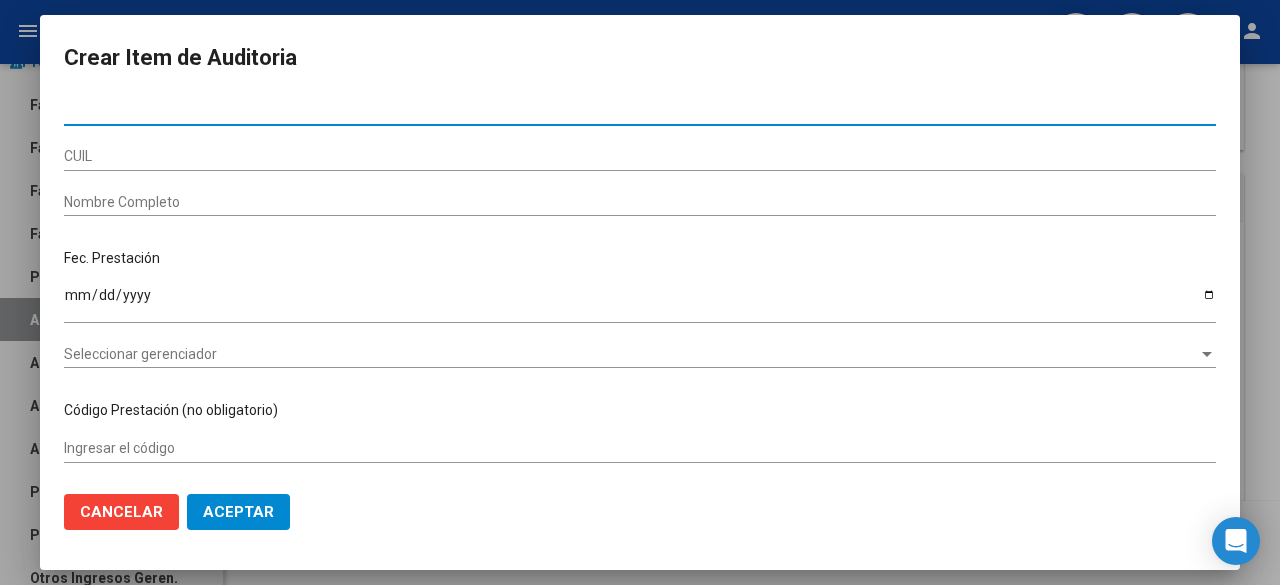 click on "Cancelar Aceptar" 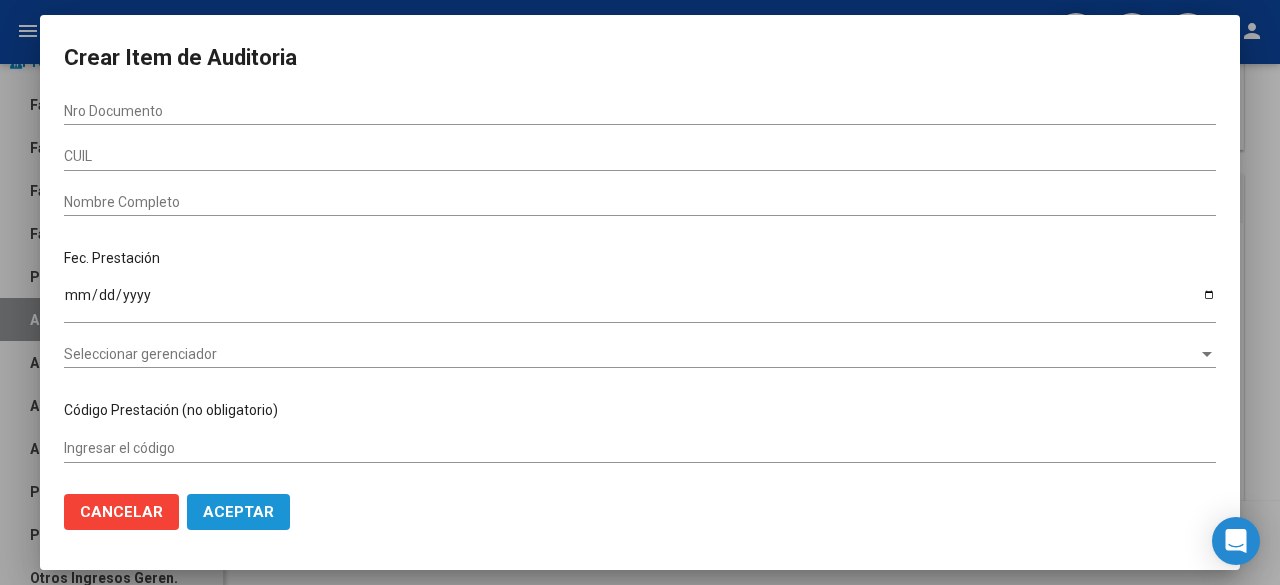 drag, startPoint x: 270, startPoint y: 513, endPoint x: 324, endPoint y: 507, distance: 54.33231 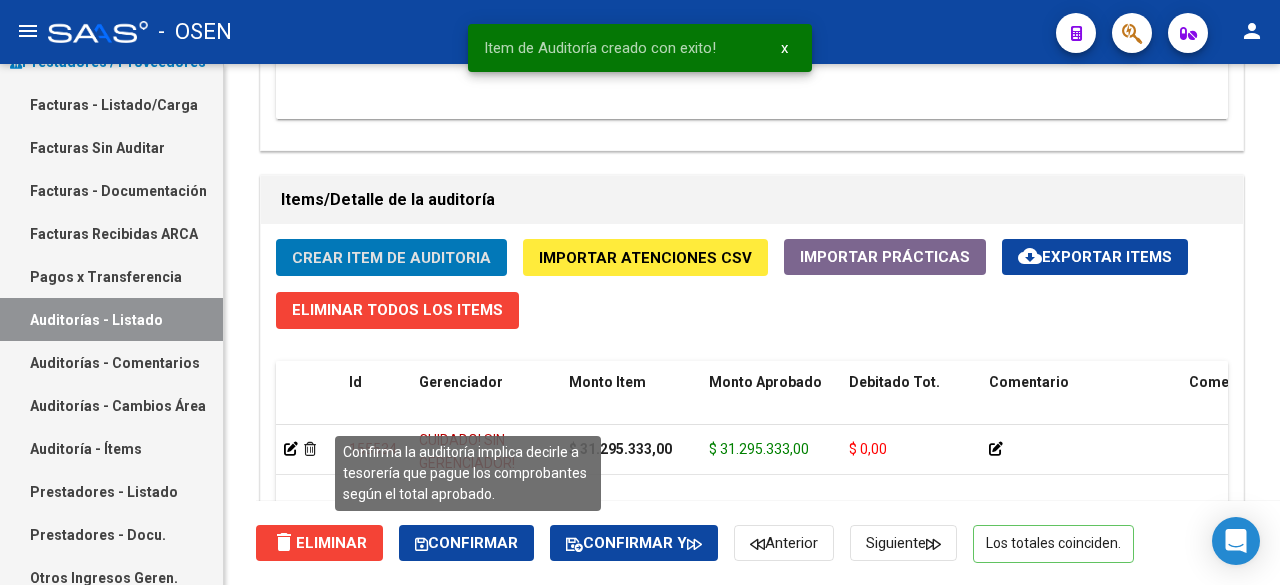 click on "Confirmar" 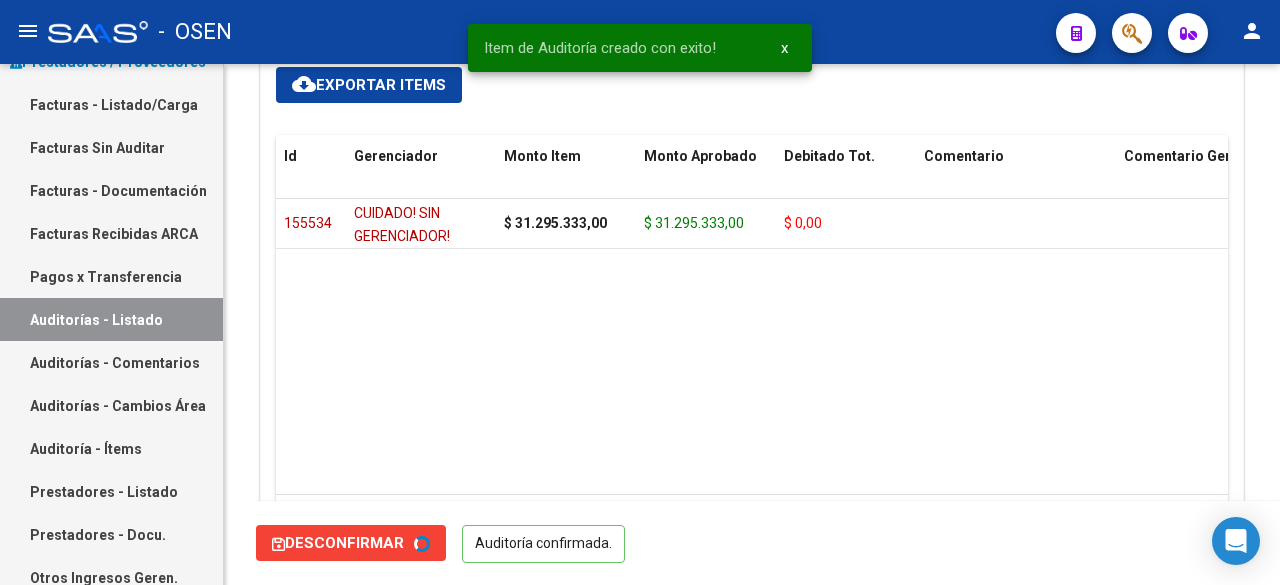 click on "Facturas - Listado/Carga" at bounding box center [111, 104] 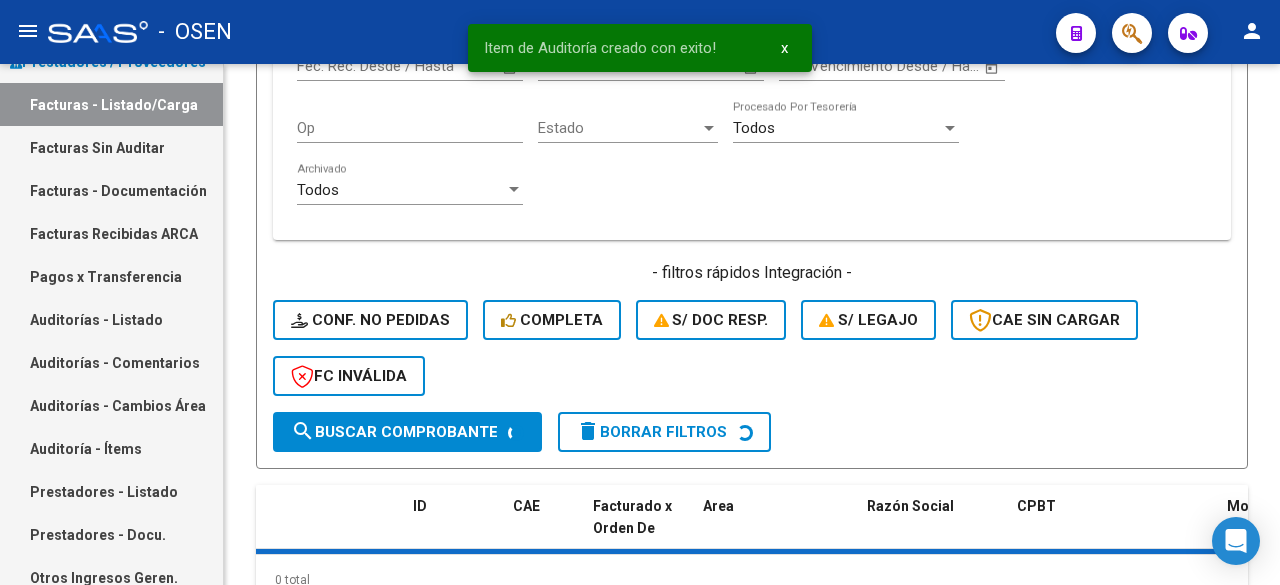 scroll, scrollTop: 0, scrollLeft: 0, axis: both 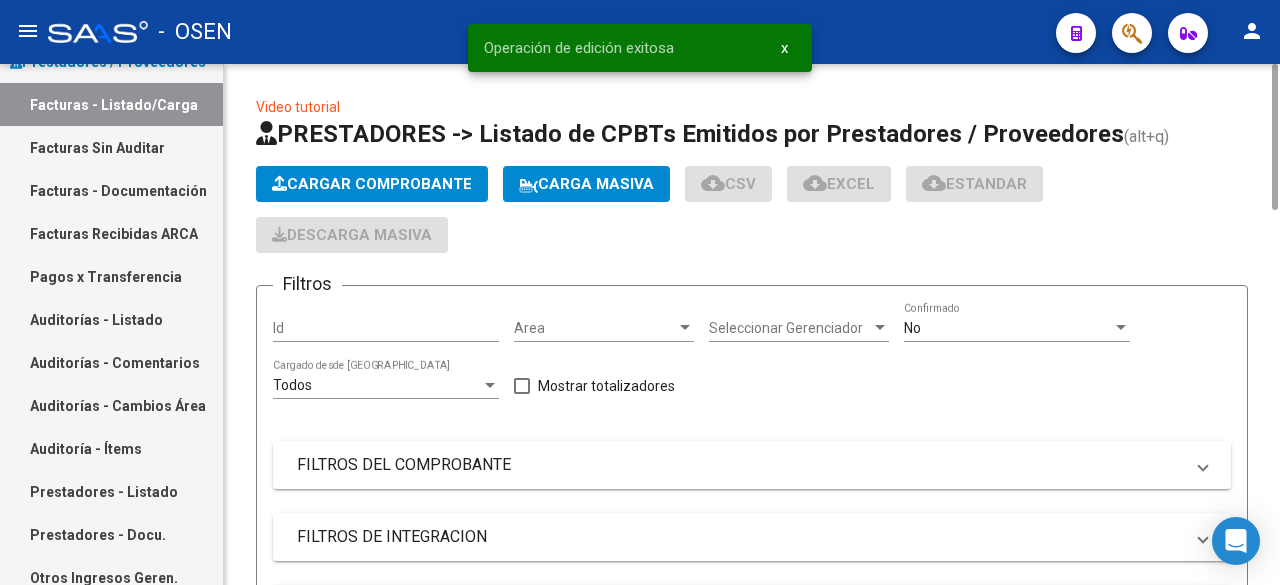click on "Area" at bounding box center [595, 328] 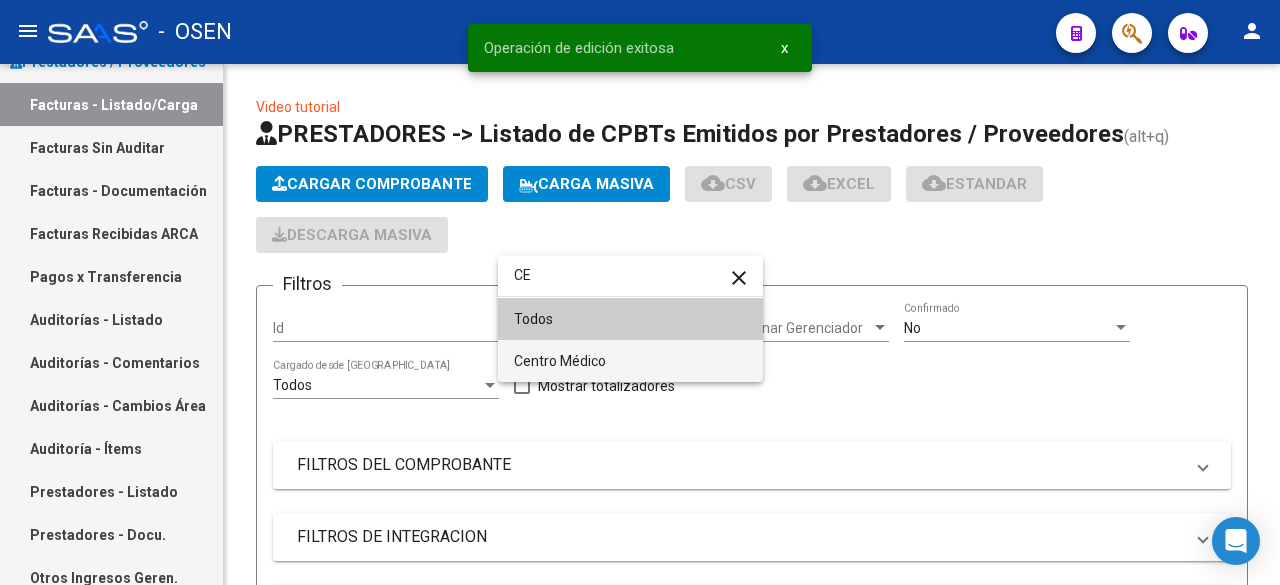 type on "CE" 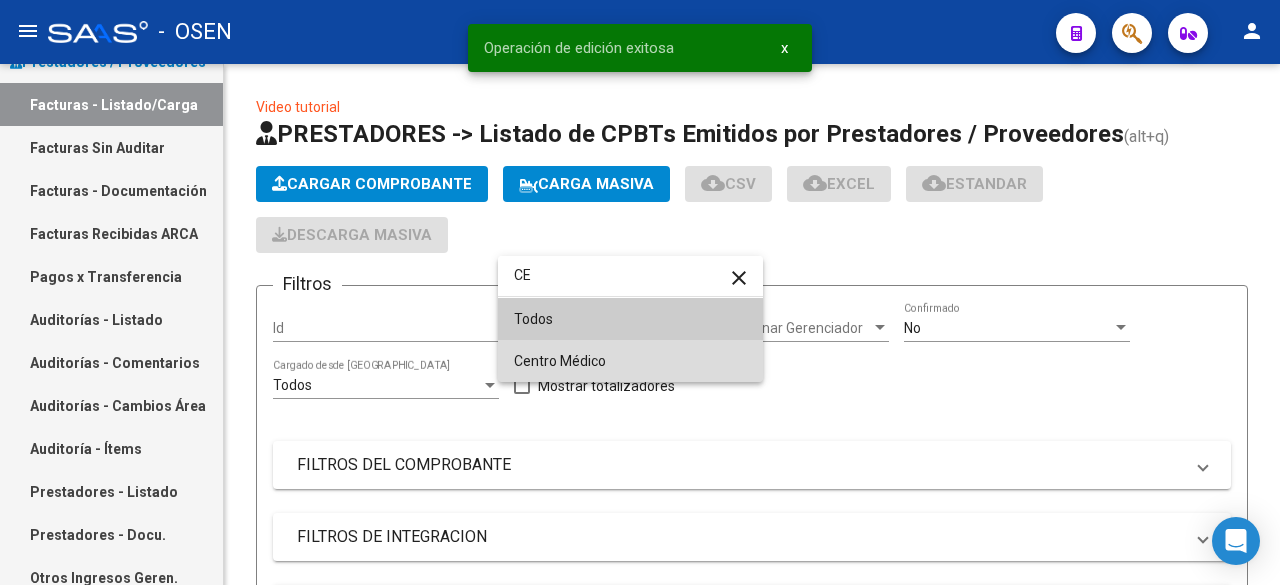 click on "Centro Médico" at bounding box center [630, 361] 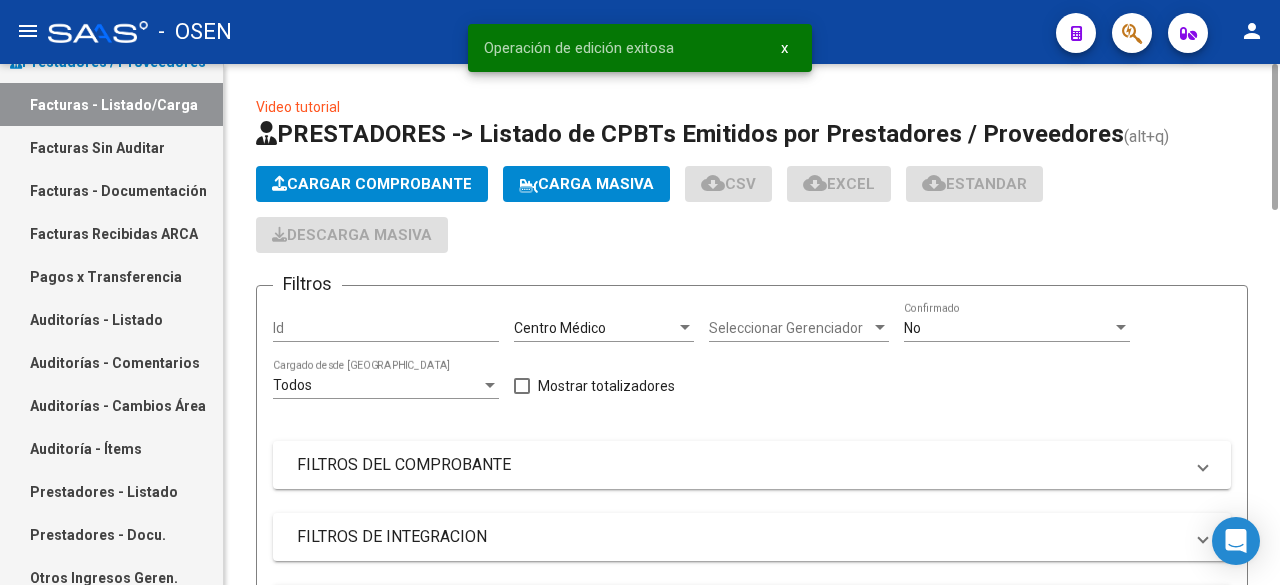 click on "No  Confirmado" 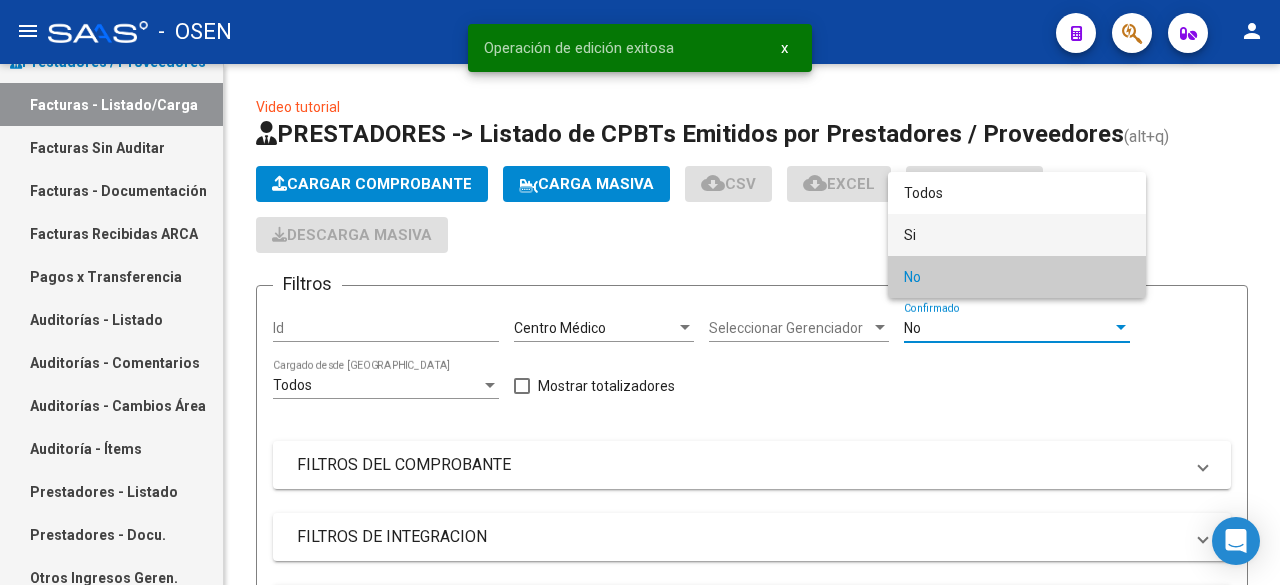 click on "Si" at bounding box center (1017, 235) 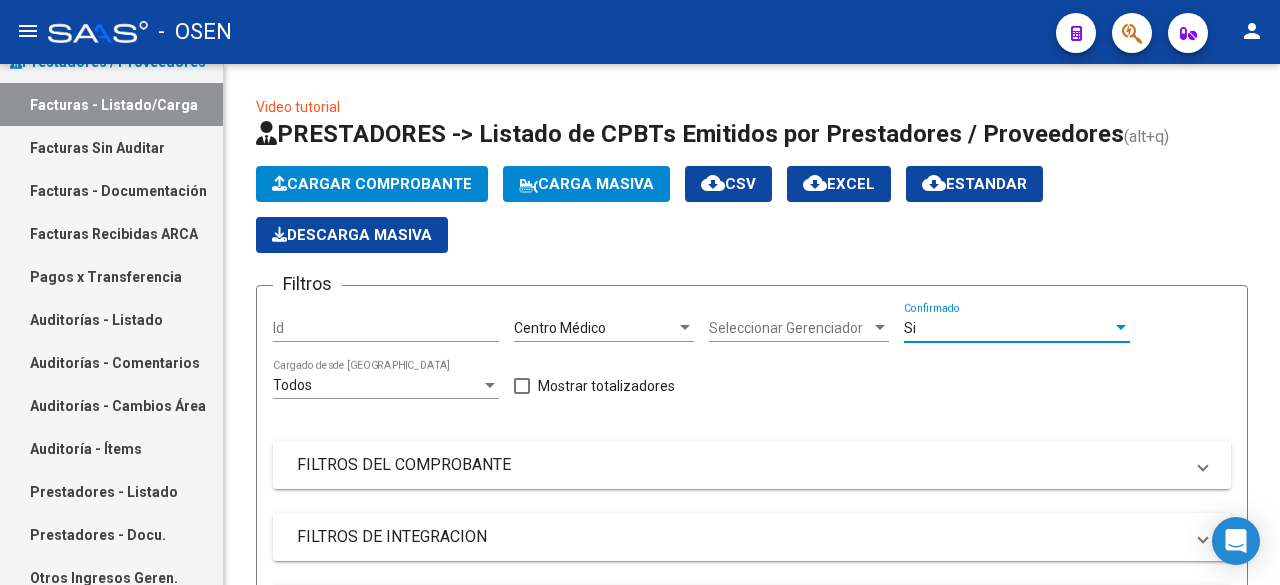 scroll, scrollTop: 667, scrollLeft: 0, axis: vertical 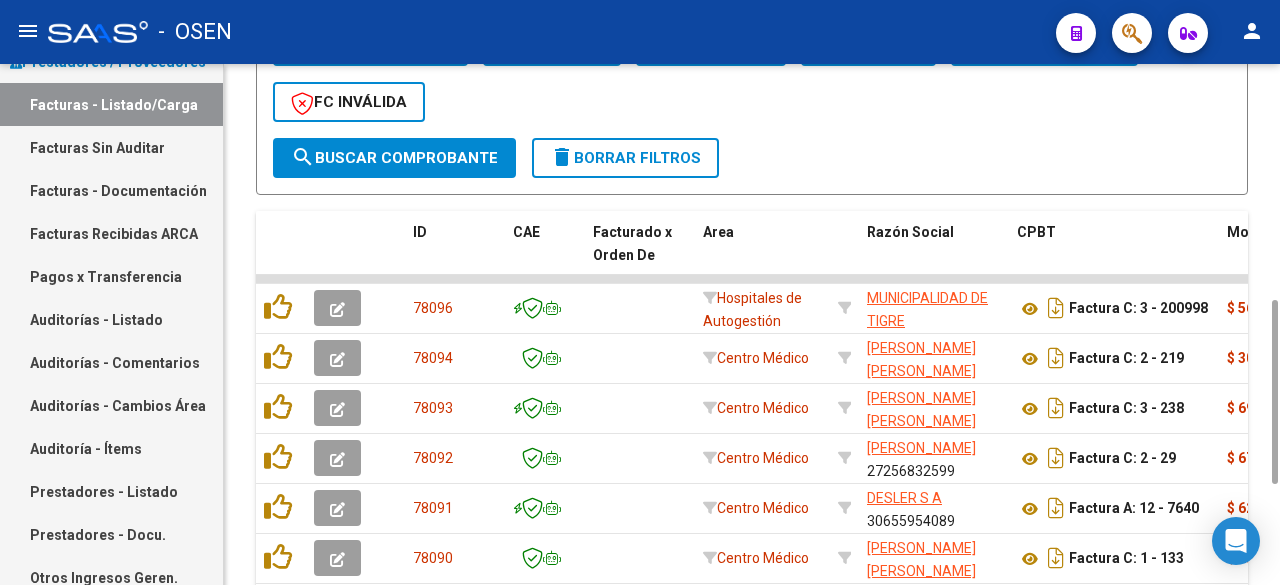 click on "search  Buscar Comprobante" 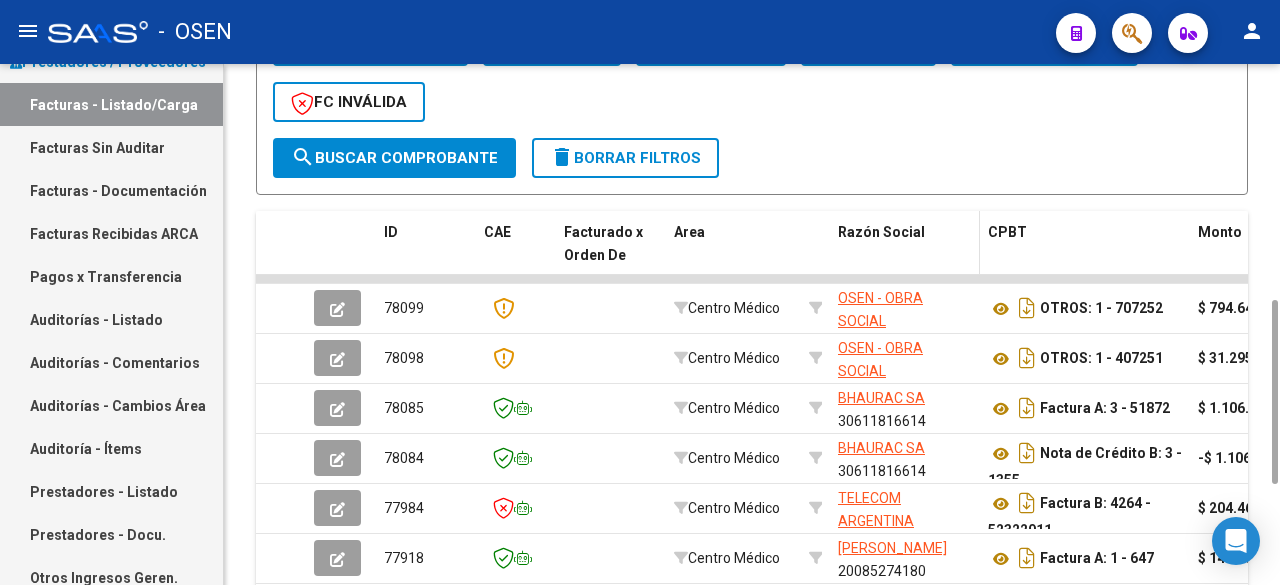 scroll, scrollTop: 0, scrollLeft: 0, axis: both 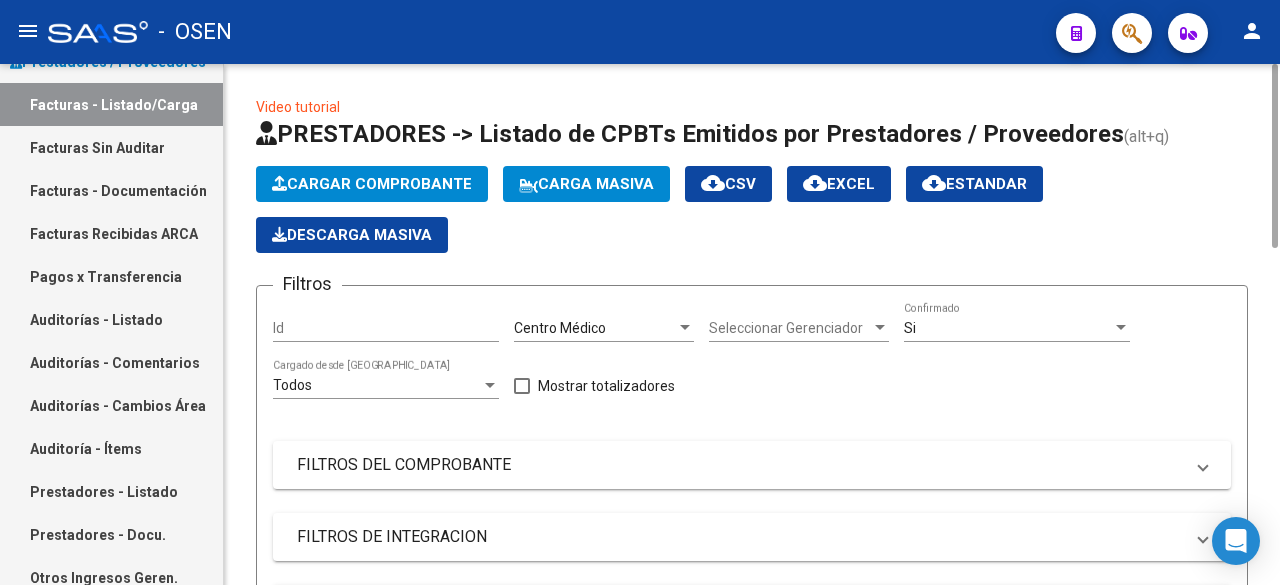 click on "Filtros Id Centro Médico Area Seleccionar Gerenciador Seleccionar Gerenciador Si  Confirmado Todos  Cargado desde Masivo   Mostrar totalizadores   FILTROS DEL COMPROBANTE  Comprobante Tipo Comprobante Tipo Start date – Fec. Comprobante Desde / Hasta Días Emisión Desde(cant. días) Días Emisión Hasta(cant. días) CUIT / Razón Social Pto. Venta Nro. Comprobante Código SSS CAE Válido CAE Válido Todos  Cargado Módulo Hosp. Todos  Tiene facturacion Apócrifa Hospital Refes  FILTROS DE INTEGRACION  Todos  Cargado en Para Enviar SSS Período De Prestación Campos del Archivo de Rendición Devuelto x SSS (dr_envio) Todos  Rendido x SSS (dr_envio) Tipo de Registro Tipo de Registro Período Presentación Período [PERSON_NAME] del Legajo Asociado (preaprobación) Afiliado Legajo (cuil/nombre) Todos  Solo facturas preaprobadas  MAS FILTROS  Todos  Con Doc. Respaldatoria Todos  Con Trazabilidad Todos  Asociado a Expediente Sur Auditoría Auditoría Auditoría Id Start date – Start date – – –" 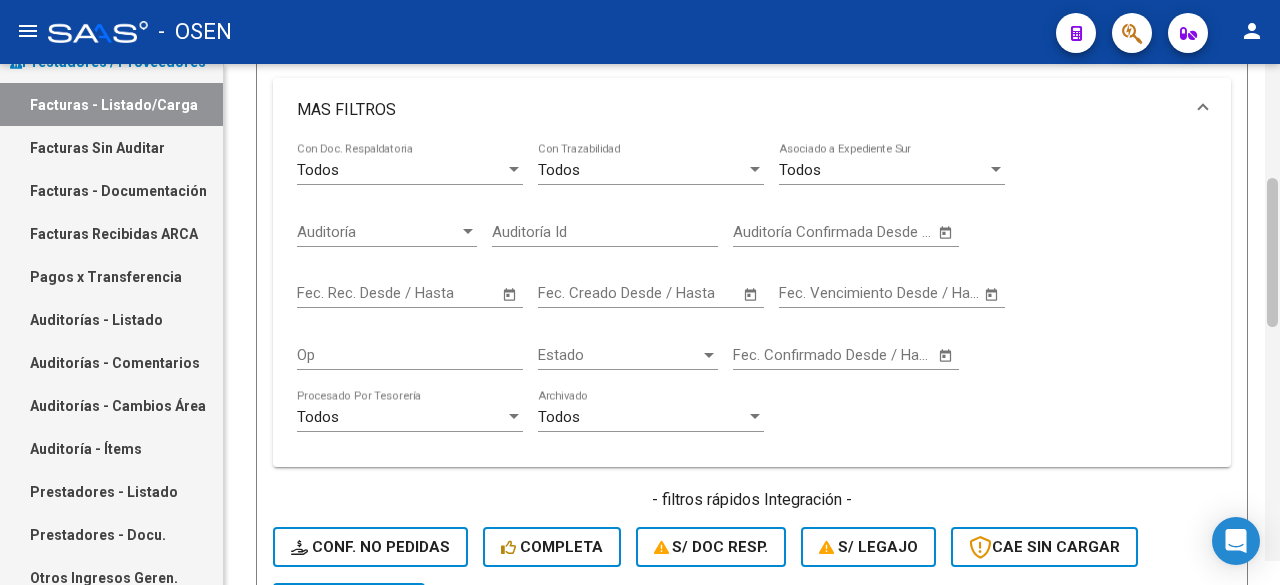 scroll, scrollTop: 483, scrollLeft: 0, axis: vertical 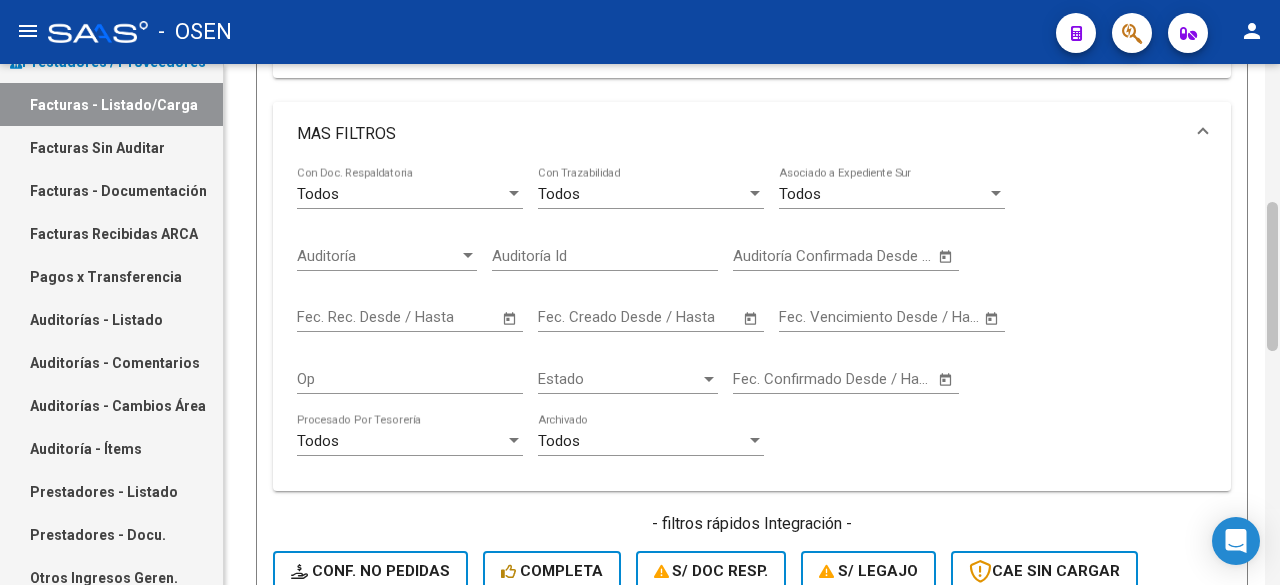 drag, startPoint x: 1276, startPoint y: 357, endPoint x: 1271, endPoint y: 304, distance: 53.235325 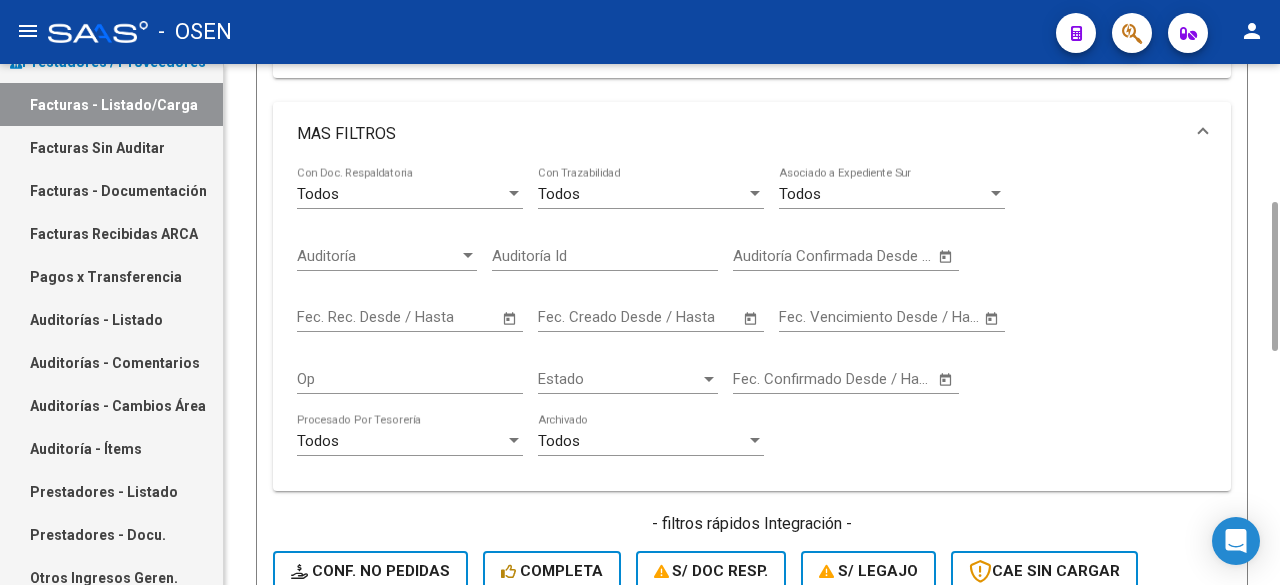 click 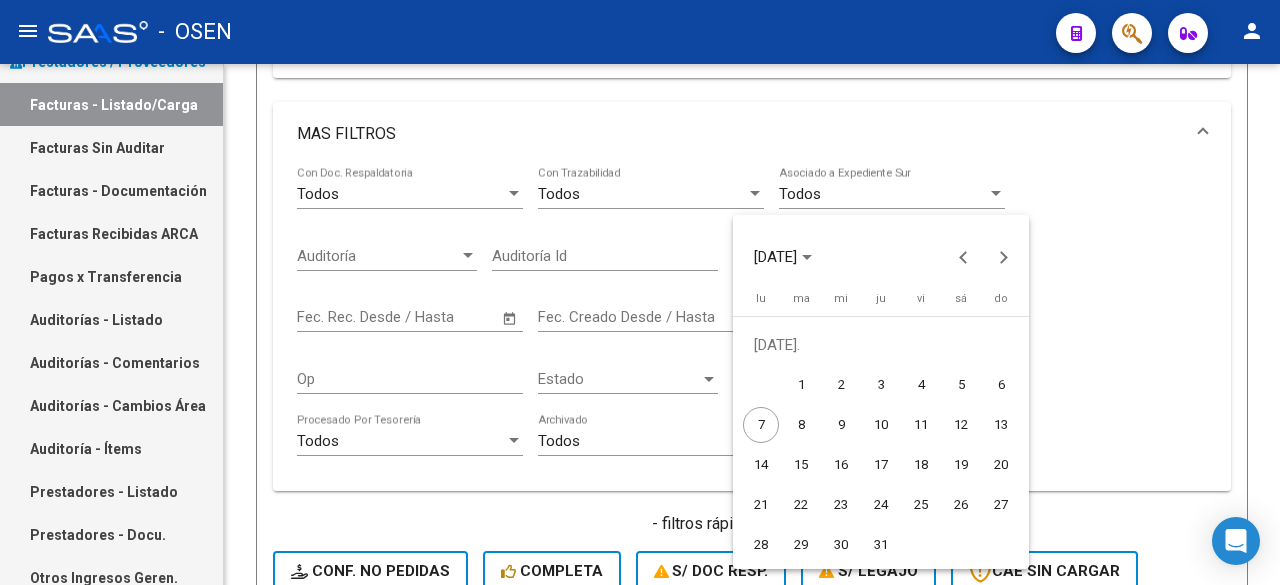 click on "4" at bounding box center [921, 385] 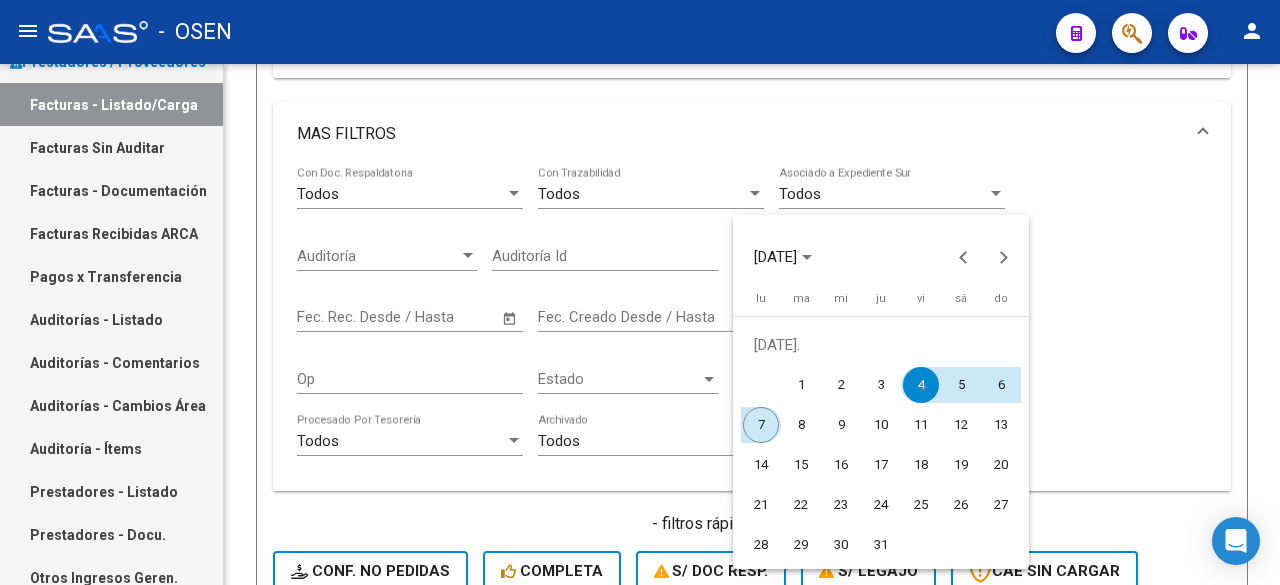 click on "7" at bounding box center (761, 425) 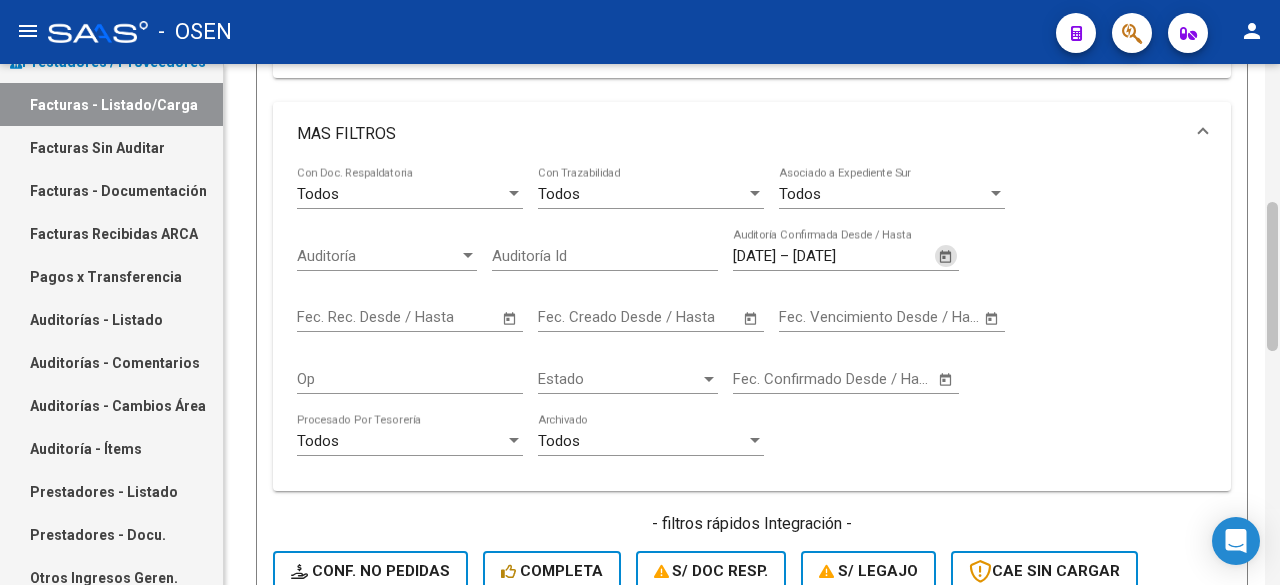 scroll, scrollTop: 1004, scrollLeft: 0, axis: vertical 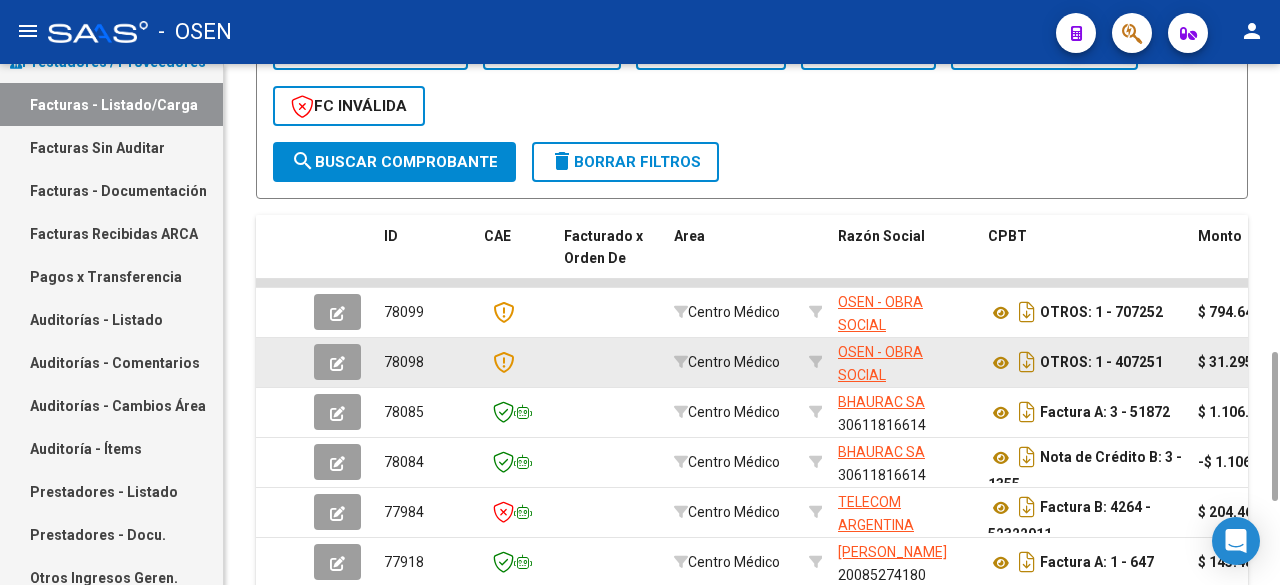 drag, startPoint x: 1265, startPoint y: 326, endPoint x: 955, endPoint y: 305, distance: 310.71048 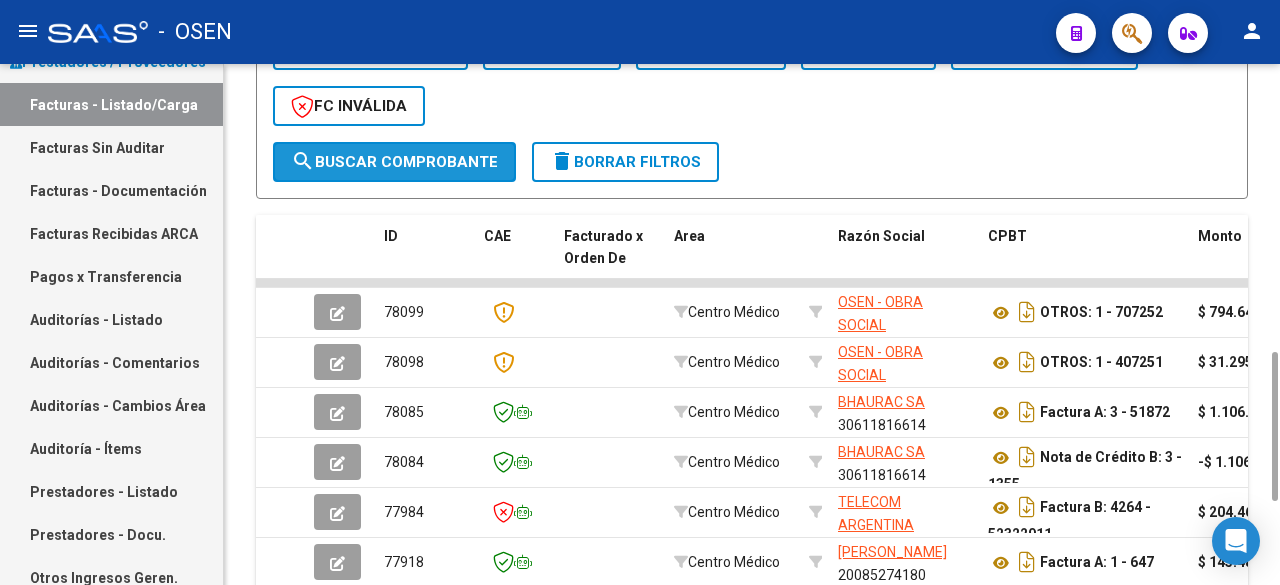 click on "search  Buscar Comprobante" 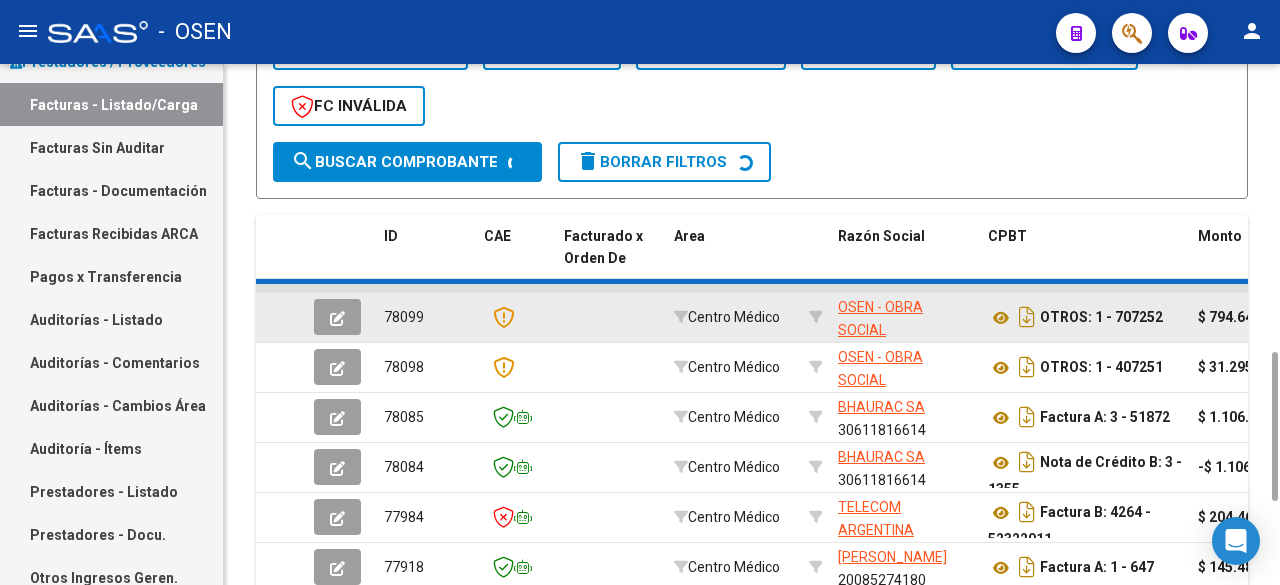 scroll, scrollTop: 337, scrollLeft: 0, axis: vertical 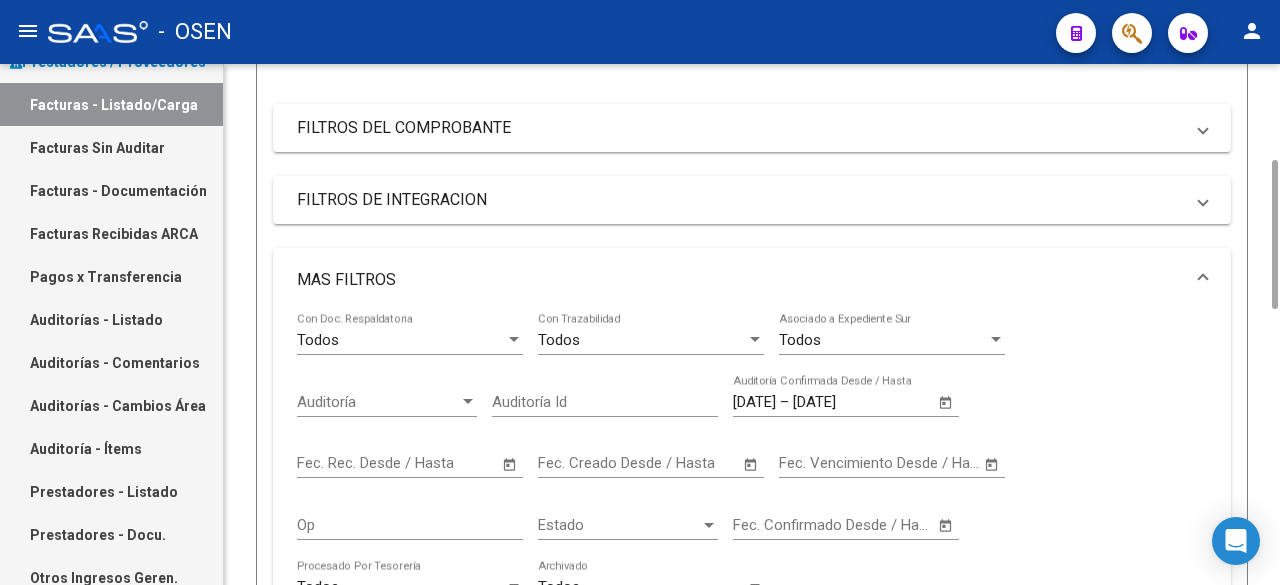 click on "[DATE]" at bounding box center [754, 402] 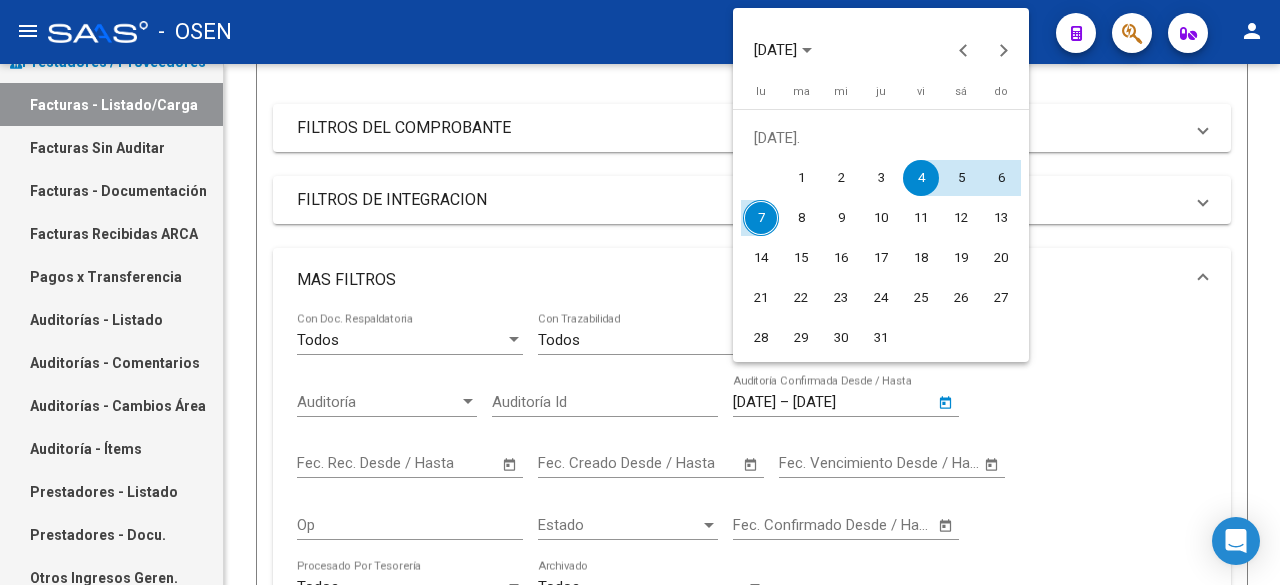 click on "7" at bounding box center (761, 218) 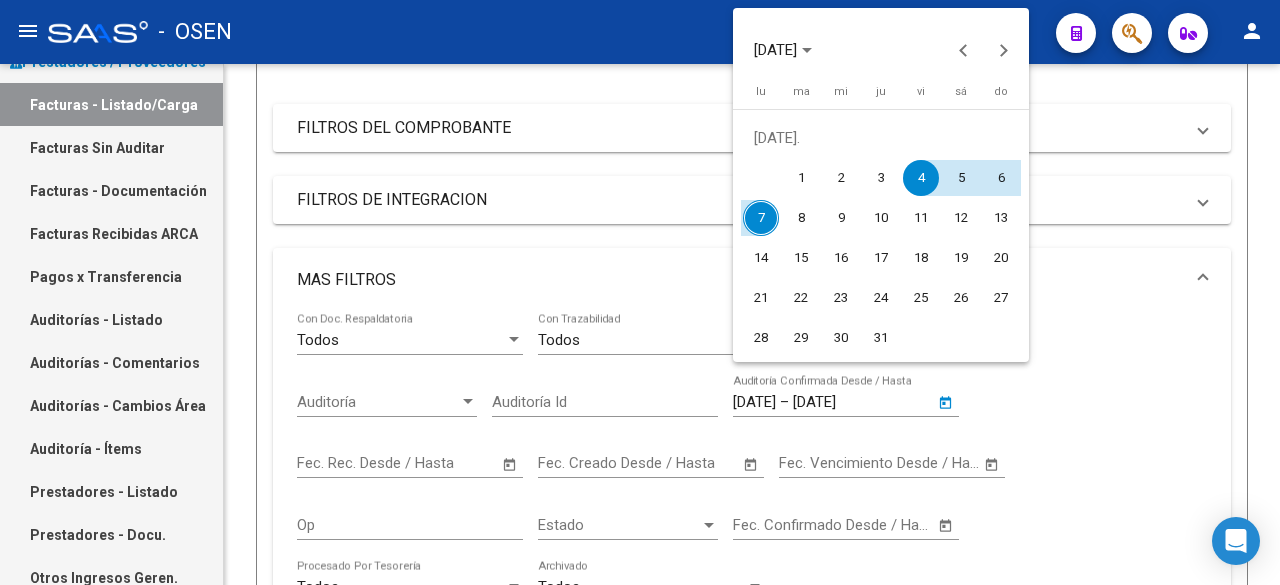 type on "[DATE]" 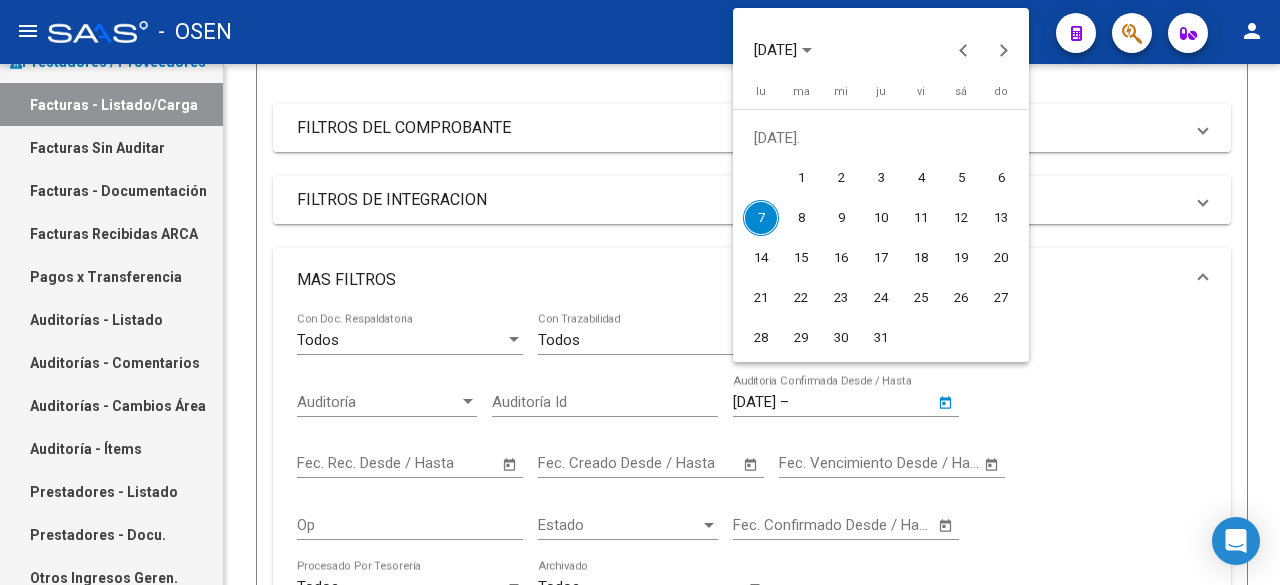 click on "7" at bounding box center (761, 218) 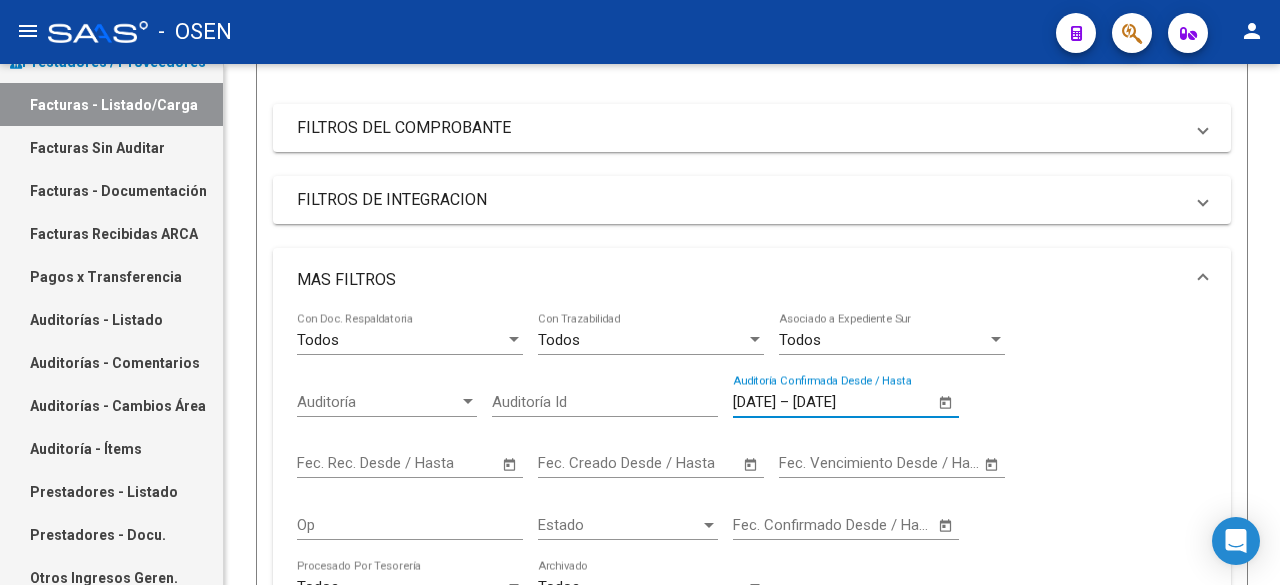 scroll, scrollTop: 1004, scrollLeft: 0, axis: vertical 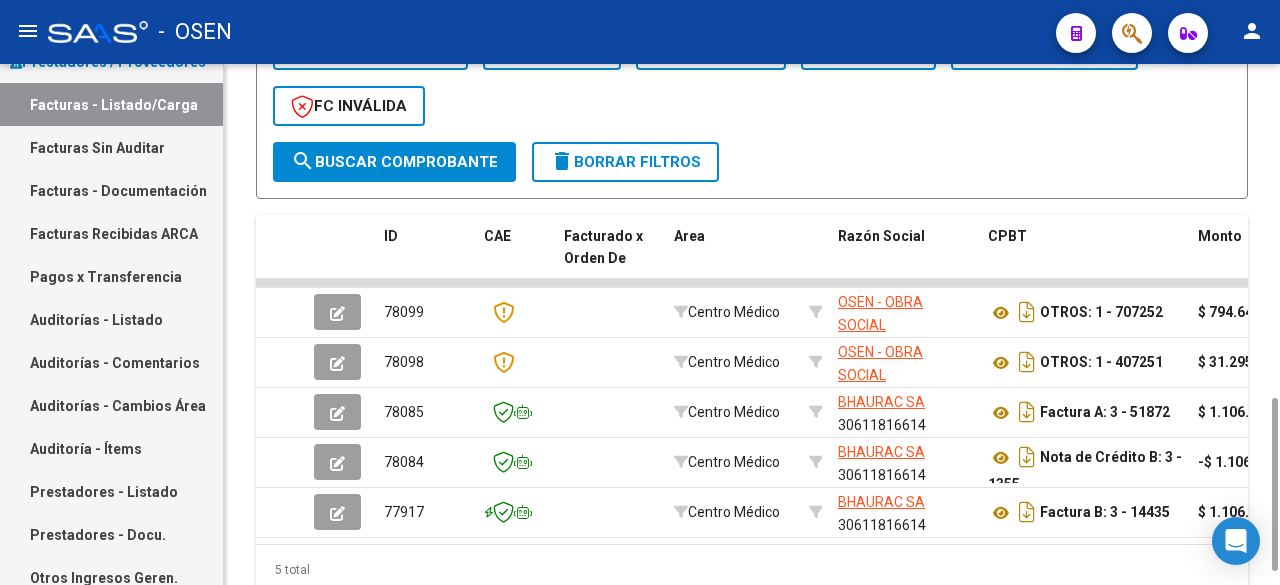 click on "search  Buscar Comprobante" 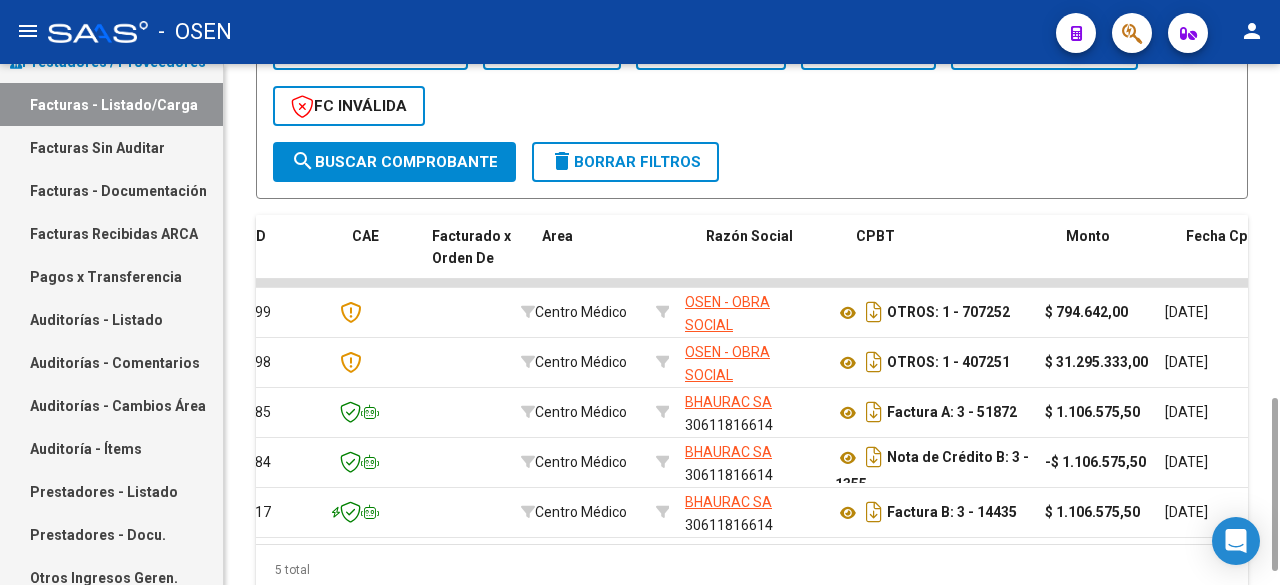 scroll, scrollTop: 0, scrollLeft: 0, axis: both 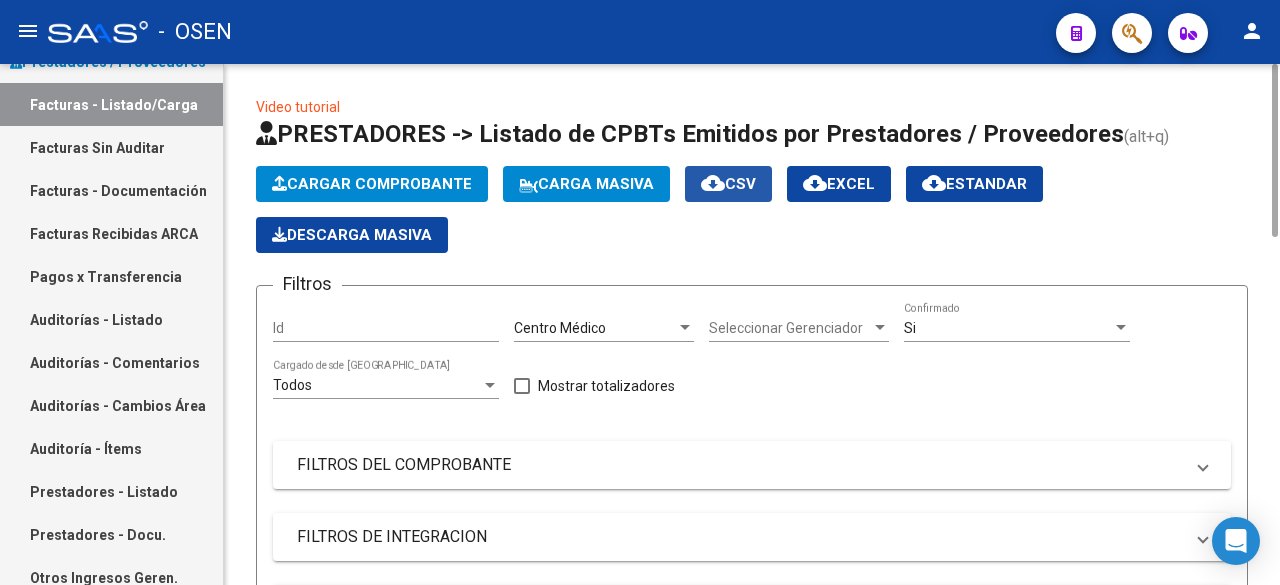 click on "cloud_download  CSV" 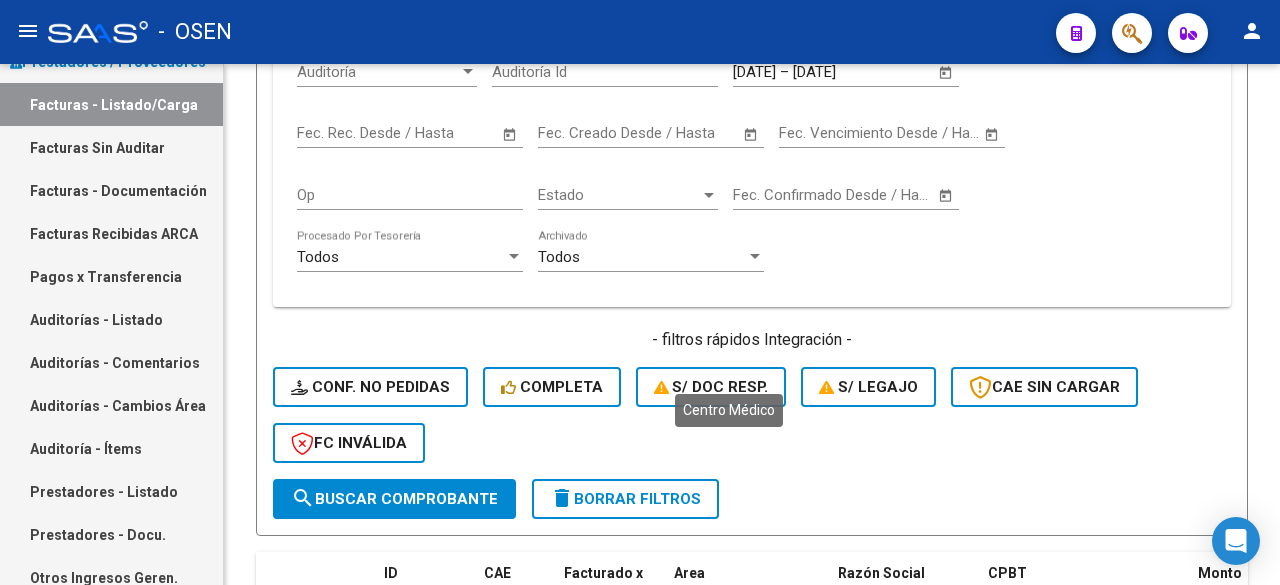 scroll, scrollTop: 1043, scrollLeft: 0, axis: vertical 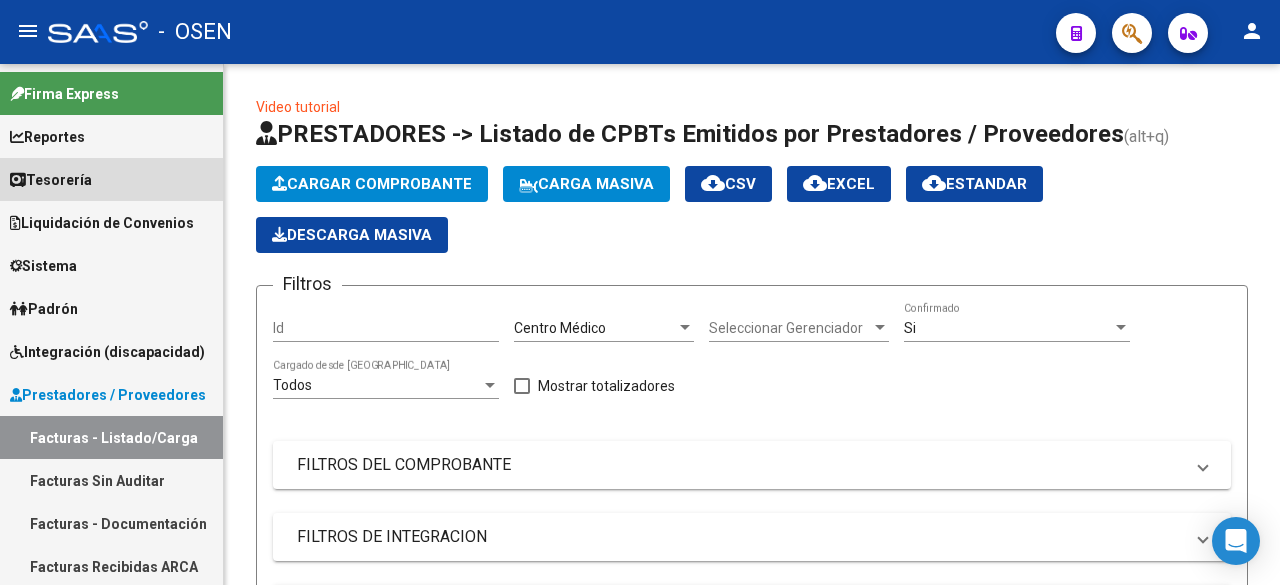 click on "Tesorería" at bounding box center [111, 179] 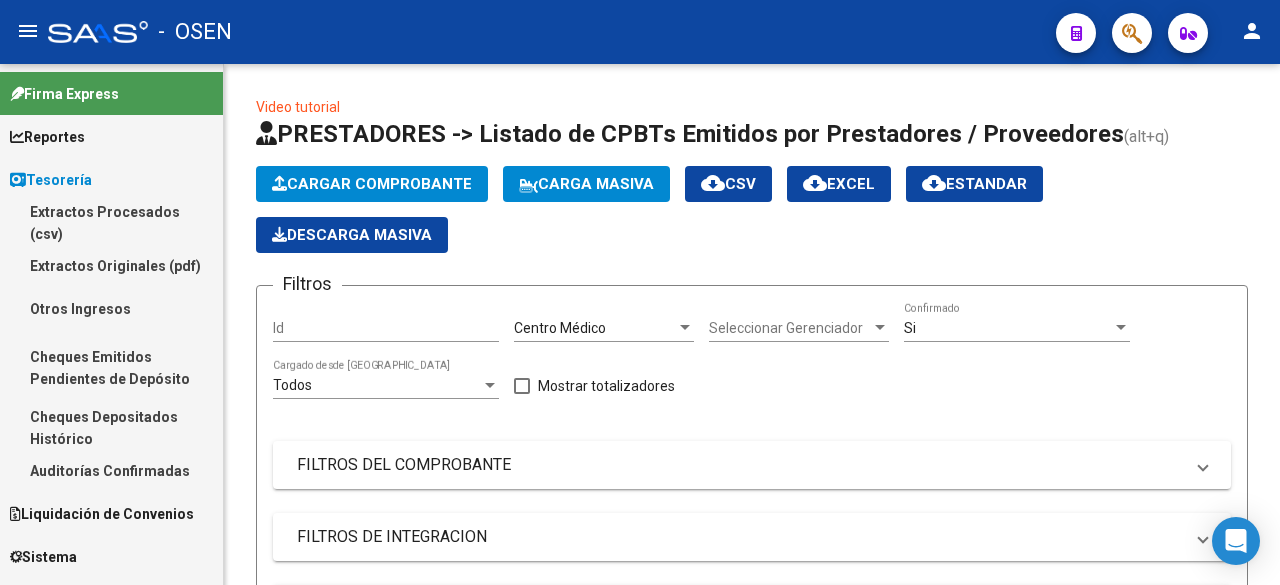 click on "Auditorías Confirmadas" at bounding box center (111, 470) 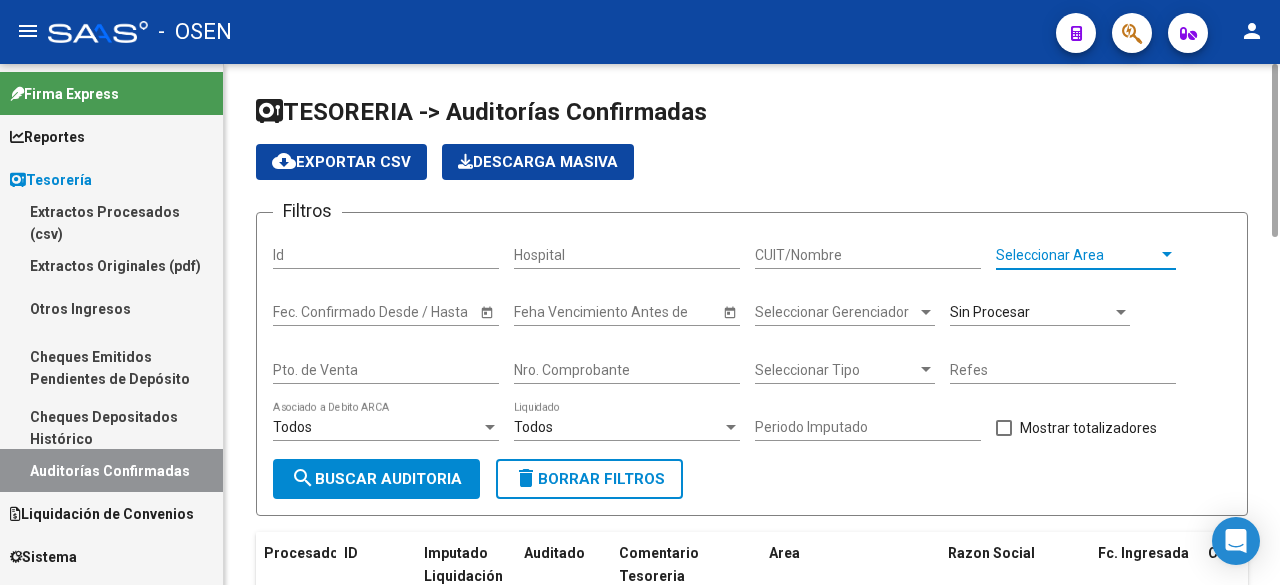 click on "Seleccionar Area" at bounding box center (1077, 255) 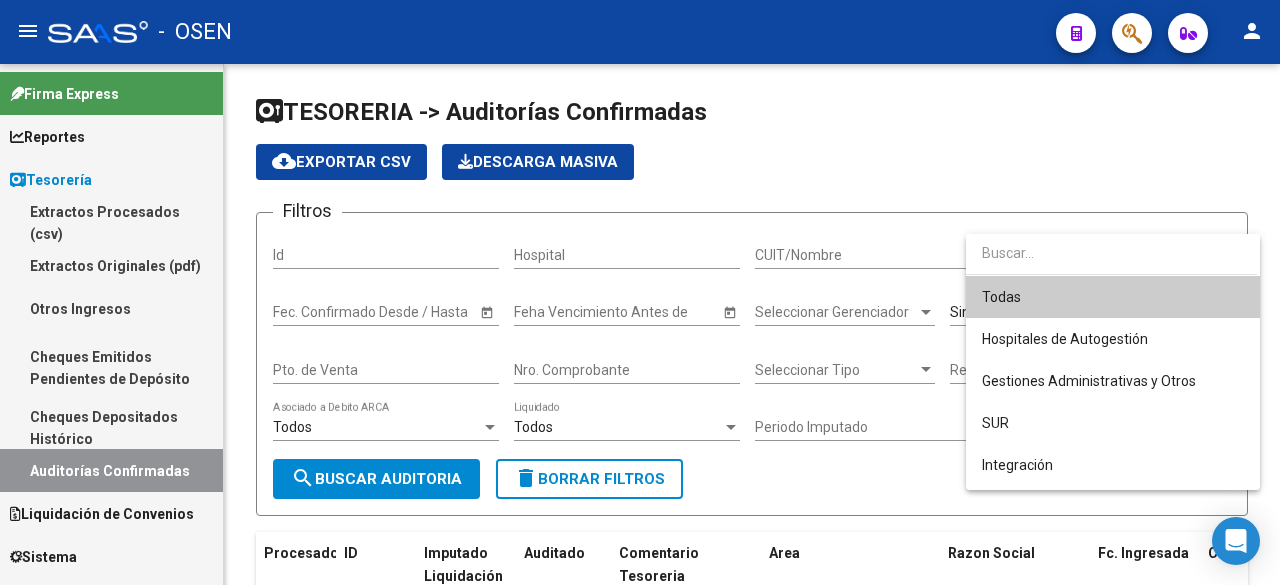 type on "B" 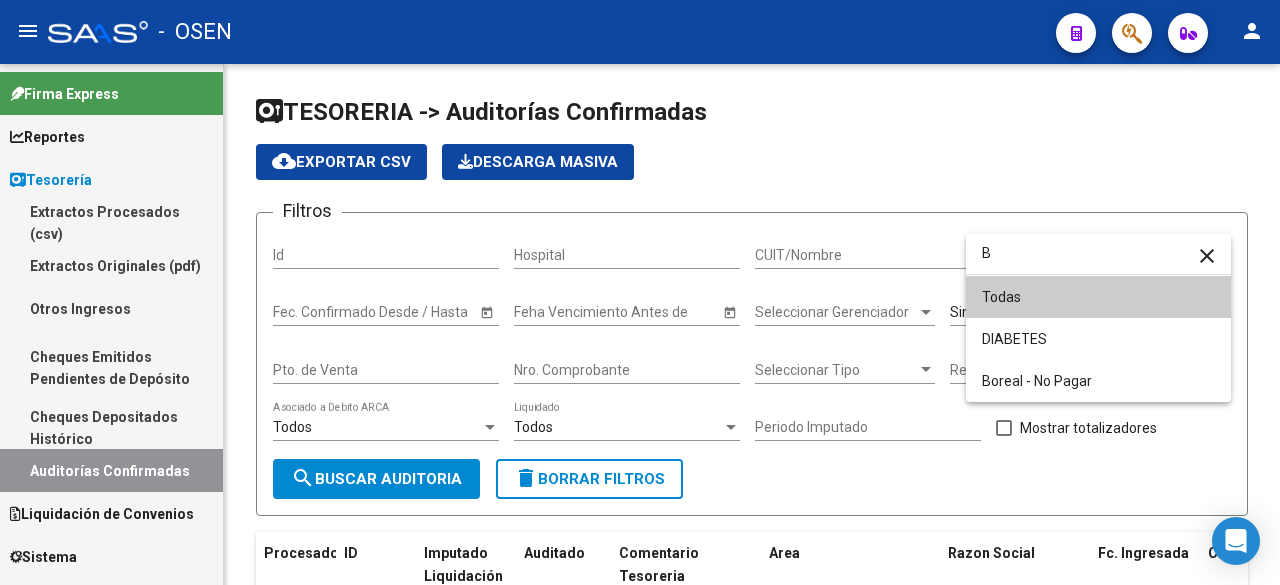 type 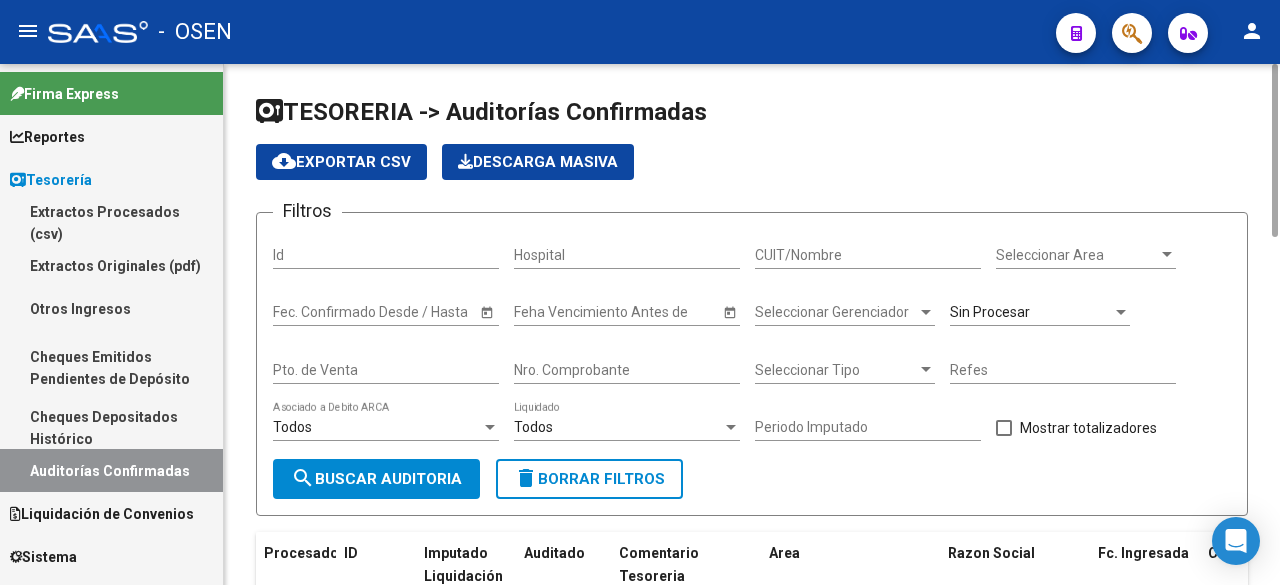 click on "Seleccionar Area" at bounding box center (1077, 255) 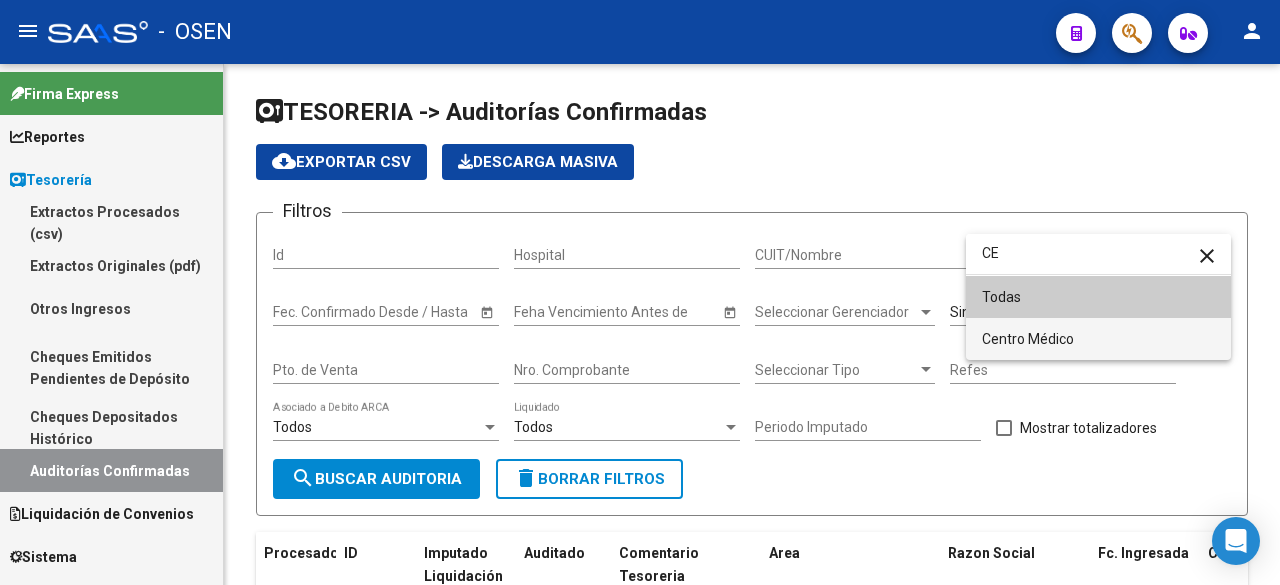 type on "CE" 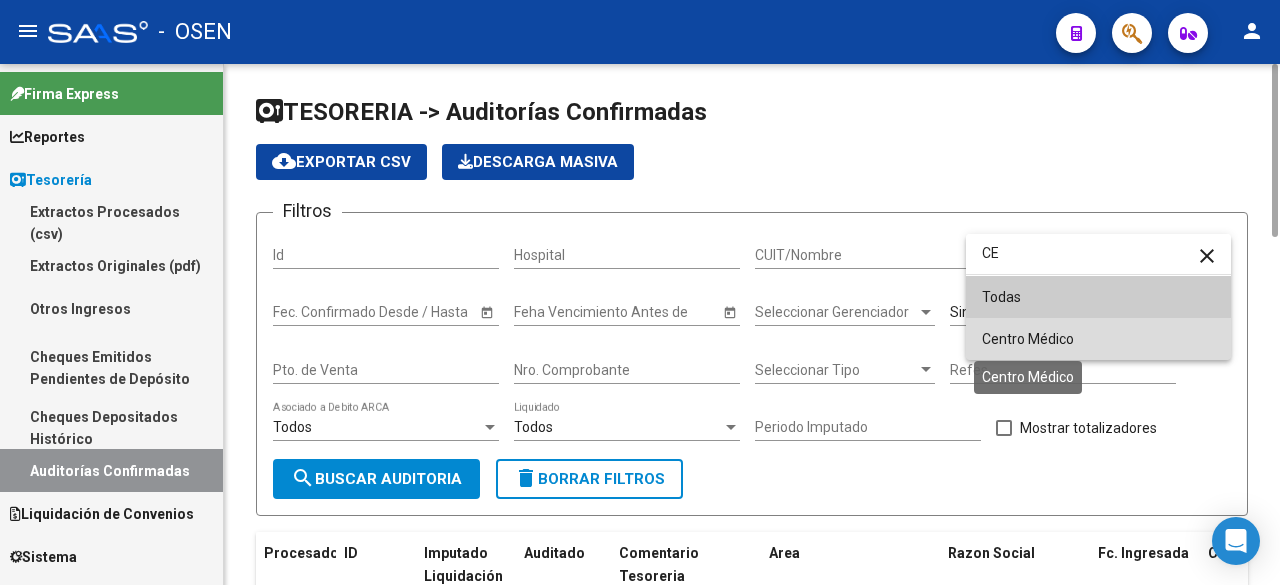 drag, startPoint x: 1033, startPoint y: 339, endPoint x: 611, endPoint y: 389, distance: 424.95175 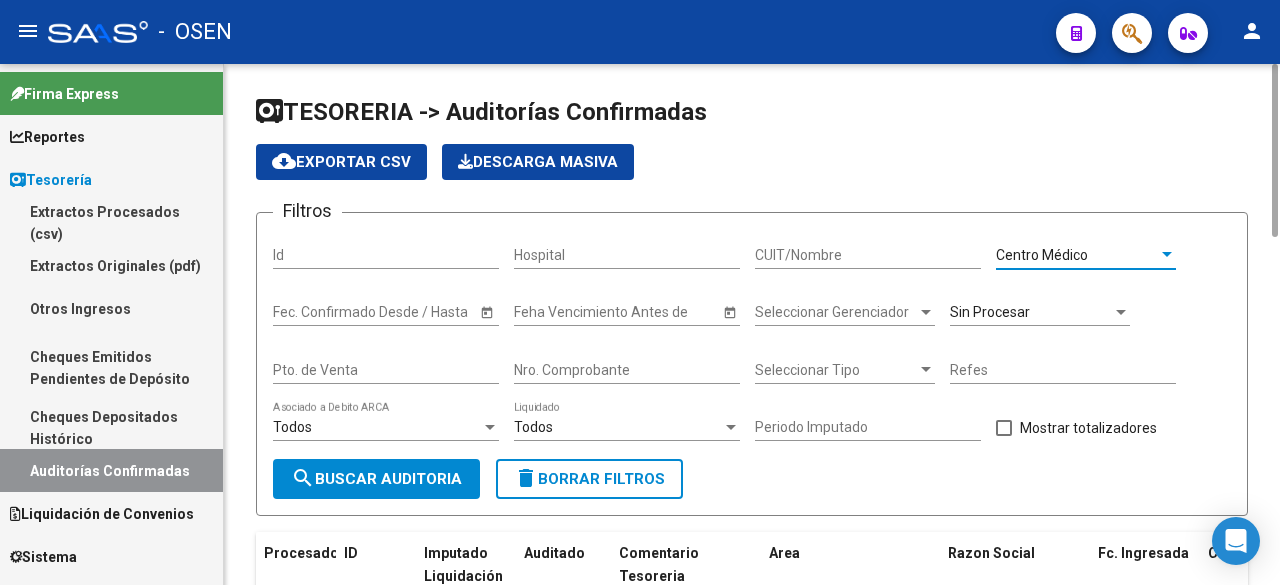 click on "search  Buscar Auditoria" 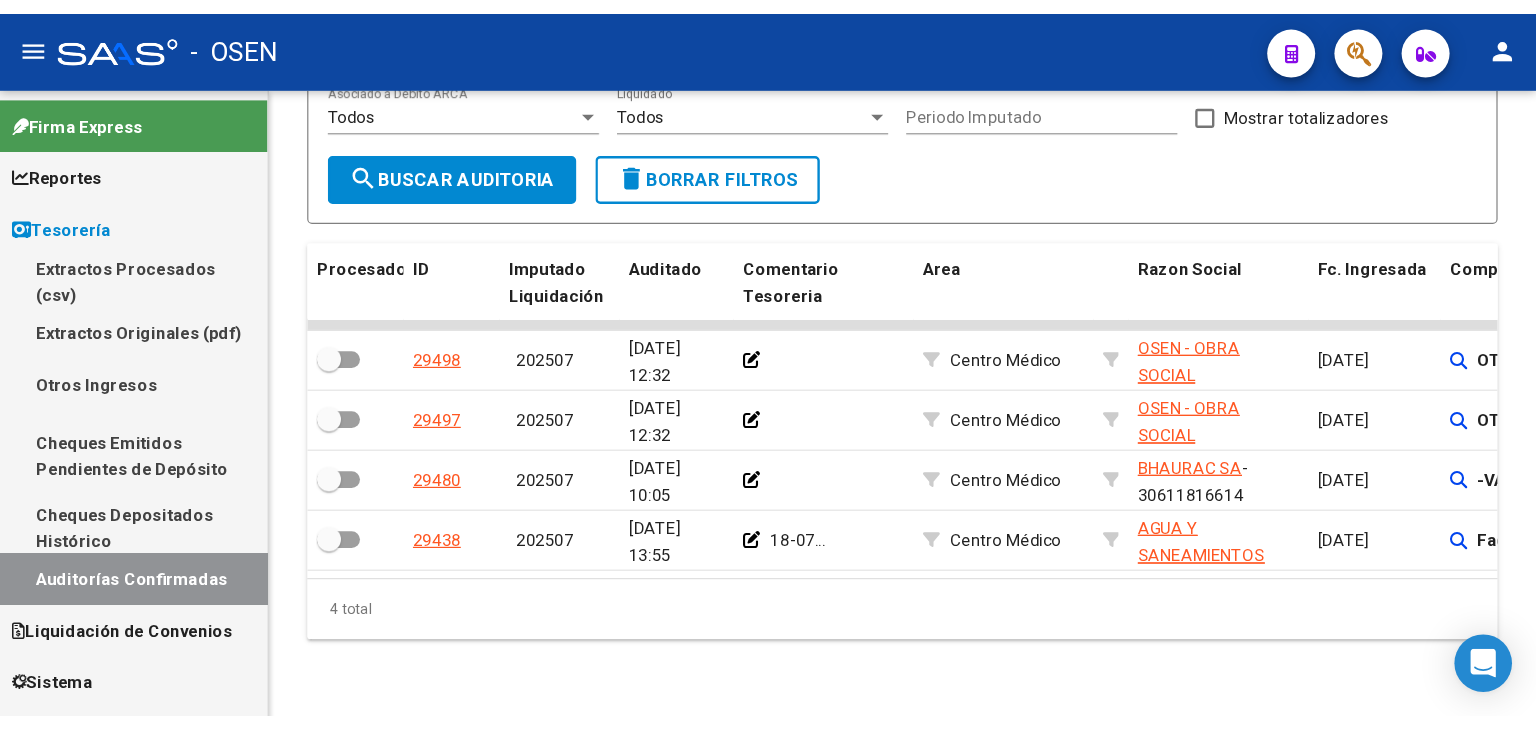 scroll, scrollTop: 0, scrollLeft: 0, axis: both 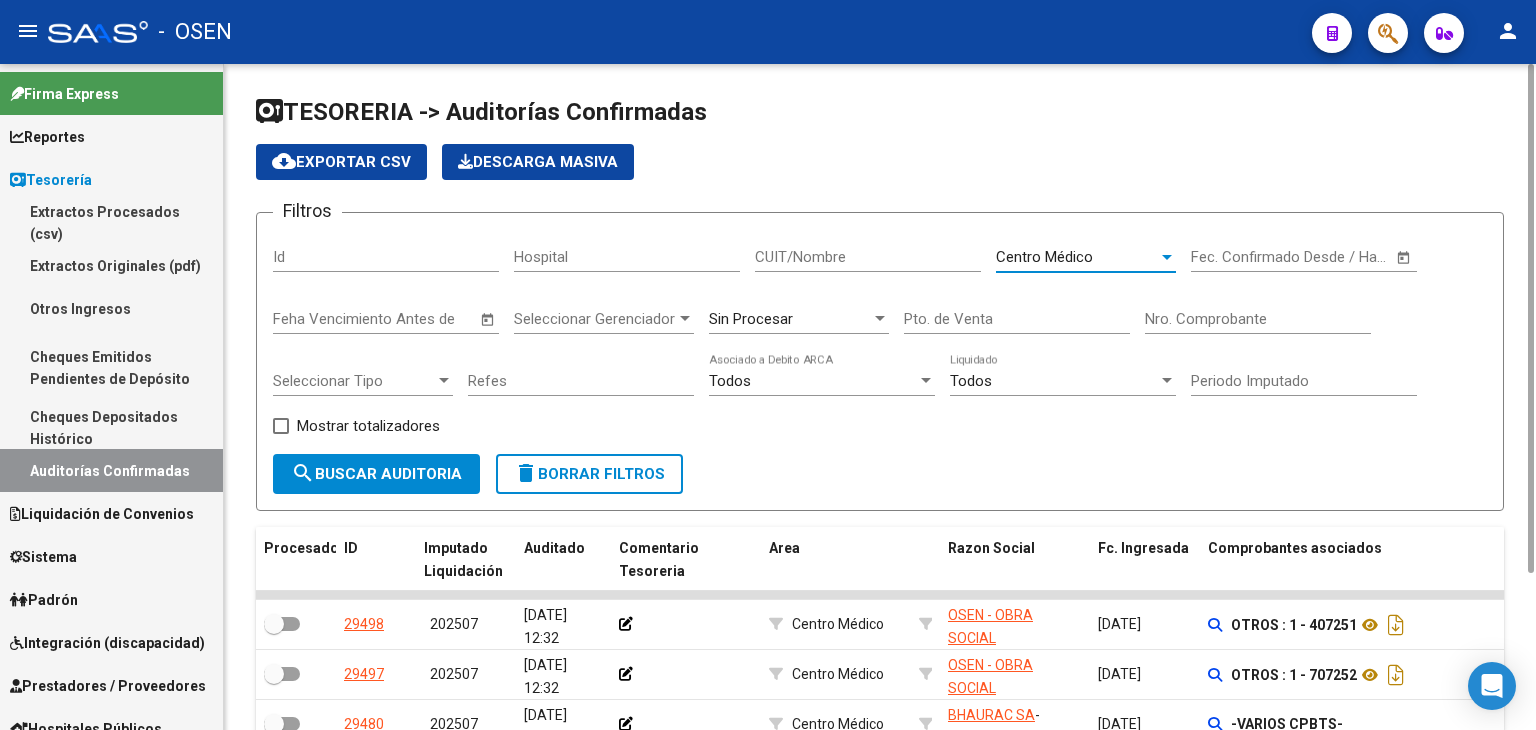 click on "Centro Médico" at bounding box center [1044, 257] 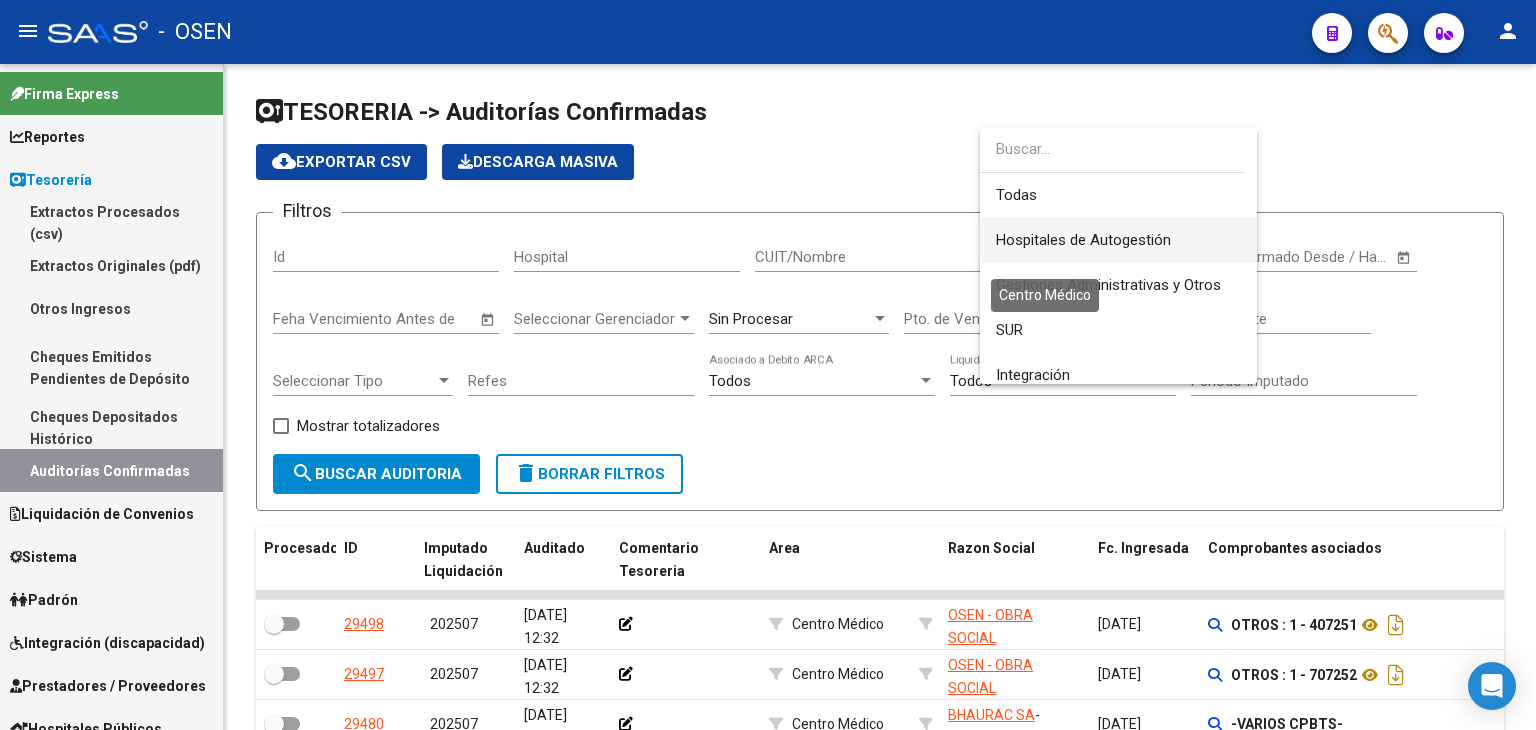 scroll, scrollTop: 0, scrollLeft: 0, axis: both 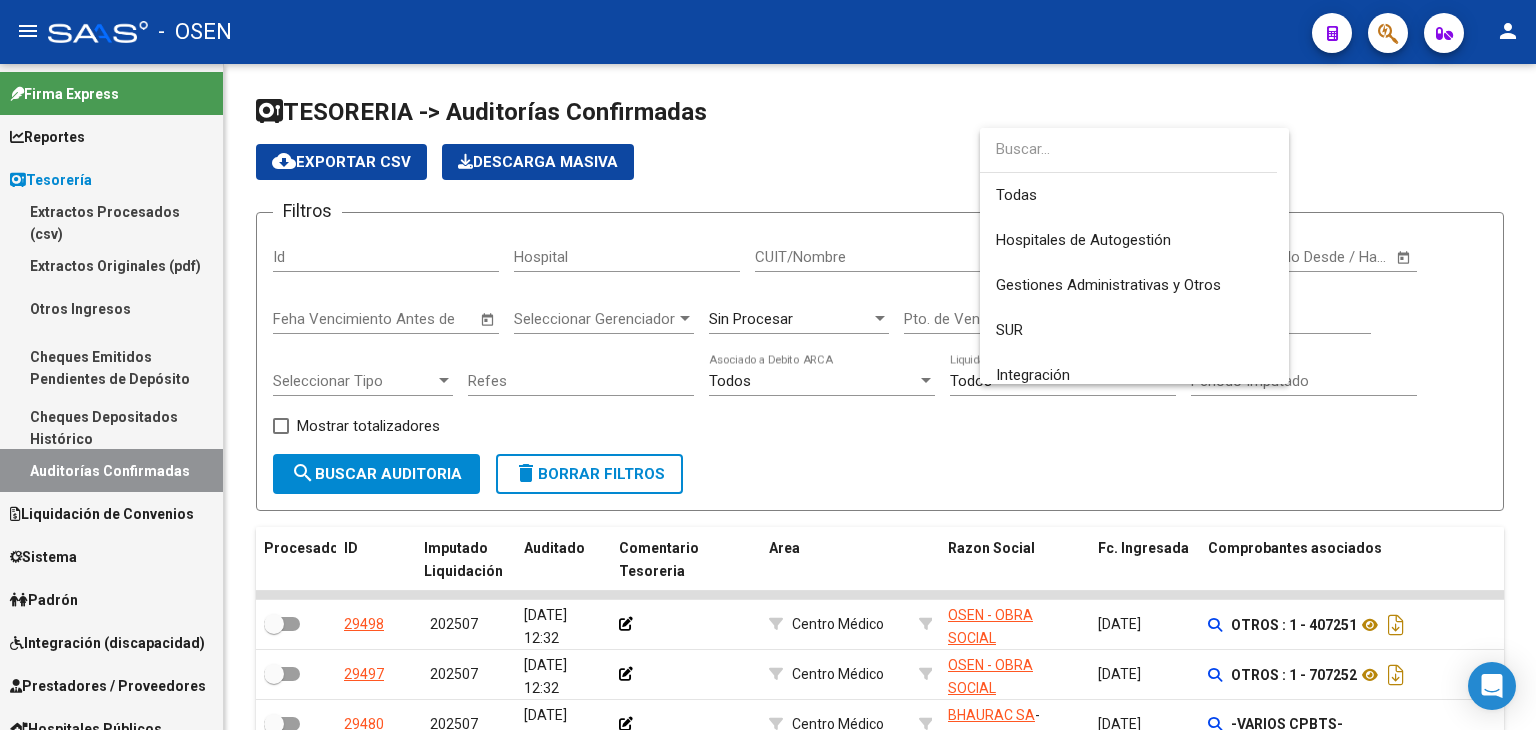 click at bounding box center [1128, 149] 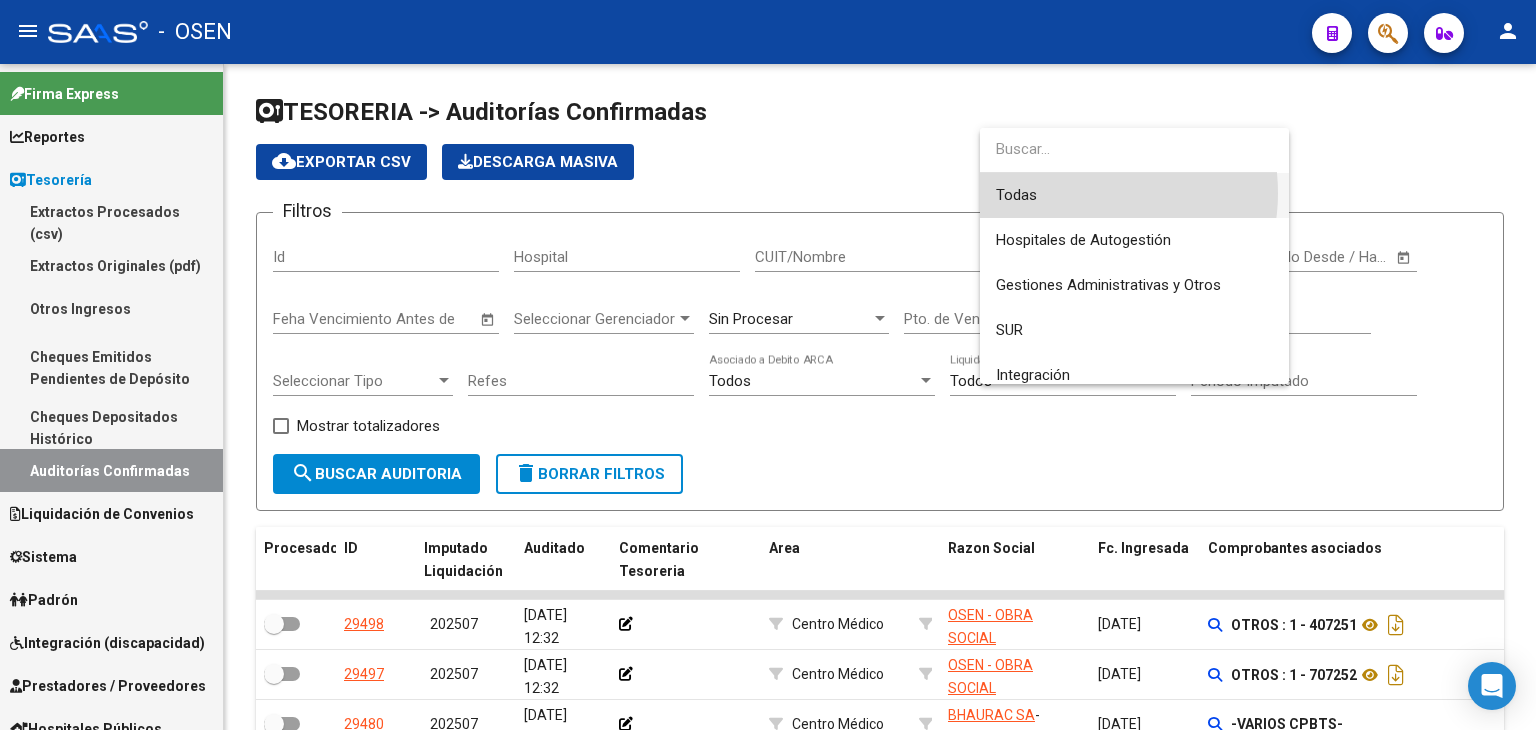 click on "Todas" at bounding box center [1134, 195] 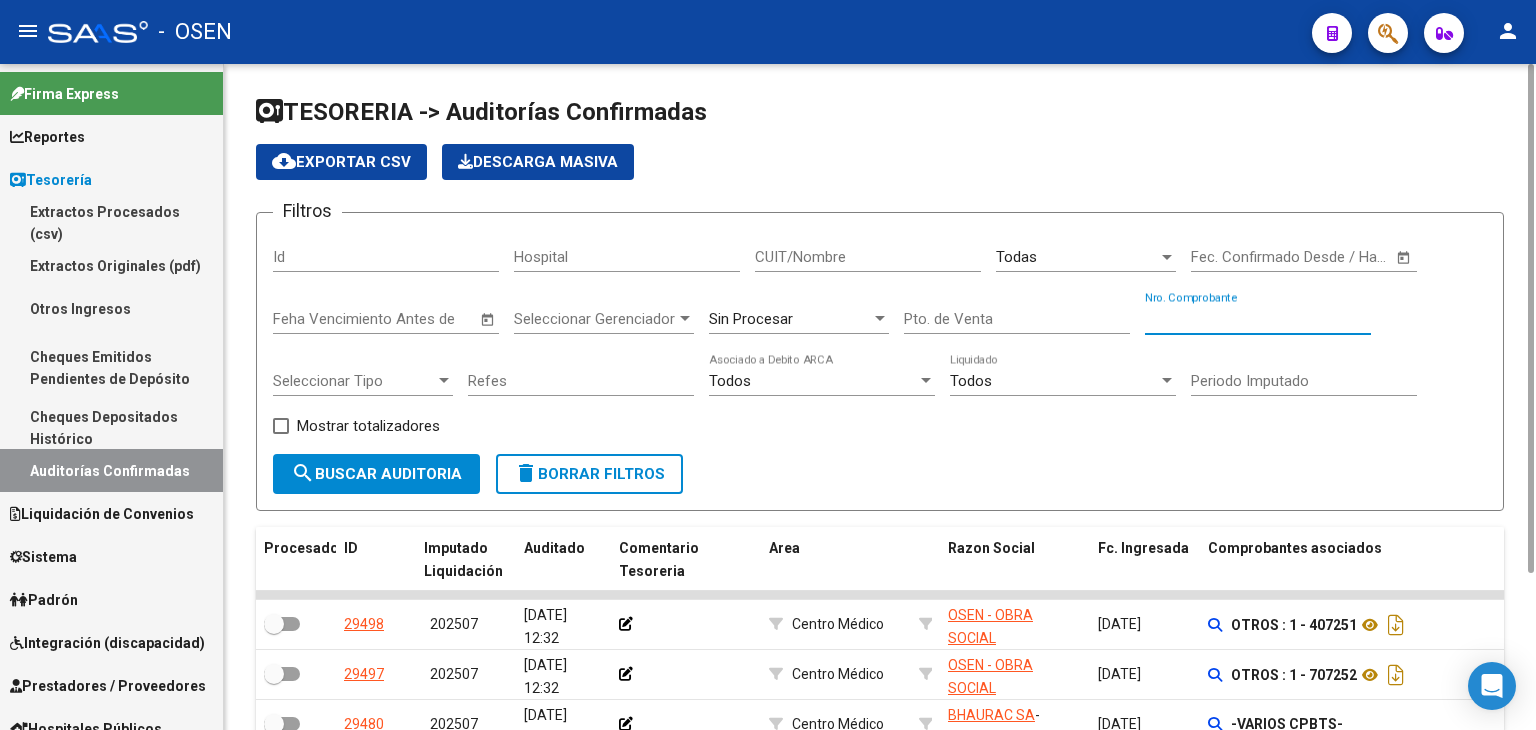 click on "Nro. Comprobante" at bounding box center [1258, 319] 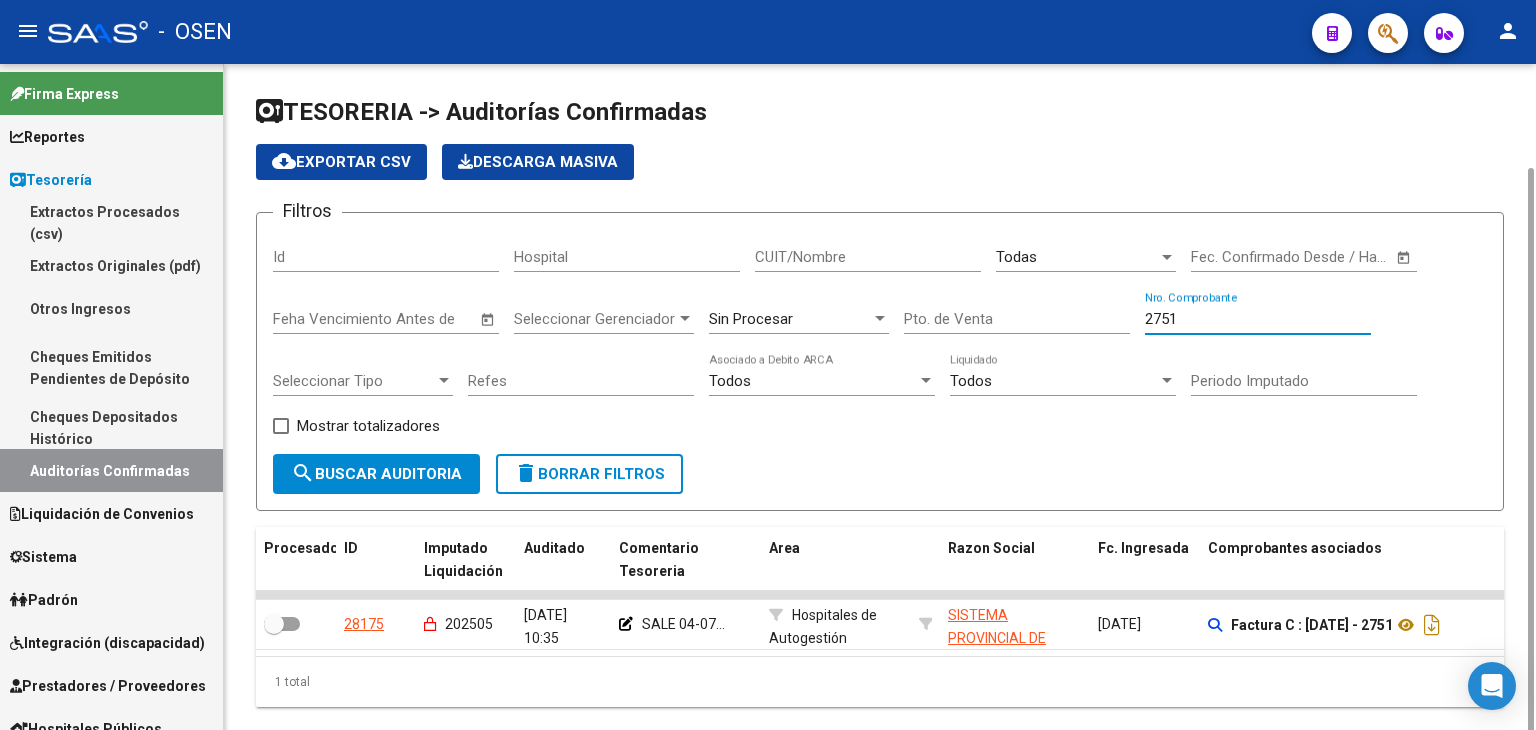 scroll, scrollTop: 54, scrollLeft: 0, axis: vertical 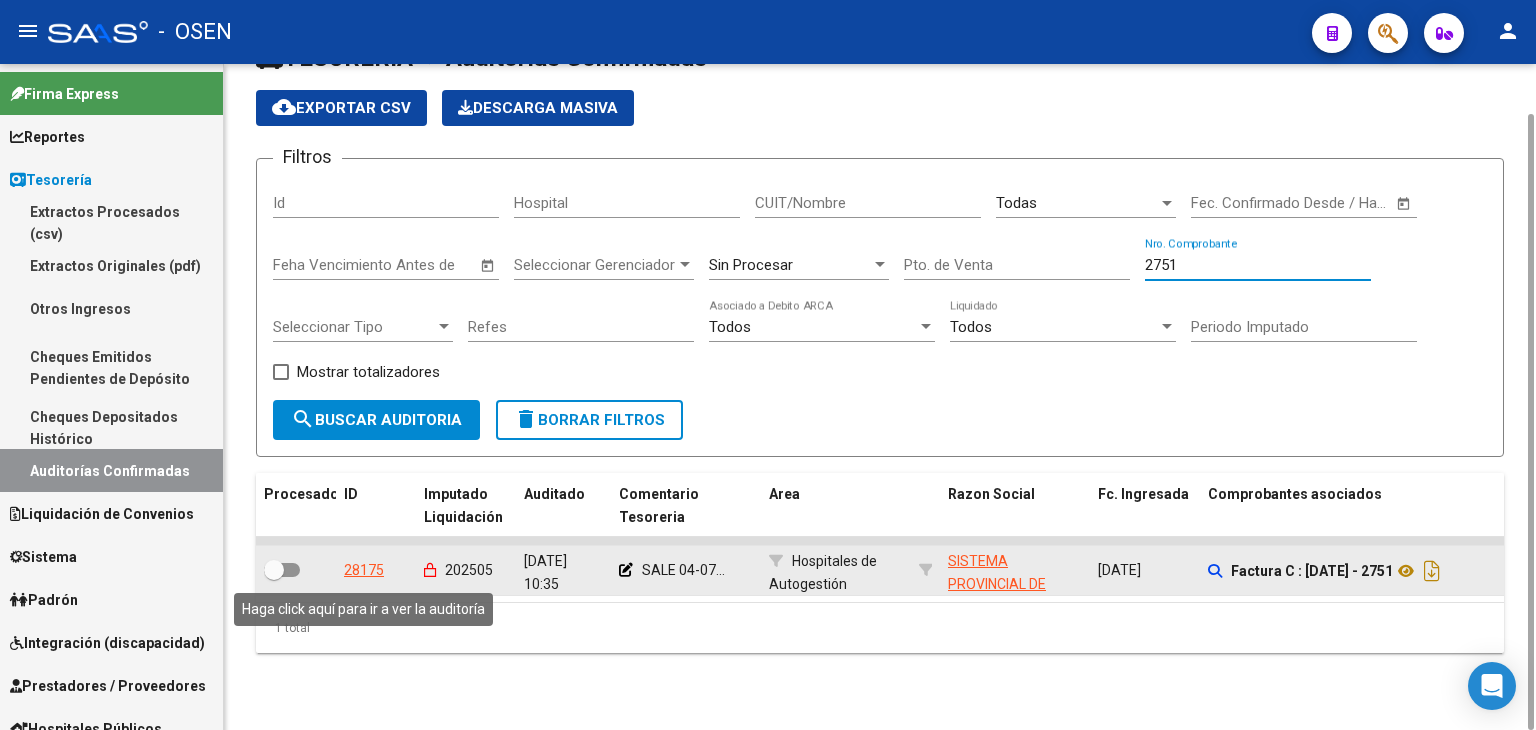 type on "2751" 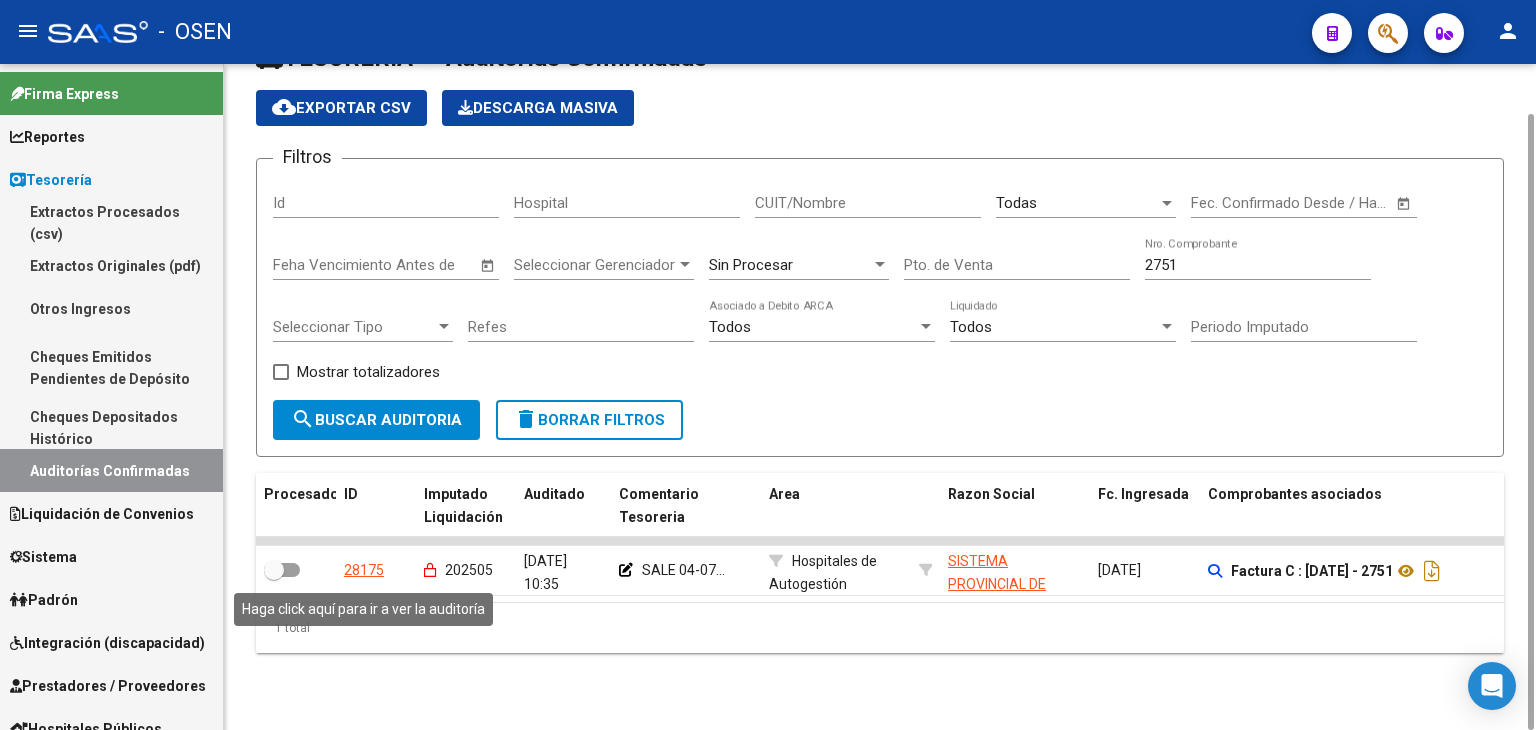 drag, startPoint x: 360, startPoint y: 568, endPoint x: 580, endPoint y: 501, distance: 229.97609 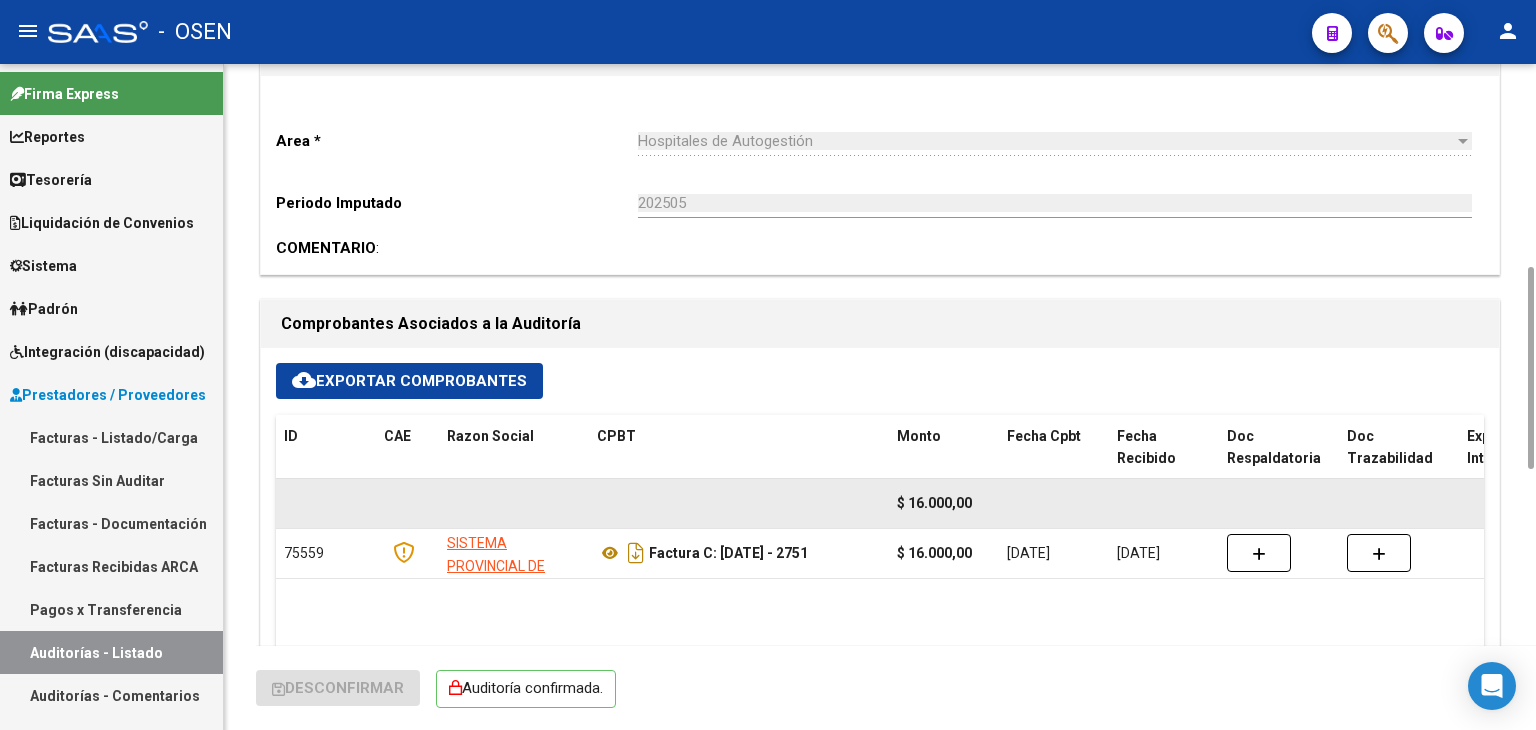 scroll, scrollTop: 0, scrollLeft: 0, axis: both 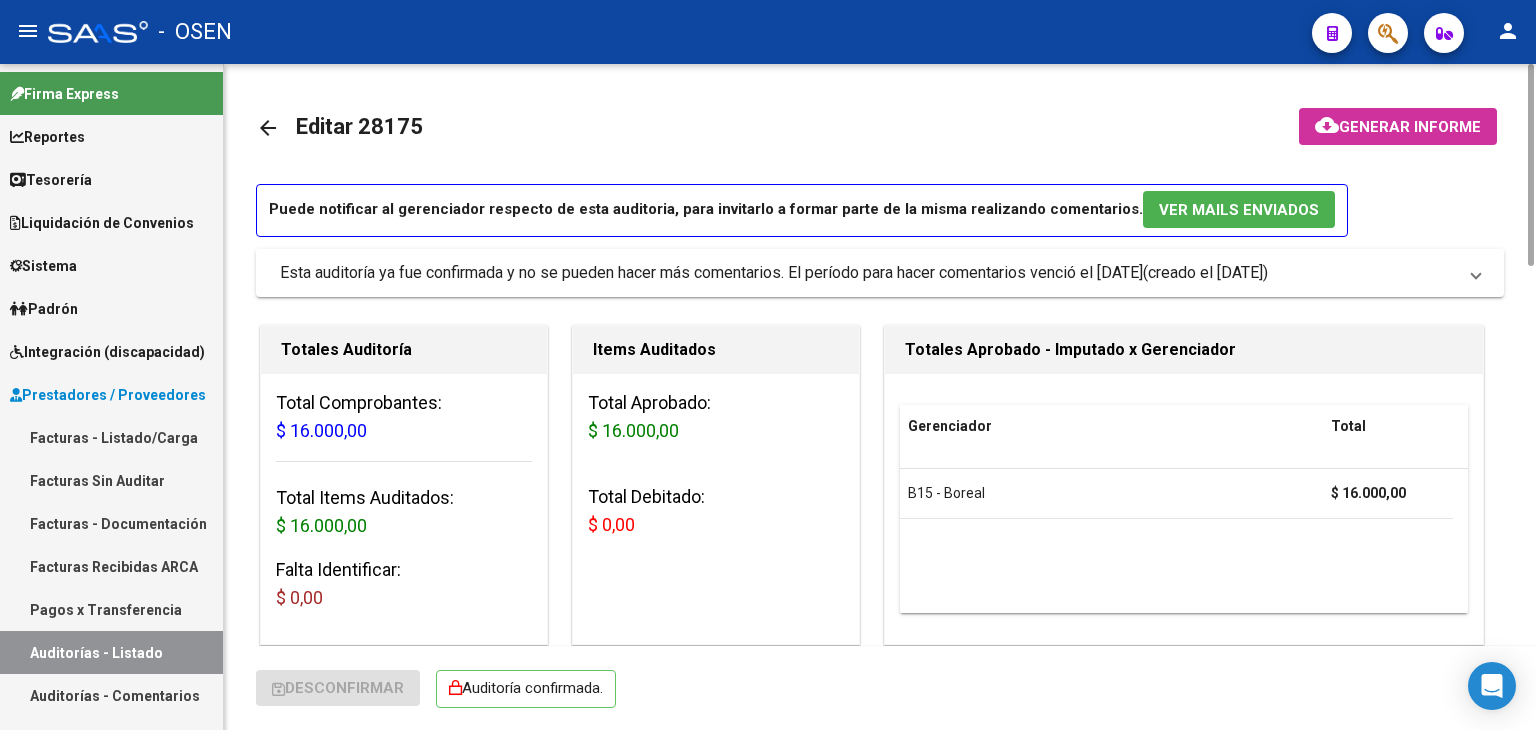 click on "arrow_back" 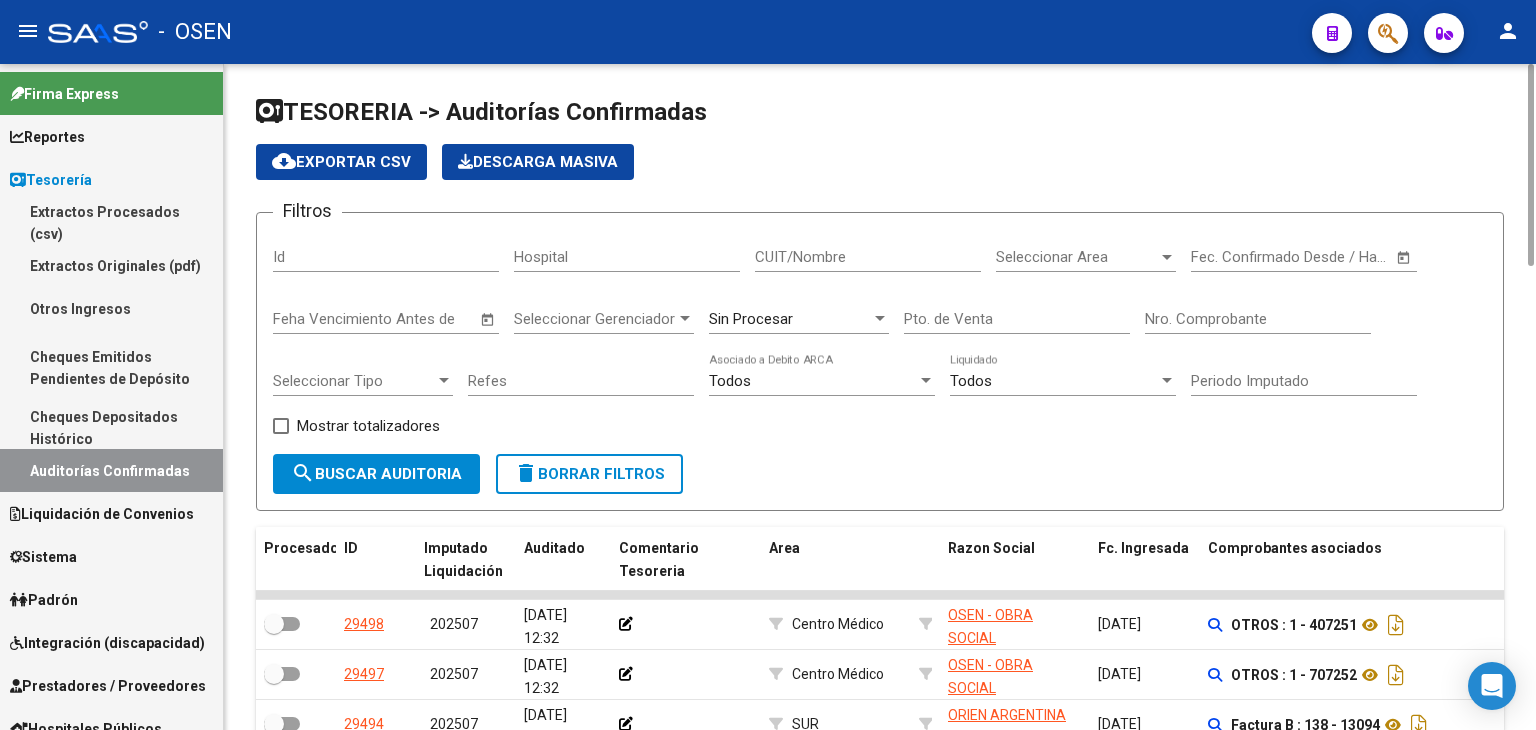 click on "Nro. Comprobante" at bounding box center [1258, 319] 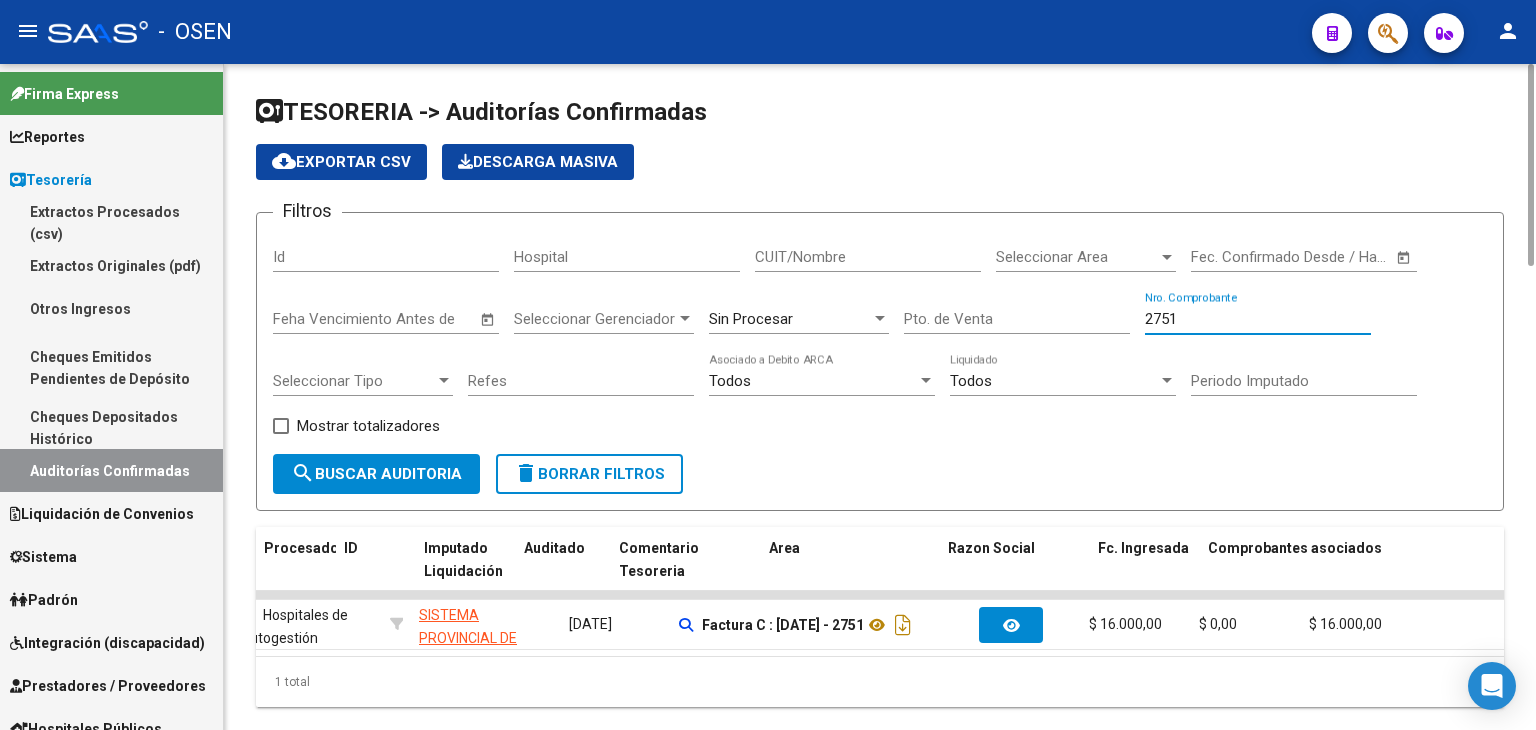 scroll, scrollTop: 0, scrollLeft: 0, axis: both 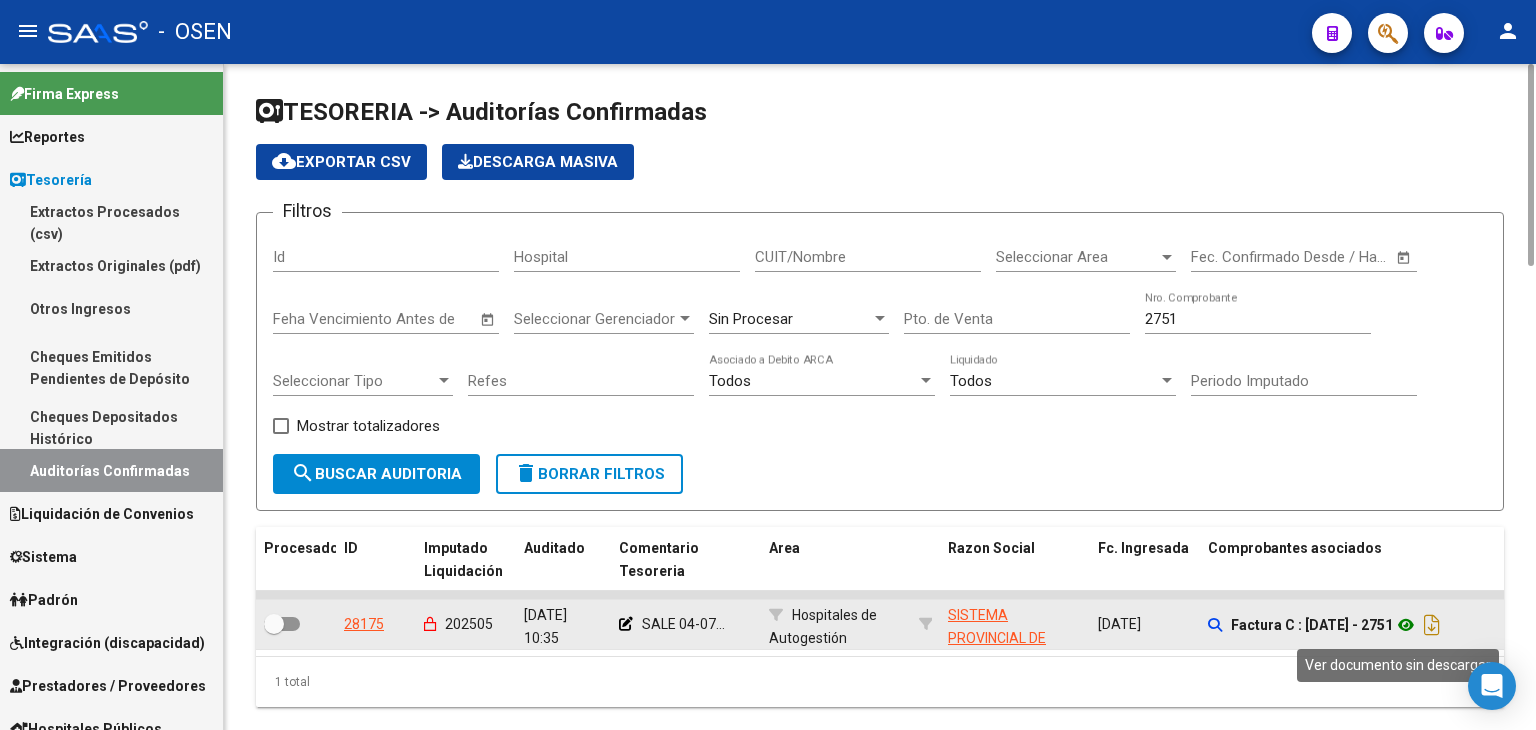 click 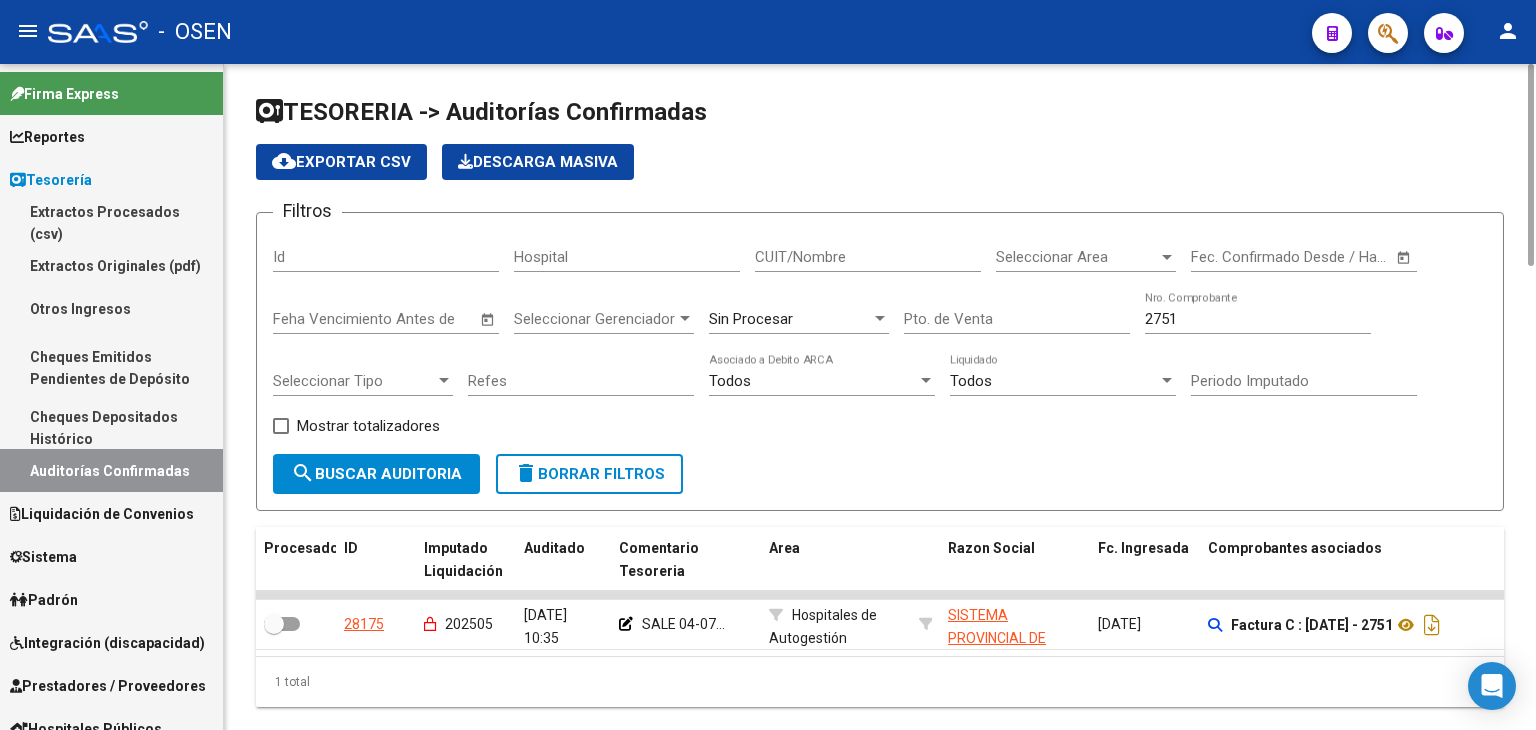 drag, startPoint x: 1206, startPoint y: 328, endPoint x: 972, endPoint y: 318, distance: 234.21358 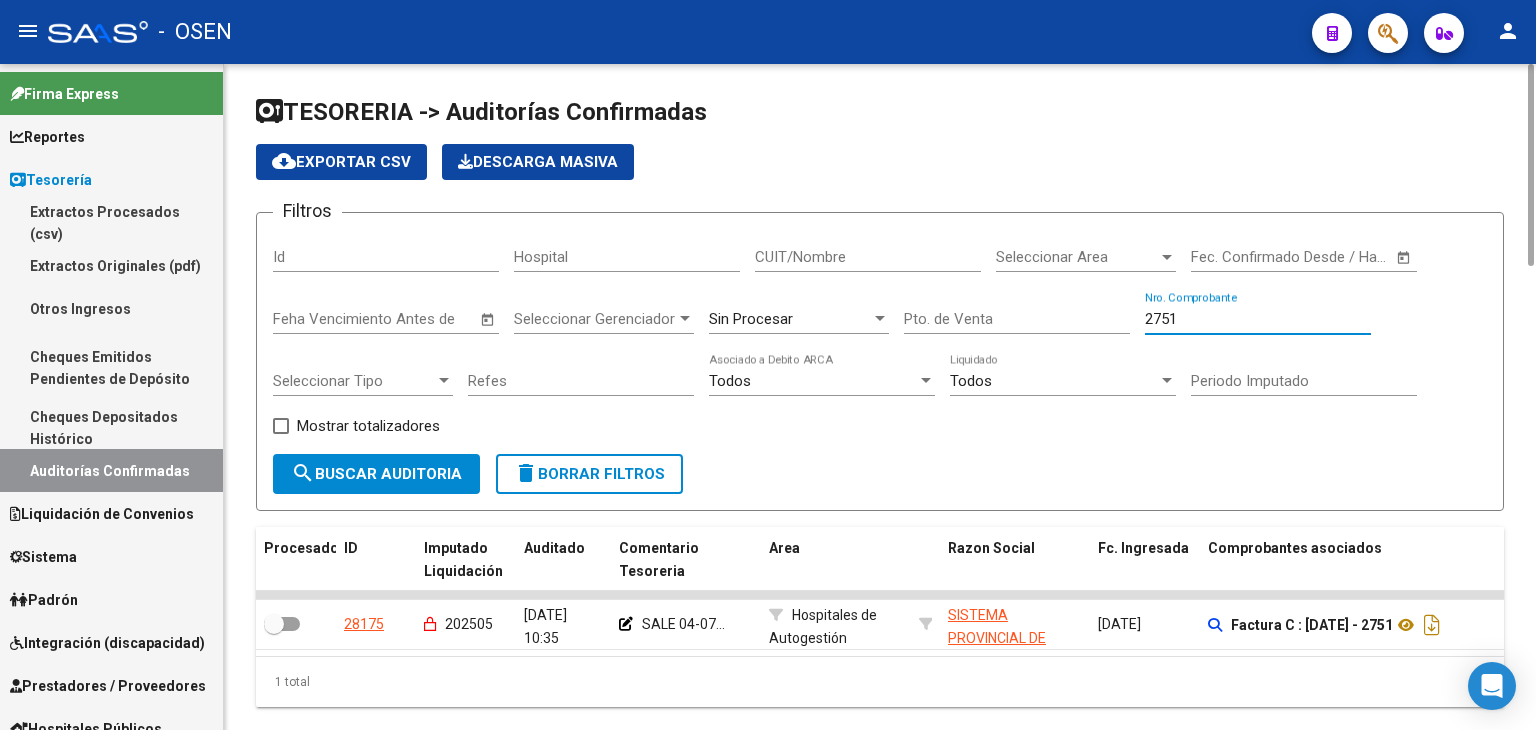 drag, startPoint x: 1238, startPoint y: 313, endPoint x: 1134, endPoint y: 307, distance: 104.172935 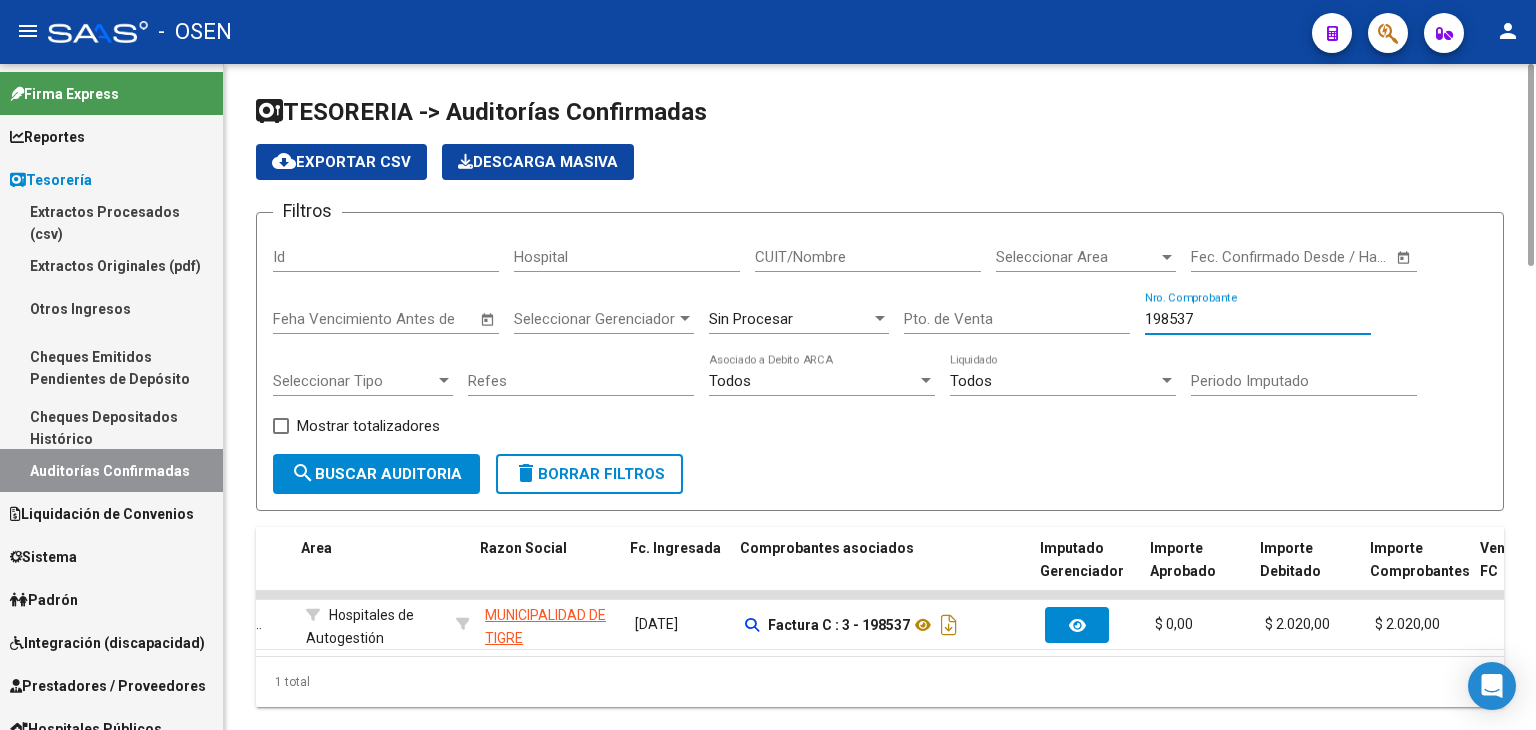 scroll, scrollTop: 0, scrollLeft: 468, axis: horizontal 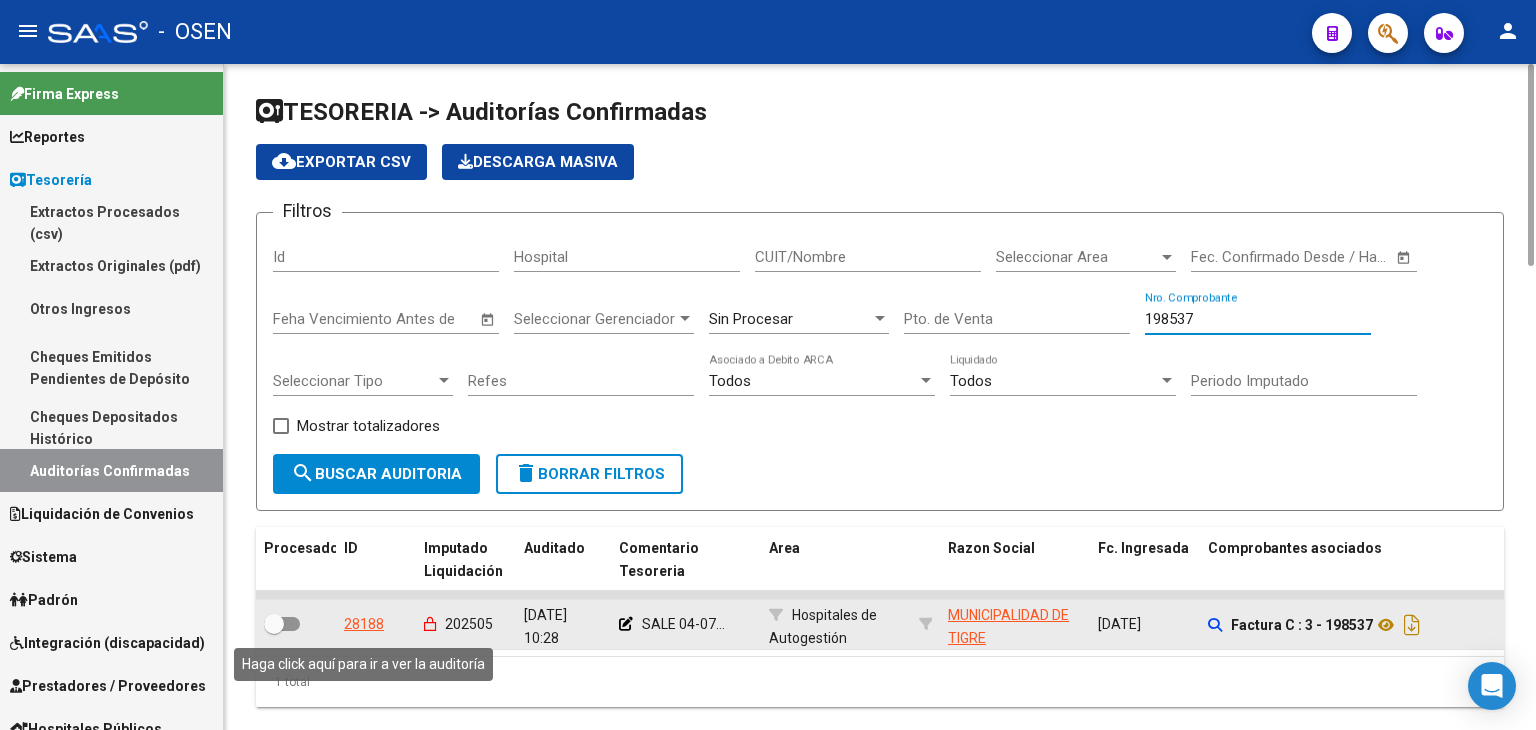 type on "198537" 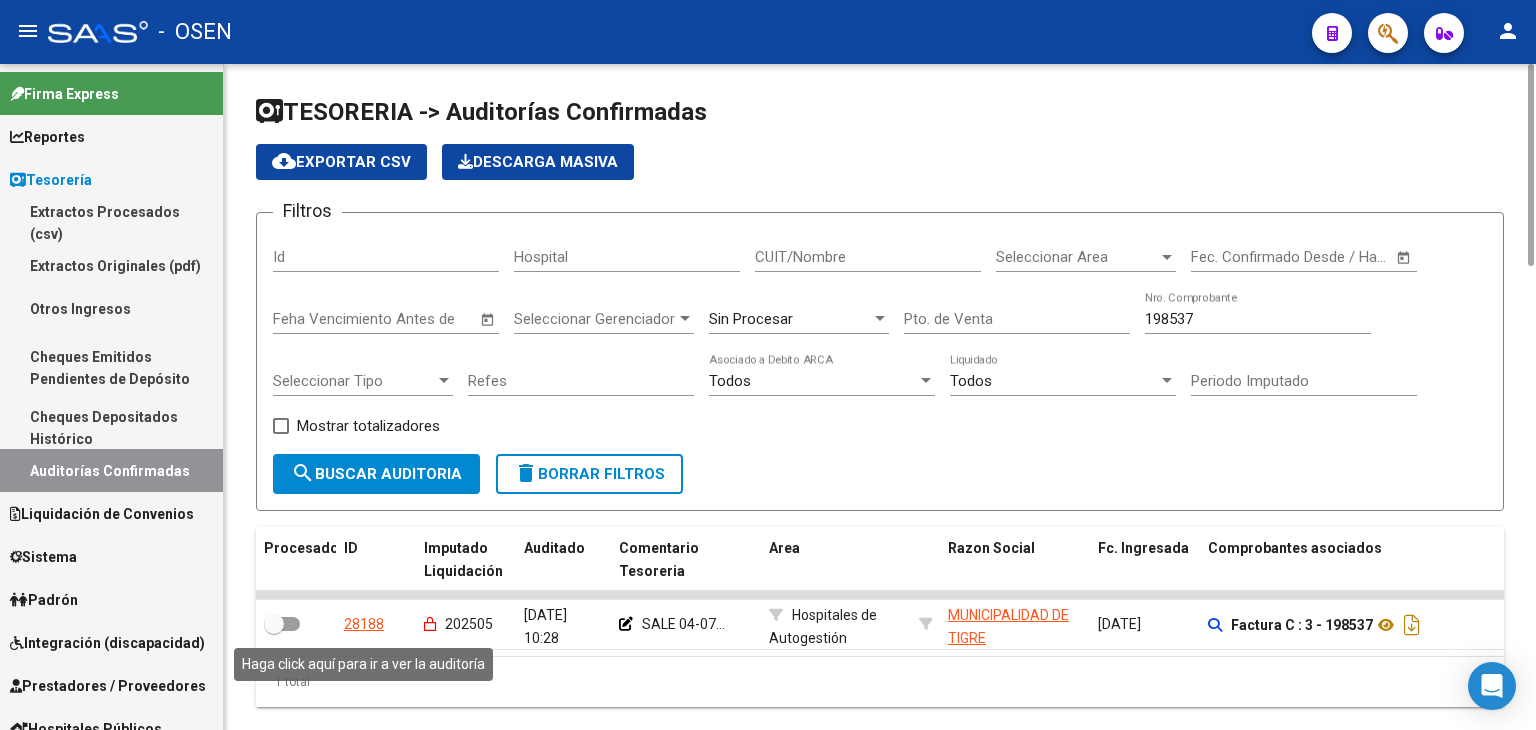 drag, startPoint x: 374, startPoint y: 621, endPoint x: 630, endPoint y: 448, distance: 308.97412 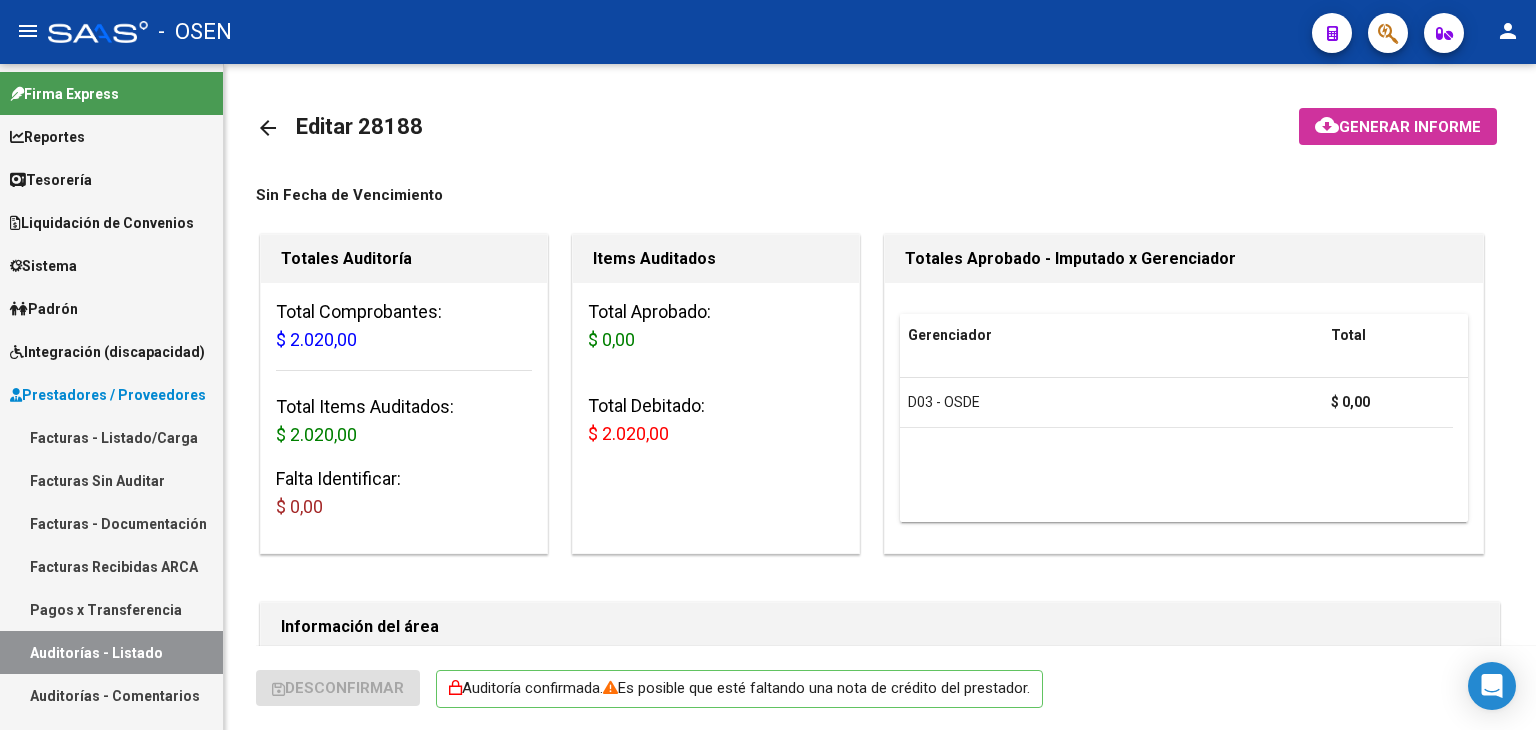 scroll, scrollTop: 666, scrollLeft: 0, axis: vertical 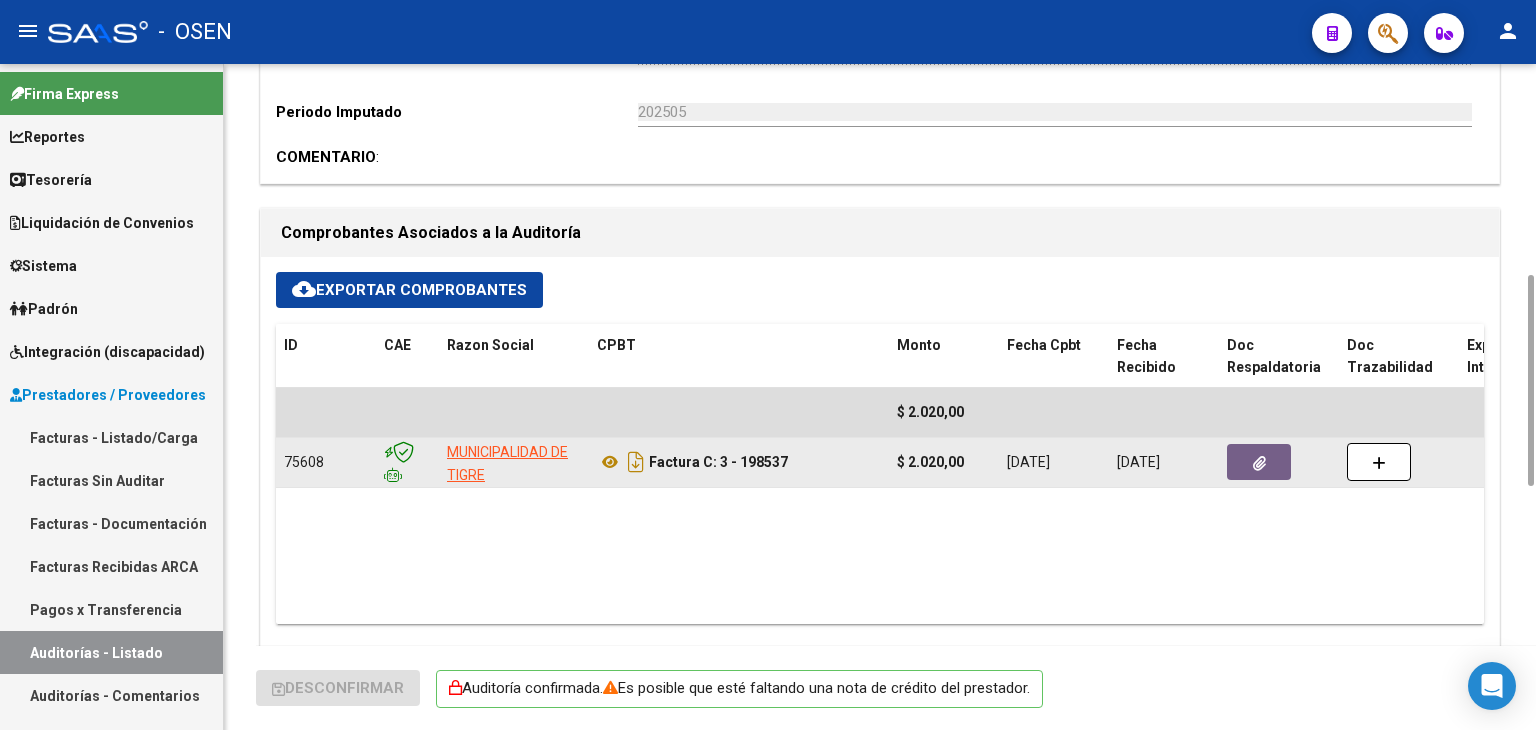 click 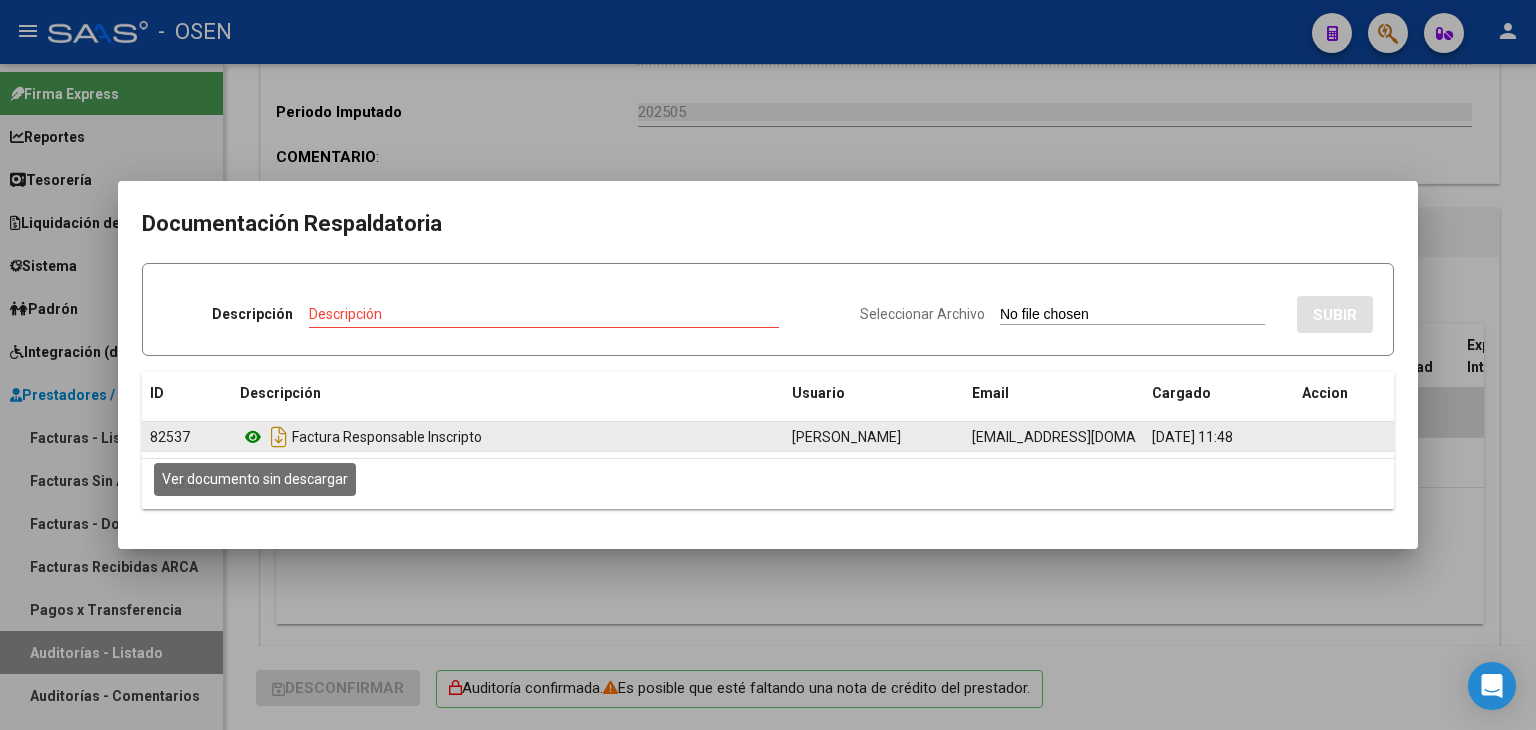 click 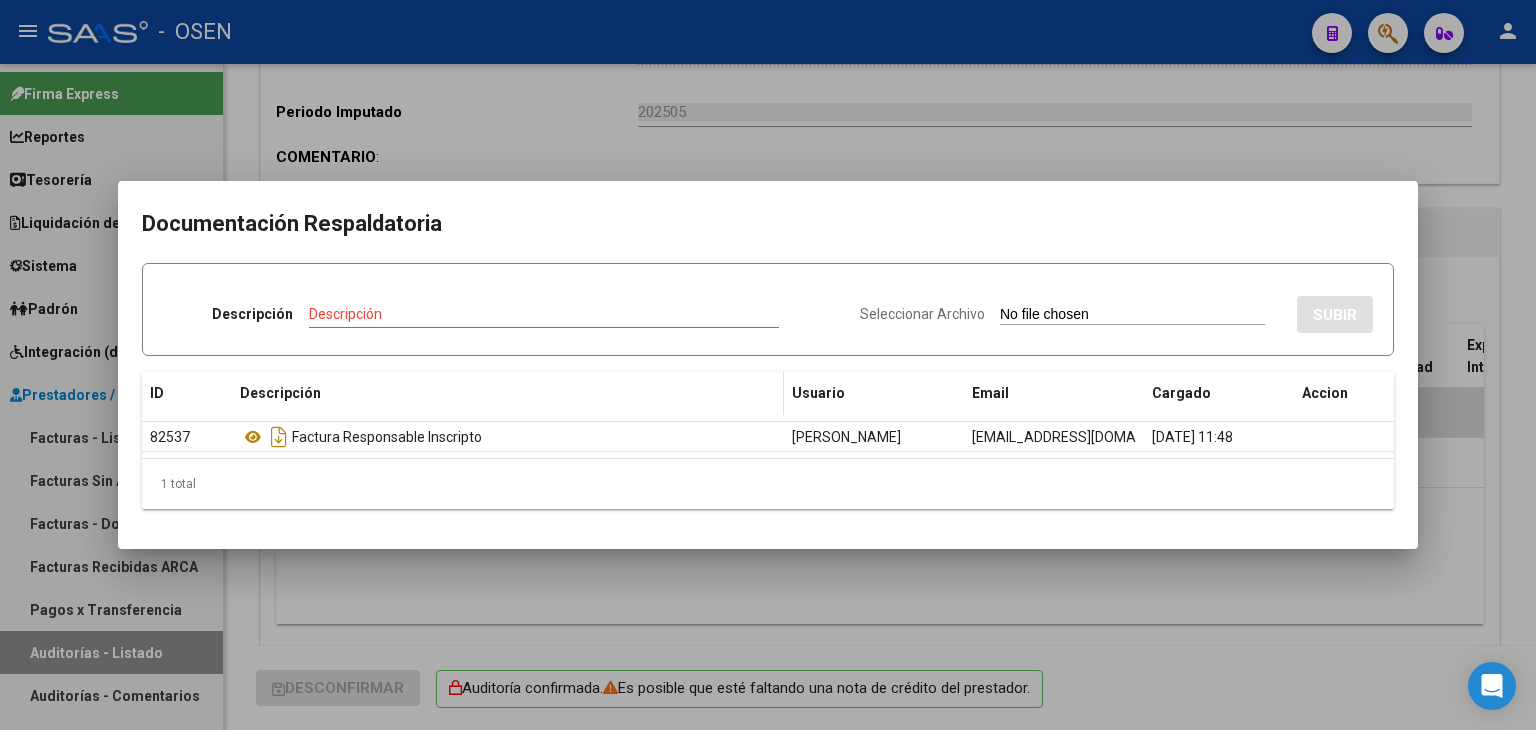 type 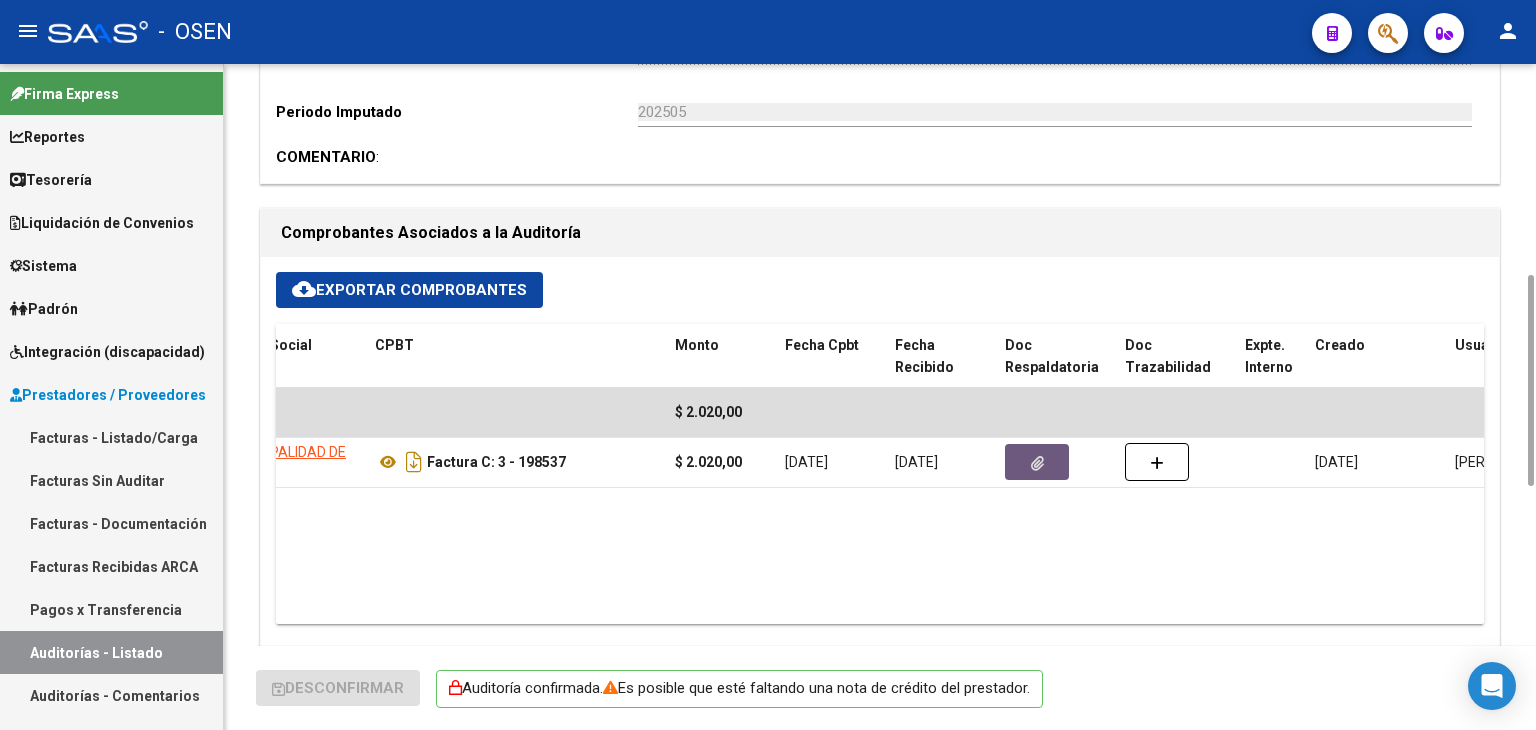 scroll, scrollTop: 0, scrollLeft: 0, axis: both 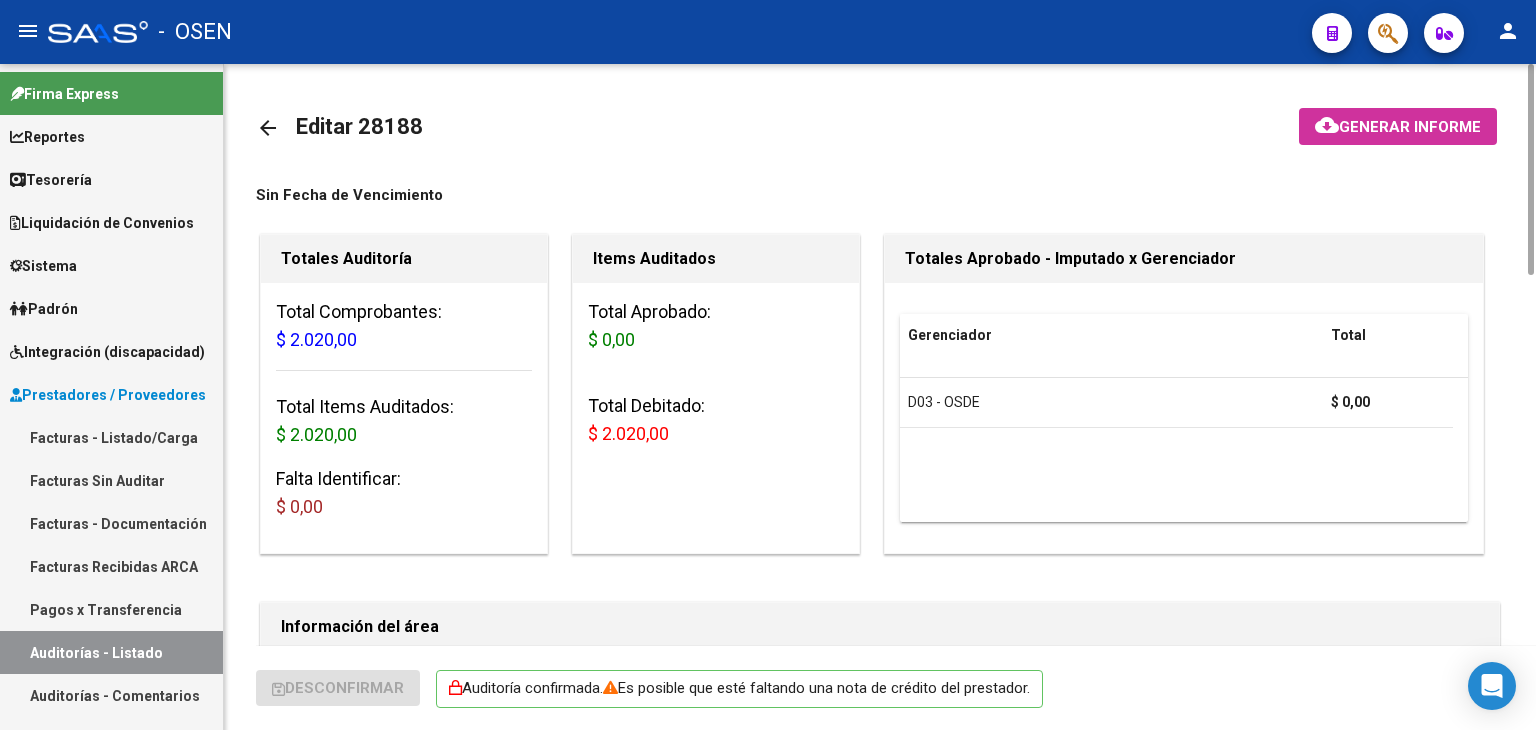 click on "arrow_back" 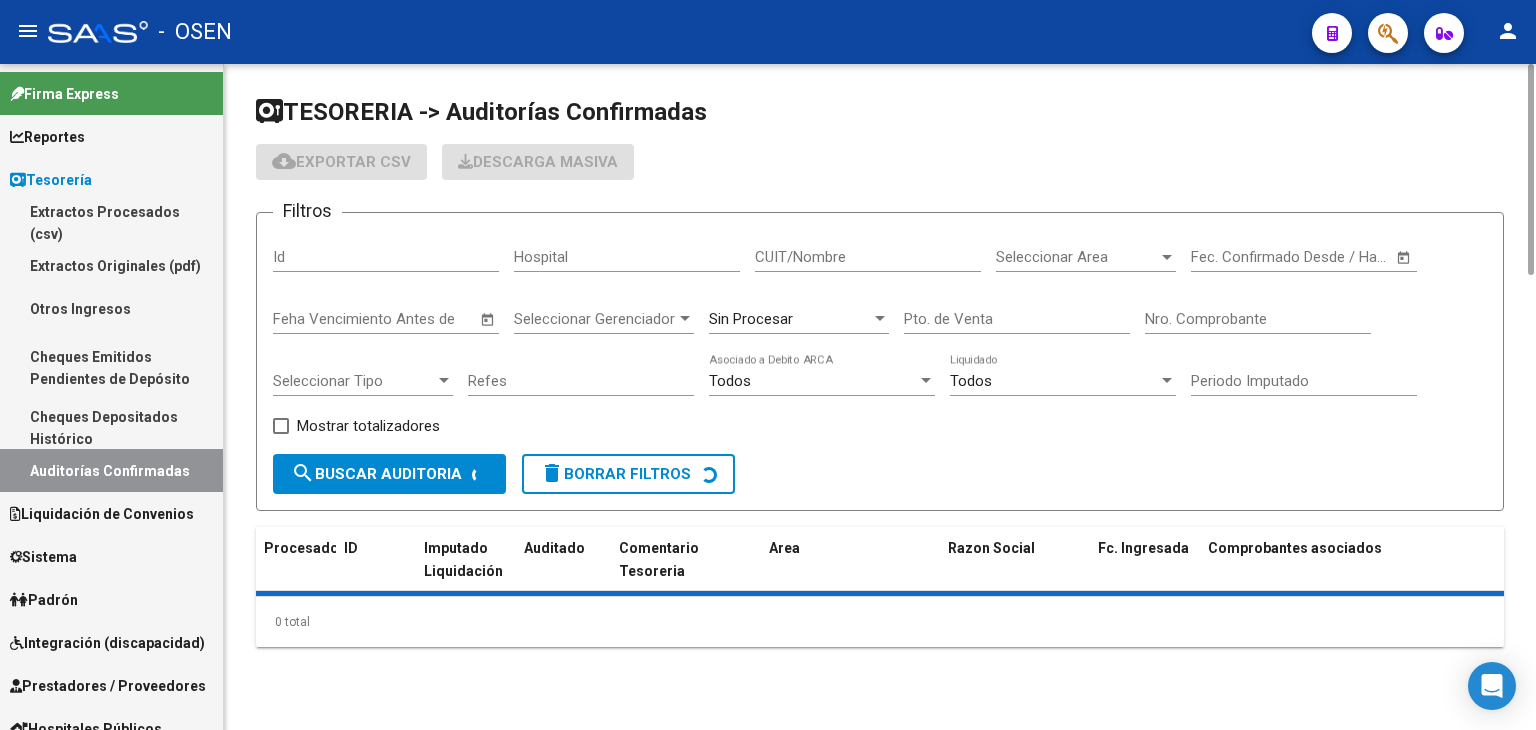 click on "Nro. Comprobante" 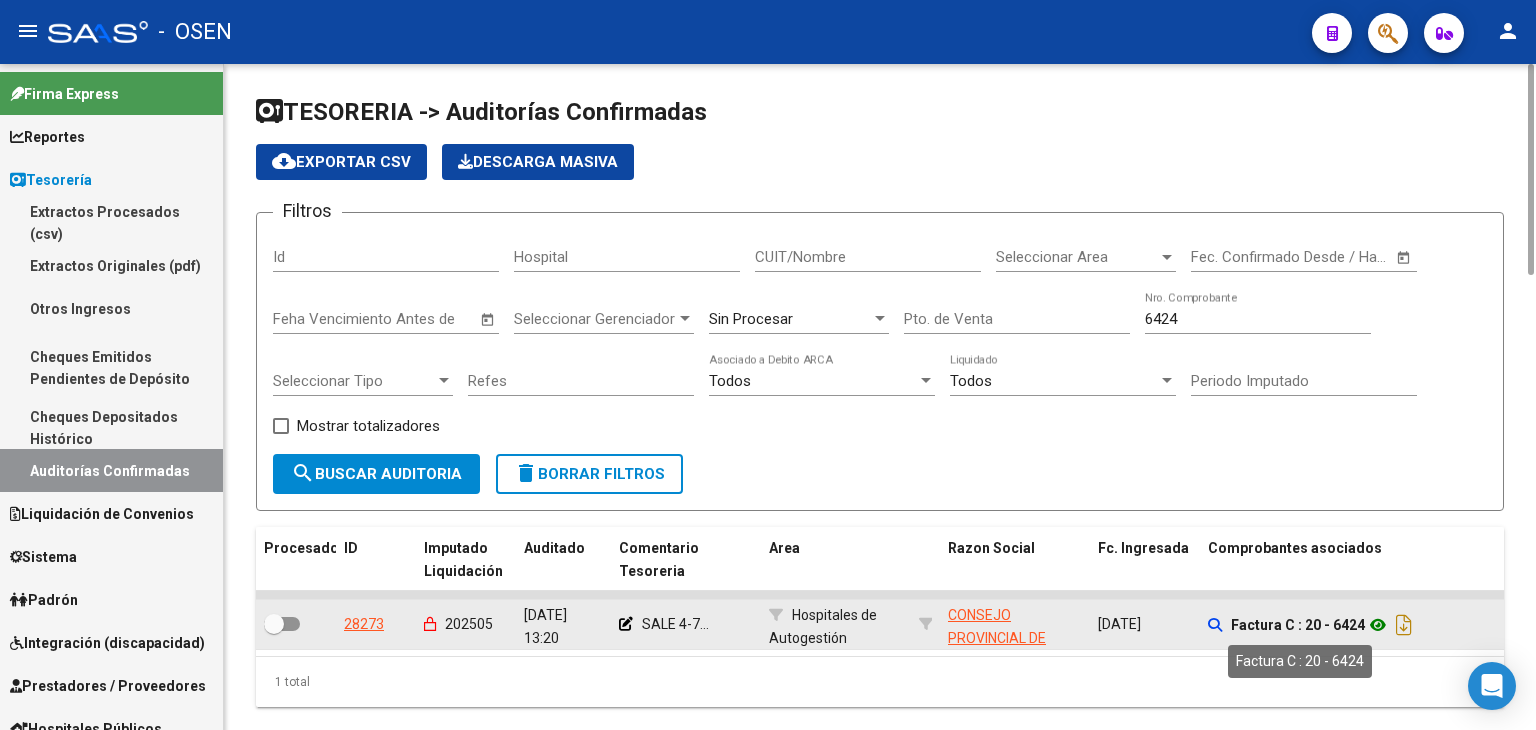 click on "Factura C : 20 - 6424" 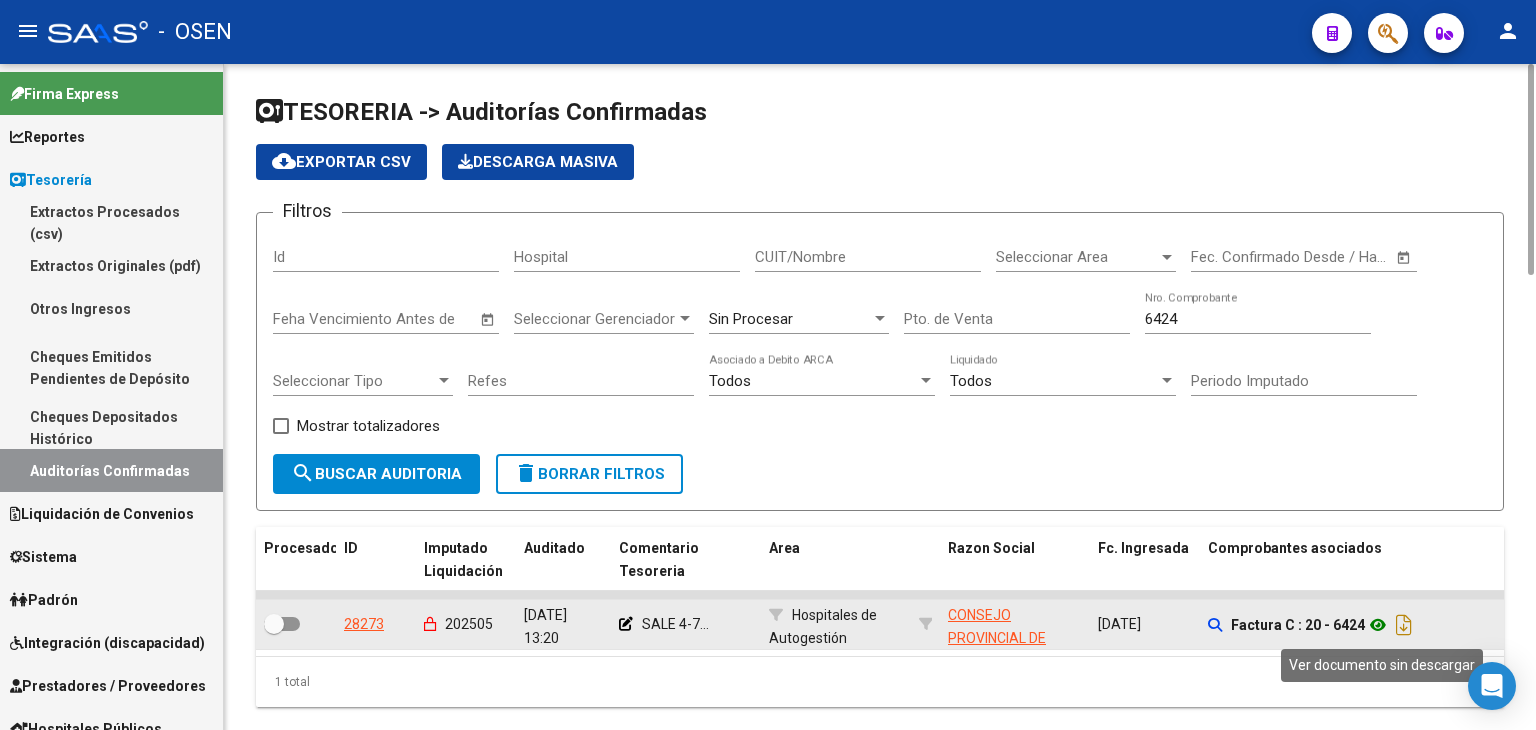 click 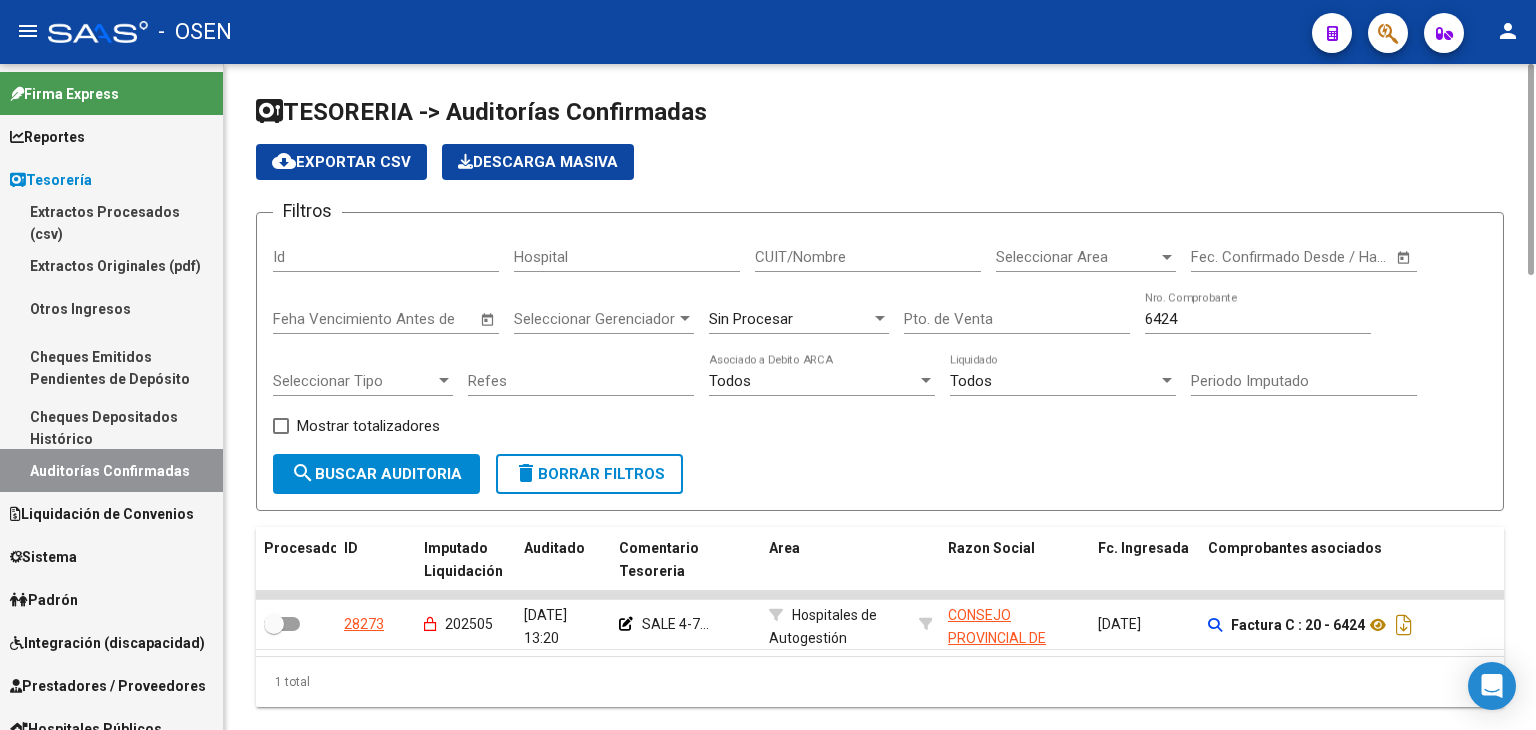 drag, startPoint x: 1196, startPoint y: 321, endPoint x: 952, endPoint y: 307, distance: 244.4013 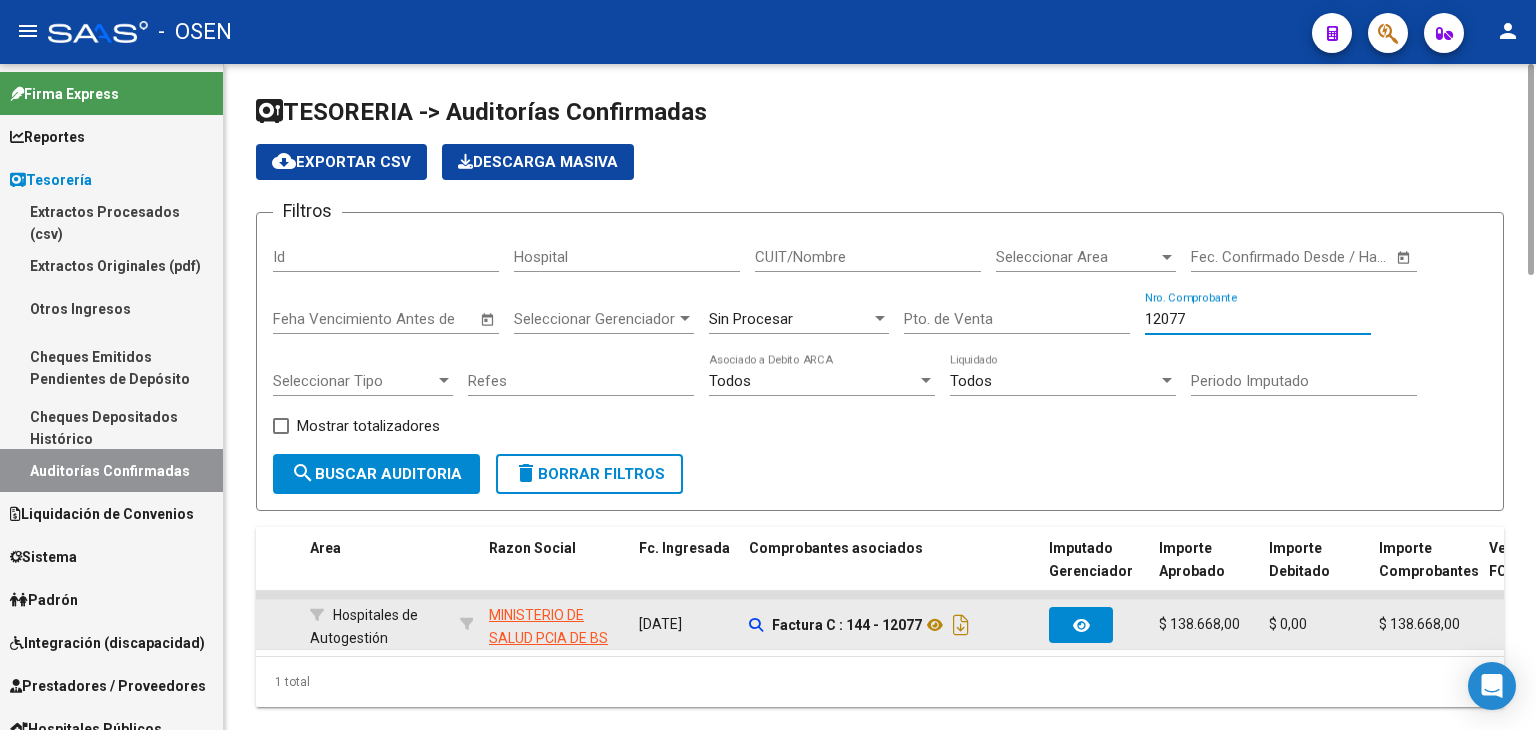 scroll, scrollTop: 0, scrollLeft: 461, axis: horizontal 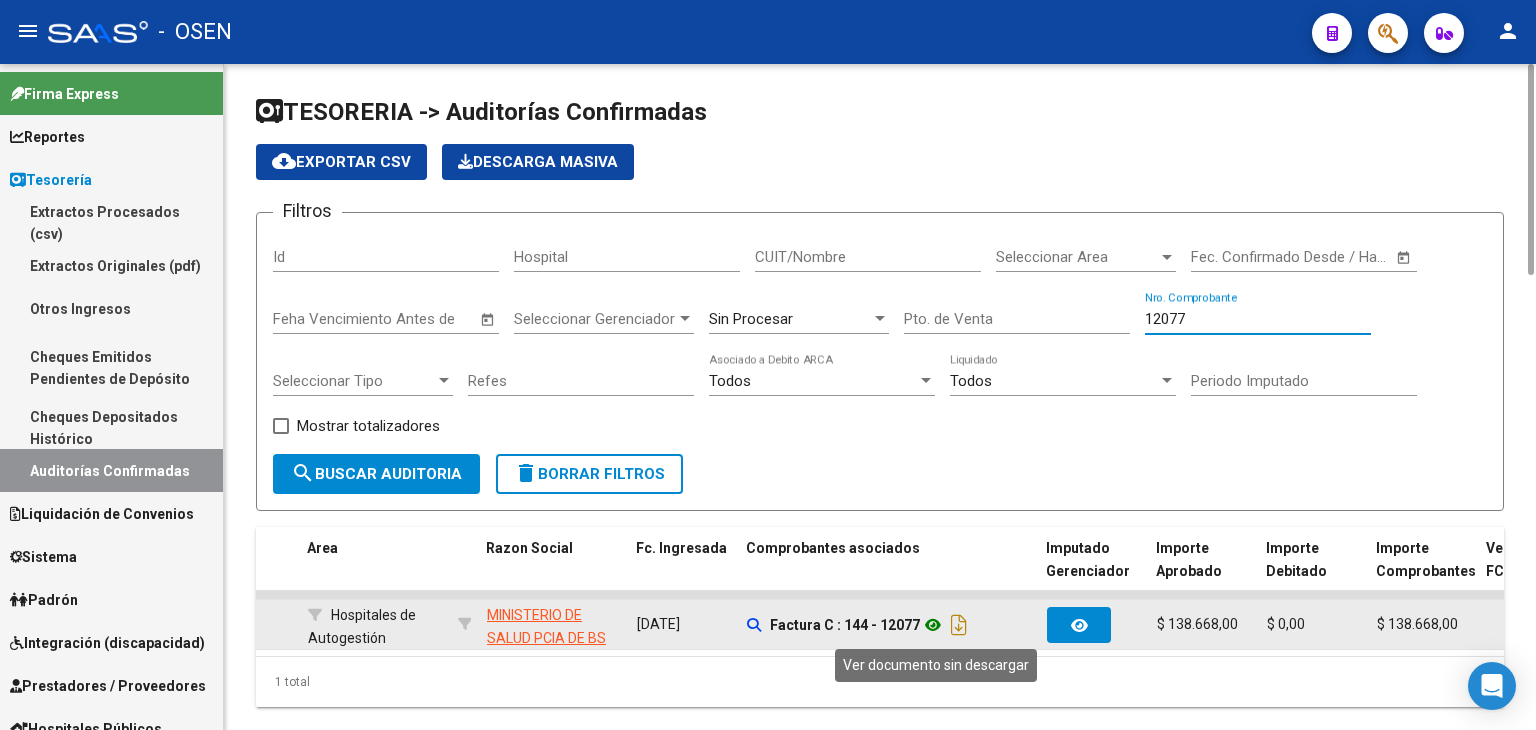 click 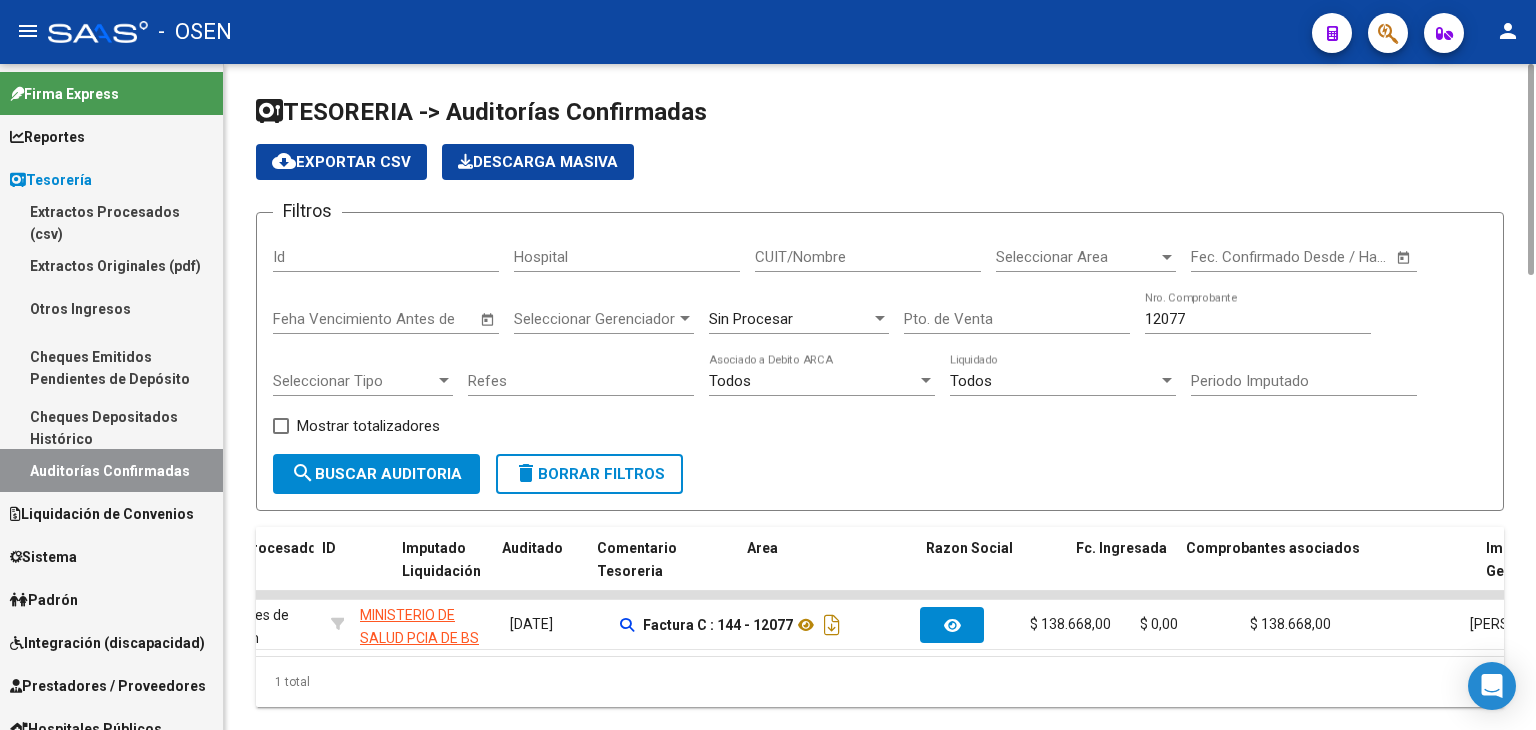 scroll, scrollTop: 0, scrollLeft: 0, axis: both 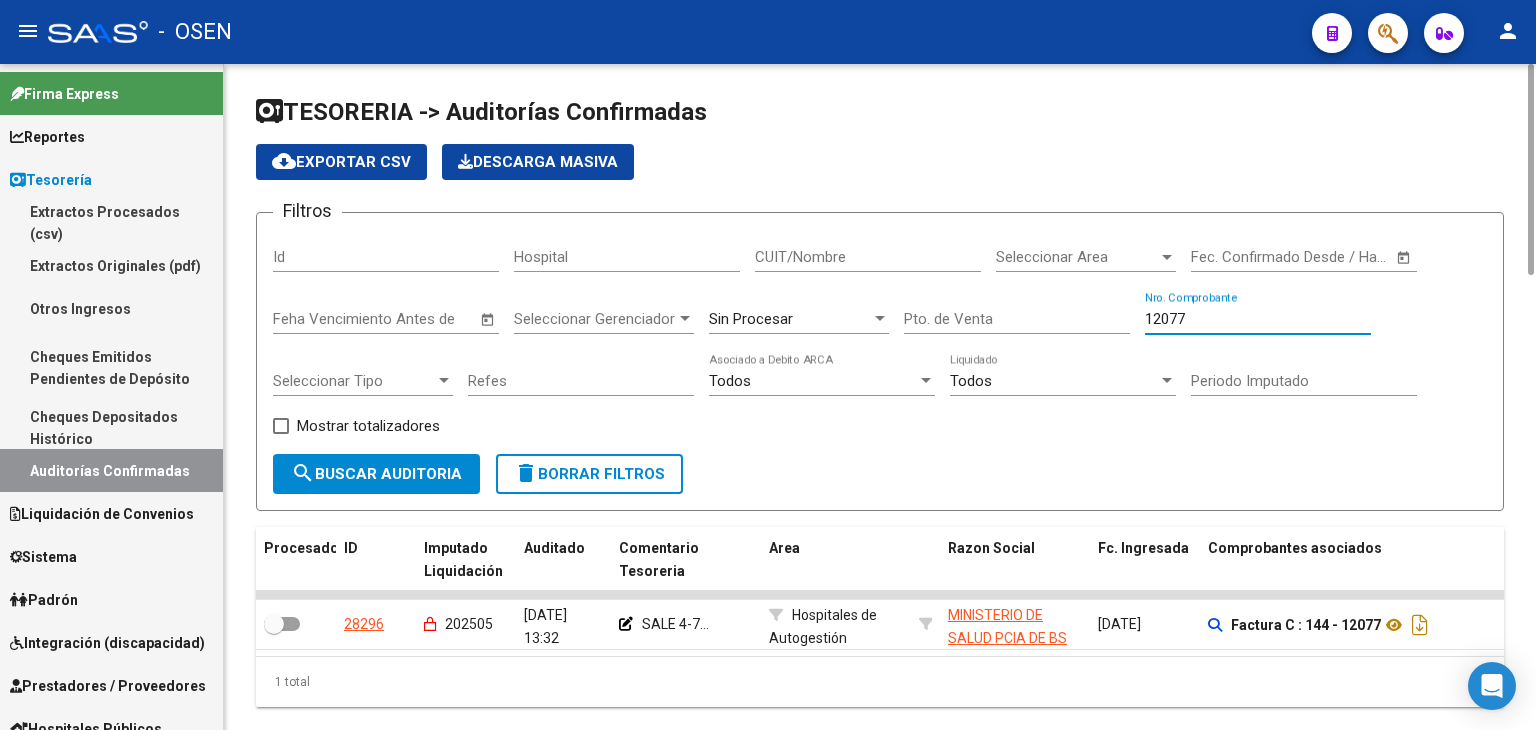 drag, startPoint x: 1192, startPoint y: 317, endPoint x: 984, endPoint y: 311, distance: 208.08652 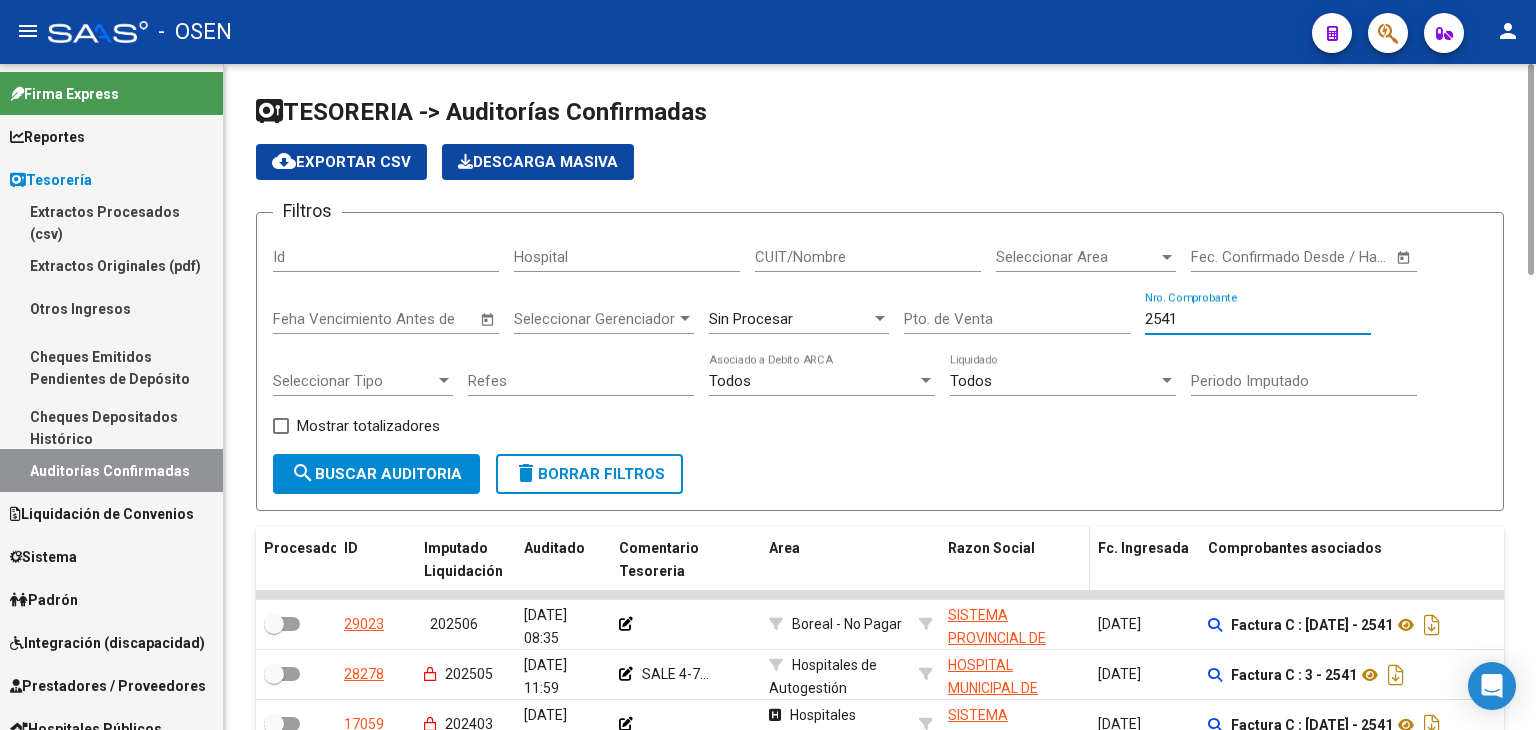 scroll, scrollTop: 154, scrollLeft: 0, axis: vertical 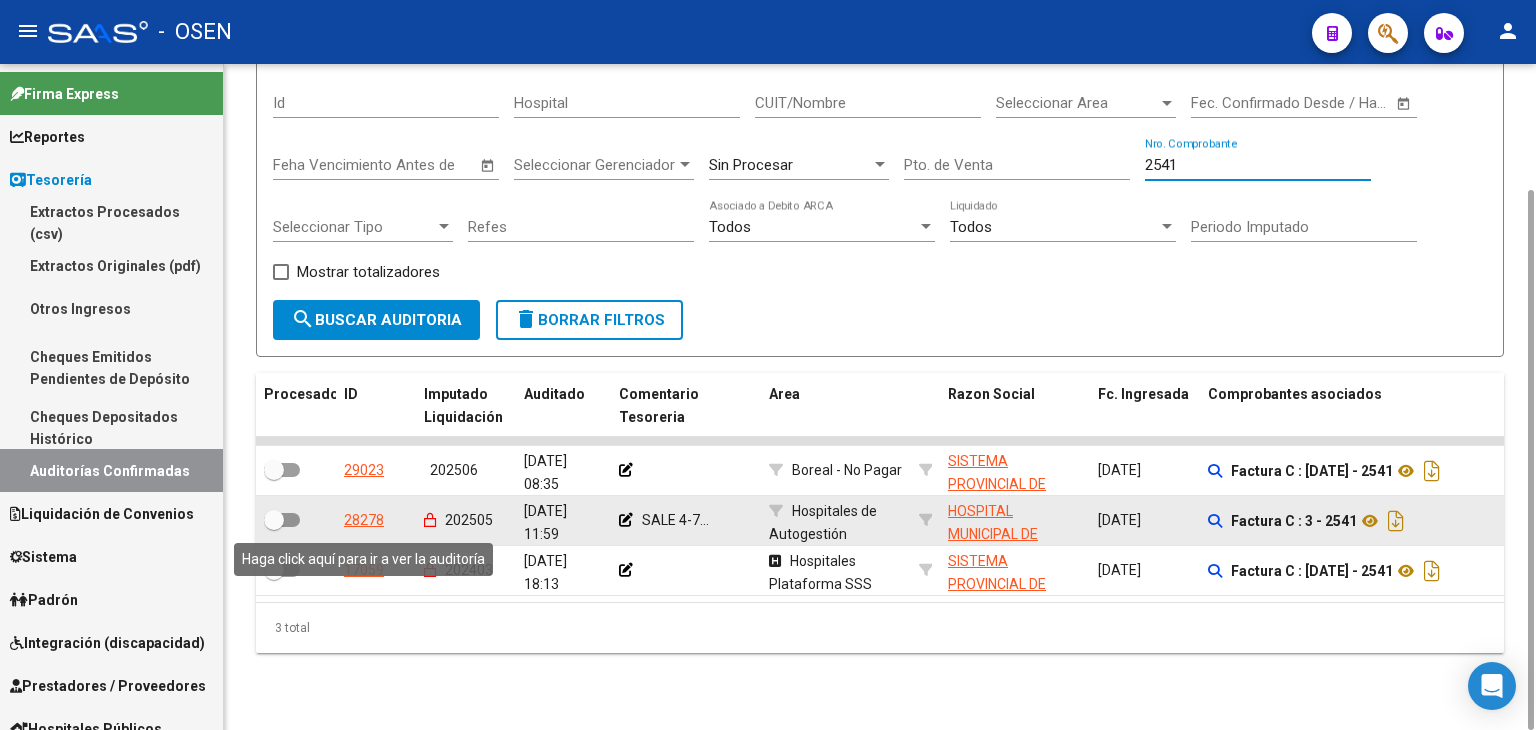 type on "2541" 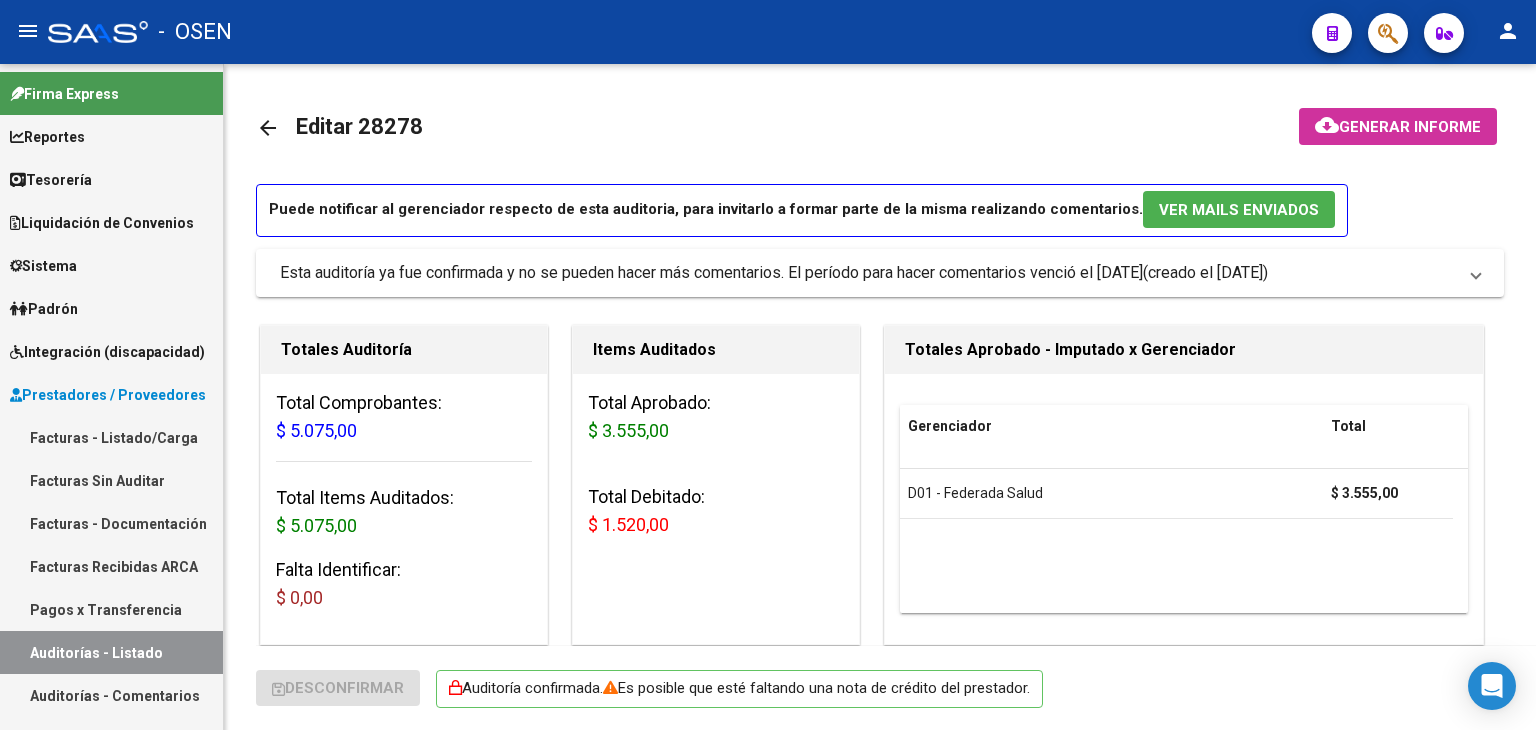 scroll, scrollTop: 666, scrollLeft: 0, axis: vertical 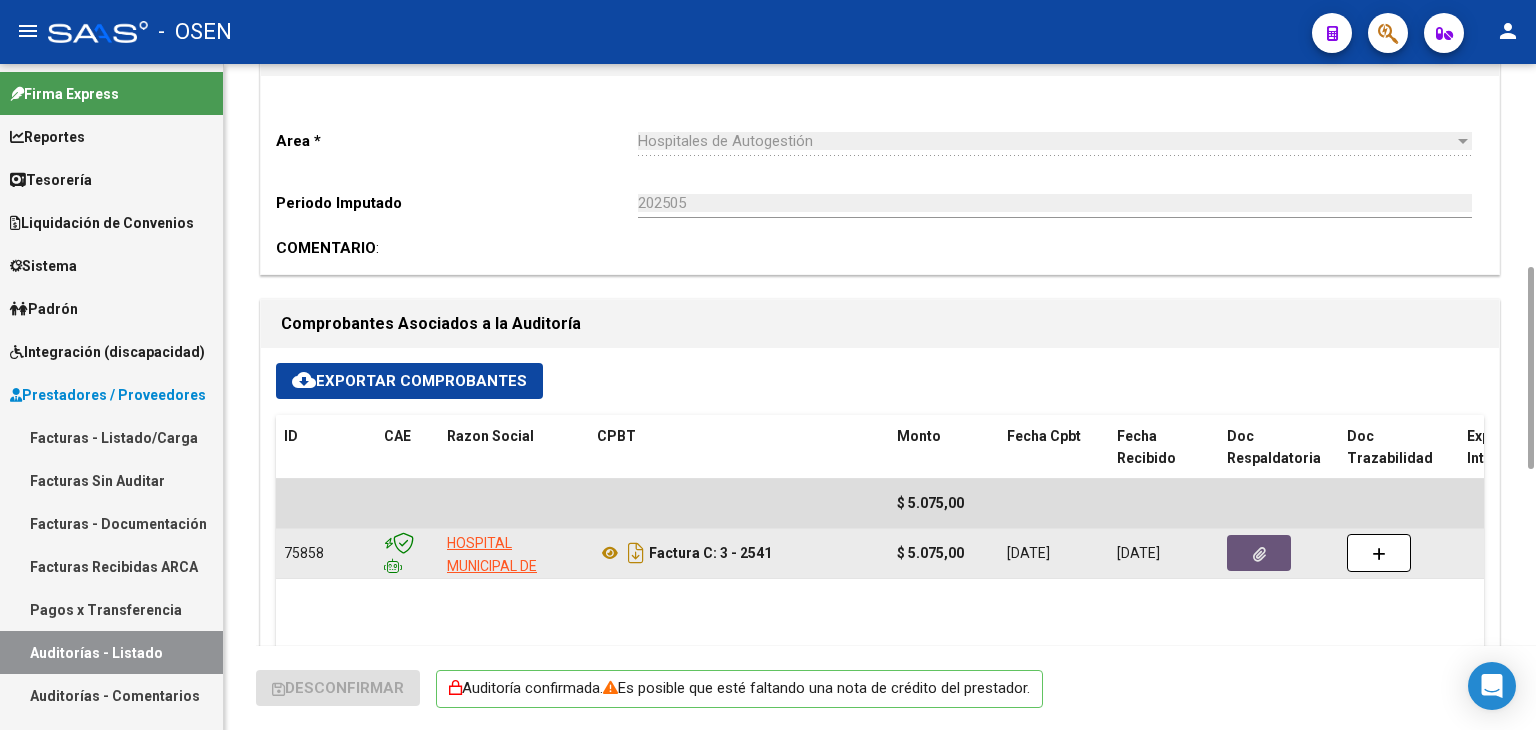 click 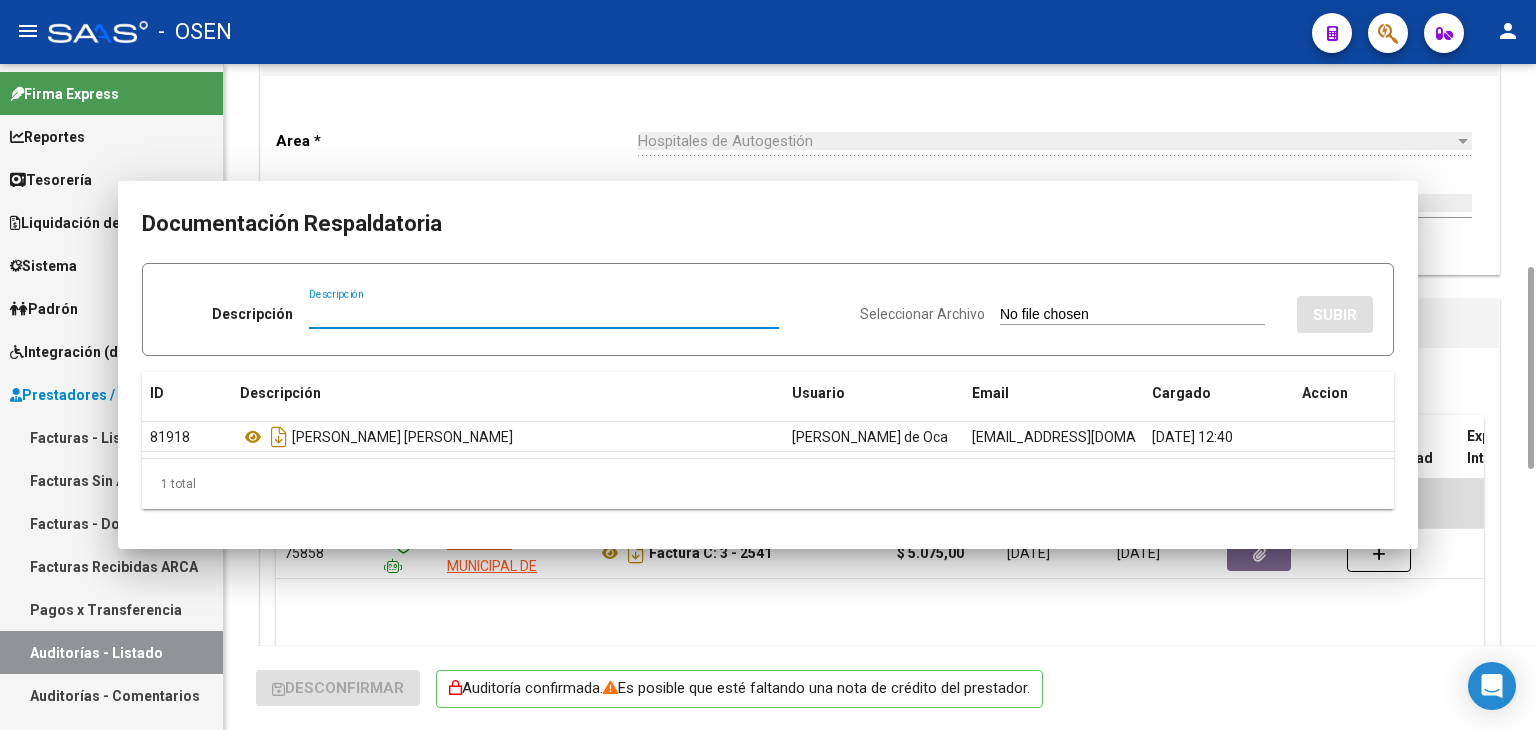 type 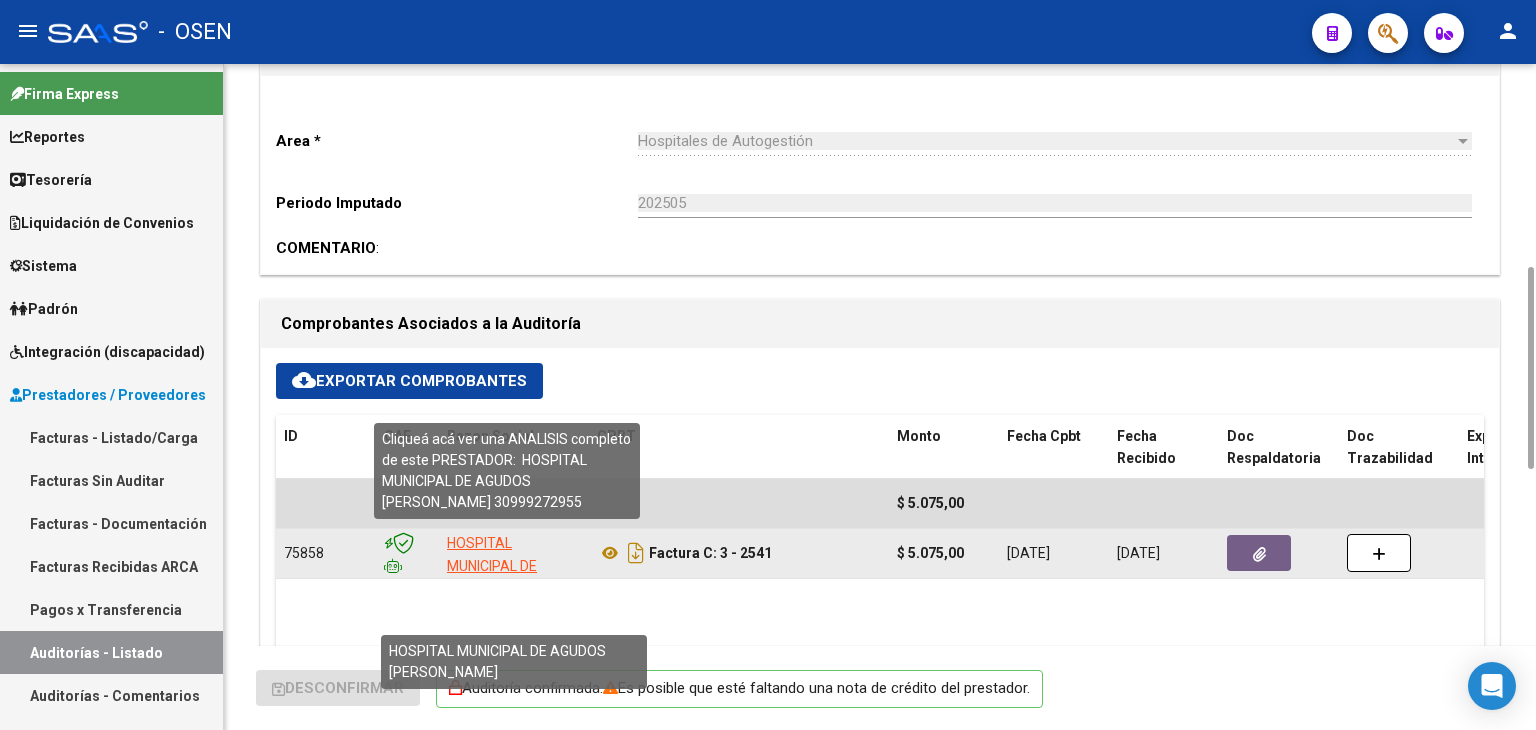 click on "HOSPITAL MUNICIPAL DE AGUDOS [PERSON_NAME]" 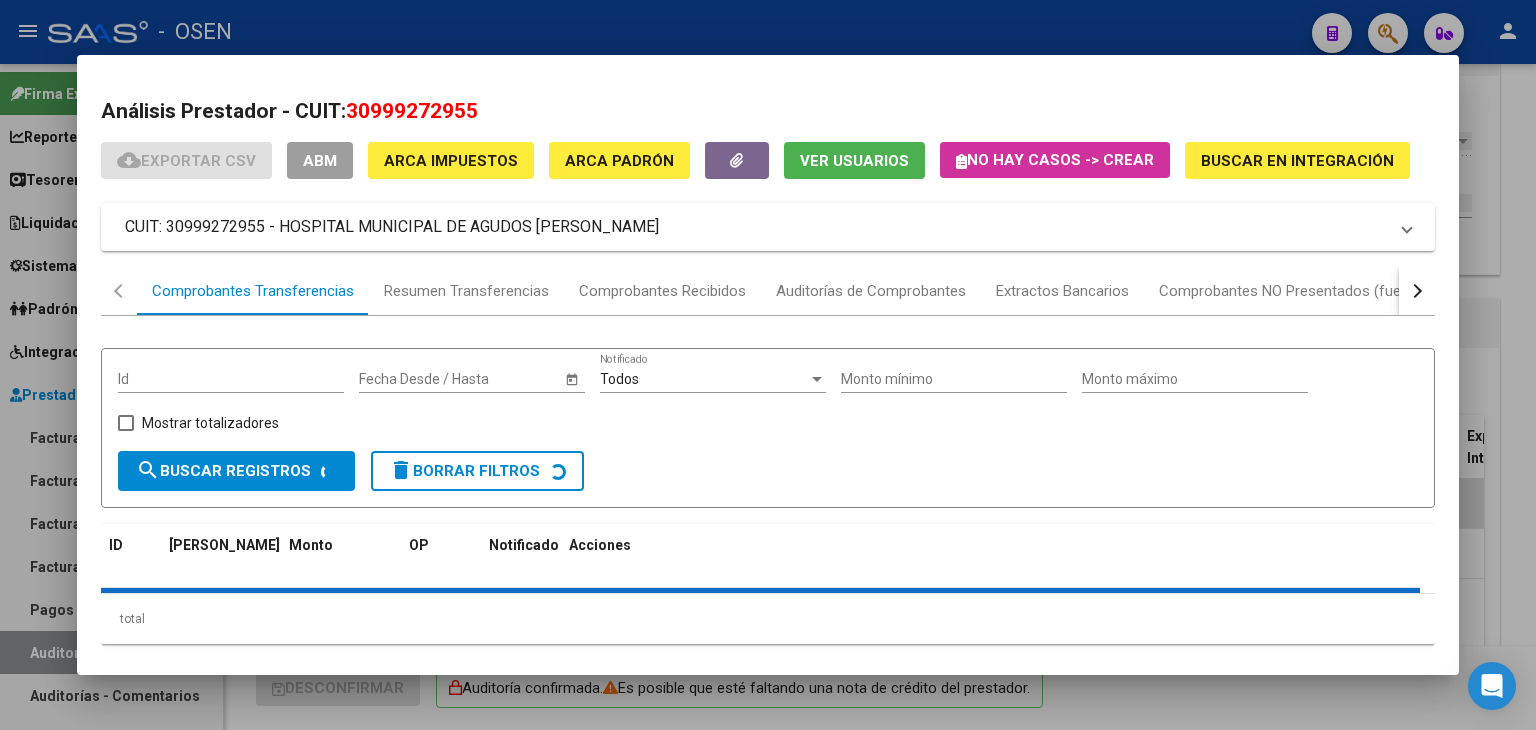 drag, startPoint x: 348, startPoint y: 109, endPoint x: 540, endPoint y: 103, distance: 192.09373 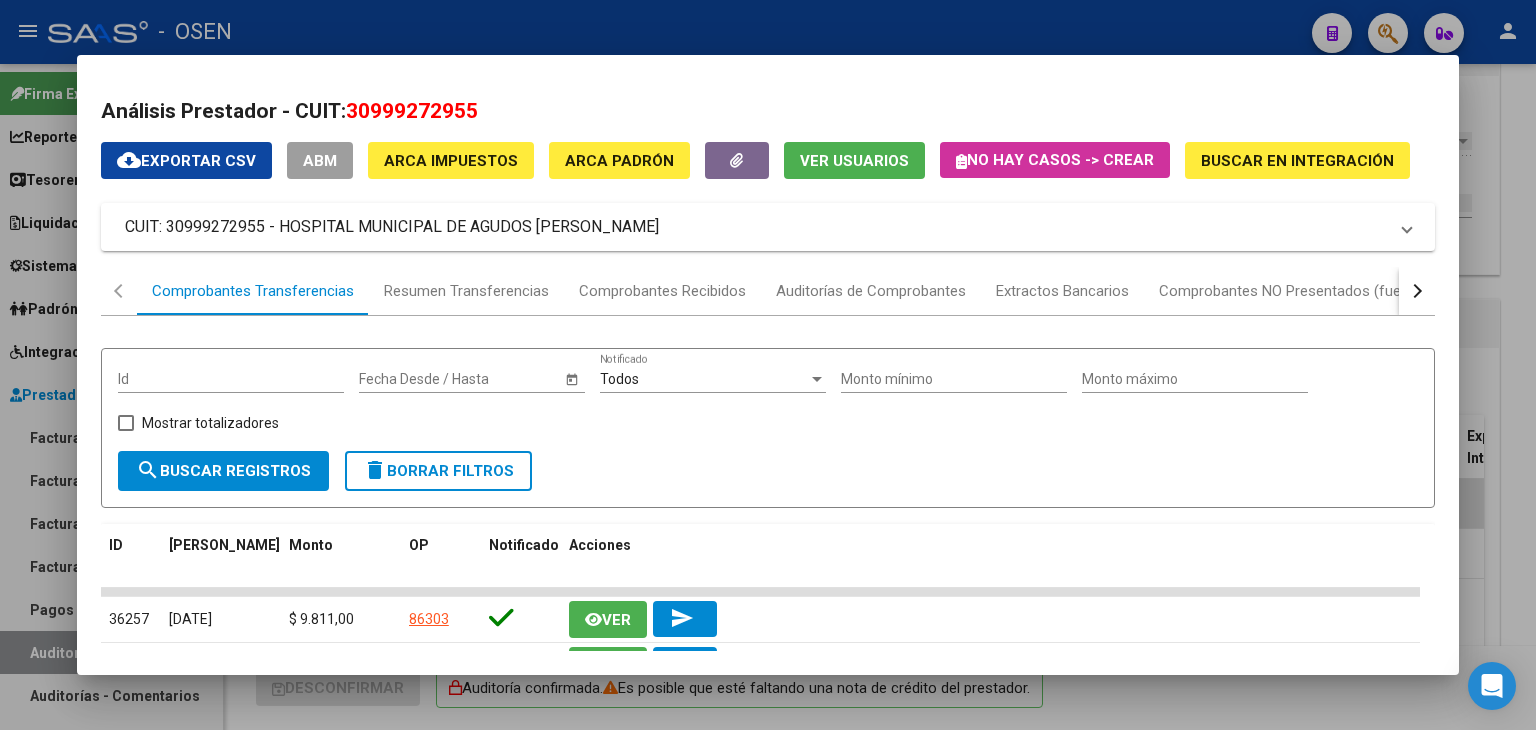 click at bounding box center [768, 365] 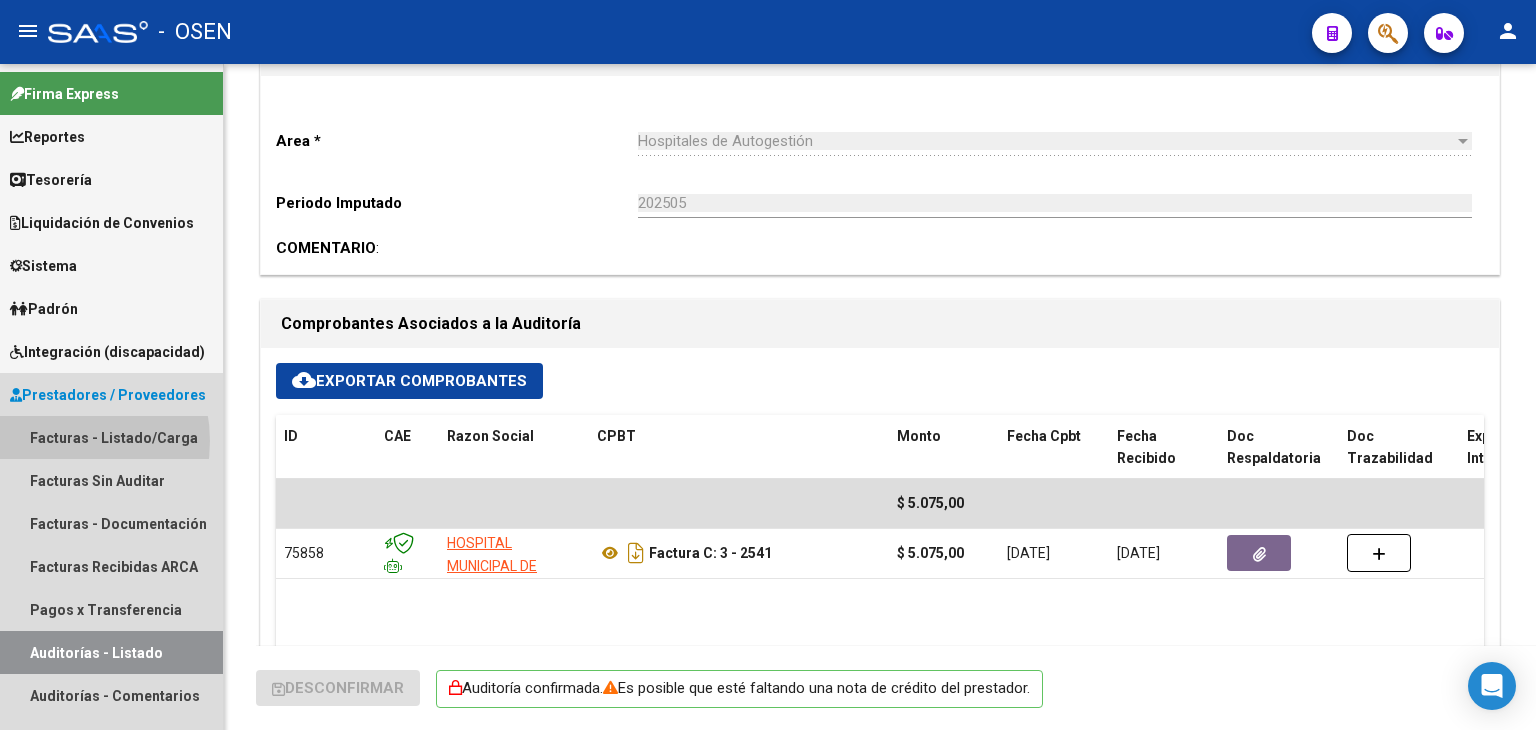 click on "Facturas - Listado/Carga" at bounding box center (111, 437) 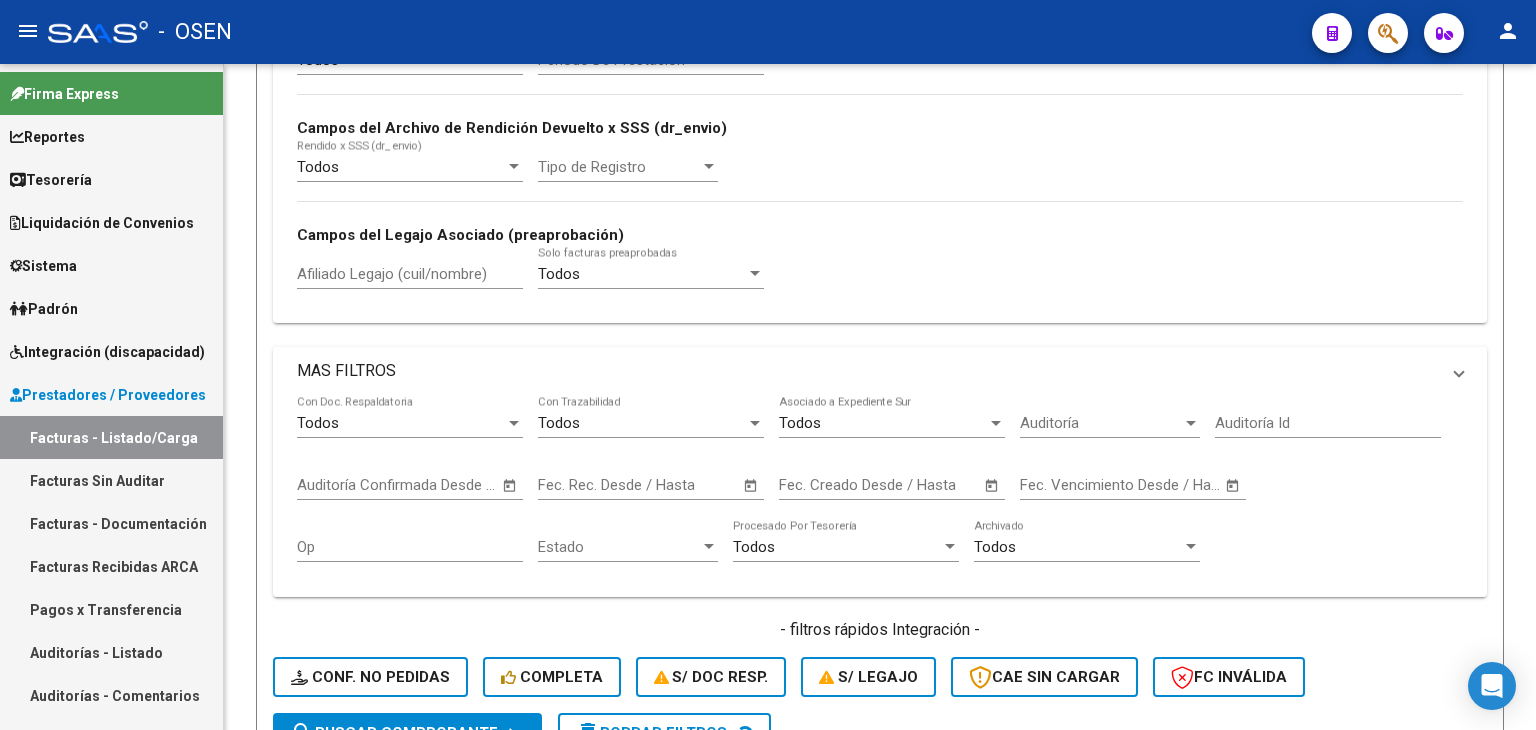 scroll, scrollTop: 0, scrollLeft: 0, axis: both 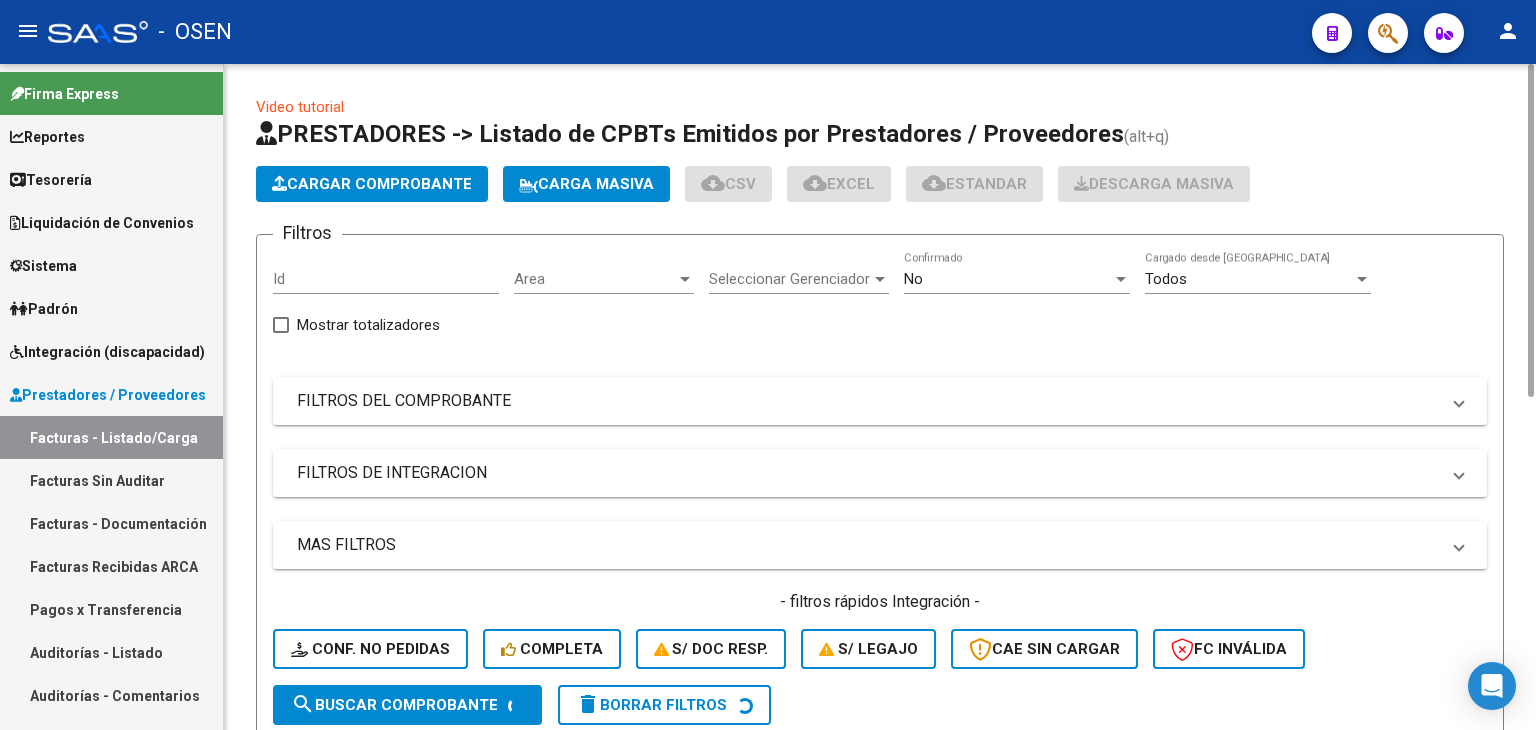 click on "FILTROS DEL COMPROBANTE" at bounding box center [880, 401] 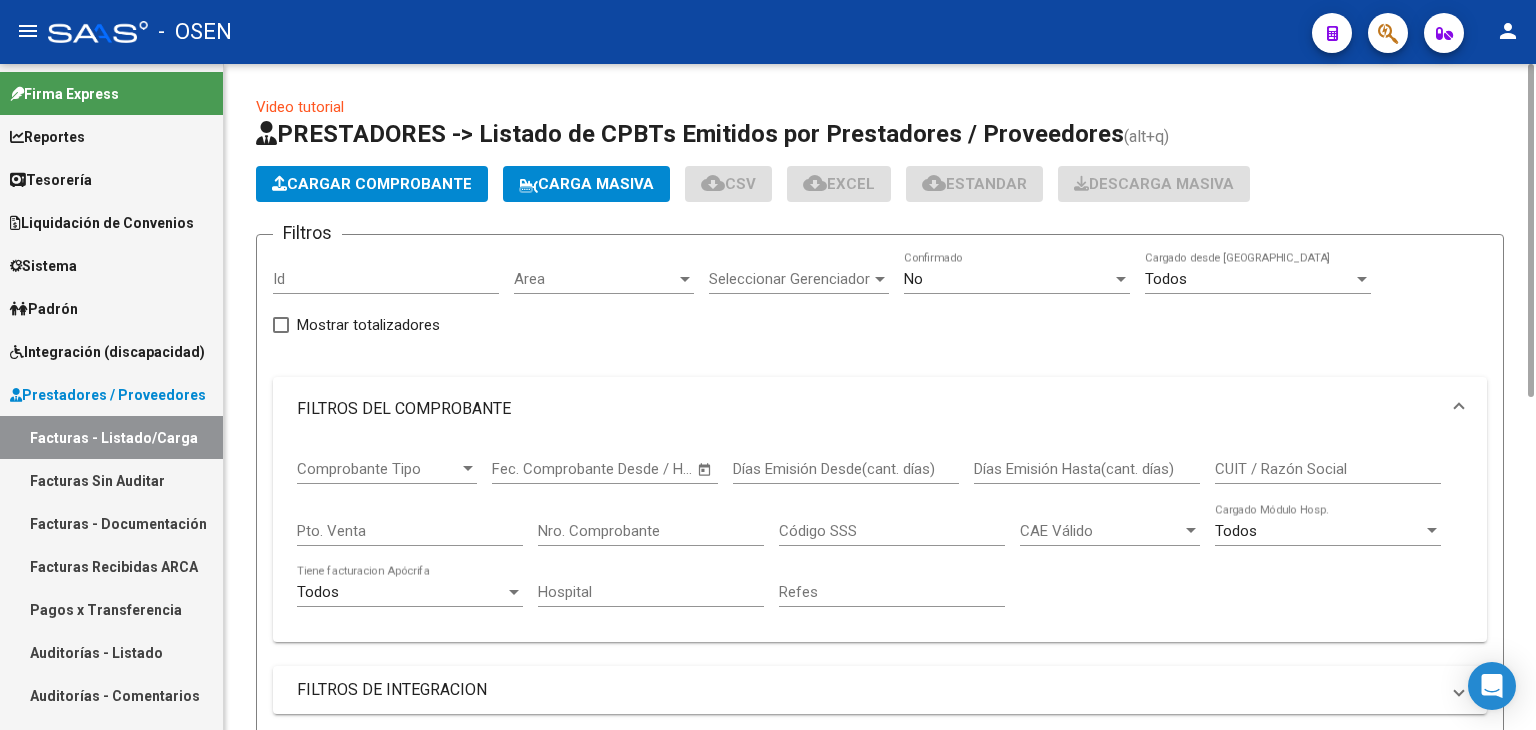 click on "Nro. Comprobante" 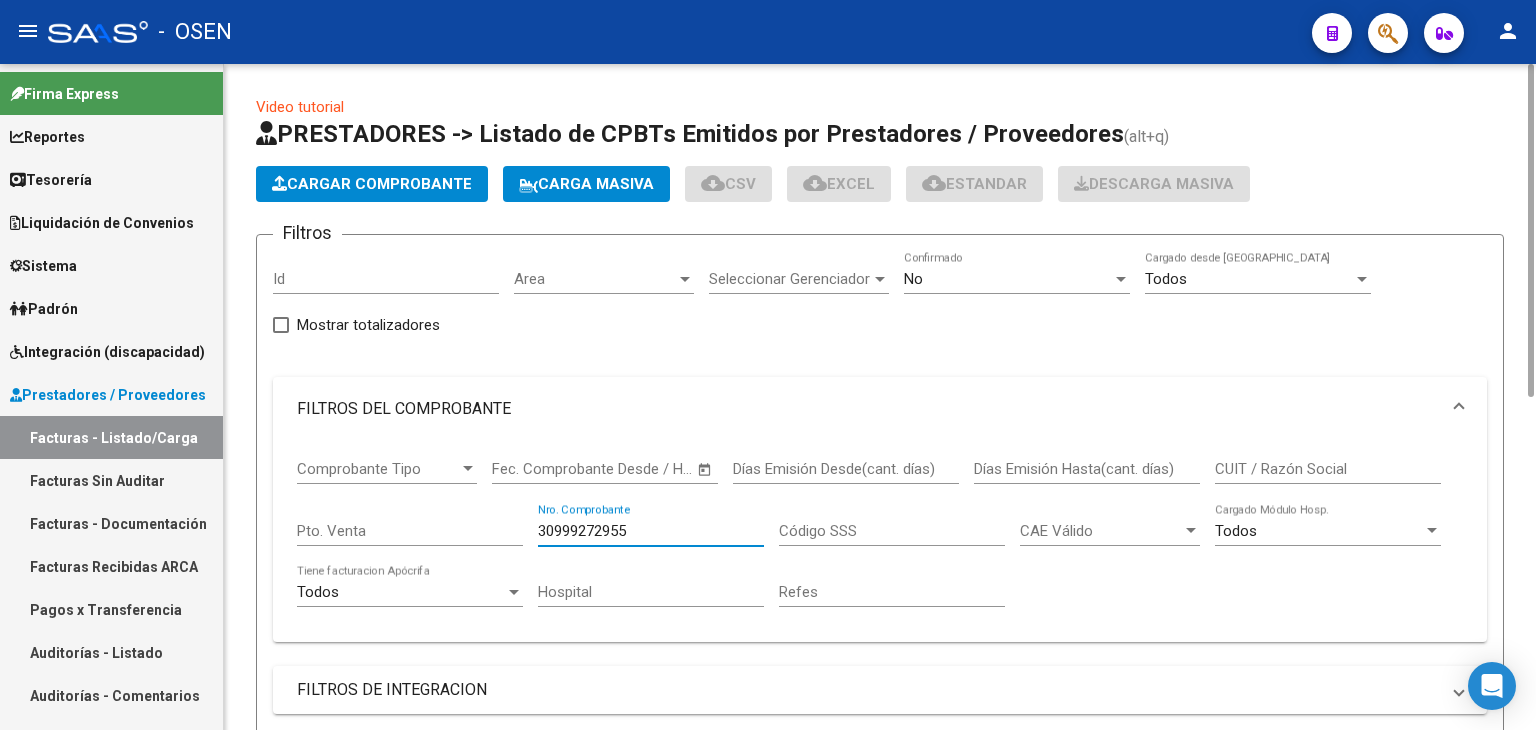 drag, startPoint x: 691, startPoint y: 527, endPoint x: 478, endPoint y: 509, distance: 213.75922 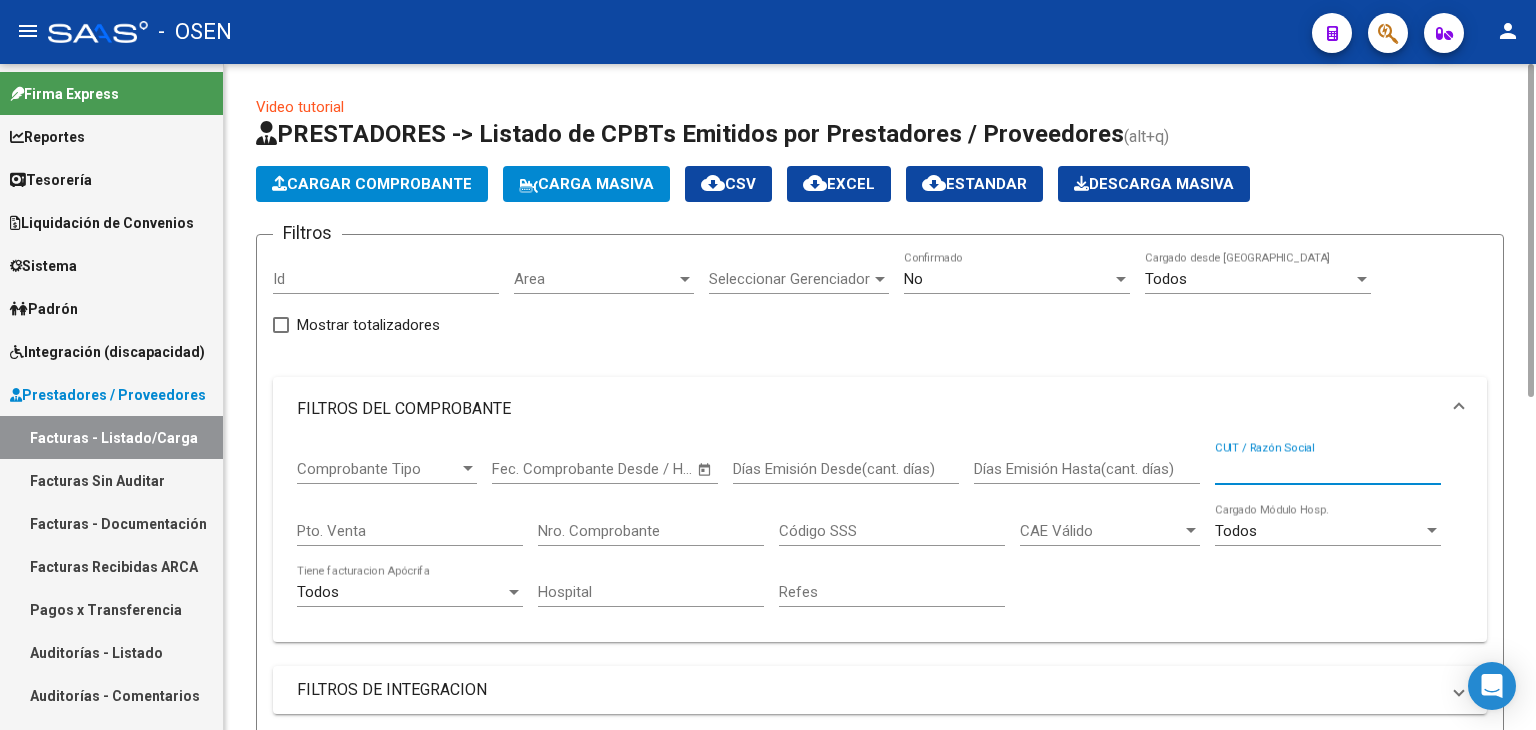 click on "CUIT / Razón Social" at bounding box center (1328, 469) 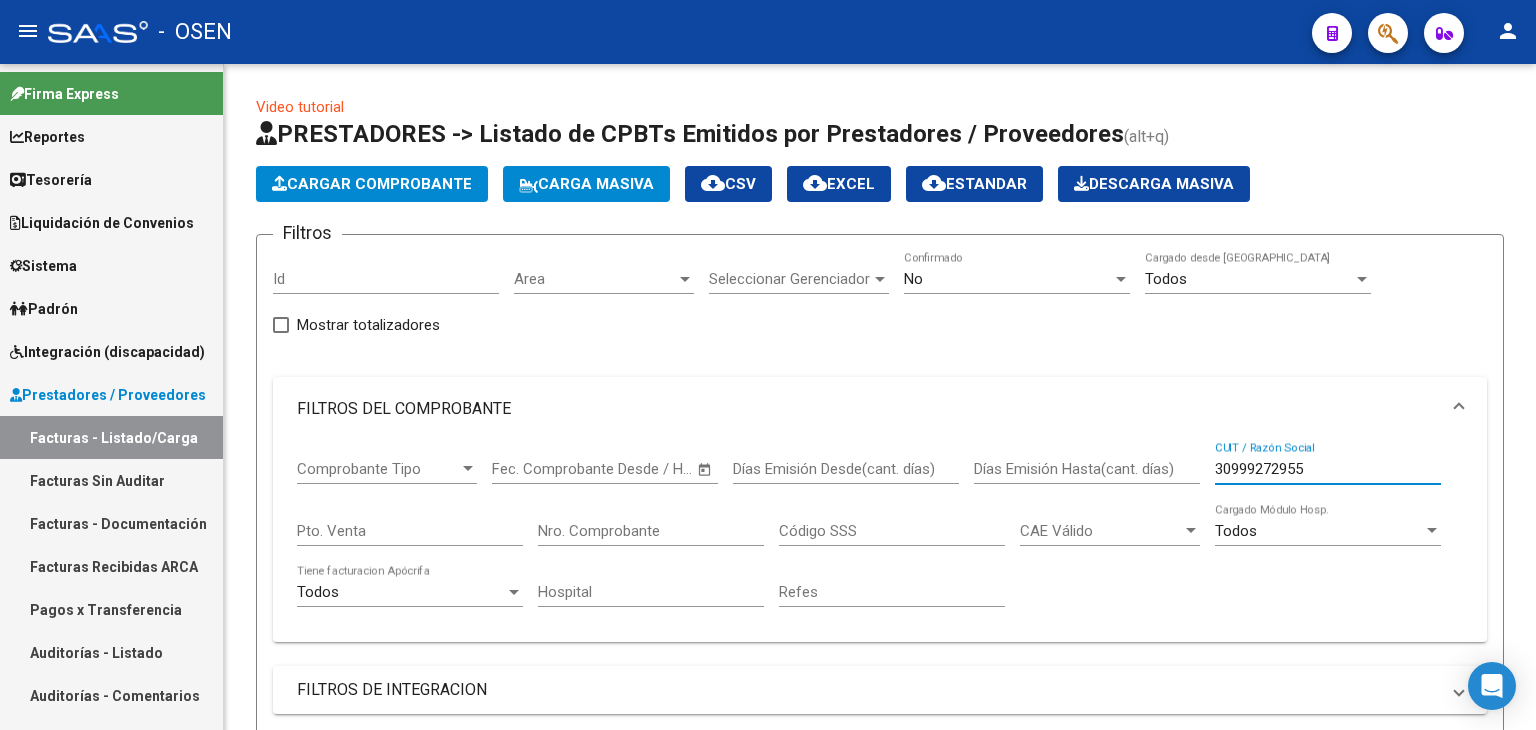 scroll, scrollTop: 666, scrollLeft: 0, axis: vertical 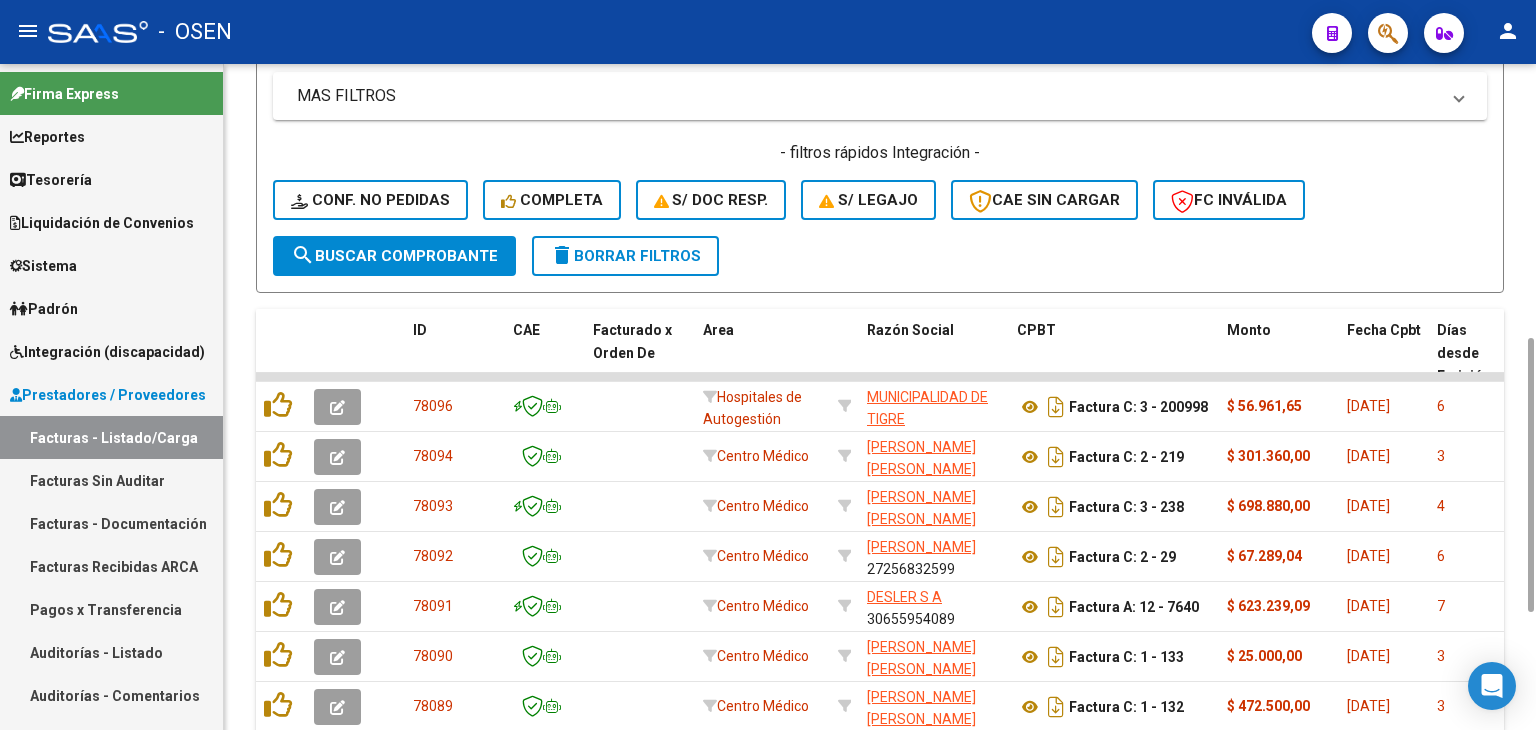 type on "30999272955" 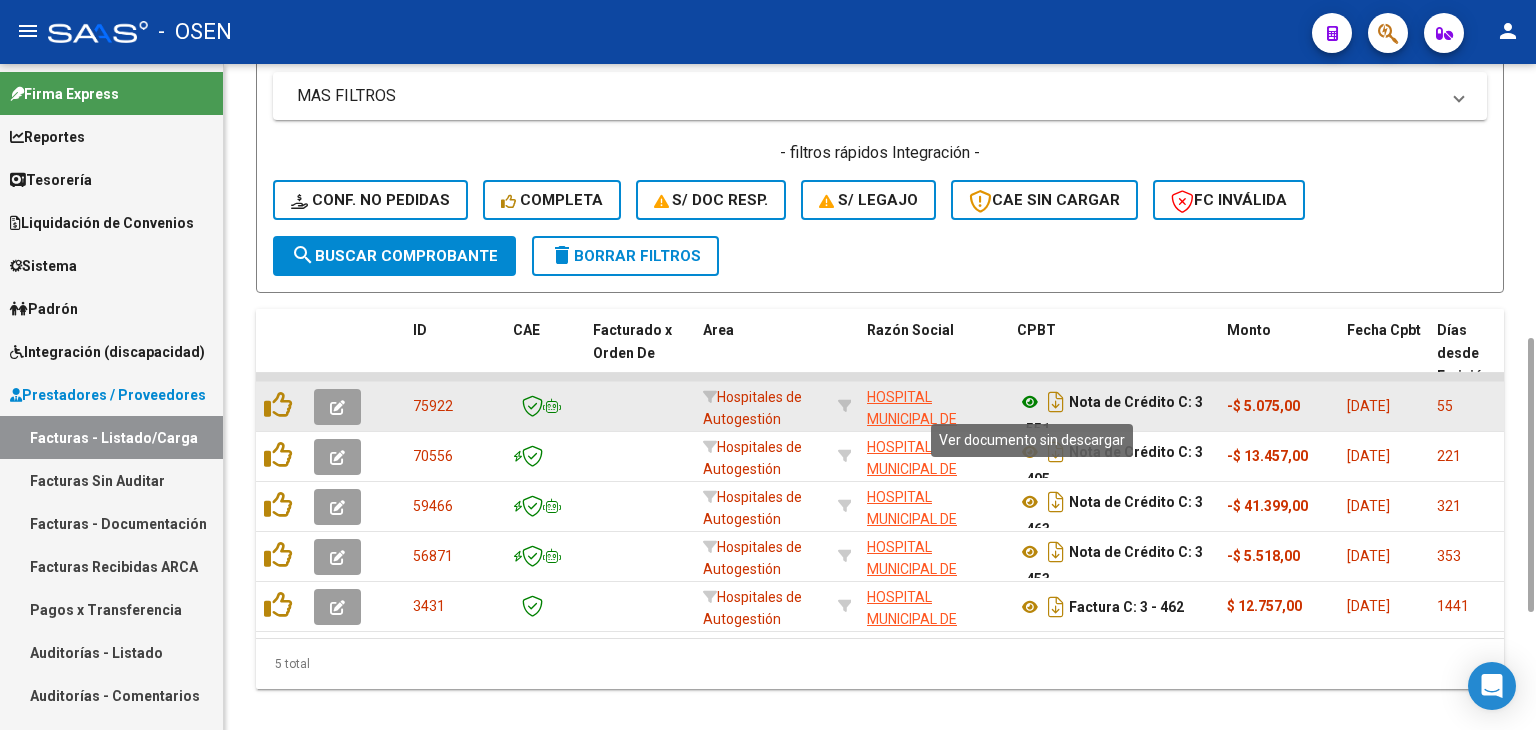 click 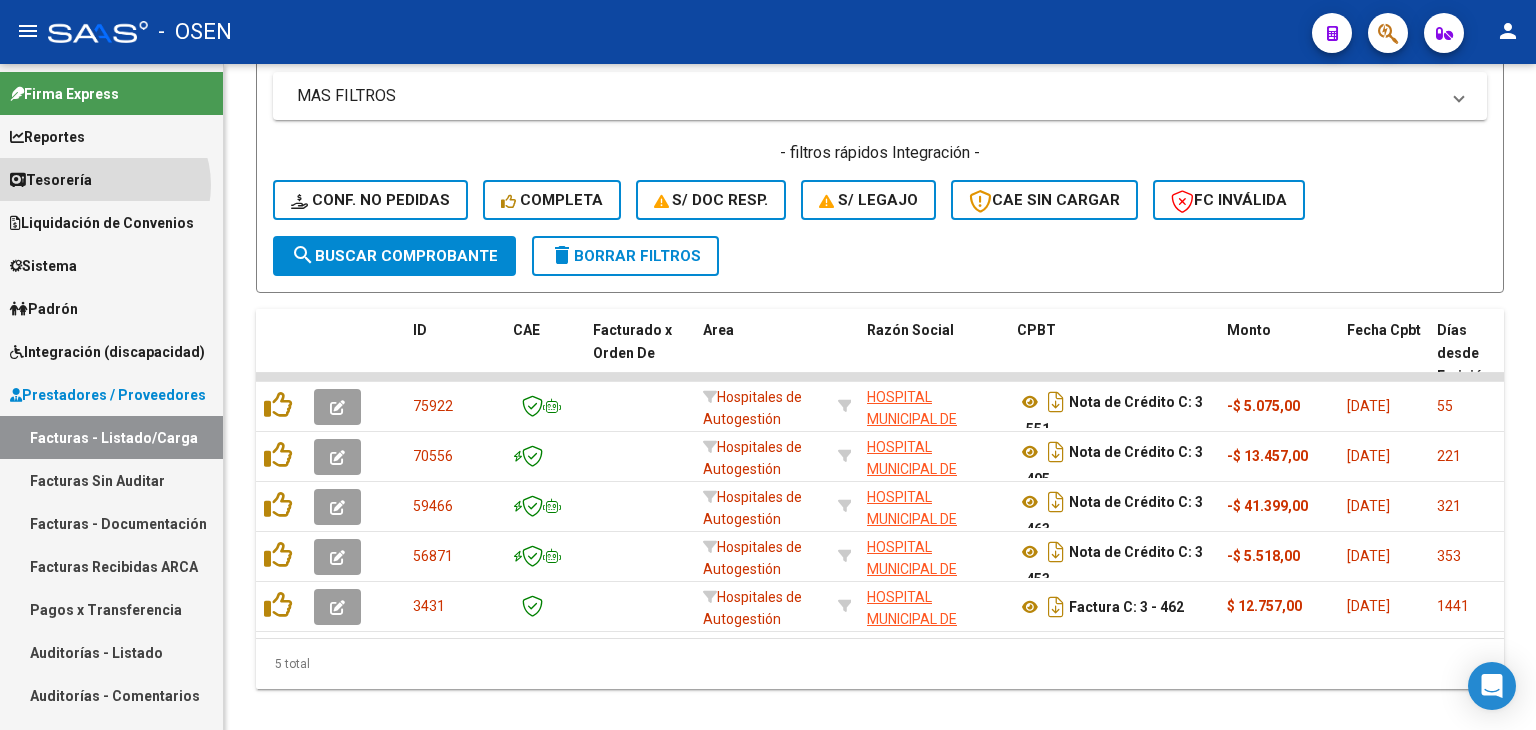 click on "Tesorería" at bounding box center [111, 179] 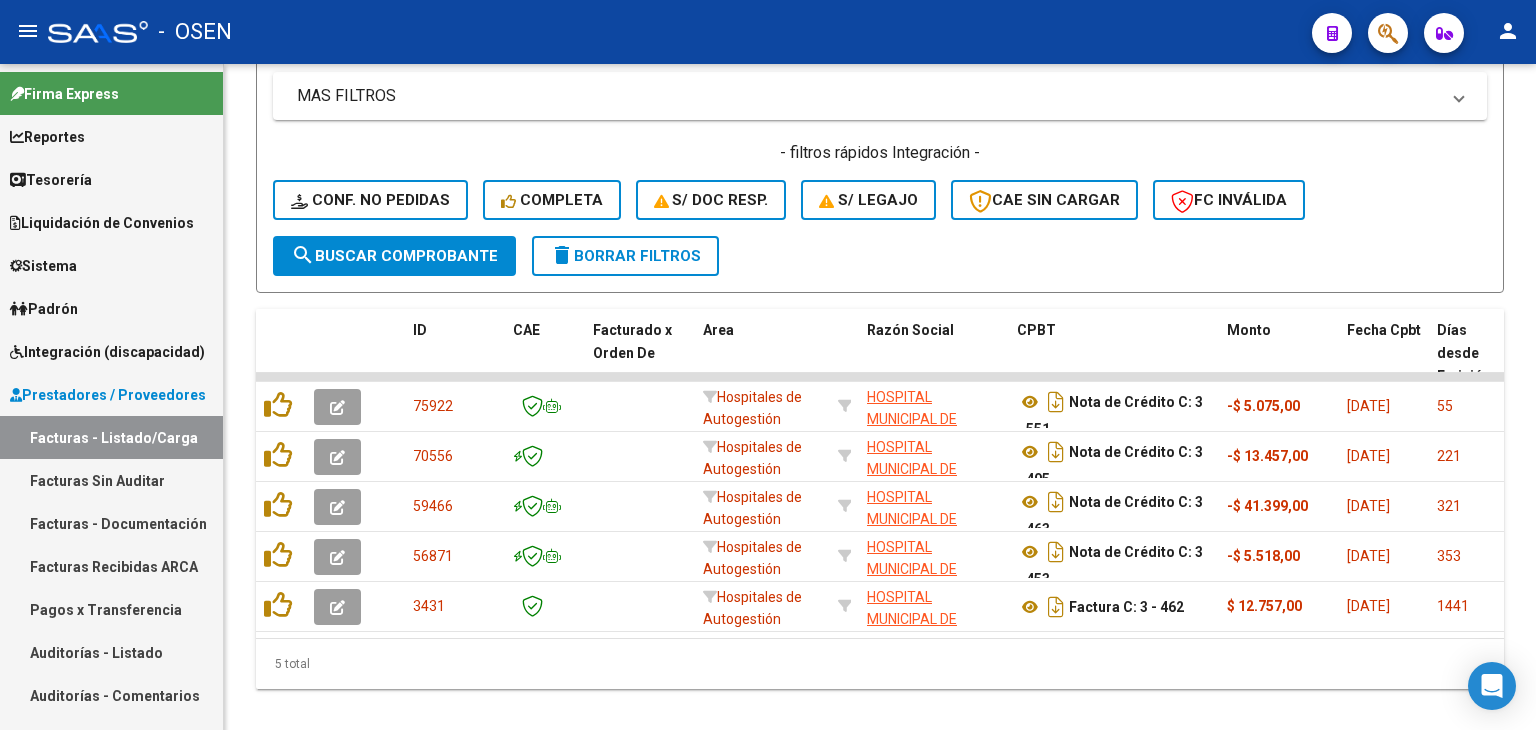 click on "Tesorería" at bounding box center (111, 179) 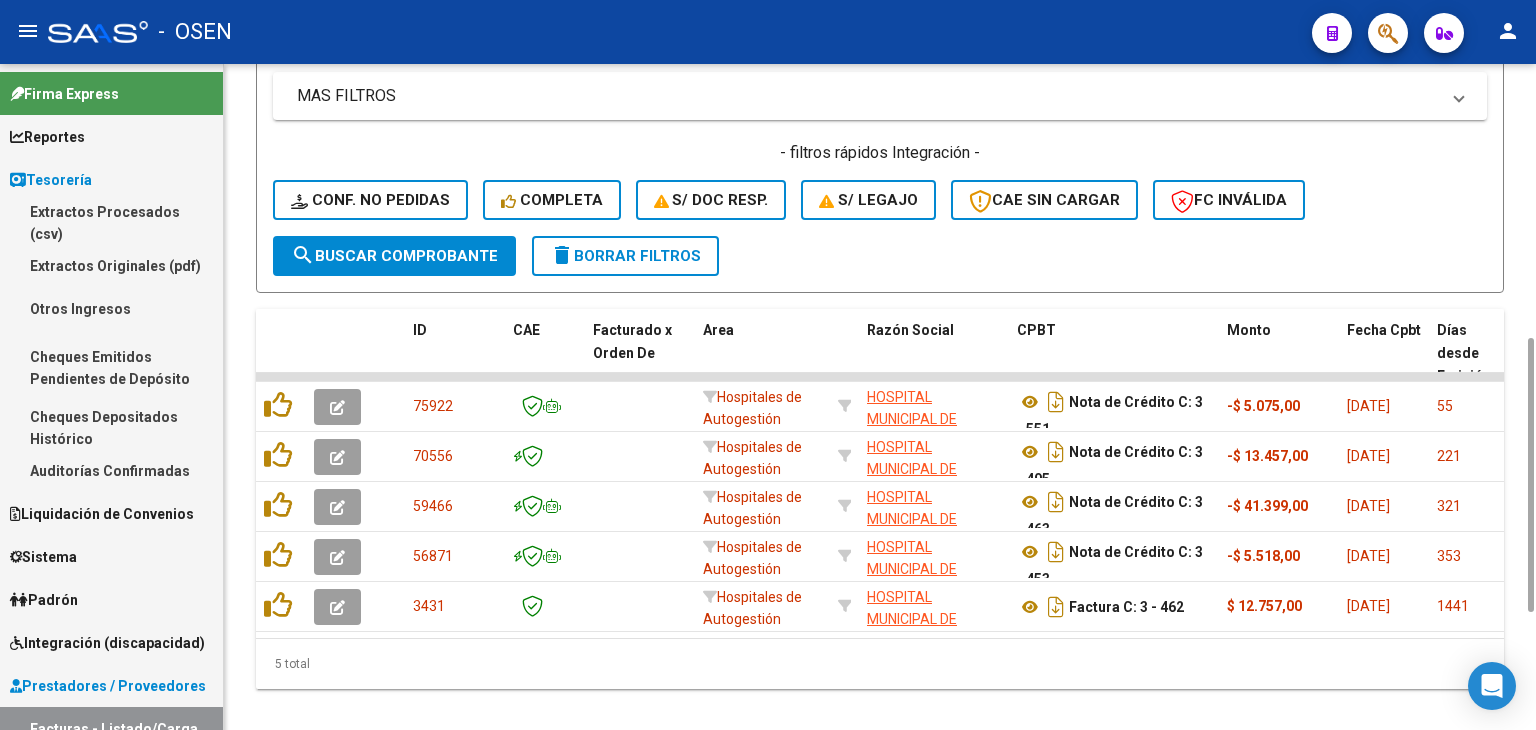 drag, startPoint x: 136, startPoint y: 465, endPoint x: 240, endPoint y: 462, distance: 104.04326 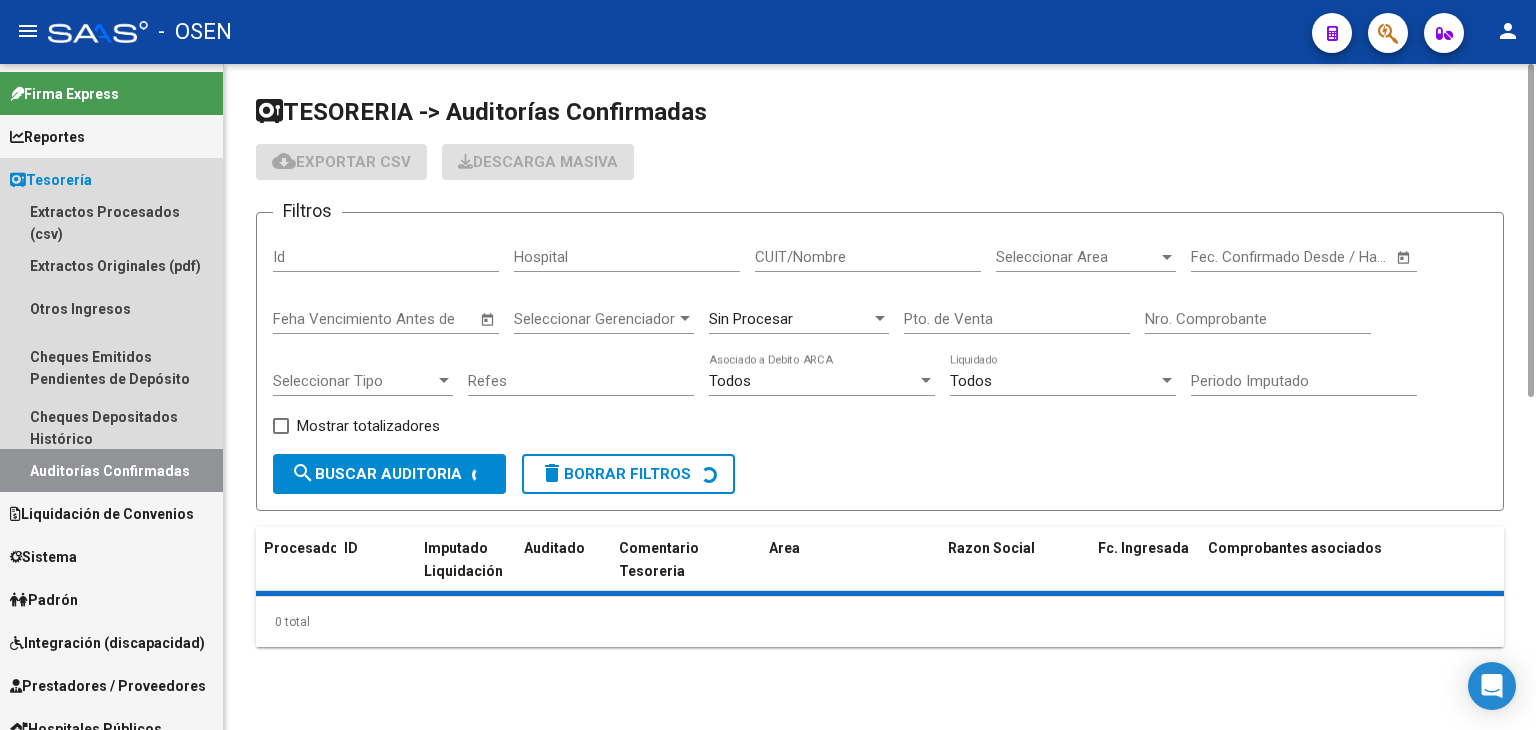 scroll, scrollTop: 0, scrollLeft: 0, axis: both 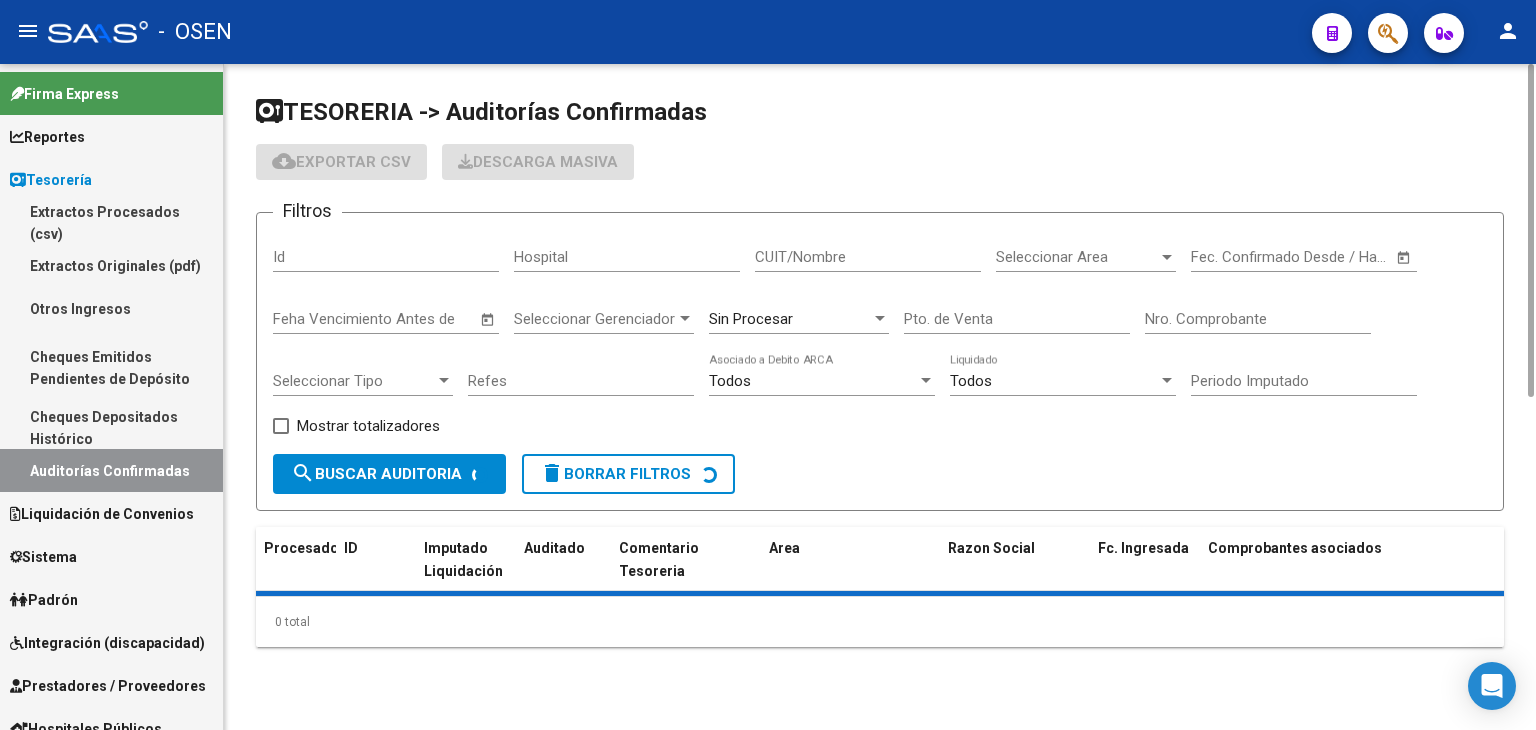click on "Nro. Comprobante" 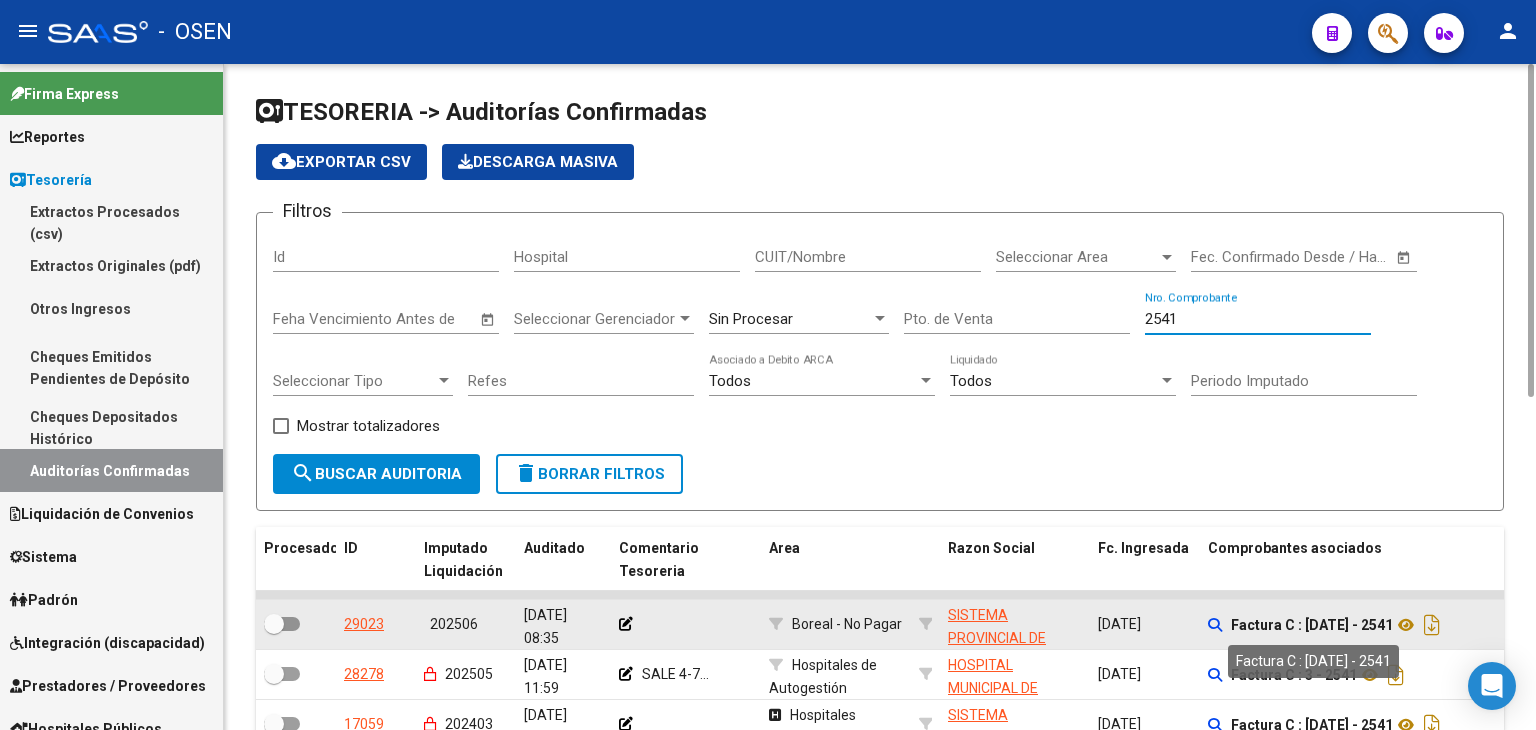 scroll, scrollTop: 154, scrollLeft: 0, axis: vertical 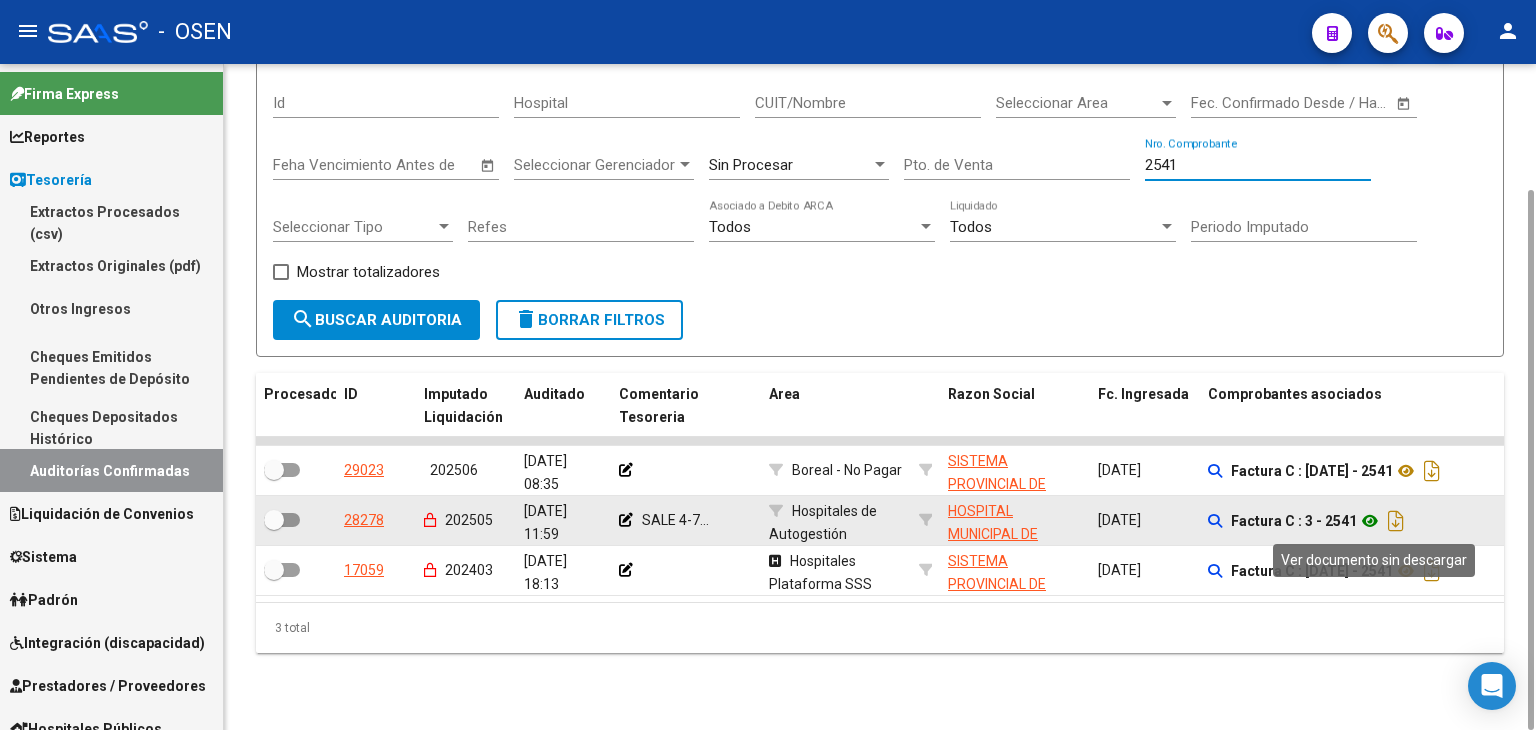 click 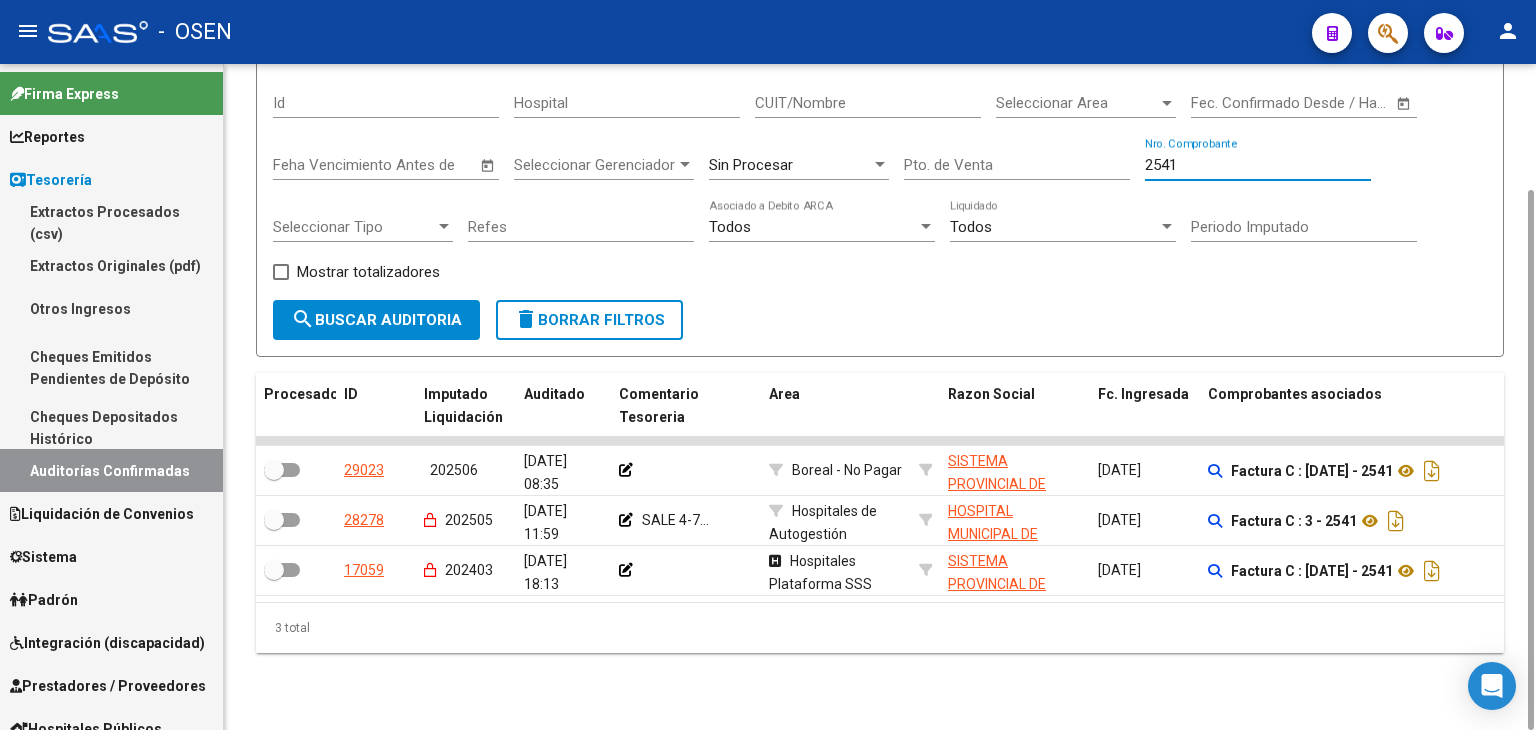 drag, startPoint x: 1192, startPoint y: 163, endPoint x: 945, endPoint y: 164, distance: 247.00203 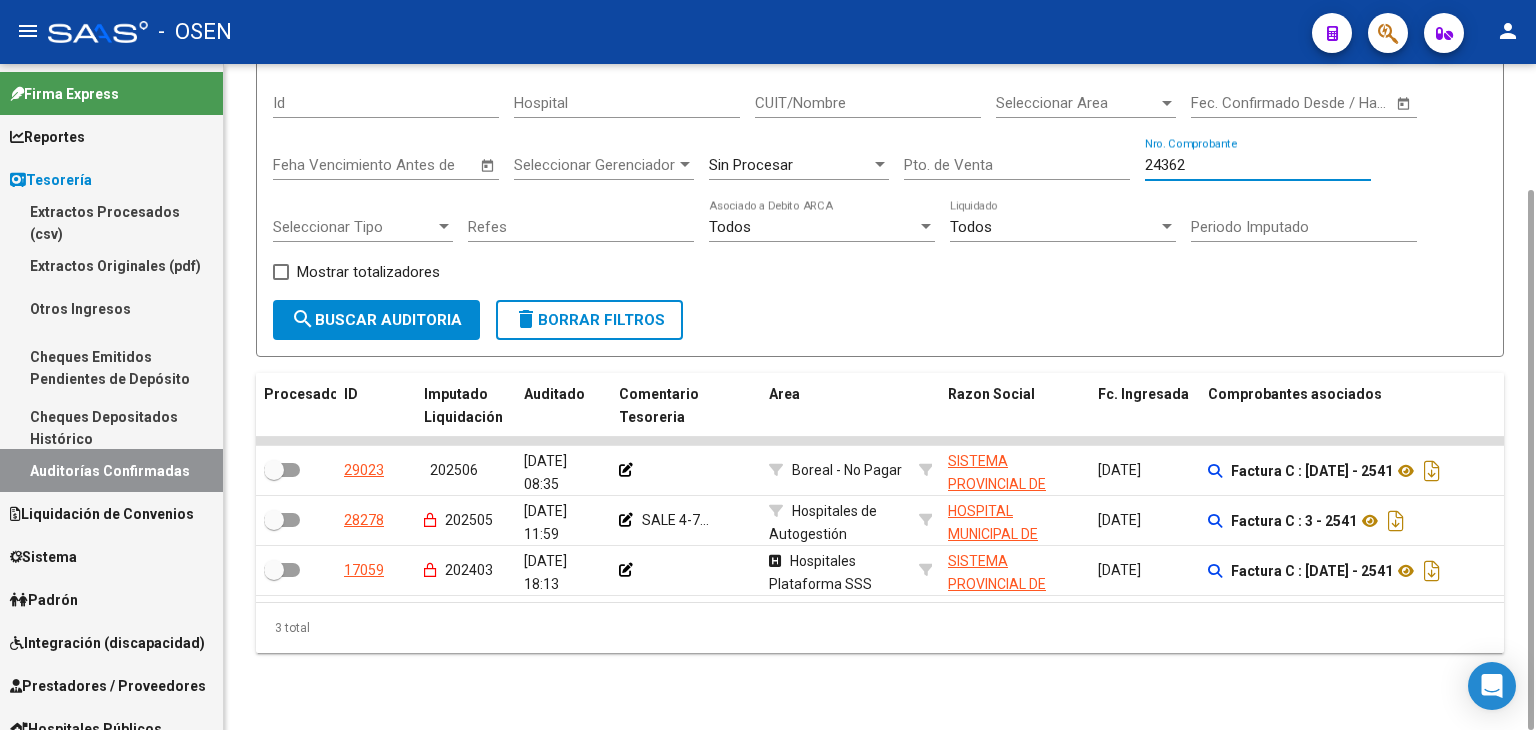 type on "24362" 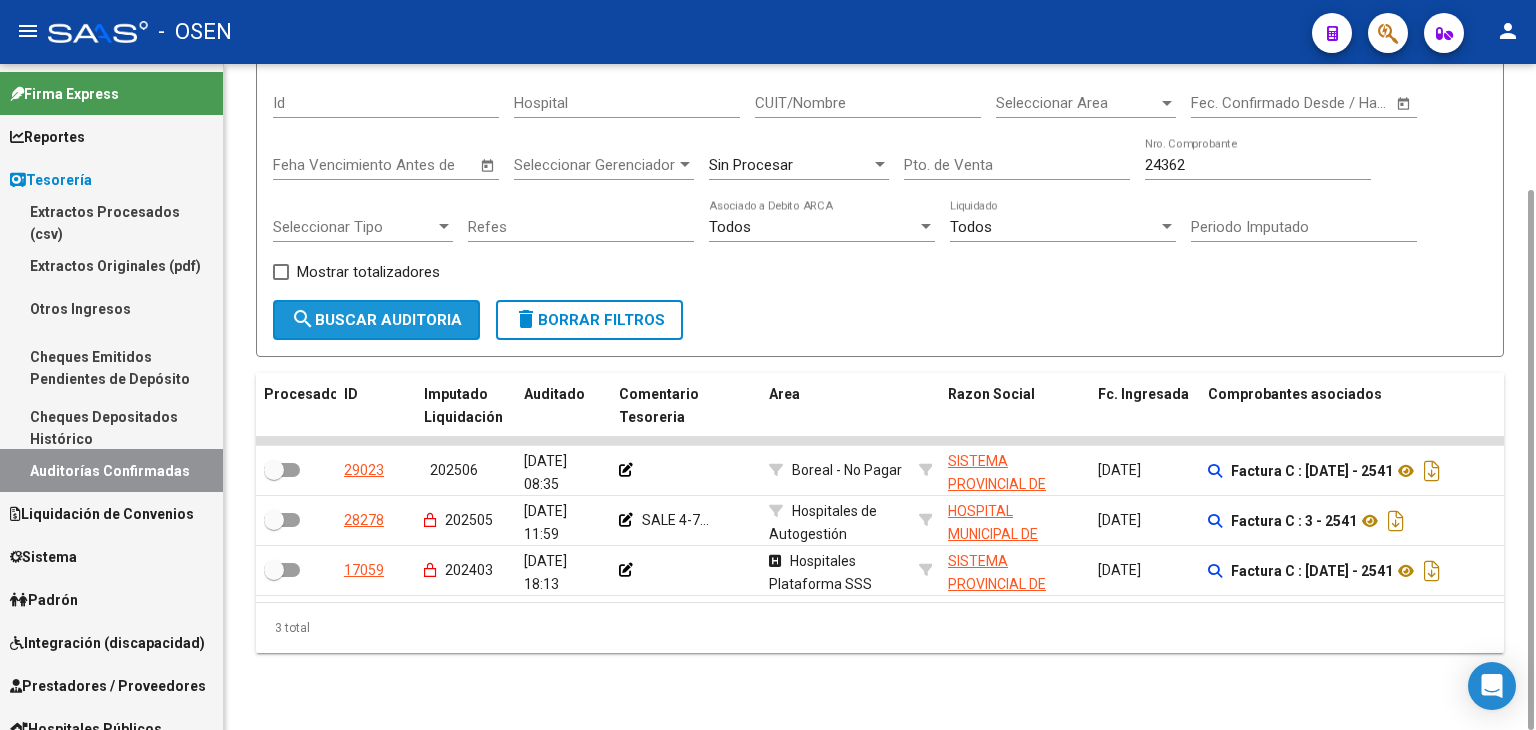 click on "search  Buscar Auditoria" 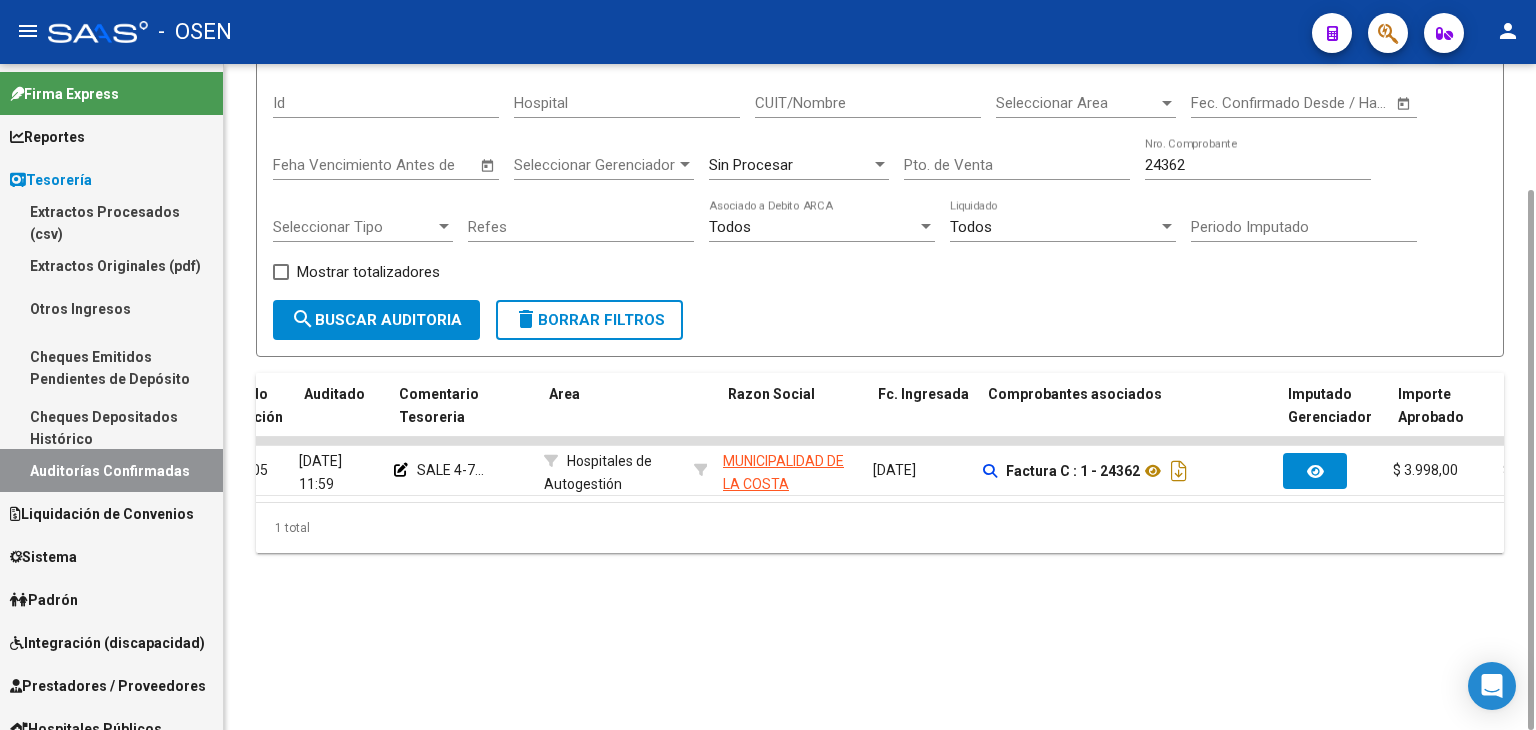 scroll, scrollTop: 0, scrollLeft: 0, axis: both 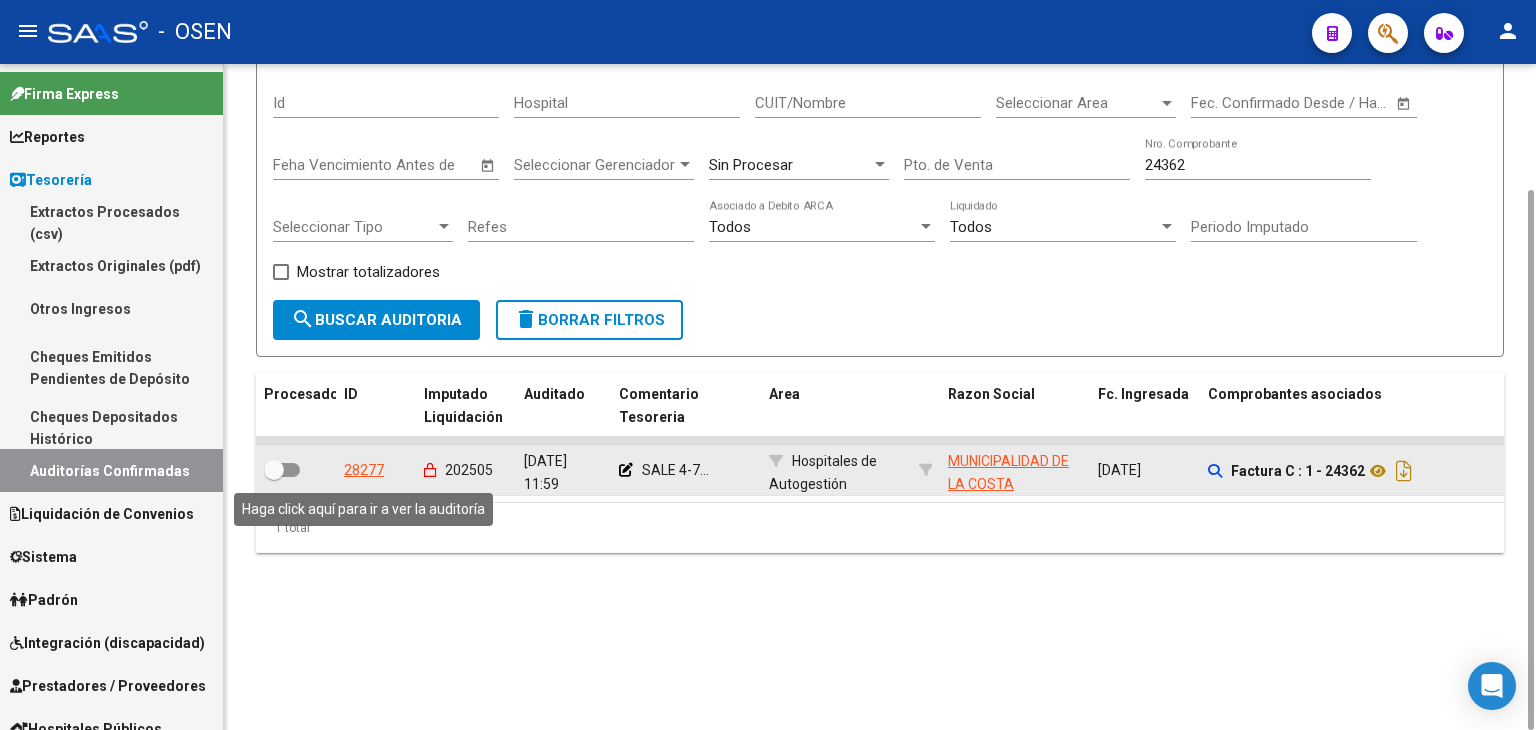 click on "28277" 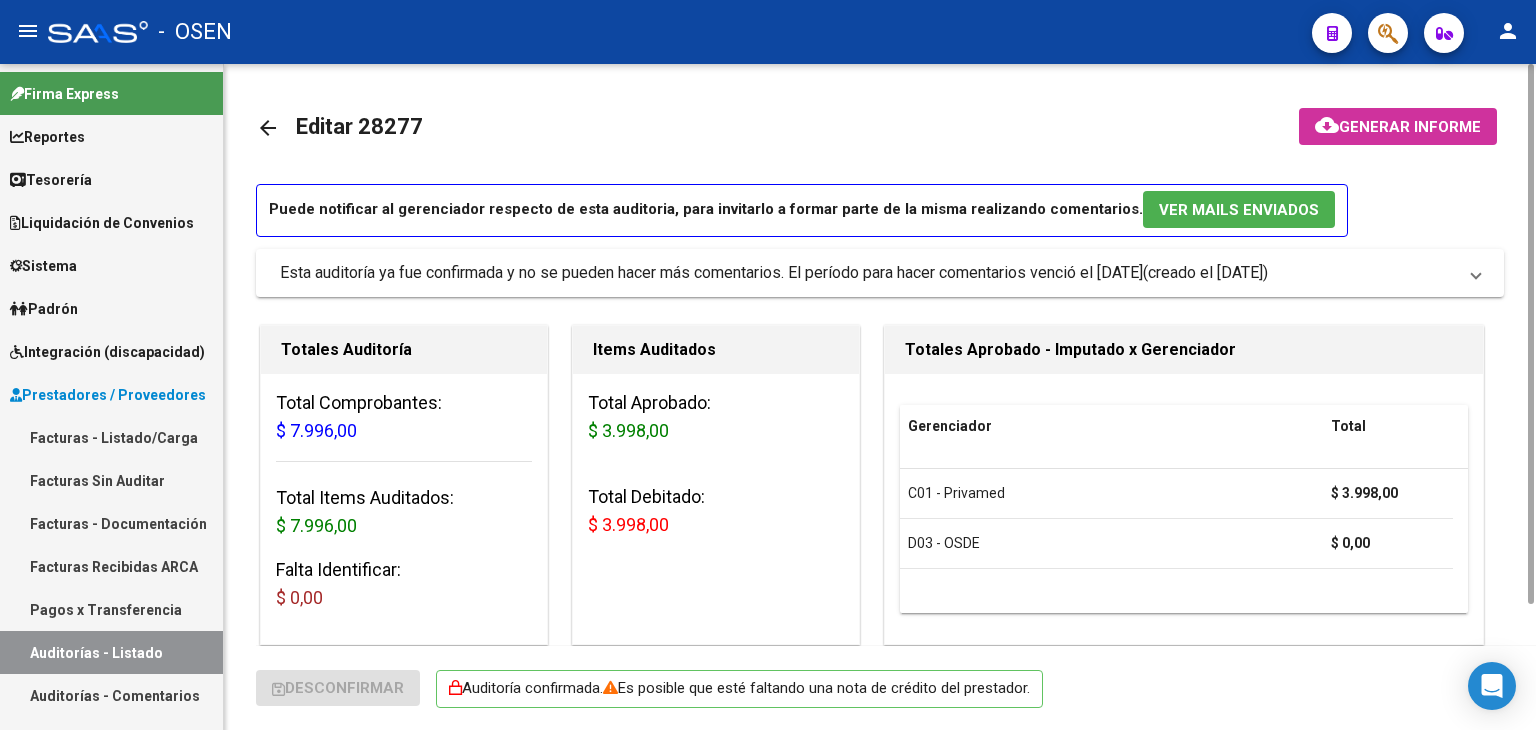 scroll, scrollTop: 666, scrollLeft: 0, axis: vertical 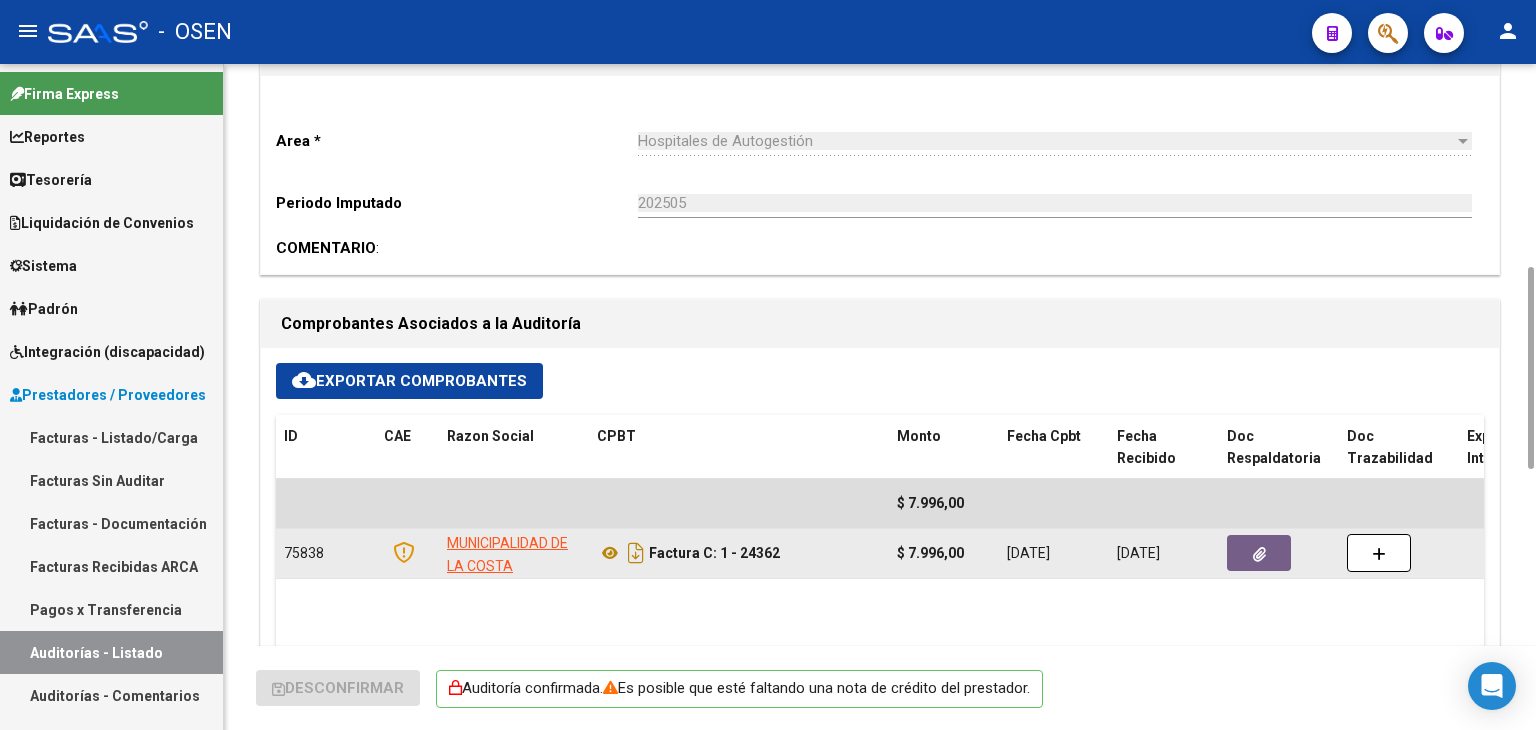click 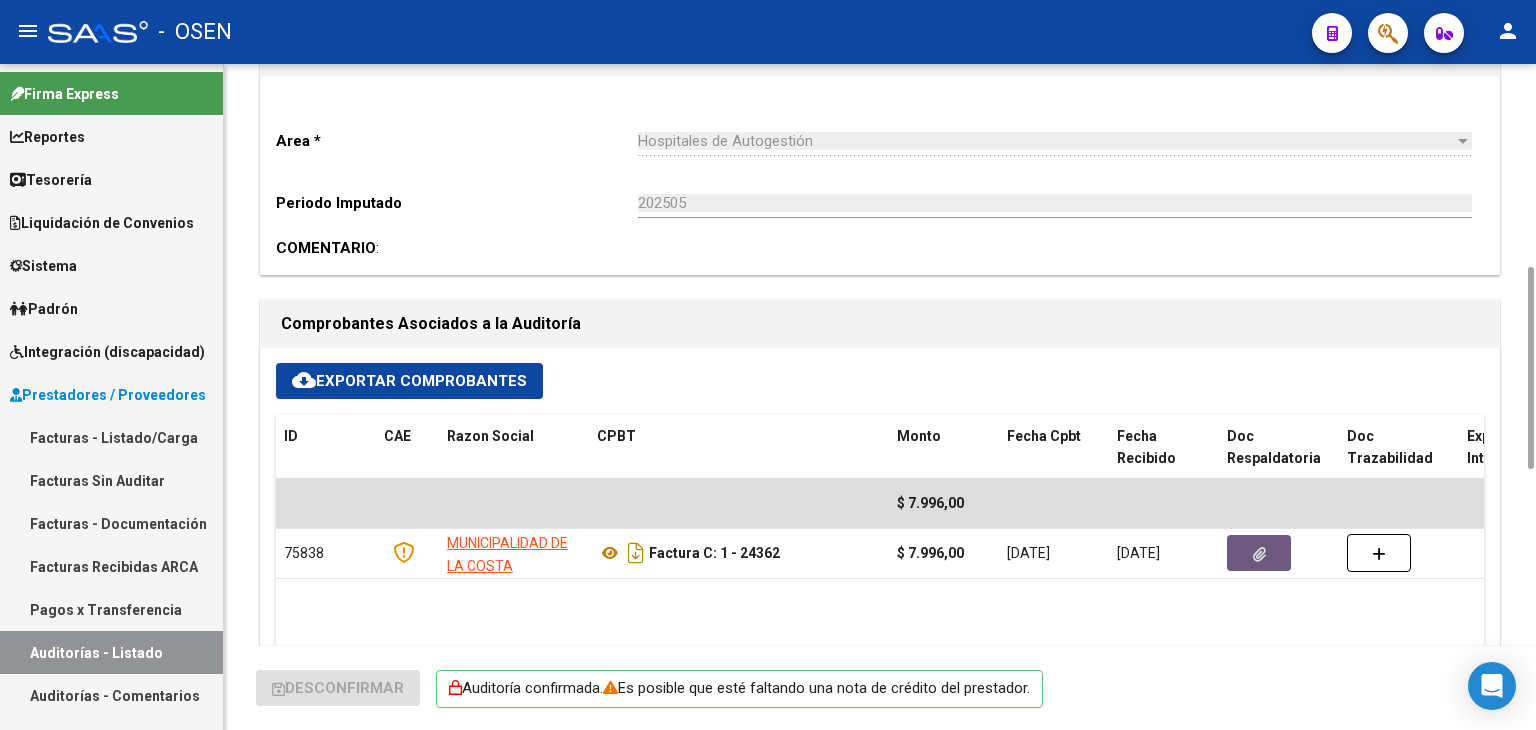 type 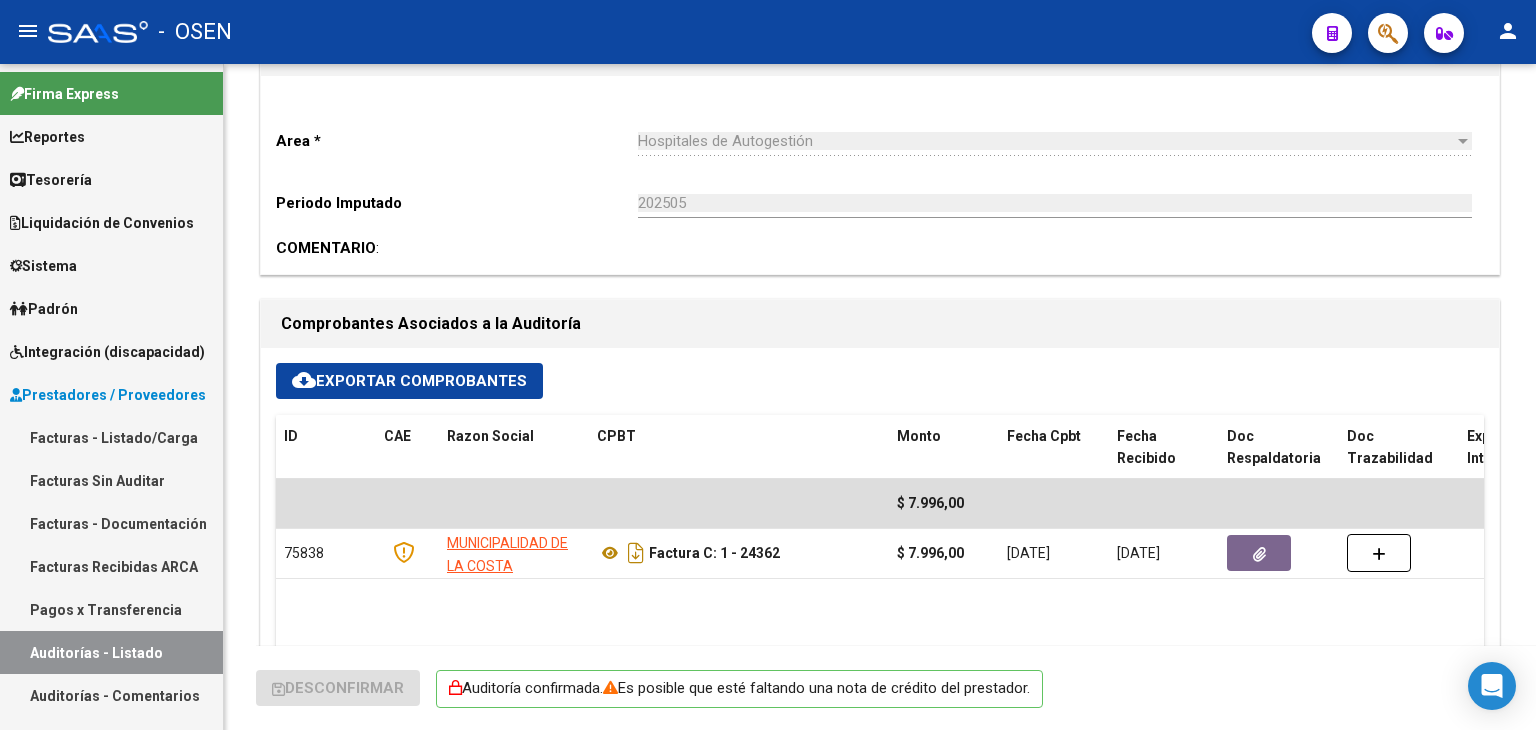 scroll, scrollTop: 582, scrollLeft: 0, axis: vertical 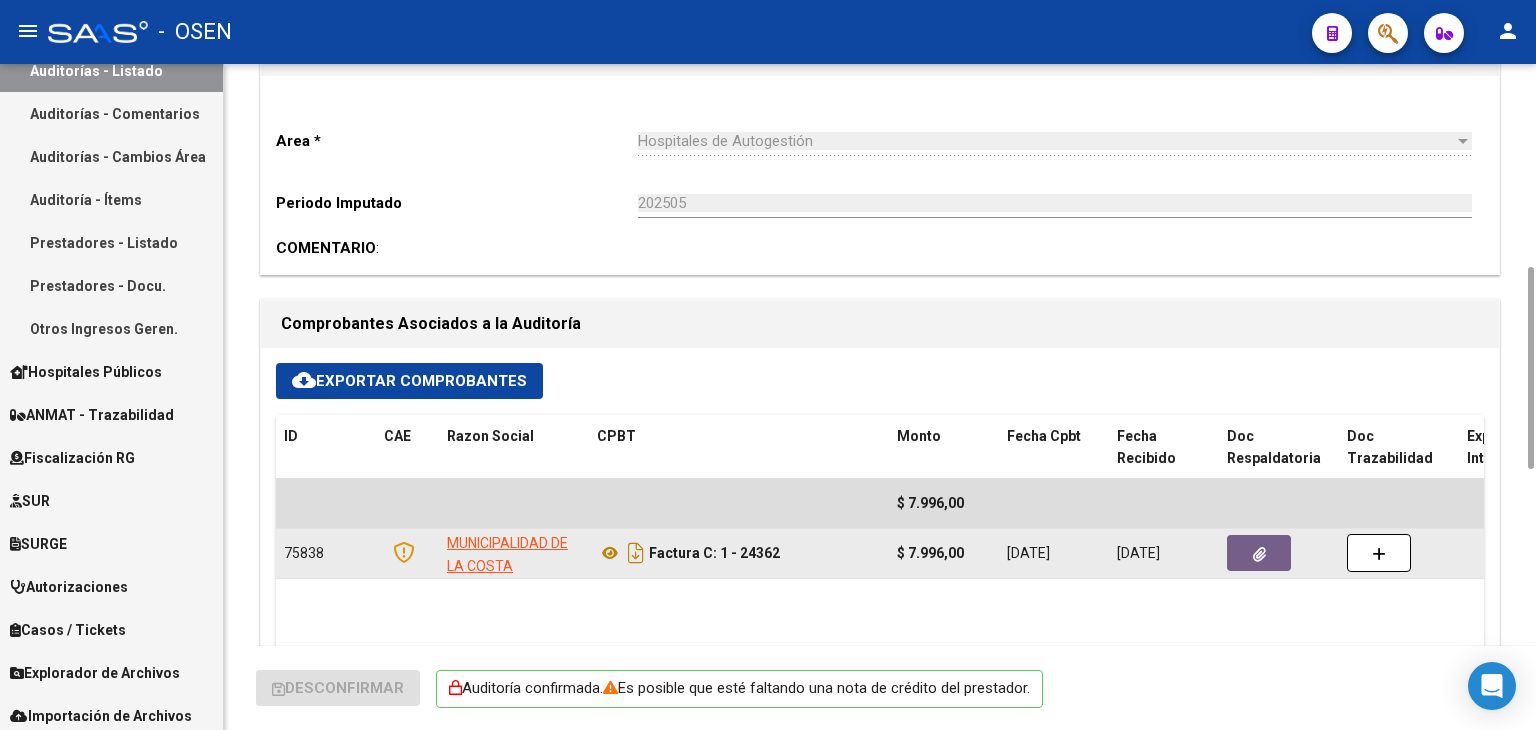 click on "[DATE]" 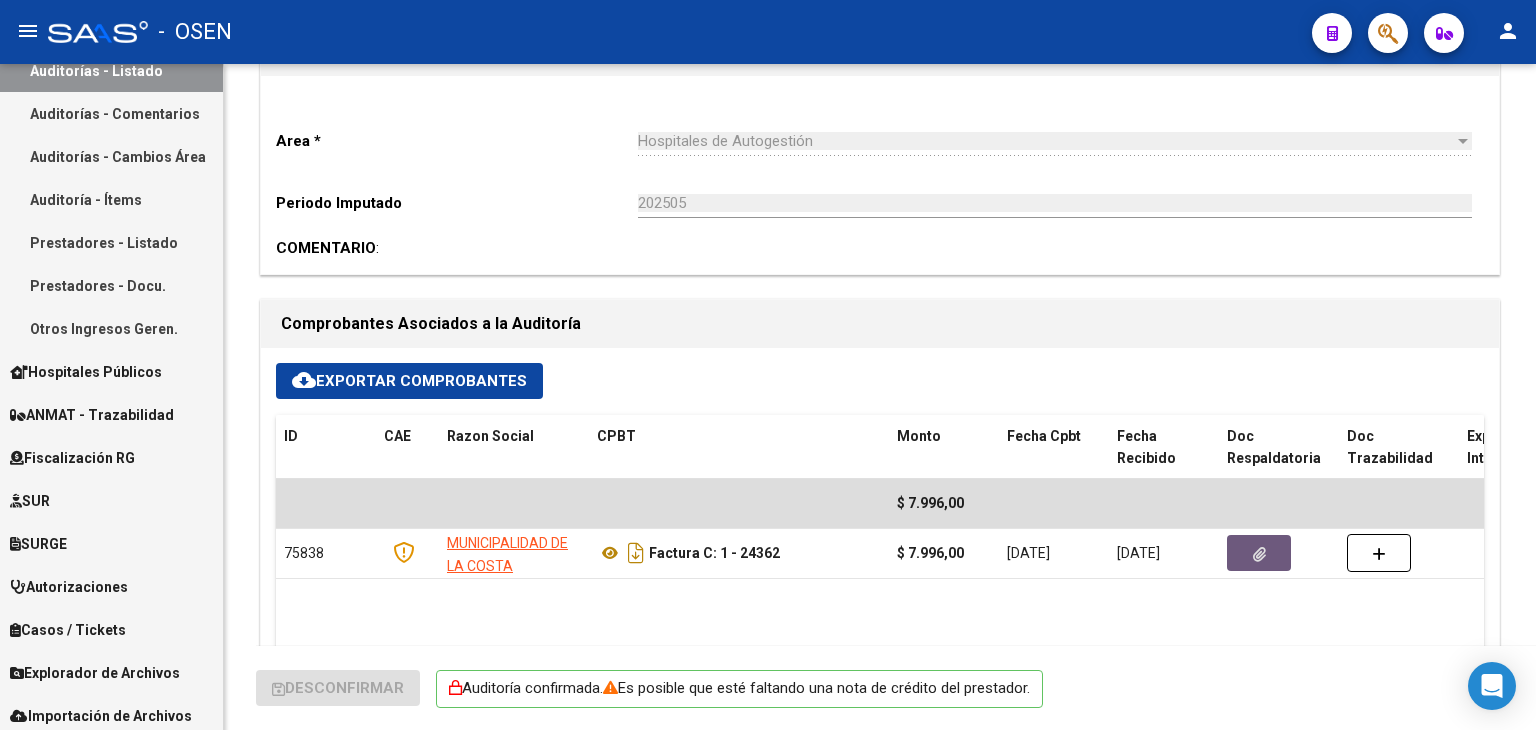 scroll, scrollTop: 0, scrollLeft: 0, axis: both 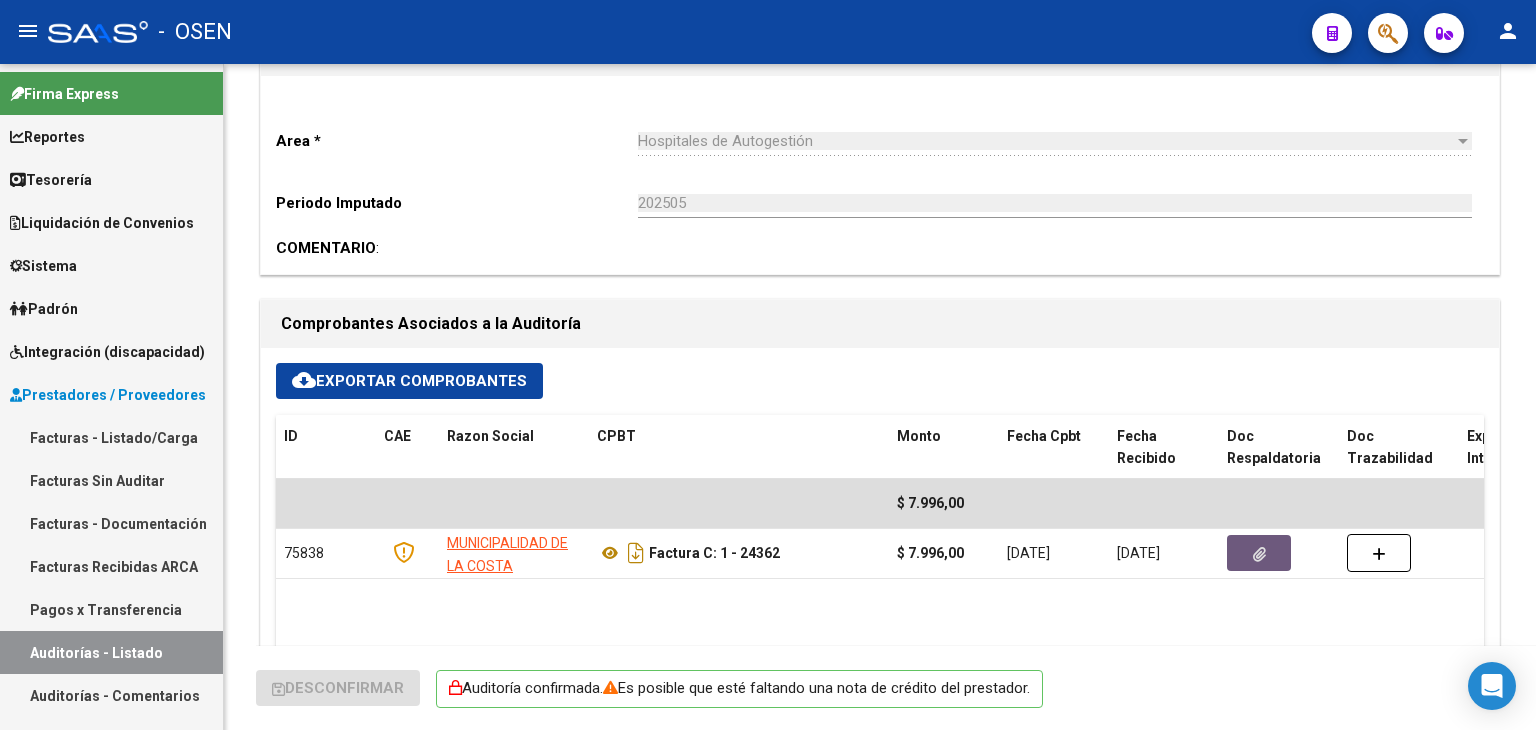 click on "Tesorería" at bounding box center [111, 179] 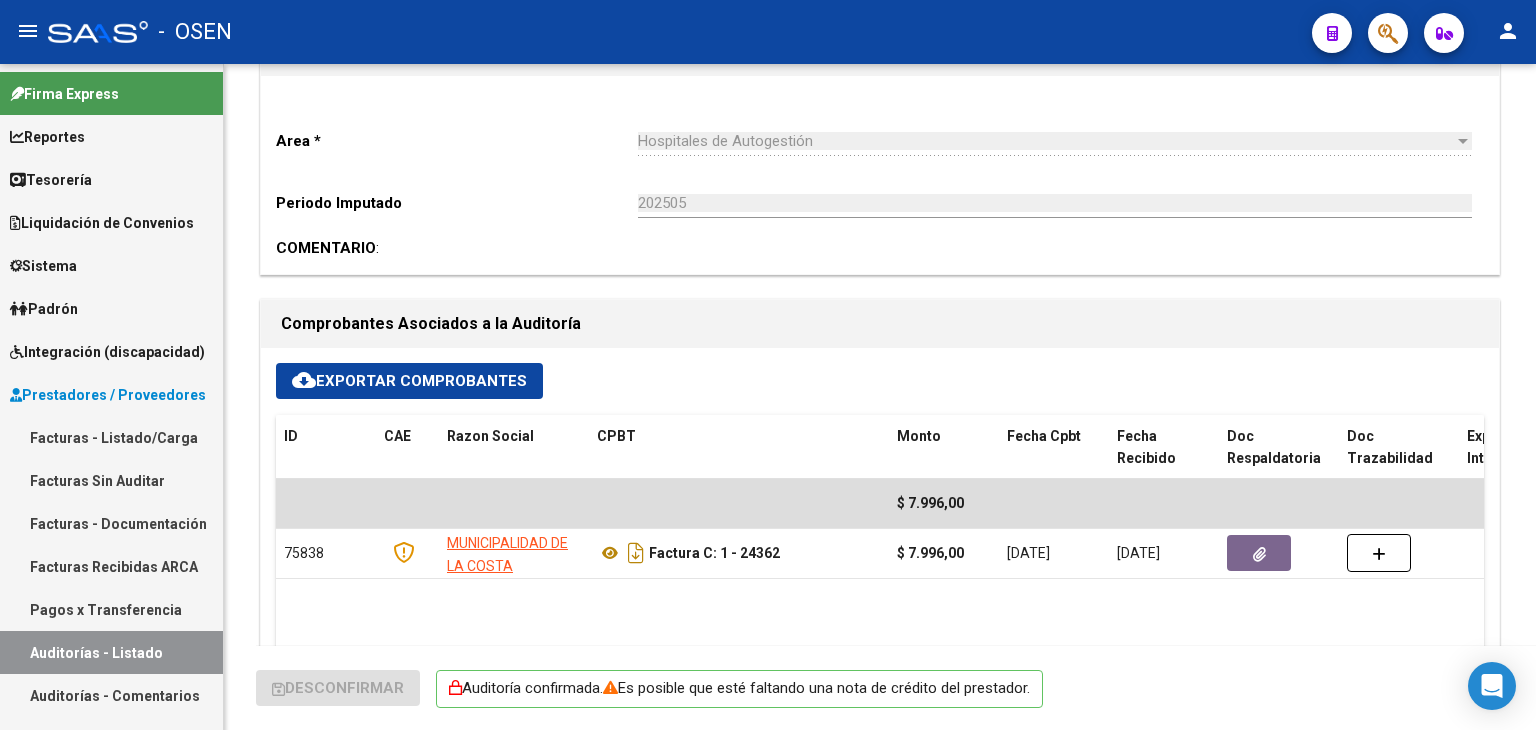 click on "Tesorería" at bounding box center [111, 179] 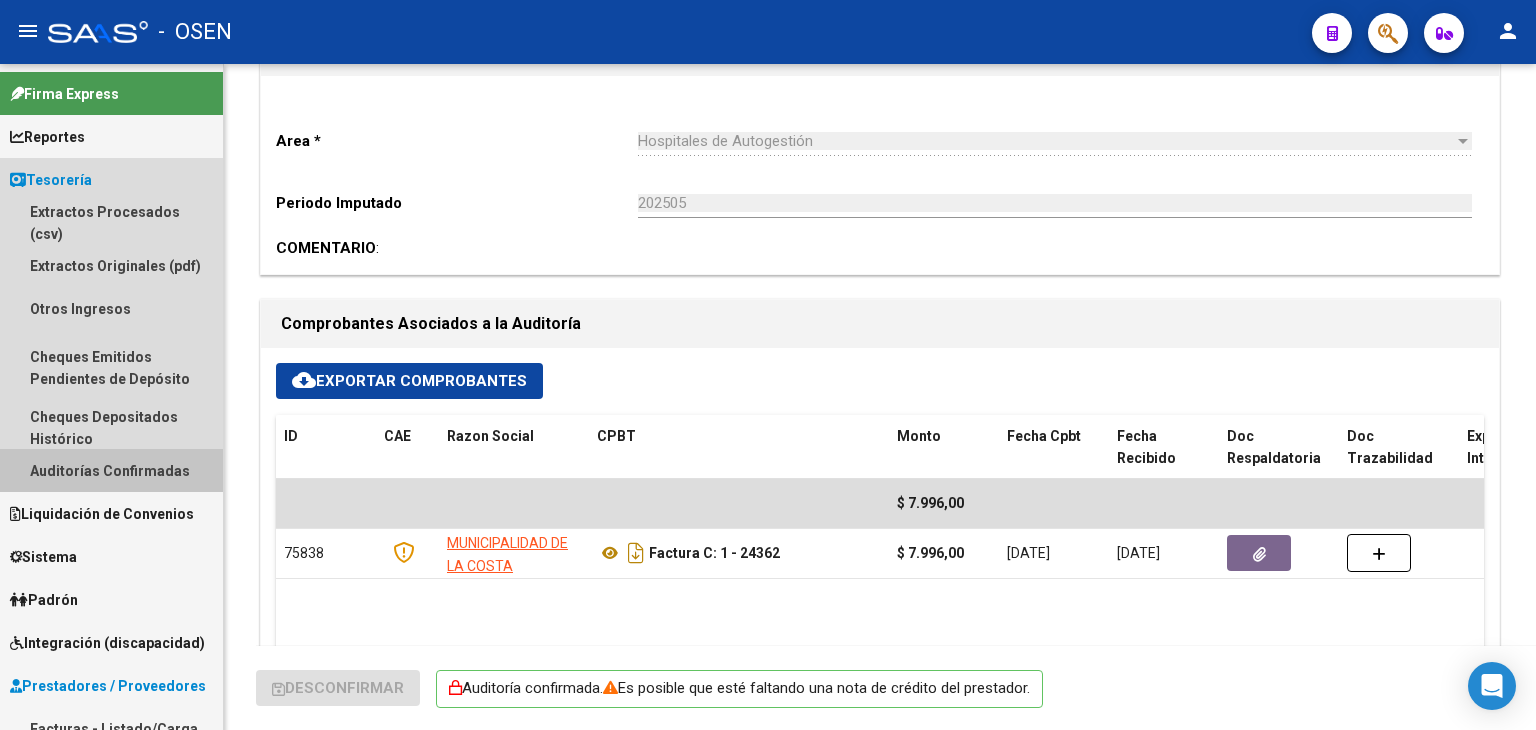 drag, startPoint x: 157, startPoint y: 458, endPoint x: 188, endPoint y: 459, distance: 31.016125 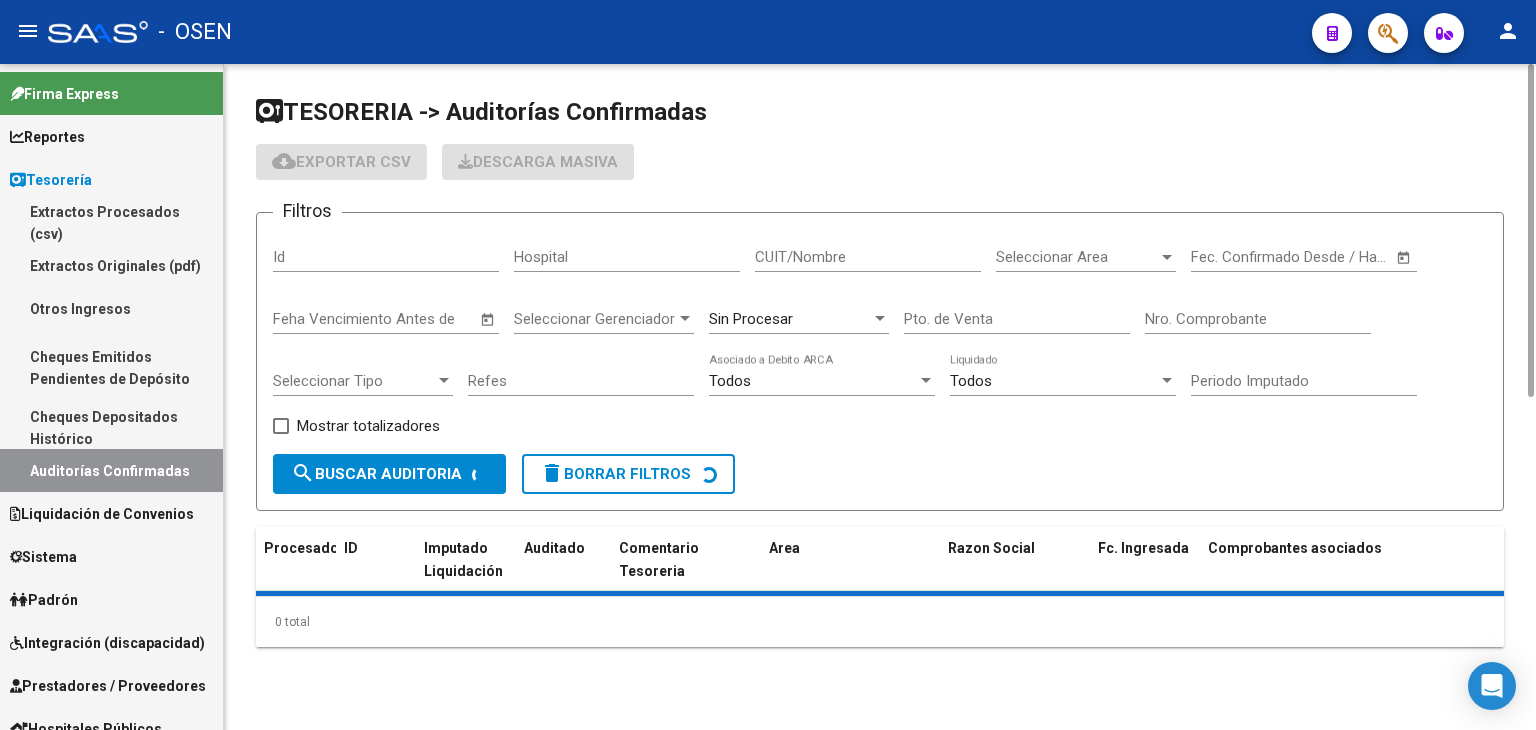 scroll, scrollTop: 0, scrollLeft: 0, axis: both 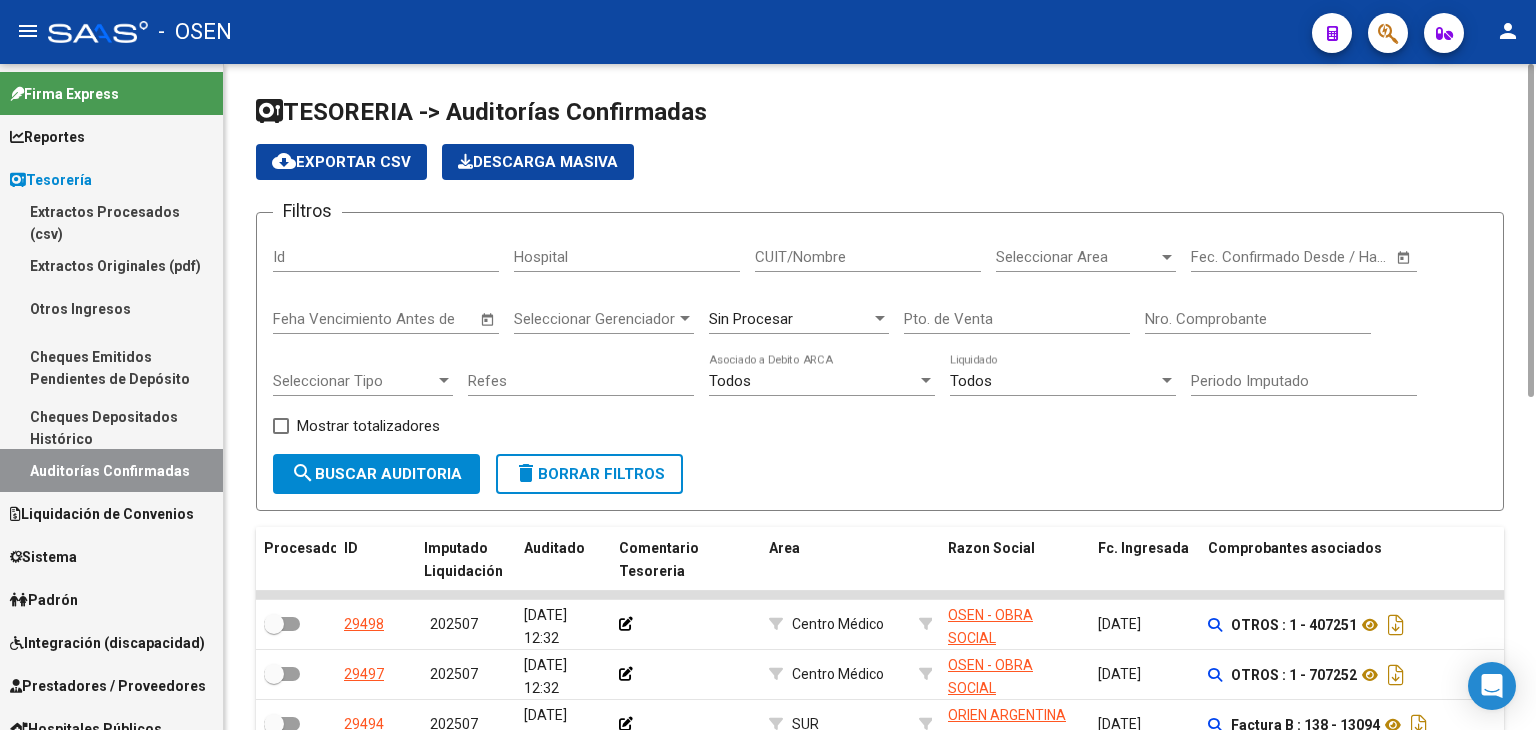 click at bounding box center (1167, 257) 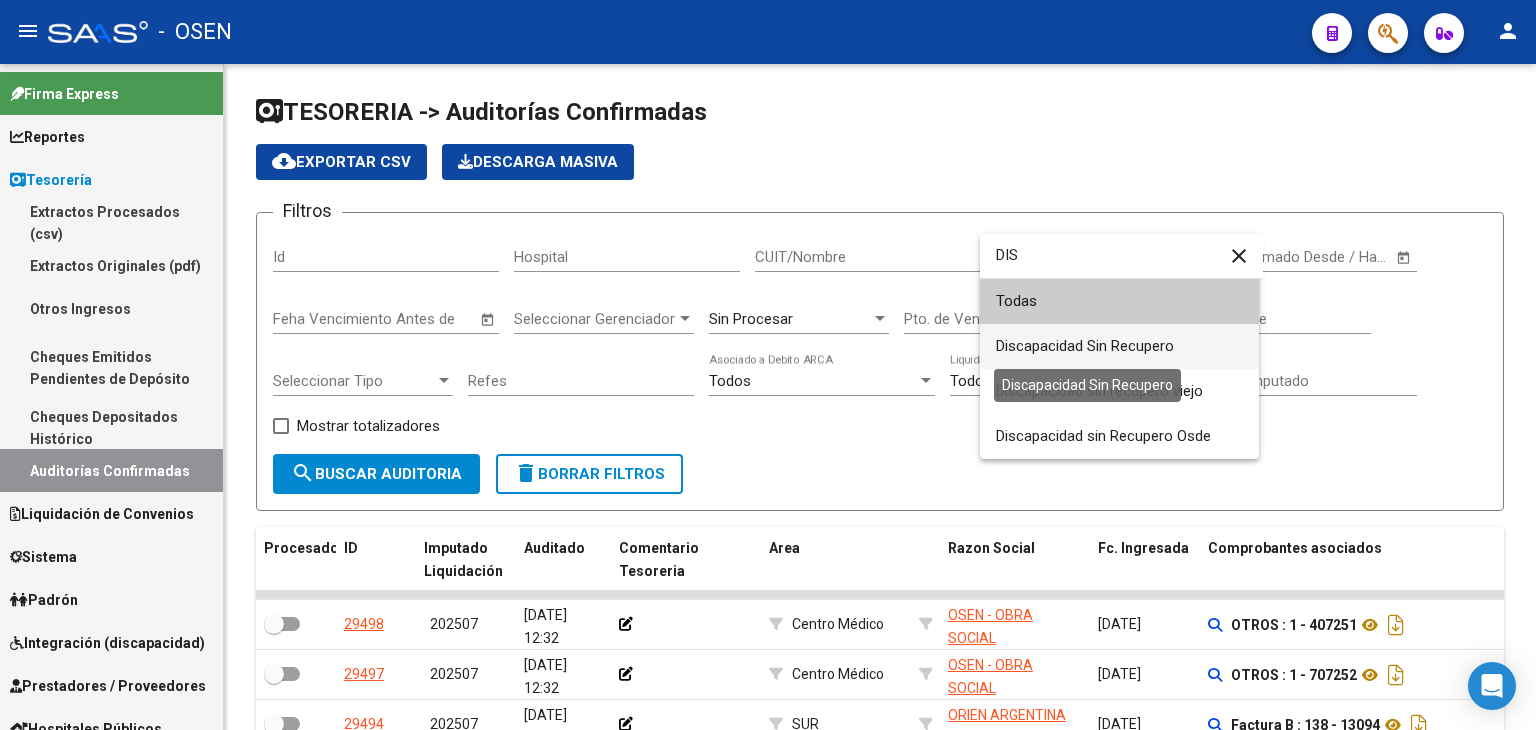 type on "DIS" 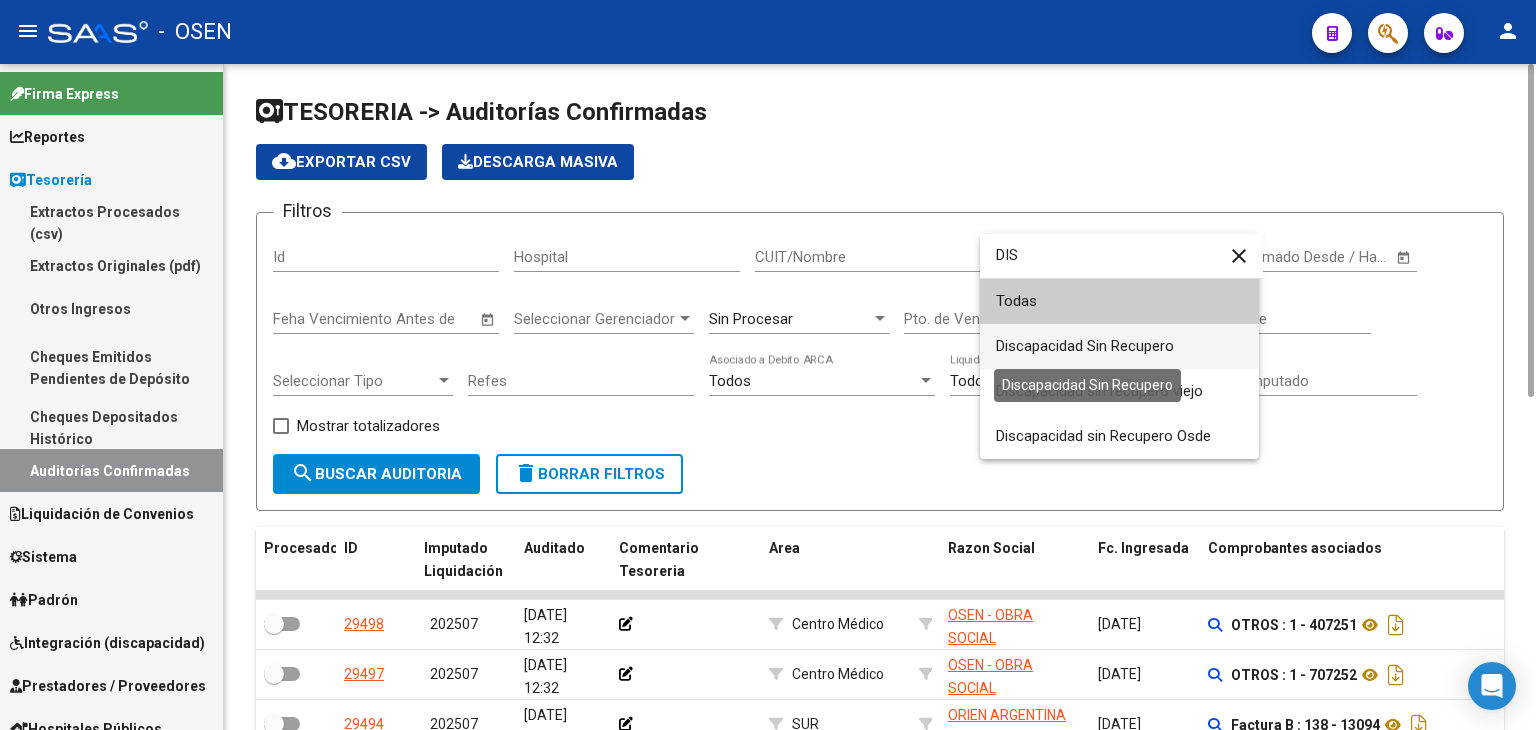 drag, startPoint x: 1144, startPoint y: 348, endPoint x: 1074, endPoint y: 358, distance: 70.71068 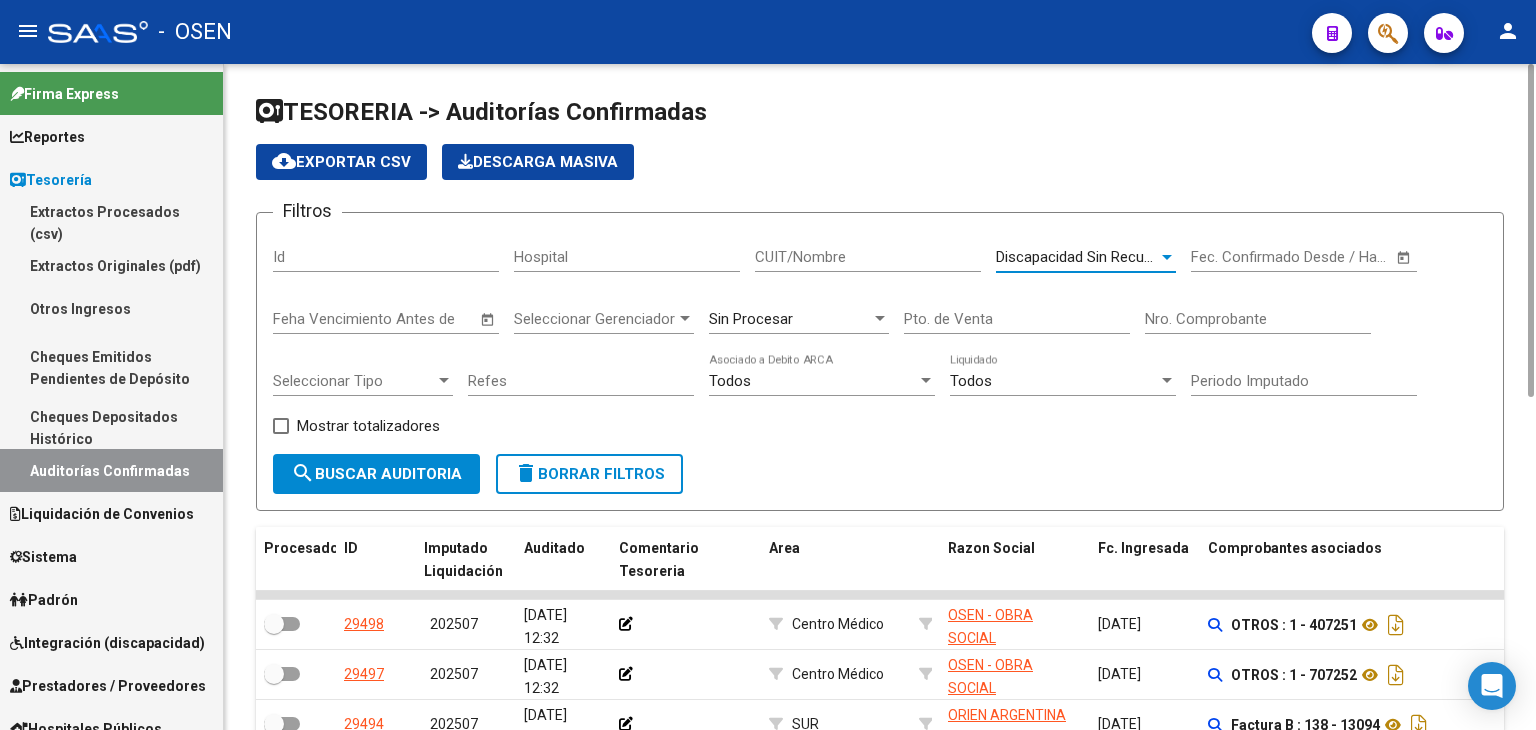 click on "Filtros Id Hospital CUIT/Nombre Discapacidad Sin Recupero Seleccionar Area Start date – Fec. Confirmado Desde / Hasta Feha Vencimiento Antes de Seleccionar Gerenciador Seleccionar Gerenciador Sin Procesar Pto. de Venta Nro. Comprobante Seleccionar Tipo Seleccionar Tipo Refes Todos  Asociado a Debito ARCA Todos  Liquidado Periodo Imputado    Mostrar totalizadores search  Buscar Auditoria  delete  Borrar Filtros" 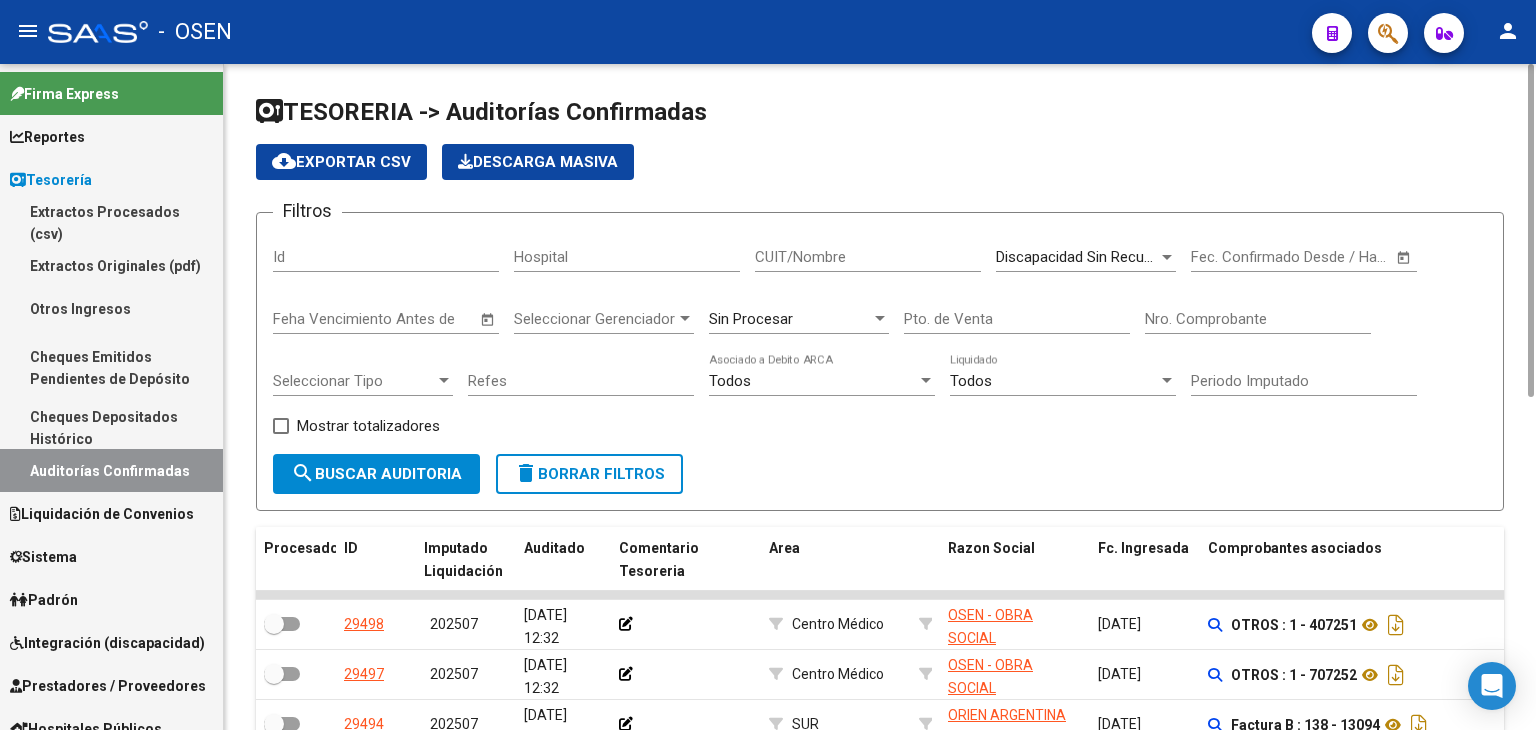 click on "search  Buscar Auditoria" 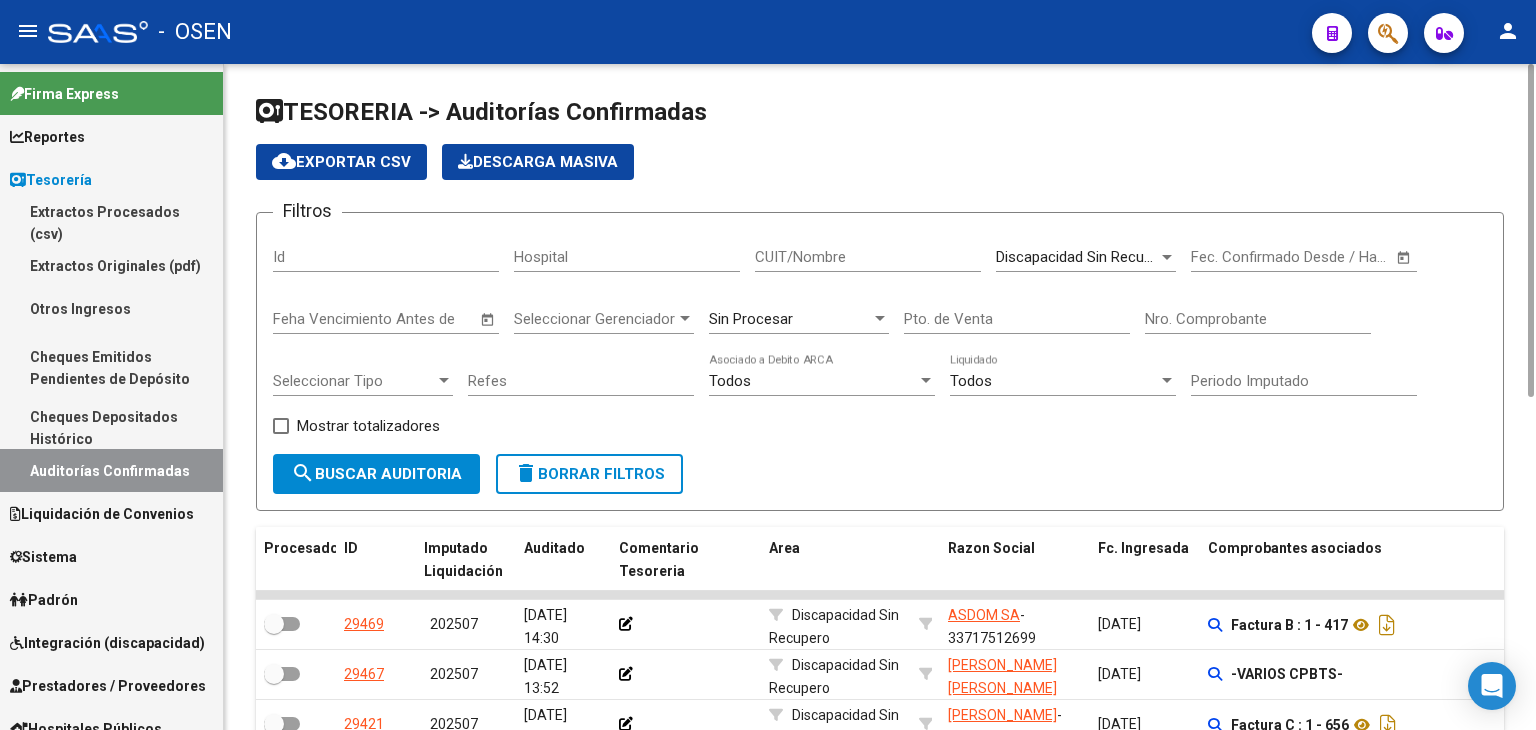 scroll, scrollTop: 504, scrollLeft: 0, axis: vertical 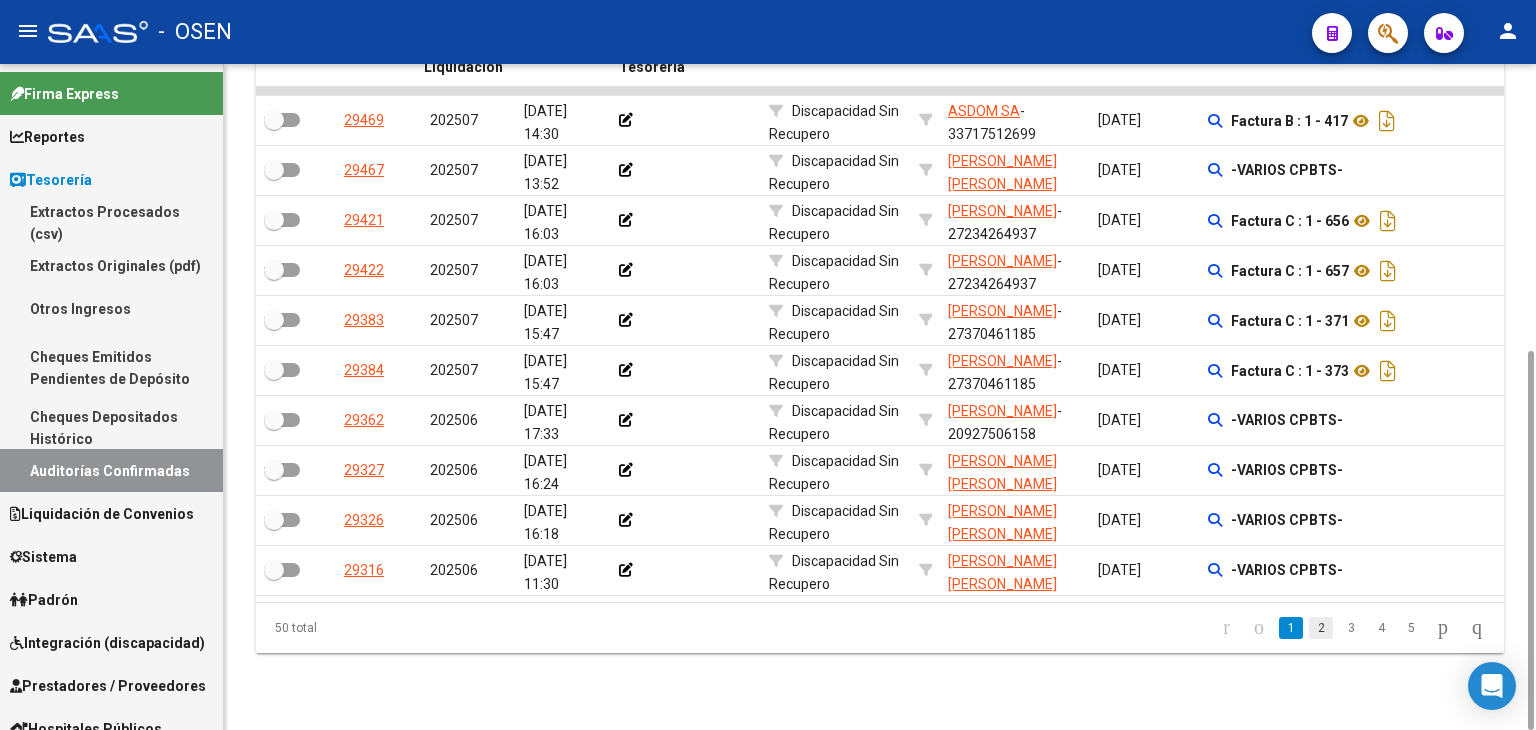 click on "2" 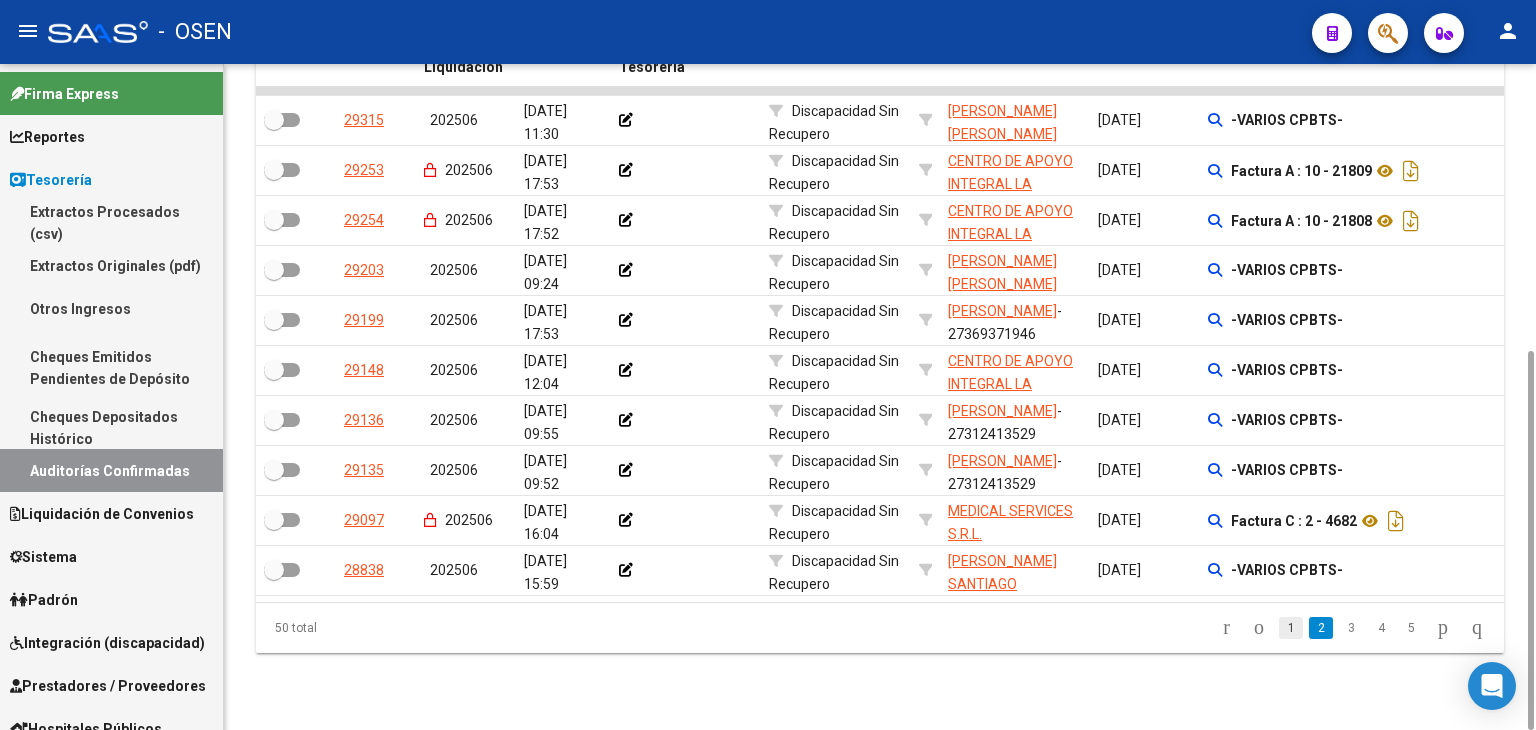 click on "1" 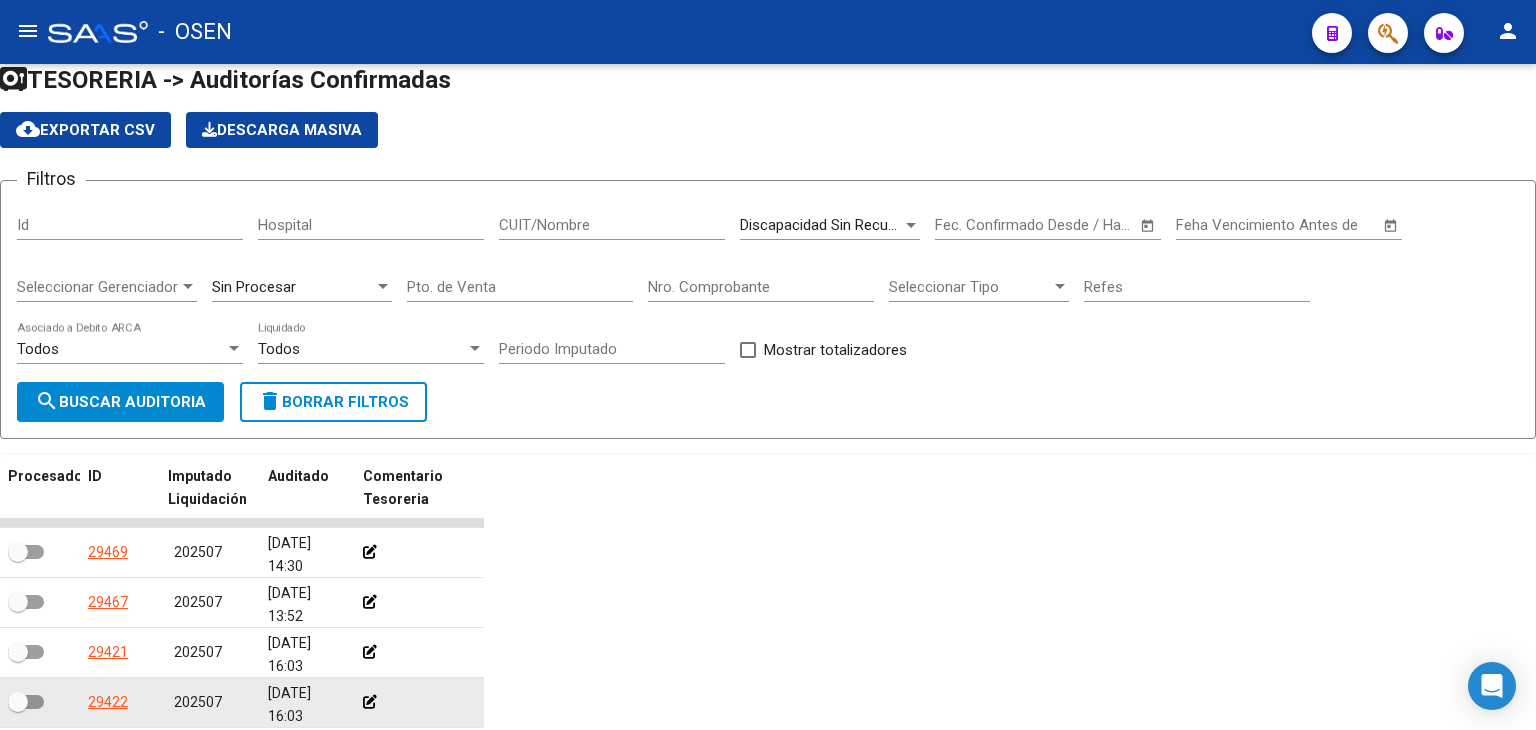 scroll, scrollTop: 464, scrollLeft: 0, axis: vertical 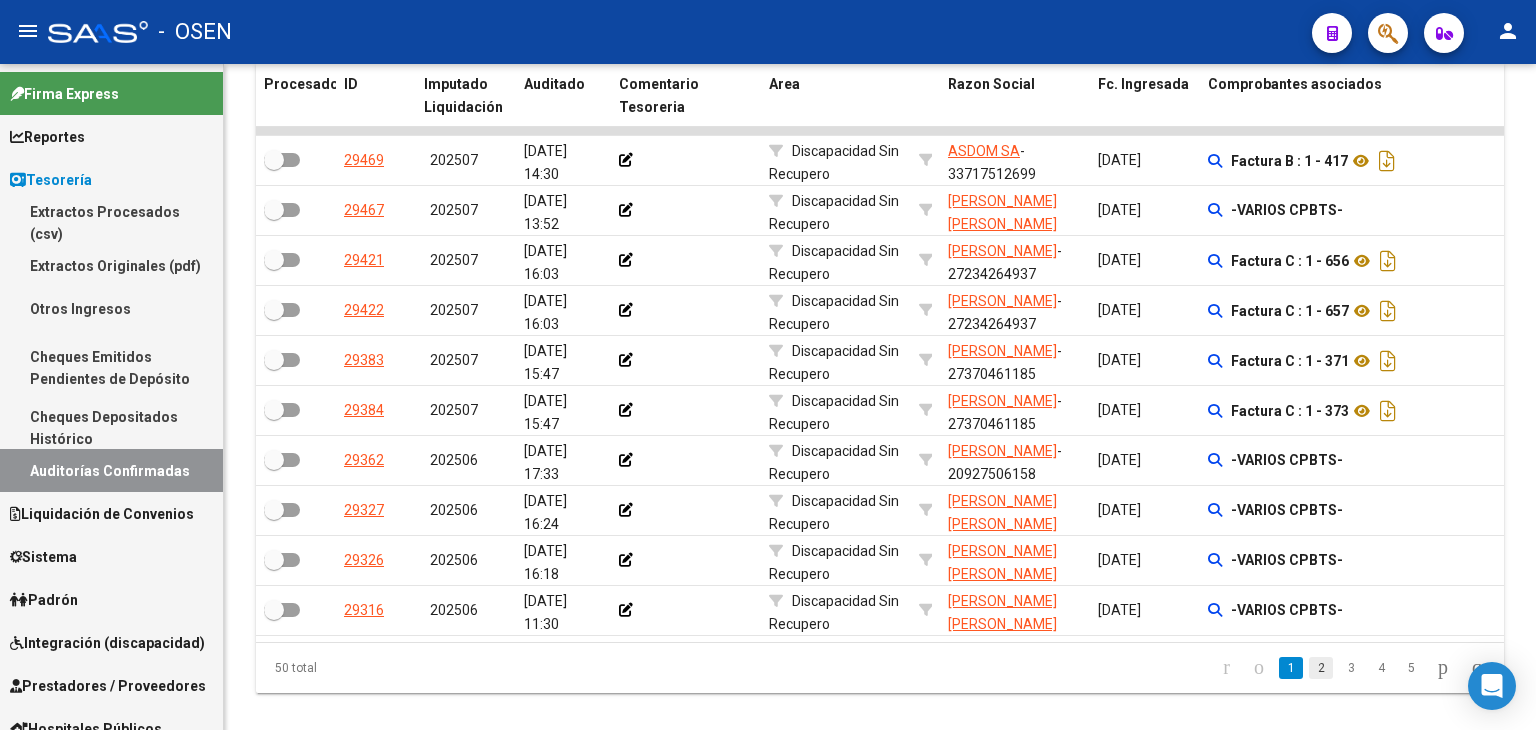 click on "2" 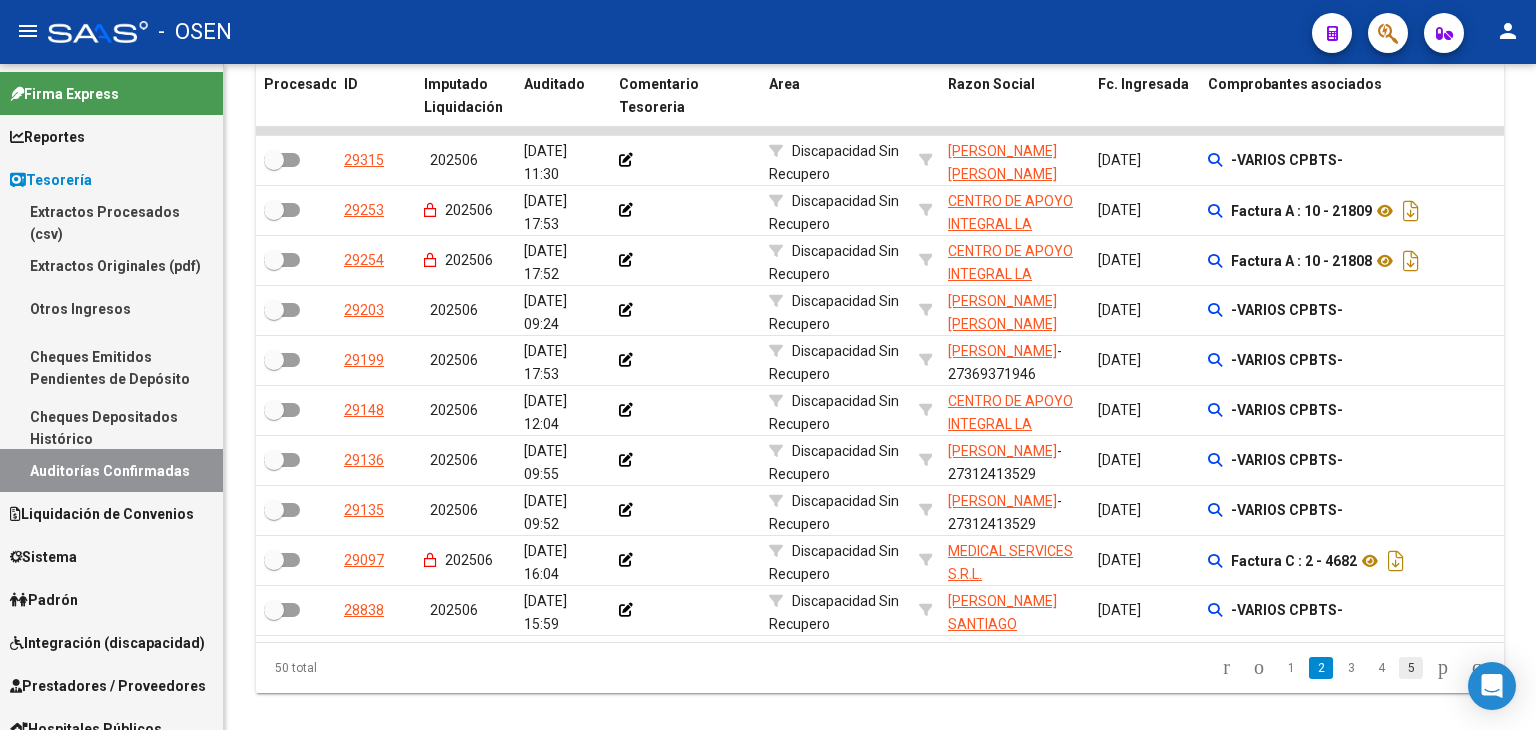 click on "5" 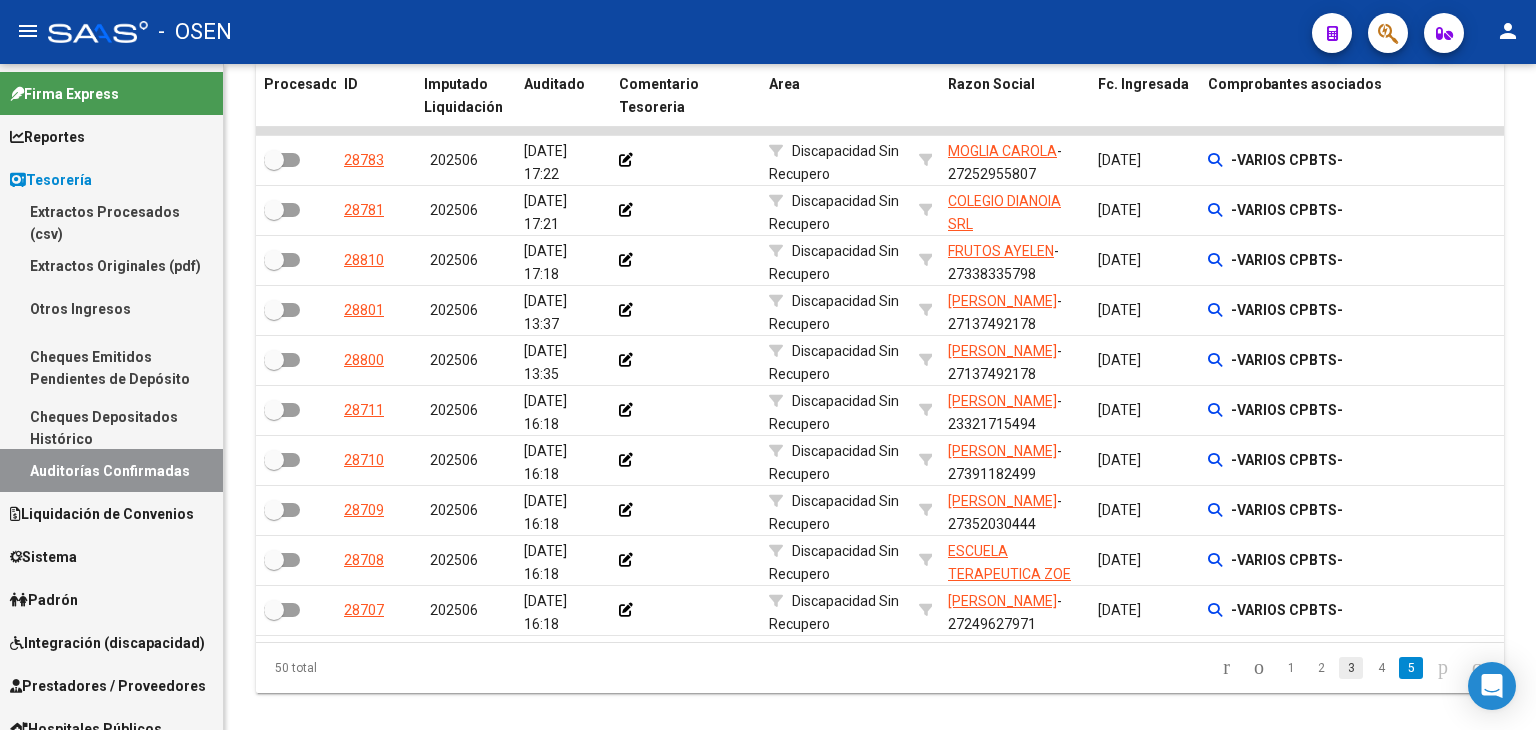 click on "3" 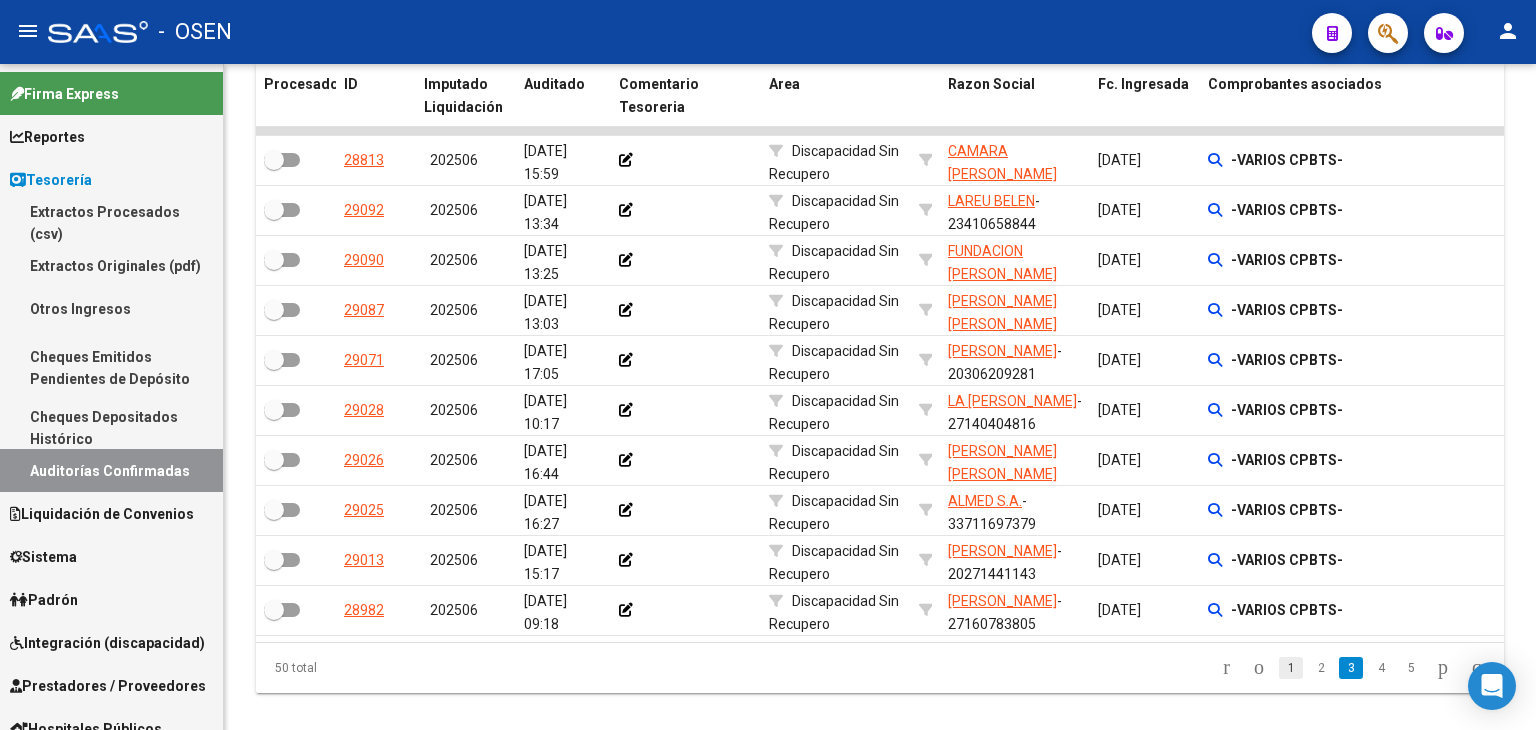click on "1" 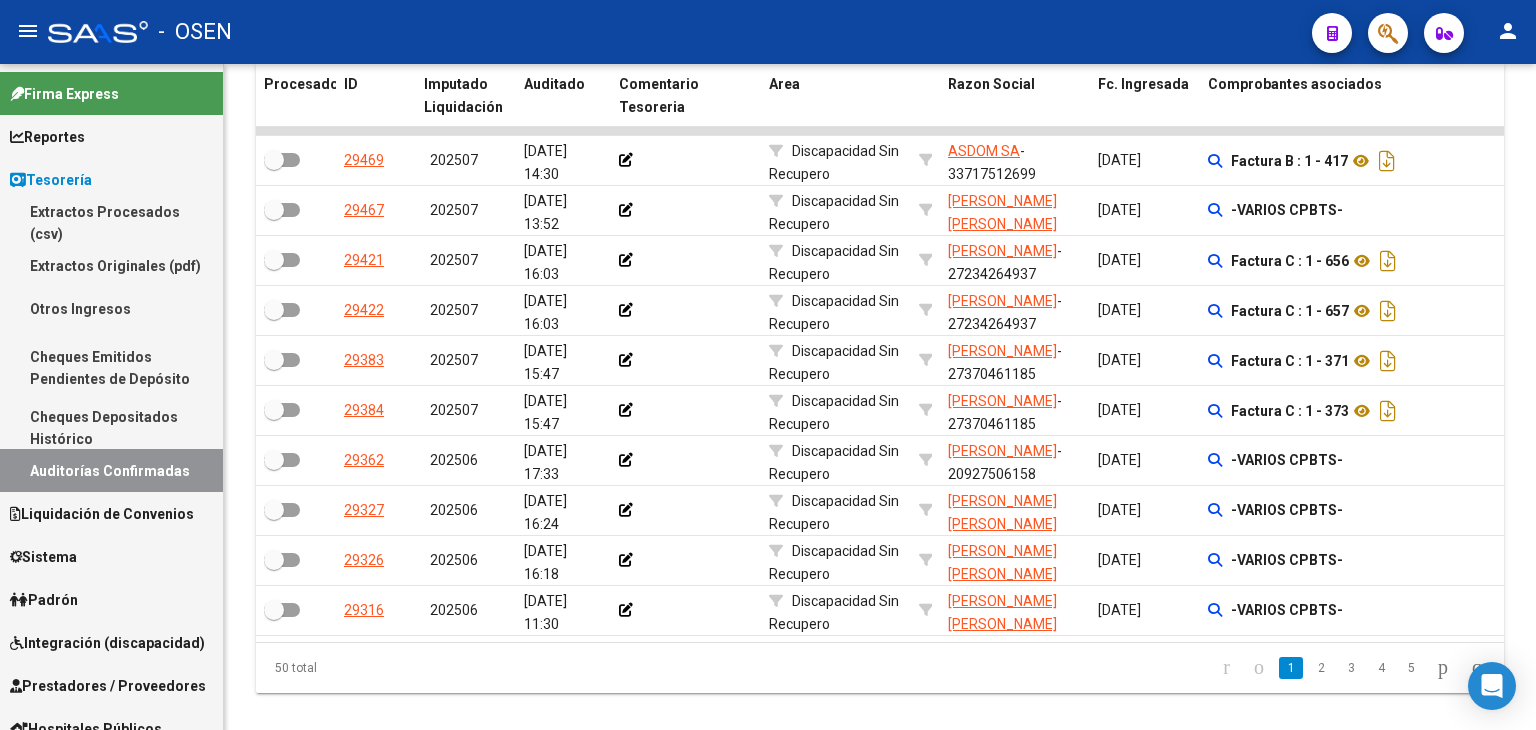 click on "50 total   1   2   3   4   5" 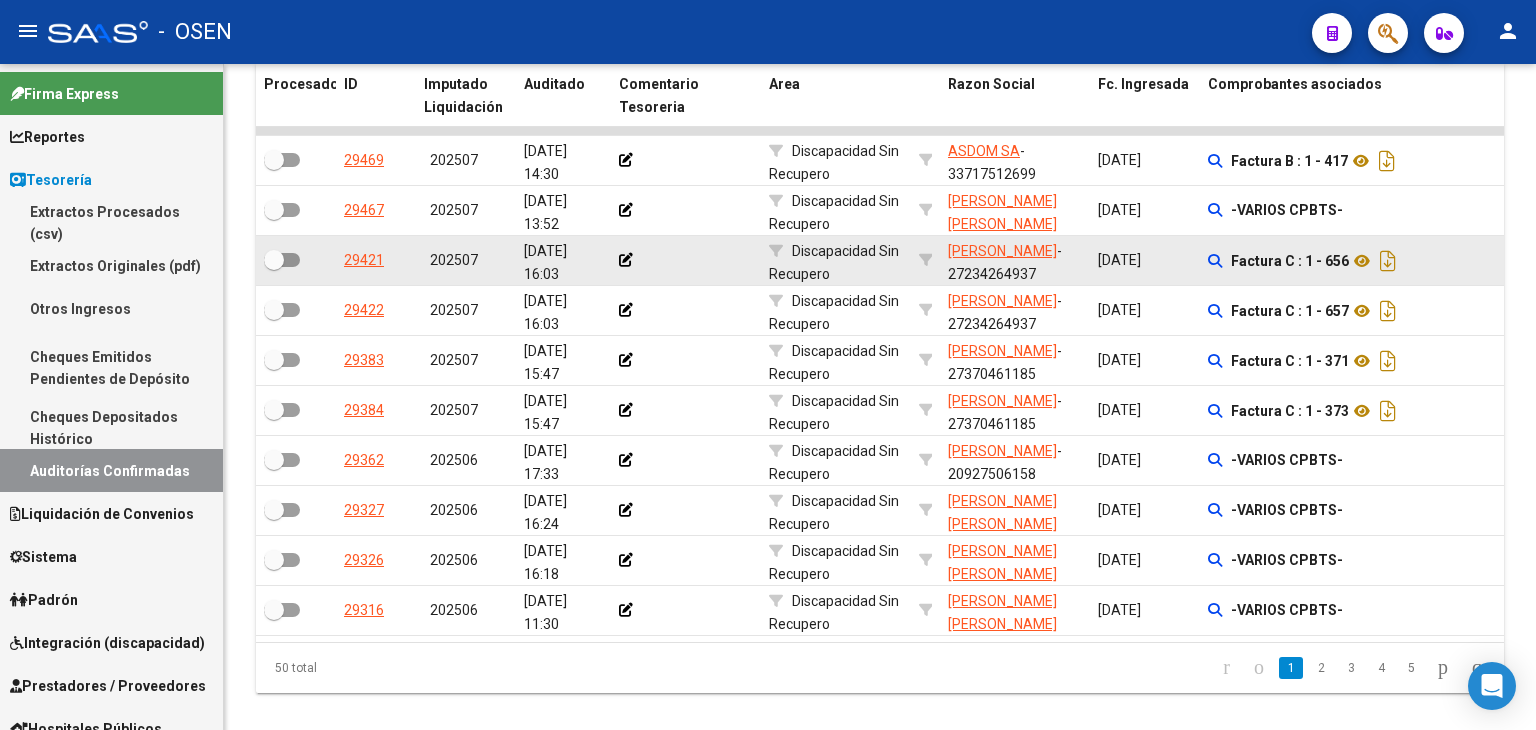 scroll, scrollTop: 0, scrollLeft: 0, axis: both 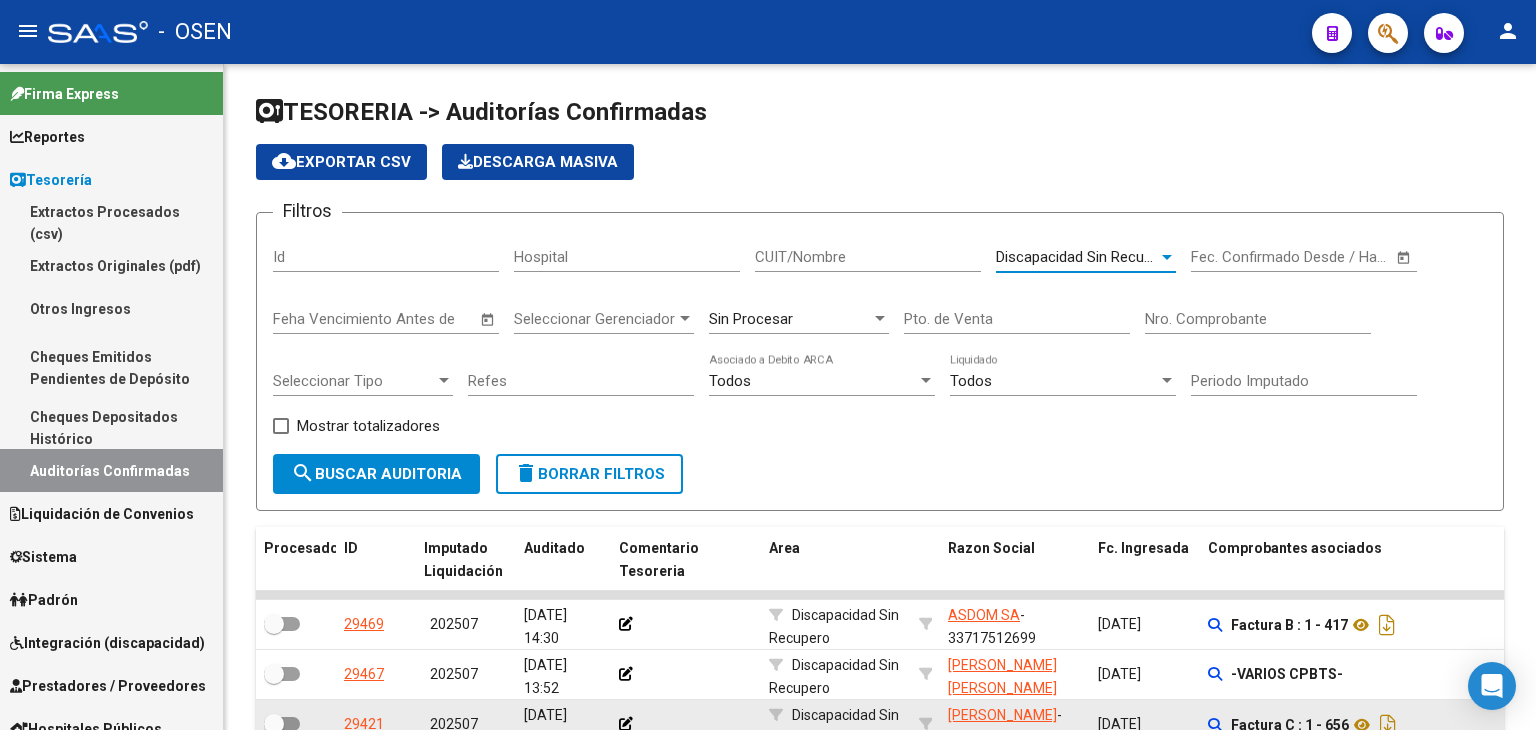 click on "Discapacidad Sin Recupero" at bounding box center (1085, 257) 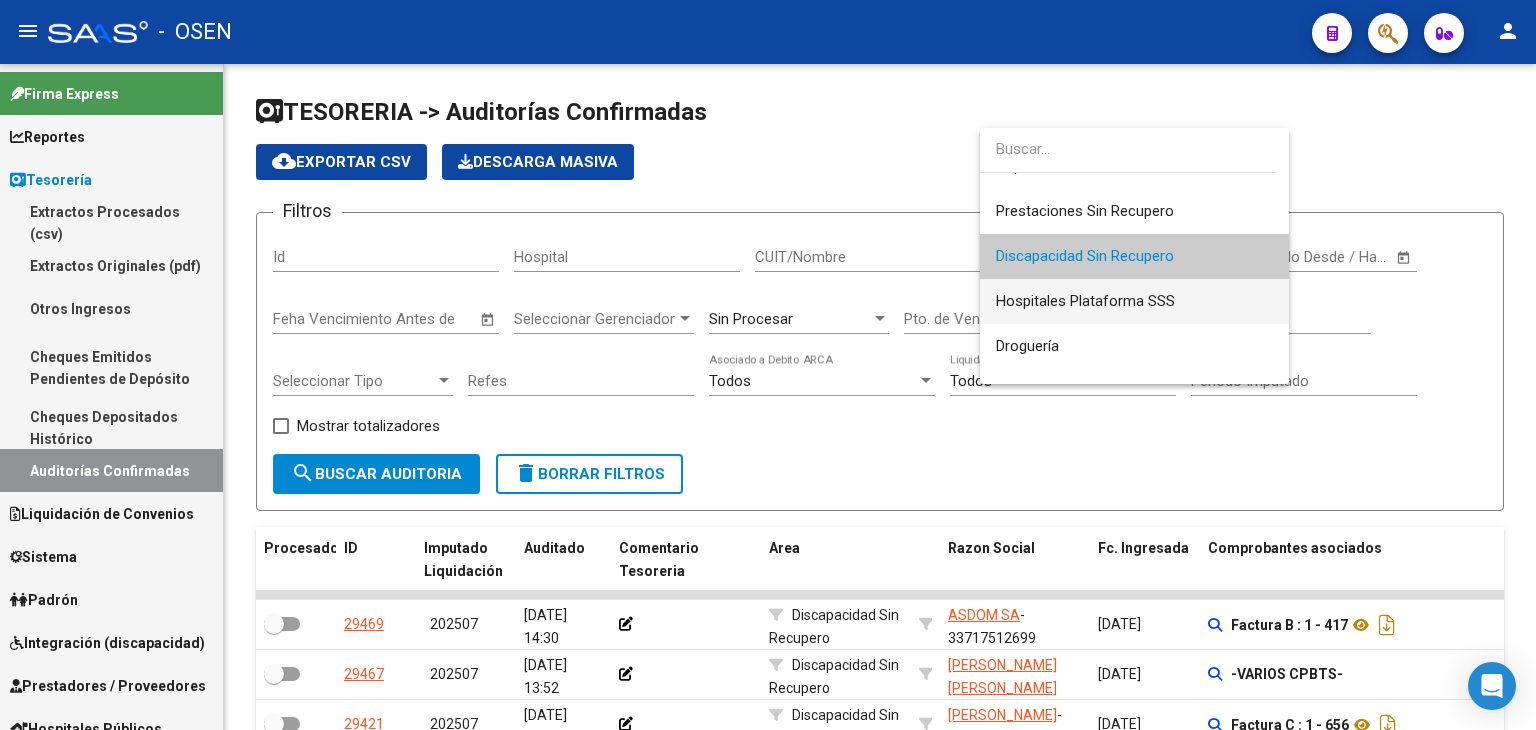 scroll, scrollTop: 678, scrollLeft: 0, axis: vertical 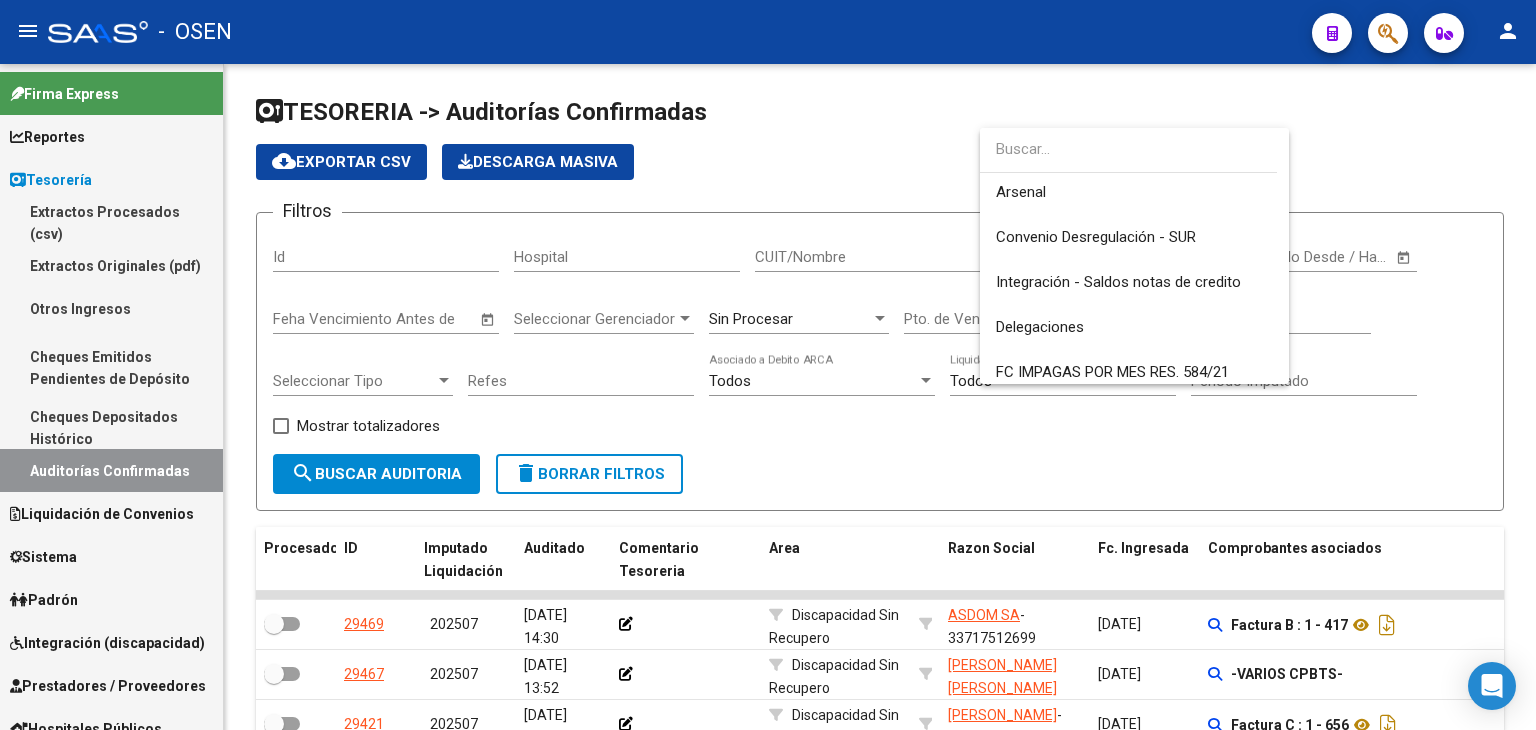 click at bounding box center (768, 365) 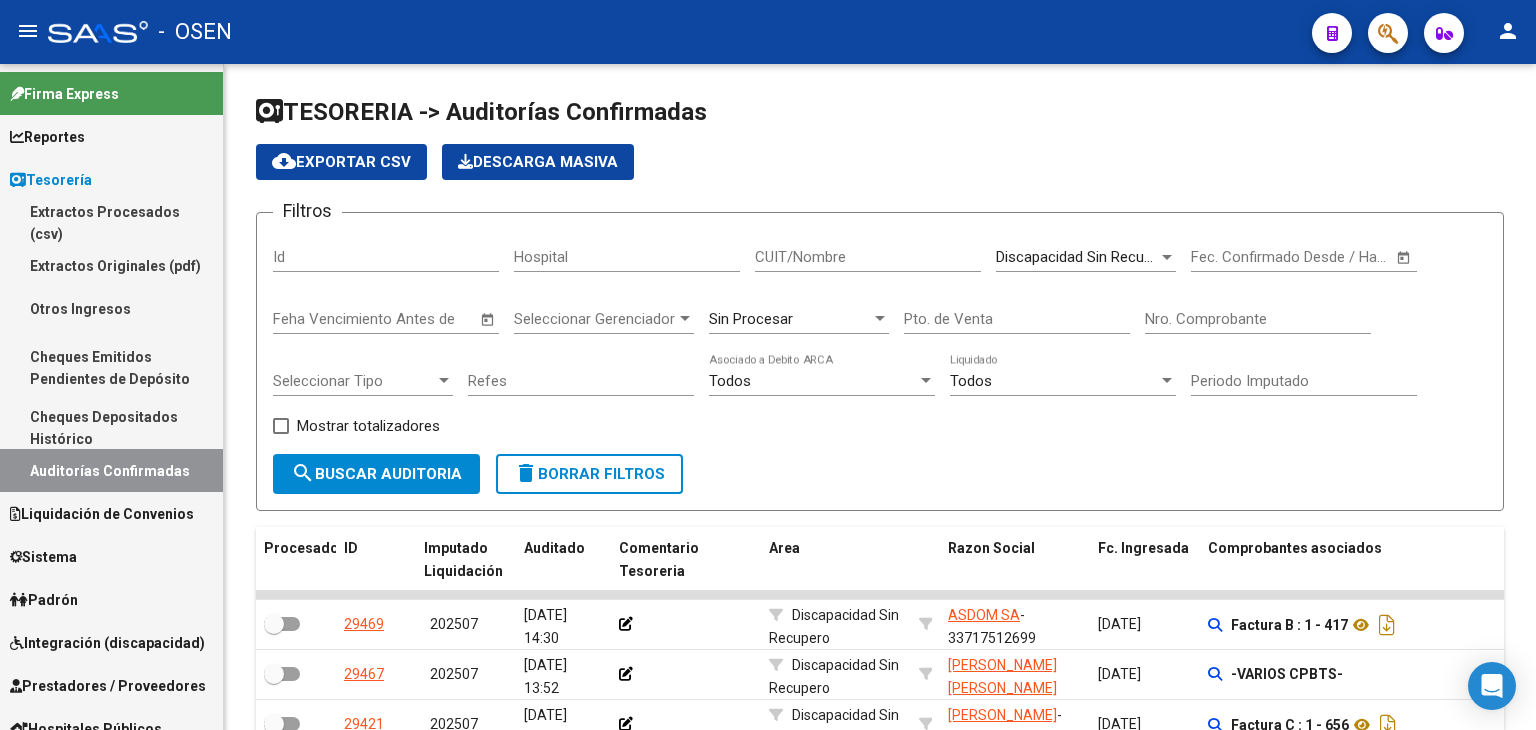 scroll, scrollTop: 504, scrollLeft: 0, axis: vertical 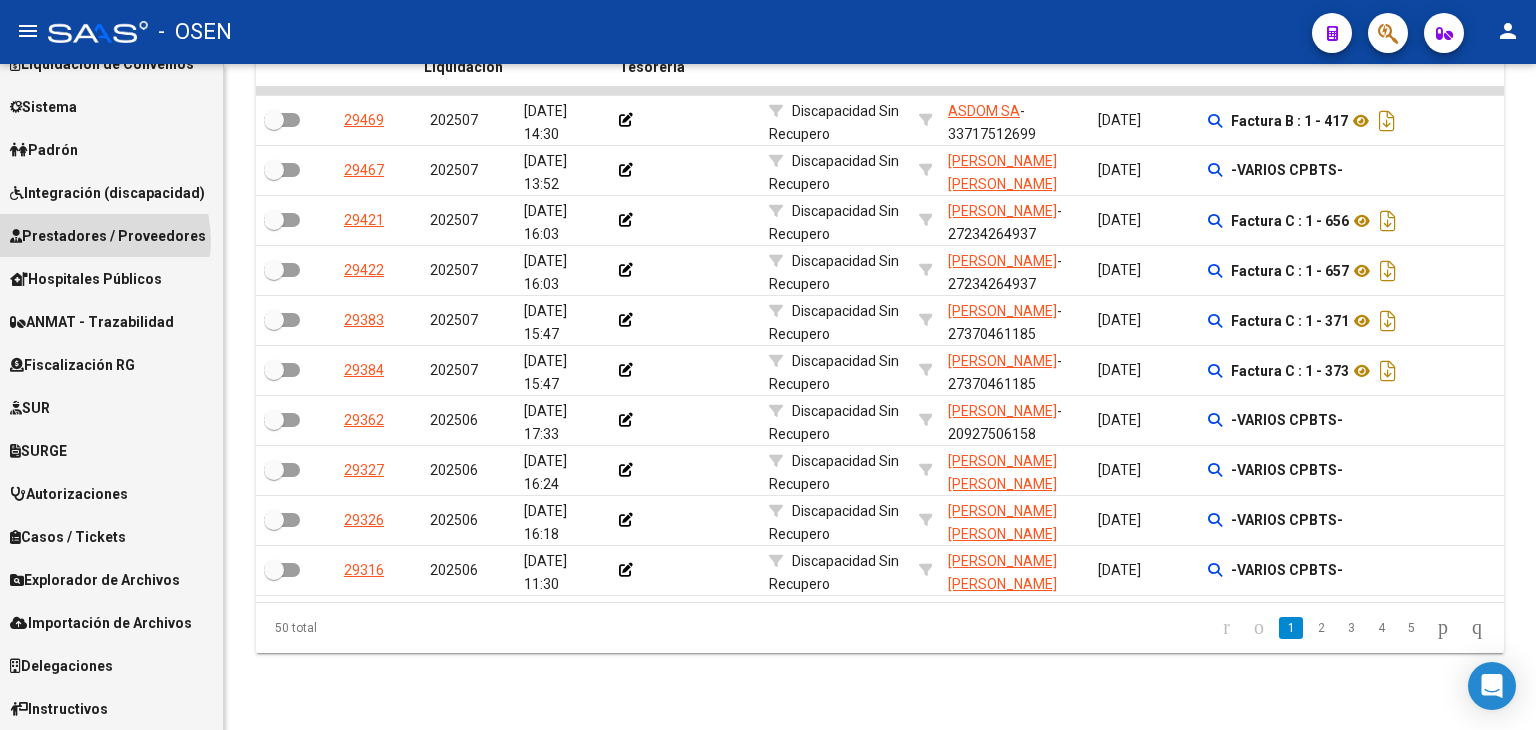 click on "Prestadores / Proveedores" at bounding box center (108, 236) 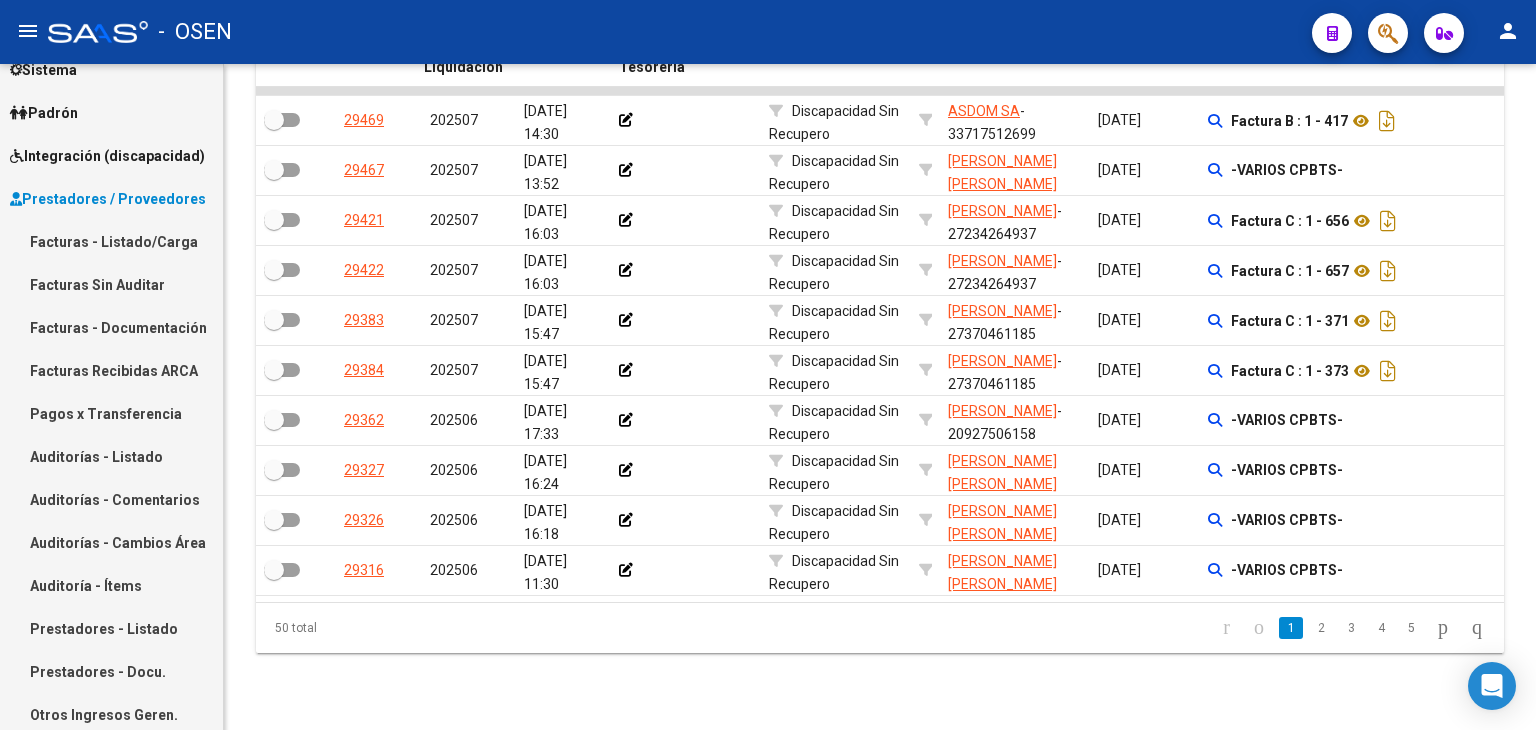 scroll, scrollTop: 159, scrollLeft: 0, axis: vertical 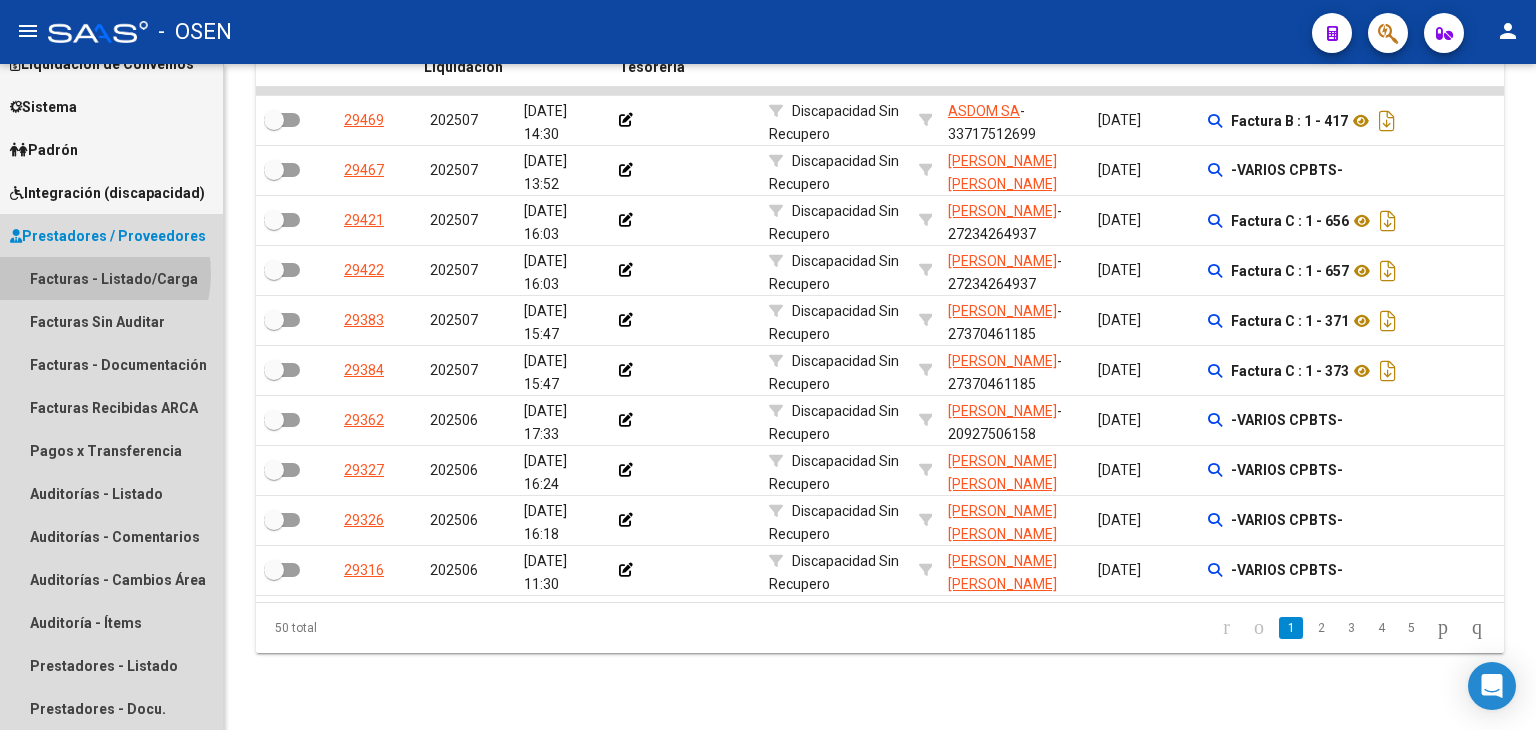 click on "Facturas - Listado/Carga" at bounding box center (111, 278) 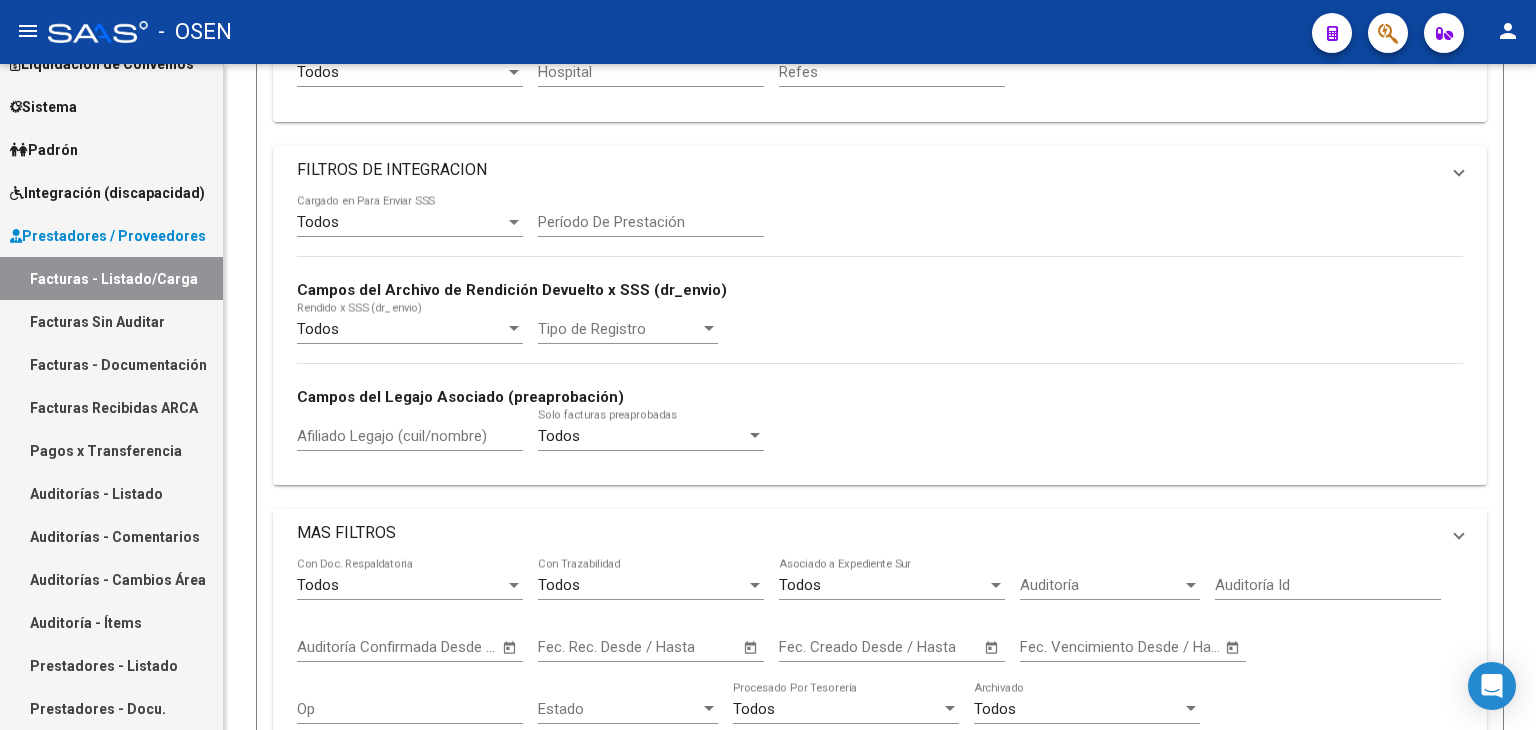 scroll, scrollTop: 0, scrollLeft: 0, axis: both 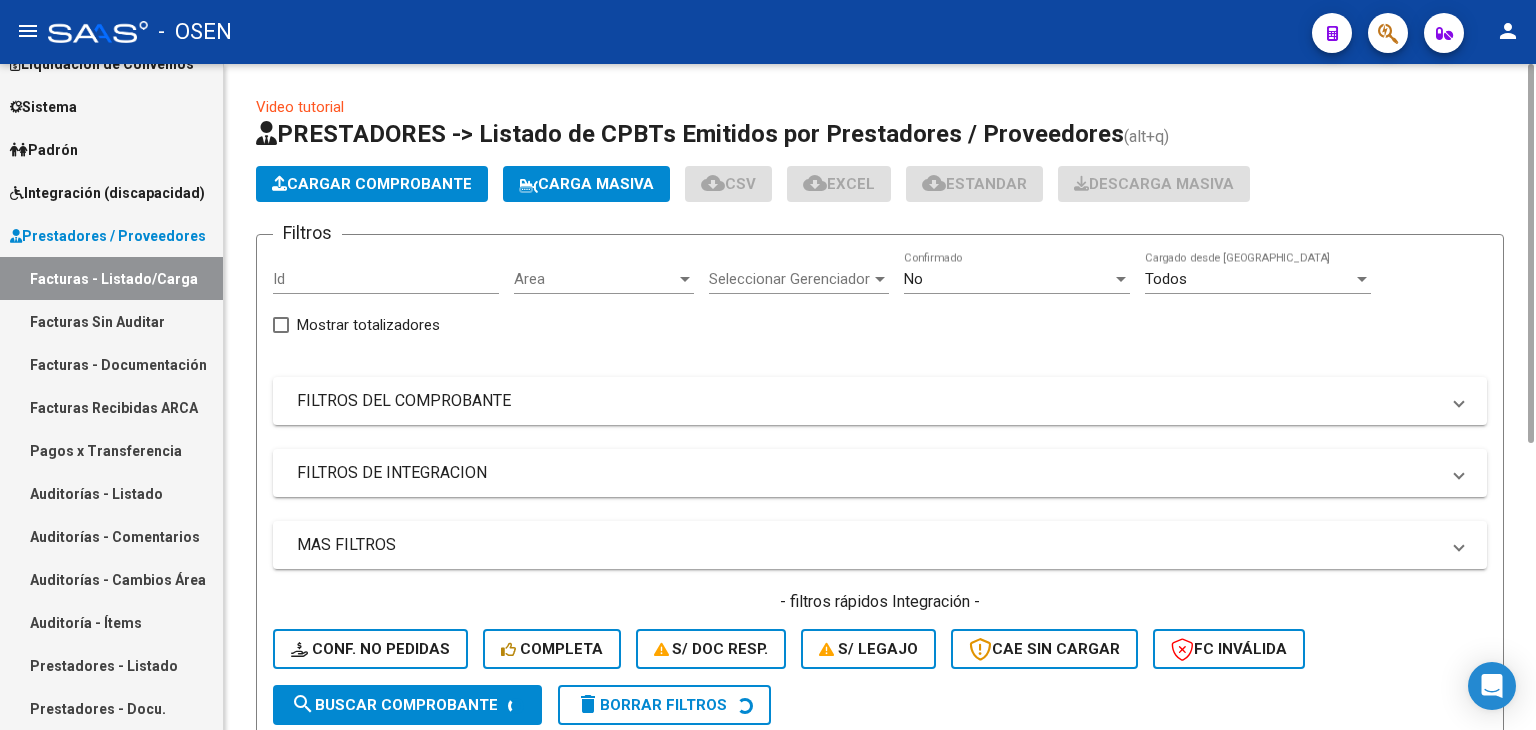 click on "Area Area" 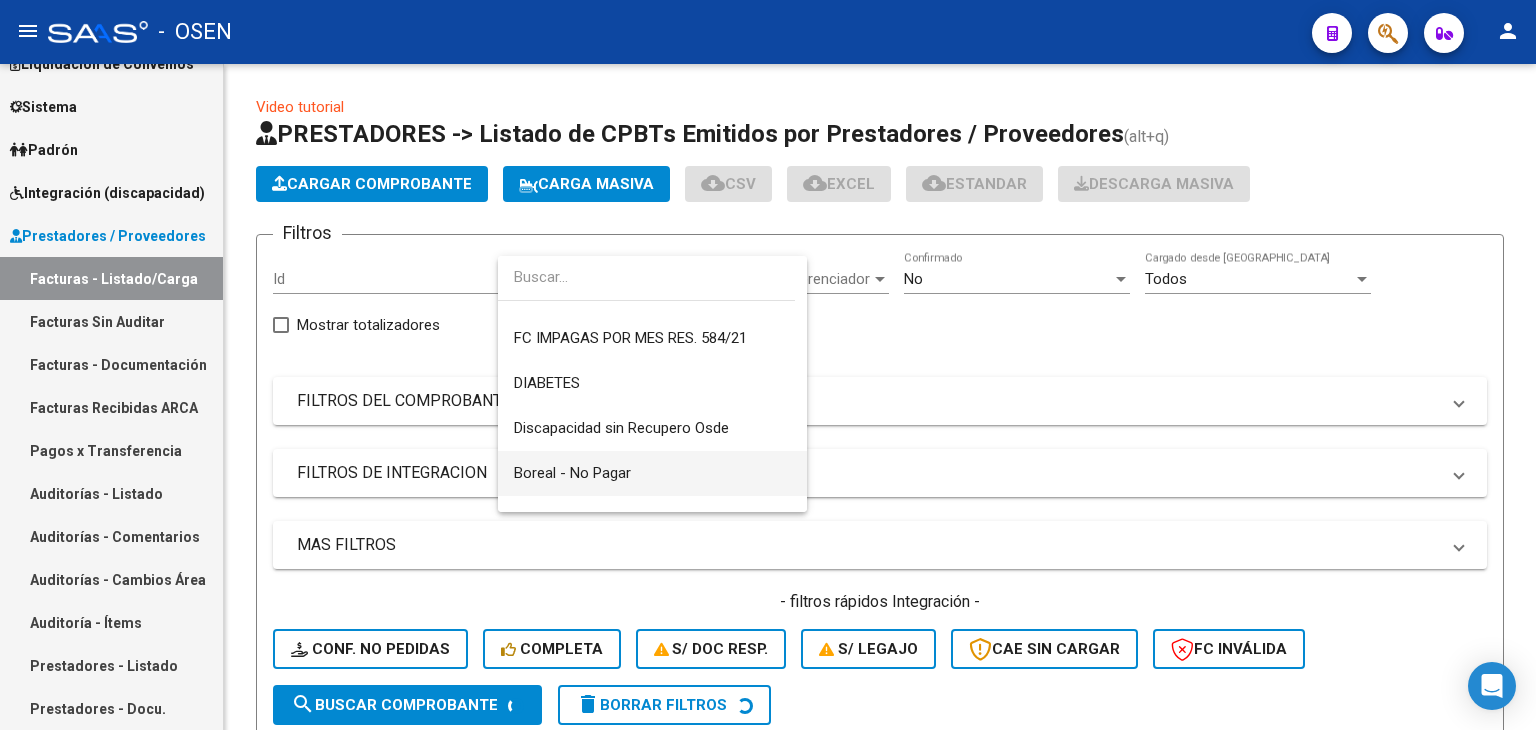 scroll, scrollTop: 868, scrollLeft: 0, axis: vertical 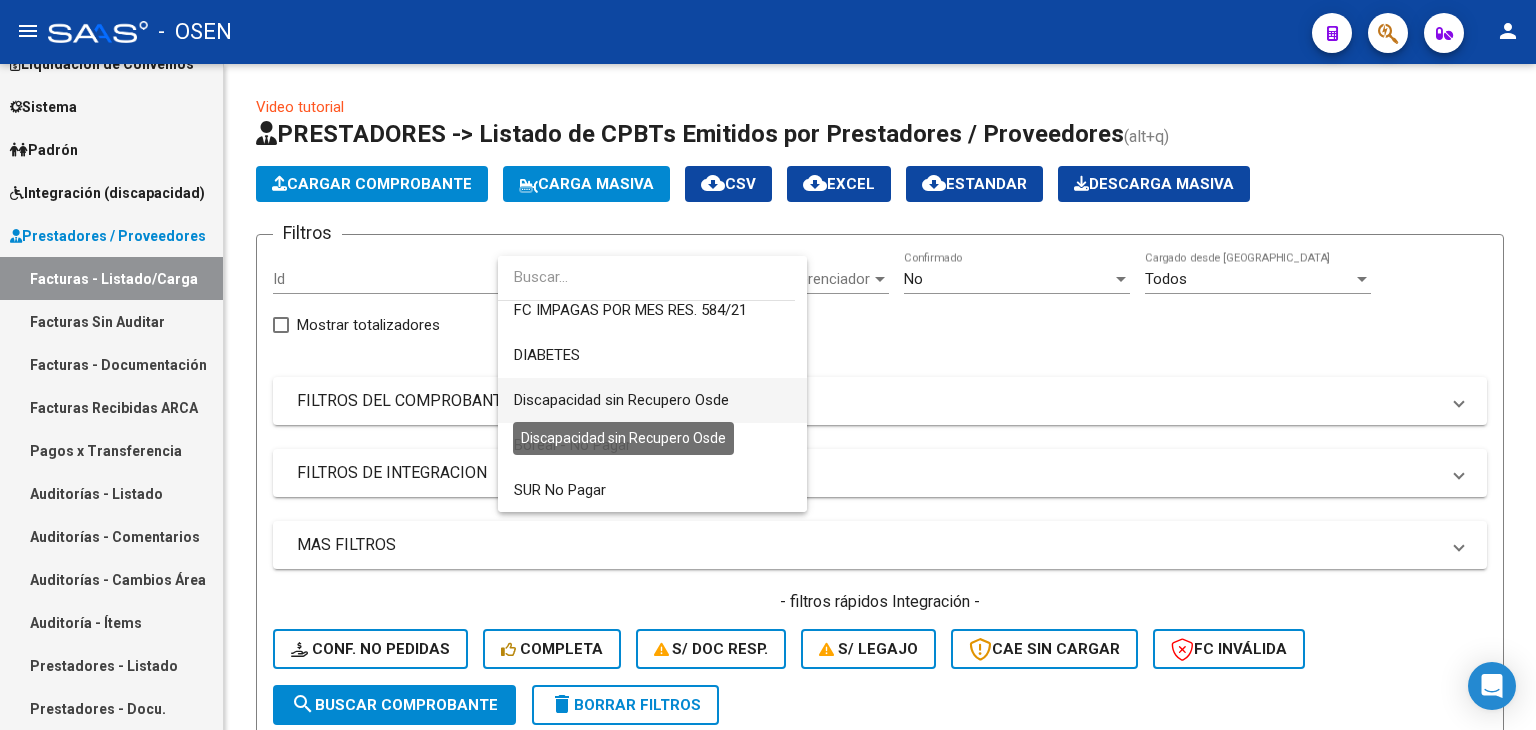 click on "Discapacidad sin Recupero Osde" at bounding box center [621, 400] 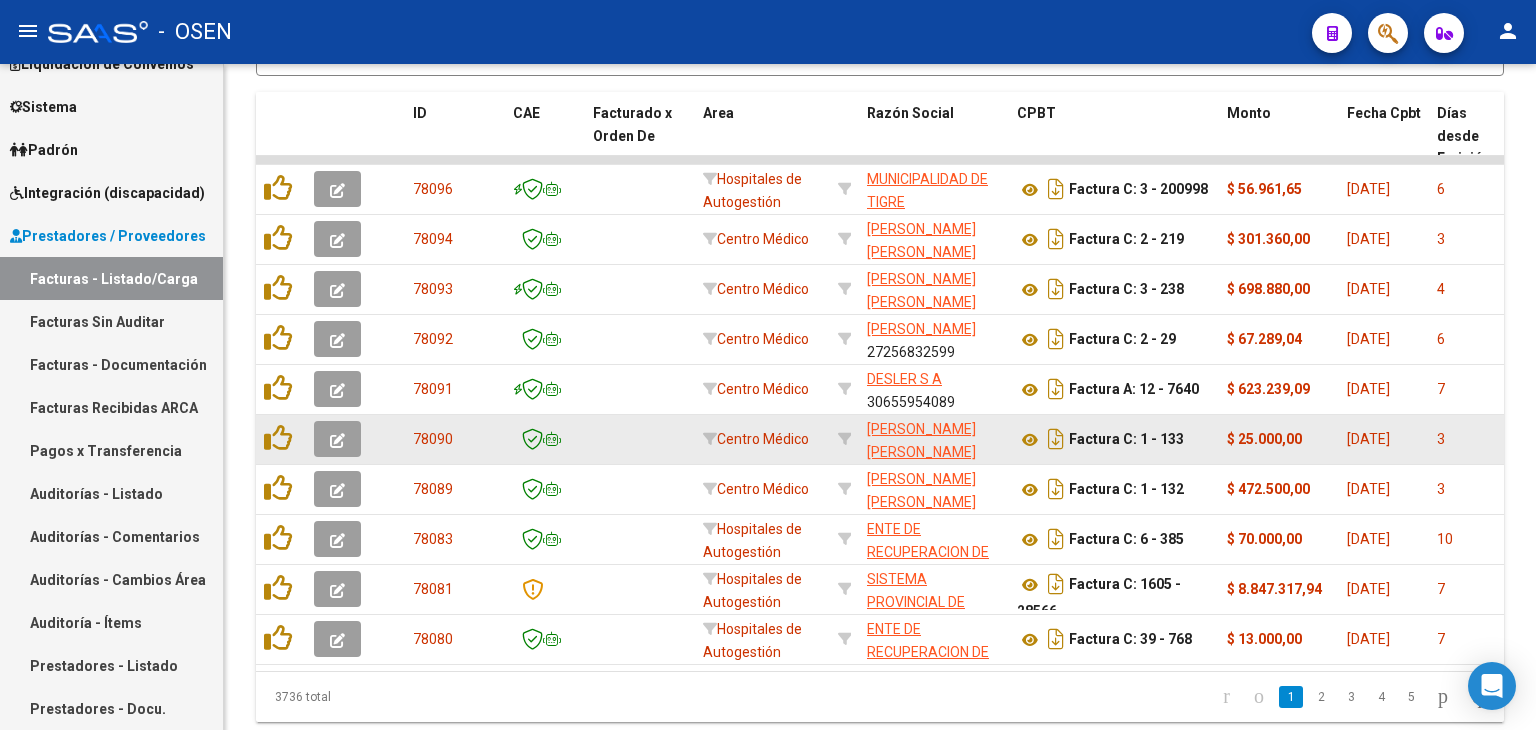 scroll, scrollTop: 0, scrollLeft: 0, axis: both 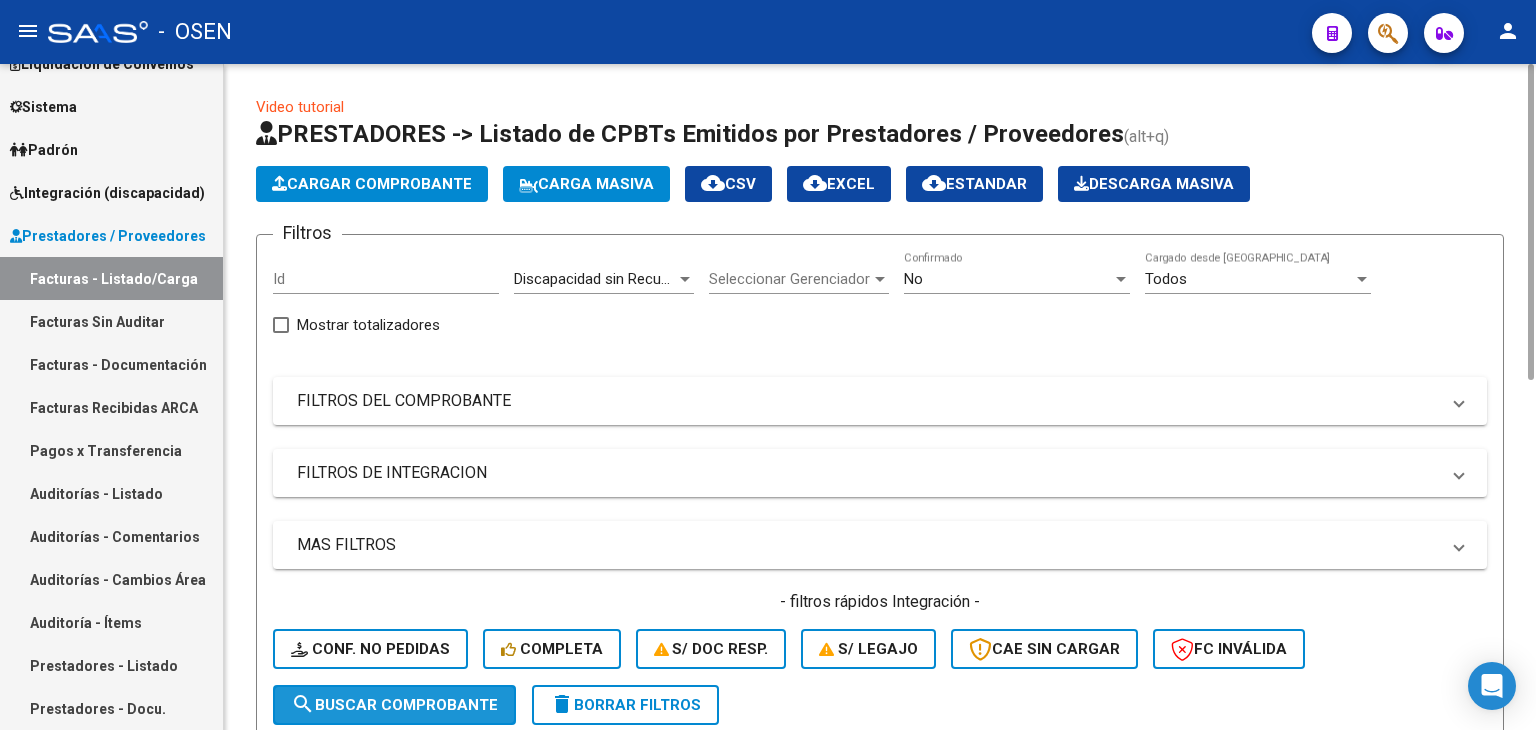 click on "search  Buscar Comprobante" 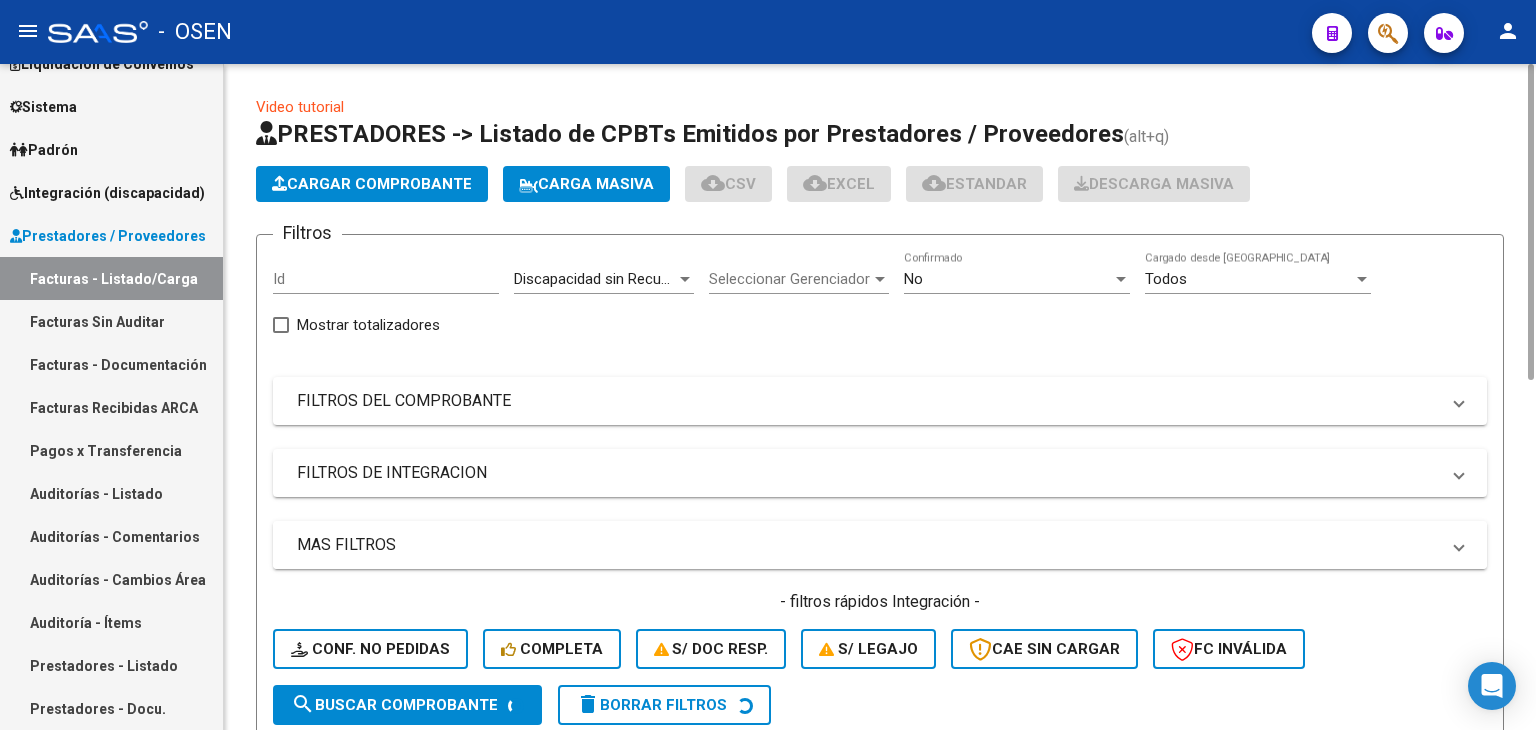 click on "MAS FILTROS" at bounding box center (868, 545) 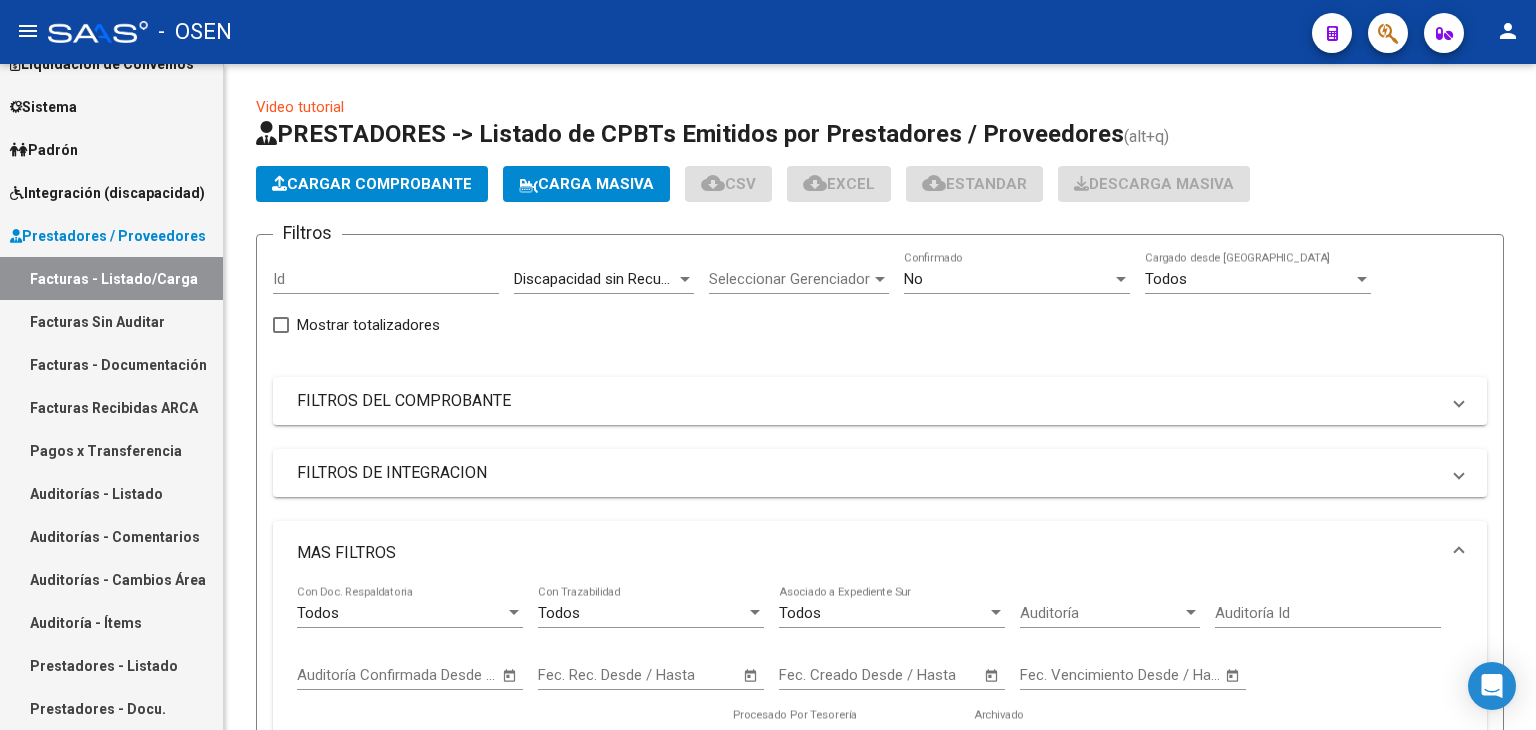 scroll, scrollTop: 666, scrollLeft: 0, axis: vertical 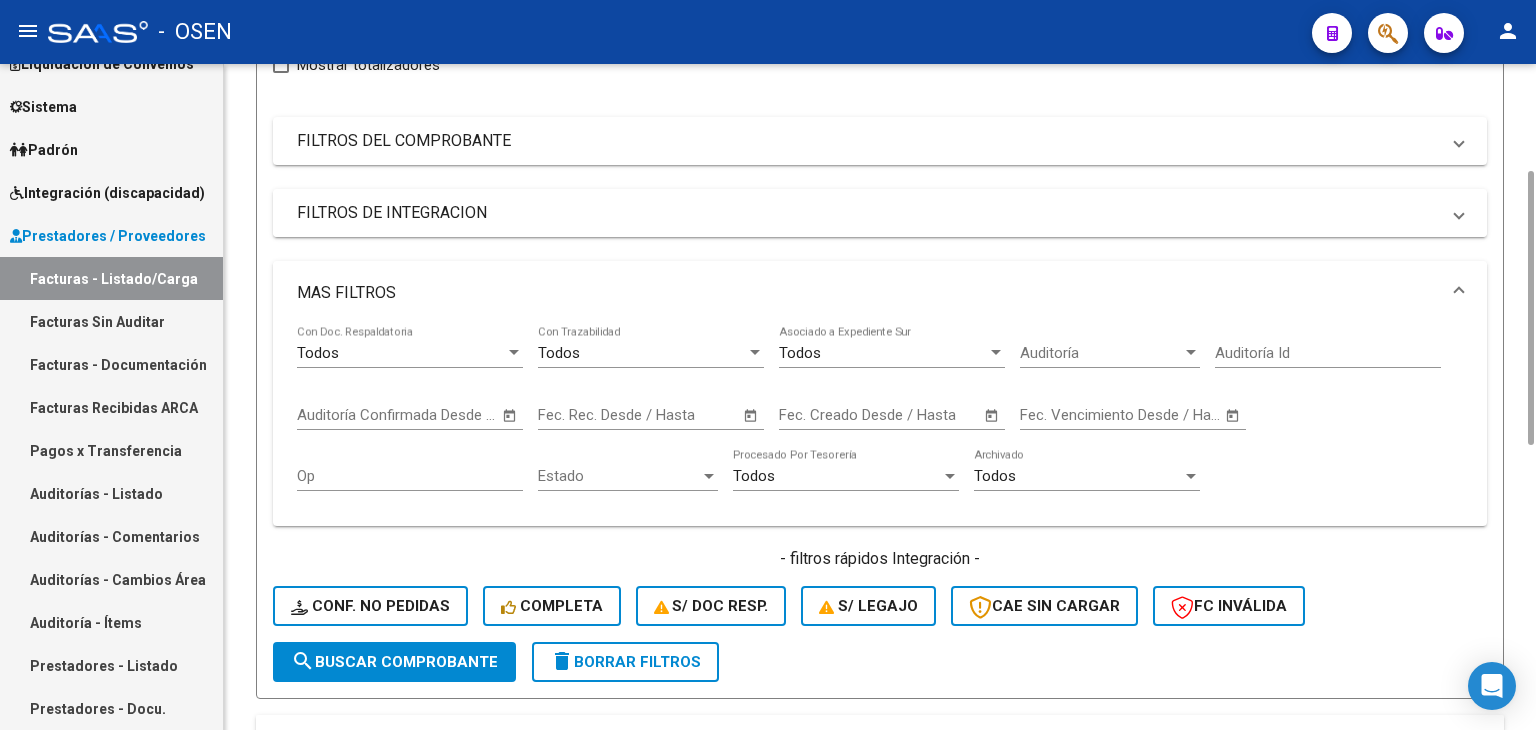 drag, startPoint x: 1524, startPoint y: 396, endPoint x: 1484, endPoint y: 229, distance: 171.72362 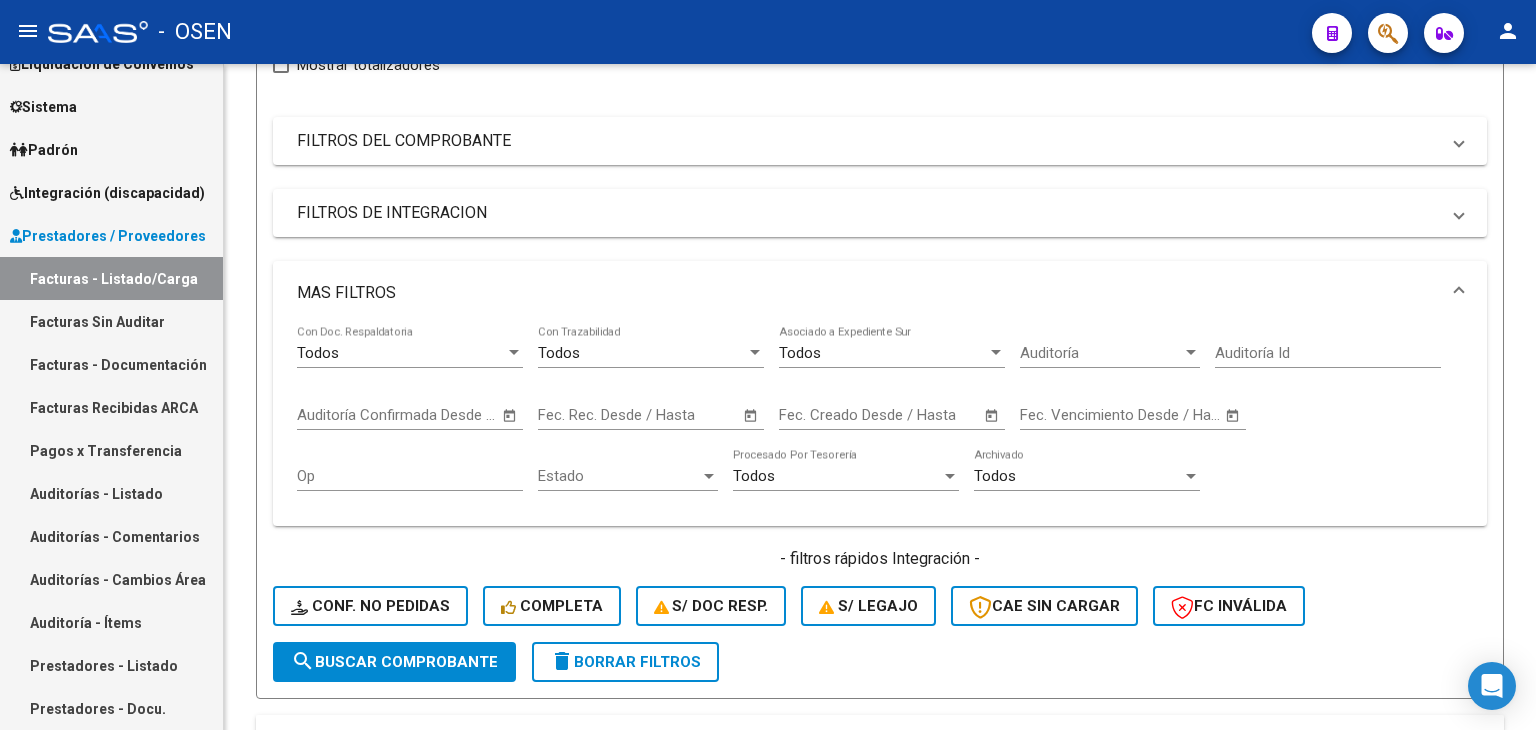 click 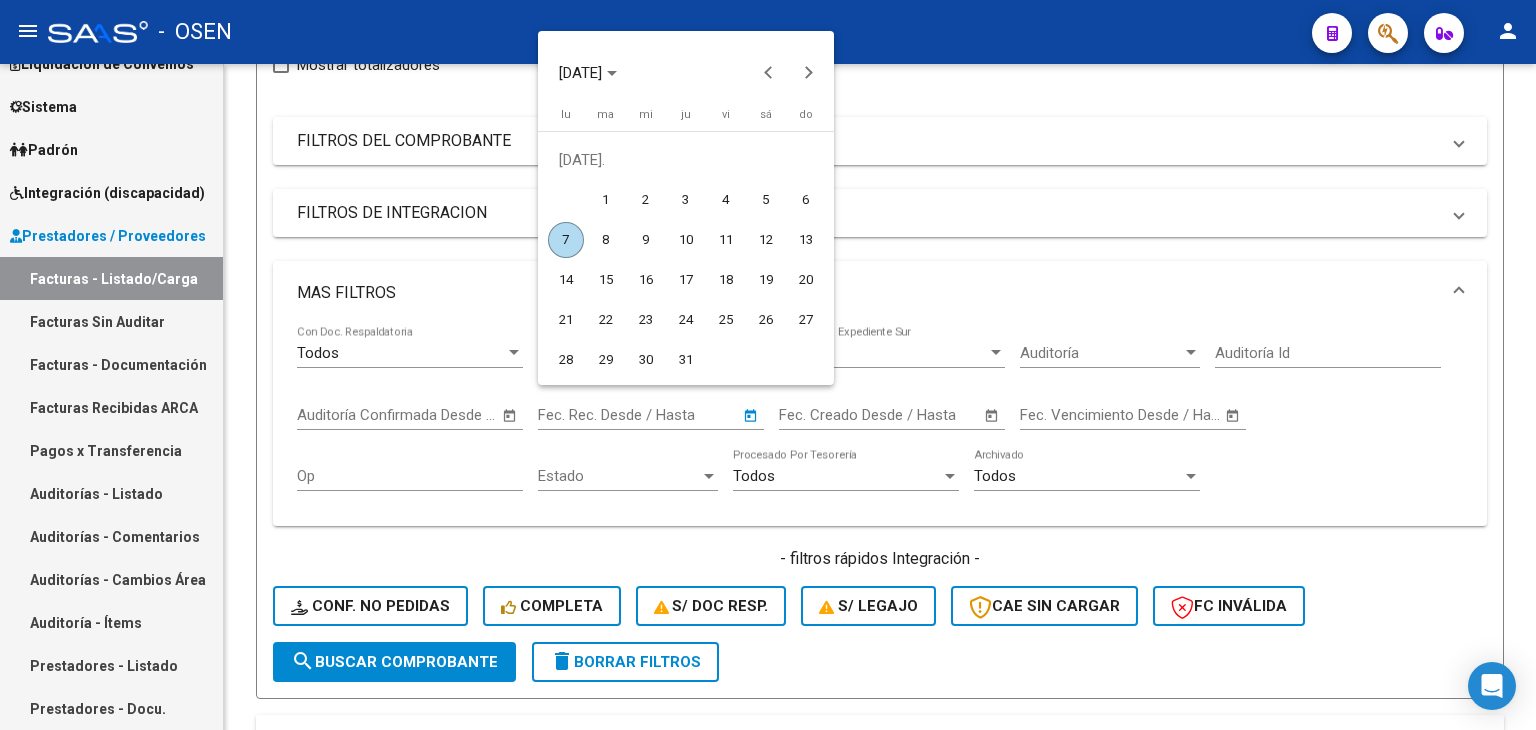click at bounding box center (768, 365) 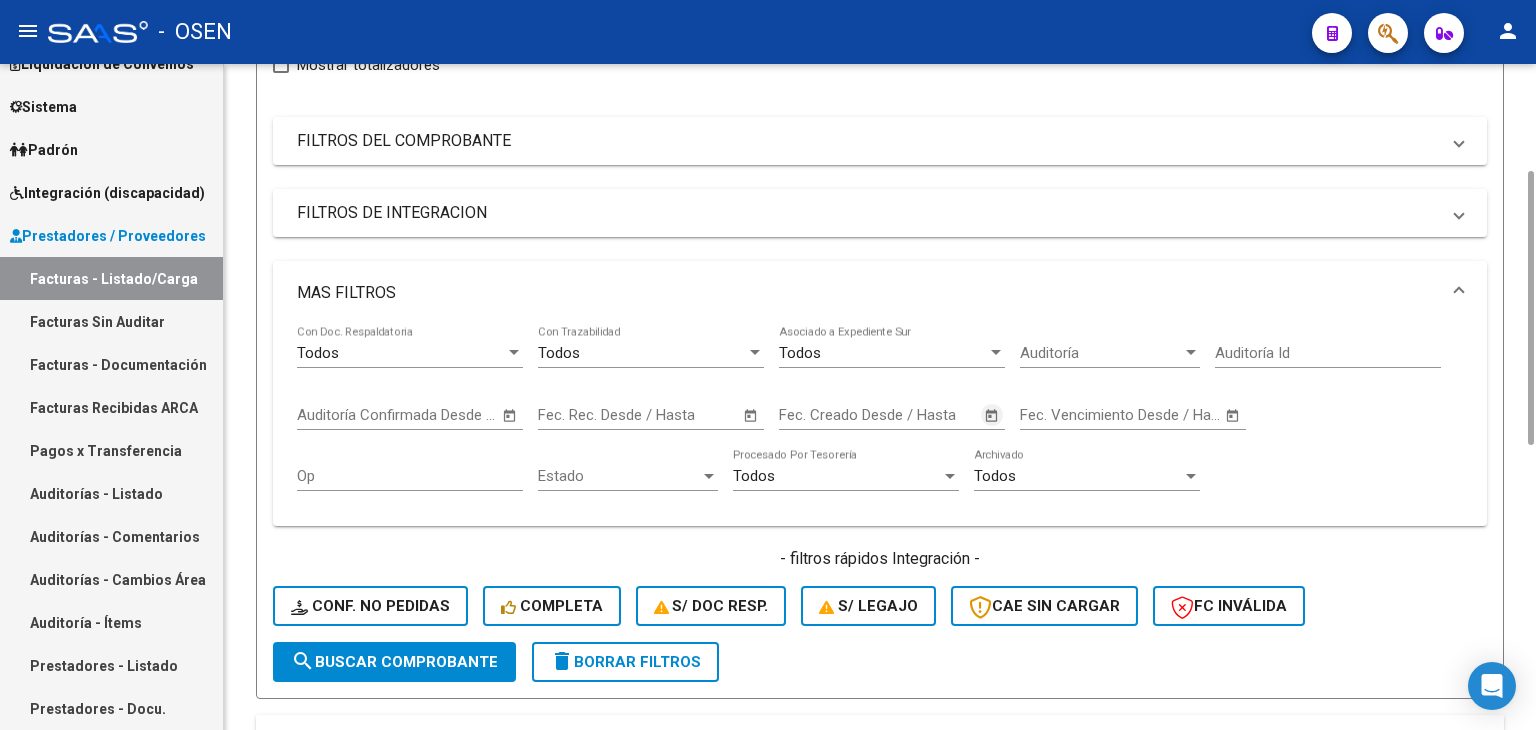 click 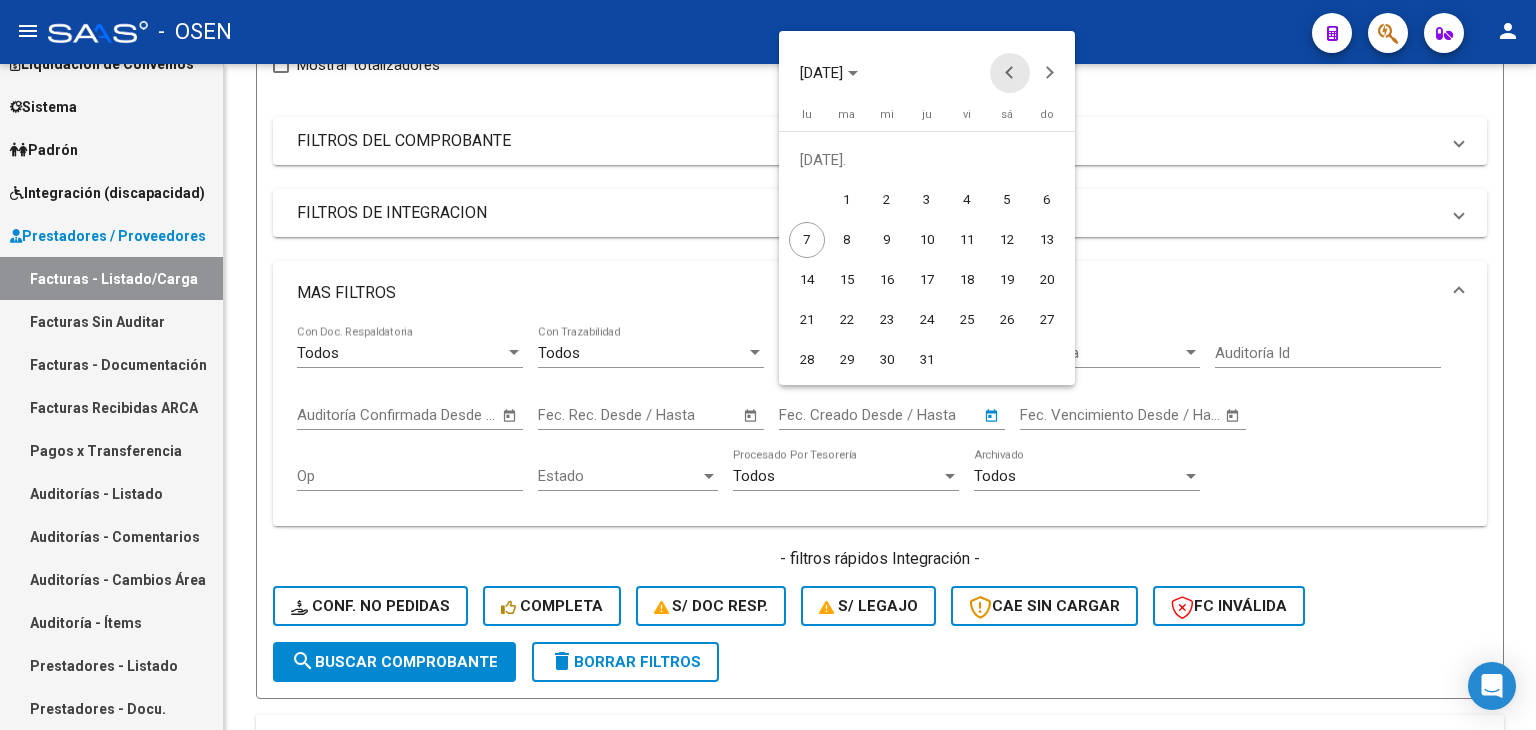 click at bounding box center (1010, 73) 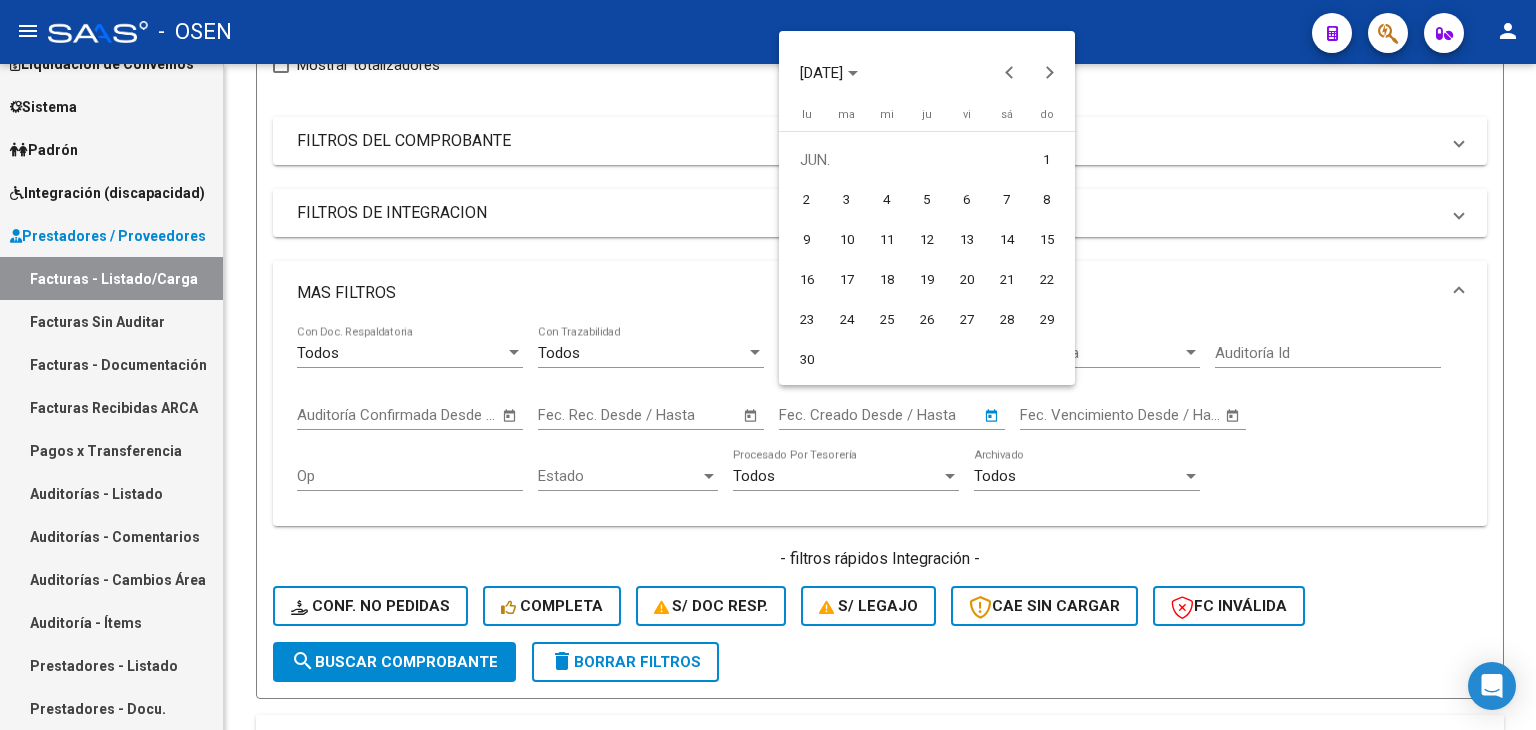 click on "1" at bounding box center [1047, 160] 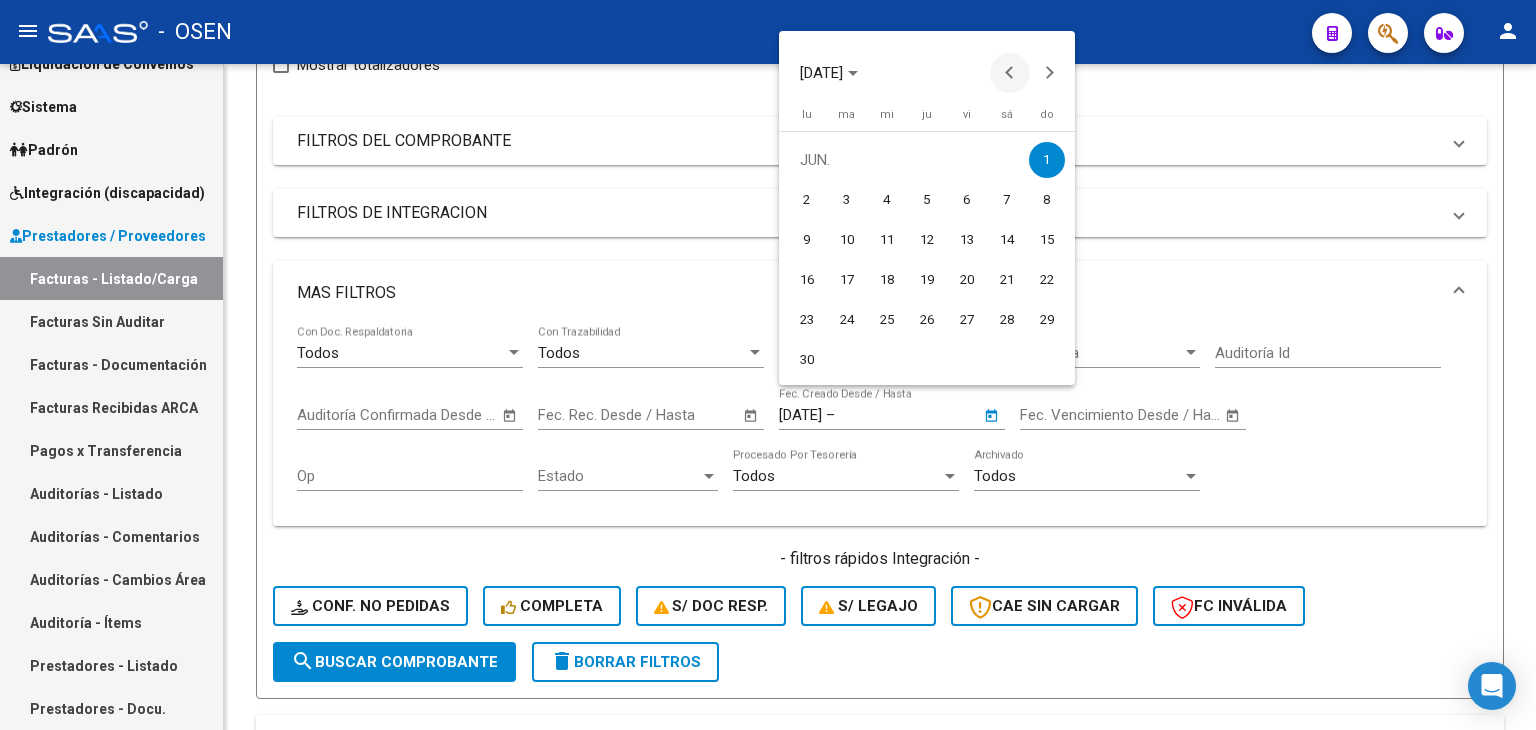 click at bounding box center (1010, 73) 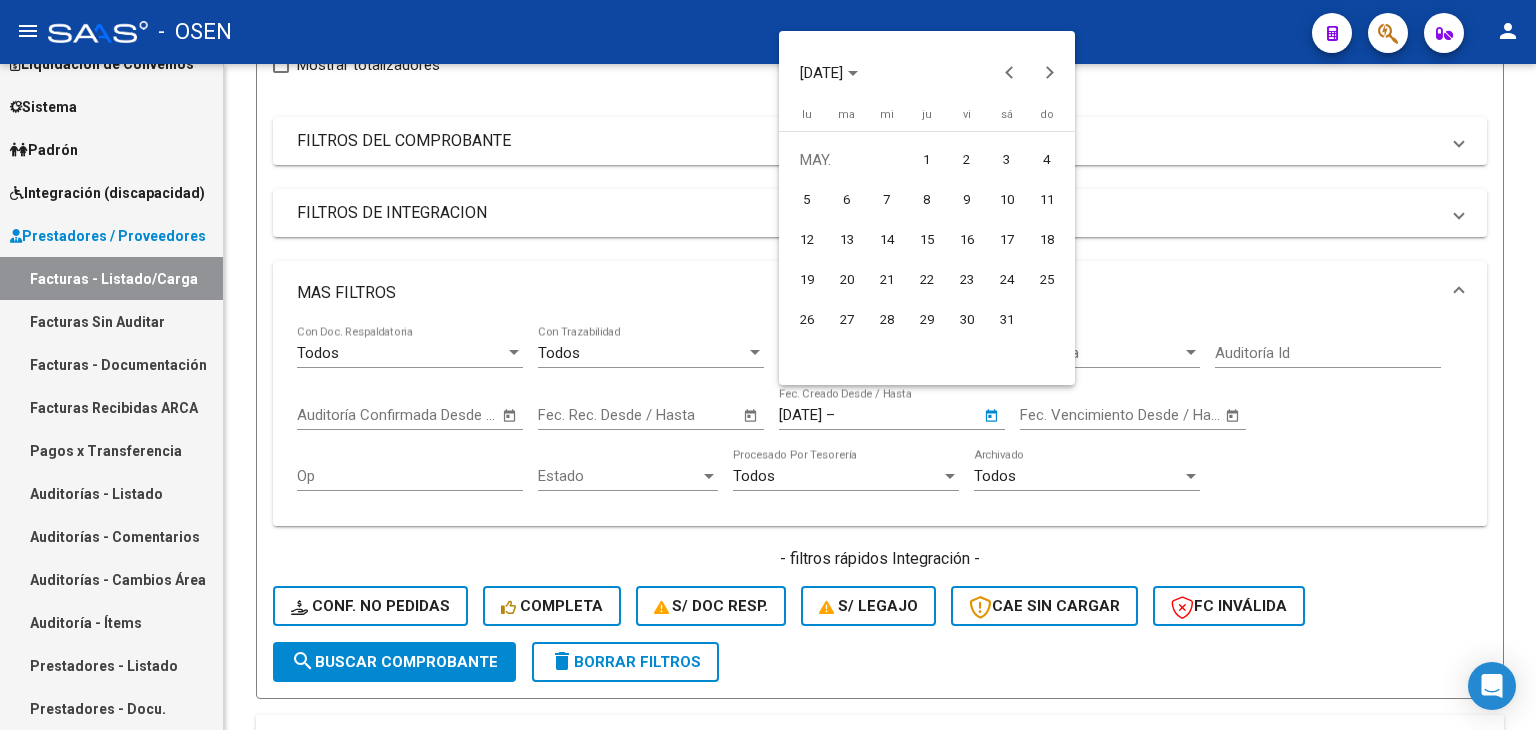 click on "1" at bounding box center [927, 160] 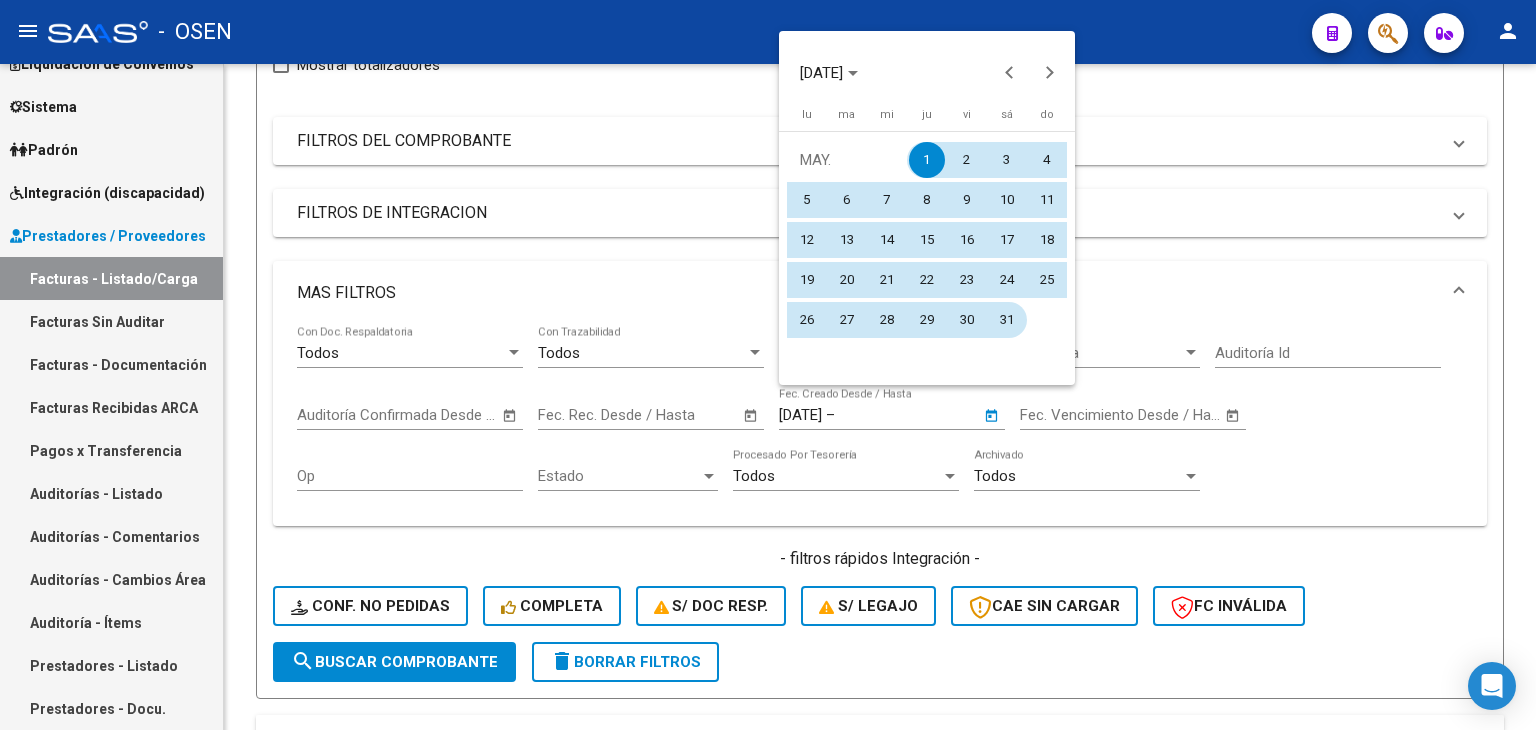 click on "31" at bounding box center [1007, 320] 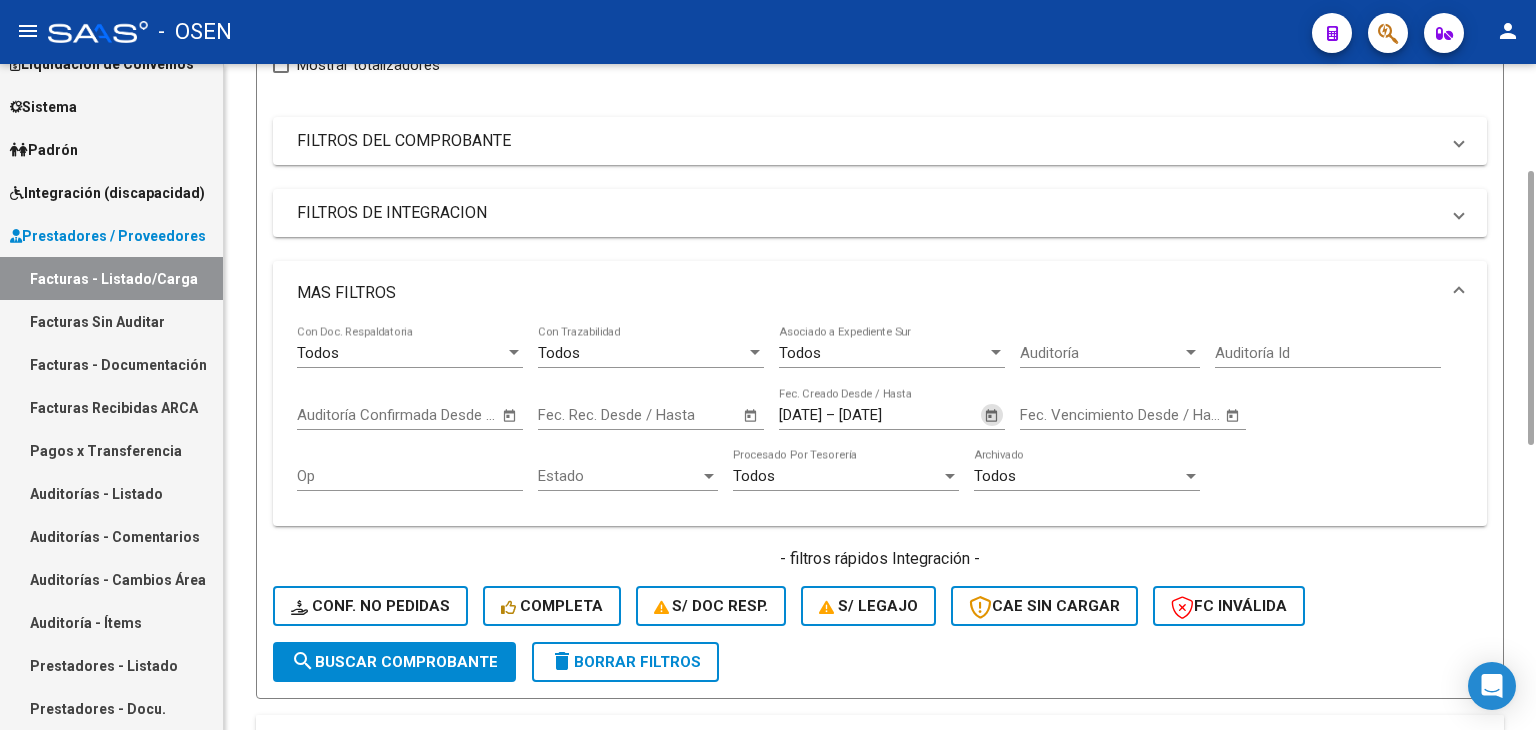 click on "search  Buscar Comprobante" 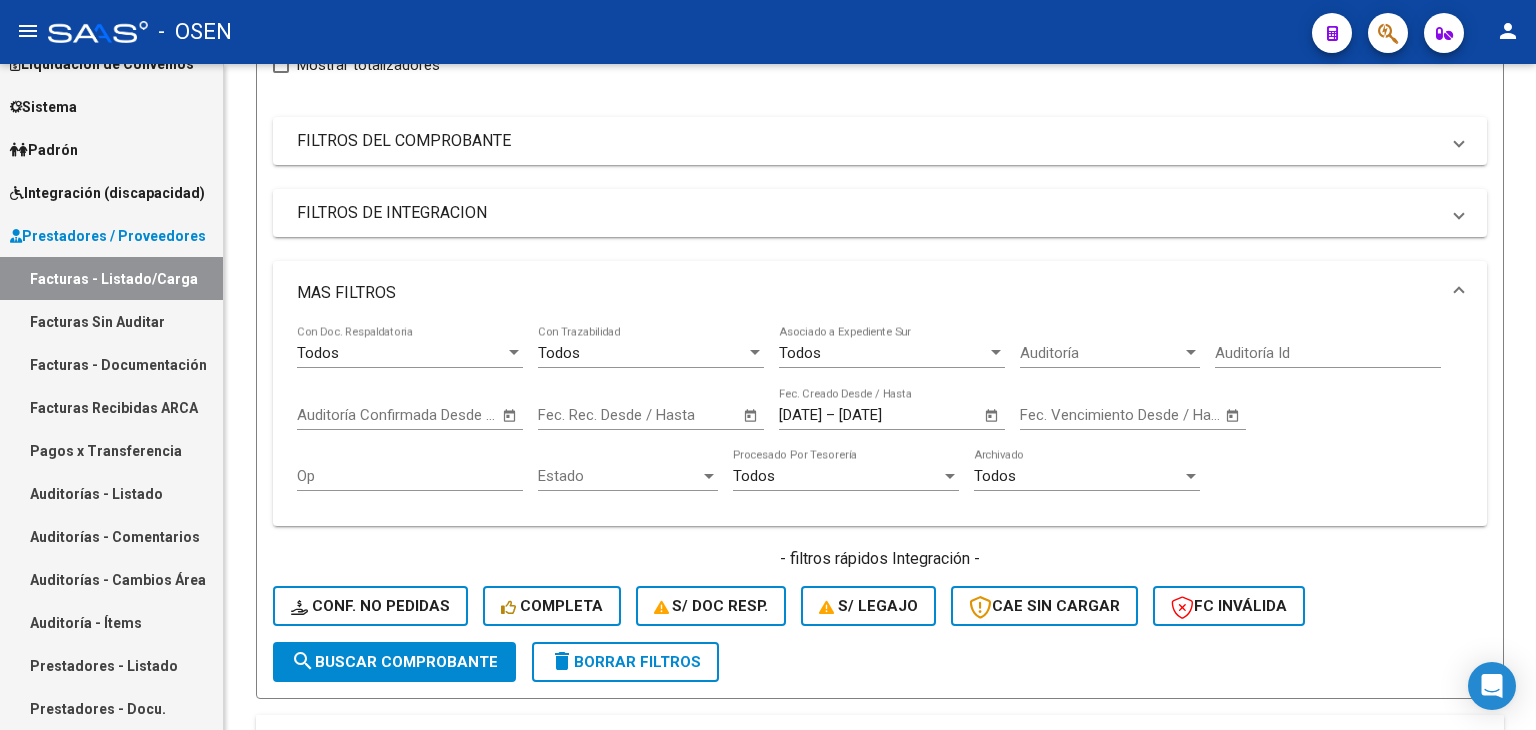 scroll, scrollTop: 751, scrollLeft: 0, axis: vertical 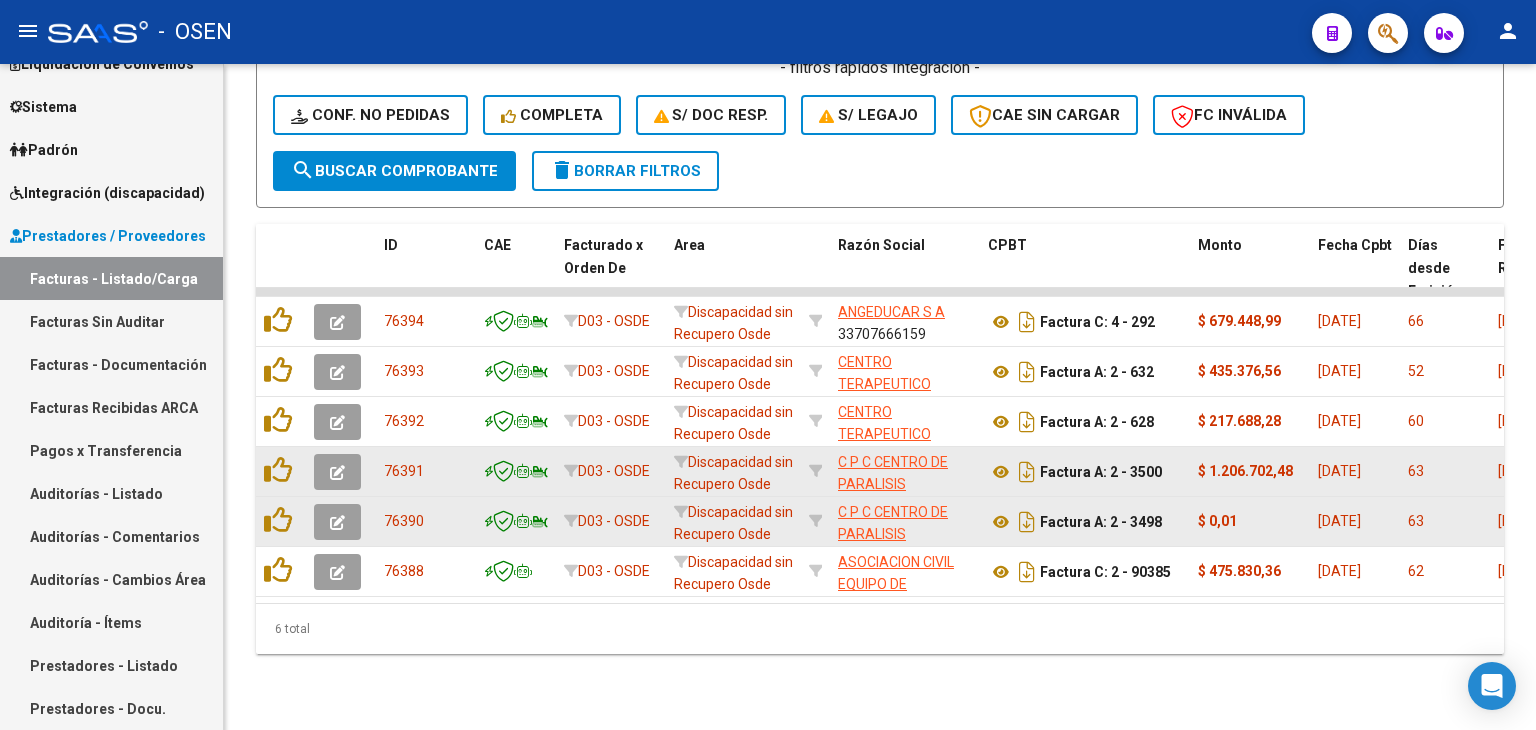 drag, startPoint x: 1248, startPoint y: 524, endPoint x: 1186, endPoint y: 516, distance: 62.514 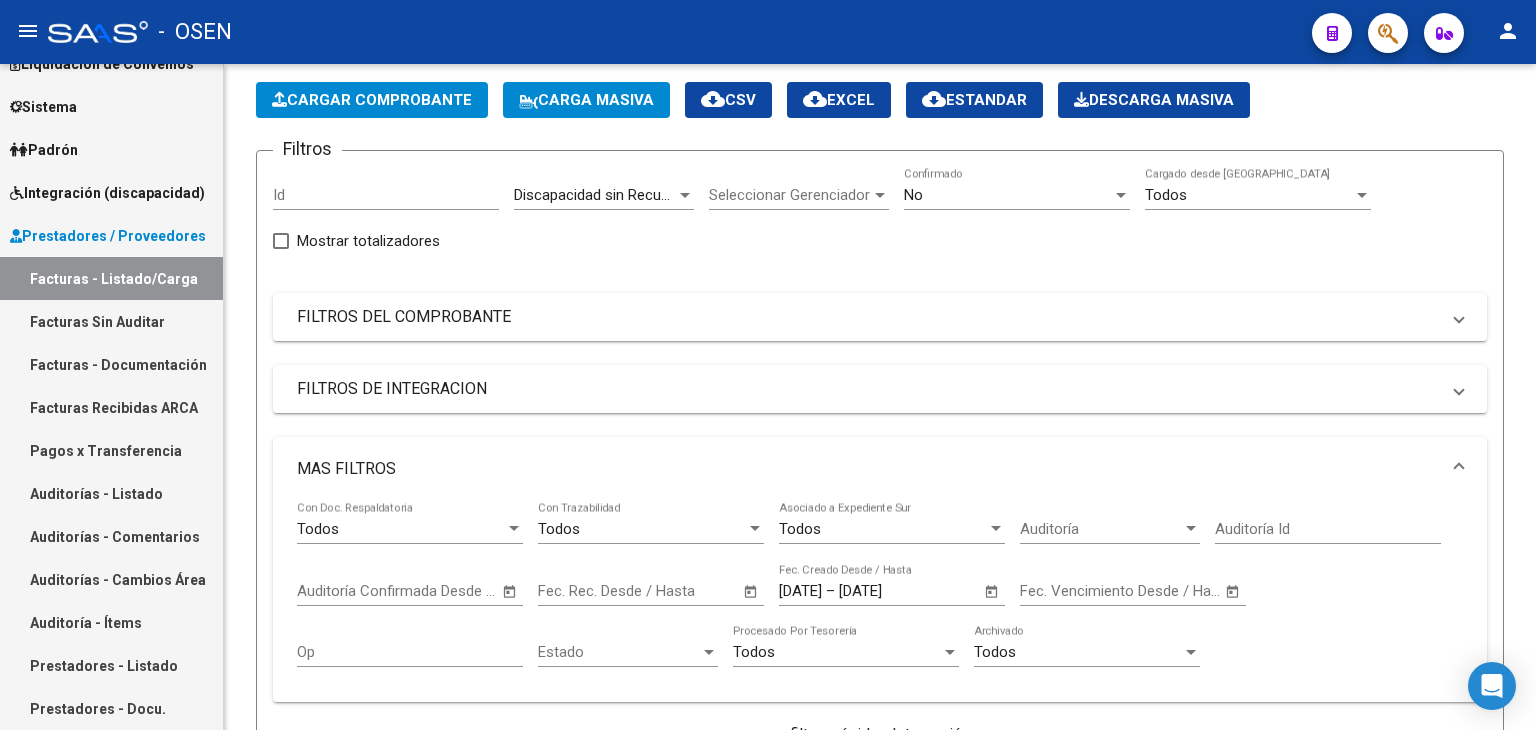 scroll, scrollTop: 751, scrollLeft: 0, axis: vertical 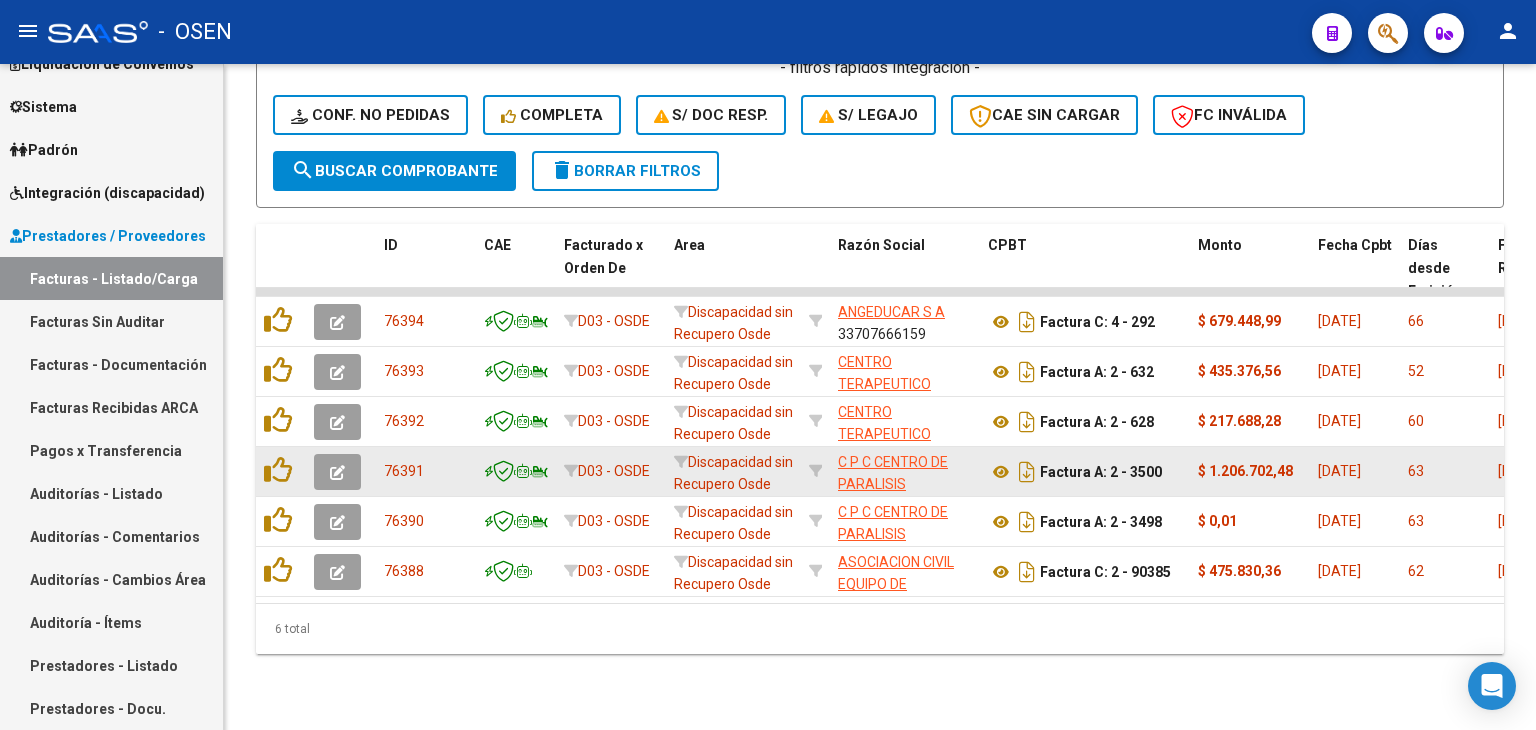 click on "6 total" 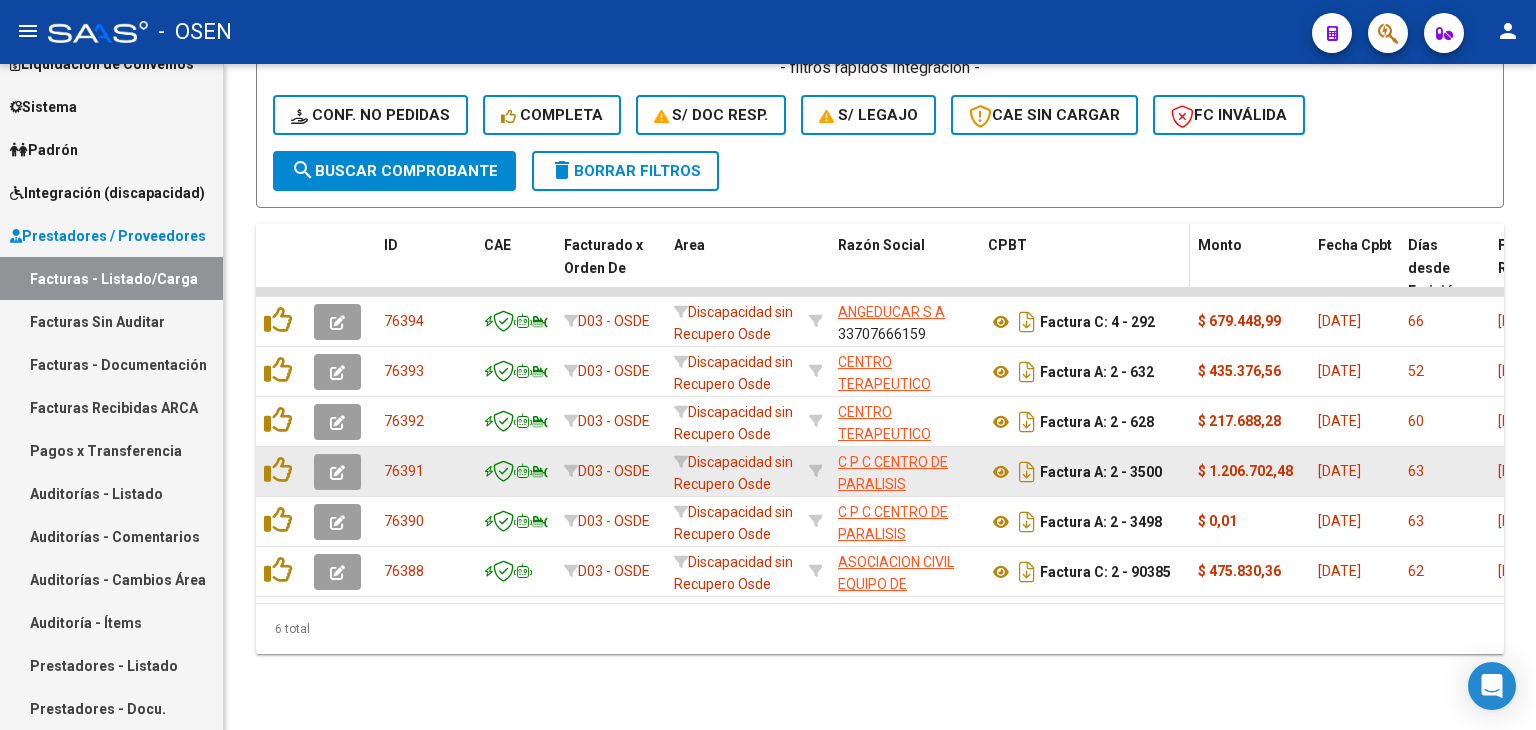 scroll, scrollTop: 0, scrollLeft: 0, axis: both 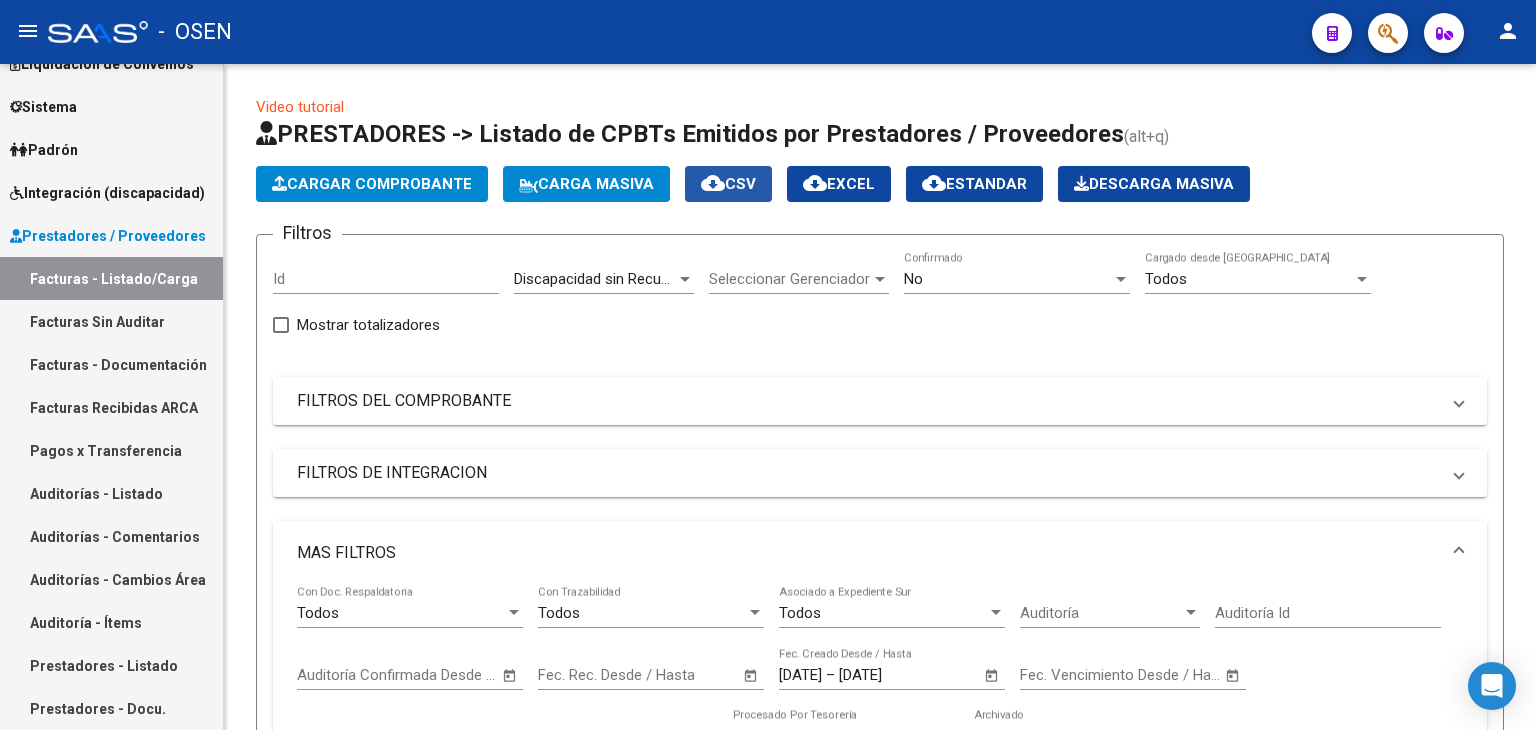 click on "cloud_download  CSV" 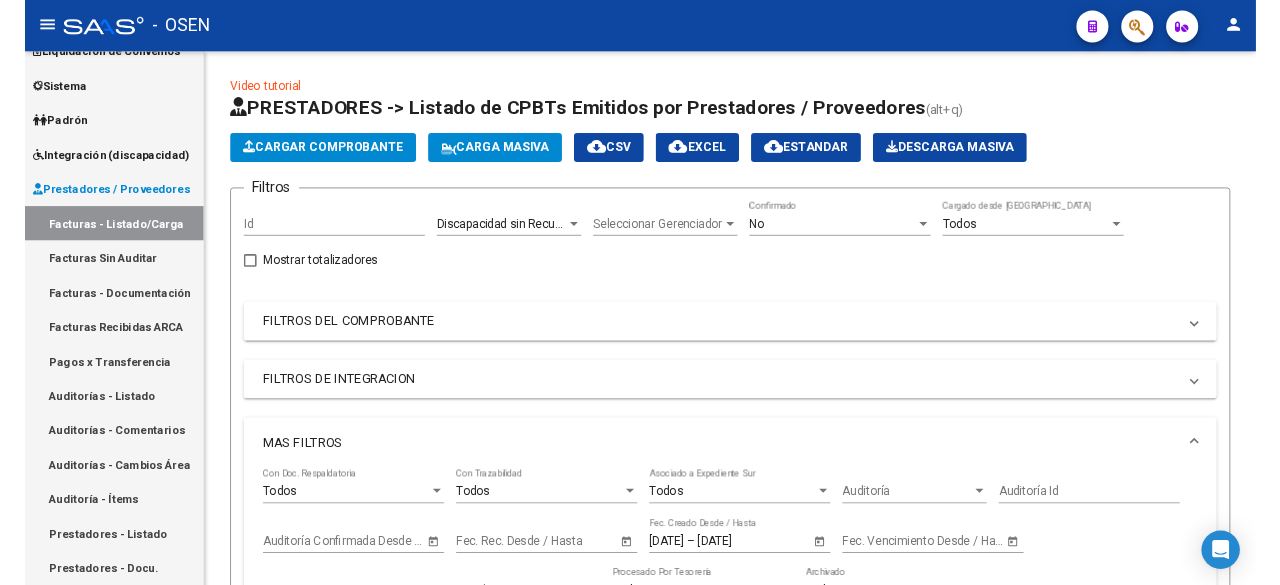scroll, scrollTop: 666, scrollLeft: 0, axis: vertical 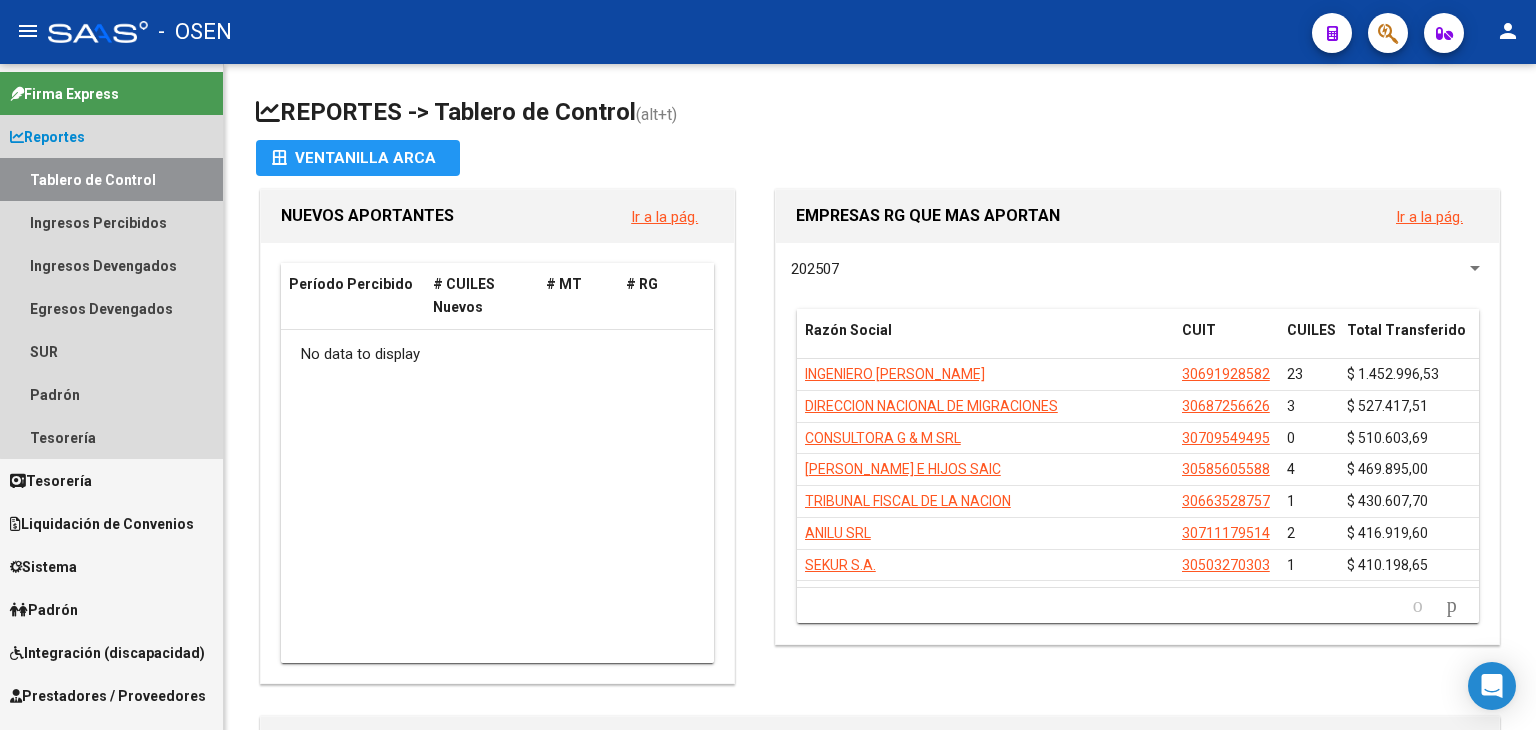 click on "Reportes" at bounding box center [111, 136] 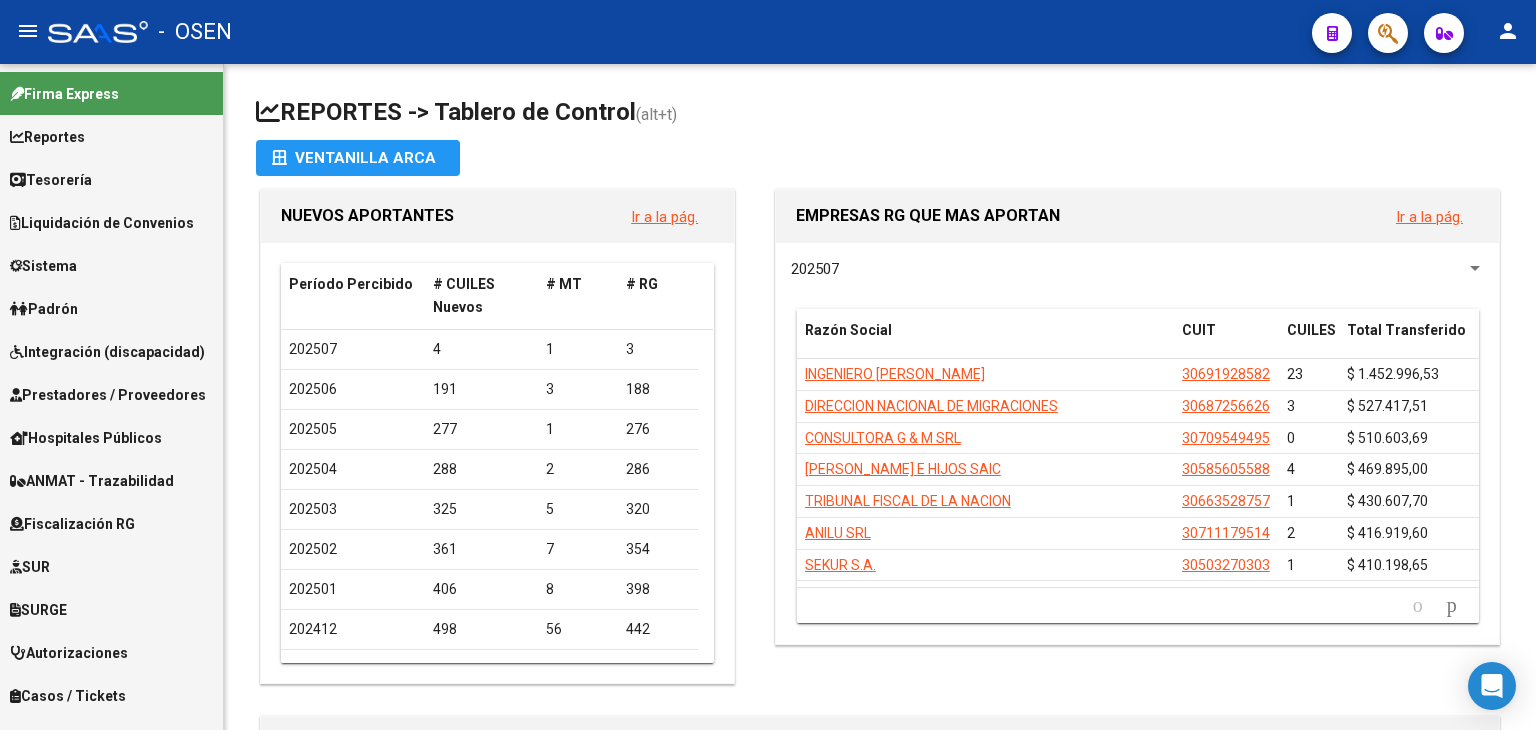 click on "Tesorería" at bounding box center (111, 179) 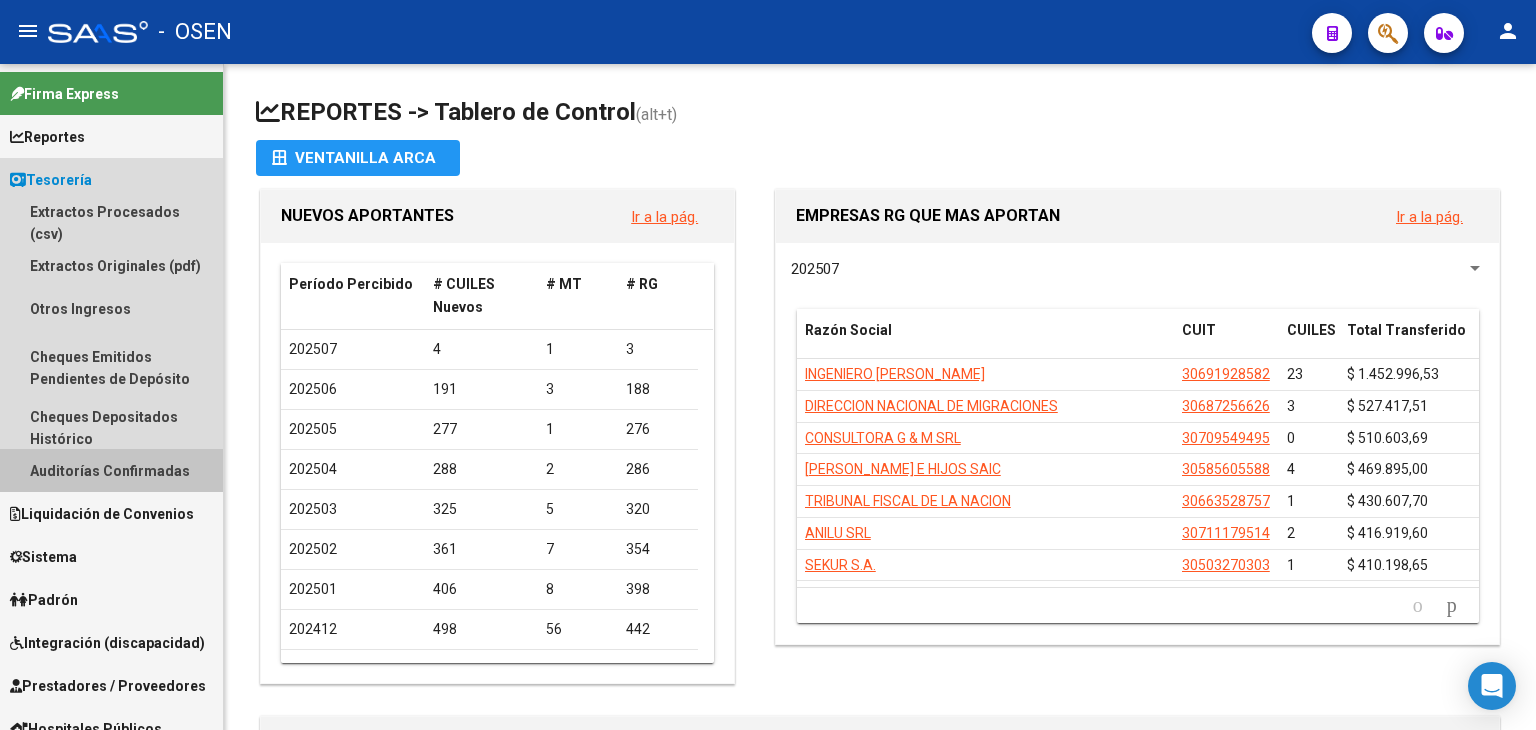 click on "Auditorías Confirmadas" at bounding box center [111, 470] 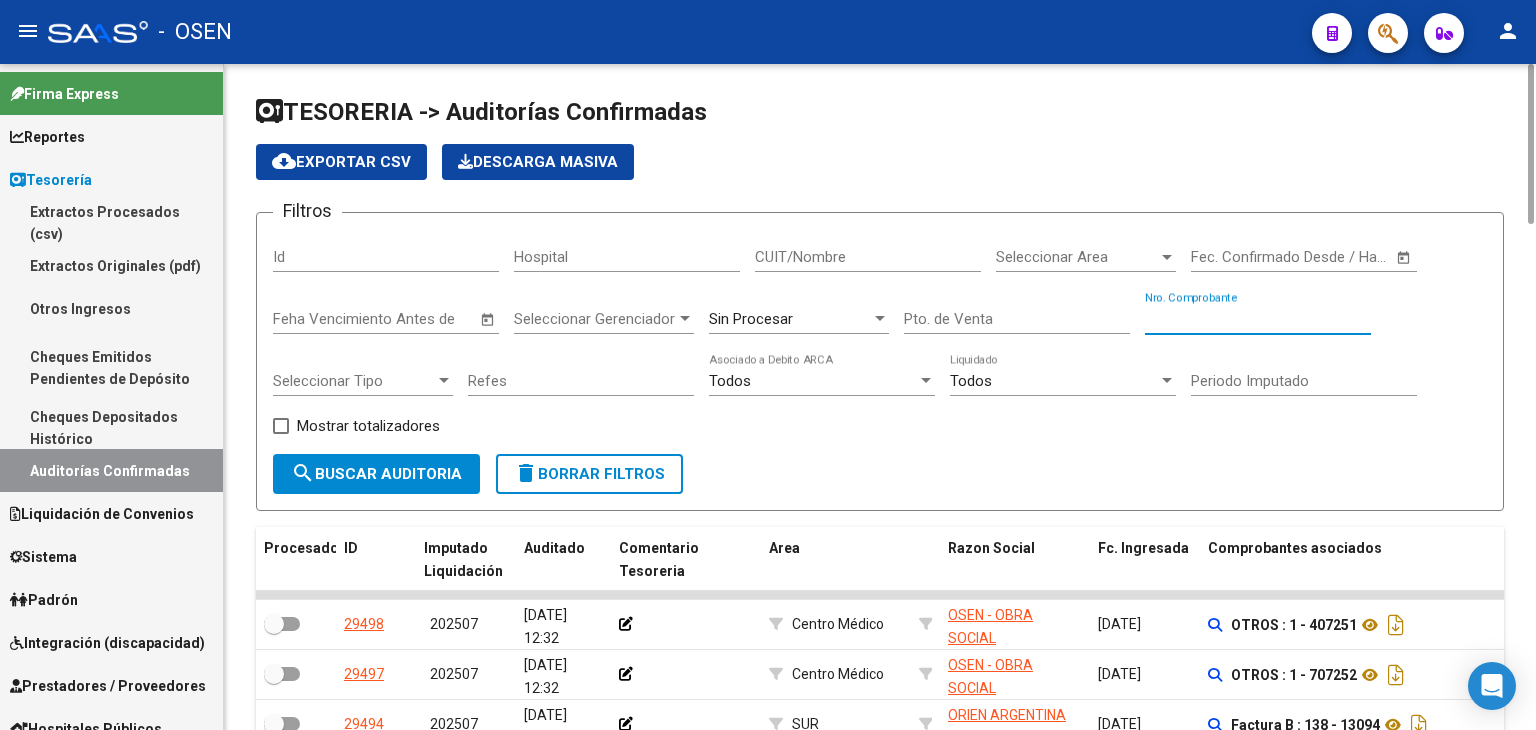 click on "Nro. Comprobante" at bounding box center (1258, 319) 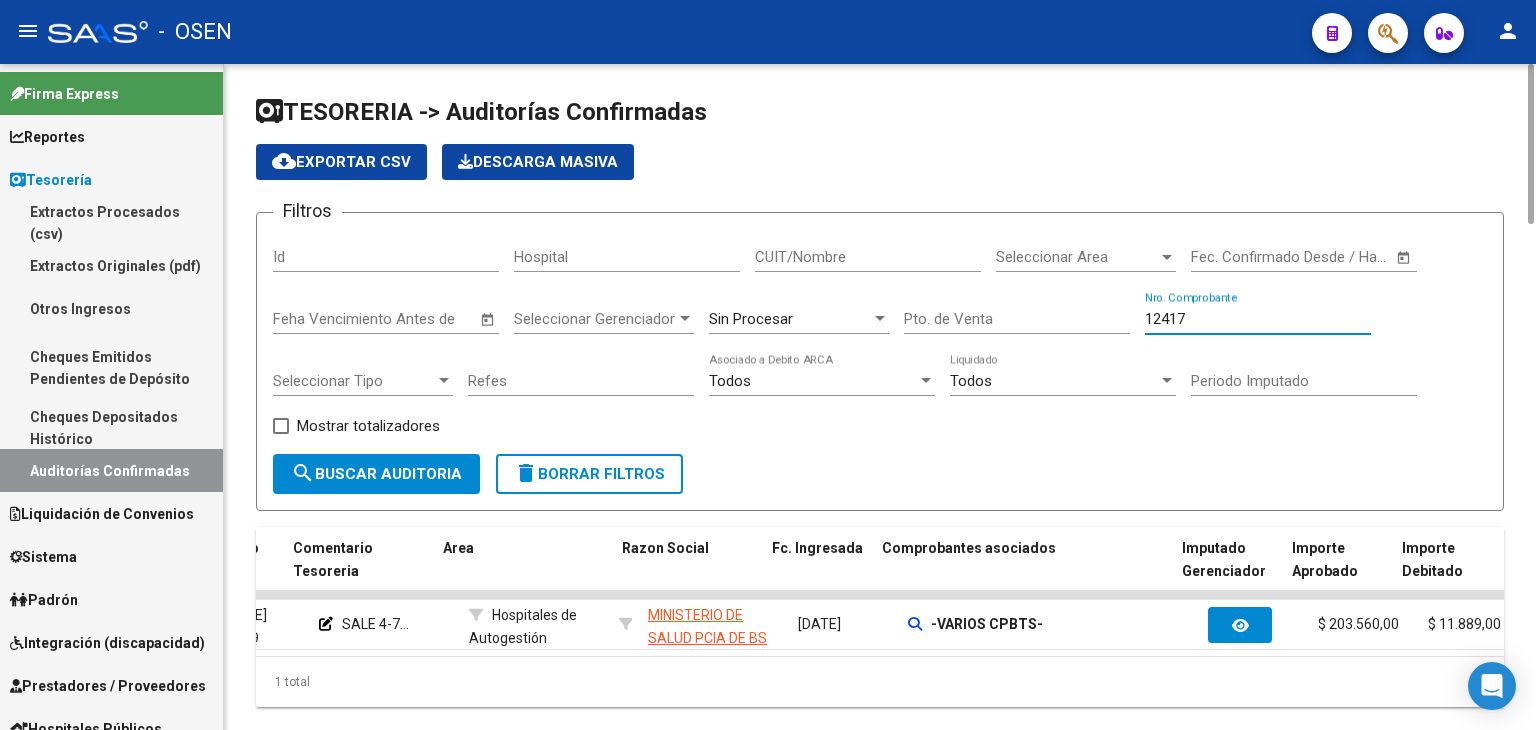 scroll, scrollTop: 0, scrollLeft: 326, axis: horizontal 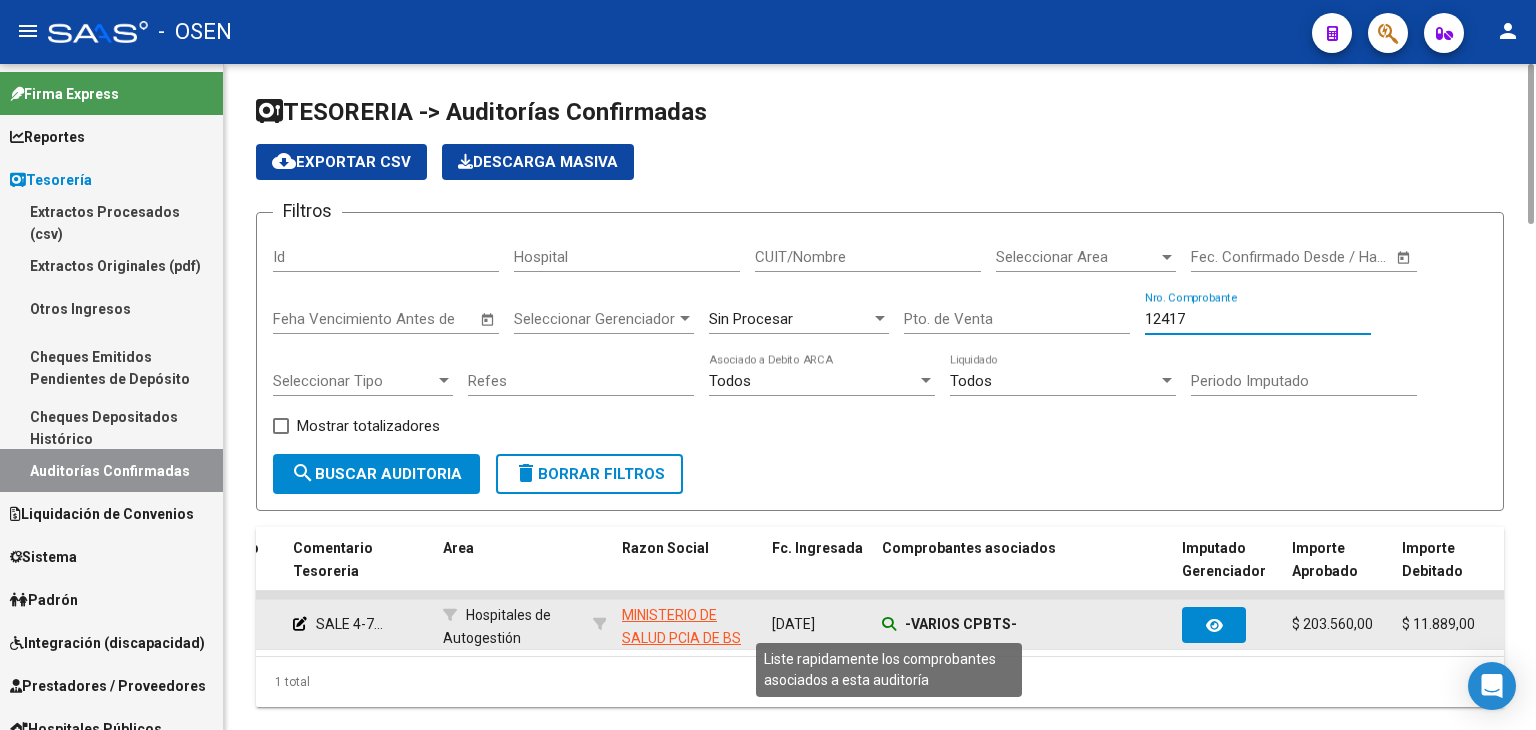 type on "12417" 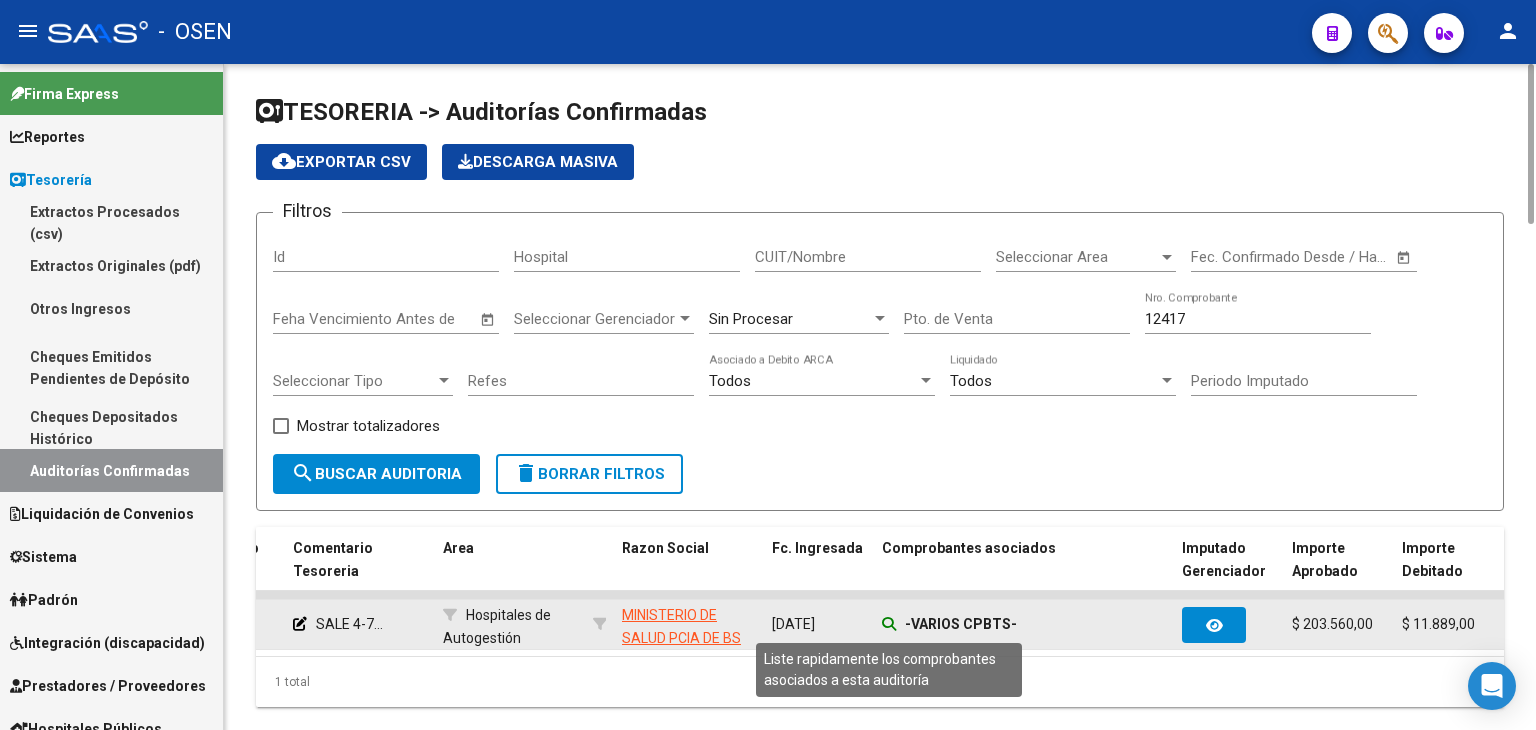click 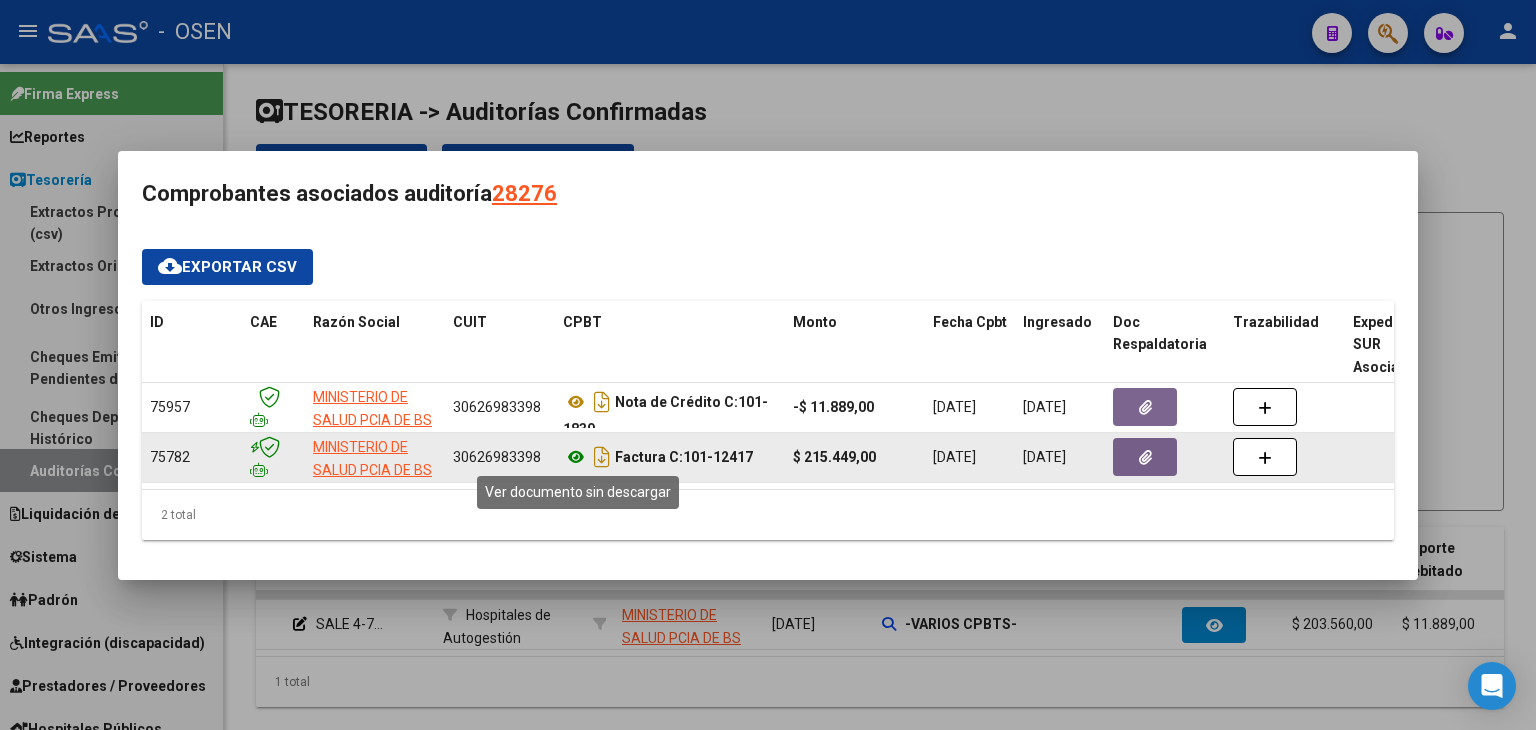 click 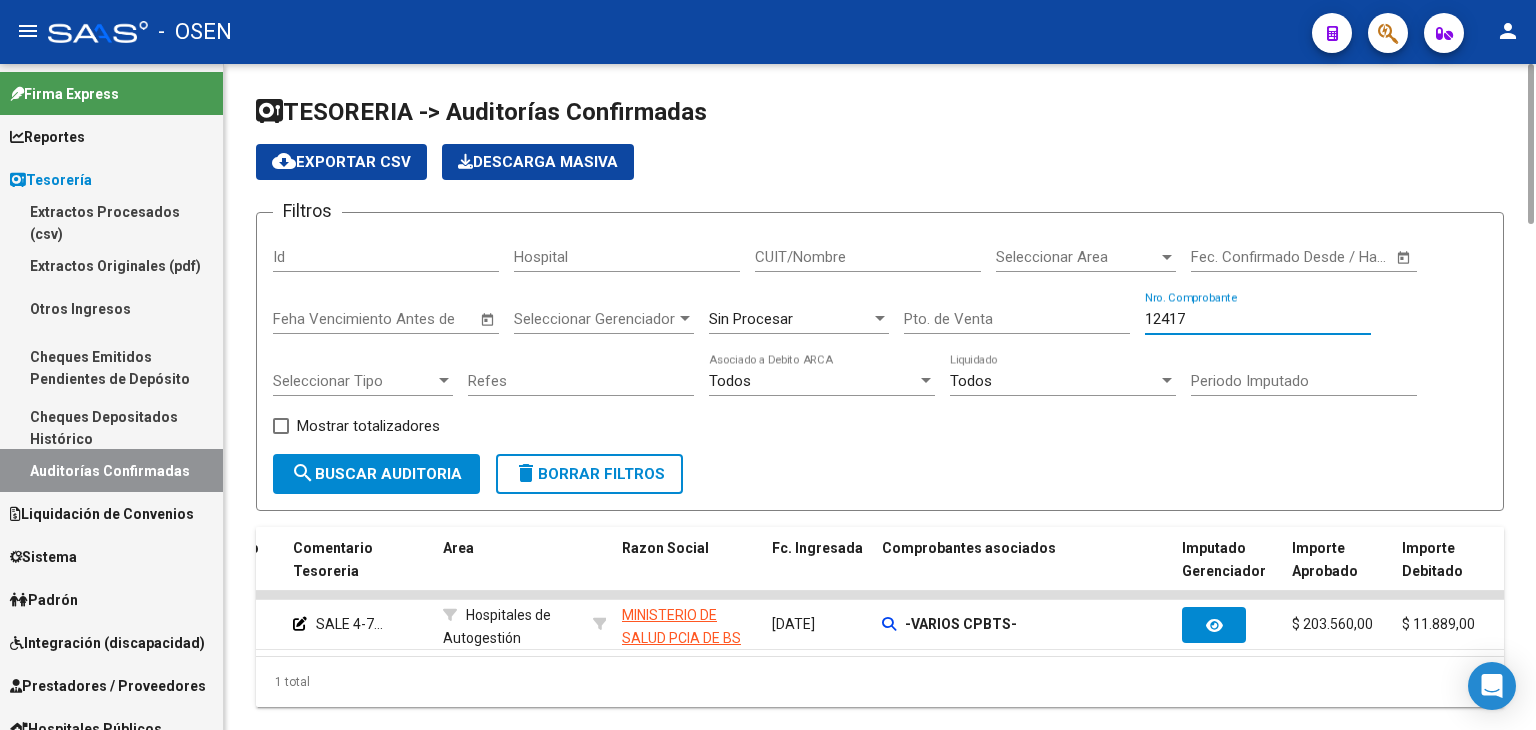 drag, startPoint x: 1248, startPoint y: 310, endPoint x: 1048, endPoint y: 310, distance: 200 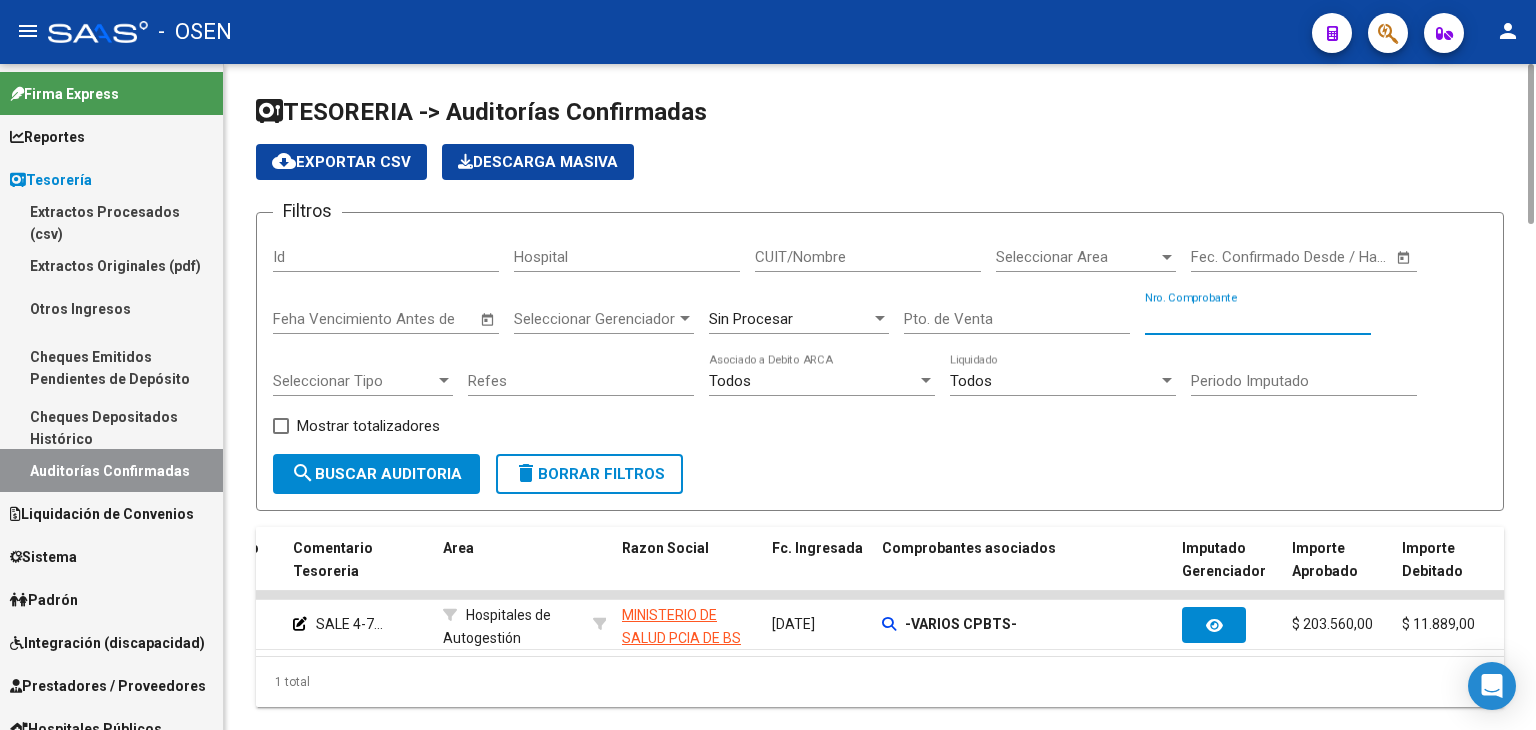 type 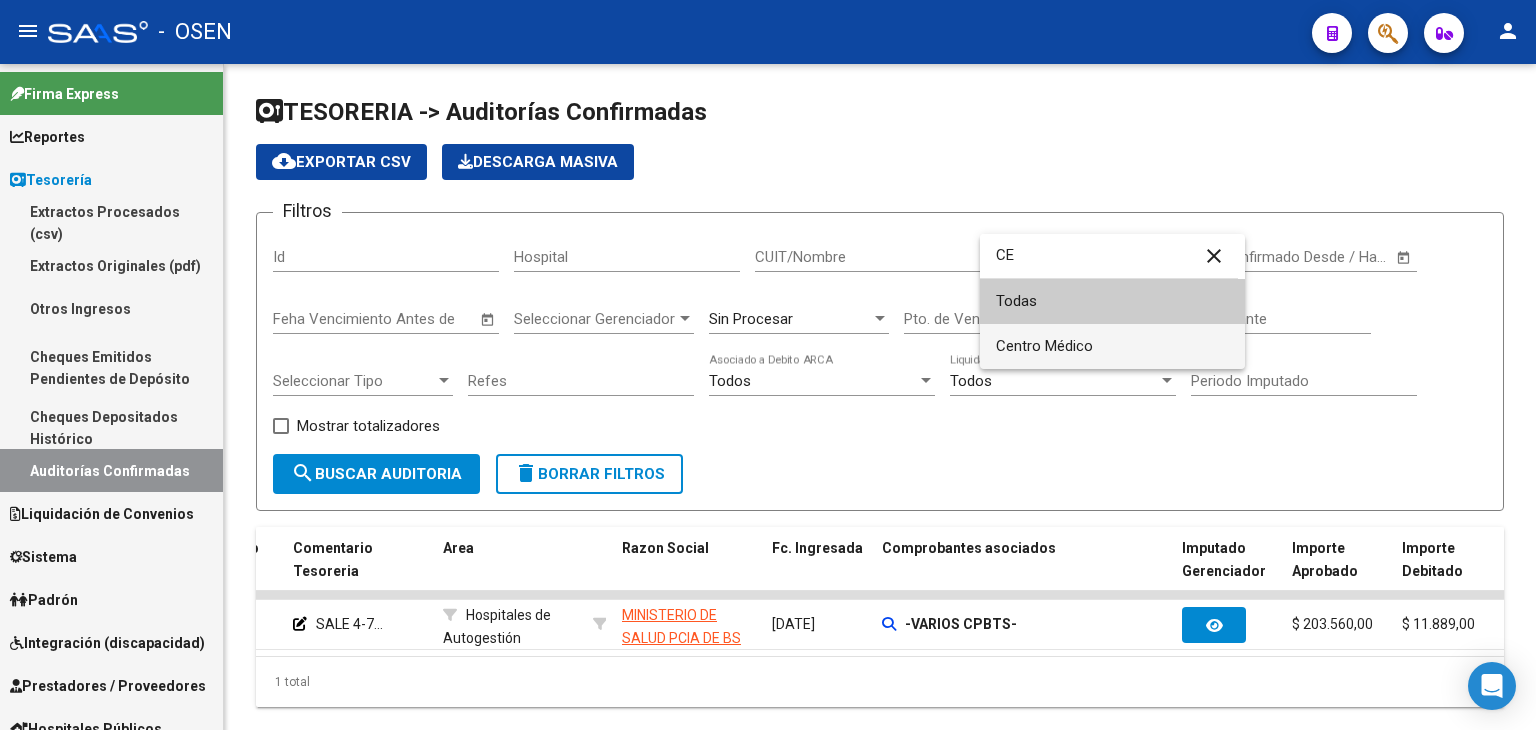 type on "CE" 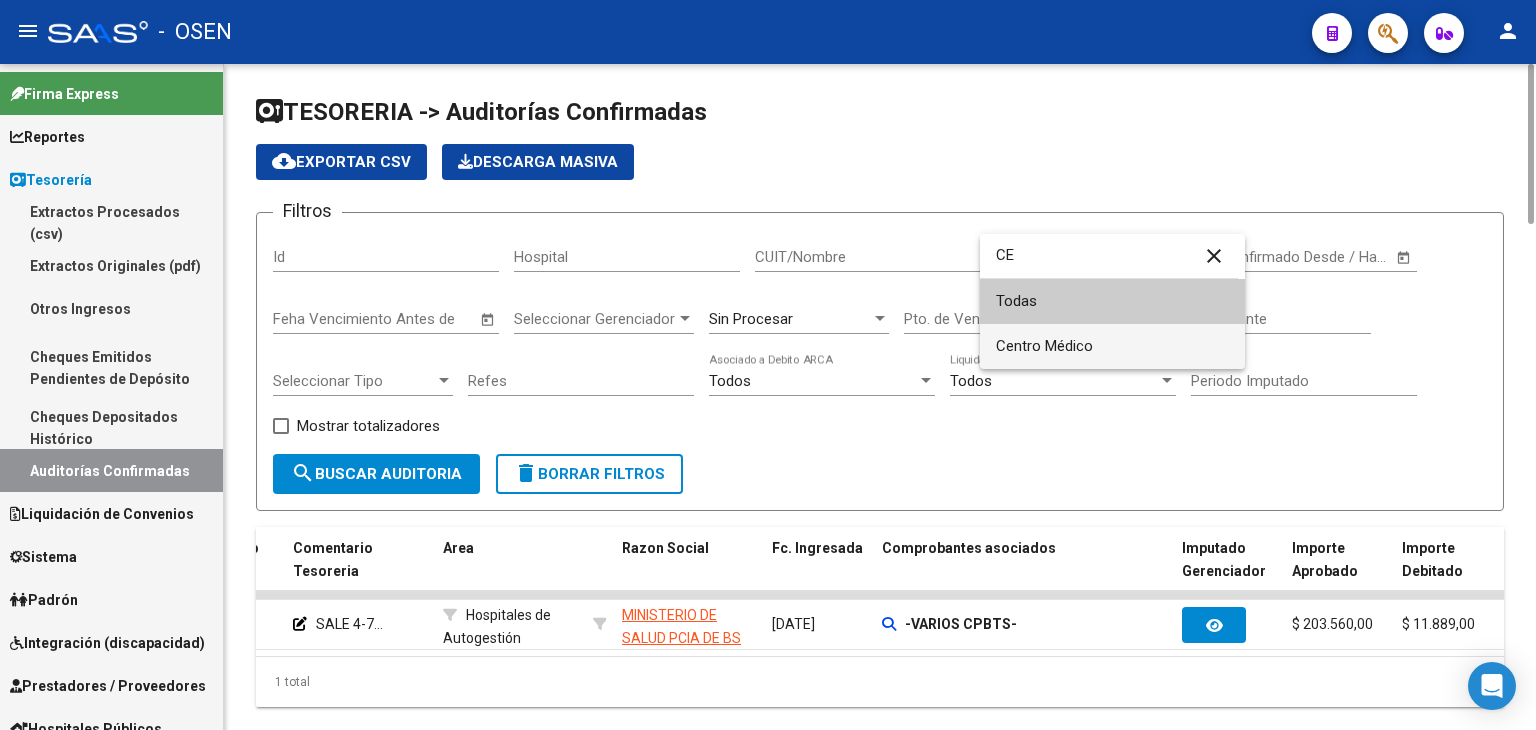 drag, startPoint x: 1104, startPoint y: 350, endPoint x: 1068, endPoint y: 353, distance: 36.124783 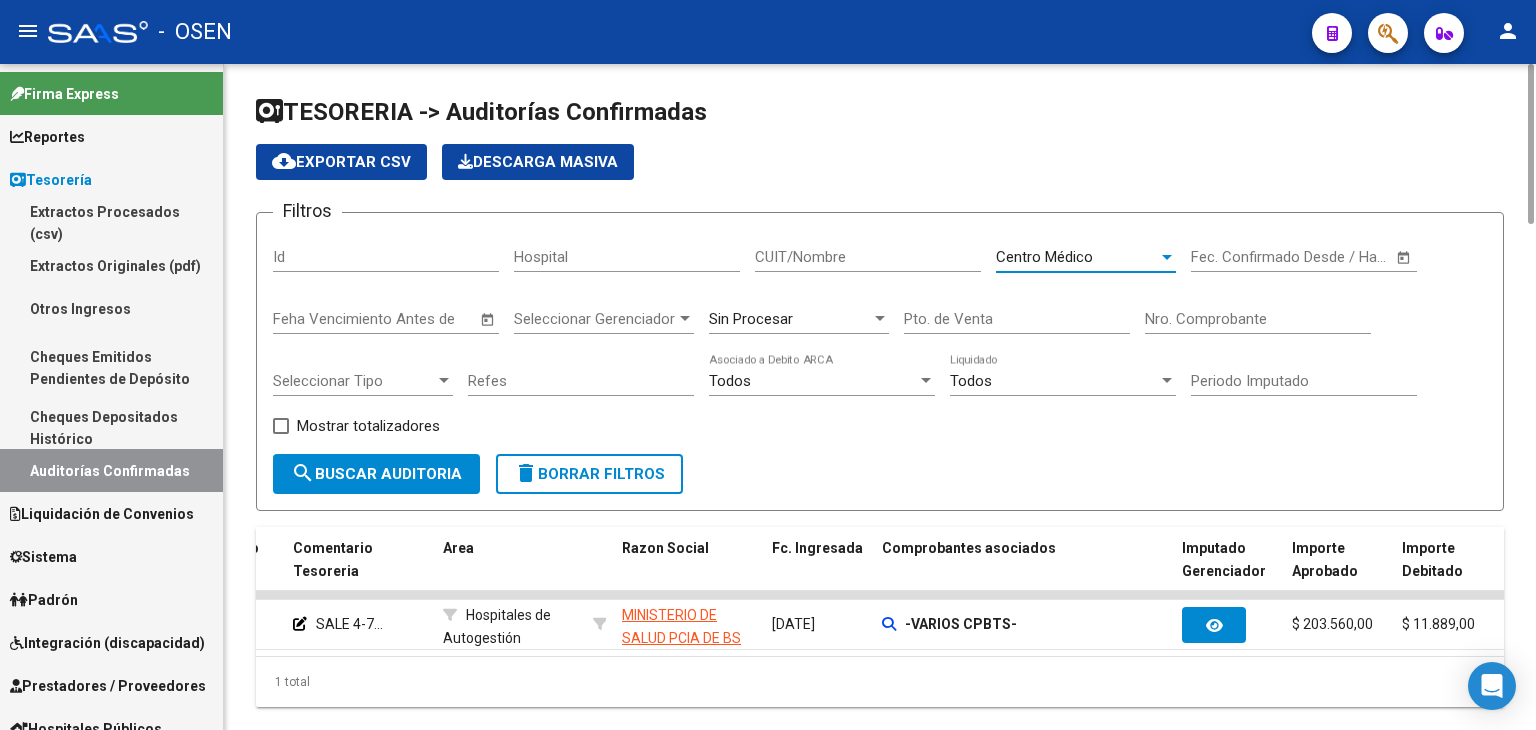 click on "search  Buscar Auditoria" 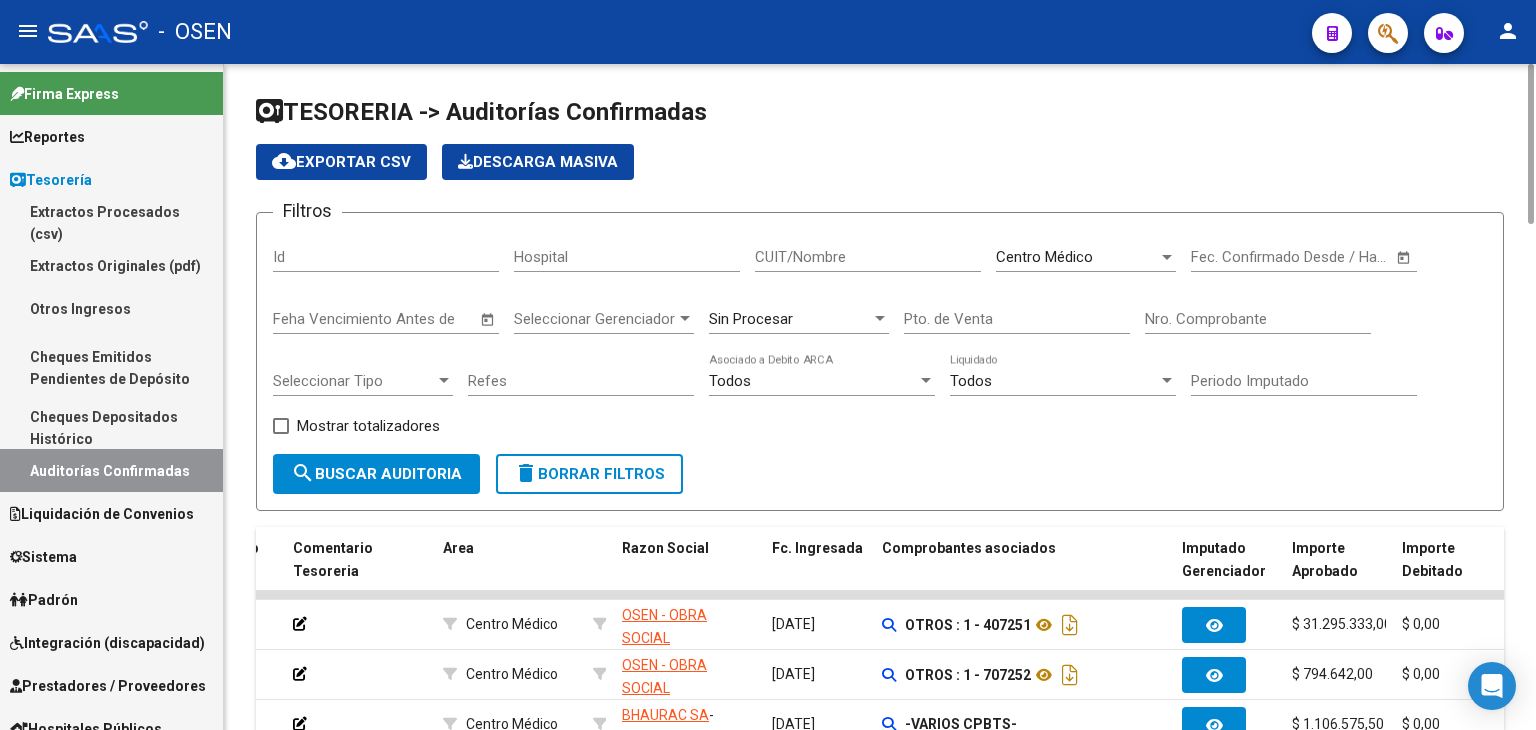 scroll, scrollTop: 204, scrollLeft: 0, axis: vertical 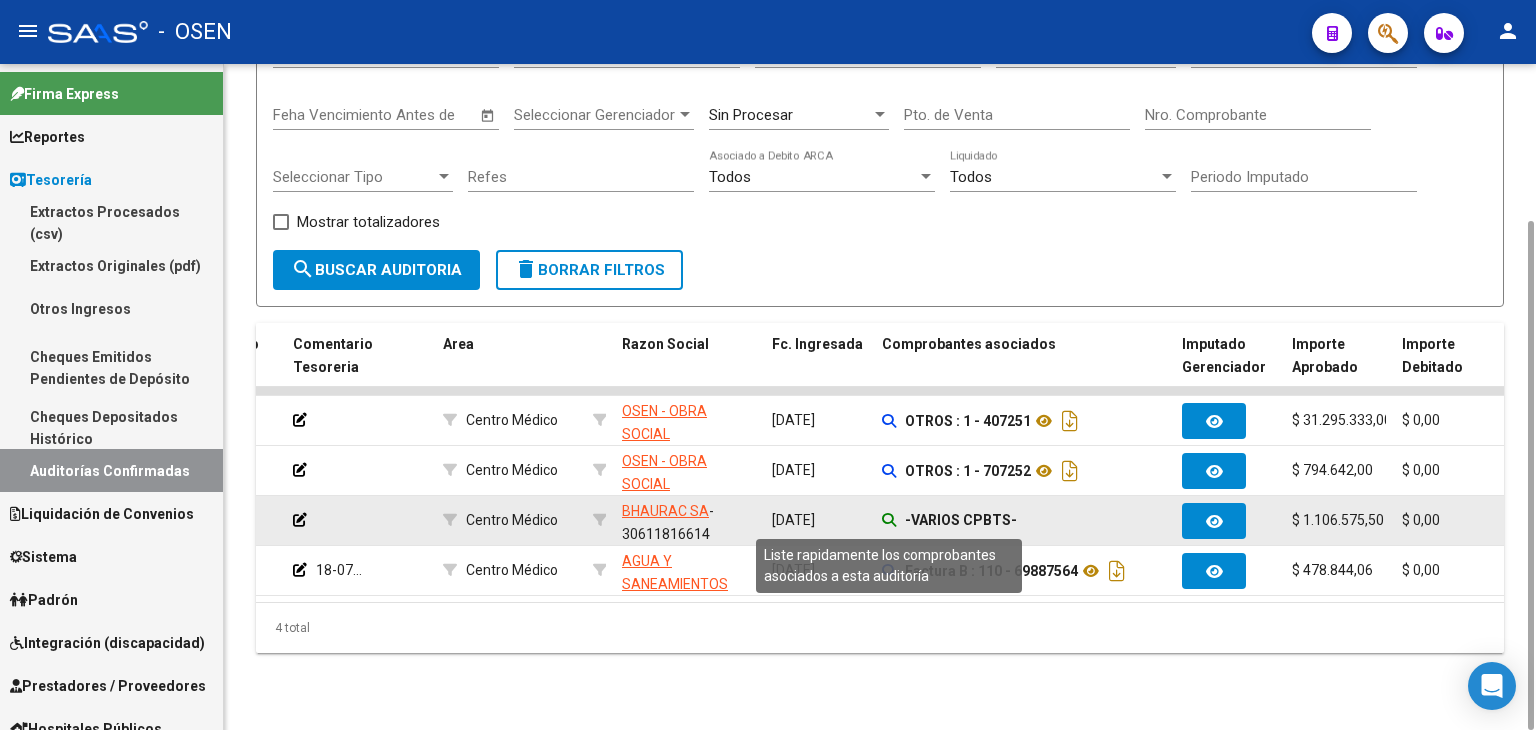 click 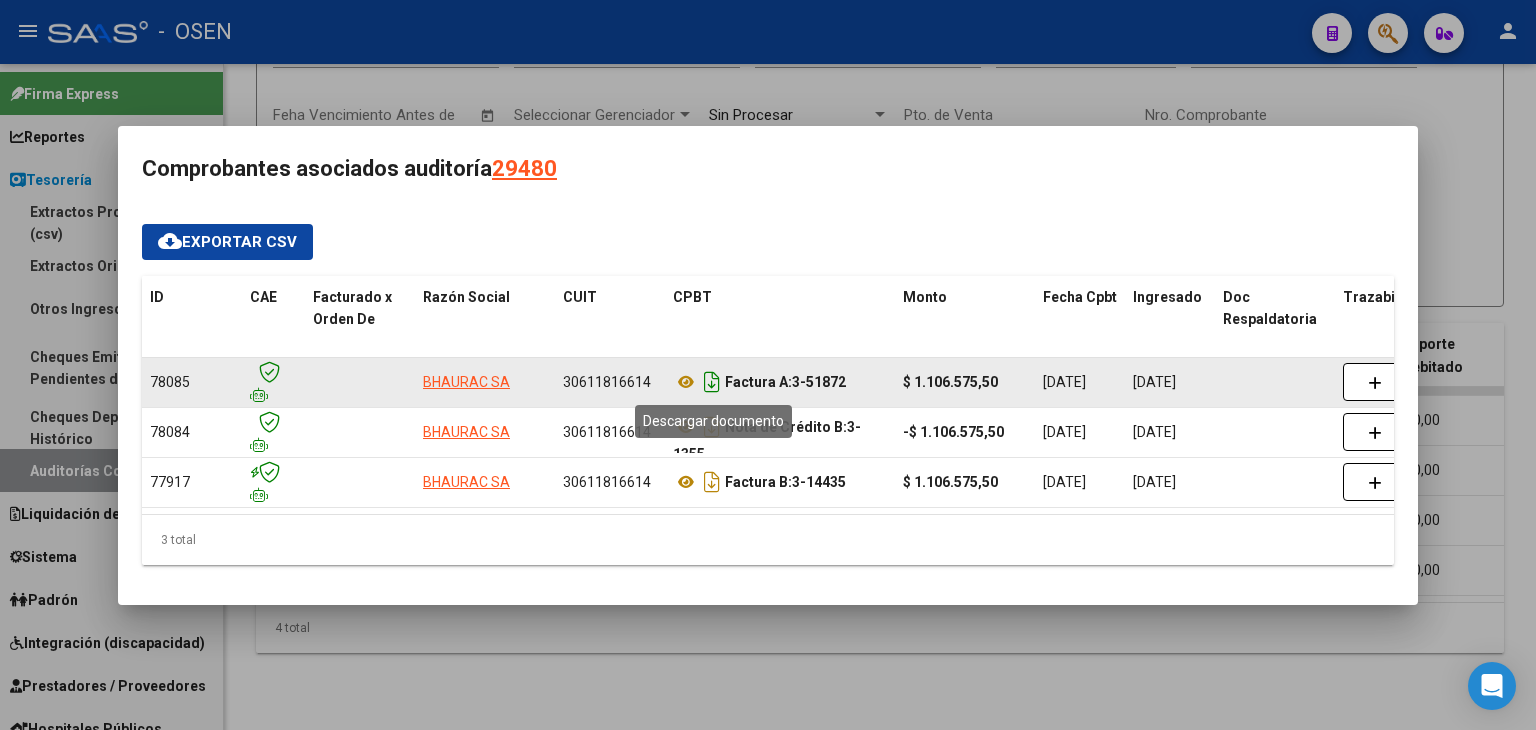 click 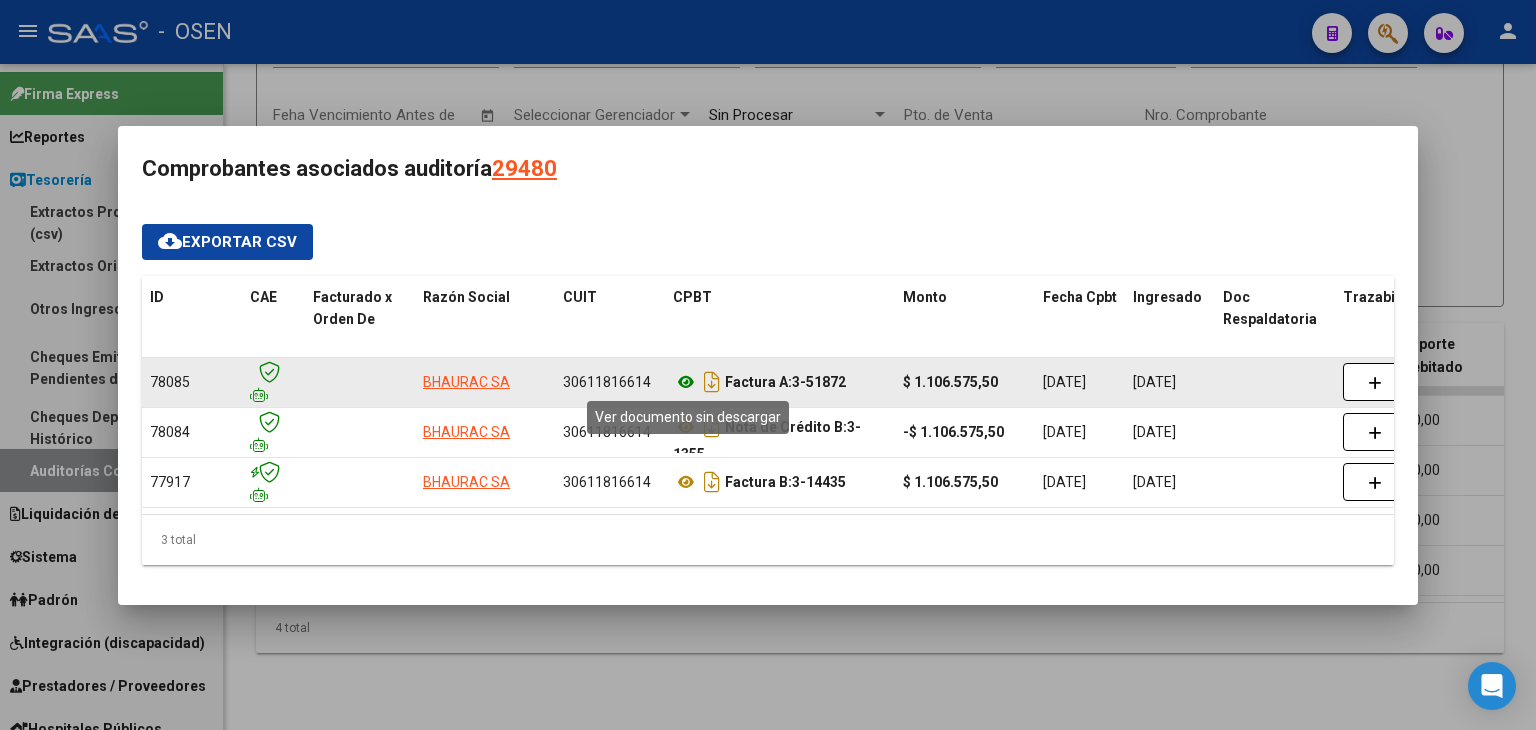 click 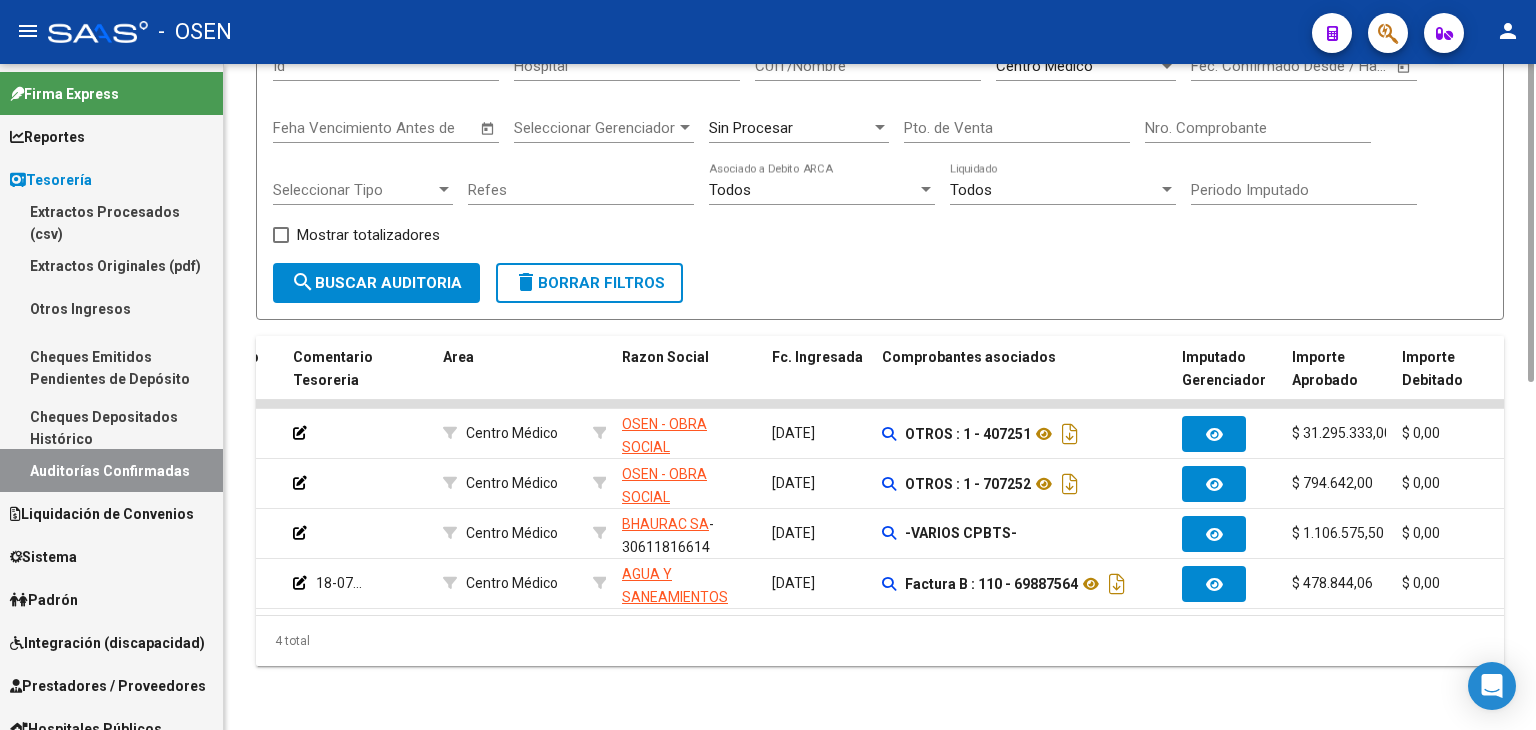 scroll, scrollTop: 0, scrollLeft: 0, axis: both 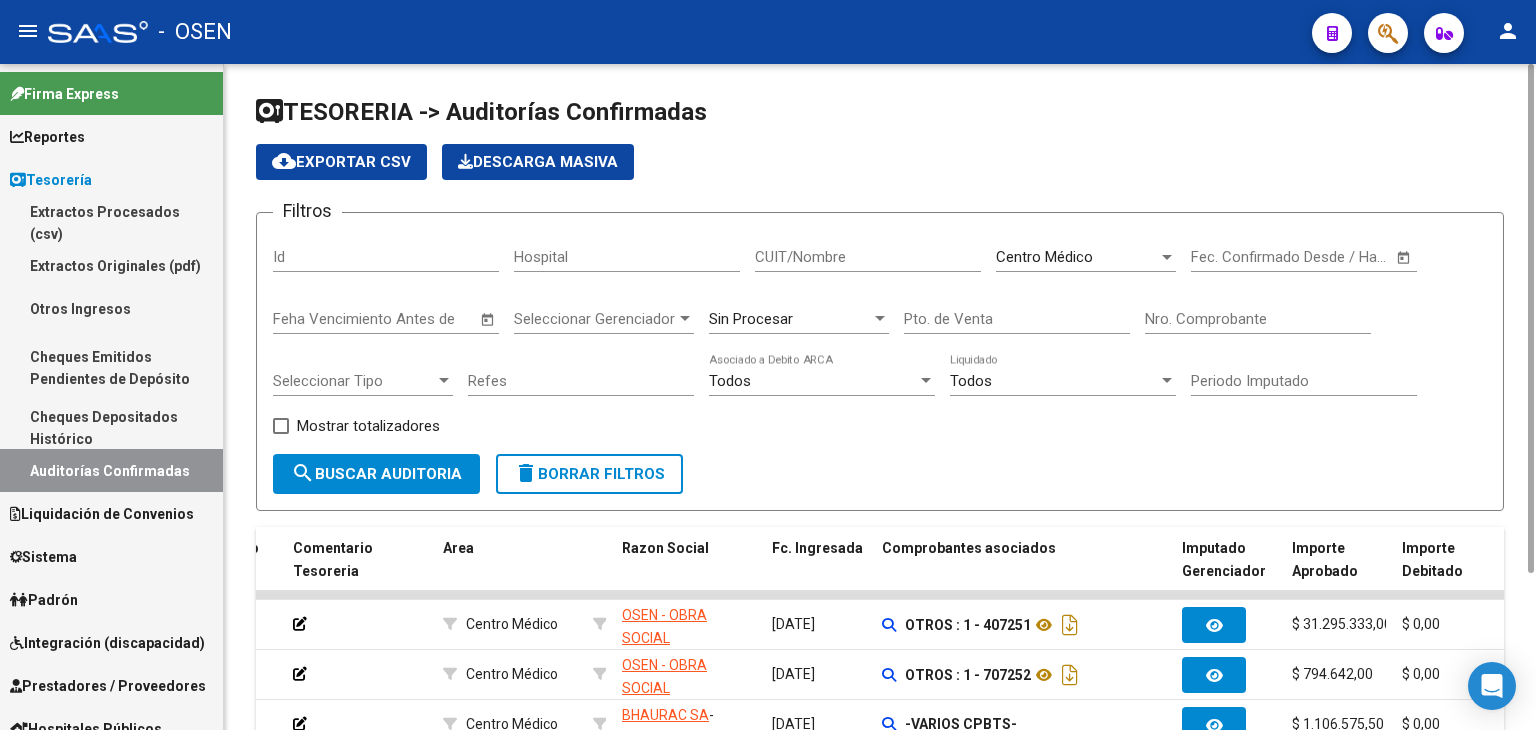 click on "Centro Médico Seleccionar Area" 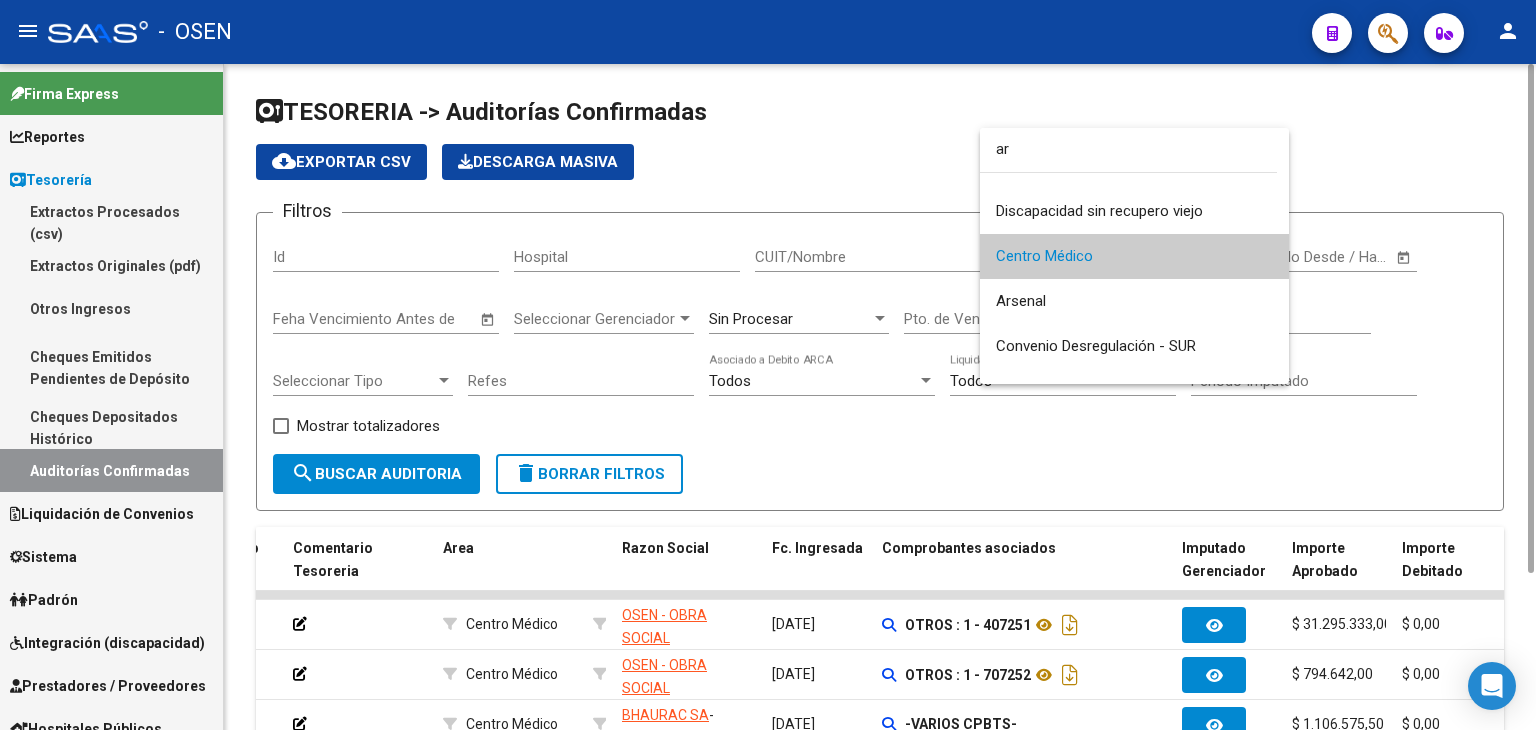 scroll, scrollTop: 0, scrollLeft: 0, axis: both 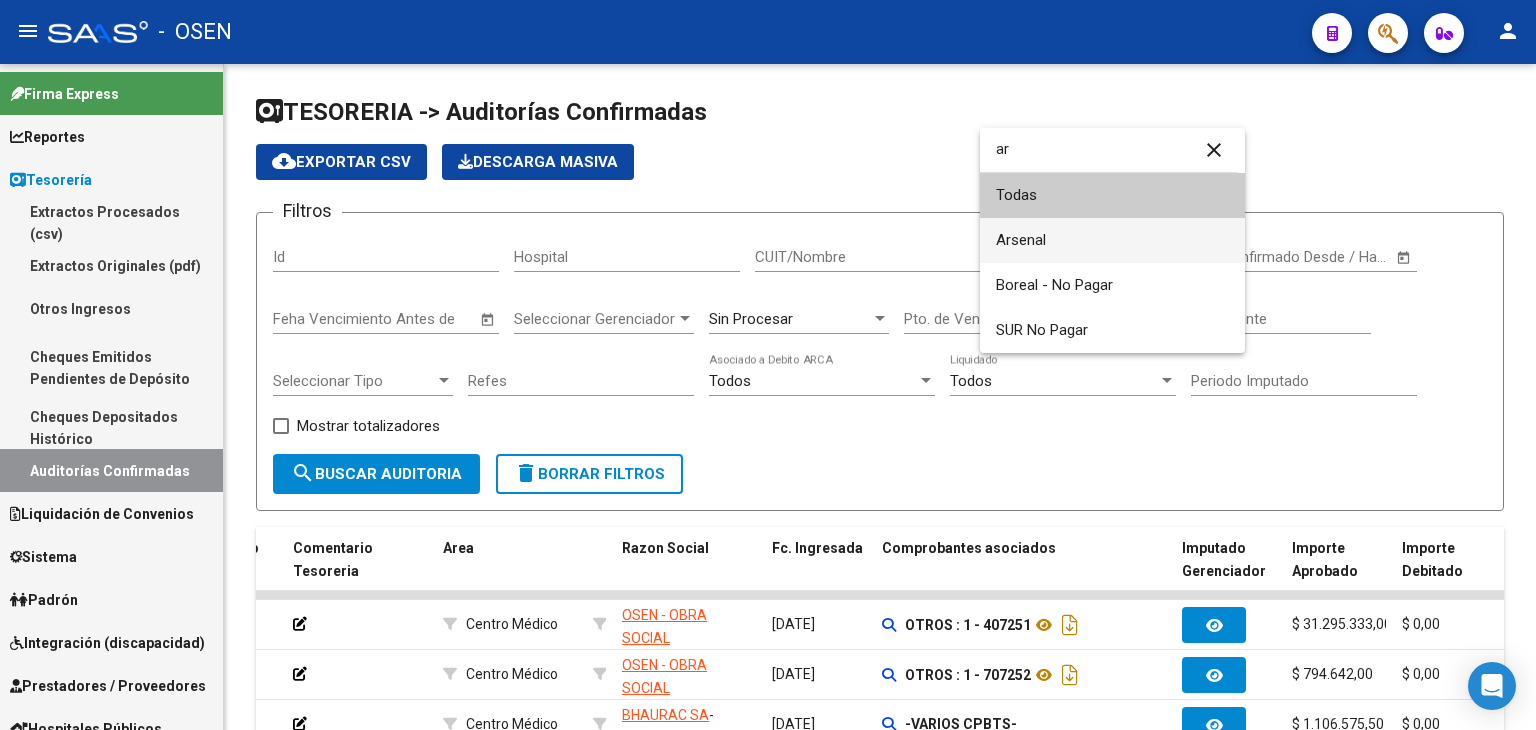 type on "ar" 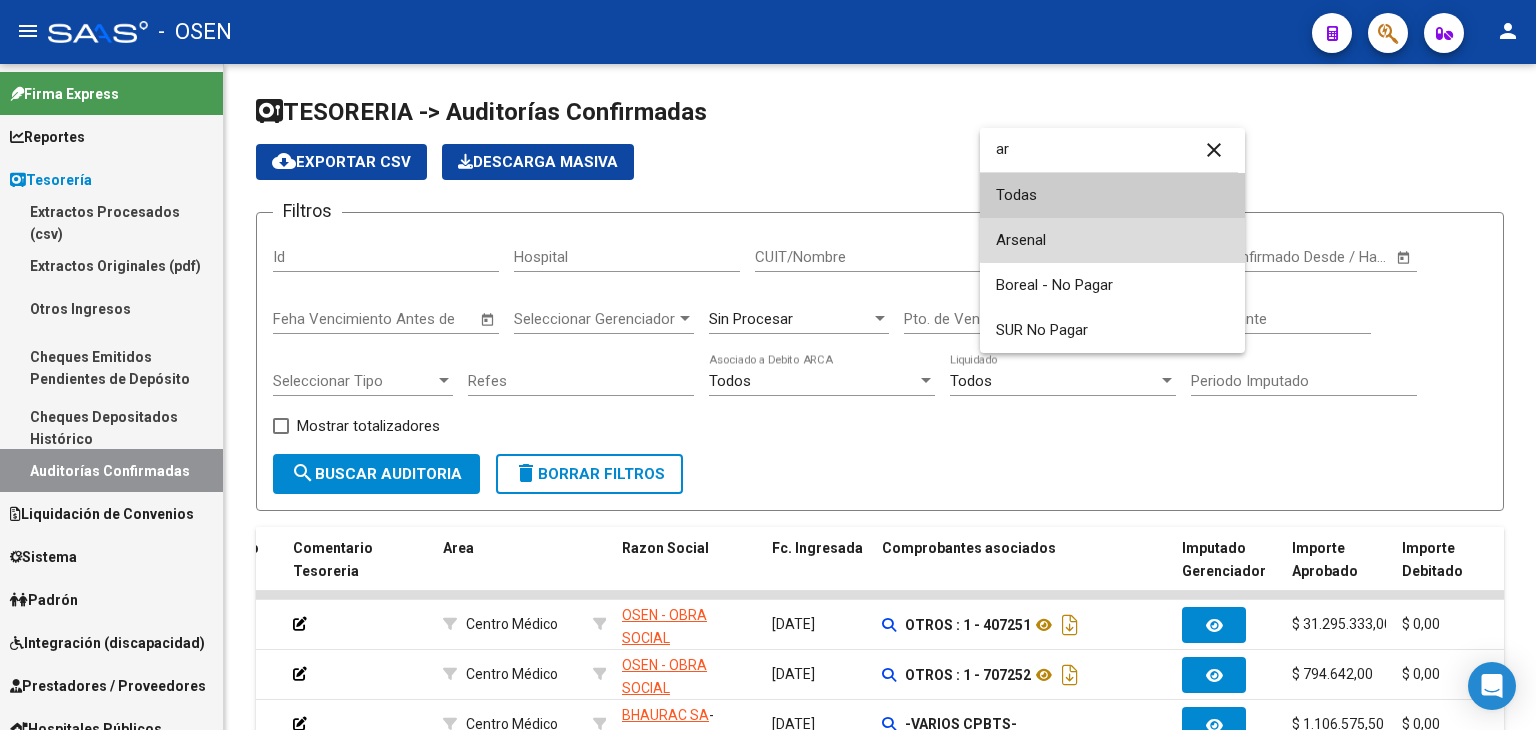 click on "Arsenal" at bounding box center (1112, 240) 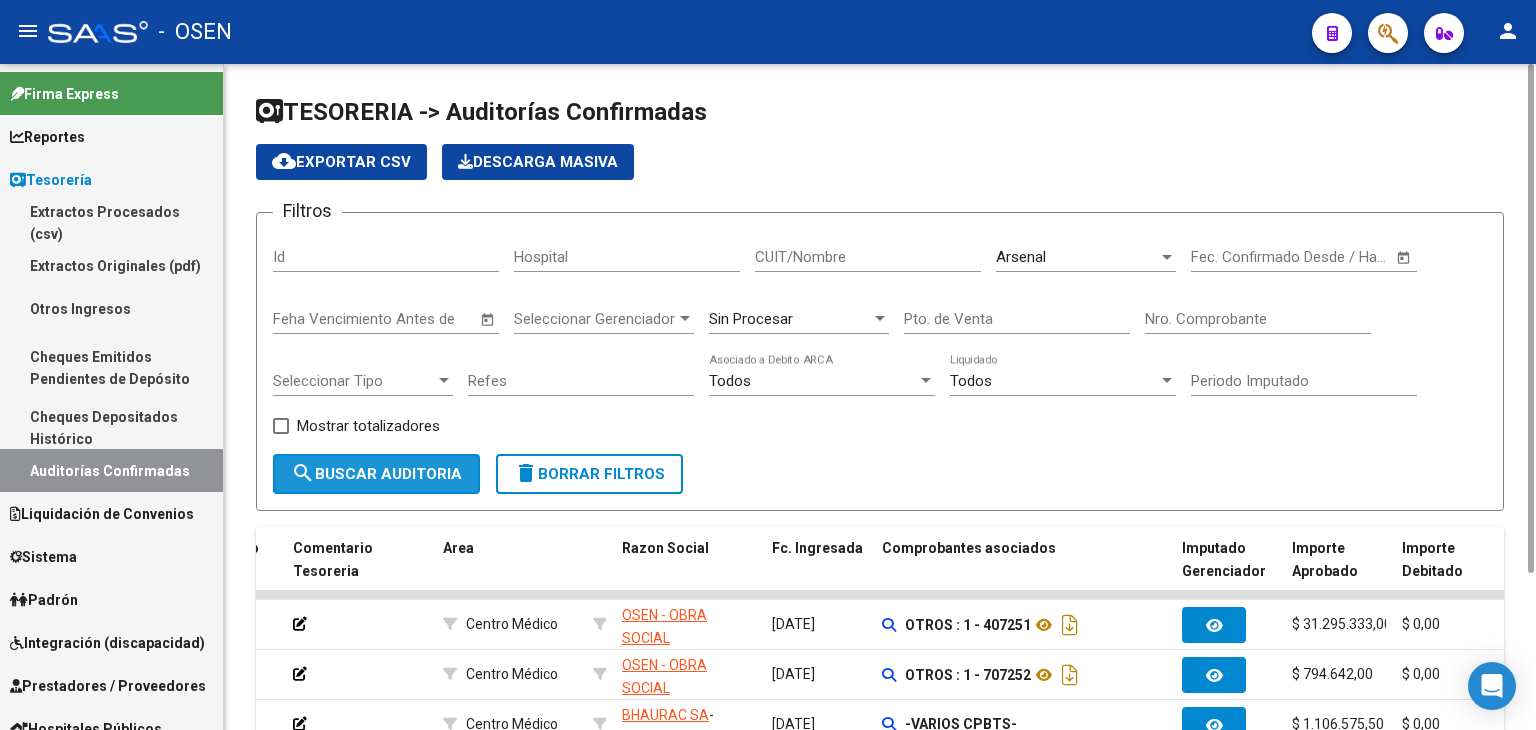 click on "search  Buscar Auditoria" 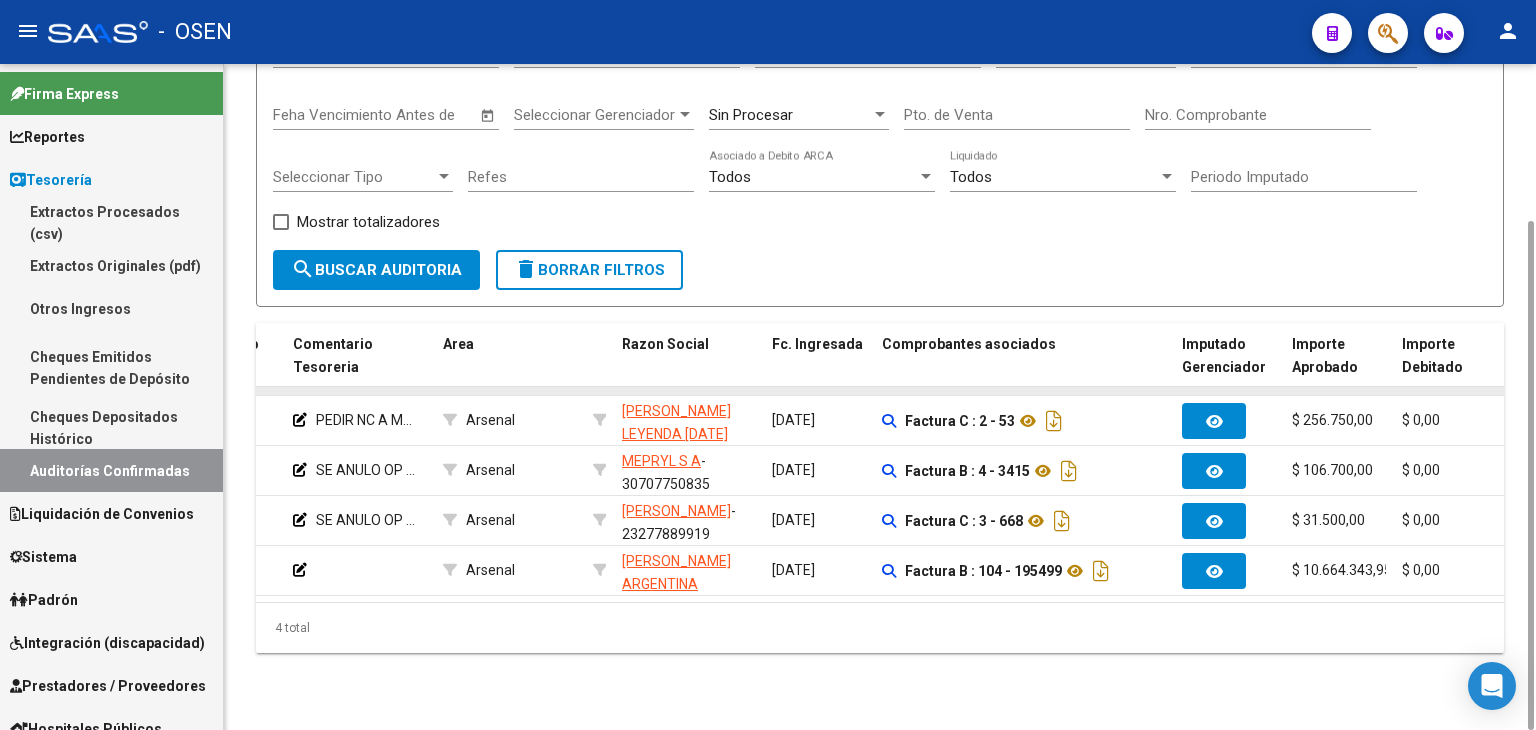 scroll, scrollTop: 0, scrollLeft: 0, axis: both 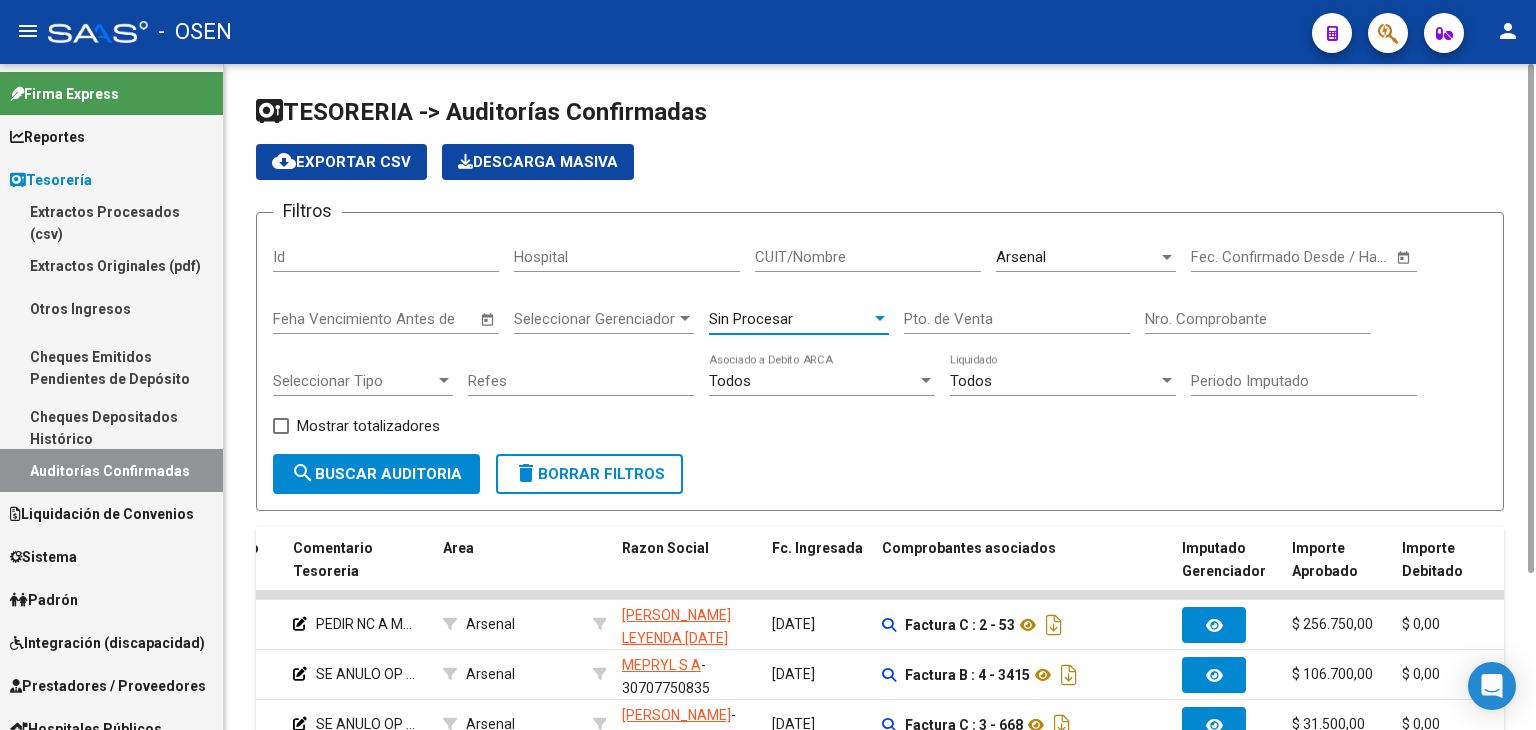 click on "Sin Procesar" at bounding box center (790, 319) 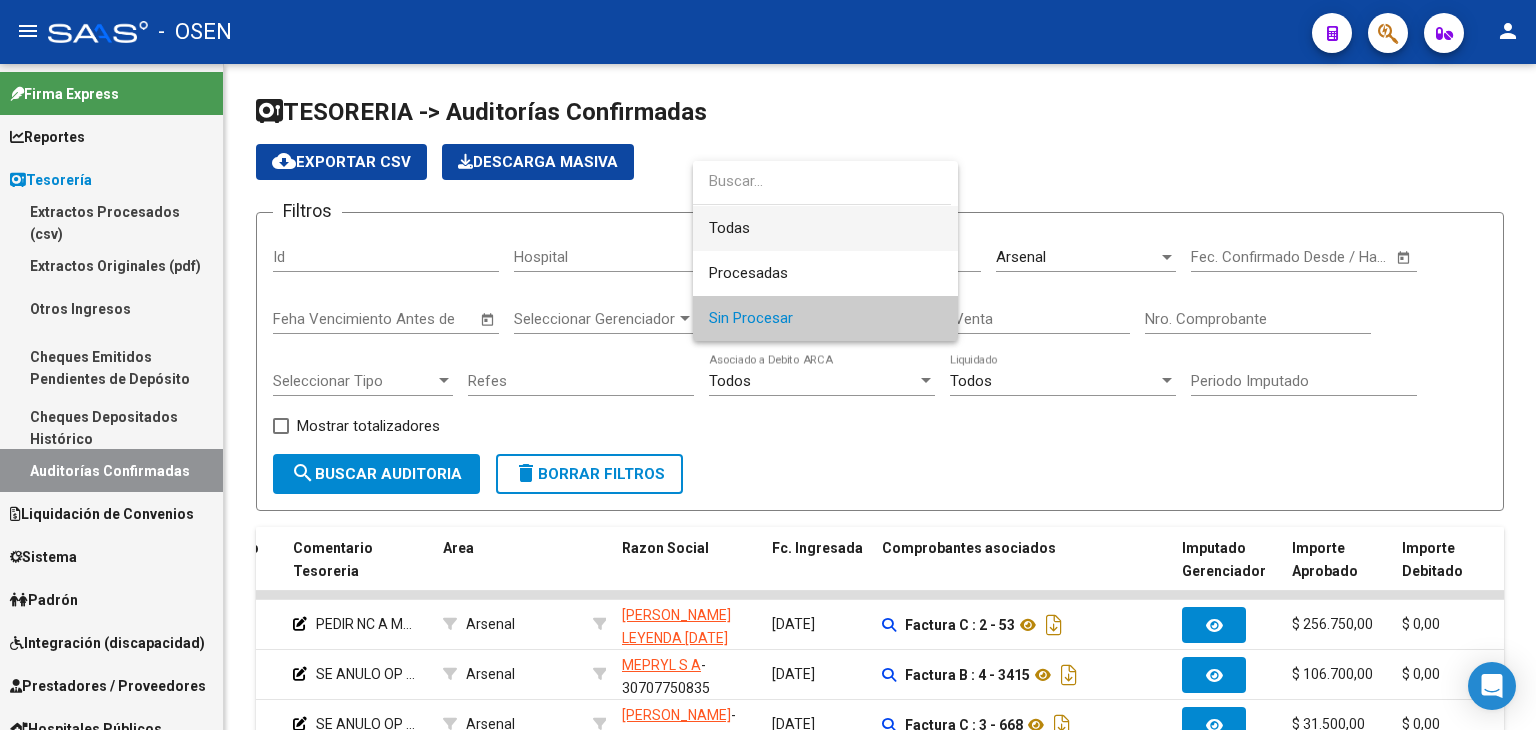 click on "Todas" at bounding box center (825, 228) 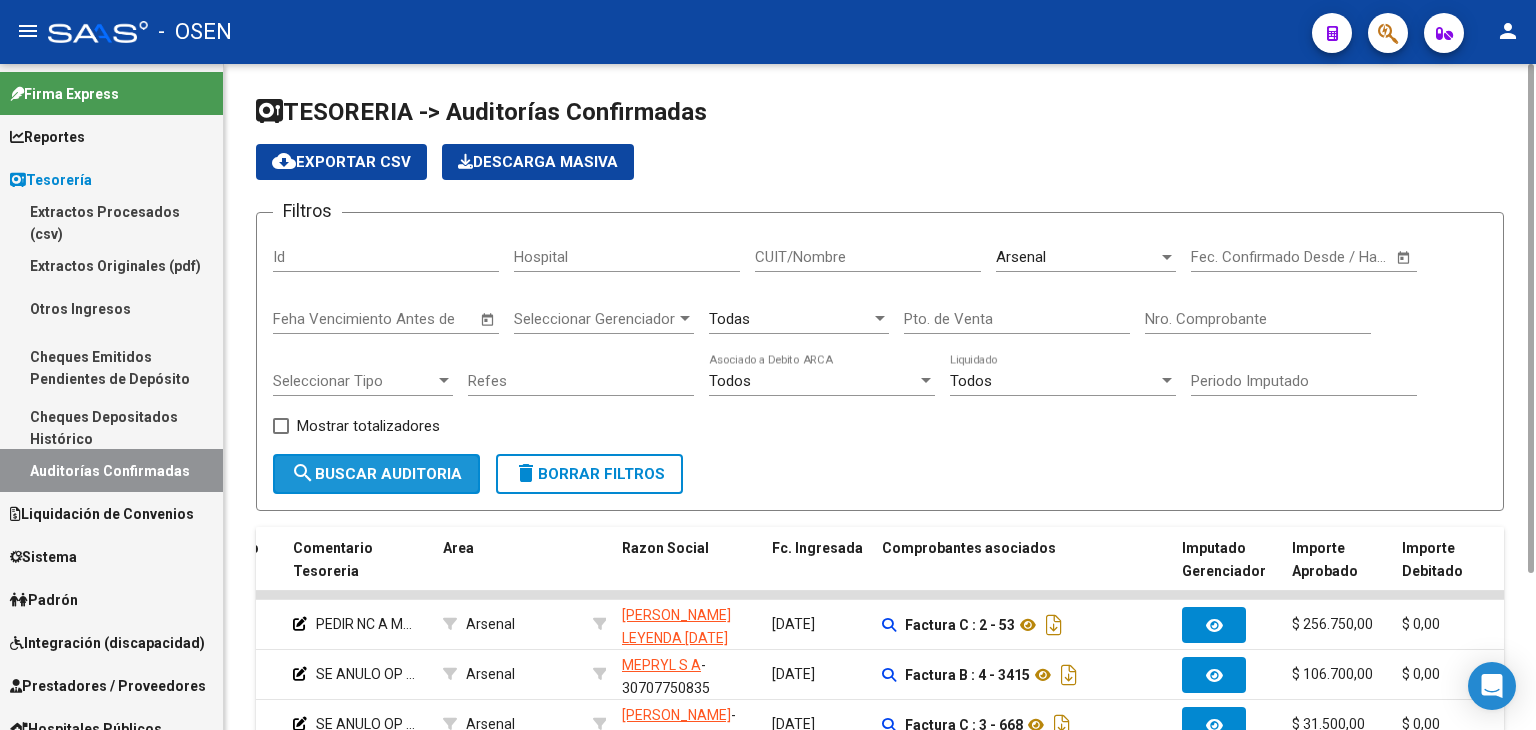 drag, startPoint x: 406, startPoint y: 478, endPoint x: 543, endPoint y: 451, distance: 139.63524 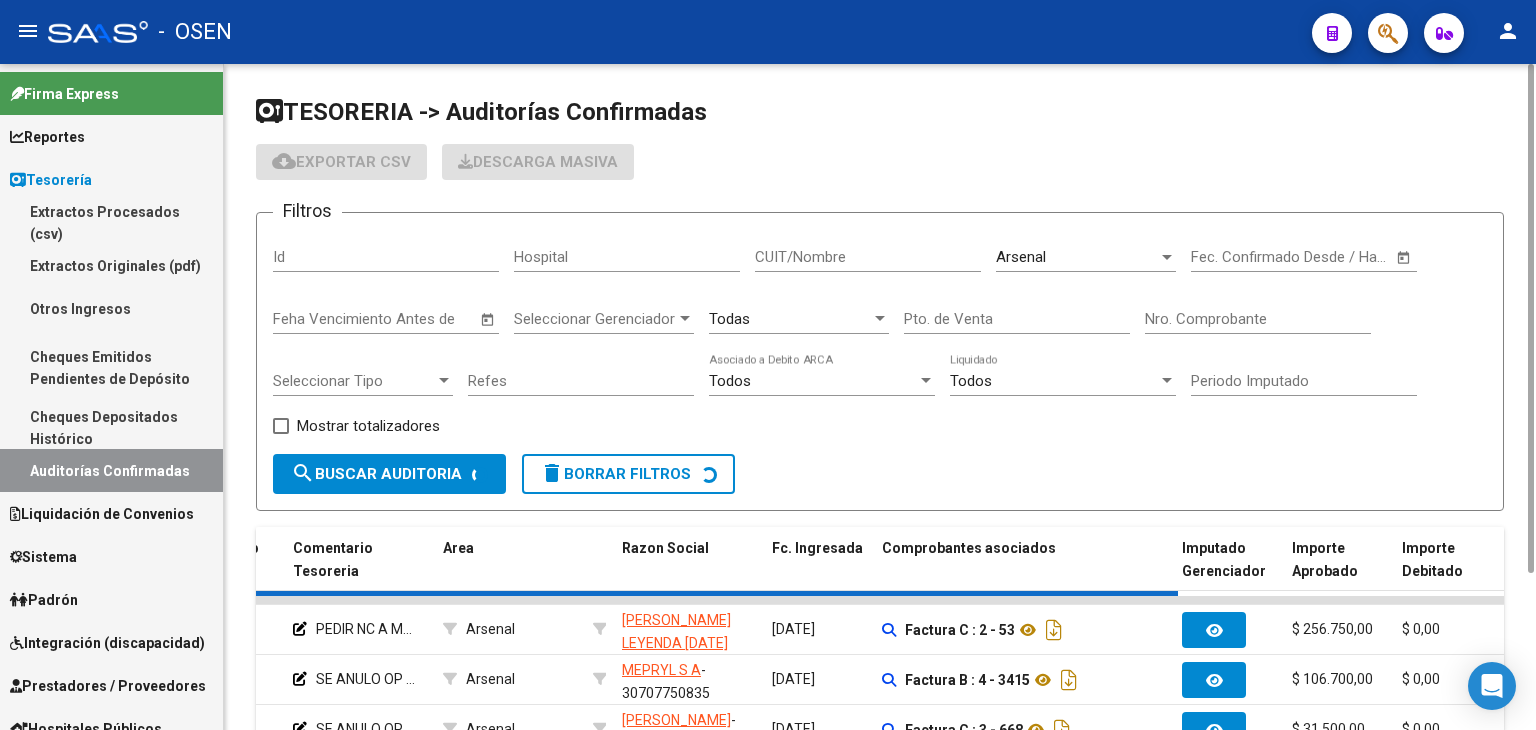 checkbox on "true" 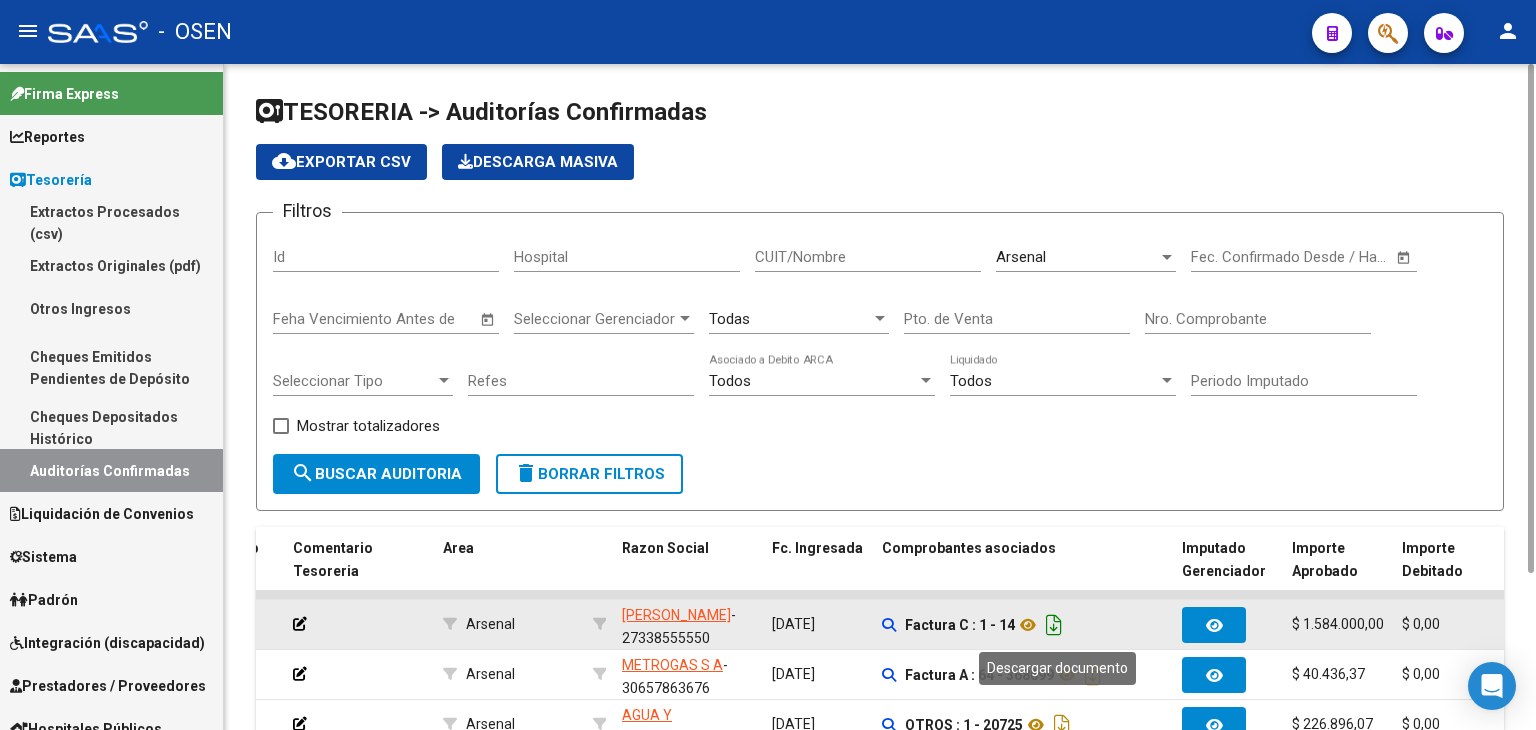 click 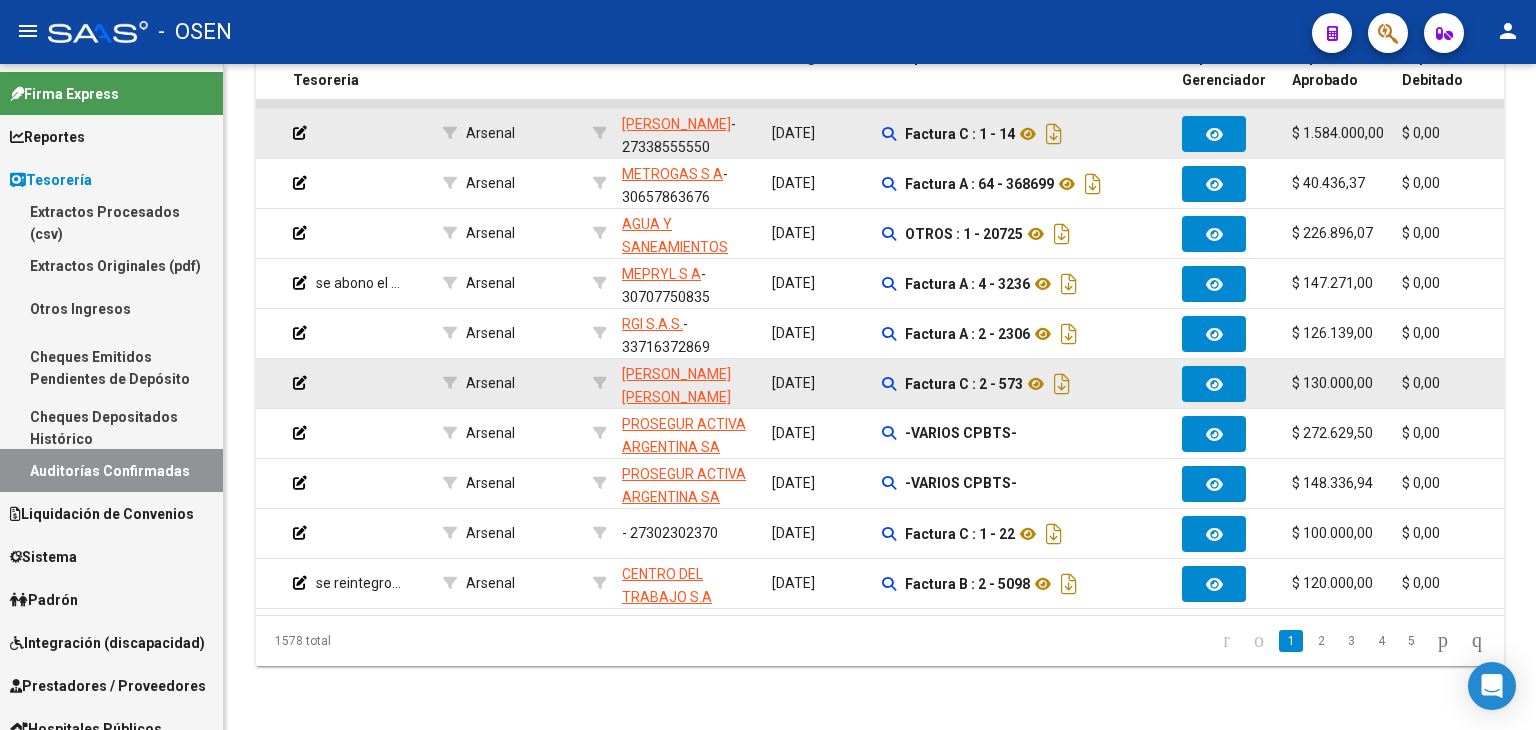 scroll, scrollTop: 0, scrollLeft: 0, axis: both 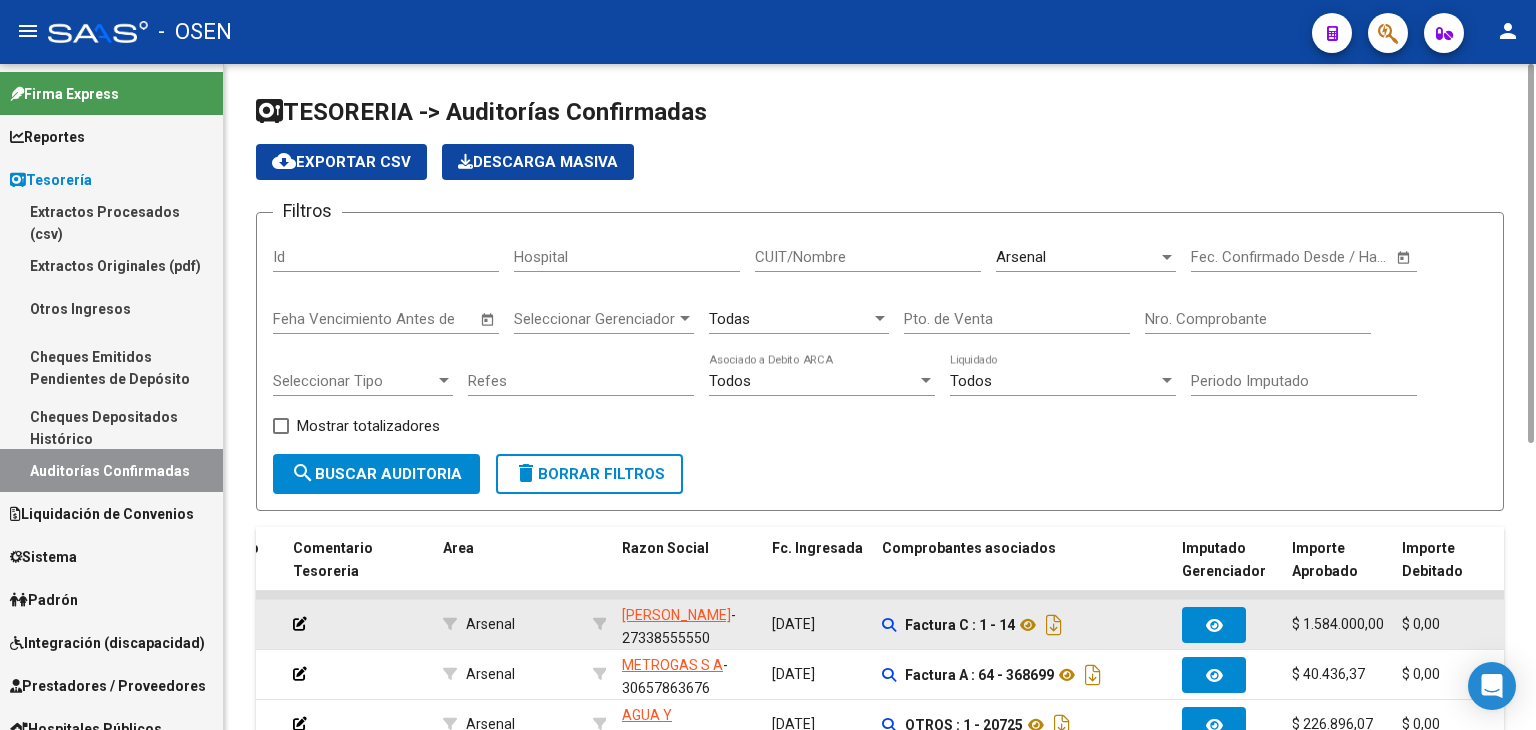 click on "Arsenal" at bounding box center [1077, 257] 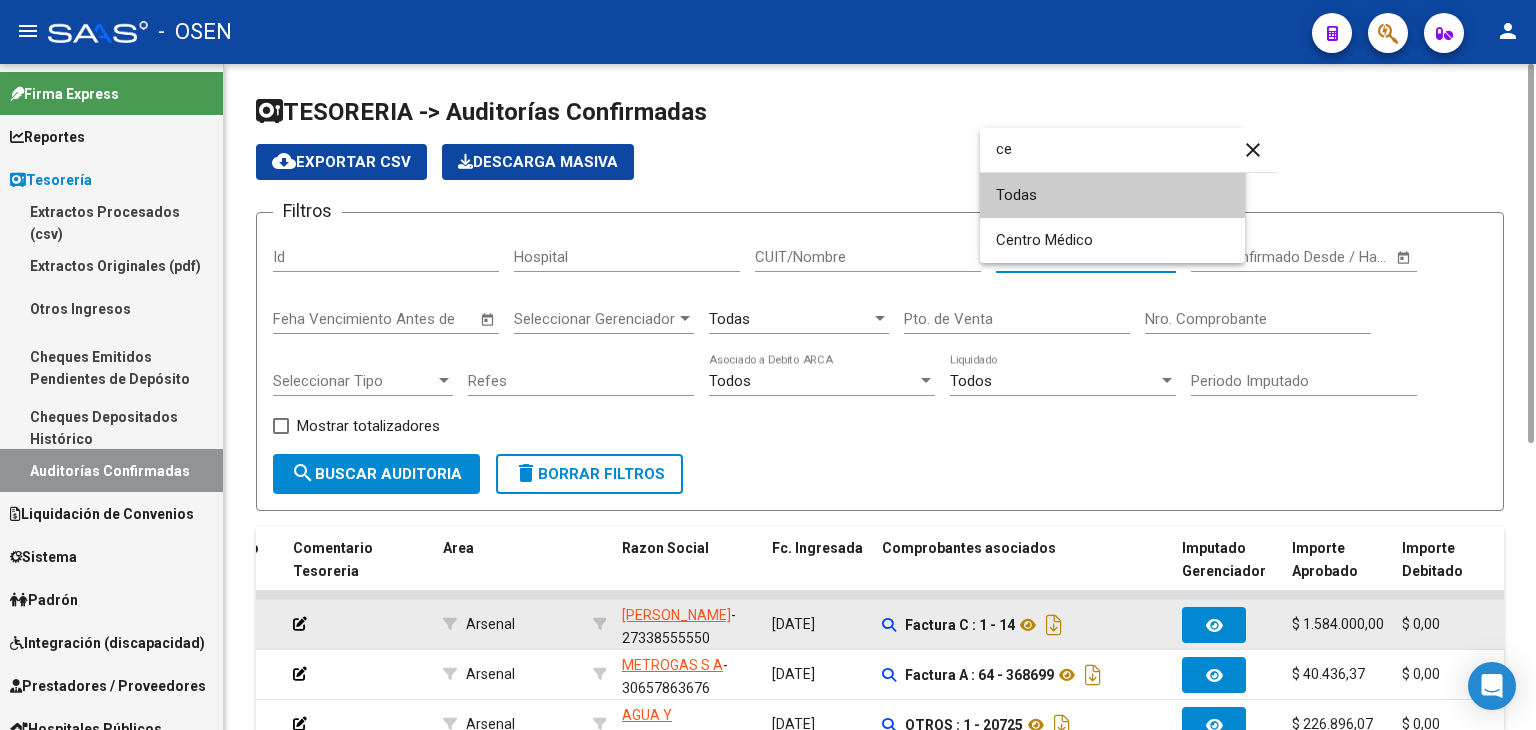 scroll, scrollTop: 0, scrollLeft: 0, axis: both 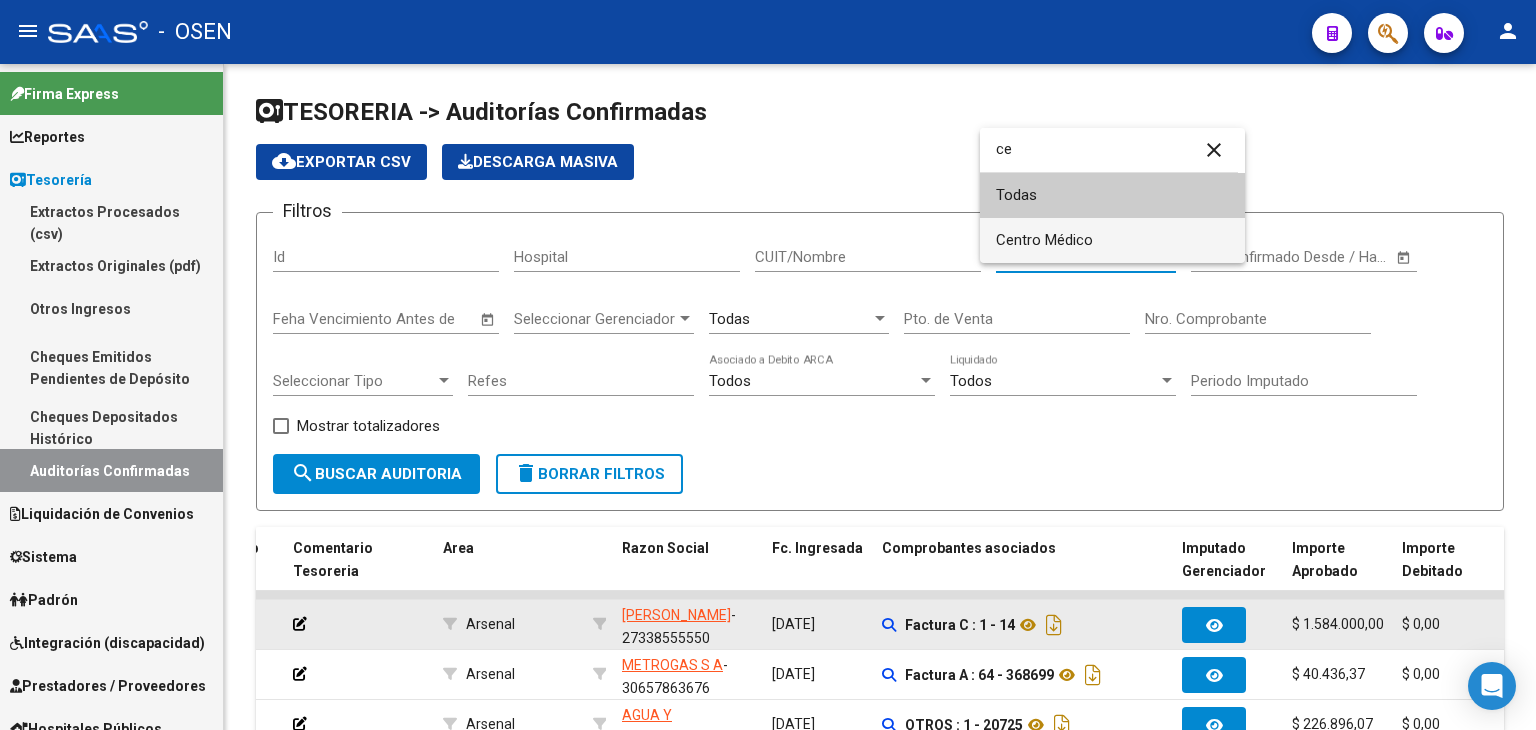 type on "ce" 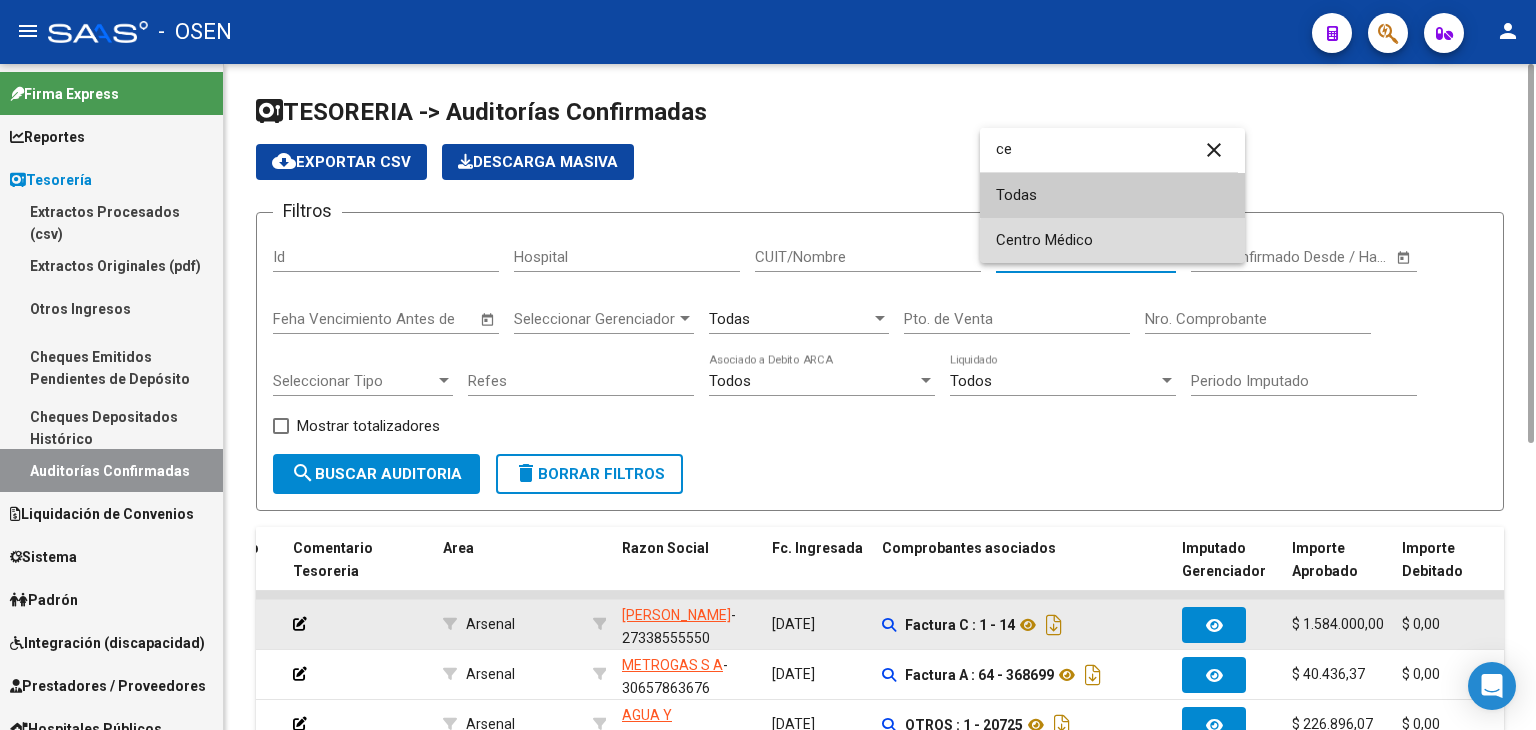 drag, startPoint x: 1118, startPoint y: 243, endPoint x: 628, endPoint y: 389, distance: 511.28857 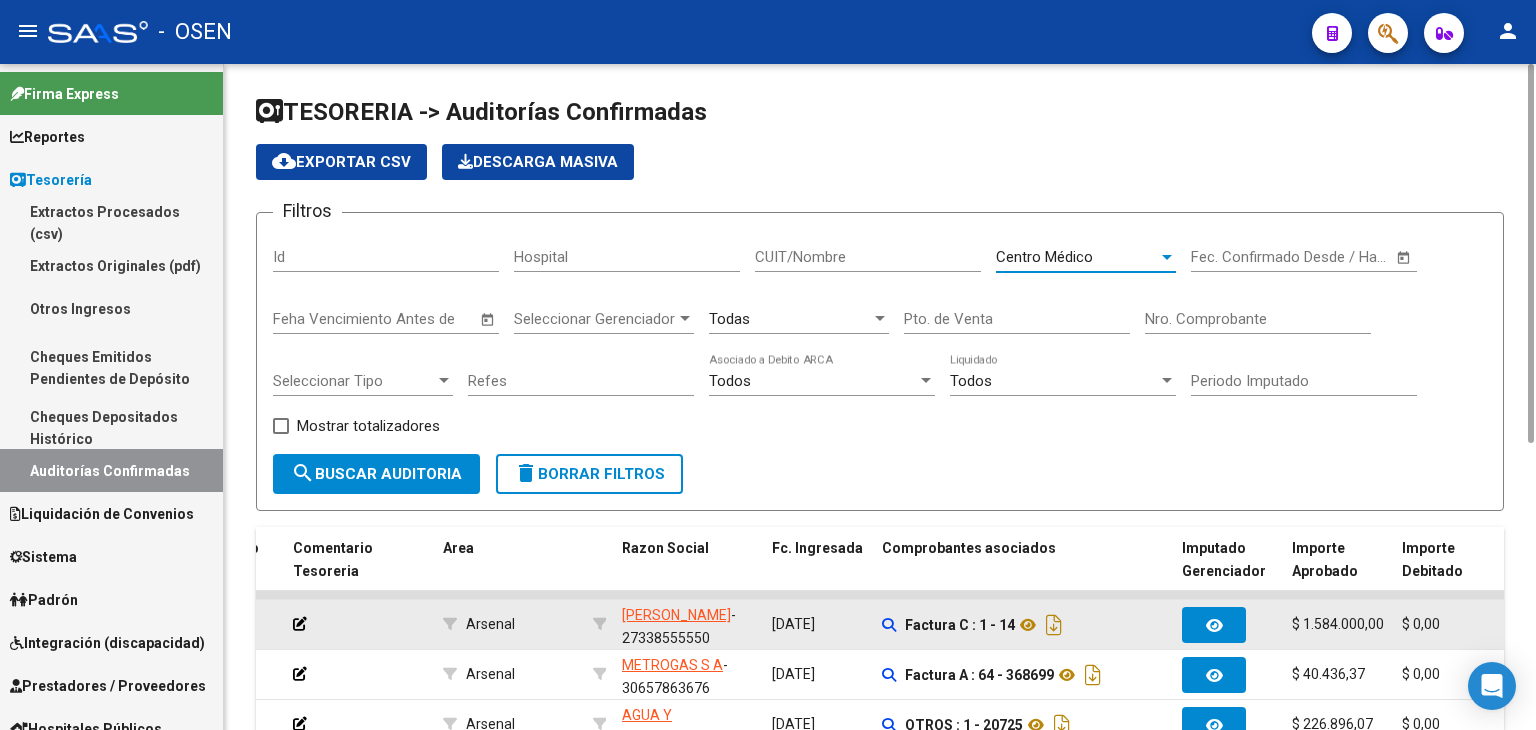 drag, startPoint x: 455, startPoint y: 460, endPoint x: 478, endPoint y: 457, distance: 23.194826 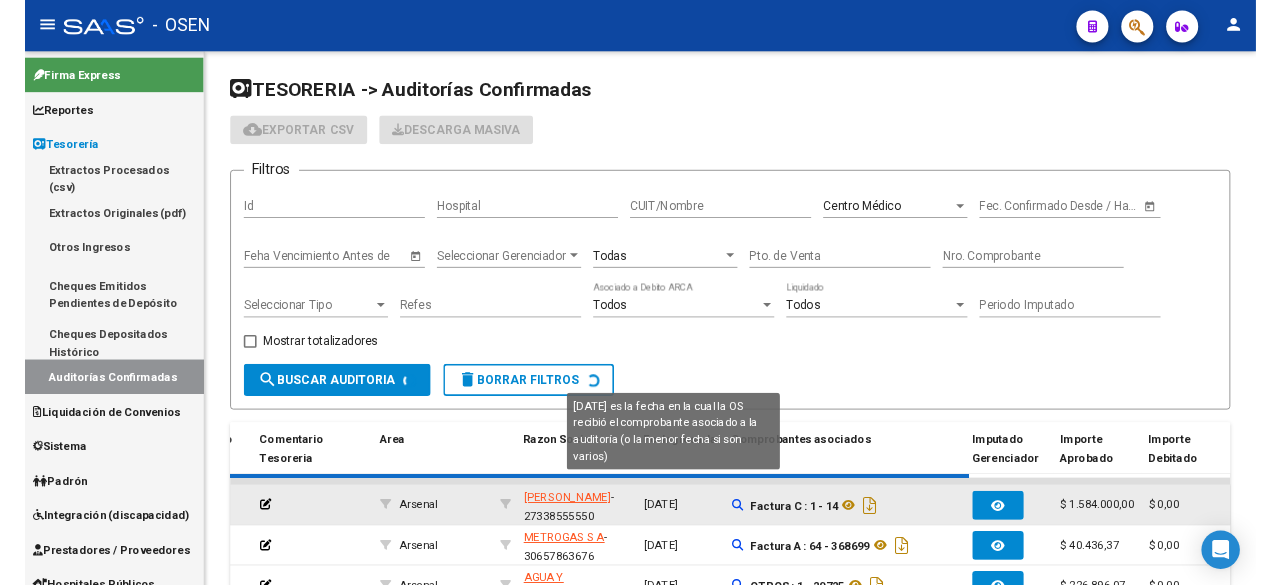 scroll, scrollTop: 508, scrollLeft: 0, axis: vertical 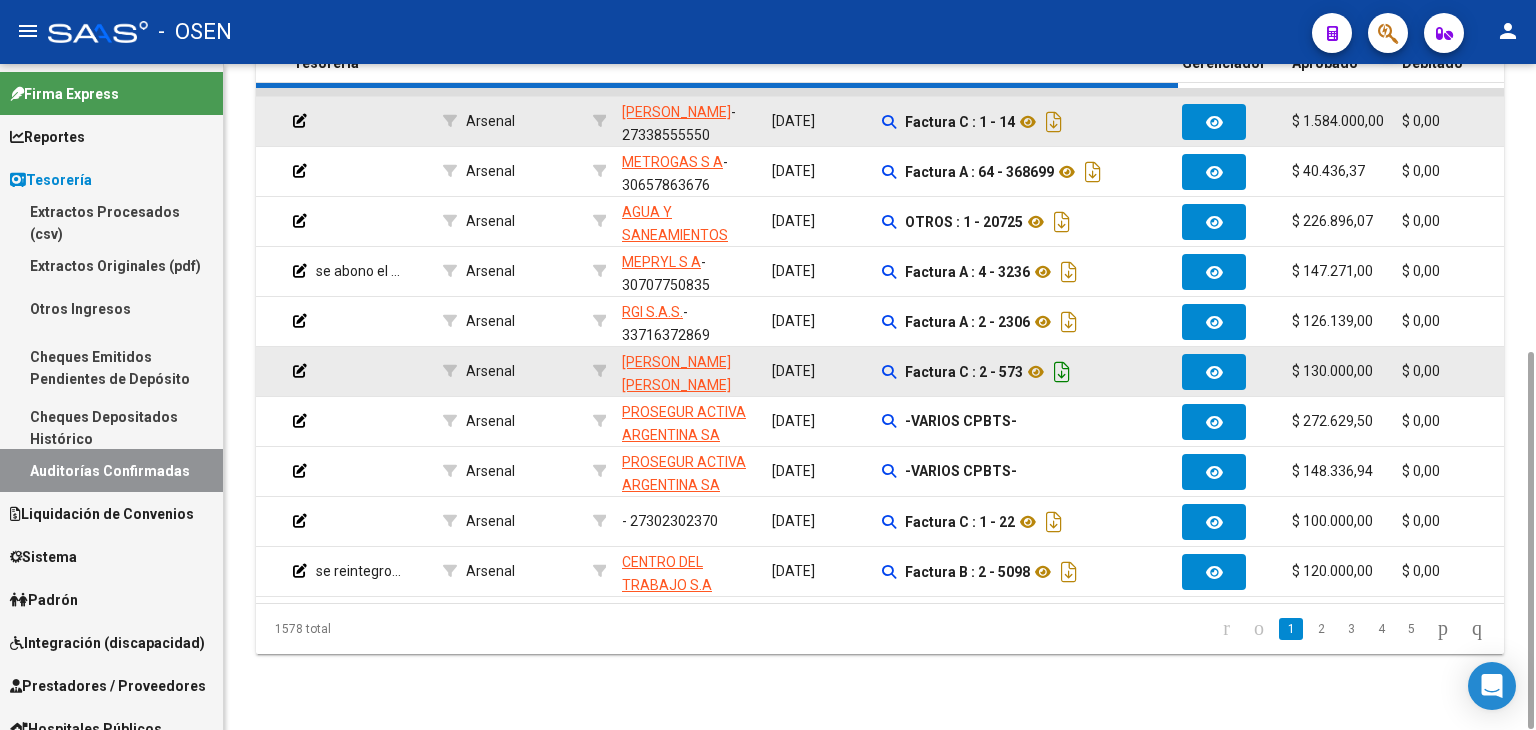 checkbox on "false" 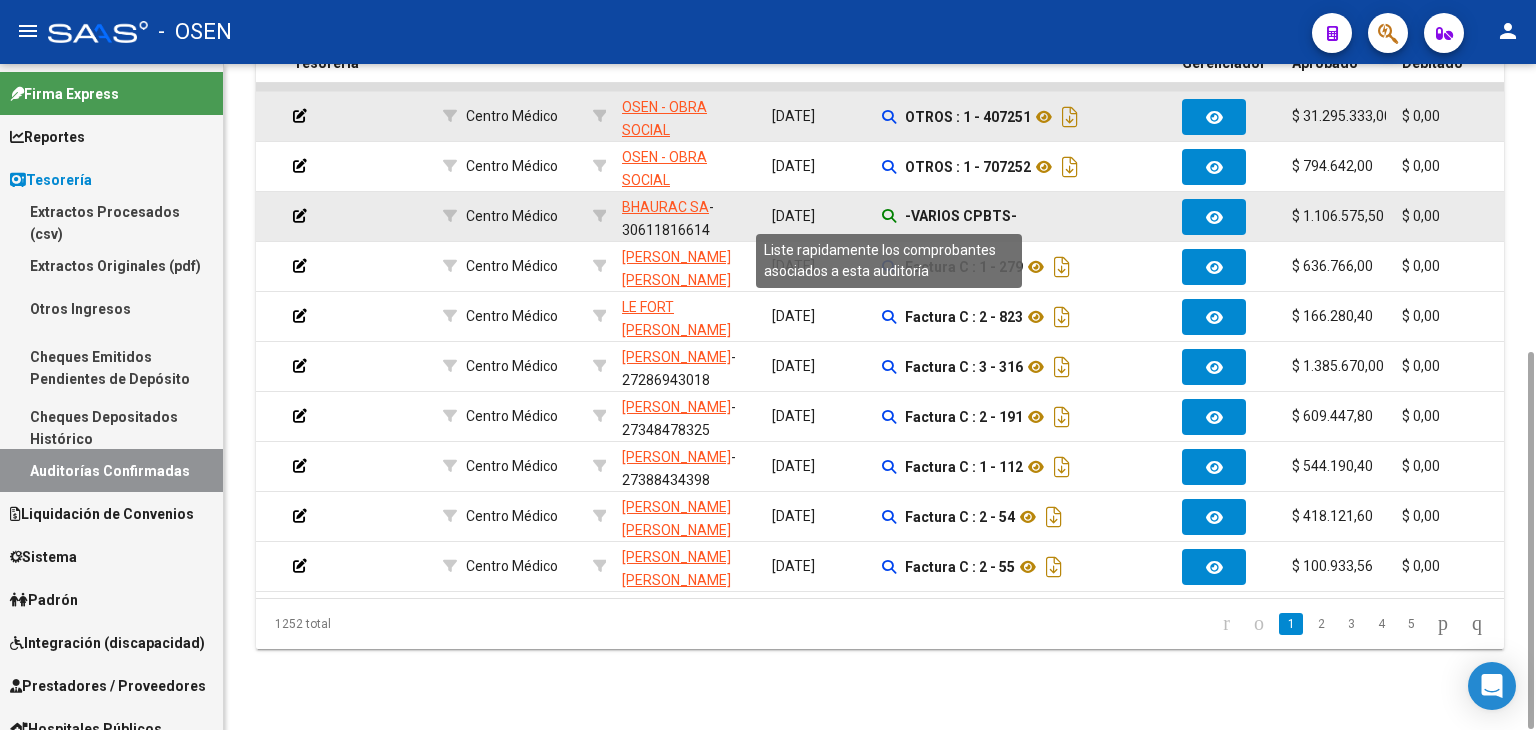 click 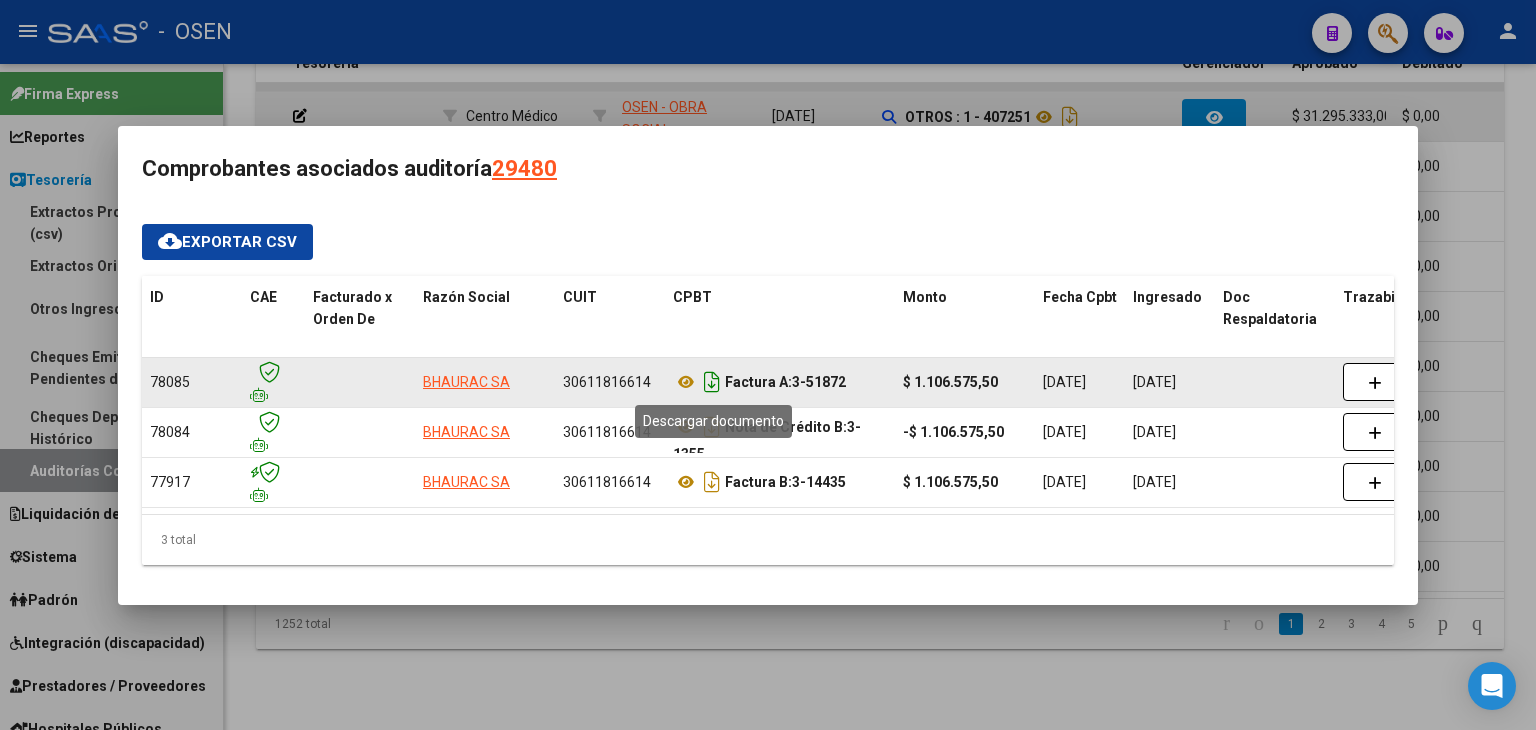 click 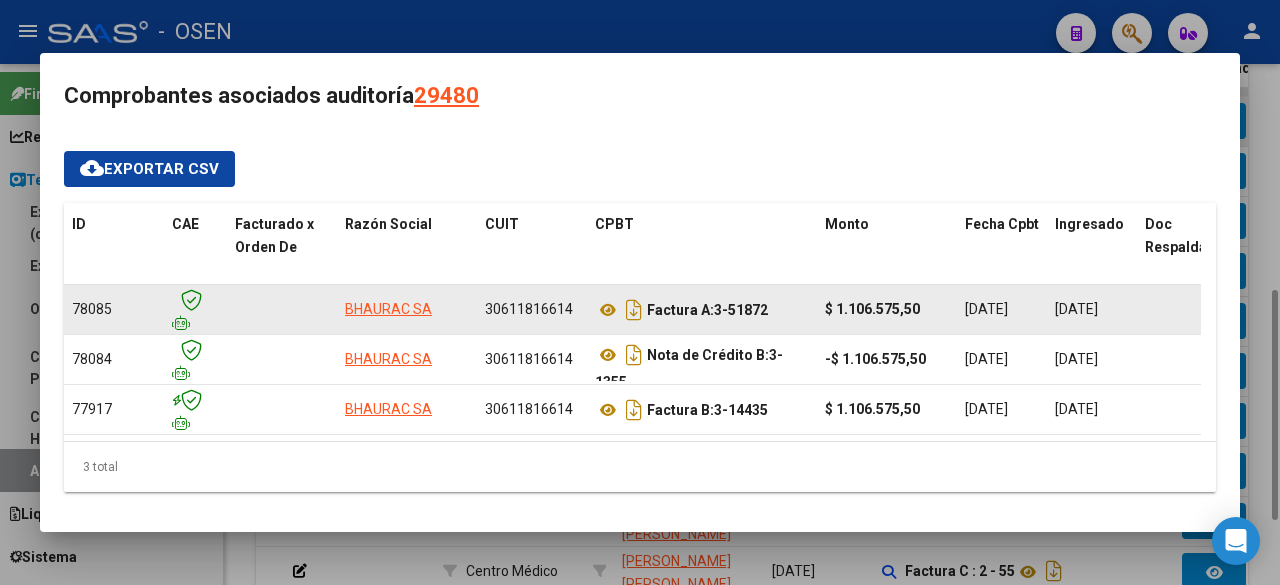 scroll, scrollTop: 509, scrollLeft: 0, axis: vertical 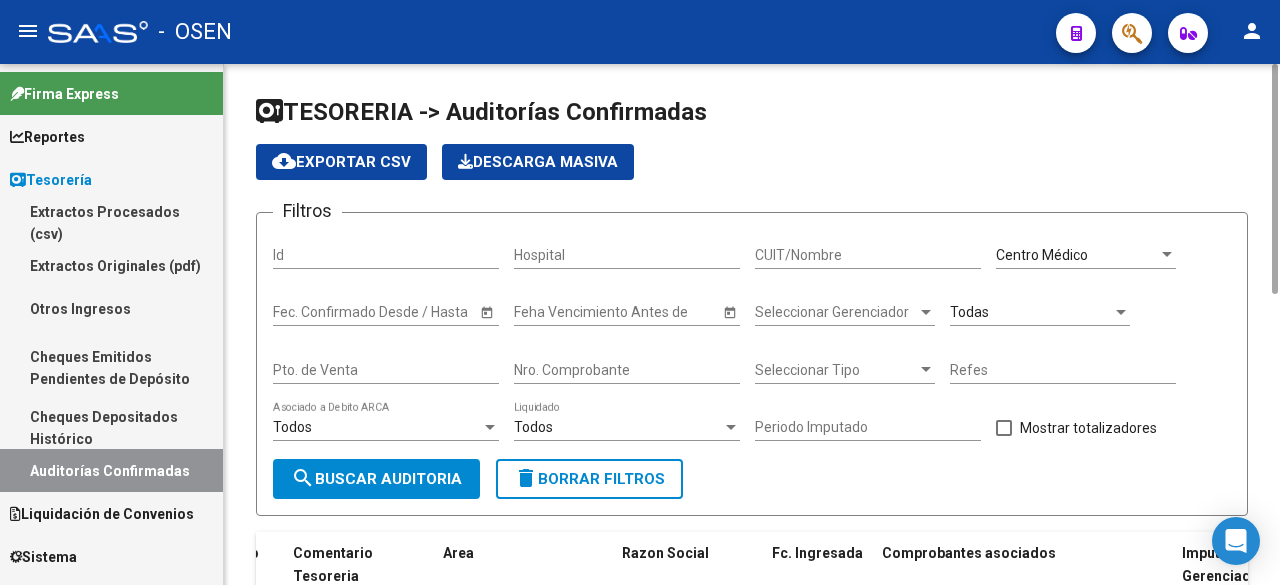 click on "Centro Médico" at bounding box center (1077, 255) 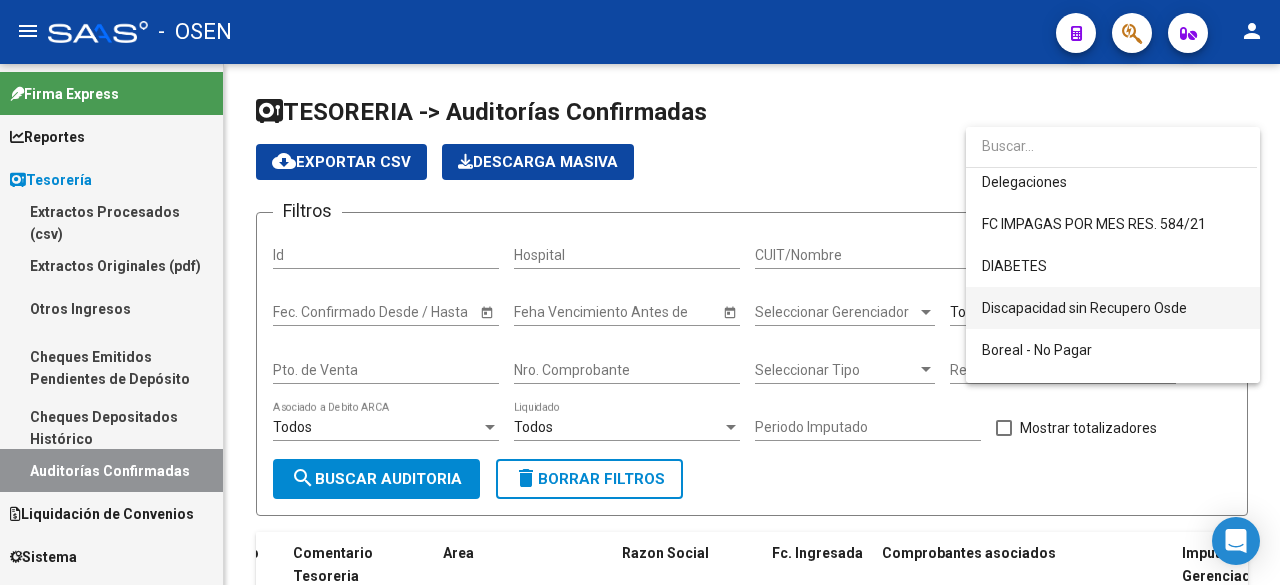 scroll, scrollTop: 794, scrollLeft: 0, axis: vertical 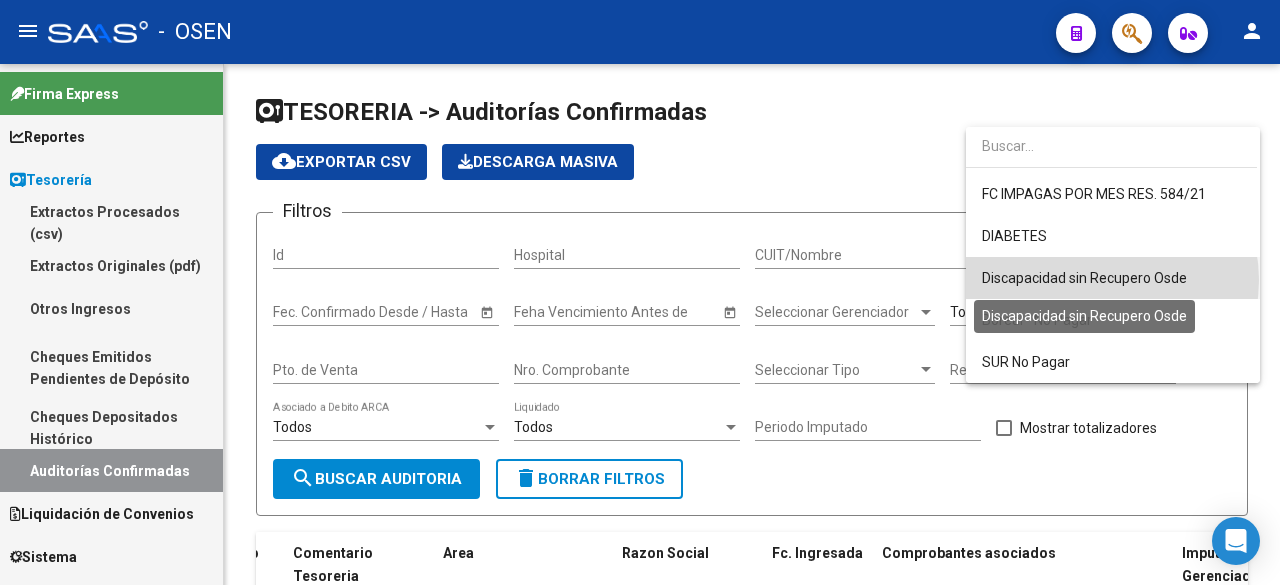 click on "Discapacidad sin Recupero Osde" at bounding box center [1084, 278] 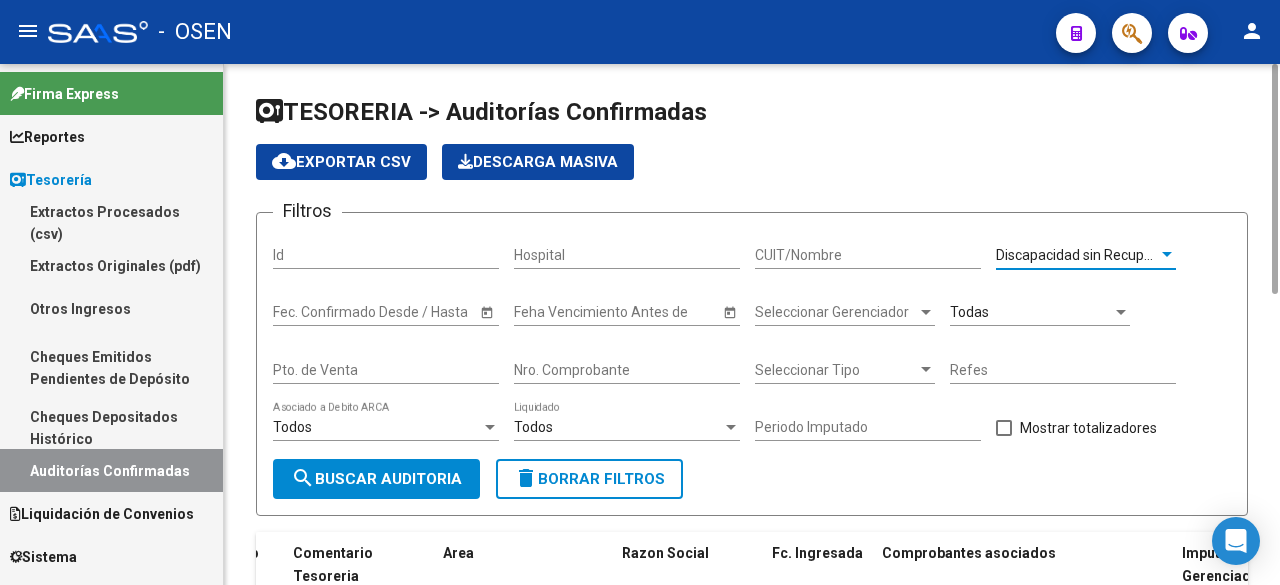 drag, startPoint x: 407, startPoint y: 476, endPoint x: 576, endPoint y: 482, distance: 169.10648 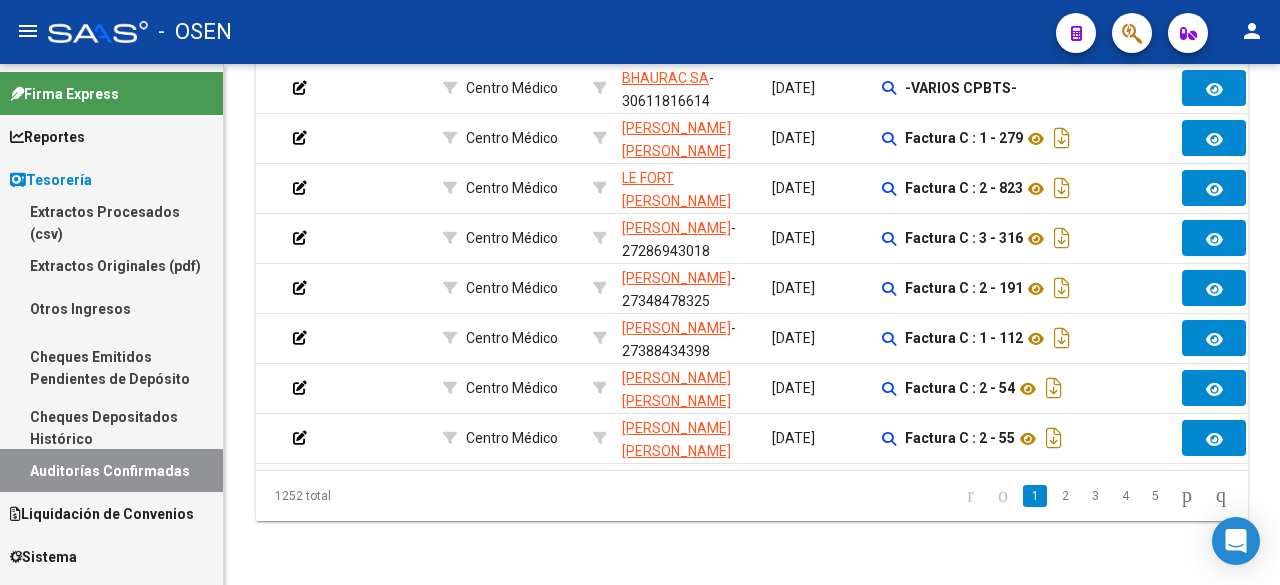 scroll, scrollTop: 0, scrollLeft: 0, axis: both 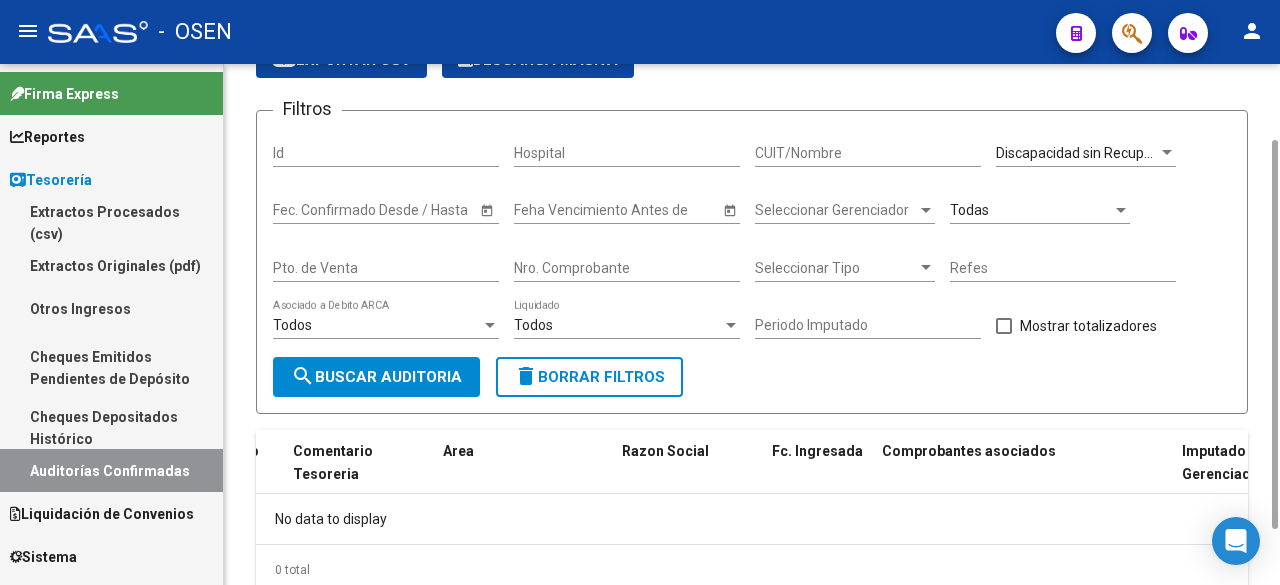 drag, startPoint x: 1273, startPoint y: 255, endPoint x: 1110, endPoint y: 215, distance: 167.83623 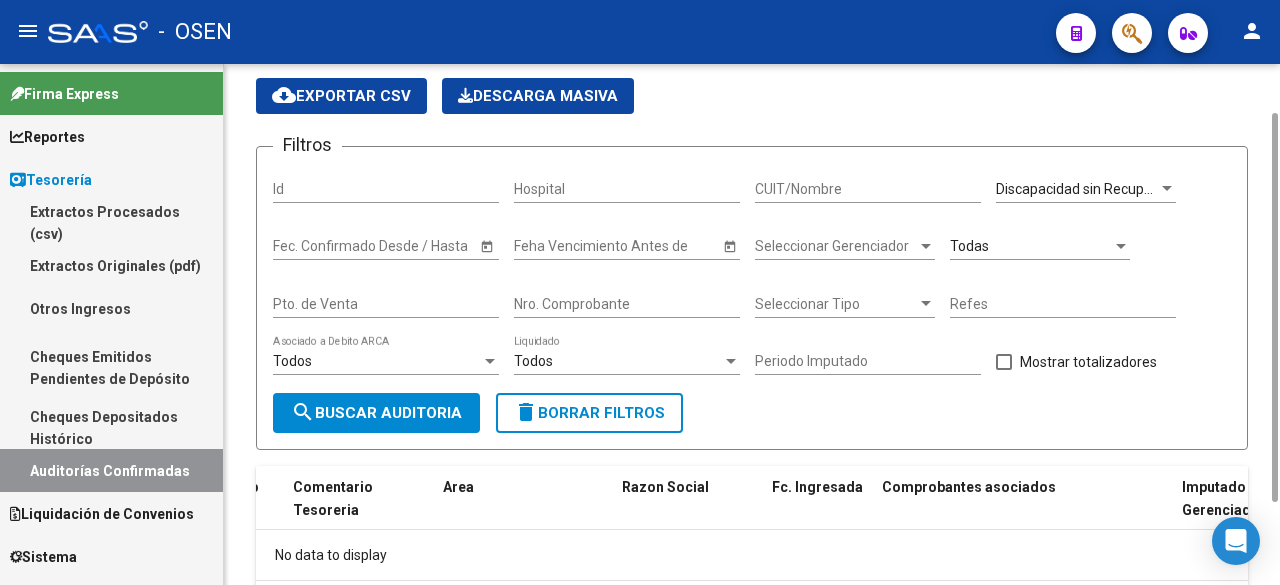click on "Discapacidad sin Recupero Osde Seleccionar Area" 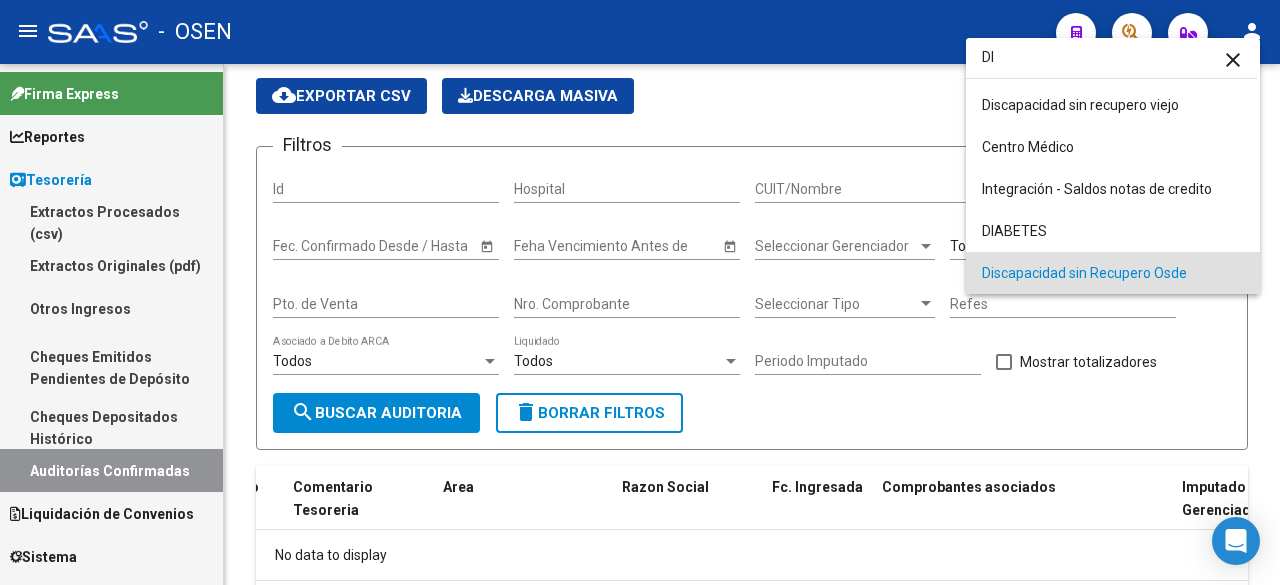 scroll, scrollTop: 0, scrollLeft: 0, axis: both 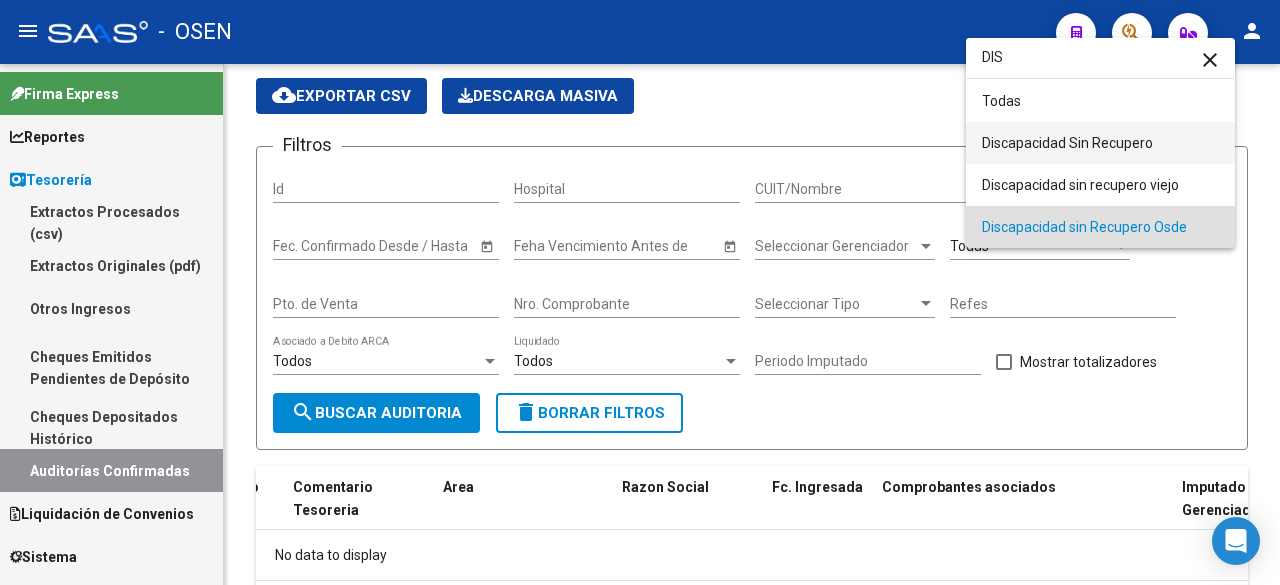 type on "DIS" 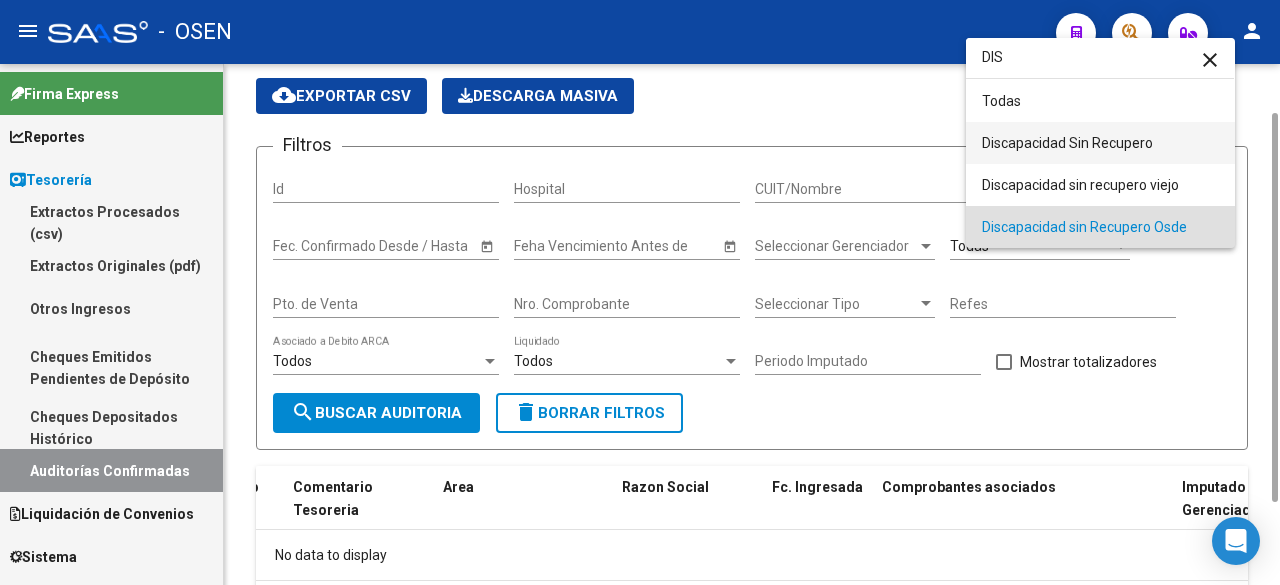 click on "Discapacidad Sin Recupero" at bounding box center [1100, 143] 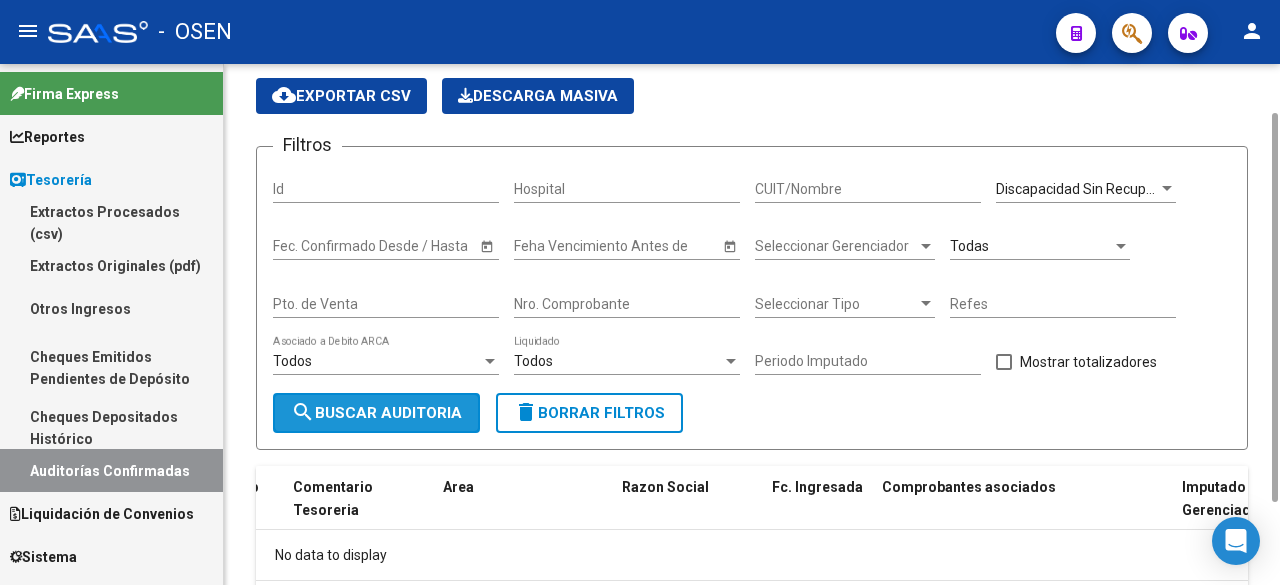 drag, startPoint x: 455, startPoint y: 402, endPoint x: 736, endPoint y: 410, distance: 281.11386 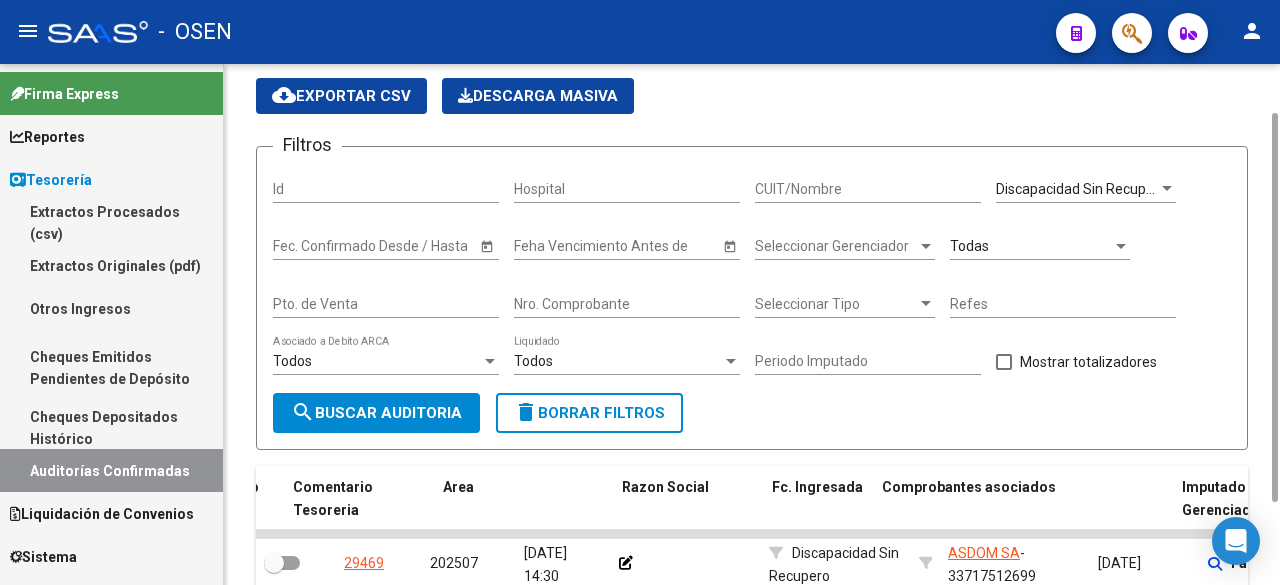 scroll, scrollTop: 657, scrollLeft: 0, axis: vertical 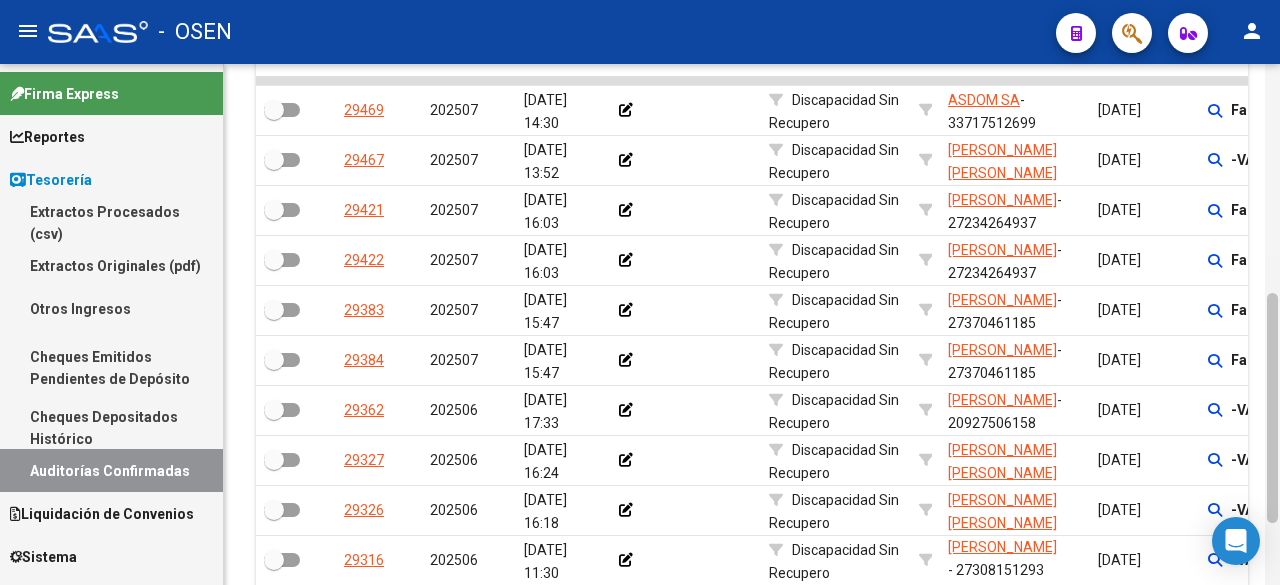 drag, startPoint x: 1275, startPoint y: 405, endPoint x: 1279, endPoint y: 344, distance: 61.13101 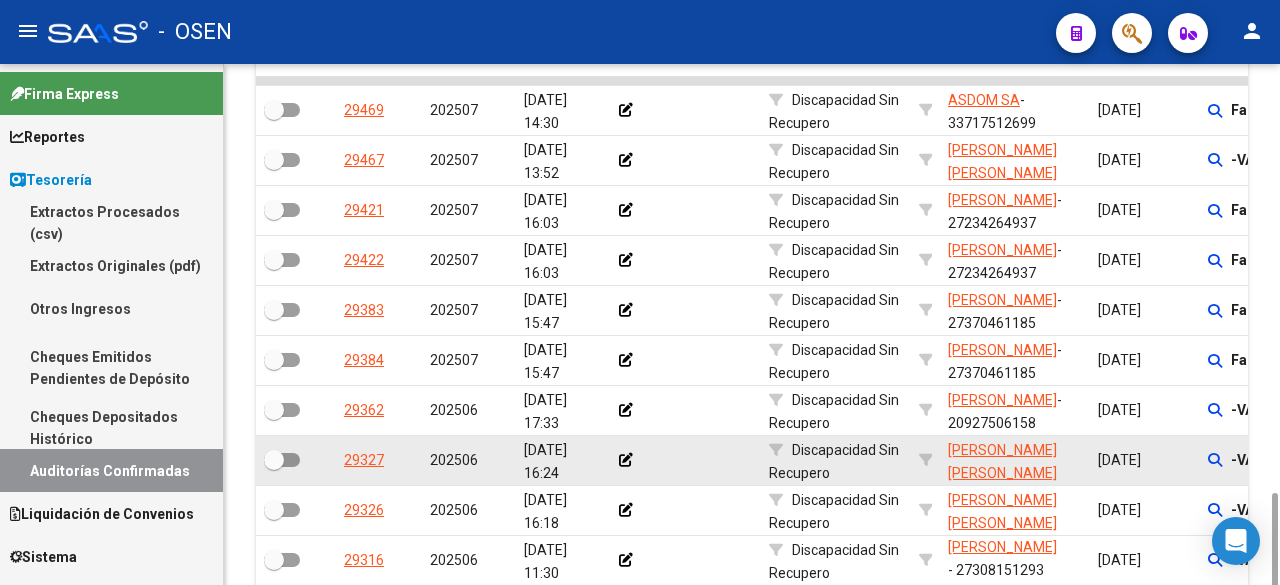 scroll, scrollTop: 657, scrollLeft: 0, axis: vertical 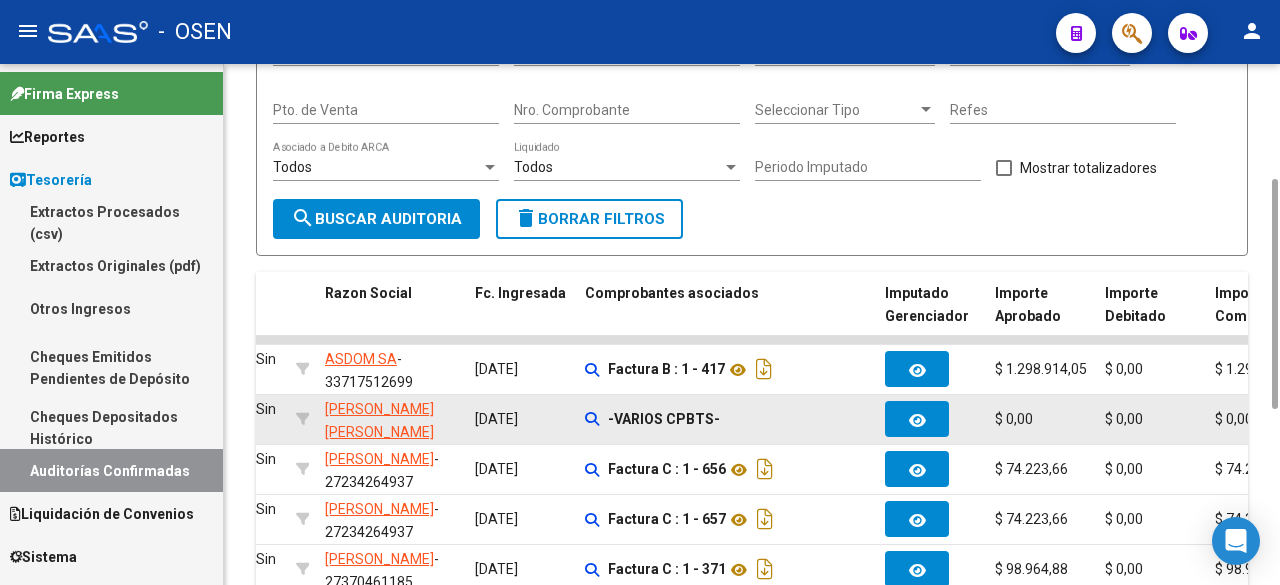 drag, startPoint x: 1272, startPoint y: 270, endPoint x: 1150, endPoint y: 414, distance: 188.73262 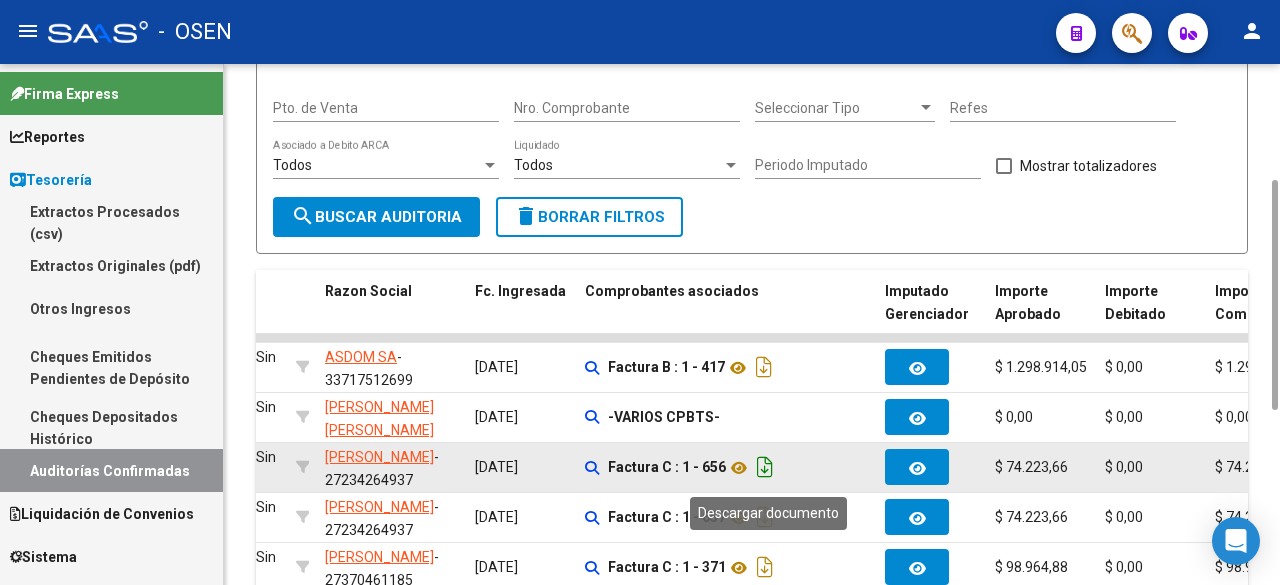 click 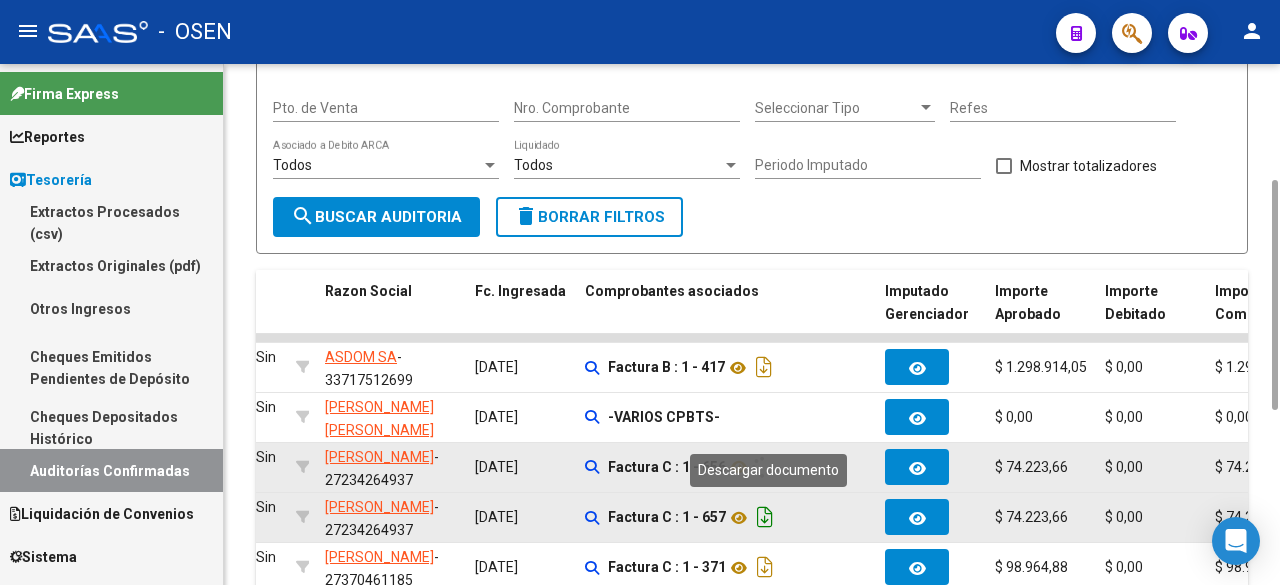 click 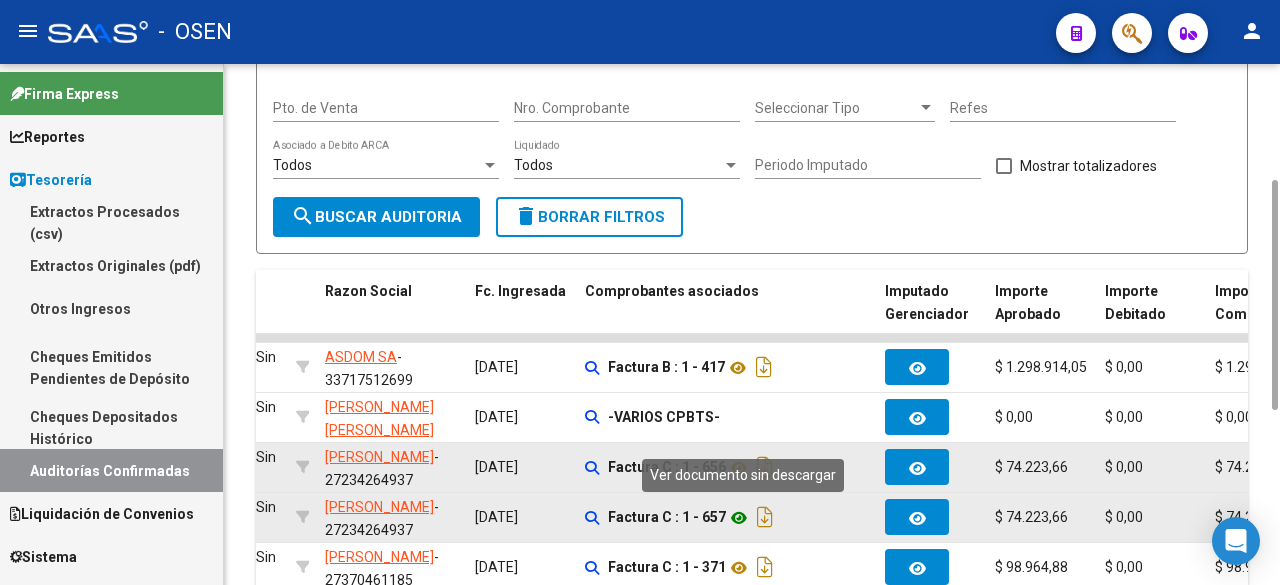 click 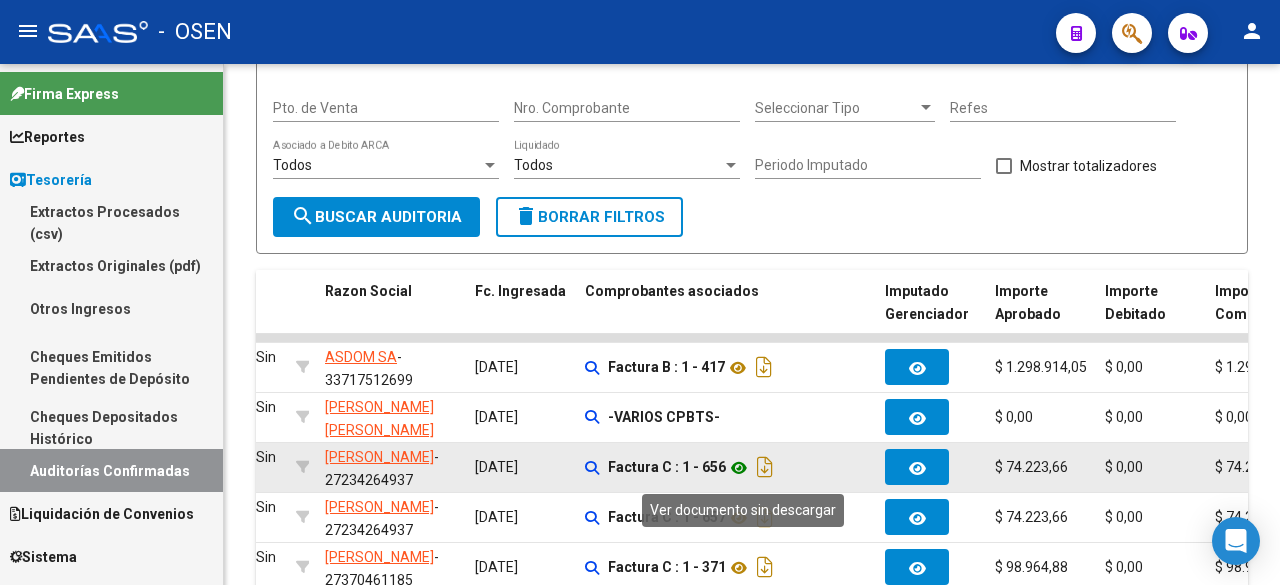 click 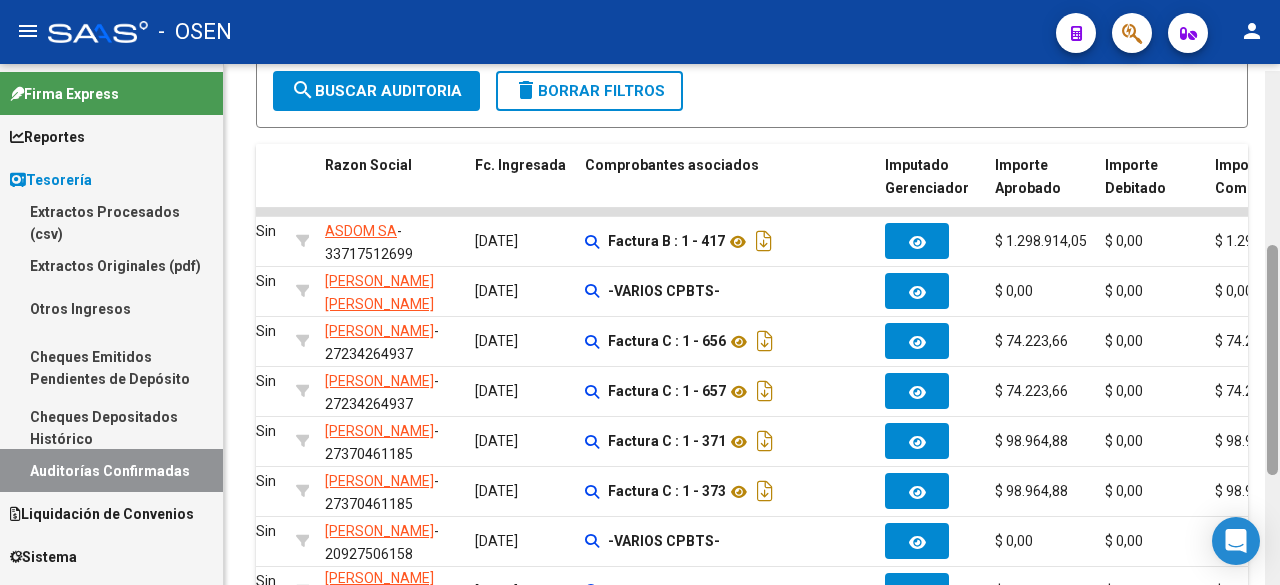 scroll, scrollTop: 395, scrollLeft: 0, axis: vertical 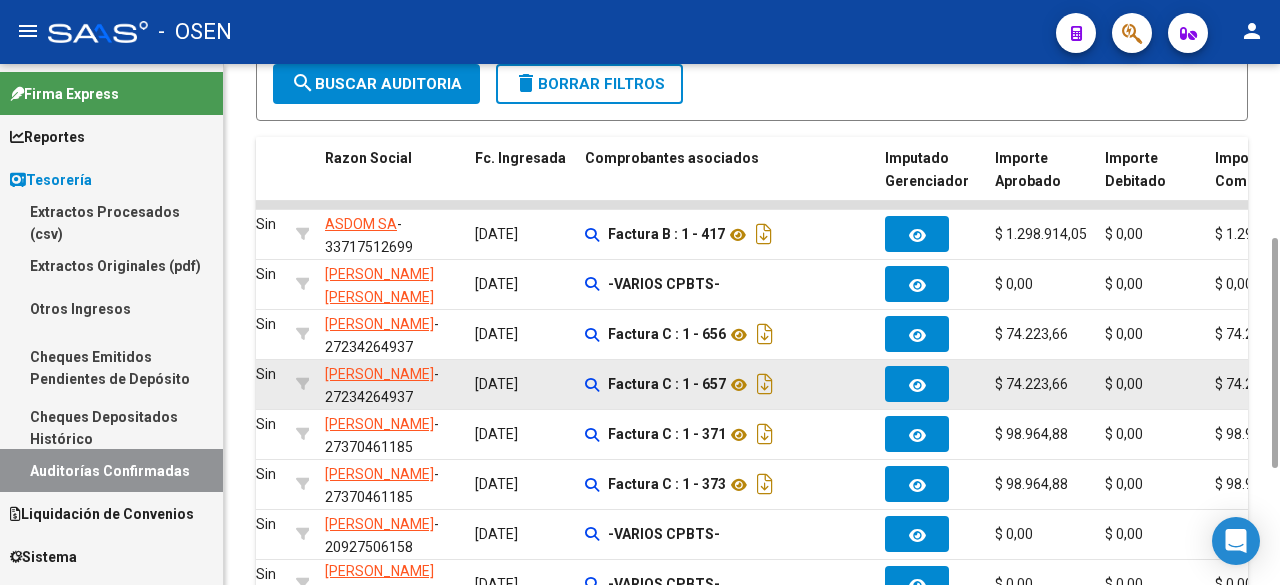 drag, startPoint x: 1277, startPoint y: 368, endPoint x: 1168, endPoint y: 407, distance: 115.767006 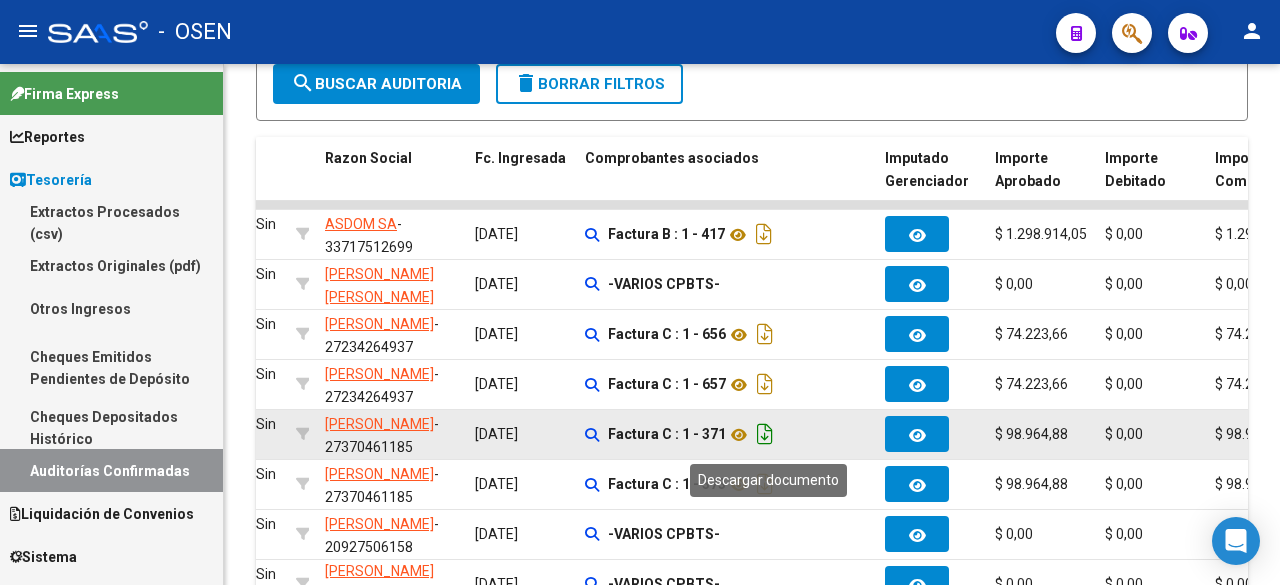 click 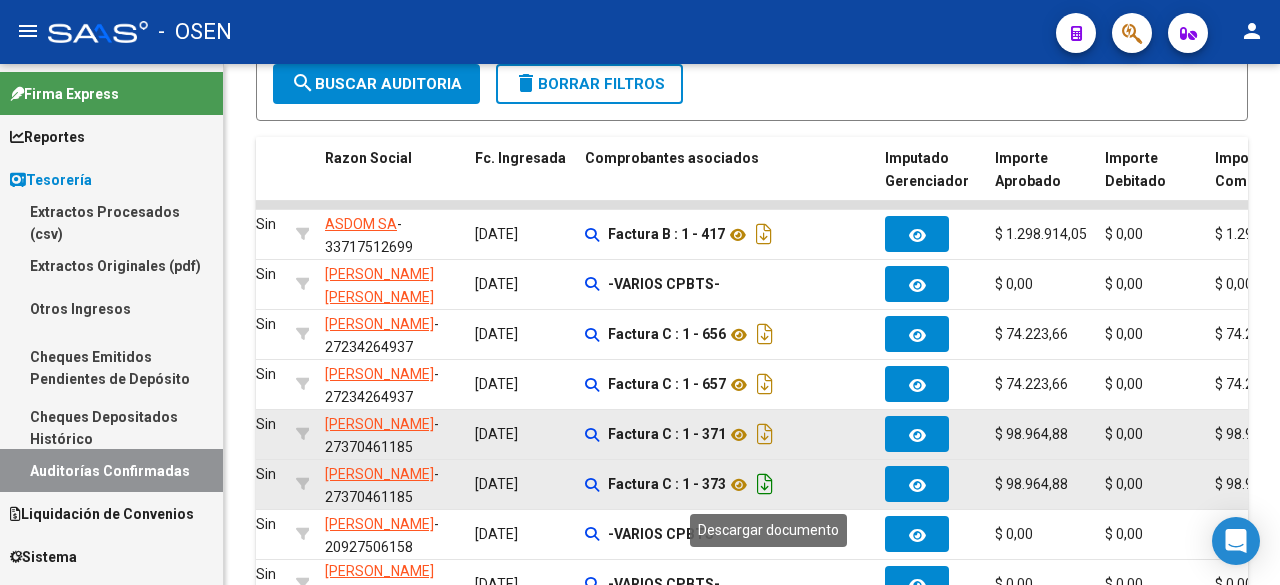 click 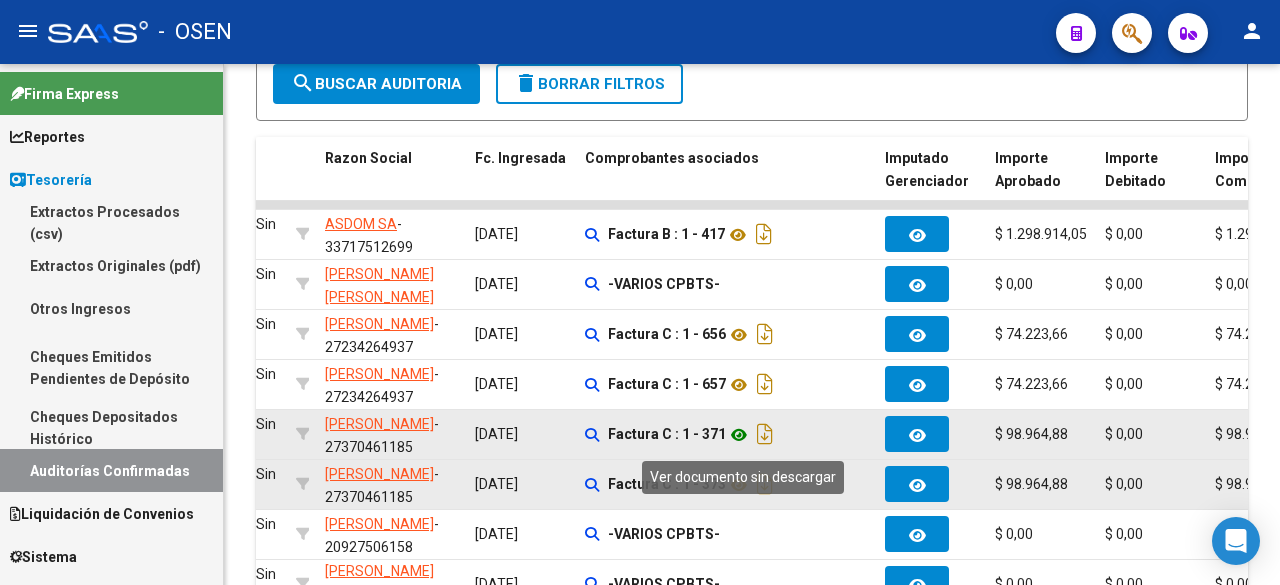 click 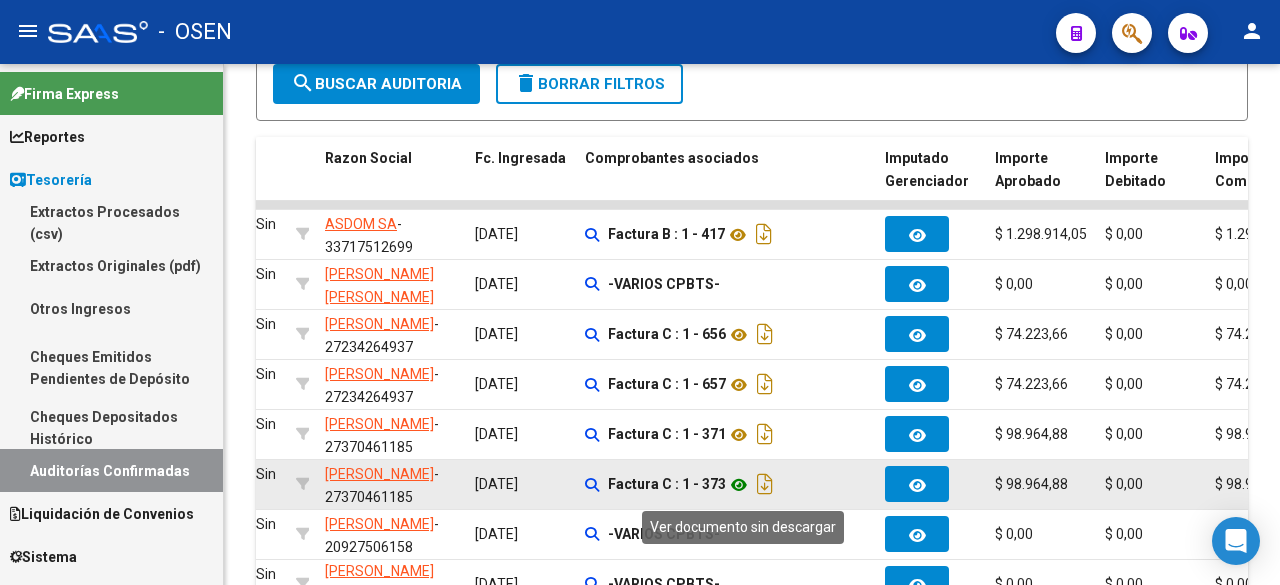 click 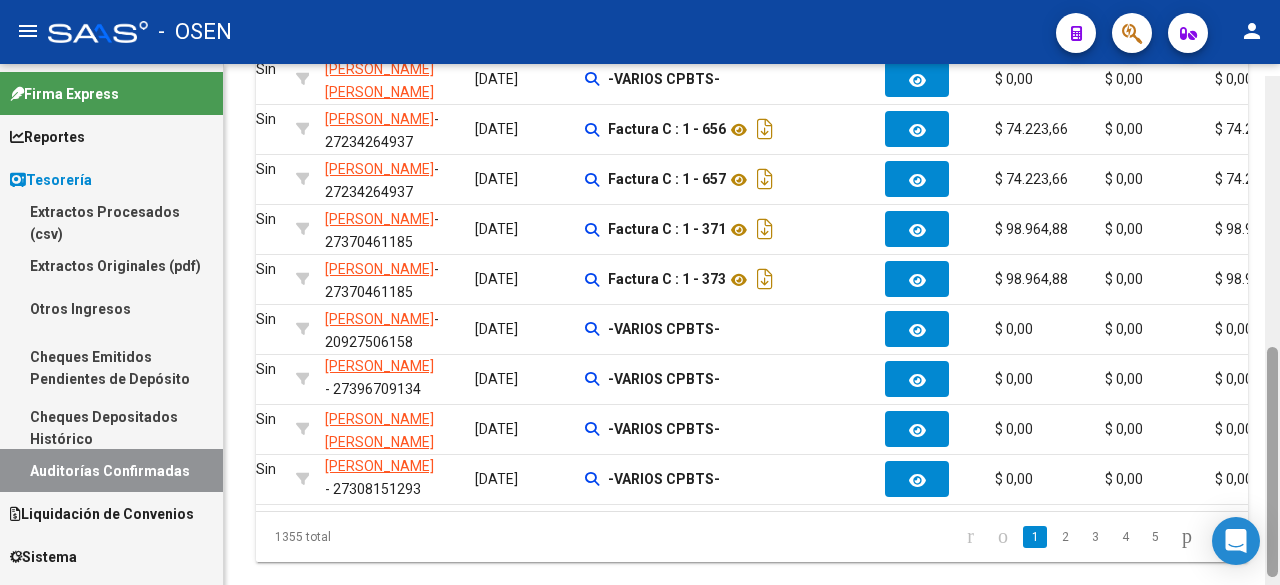 scroll, scrollTop: 612, scrollLeft: 0, axis: vertical 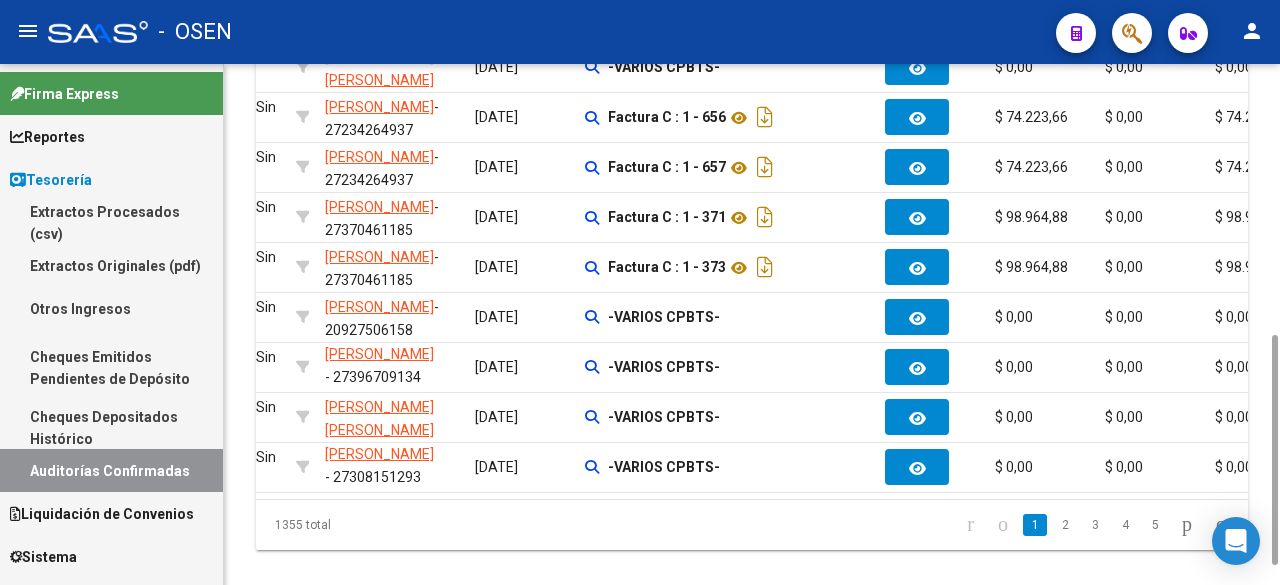 drag, startPoint x: 1276, startPoint y: 454, endPoint x: 1121, endPoint y: 538, distance: 176.29805 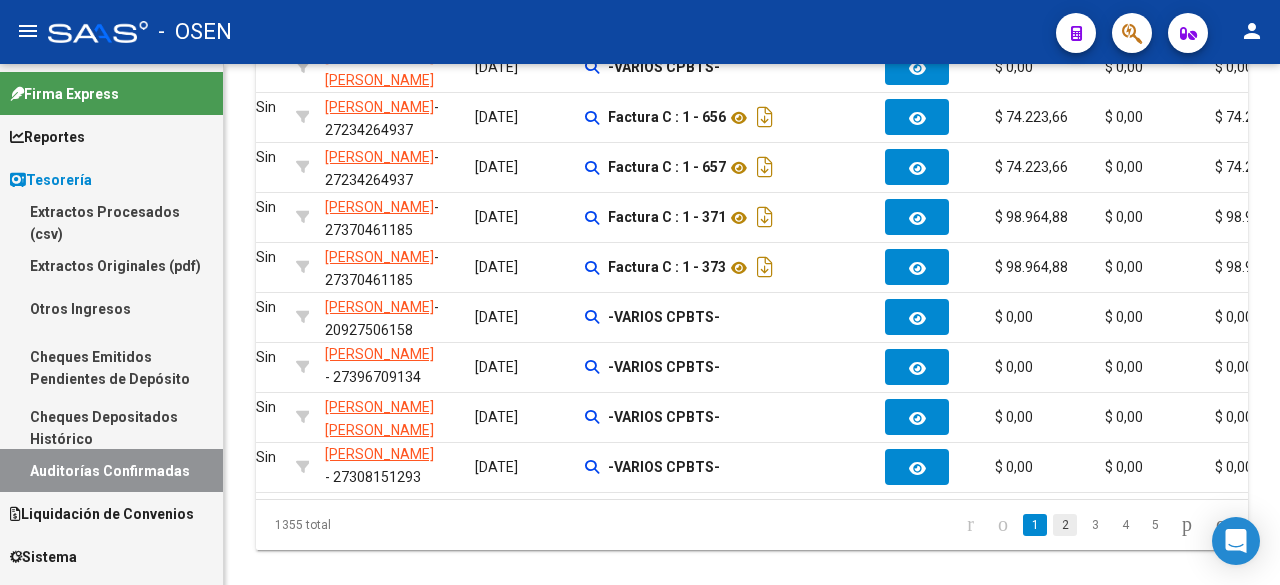 click on "2" 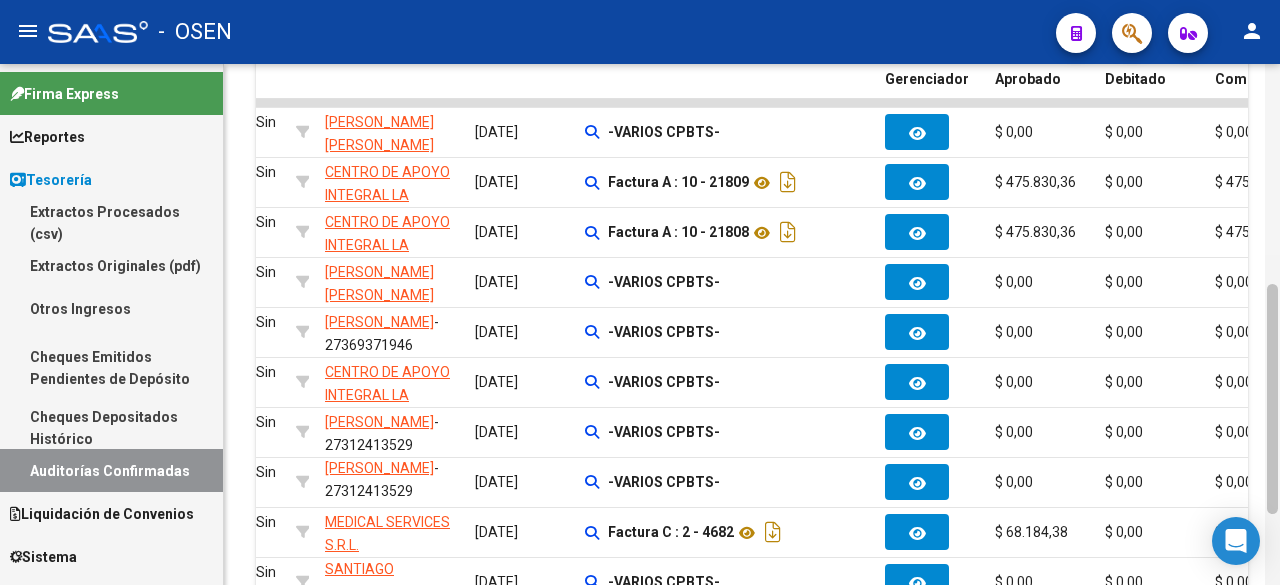 scroll, scrollTop: 488, scrollLeft: 0, axis: vertical 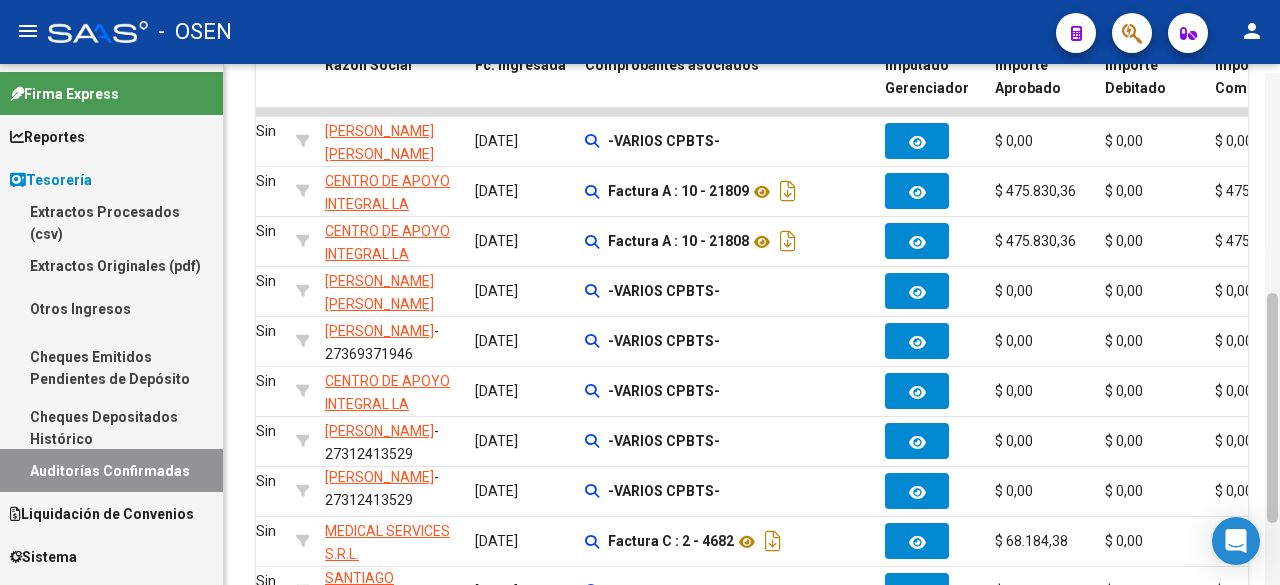 drag, startPoint x: 1272, startPoint y: 389, endPoint x: 1279, endPoint y: 334, distance: 55.443665 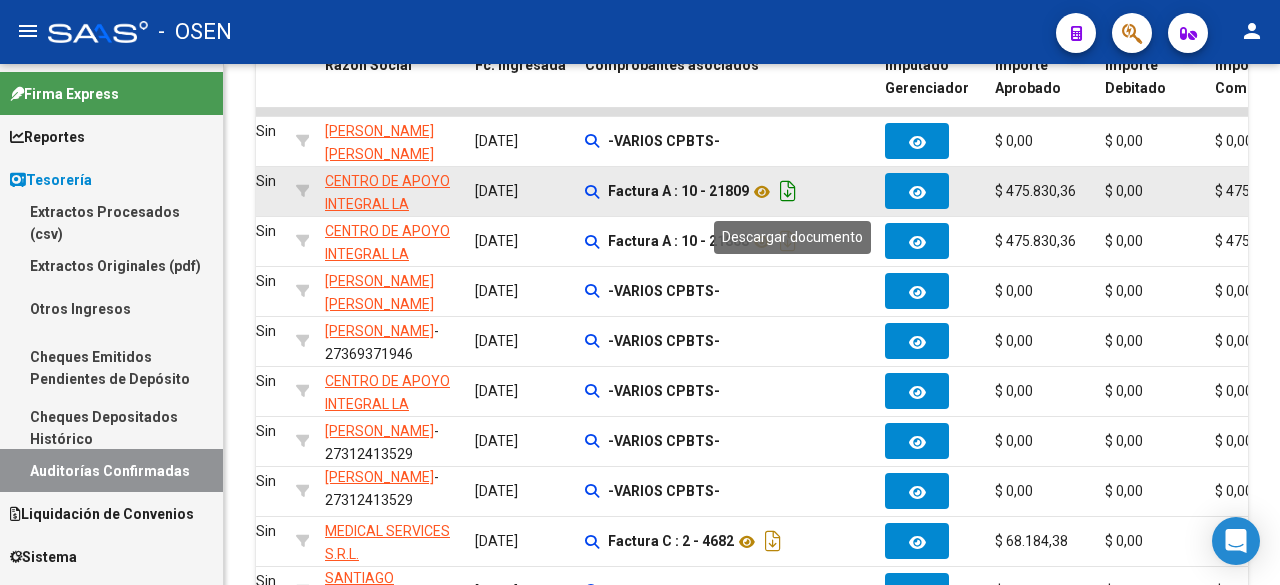 click 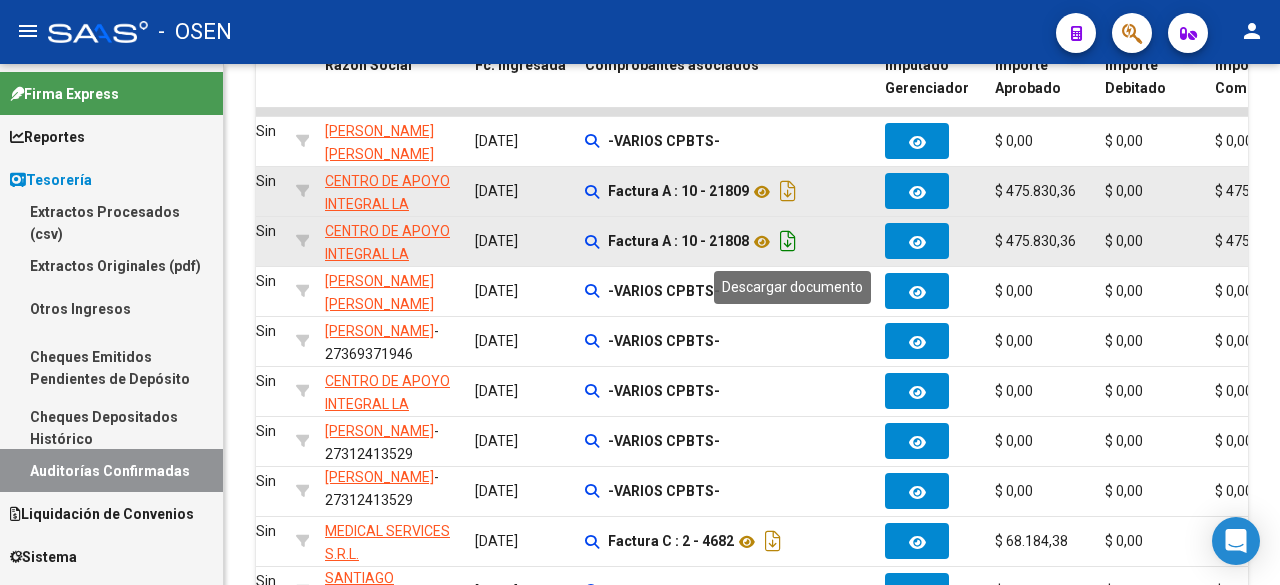 click 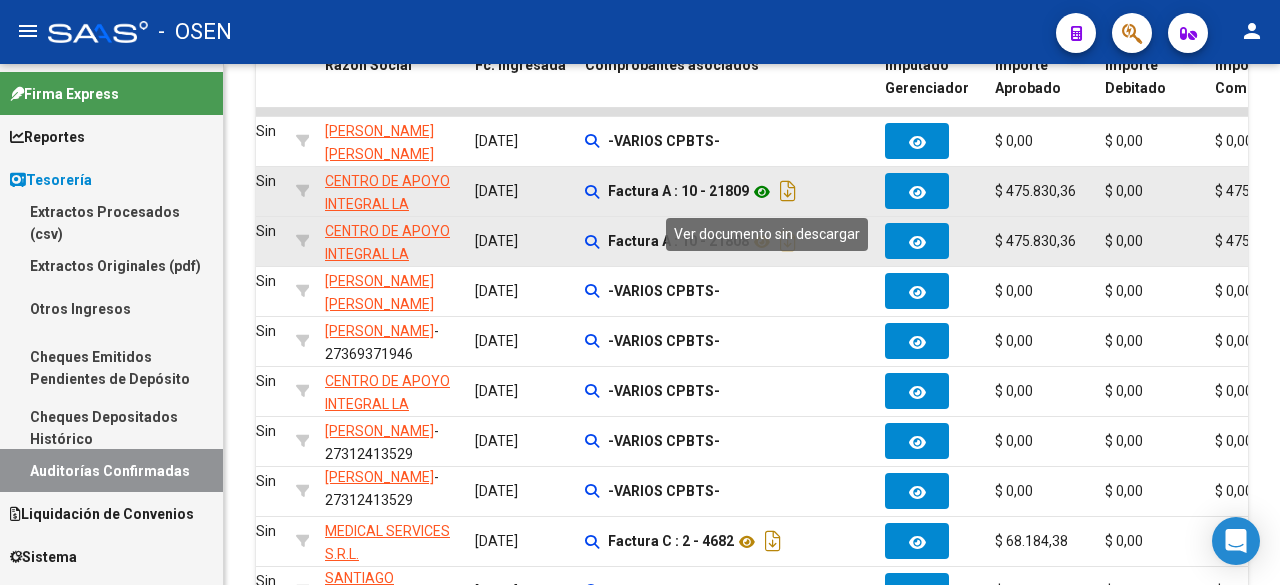click 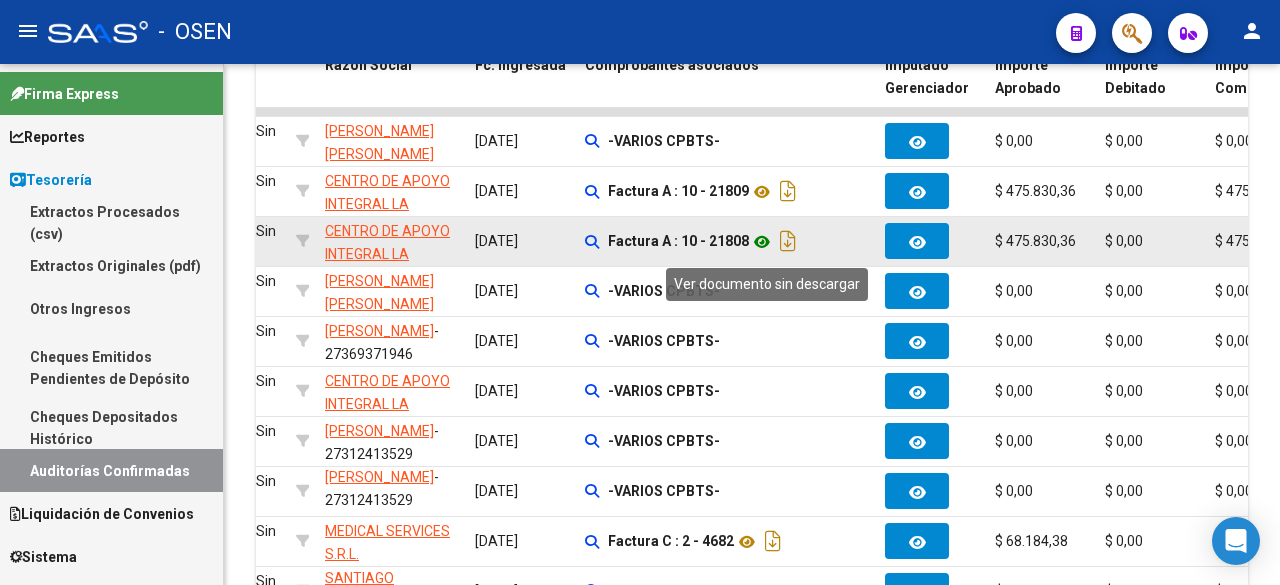click 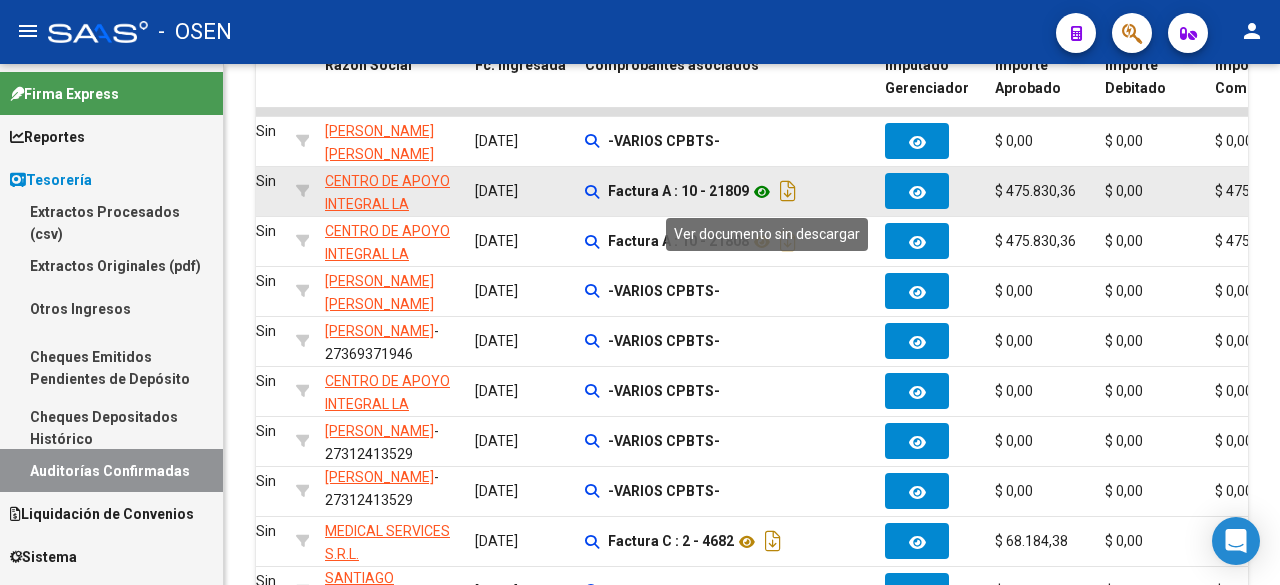 click 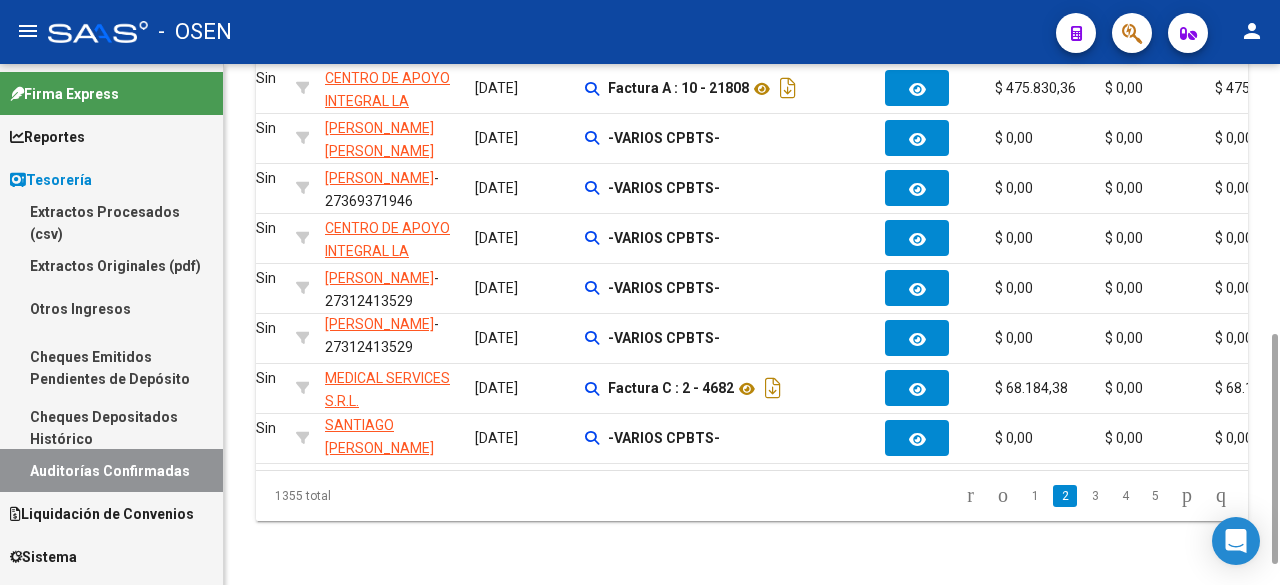 drag, startPoint x: 1272, startPoint y: 309, endPoint x: 1257, endPoint y: 376, distance: 68.65858 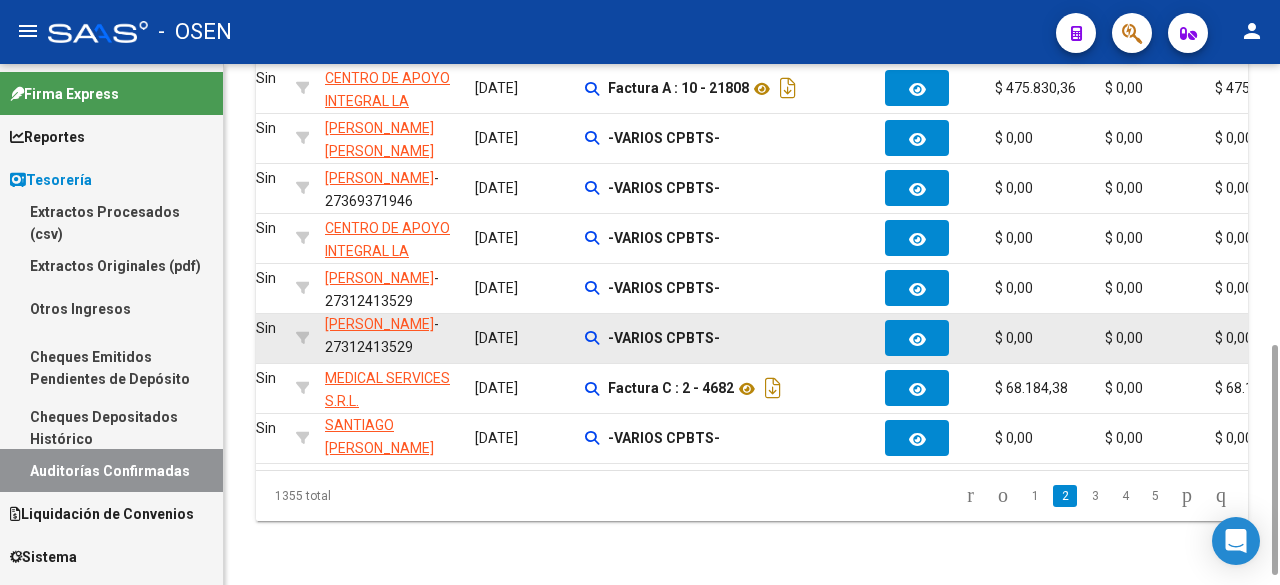 scroll, scrollTop: 639, scrollLeft: 0, axis: vertical 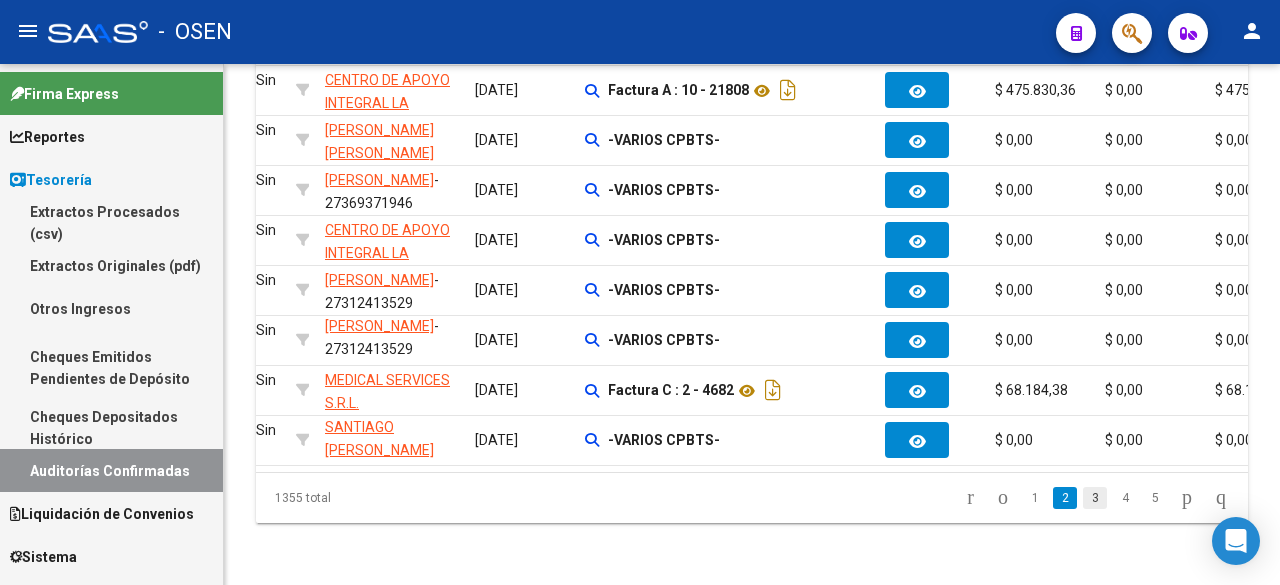 click on "3" 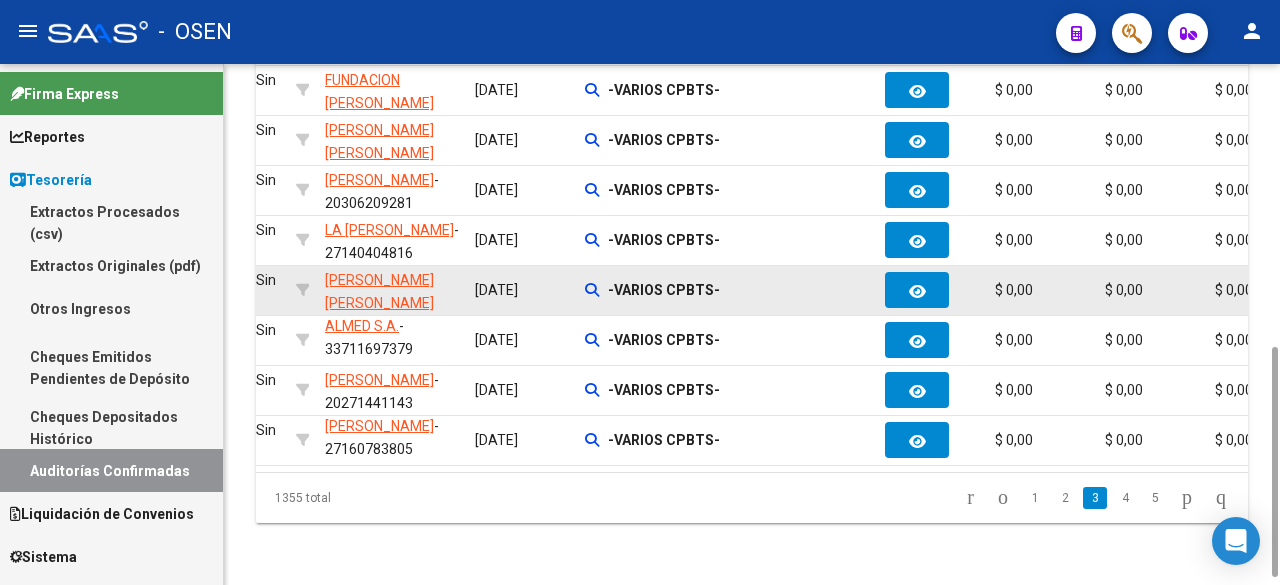 scroll, scrollTop: 4, scrollLeft: 0, axis: vertical 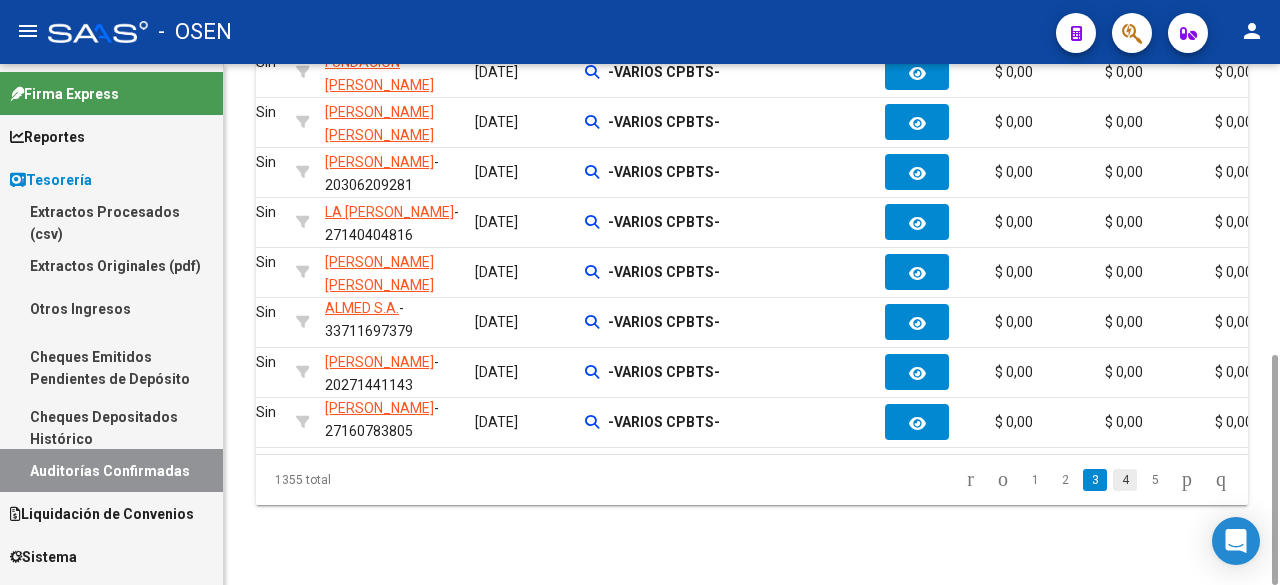 click on "4" 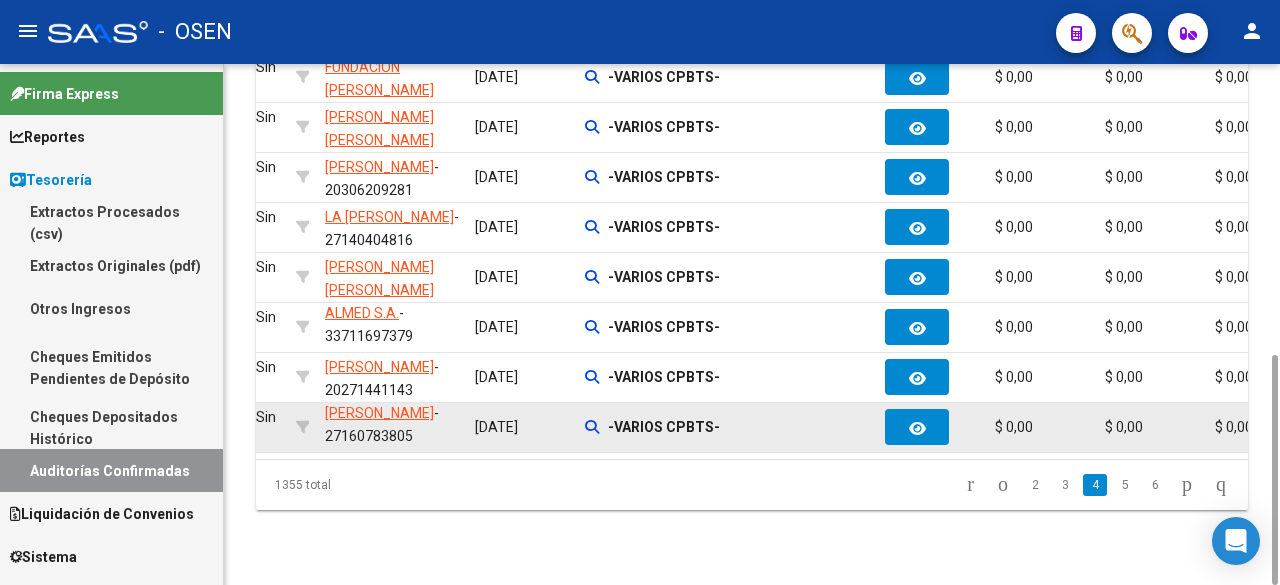 scroll, scrollTop: 26, scrollLeft: 0, axis: vertical 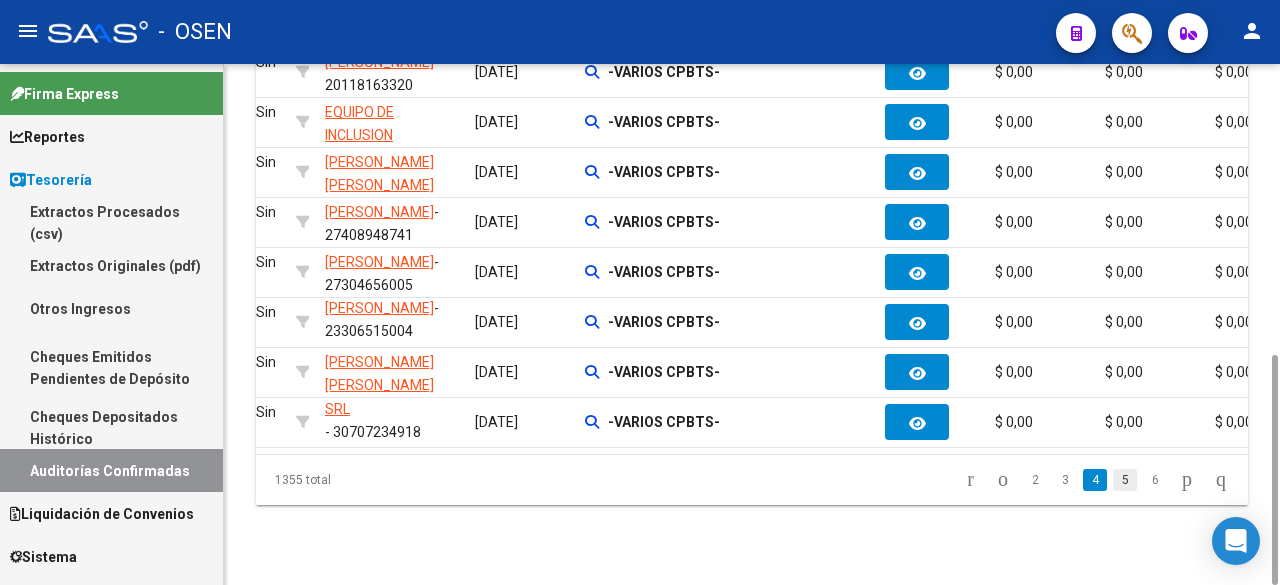 click on "5" 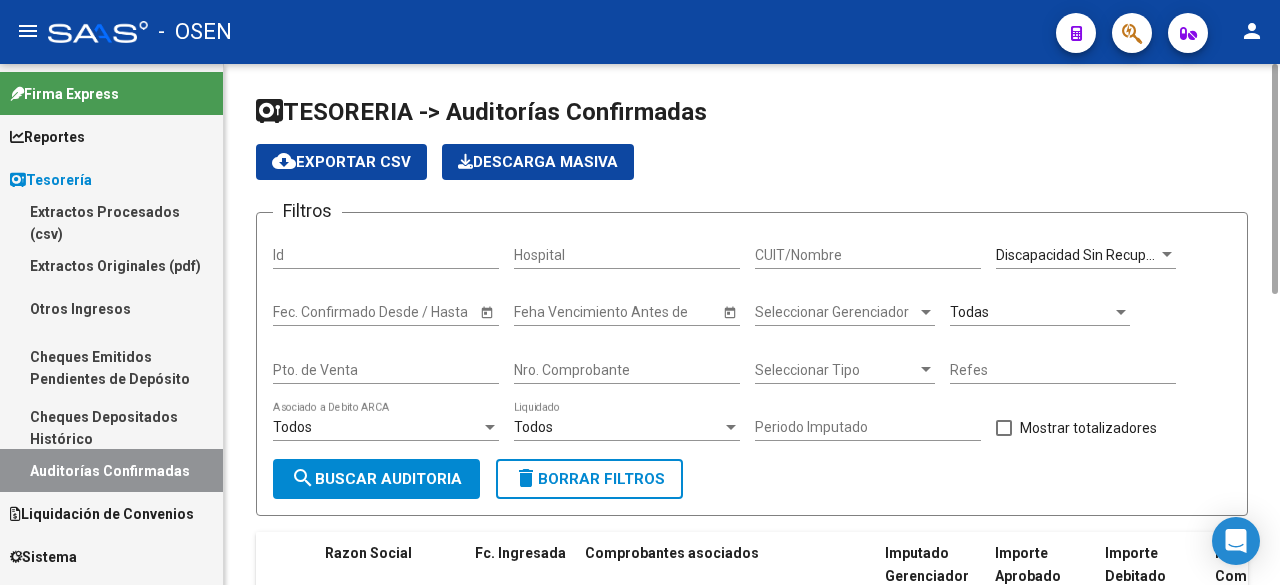 scroll, scrollTop: 657, scrollLeft: 0, axis: vertical 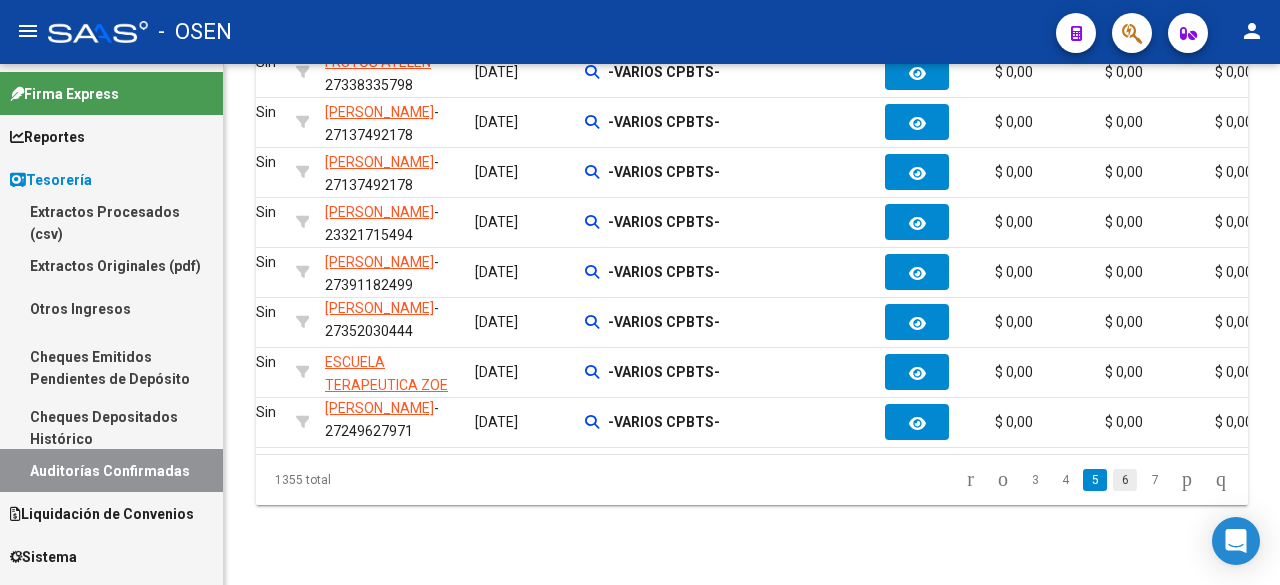 click on "6" 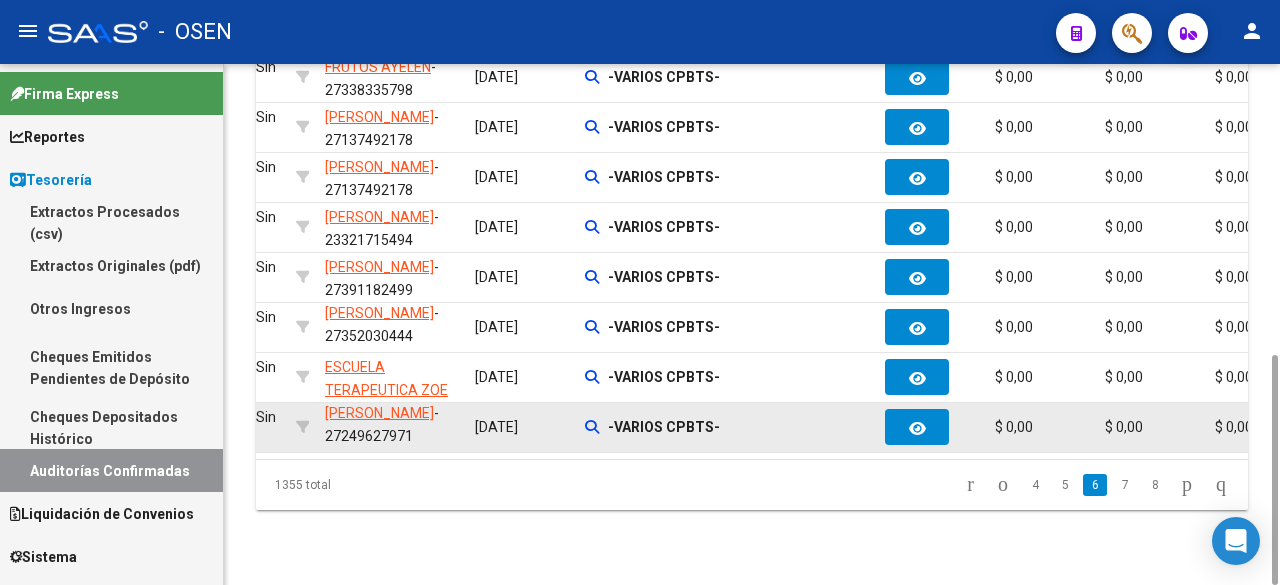 checkbox on "true" 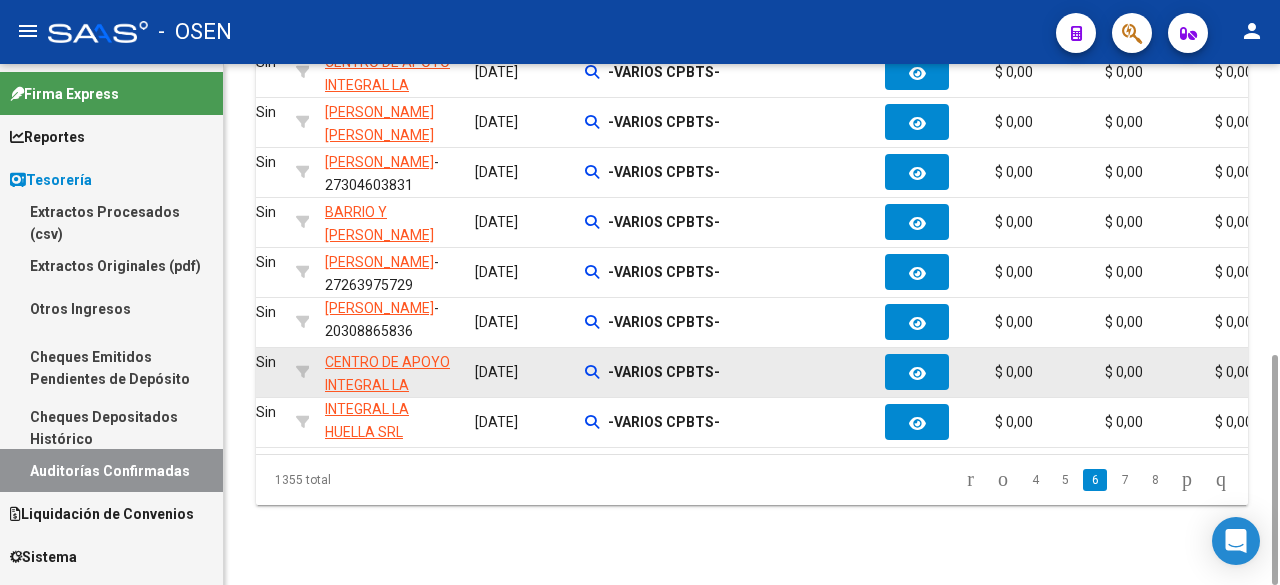scroll, scrollTop: 4, scrollLeft: 0, axis: vertical 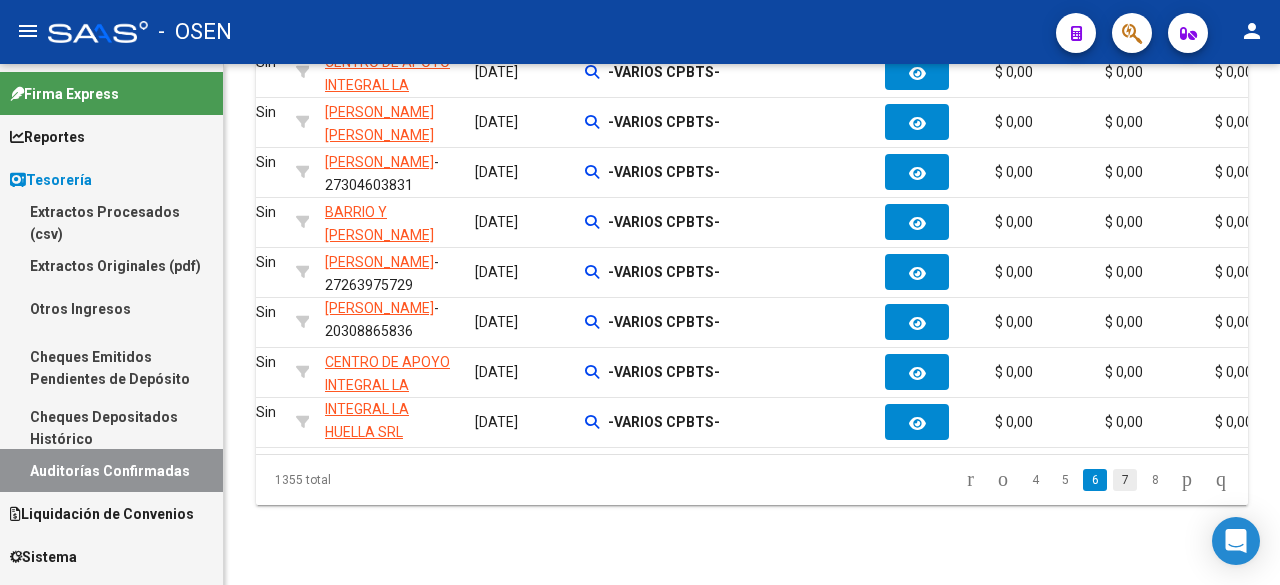 click on "7" 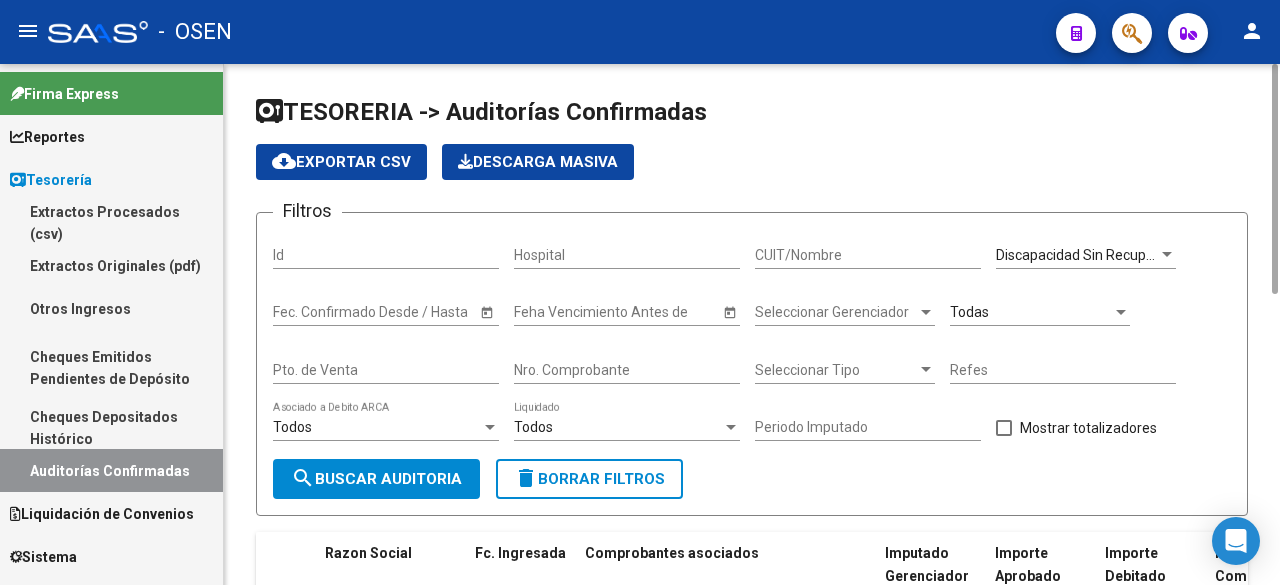 scroll, scrollTop: 657, scrollLeft: 0, axis: vertical 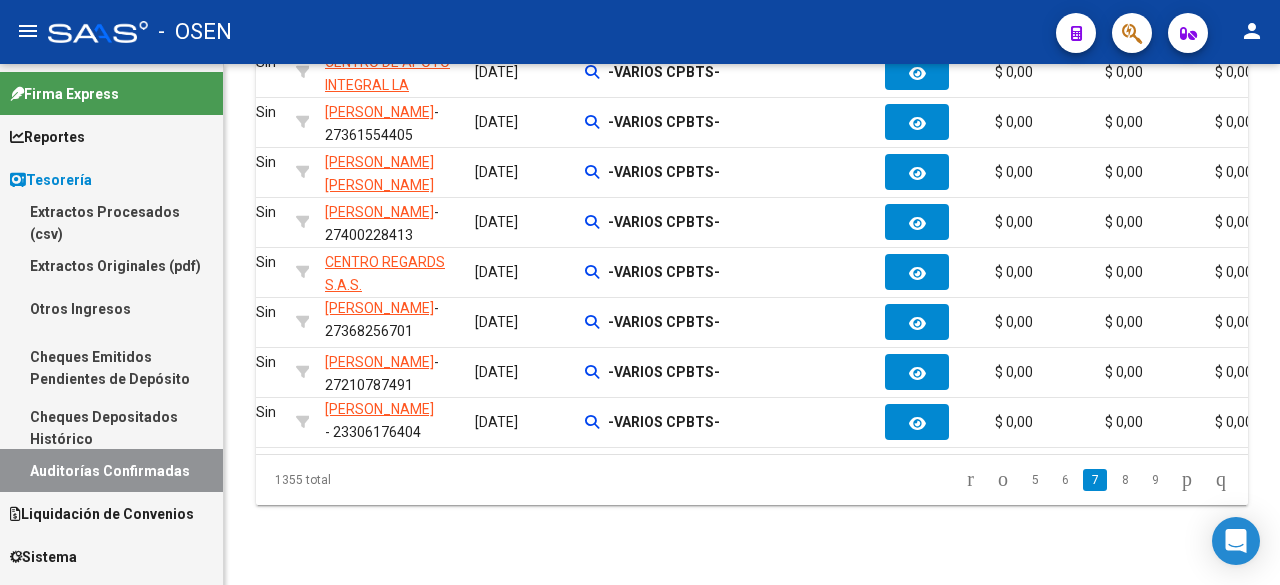 click on "8" 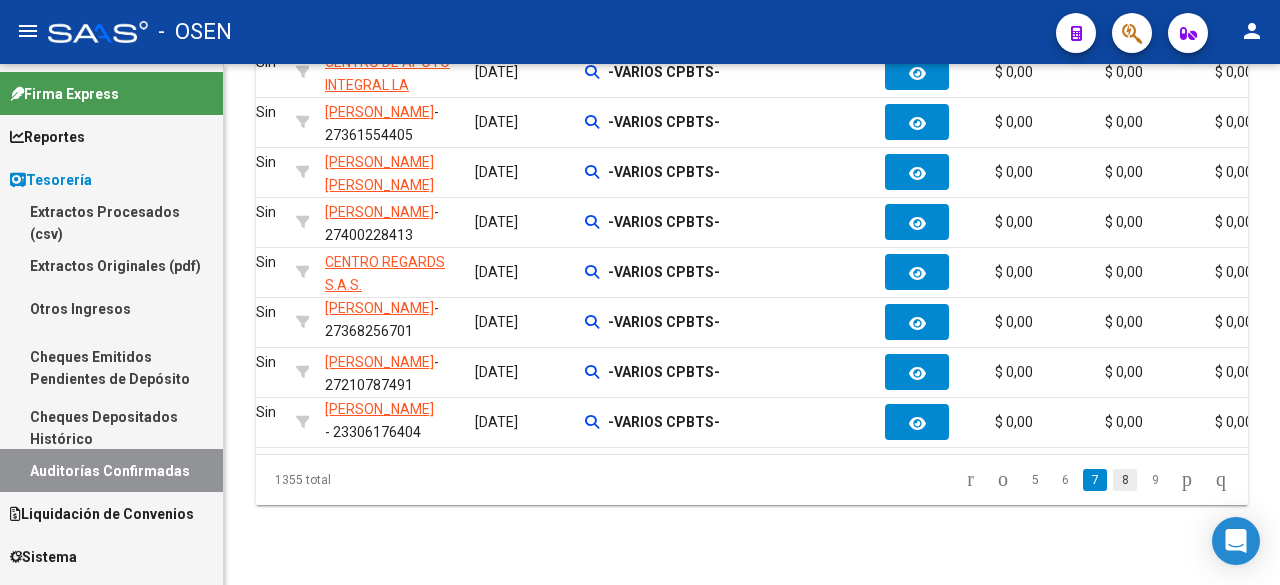 click on "8" 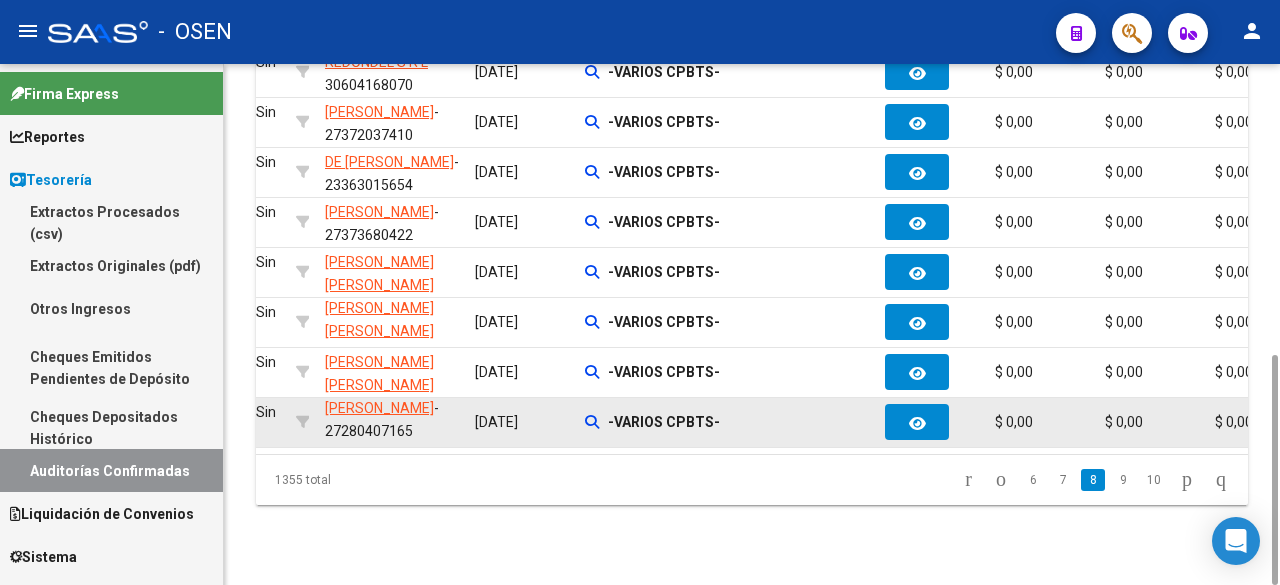 scroll, scrollTop: 26, scrollLeft: 0, axis: vertical 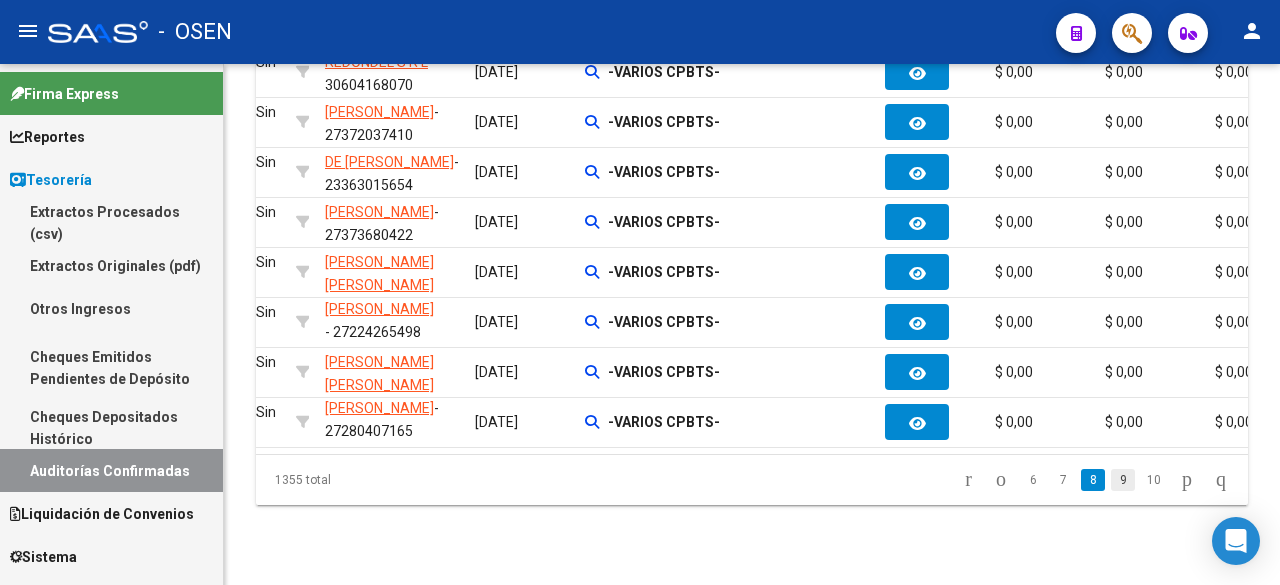 click on "9" 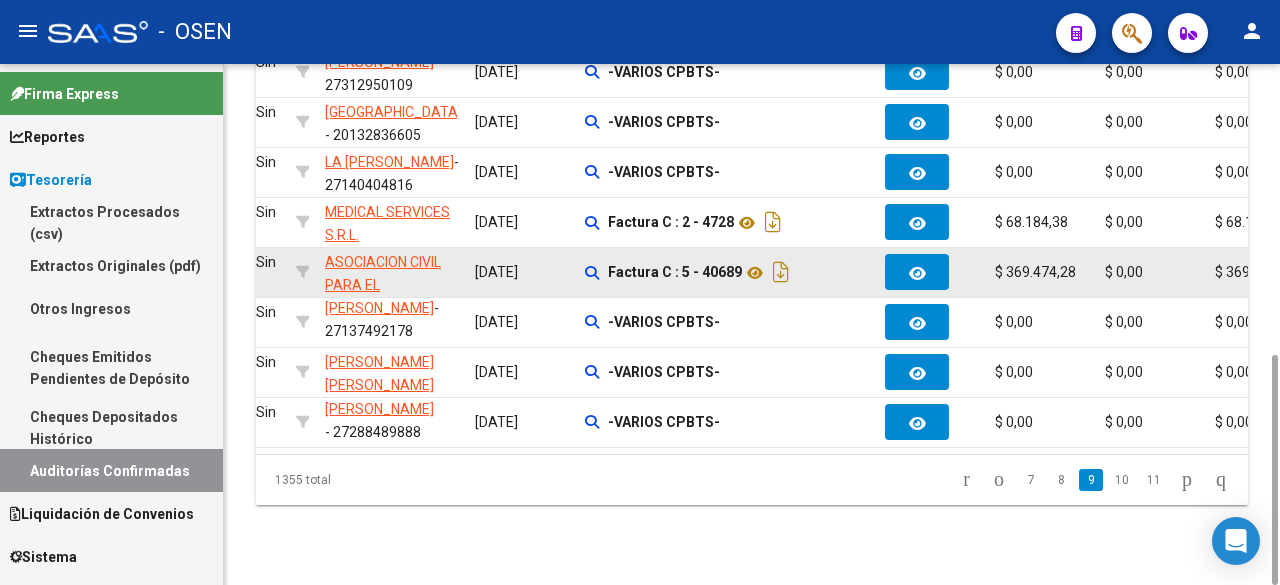 scroll, scrollTop: 0, scrollLeft: 0, axis: both 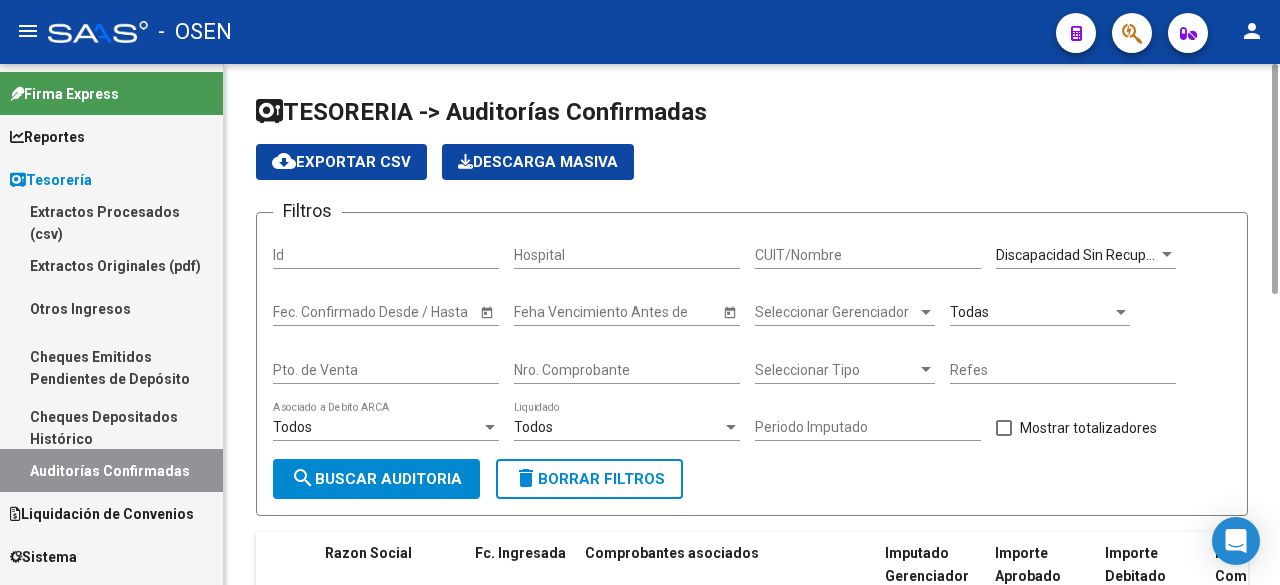 click on "Discapacidad Sin Recupero Seleccionar Area" 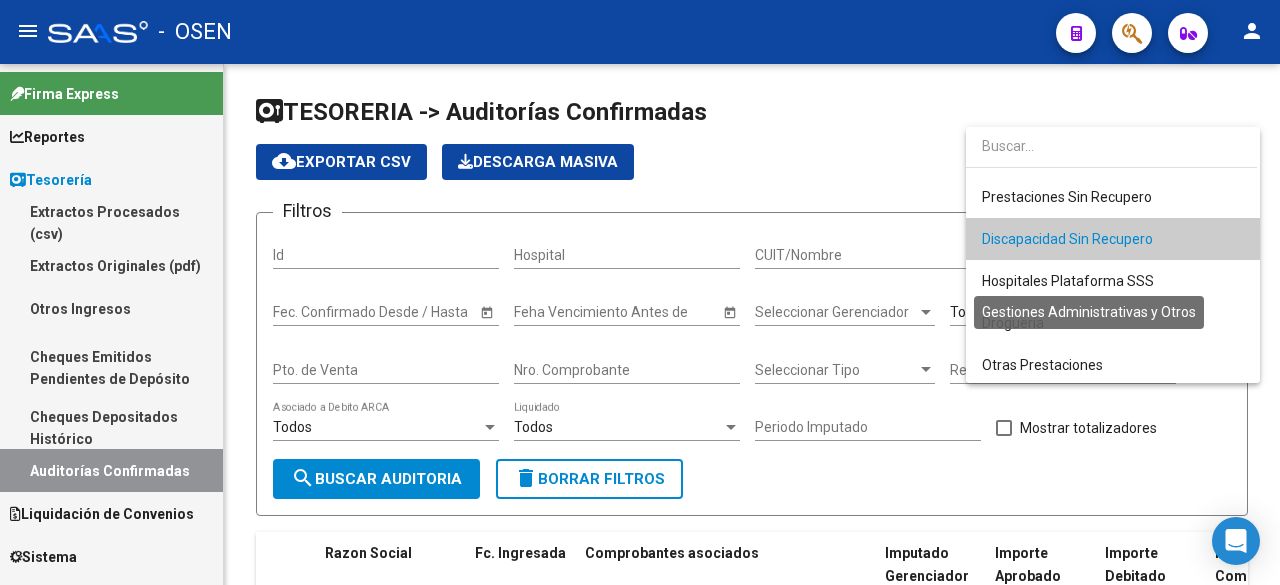 scroll, scrollTop: 333, scrollLeft: 0, axis: vertical 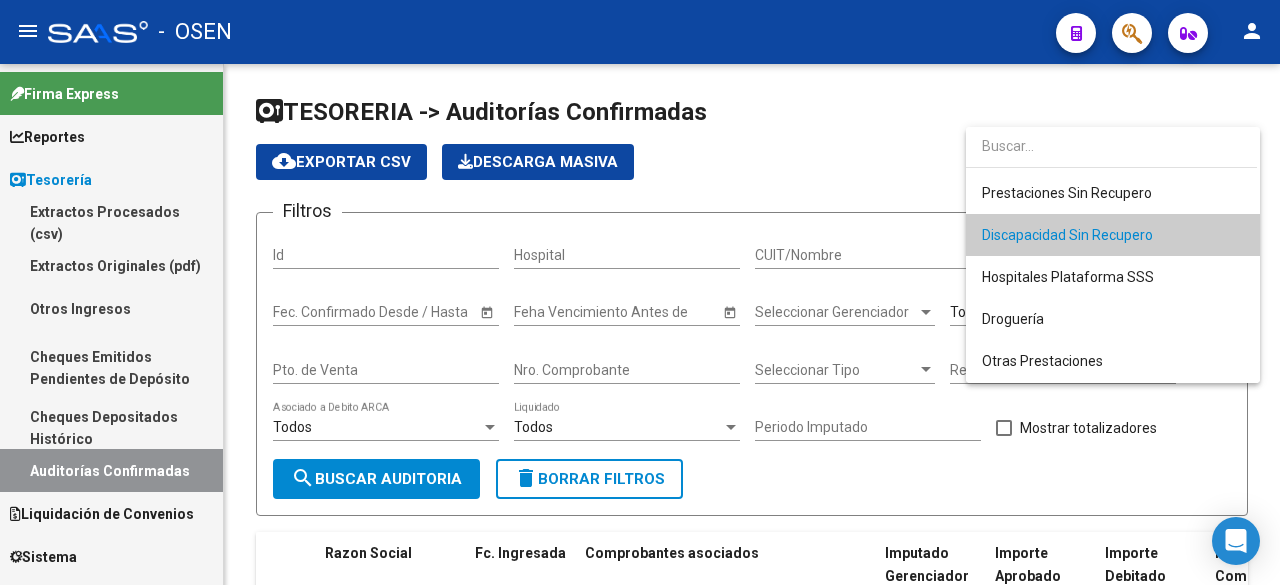 click on "Discapacidad Sin Recupero" at bounding box center [1113, 235] 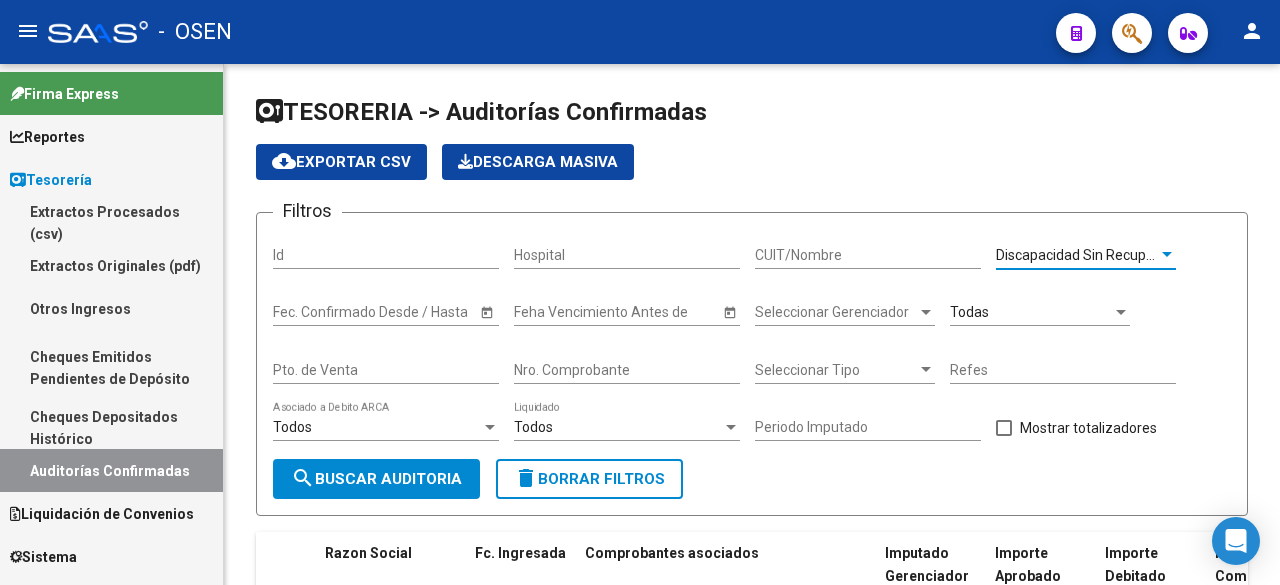 scroll, scrollTop: 657, scrollLeft: 0, axis: vertical 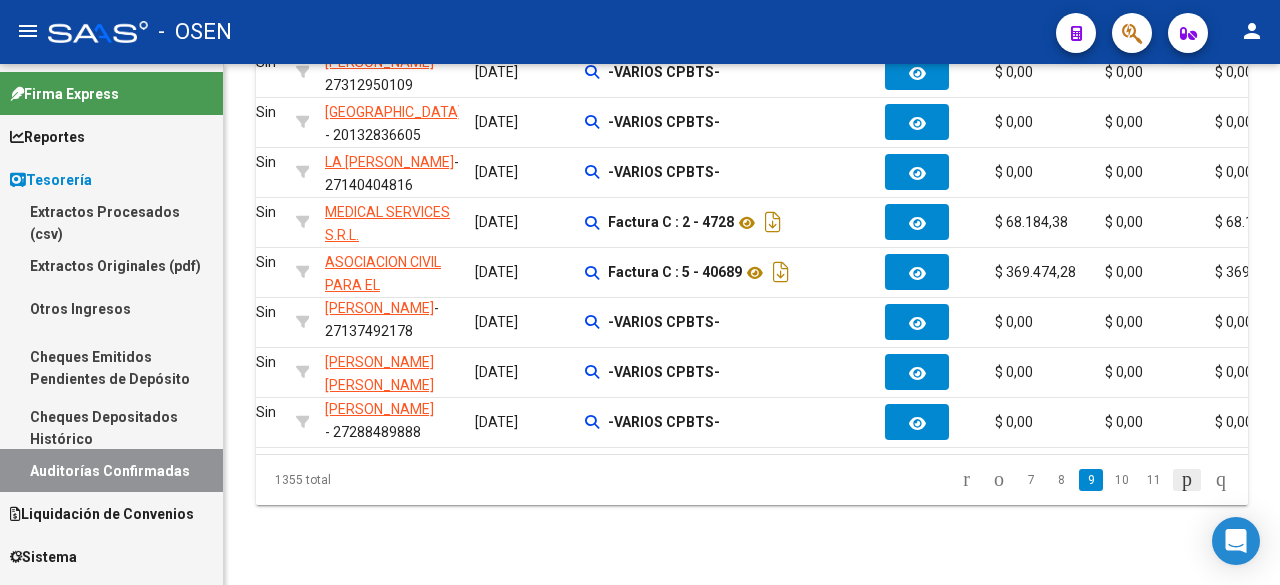 click 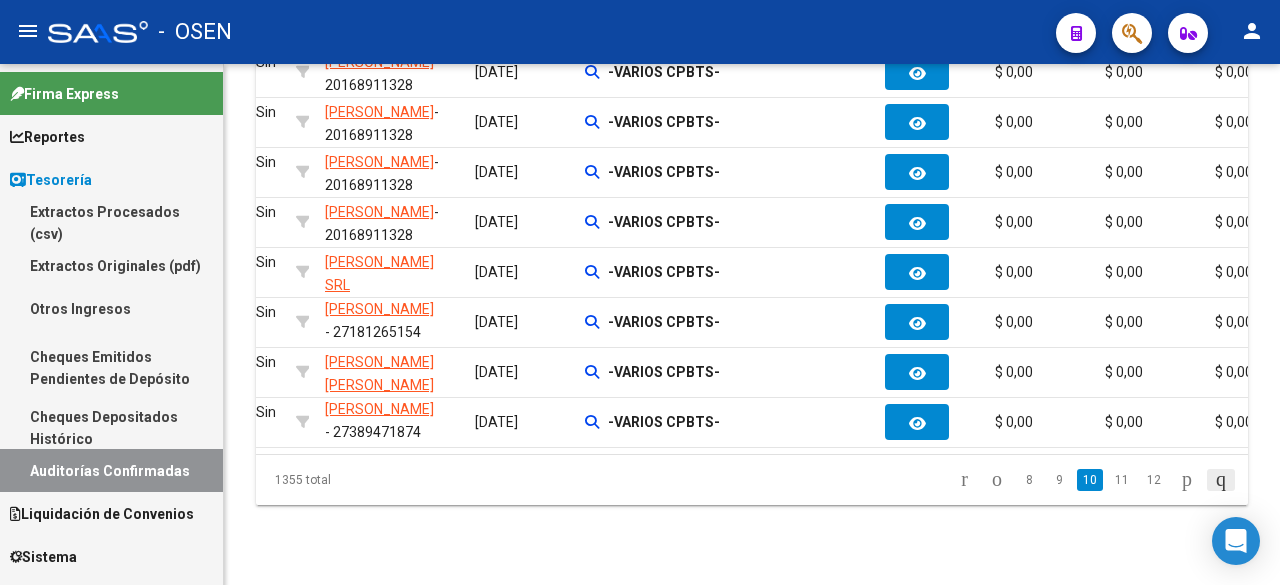 click 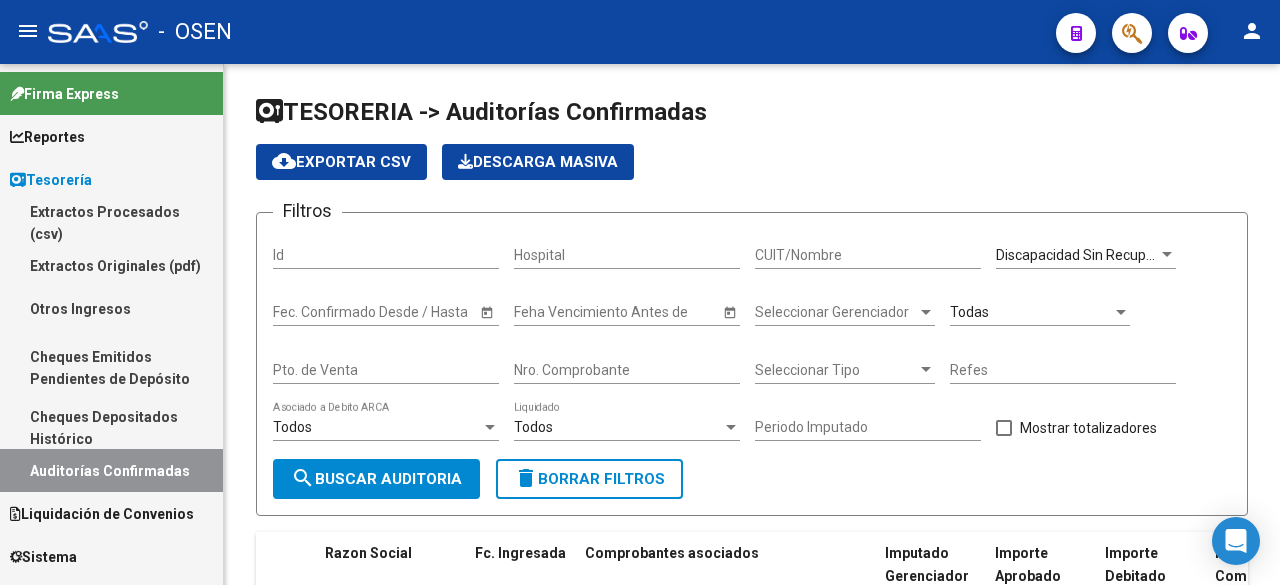 scroll, scrollTop: 407, scrollLeft: 0, axis: vertical 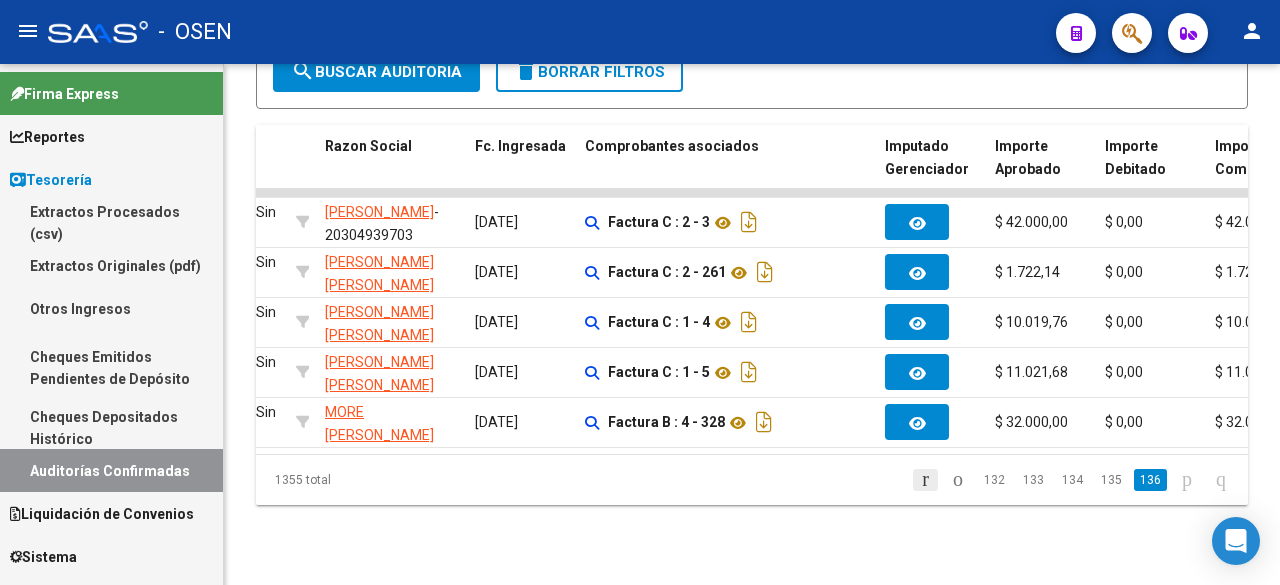 click 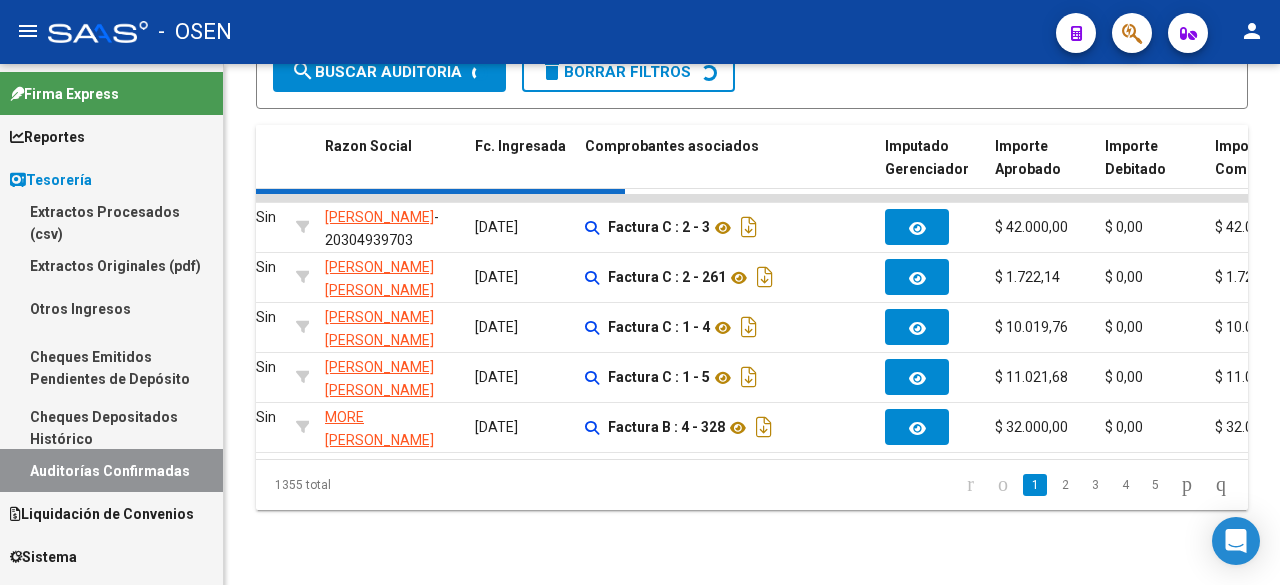checkbox on "false" 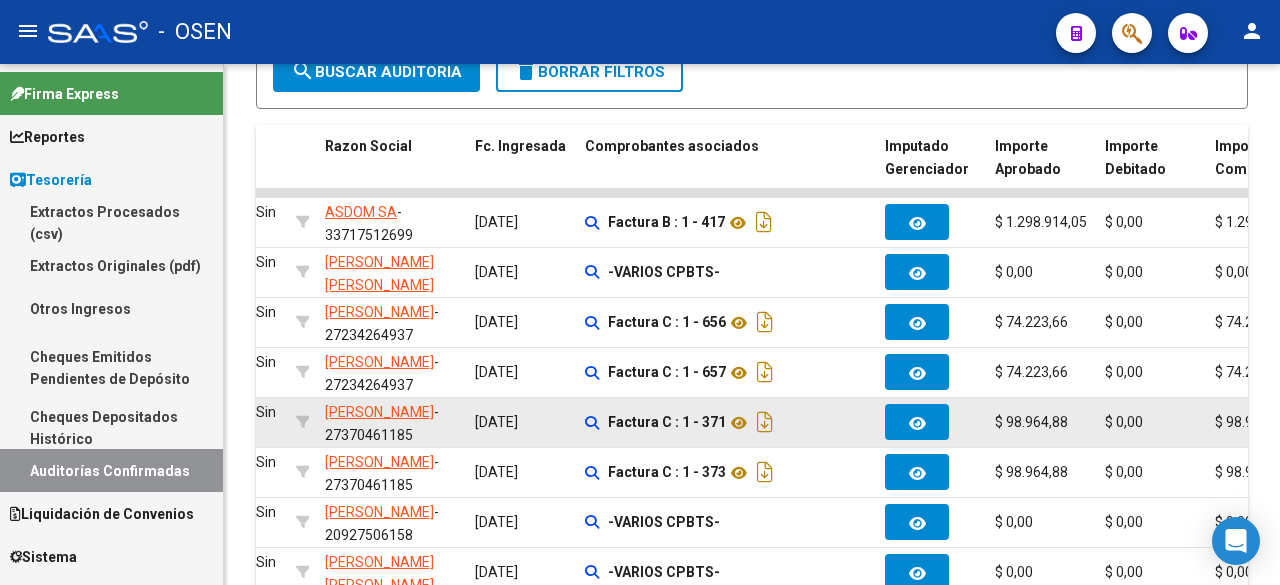 scroll 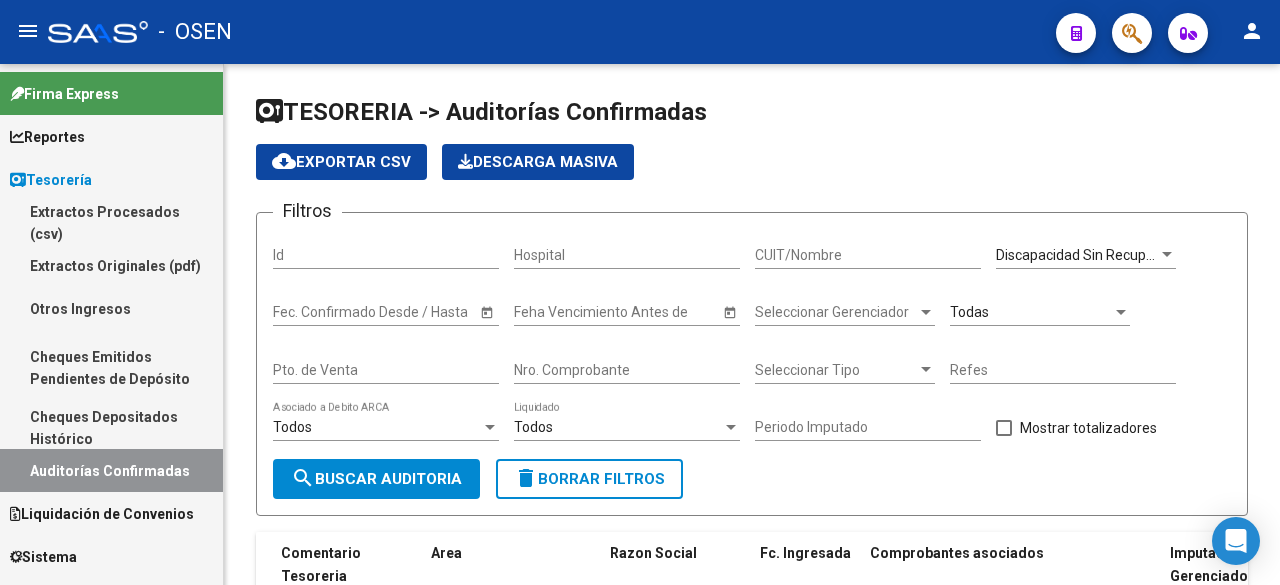 click on "Todas" at bounding box center [969, 312] 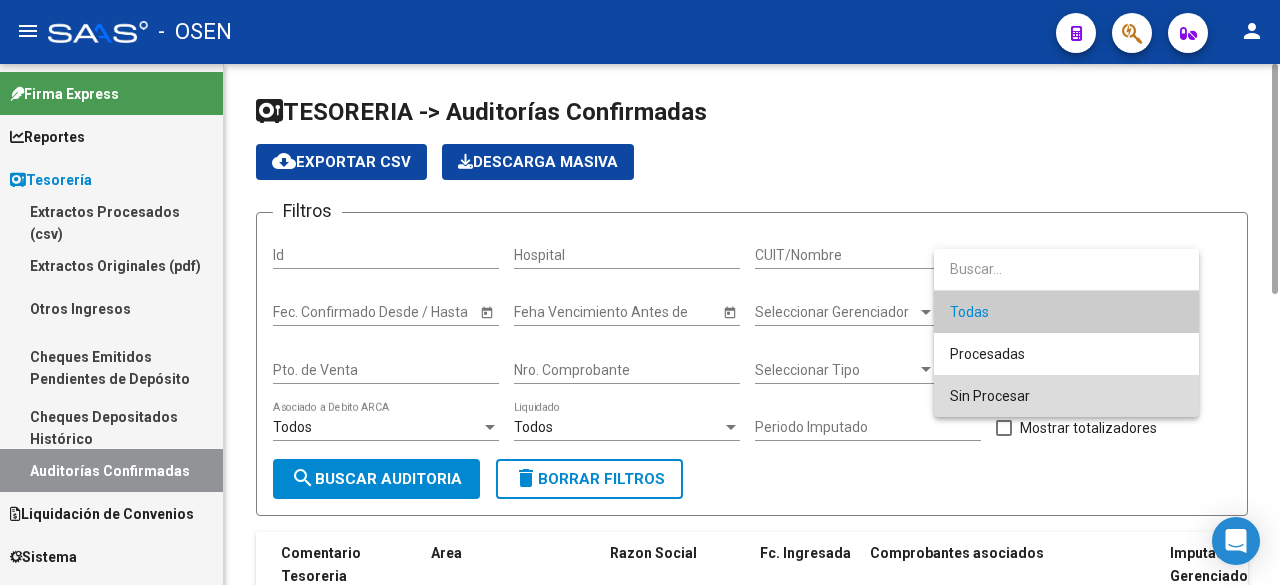 drag, startPoint x: 992, startPoint y: 386, endPoint x: 751, endPoint y: 408, distance: 242.00206 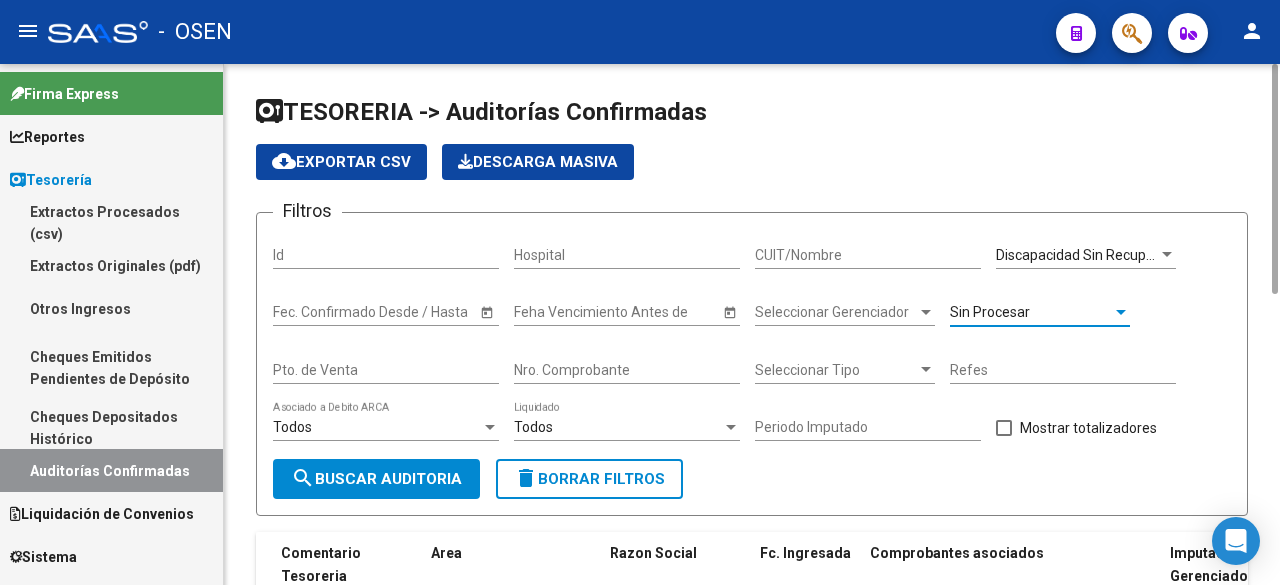 drag, startPoint x: 385, startPoint y: 469, endPoint x: 506, endPoint y: 432, distance: 126.53063 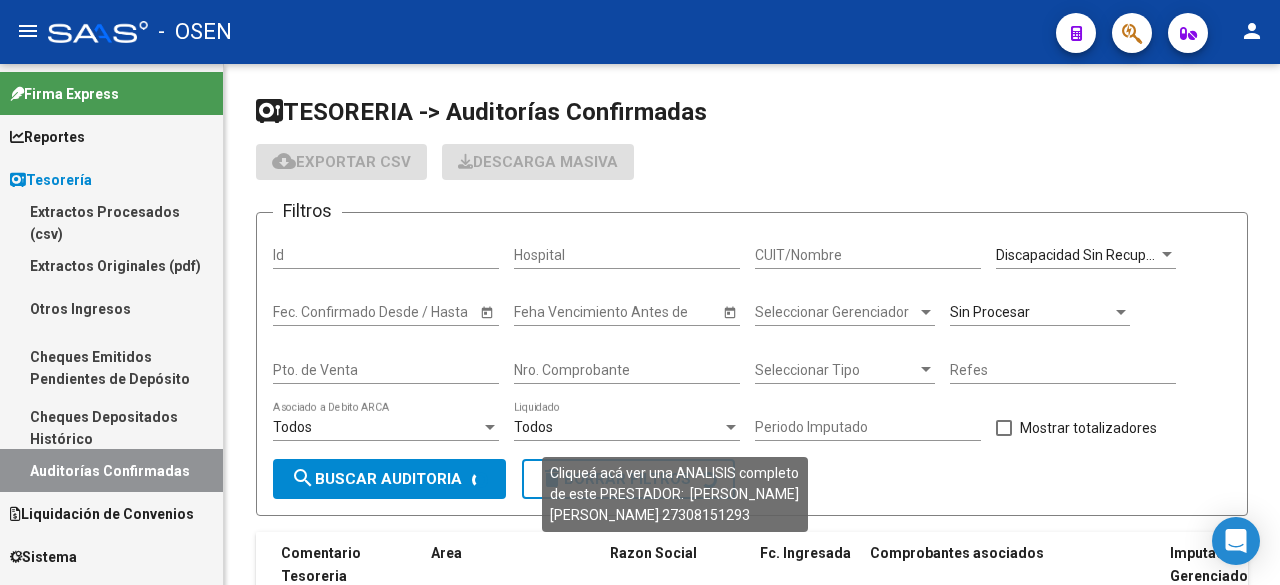 scroll, scrollTop: 662, scrollLeft: 0, axis: vertical 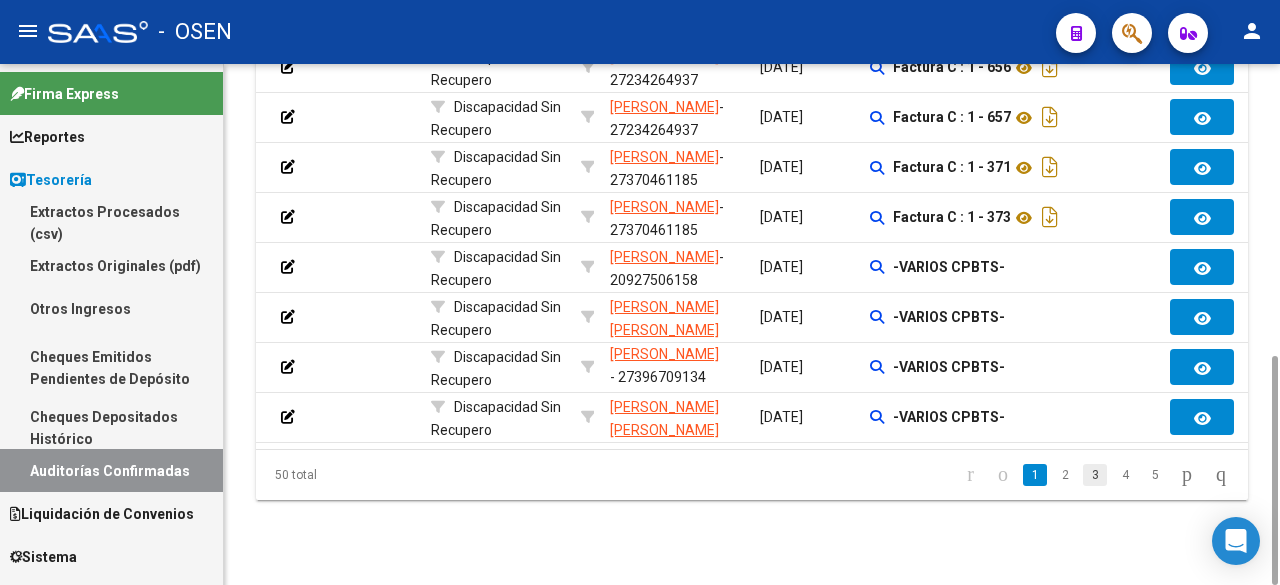 click on "3" 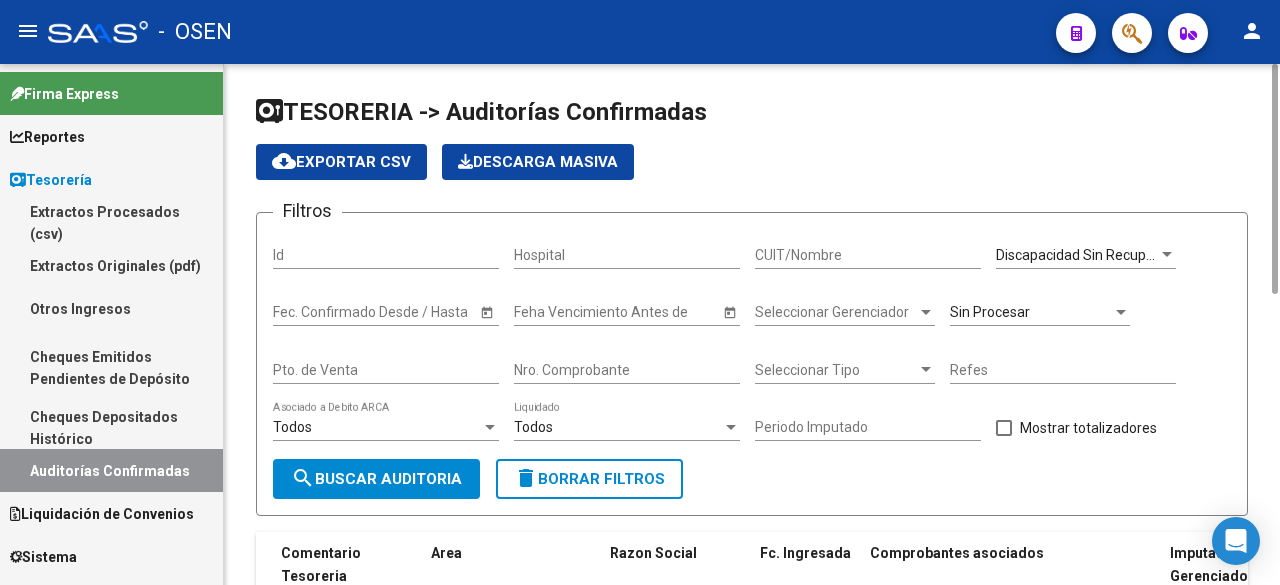 scroll, scrollTop: 657, scrollLeft: 0, axis: vertical 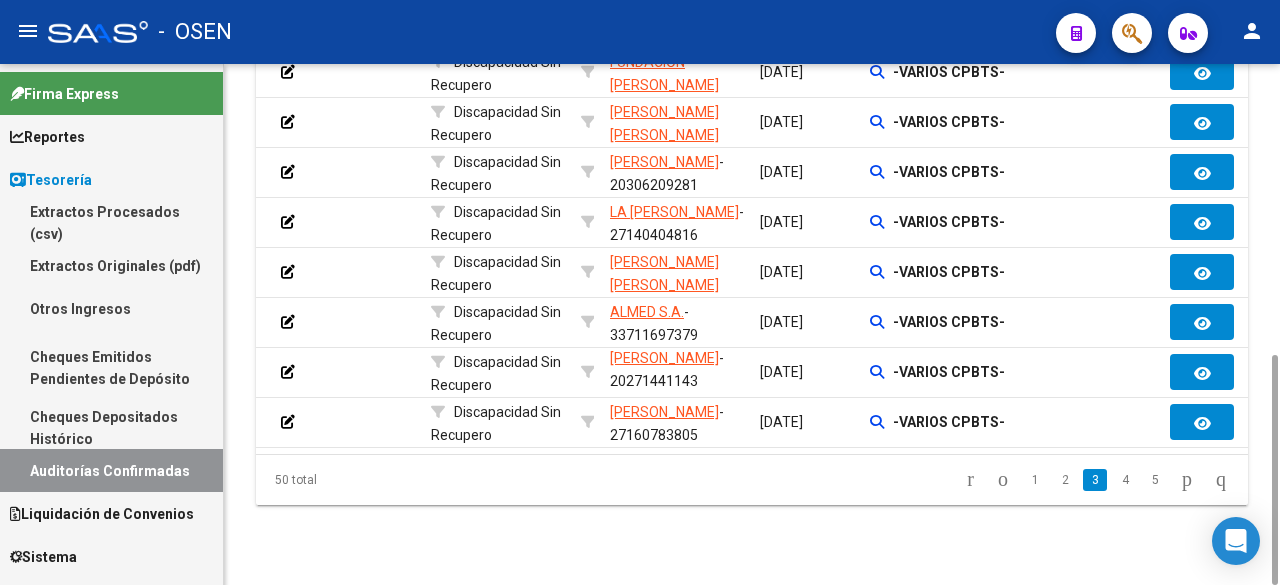 click on "1" 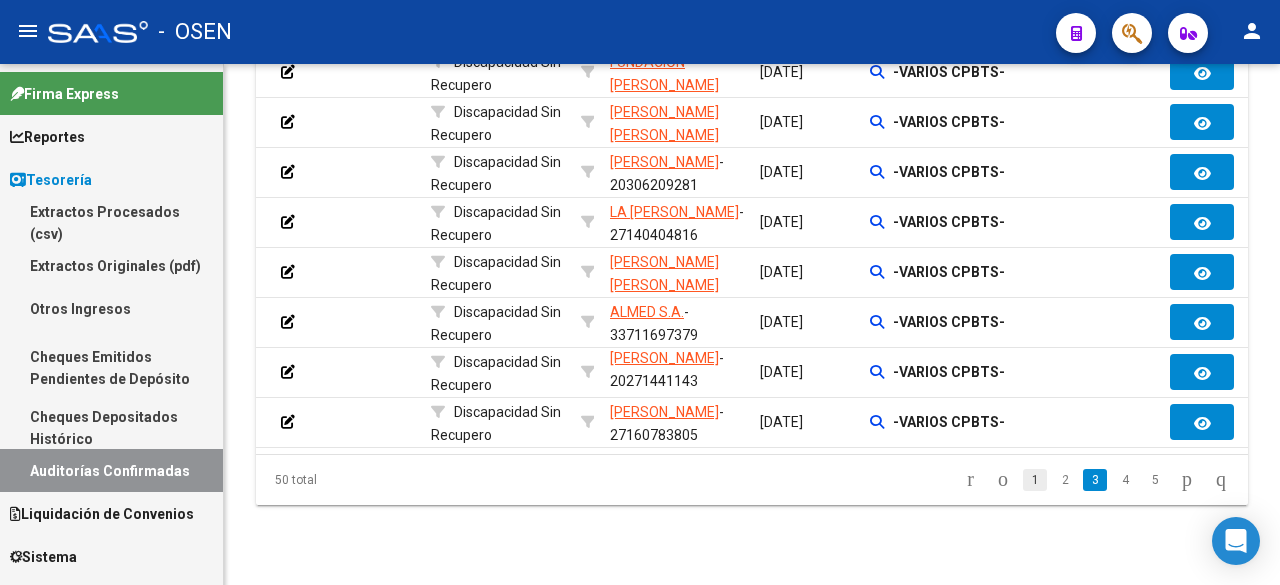 click on "1" 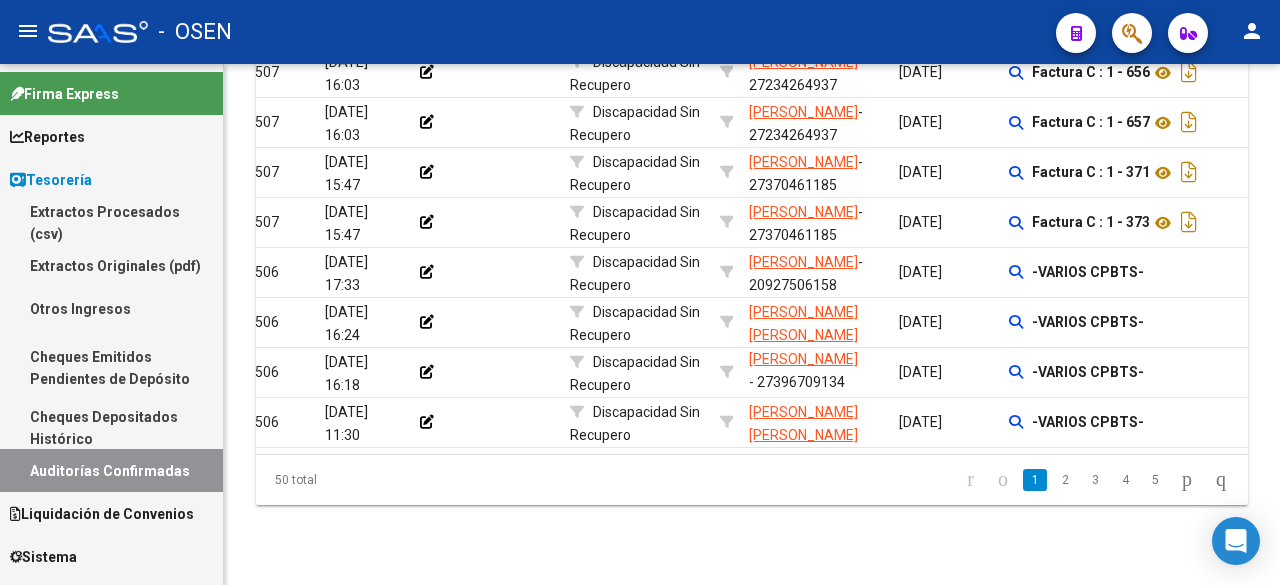 scroll, scrollTop: 0, scrollLeft: 321, axis: horizontal 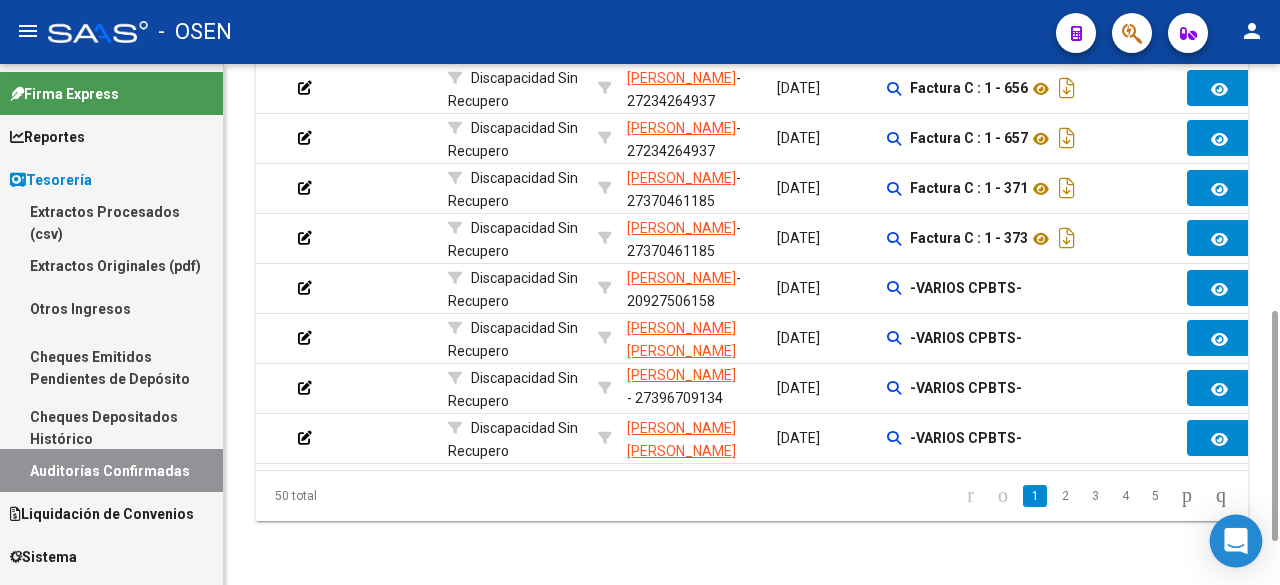 drag, startPoint x: 1267, startPoint y: 273, endPoint x: 1237, endPoint y: 556, distance: 284.58566 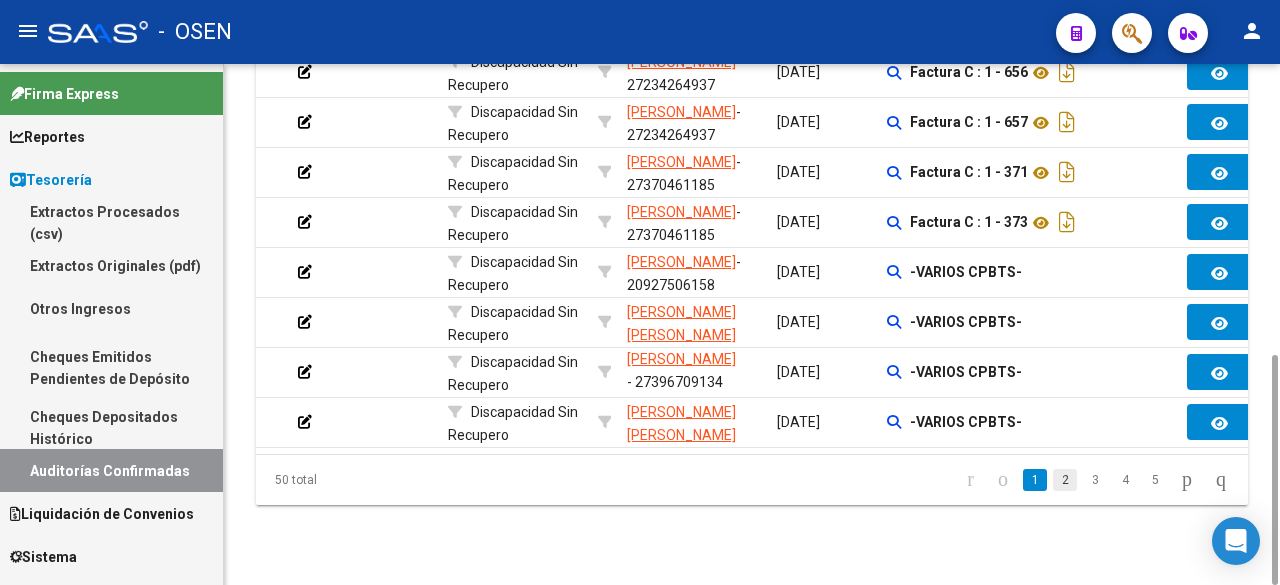 click on "2" 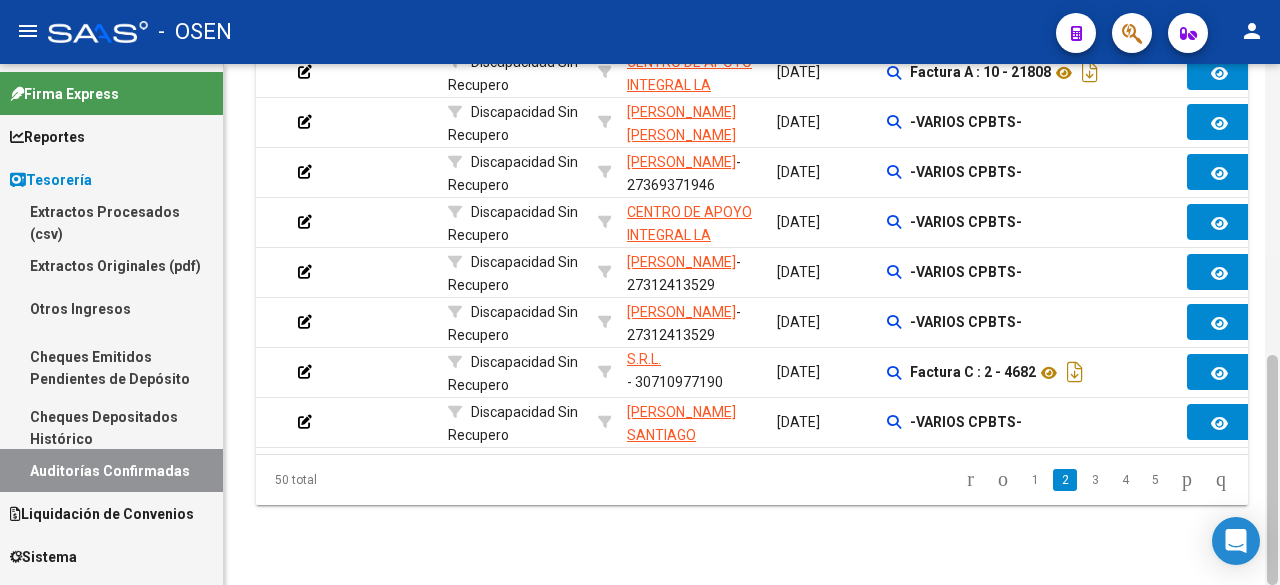 click 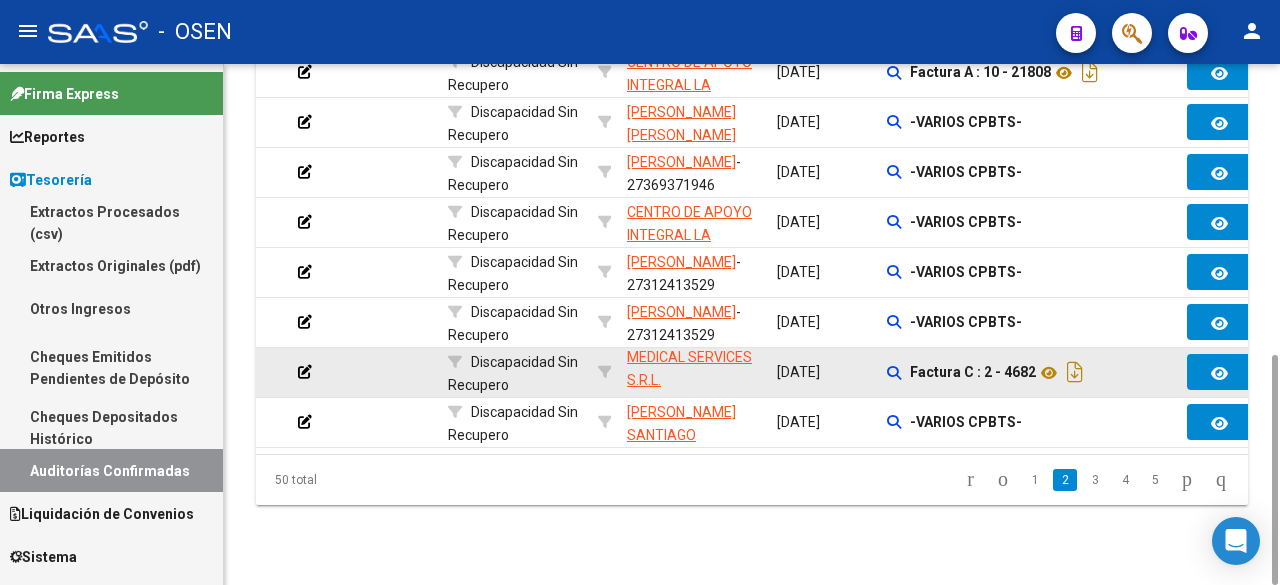 scroll, scrollTop: 0, scrollLeft: 0, axis: both 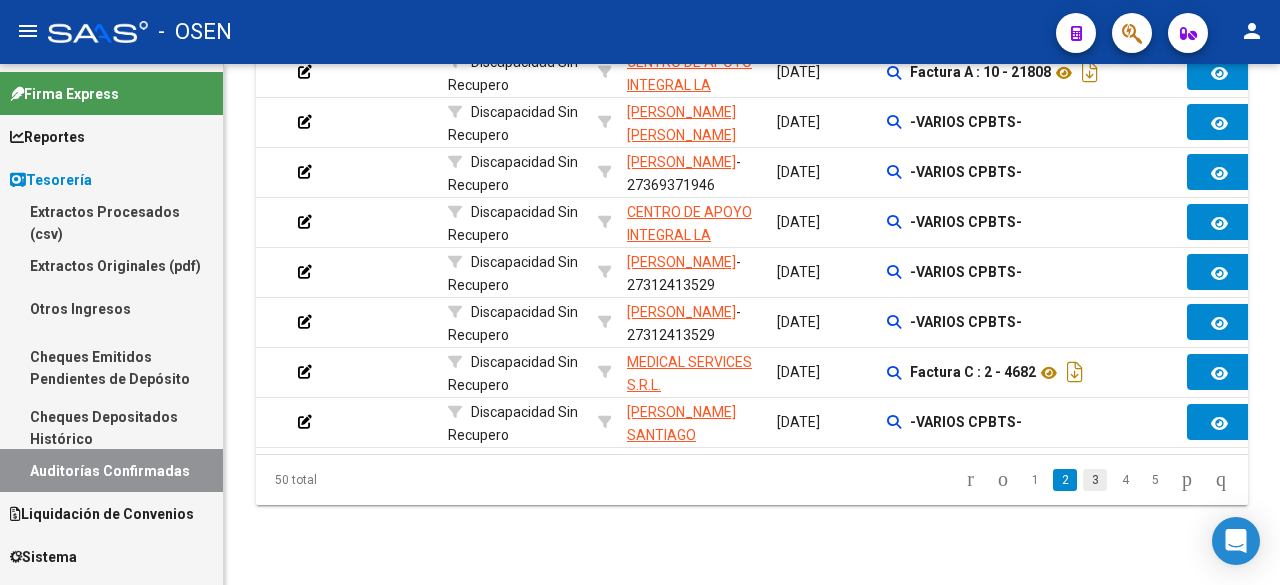 click on "3" 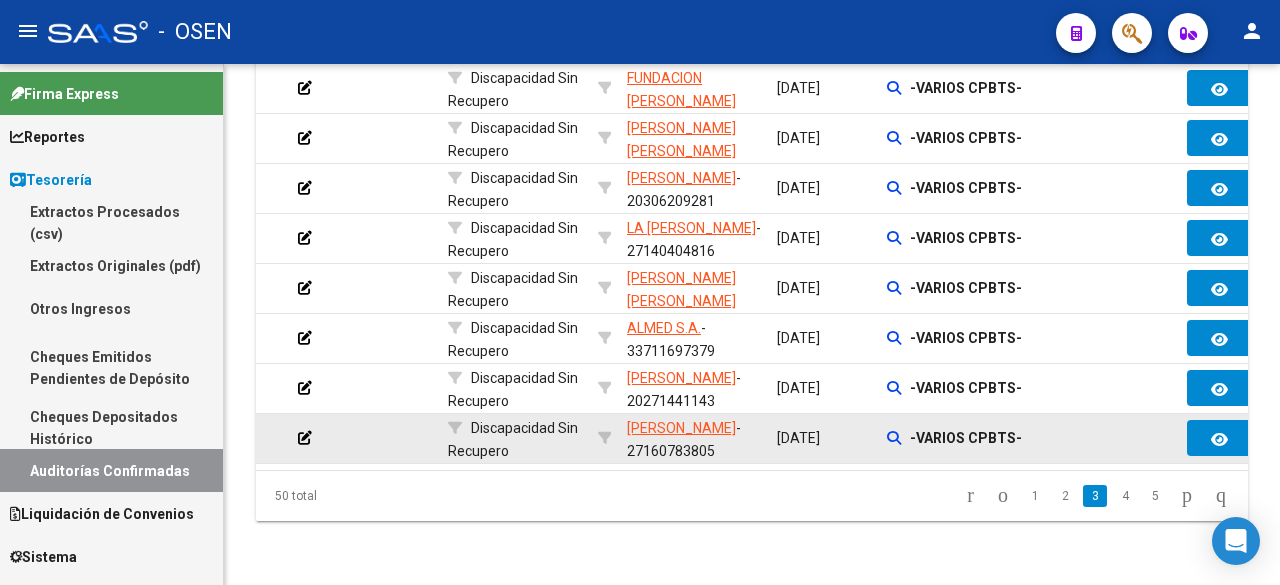 scroll, scrollTop: 0, scrollLeft: 0, axis: both 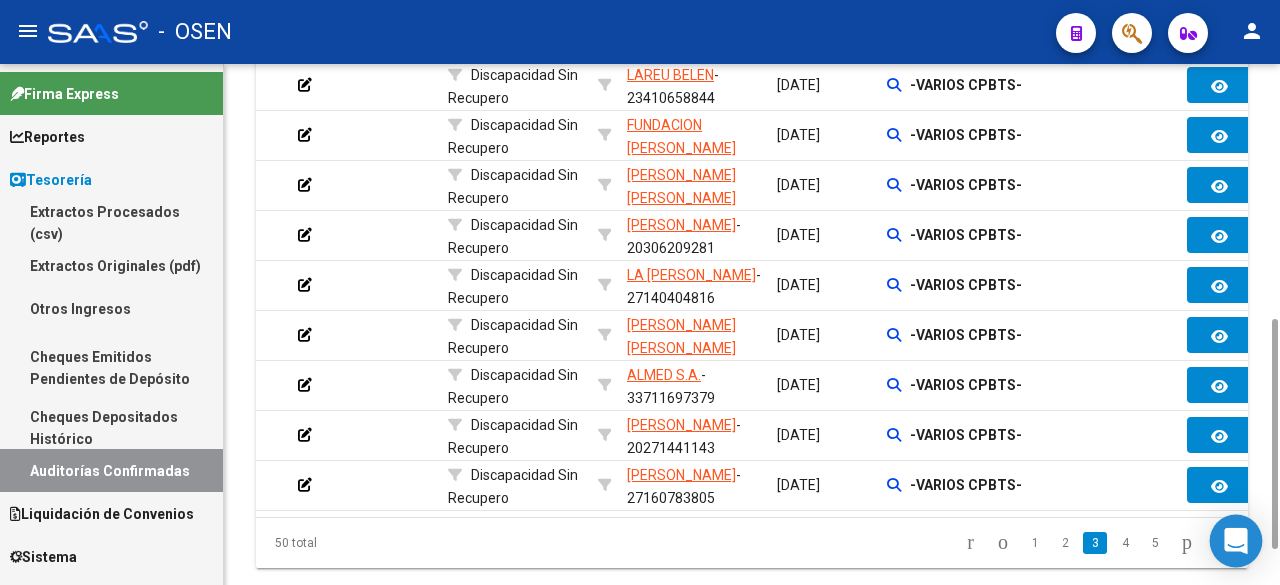 drag, startPoint x: 1276, startPoint y: 268, endPoint x: 1226, endPoint y: 531, distance: 267.71066 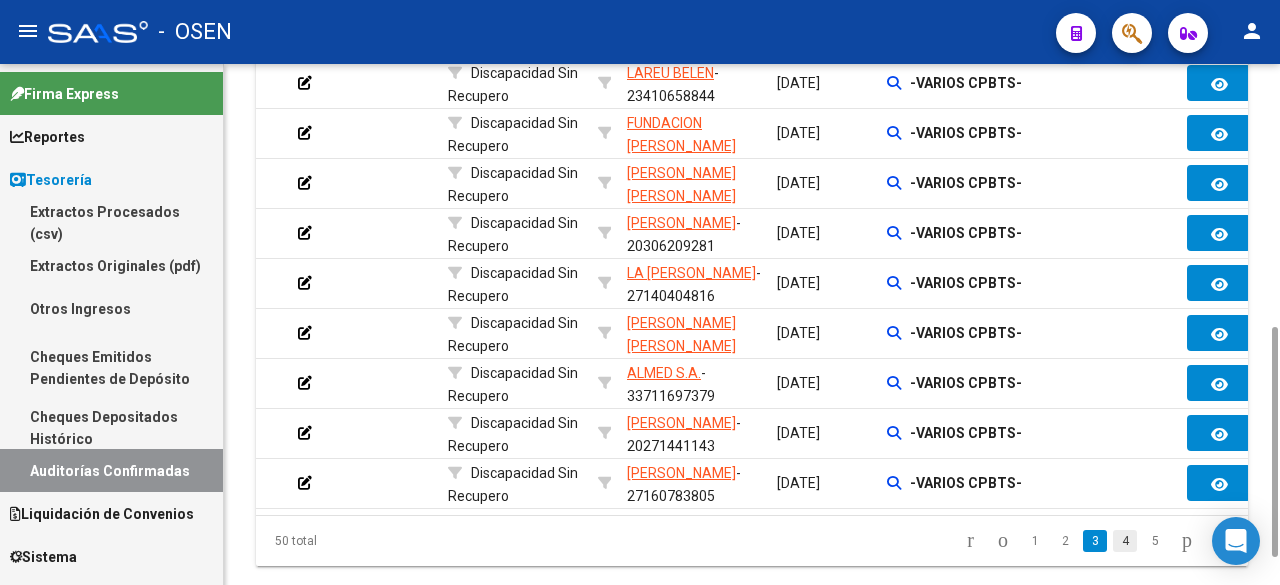 click on "4" 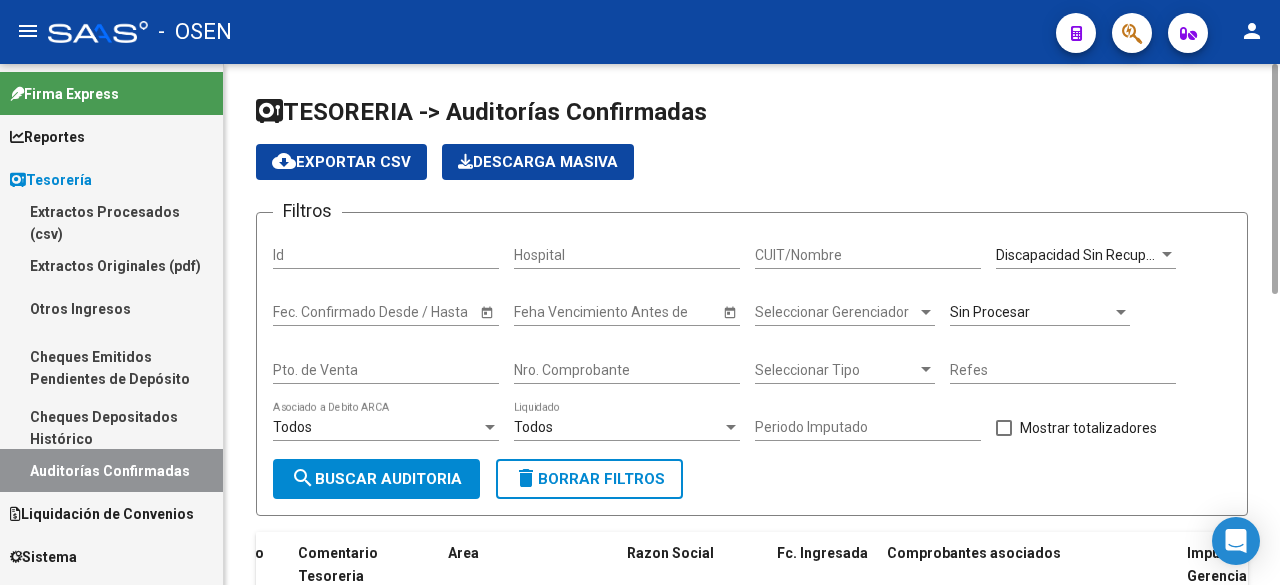 scroll, scrollTop: 657, scrollLeft: 0, axis: vertical 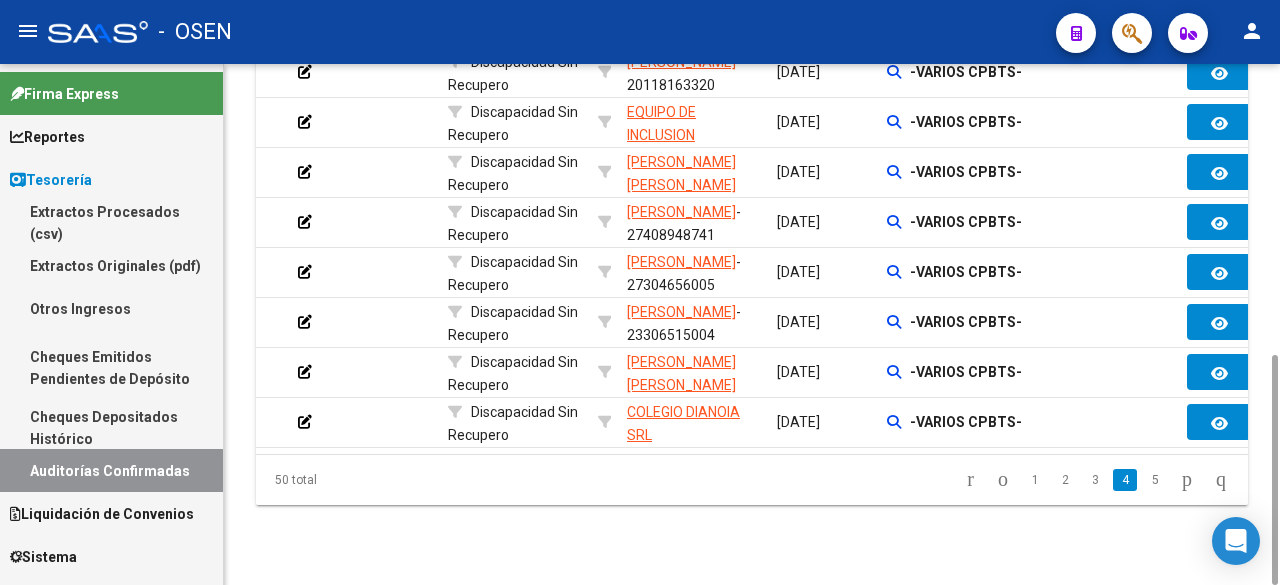 drag, startPoint x: 1274, startPoint y: 409, endPoint x: 1263, endPoint y: 443, distance: 35.735138 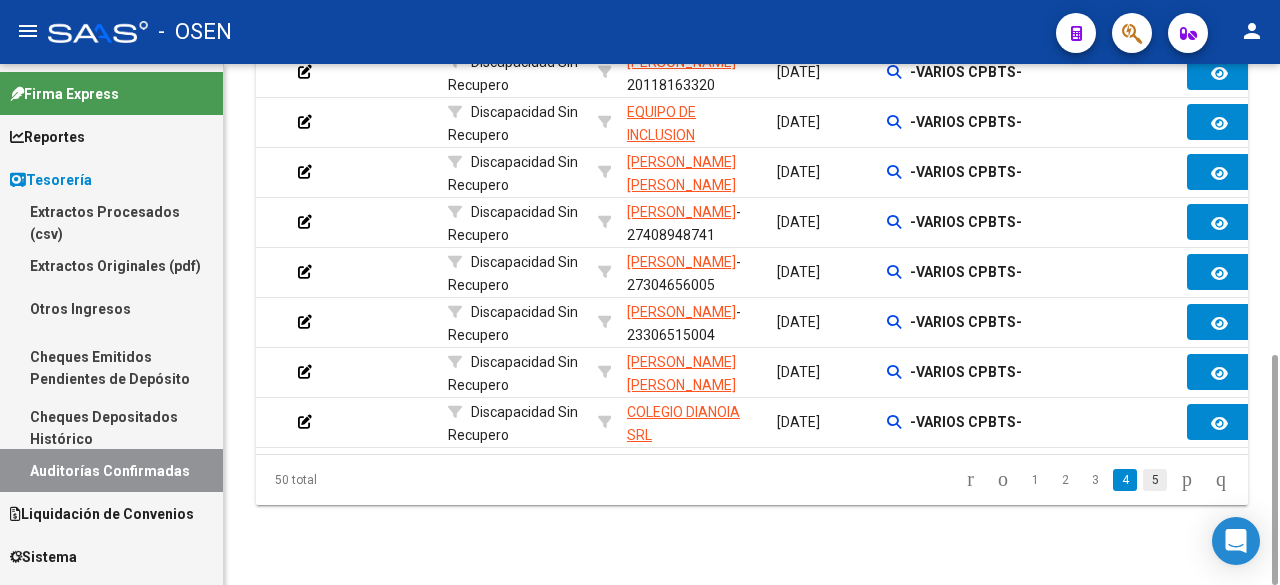 click on "5" 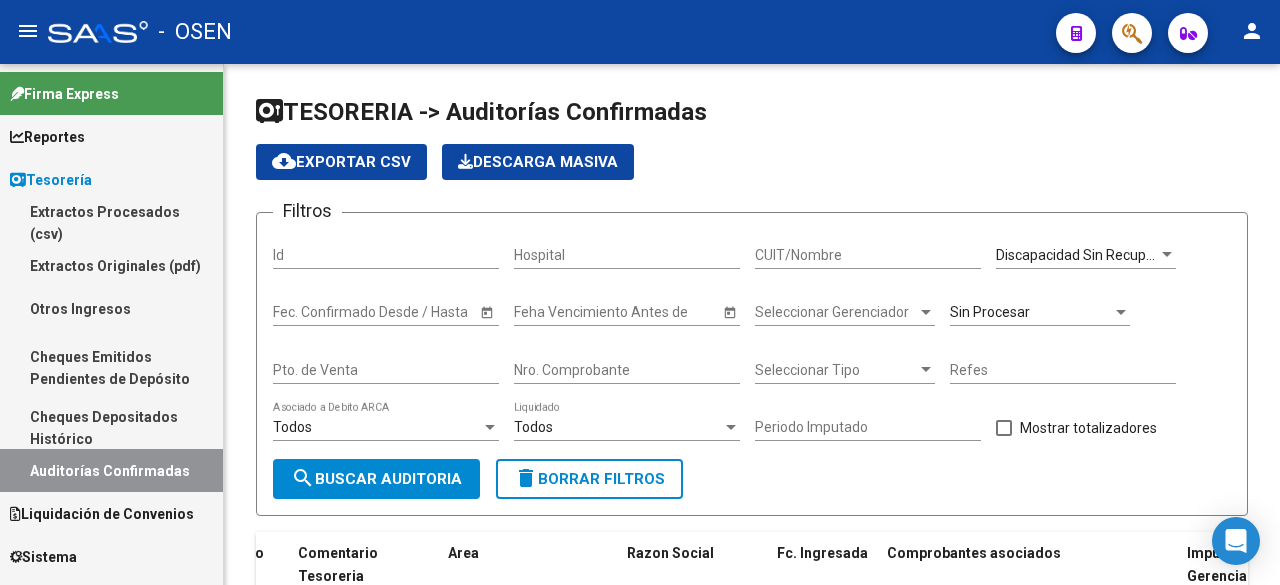 scroll, scrollTop: 657, scrollLeft: 0, axis: vertical 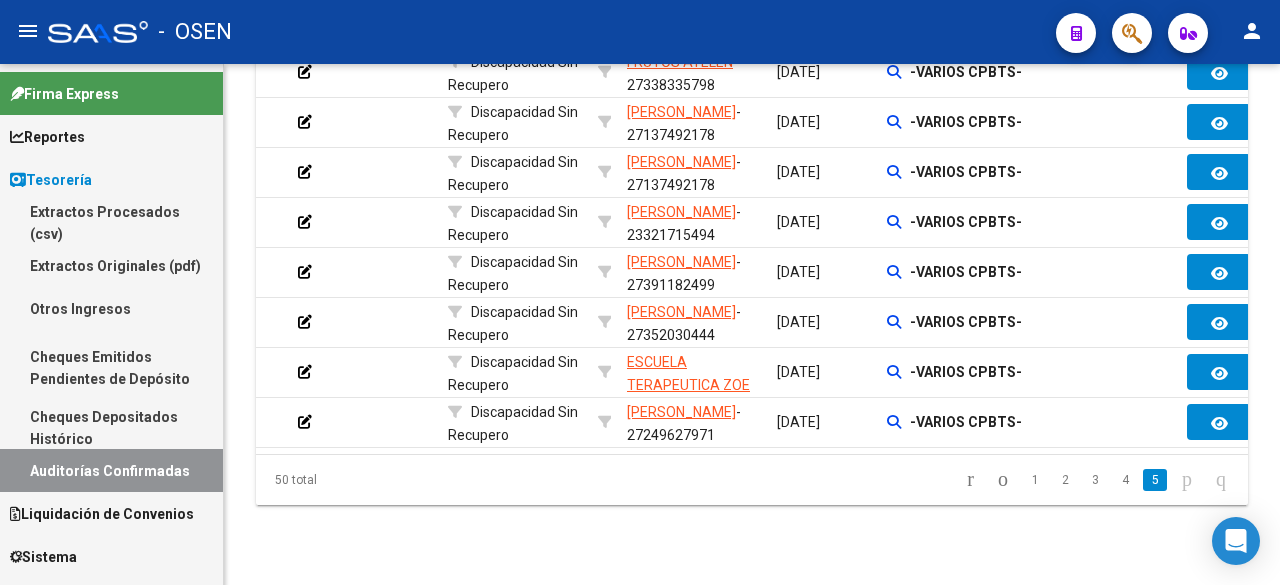 click 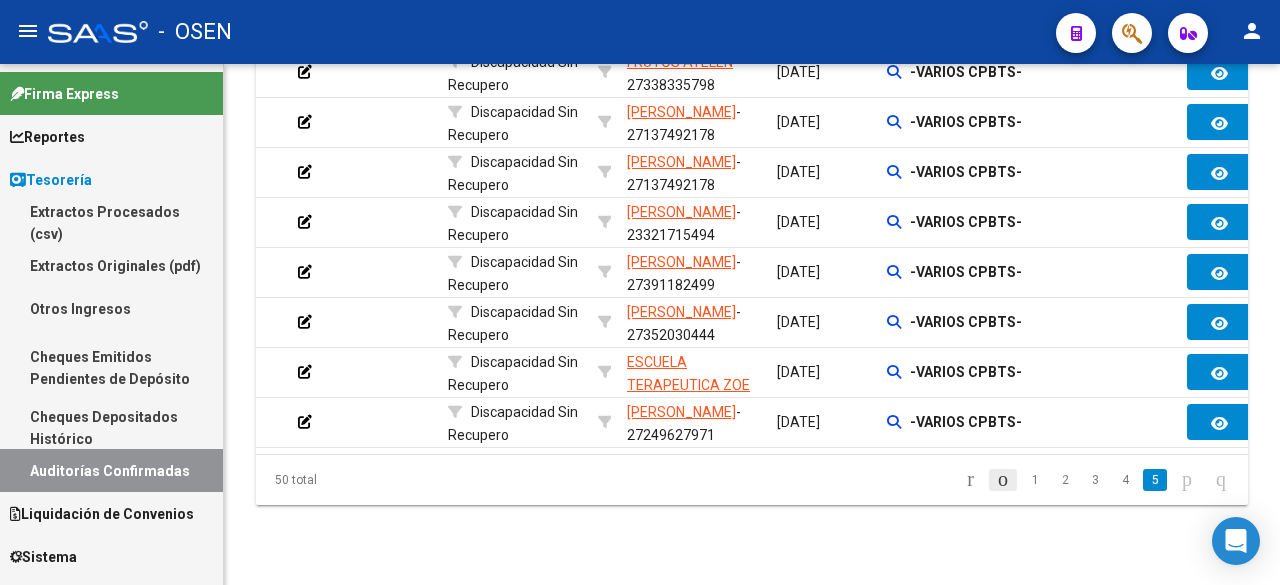 click 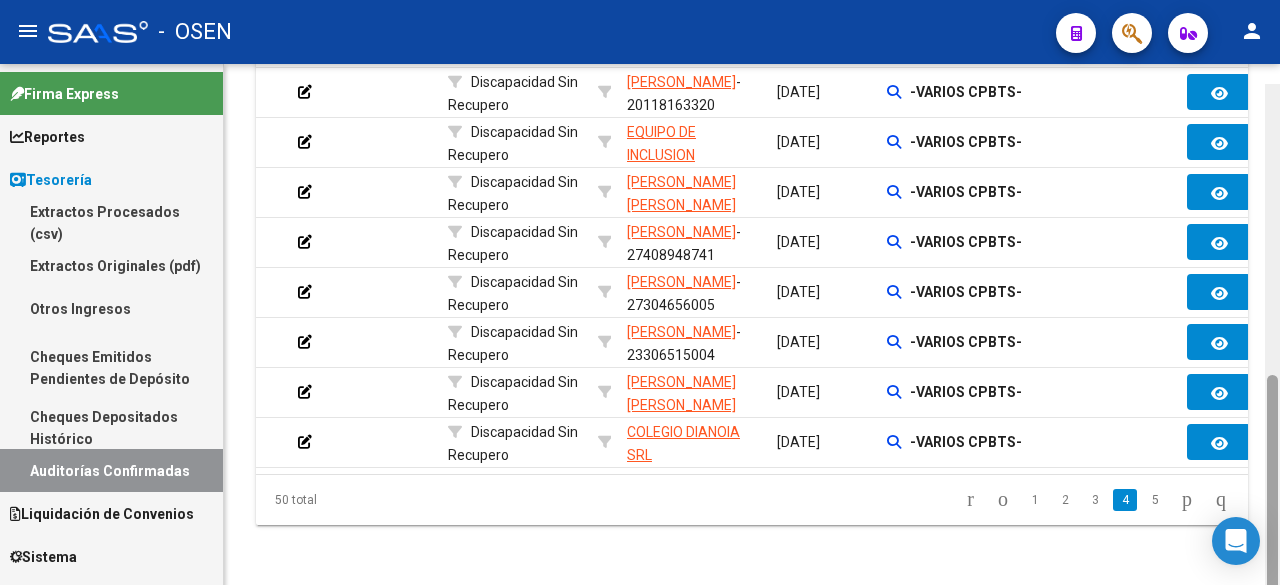 scroll, scrollTop: 657, scrollLeft: 0, axis: vertical 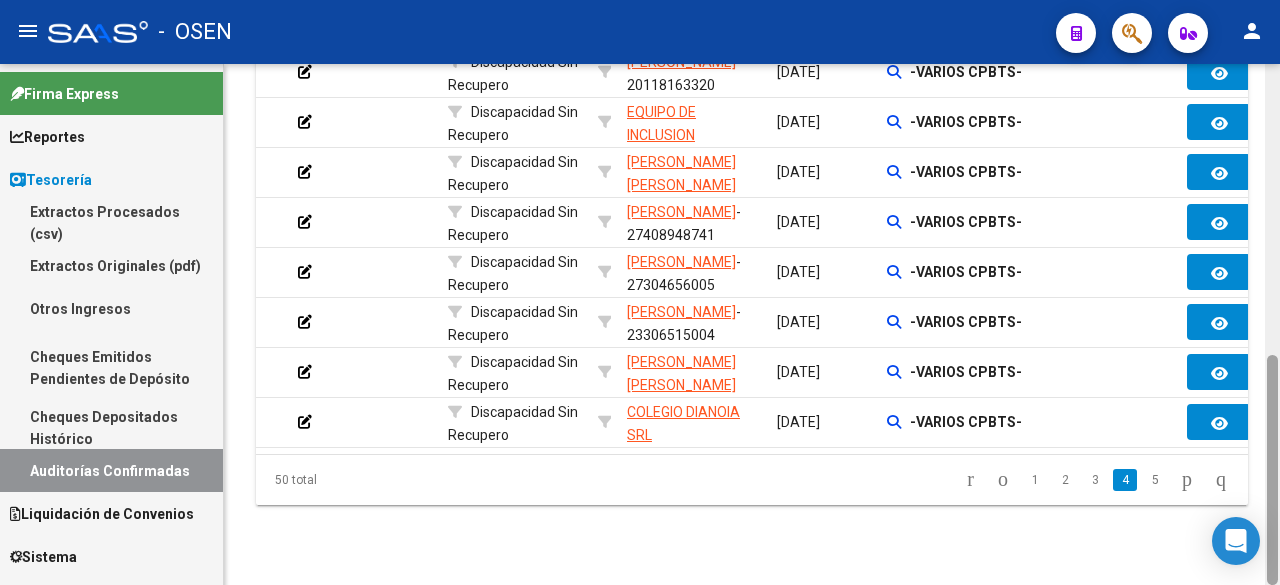 drag, startPoint x: 1275, startPoint y: 397, endPoint x: 1279, endPoint y: 411, distance: 14.56022 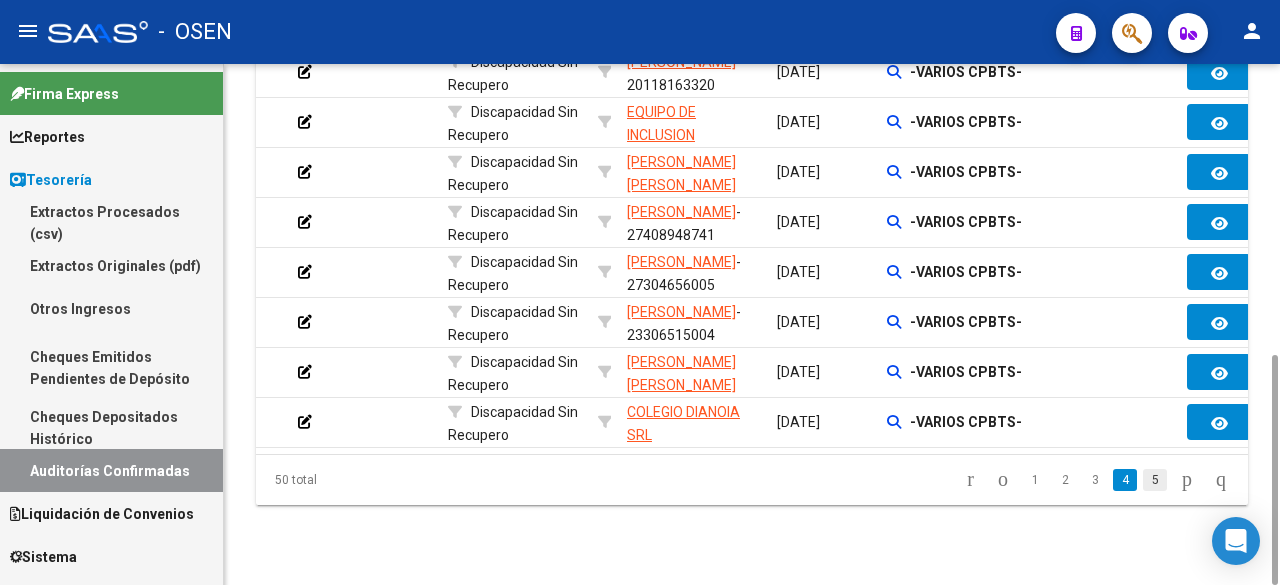 click on "5" 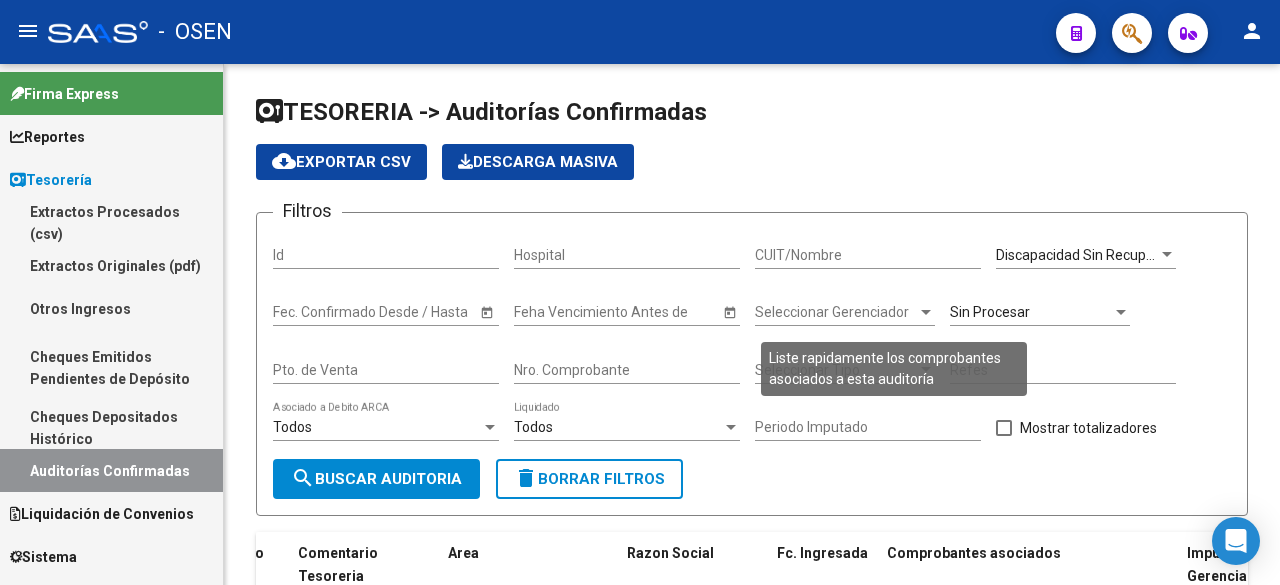 scroll, scrollTop: 657, scrollLeft: 0, axis: vertical 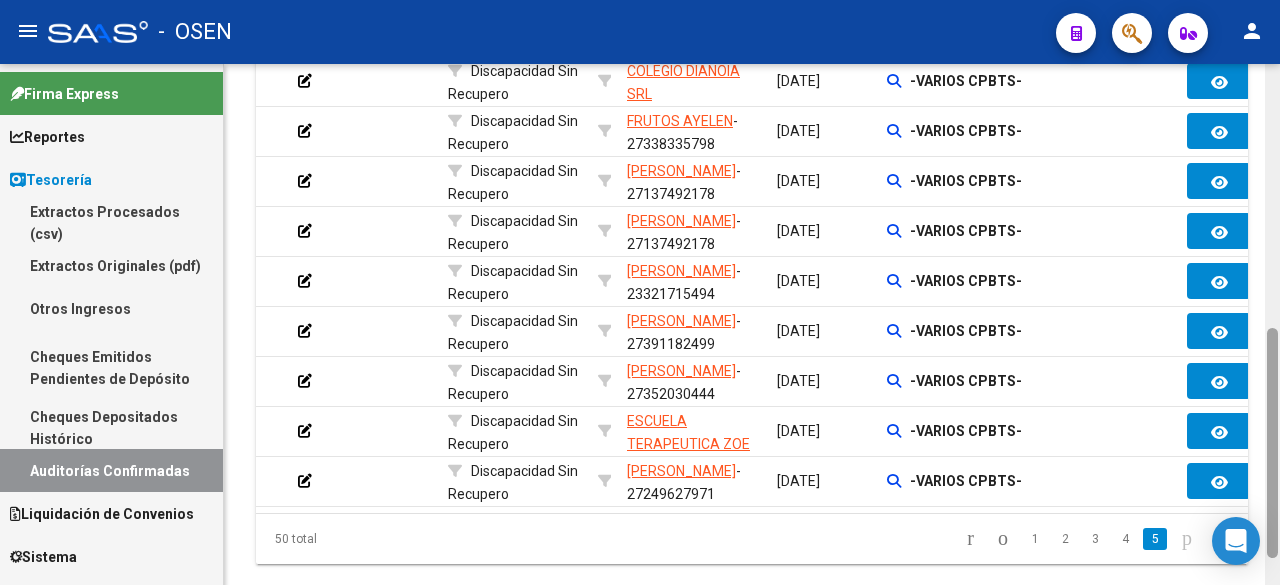 drag, startPoint x: 1272, startPoint y: 382, endPoint x: 1272, endPoint y: 356, distance: 26 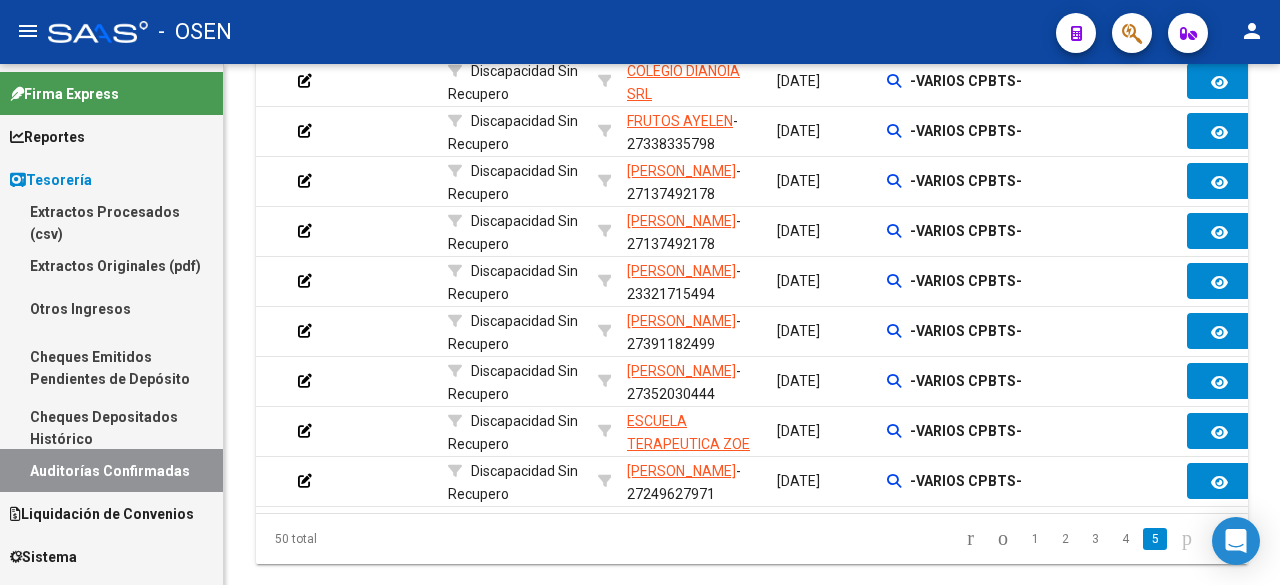 click on "1" 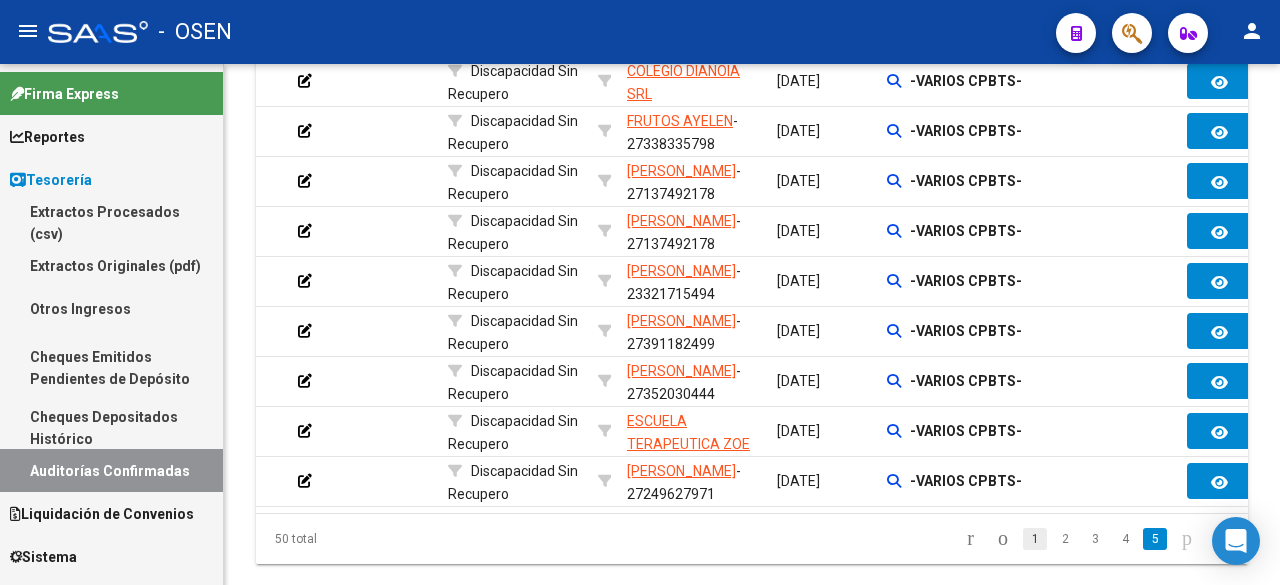 click on "1" 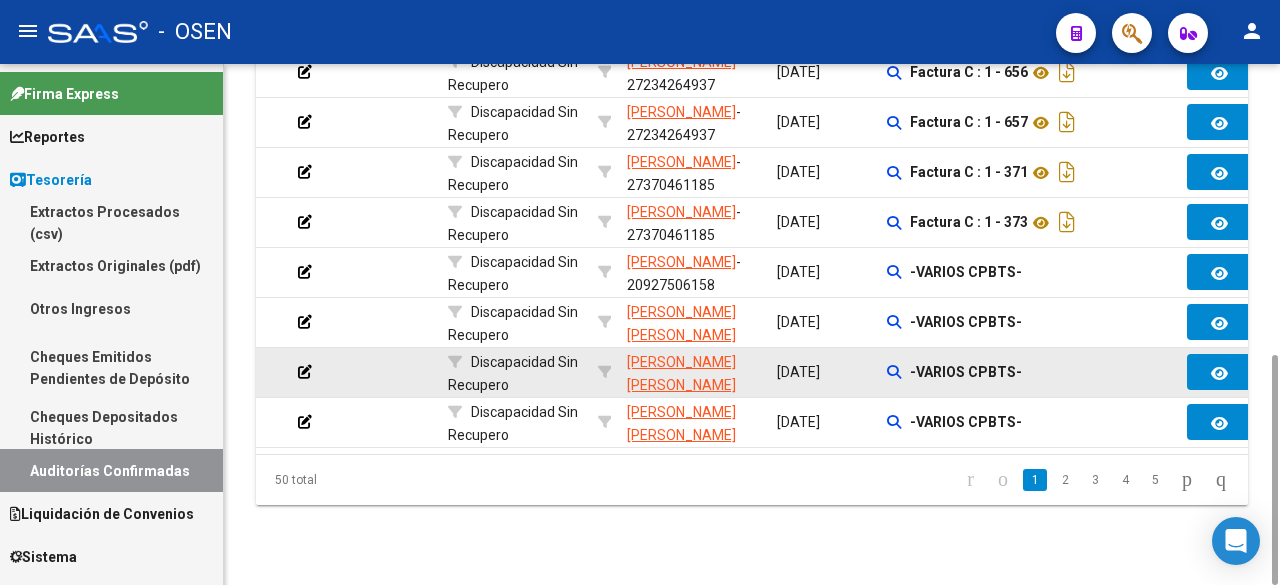 drag, startPoint x: 1276, startPoint y: 357, endPoint x: 1145, endPoint y: 382, distance: 133.36417 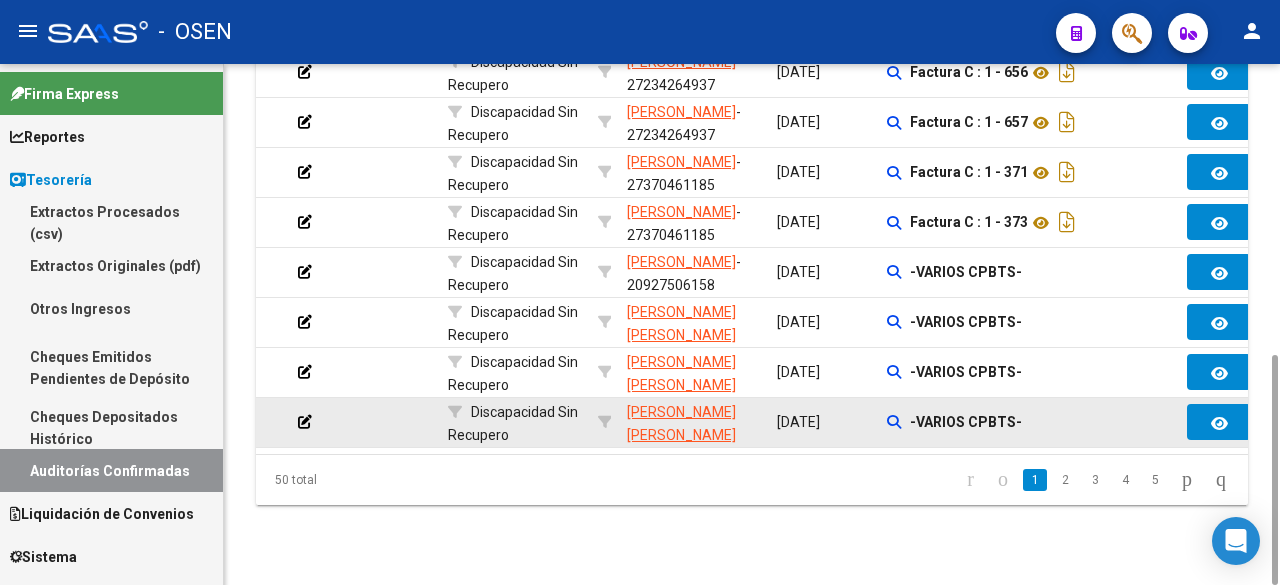 scroll, scrollTop: 652, scrollLeft: 0, axis: vertical 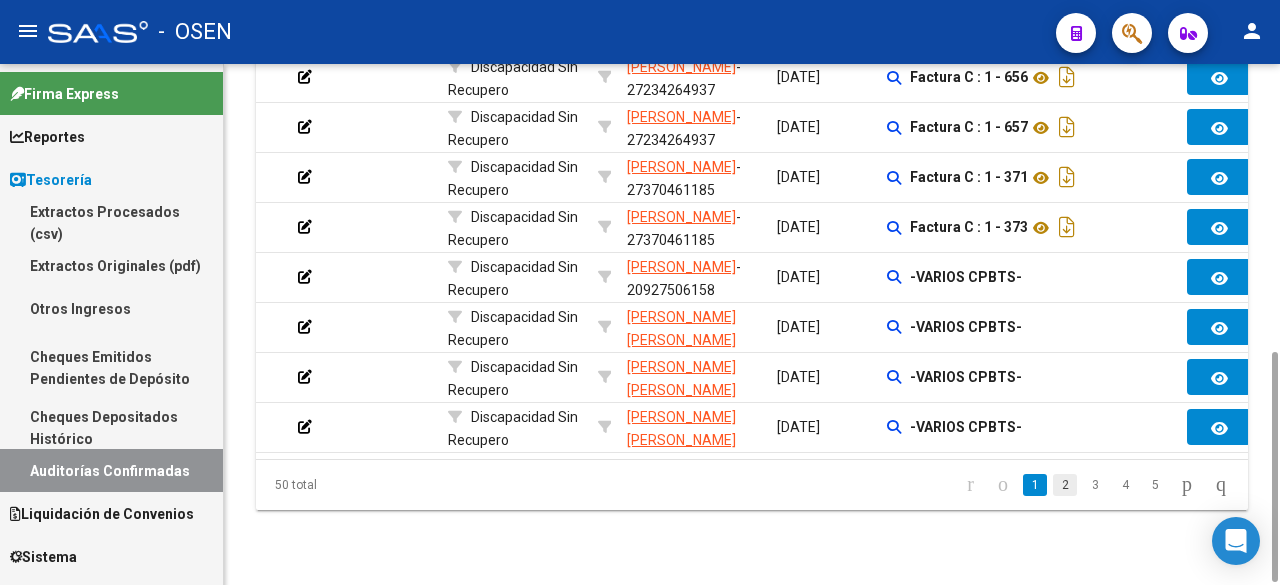 click on "2" 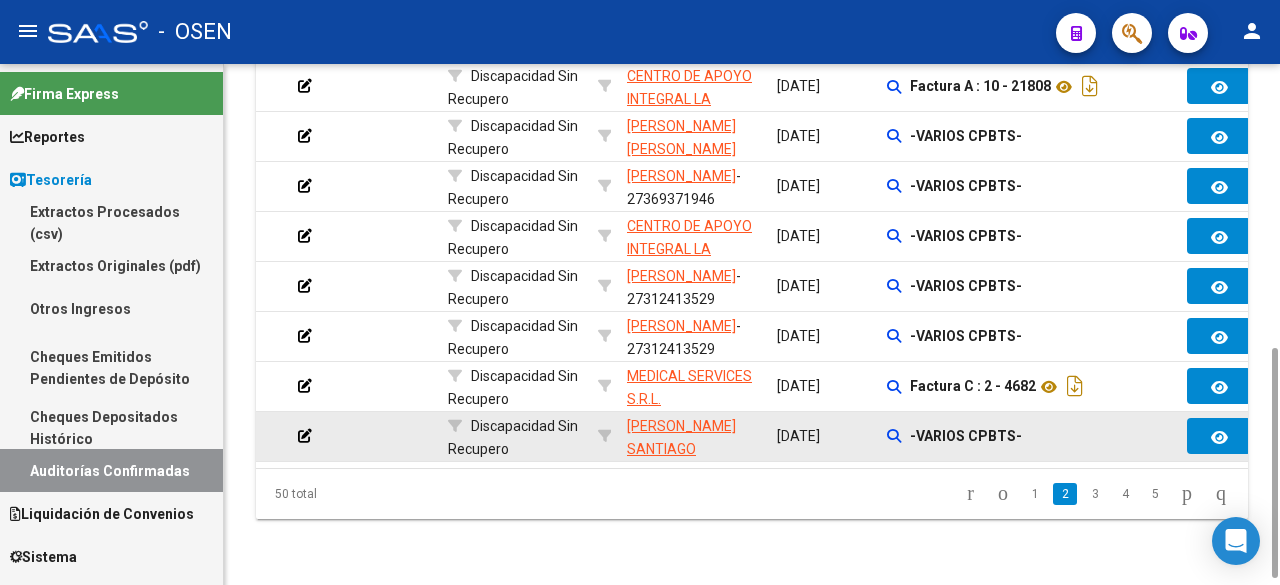 drag, startPoint x: 1271, startPoint y: 420, endPoint x: 1130, endPoint y: 420, distance: 141 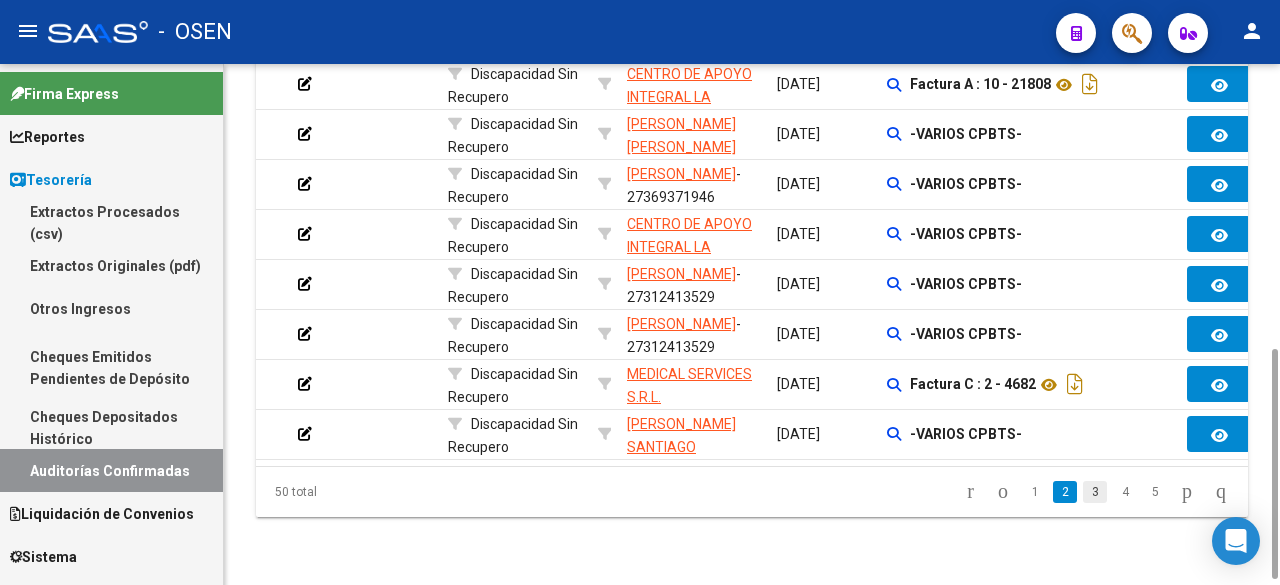click on "3" 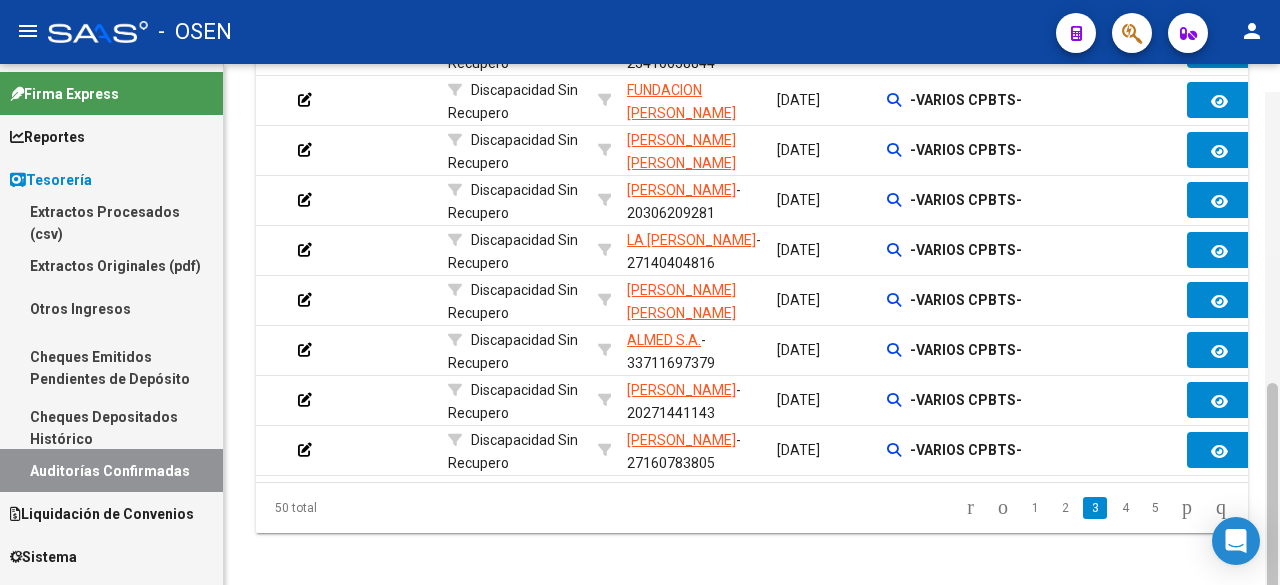 scroll, scrollTop: 657, scrollLeft: 0, axis: vertical 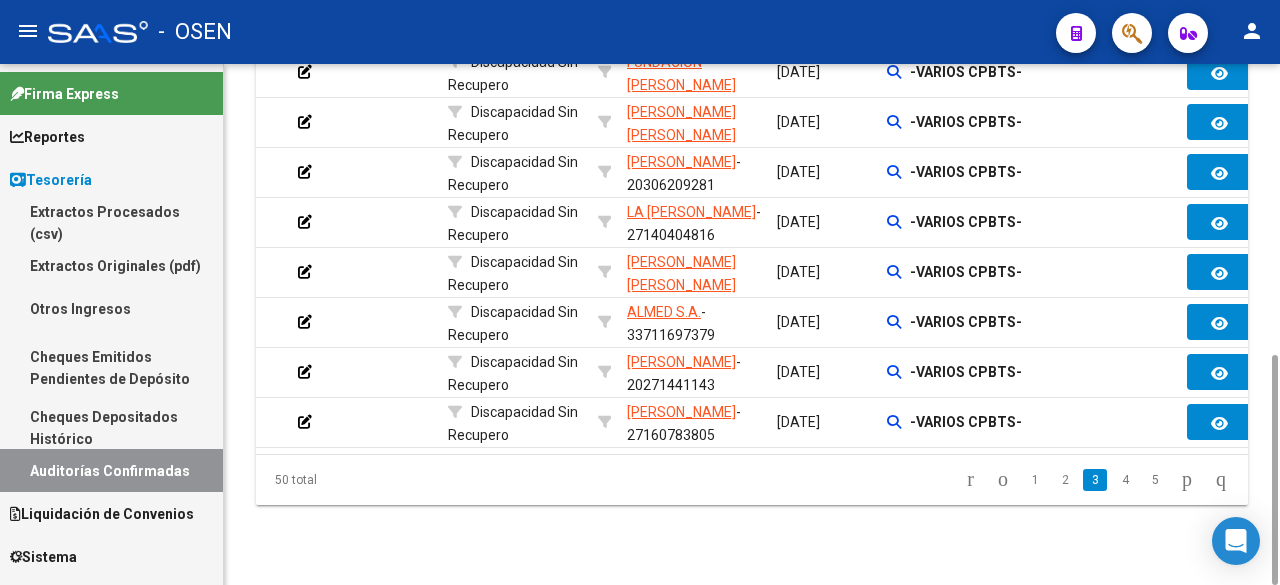 drag, startPoint x: 1272, startPoint y: 375, endPoint x: 1254, endPoint y: 404, distance: 34.132095 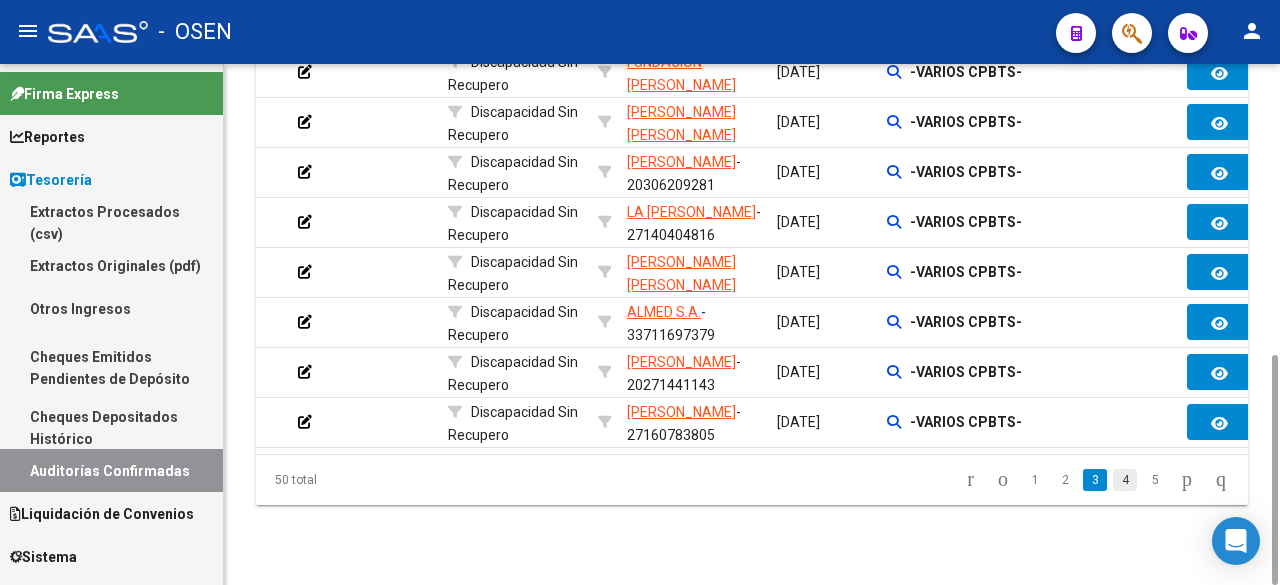 click on "4" 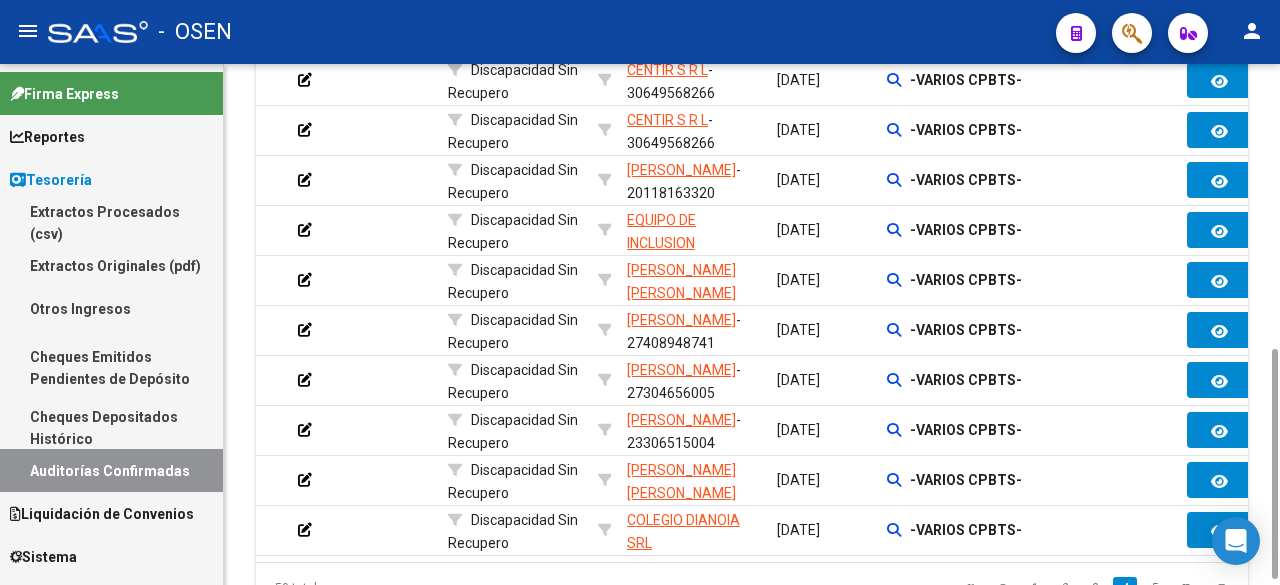 scroll, scrollTop: 601, scrollLeft: 0, axis: vertical 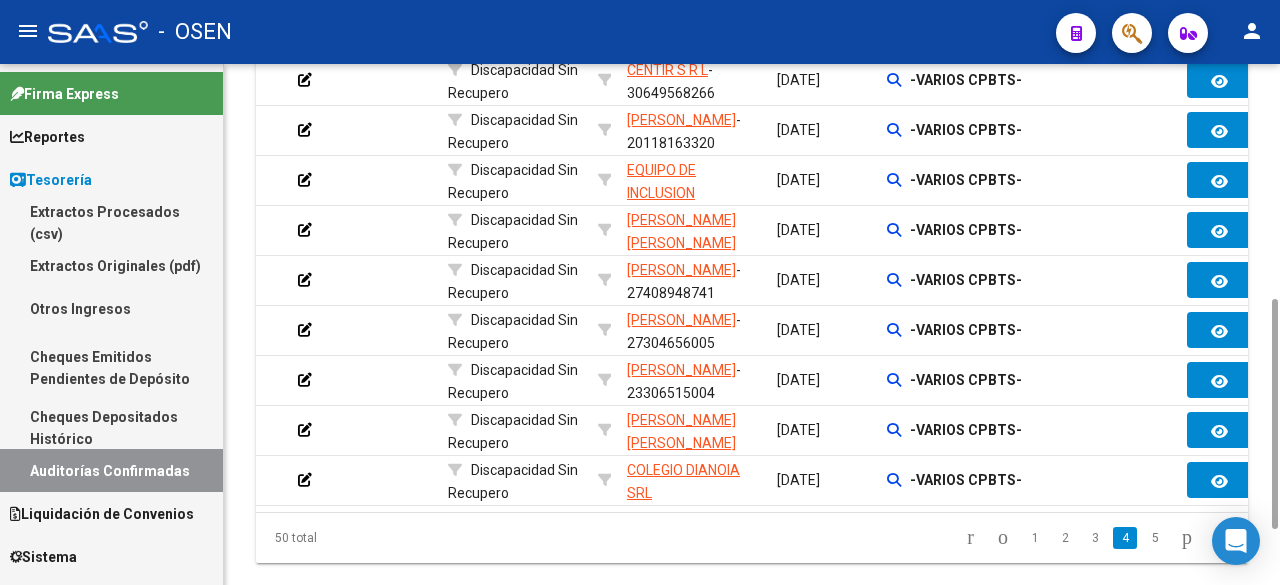 drag, startPoint x: 1273, startPoint y: 430, endPoint x: 1254, endPoint y: 407, distance: 29.832869 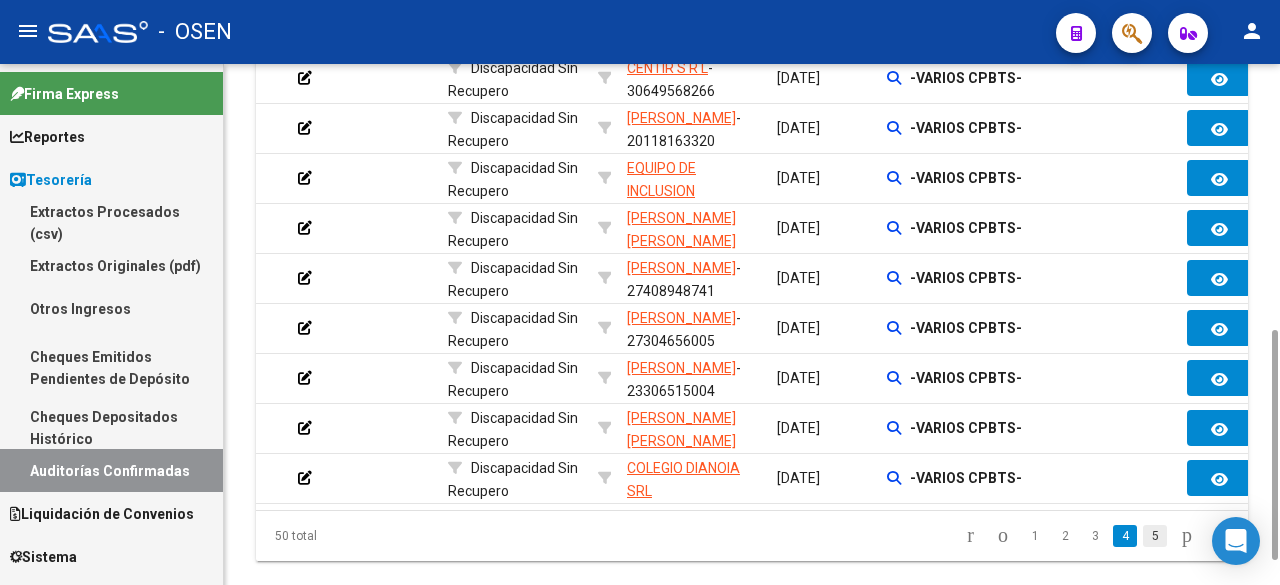 click on "5" 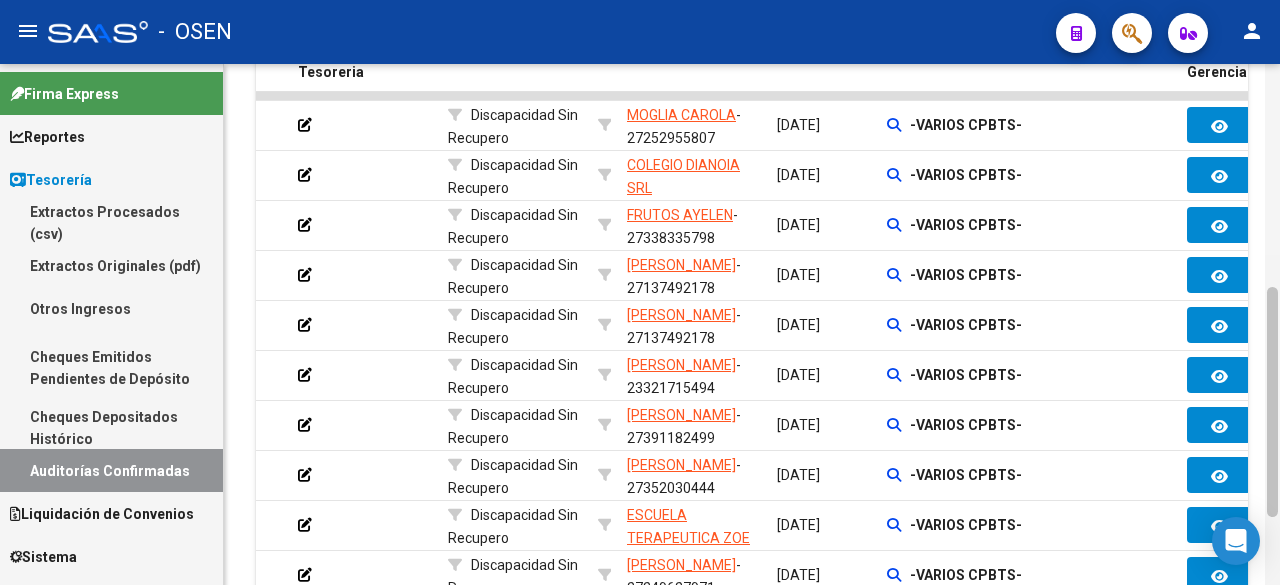 scroll, scrollTop: 484, scrollLeft: 0, axis: vertical 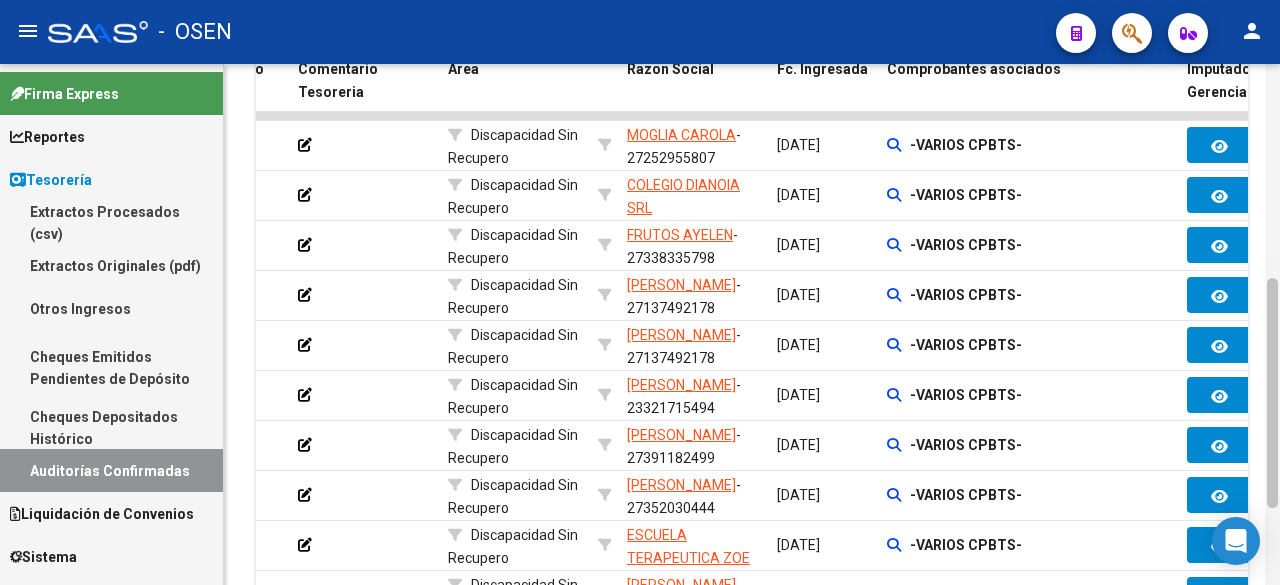 drag, startPoint x: 1271, startPoint y: 382, endPoint x: 1277, endPoint y: 330, distance: 52.34501 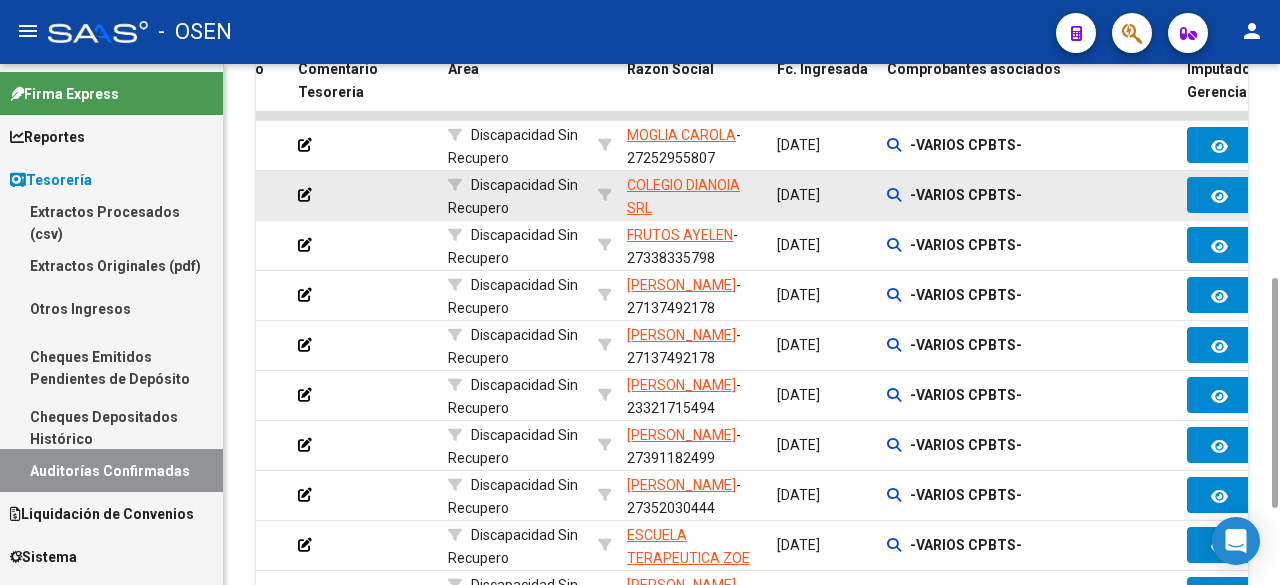 scroll, scrollTop: 0, scrollLeft: 0, axis: both 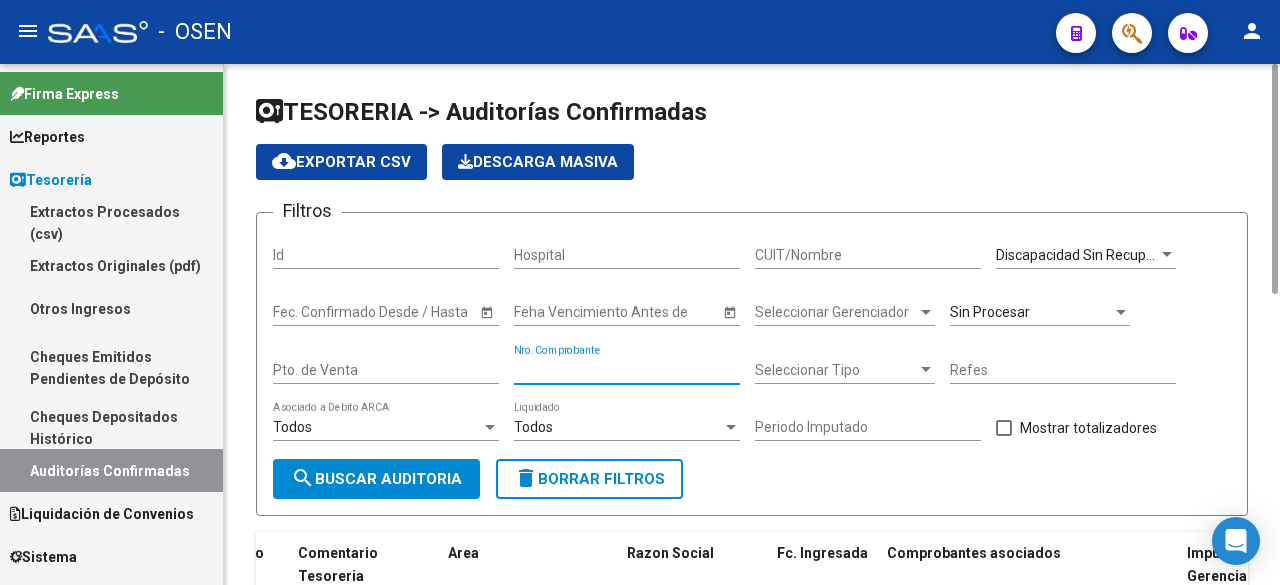 click on "Nro. Comprobante" at bounding box center [627, 370] 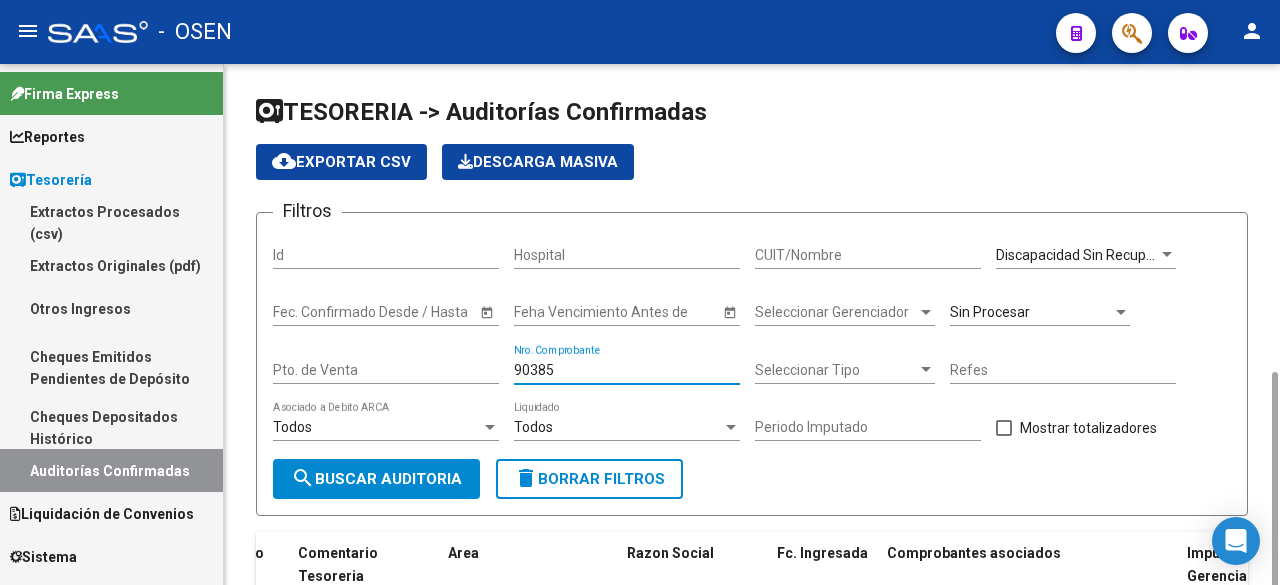 scroll, scrollTop: 0, scrollLeft: 0, axis: both 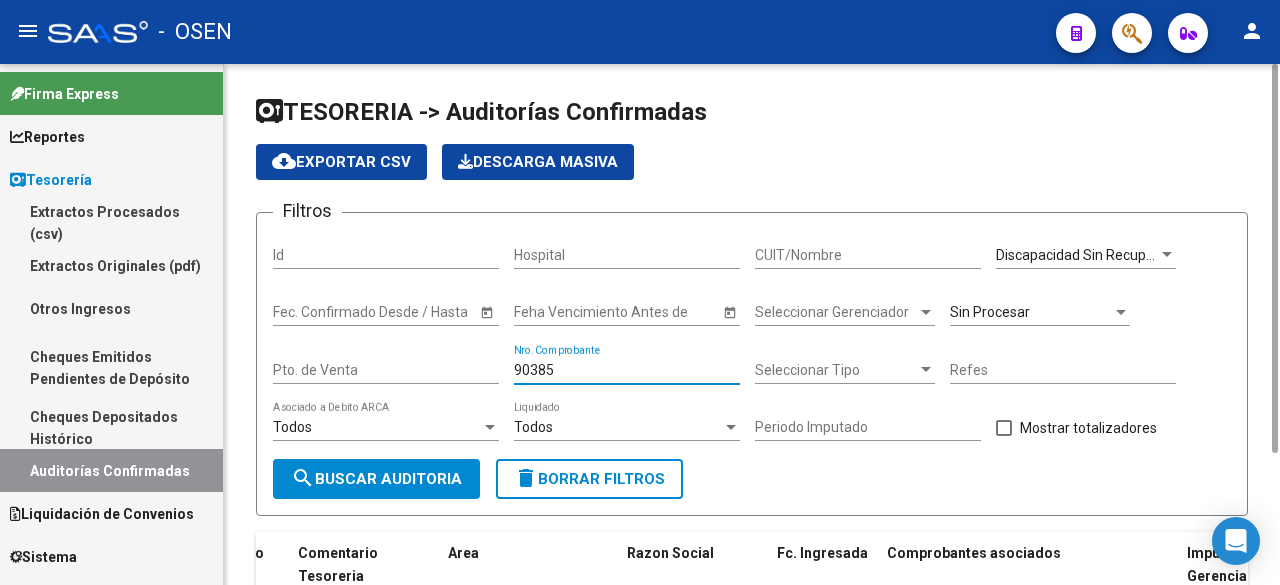 type on "90385" 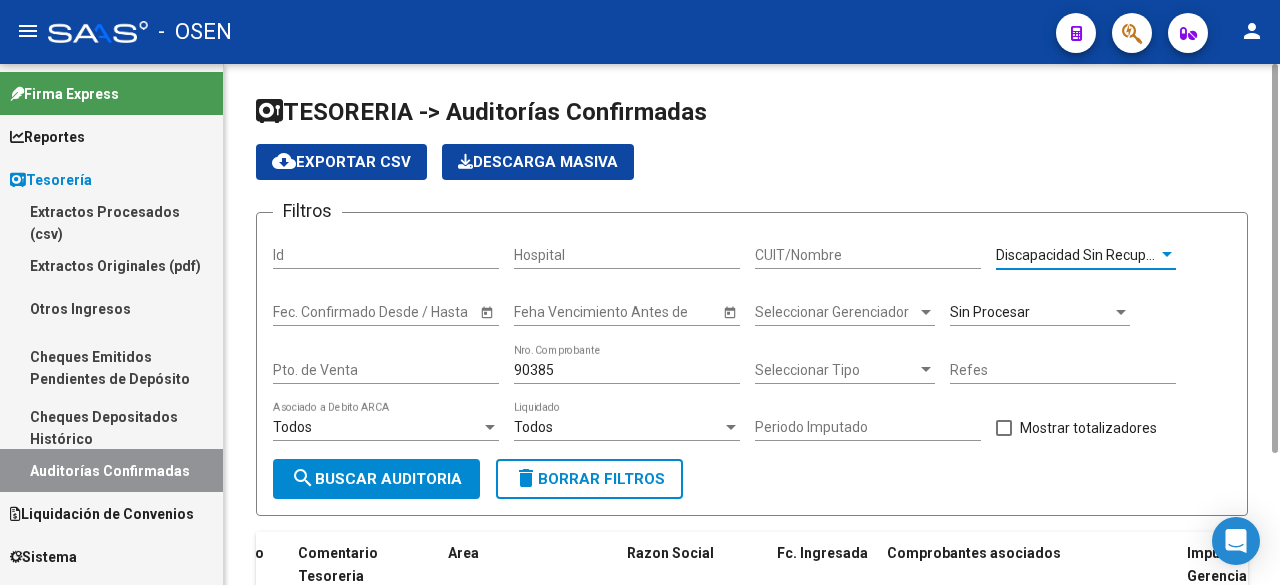 click on "Discapacidad Sin Recupero" at bounding box center [1081, 255] 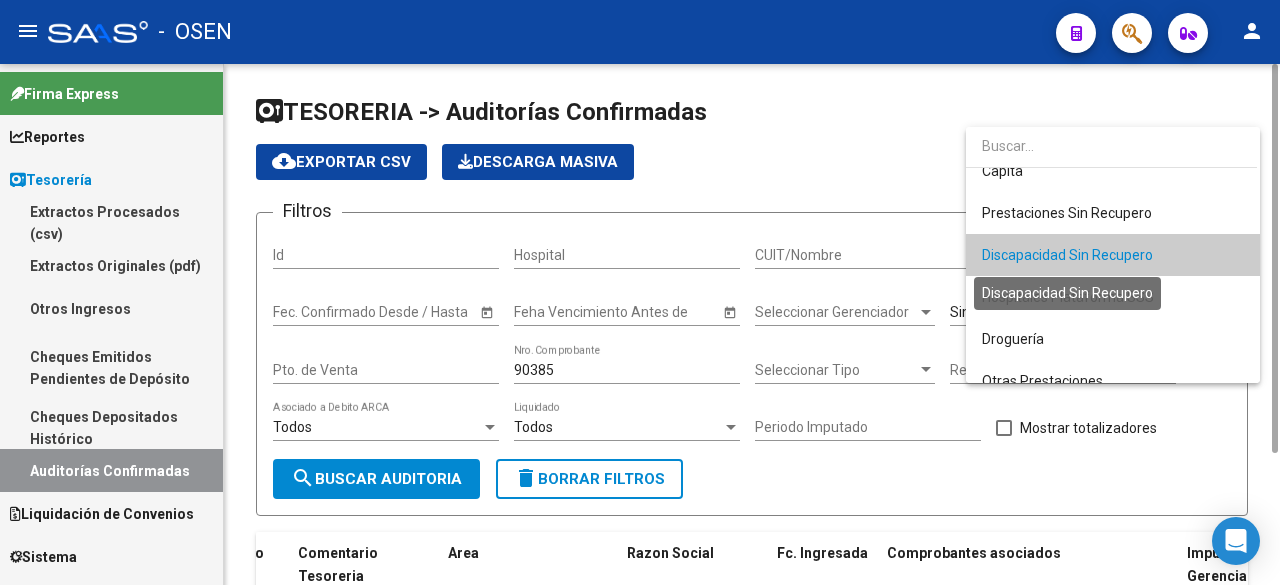 scroll, scrollTop: 0, scrollLeft: 0, axis: both 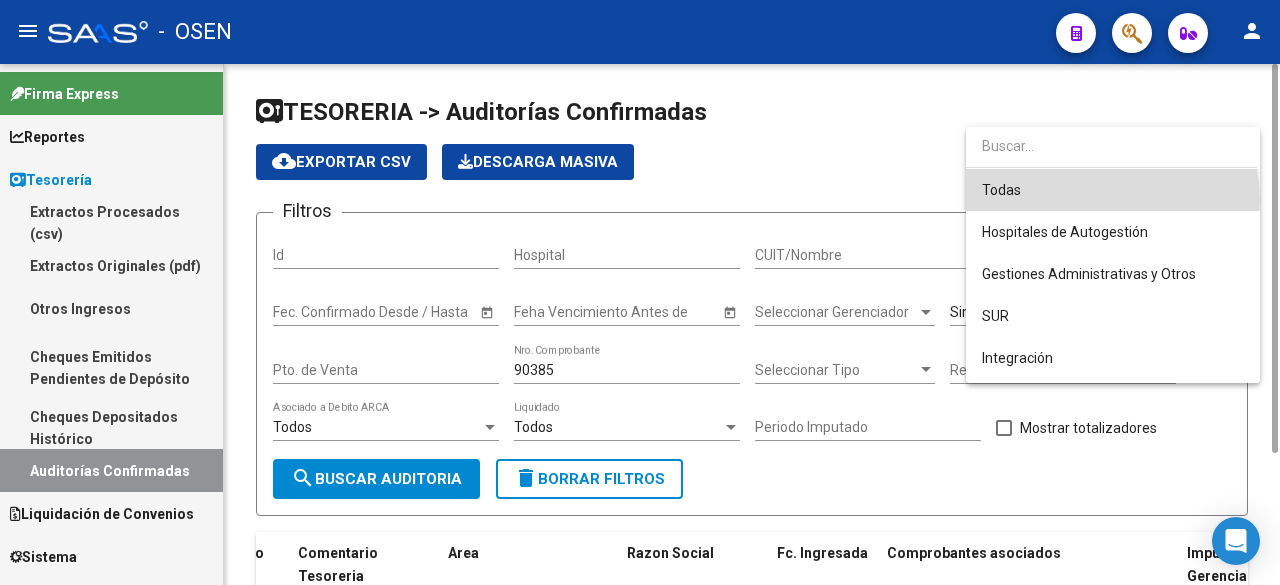 drag, startPoint x: 1084, startPoint y: 200, endPoint x: 752, endPoint y: 331, distance: 356.91034 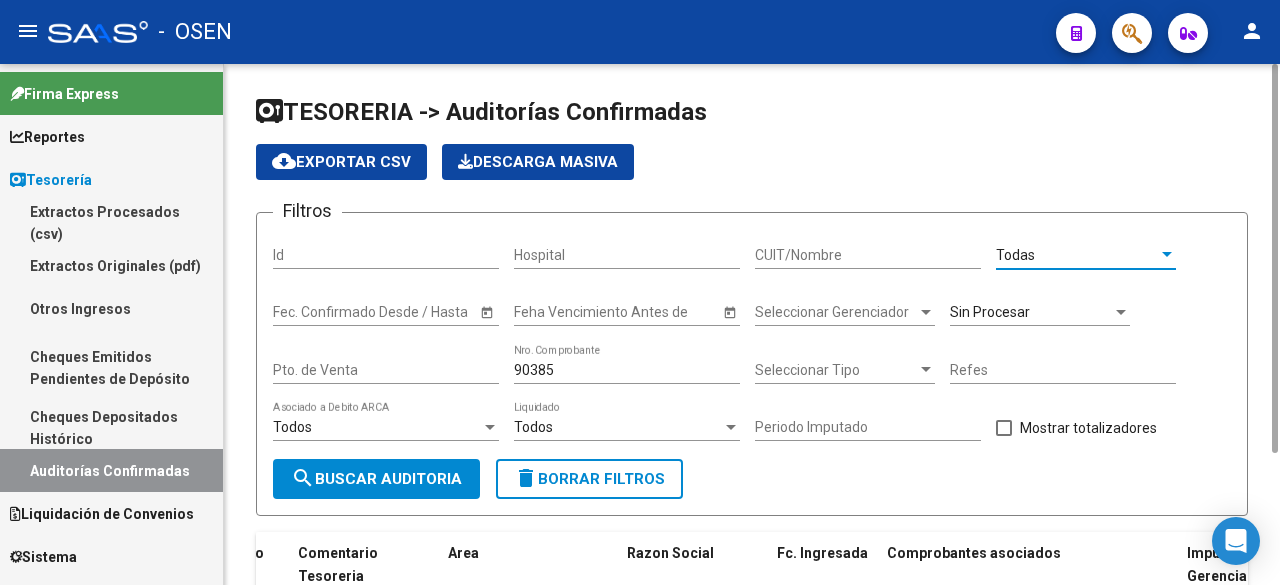 drag, startPoint x: 401, startPoint y: 484, endPoint x: 418, endPoint y: 479, distance: 17.720045 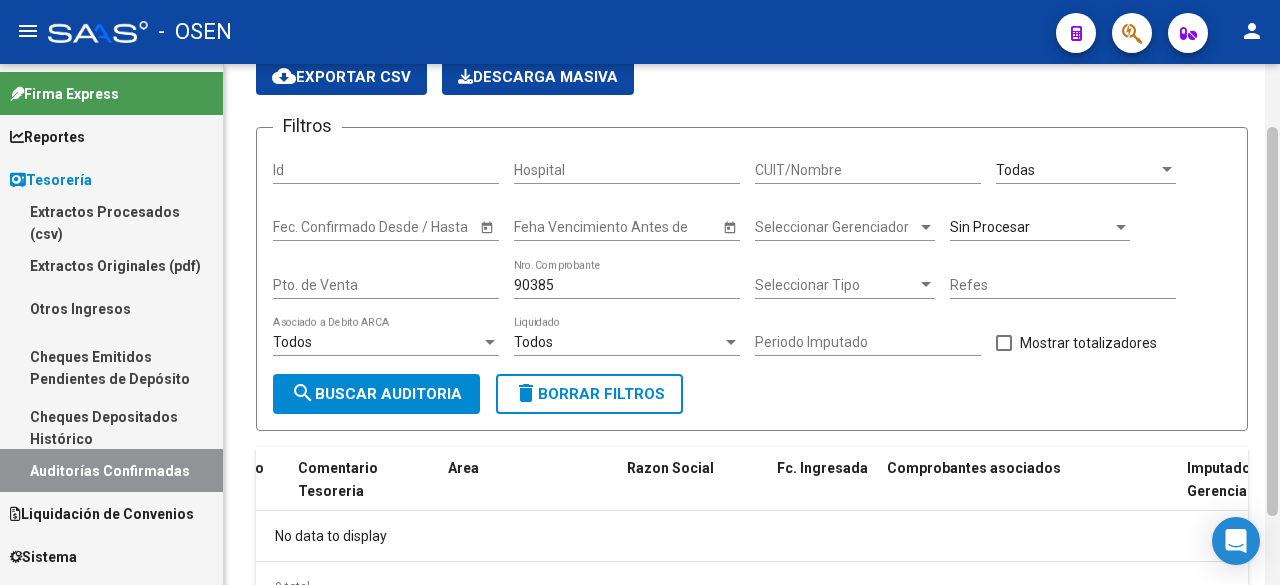 scroll, scrollTop: 81, scrollLeft: 0, axis: vertical 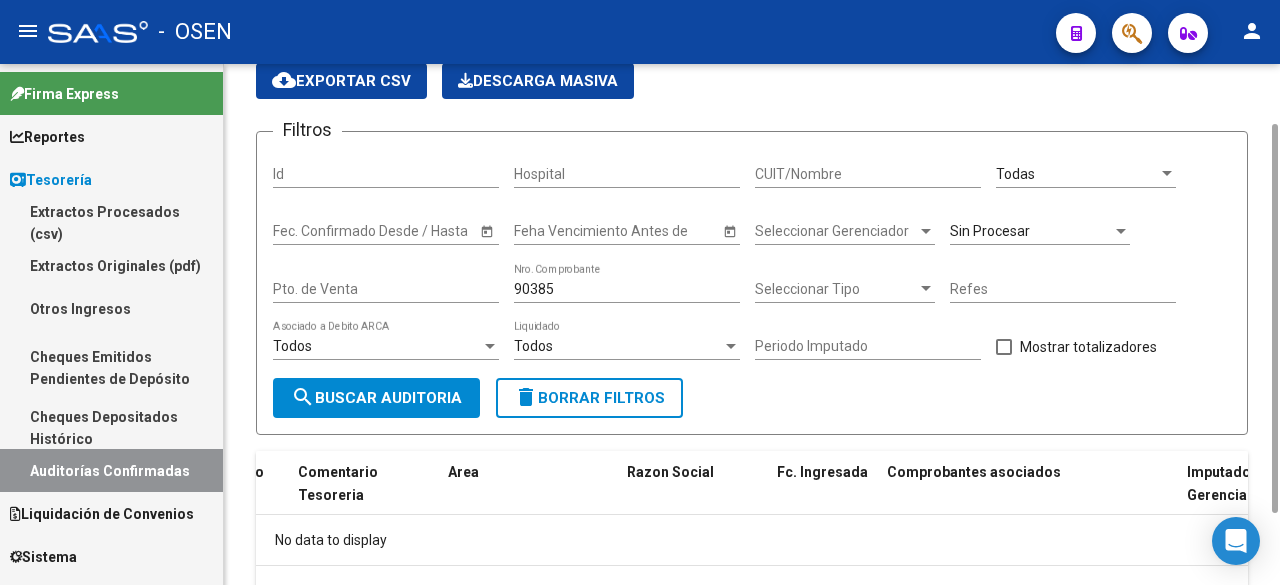 drag, startPoint x: 1271, startPoint y: 434, endPoint x: 1223, endPoint y: 434, distance: 48 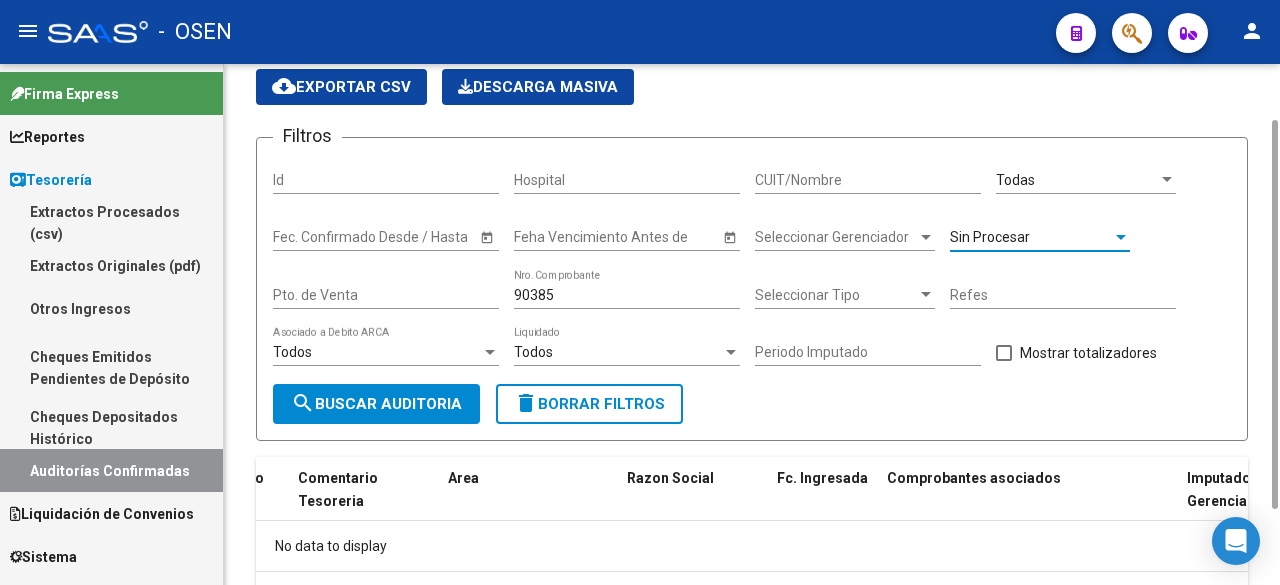 click on "Sin Procesar" at bounding box center (1031, 237) 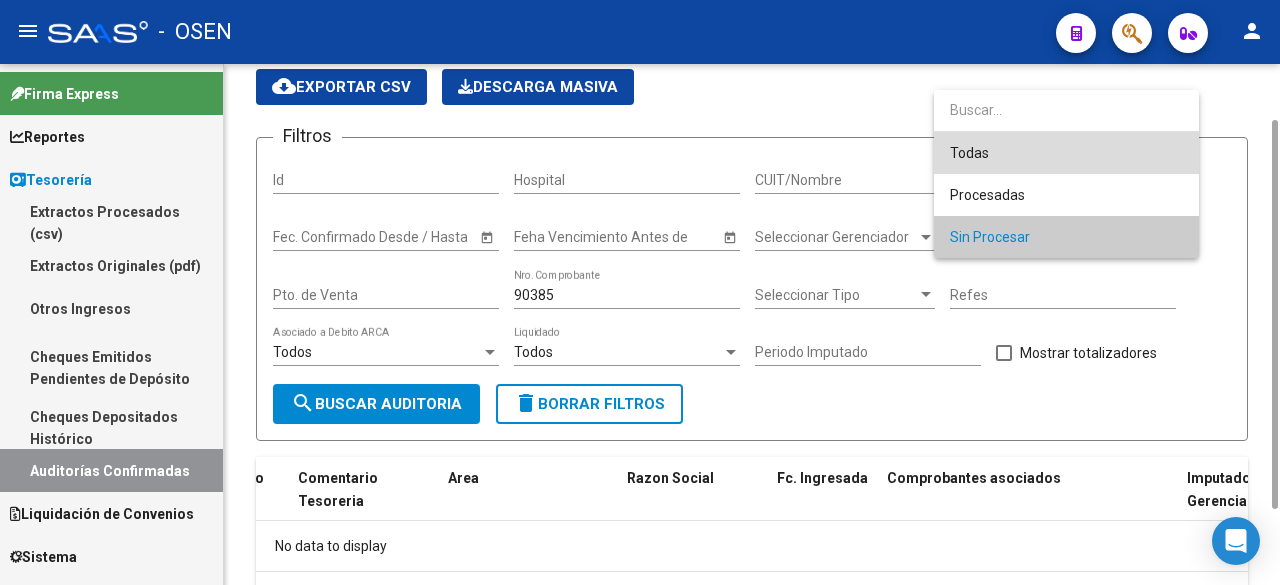 drag, startPoint x: 1080, startPoint y: 145, endPoint x: 856, endPoint y: 258, distance: 250.88843 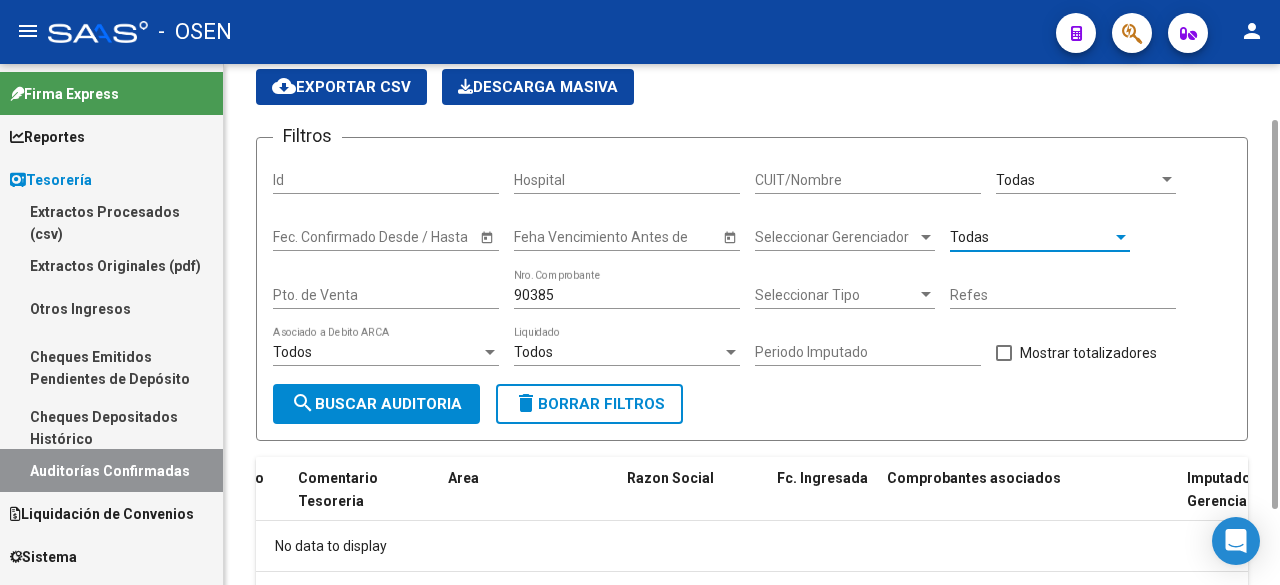 click on "search" 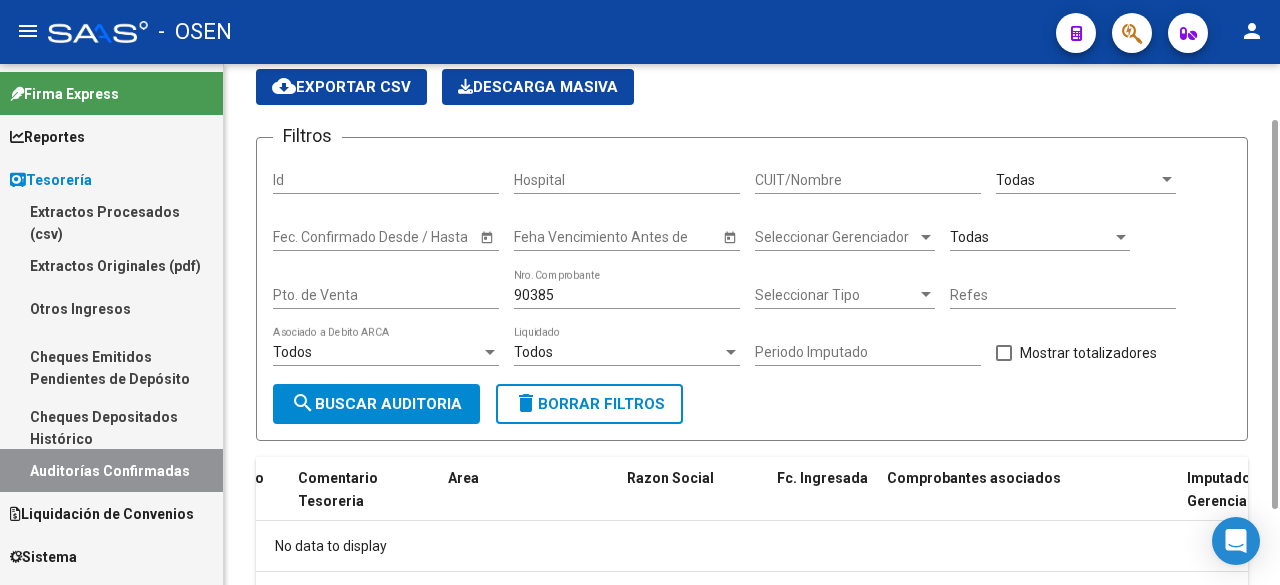 click on "search  Buscar Auditoria" 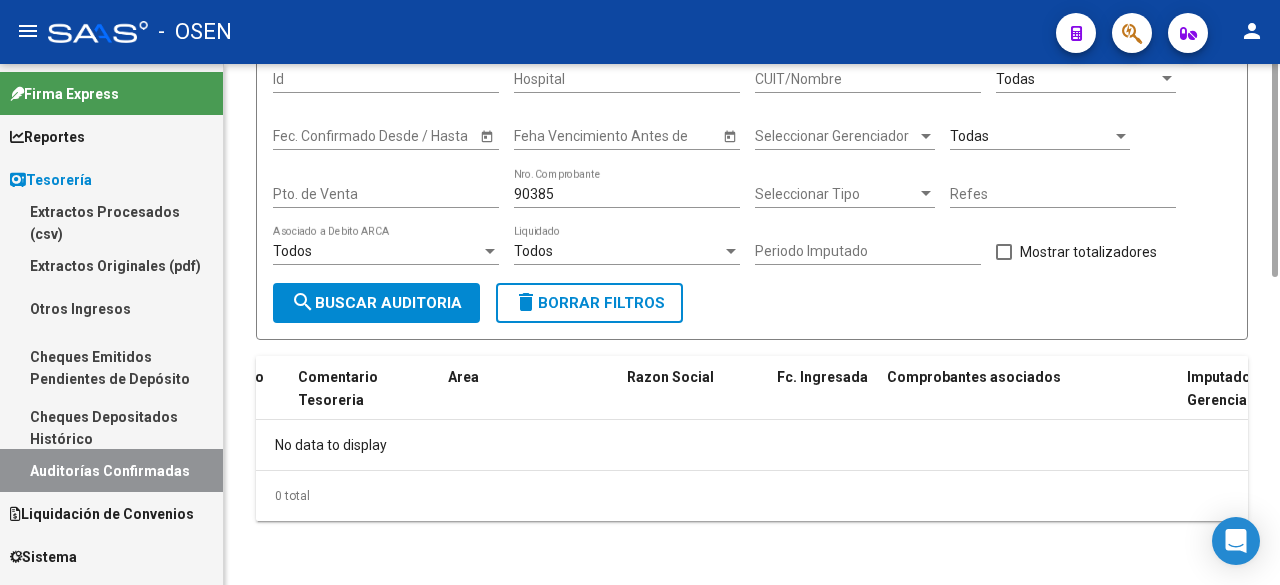 scroll, scrollTop: 0, scrollLeft: 0, axis: both 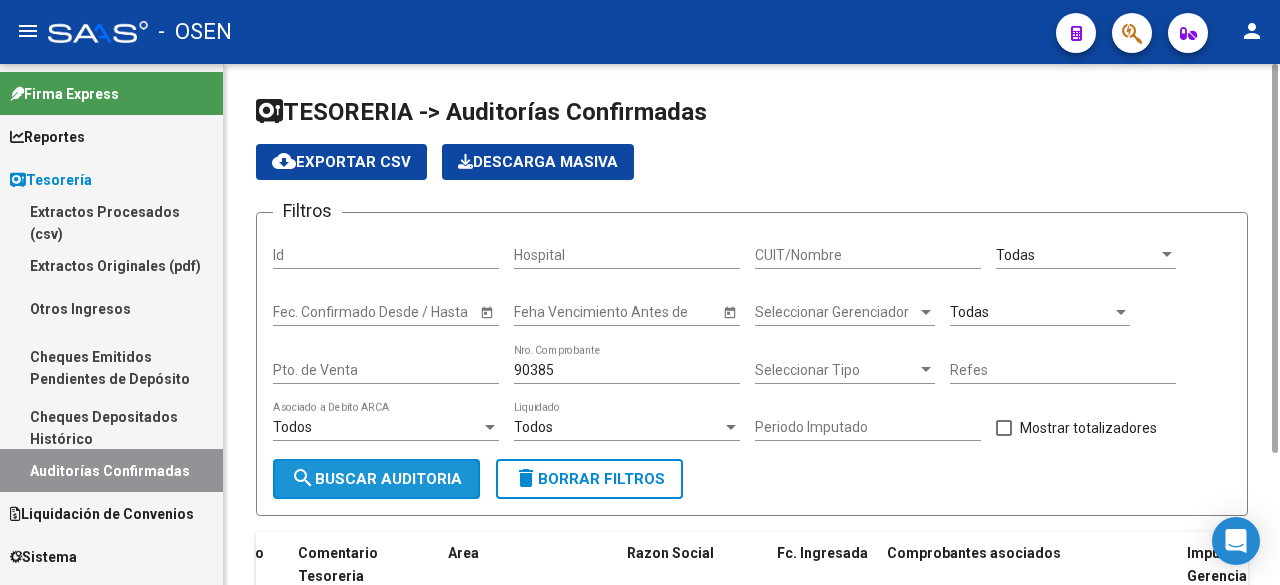 click on "search  Buscar Auditoria" 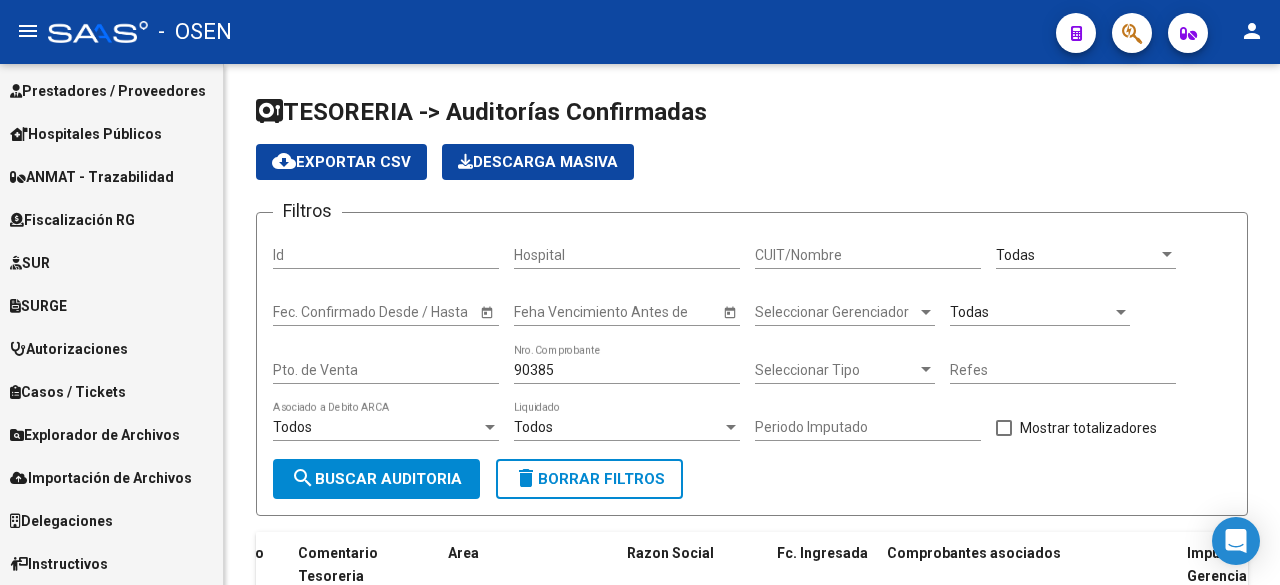 scroll, scrollTop: 0, scrollLeft: 0, axis: both 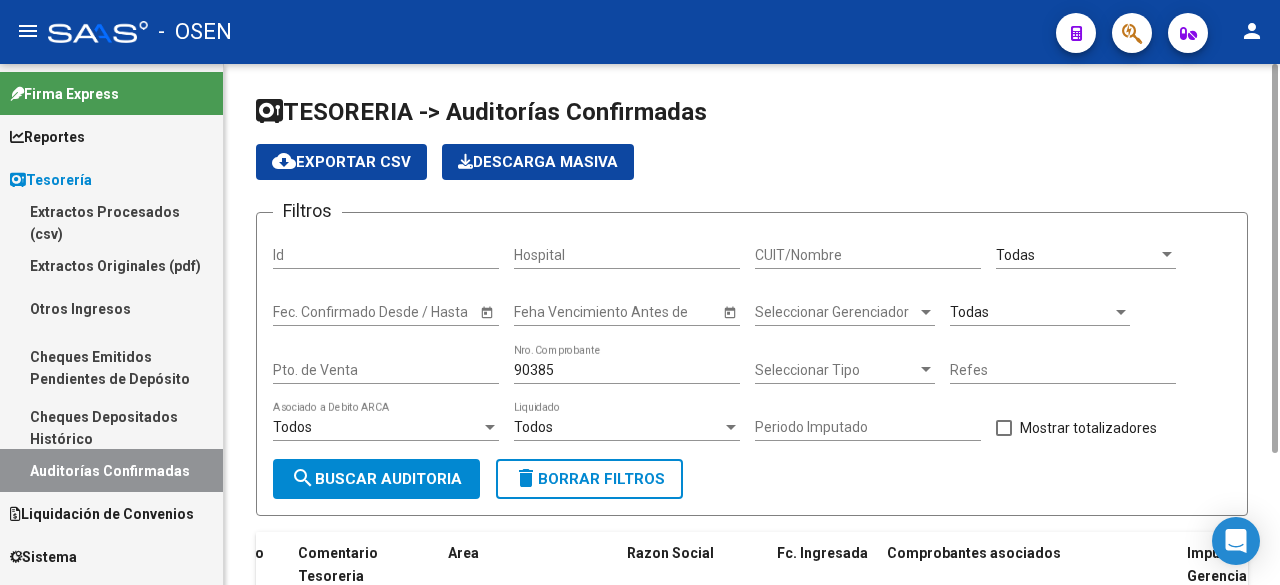 click on "Todas  Seleccionar Area" 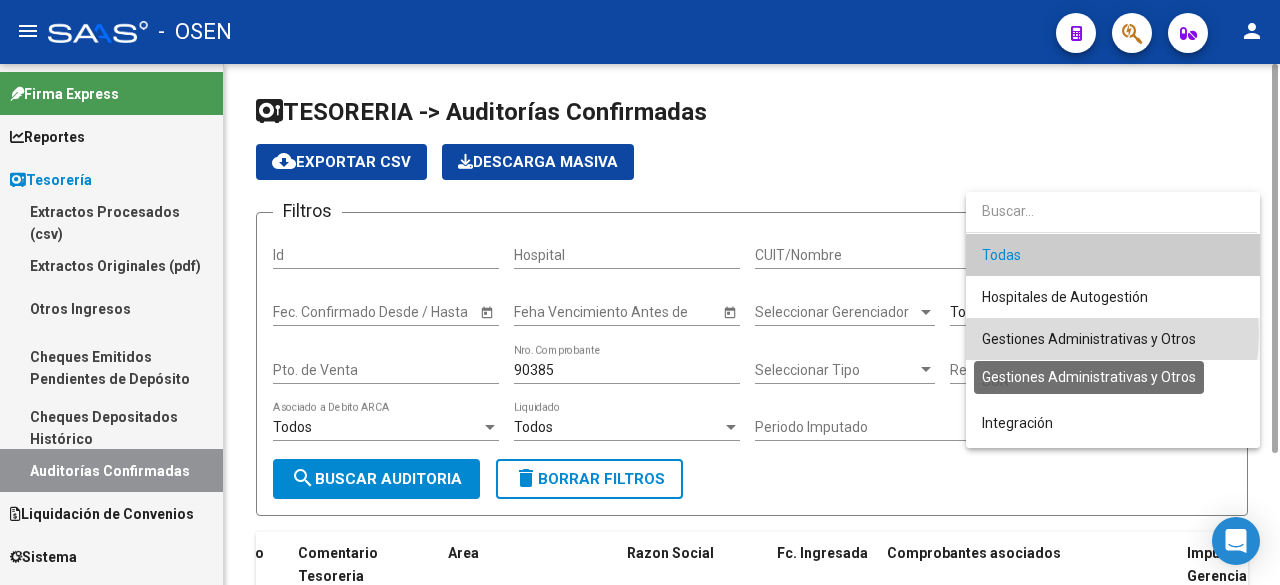 drag, startPoint x: 1074, startPoint y: 334, endPoint x: 684, endPoint y: 382, distance: 392.94275 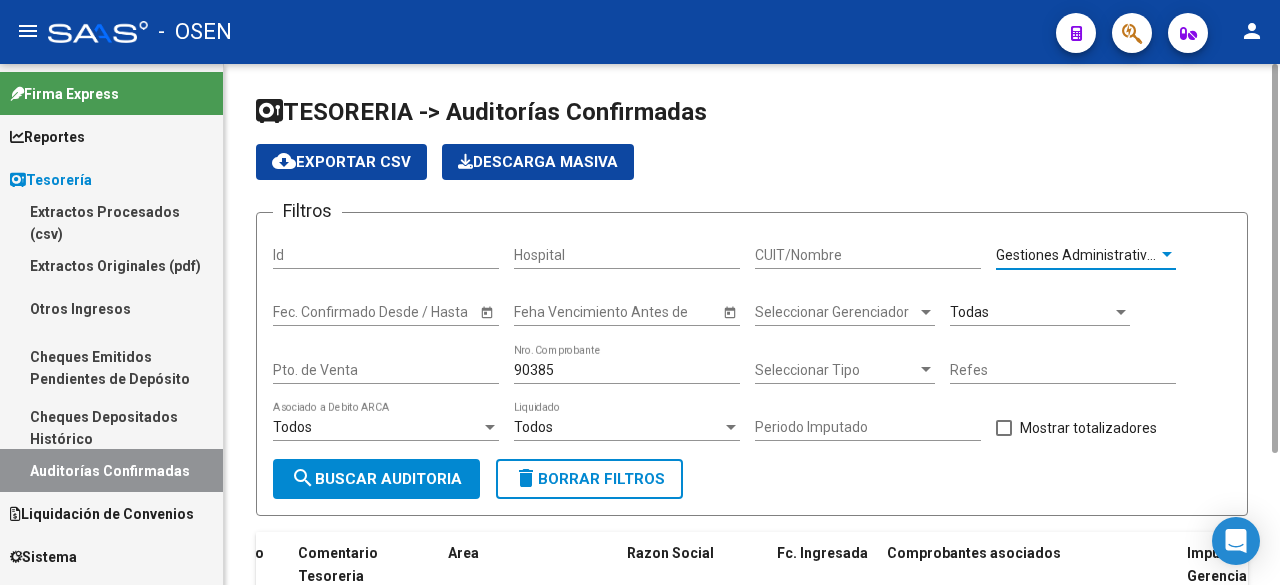 click on "search  Buscar Auditoria" 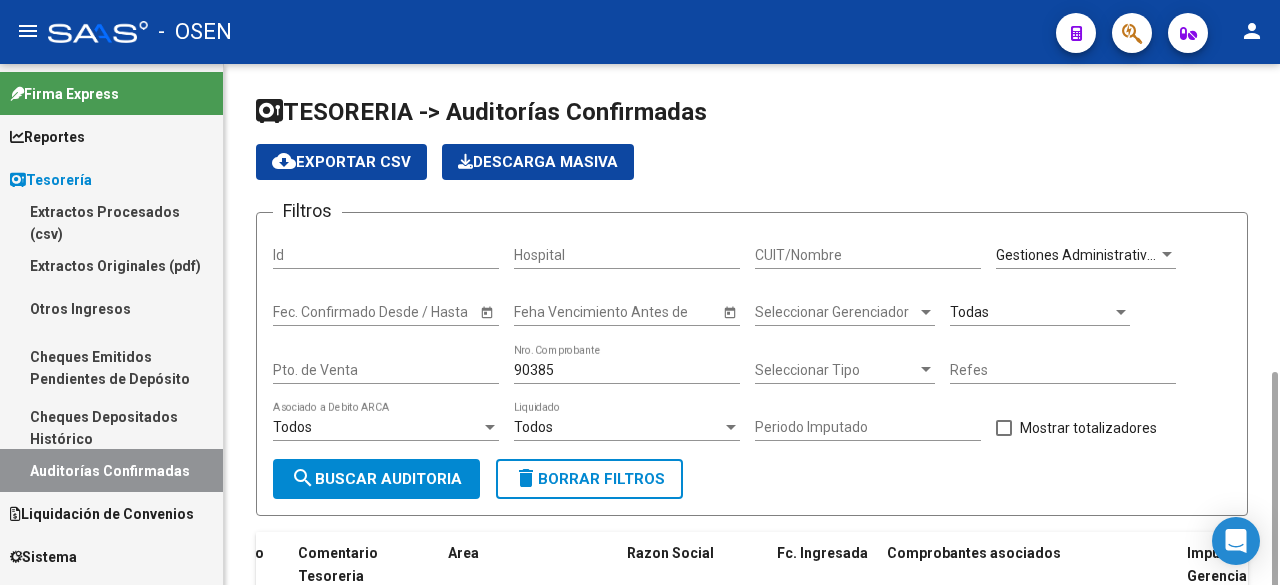 scroll, scrollTop: 176, scrollLeft: 0, axis: vertical 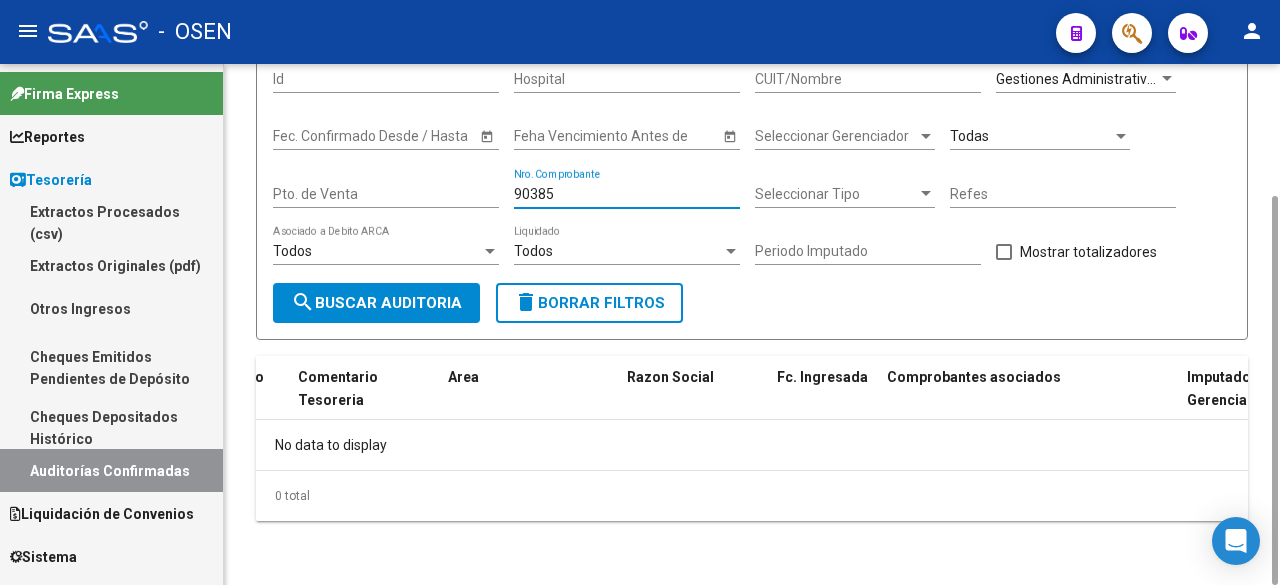 drag, startPoint x: 635, startPoint y: 199, endPoint x: 394, endPoint y: 204, distance: 241.05186 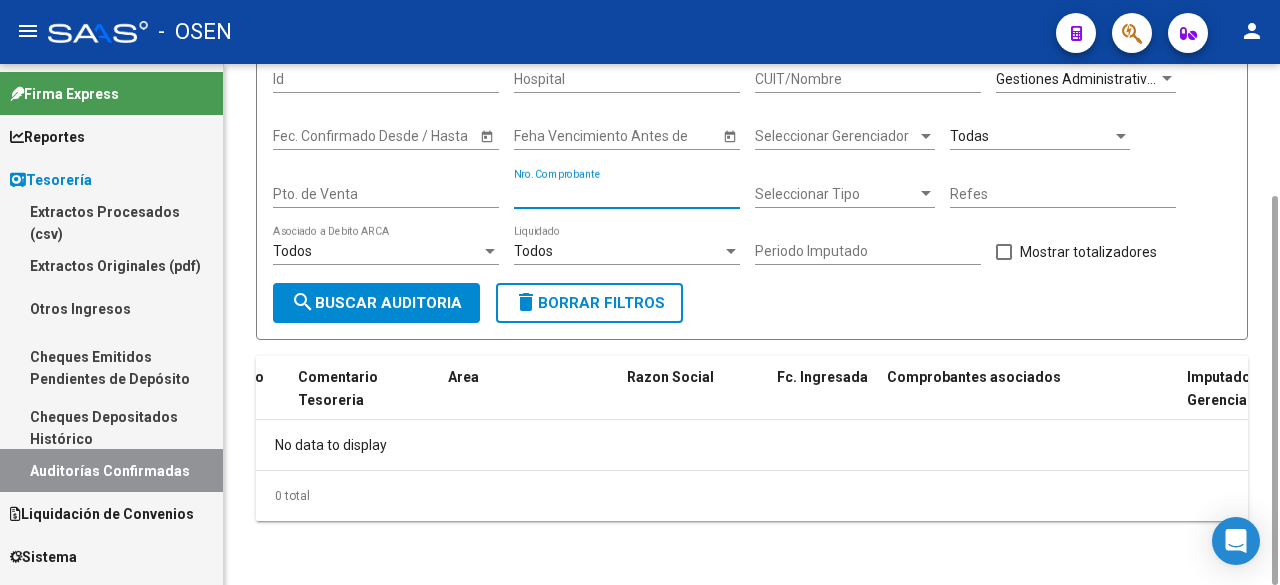 type 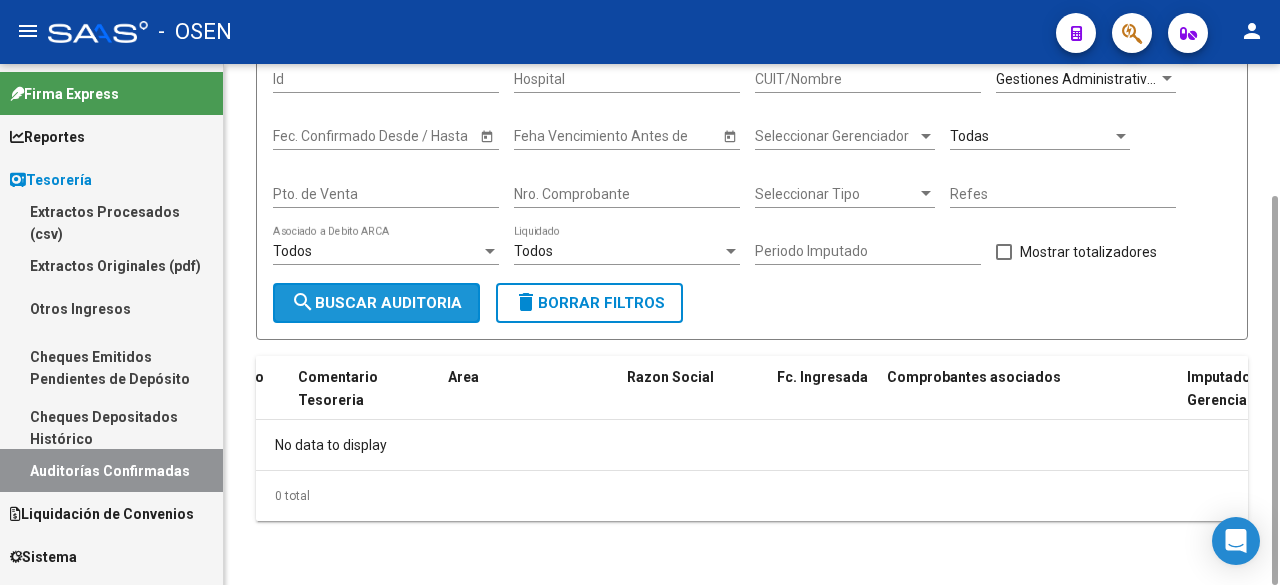 click on "search  Buscar Auditoria" 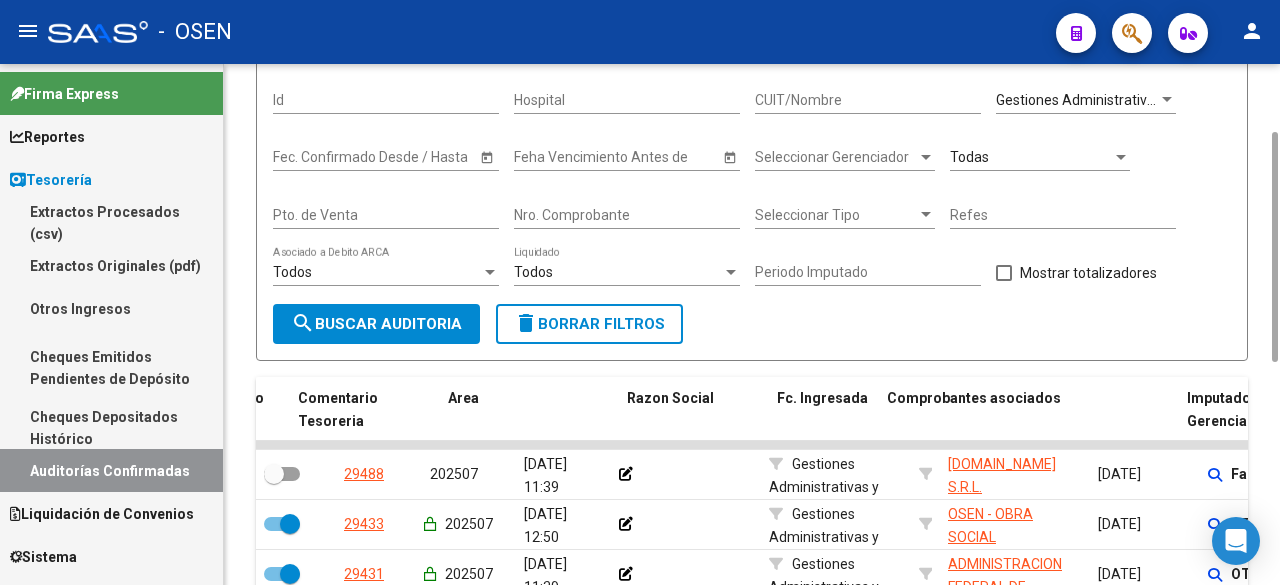 drag, startPoint x: 1270, startPoint y: 288, endPoint x: 1073, endPoint y: 209, distance: 212.24985 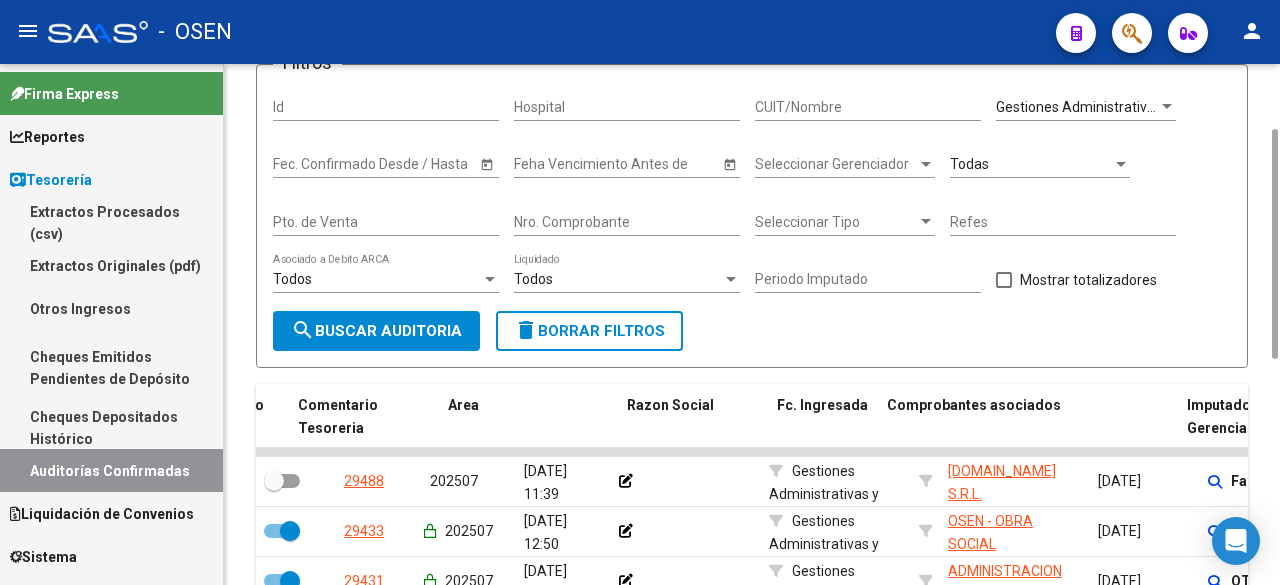 drag, startPoint x: 1059, startPoint y: 179, endPoint x: 1061, endPoint y: 169, distance: 10.198039 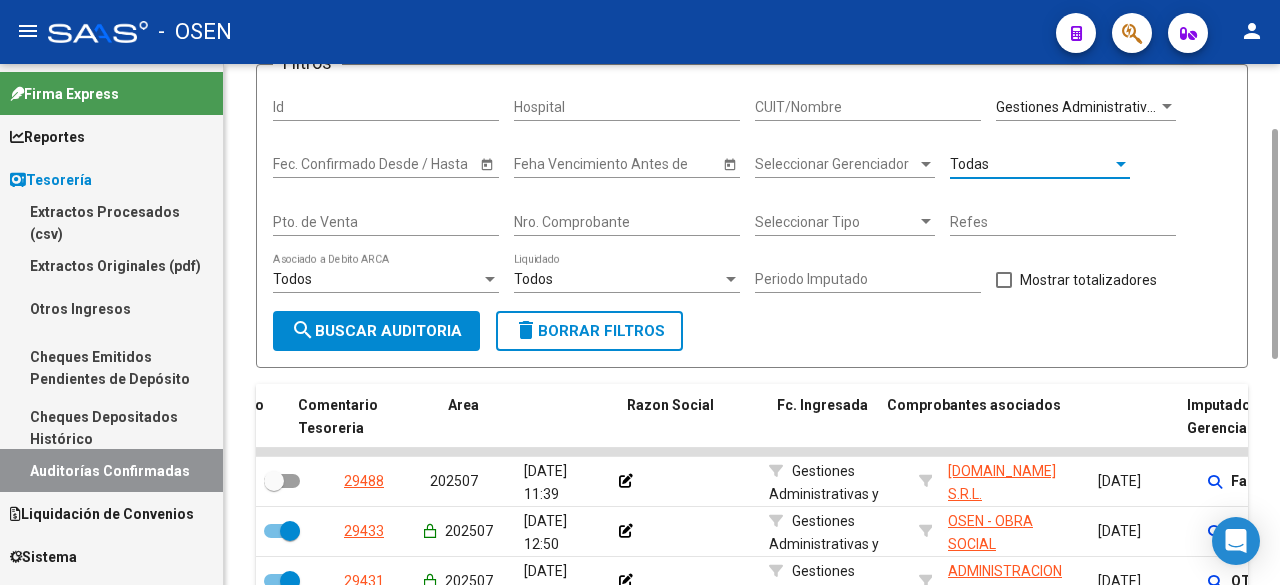 click on "Todas" at bounding box center [1031, 164] 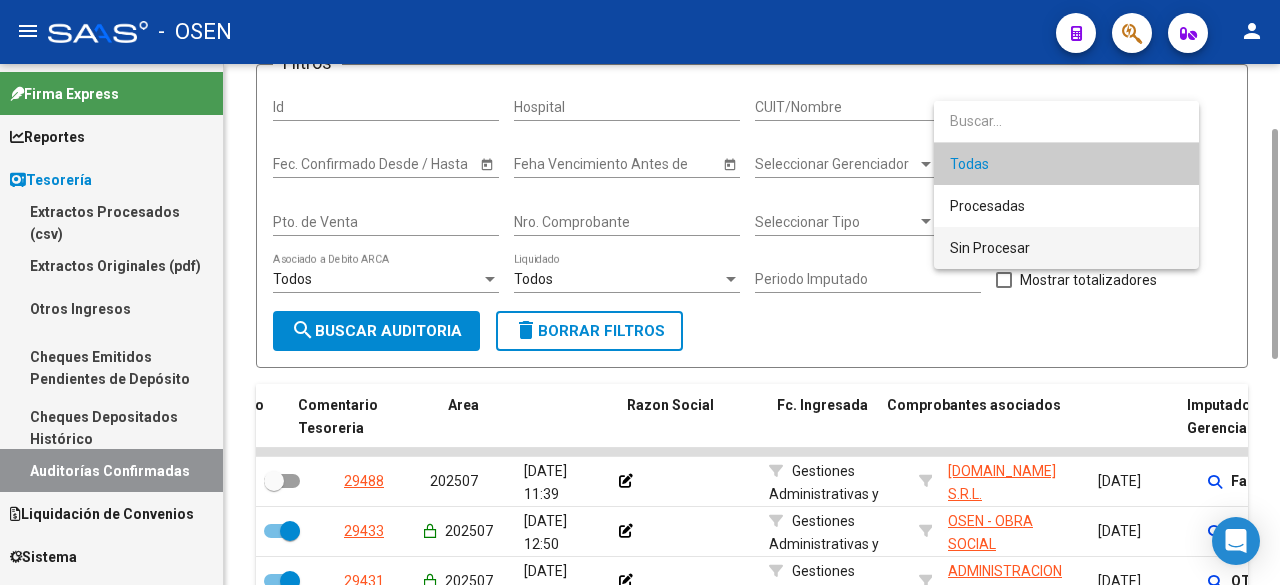 click on "Sin Procesar" at bounding box center [1066, 248] 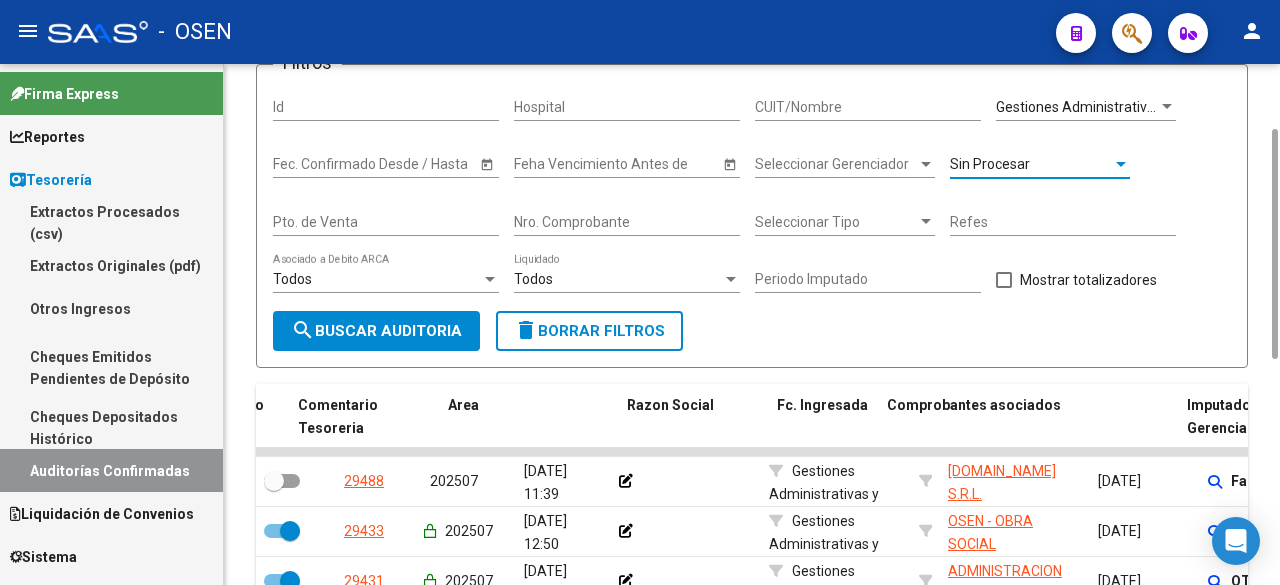 click on "search  Buscar Auditoria" 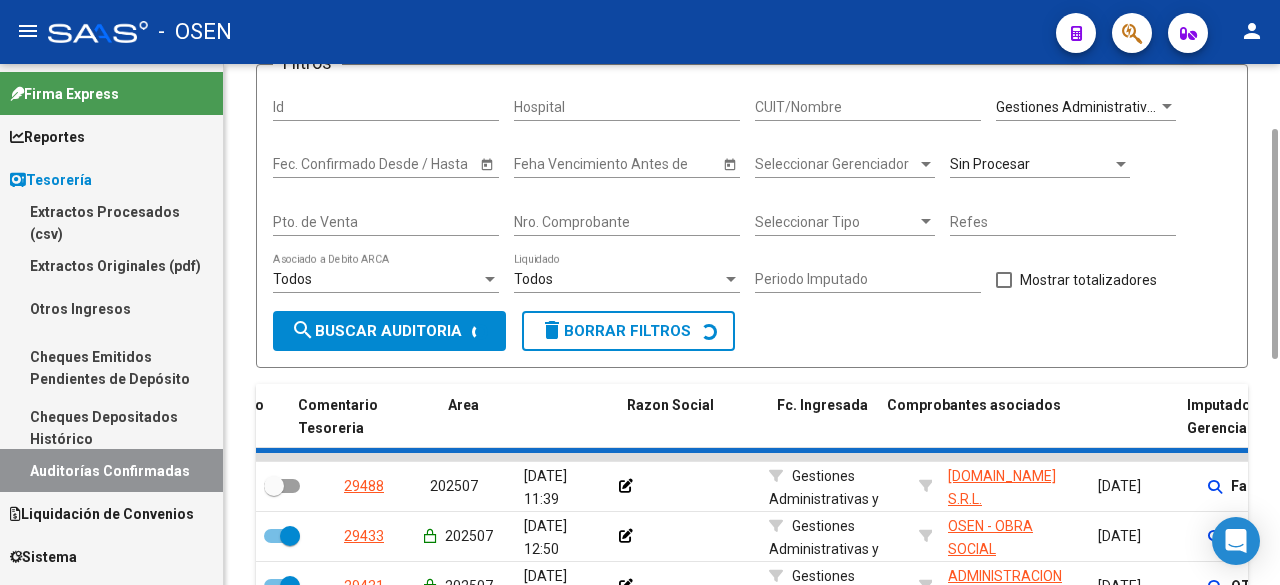 checkbox on "false" 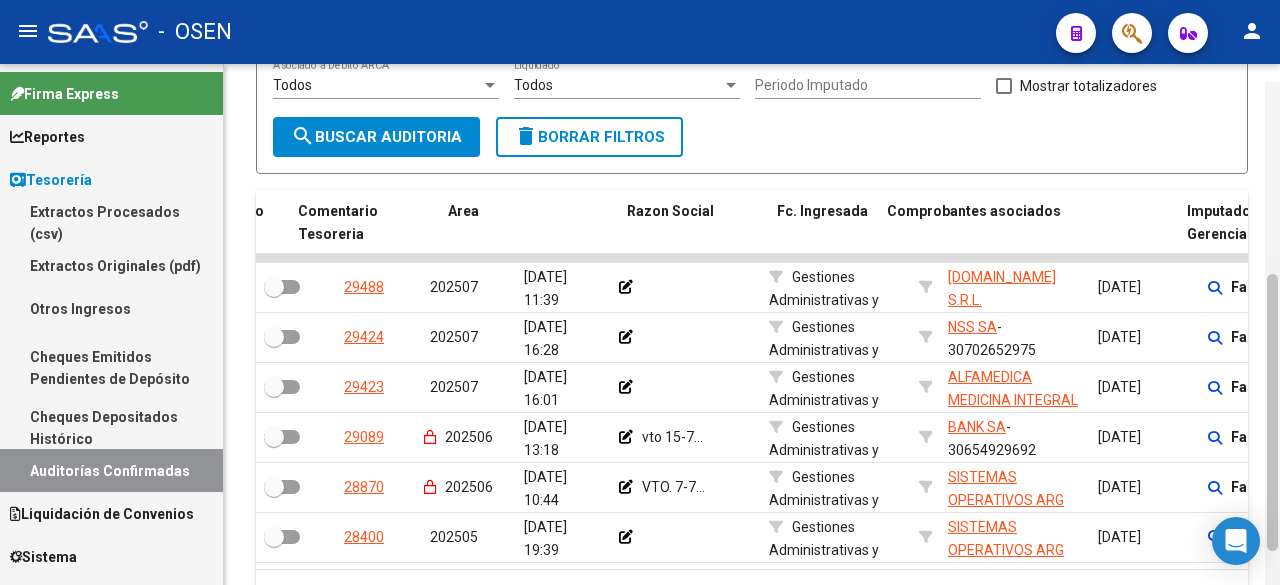scroll, scrollTop: 390, scrollLeft: 0, axis: vertical 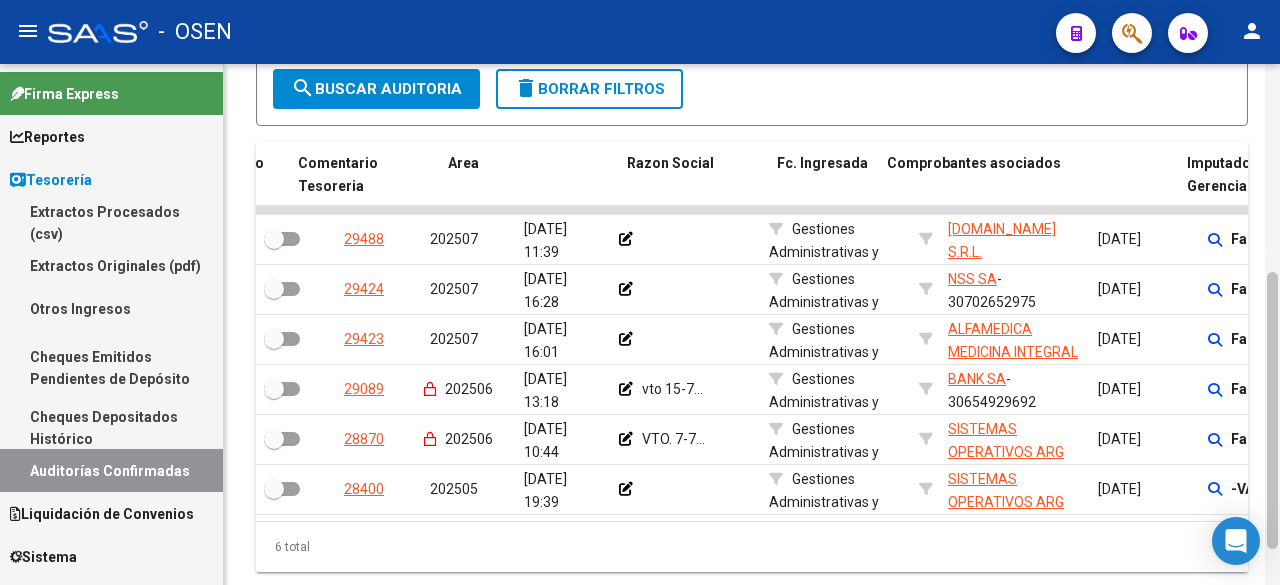 drag, startPoint x: 1276, startPoint y: 339, endPoint x: 1266, endPoint y: 446, distance: 107.46627 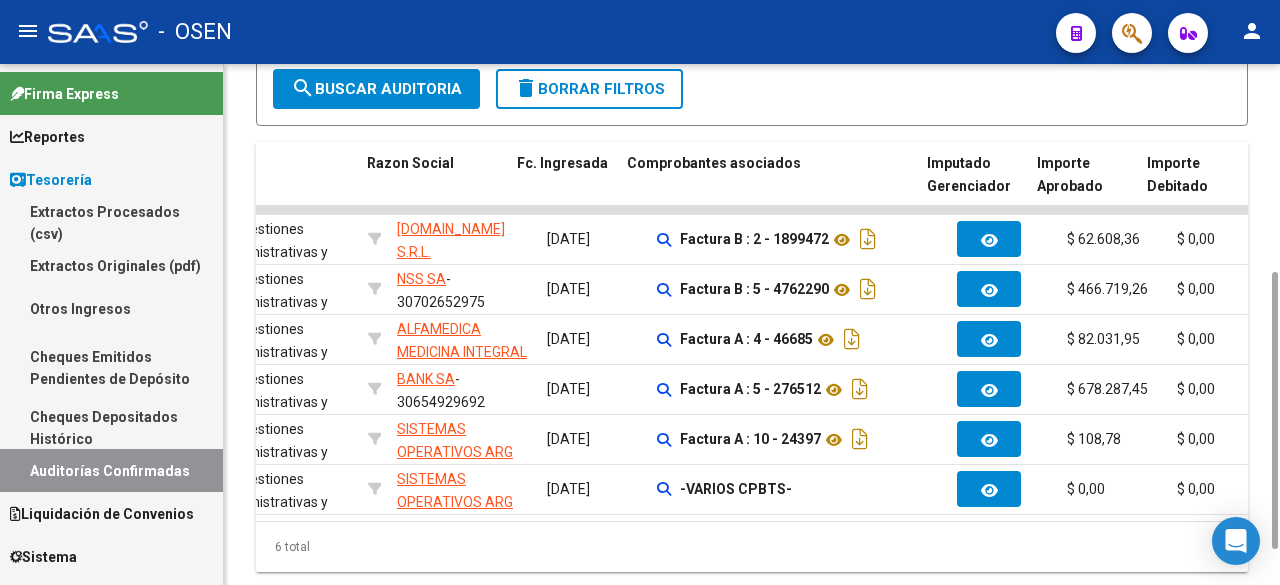 scroll, scrollTop: 0, scrollLeft: 581, axis: horizontal 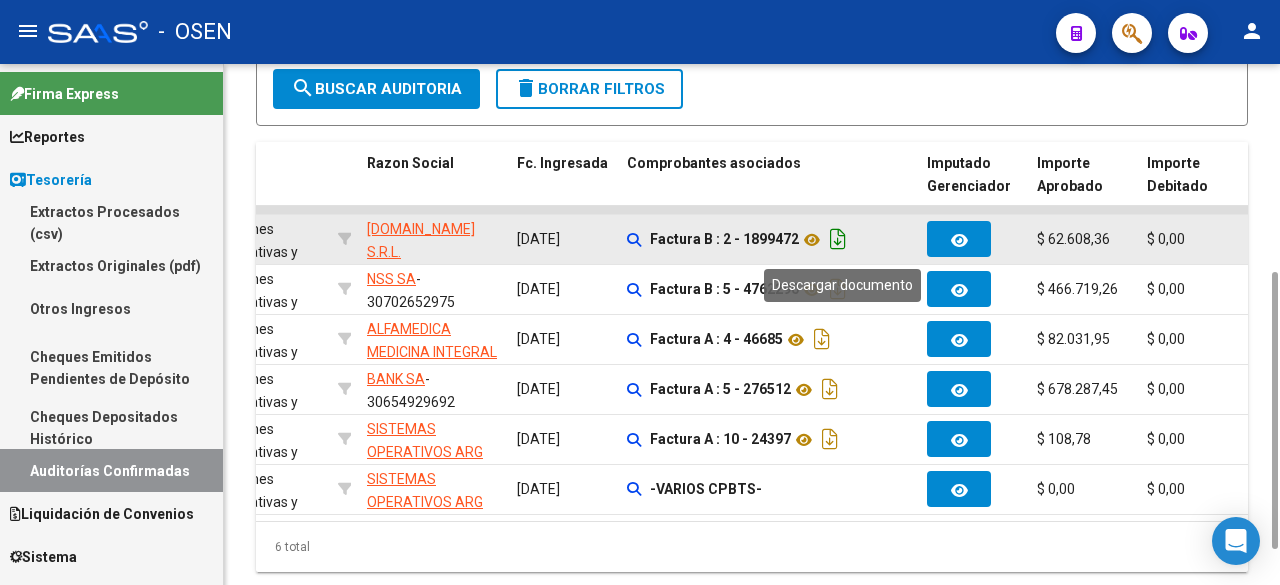 click 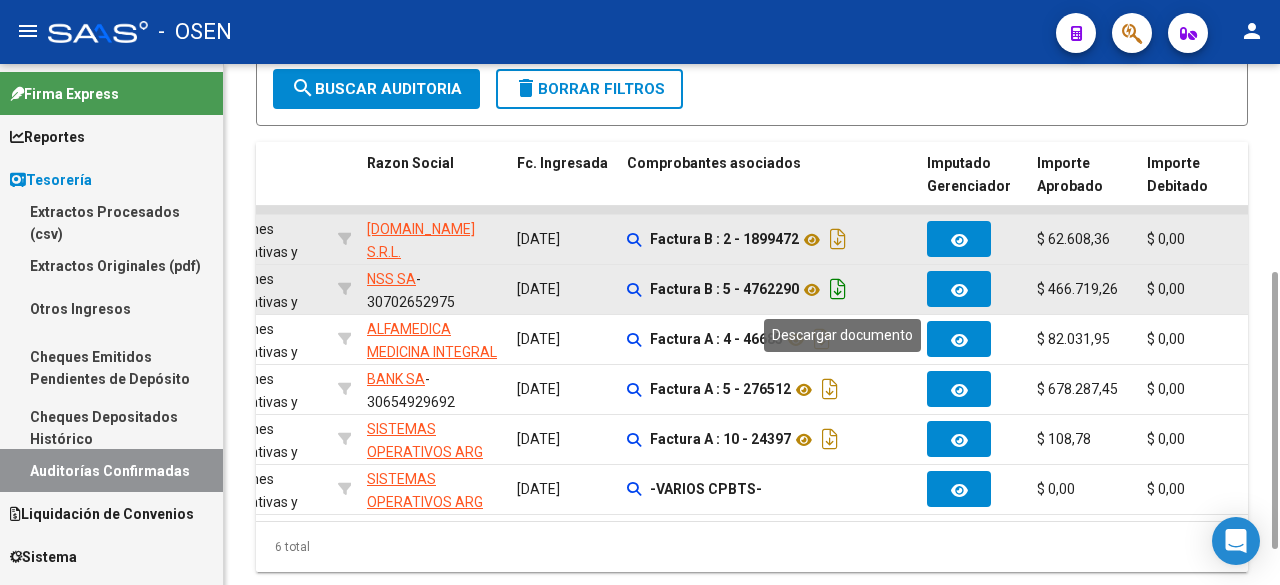 click 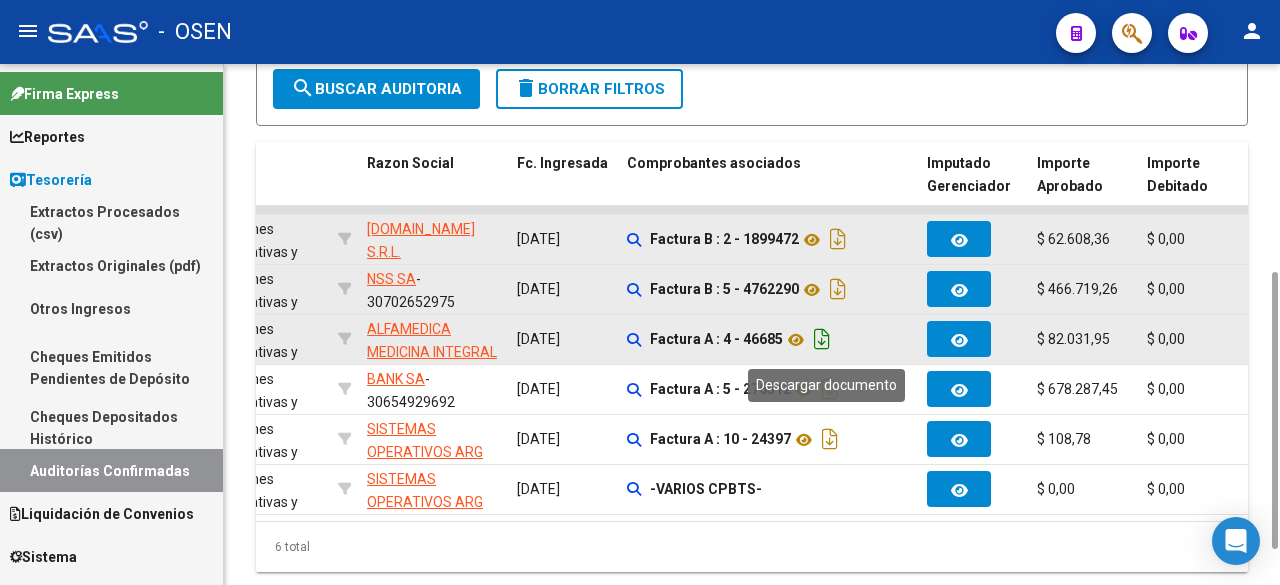 click 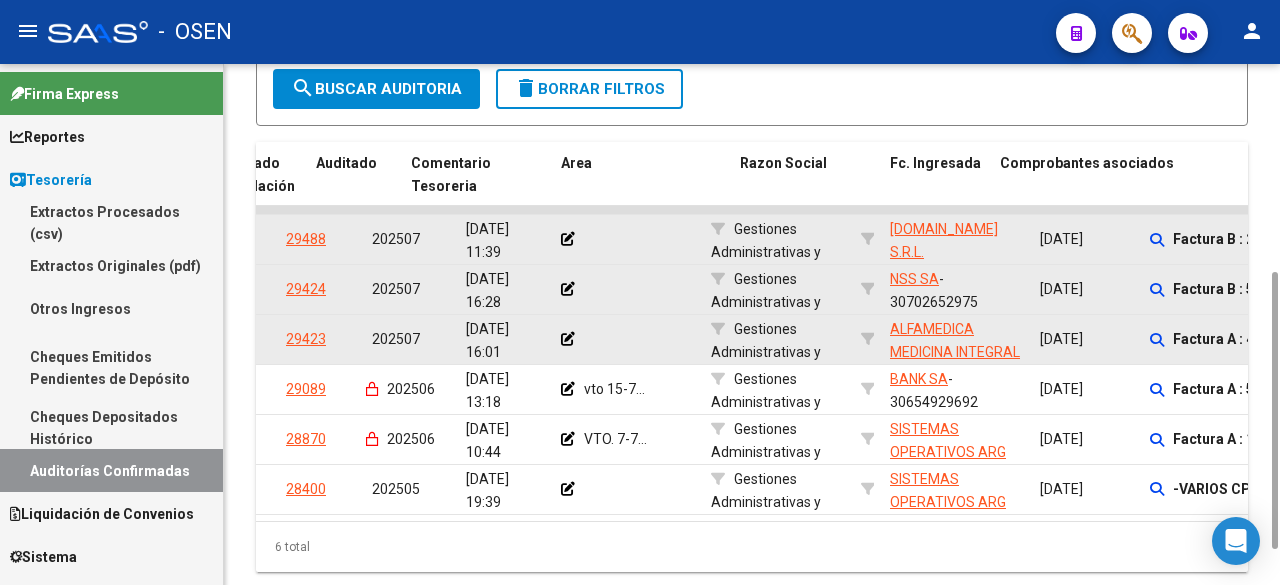 scroll, scrollTop: 0, scrollLeft: 0, axis: both 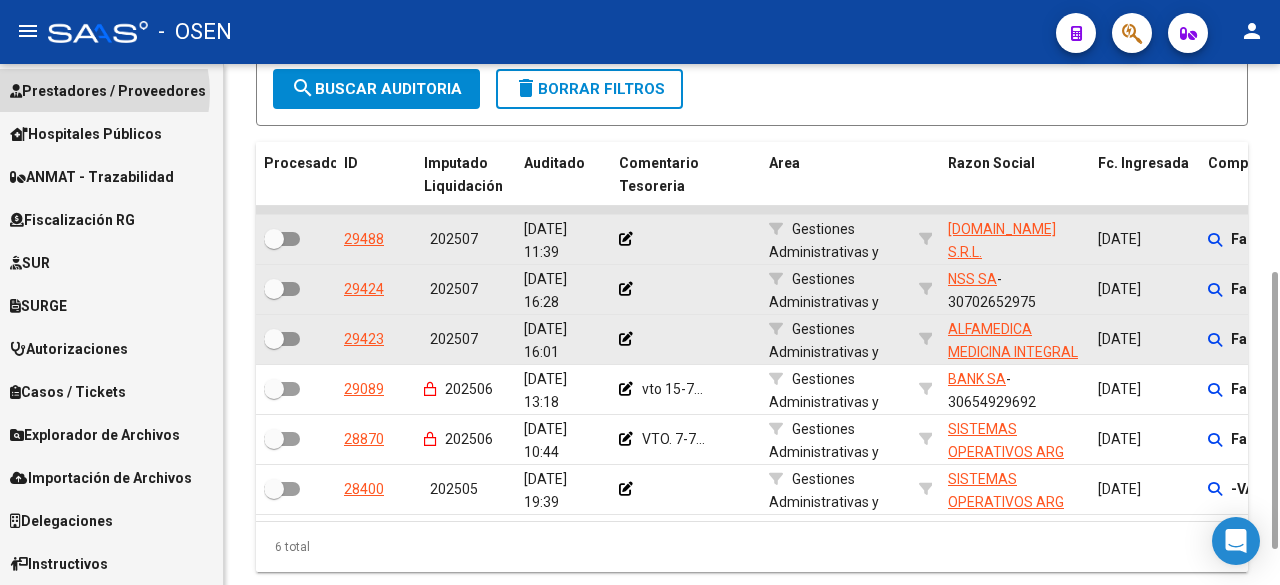 click on "Prestadores / Proveedores" at bounding box center [108, 91] 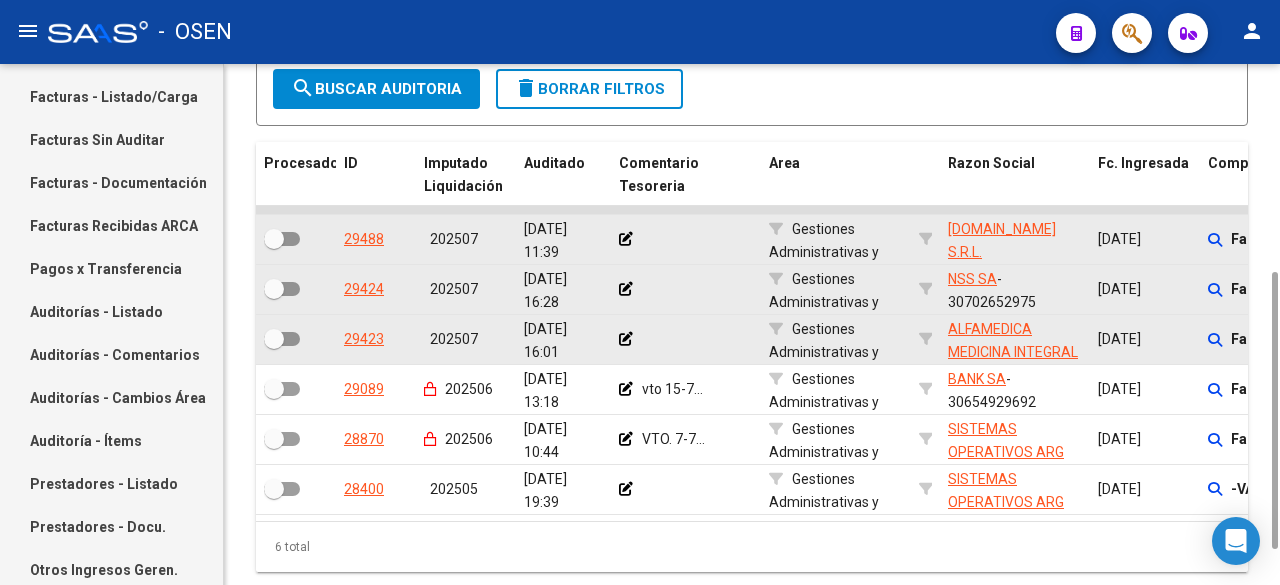 scroll, scrollTop: 304, scrollLeft: 0, axis: vertical 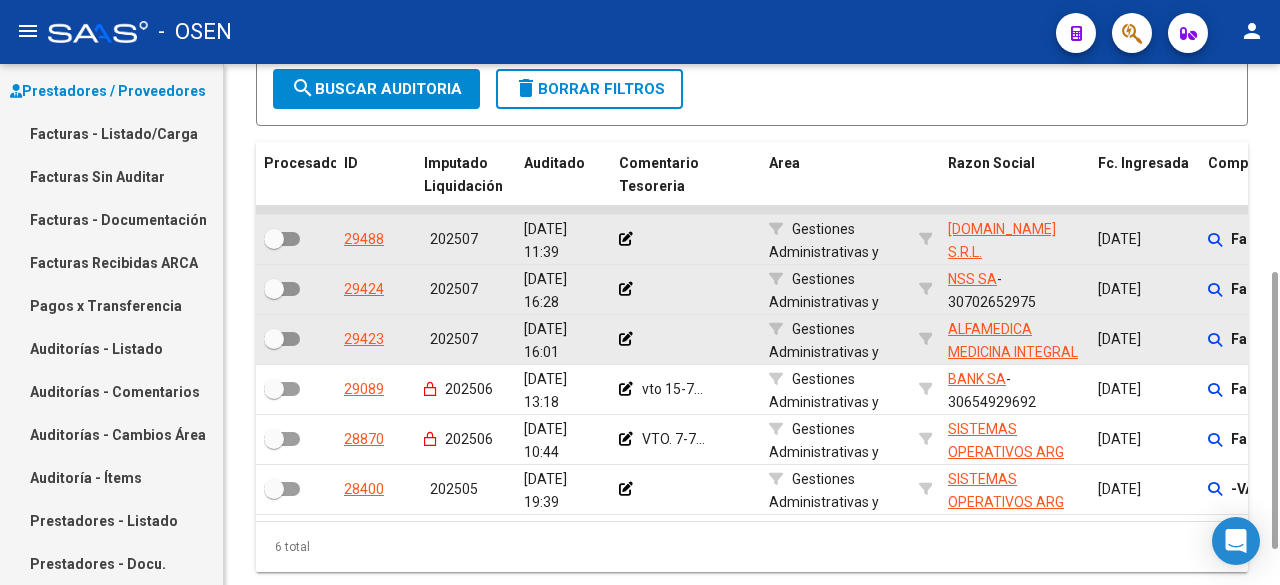 click on "Facturas - Listado/Carga" at bounding box center [111, 133] 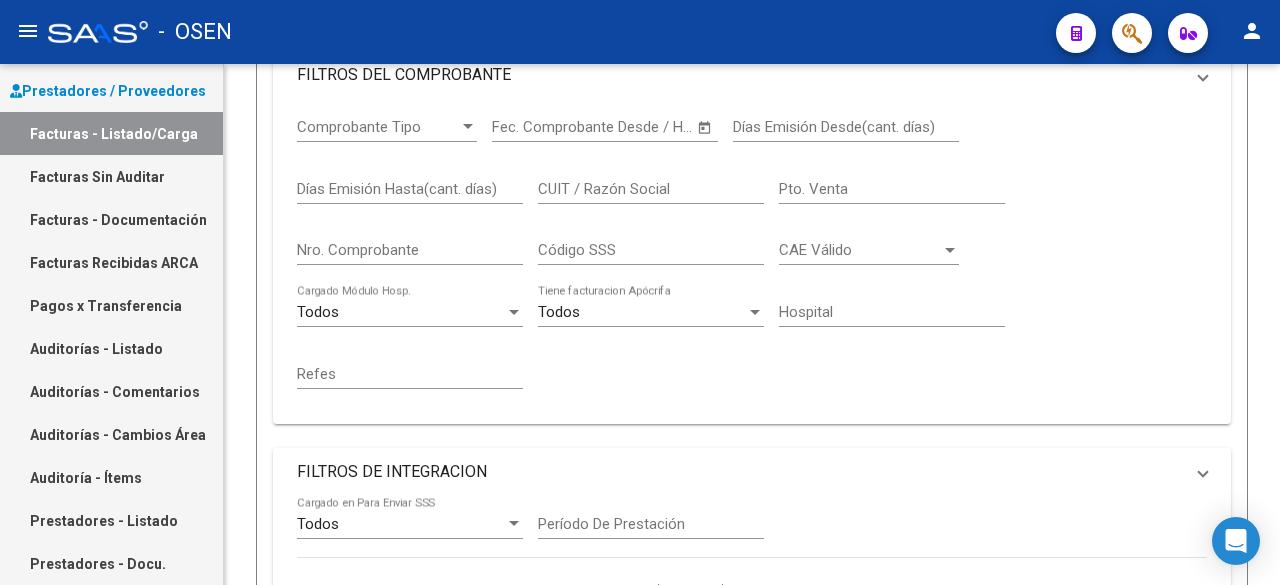 scroll, scrollTop: 0, scrollLeft: 0, axis: both 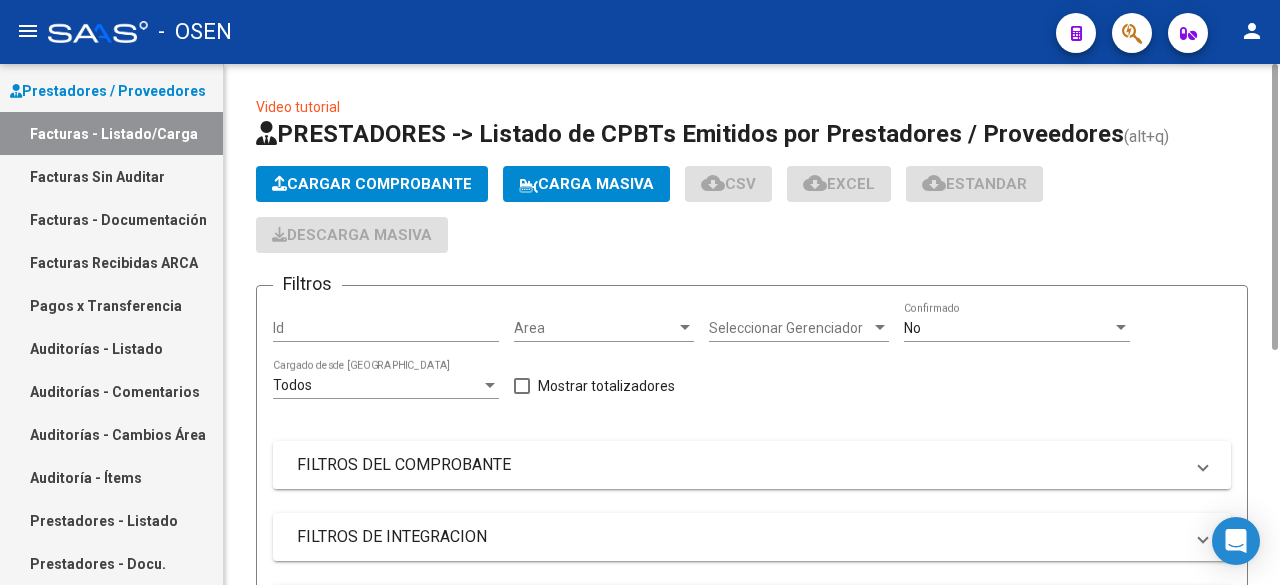 click on "FILTROS DEL COMPROBANTE" at bounding box center [740, 465] 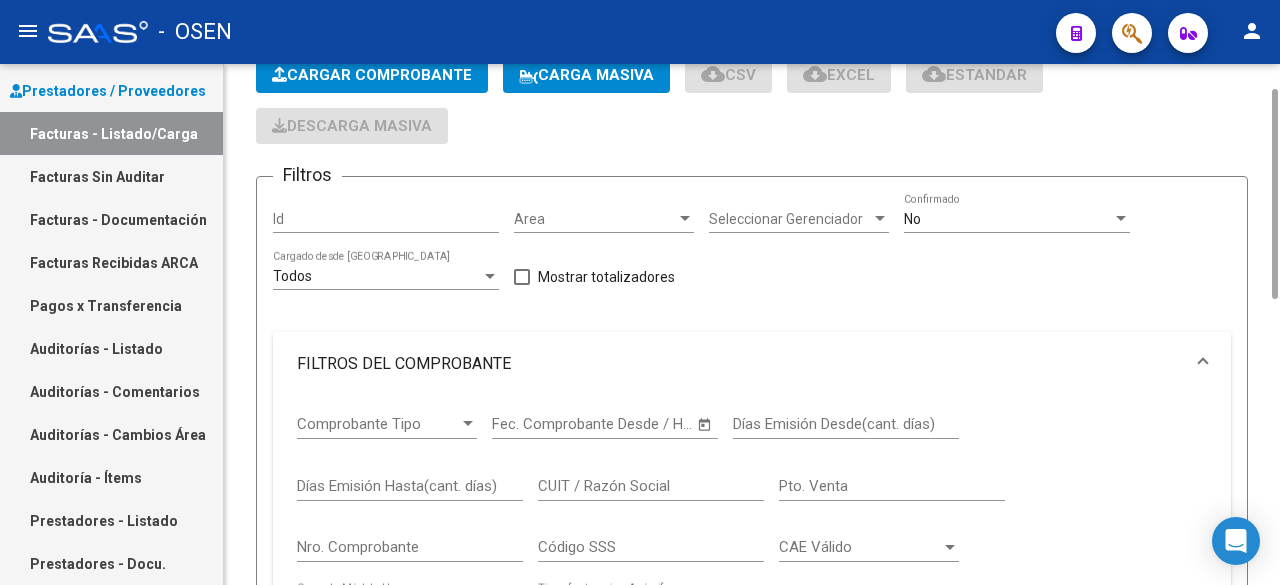 drag, startPoint x: 1275, startPoint y: 319, endPoint x: 1201, endPoint y: 395, distance: 106.07545 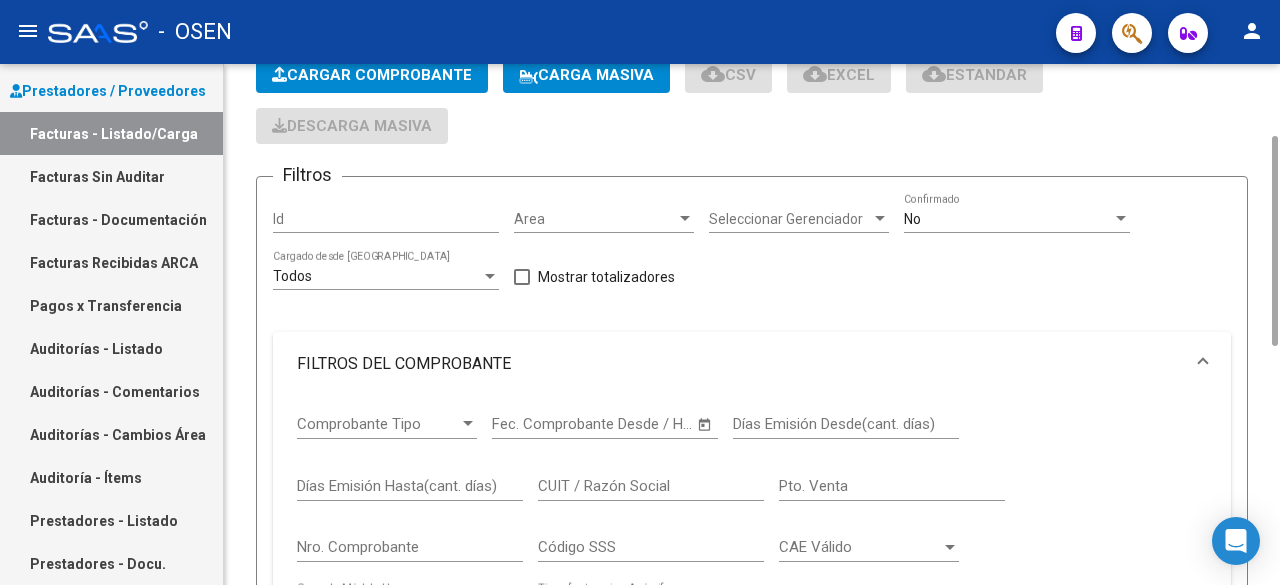 scroll, scrollTop: 129, scrollLeft: 0, axis: vertical 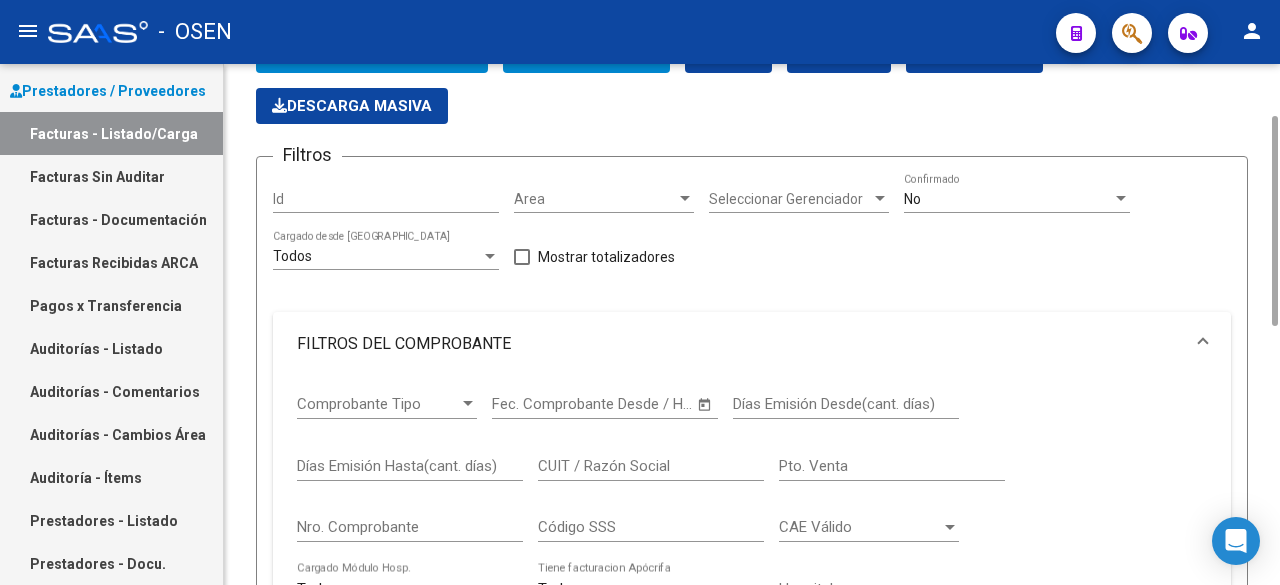 drag, startPoint x: 433, startPoint y: 482, endPoint x: 438, endPoint y: 467, distance: 15.811388 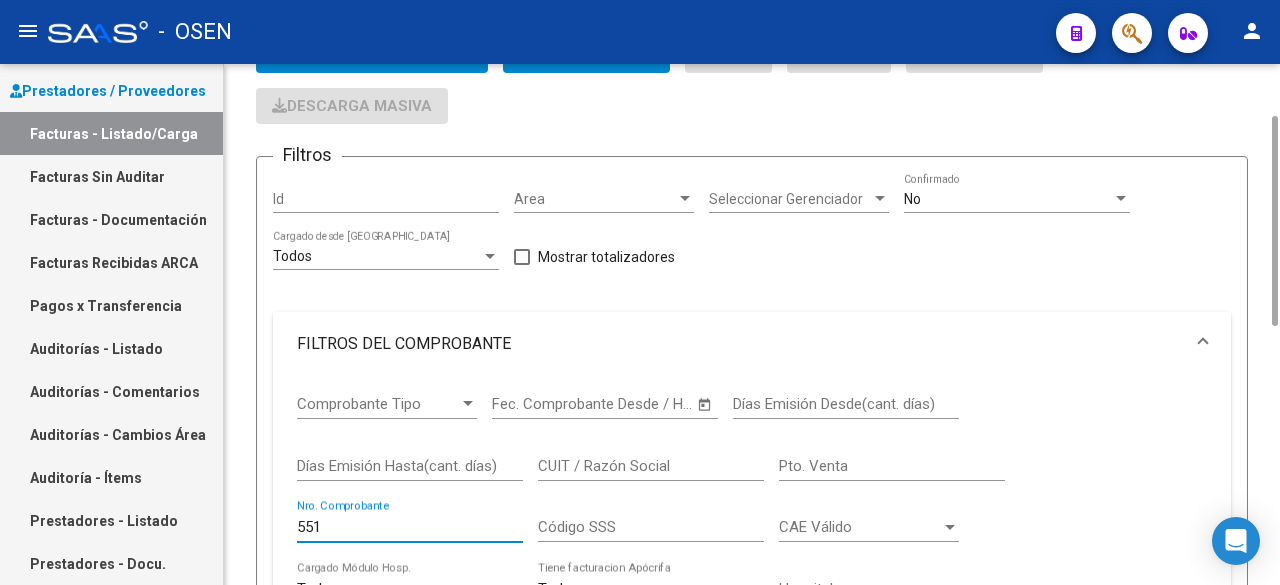 scroll, scrollTop: 796, scrollLeft: 0, axis: vertical 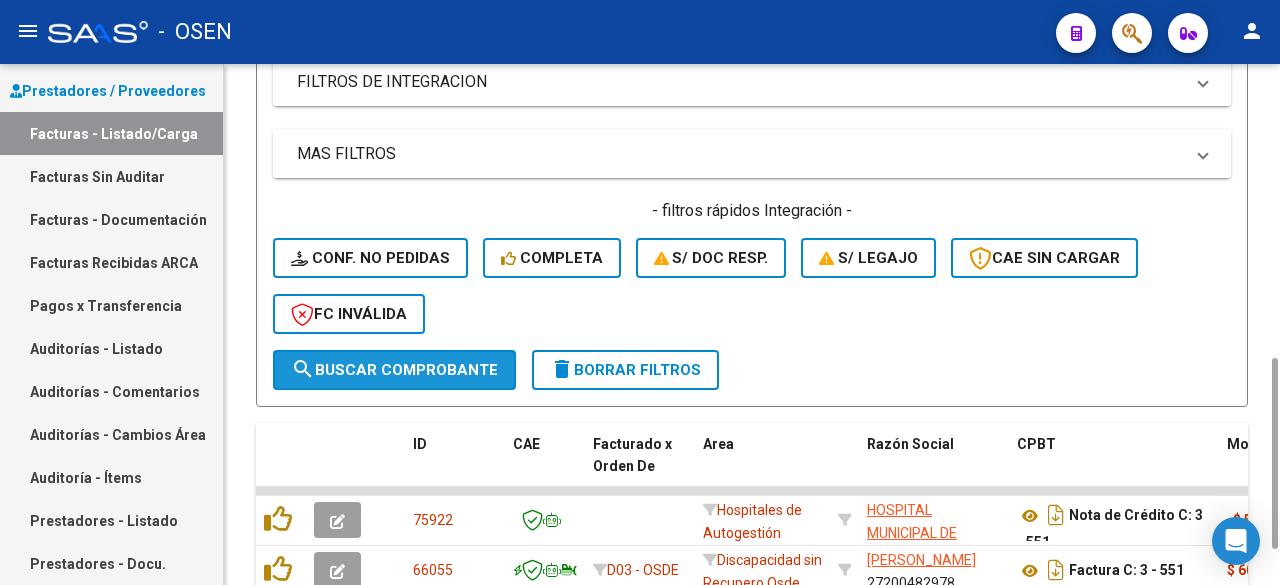 click on "search  Buscar Comprobante" 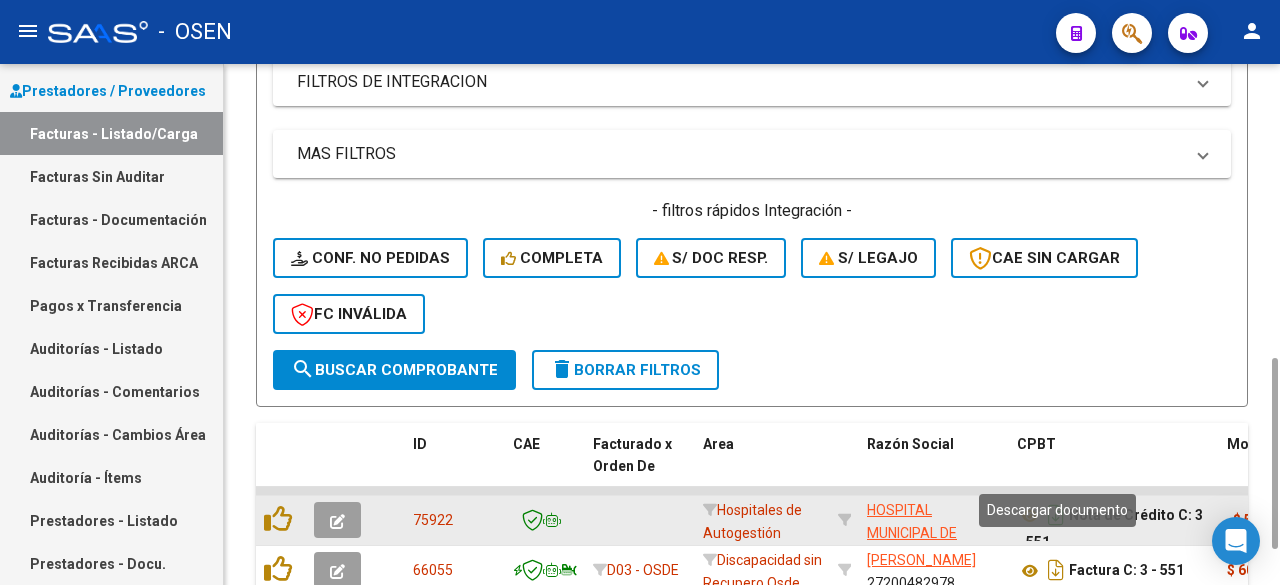 click 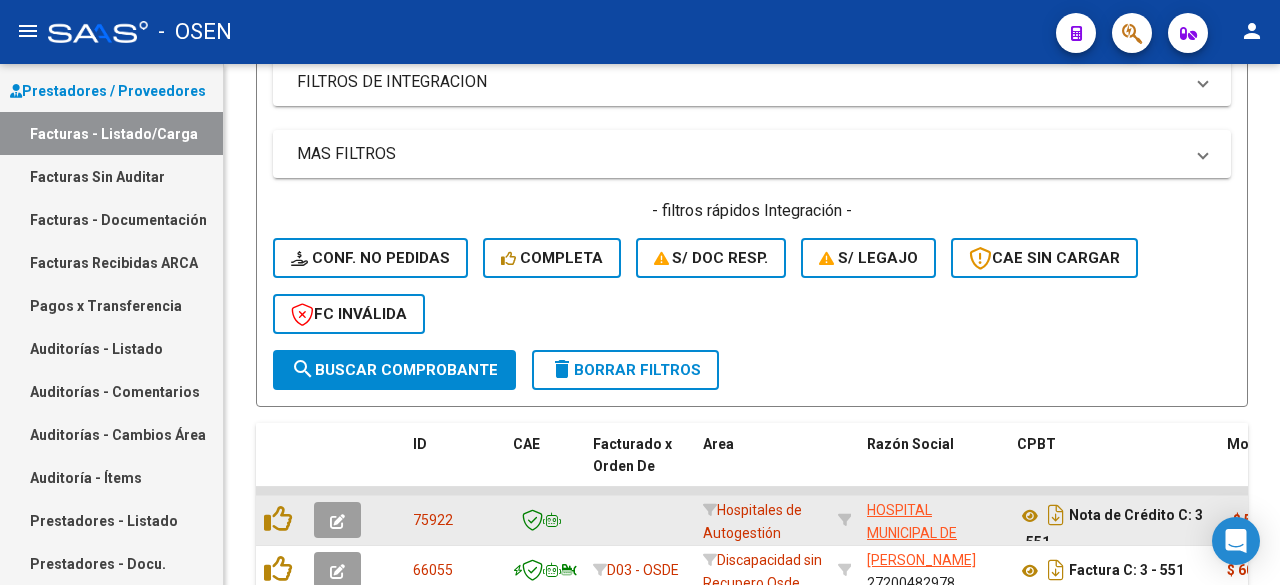 scroll, scrollTop: 129, scrollLeft: 0, axis: vertical 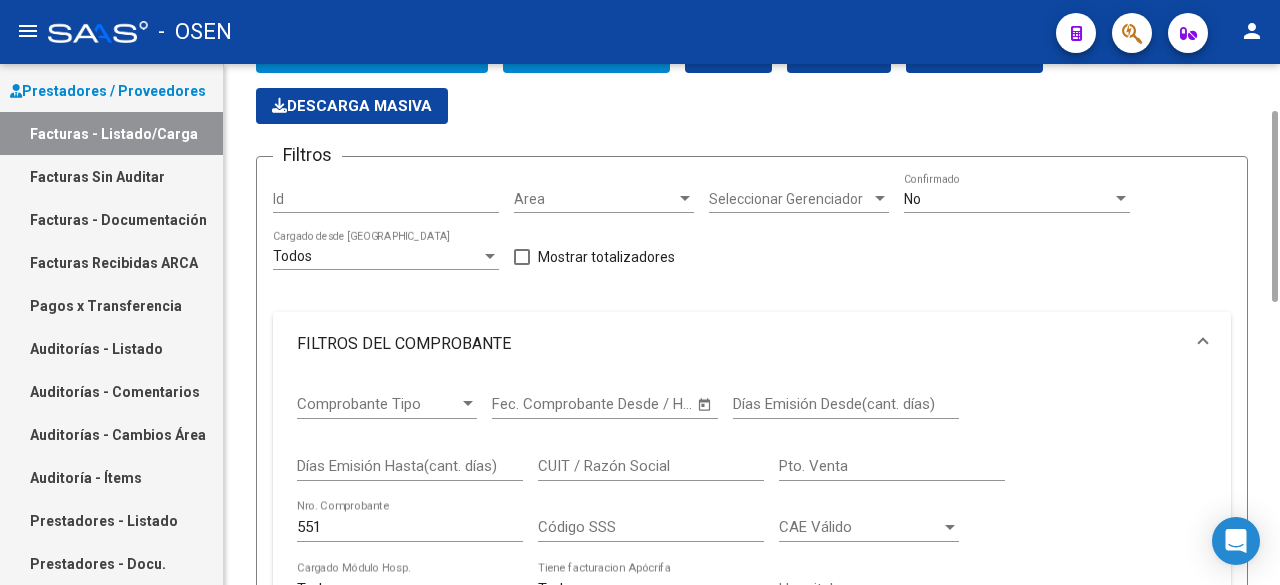 drag, startPoint x: 394, startPoint y: 456, endPoint x: 393, endPoint y: 478, distance: 22.022715 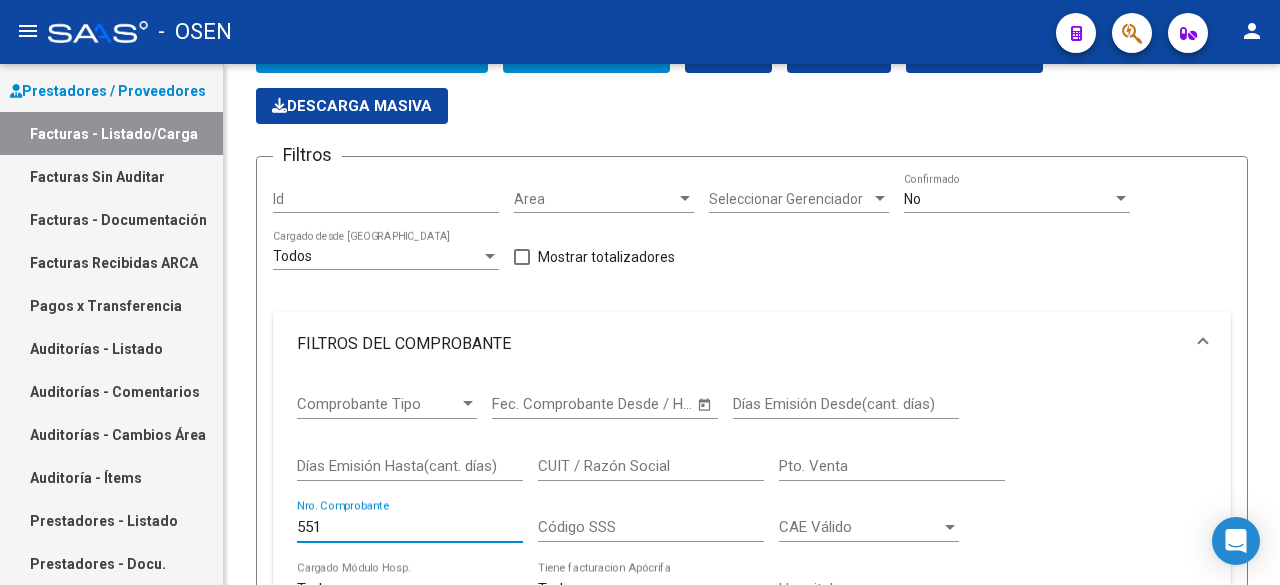 drag, startPoint x: 393, startPoint y: 479, endPoint x: 59, endPoint y: 472, distance: 334.07333 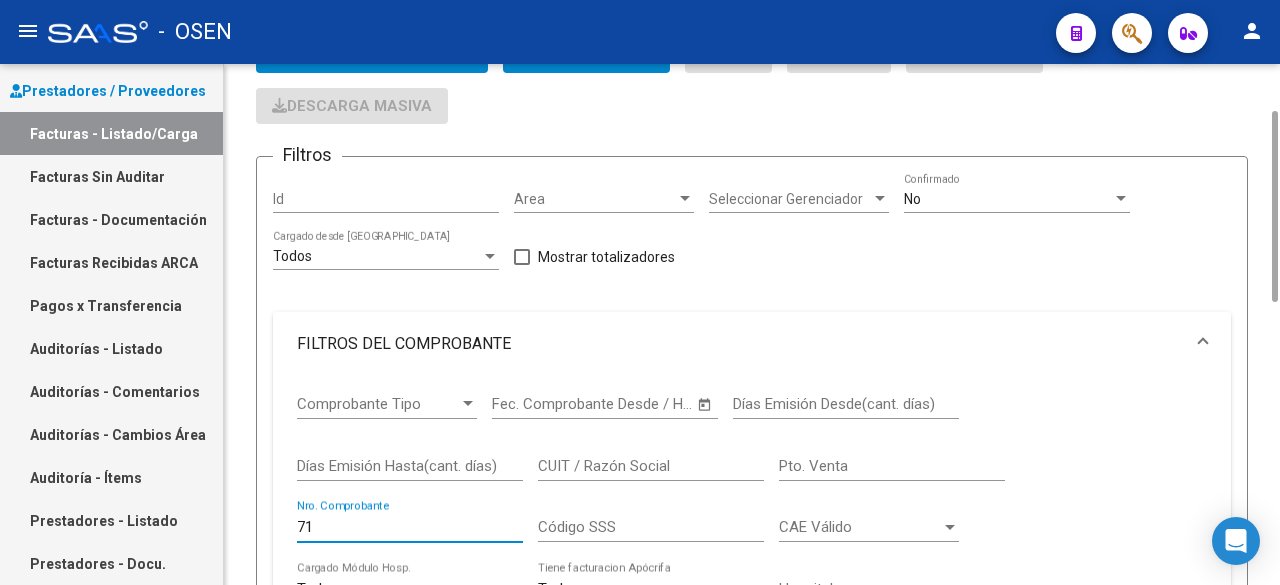 scroll, scrollTop: 796, scrollLeft: 0, axis: vertical 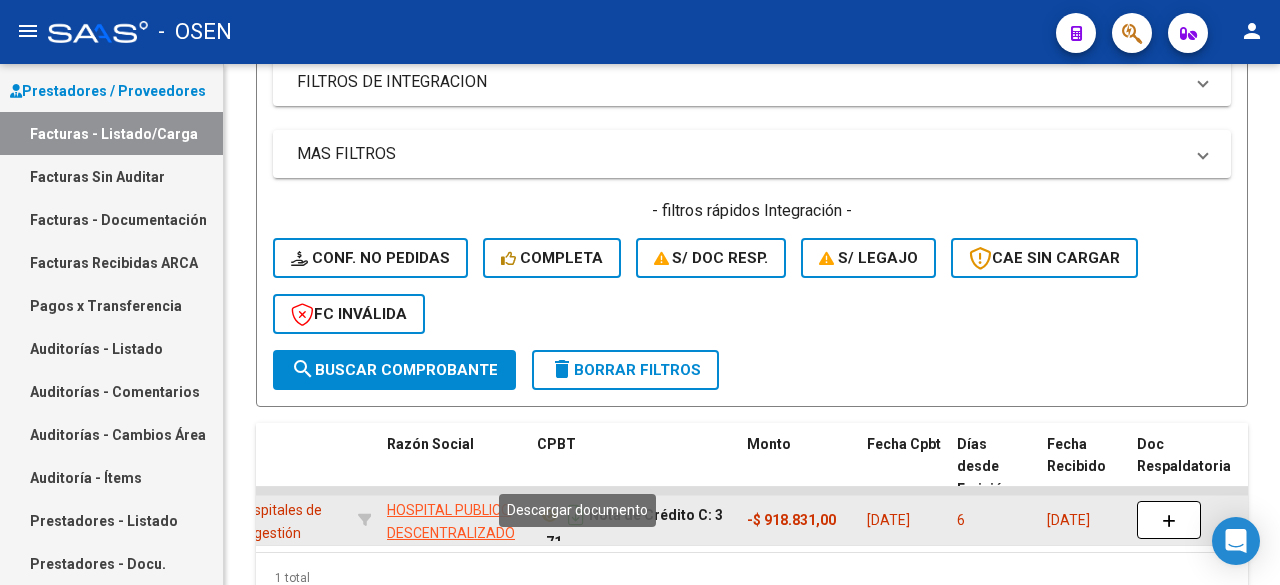 type on "71" 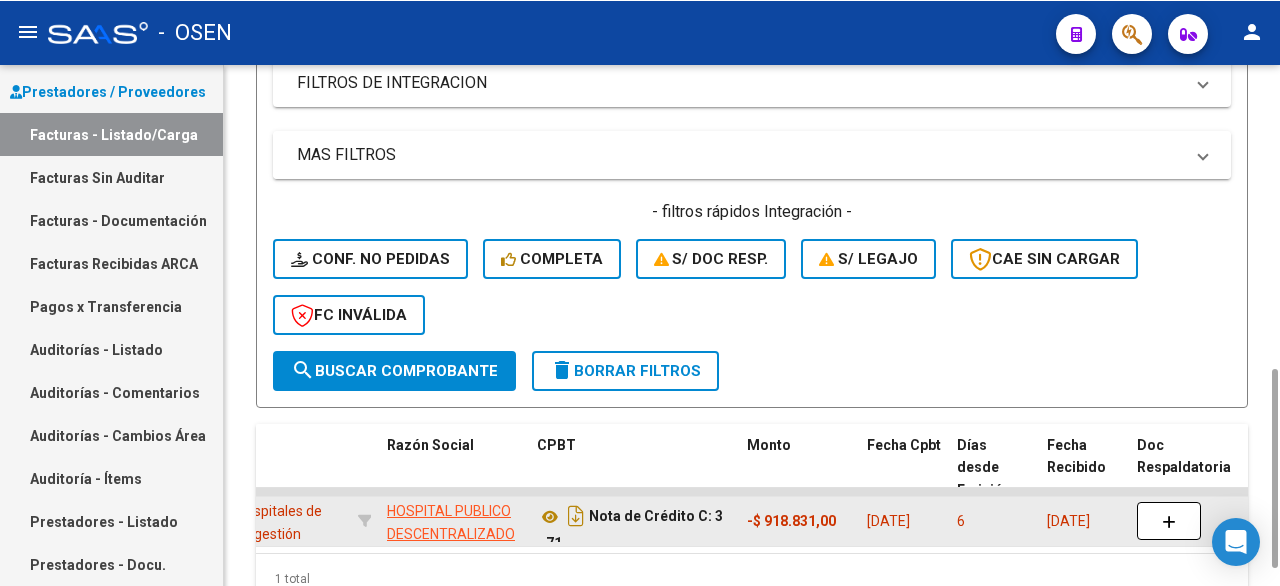 scroll, scrollTop: 304, scrollLeft: 0, axis: vertical 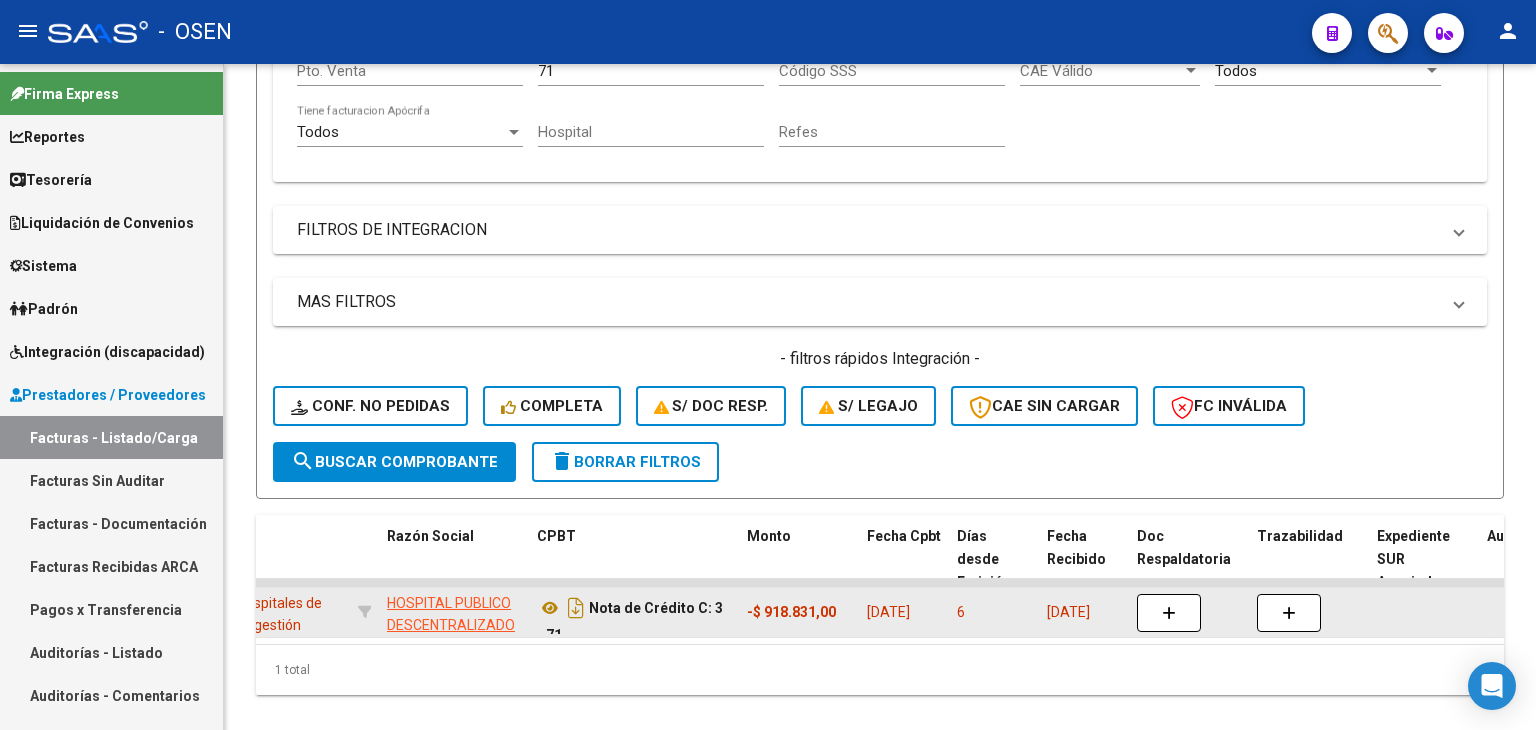 click on "Tesorería" at bounding box center (111, 179) 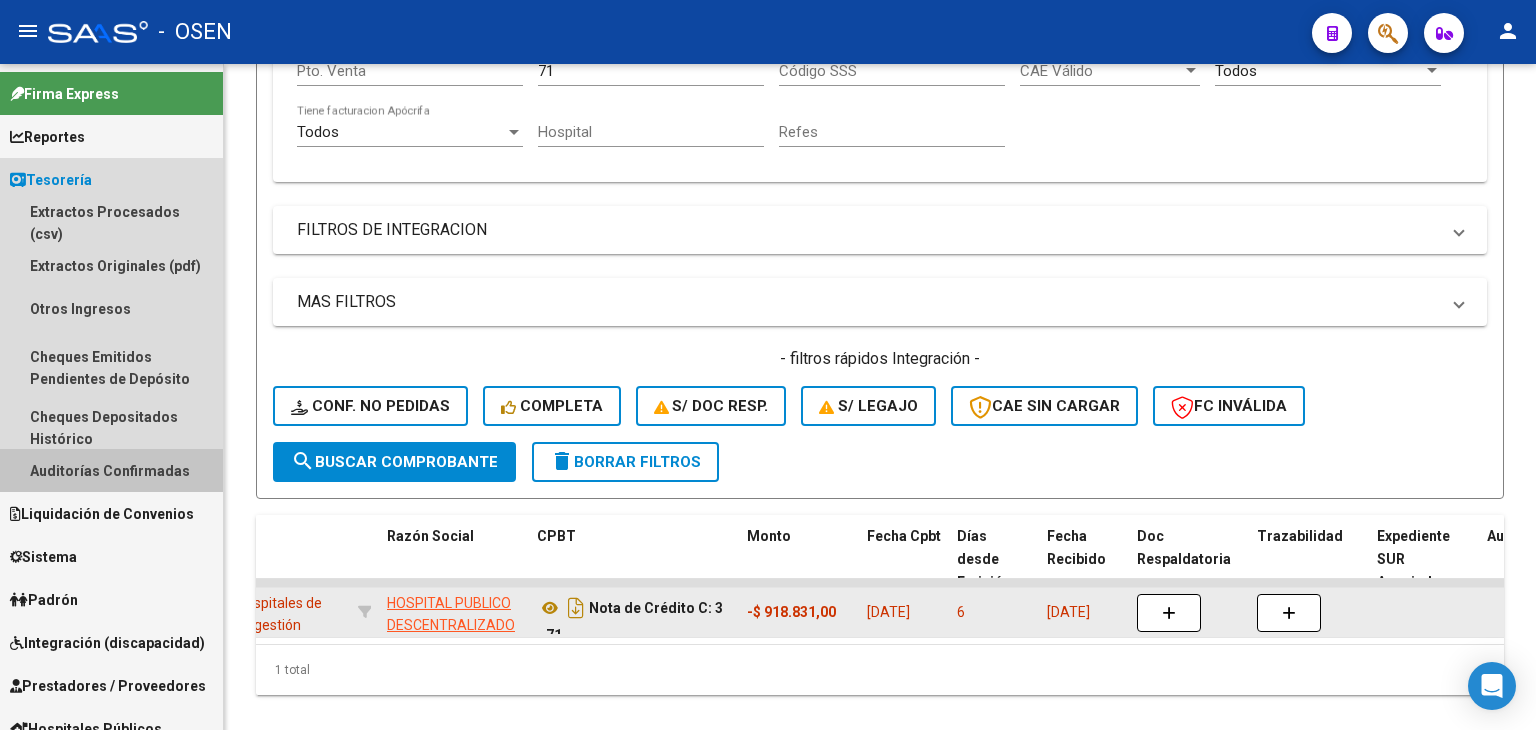 click on "Auditorías Confirmadas" at bounding box center (111, 470) 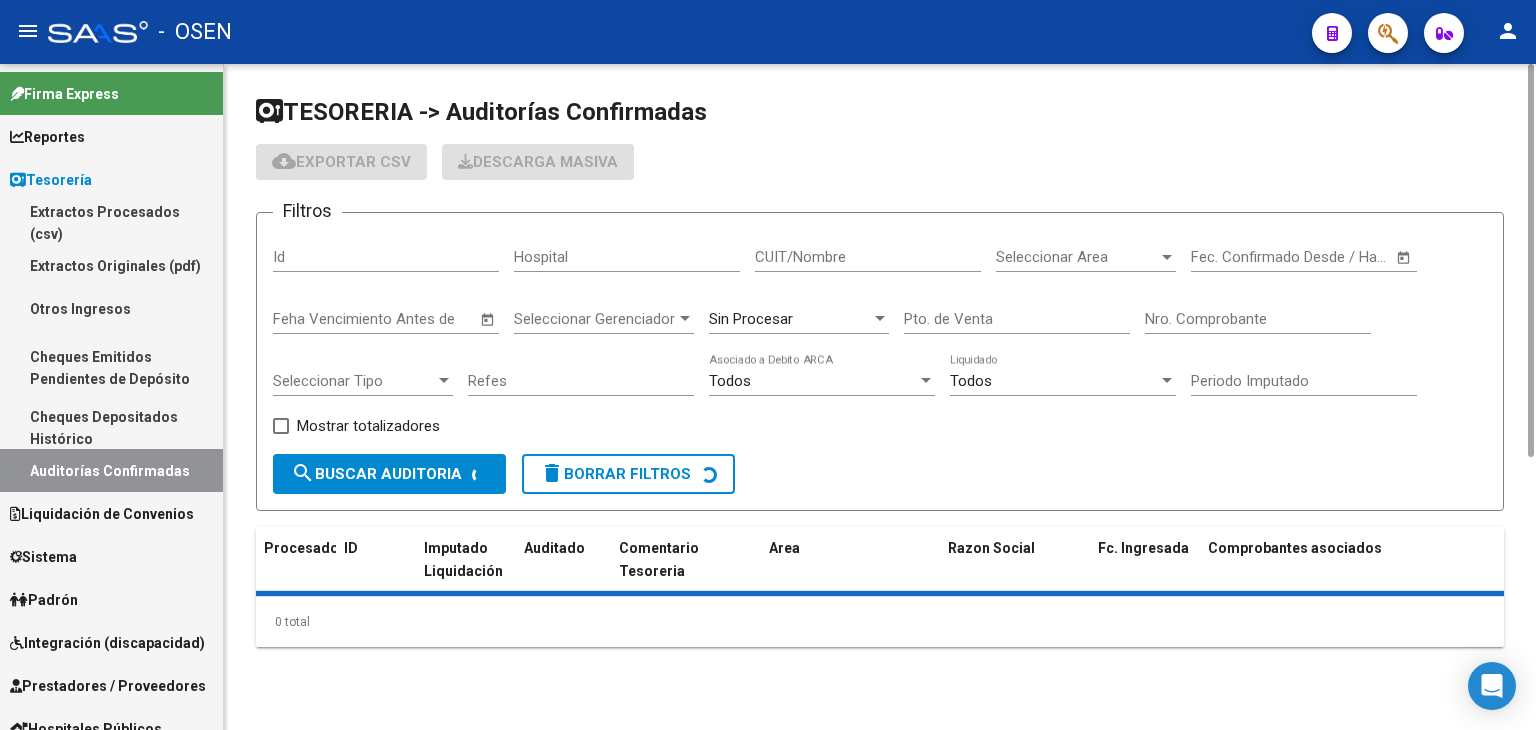 scroll, scrollTop: 0, scrollLeft: 0, axis: both 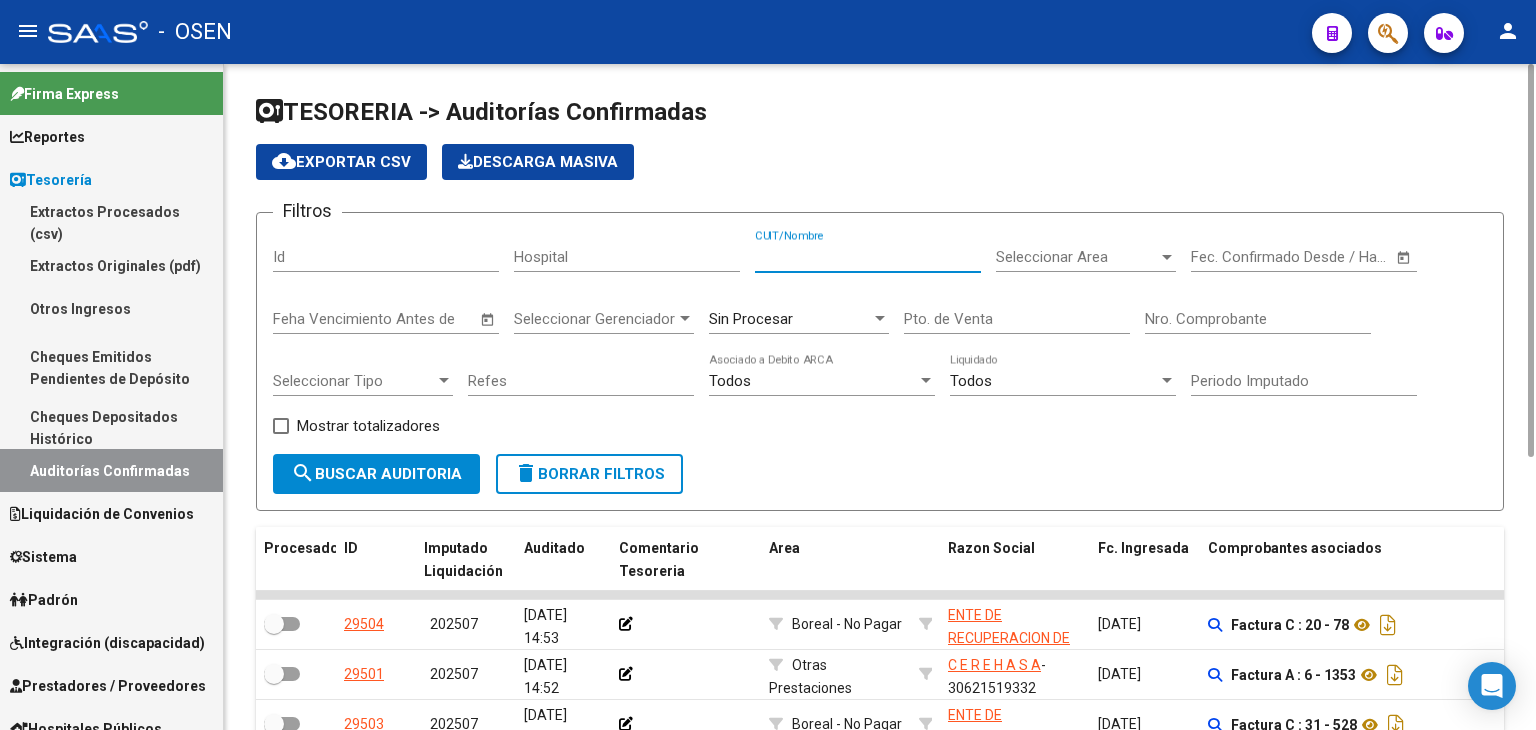 click on "CUIT/Nombre" at bounding box center [868, 257] 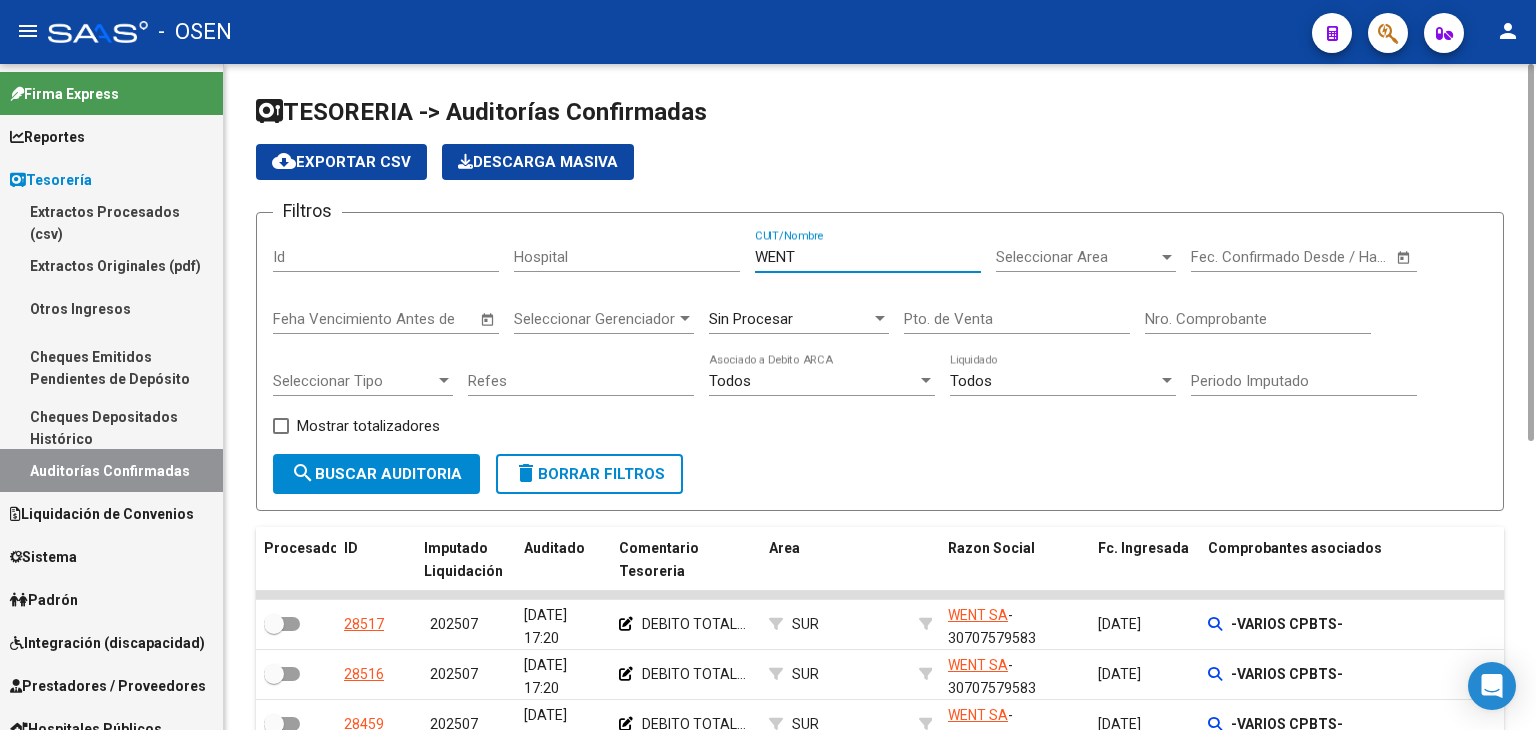 scroll, scrollTop: 504, scrollLeft: 0, axis: vertical 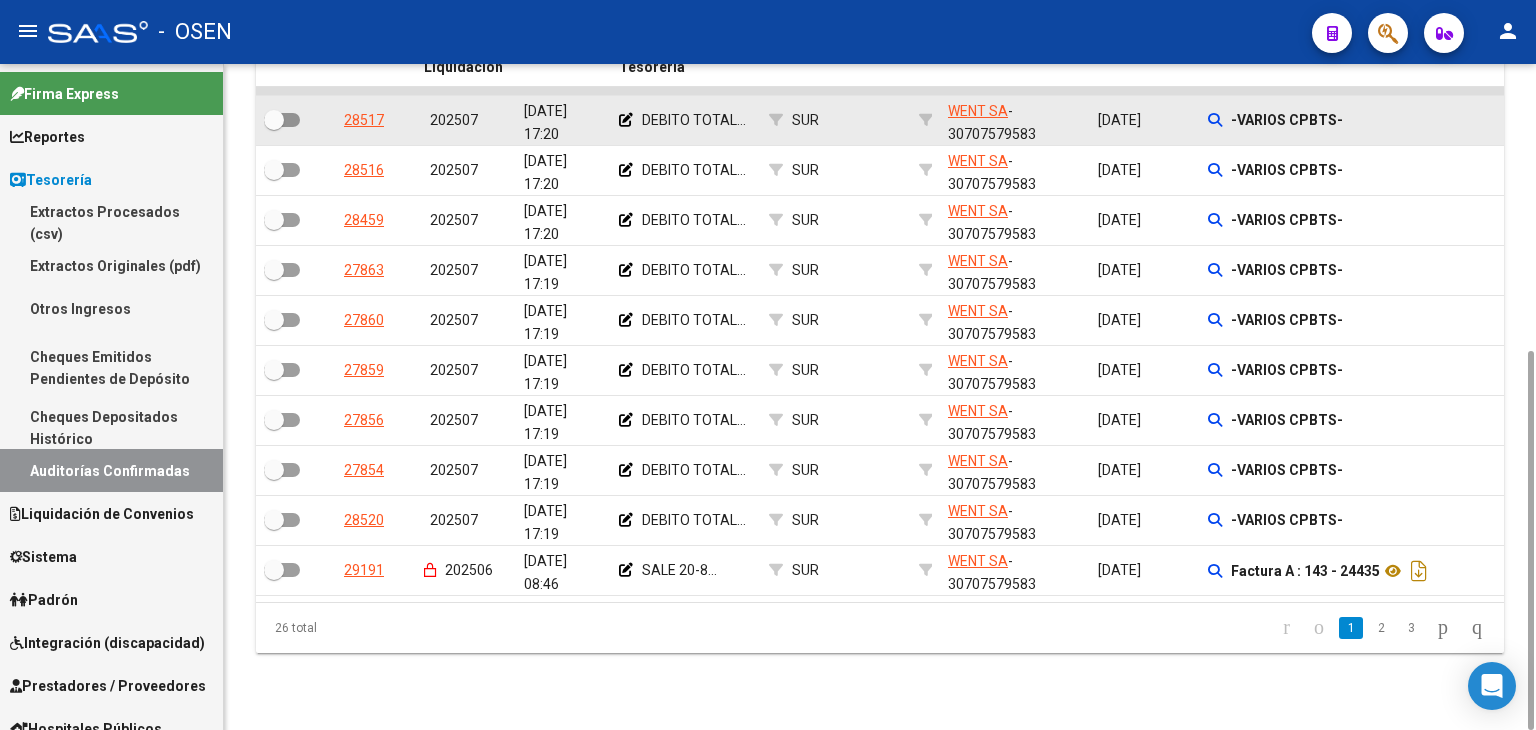 type on "WENT" 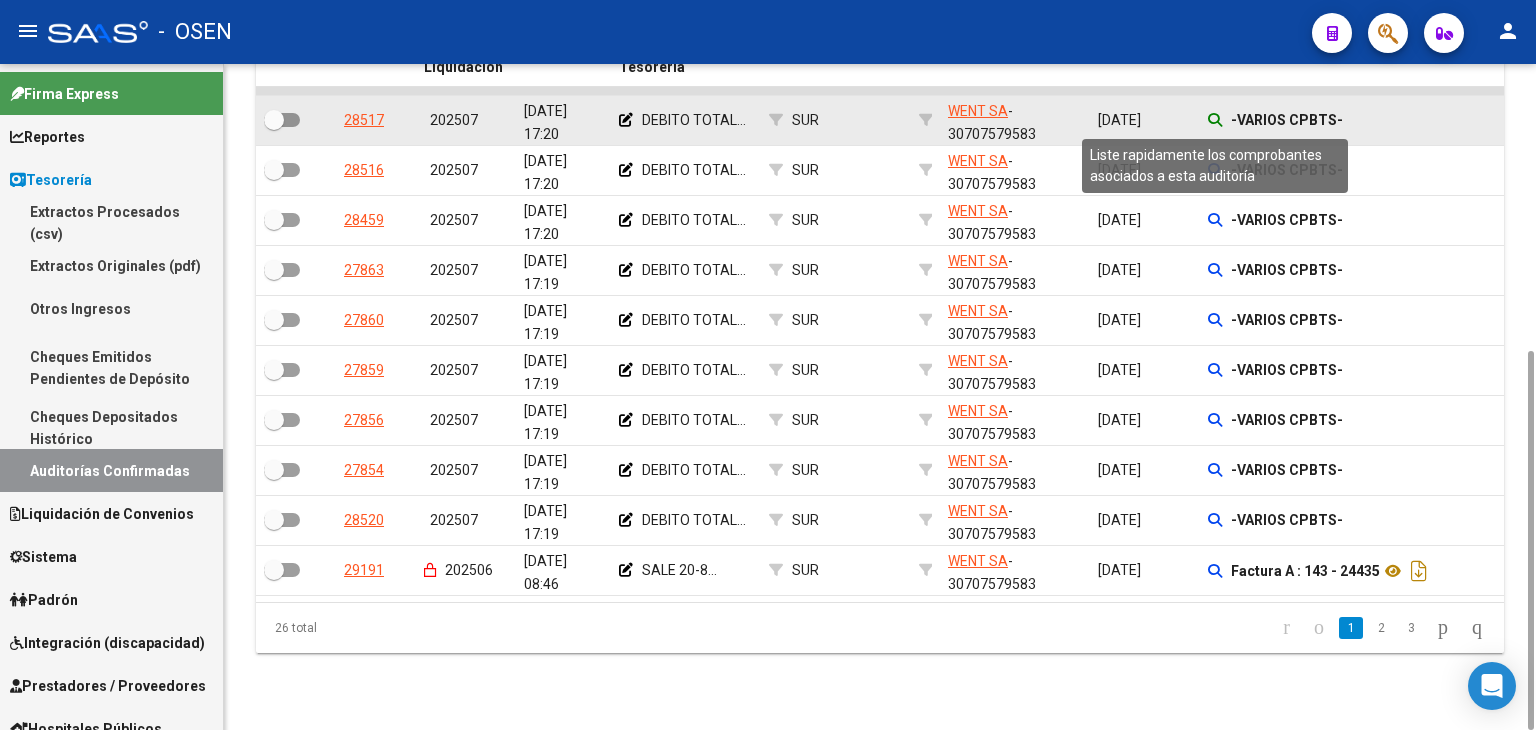 click 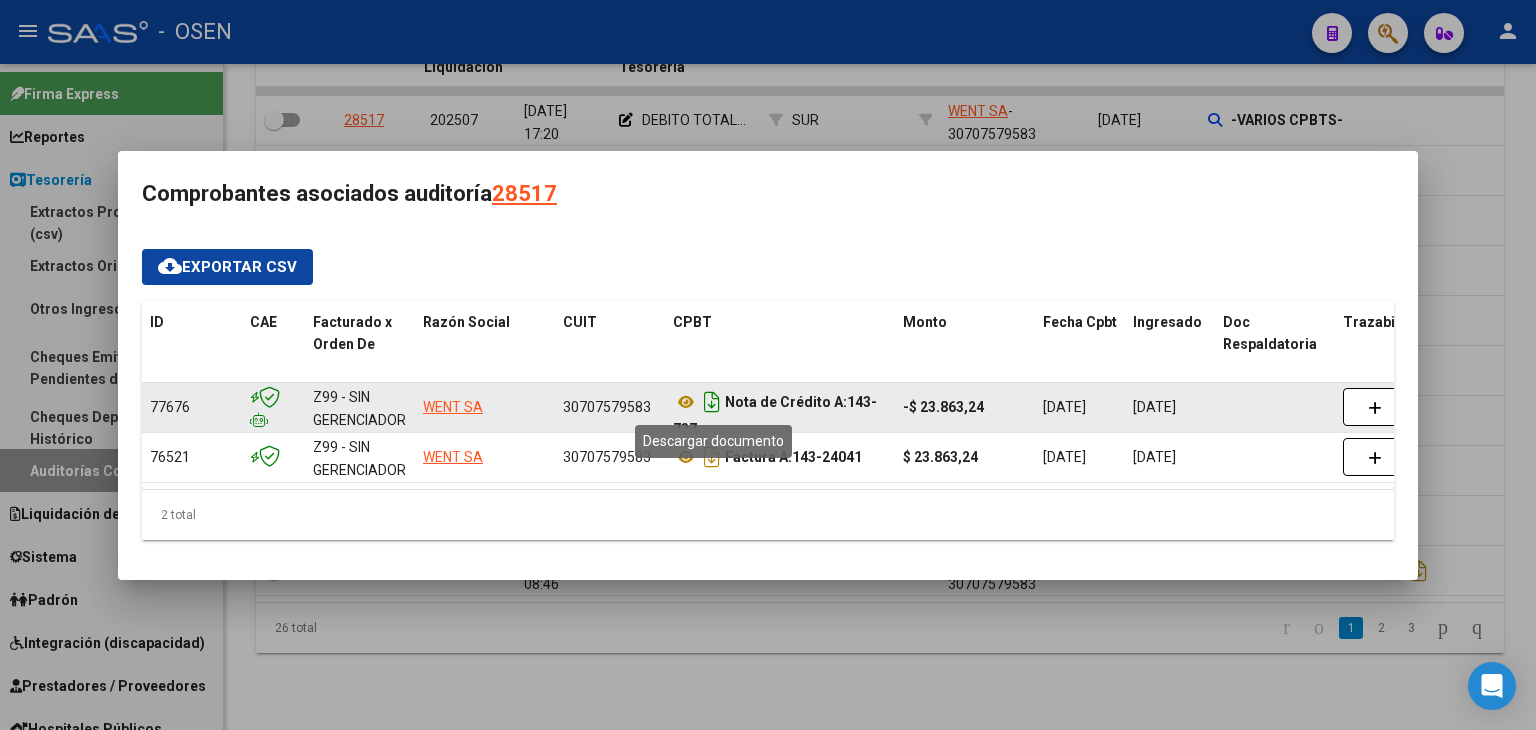 click 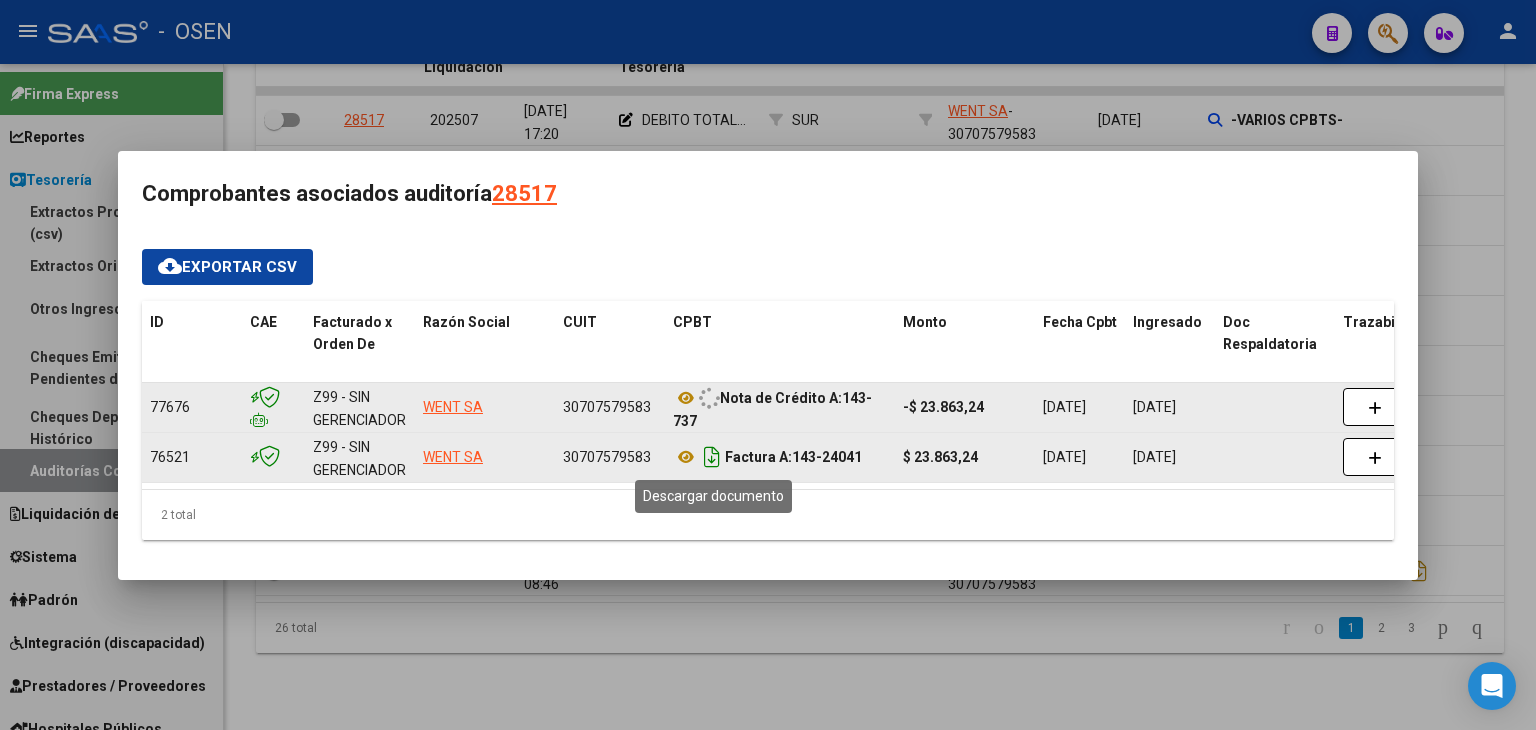 click 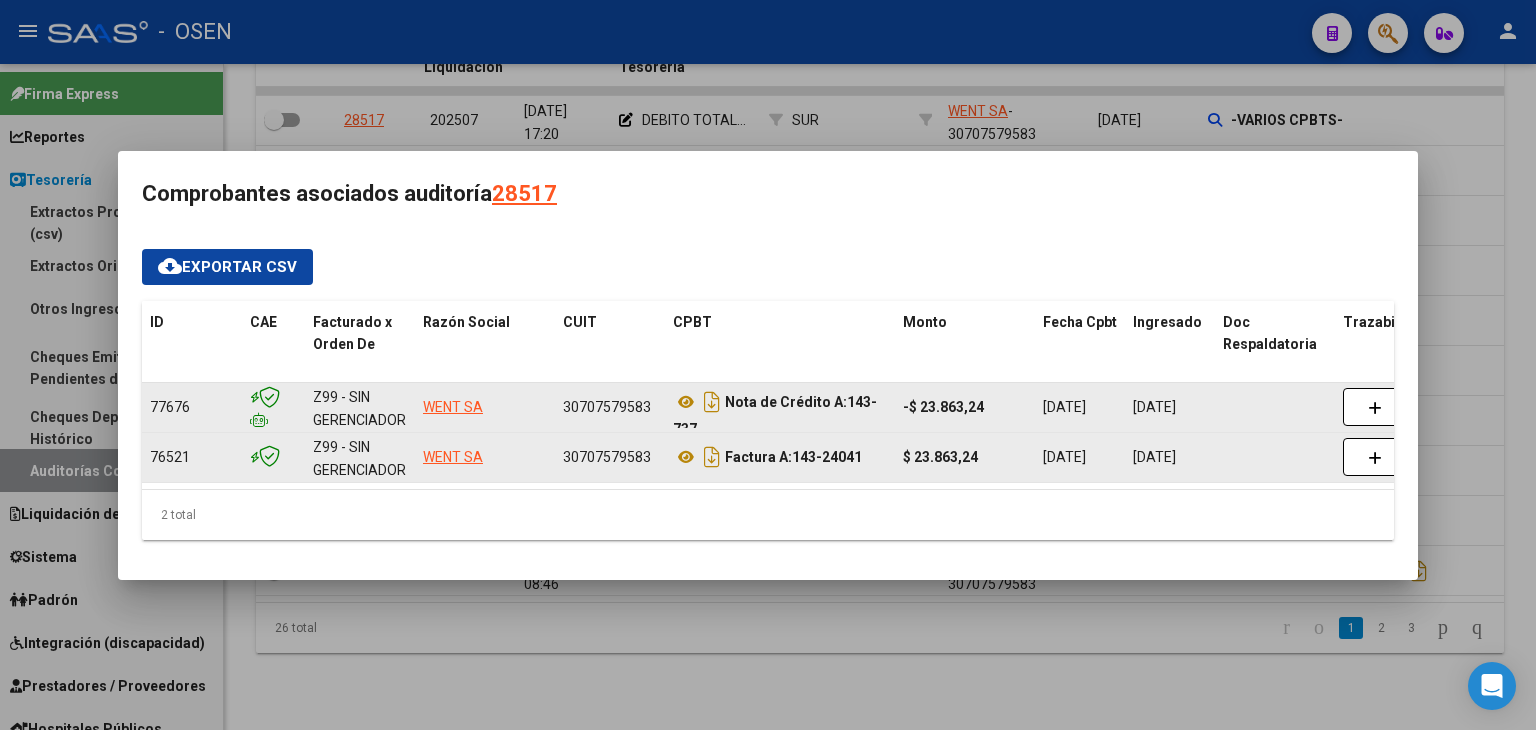 click at bounding box center (768, 365) 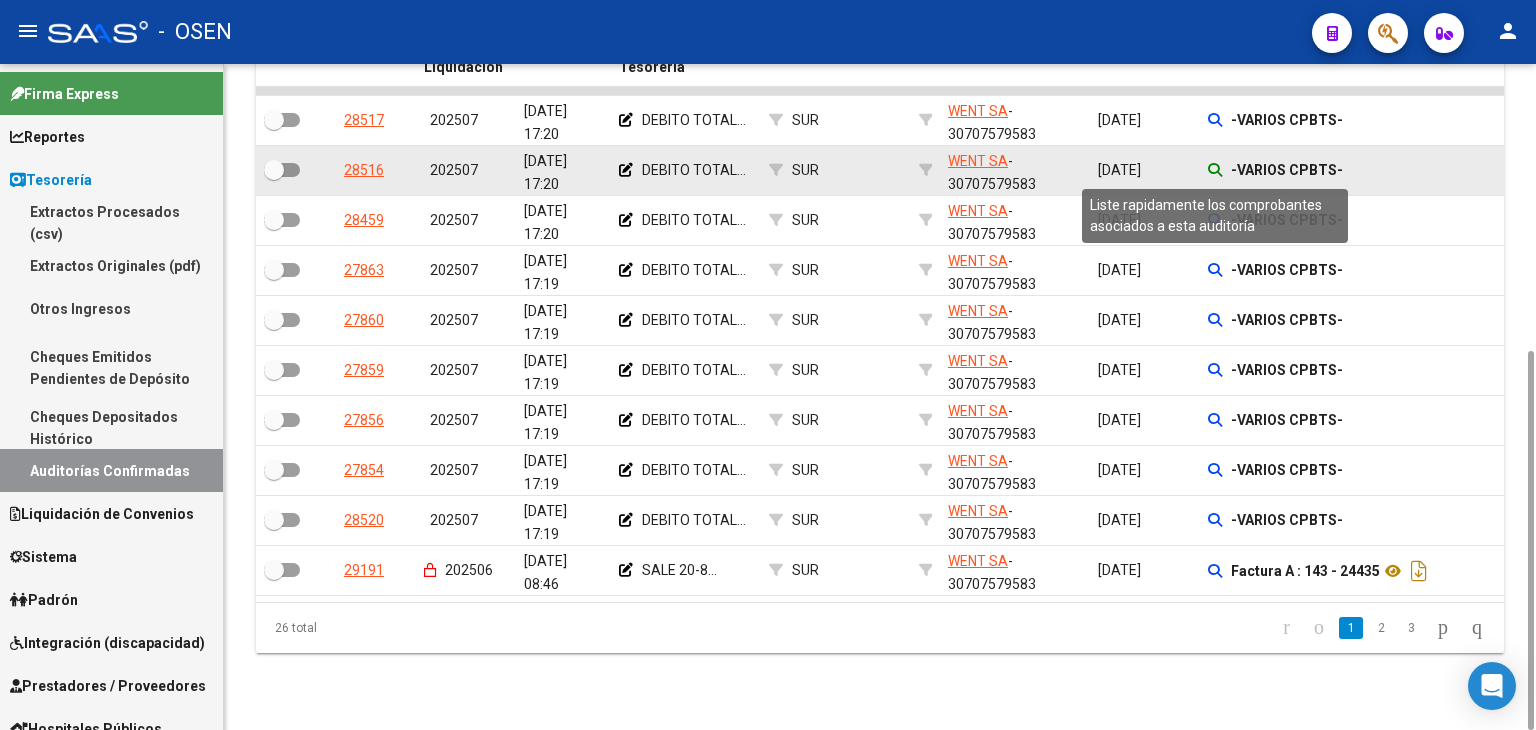 click 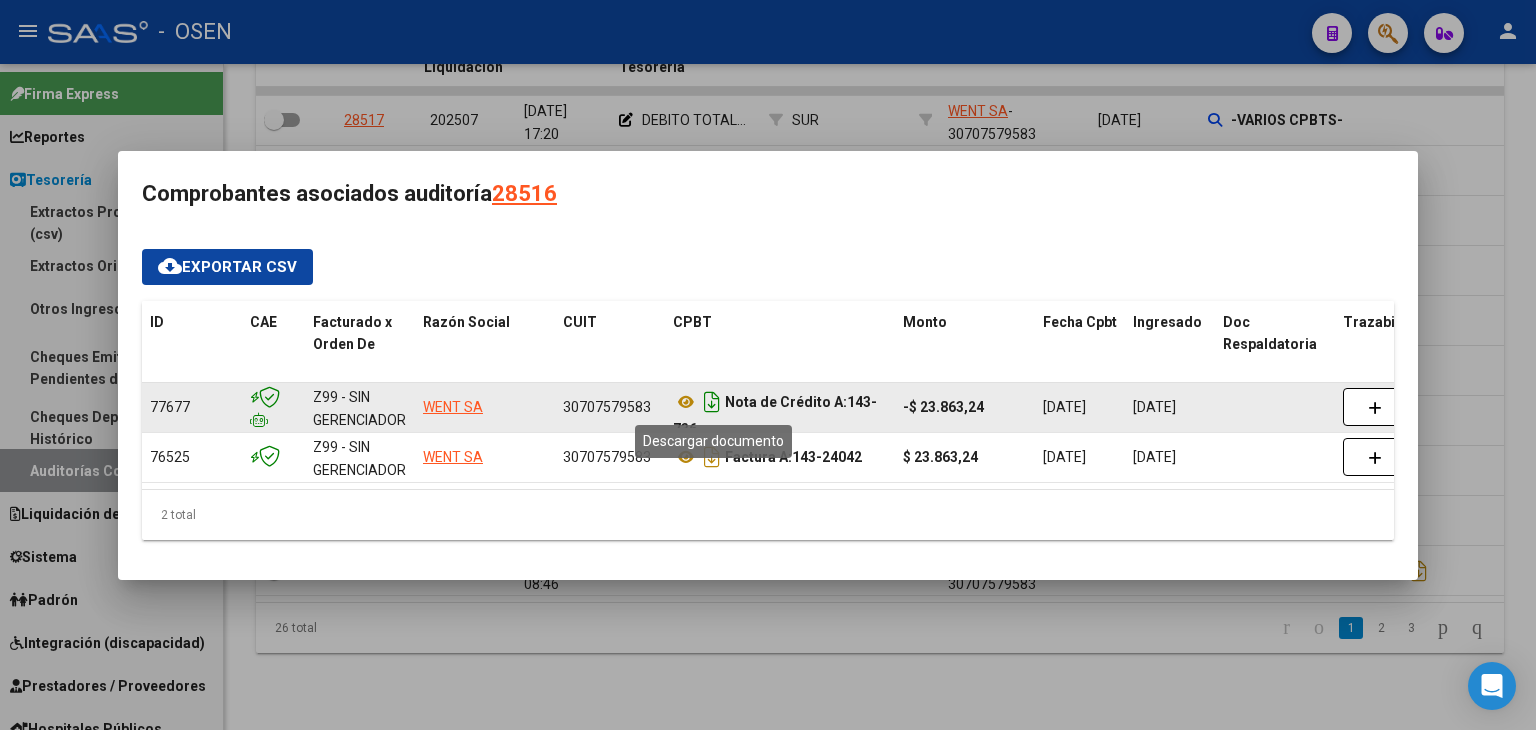 click 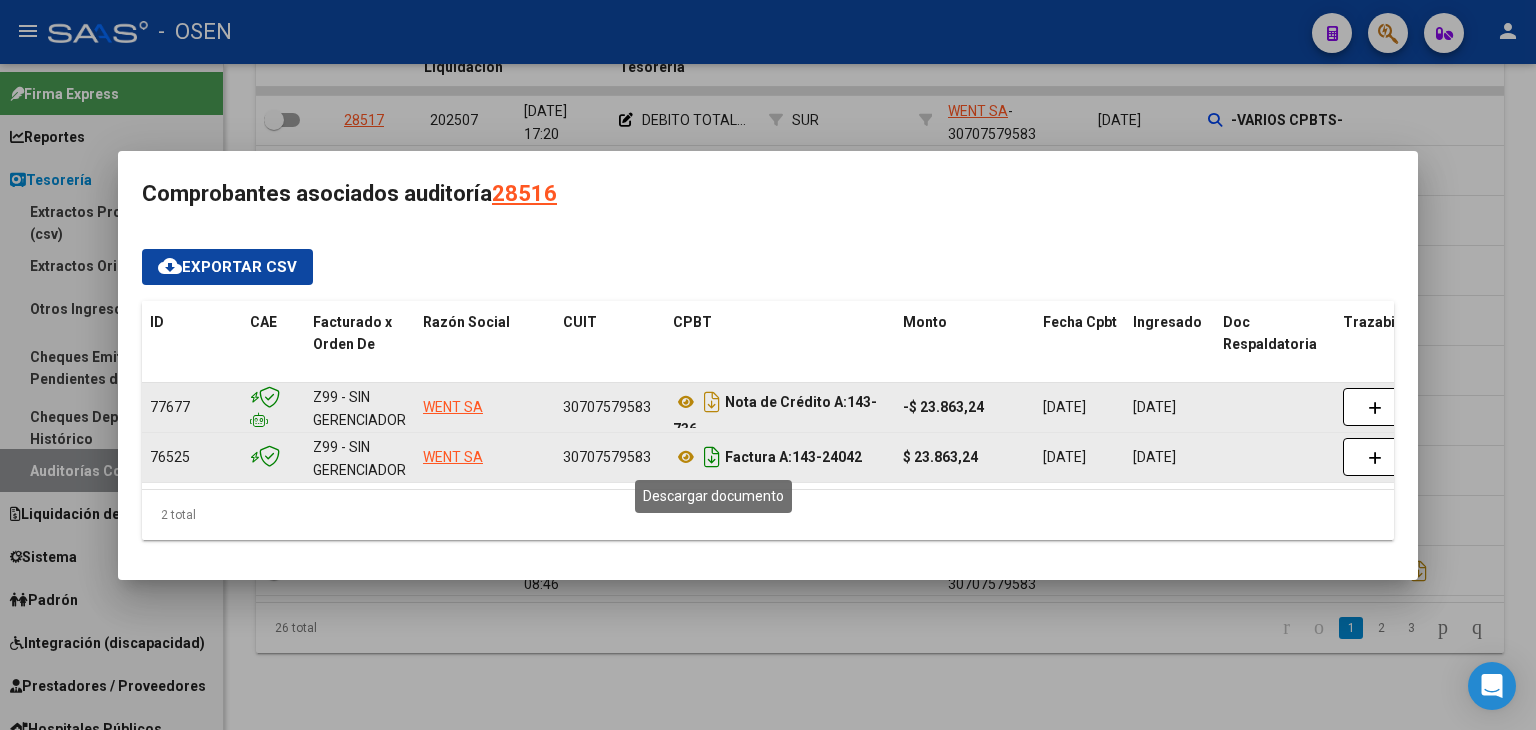 click 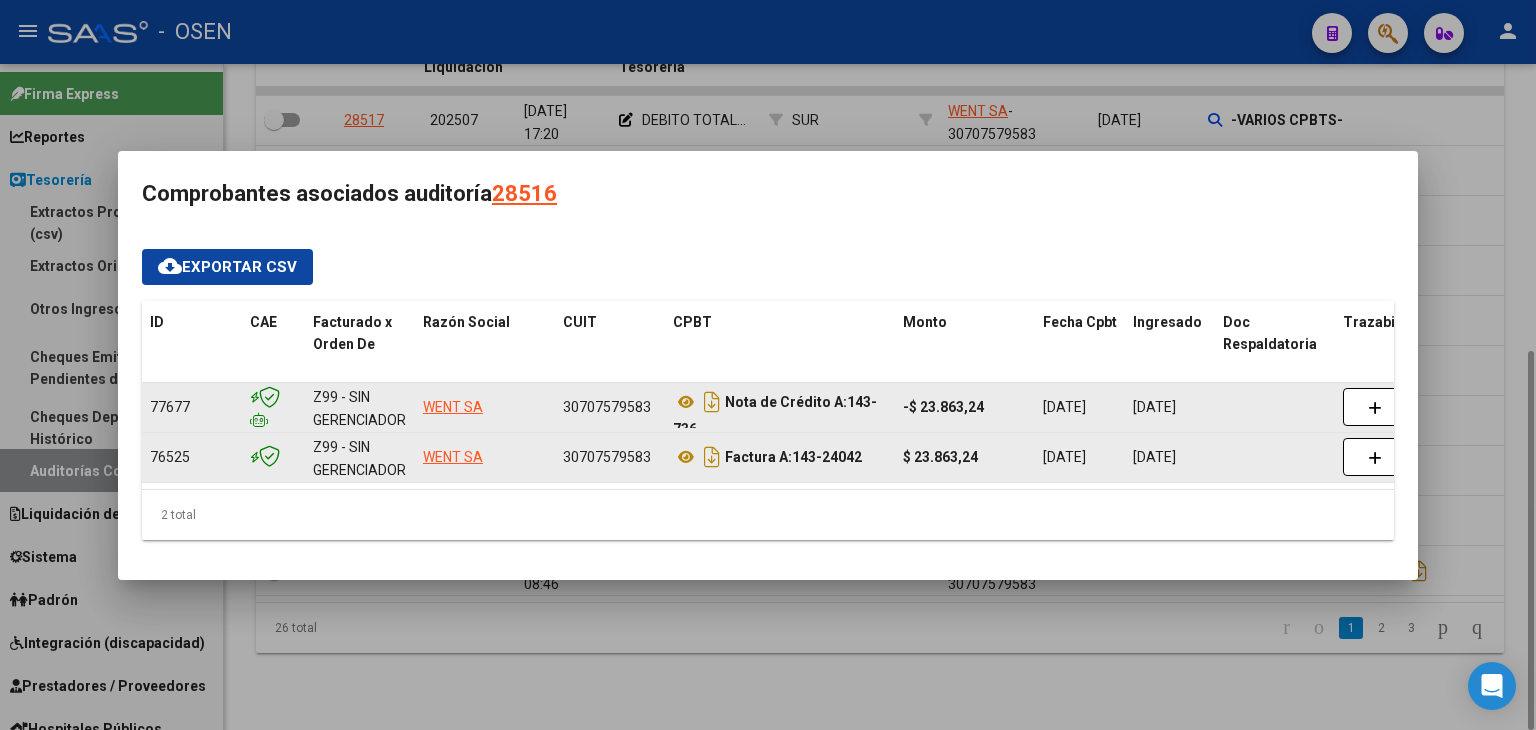 click at bounding box center [768, 365] 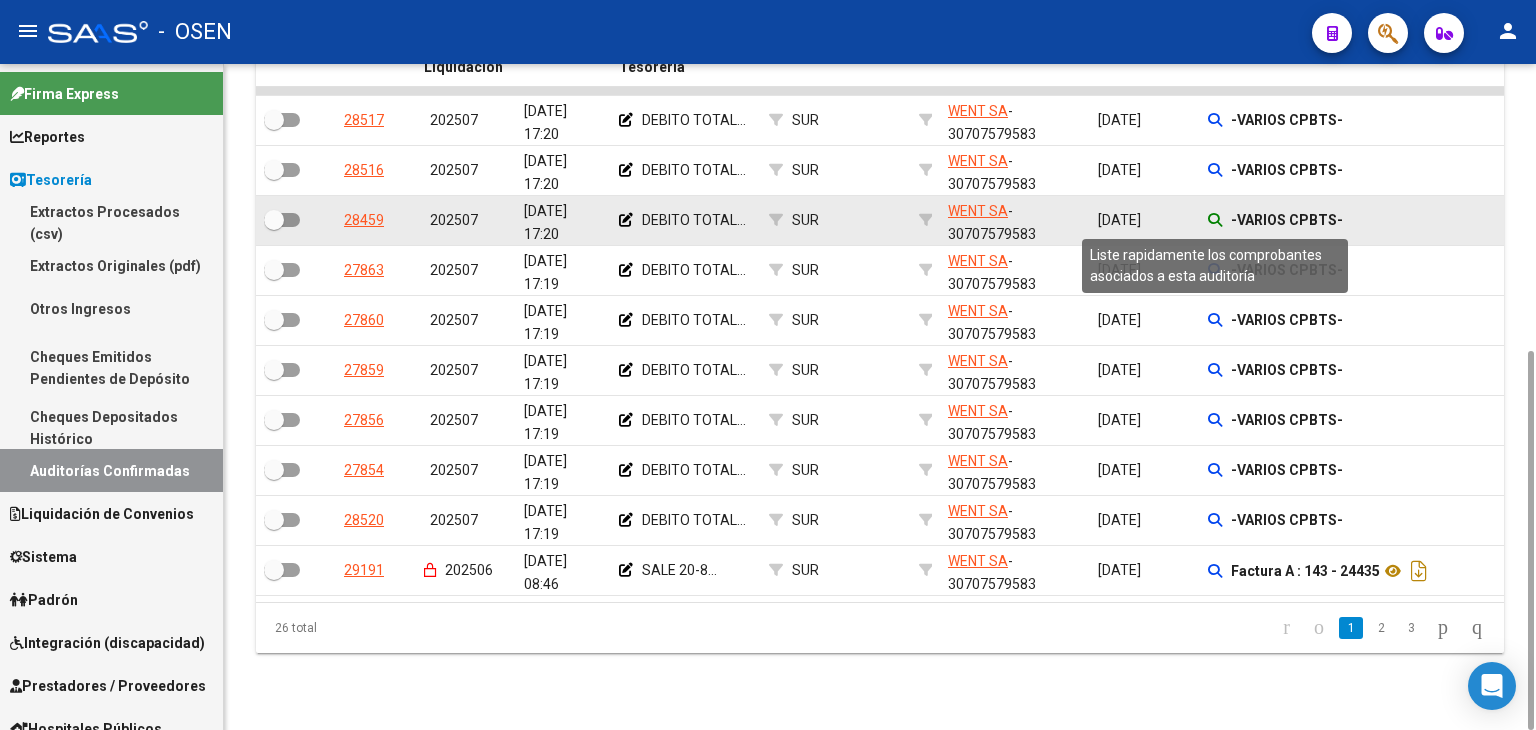 click 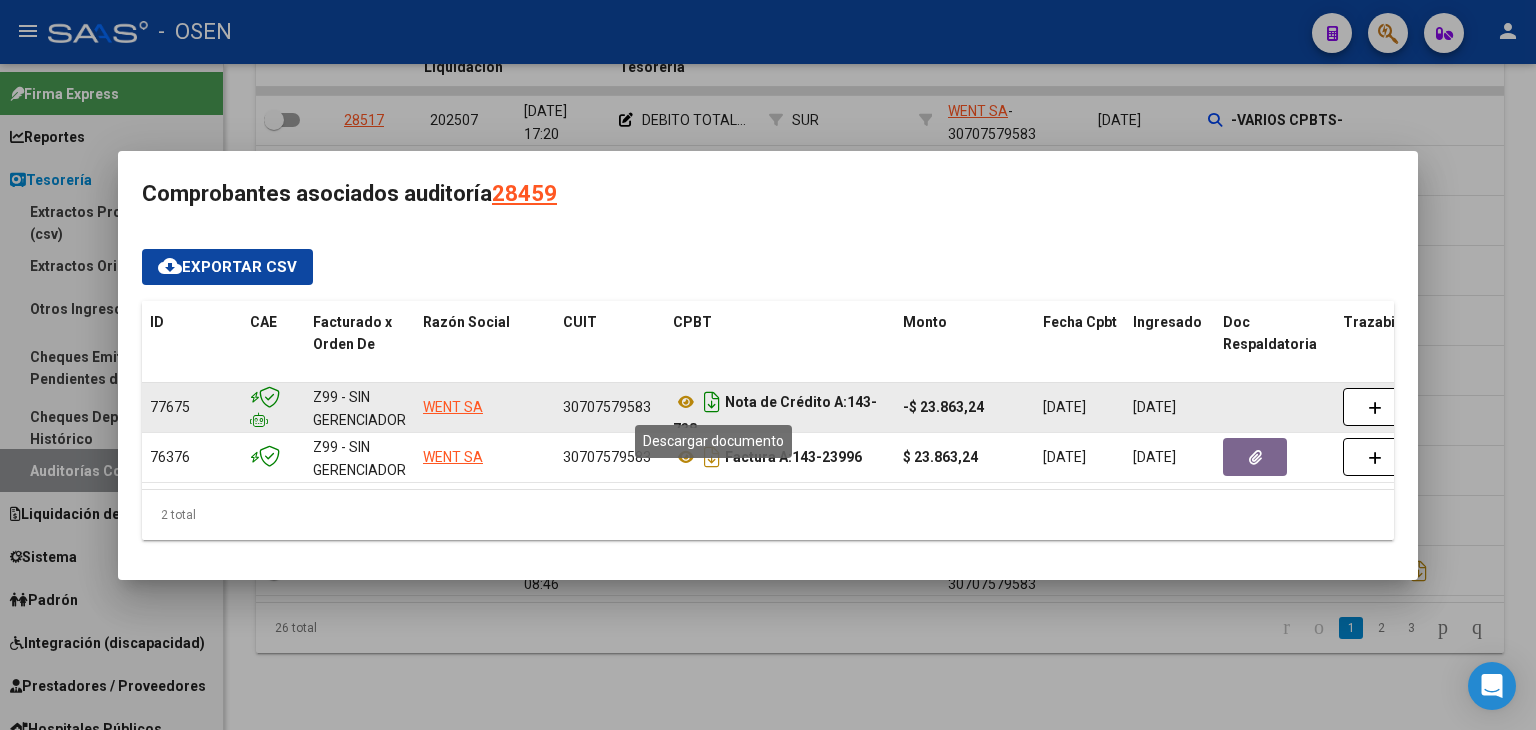 click 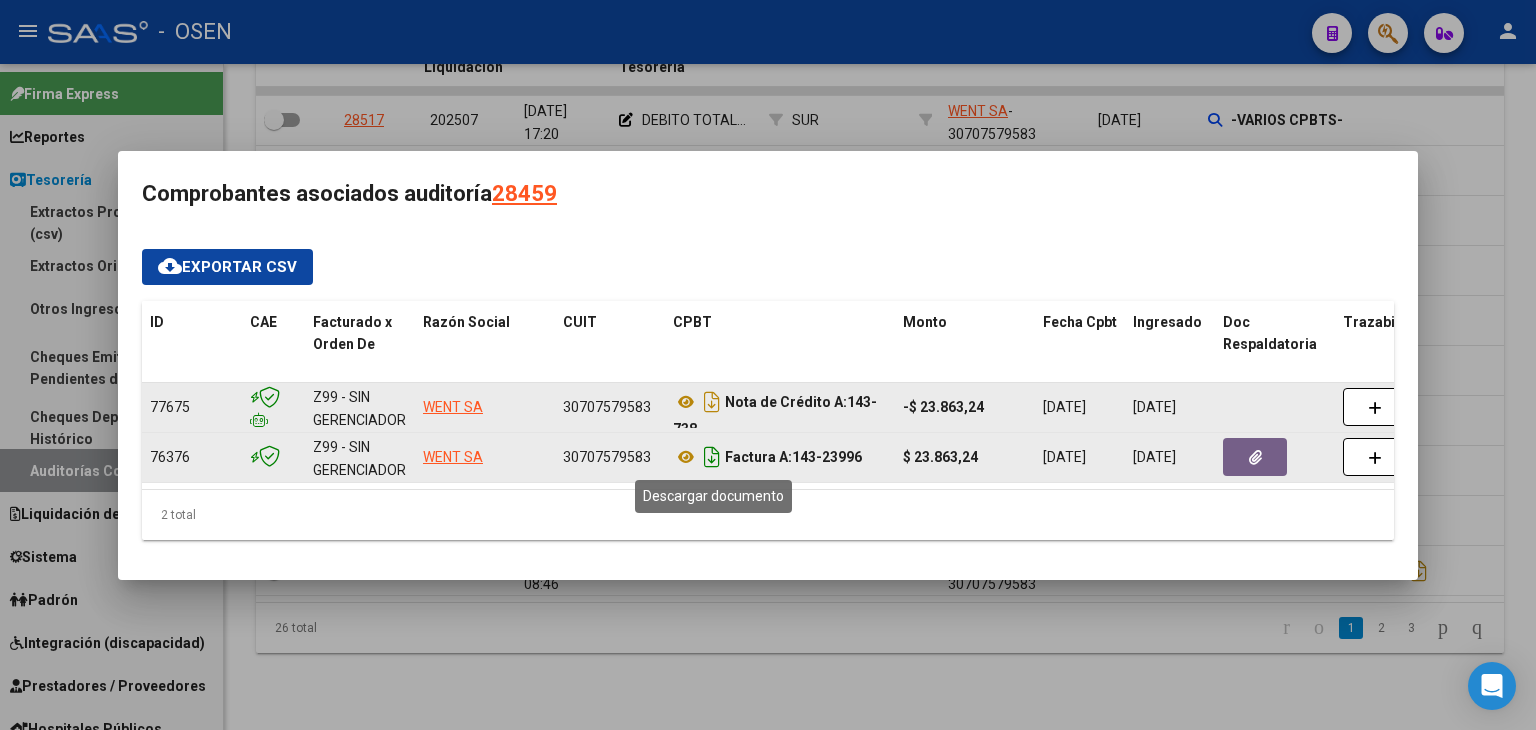 click 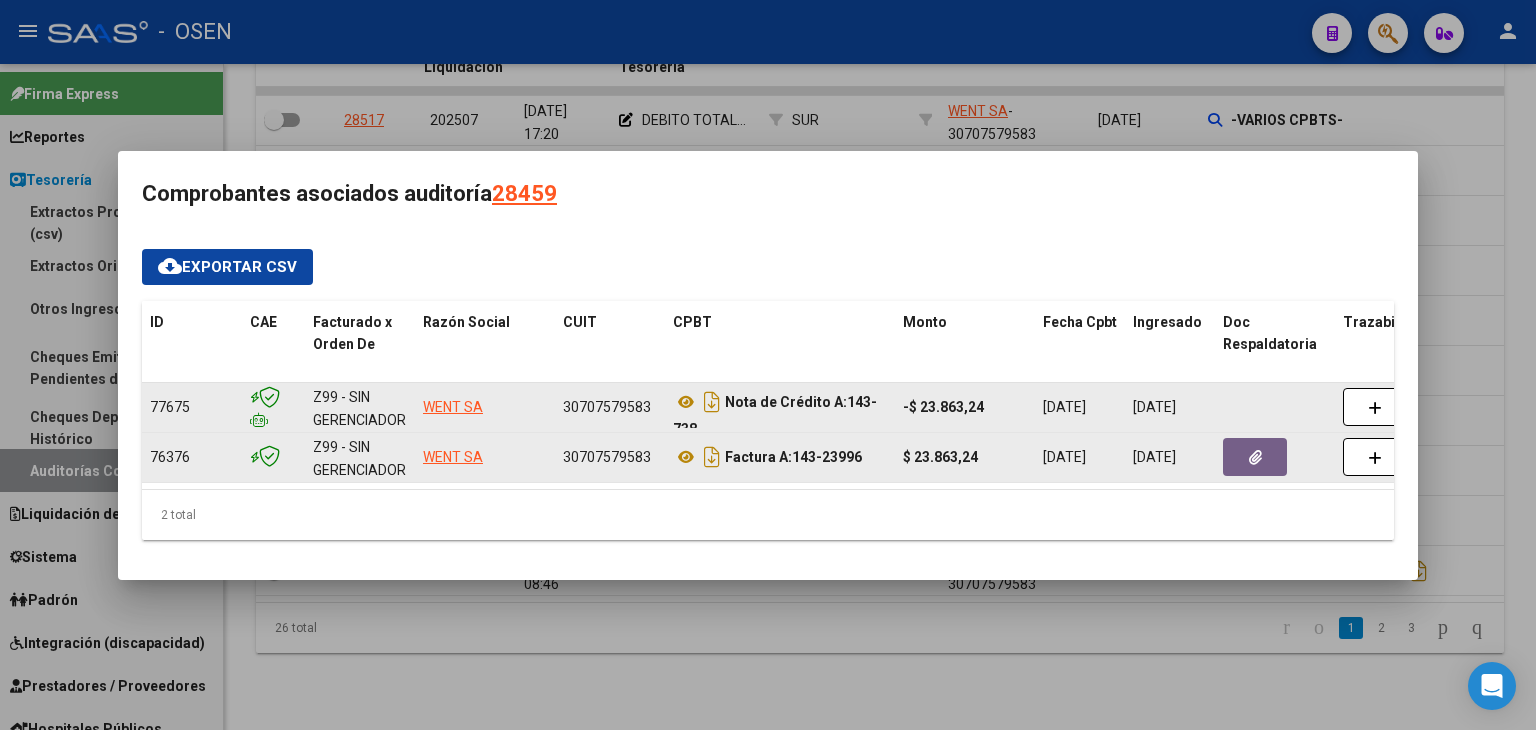 click at bounding box center (768, 365) 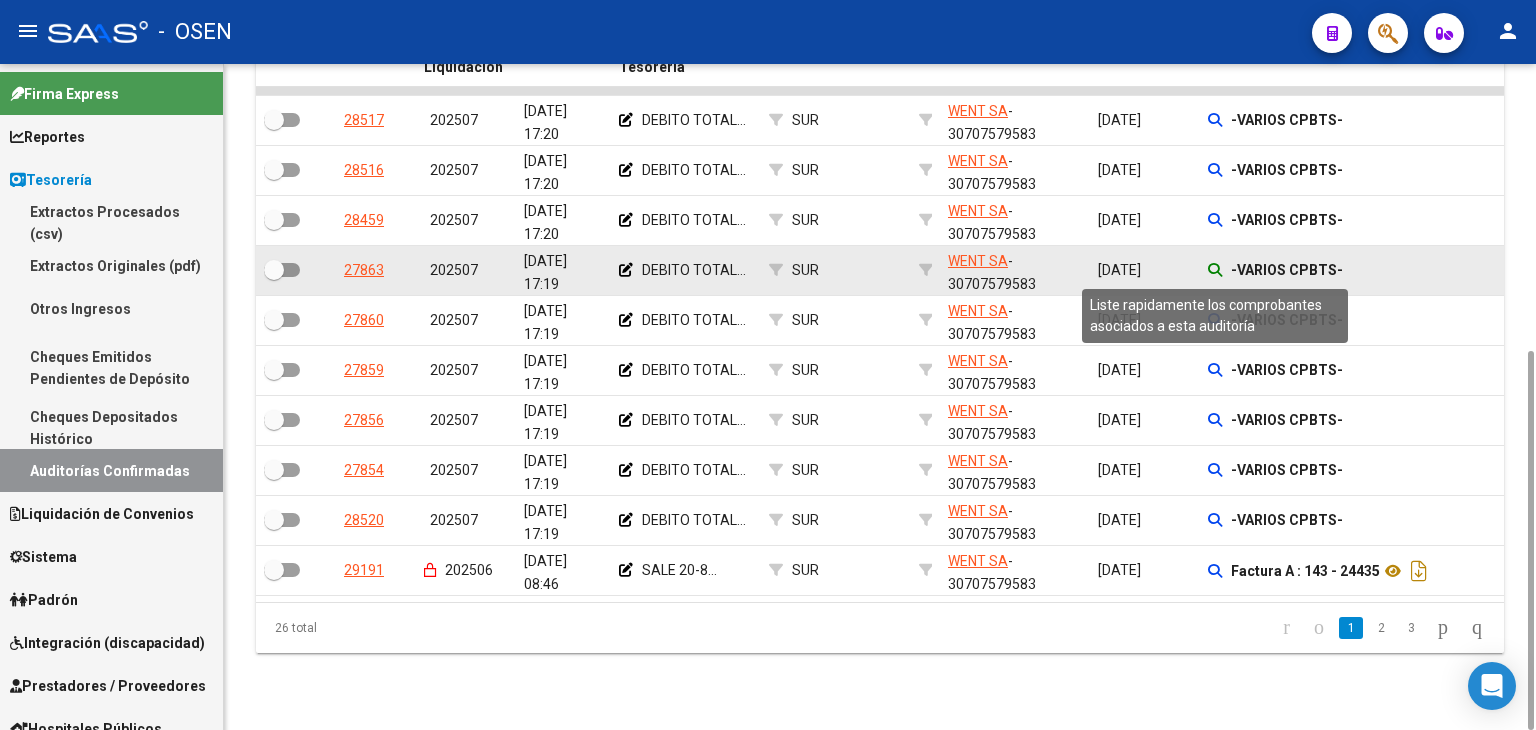 click 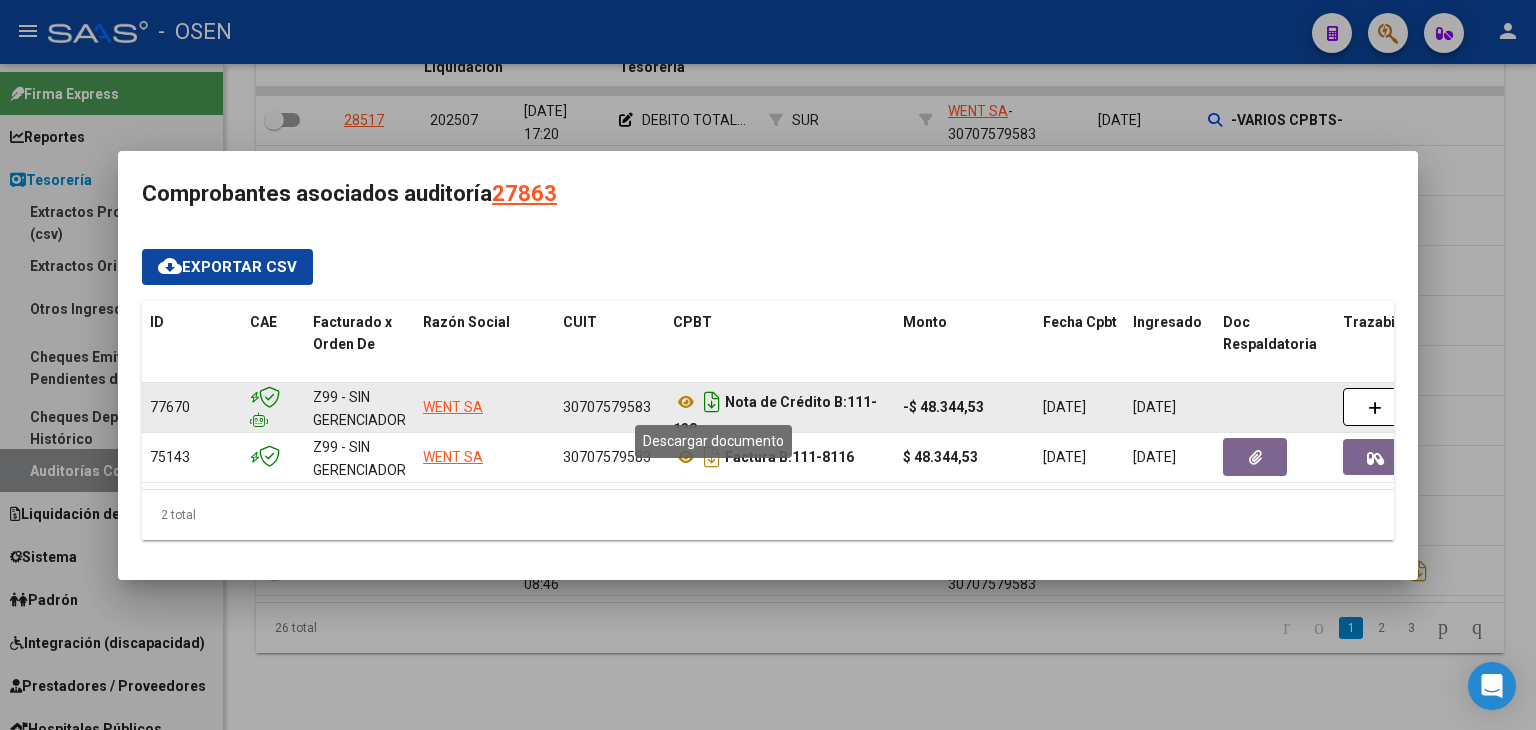 drag, startPoint x: 719, startPoint y: 391, endPoint x: 715, endPoint y: 407, distance: 16.492422 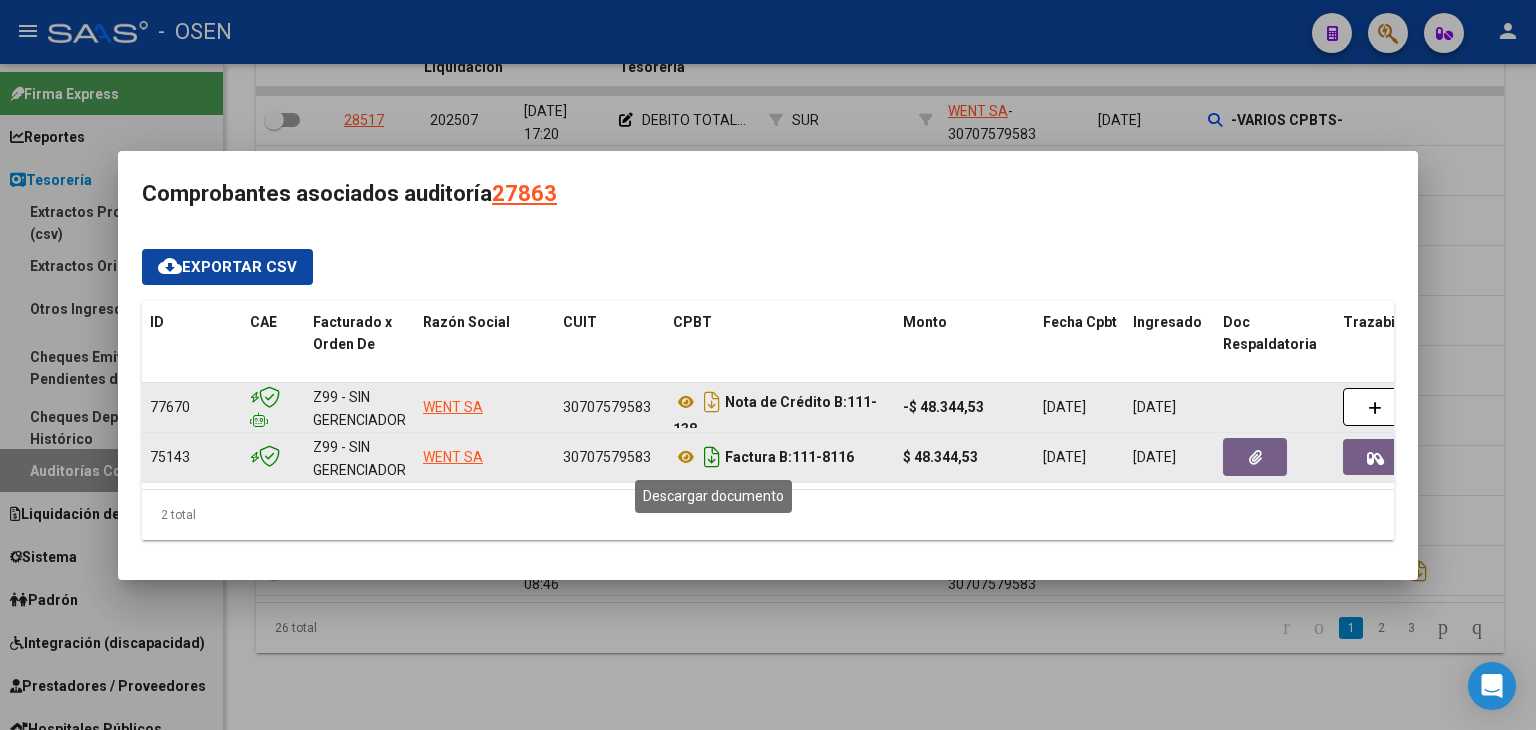 click 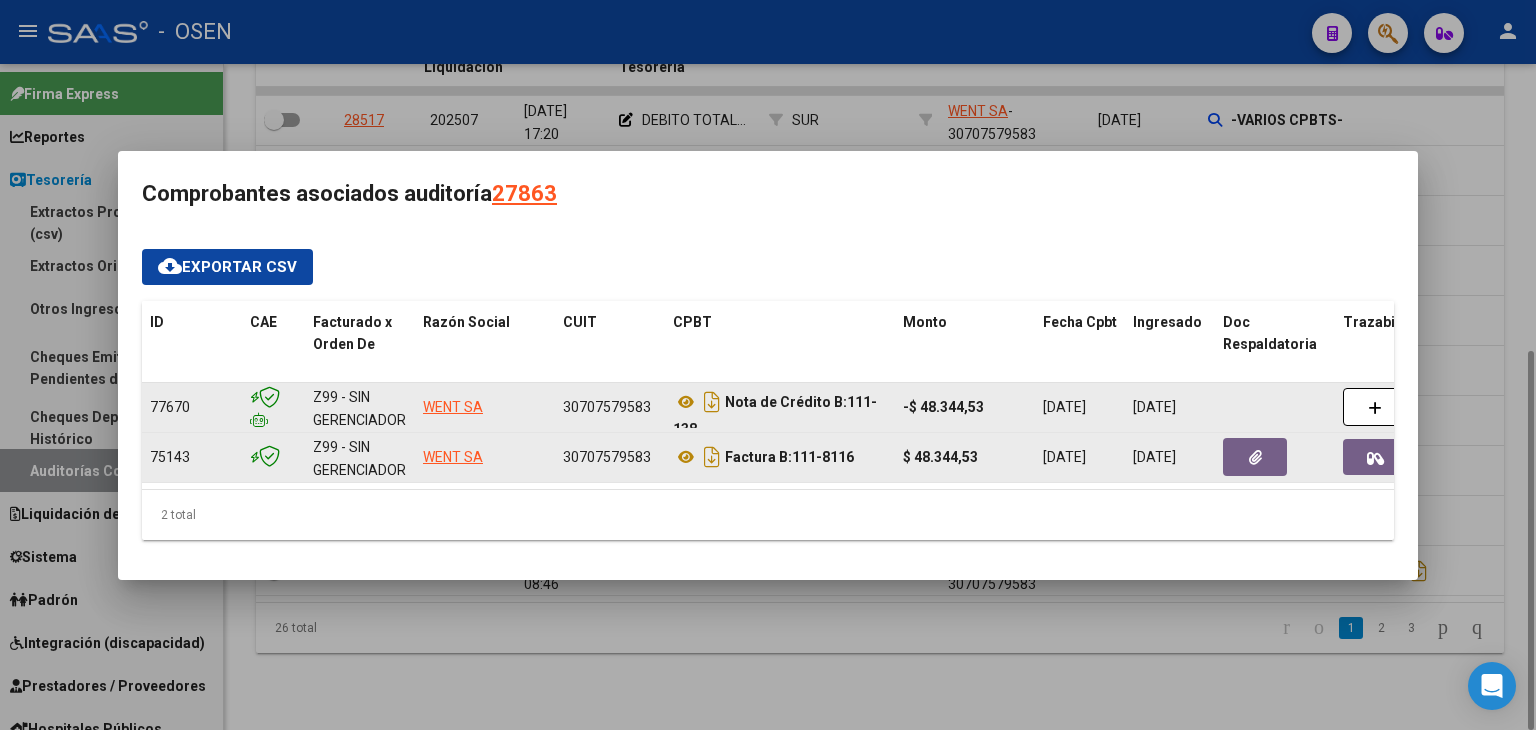 click at bounding box center [768, 365] 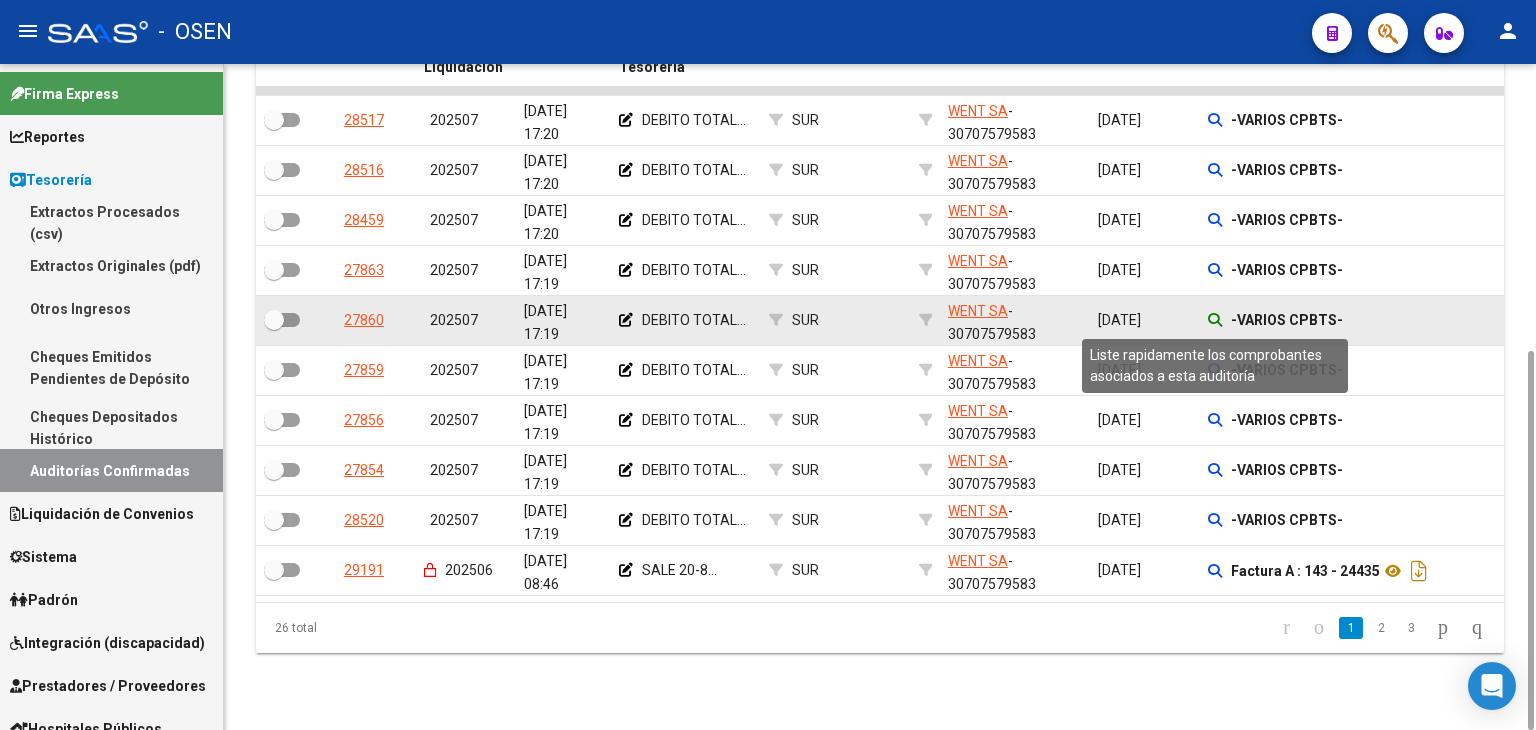 click 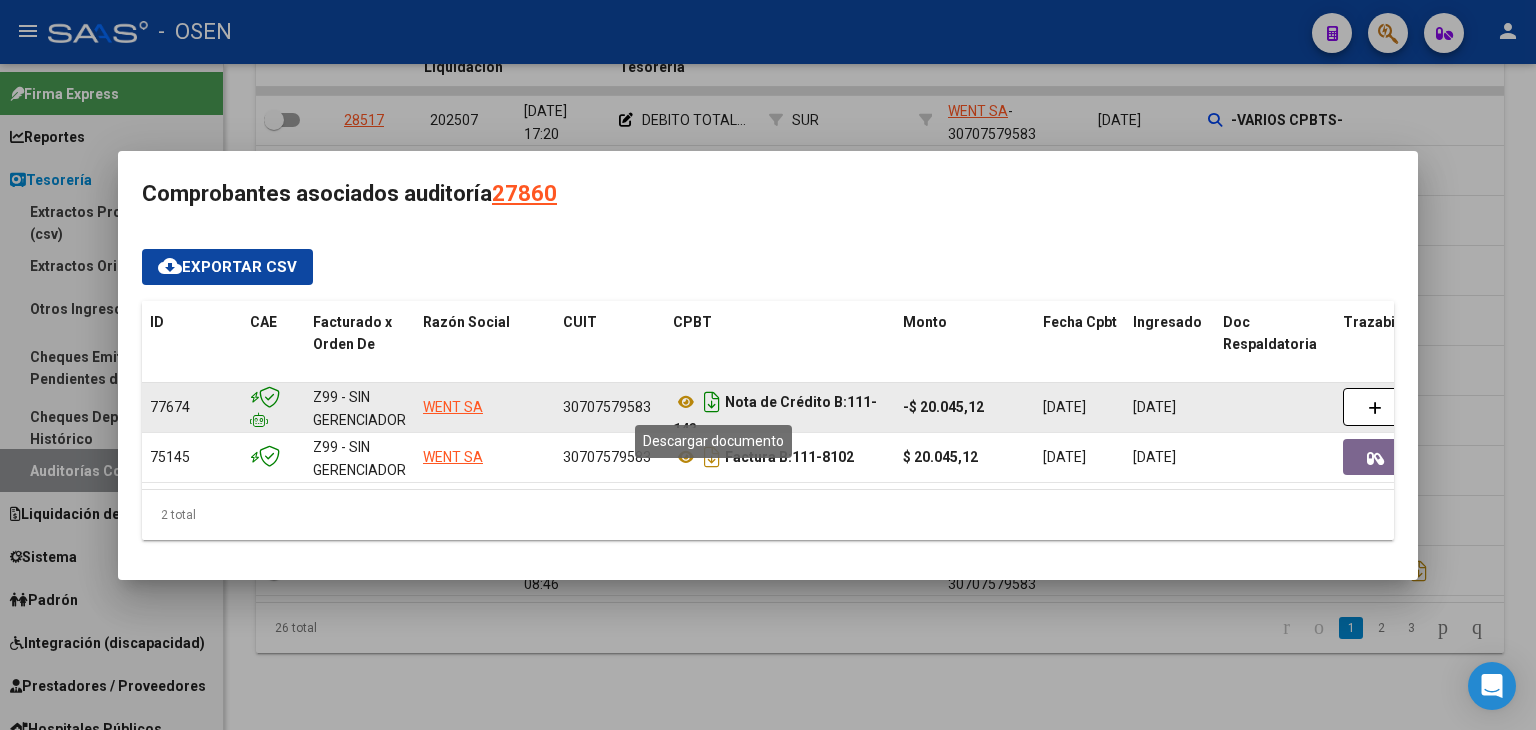click 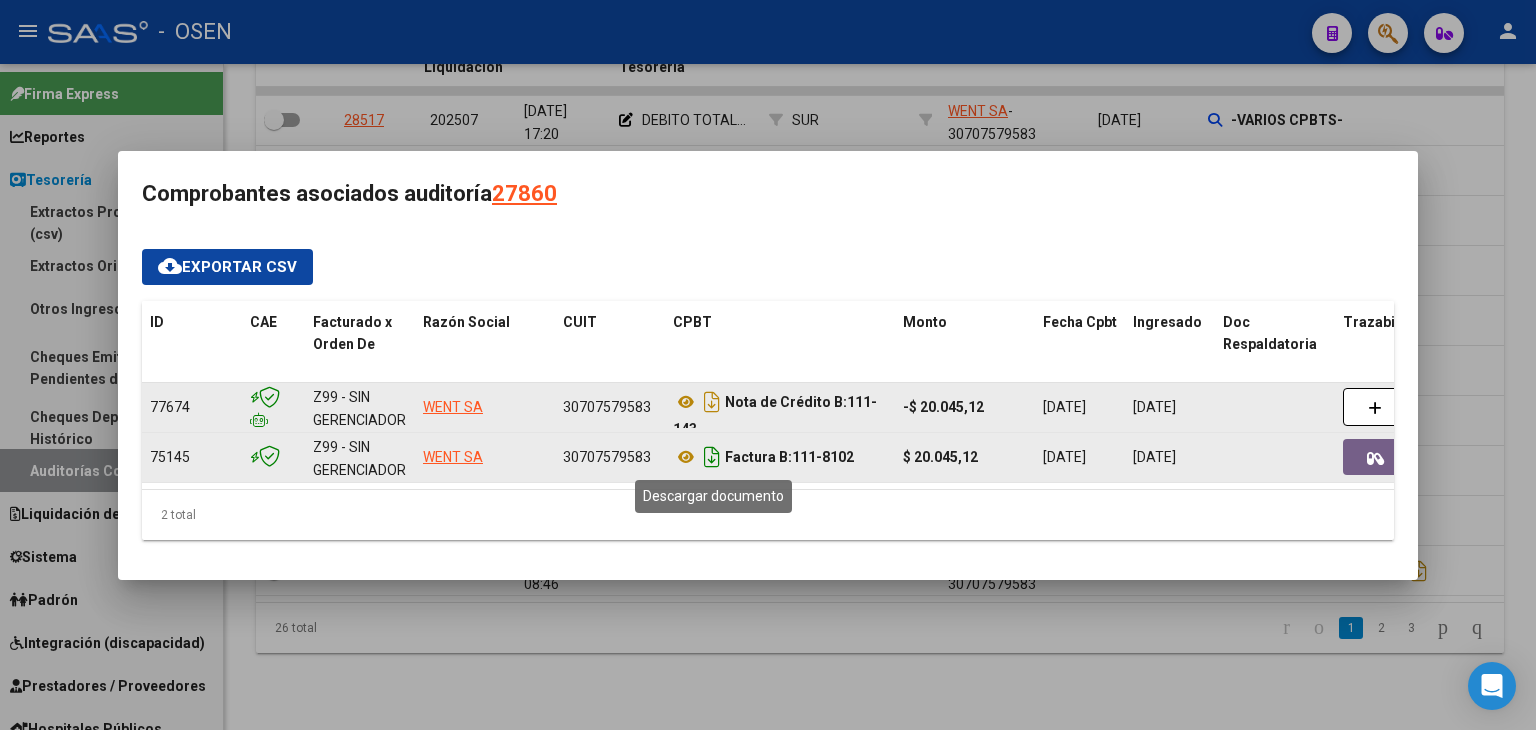 click 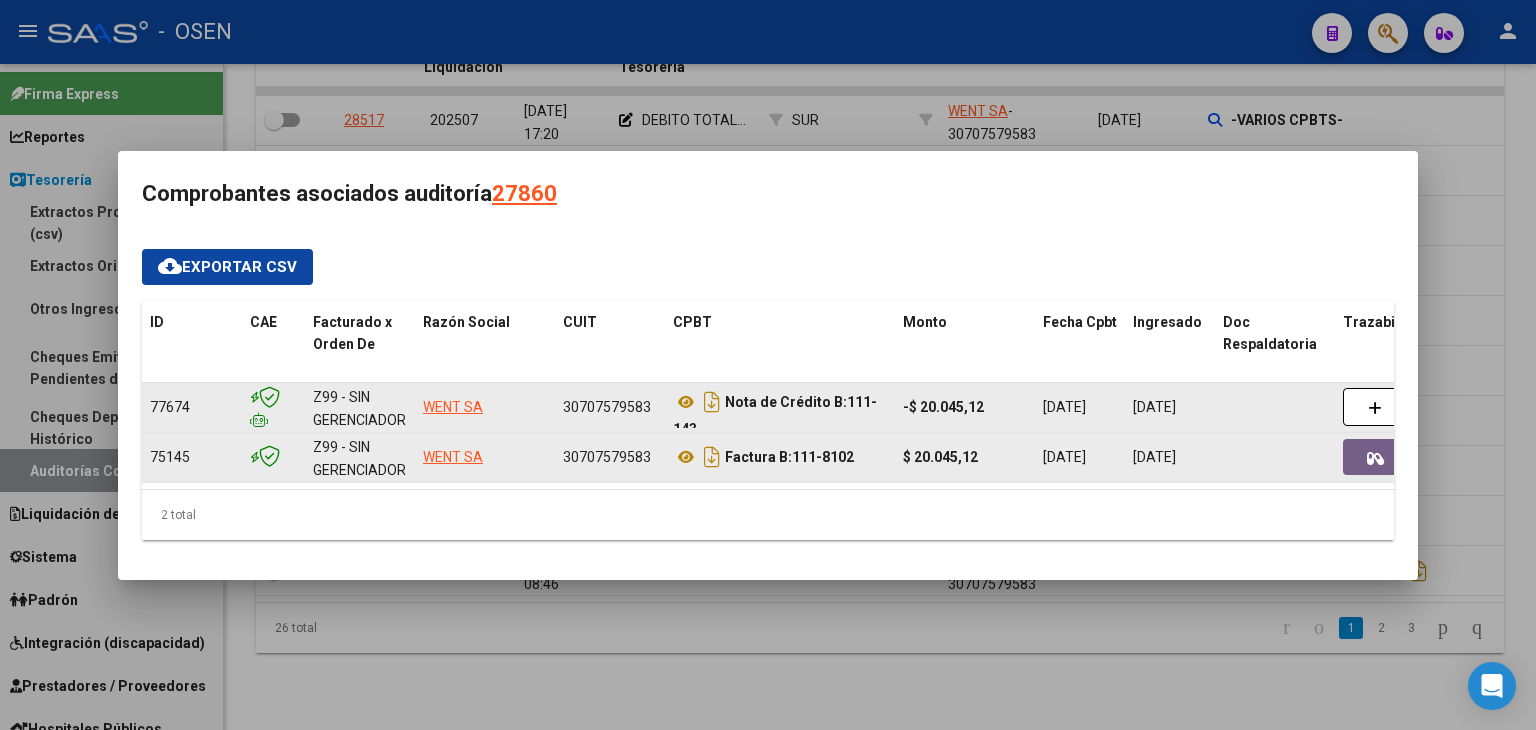 click at bounding box center (768, 365) 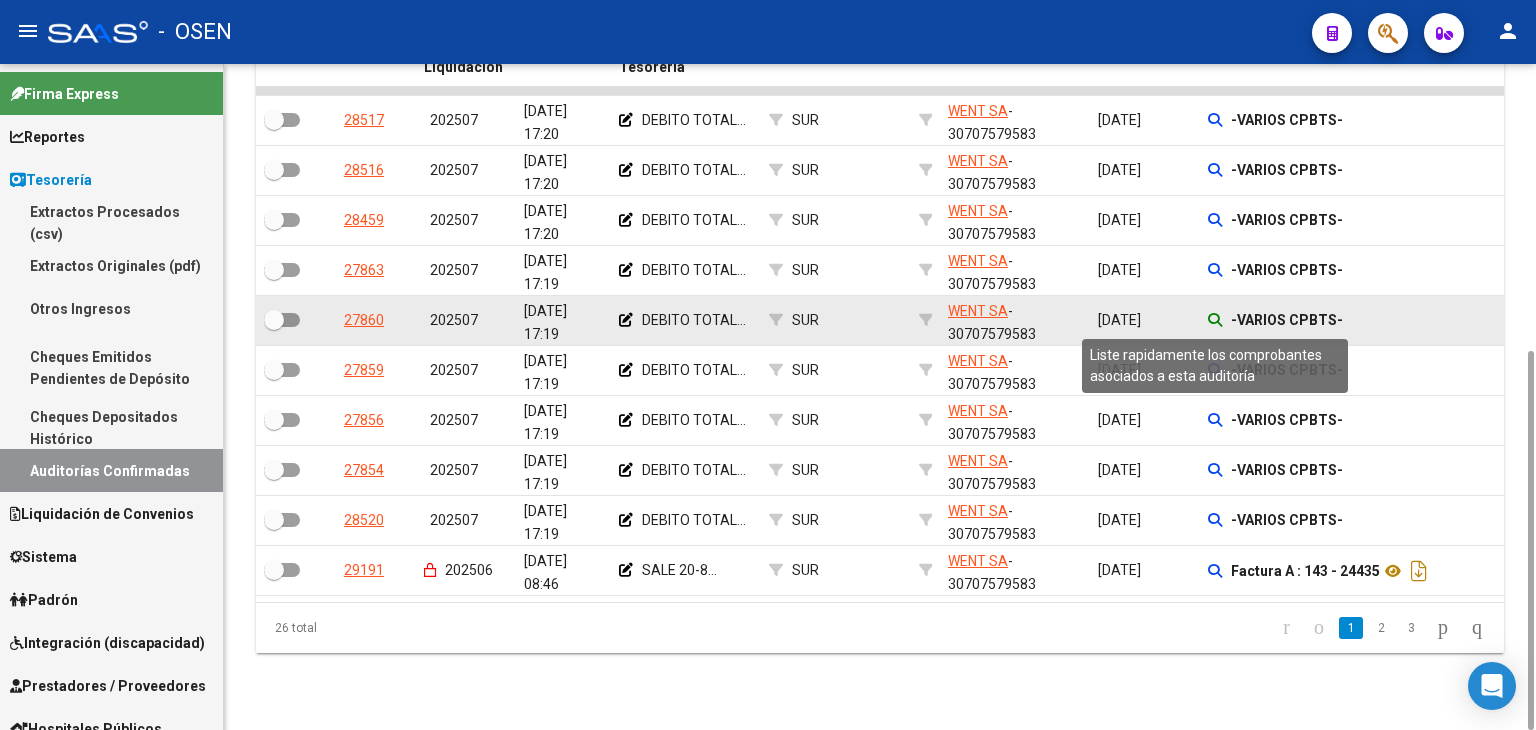 click 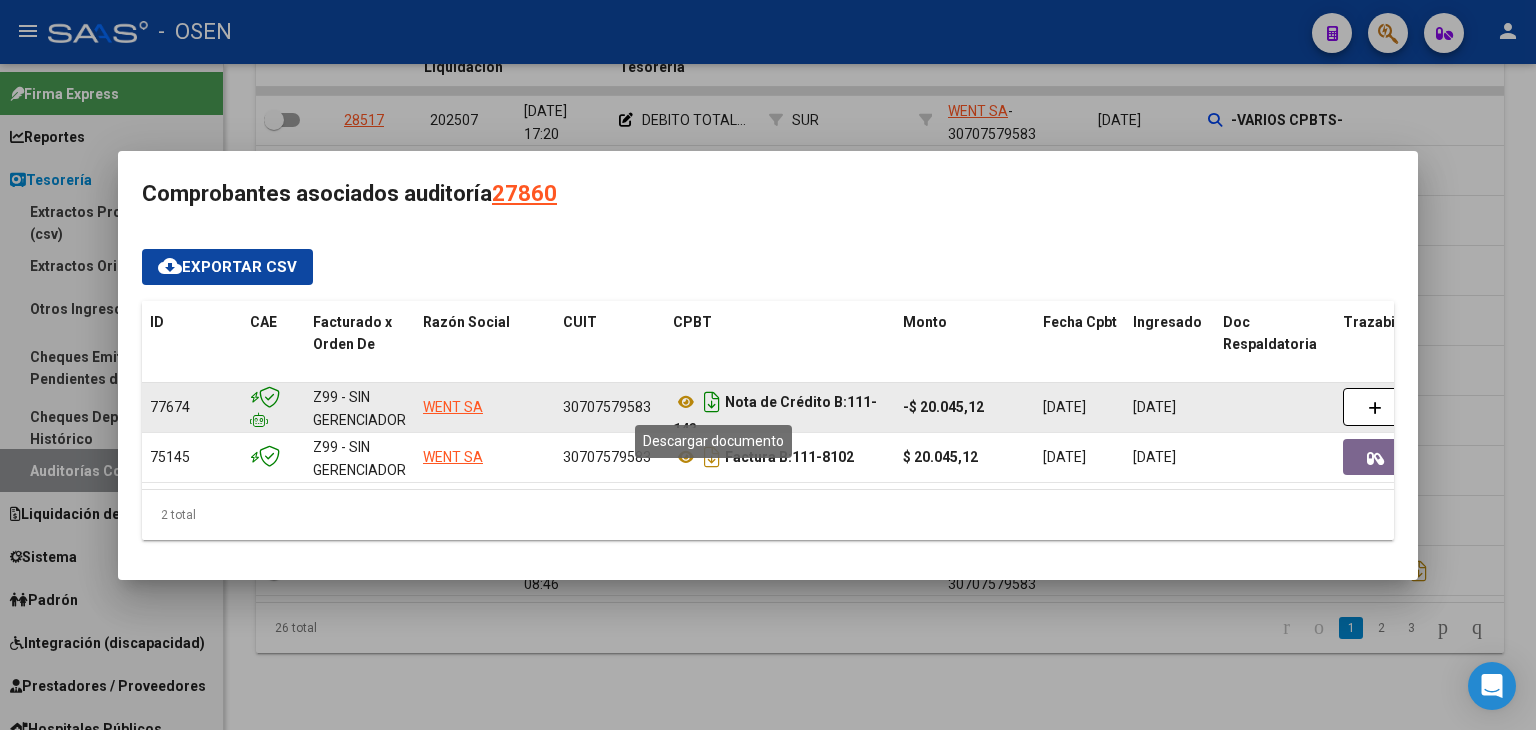 click 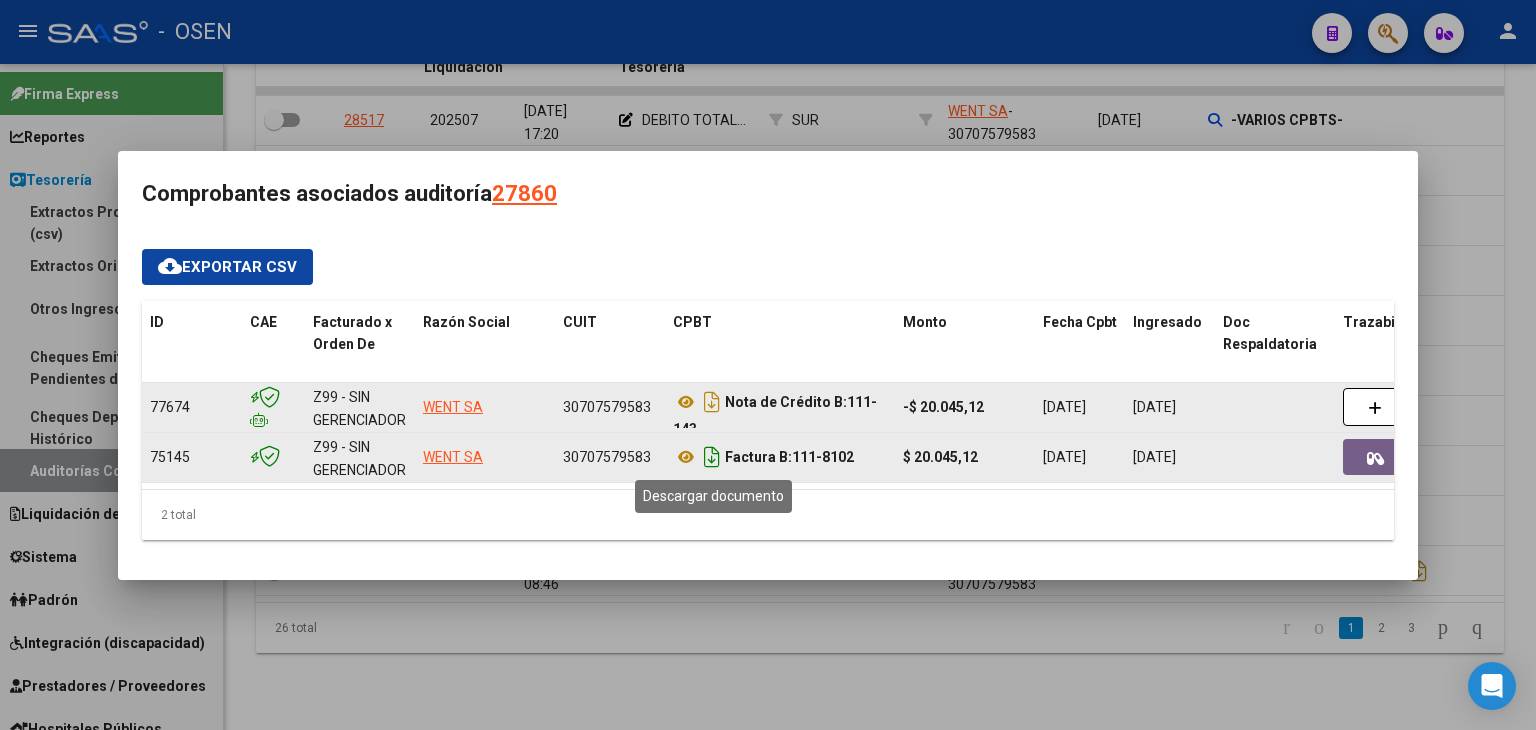 click 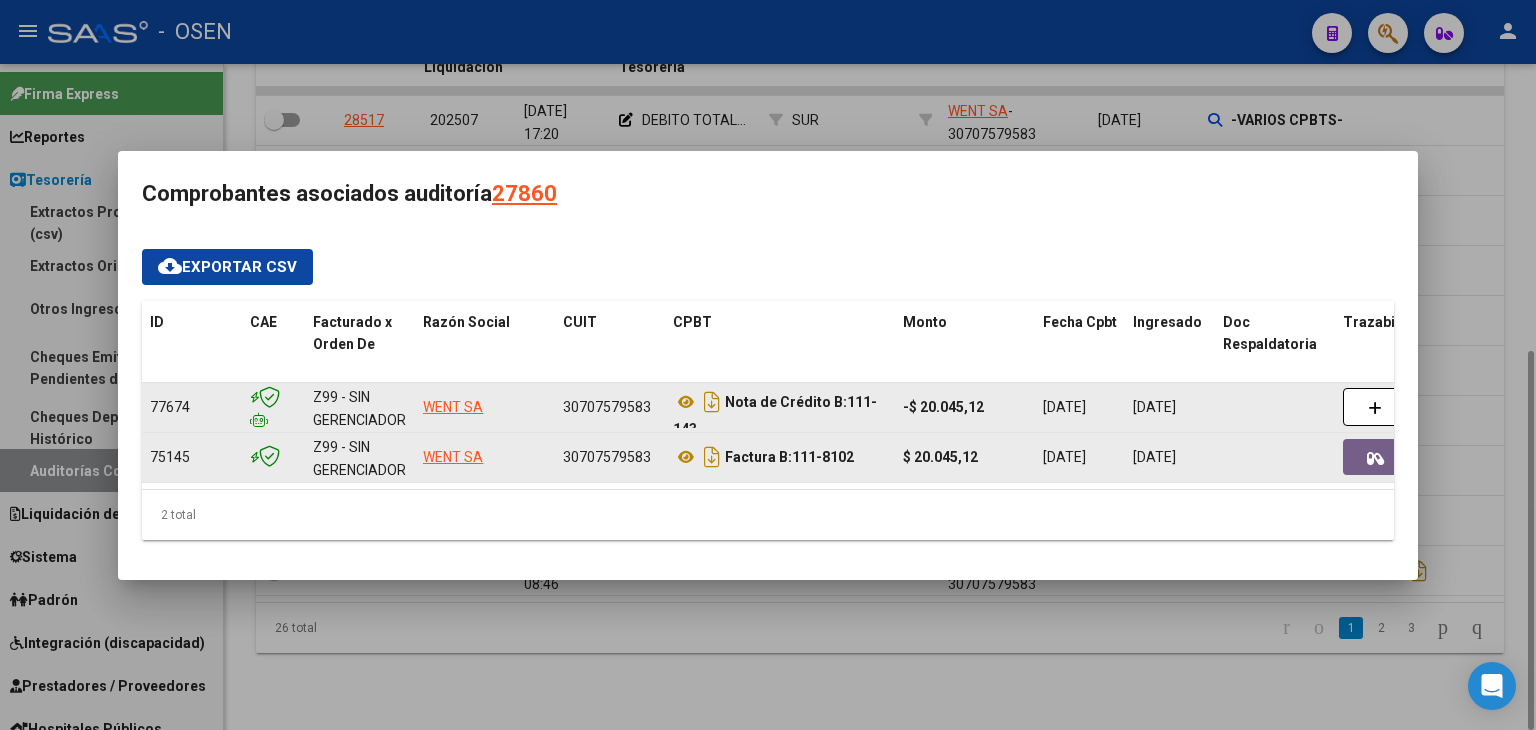 drag, startPoint x: 807, startPoint y: 641, endPoint x: 819, endPoint y: 639, distance: 12.165525 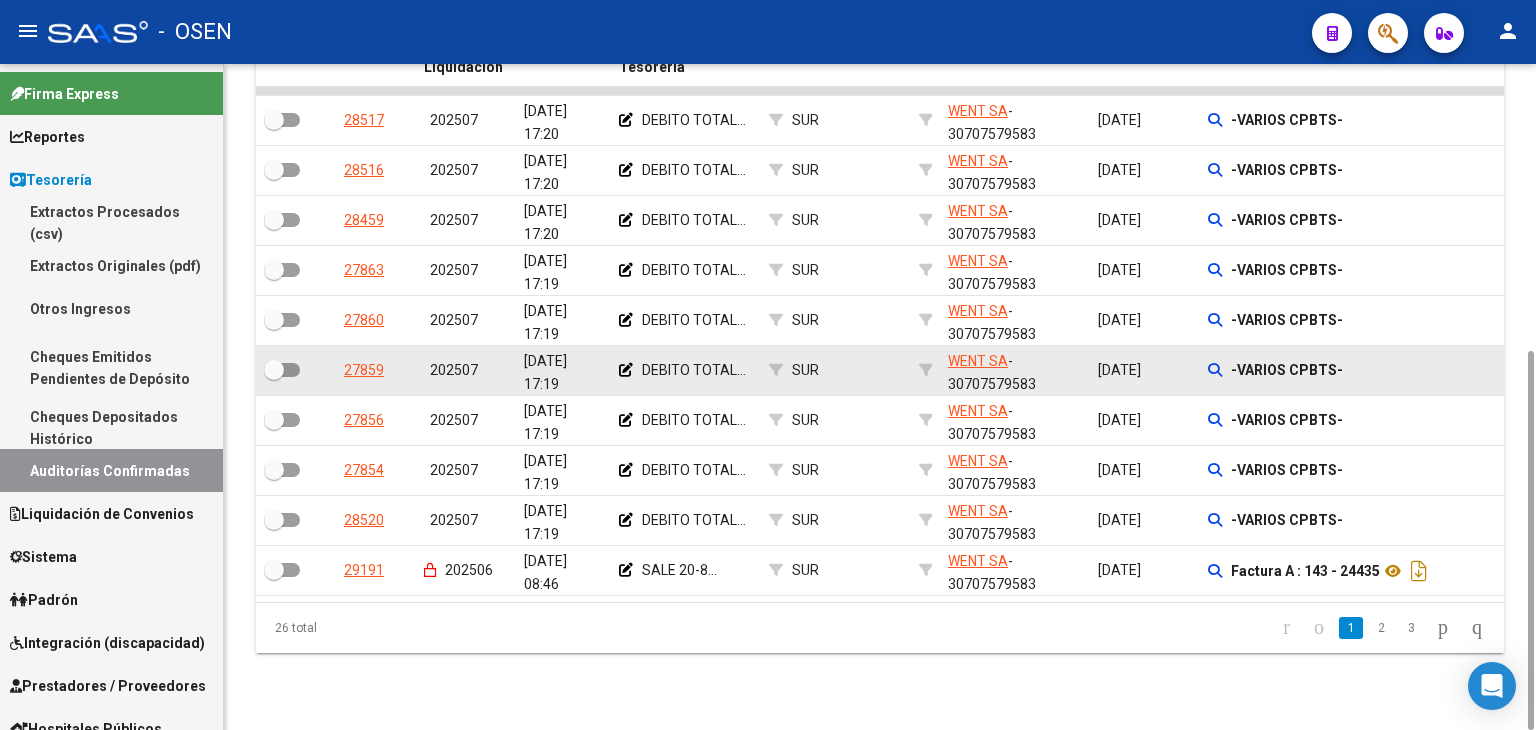 click on "-VARIOS CPBTS-" 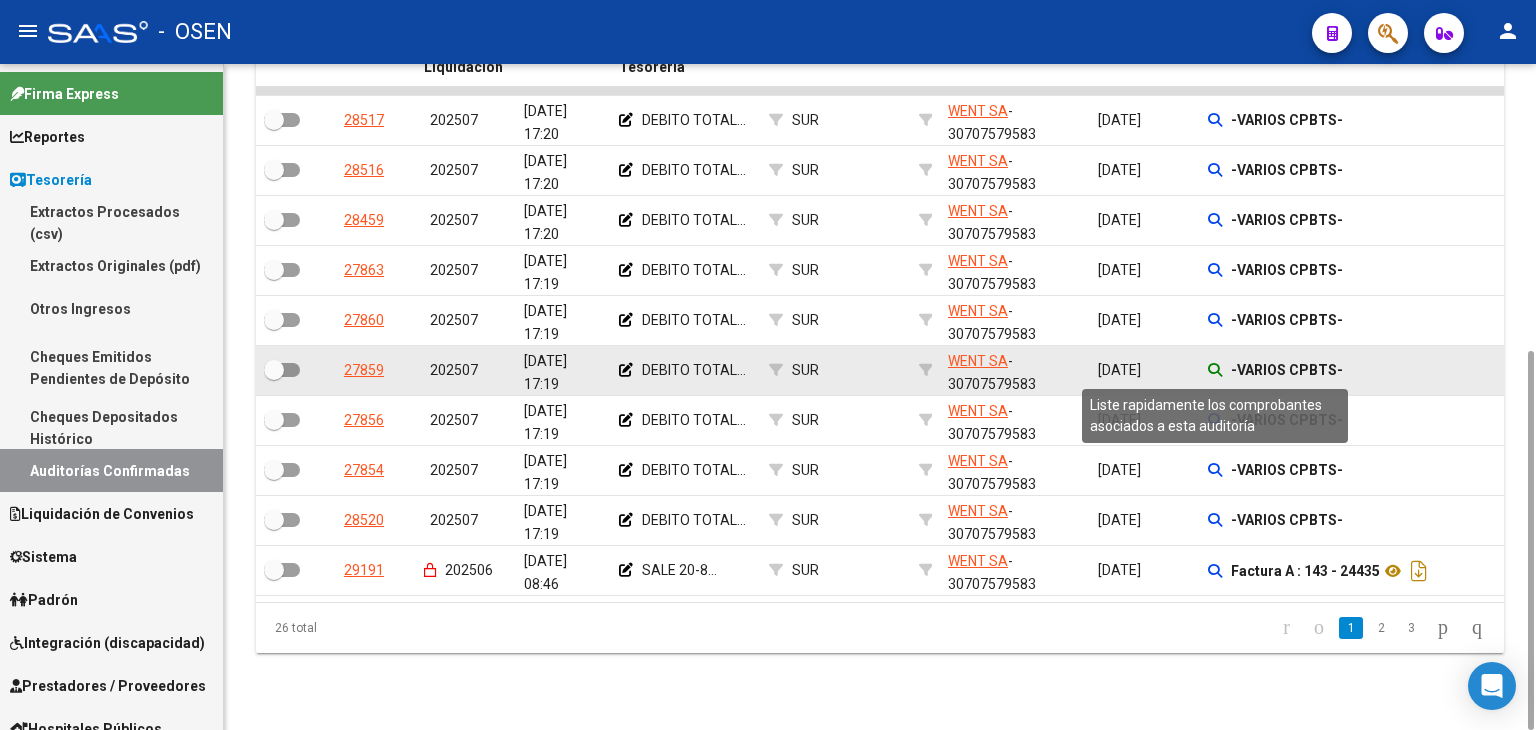 click 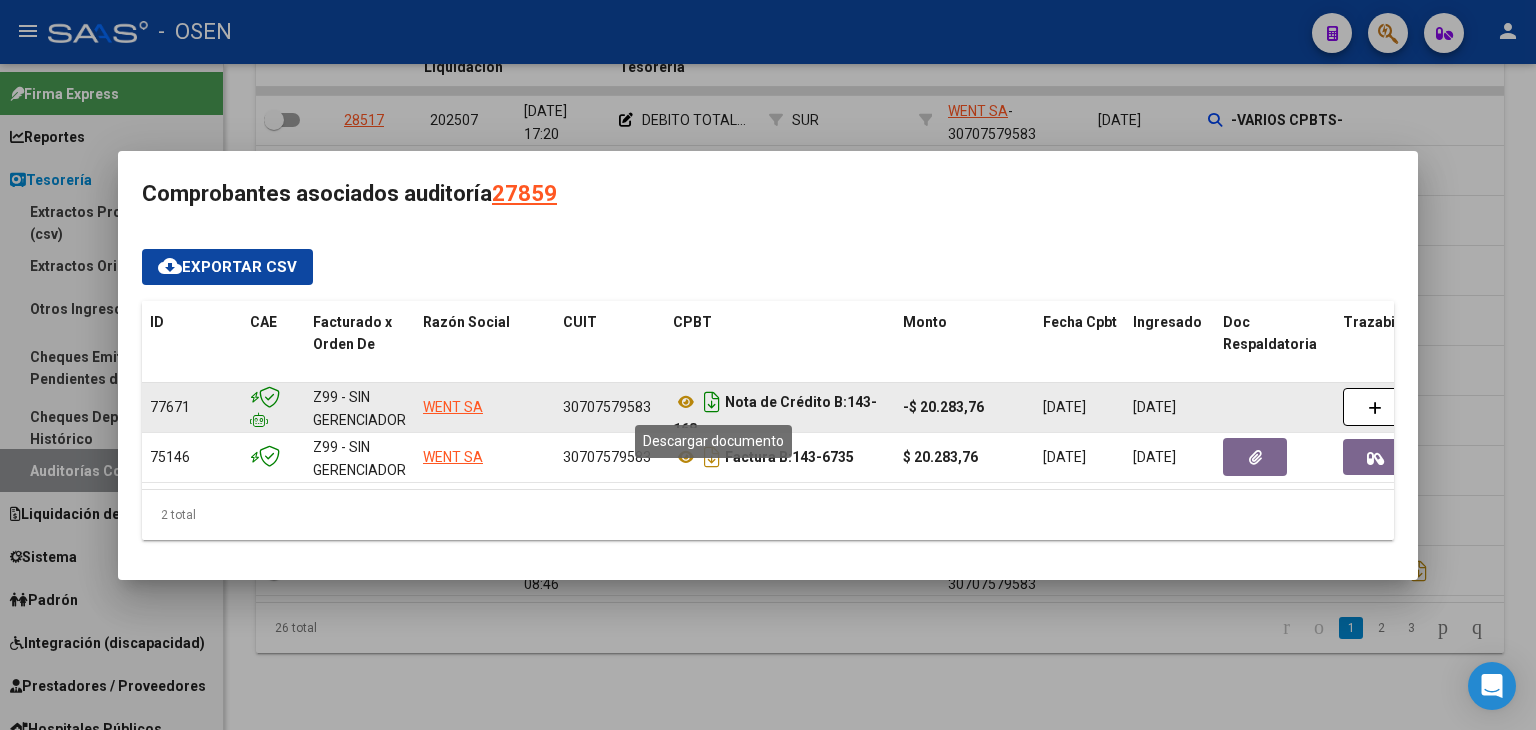 click 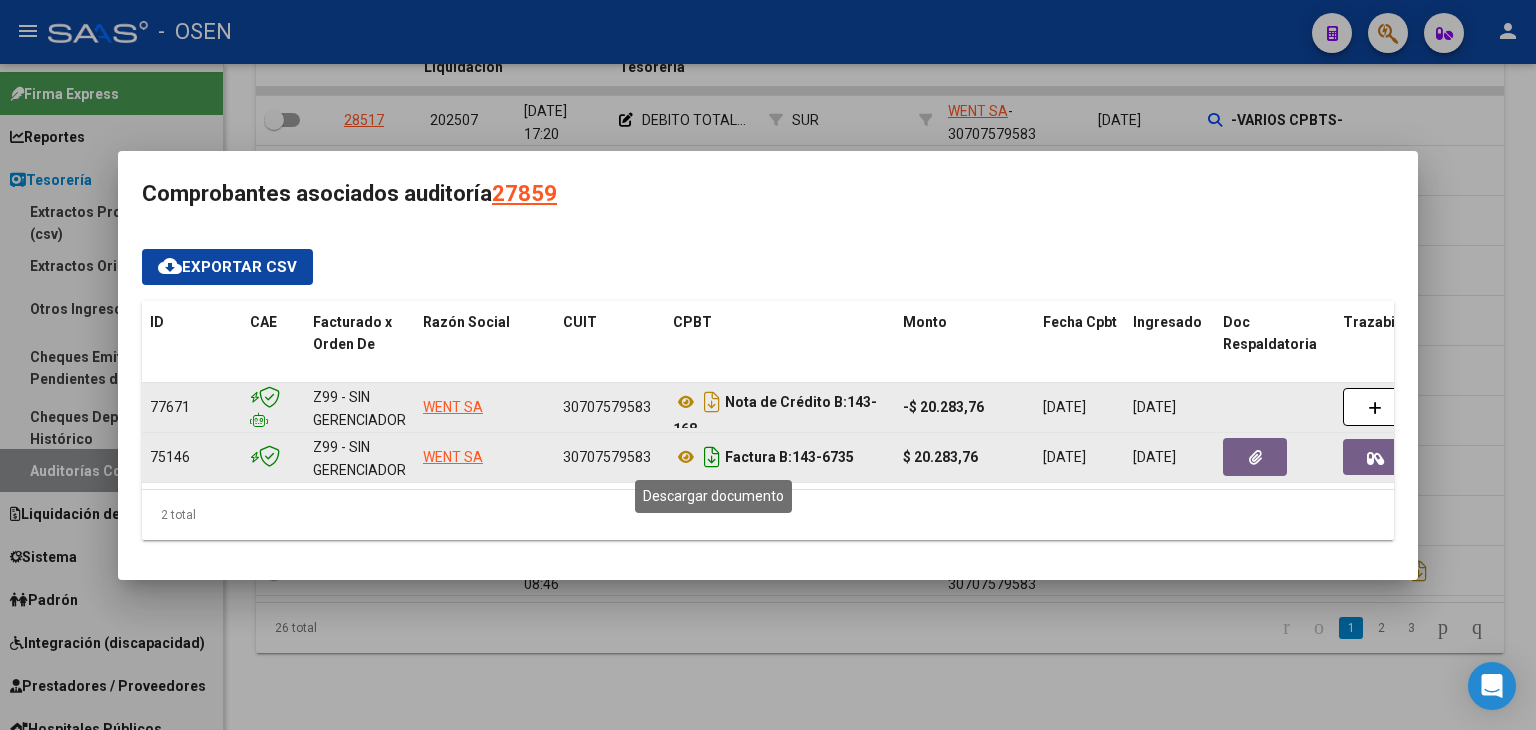 click 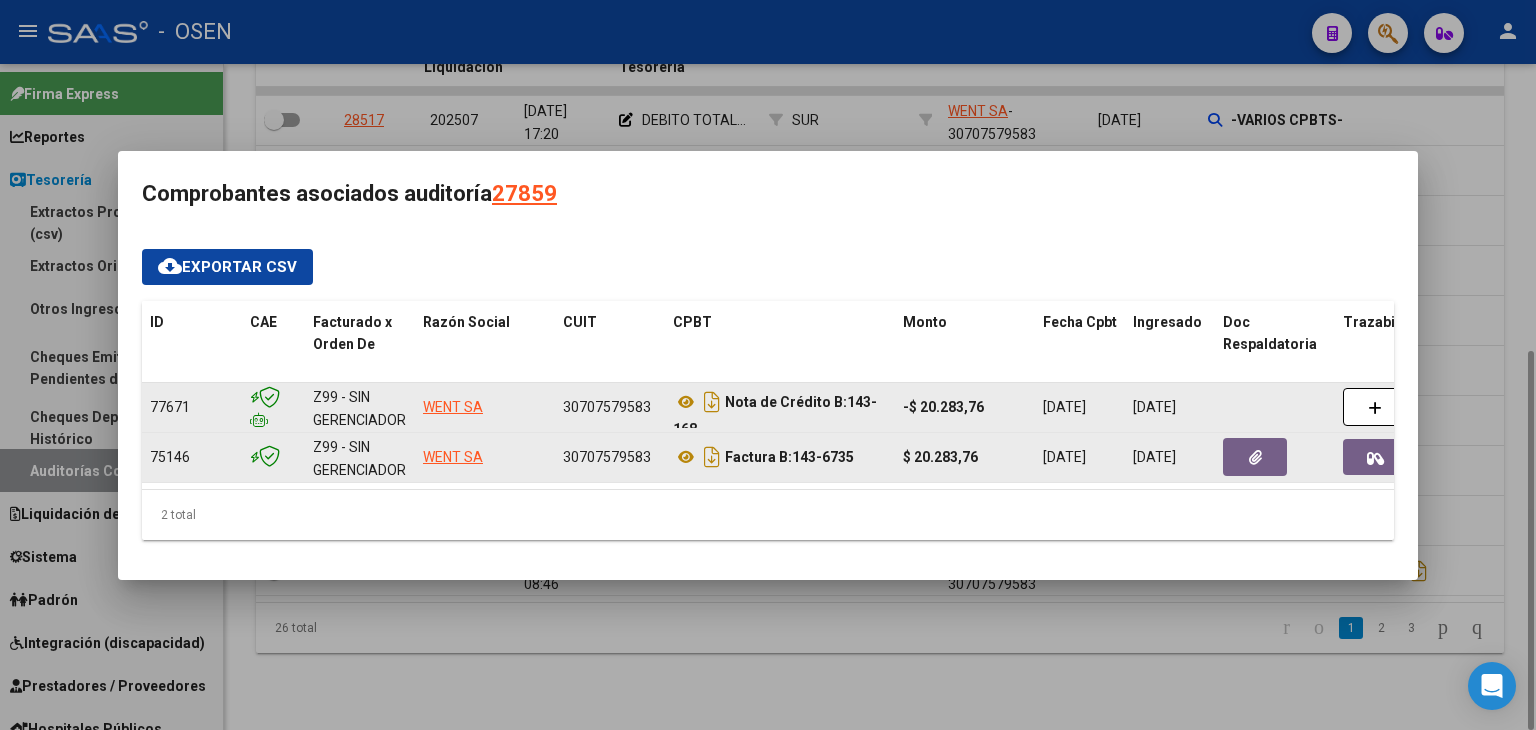 drag, startPoint x: 842, startPoint y: 667, endPoint x: 936, endPoint y: 633, distance: 99.95999 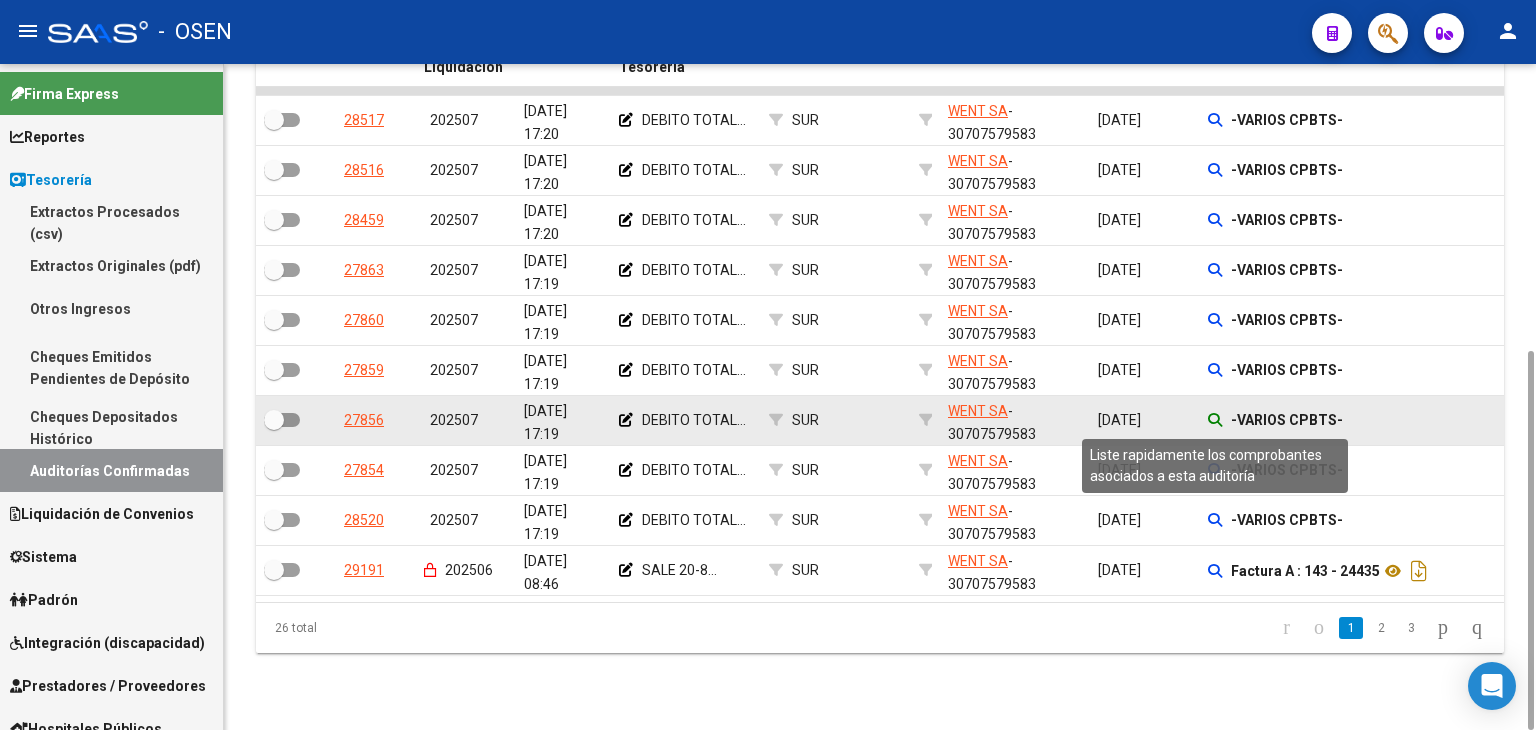 click 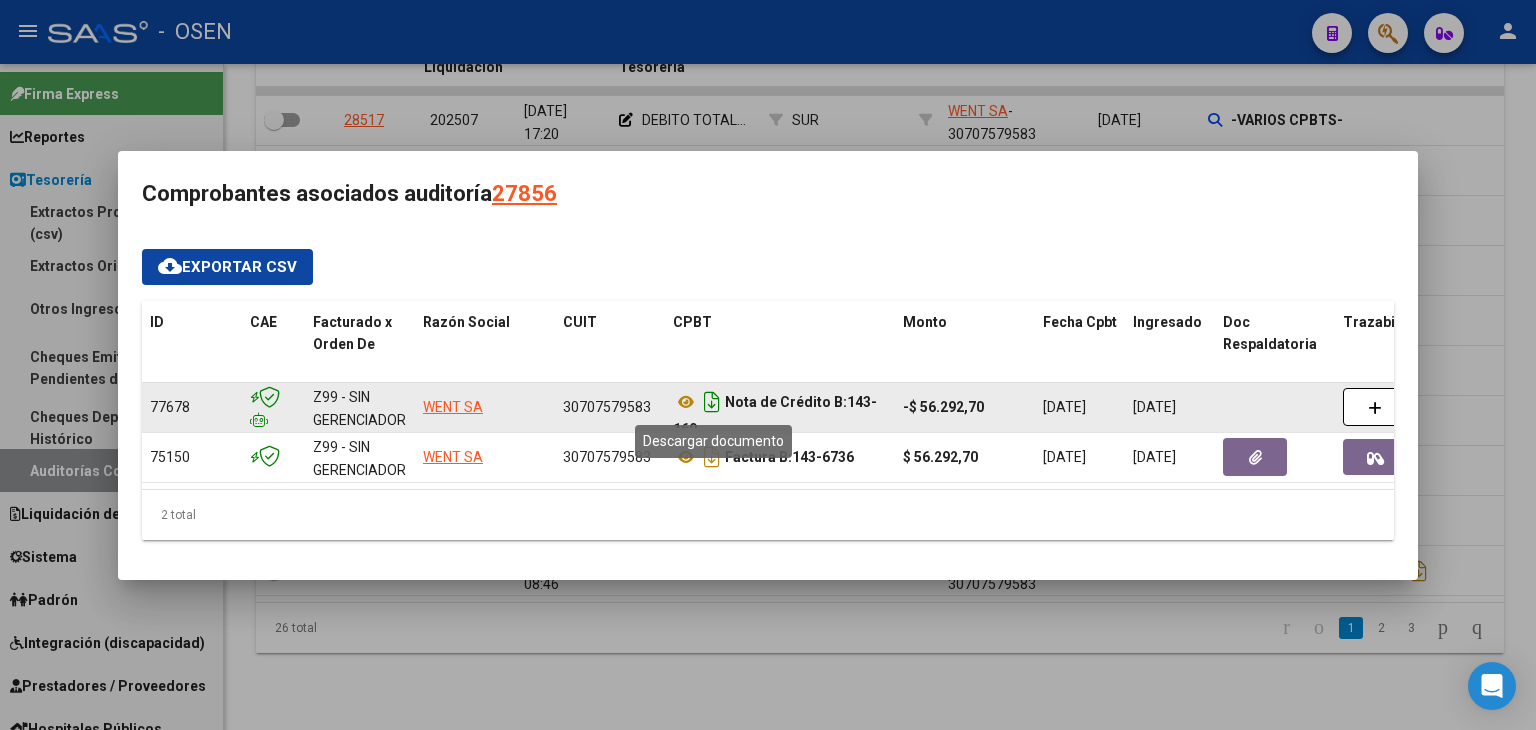 click 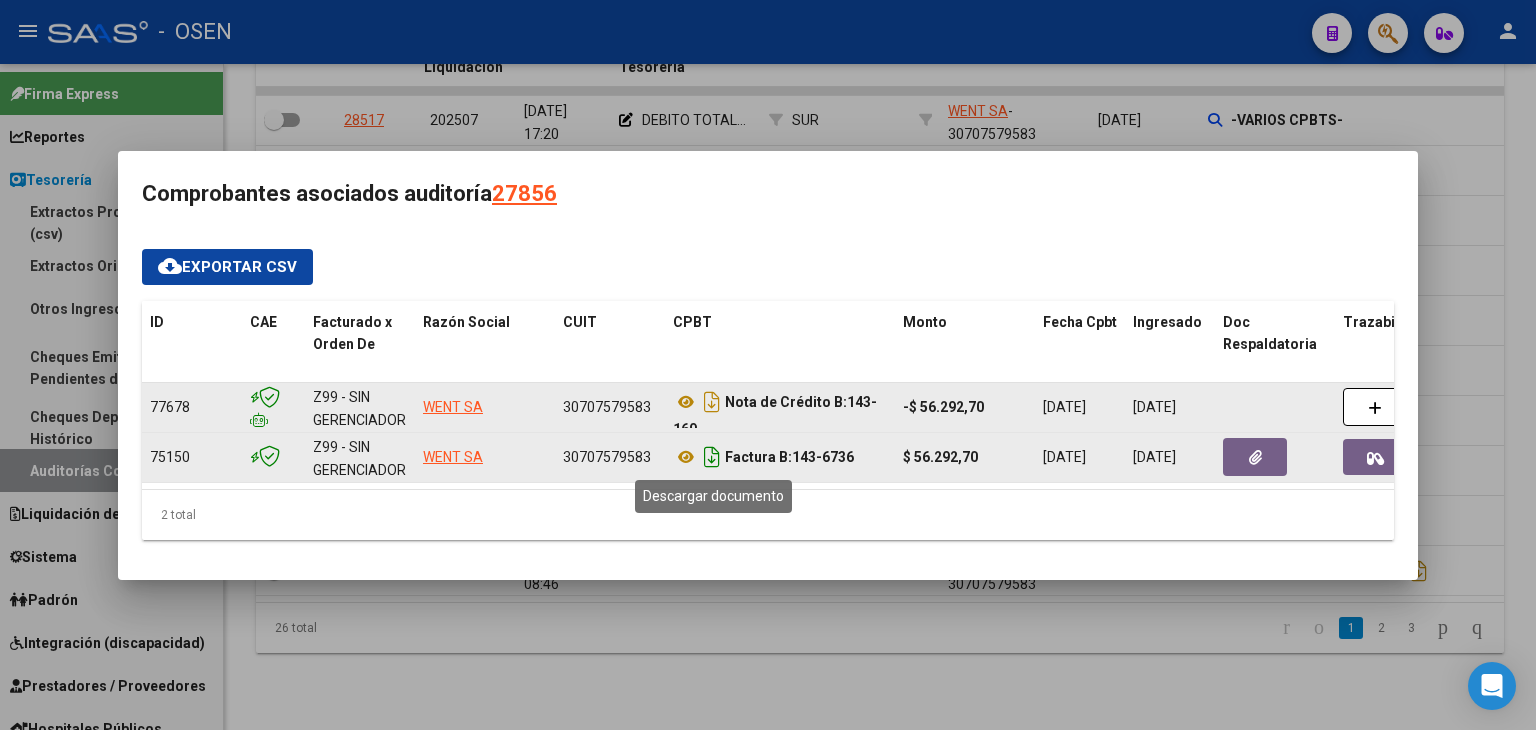 click 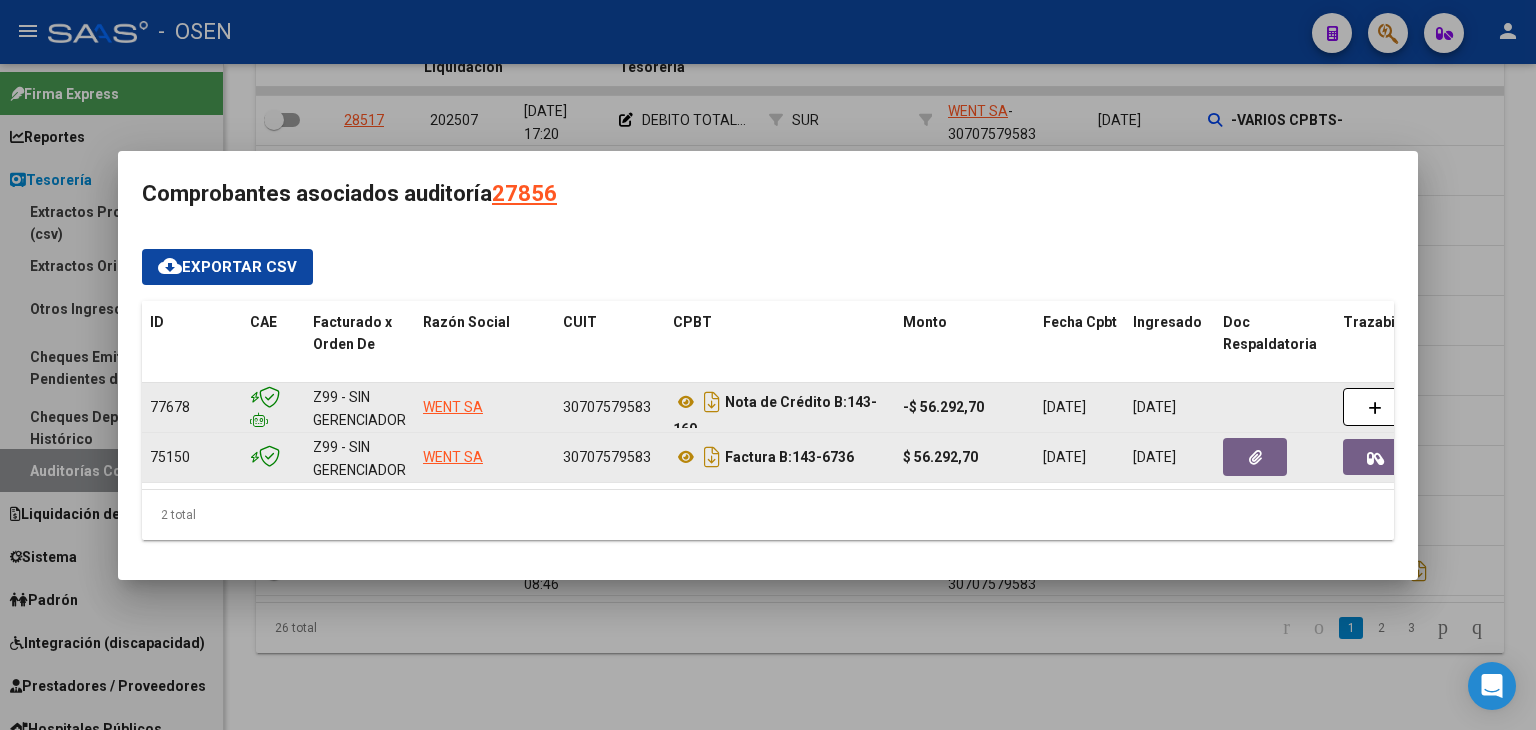 click at bounding box center [768, 365] 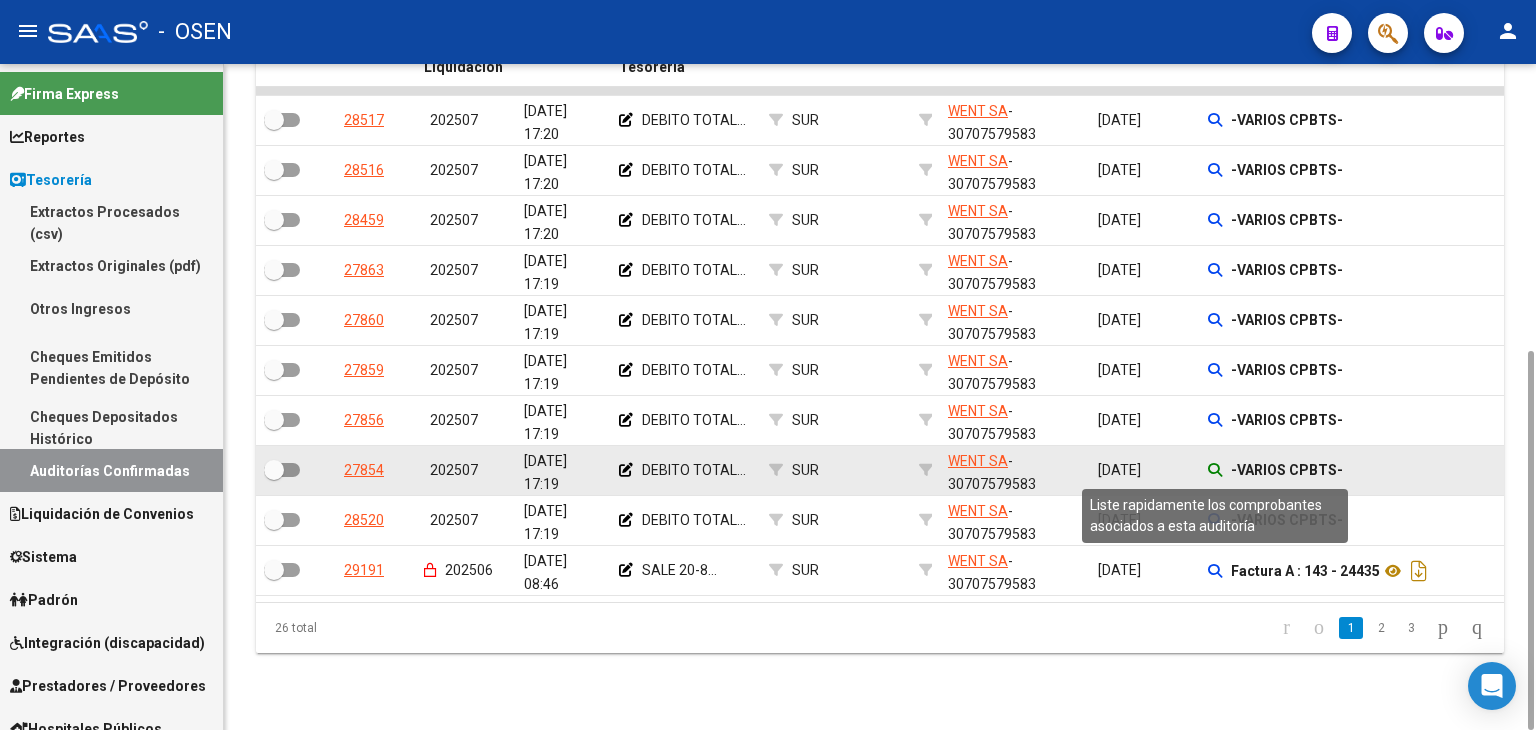 click 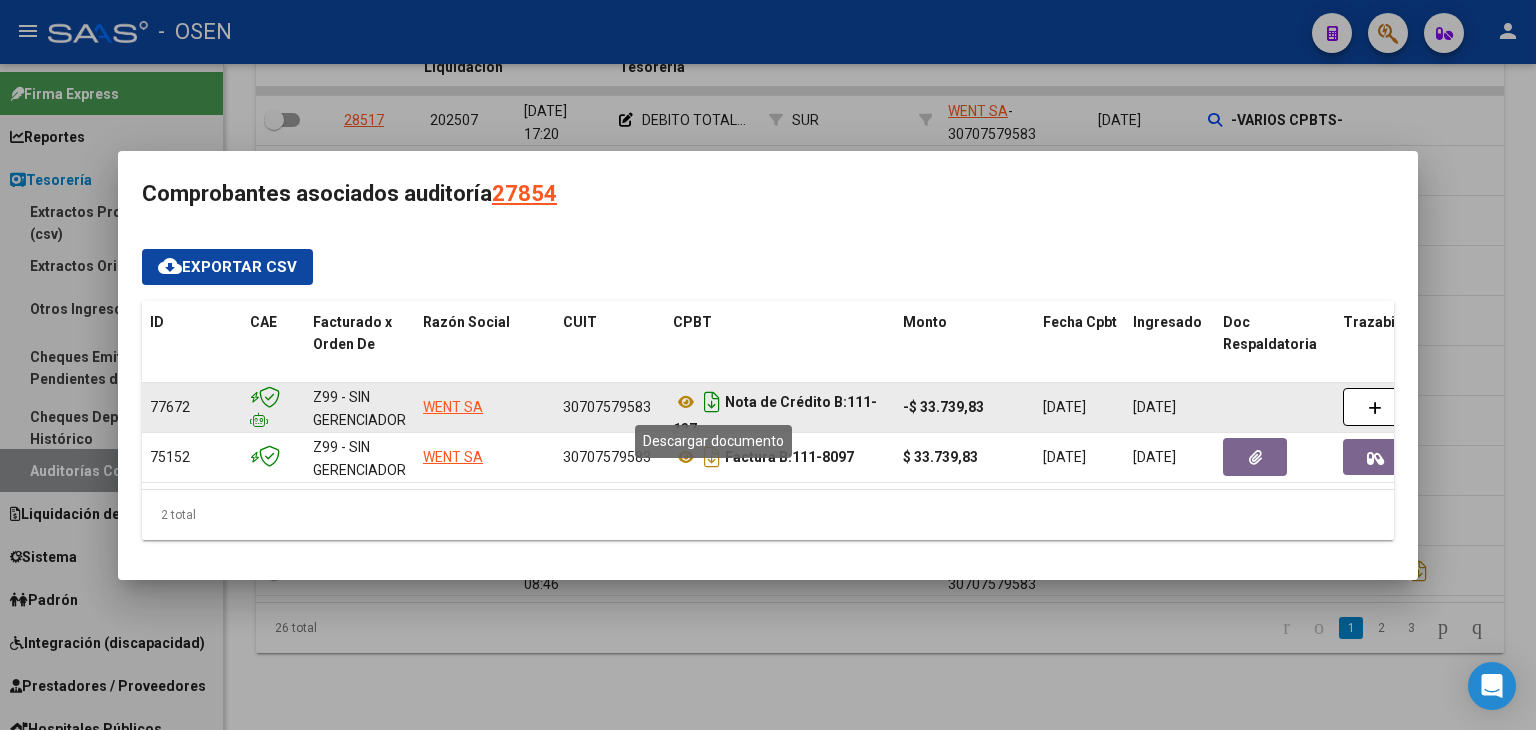 click 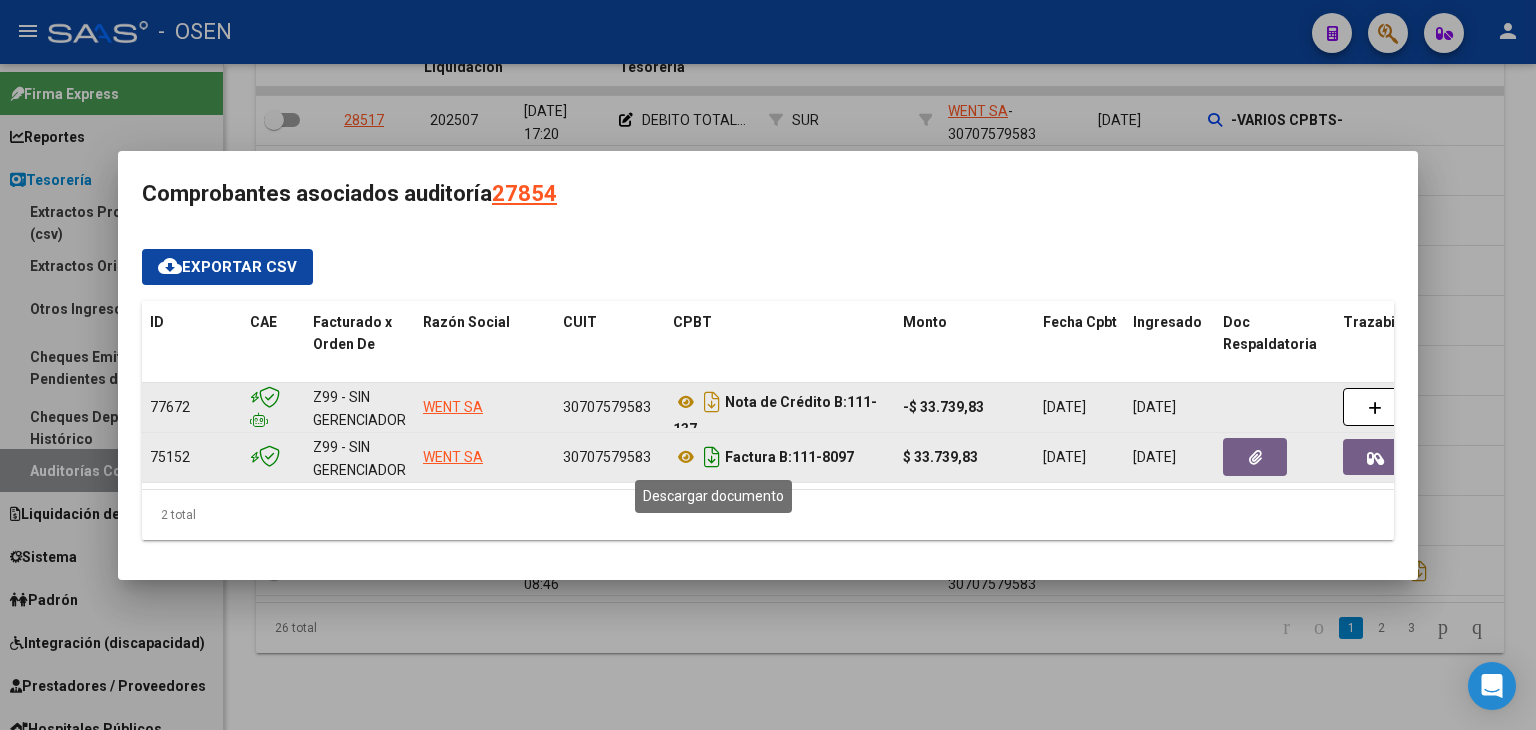 click 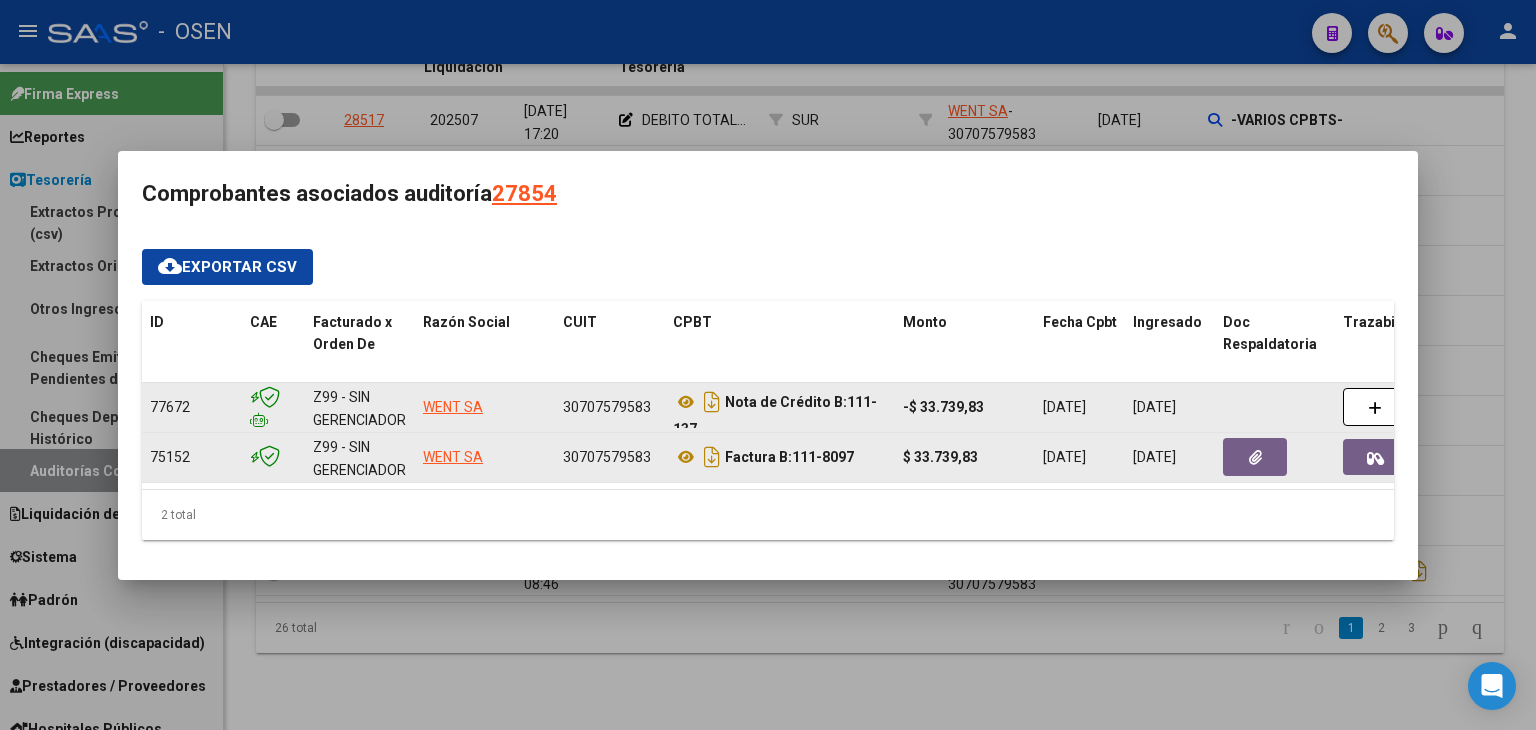 click at bounding box center [768, 365] 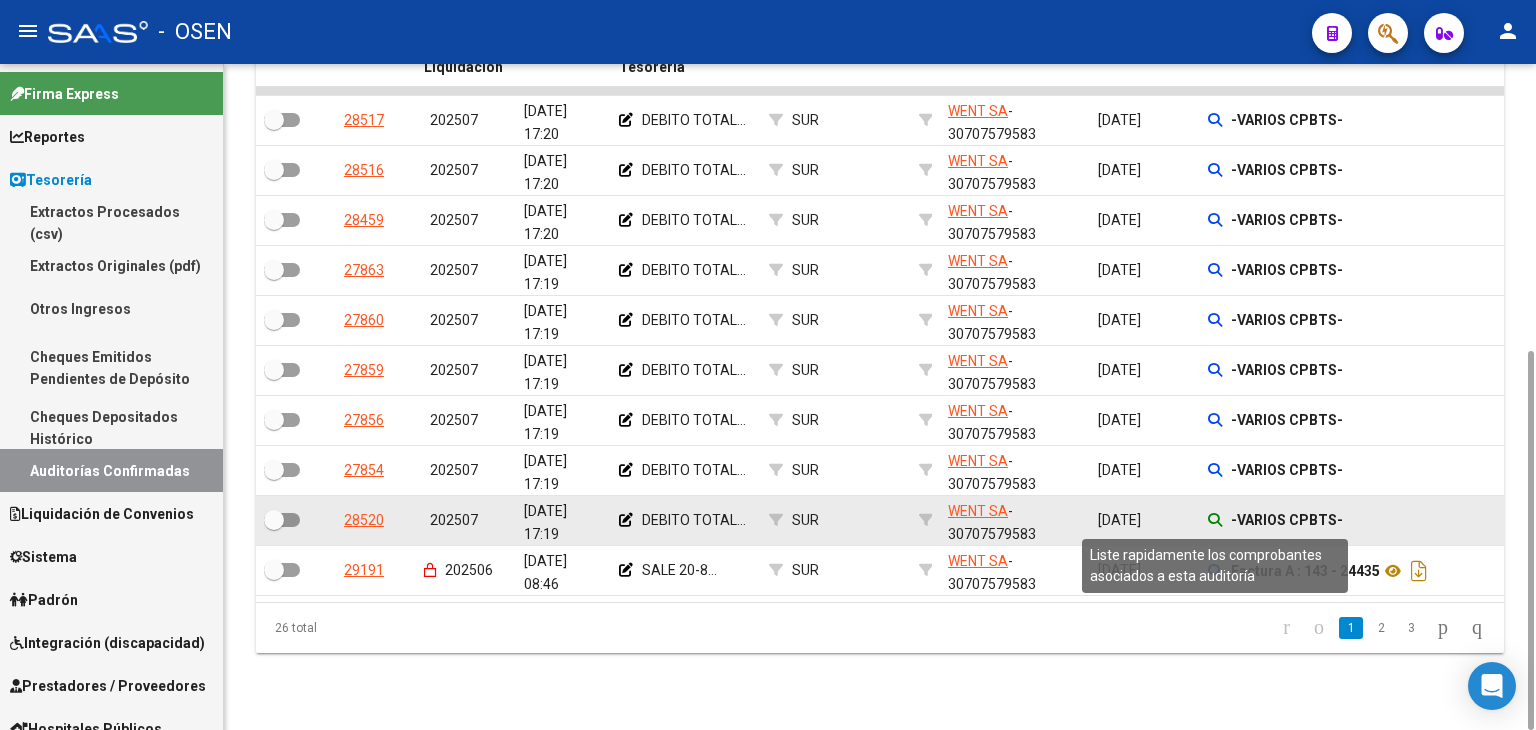 click 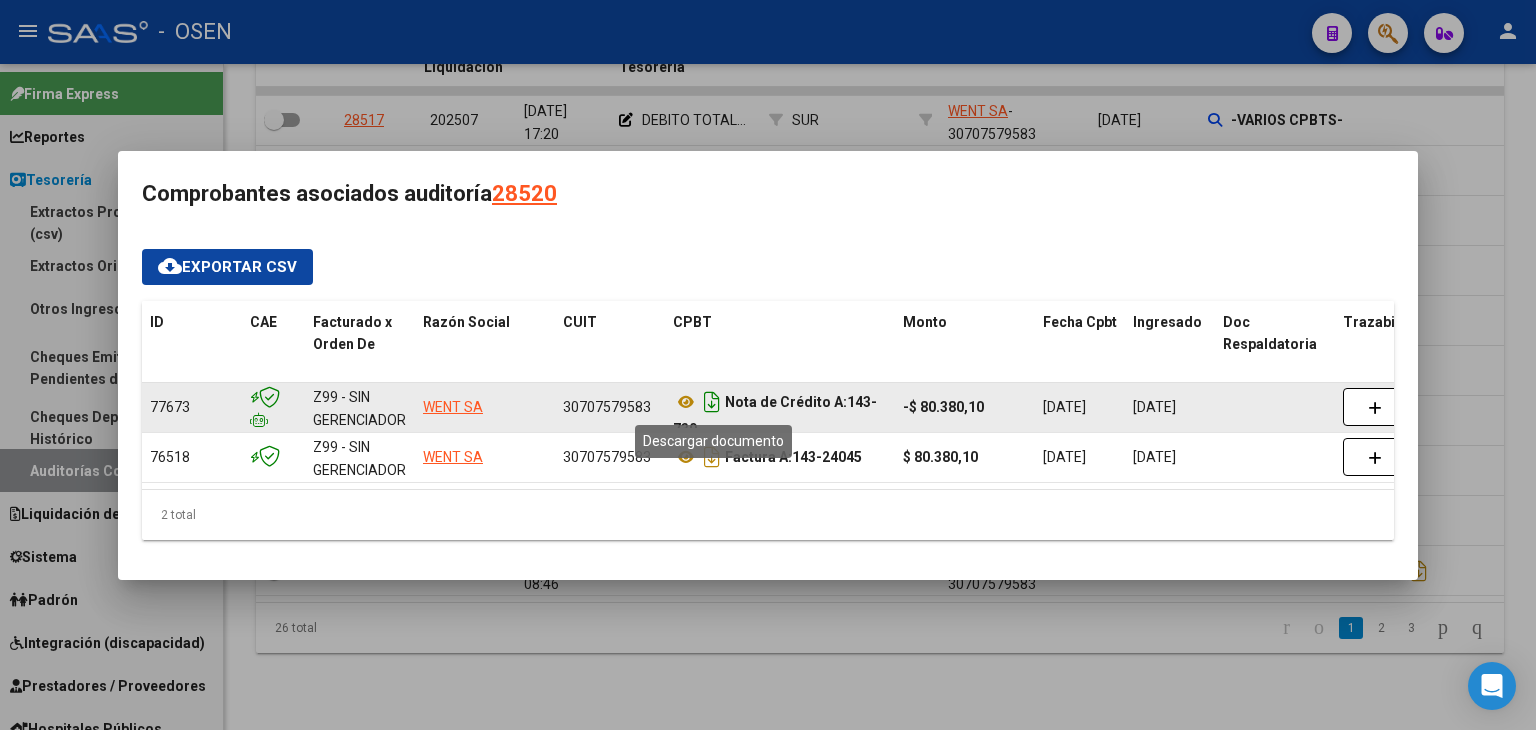 click 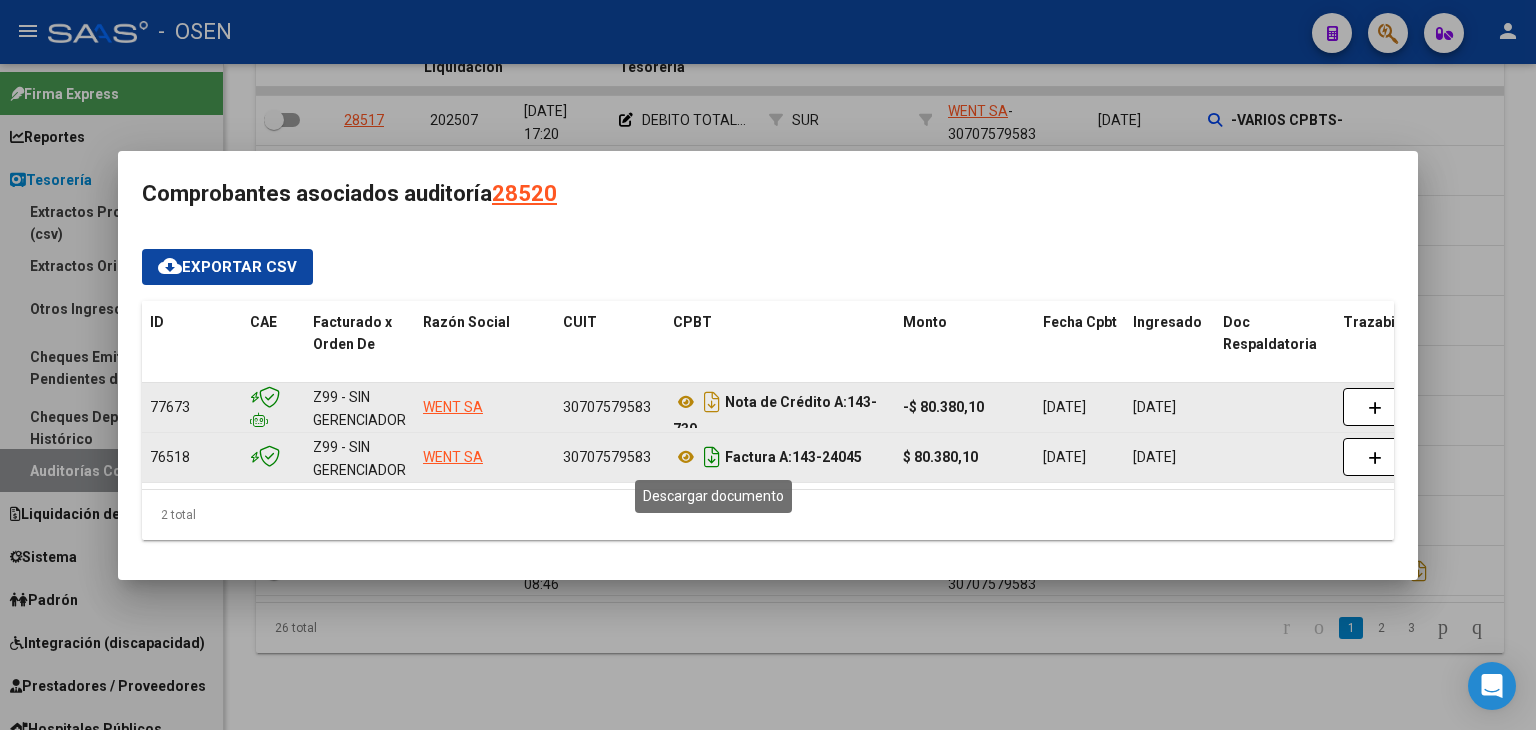 click 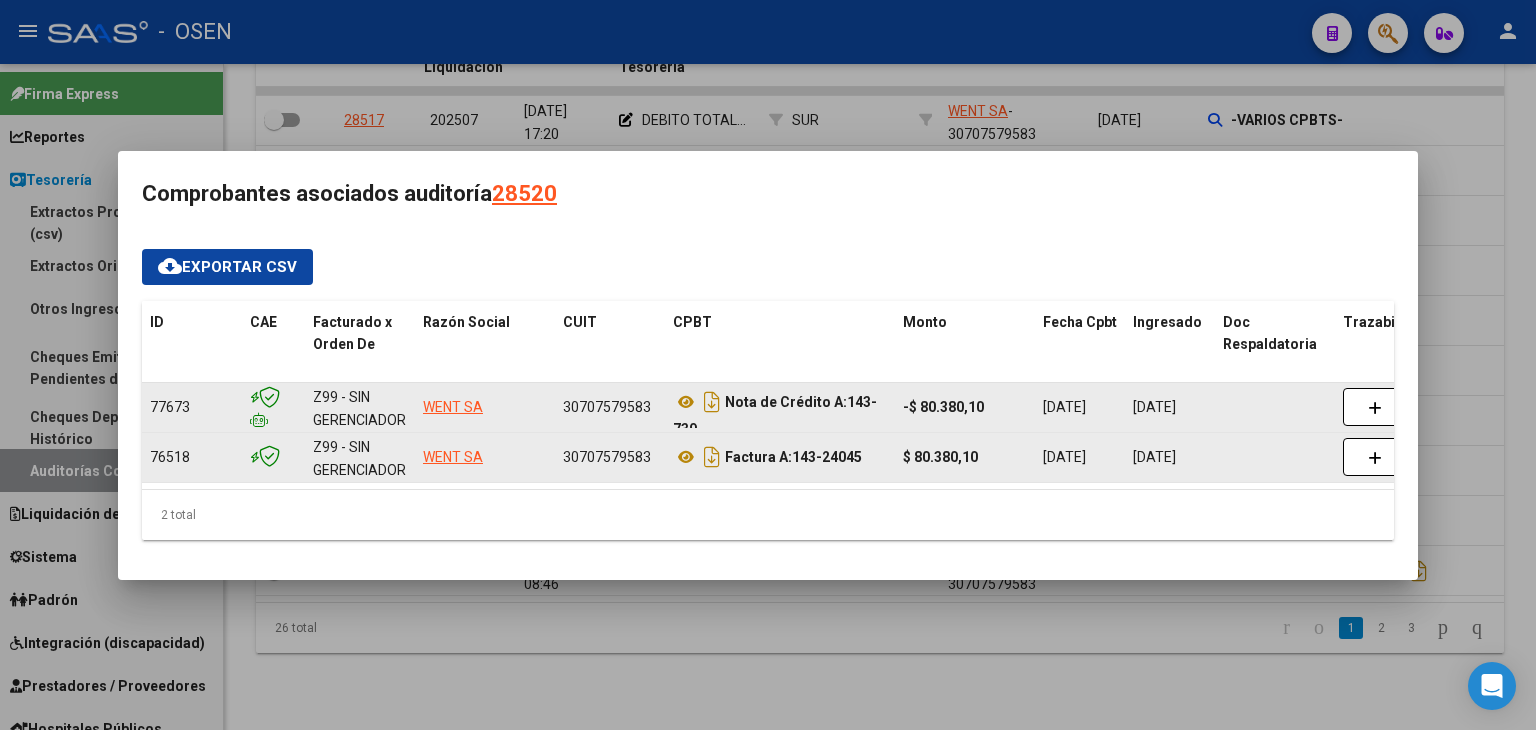 click at bounding box center [768, 365] 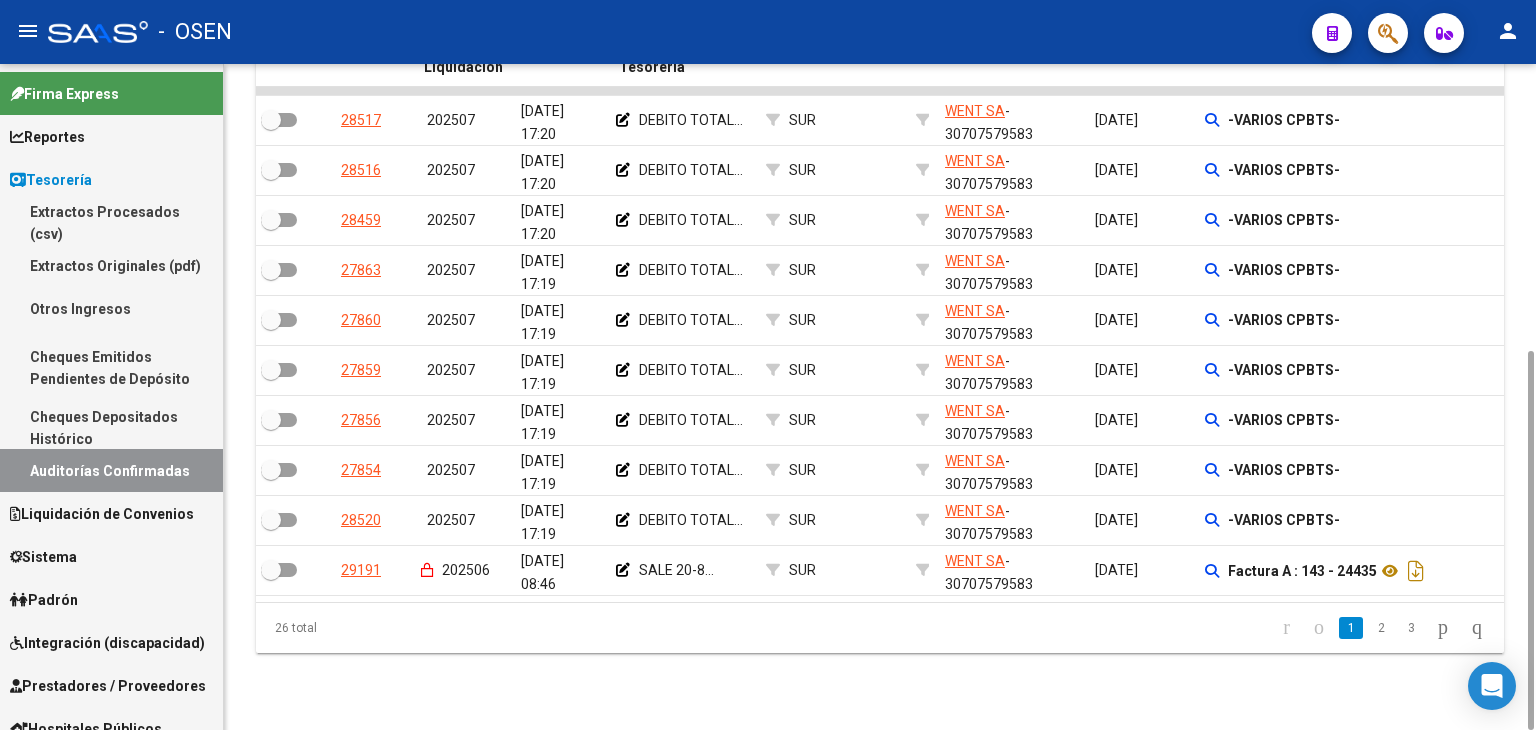 scroll, scrollTop: 0, scrollLeft: 0, axis: both 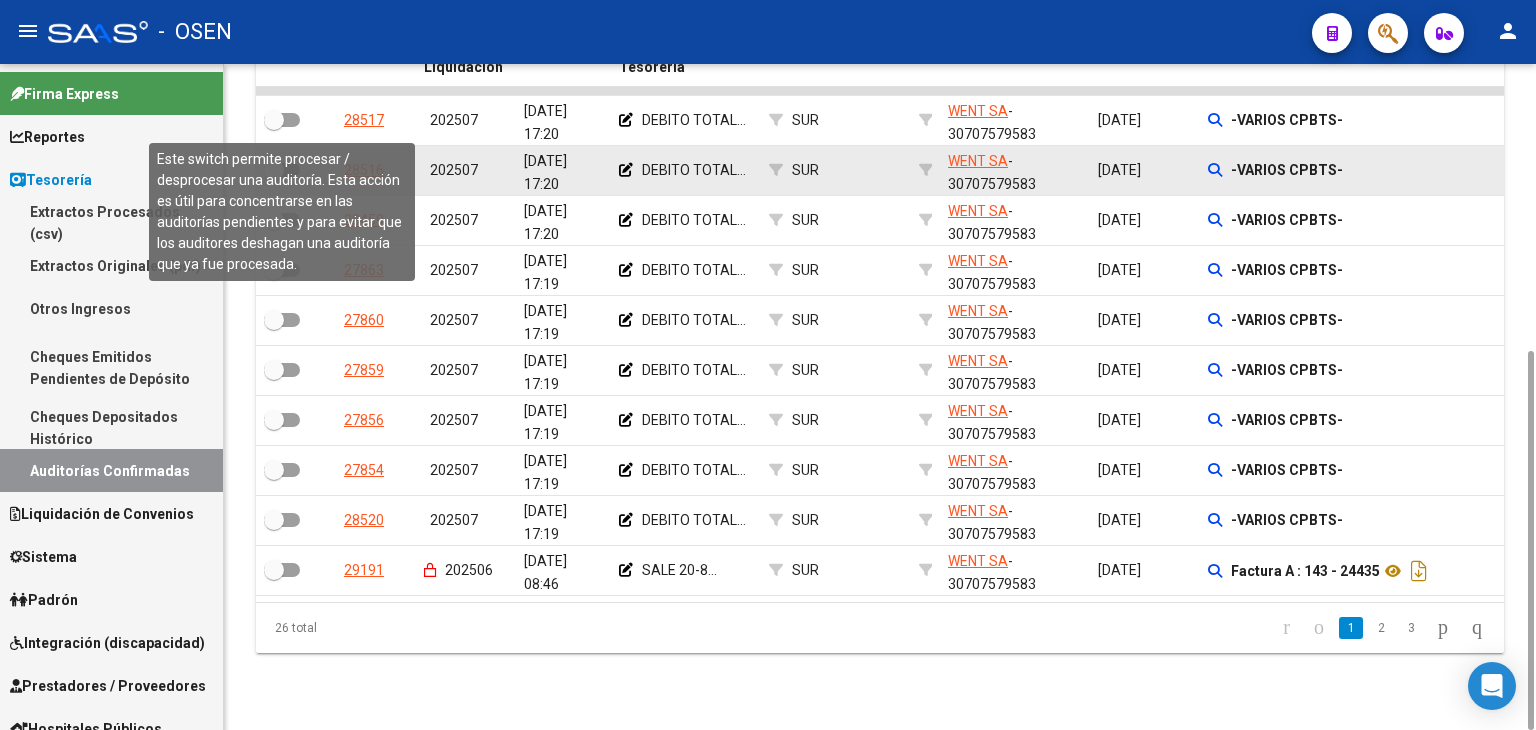 drag, startPoint x: 276, startPoint y: 120, endPoint x: 276, endPoint y: 166, distance: 46 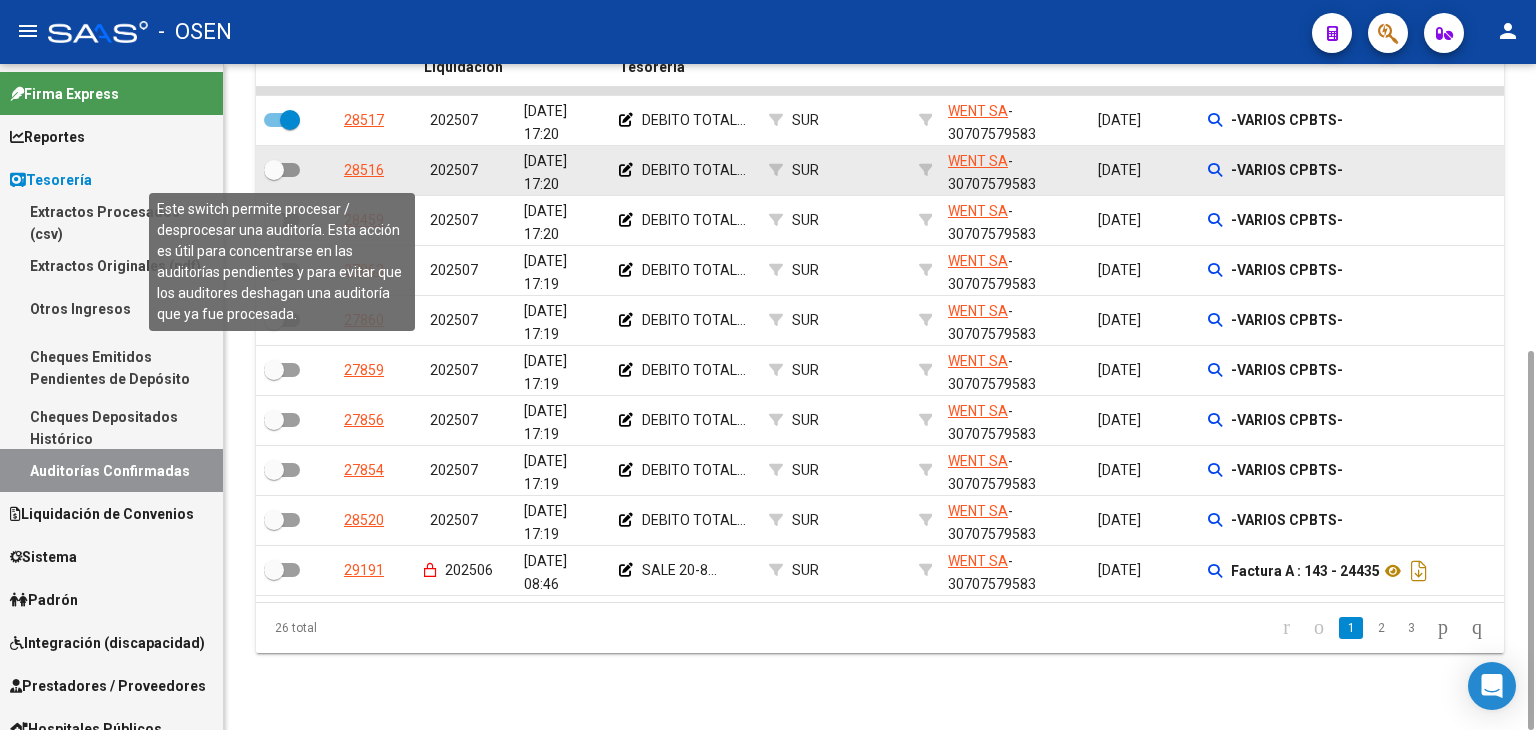 click at bounding box center [274, 170] 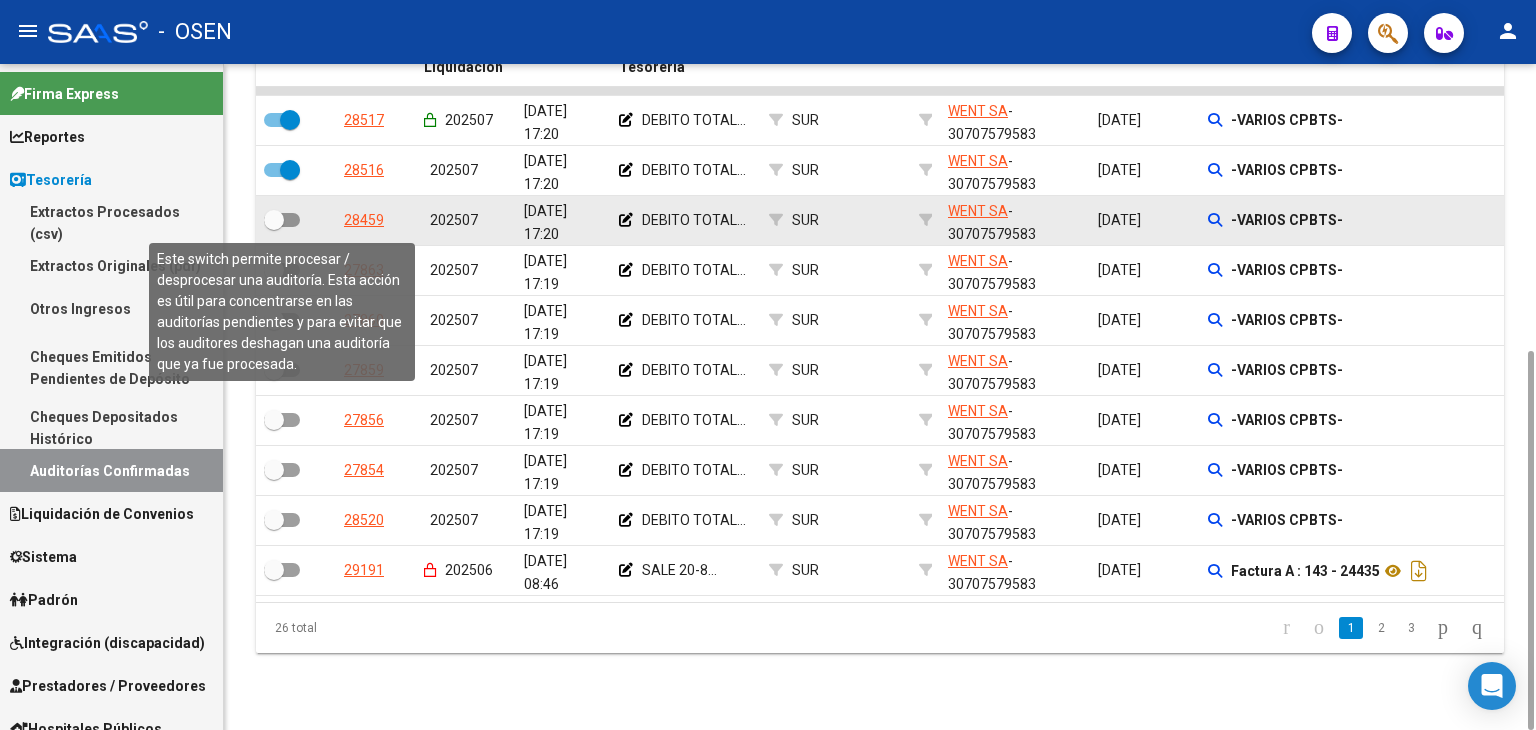 click at bounding box center (274, 220) 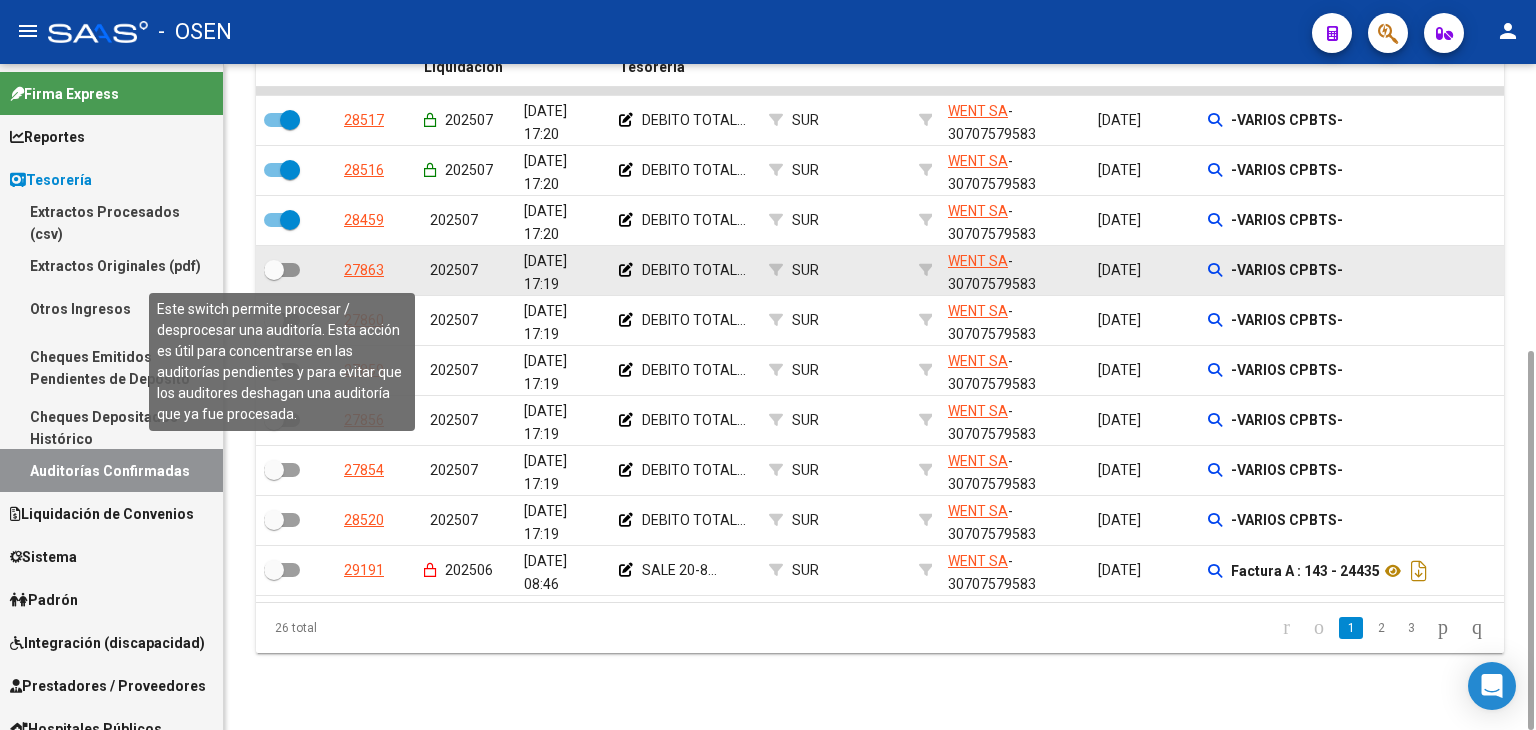 click at bounding box center (282, 270) 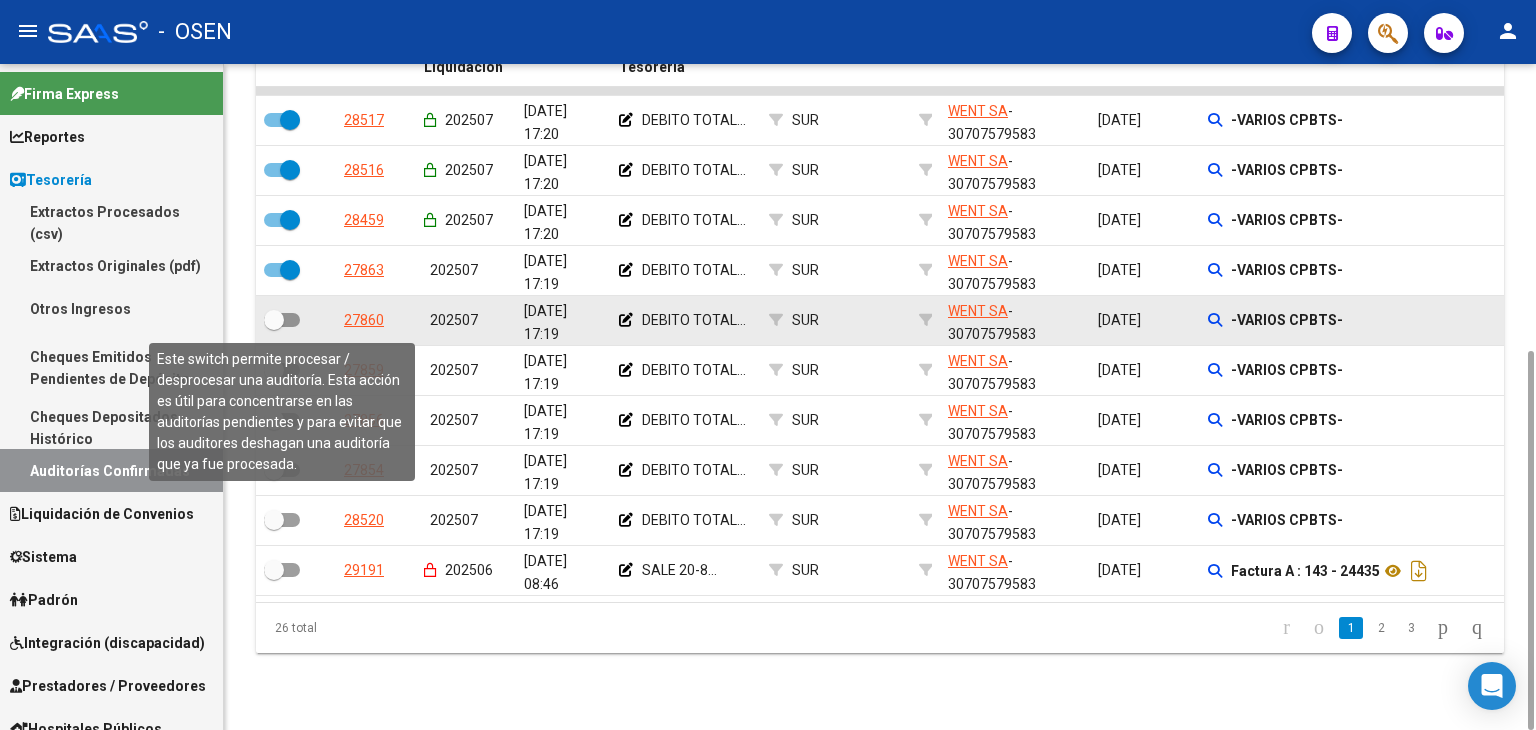 click at bounding box center (282, 320) 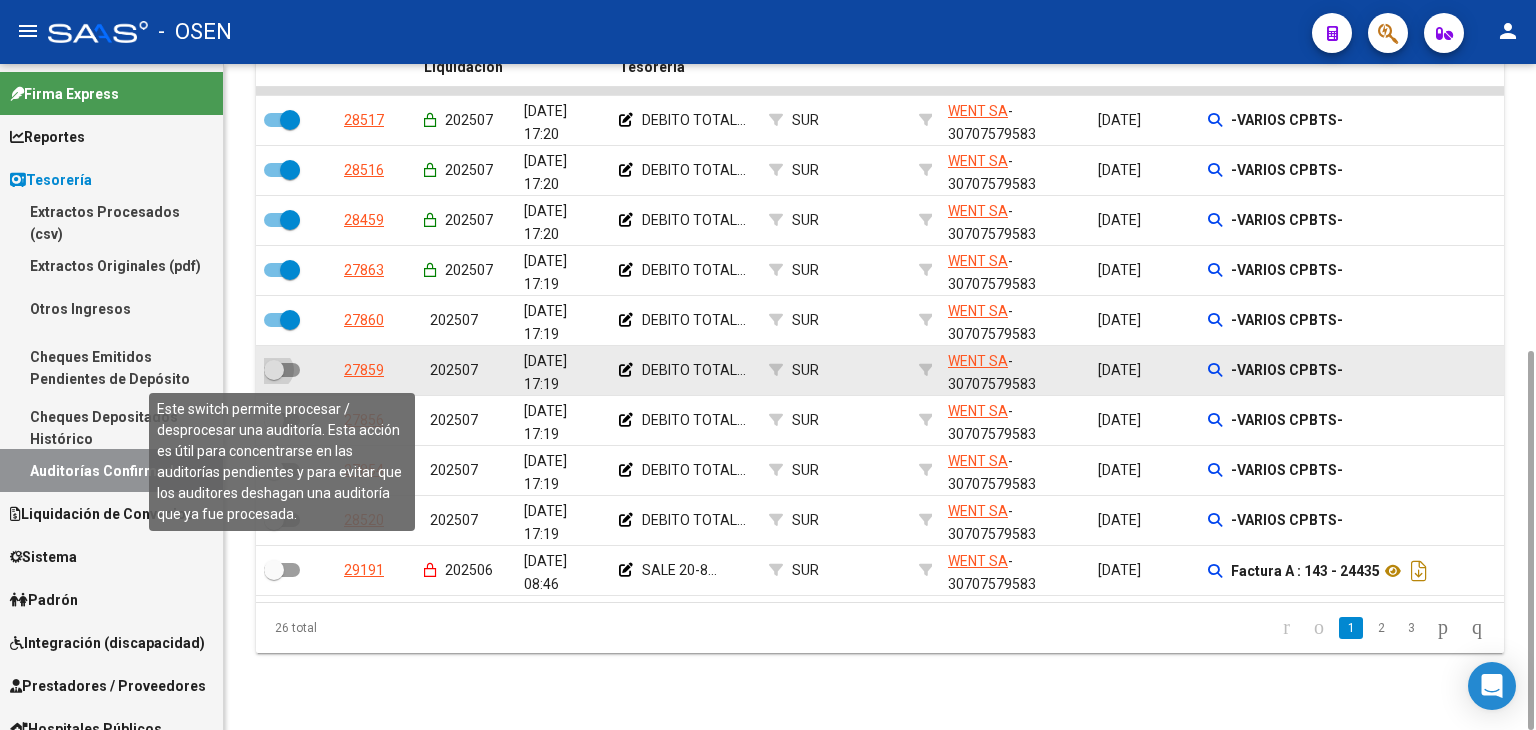 drag, startPoint x: 290, startPoint y: 357, endPoint x: 285, endPoint y: 373, distance: 16.763054 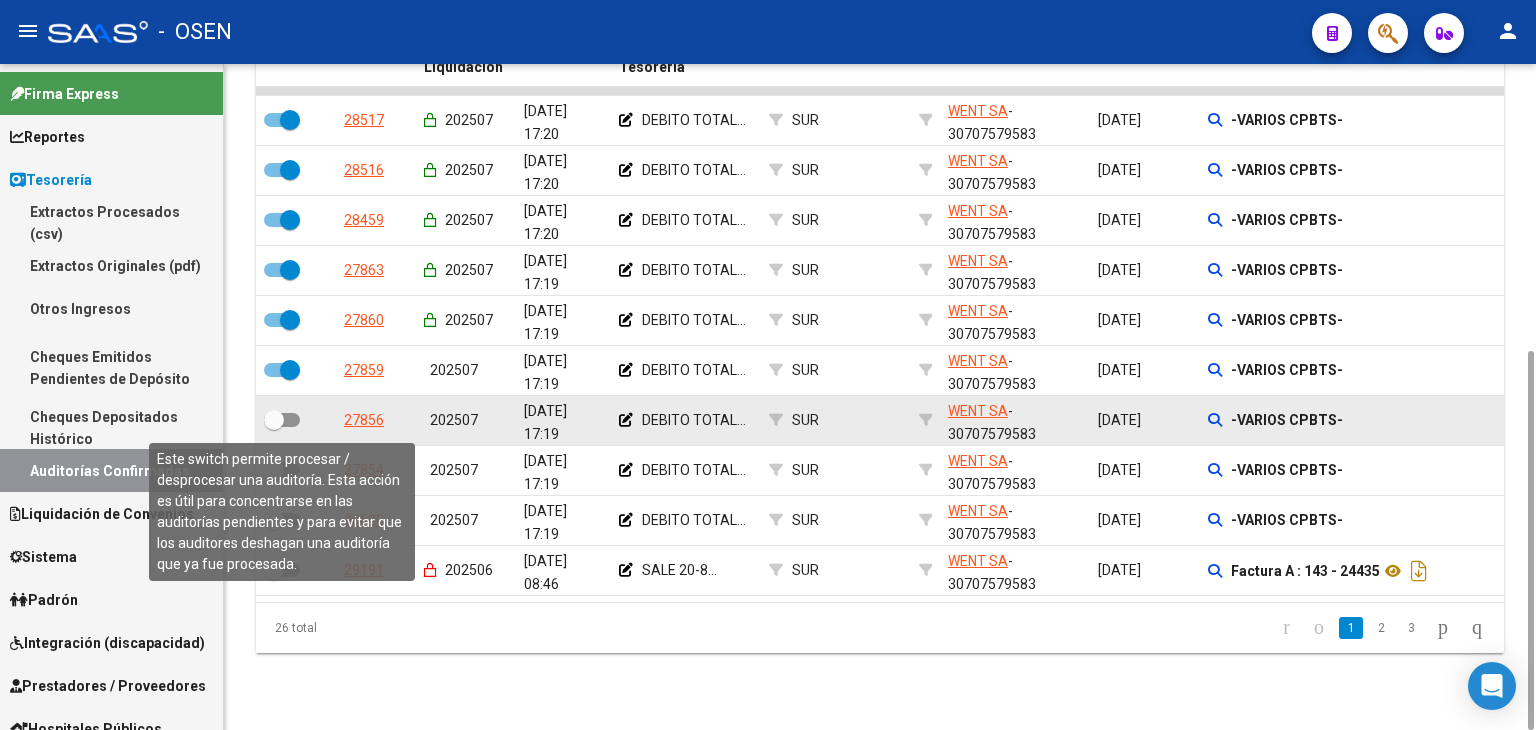 click at bounding box center (274, 420) 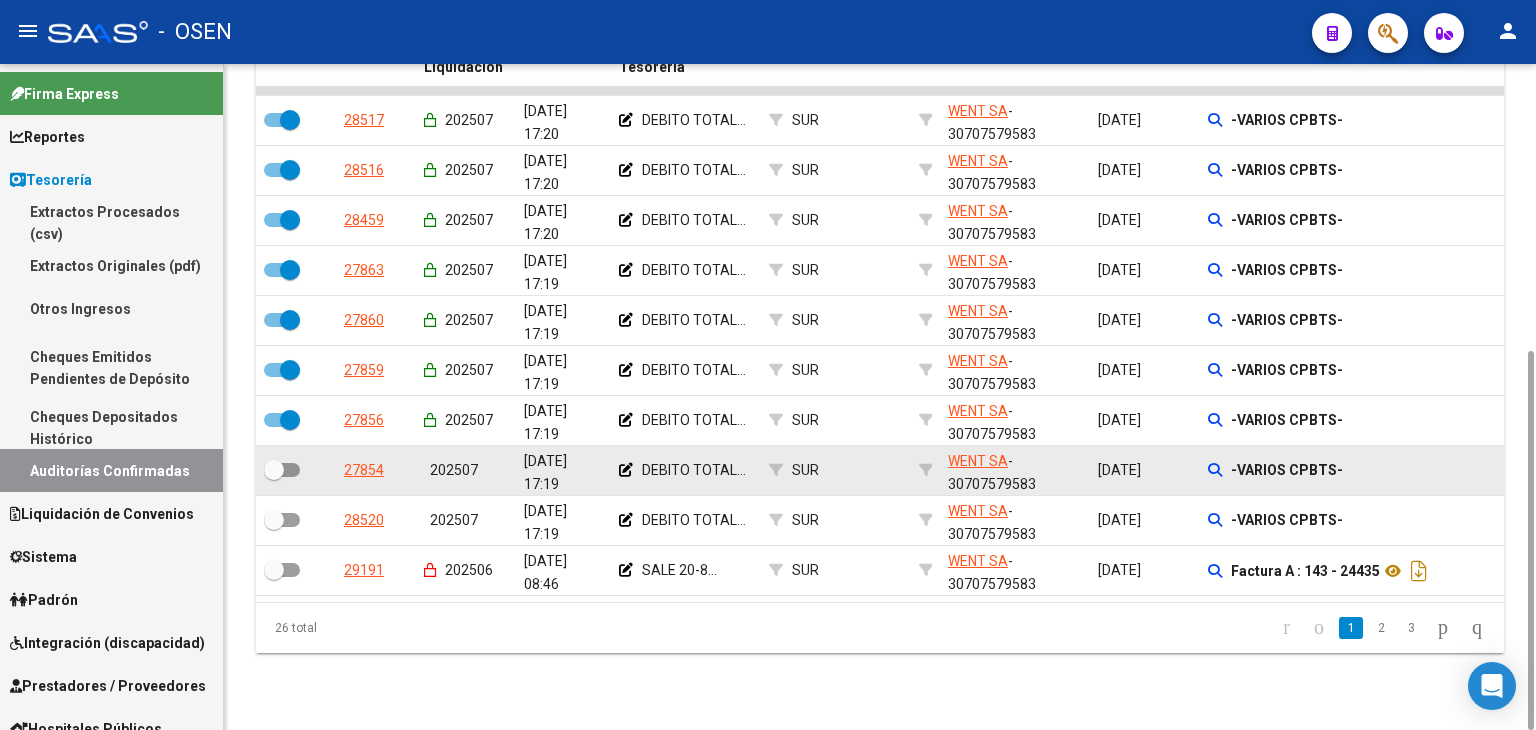 click 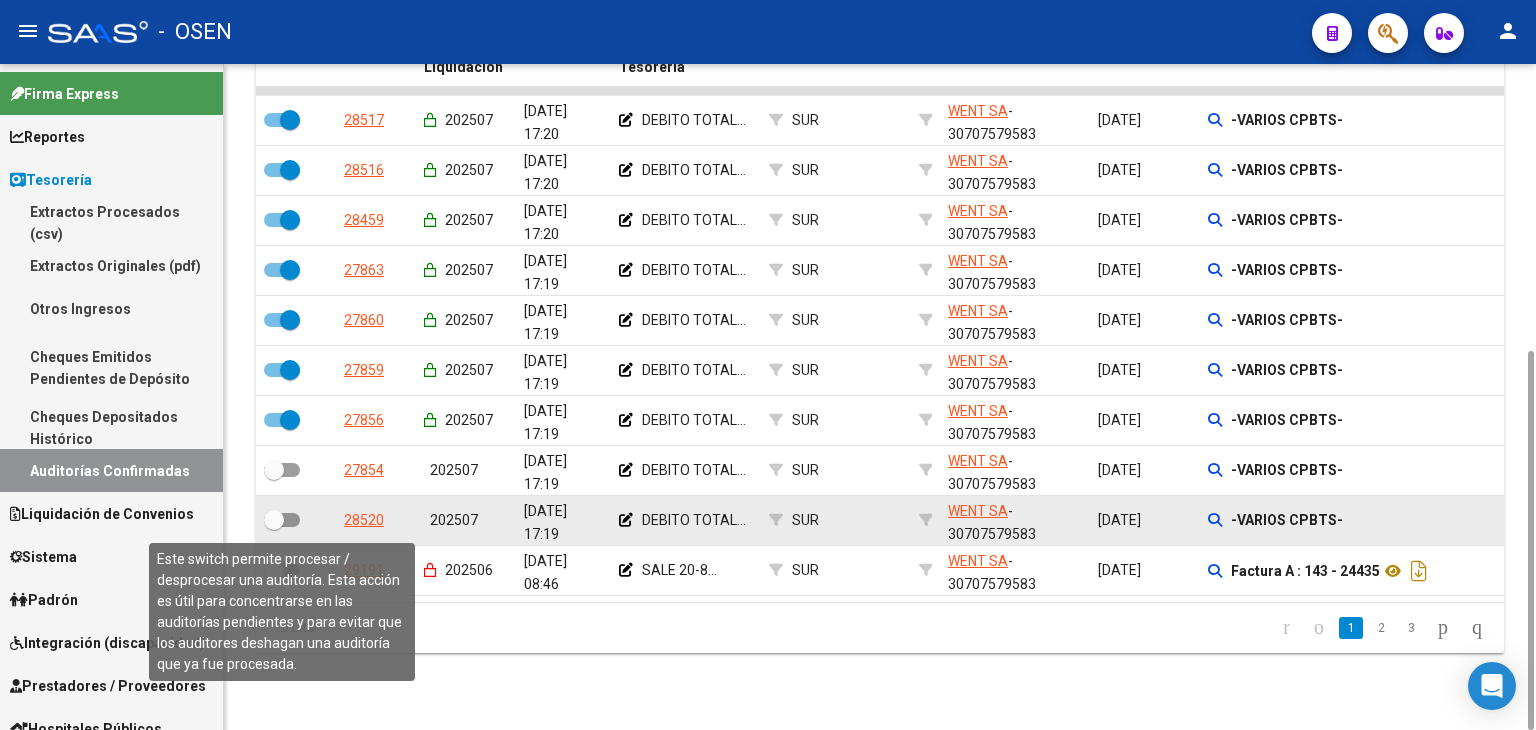 click 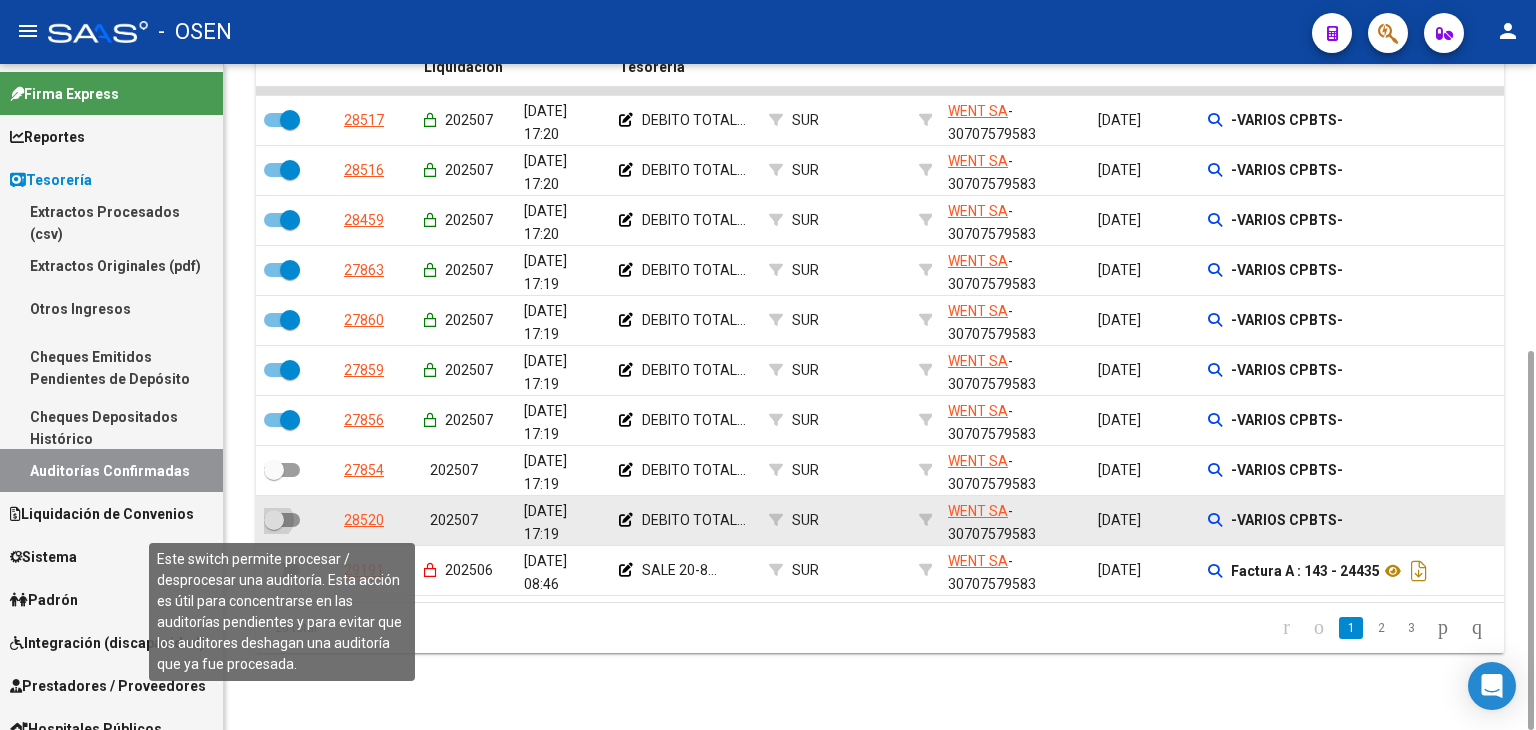 click at bounding box center (282, 520) 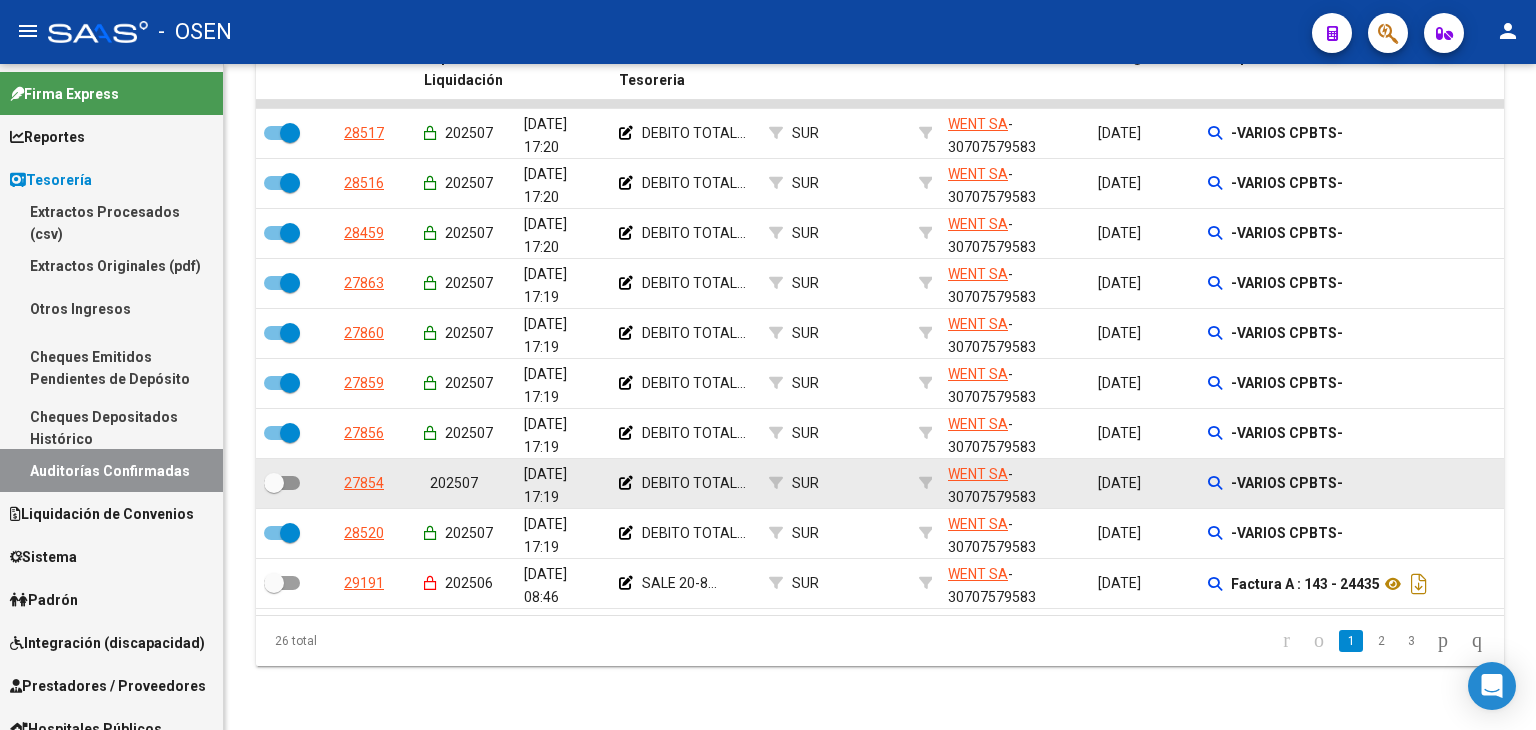 scroll, scrollTop: 0, scrollLeft: 0, axis: both 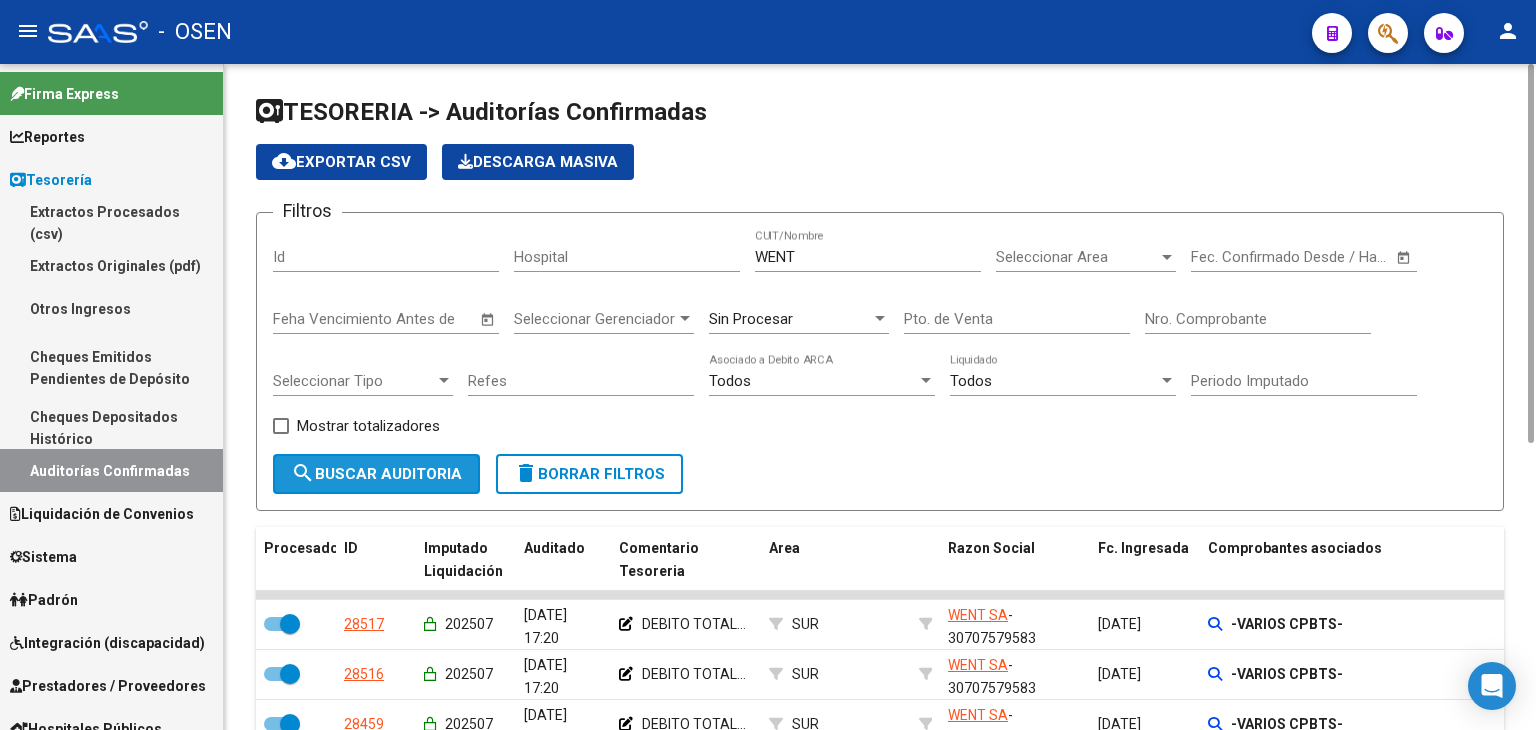click on "search  Buscar Auditoria" 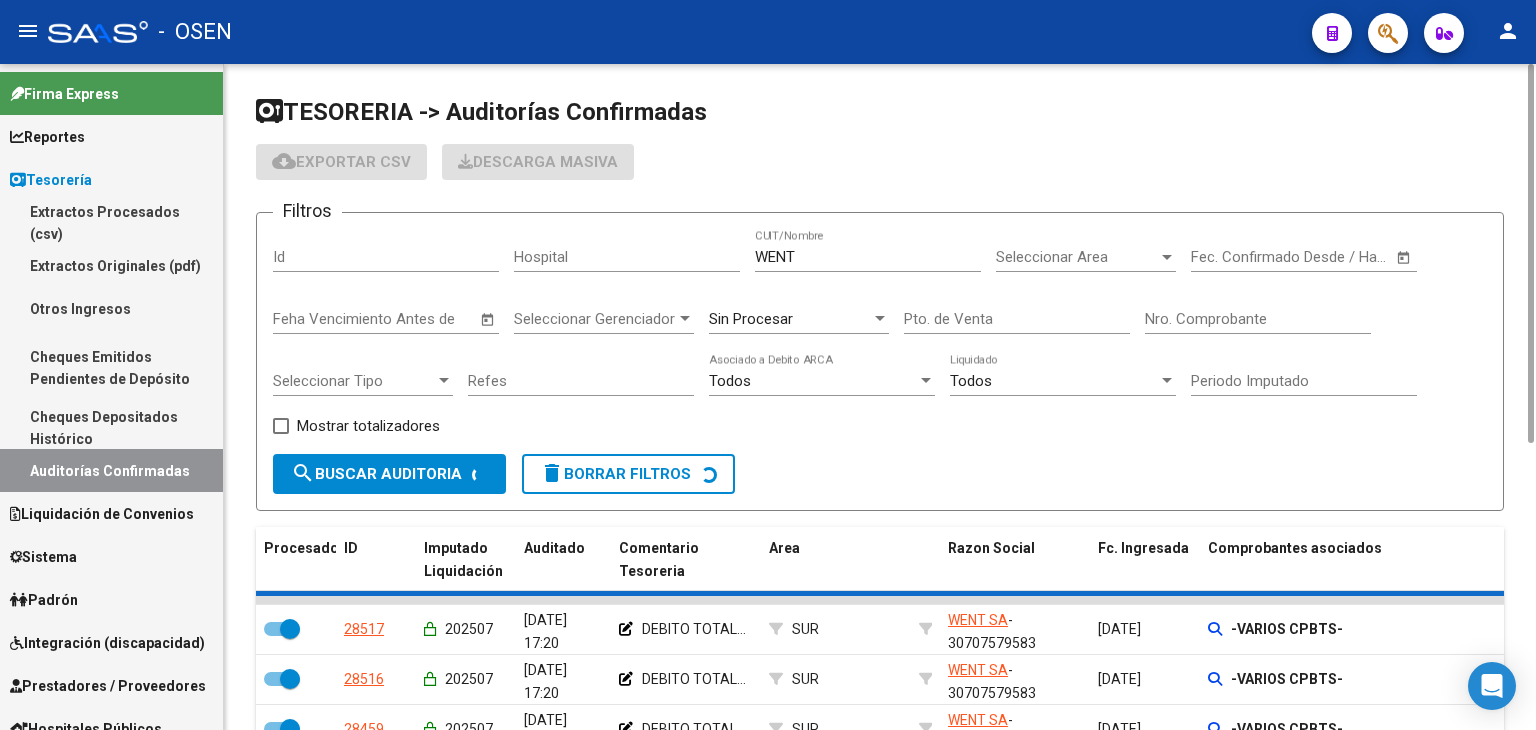scroll, scrollTop: 508, scrollLeft: 0, axis: vertical 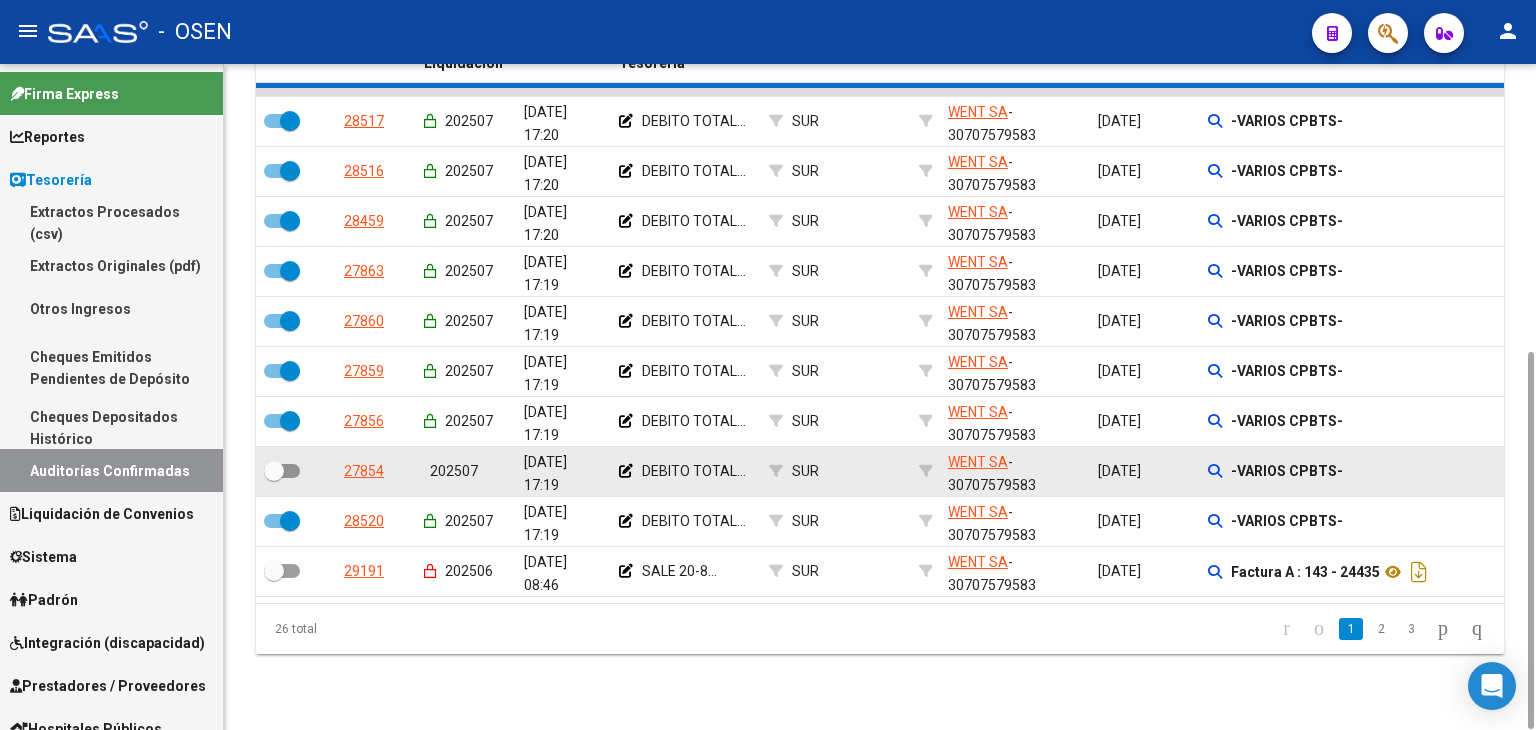 checkbox on "false" 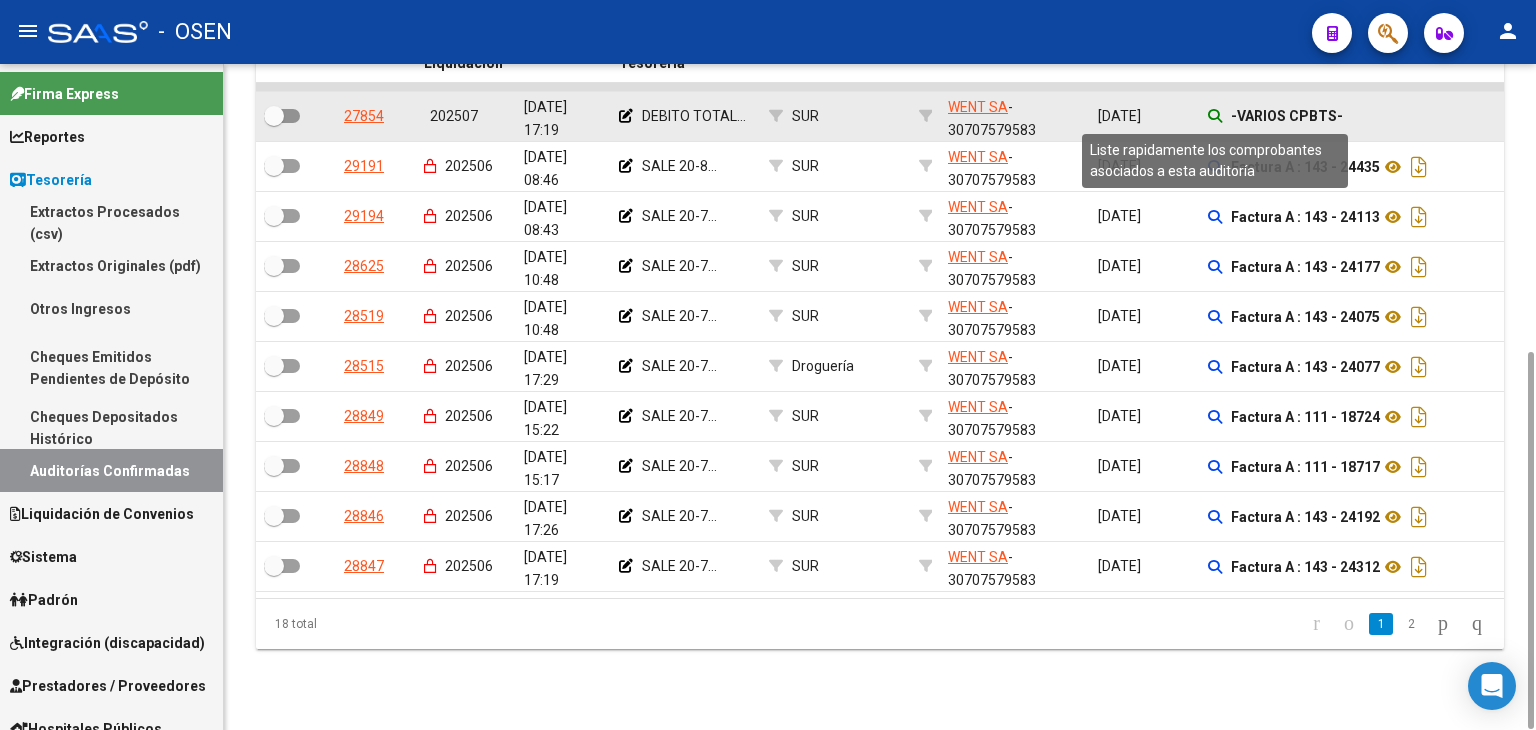 click 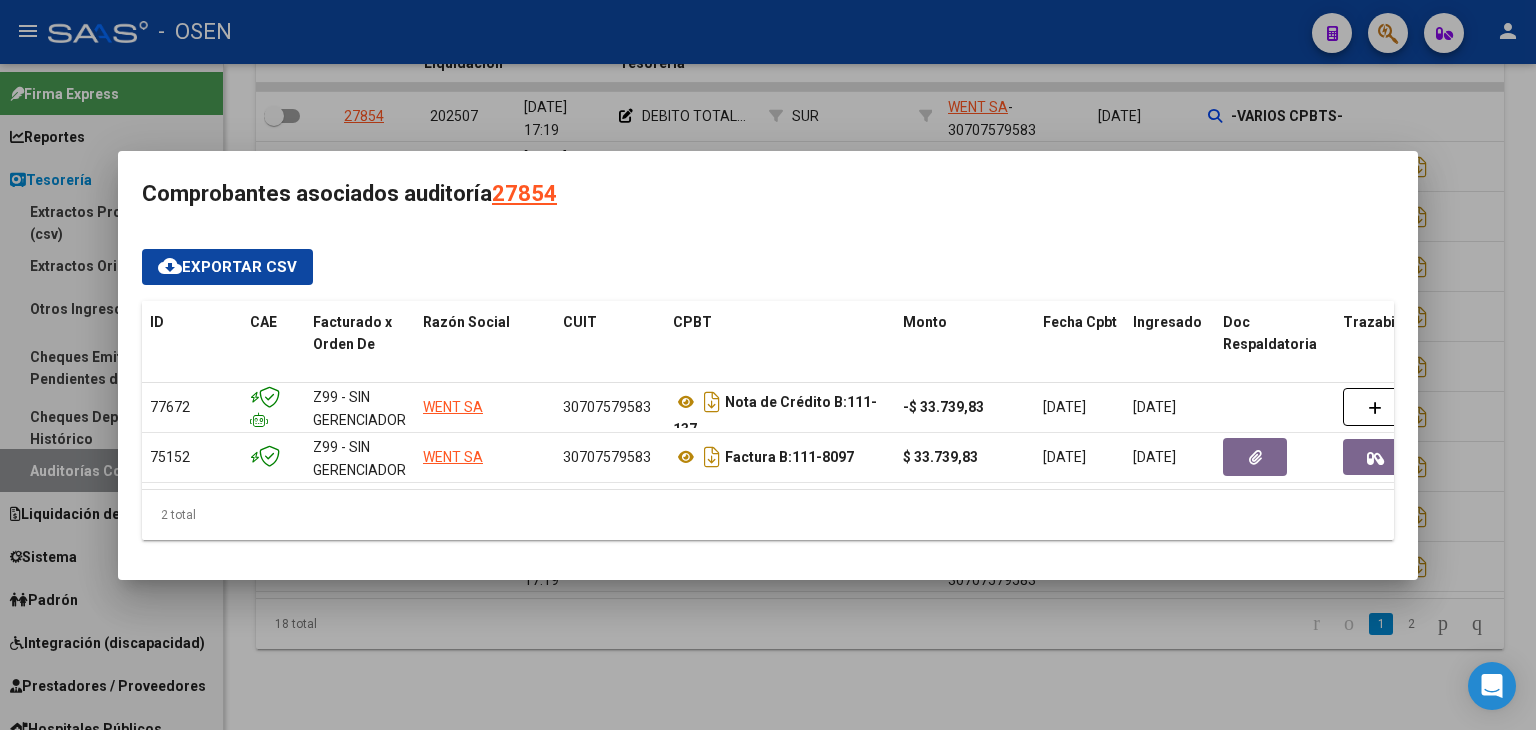 click at bounding box center (768, 365) 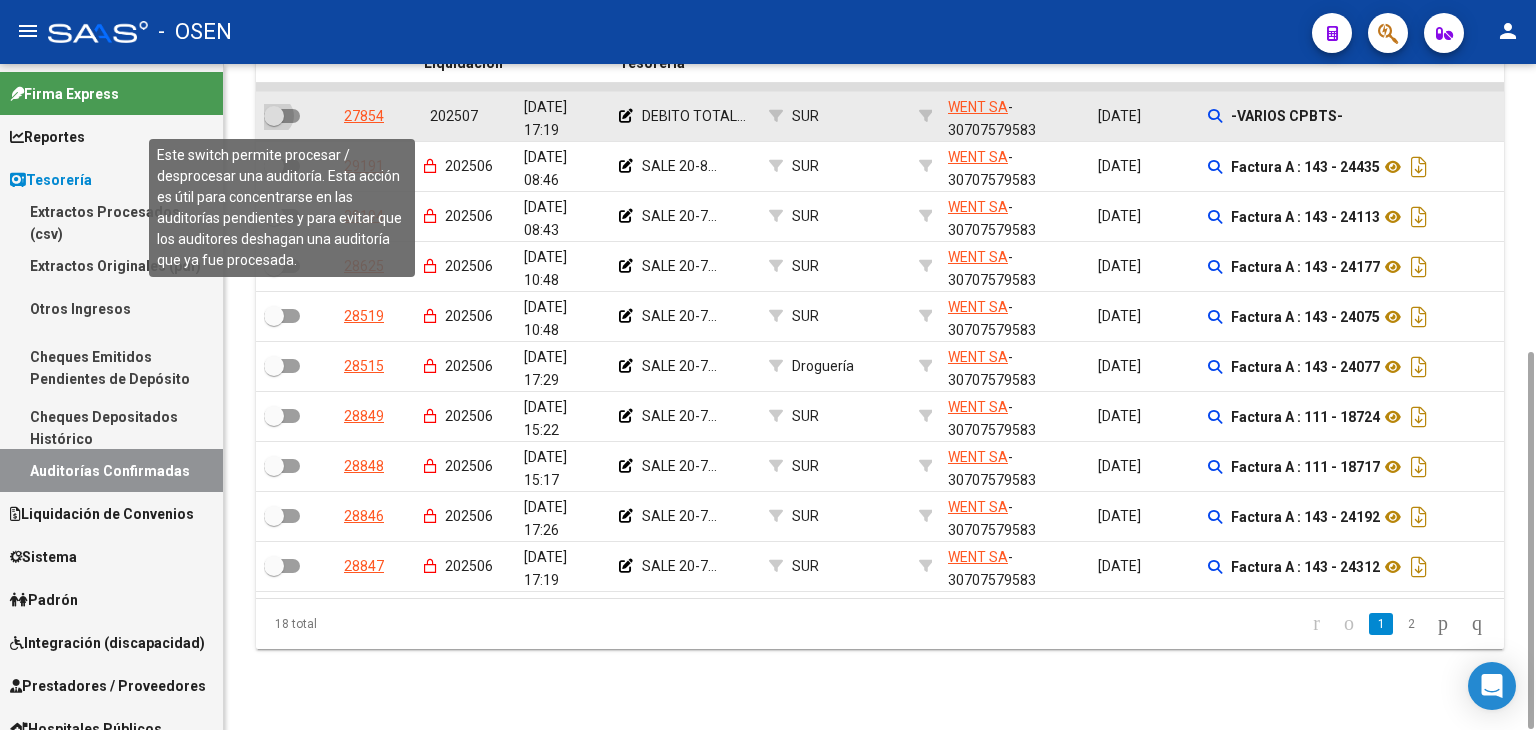 click at bounding box center [274, 116] 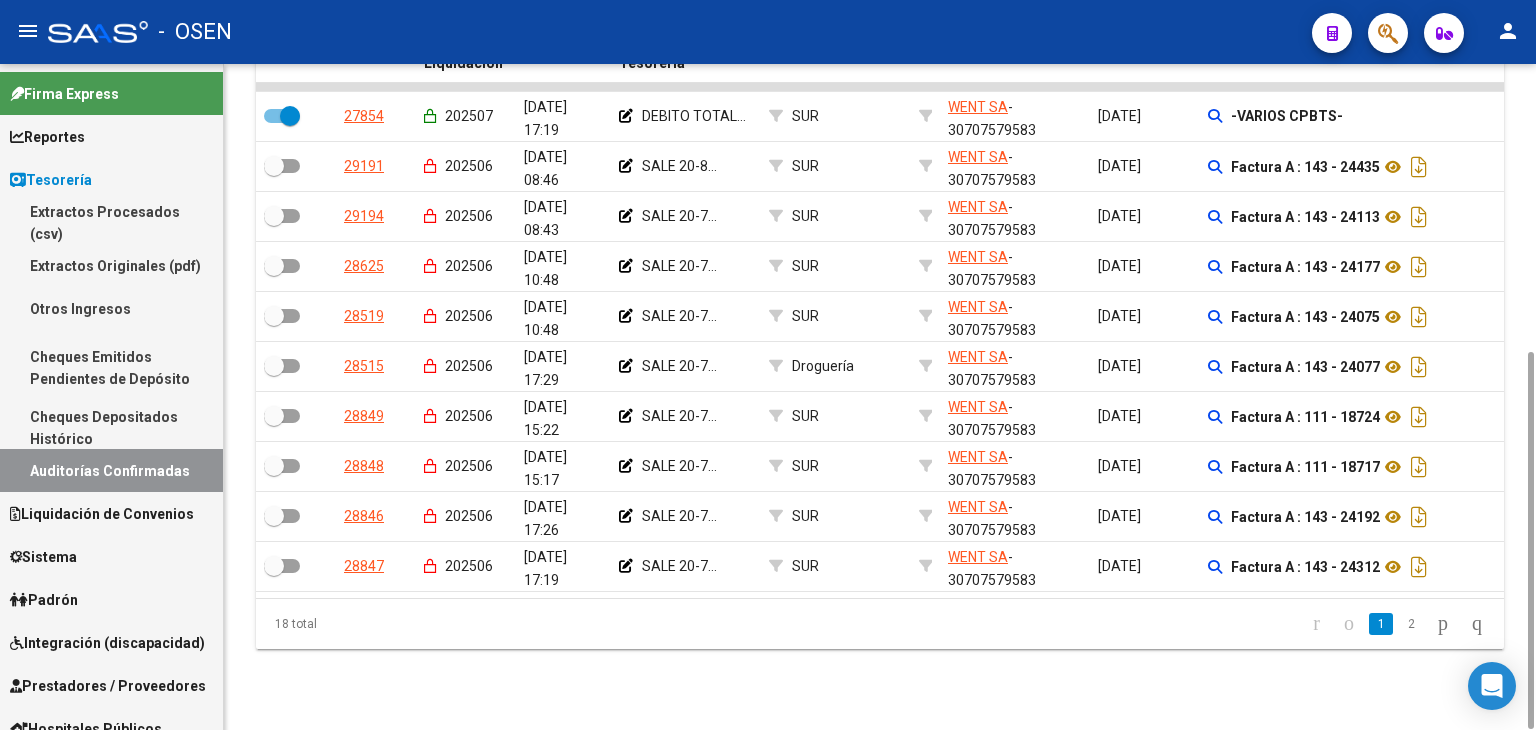 click on "TESORERIA -> Auditorías Confirmadas cloud_download  Exportar CSV   Descarga Masiva
Filtros Id Hospital WENT CUIT/Nombre Seleccionar Area Seleccionar Area Start date – Fec. Confirmado Desde / Hasta Feha Vencimiento Antes de Seleccionar Gerenciador Seleccionar Gerenciador Sin Procesar Pto. de Venta Nro. Comprobante Seleccionar Tipo Seleccionar Tipo Refes Todos  Asociado a Debito ARCA Todos  Liquidado Periodo Imputado    Mostrar totalizadores search  Buscar Auditoria  delete  Borrar Filtros  Procesado ID Imputado Liquidación Auditado Comentario Tesoreria Area Razon Social Fc. Ingresada Comprobantes asociados Imputado Gerenciador Importe Aprobado Importe Debitado Importe Comprobantes Vencimiento FC Usuario Confirmado Por Comentario Auditor Fecha Debitado x ARCA Monto Debitado x ARCA   27854     202507 01/07/2025 17:19     DEBITO TOTAL...     SUR WENT SA  - 30707579583  25/04/2025     -VARIOS CPBTS- $ 0,00 $ 0,00 $ 0,00 Veronica Lagatta Pamela Vittone   29191     202506 24/06/2025 08:46" 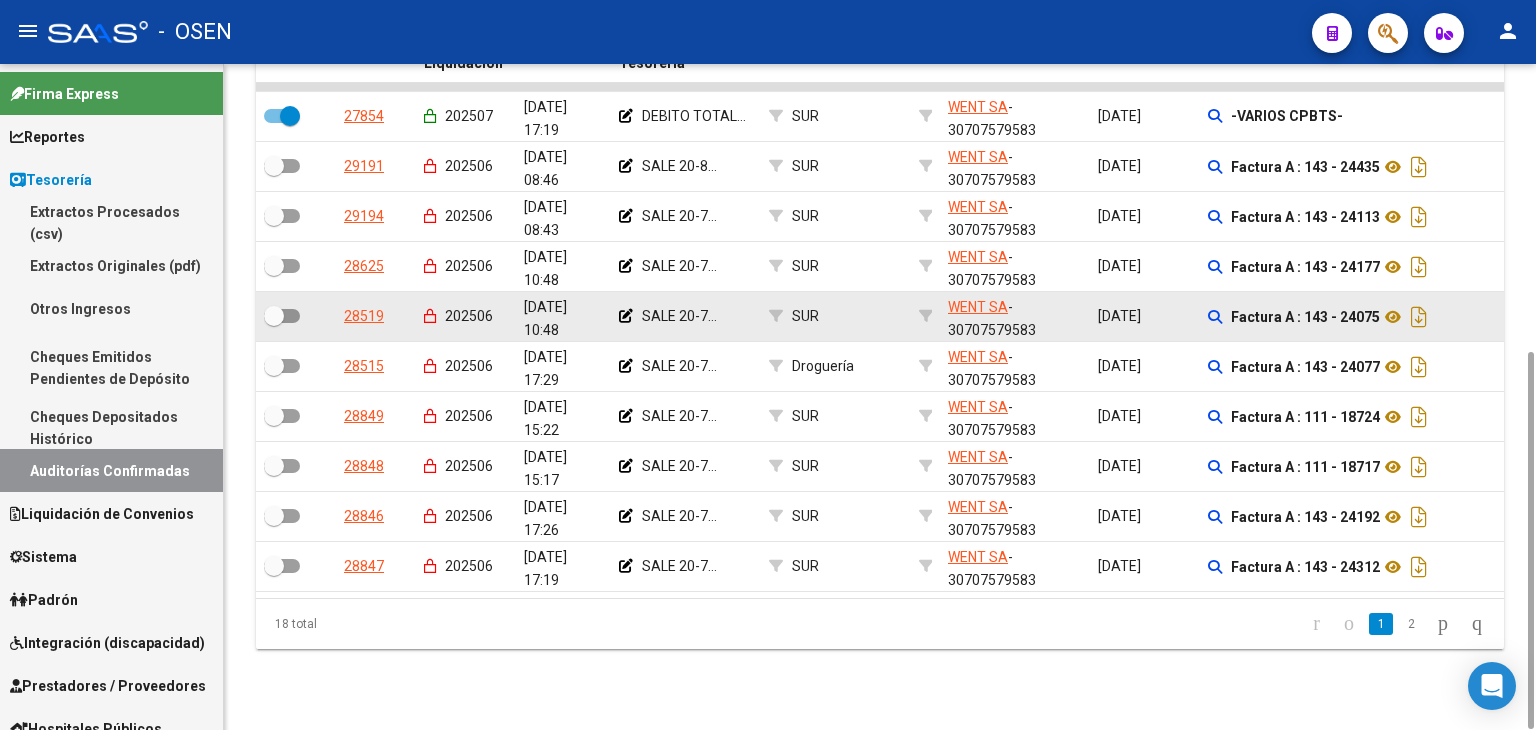 scroll, scrollTop: 0, scrollLeft: 0, axis: both 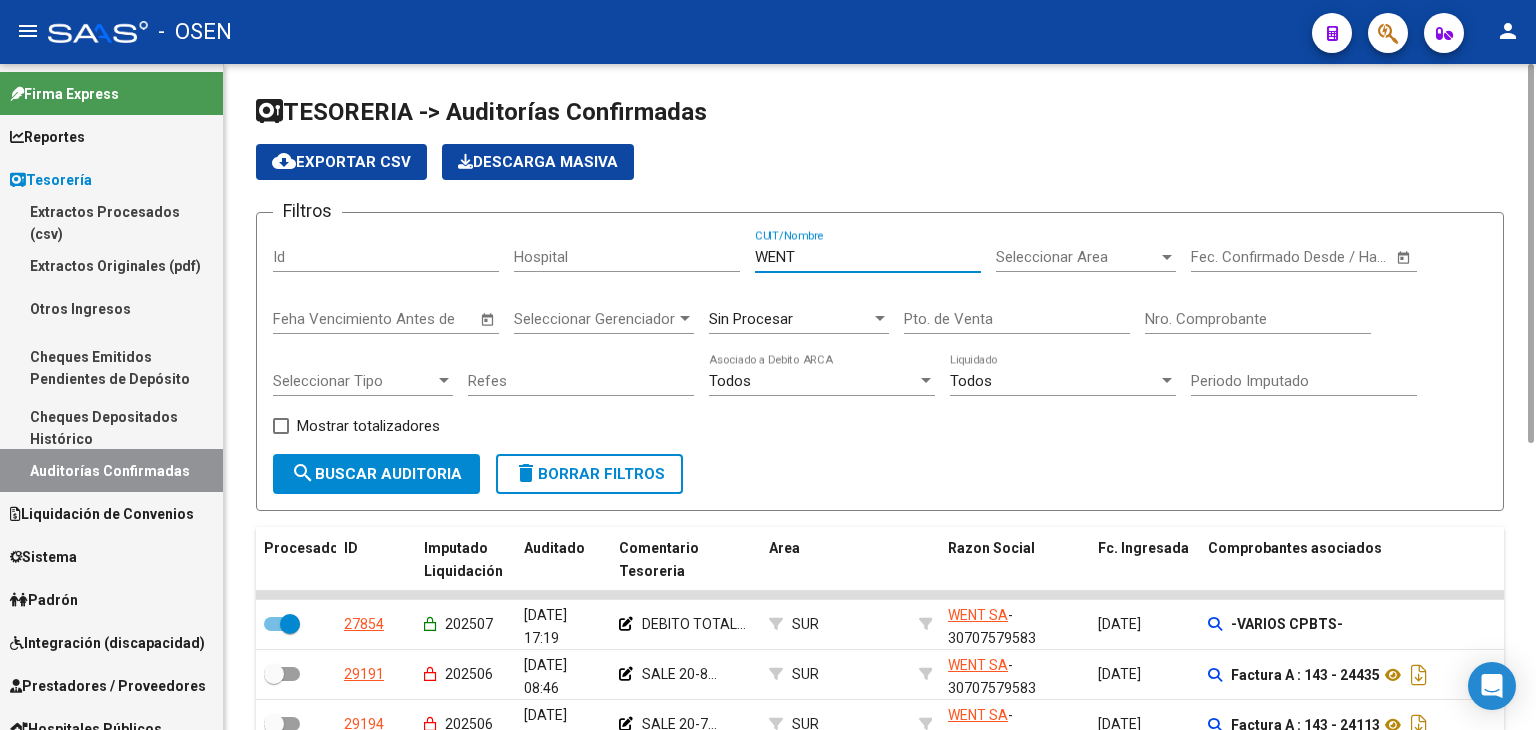 drag, startPoint x: 808, startPoint y: 257, endPoint x: 582, endPoint y: 245, distance: 226.31836 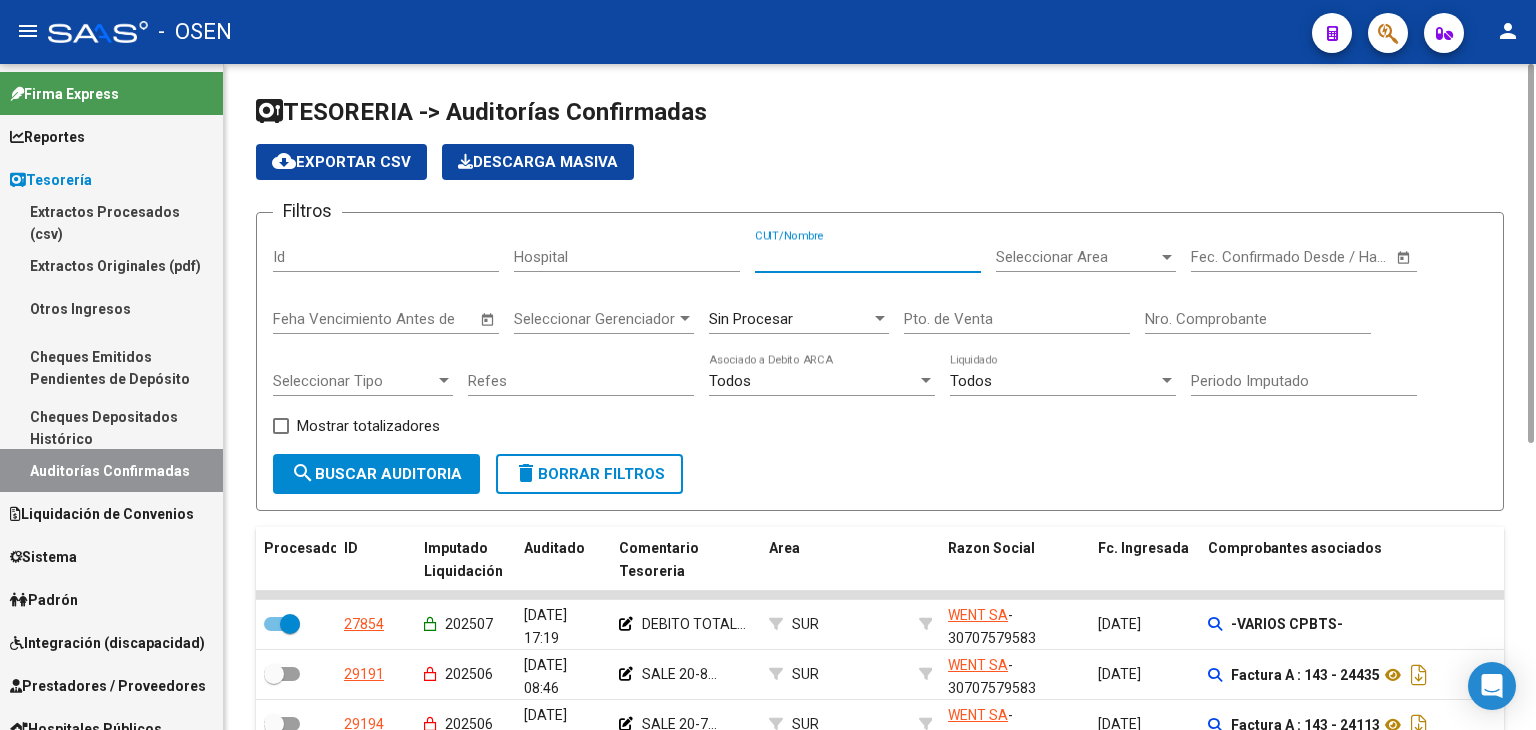 type 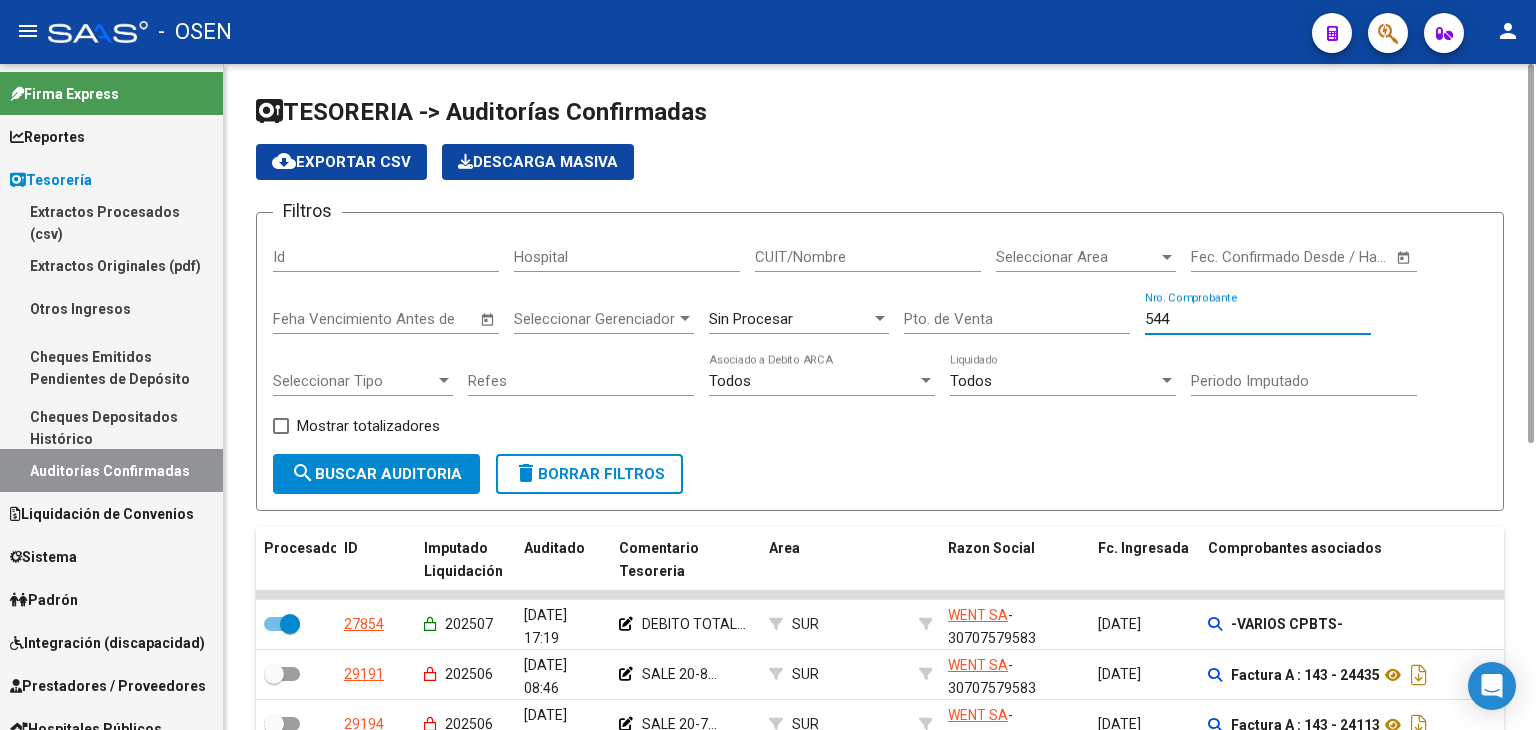 type on "5447" 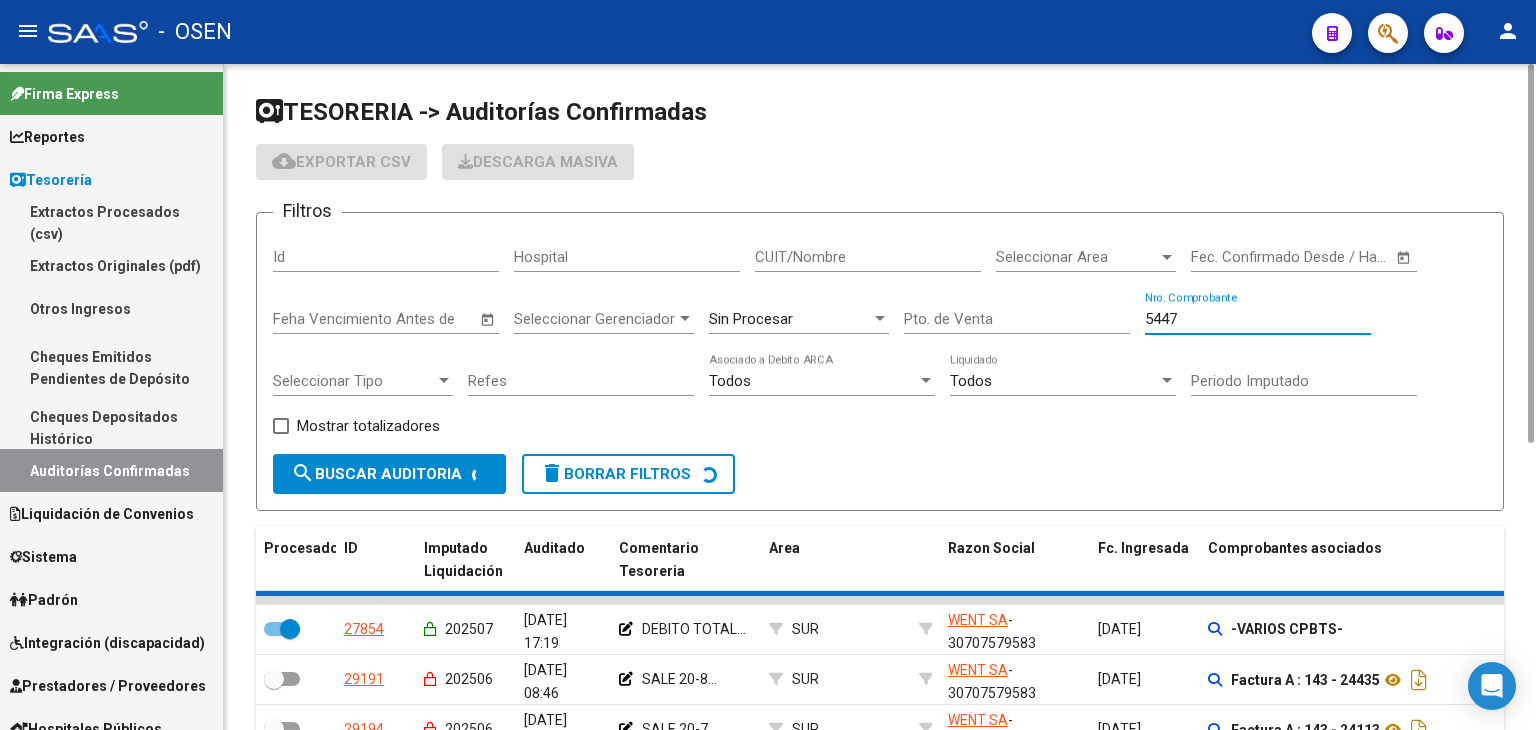 scroll, scrollTop: 508, scrollLeft: 0, axis: vertical 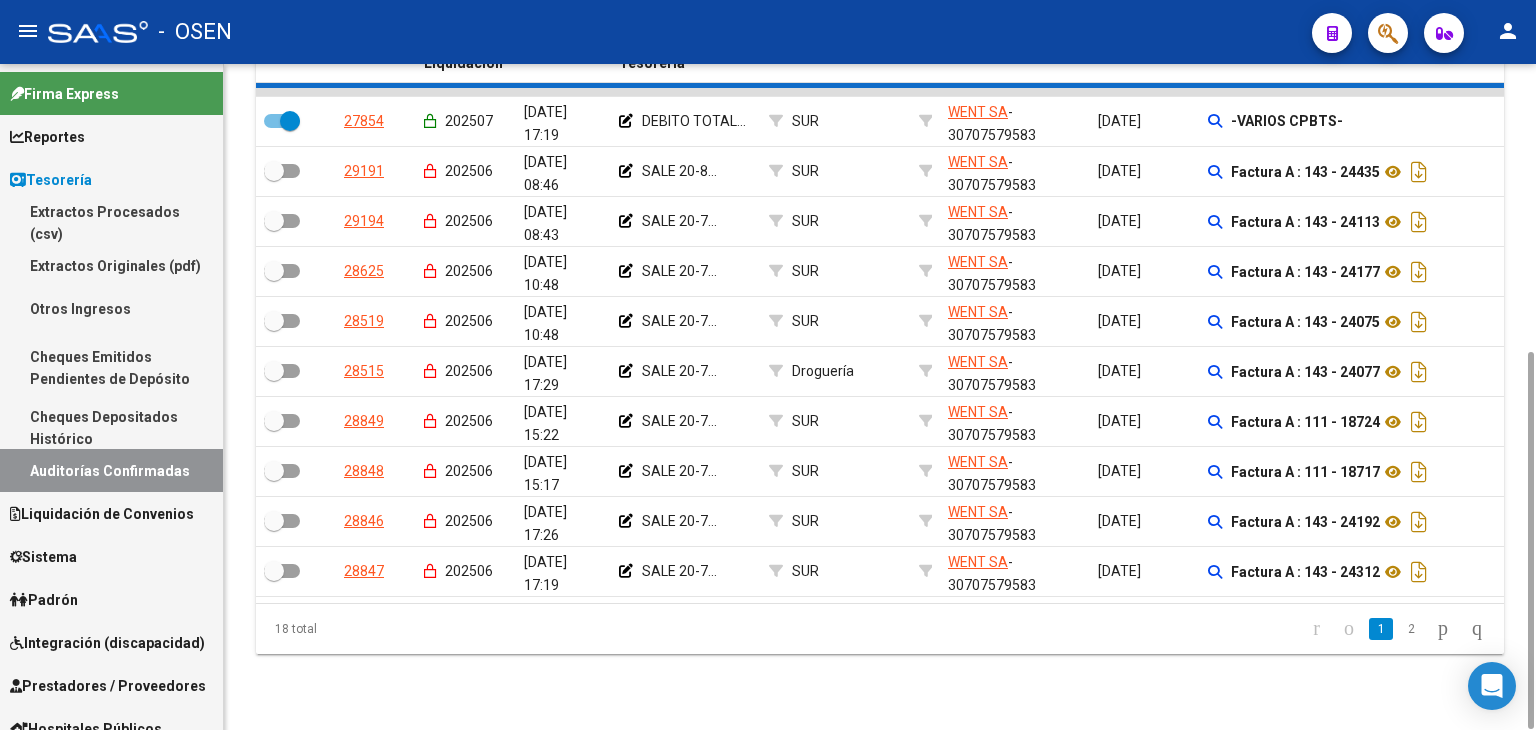 checkbox on "false" 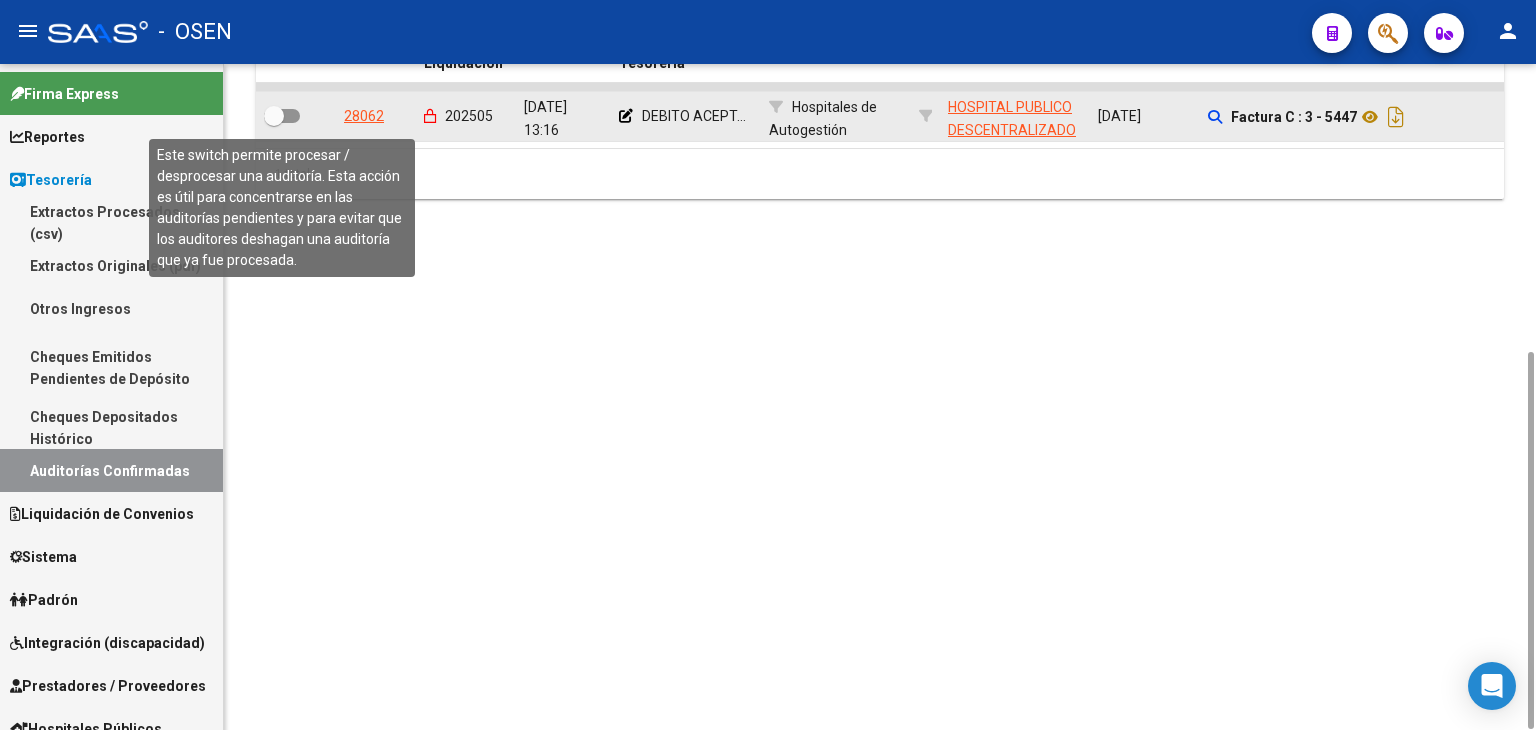 type on "5447" 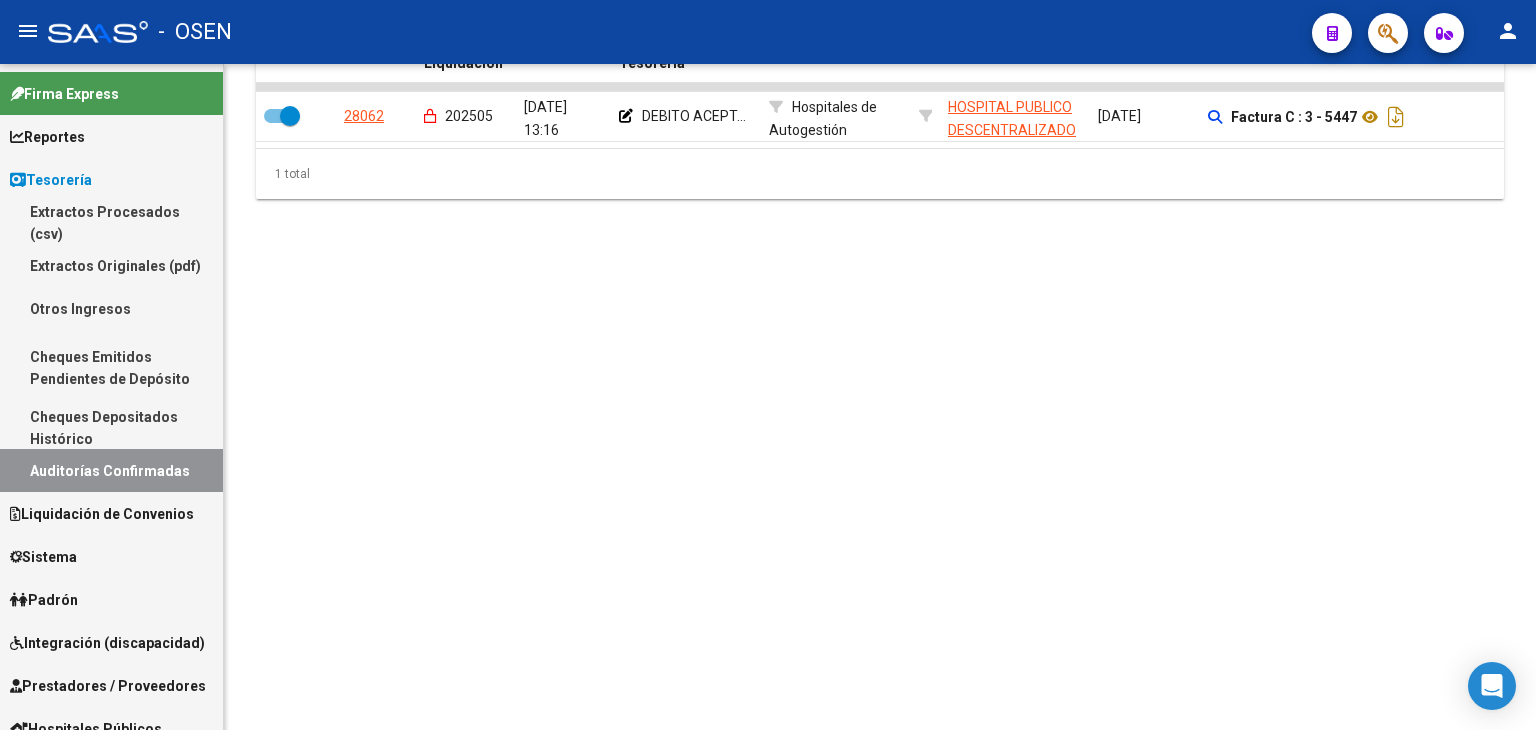 scroll, scrollTop: 333, scrollLeft: 0, axis: vertical 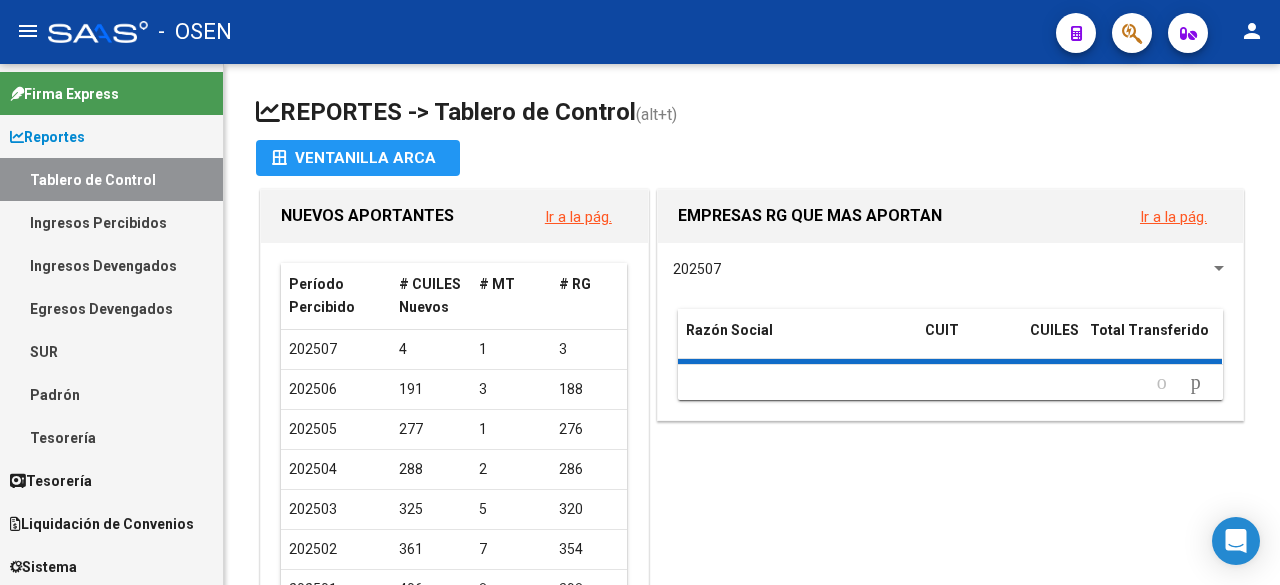 click on "Reportes" at bounding box center (47, 137) 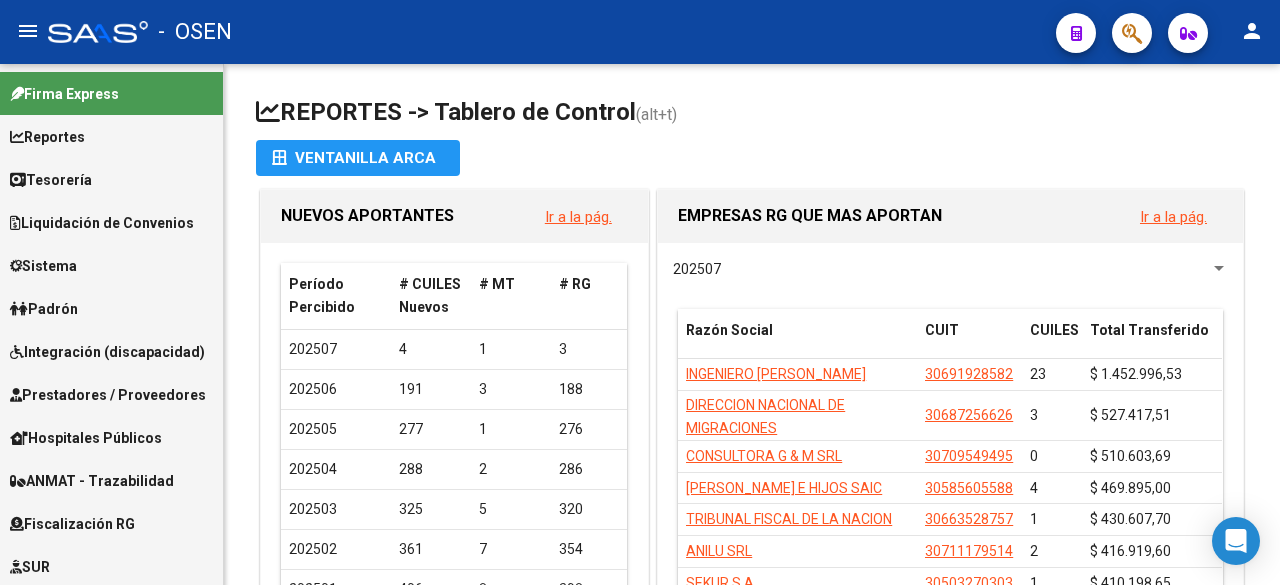 click on "Tesorería" at bounding box center (111, 179) 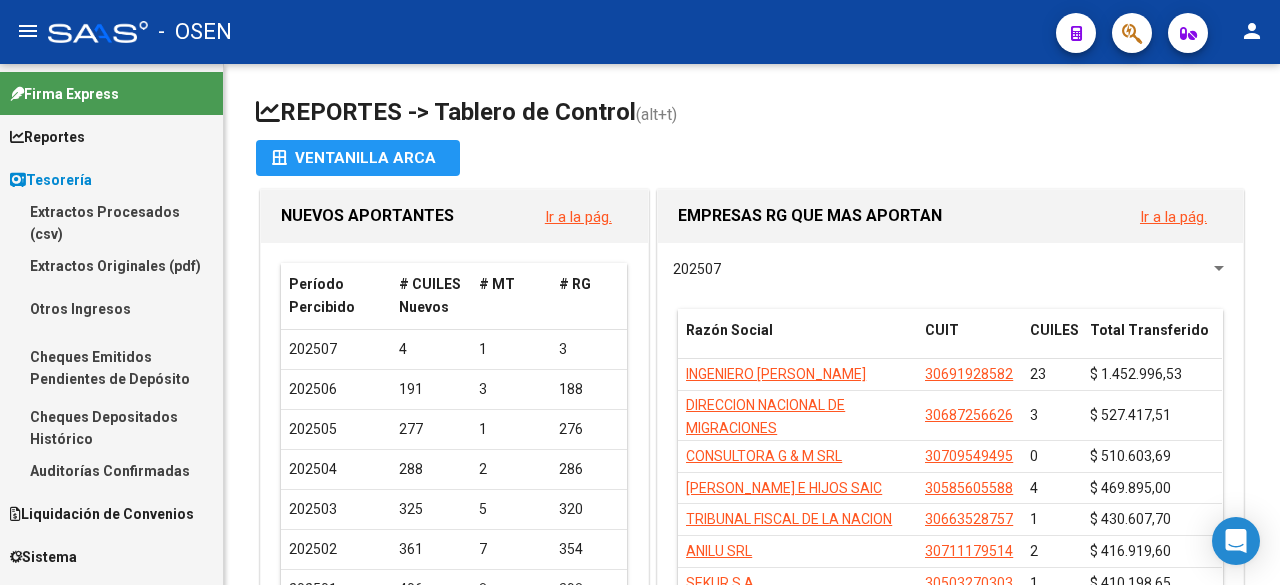 click on "Auditorías Confirmadas" at bounding box center [111, 470] 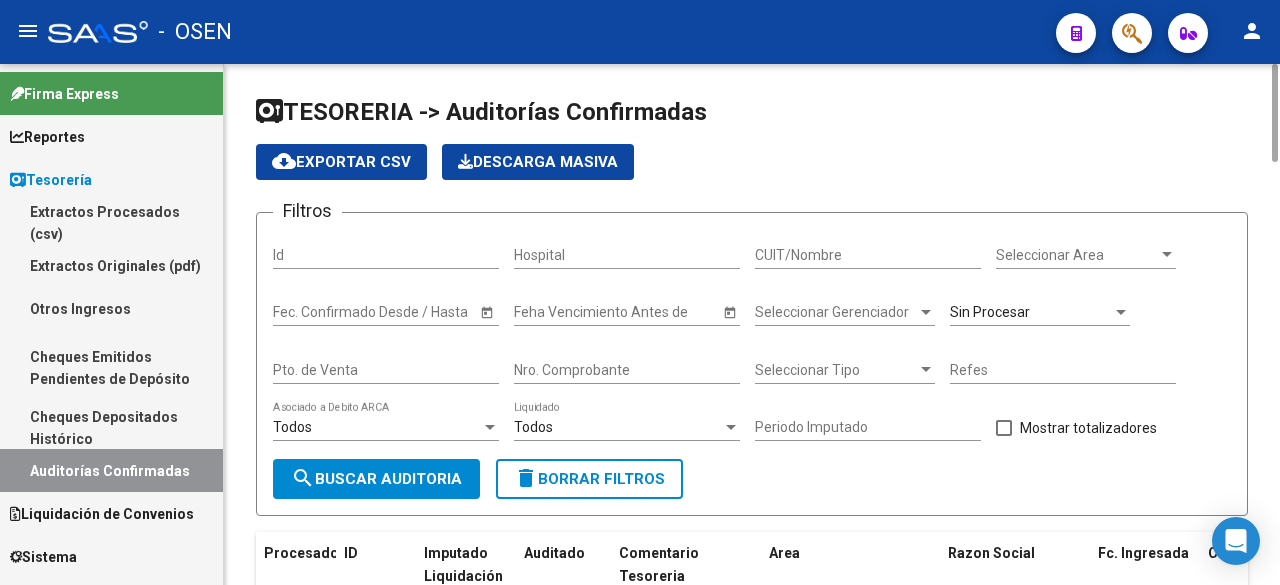 click on "Seleccionar Area" at bounding box center (1077, 255) 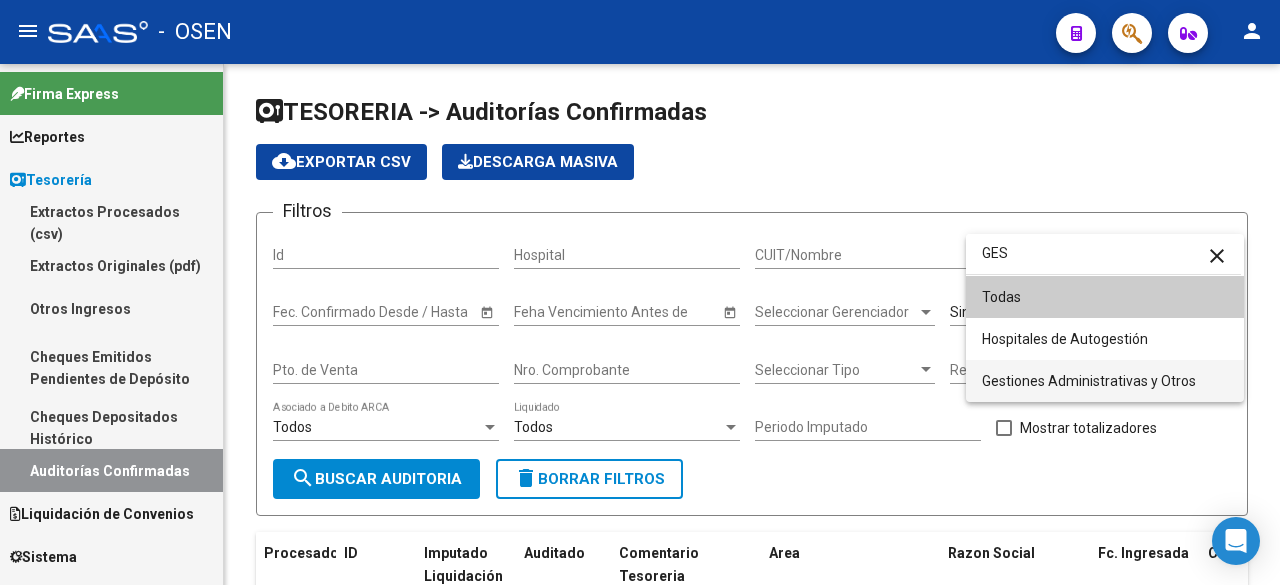type on "GES" 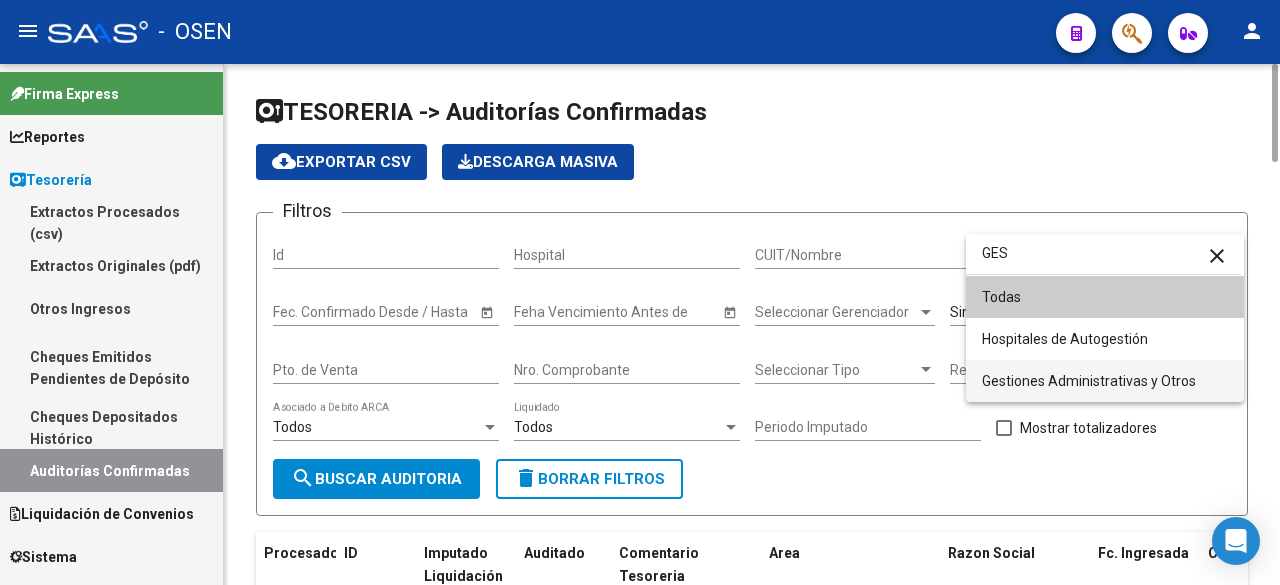 drag, startPoint x: 1027, startPoint y: 389, endPoint x: 1016, endPoint y: 389, distance: 11 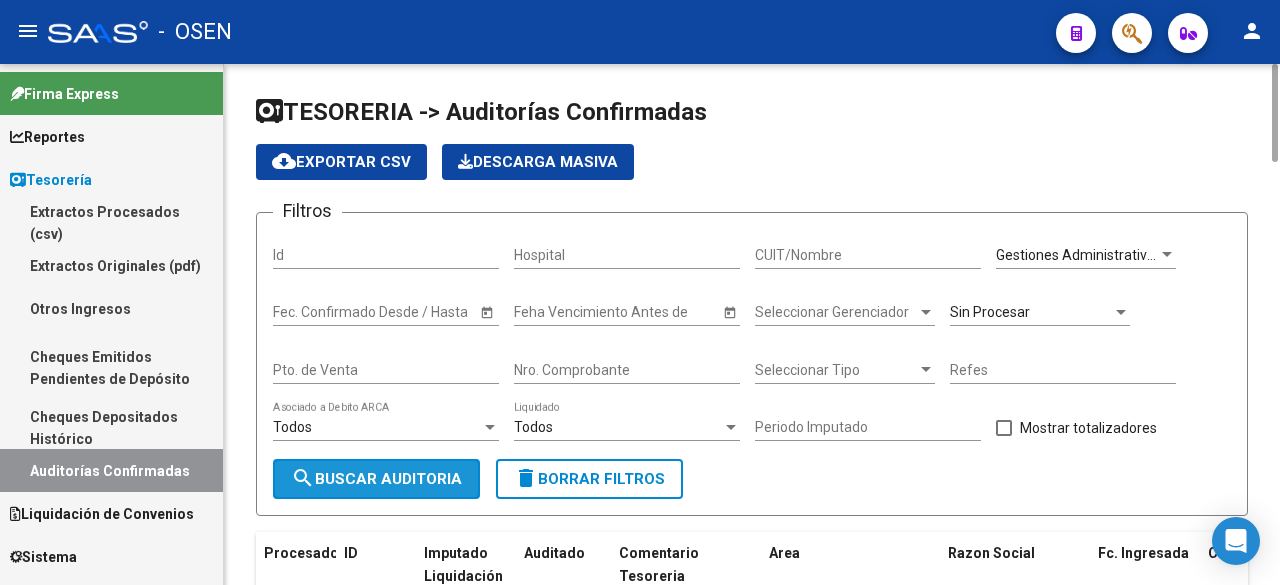 click on "search  Buscar Auditoria" 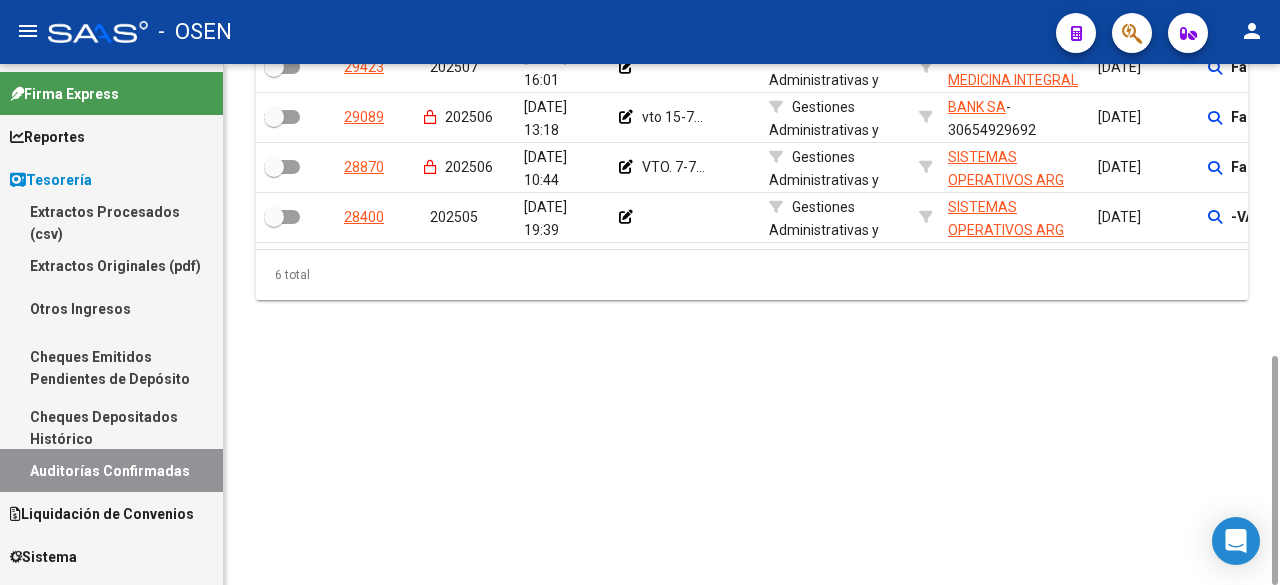 scroll, scrollTop: 0, scrollLeft: 0, axis: both 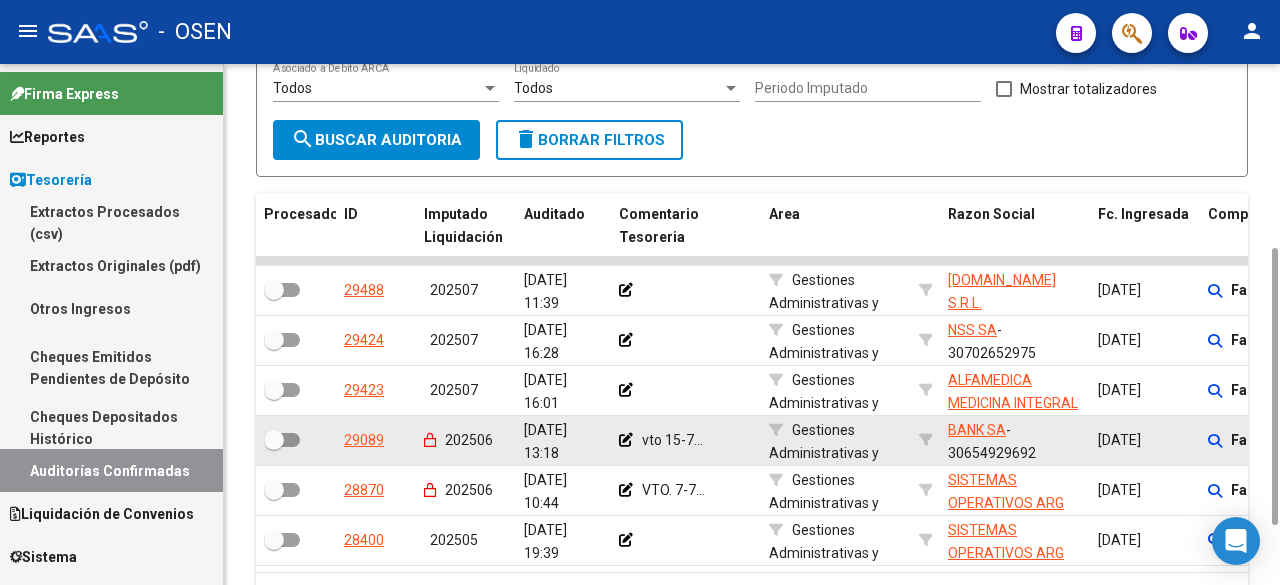 drag, startPoint x: 1277, startPoint y: 319, endPoint x: 1210, endPoint y: 425, distance: 125.39936 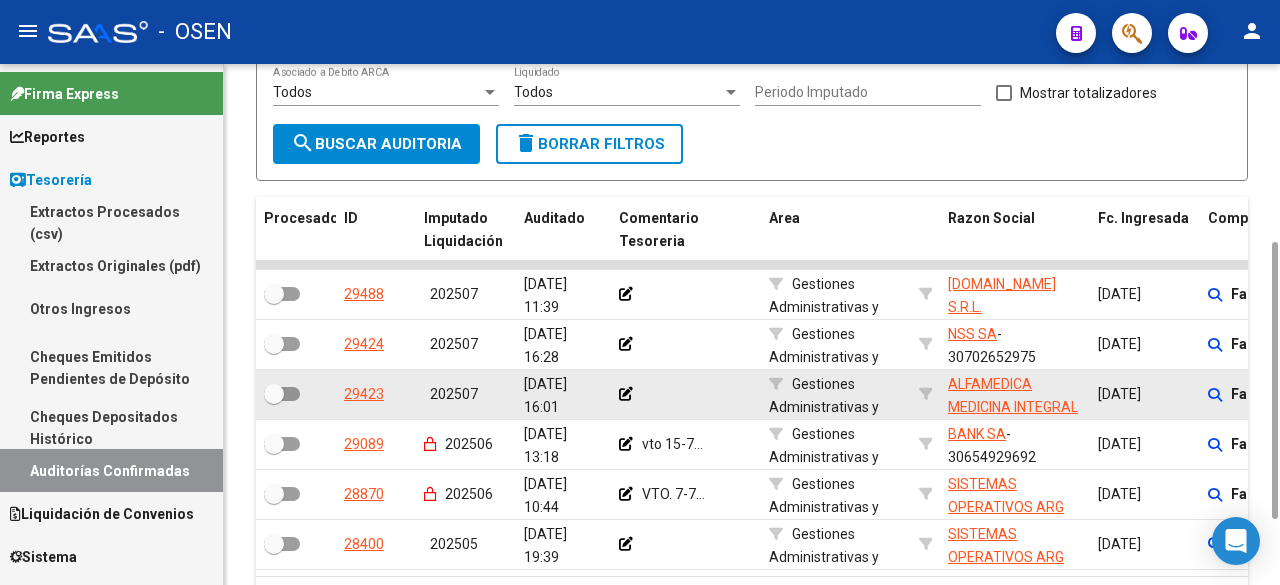 click on "Factura A : 4 - 46685" 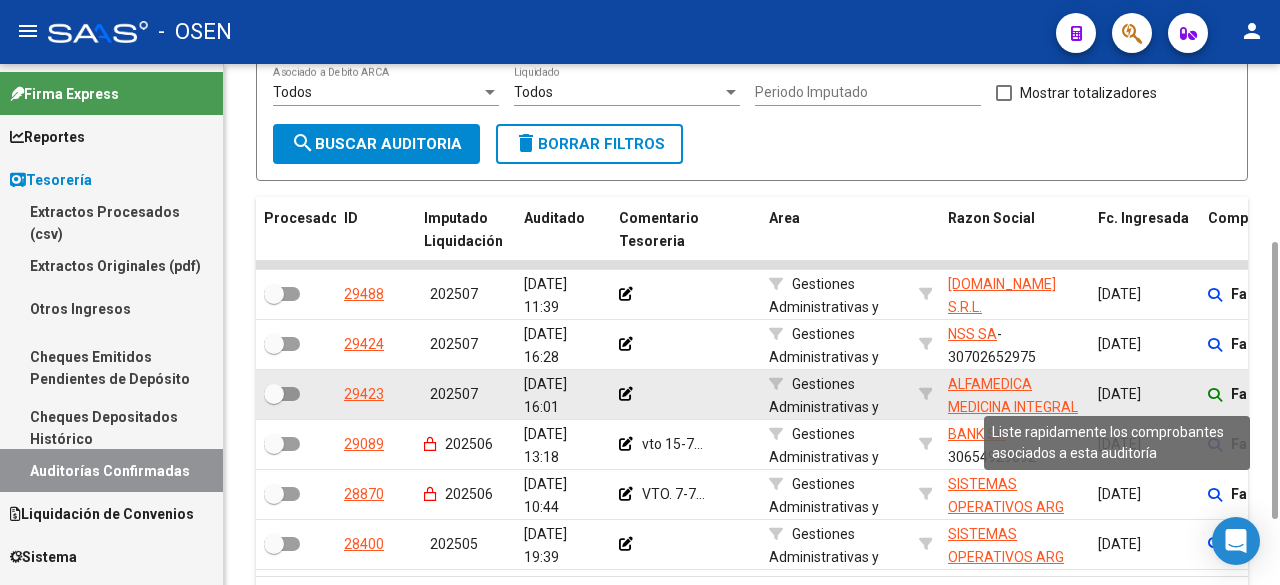 click 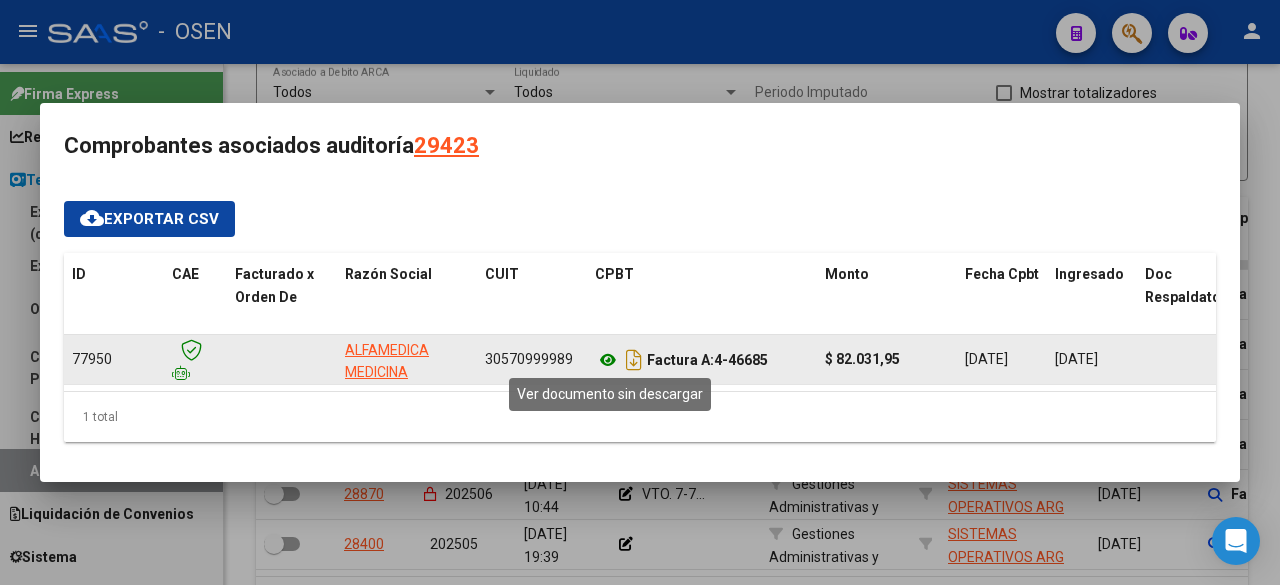 click 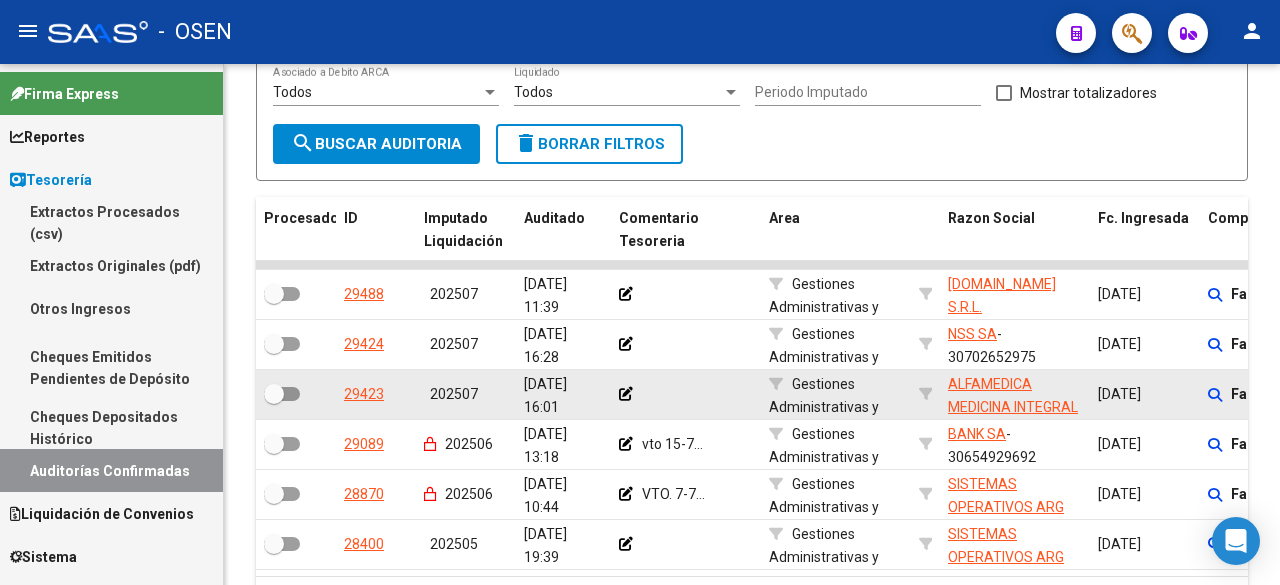 scroll, scrollTop: 0, scrollLeft: 0, axis: both 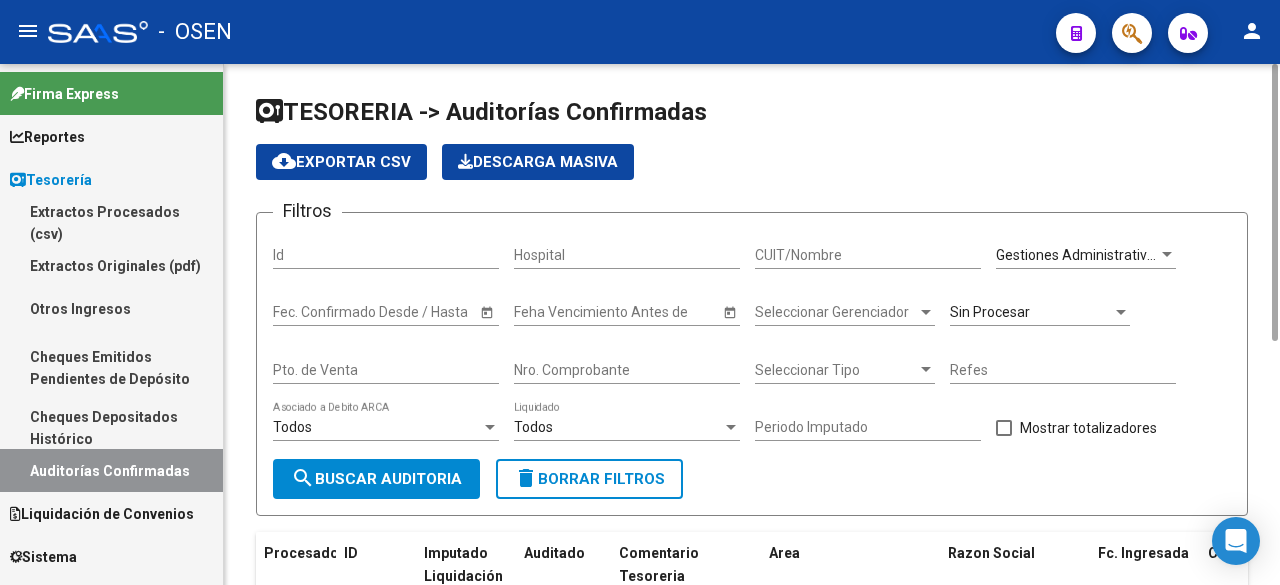 click on "Gestiones Administrativas y Otros" at bounding box center (1103, 255) 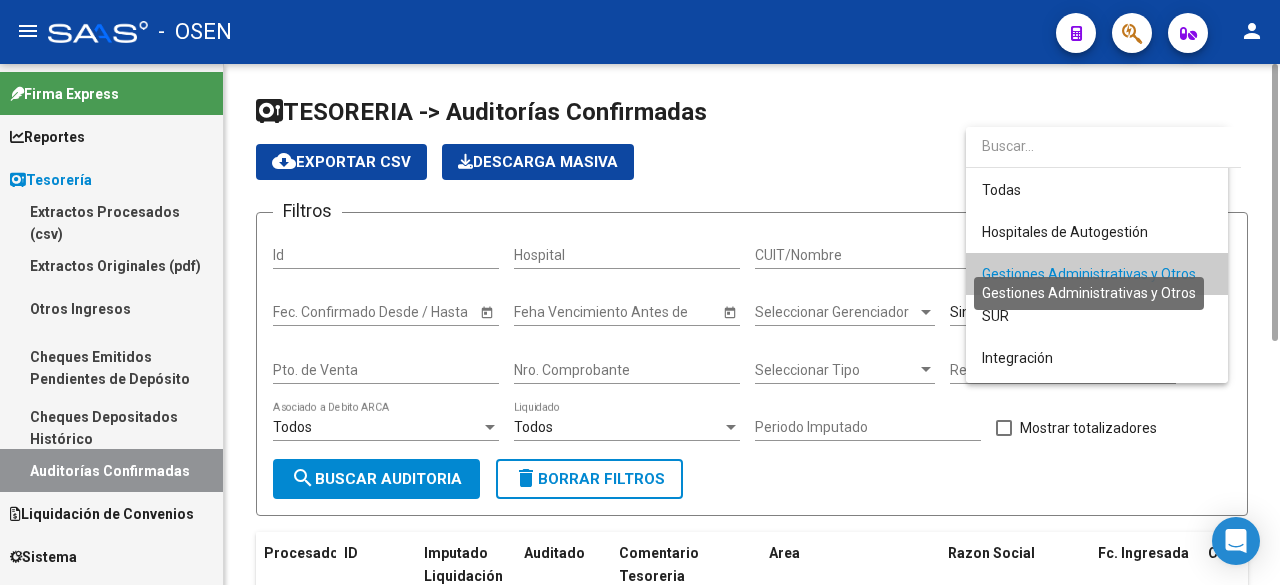 scroll, scrollTop: 19, scrollLeft: 0, axis: vertical 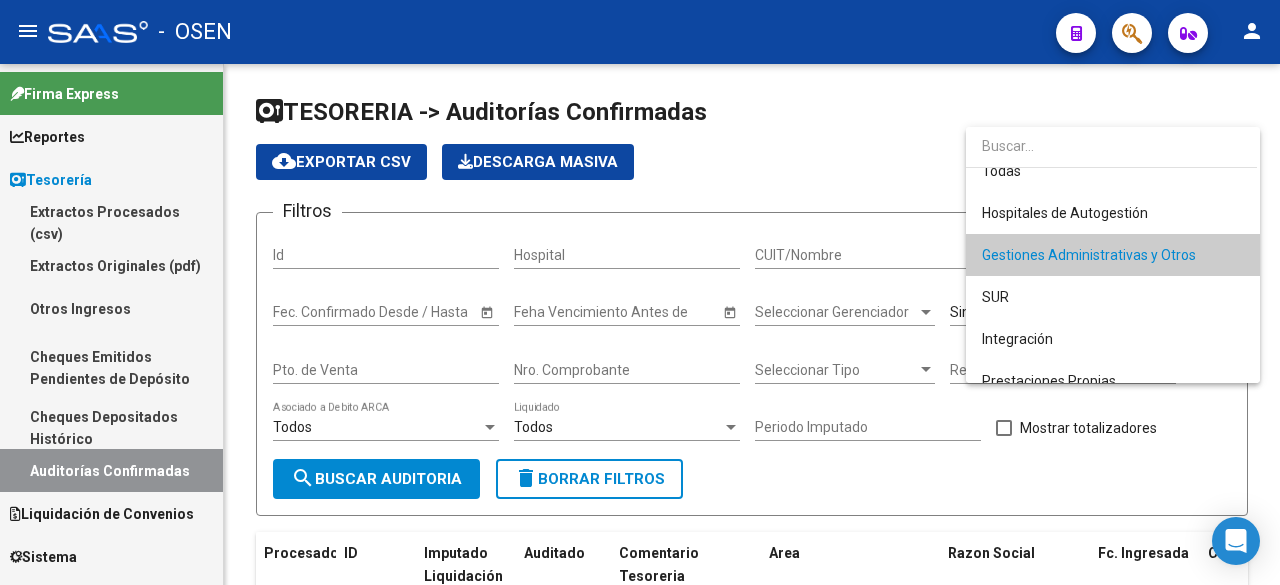 click at bounding box center [640, 292] 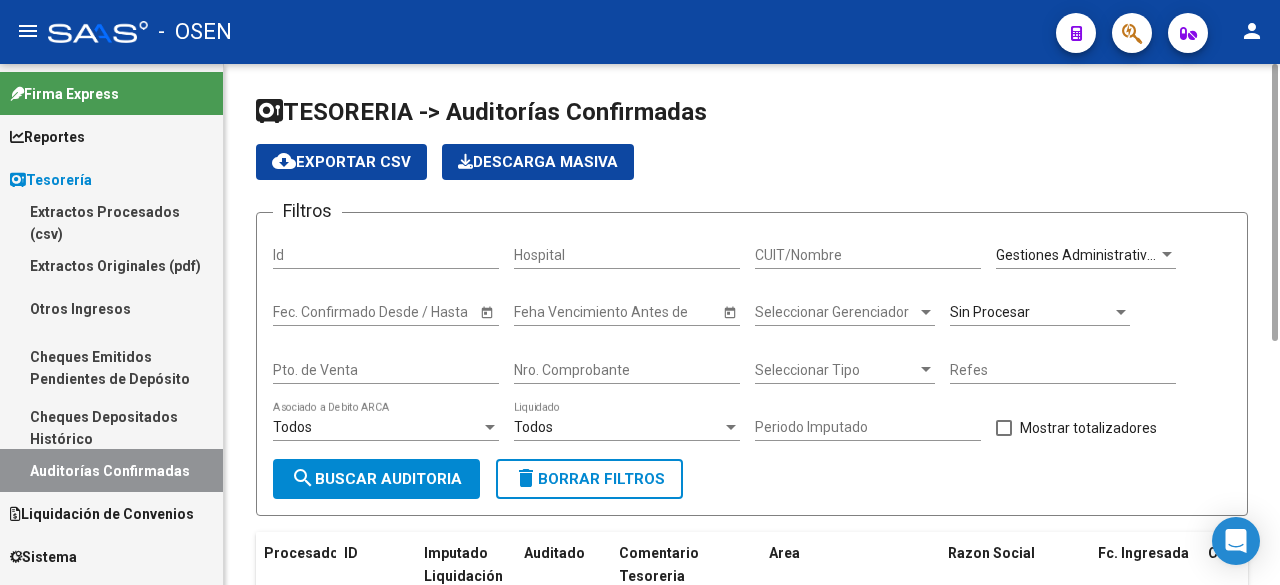 click on "Gestiones Administrativas y Otros" at bounding box center [1103, 255] 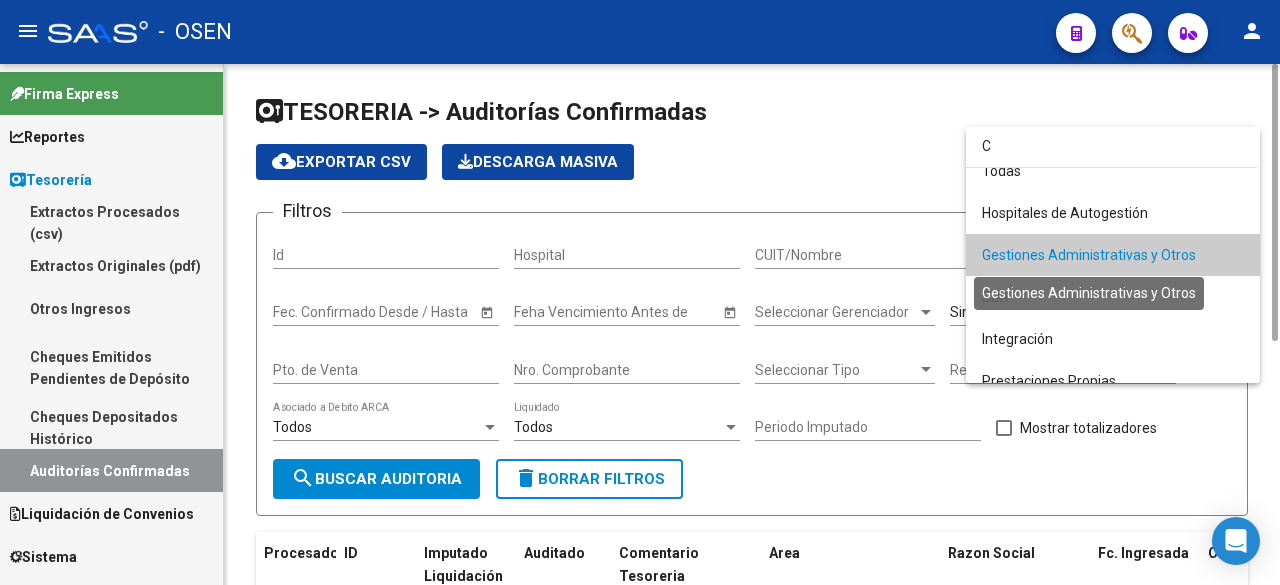 scroll, scrollTop: 0, scrollLeft: 0, axis: both 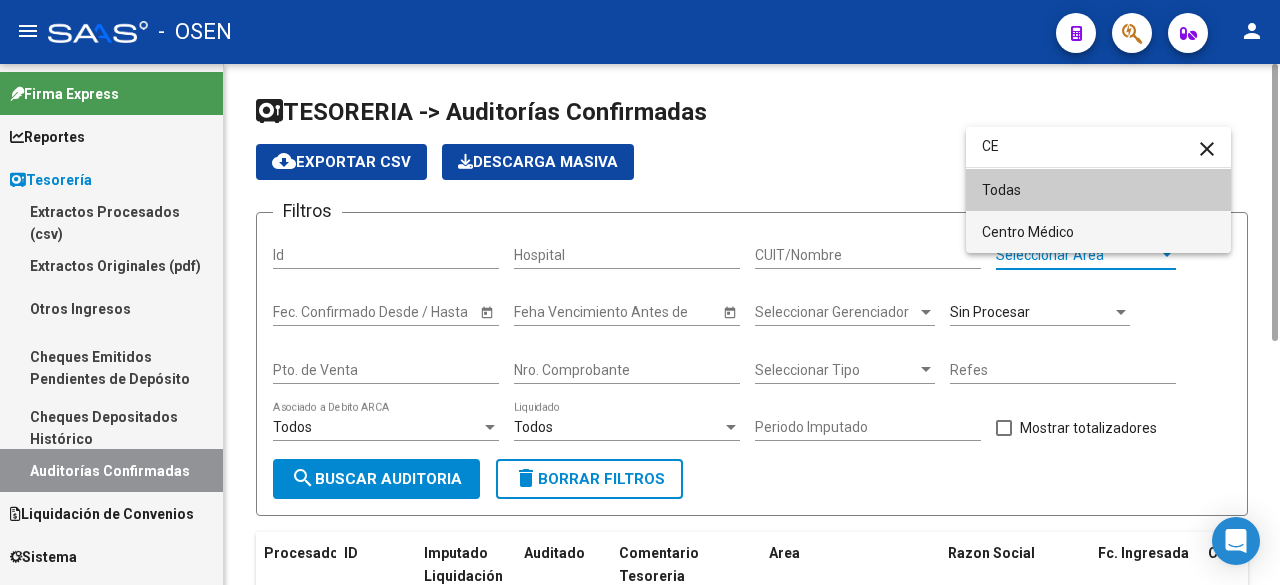 type on "CE" 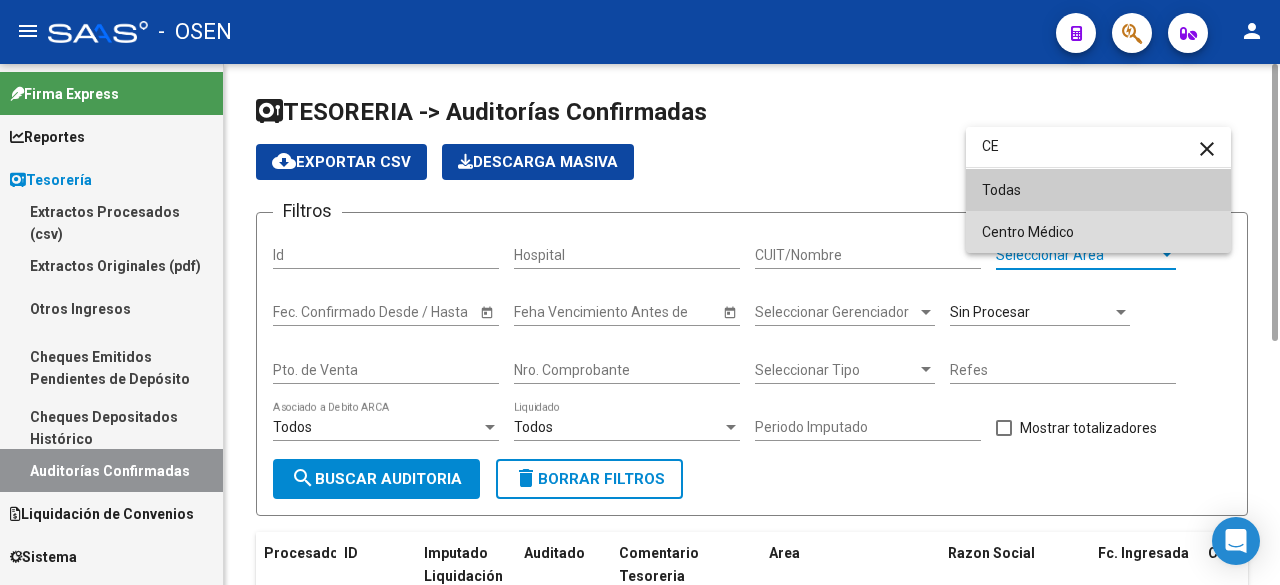 click on "Centro Médico" at bounding box center [1098, 232] 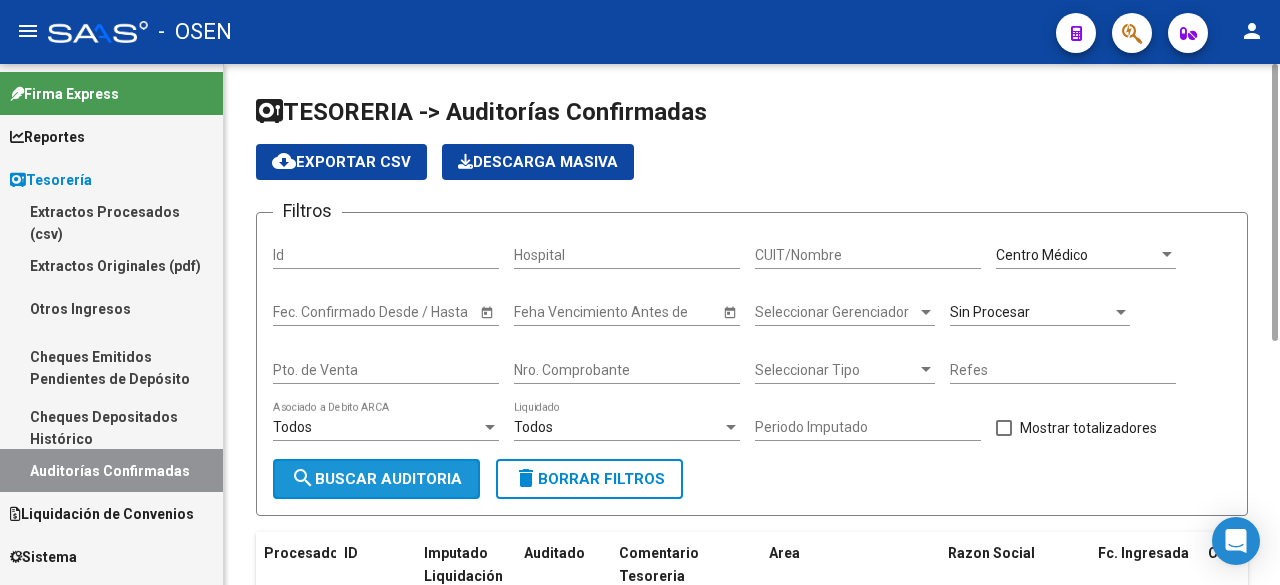 click on "search  Buscar Auditoria" 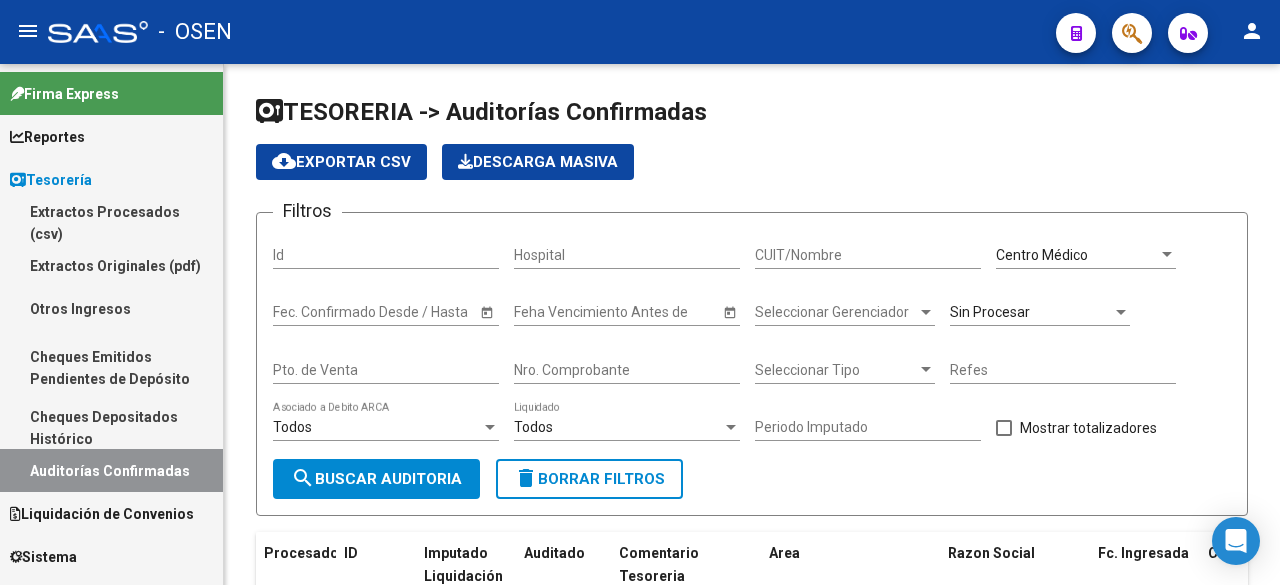 scroll, scrollTop: 357, scrollLeft: 0, axis: vertical 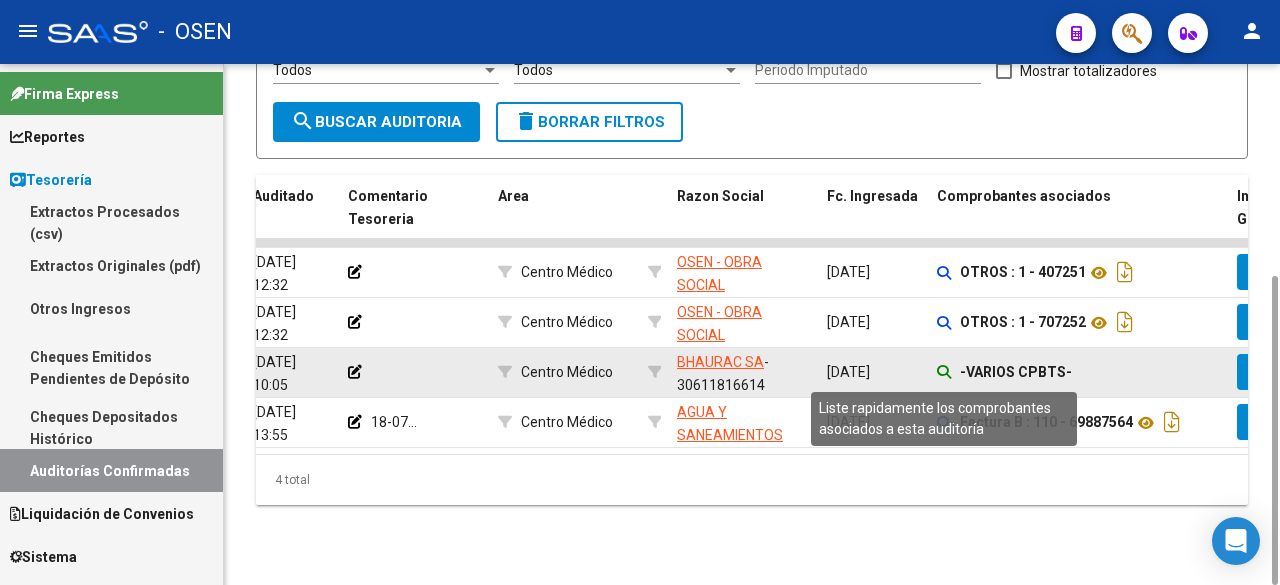 click 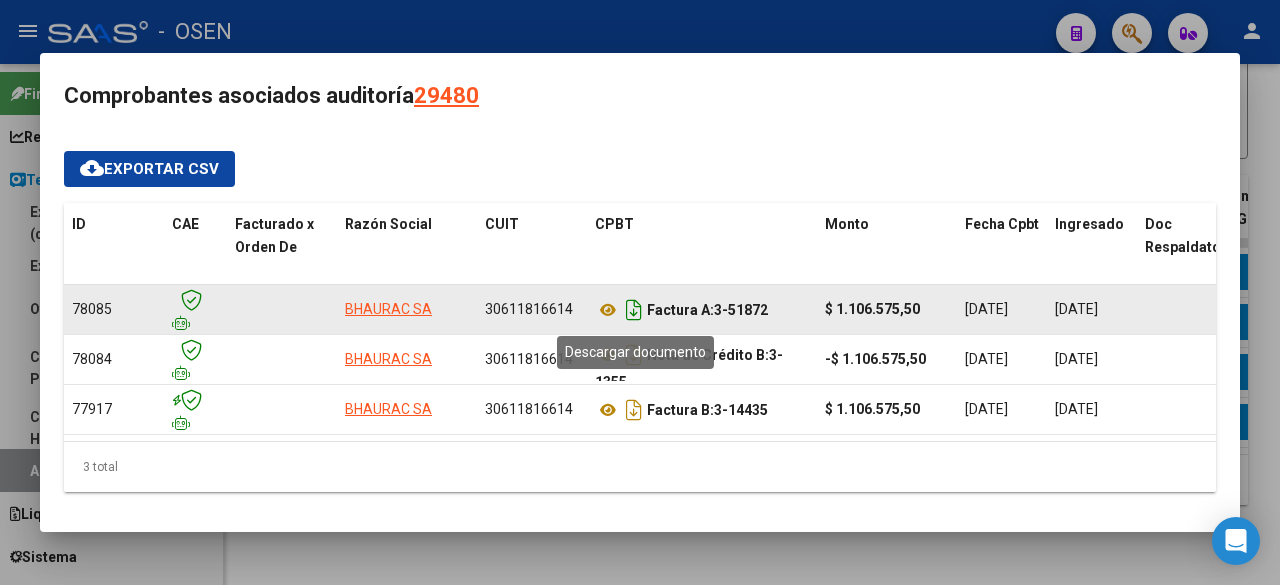 click 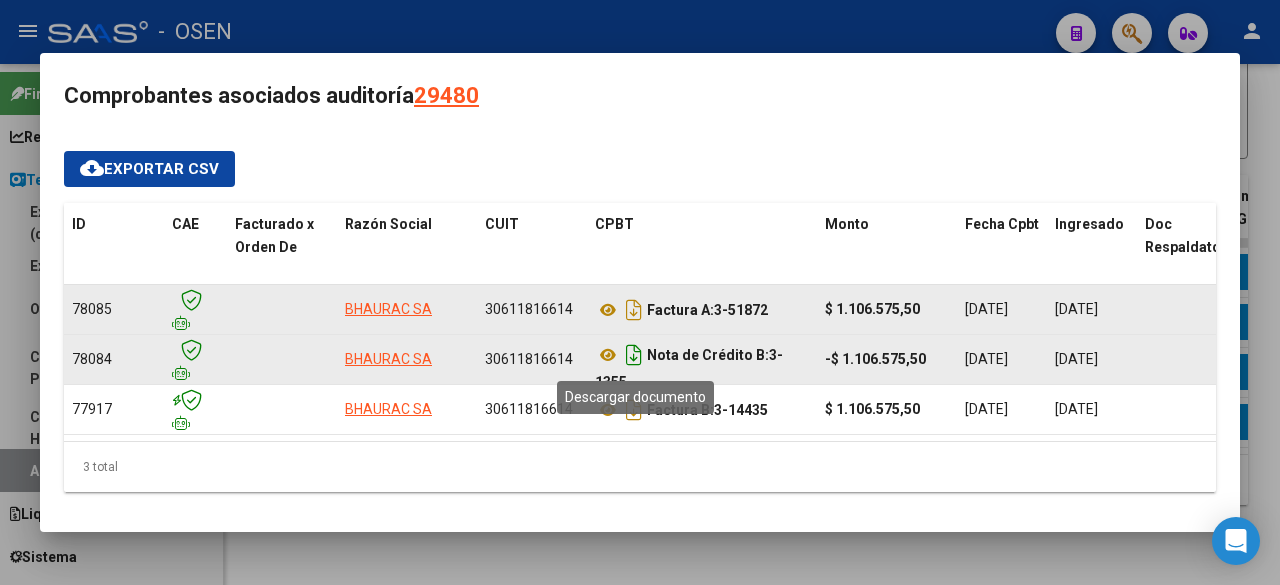click 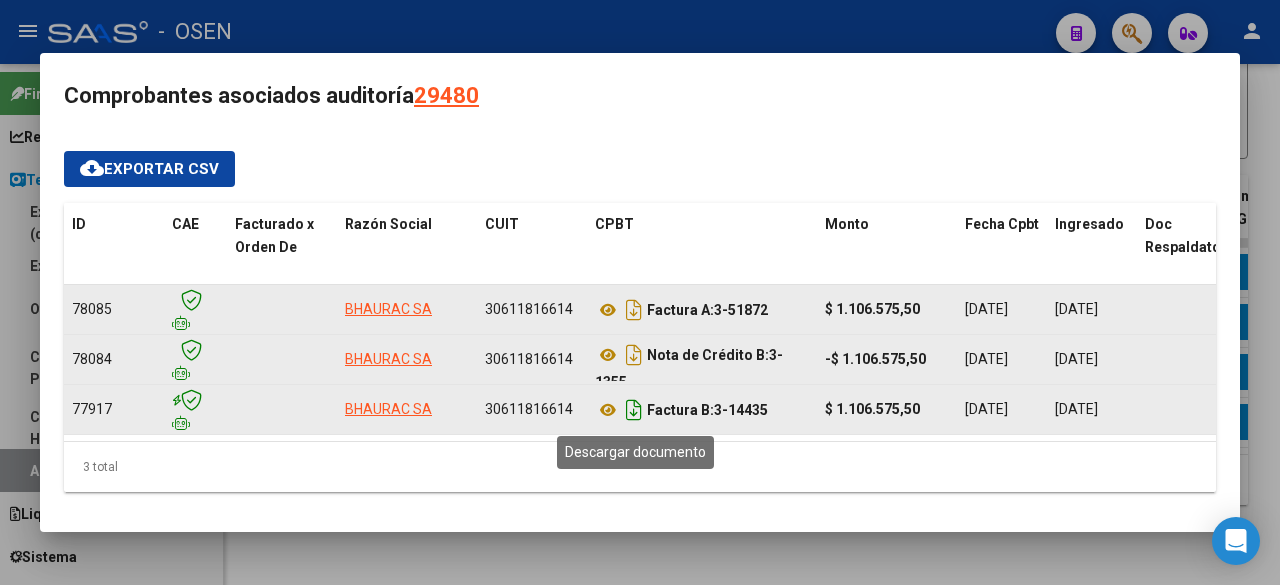 click 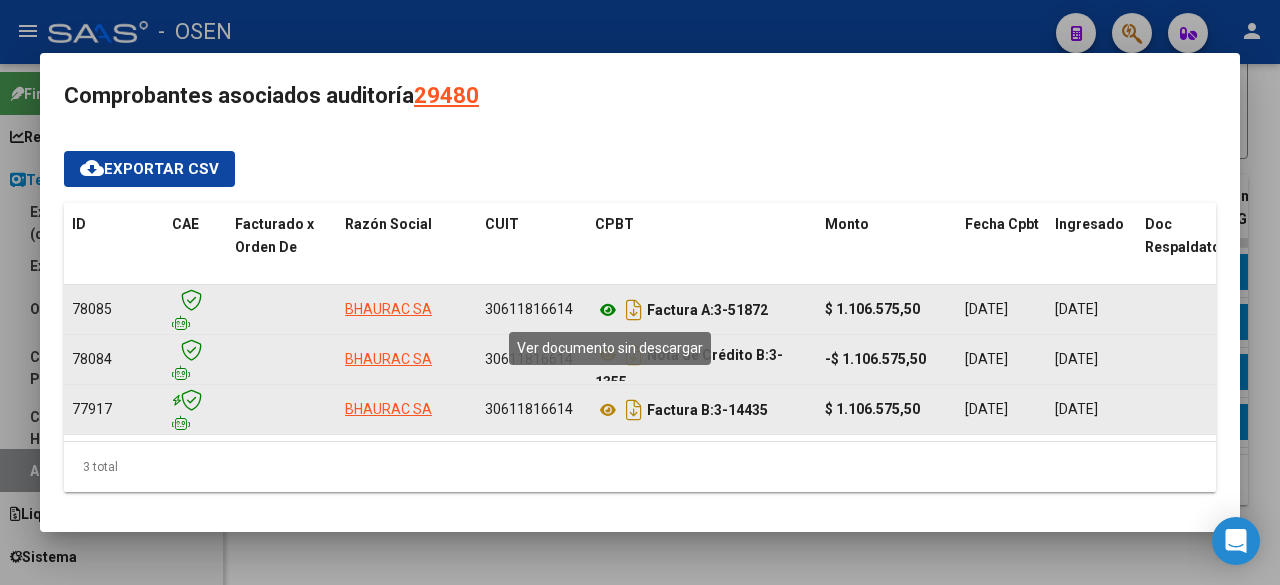 click 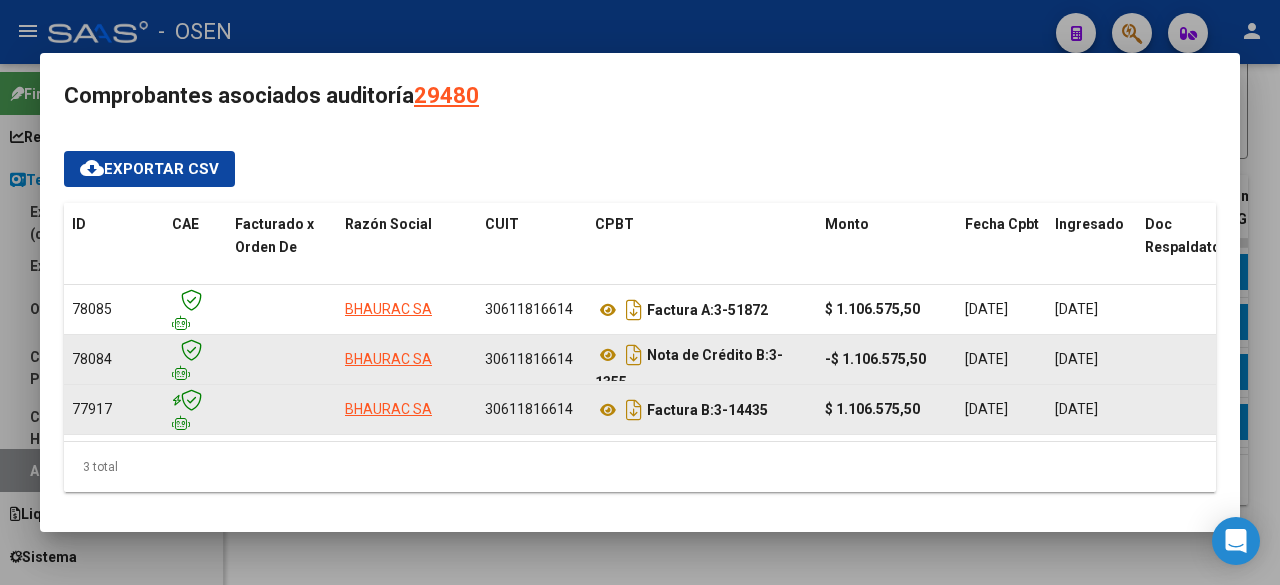 click at bounding box center (640, 292) 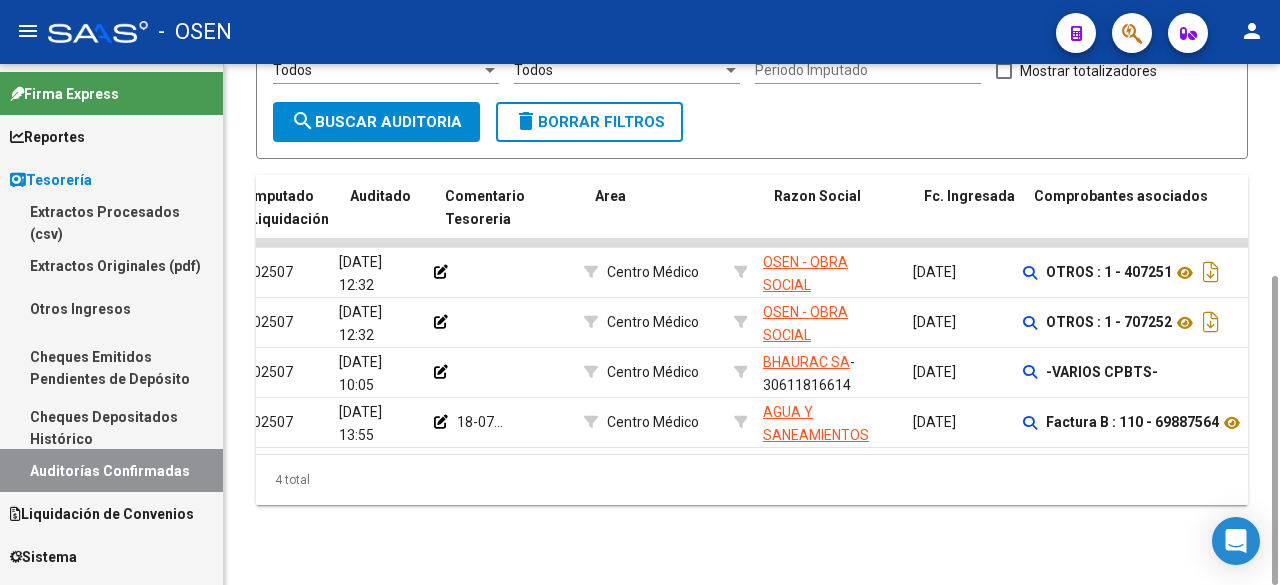 scroll, scrollTop: 0, scrollLeft: 174, axis: horizontal 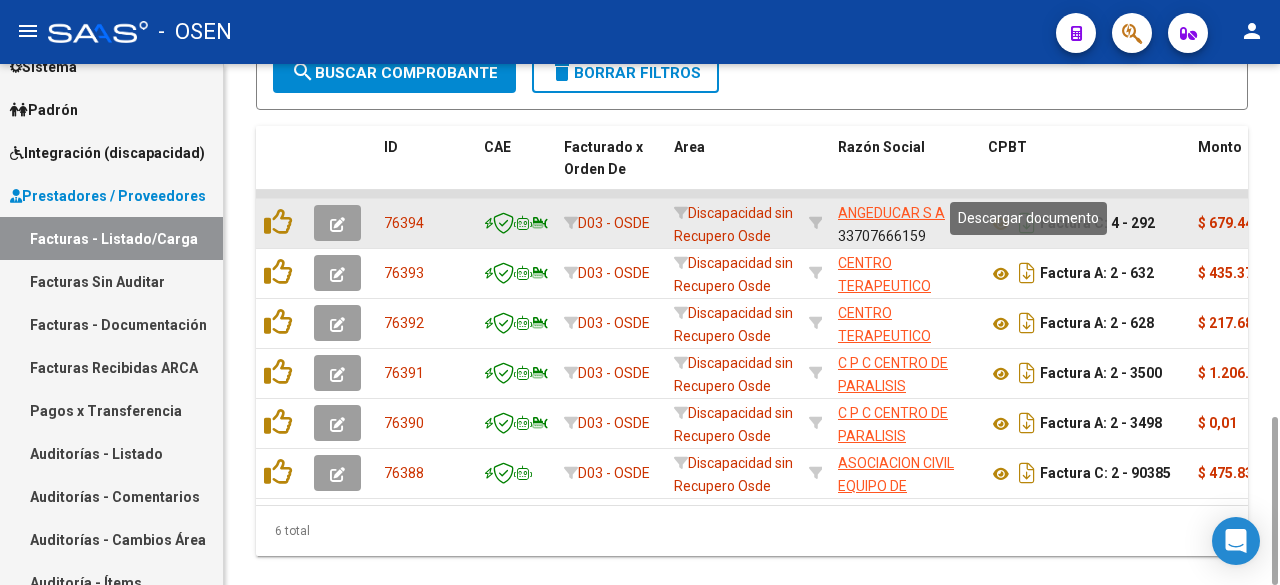 click 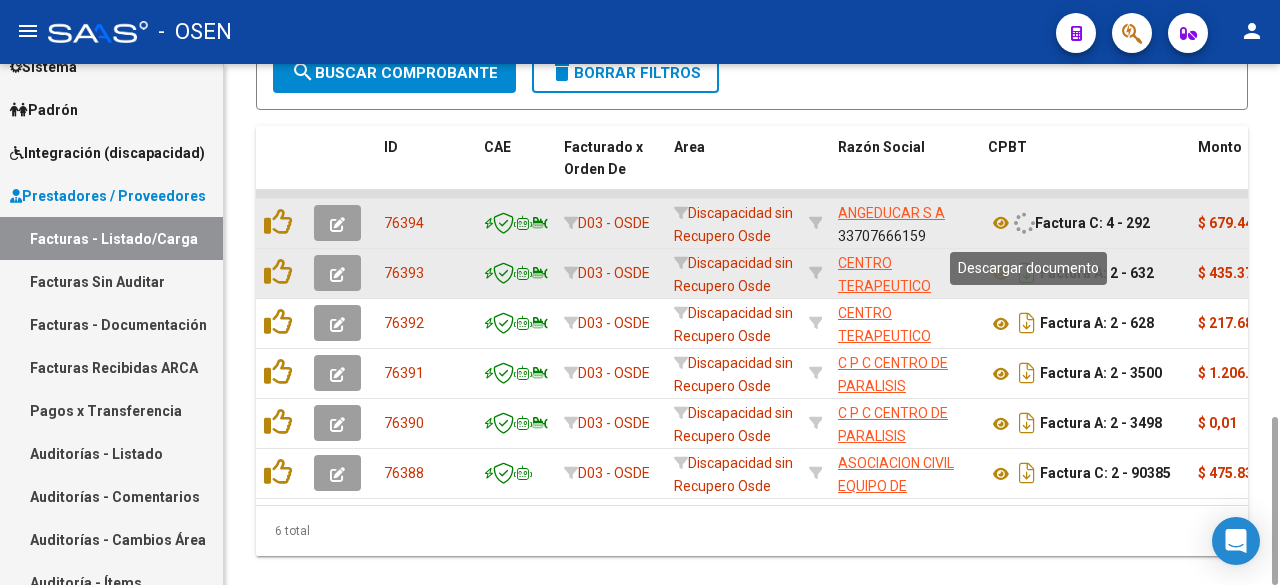 click 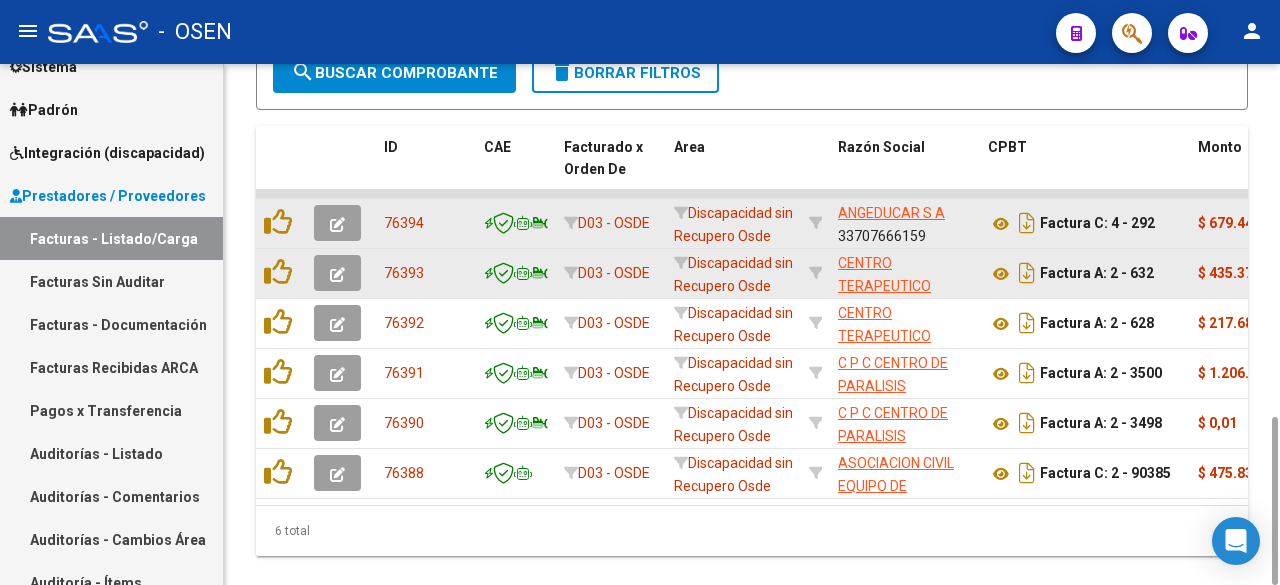 drag, startPoint x: 801, startPoint y: 510, endPoint x: 812, endPoint y: 502, distance: 13.601471 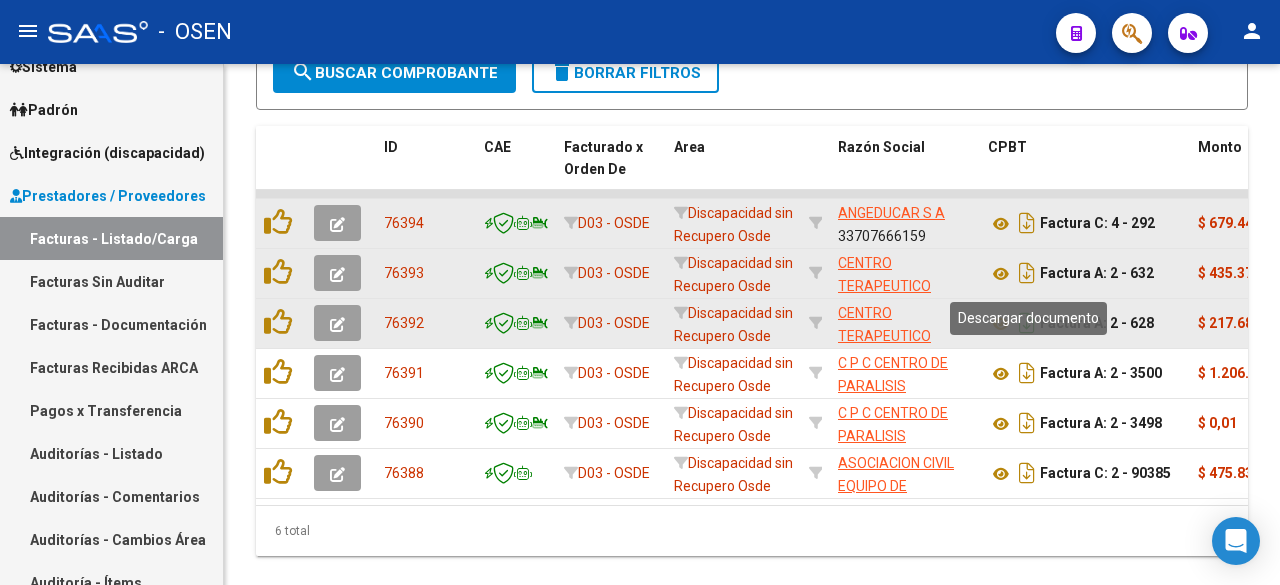 click 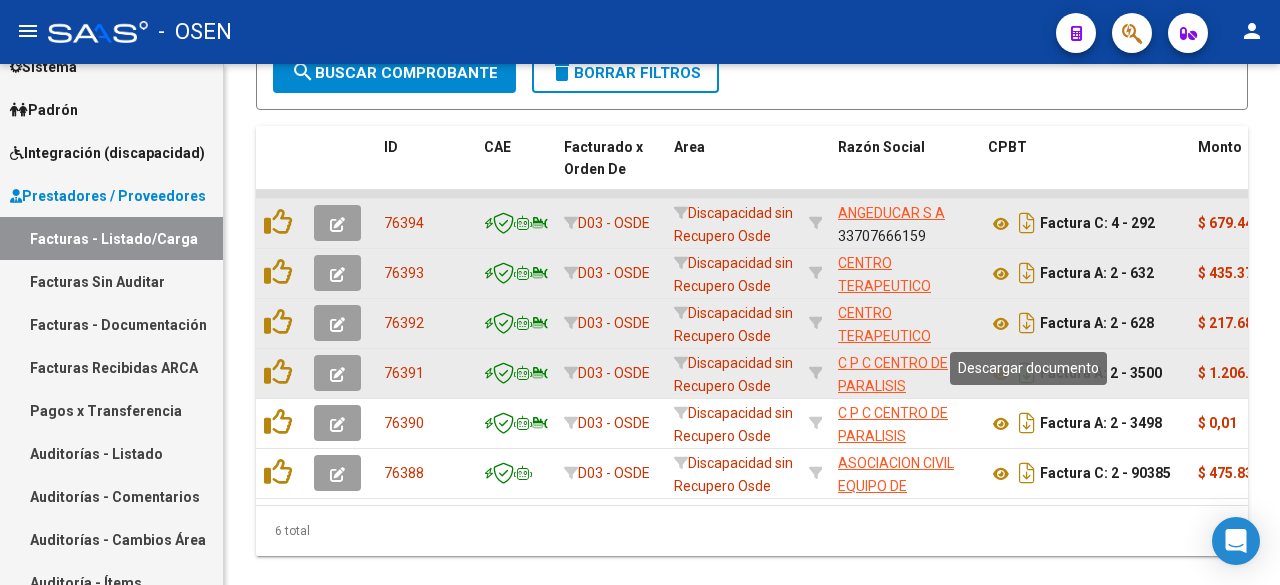 click 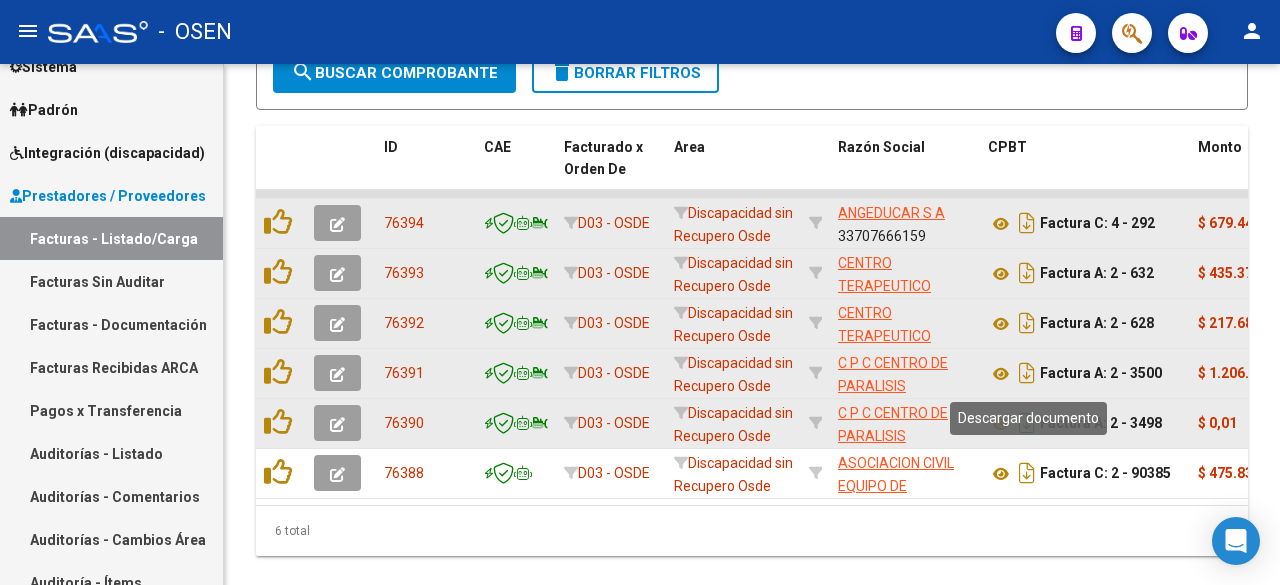 click 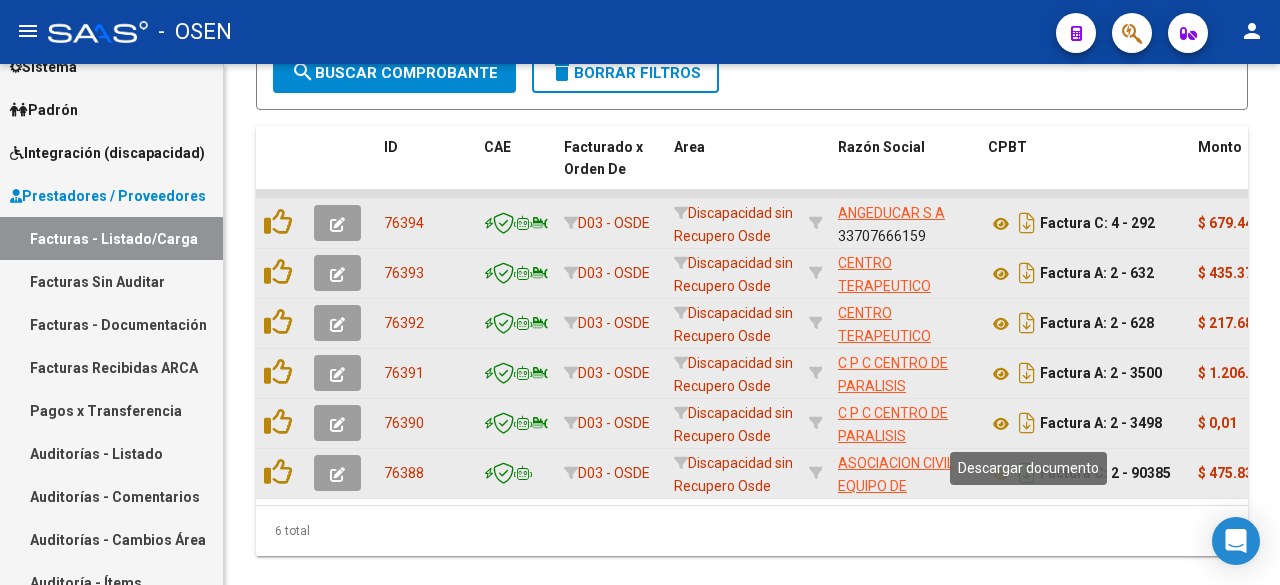click 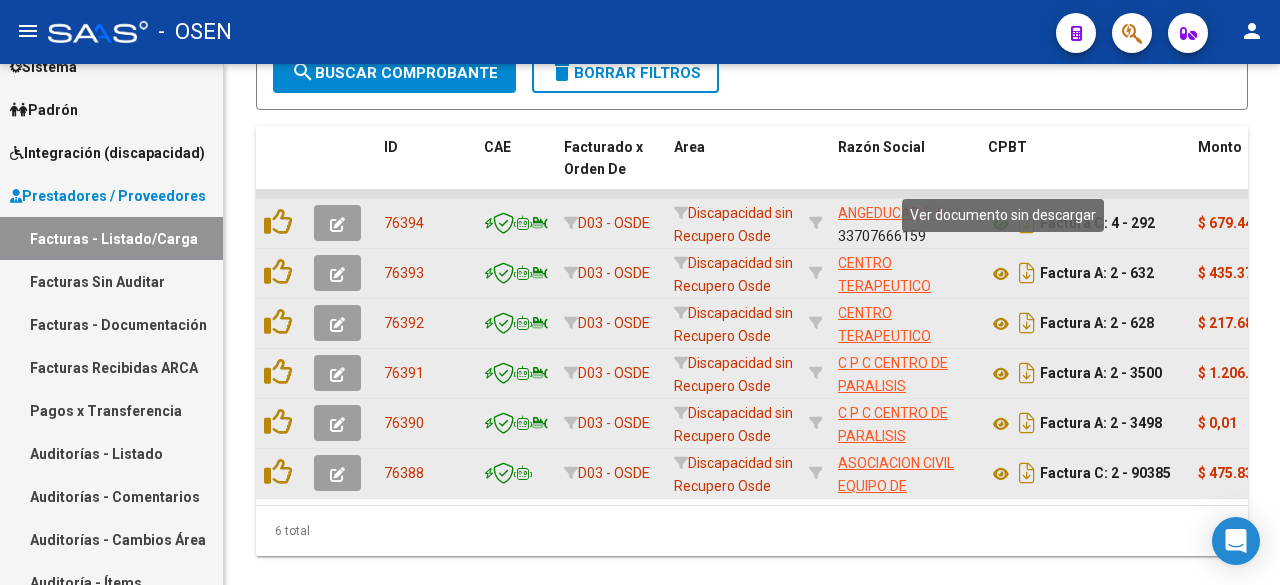 click 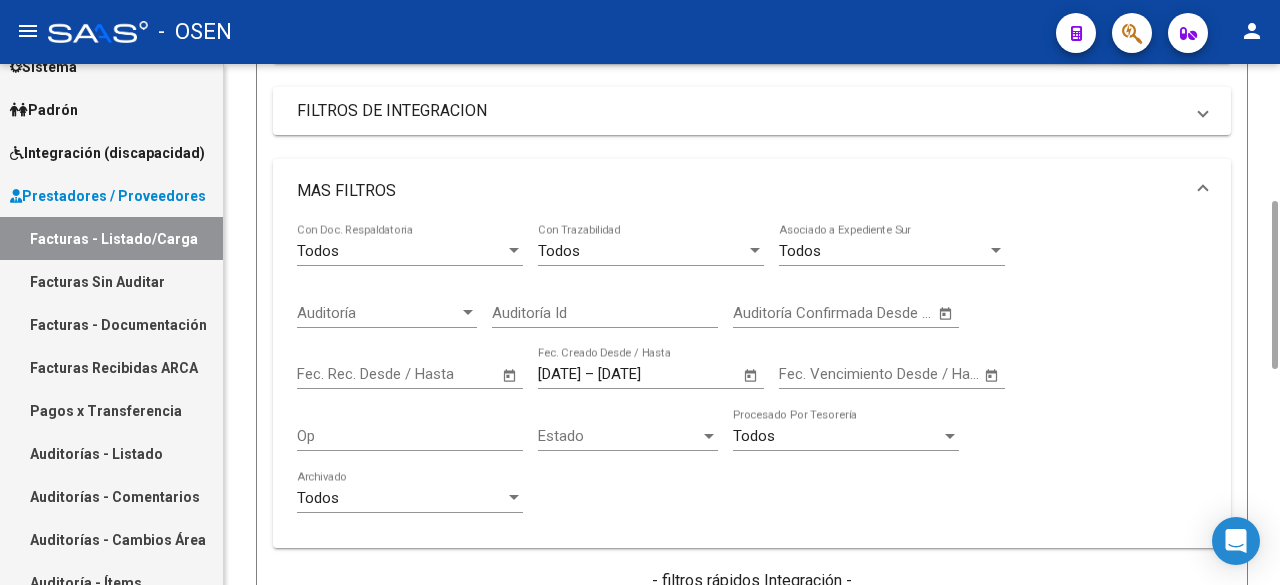 scroll, scrollTop: 0, scrollLeft: 0, axis: both 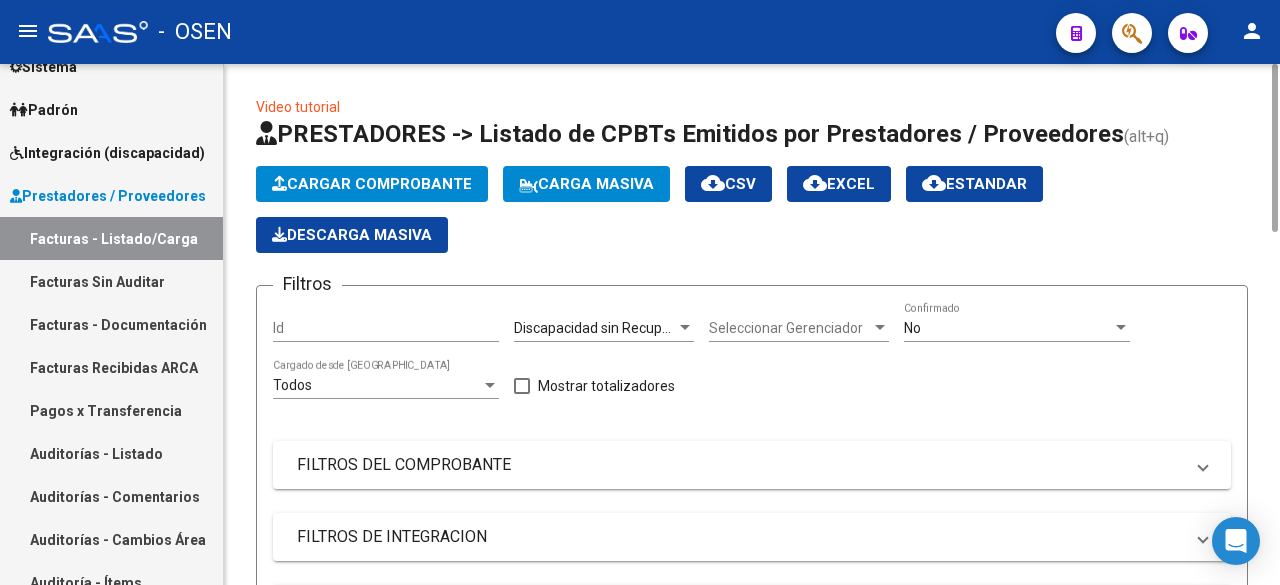 click on "cloud_download" 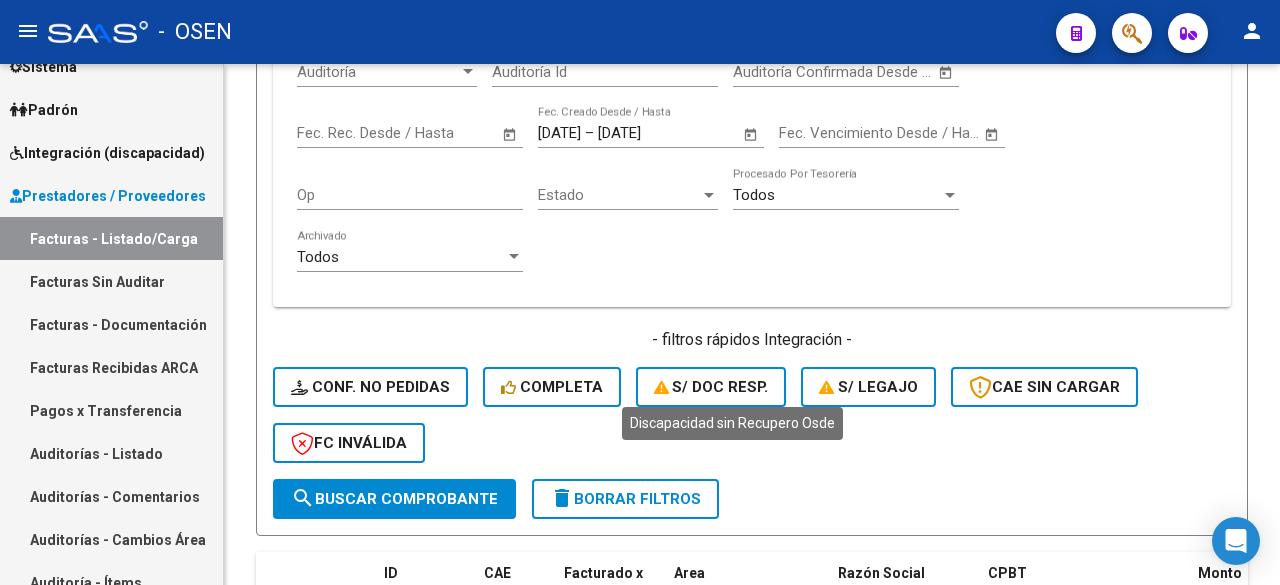 scroll, scrollTop: 1093, scrollLeft: 0, axis: vertical 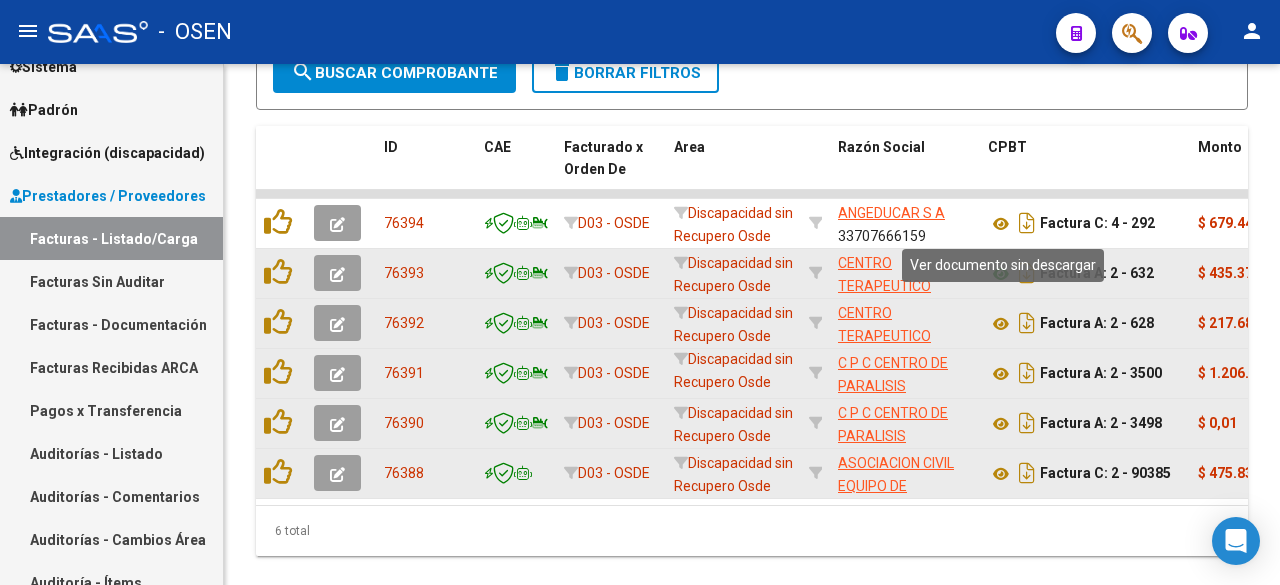 click 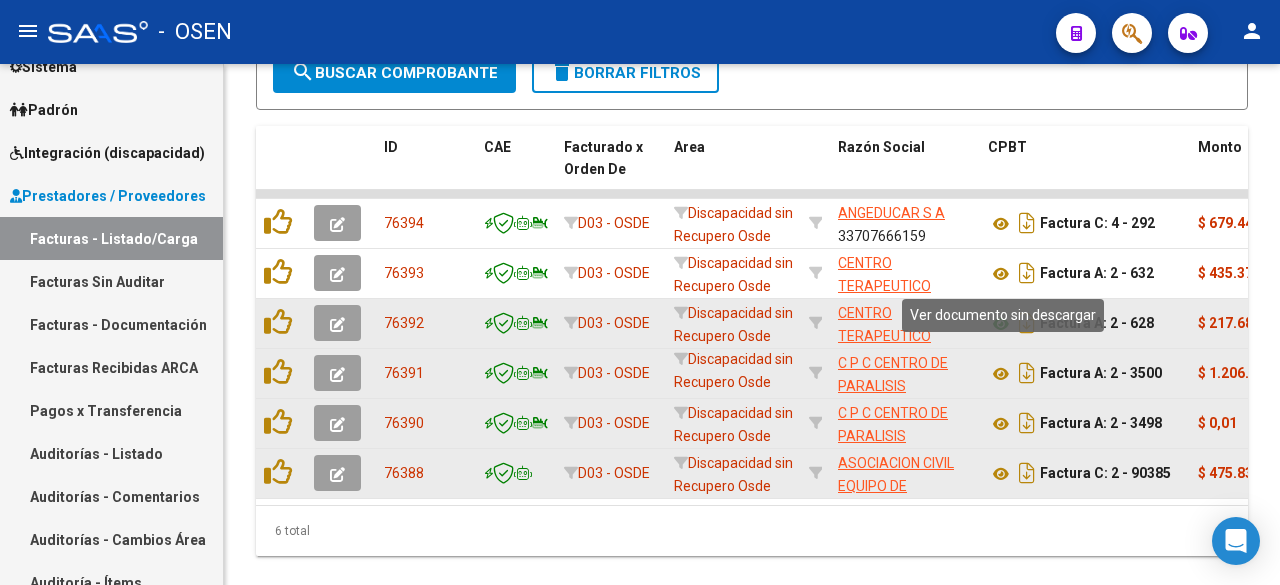click 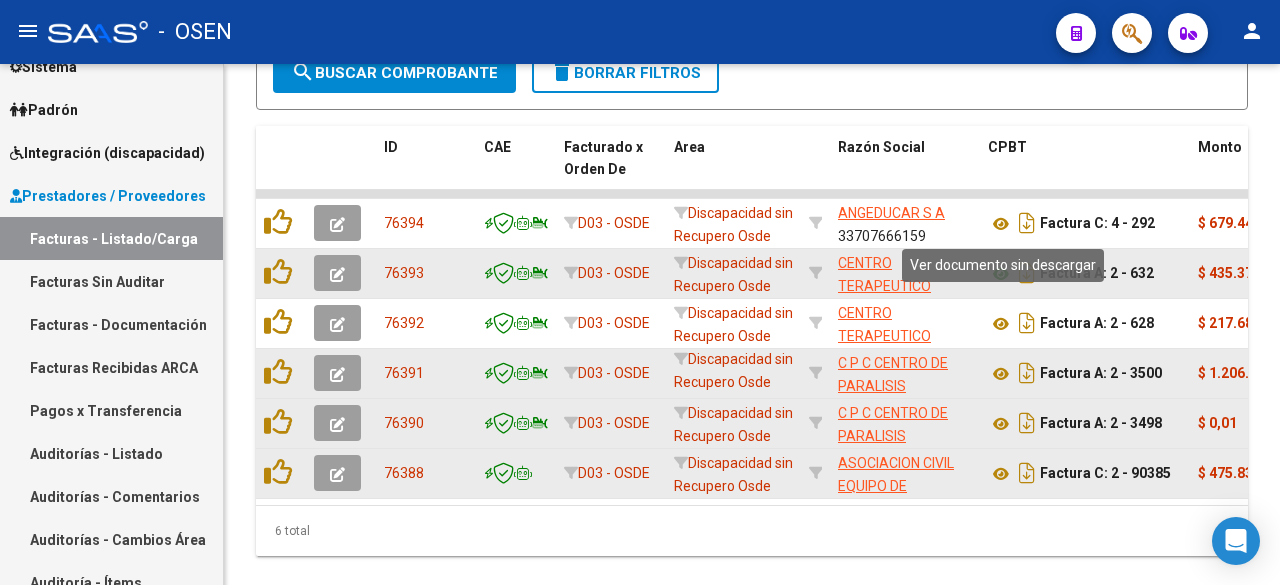 click 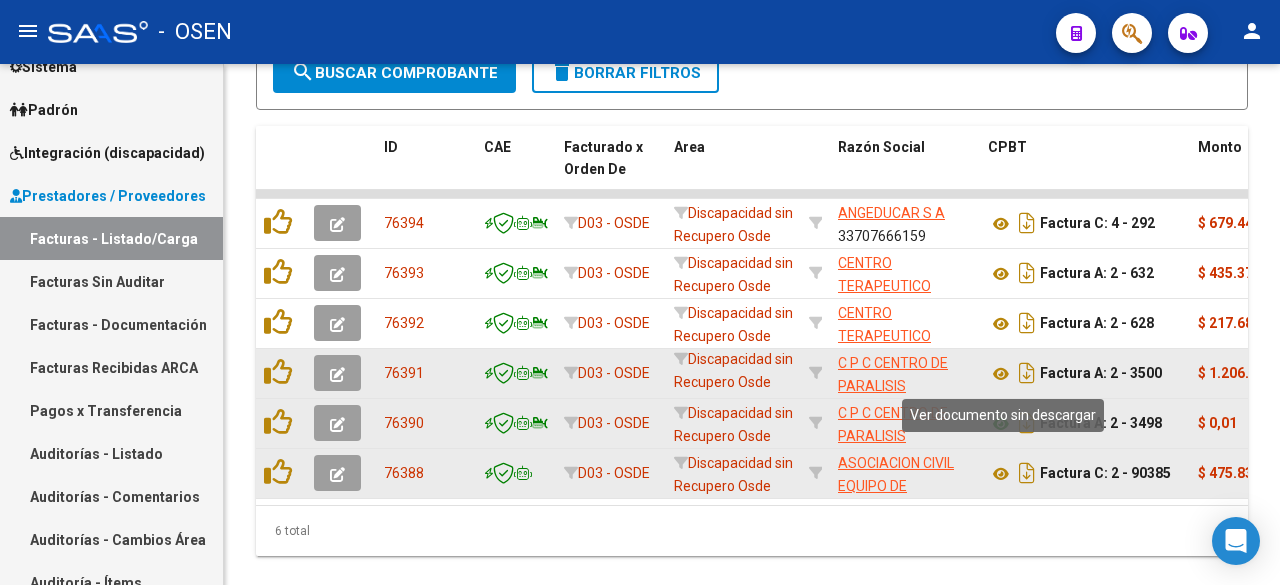 click 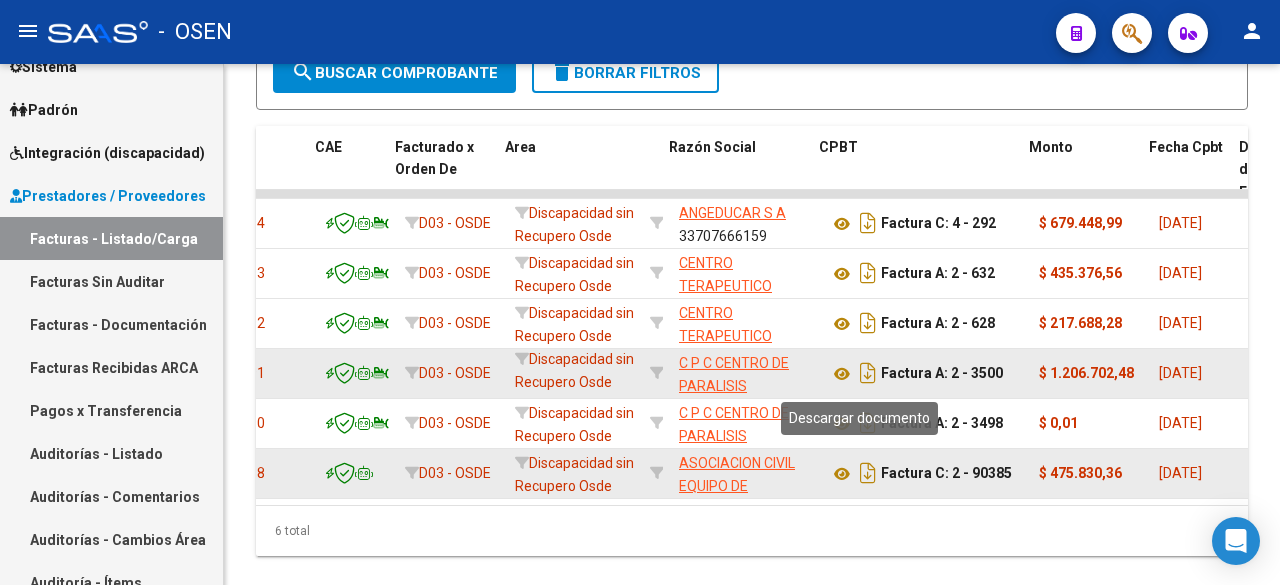scroll, scrollTop: 0, scrollLeft: 169, axis: horizontal 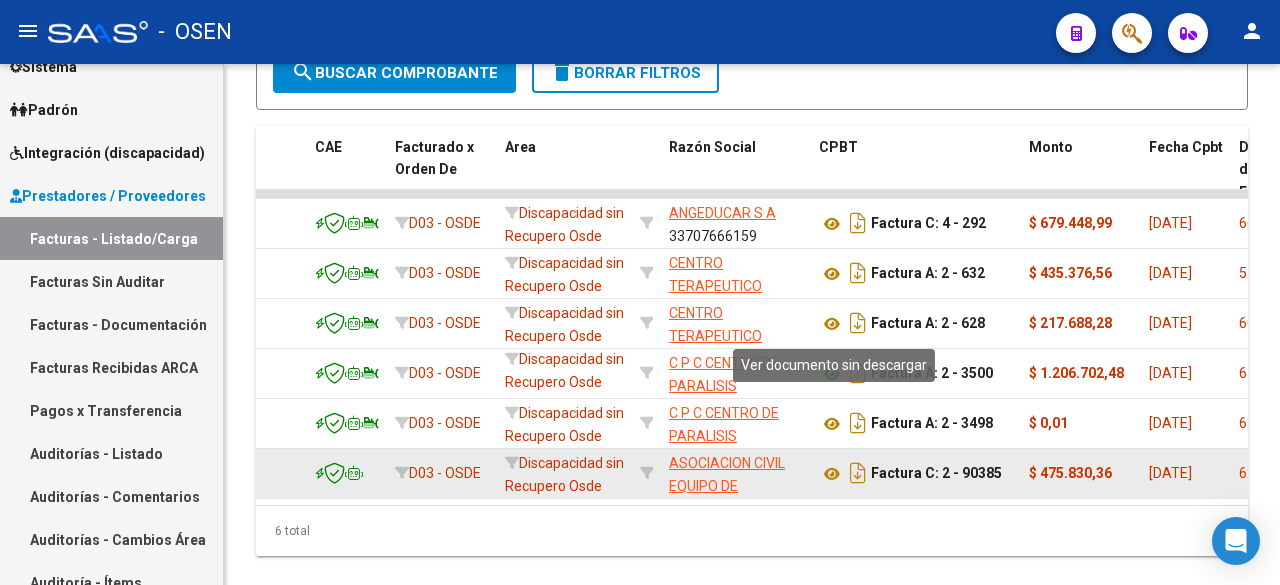 click 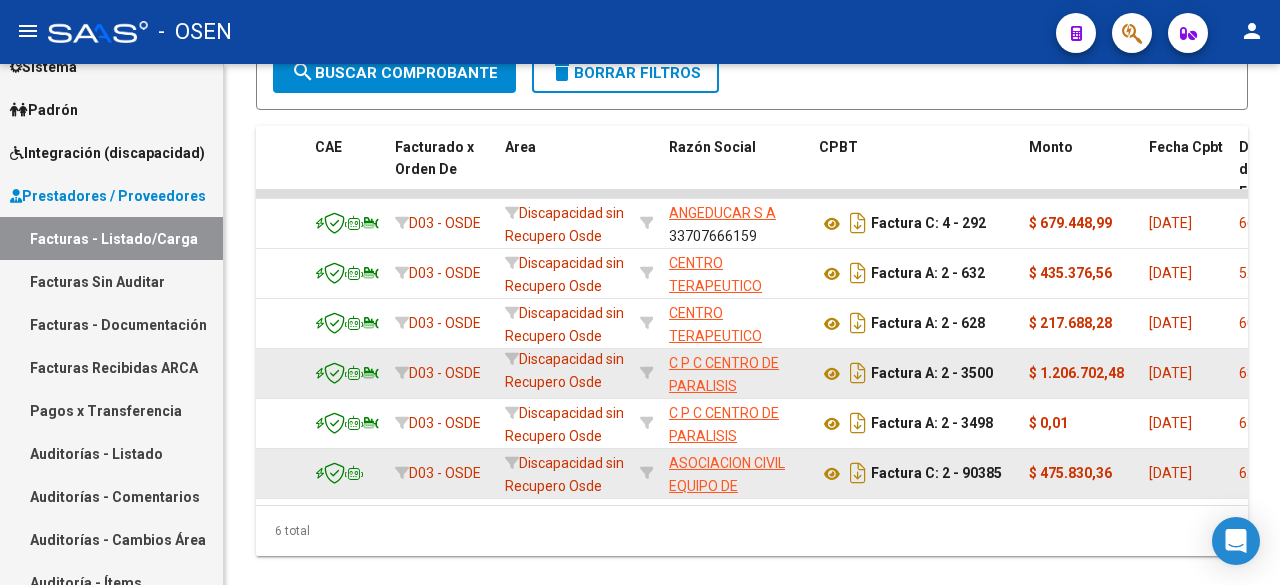 scroll, scrollTop: 426, scrollLeft: 0, axis: vertical 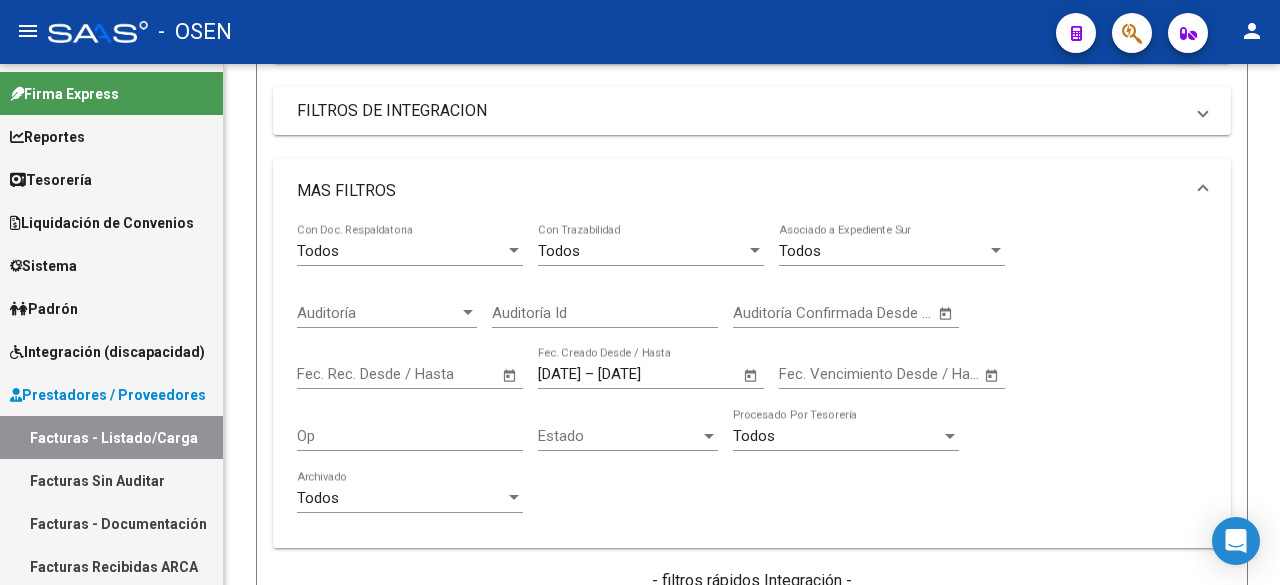 click on "Tesorería" at bounding box center (111, 179) 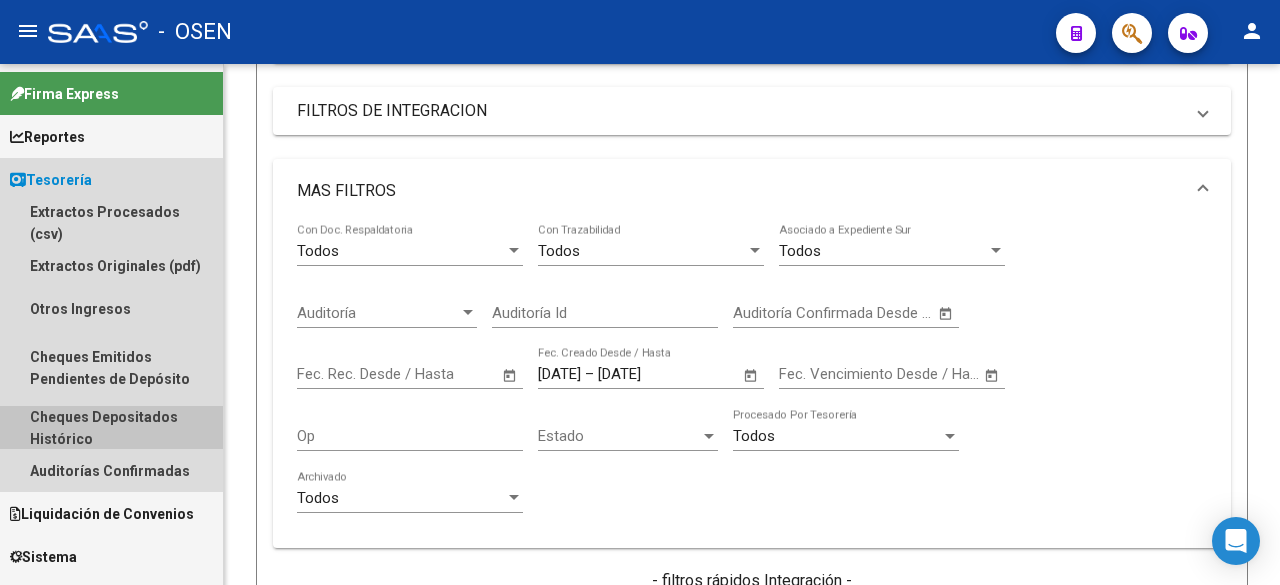 click on "Cheques Depositados Histórico" at bounding box center (111, 427) 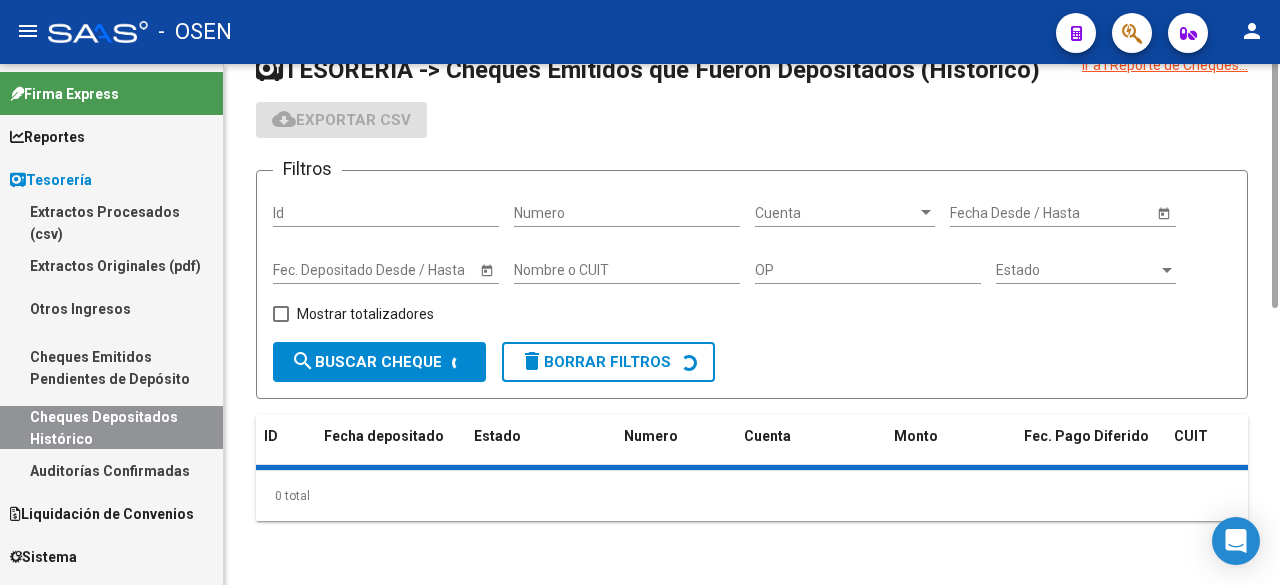 scroll, scrollTop: 0, scrollLeft: 0, axis: both 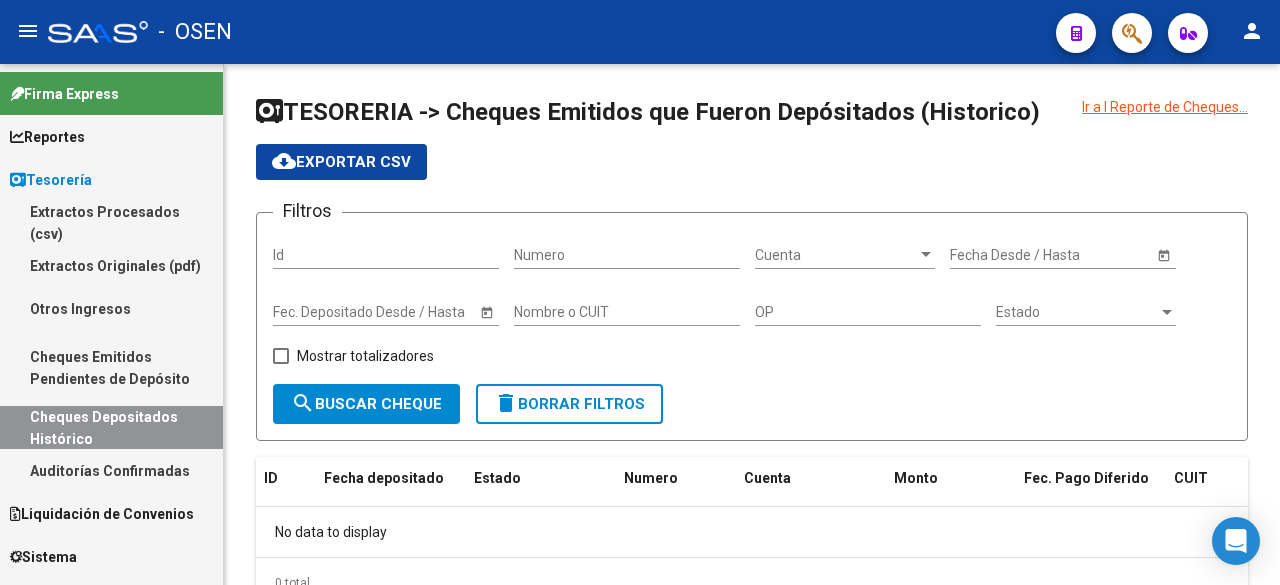 click on "Auditorías Confirmadas" at bounding box center [111, 470] 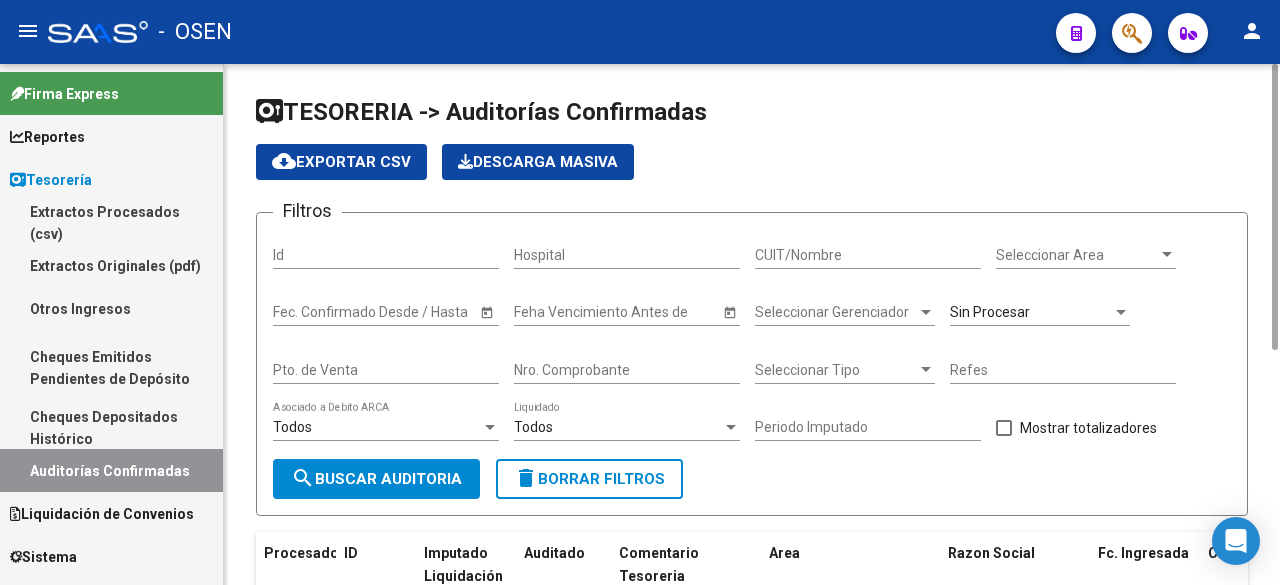 click on "Seleccionar Area Seleccionar Area" 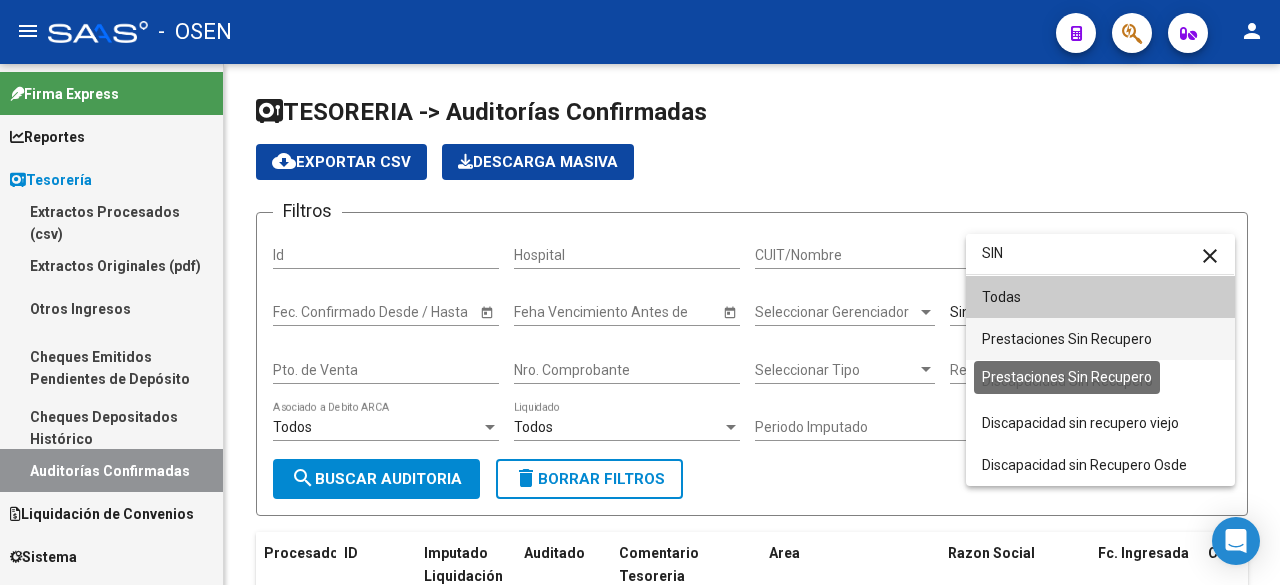 type on "SIN" 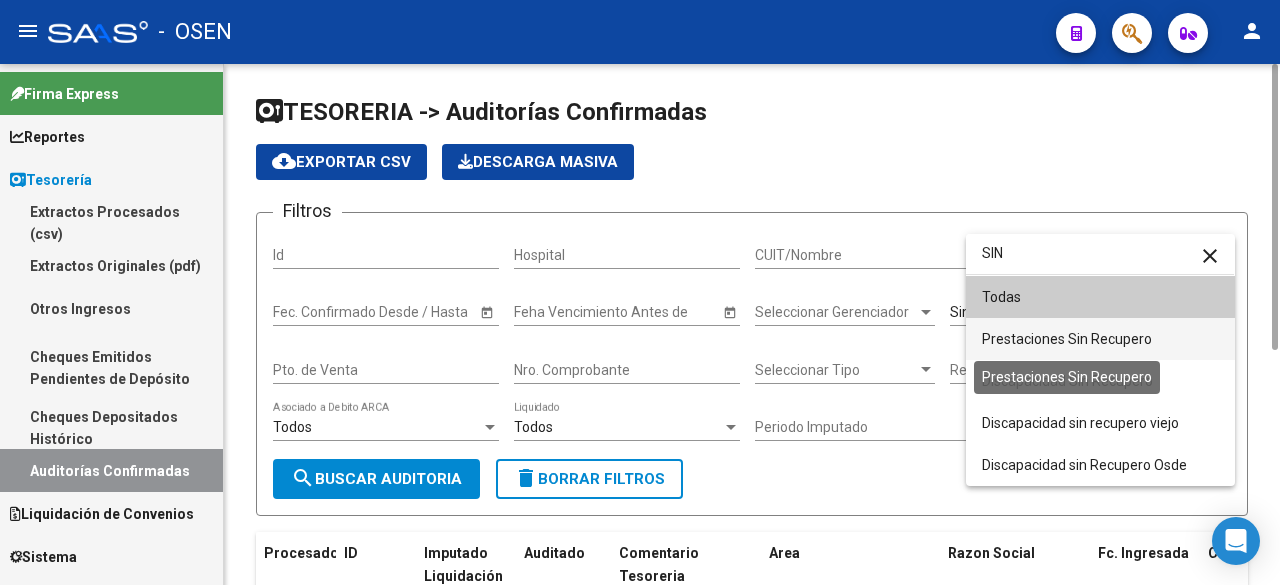 click on "Prestaciones Sin Recupero" at bounding box center (1067, 339) 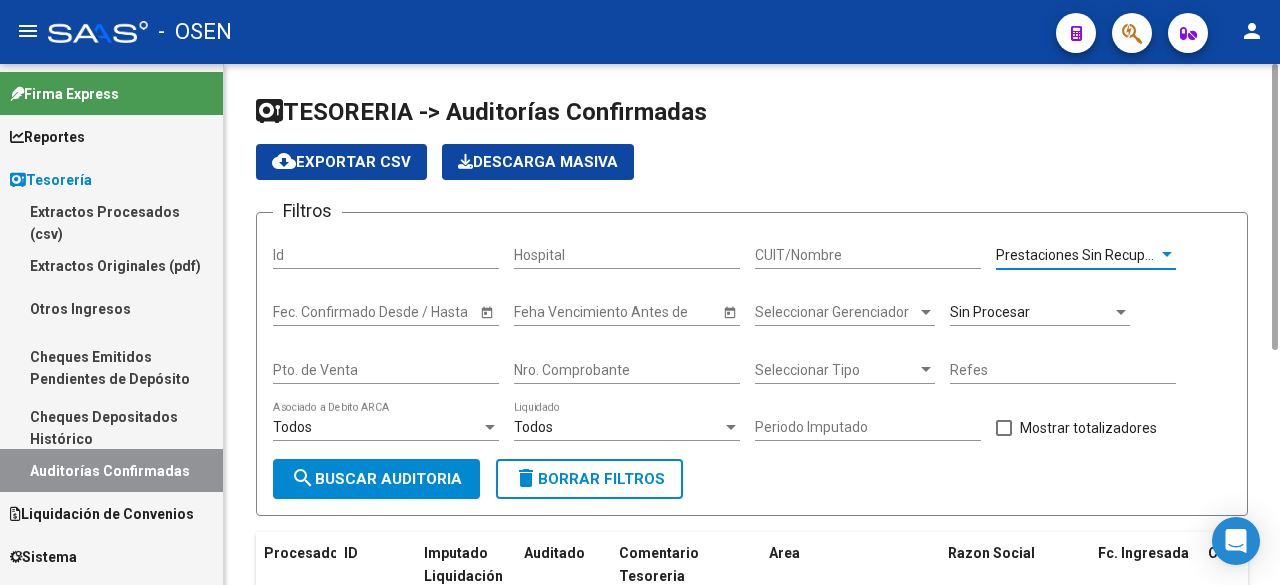 drag, startPoint x: 409, startPoint y: 462, endPoint x: 421, endPoint y: 460, distance: 12.165525 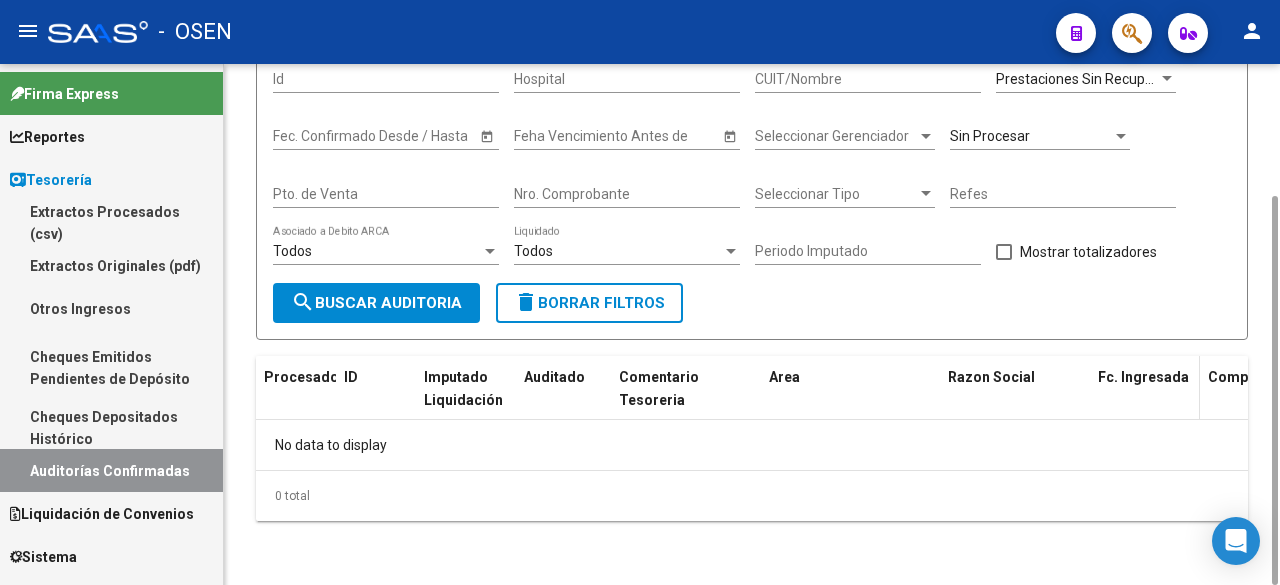 scroll, scrollTop: 0, scrollLeft: 0, axis: both 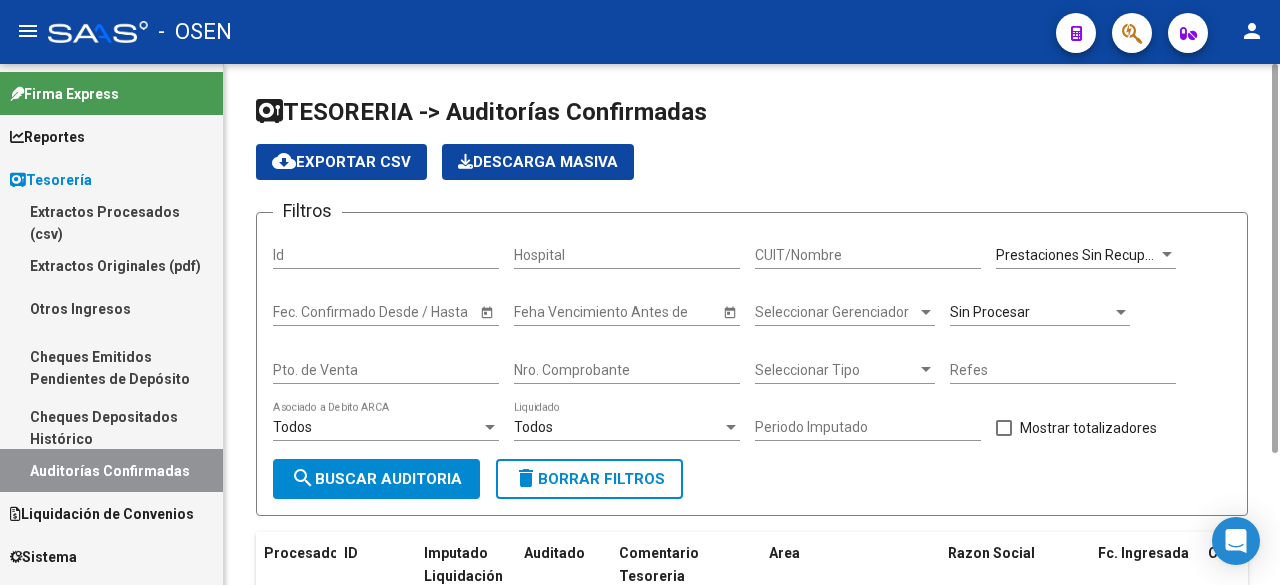 click on "Prestaciones Sin Recupero Seleccionar Area" 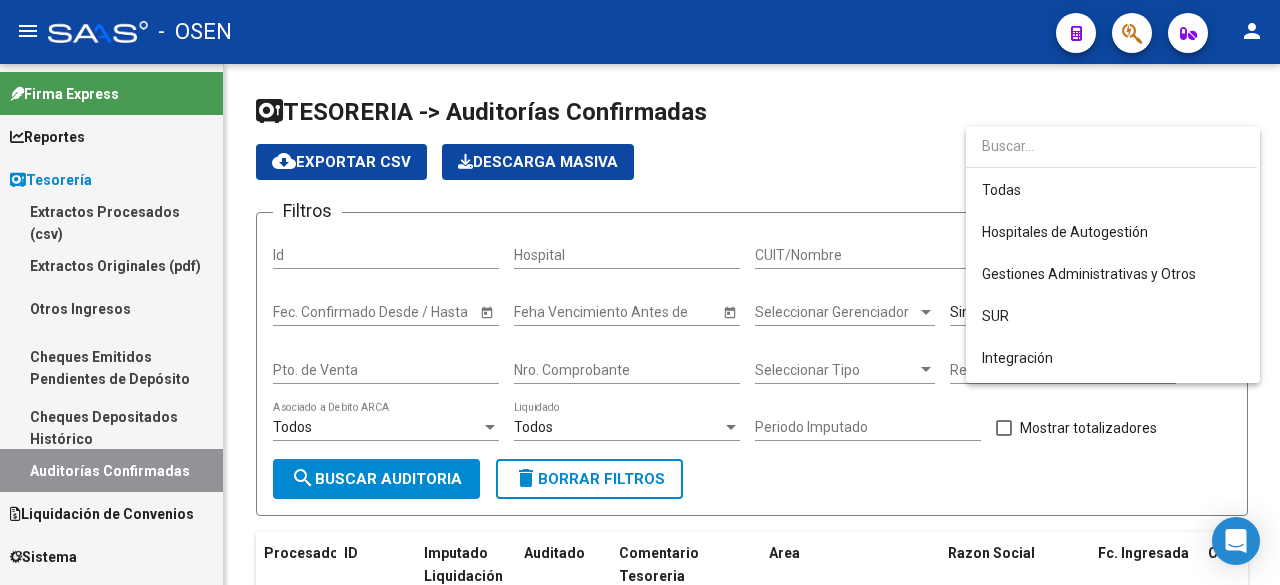scroll, scrollTop: 271, scrollLeft: 0, axis: vertical 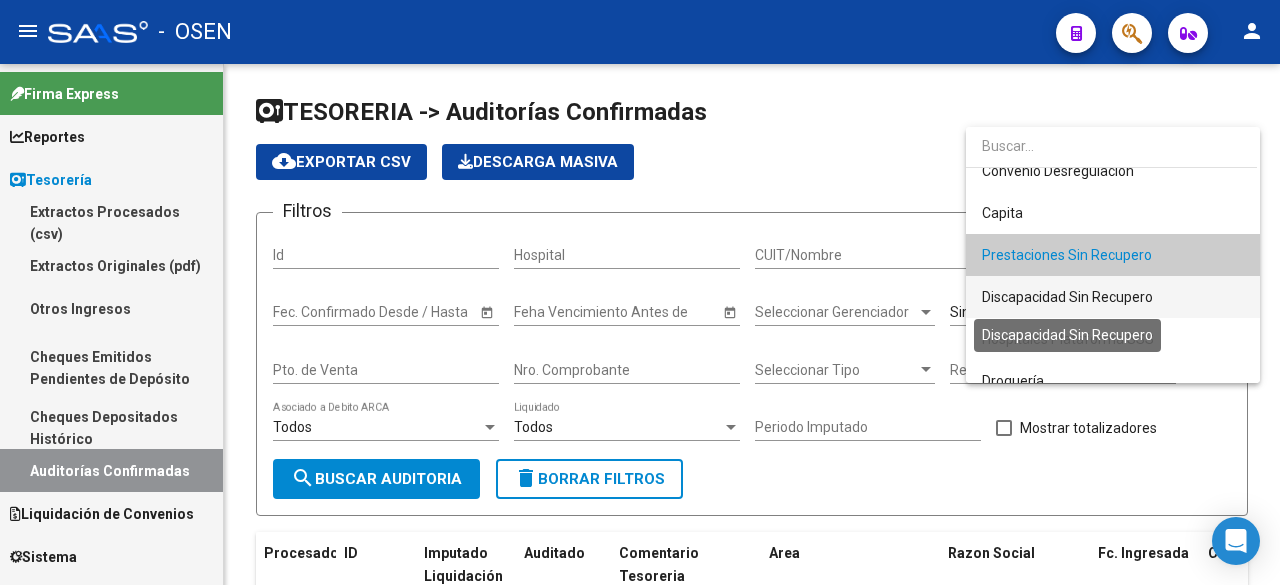 click on "Discapacidad Sin Recupero" at bounding box center (1067, 297) 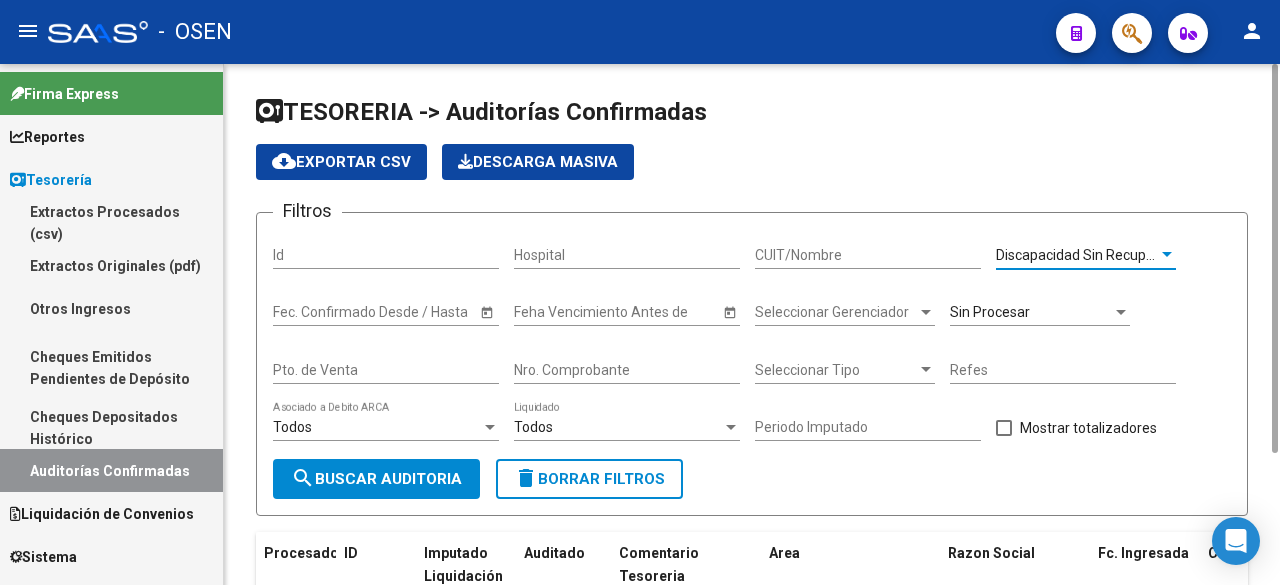 drag, startPoint x: 413, startPoint y: 485, endPoint x: 493, endPoint y: 465, distance: 82.46211 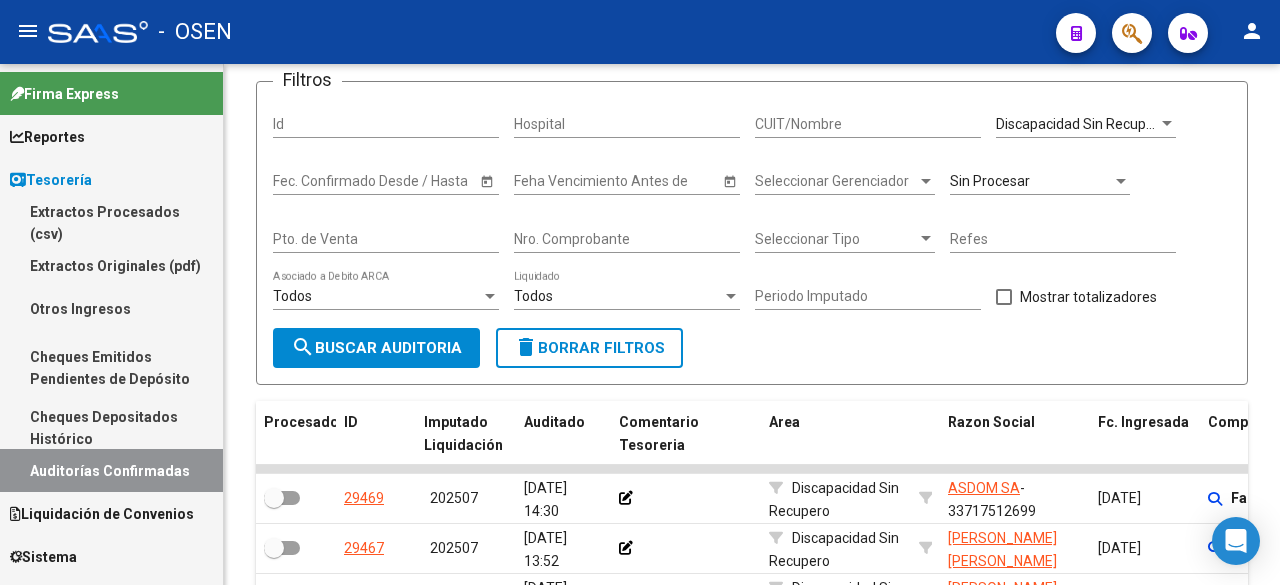 scroll, scrollTop: 657, scrollLeft: 0, axis: vertical 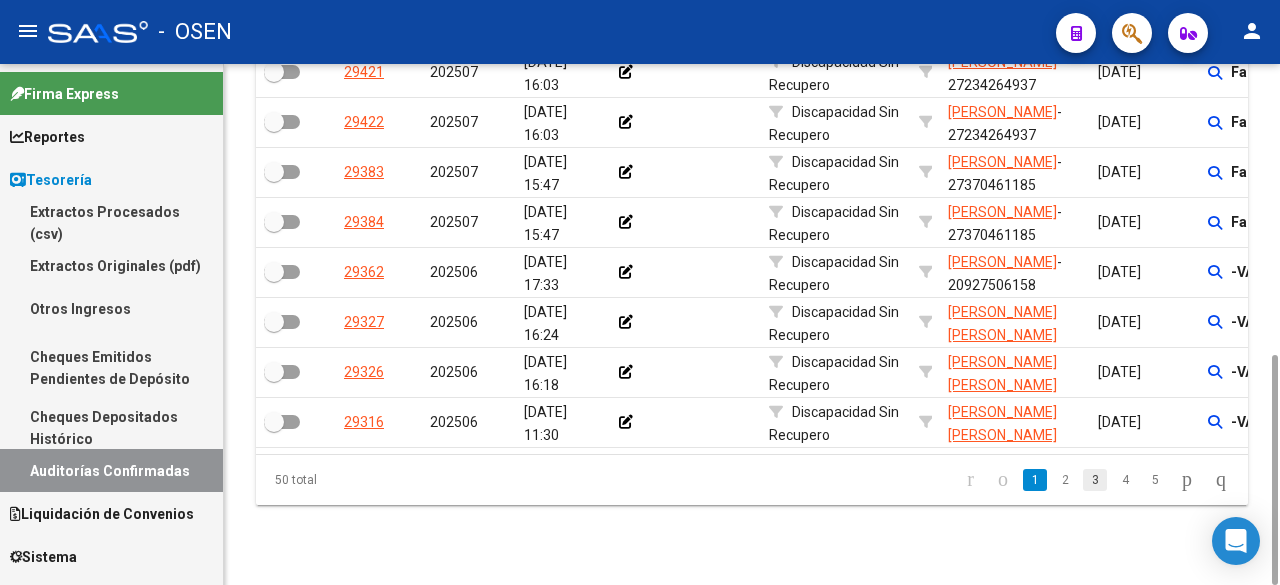 click on "3" 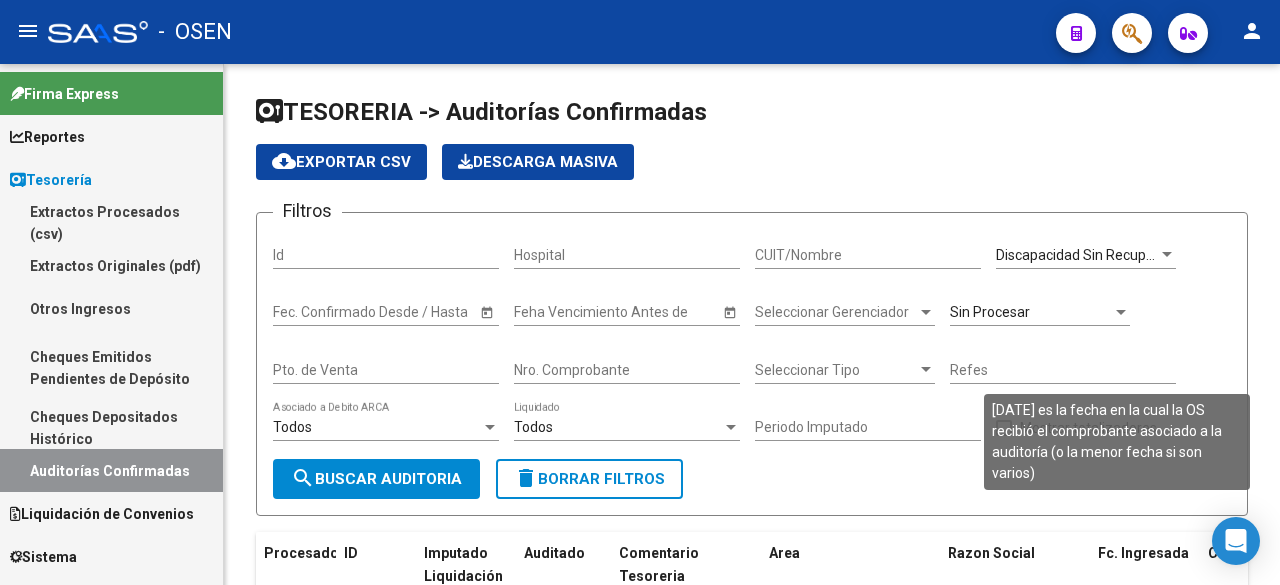 scroll, scrollTop: 657, scrollLeft: 0, axis: vertical 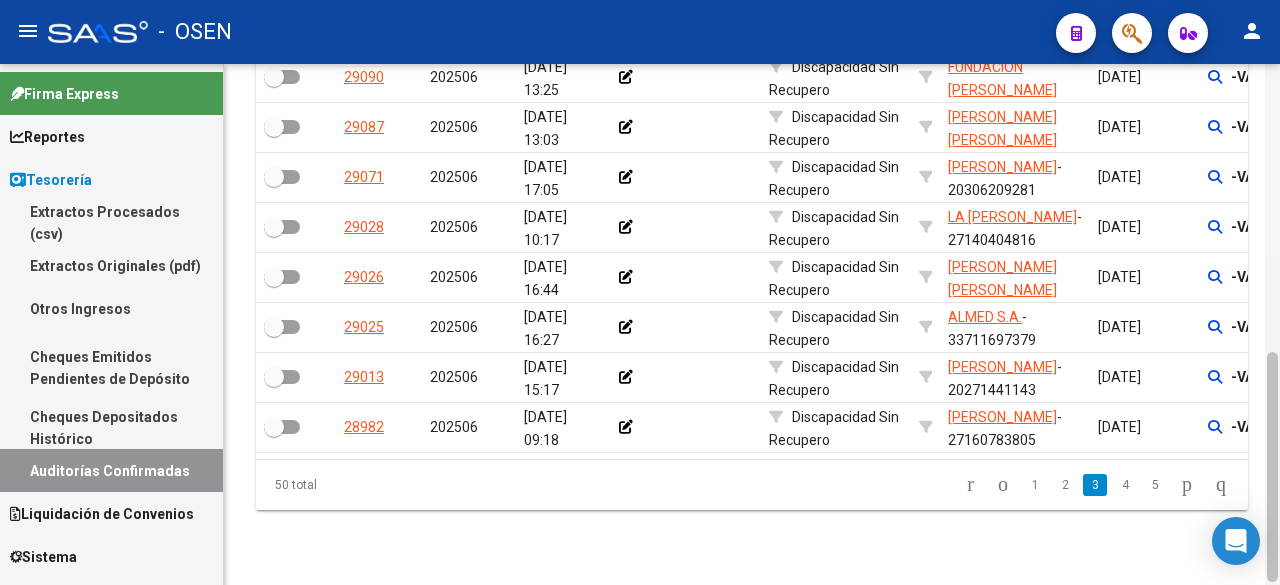 click 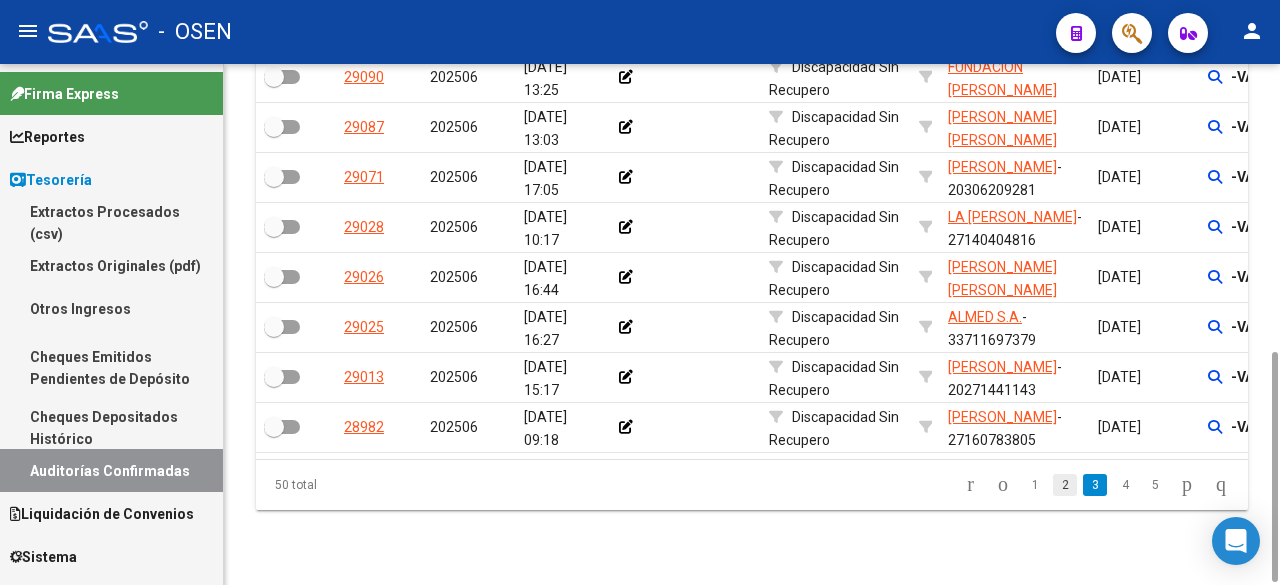 click on "2" 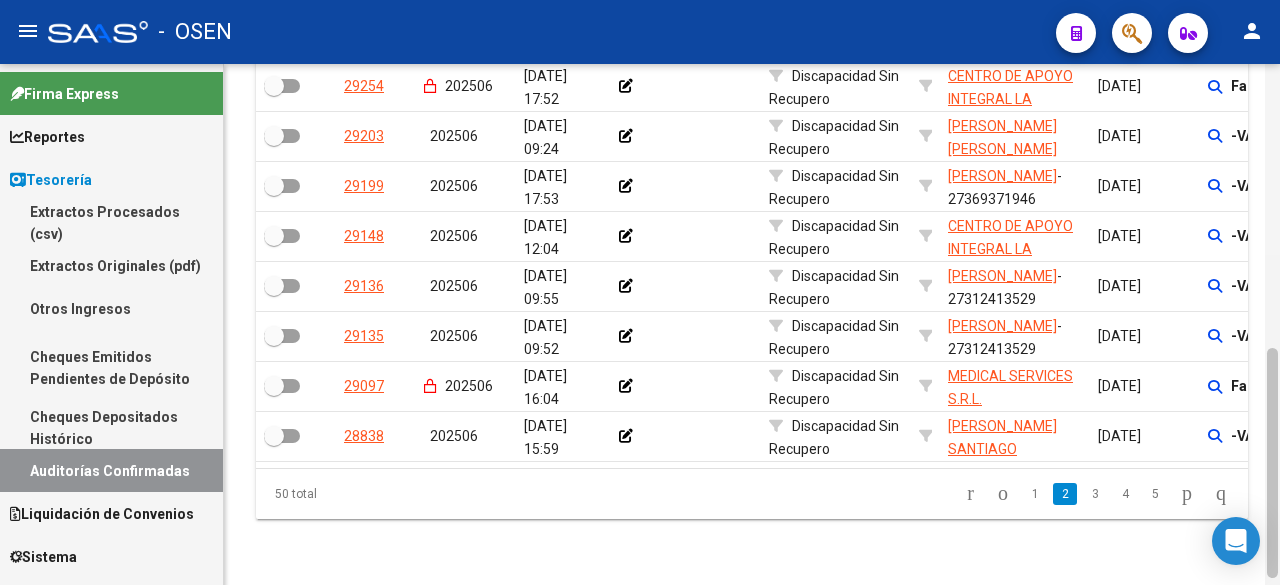 scroll, scrollTop: 643, scrollLeft: 0, axis: vertical 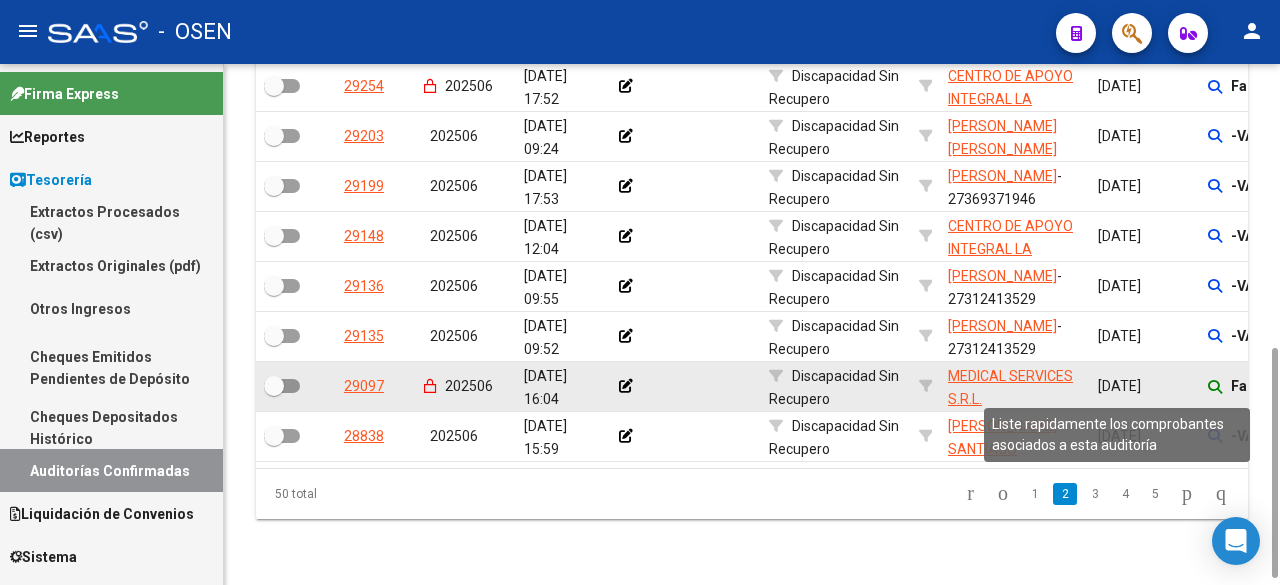 click 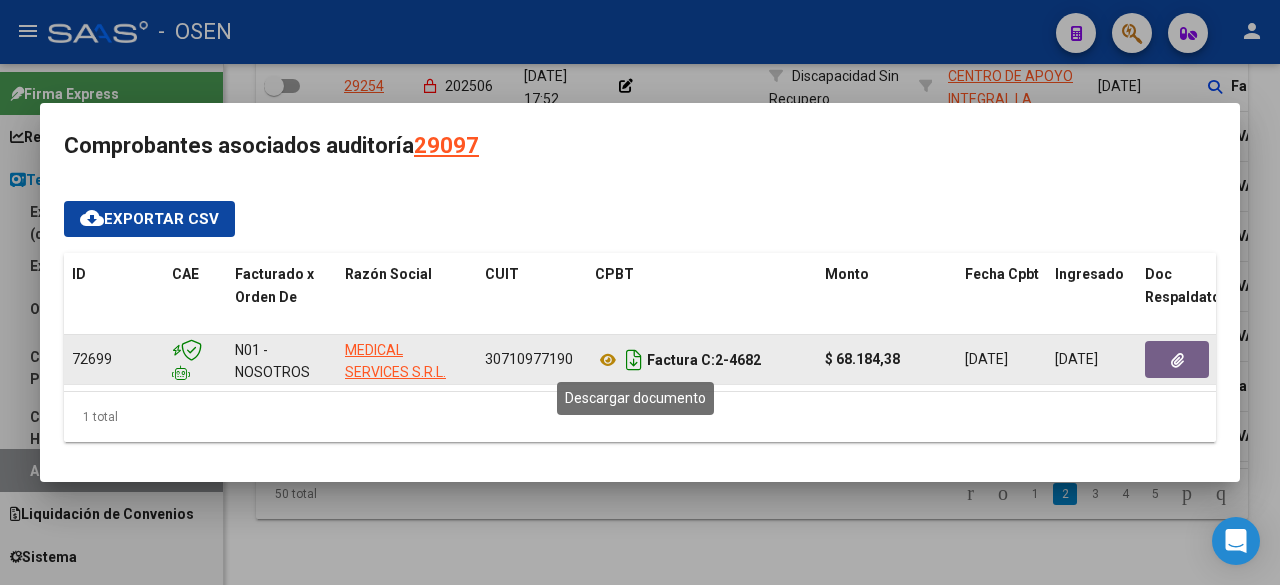 click 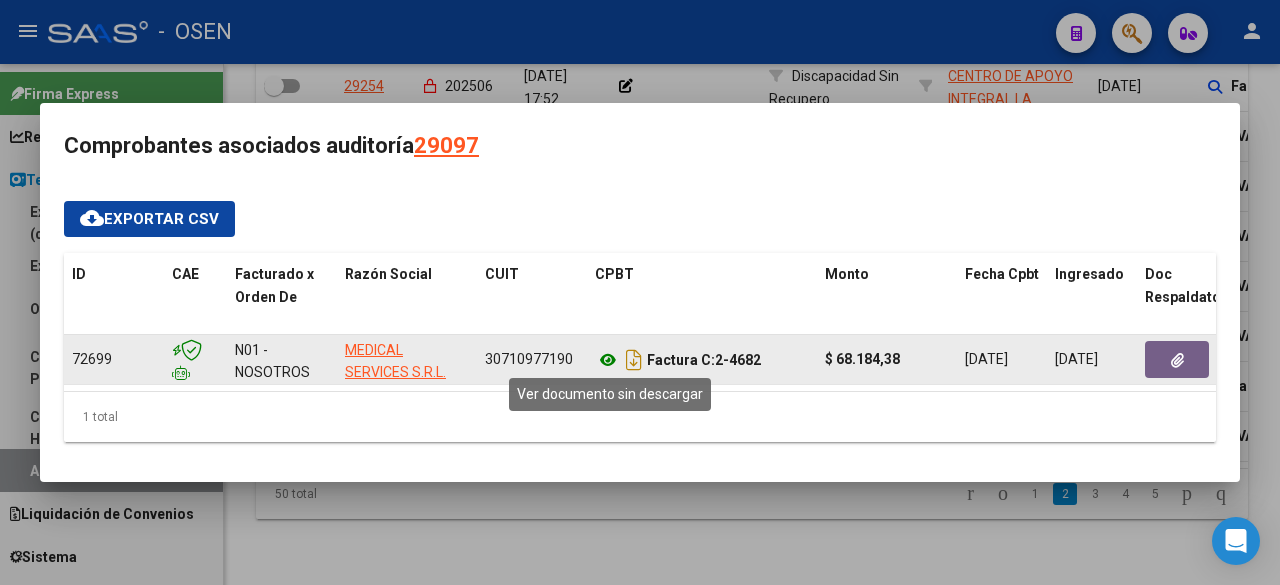 click 